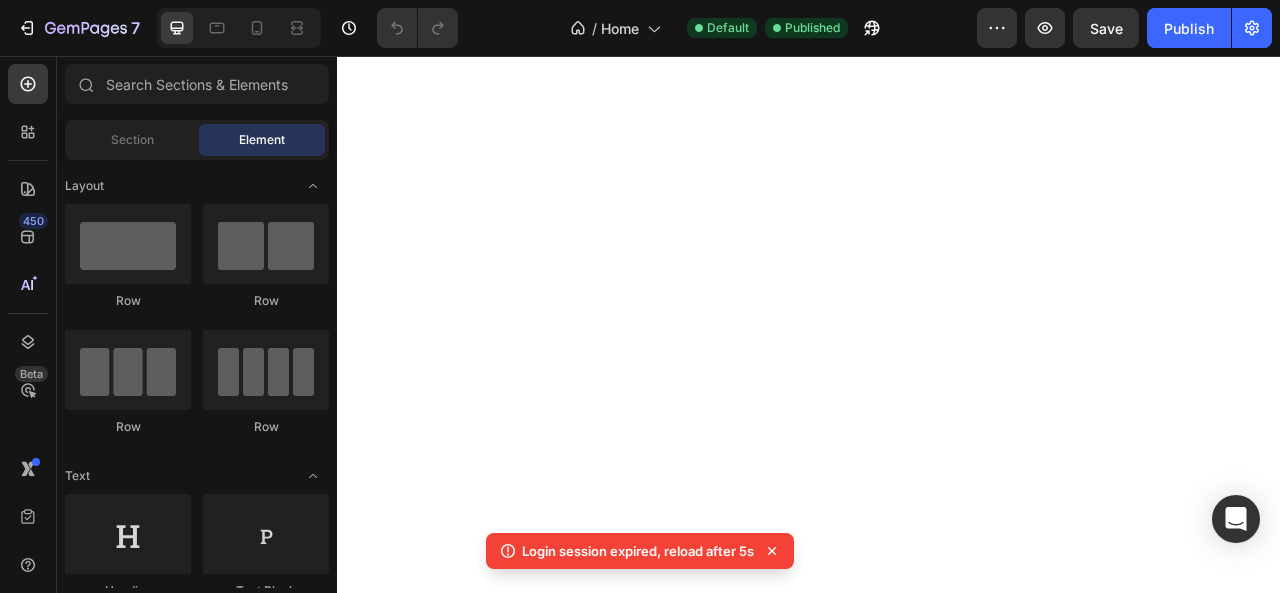 scroll, scrollTop: 0, scrollLeft: 0, axis: both 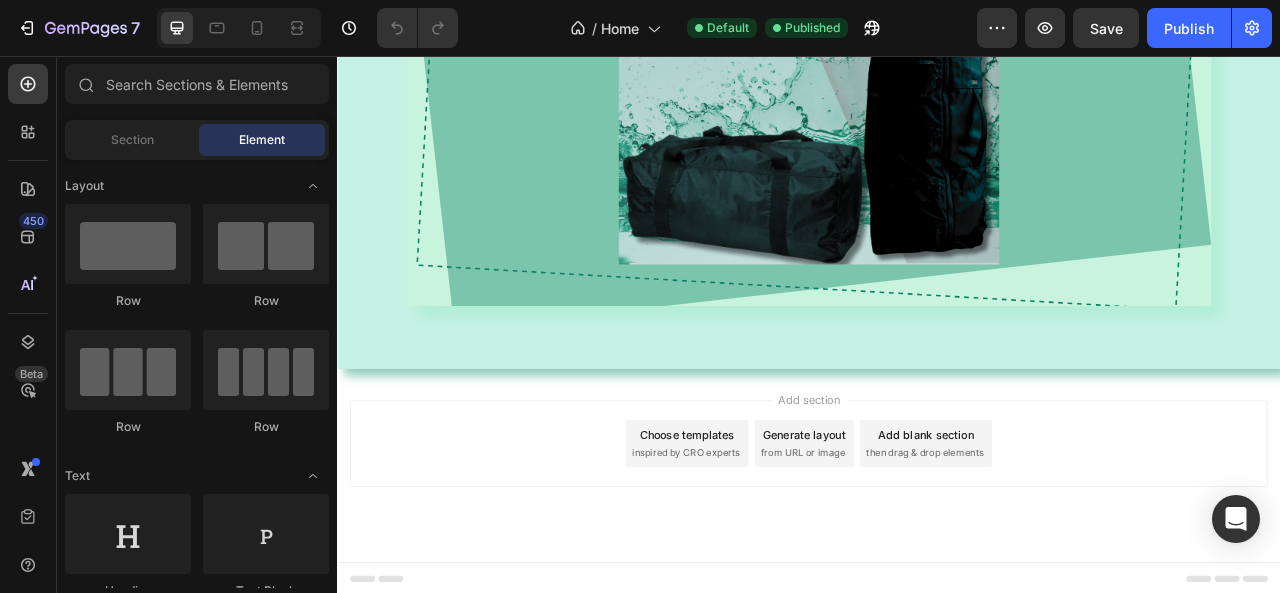 click on "inspired by CRO experts" at bounding box center (780, 561) 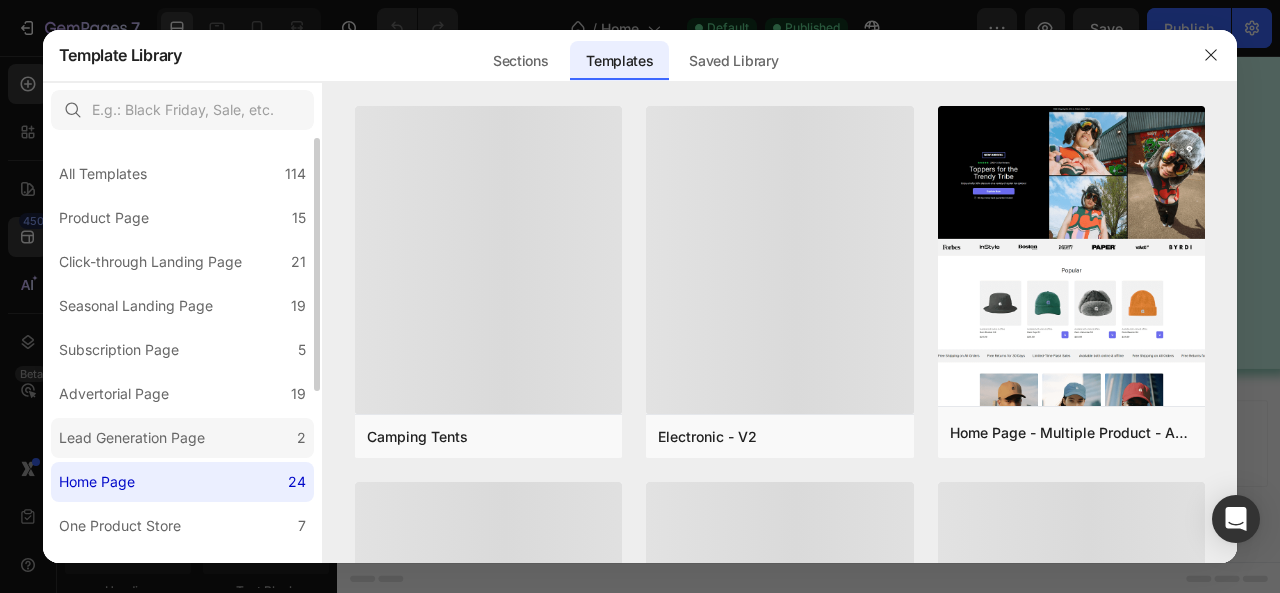 scroll, scrollTop: 200, scrollLeft: 0, axis: vertical 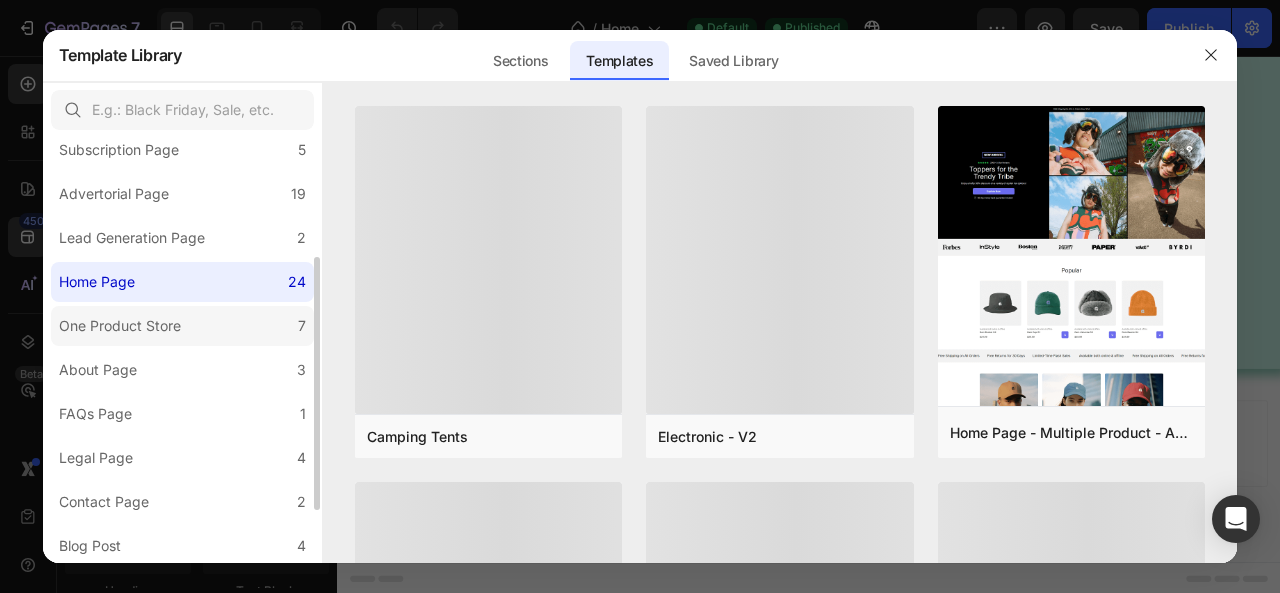 click on "One Product Store 7" 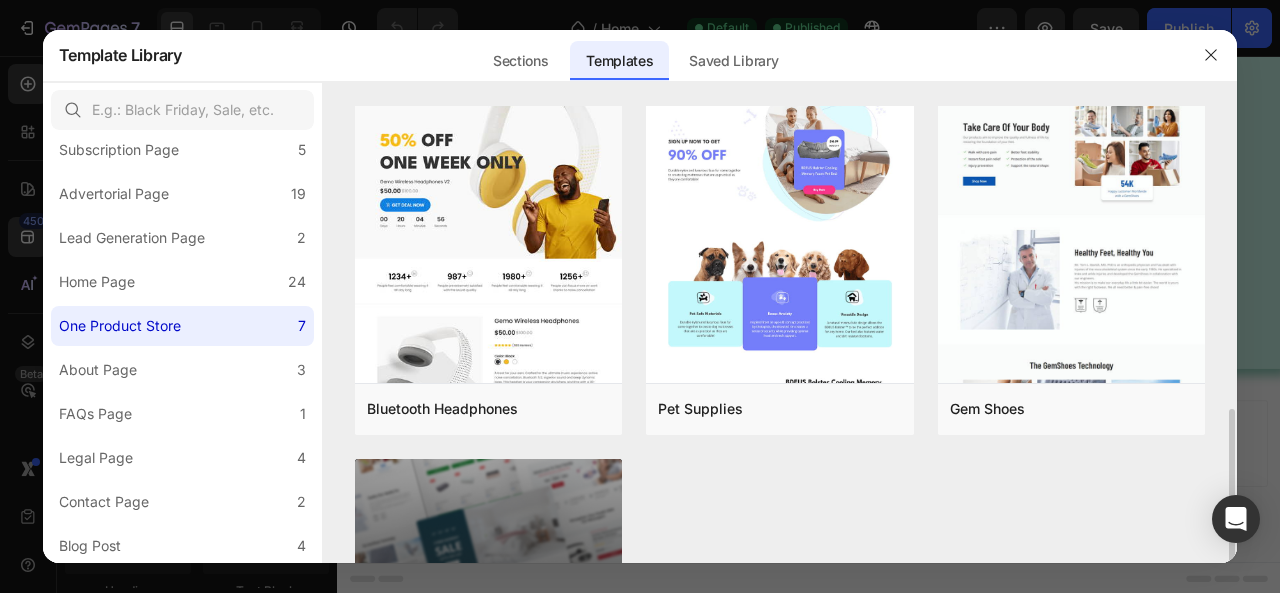 scroll, scrollTop: 500, scrollLeft: 0, axis: vertical 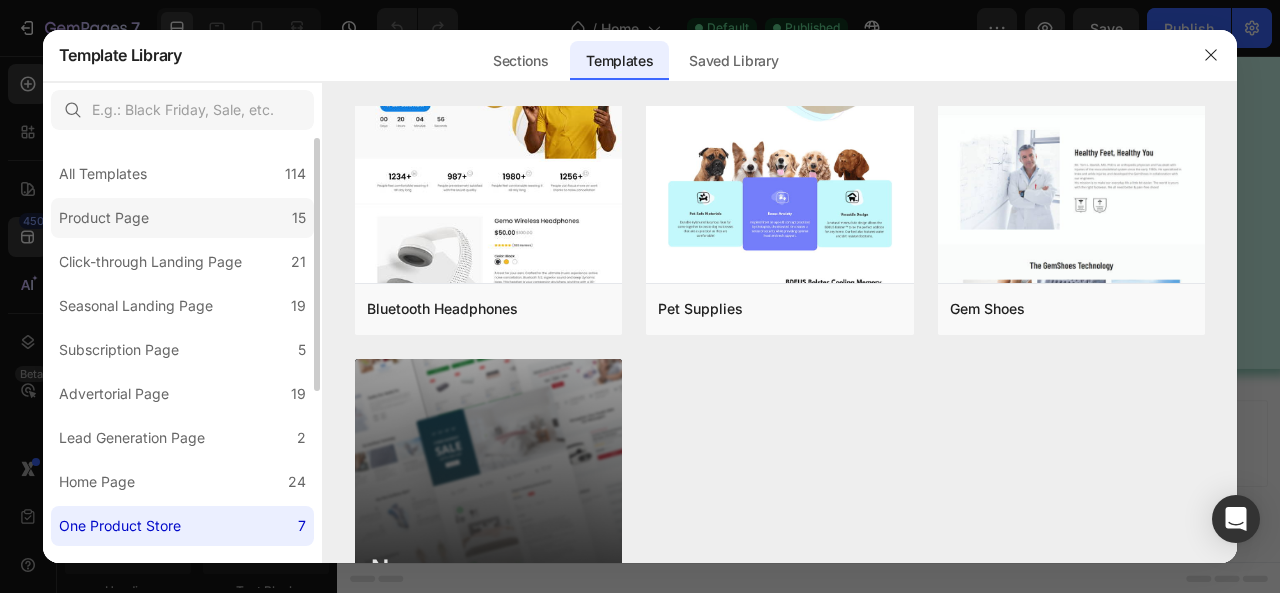 click on "Product Page 15" 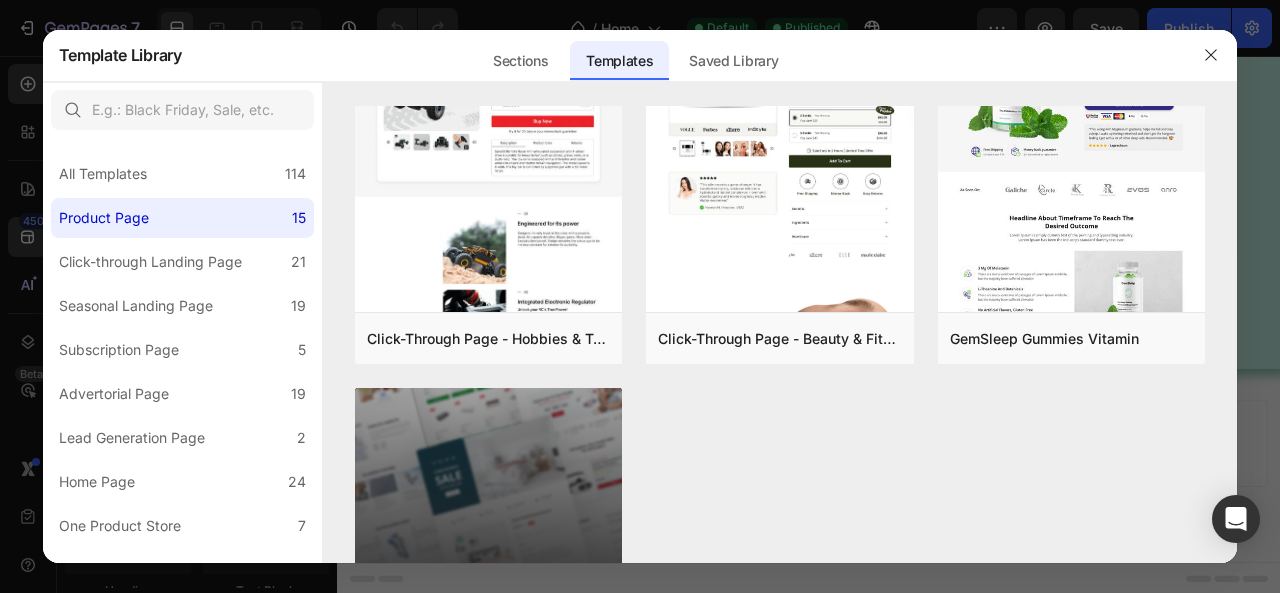 scroll, scrollTop: 1799, scrollLeft: 0, axis: vertical 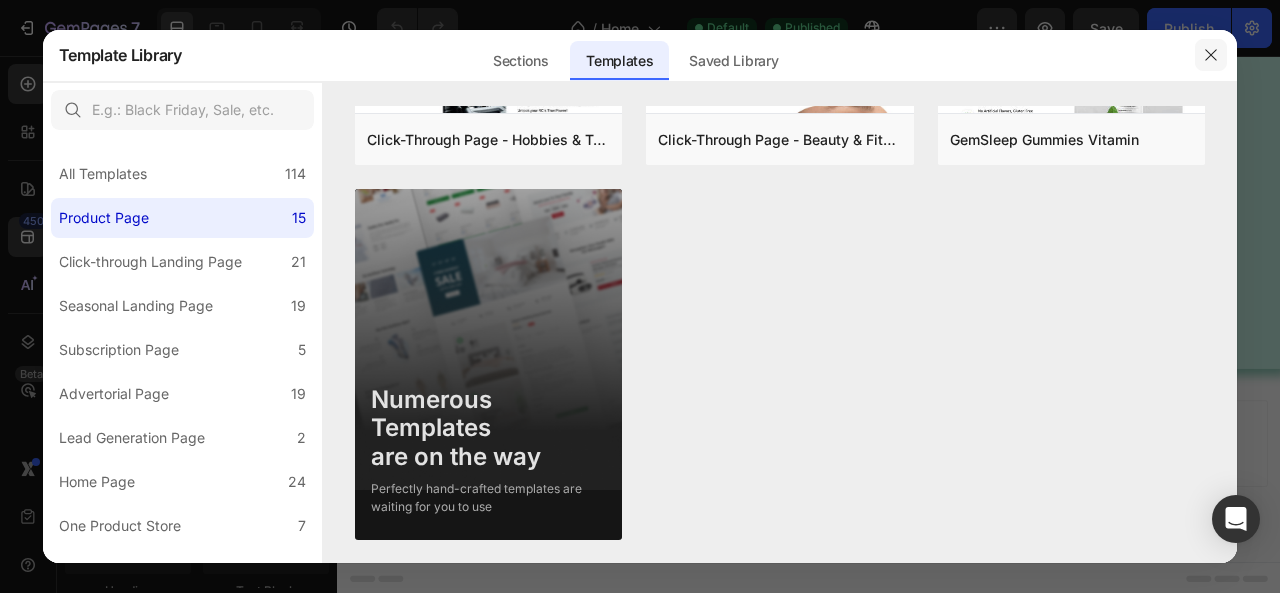 click 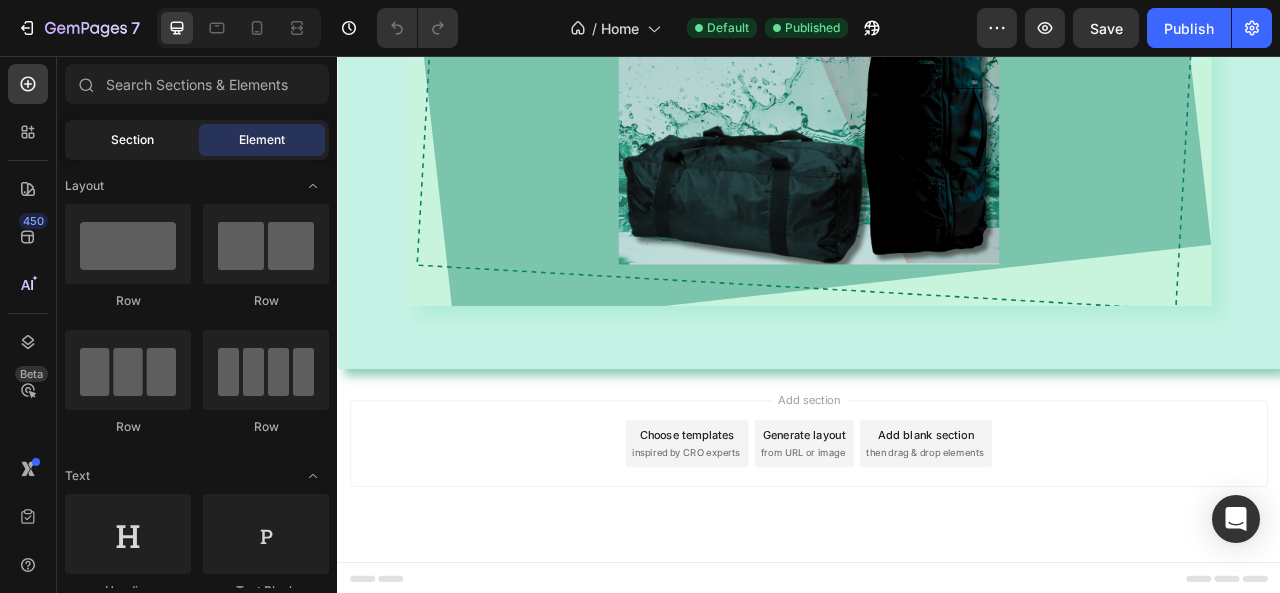 click on "Section" at bounding box center [132, 140] 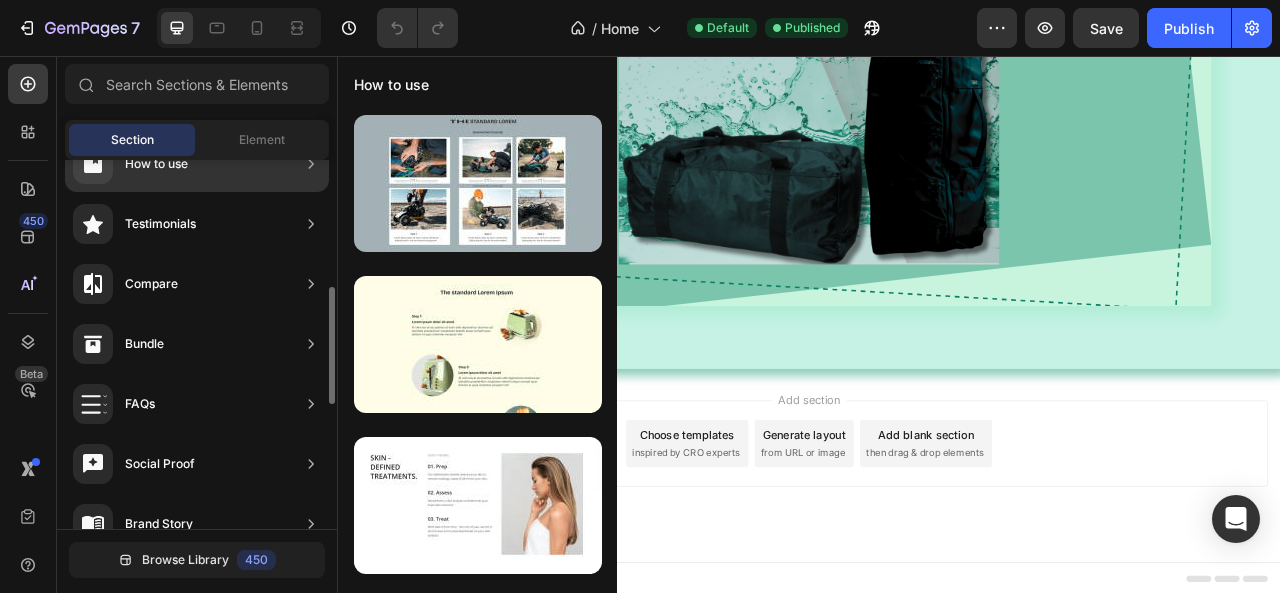 scroll, scrollTop: 500, scrollLeft: 0, axis: vertical 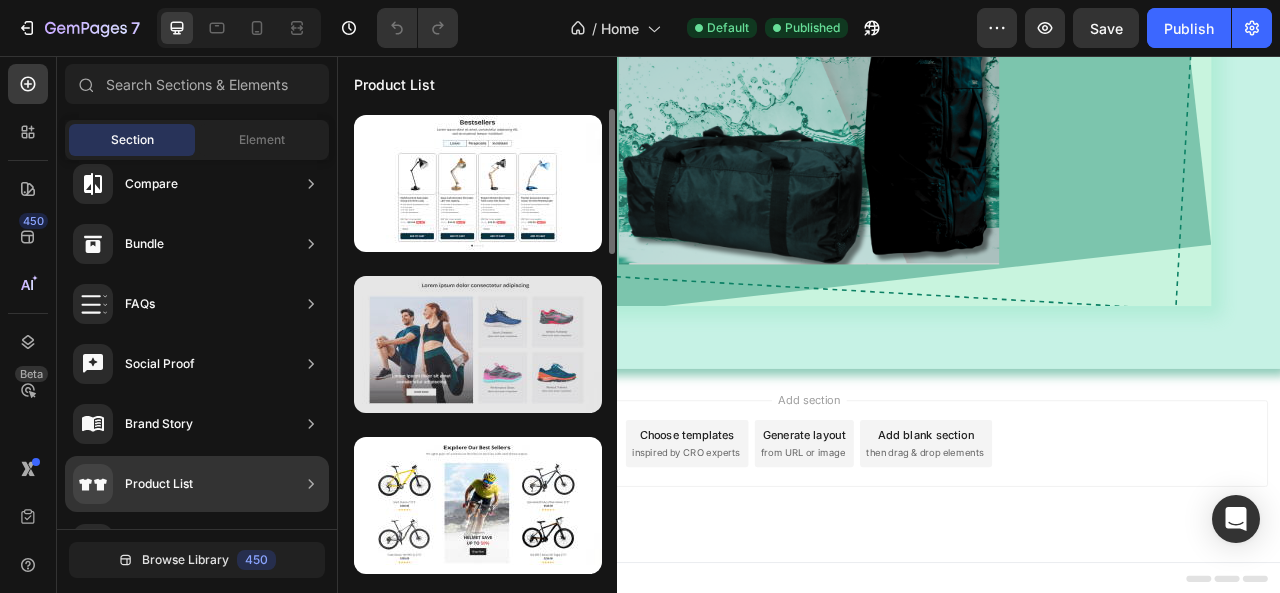 click at bounding box center [478, 344] 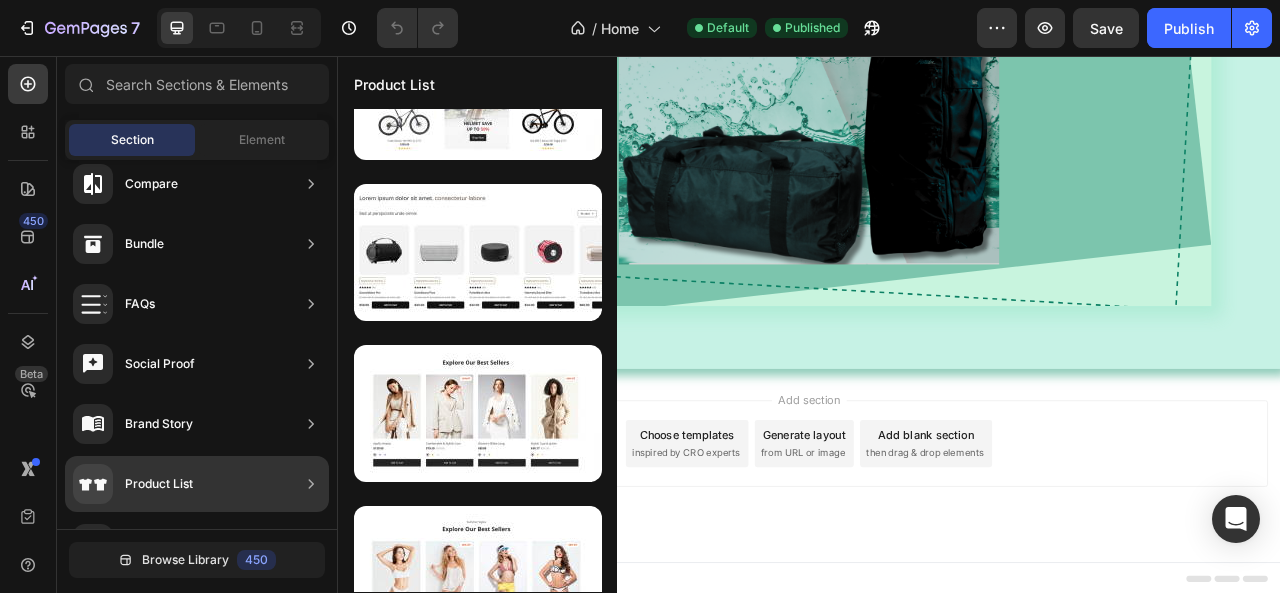 scroll, scrollTop: 114, scrollLeft: 0, axis: vertical 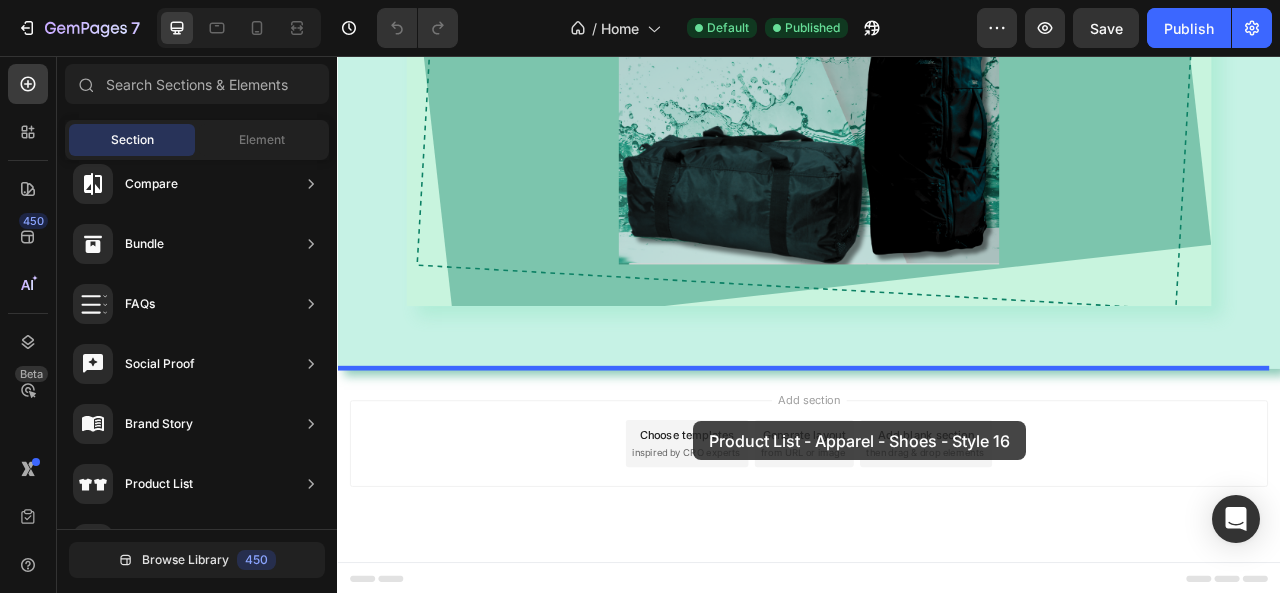 drag, startPoint x: 843, startPoint y: 309, endPoint x: 790, endPoint y: 521, distance: 218.5246 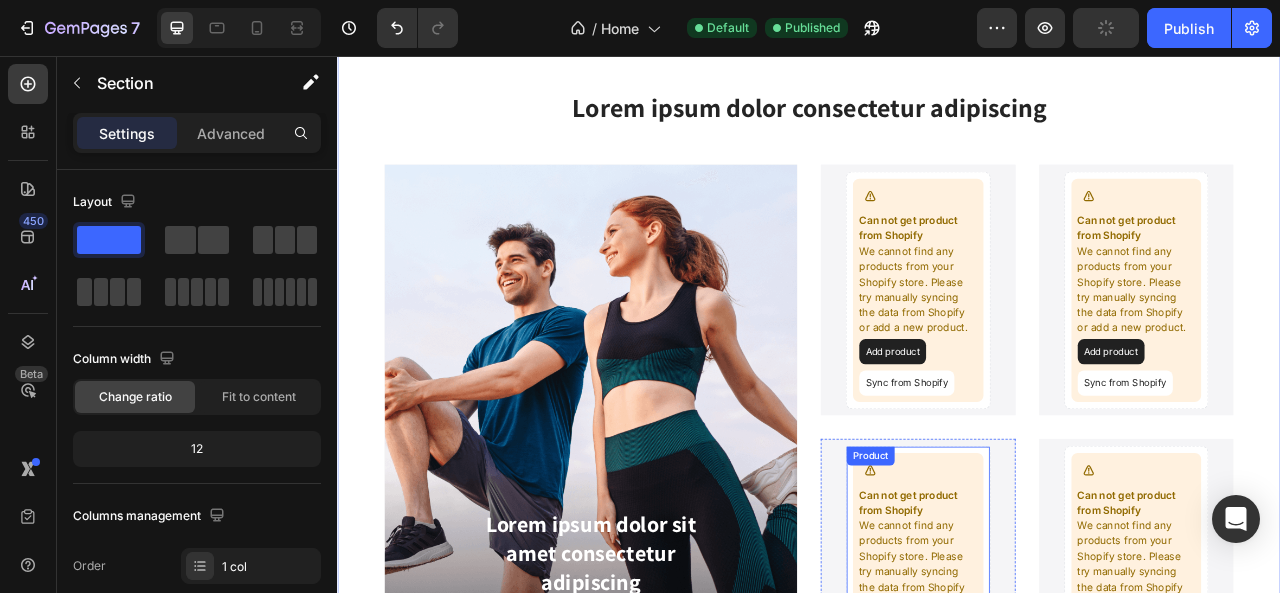 scroll, scrollTop: 1514, scrollLeft: 0, axis: vertical 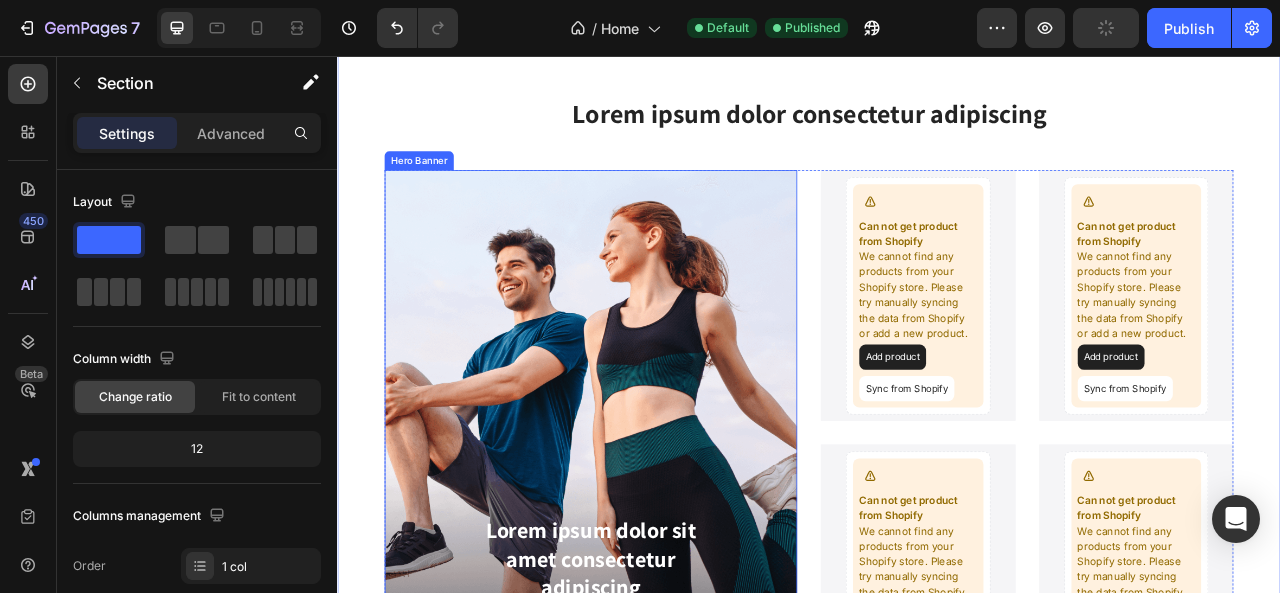 click at bounding box center (659, 535) 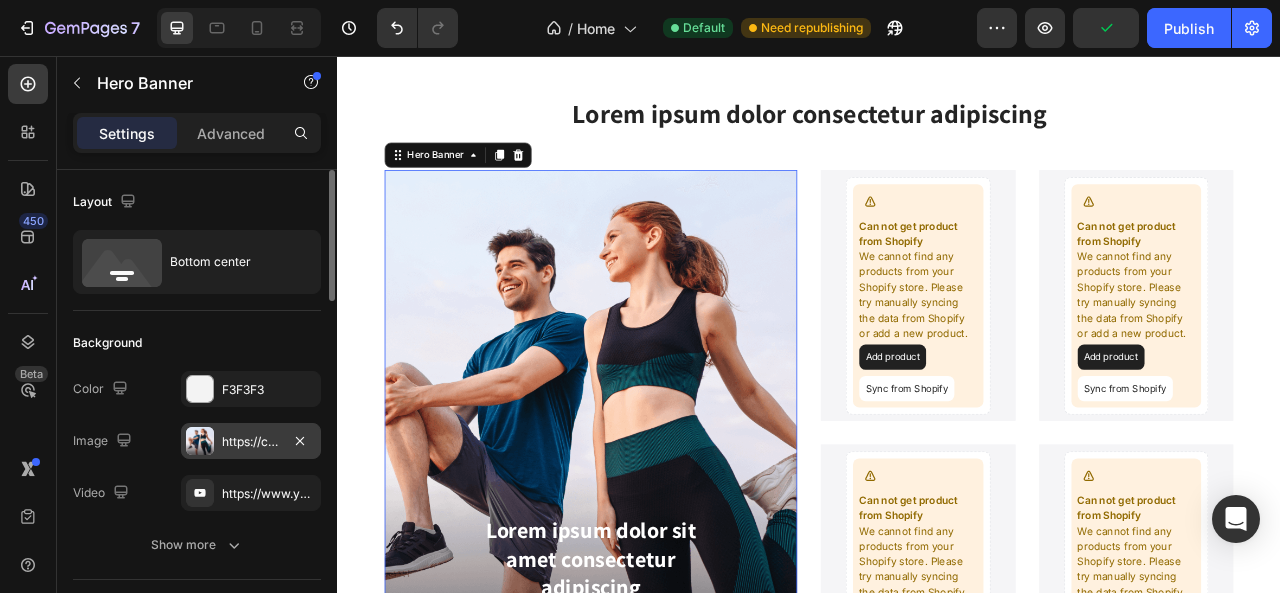 click on "https://cdn.shopify.com/s/files/1/0648/0910/7552/files/gempages_577997880346804752-68cb92dc-2a46-4b80-abcd-5a321a343249.png" at bounding box center (251, 442) 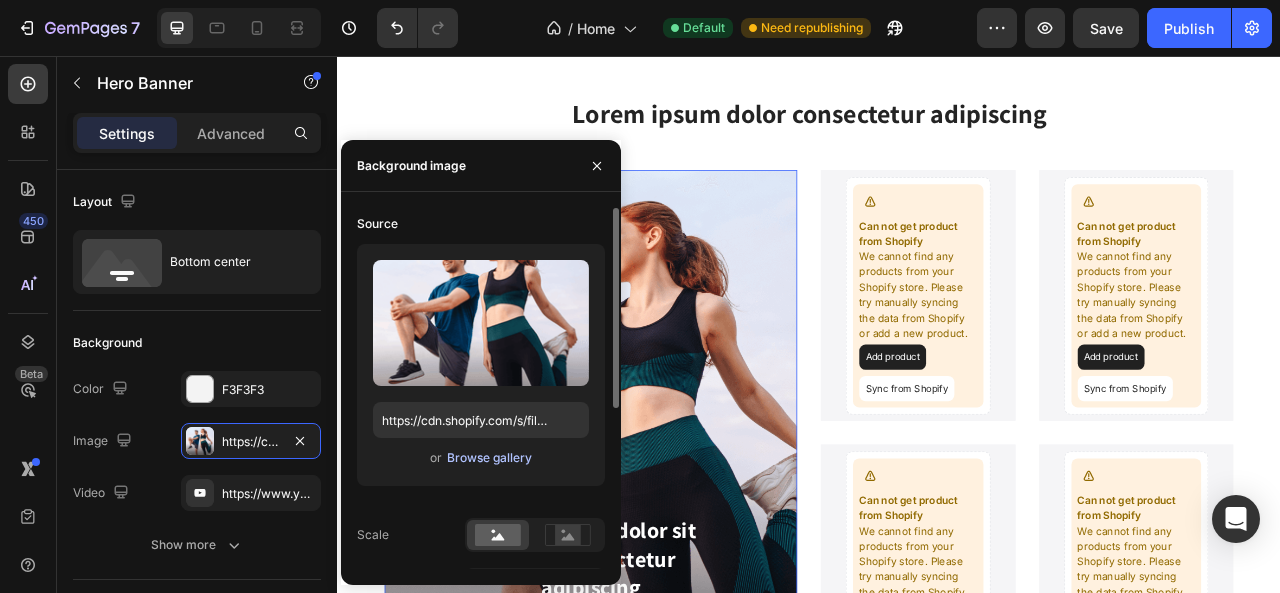 click on "Browse gallery" at bounding box center (489, 458) 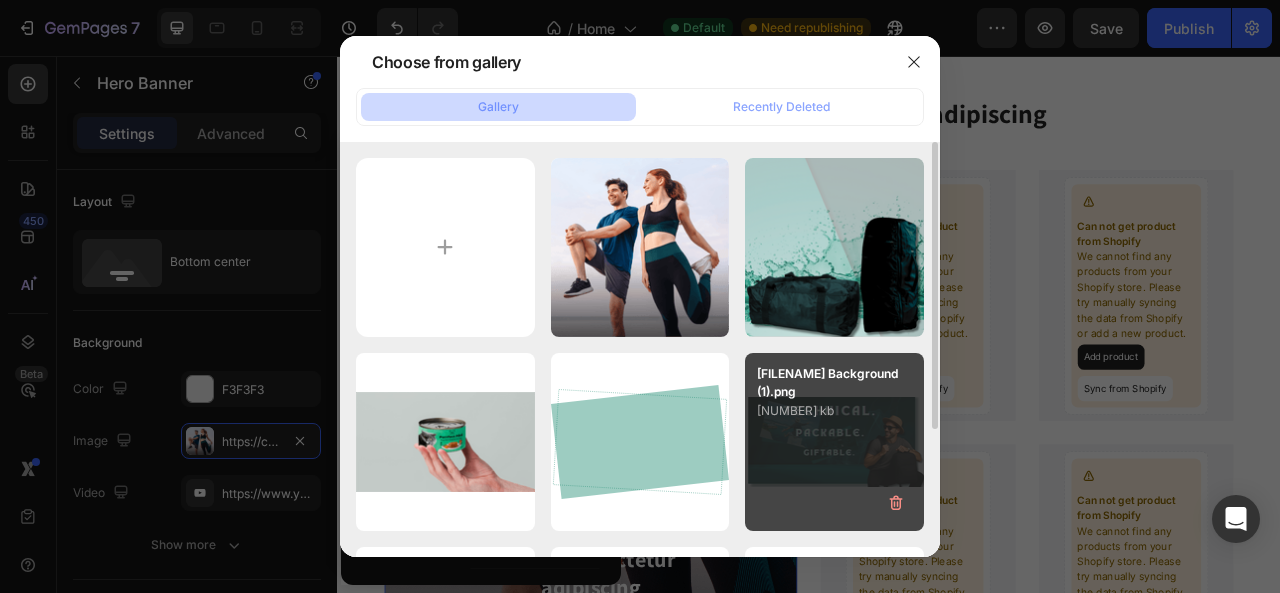 scroll, scrollTop: 184, scrollLeft: 0, axis: vertical 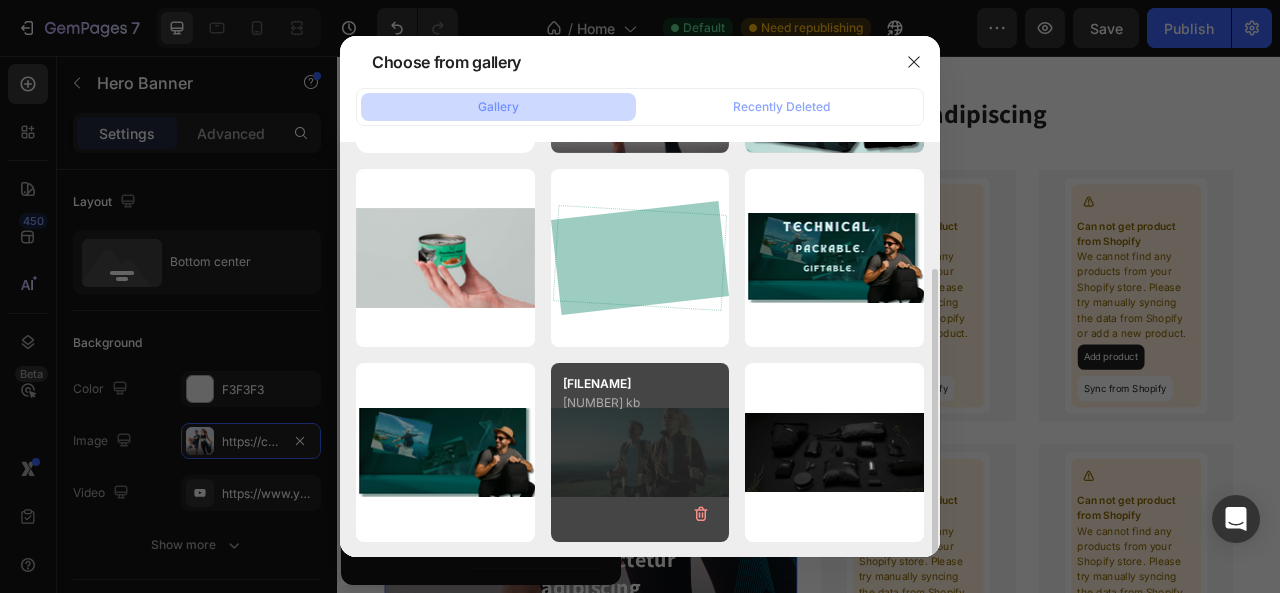 click on "BackPack (1).png 8583.63 kb" at bounding box center [640, 452] 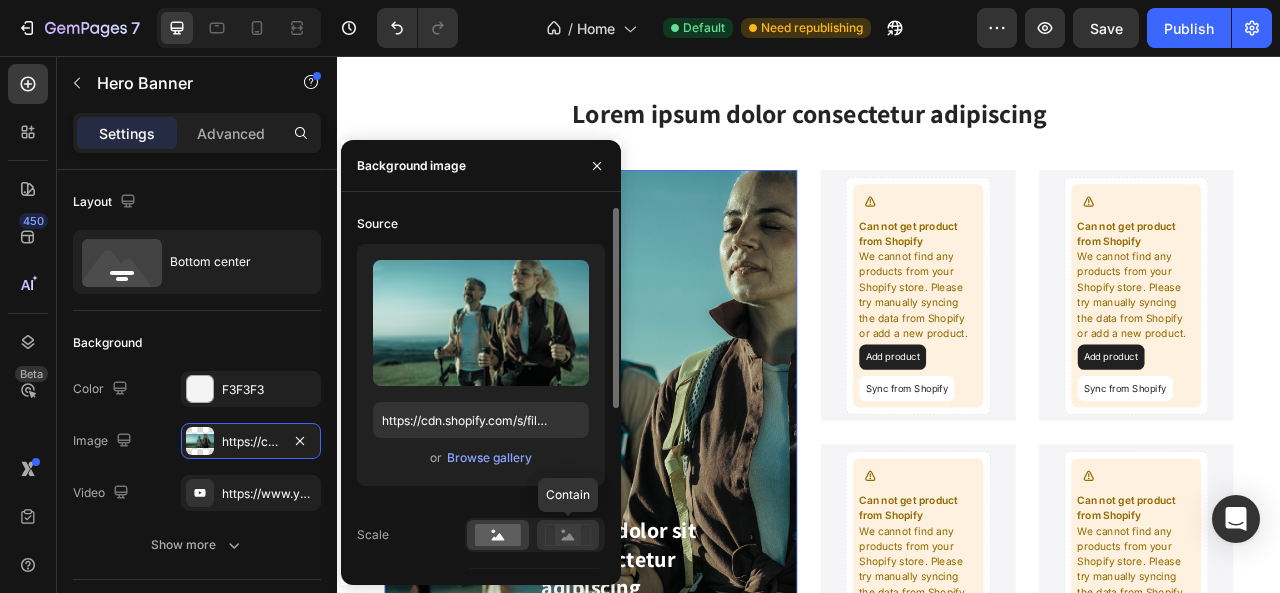 click 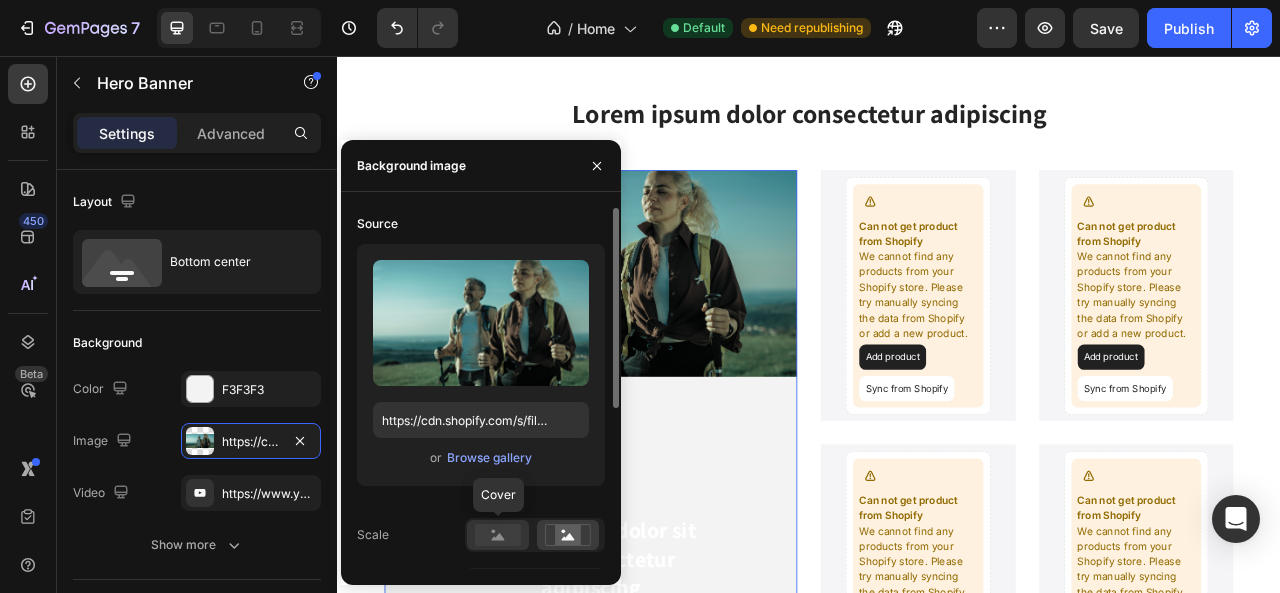 click 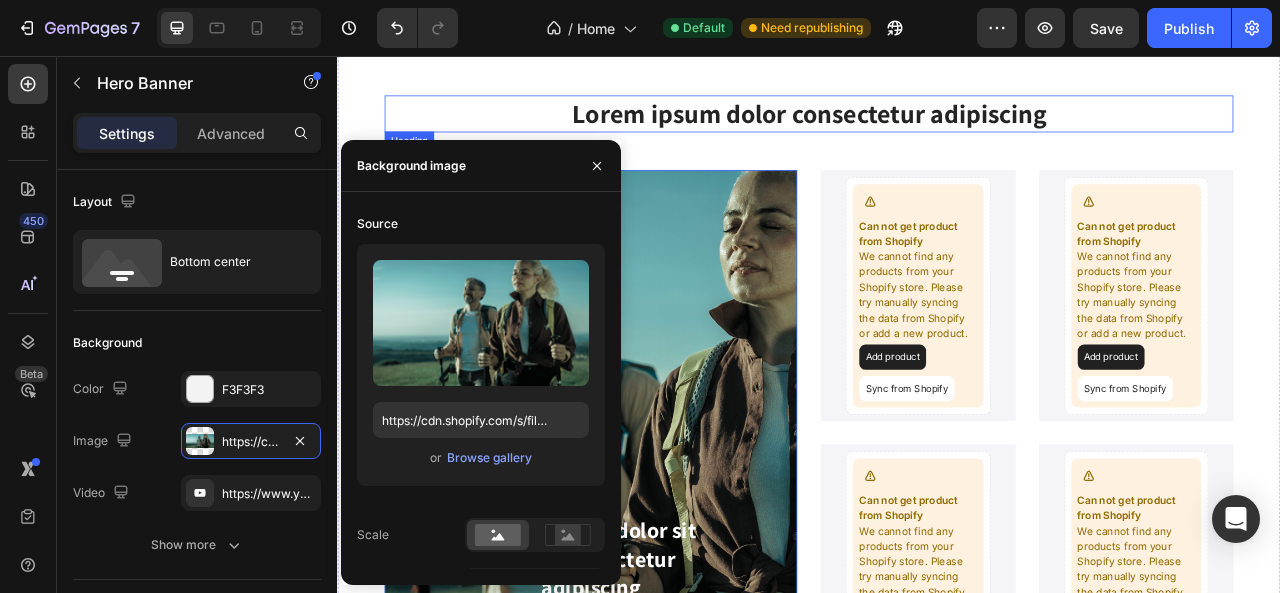 click on "Lorem ipsum dolor consectetur adipiscing Heading Lorem ipsum dolor sit amet consectetur adipiscing Text Block SHOP NOW Button Hero Banner   0 Can not get product from Shopify We cannot find any products from your Shopify store. Please try manually syncing the data from Shopify or add a new product.   Add product Sync from Shopify Product Hero Banner Can not get product from Shopify We cannot find any products from your Shopify store. Please try manually syncing the data from Shopify or add a new product.   Add product Sync from Shopify Product Hero Banner Row Can not get product from Shopify We cannot find any products from your Shopify store. Please try manually syncing the data from Shopify or add a new product.   Add product Sync from Shopify Product Hero Banner Can not get product from Shopify We cannot find any products from your Shopify store. Please try manually syncing the data from Shopify or add a new product.   Add product Sync from Shopify Product Hero Banner Row Row Section 3" at bounding box center [937, 487] 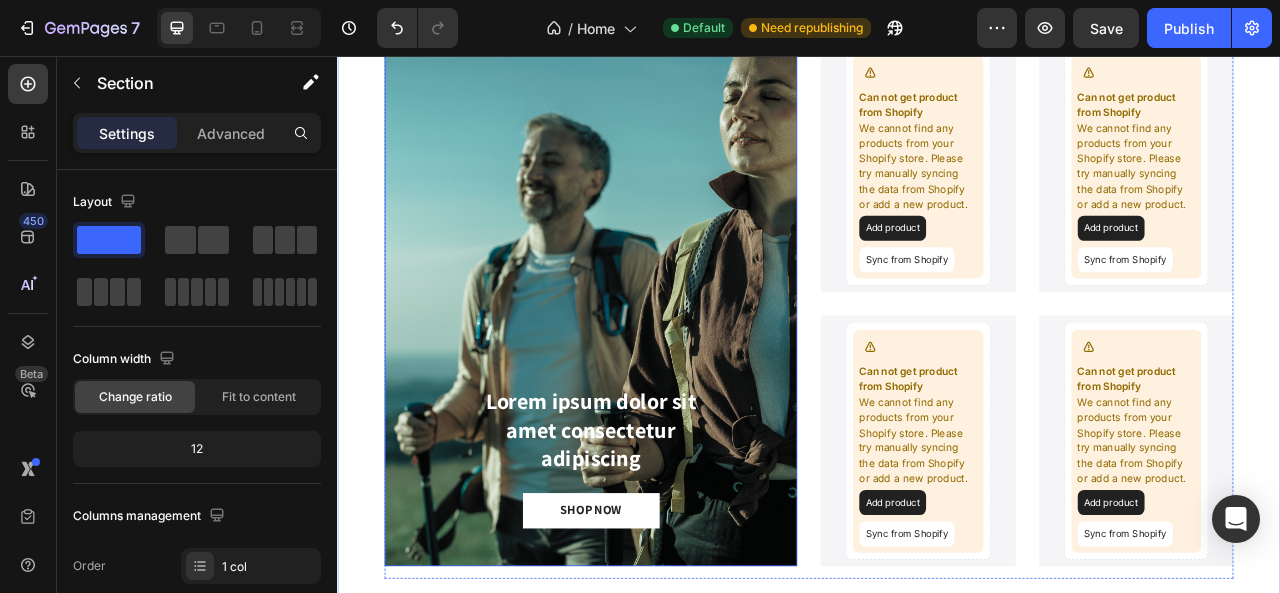 scroll, scrollTop: 1714, scrollLeft: 0, axis: vertical 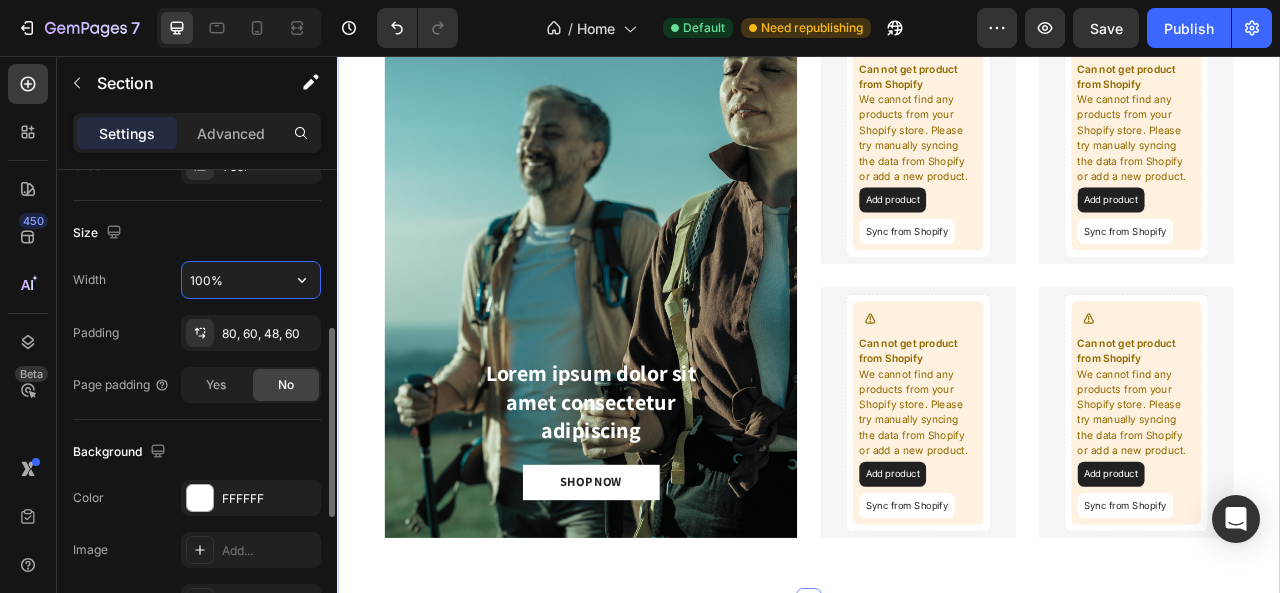 click on "100%" at bounding box center (251, 280) 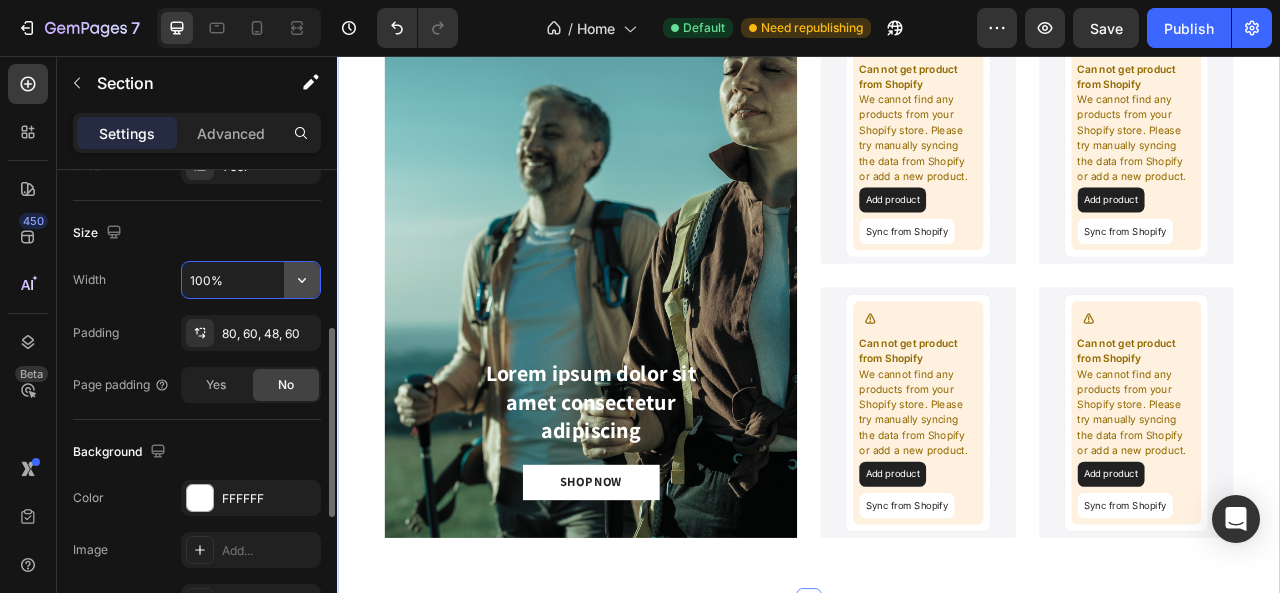 click 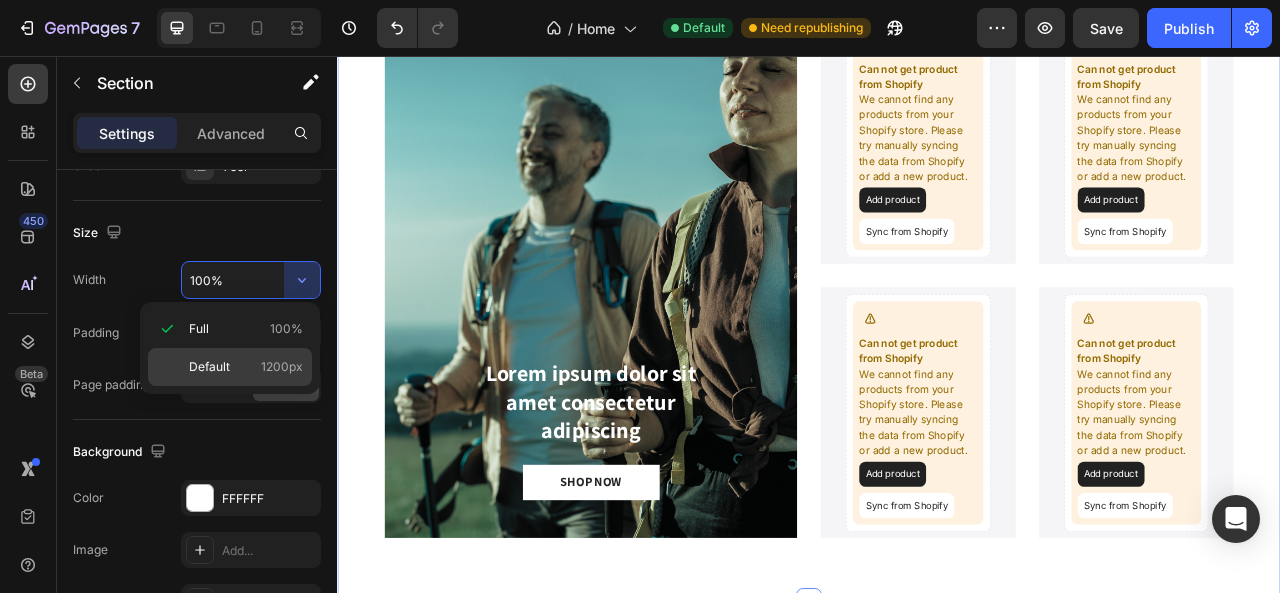 click on "Default 1200px" at bounding box center [246, 367] 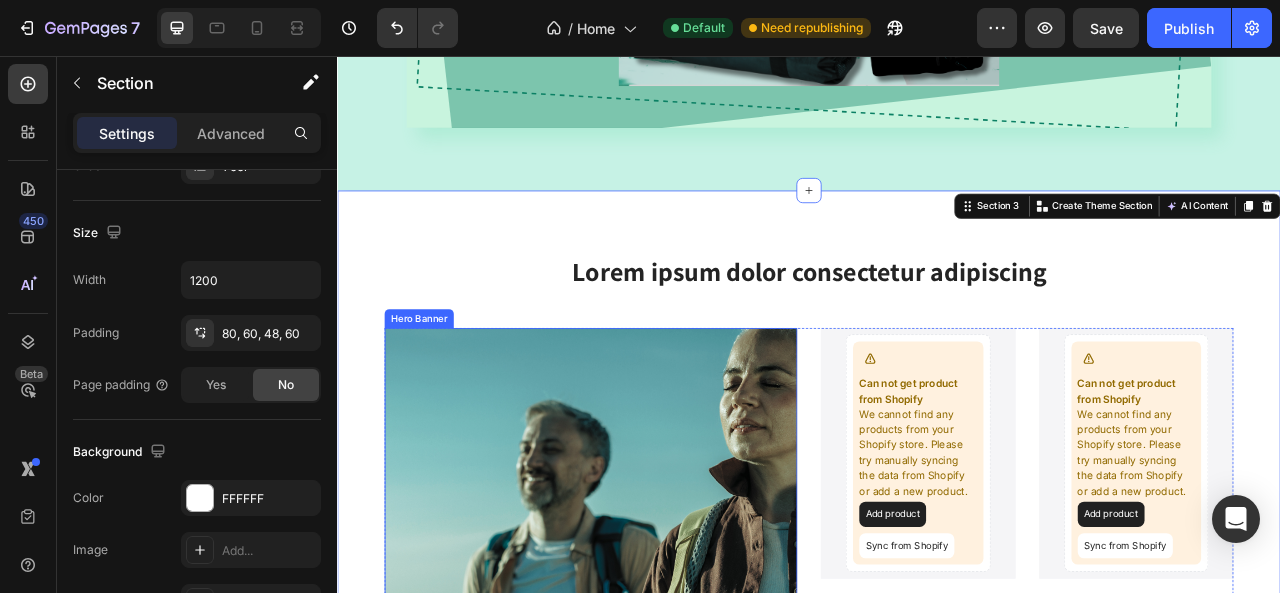 scroll, scrollTop: 1514, scrollLeft: 0, axis: vertical 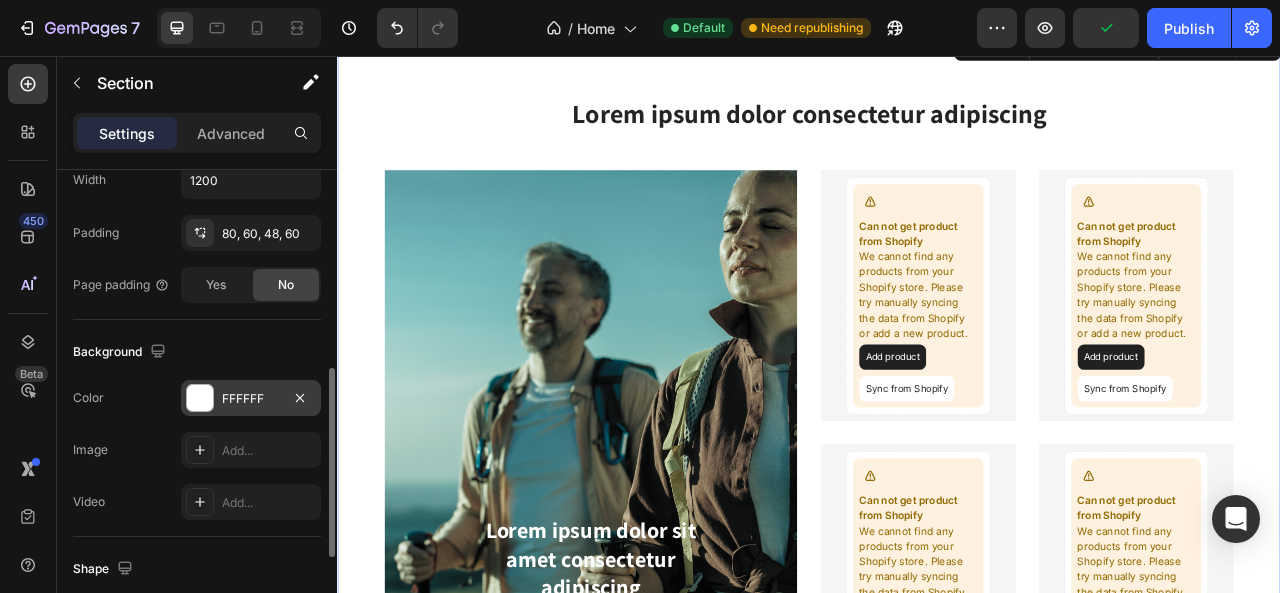 click on "FFFFFF" at bounding box center [251, 398] 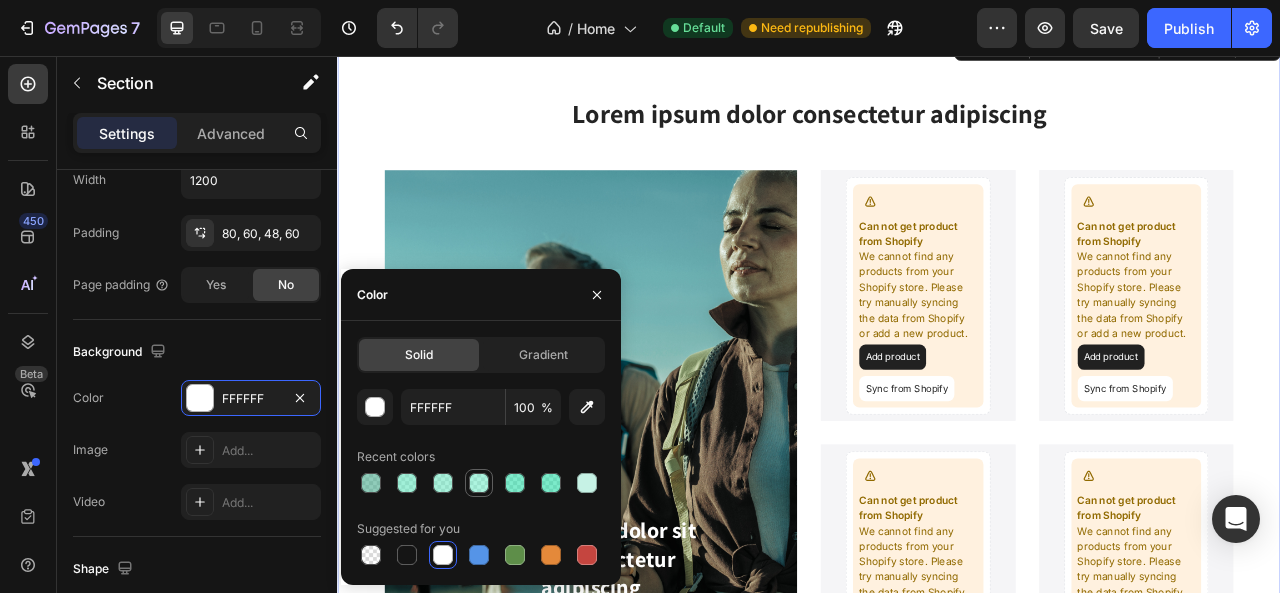 click at bounding box center (479, 483) 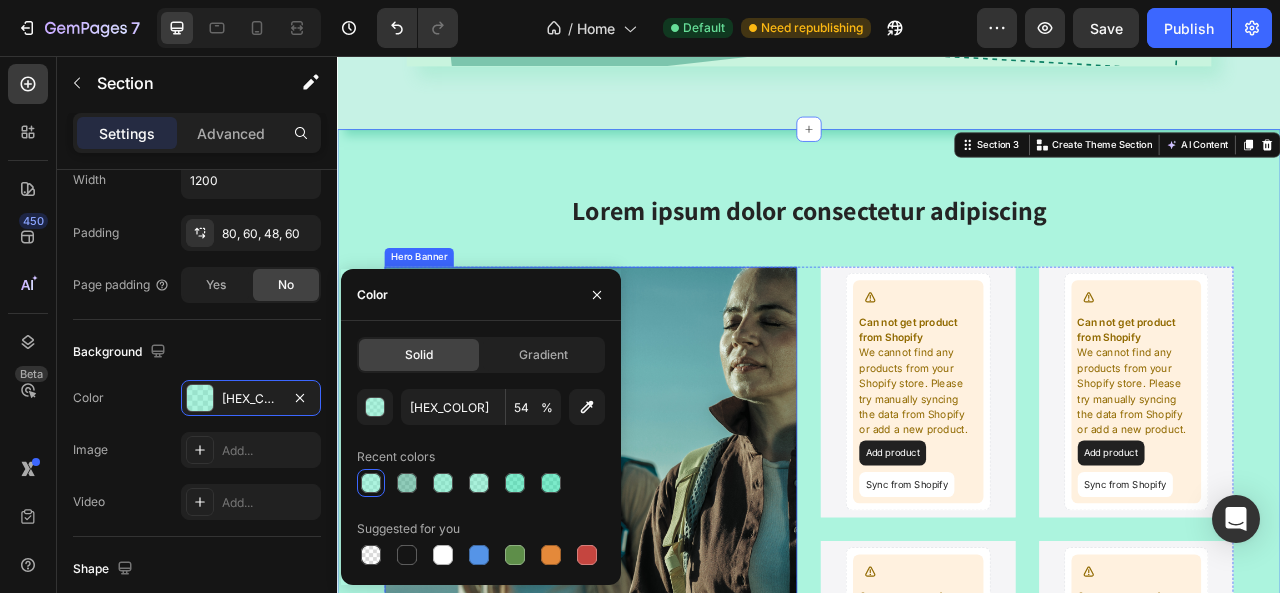 scroll, scrollTop: 1414, scrollLeft: 0, axis: vertical 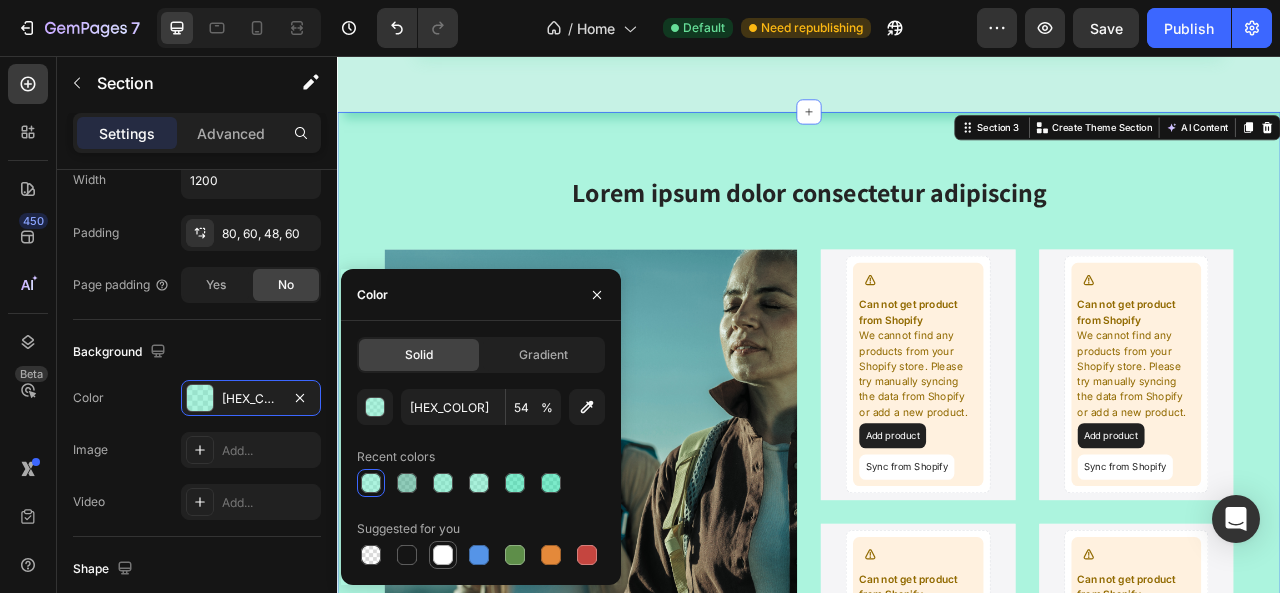click at bounding box center (443, 555) 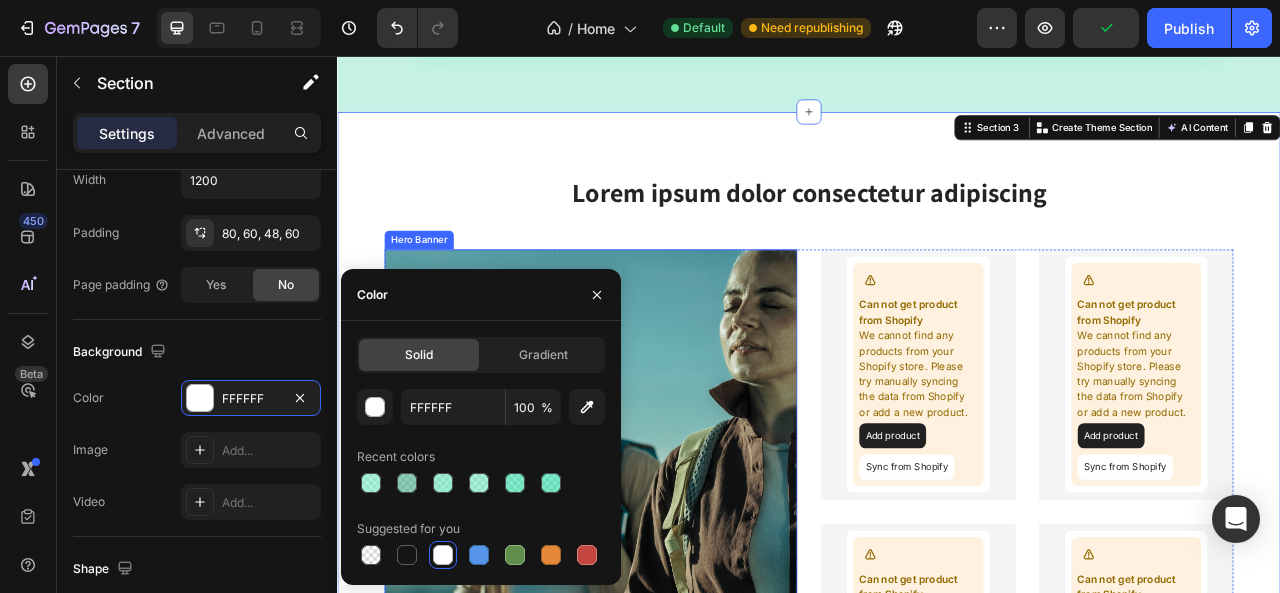 click at bounding box center (659, 636) 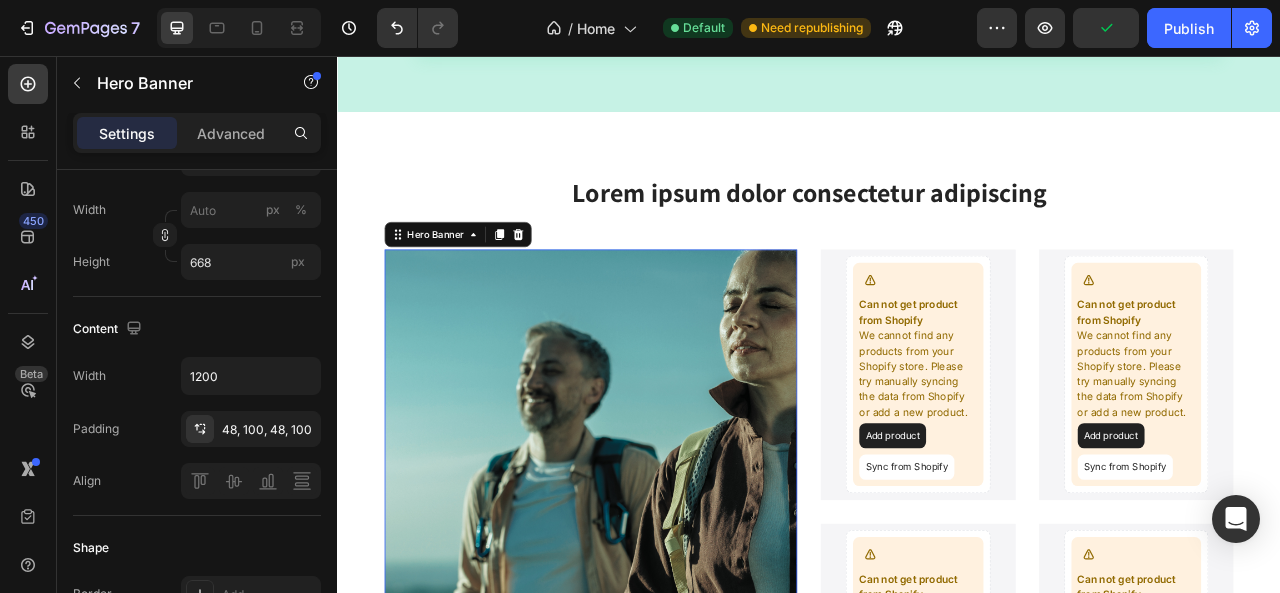 scroll, scrollTop: 0, scrollLeft: 0, axis: both 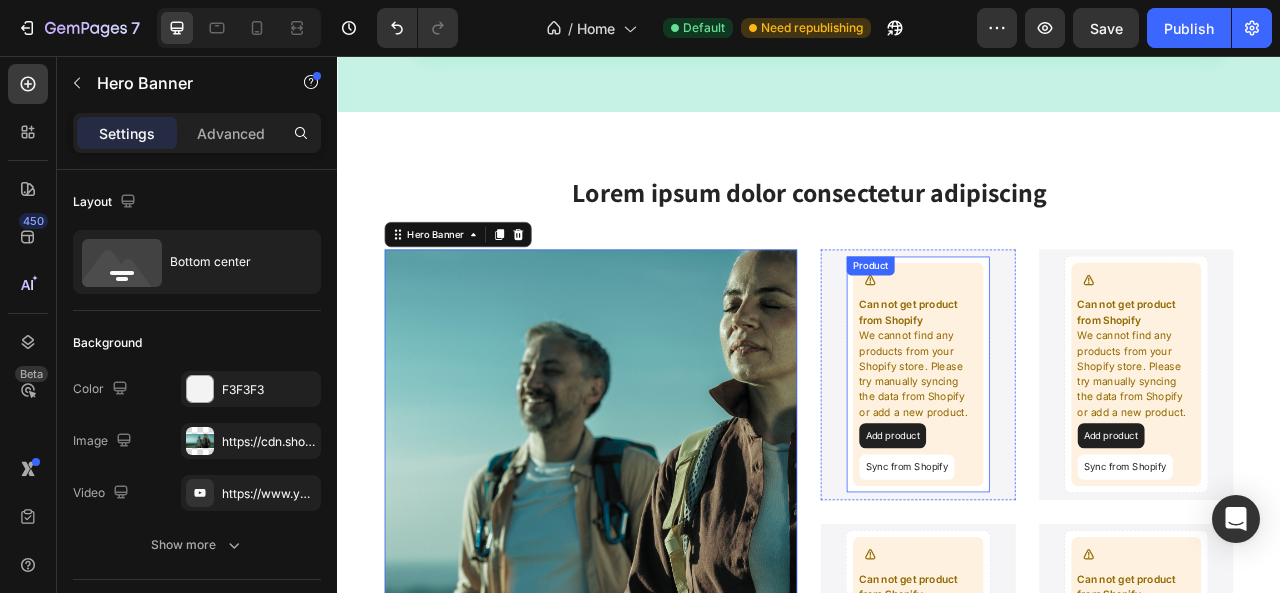 click on "We cannot find any products from your Shopify store. Please try manually syncing the data from Shopify or add a new product." at bounding box center (1076, 460) 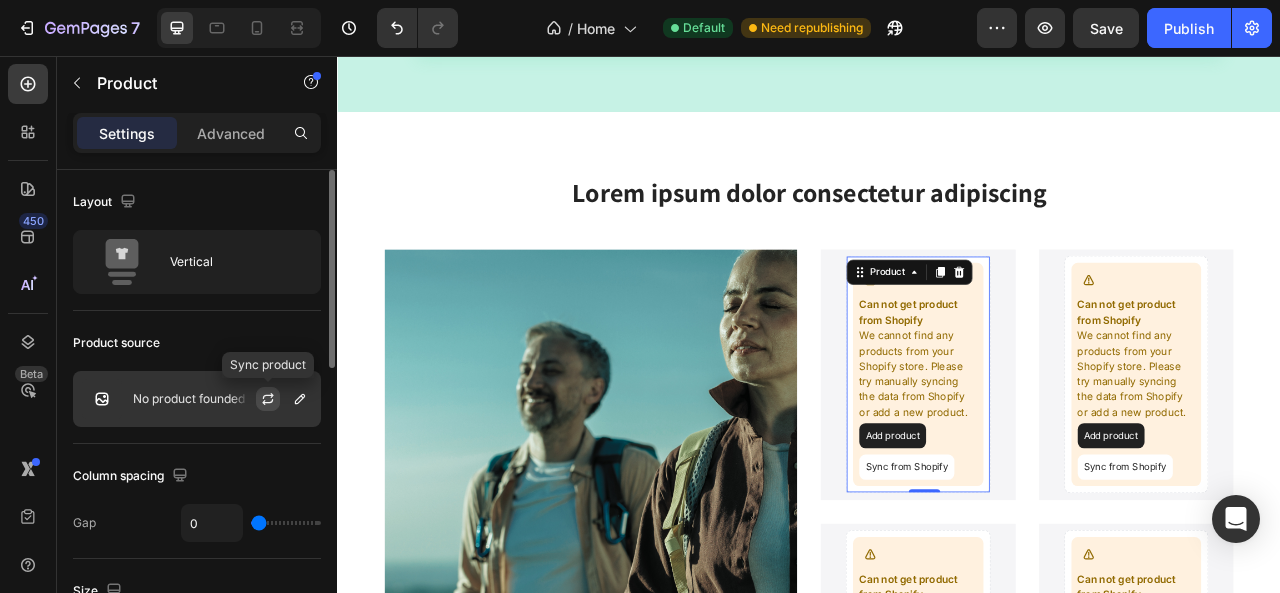 click 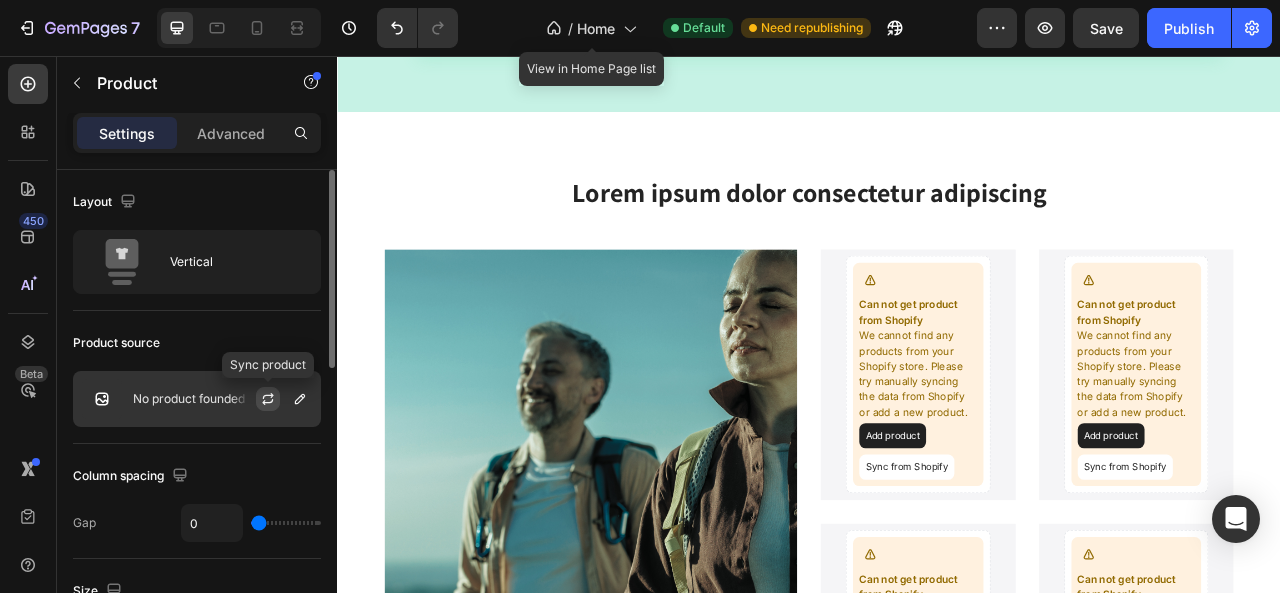 click 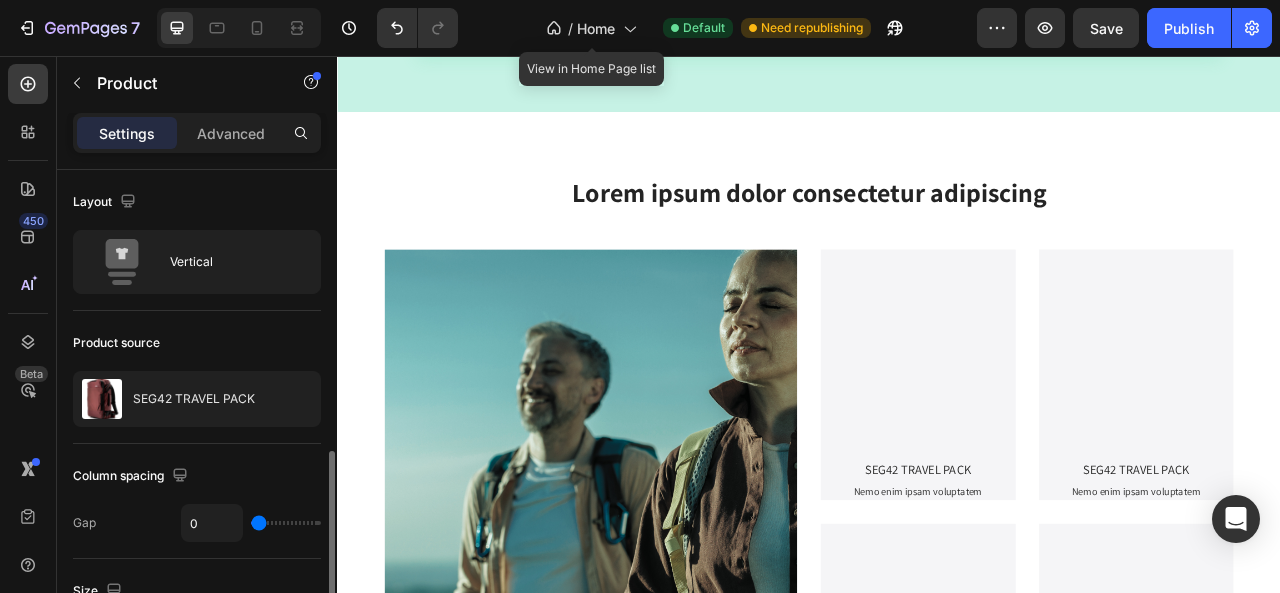 scroll, scrollTop: 200, scrollLeft: 0, axis: vertical 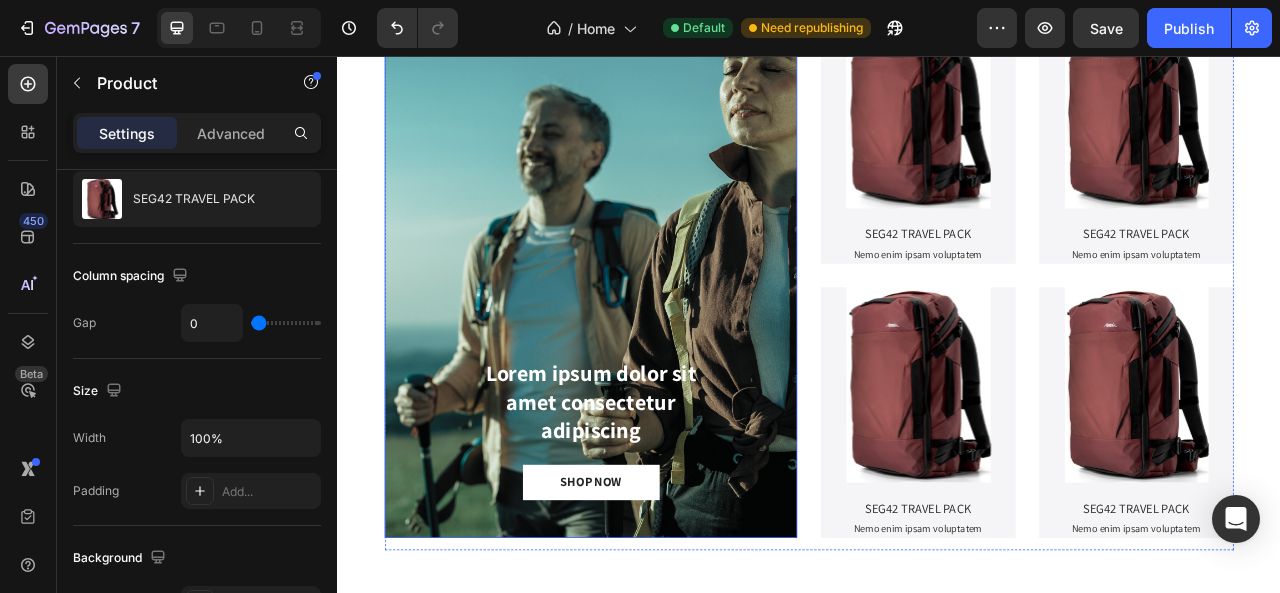 click at bounding box center (659, 335) 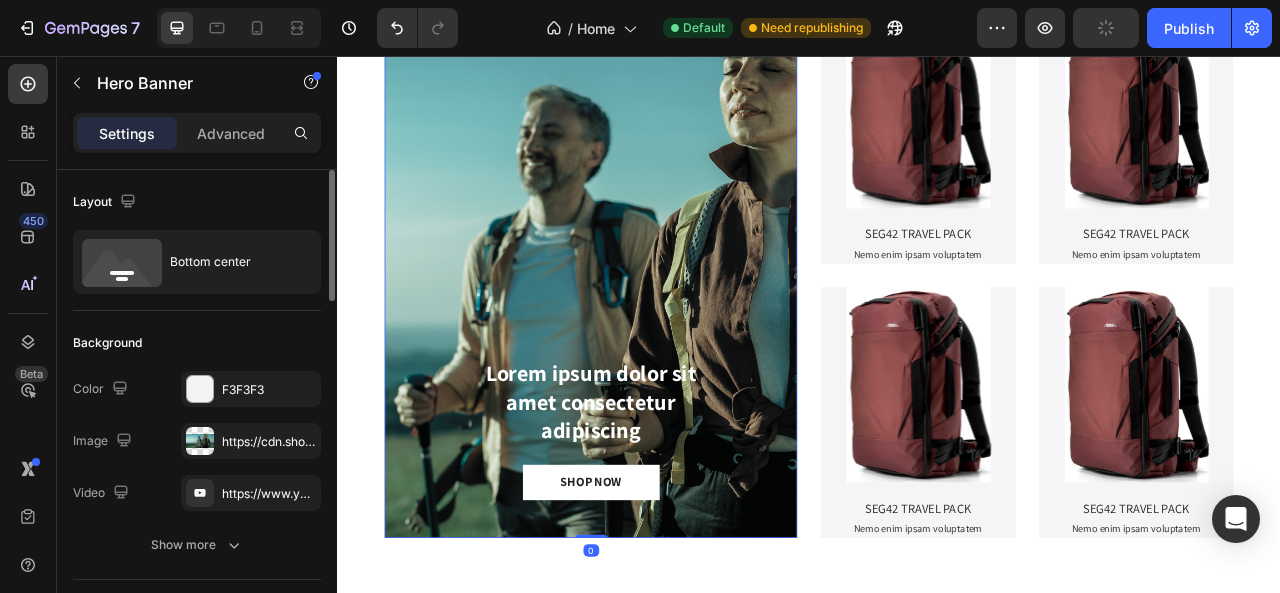 scroll, scrollTop: 100, scrollLeft: 0, axis: vertical 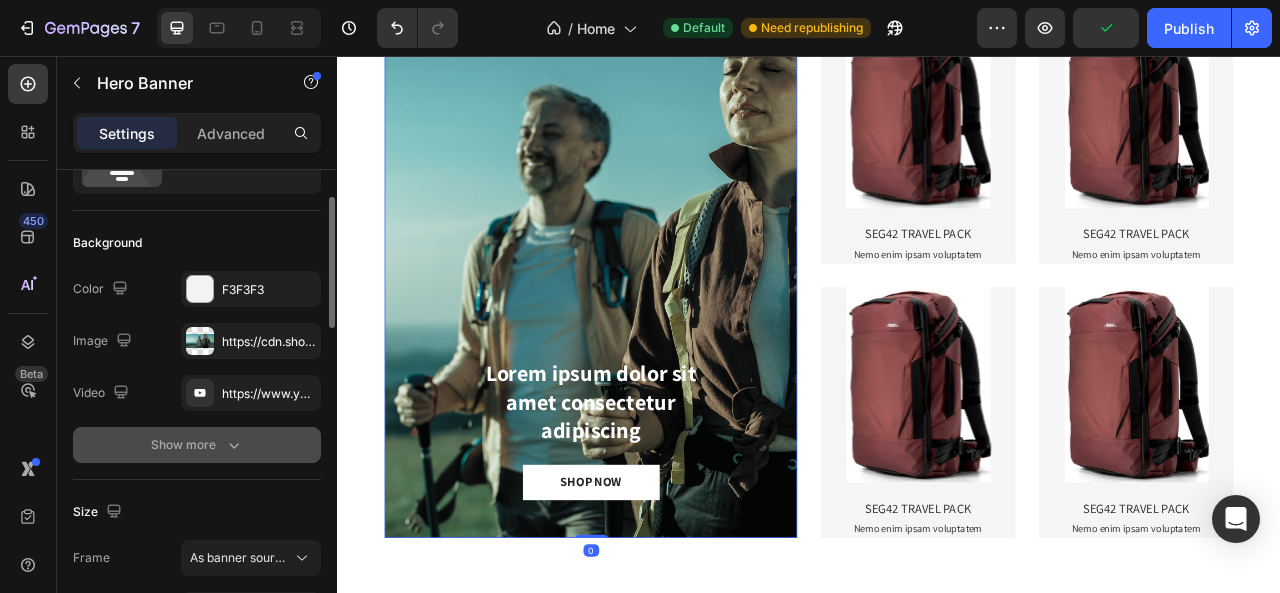 click on "Show more" at bounding box center [197, 445] 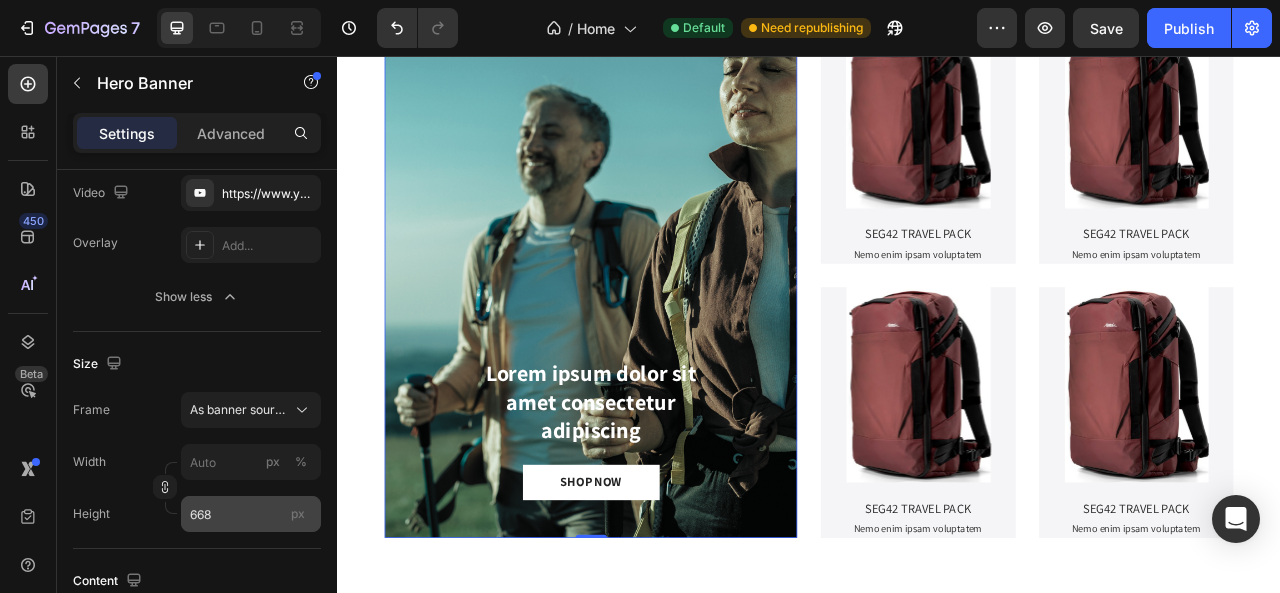 scroll, scrollTop: 500, scrollLeft: 0, axis: vertical 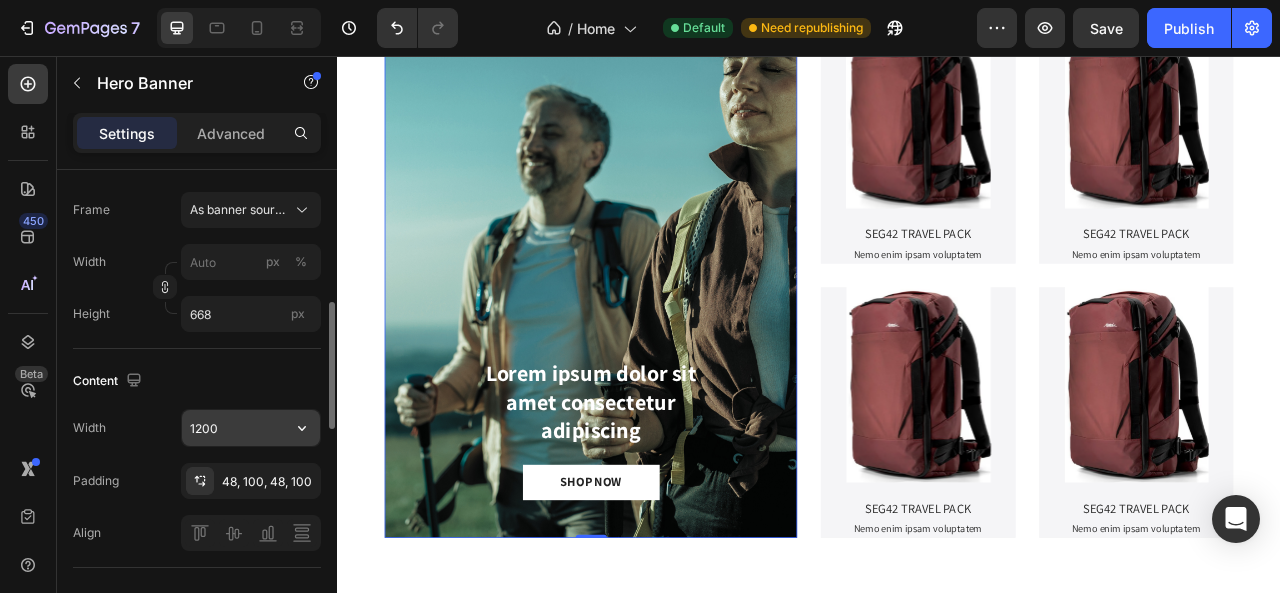 click on "1200" at bounding box center (251, 428) 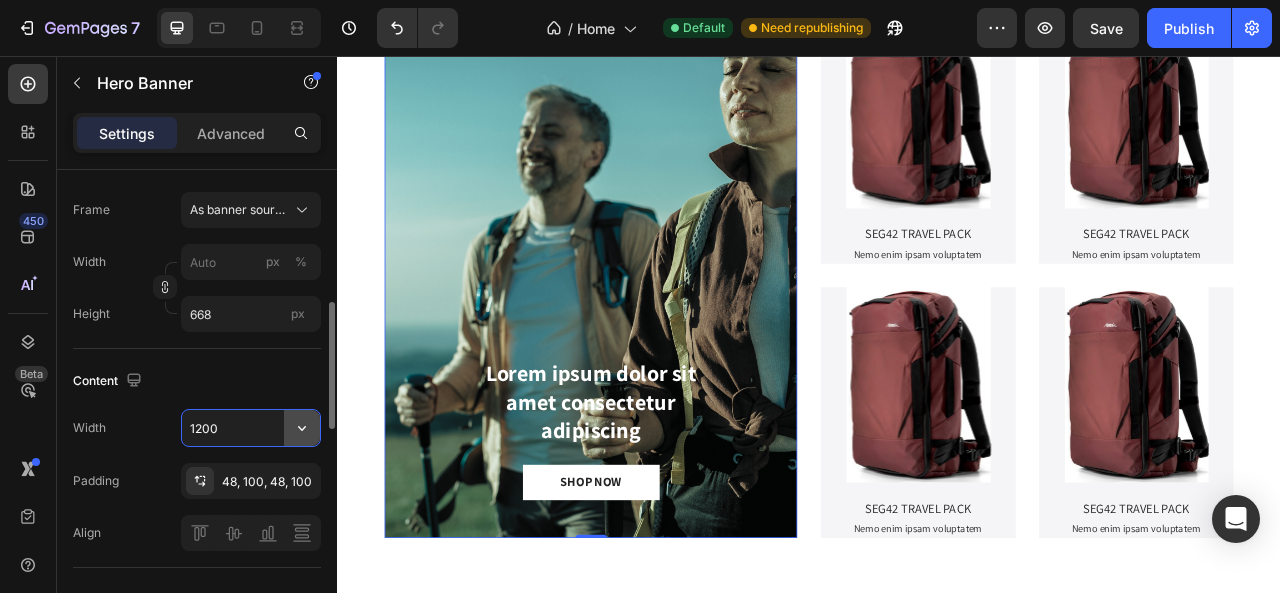 click 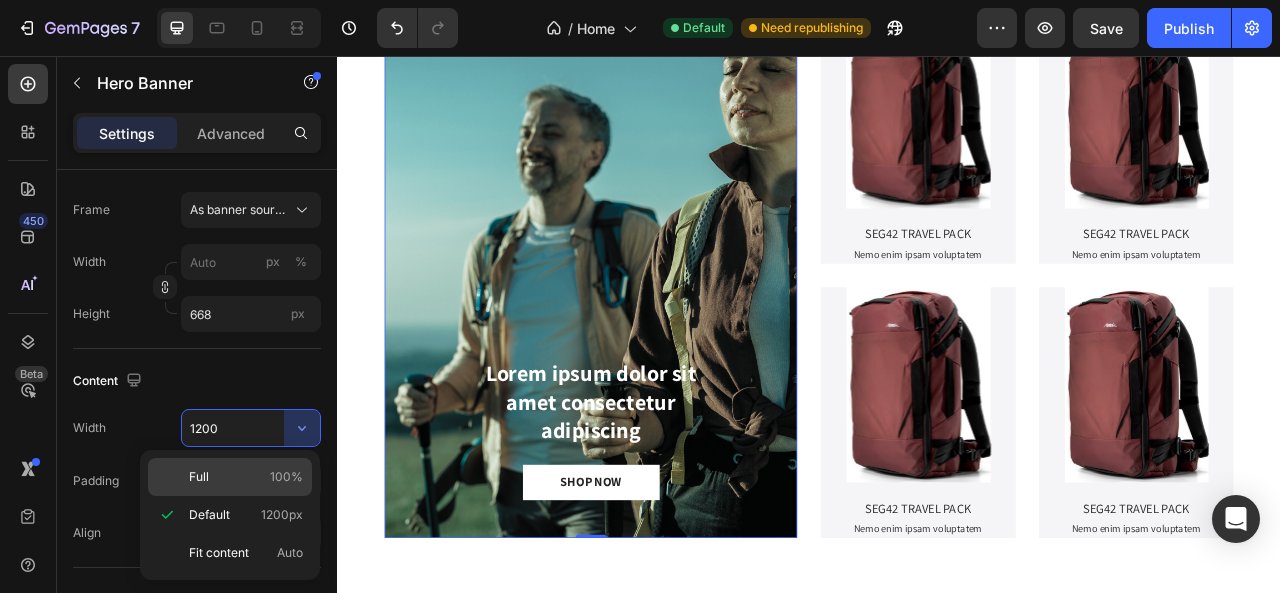 click on "Full 100%" 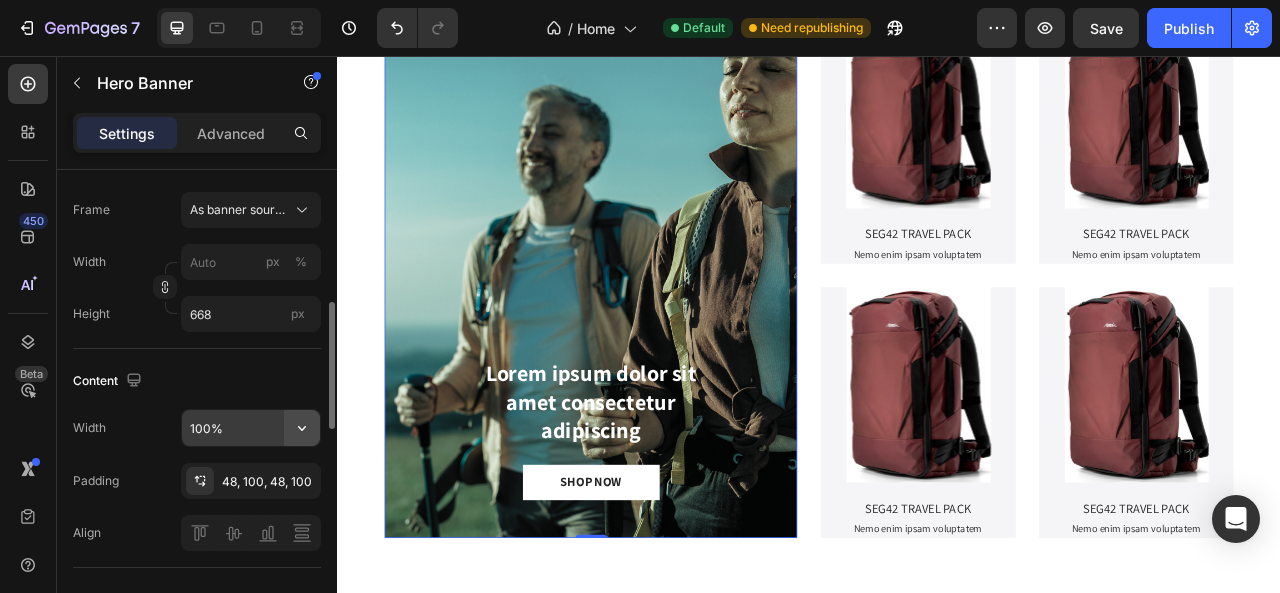 click 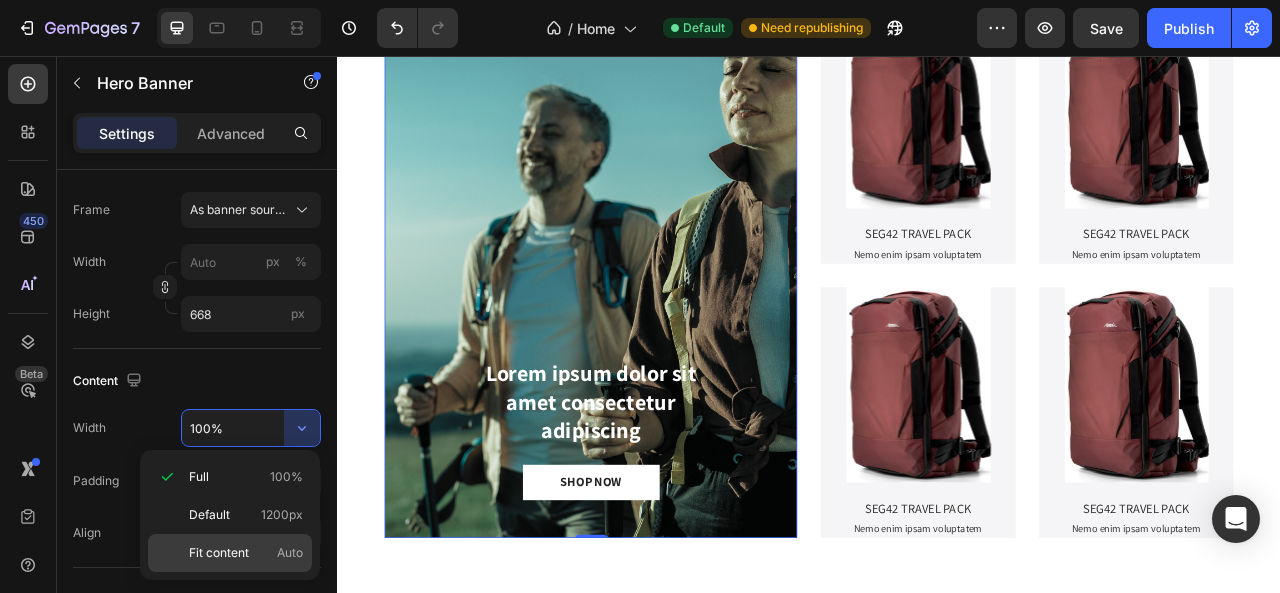 click on "Auto" at bounding box center (290, 553) 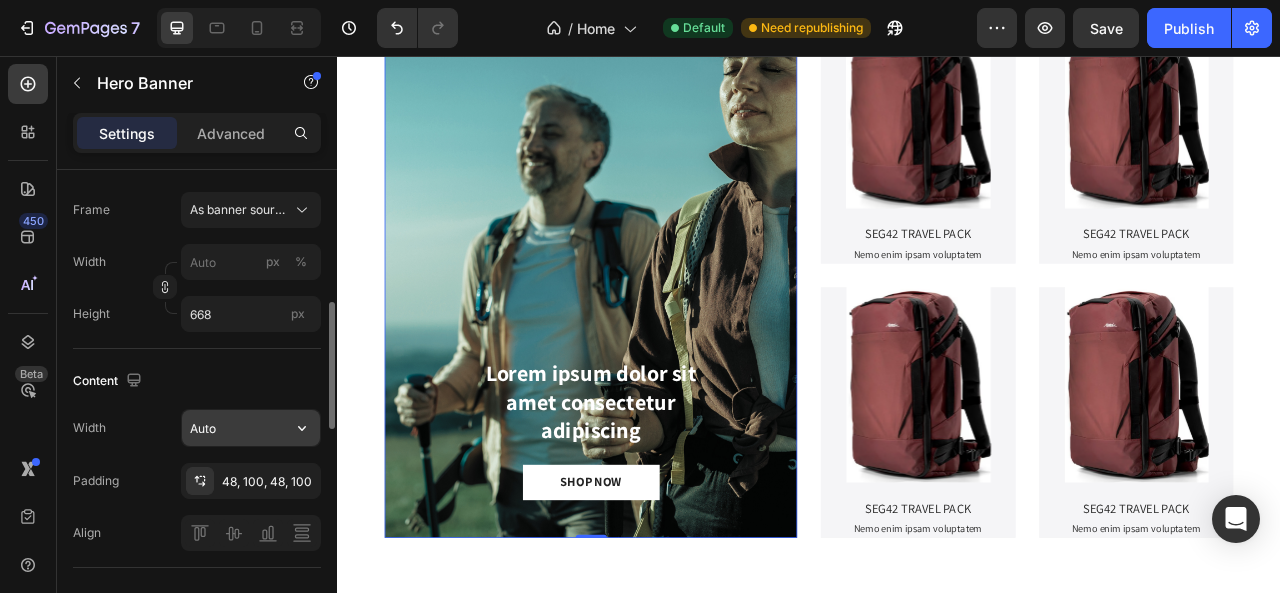 click on "Auto" at bounding box center [251, 428] 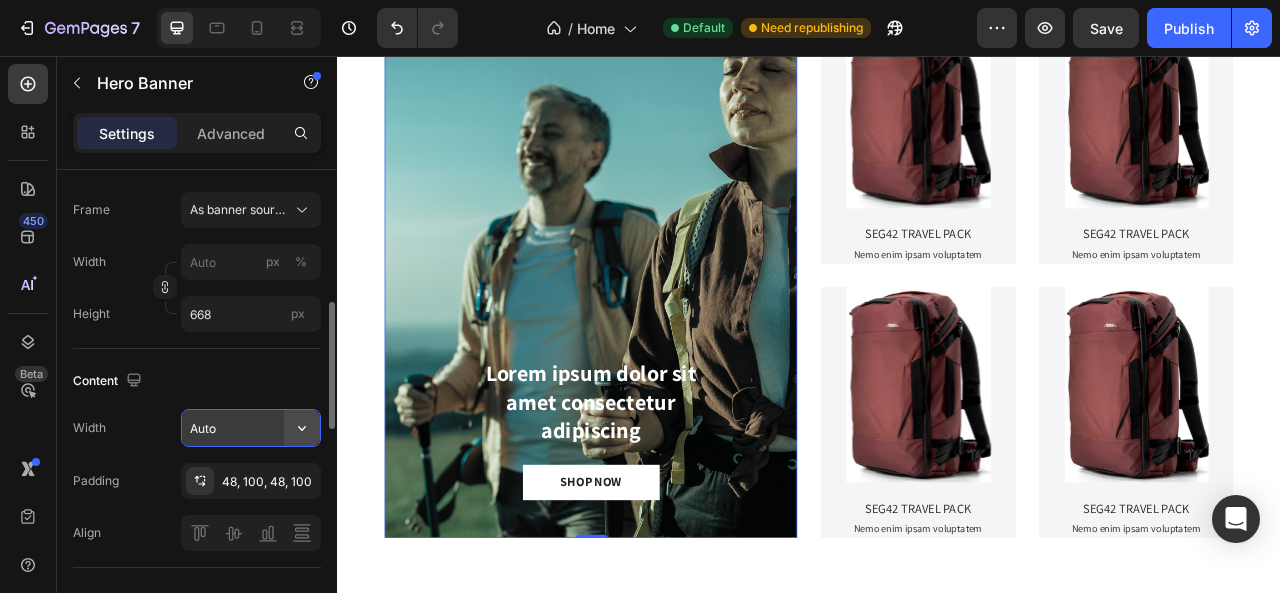 click 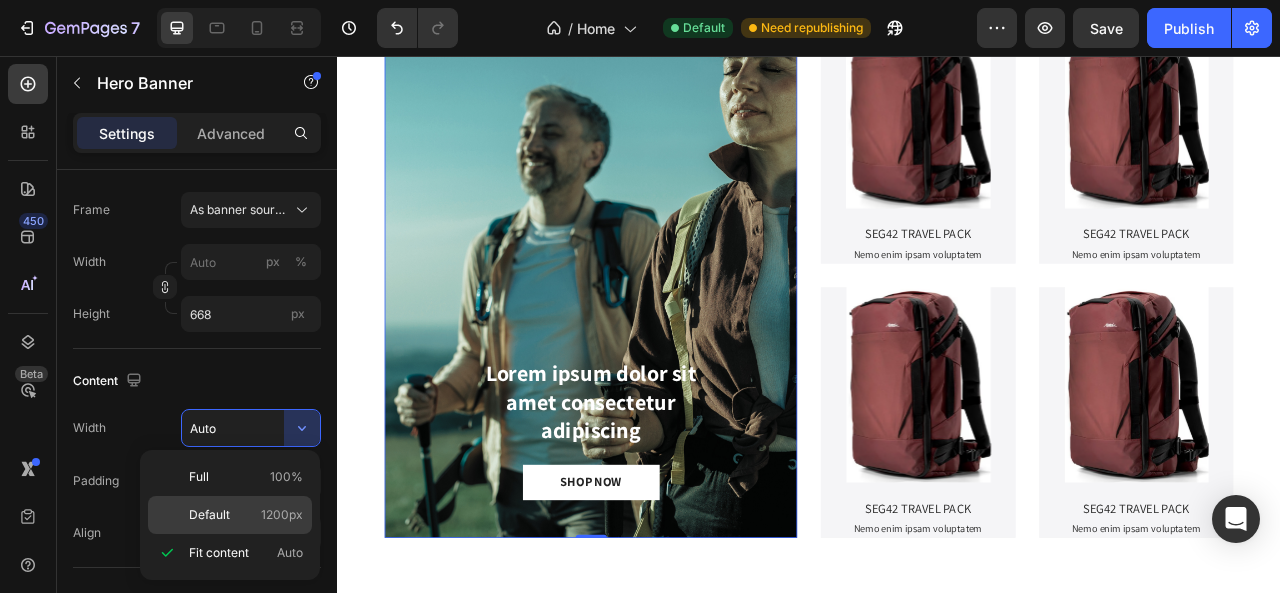 click on "1200px" at bounding box center [282, 515] 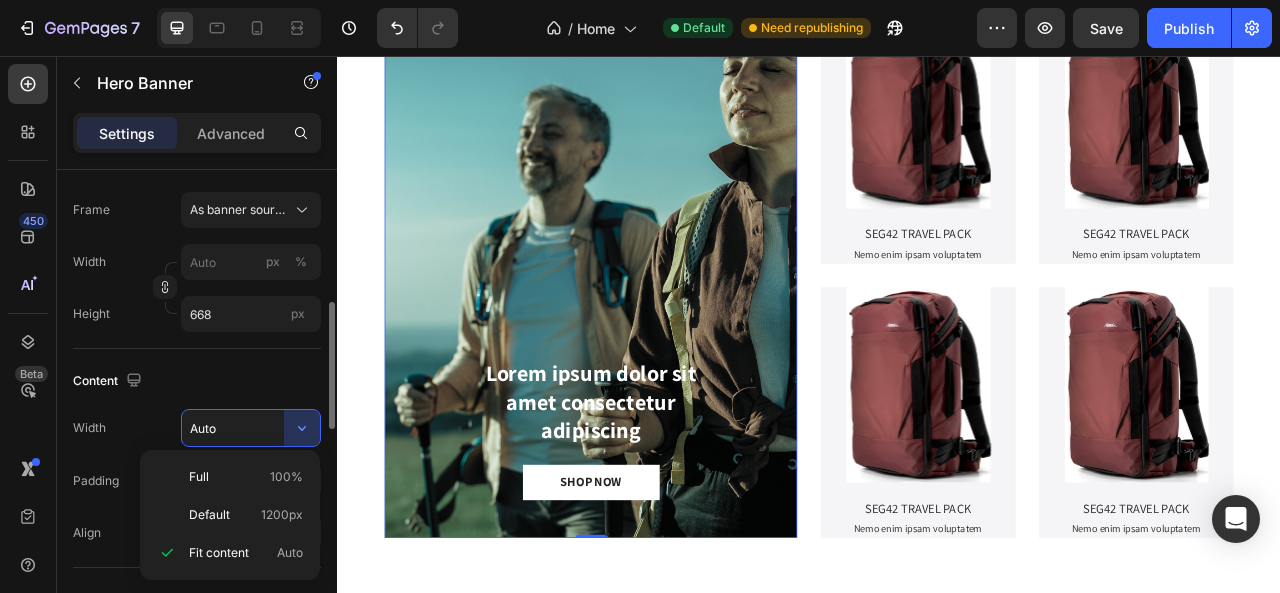 type on "1200" 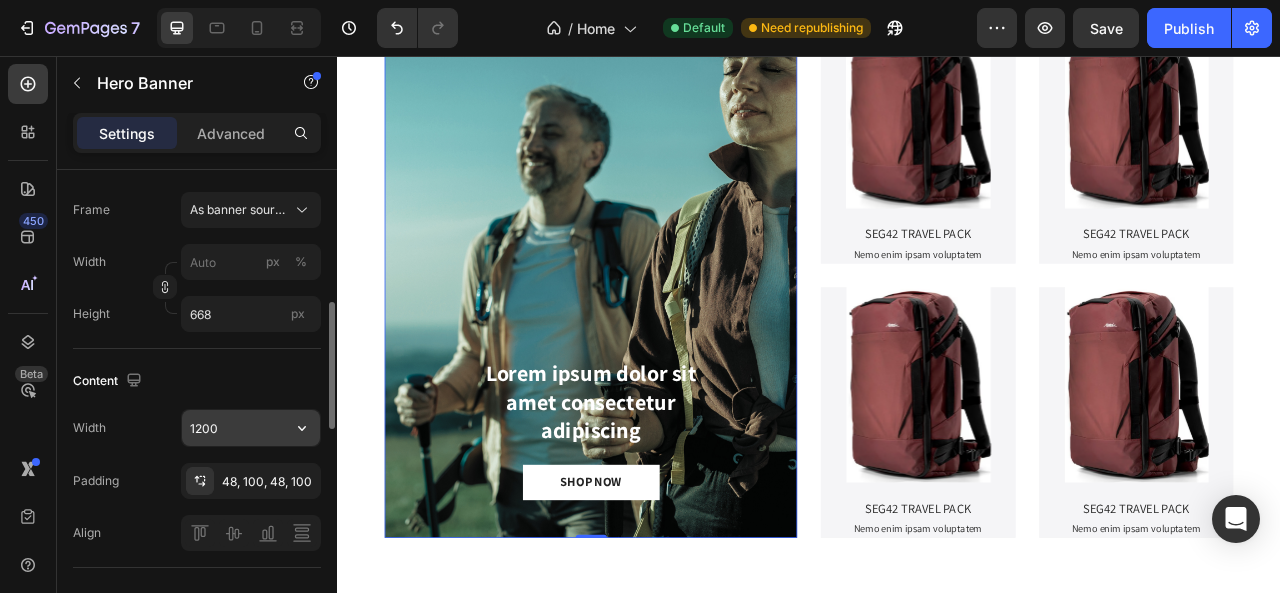 scroll, scrollTop: 600, scrollLeft: 0, axis: vertical 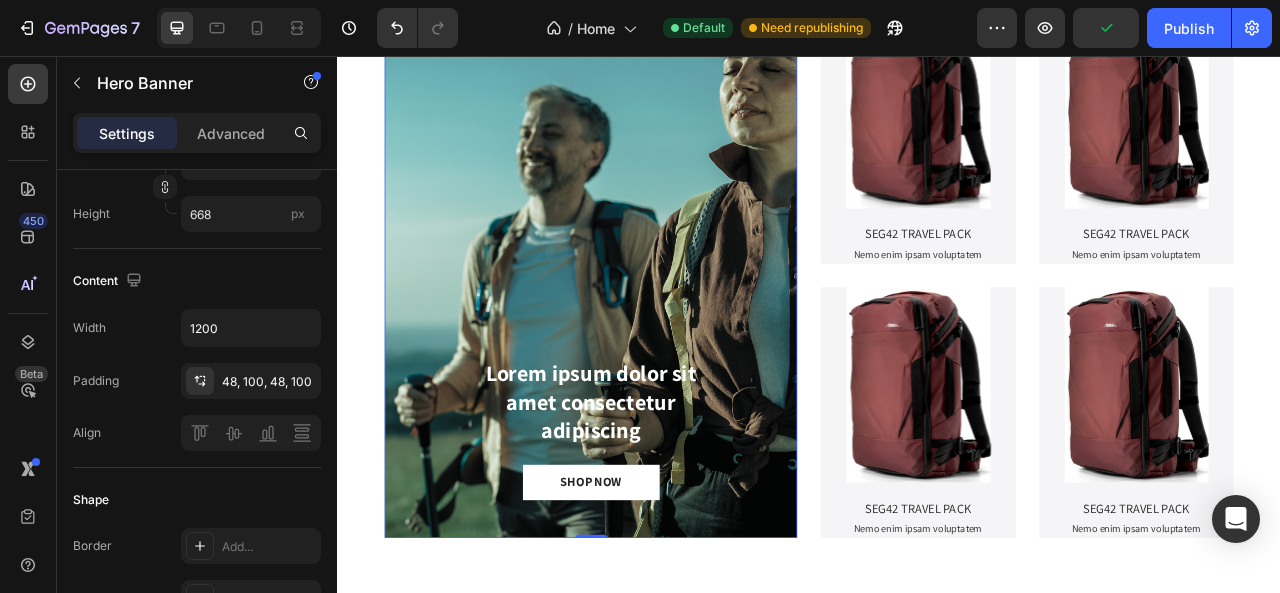 click at bounding box center (659, 335) 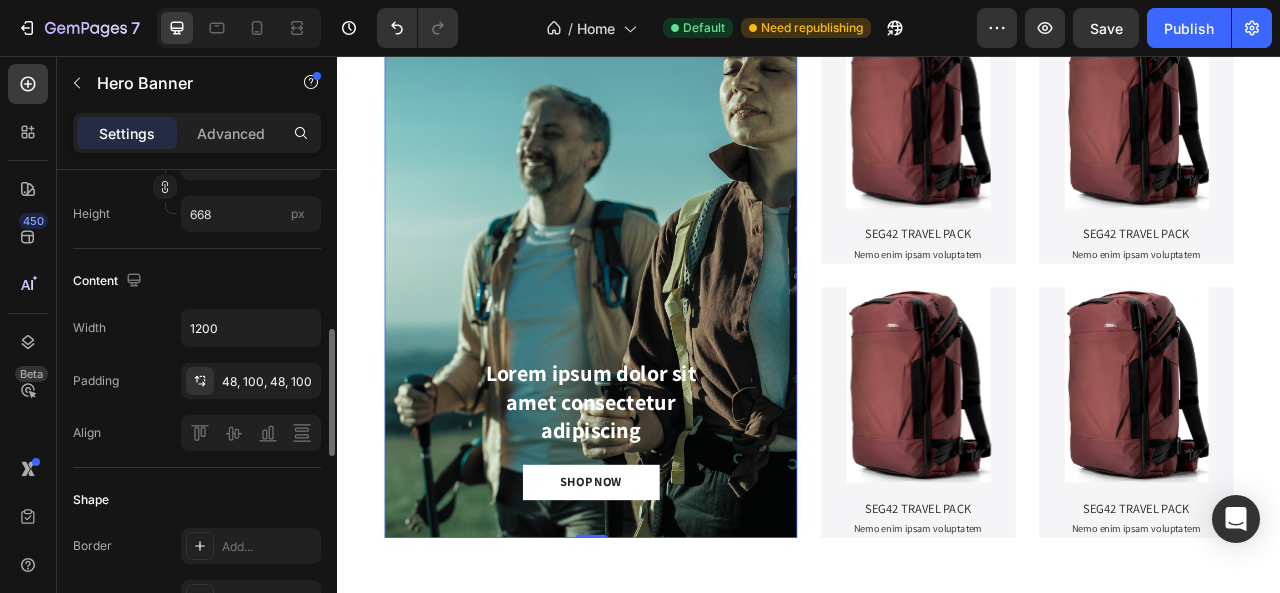 scroll, scrollTop: 800, scrollLeft: 0, axis: vertical 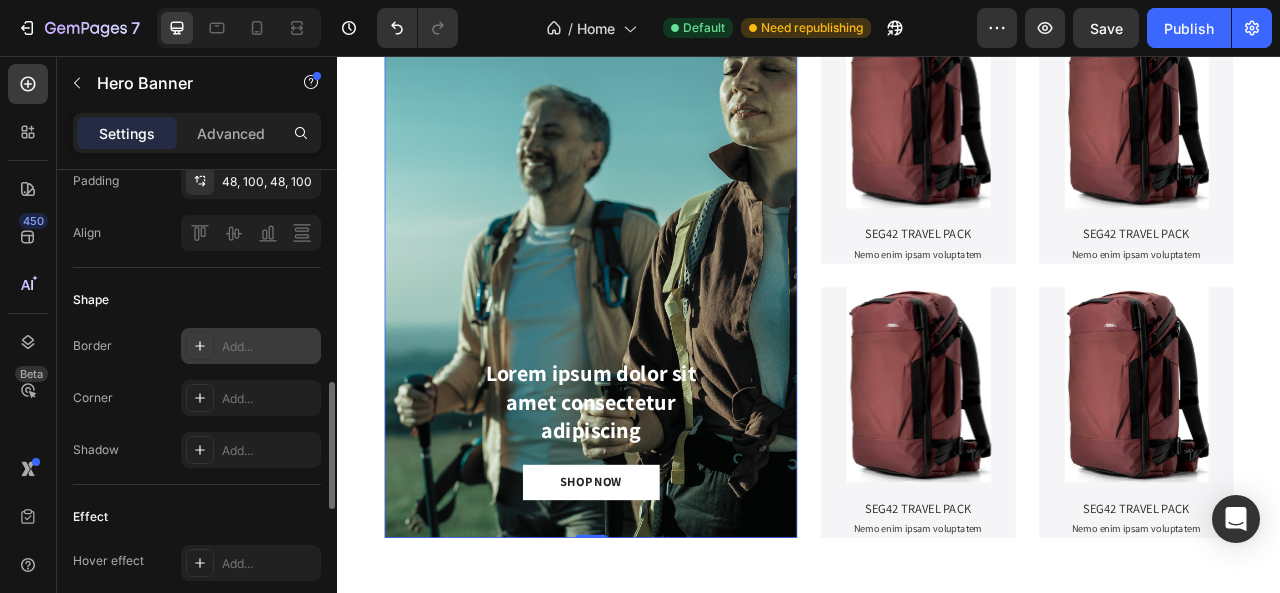 click on "Add..." at bounding box center (269, 347) 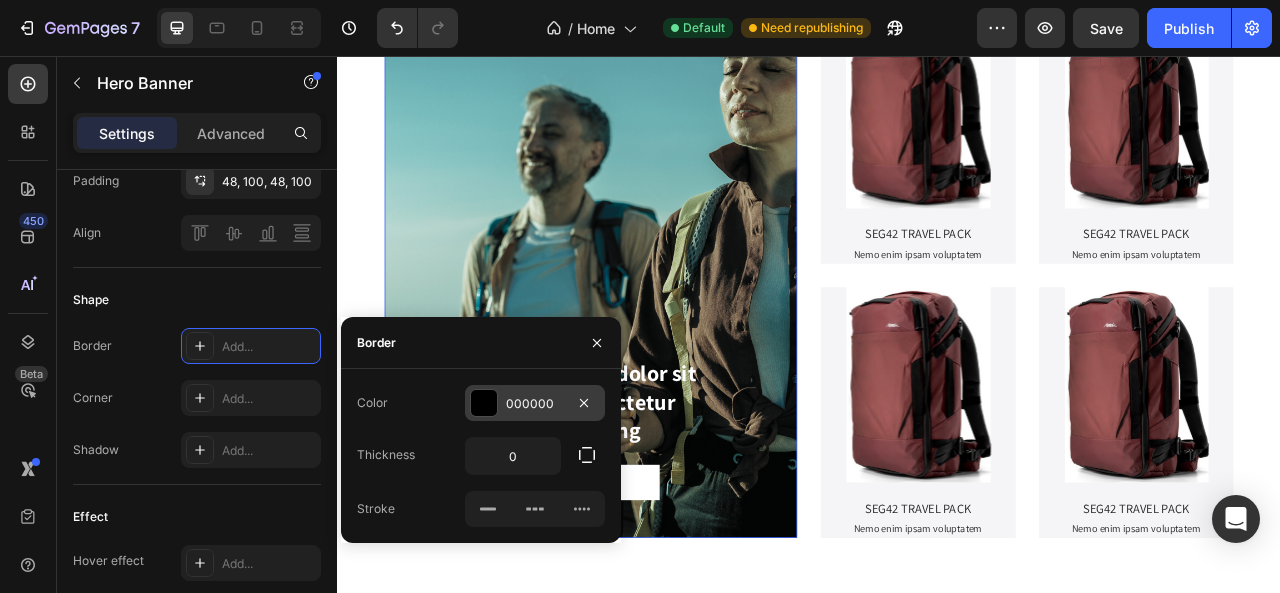 click at bounding box center [484, 403] 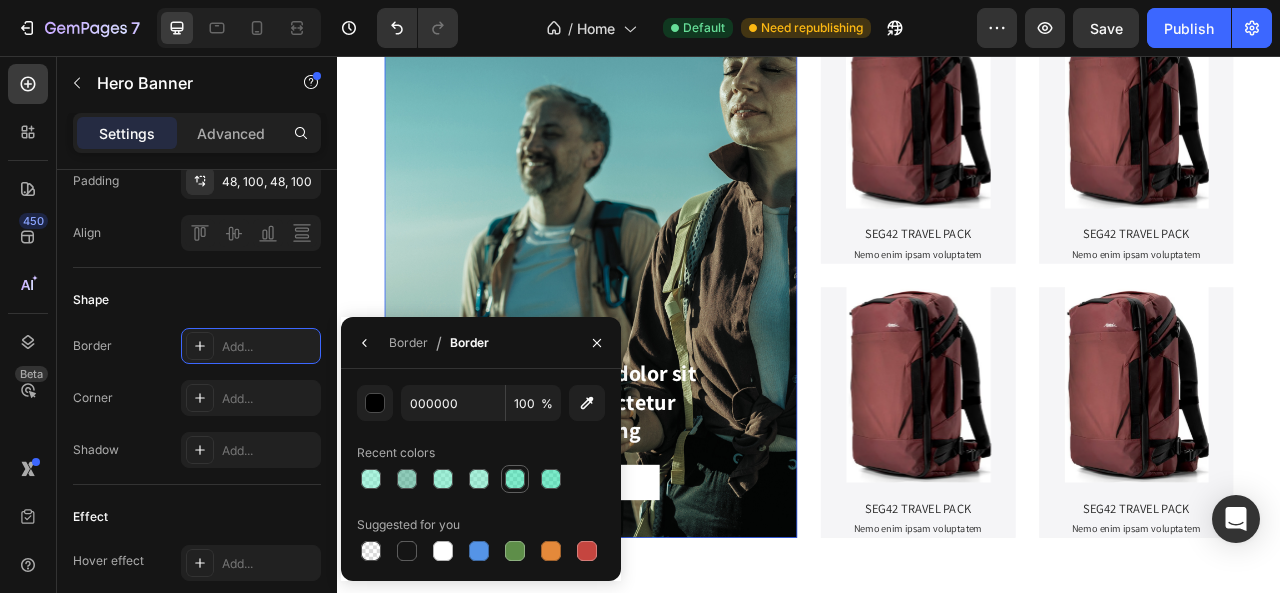click at bounding box center (515, 479) 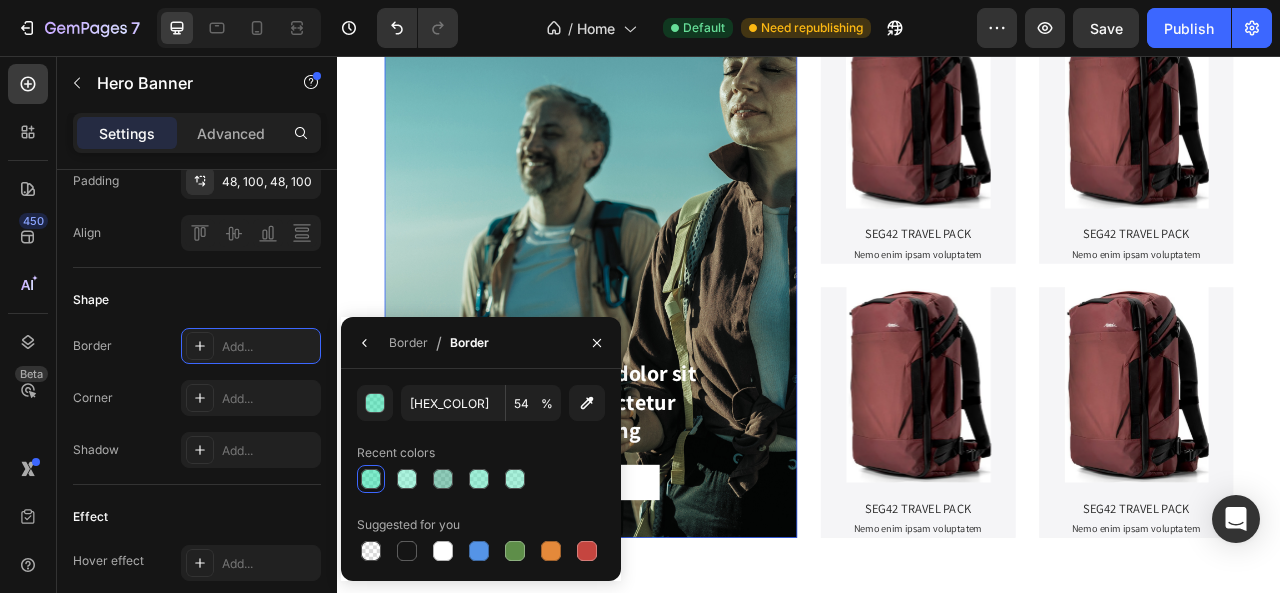 click at bounding box center [371, 479] 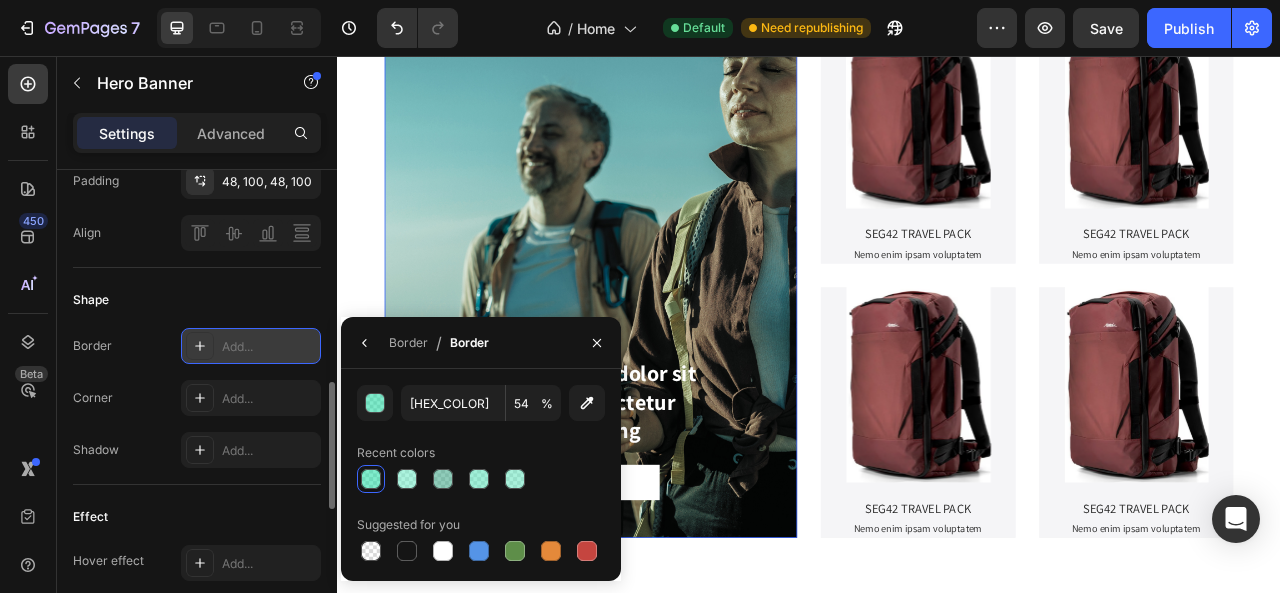 click 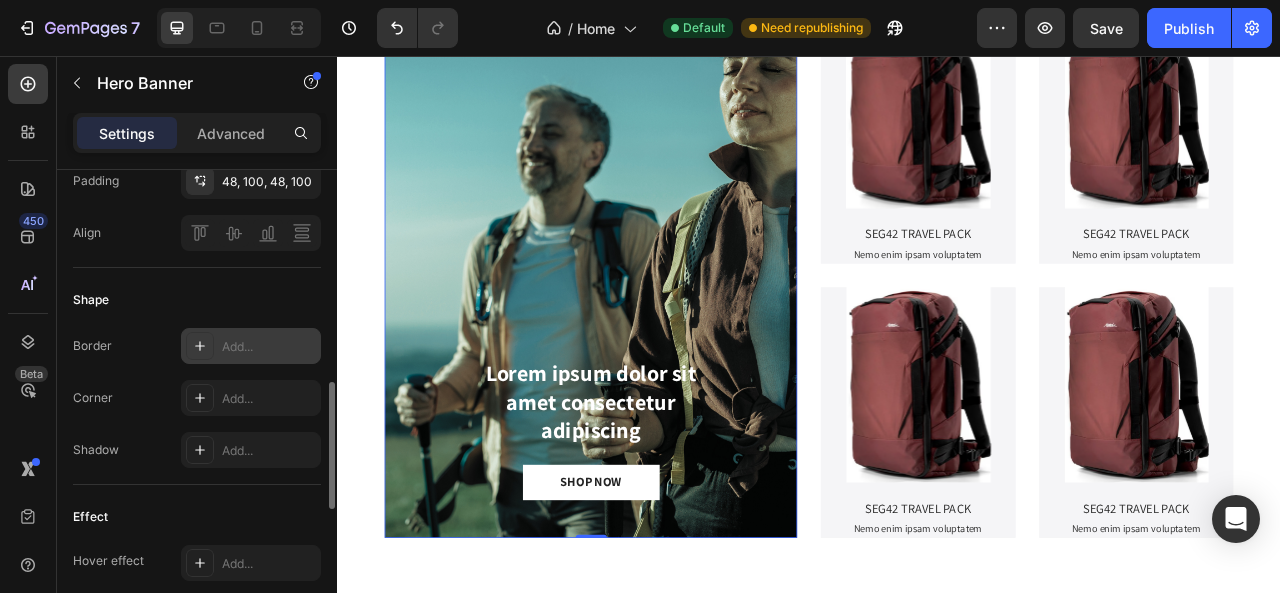 click 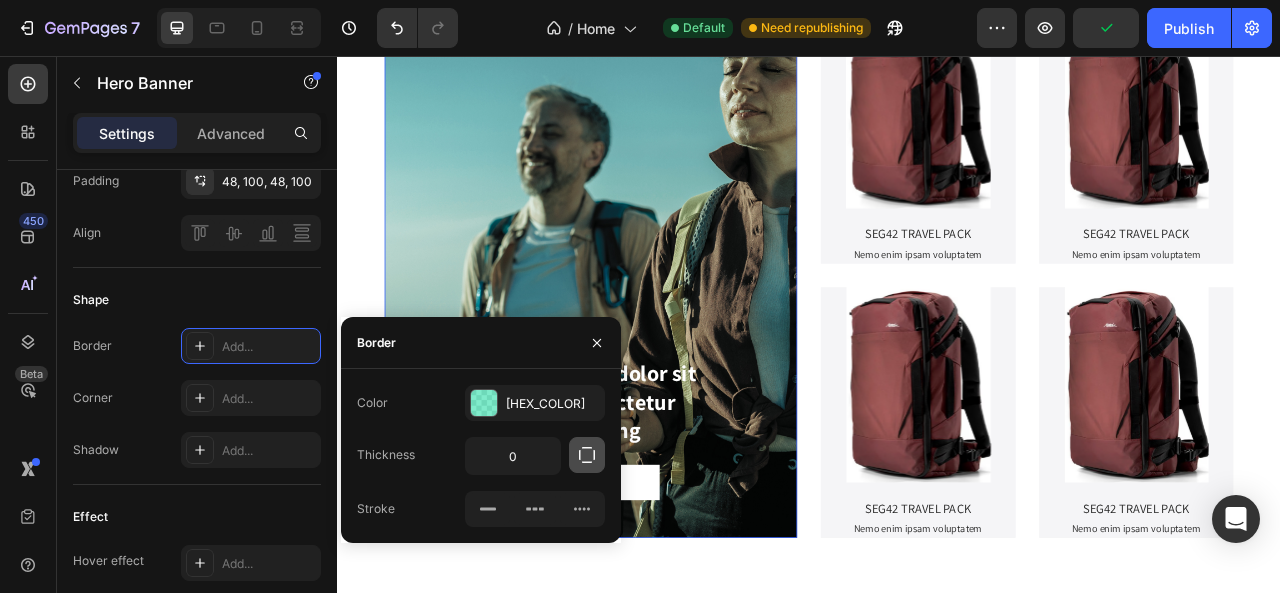 click 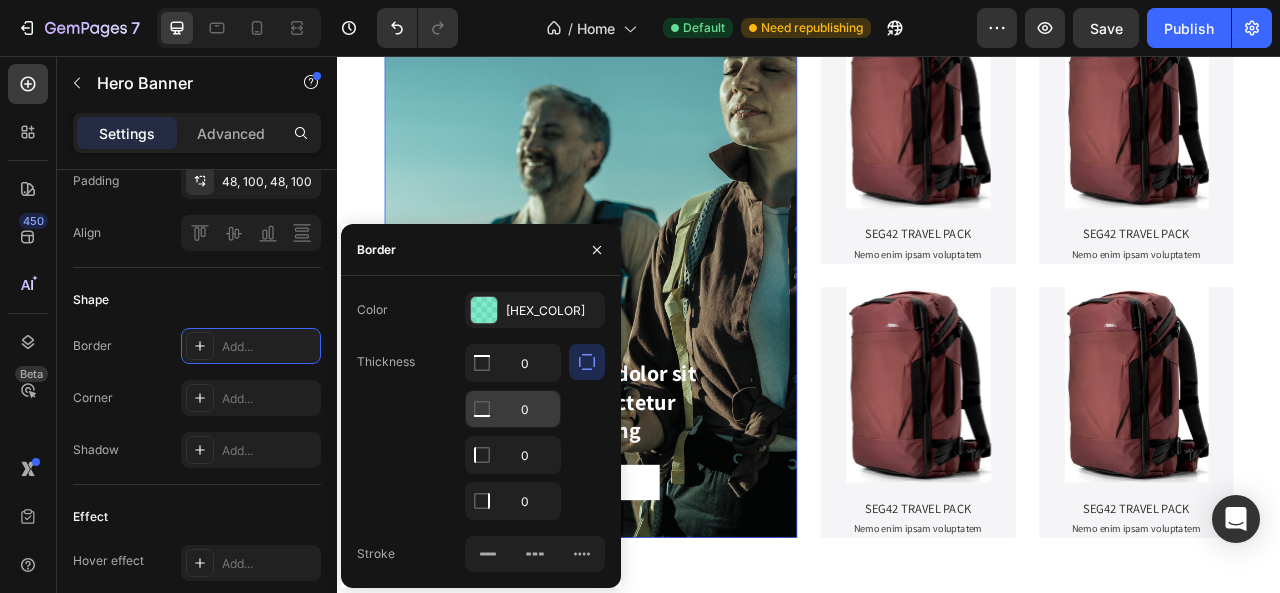 click 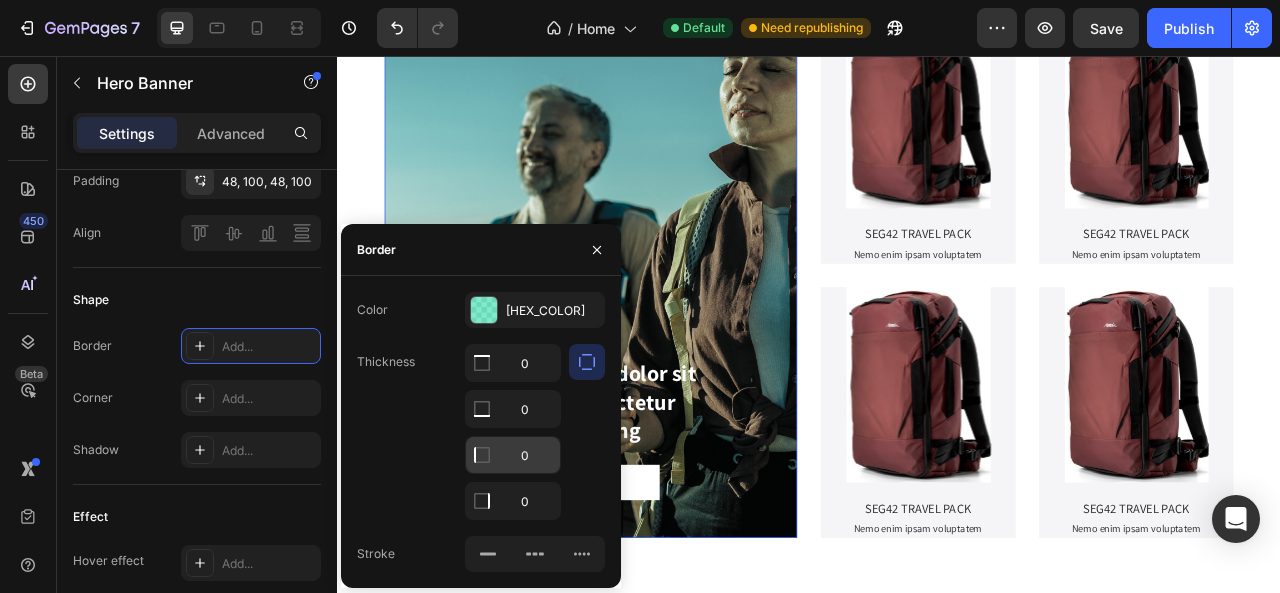 click 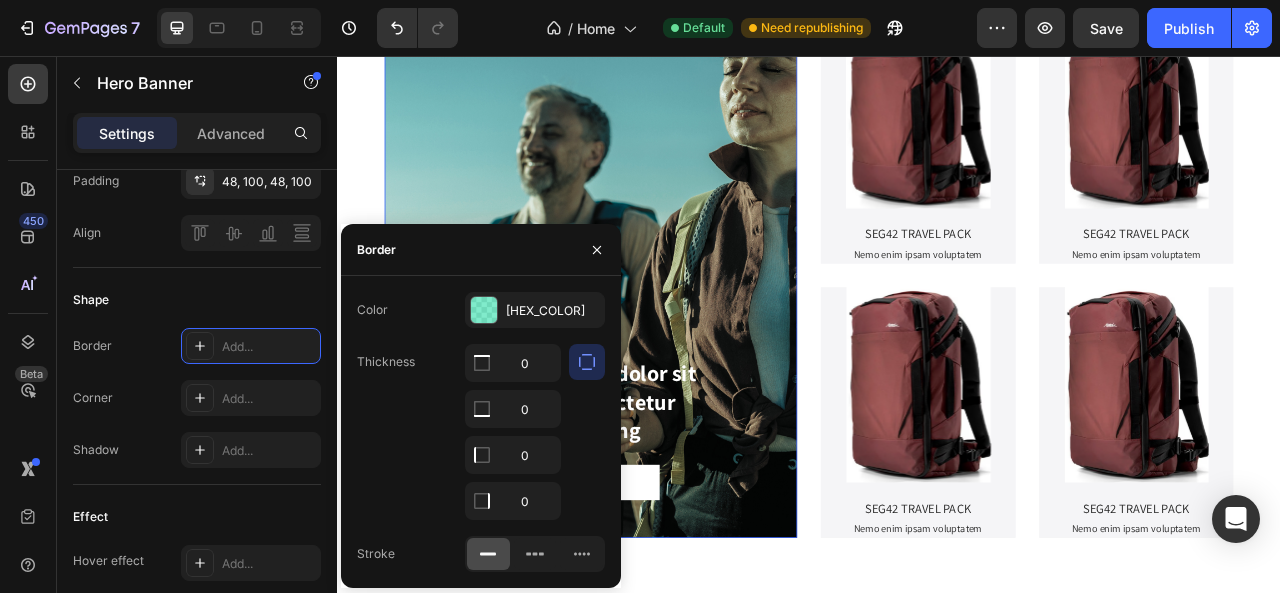 click 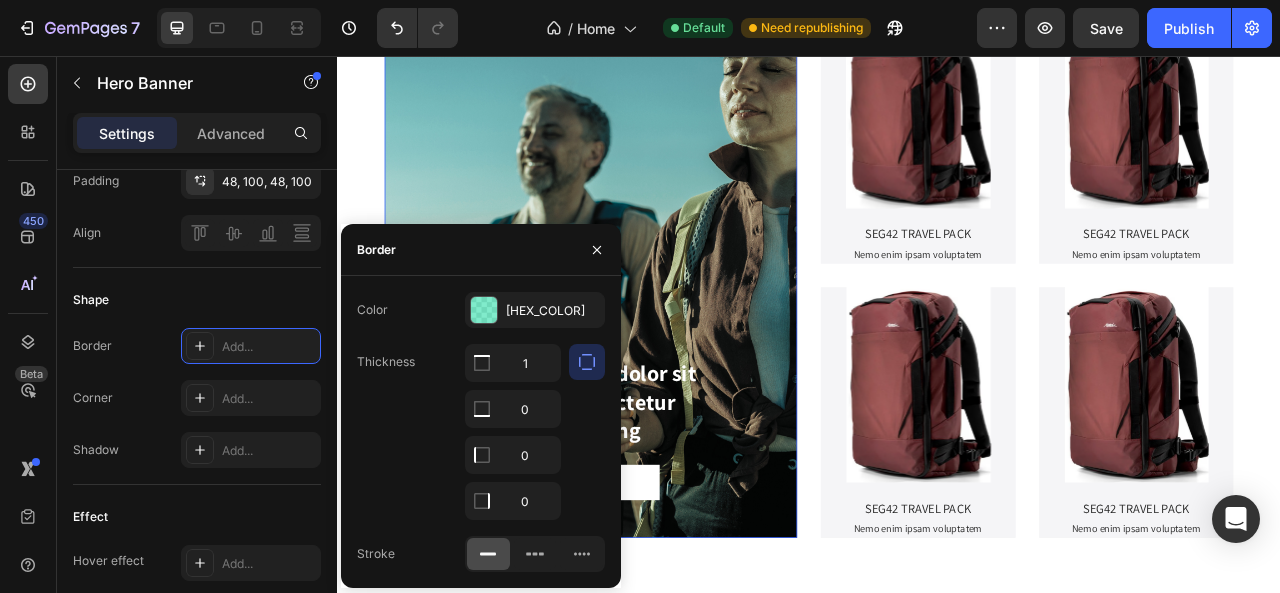scroll, scrollTop: 1714, scrollLeft: 0, axis: vertical 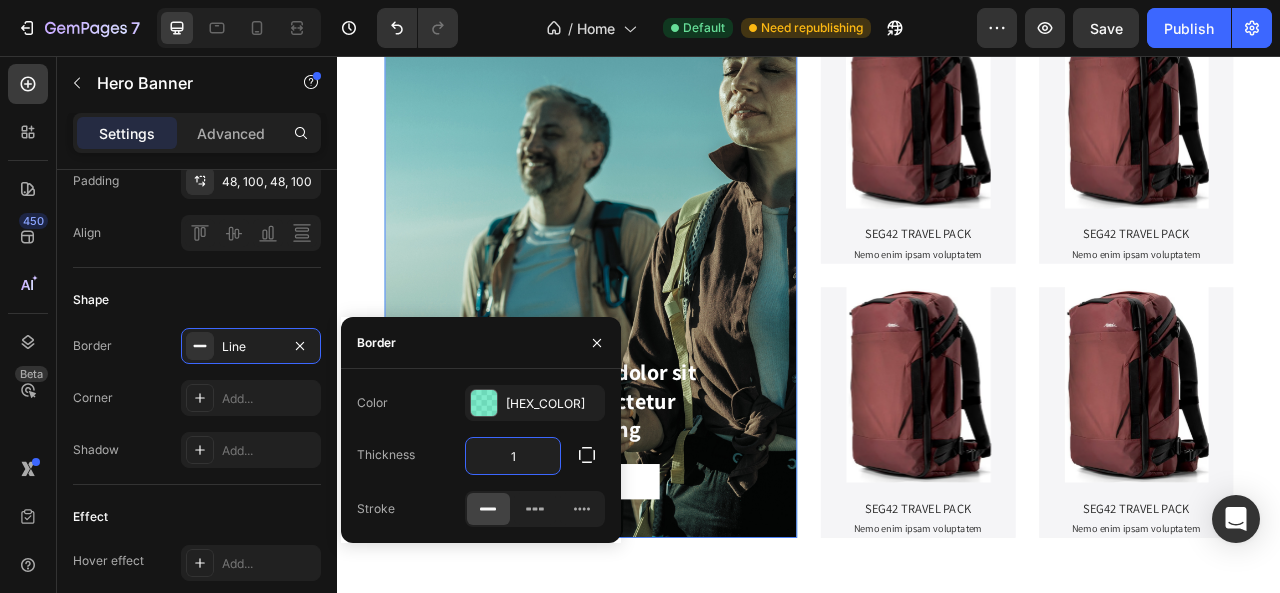click on "1" at bounding box center (513, 456) 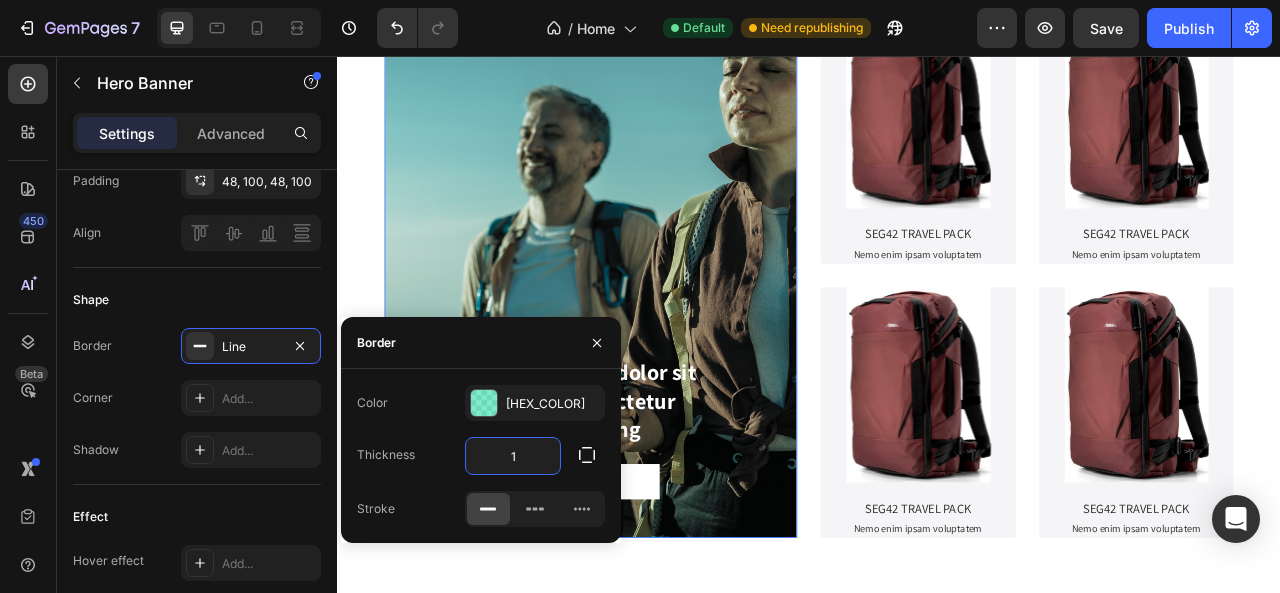 type on "5" 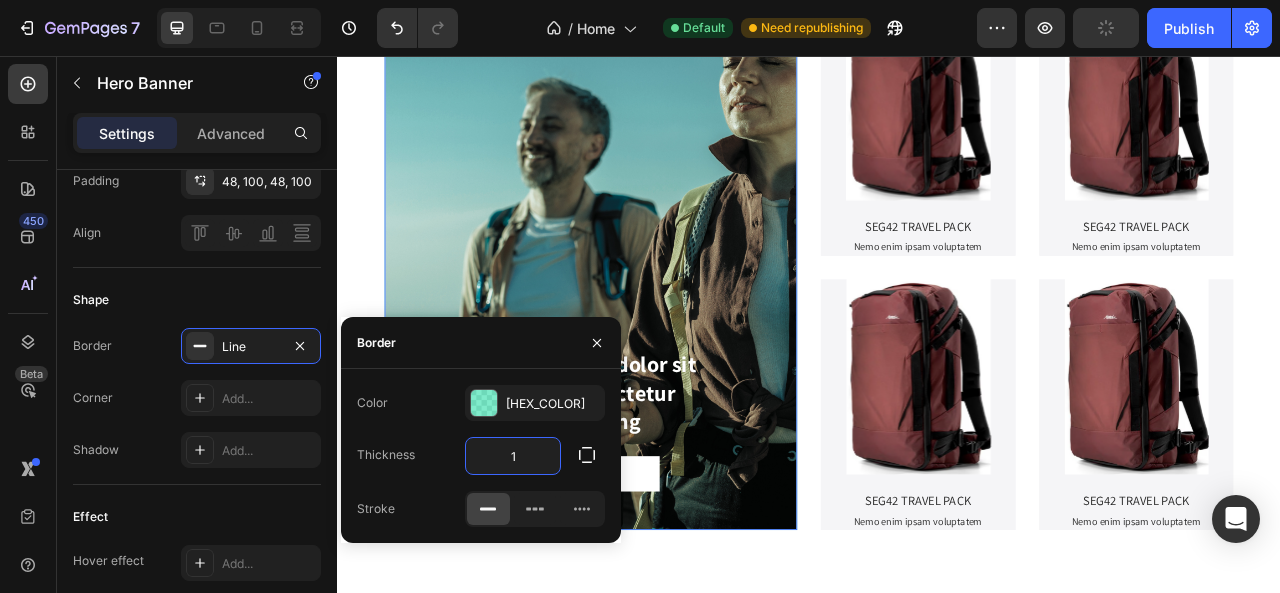 scroll, scrollTop: 1714, scrollLeft: 0, axis: vertical 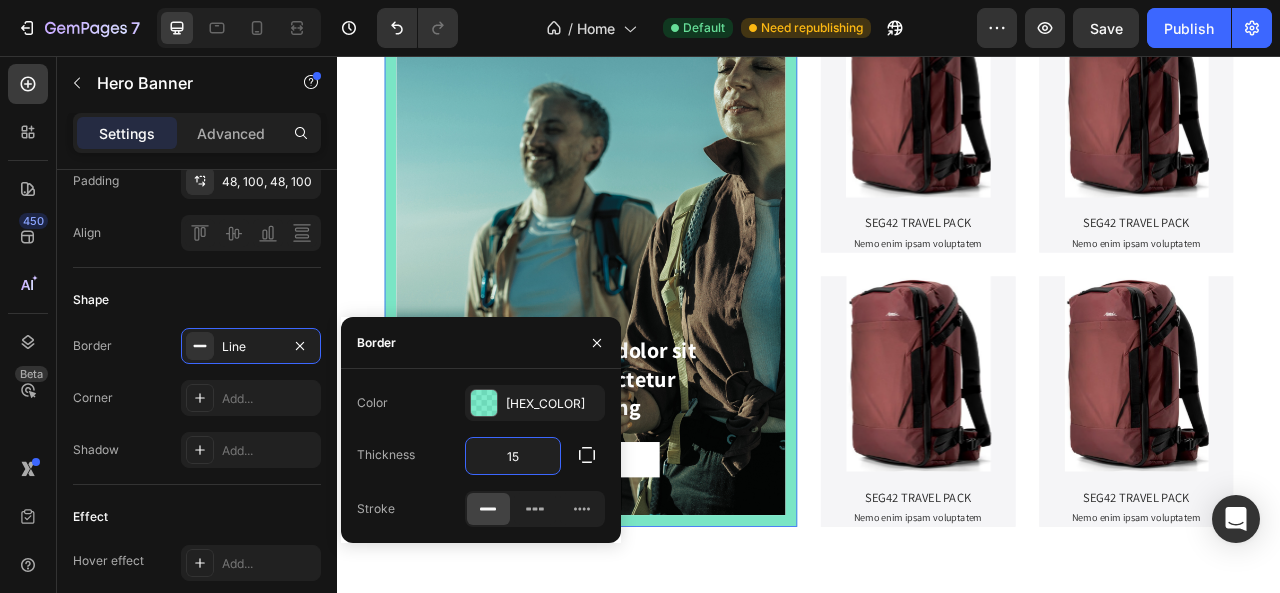 type on "1" 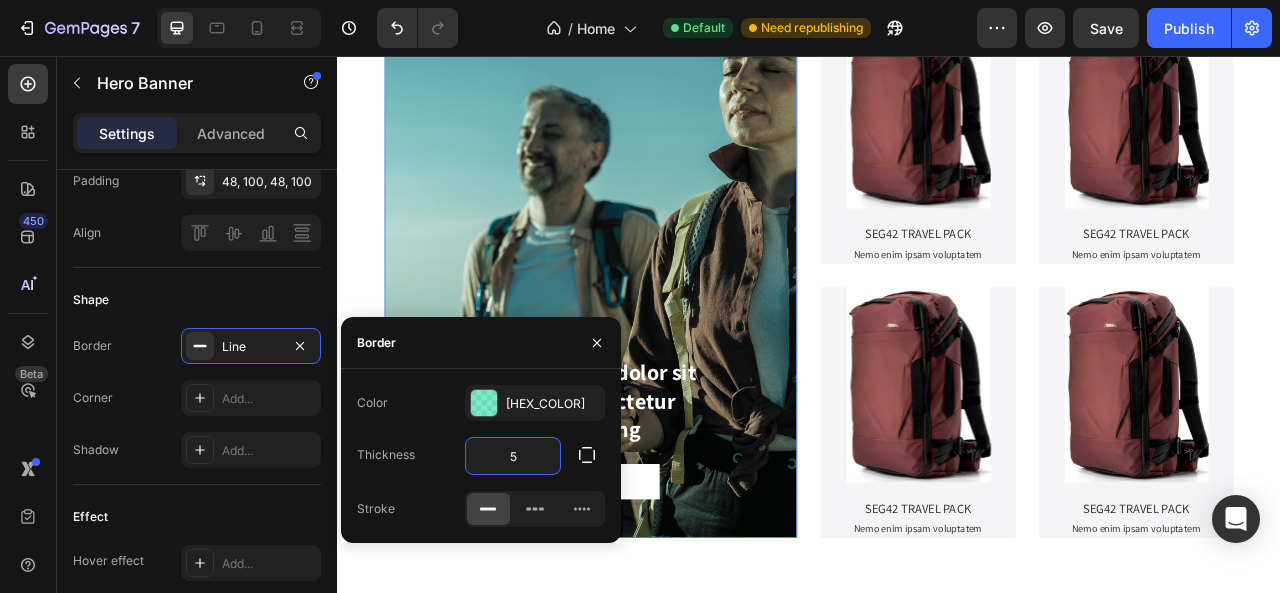 scroll, scrollTop: 1718, scrollLeft: 0, axis: vertical 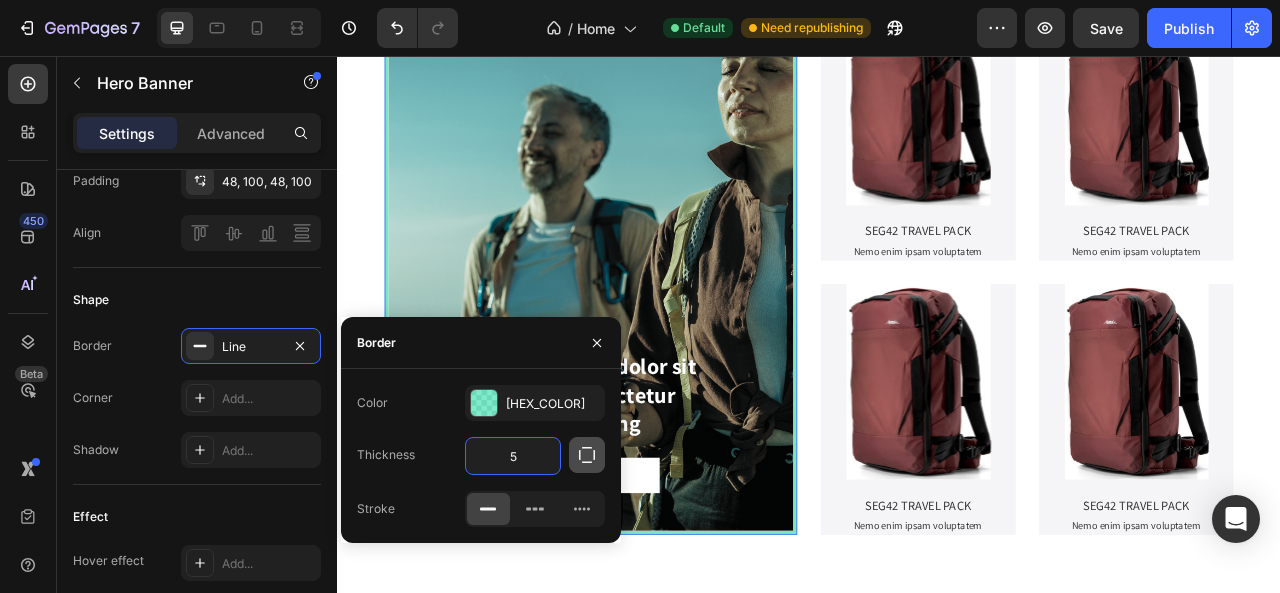 type on "5" 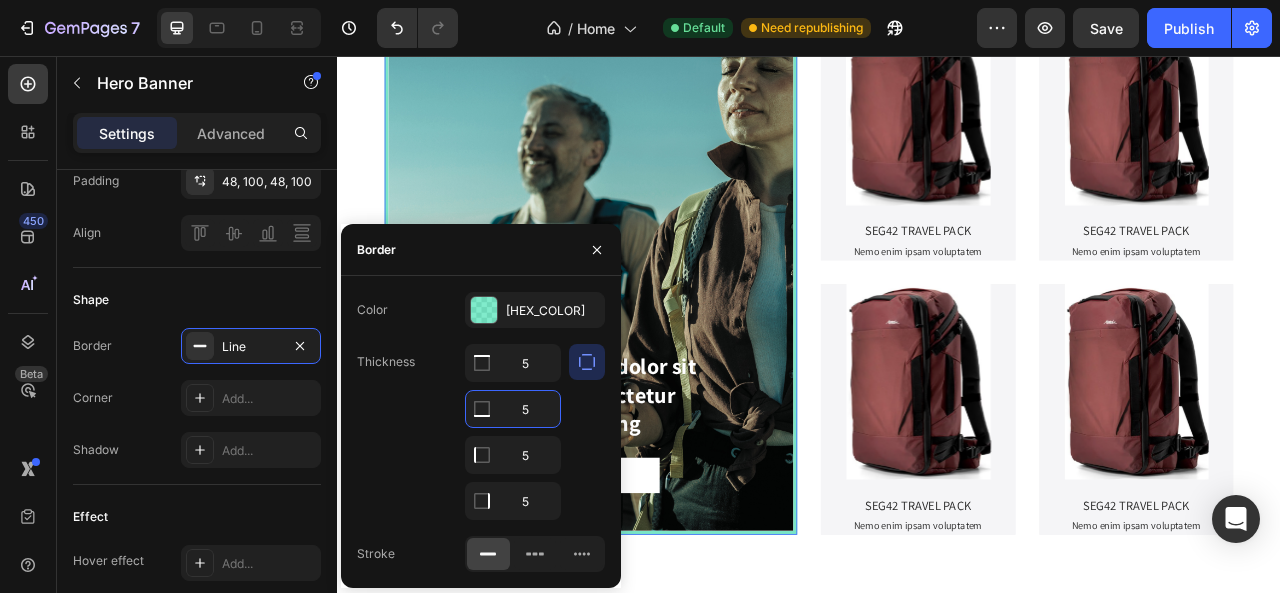 click on "5" at bounding box center [513, 409] 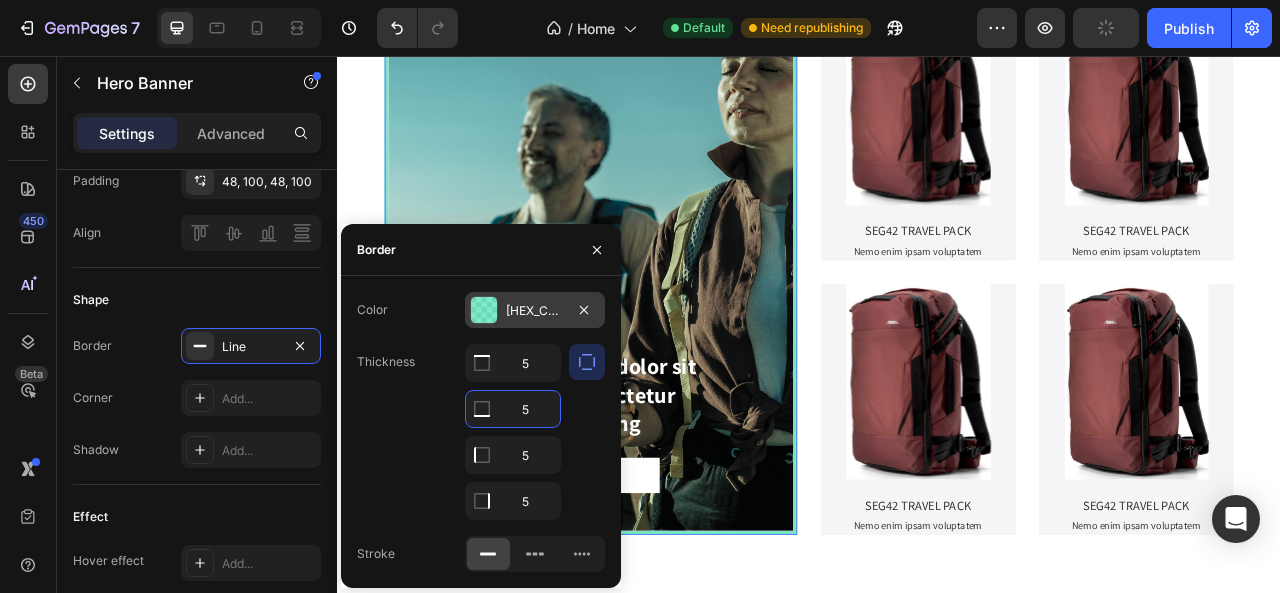 click at bounding box center (484, 310) 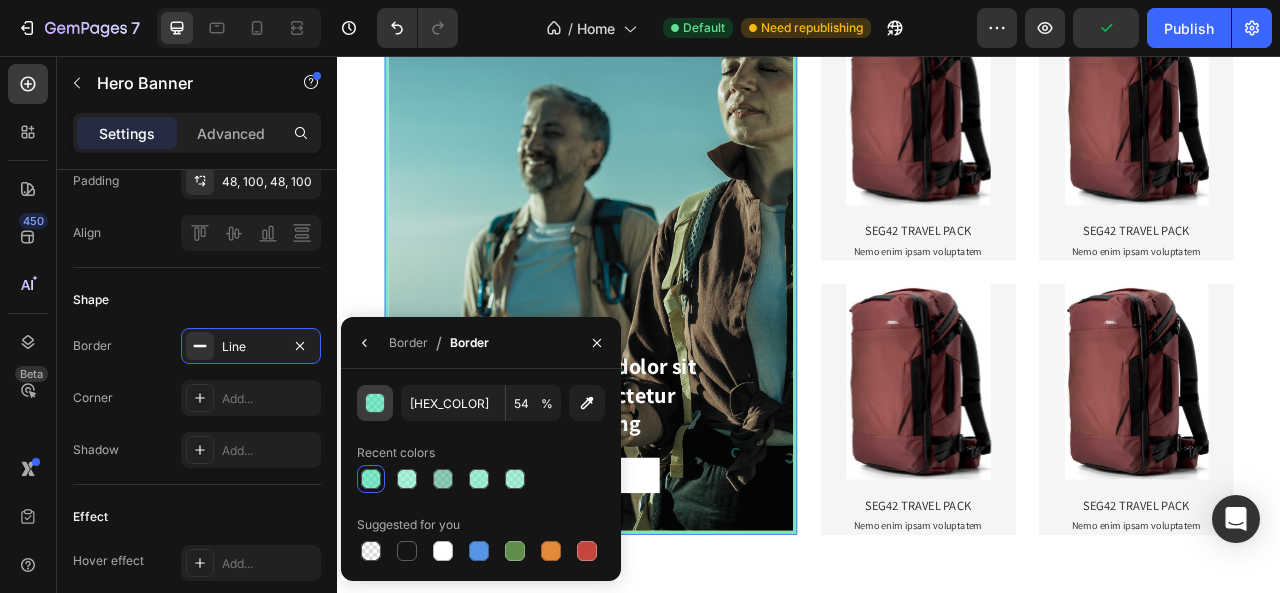 click at bounding box center (376, 404) 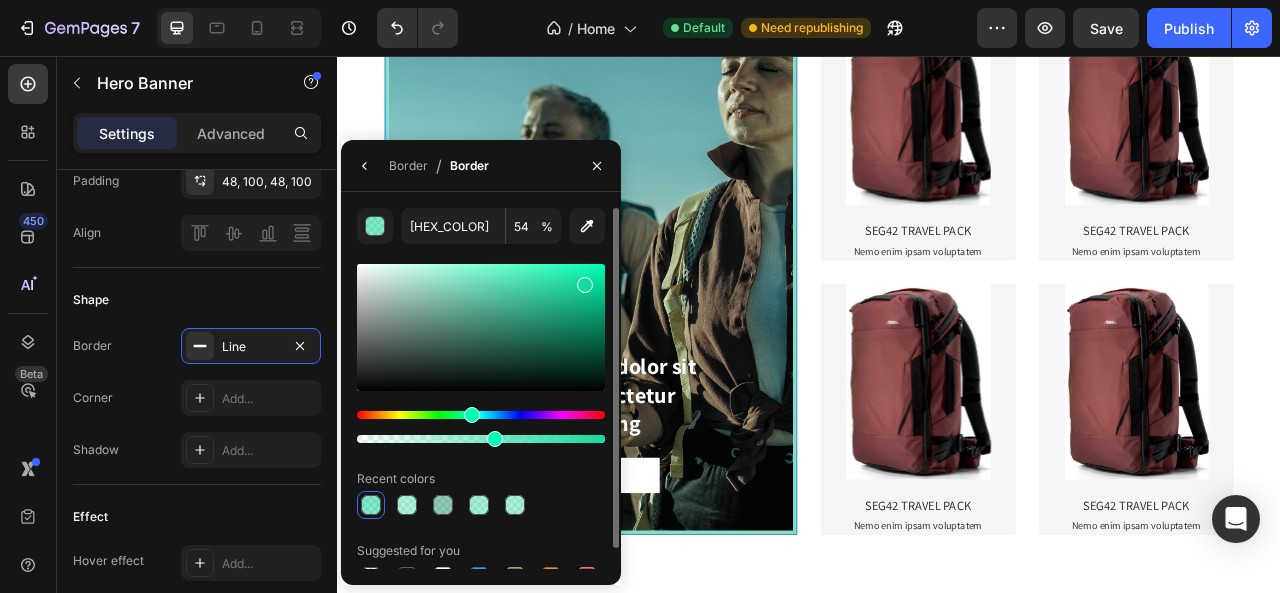 click at bounding box center [481, 327] 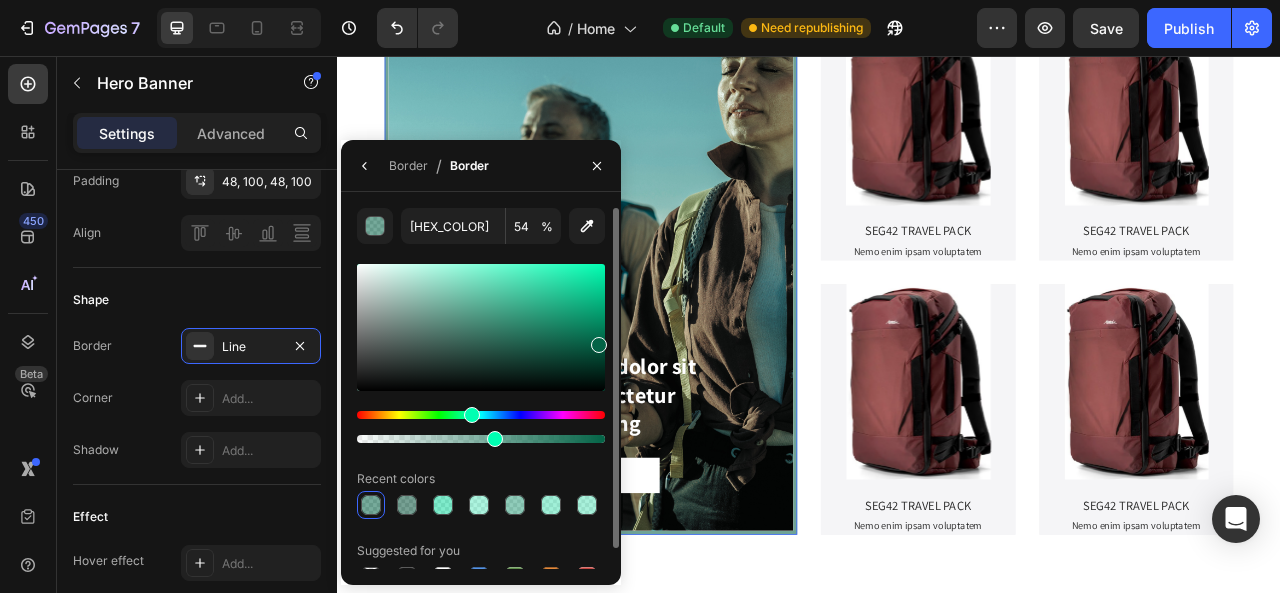 click at bounding box center [599, 345] 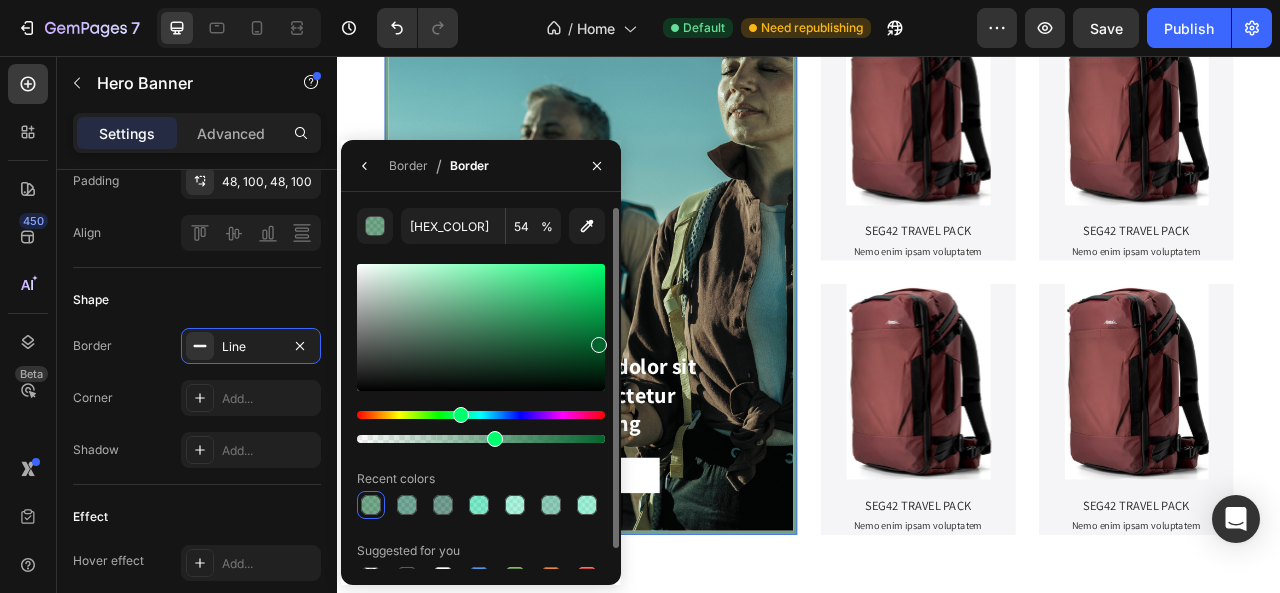 drag, startPoint x: 470, startPoint y: 417, endPoint x: 458, endPoint y: 416, distance: 12.0415945 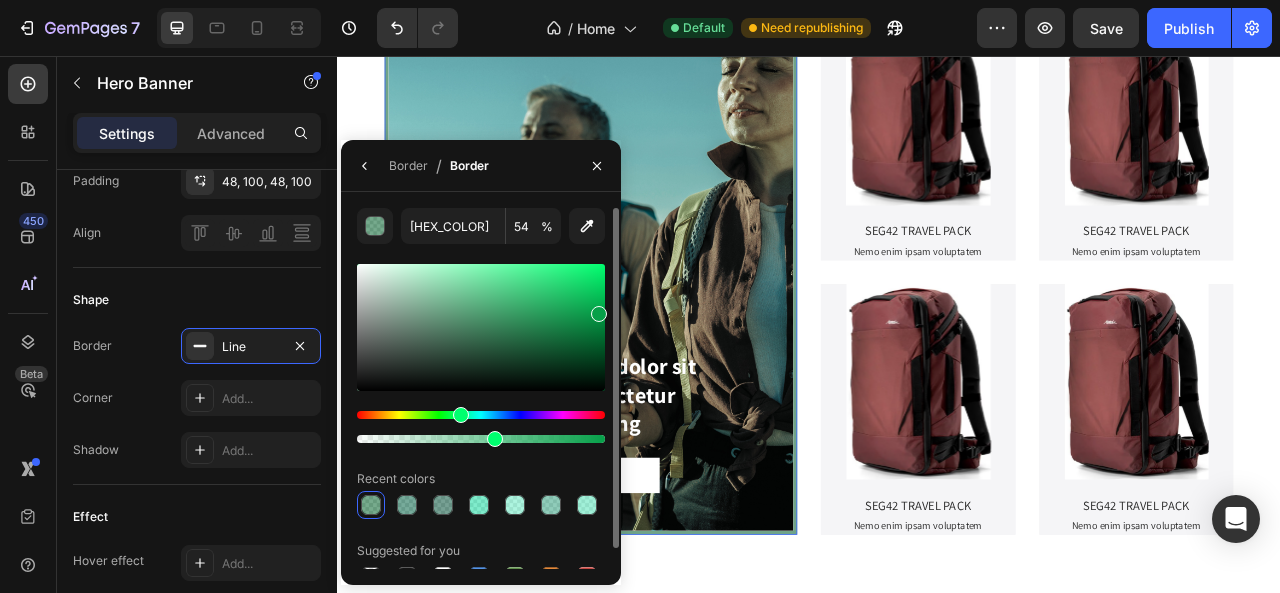 click at bounding box center [481, 327] 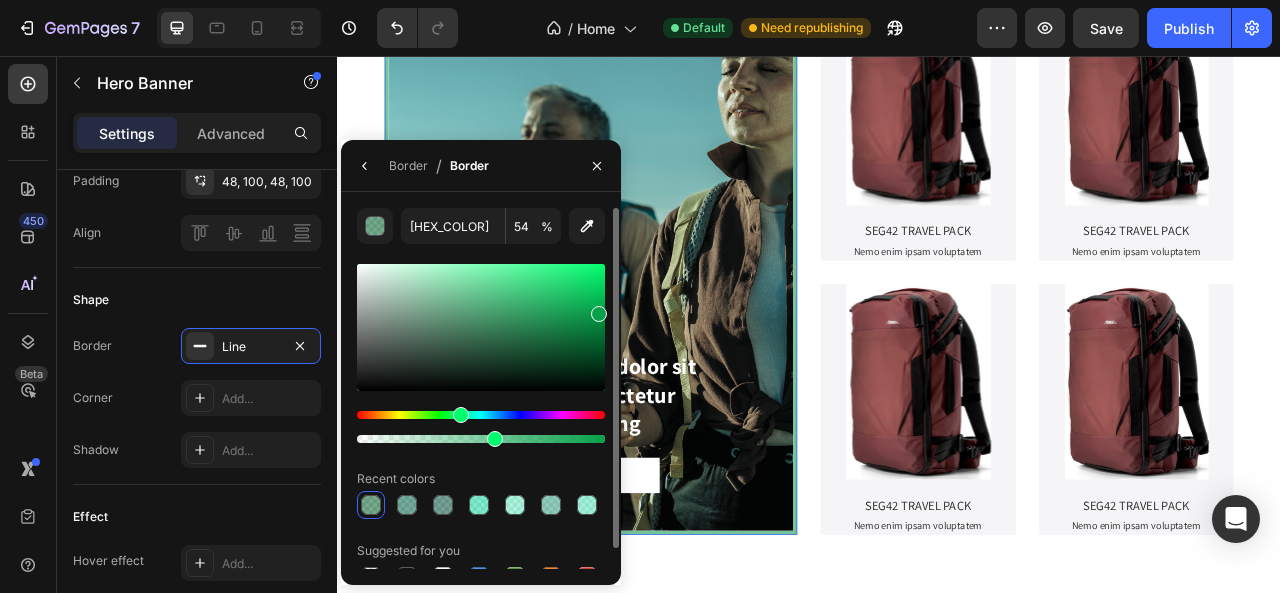type on "06A049" 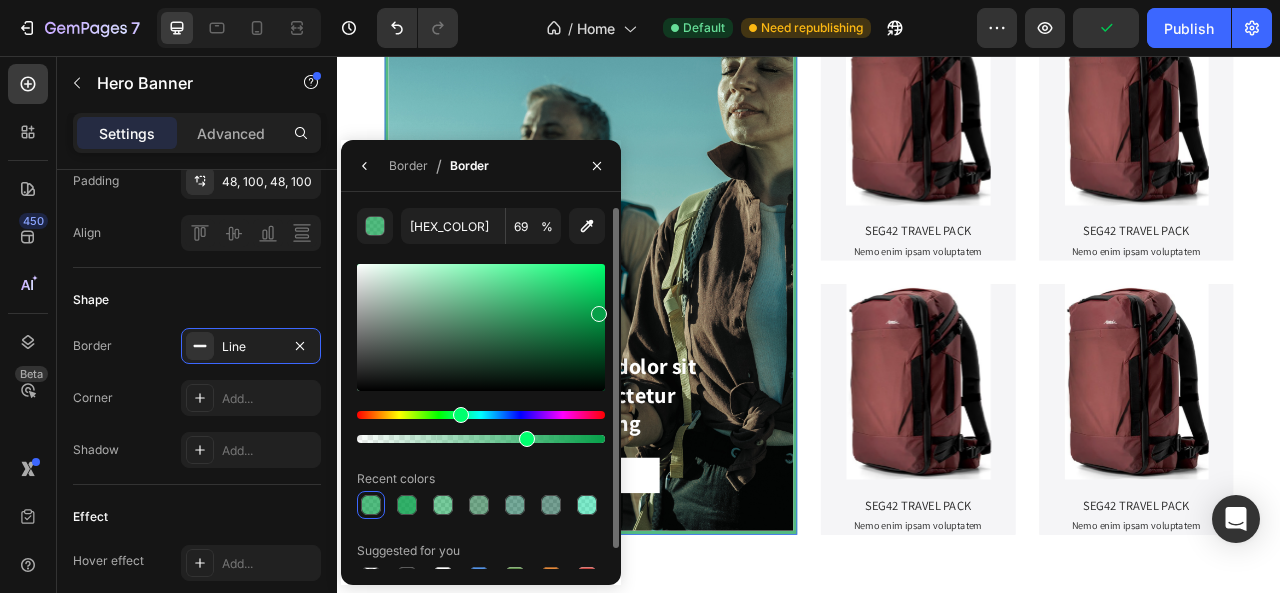 drag, startPoint x: 496, startPoint y: 443, endPoint x: 523, endPoint y: 441, distance: 27.073973 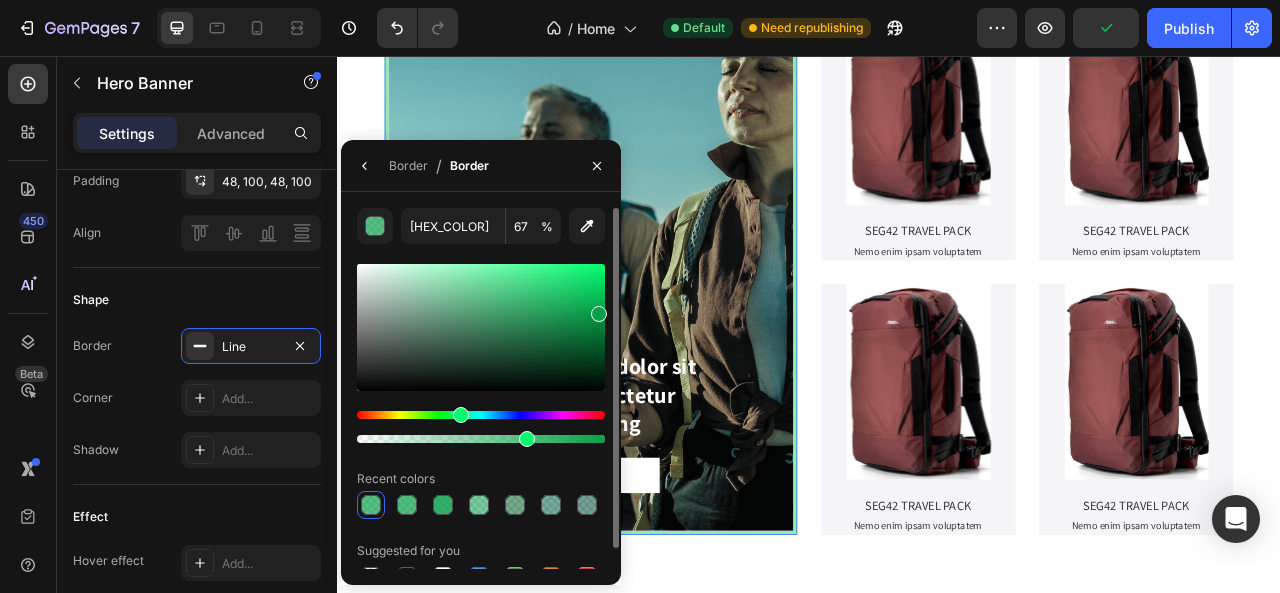 click at bounding box center (481, 327) 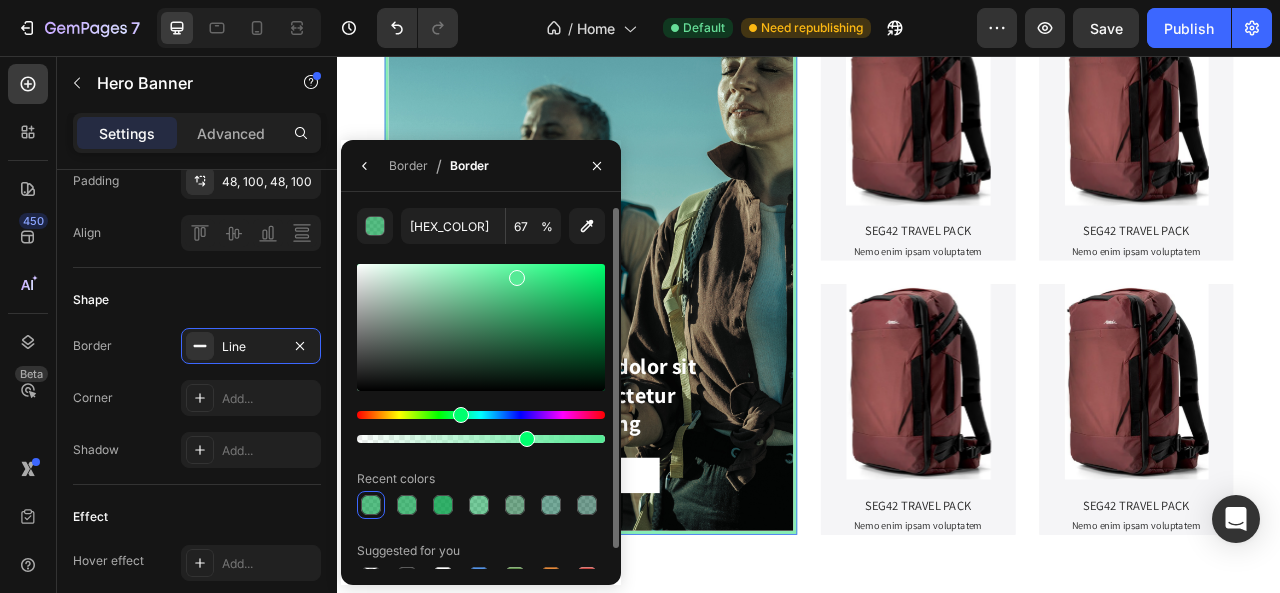 type on "56EA96" 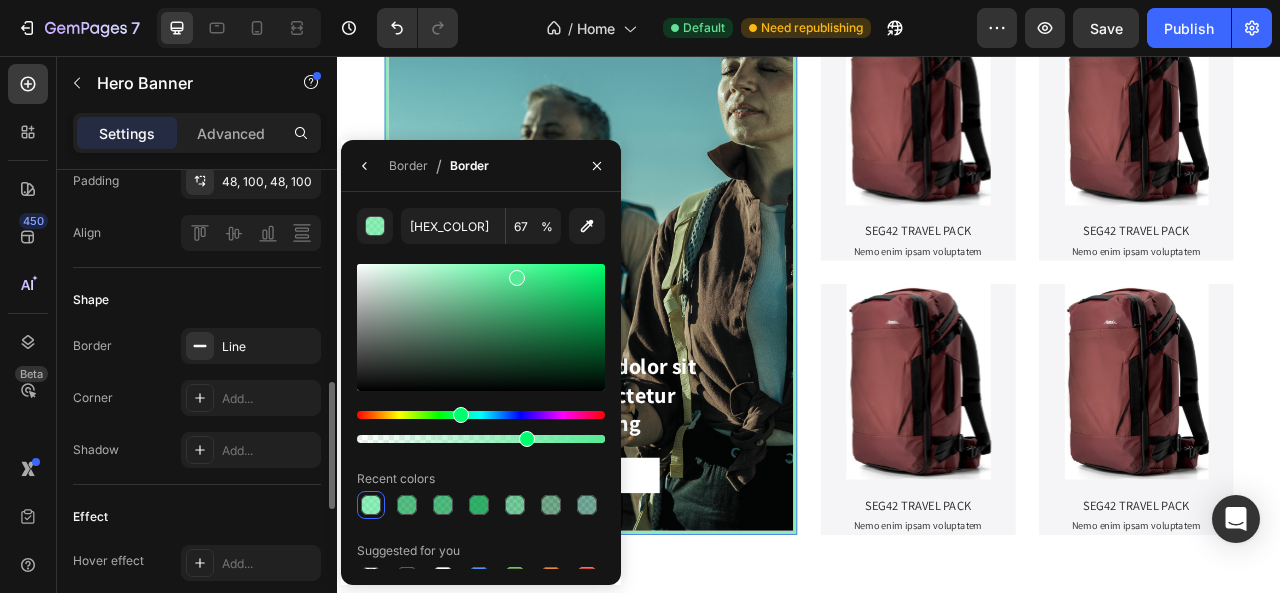 click on "Shape" at bounding box center (197, 300) 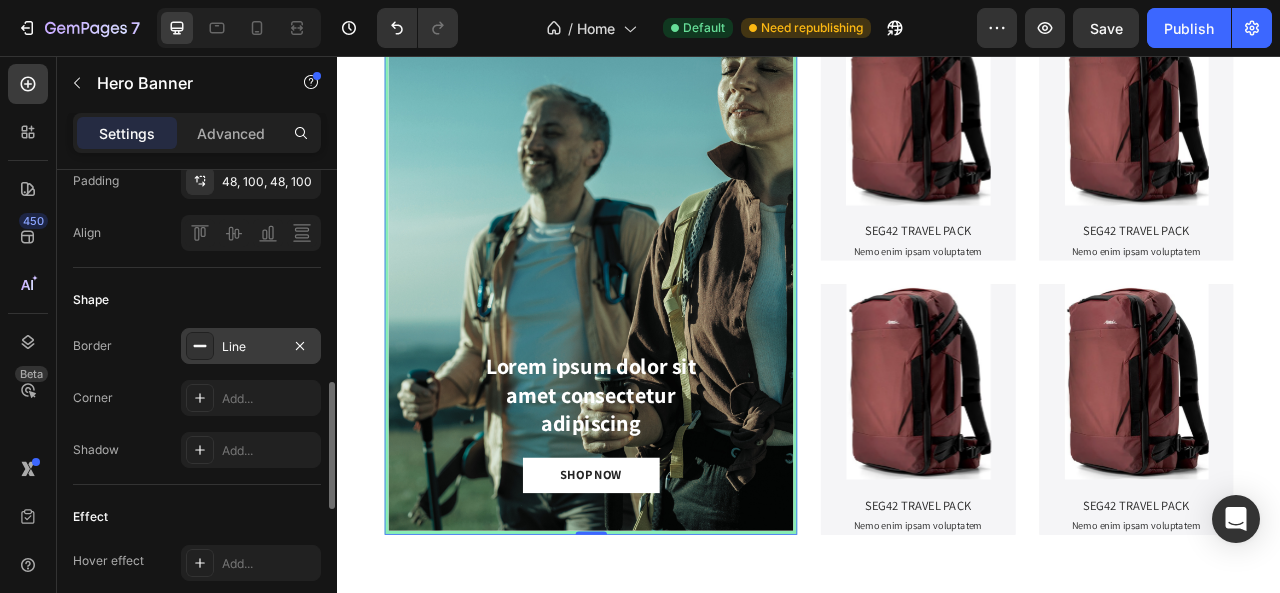 click on "Line" at bounding box center [251, 347] 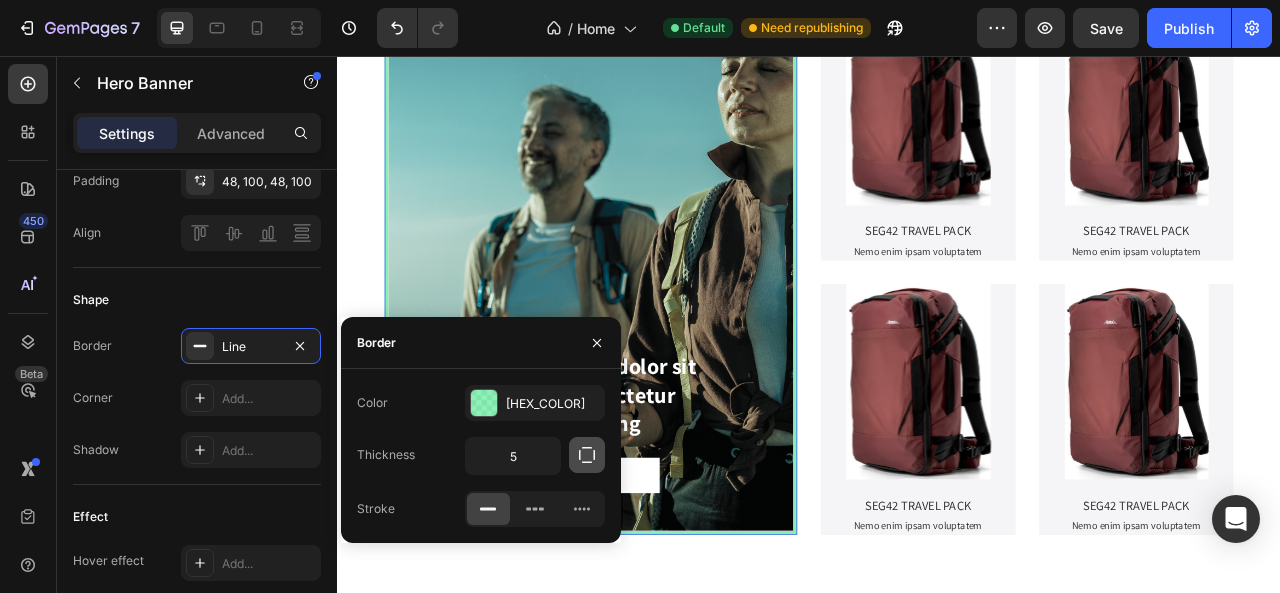 click 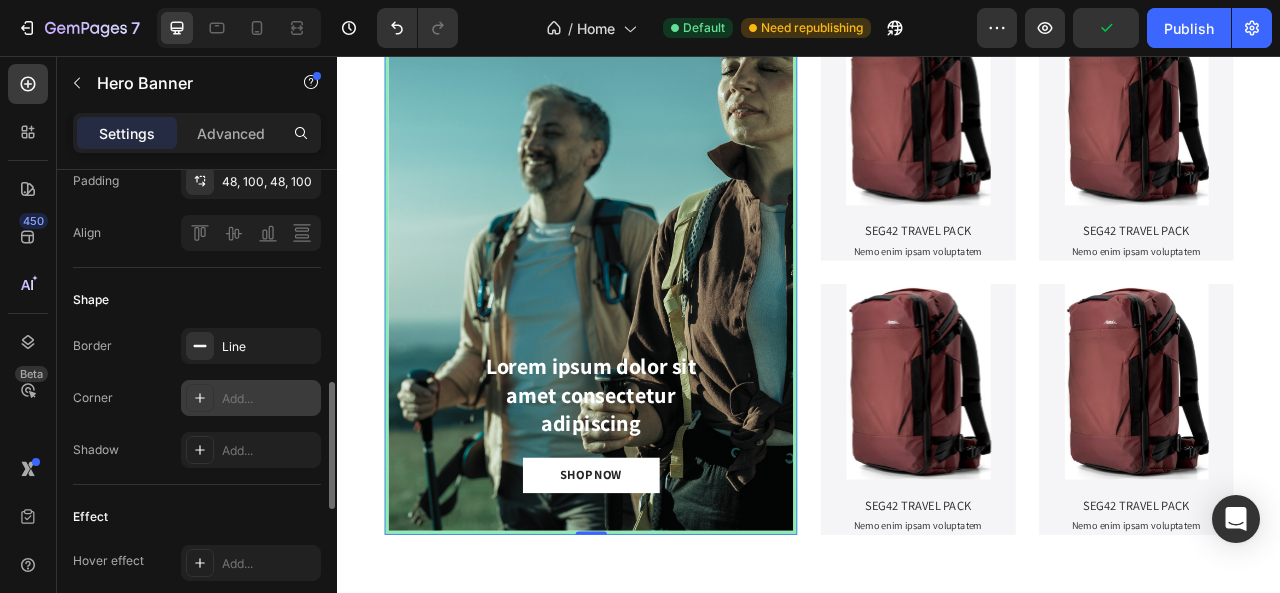click on "Add..." at bounding box center [269, 399] 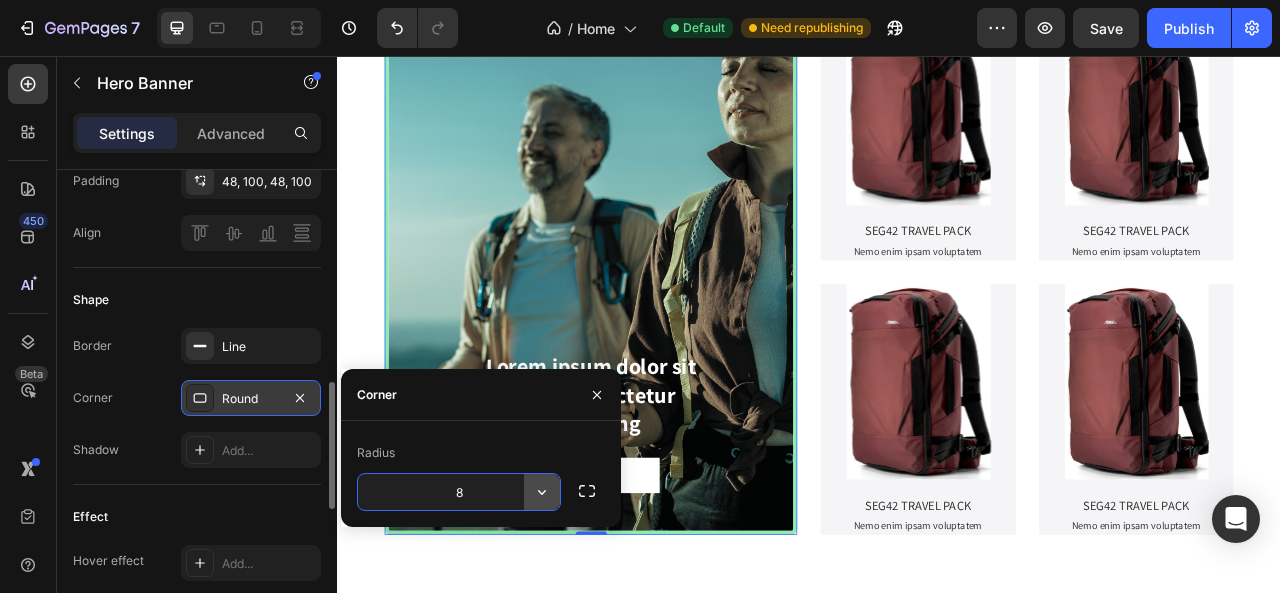 click 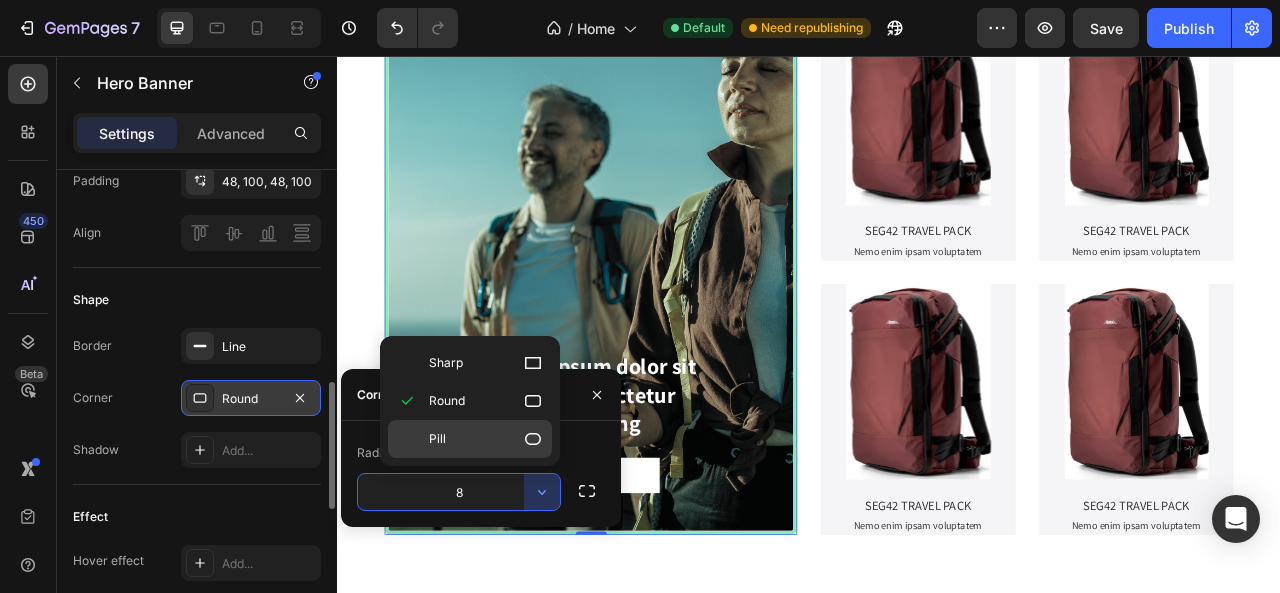 click 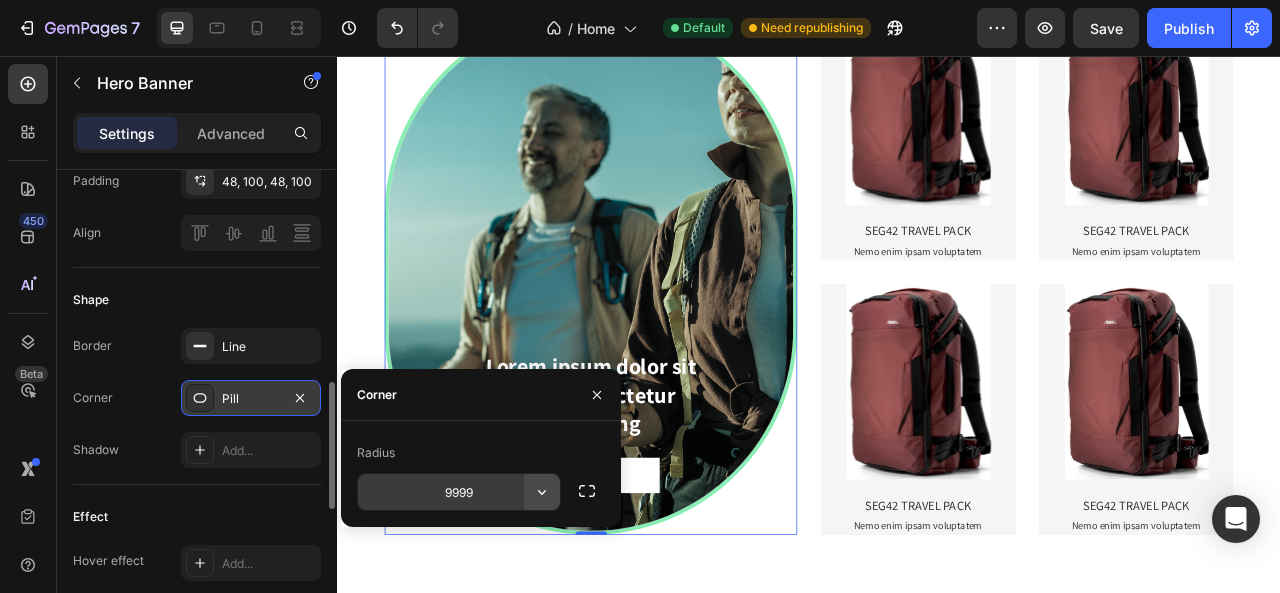 click 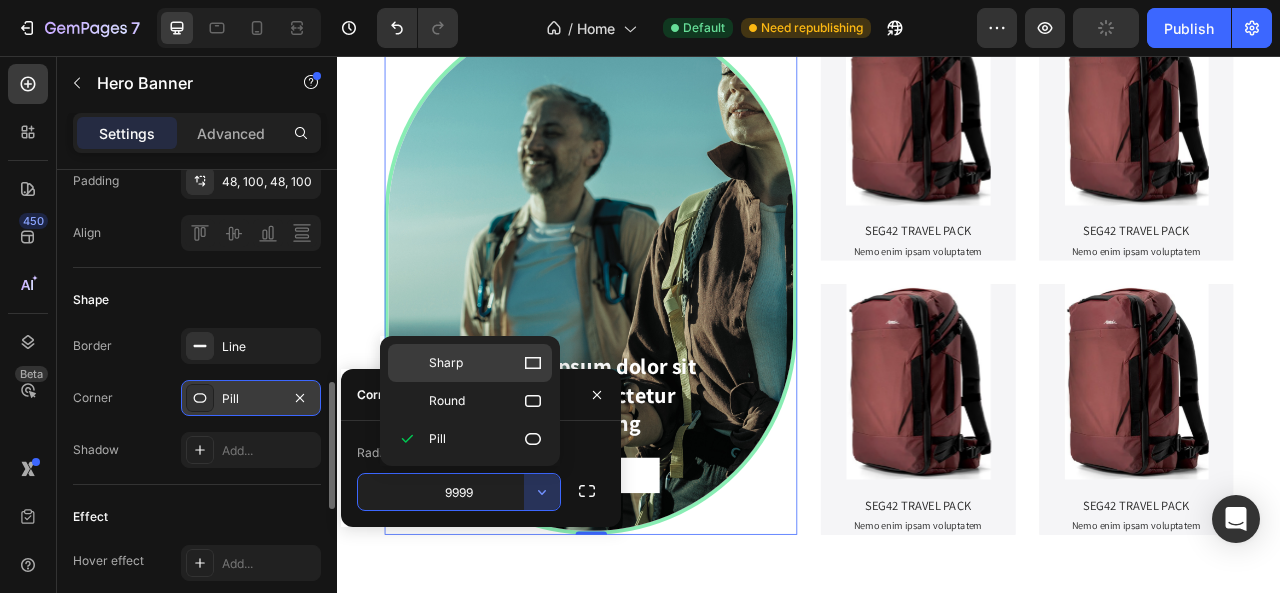 click on "Sharp" at bounding box center [486, 363] 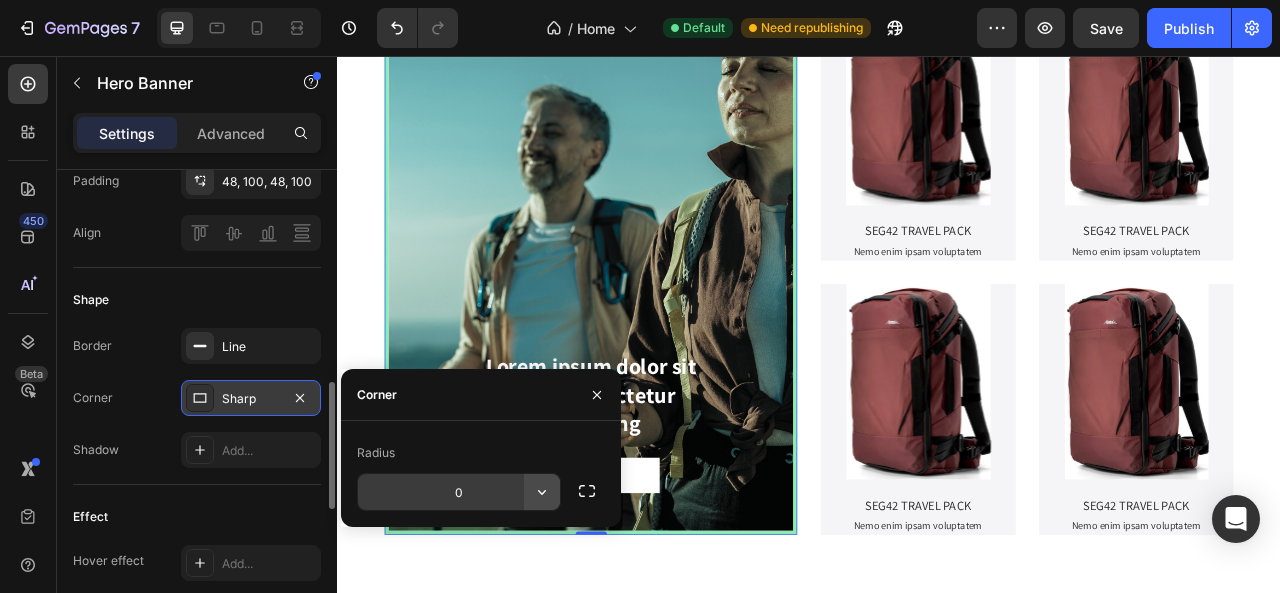 click 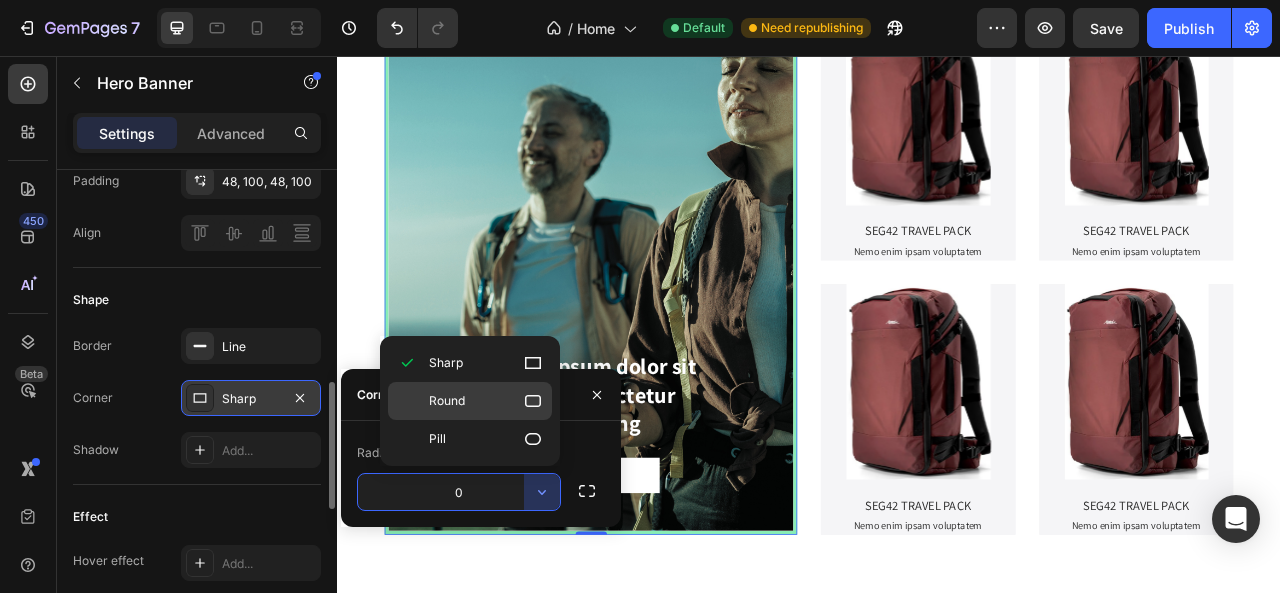 click 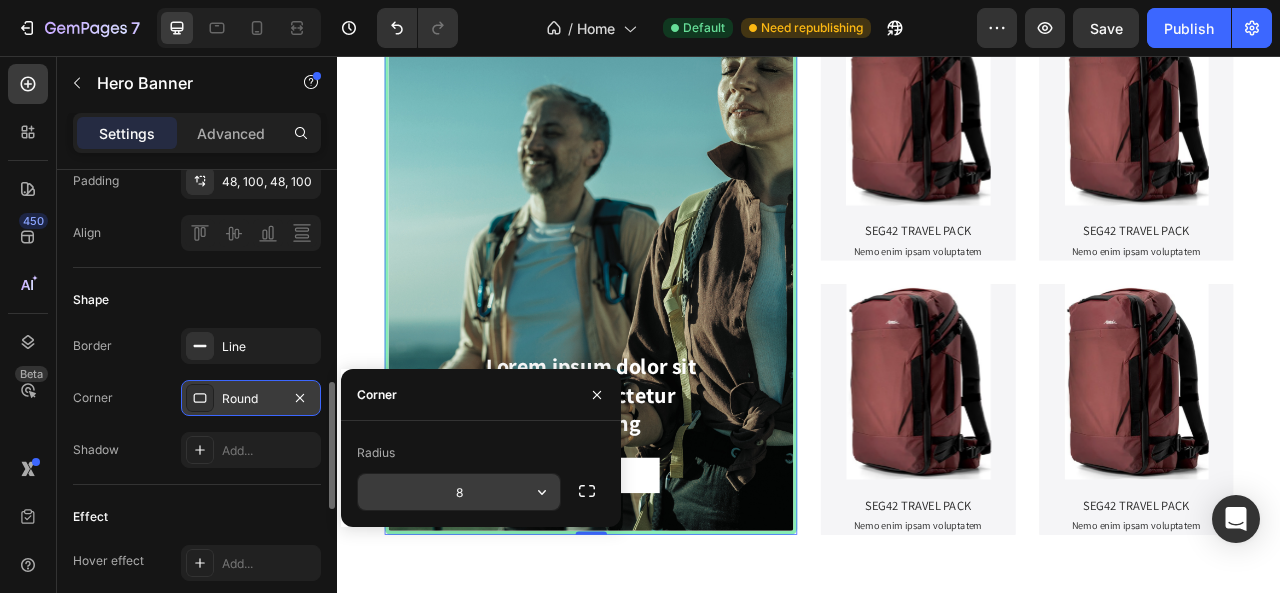 click 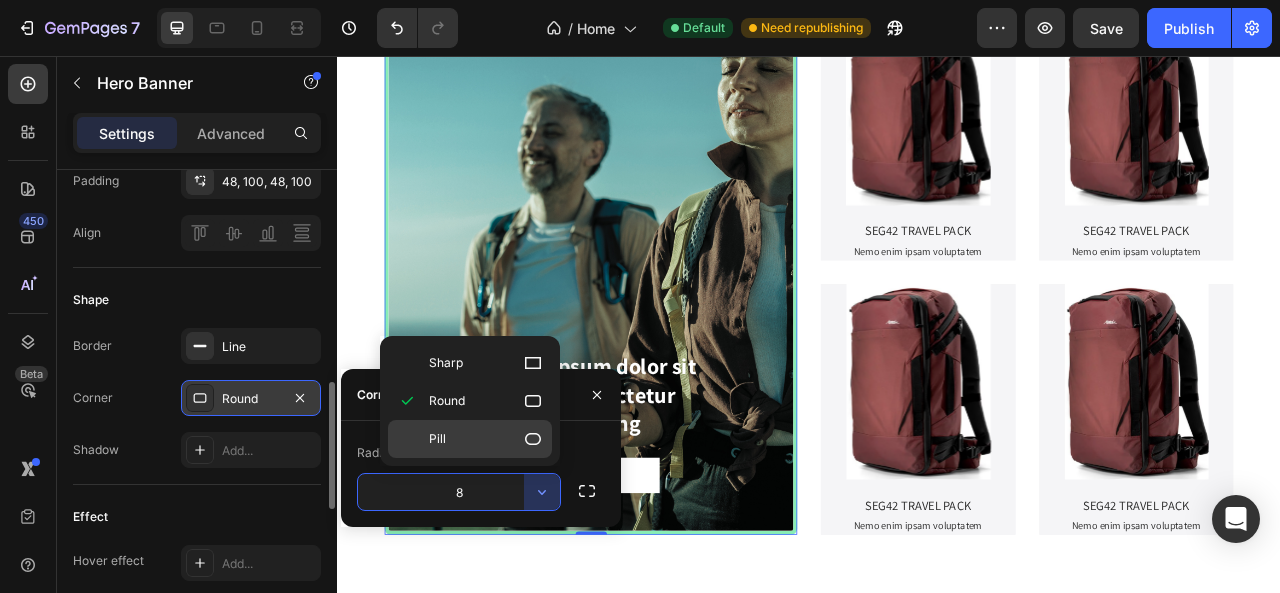 click 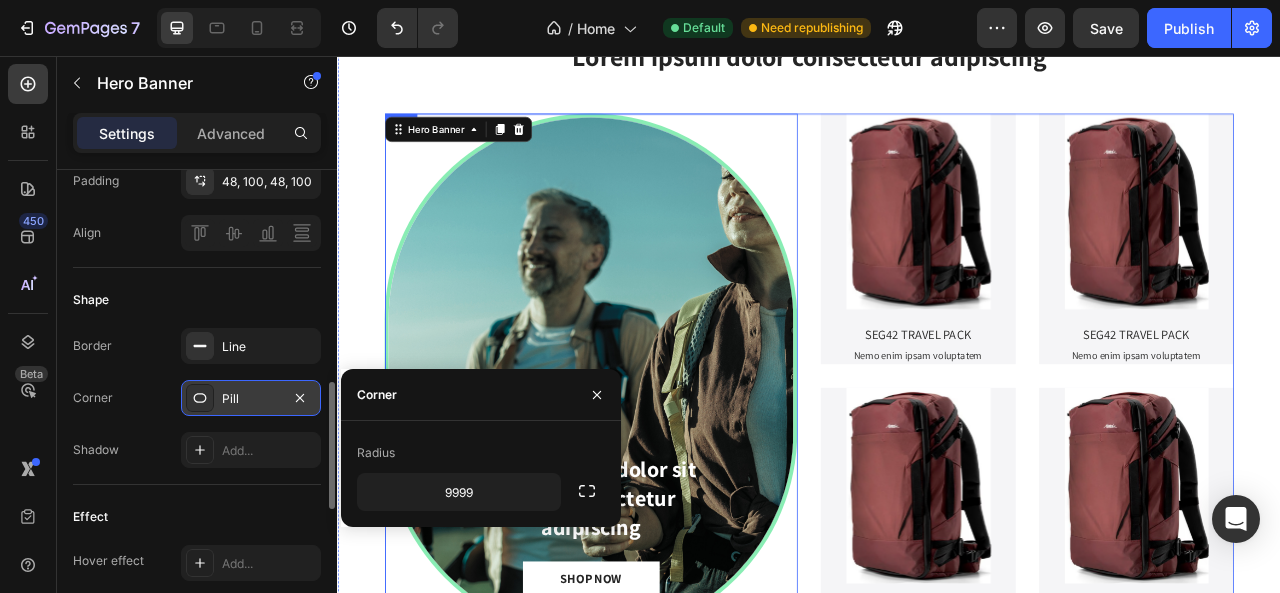 scroll, scrollTop: 1518, scrollLeft: 0, axis: vertical 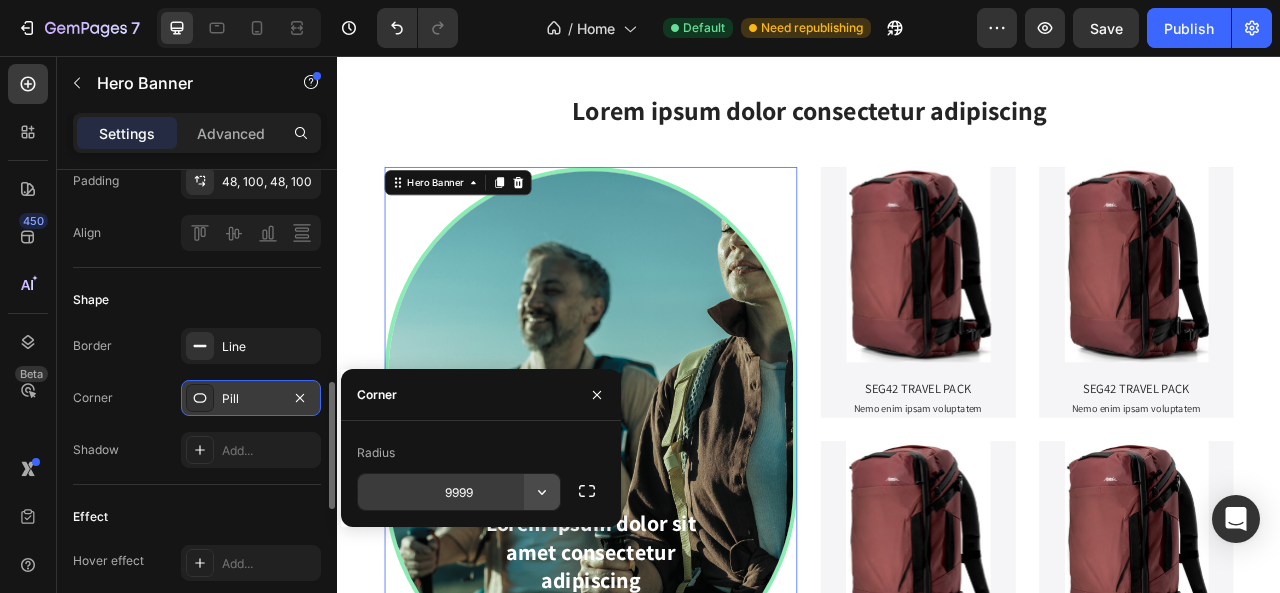 click 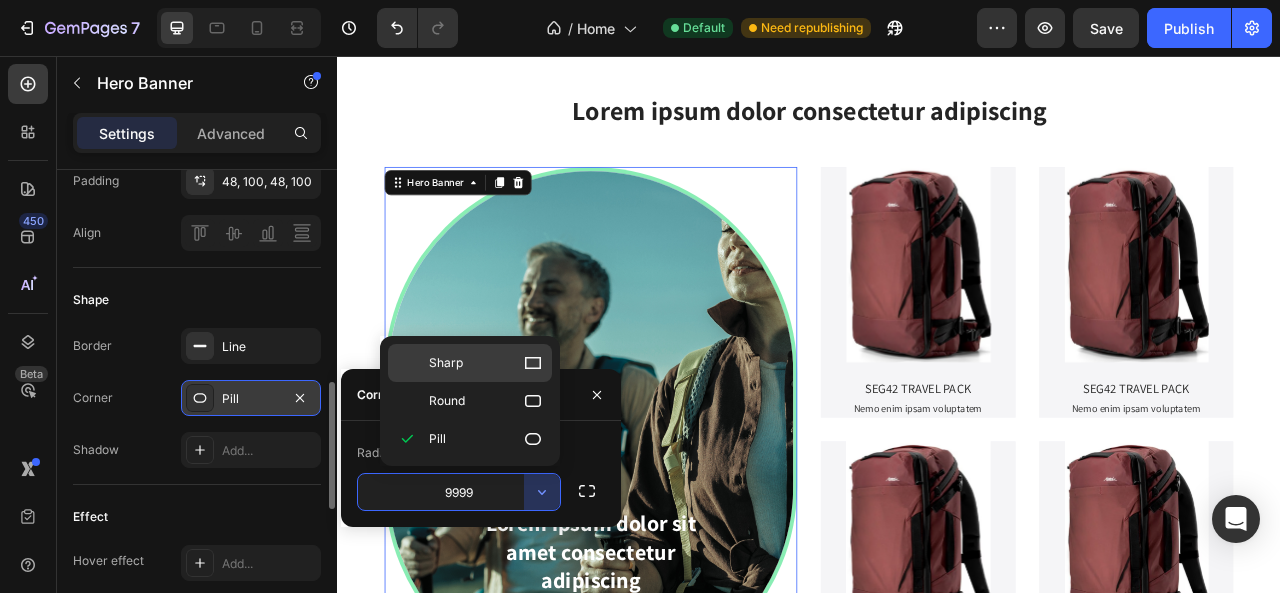 click on "Sharp" at bounding box center [486, 363] 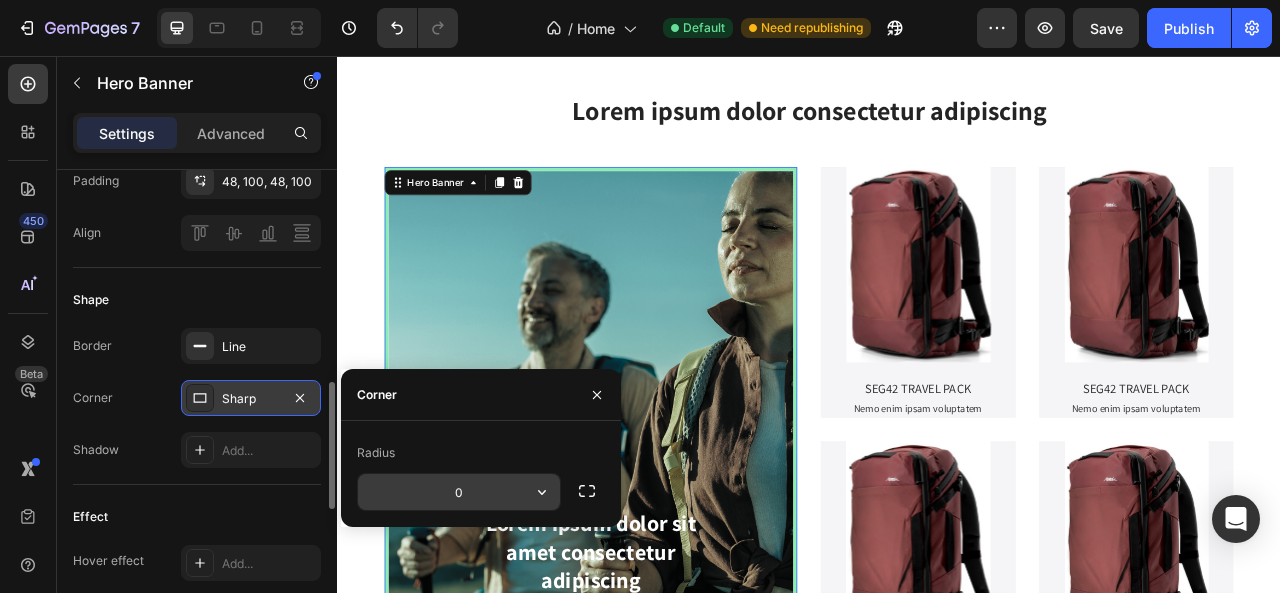 click on "0" at bounding box center [459, 492] 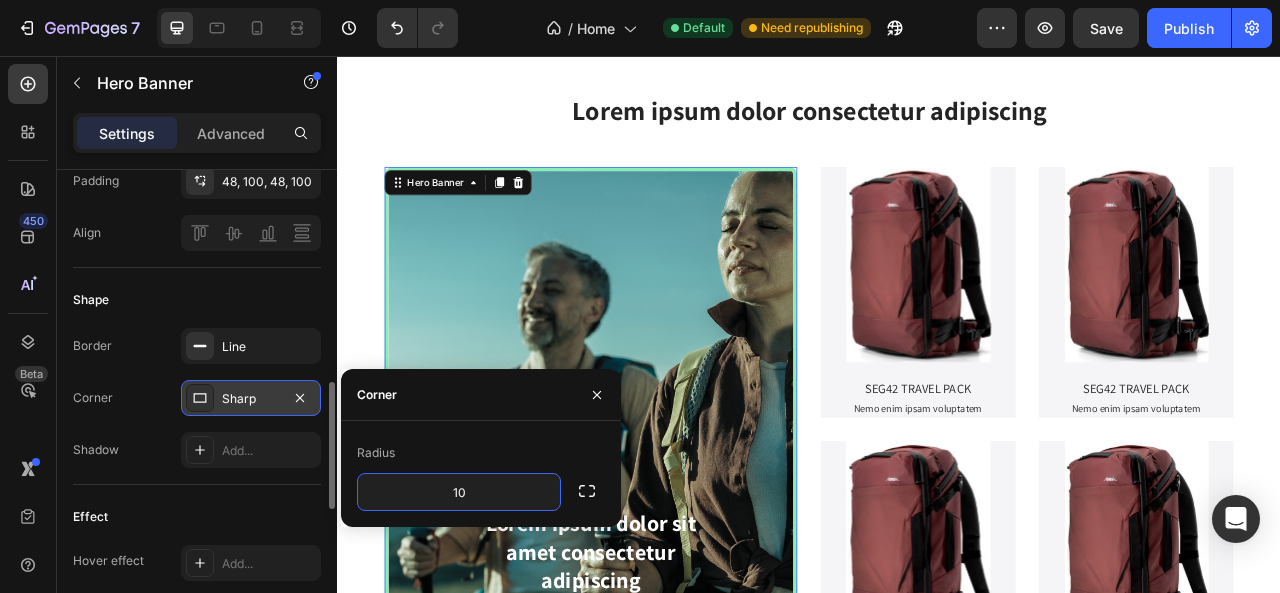 type on "1" 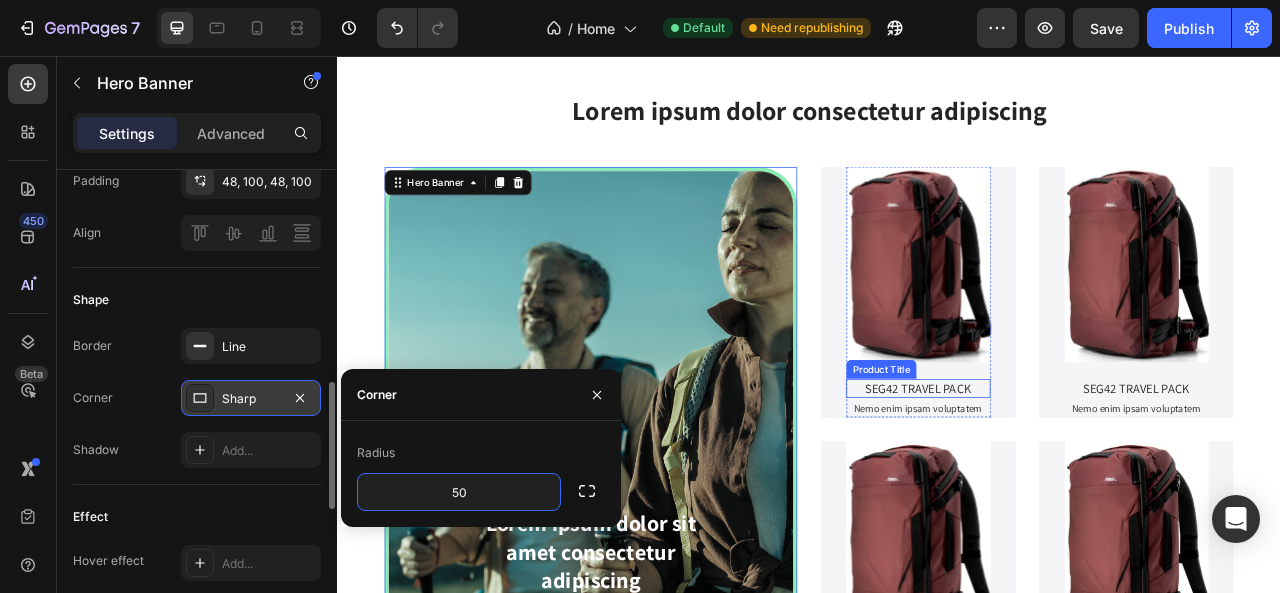 scroll, scrollTop: 1718, scrollLeft: 0, axis: vertical 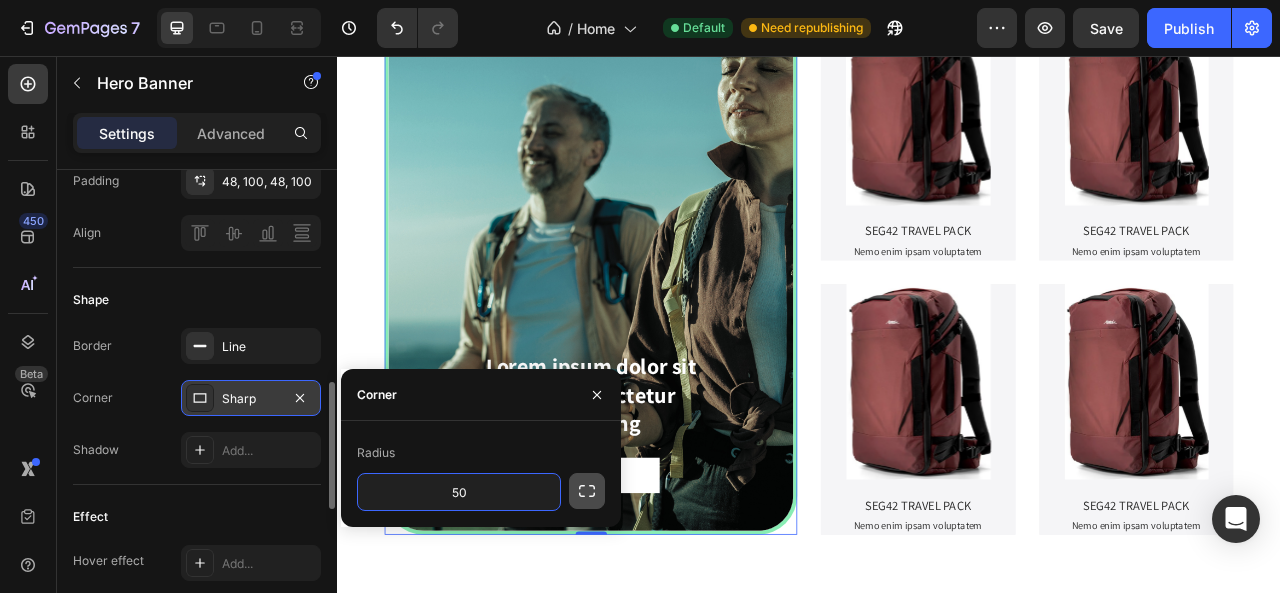 type on "50" 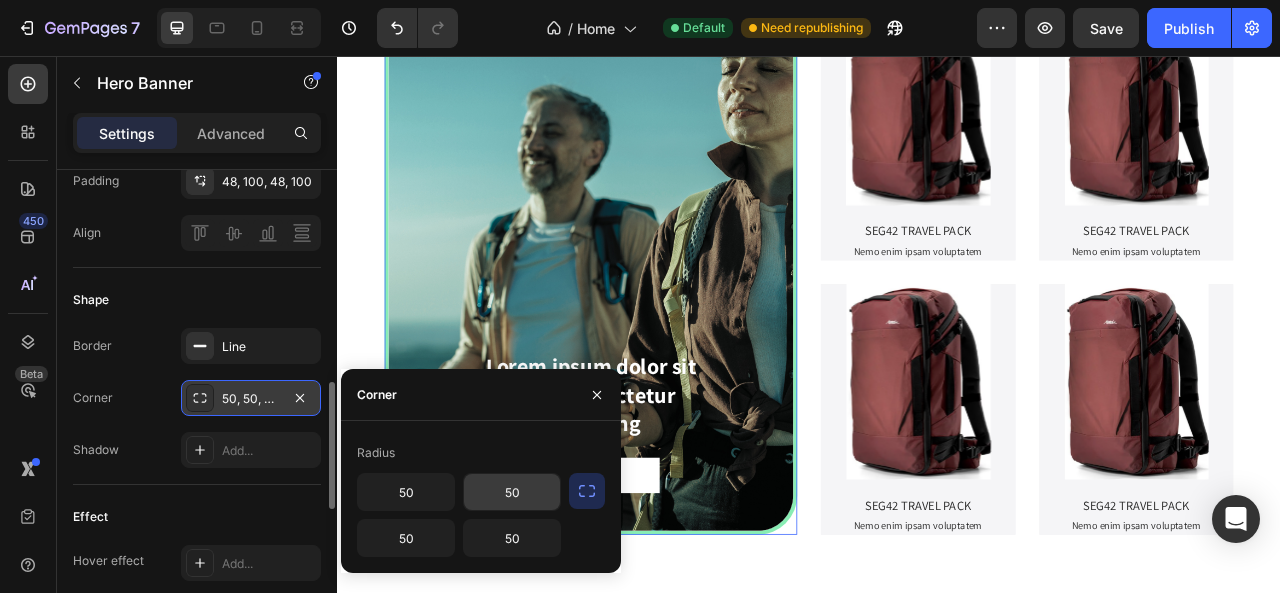 click on "50" at bounding box center (512, 492) 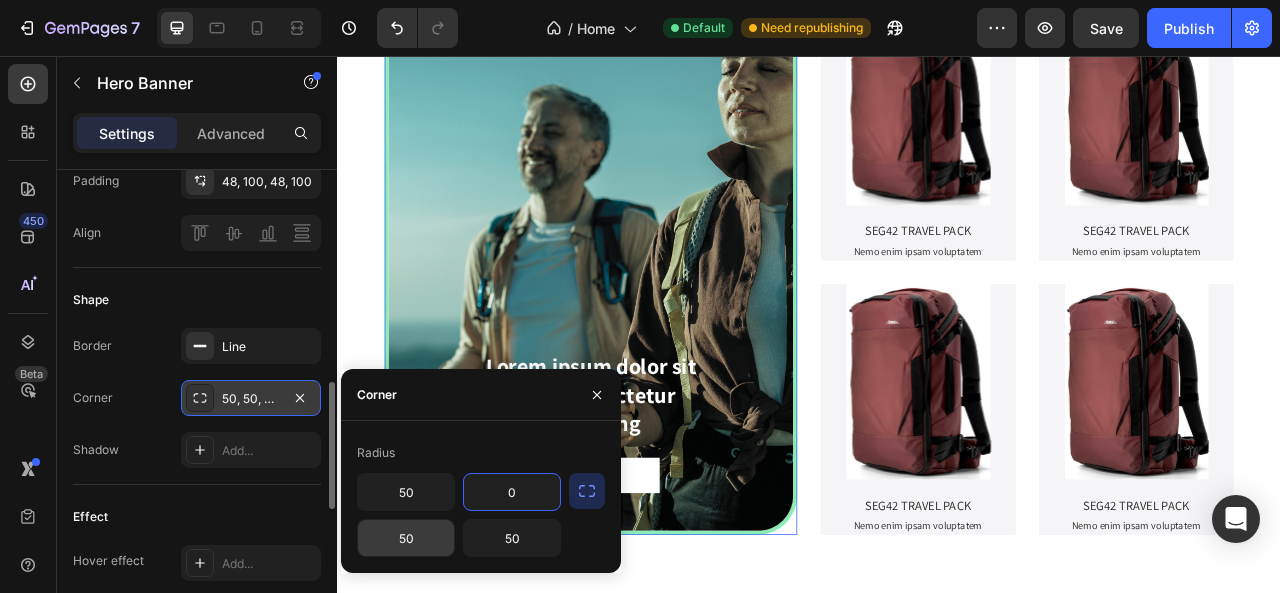 type on "0" 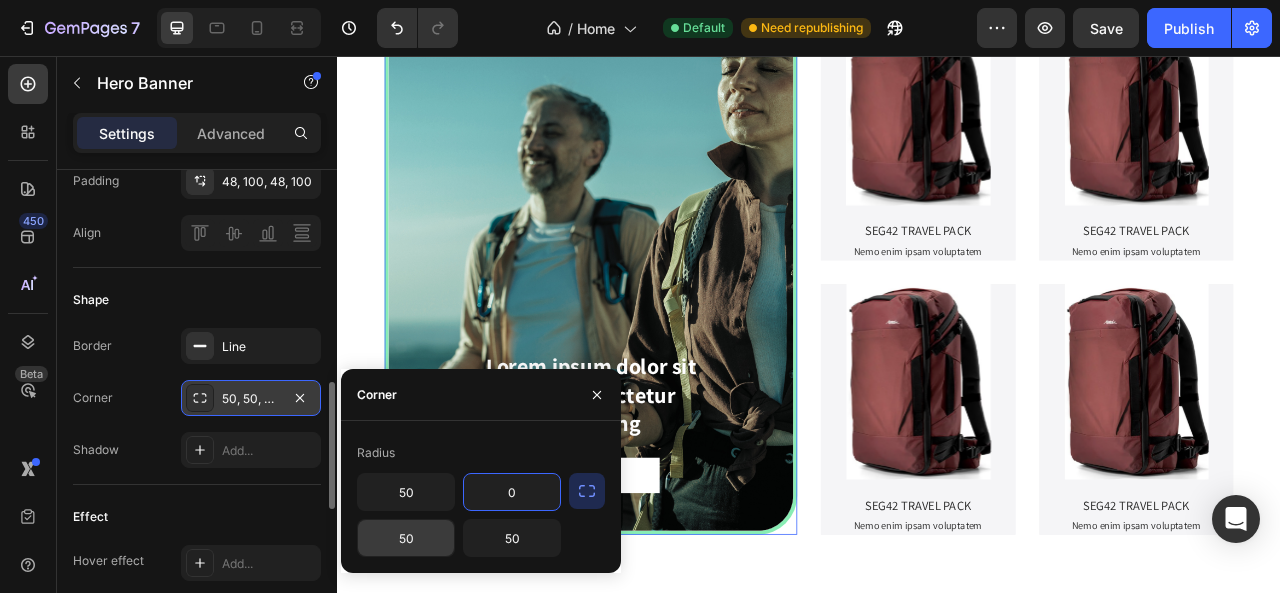 click on "50" at bounding box center [406, 538] 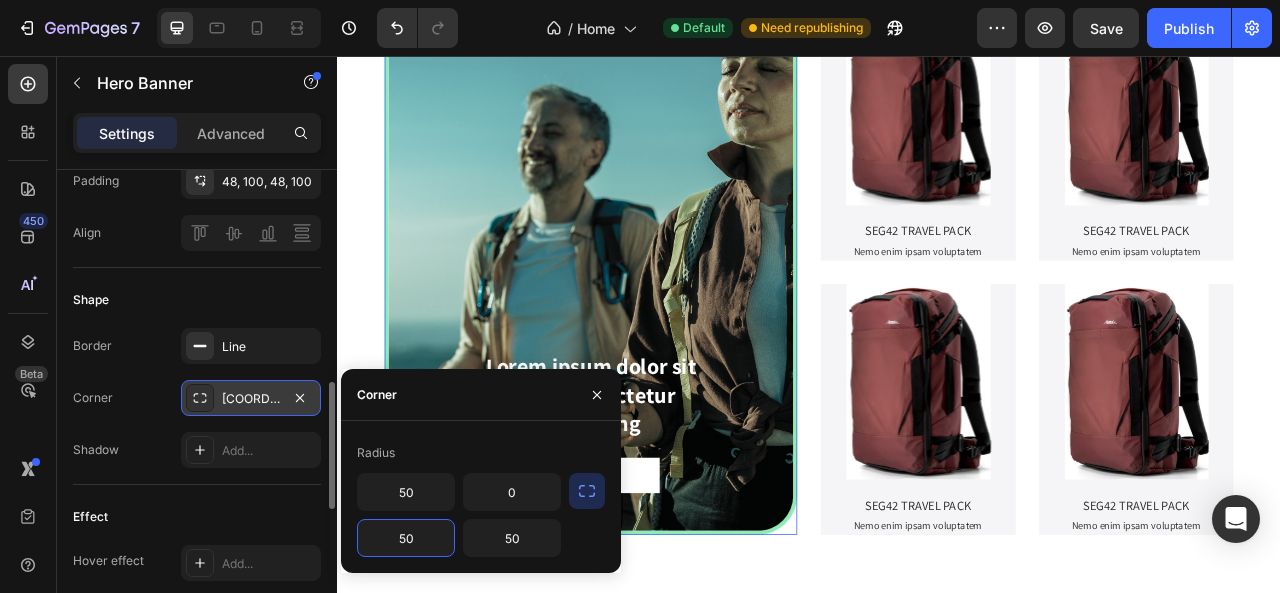 type on "0" 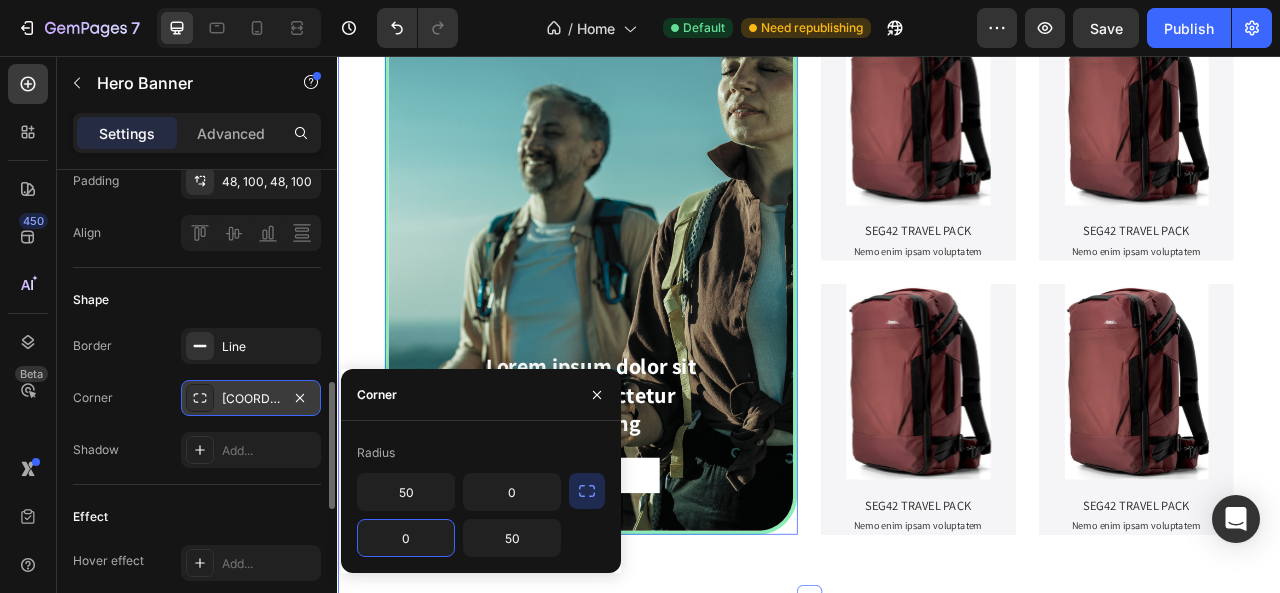 click on "Lorem ipsum dolor consectetur adipiscing Heading Lorem ipsum dolor sit amet consectetur adipiscing Text Block SHOP NOW Button Hero Banner   0 Product Images SEG42 TRAVEL PACK Product Title Nemo enim ipsam voluptatem Text Block Product Hero Banner Product Images SEG42 TRAVEL PACK Product Title Nemo enim ipsam voluptatem Text Block Product Hero Banner Row Product Images SEG42 TRAVEL PACK Product Title Nemo enim ipsam voluptatem Text Block Product Hero Banner Product Images SEG42 TRAVEL PACK Product Title Nemo enim ipsam voluptatem Text Block Product Hero Banner Row Row" at bounding box center (937, 299) 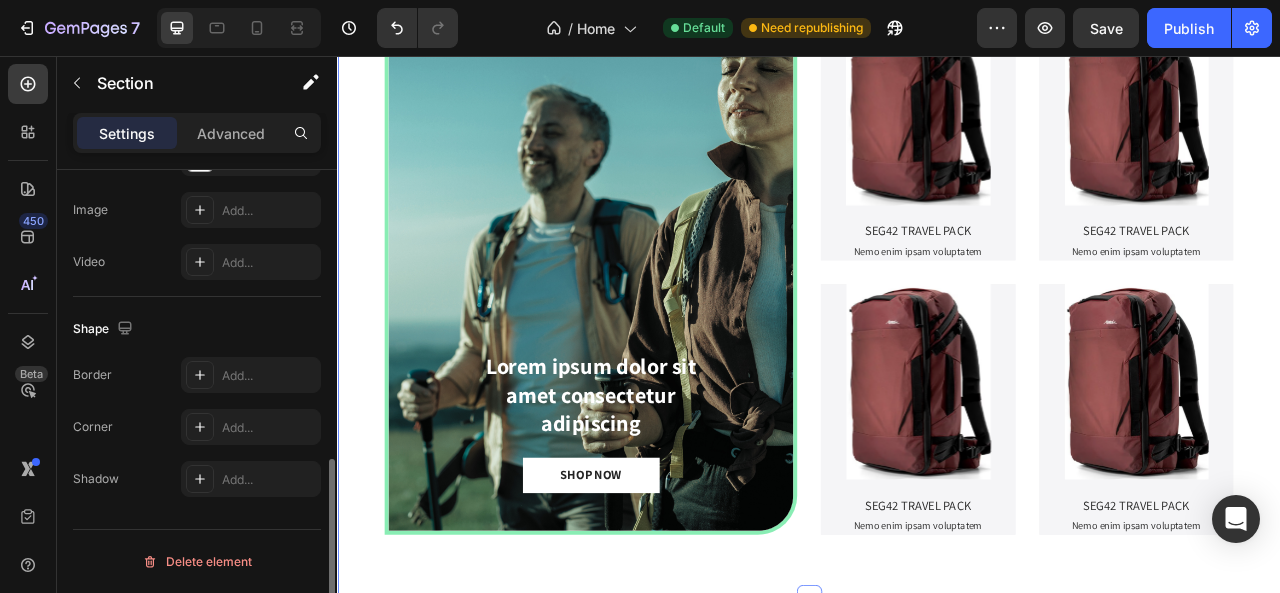 scroll, scrollTop: 0, scrollLeft: 0, axis: both 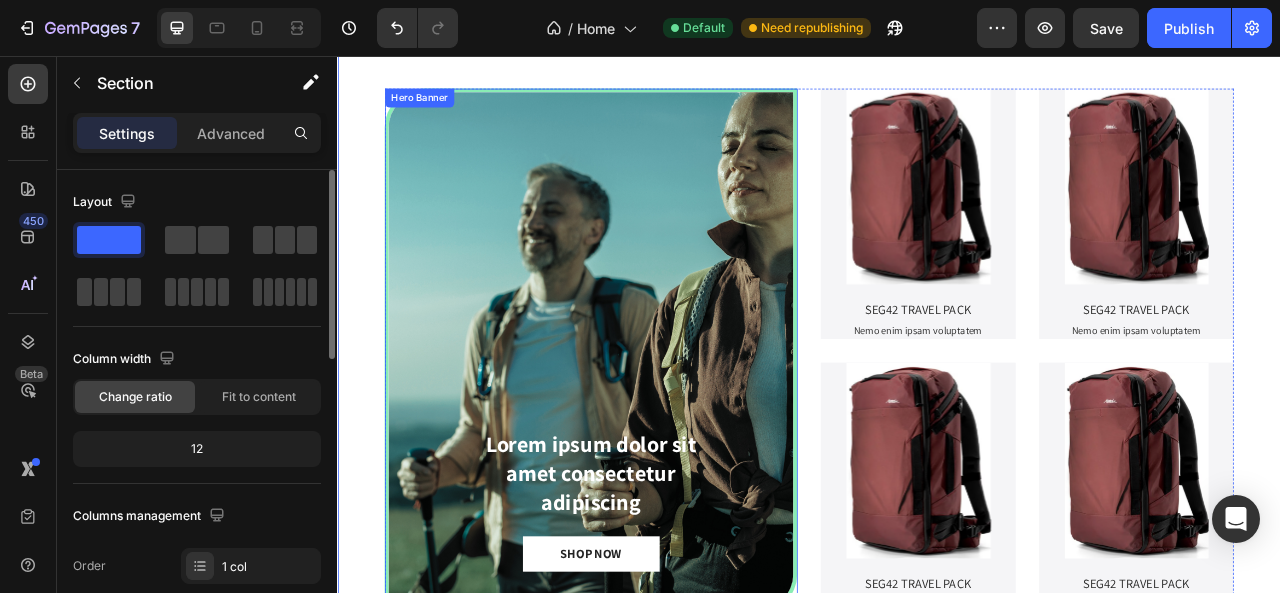 click at bounding box center [659, 431] 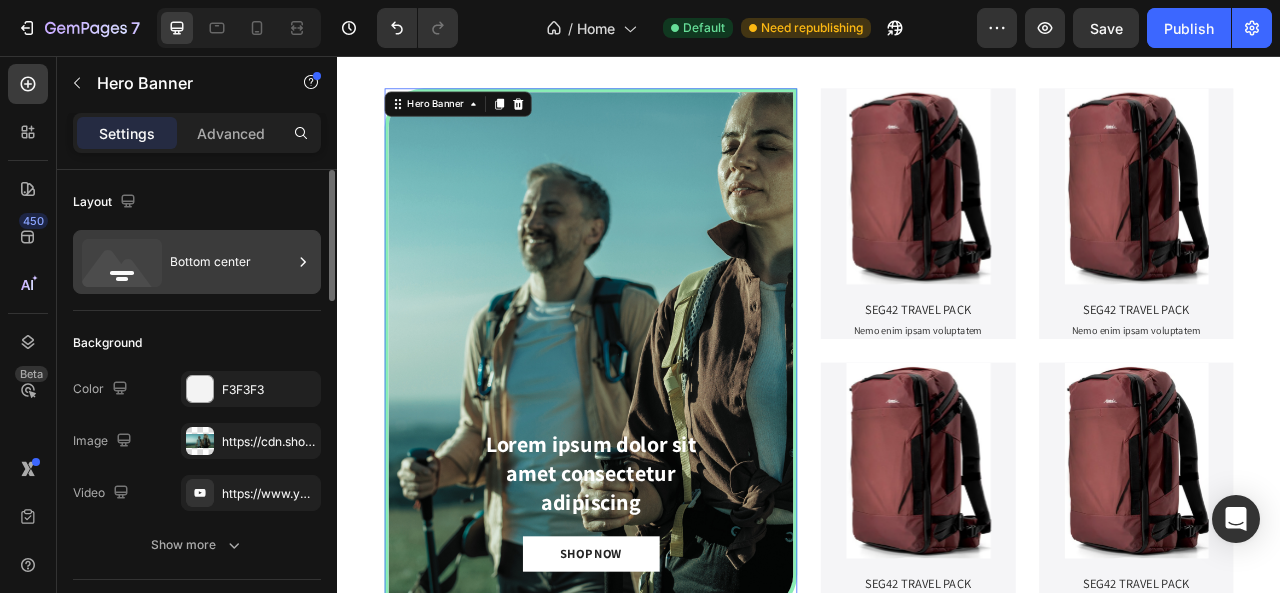 click on "Bottom center" at bounding box center [231, 262] 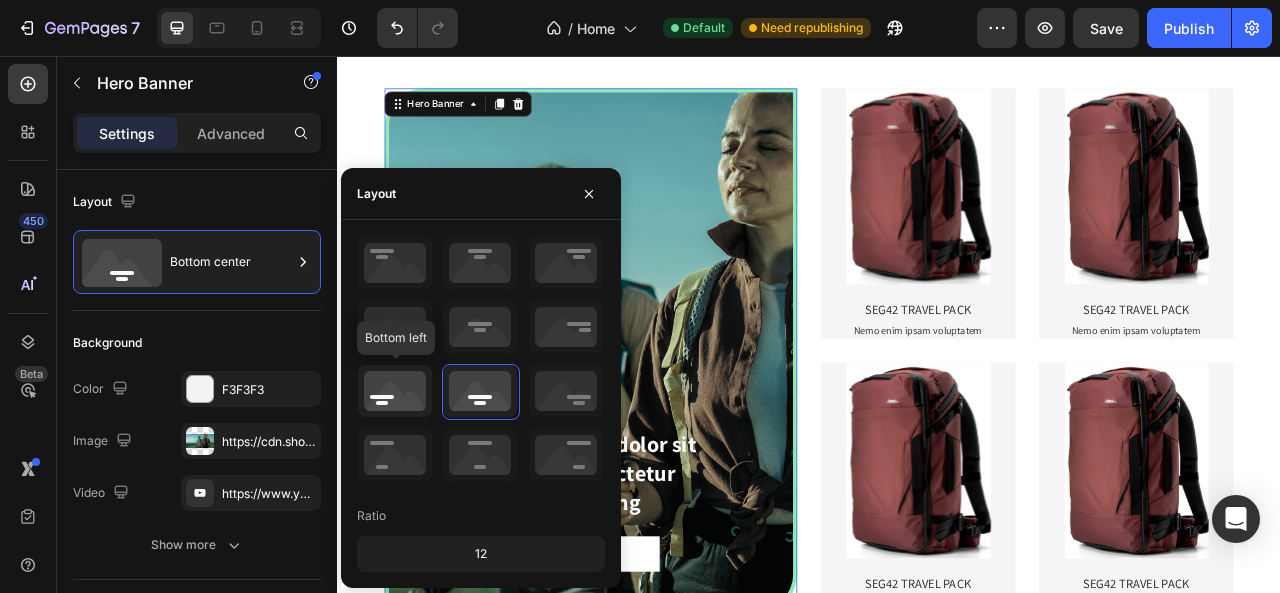 click 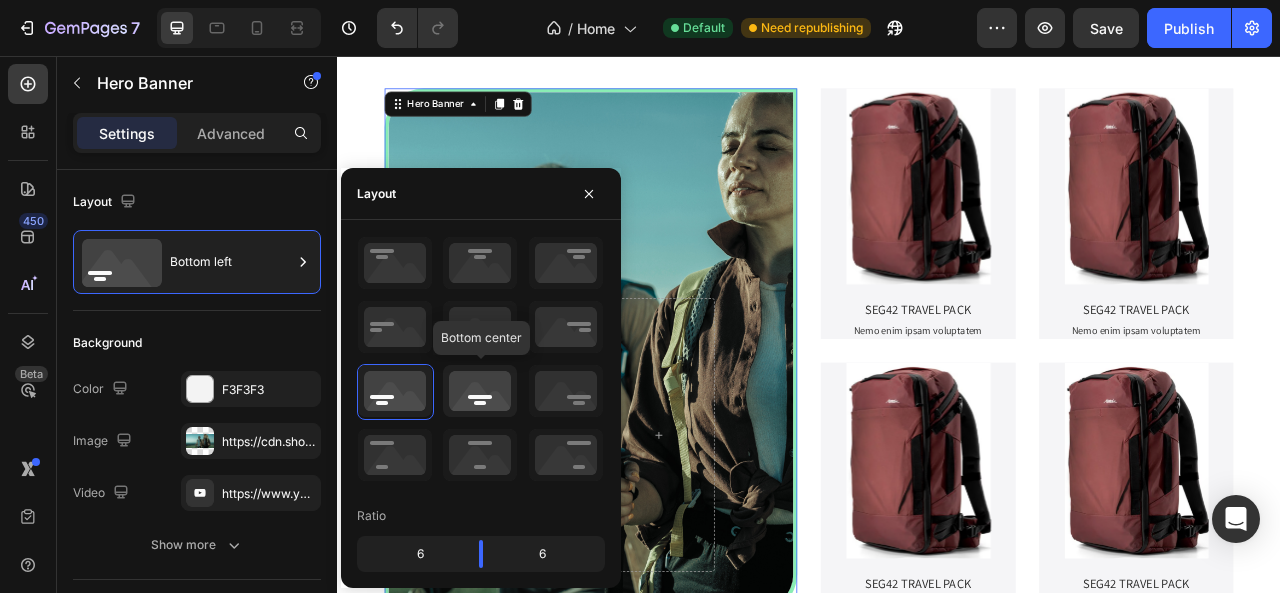 click 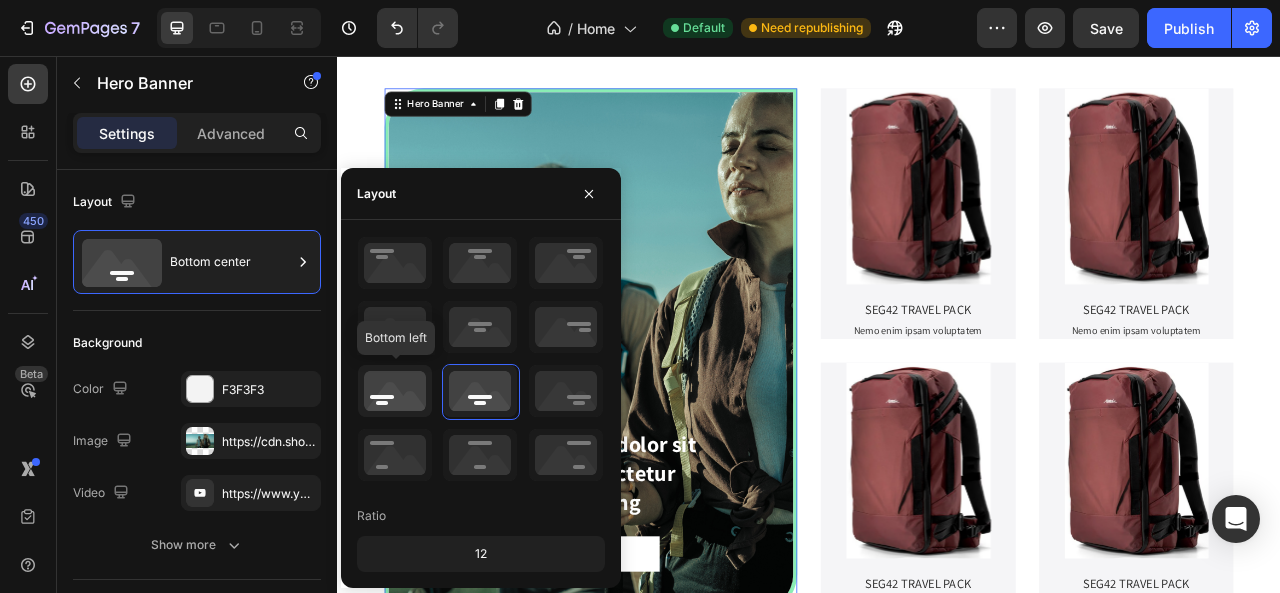 click 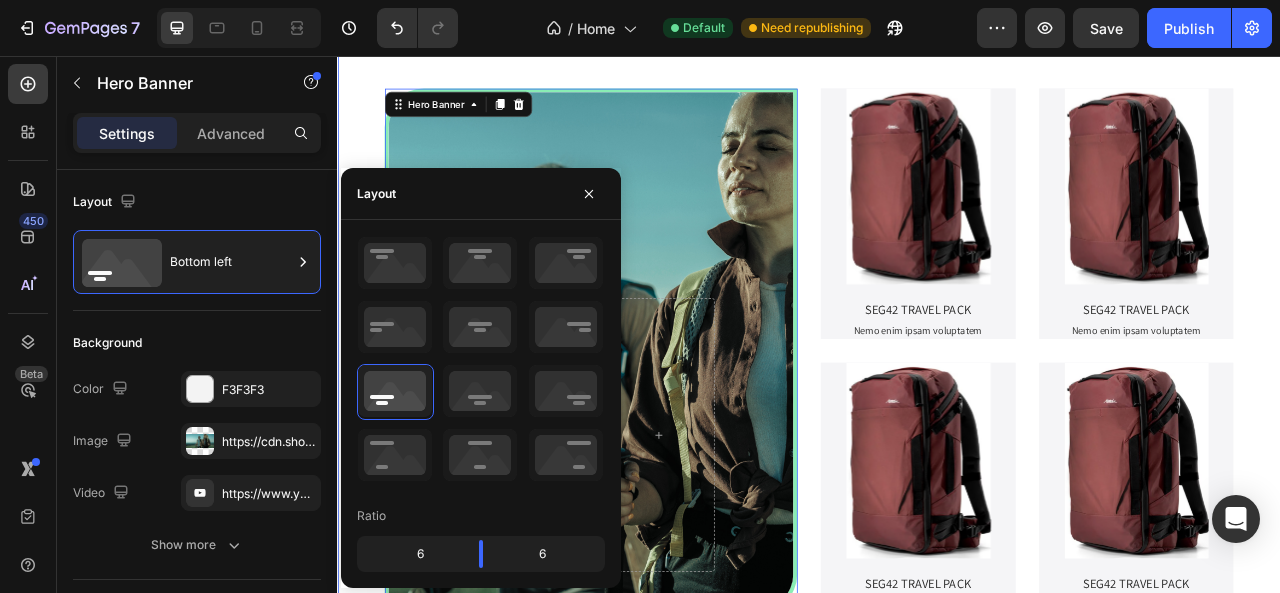 click on "Lorem ipsum dolor consectetur adipiscing Heading Lorem ipsum dolor sit amet consectetur adipiscing Text Block SHOP NOW Button
Hero Banner   0 Product Images SEG42 TRAVEL PACK Product Title Nemo enim ipsam voluptatem Text Block Product Hero Banner Product Images SEG42 TRAVEL PACK Product Title Nemo enim ipsam voluptatem Text Block Product Hero Banner Row Product Images SEG42 TRAVEL PACK Product Title Nemo enim ipsam voluptatem Text Block Product Hero Banner Product Images SEG42 TRAVEL PACK Product Title Nemo enim ipsam voluptatem Text Block Product Hero Banner Row Row" at bounding box center (937, 399) 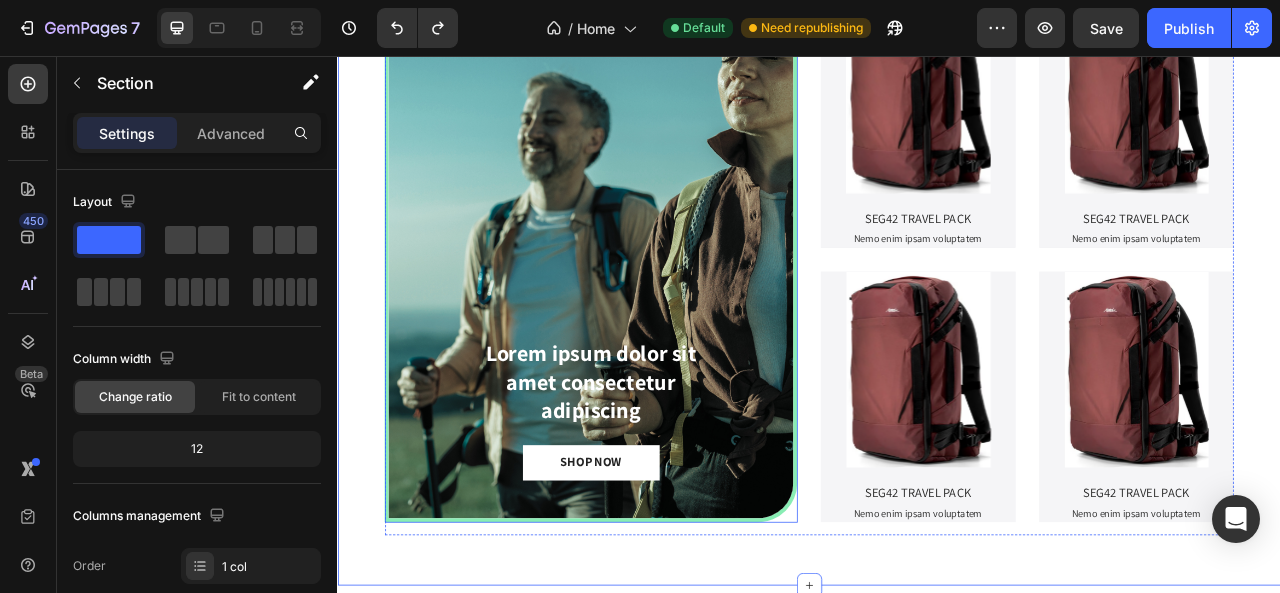 scroll, scrollTop: 1818, scrollLeft: 0, axis: vertical 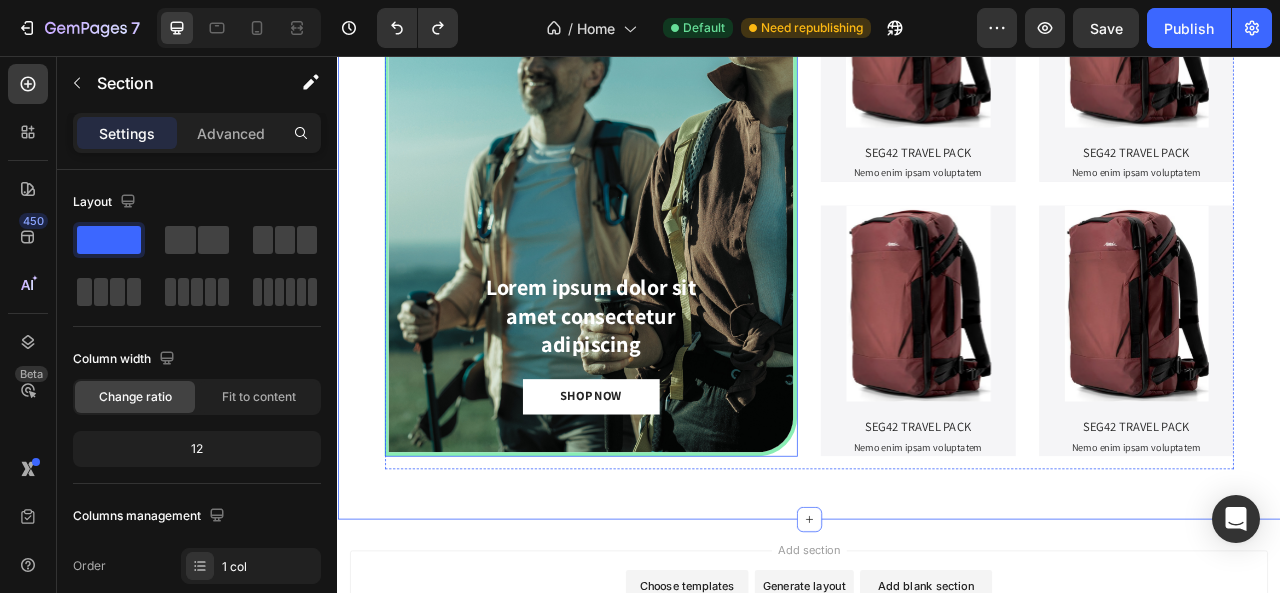 click at bounding box center [659, 231] 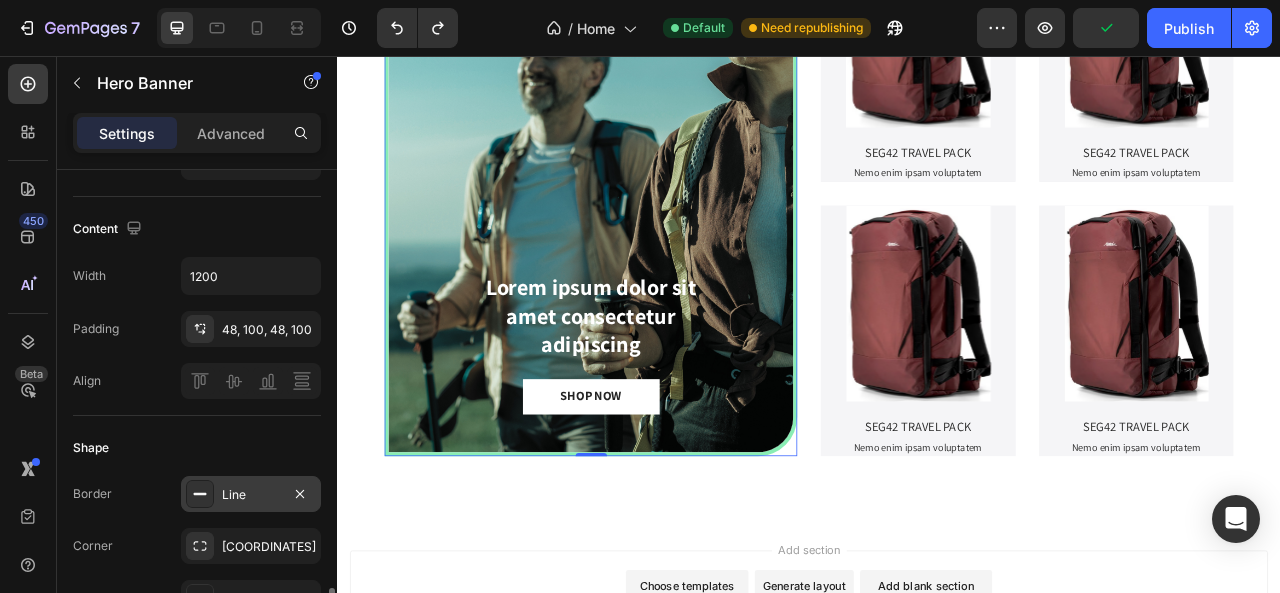 scroll, scrollTop: 800, scrollLeft: 0, axis: vertical 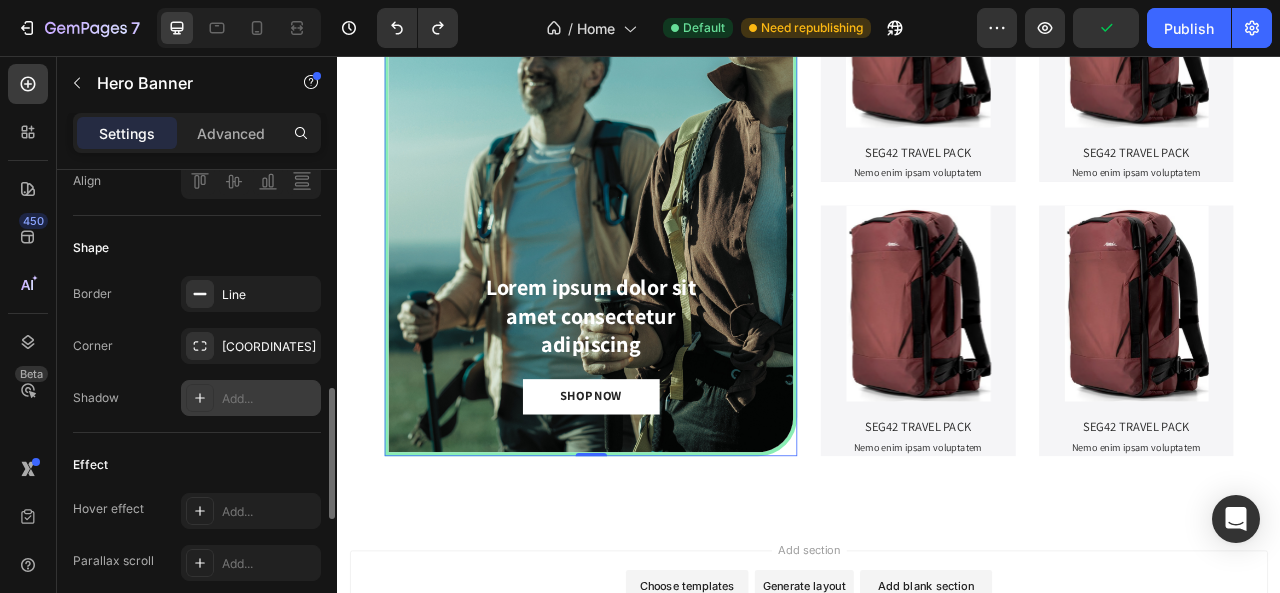 click on "Add..." at bounding box center [269, 399] 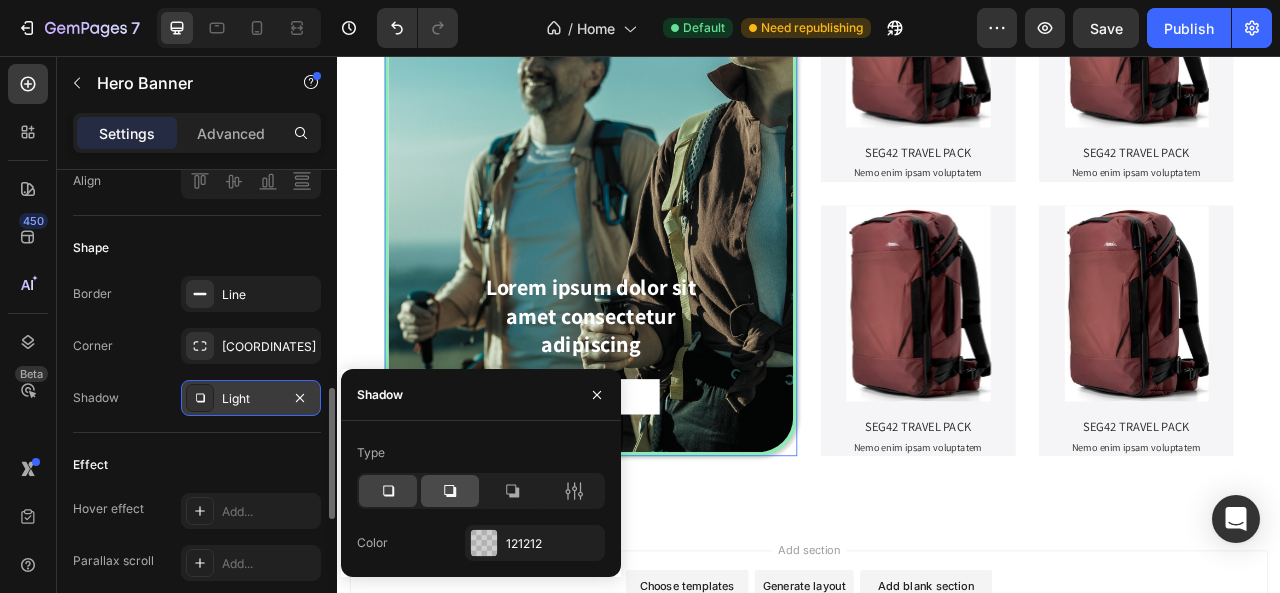 click 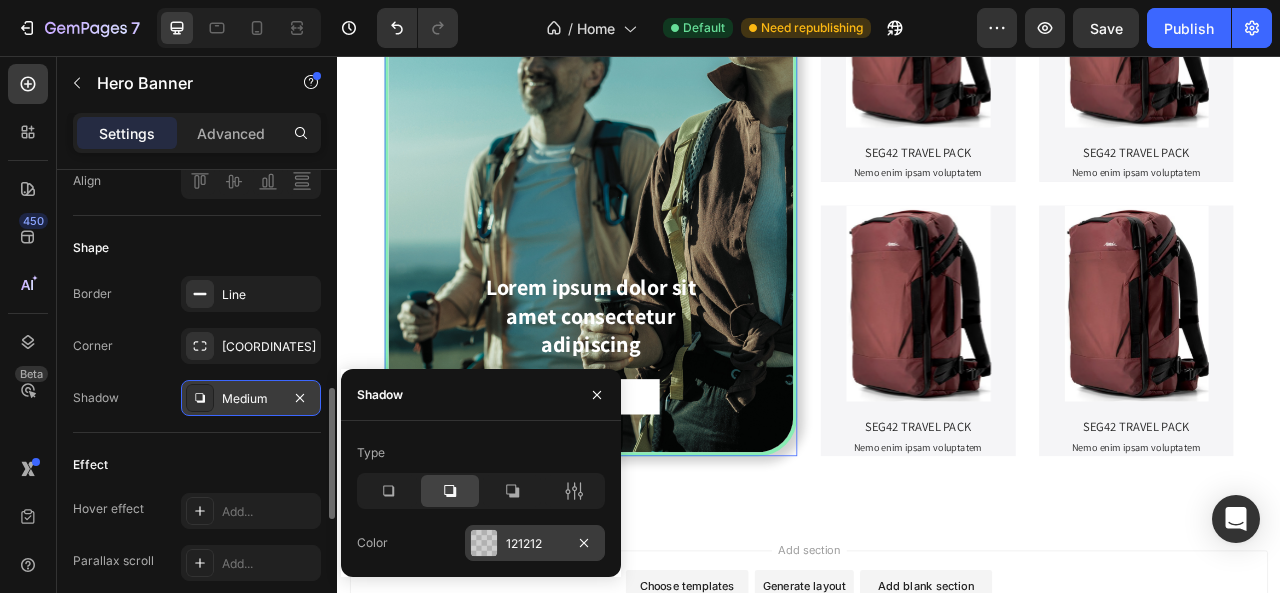 click on "121212" at bounding box center [535, 543] 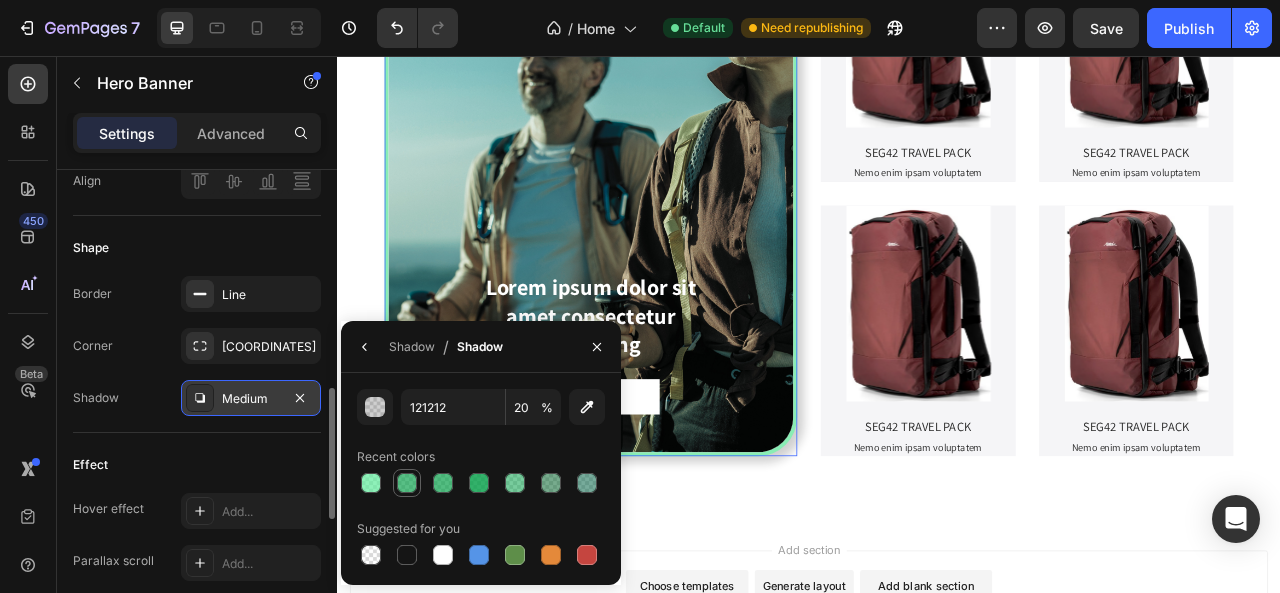 click at bounding box center (407, 483) 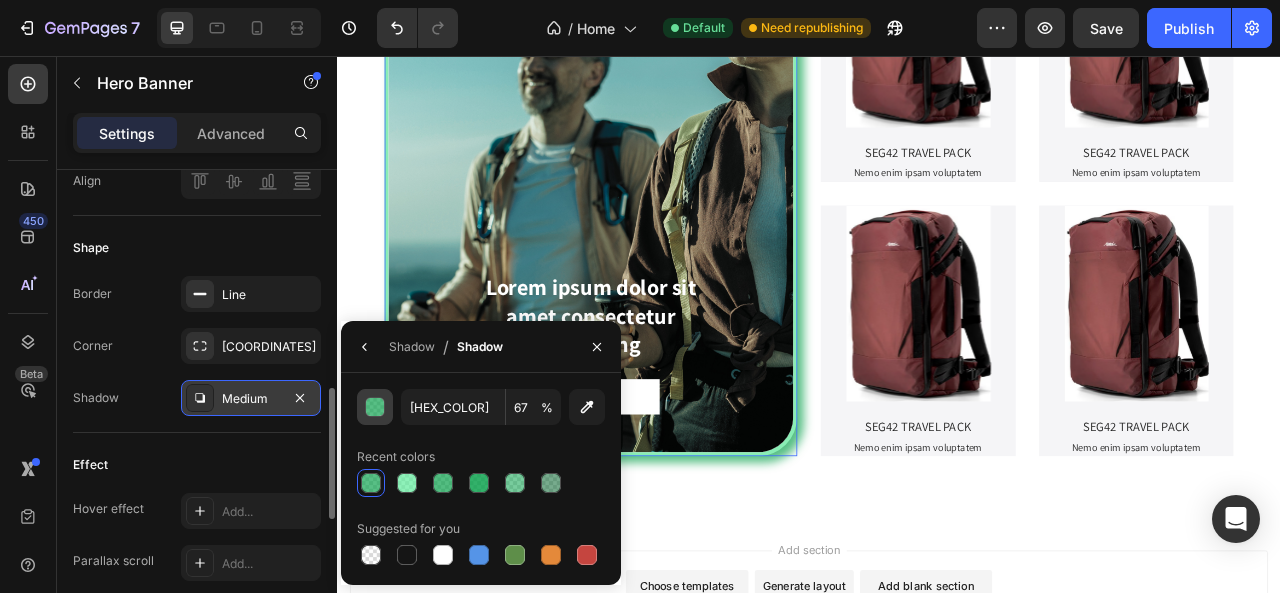 click at bounding box center (376, 408) 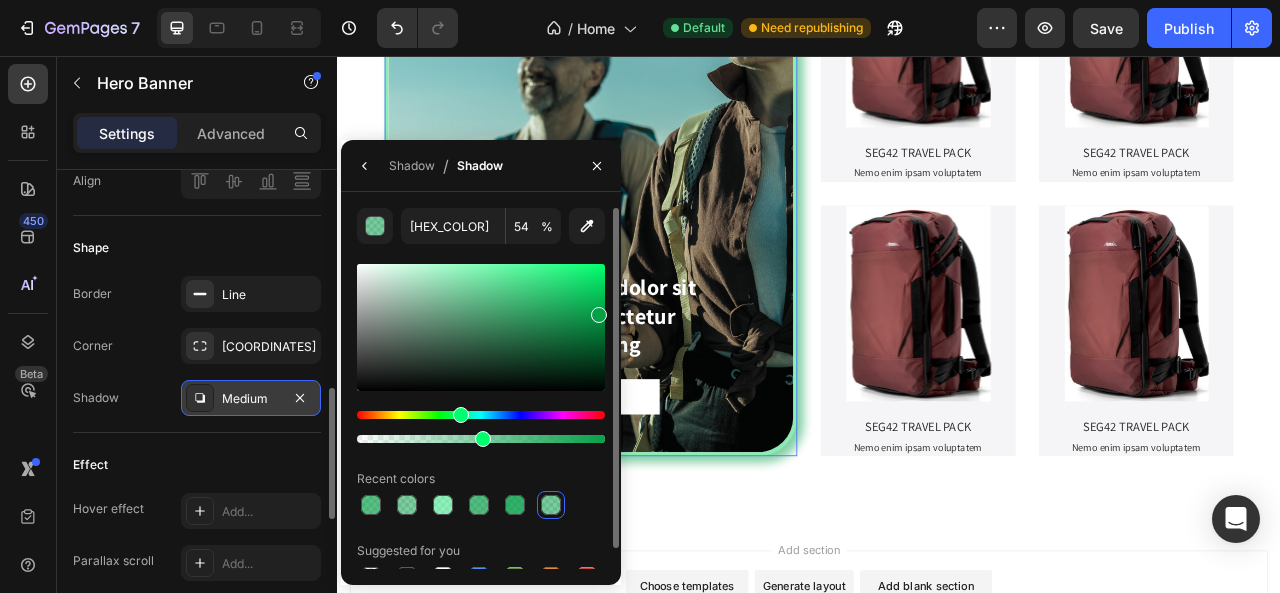 drag, startPoint x: 528, startPoint y: 438, endPoint x: 479, endPoint y: 439, distance: 49.010204 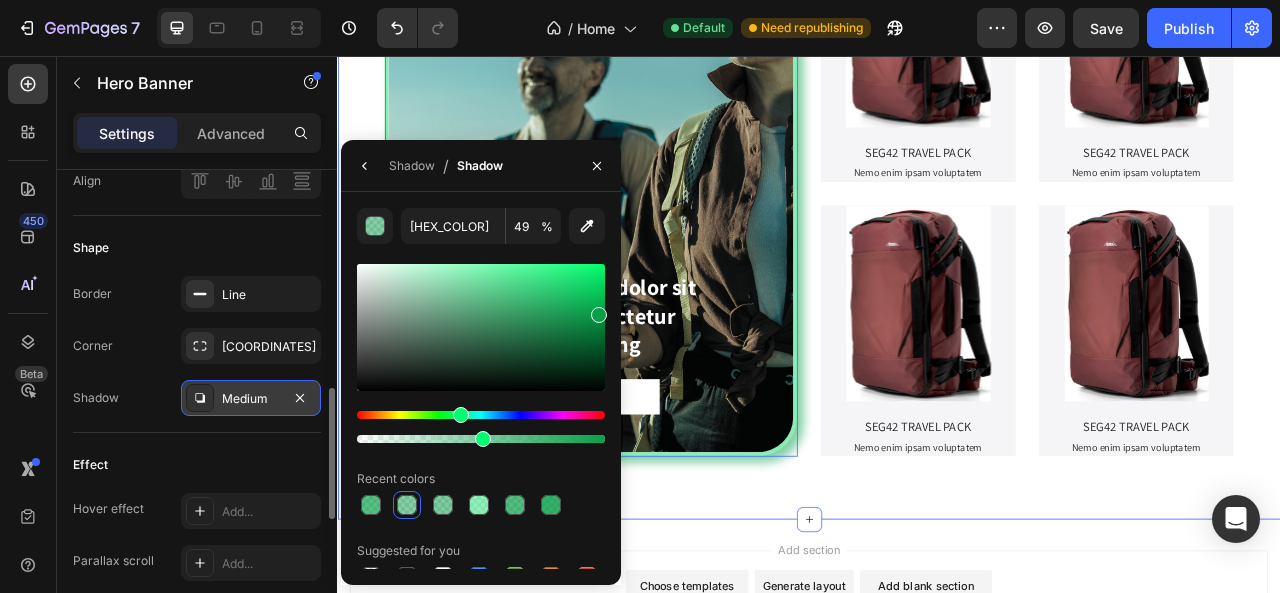 click on "Lorem ipsum dolor consectetur adipiscing Heading Lorem ipsum dolor sit amet consectetur adipiscing Text Block SHOP NOW Button Hero Banner   0 Product Images SEG42 TRAVEL PACK Product Title Nemo enim ipsam voluptatem Text Block Product Hero Banner Product Images SEG42 TRAVEL PACK Product Title Nemo enim ipsam voluptatem Text Block Product Hero Banner Row Product Images SEG42 TRAVEL PACK Product Title Nemo enim ipsam voluptatem Text Block Product Hero Banner Product Images SEG42 TRAVEL PACK Product Title Nemo enim ipsam voluptatem Text Block Product Hero Banner Row Row Section 3" at bounding box center (937, 183) 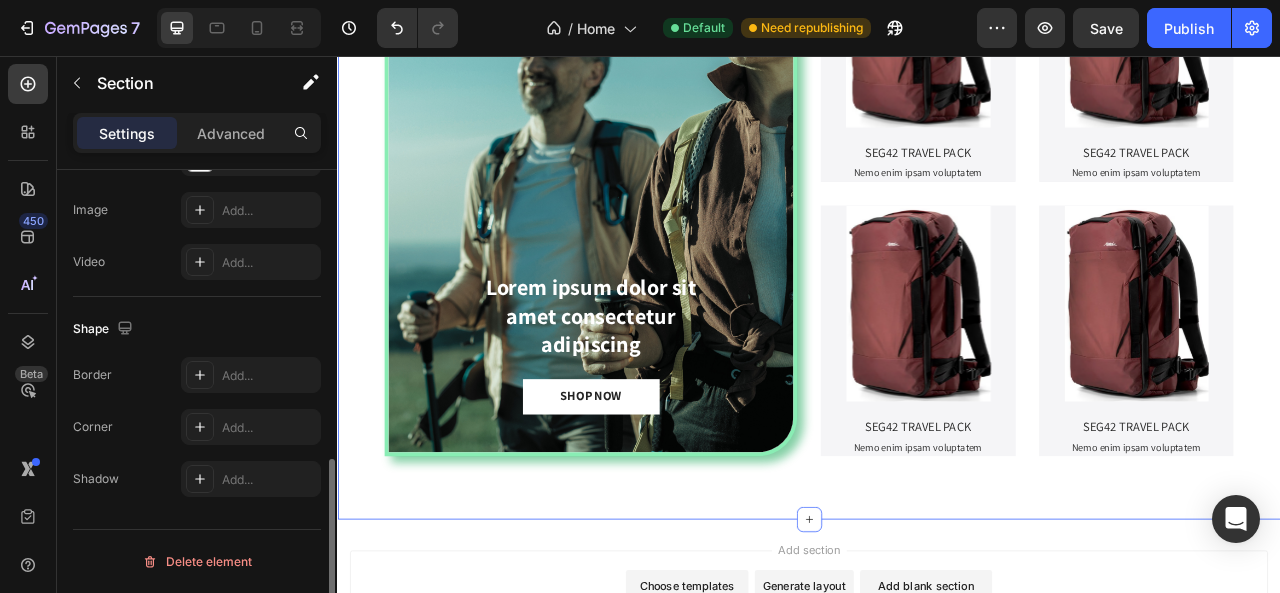 scroll, scrollTop: 0, scrollLeft: 0, axis: both 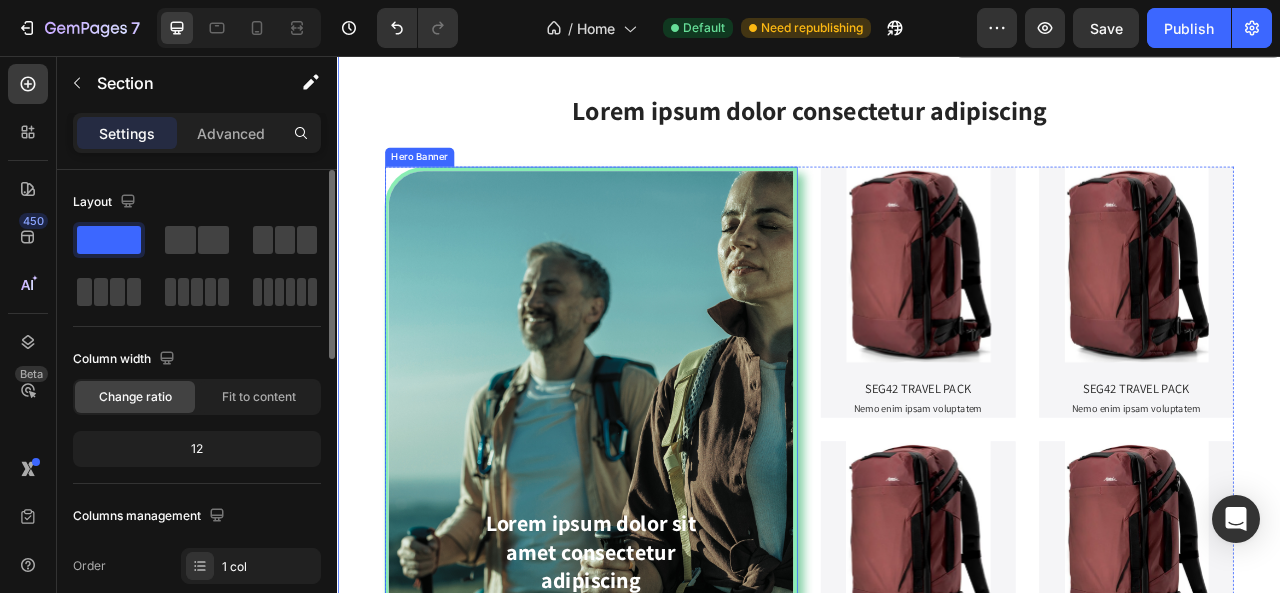 click at bounding box center (659, 531) 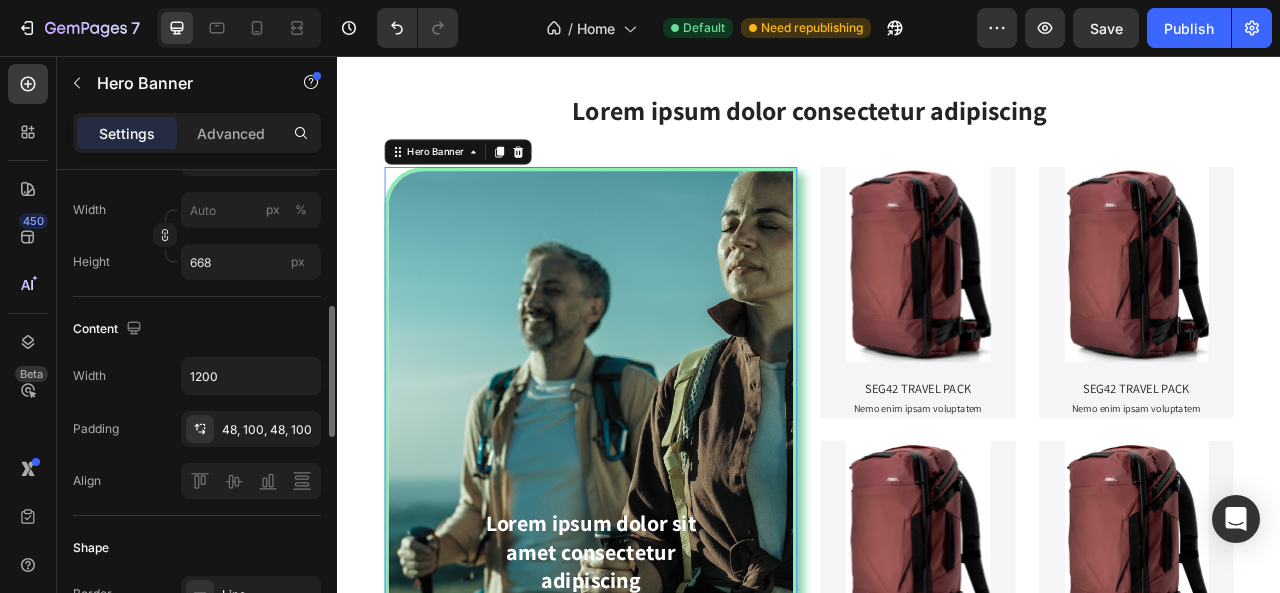 scroll, scrollTop: 700, scrollLeft: 0, axis: vertical 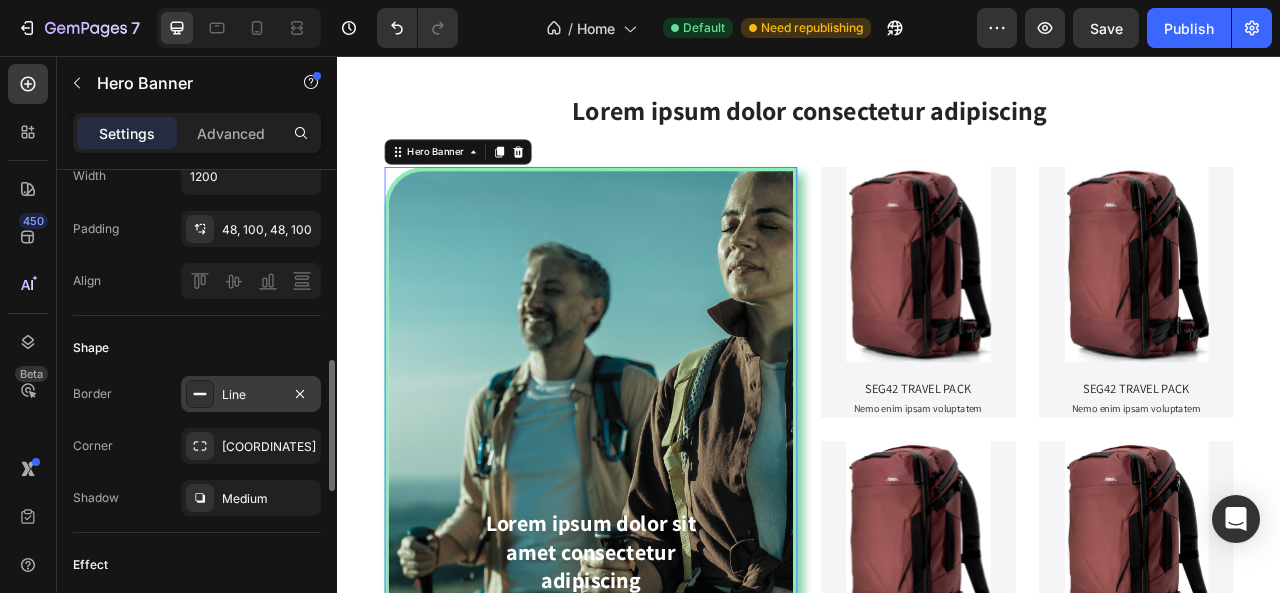 click on "Line" at bounding box center (251, 395) 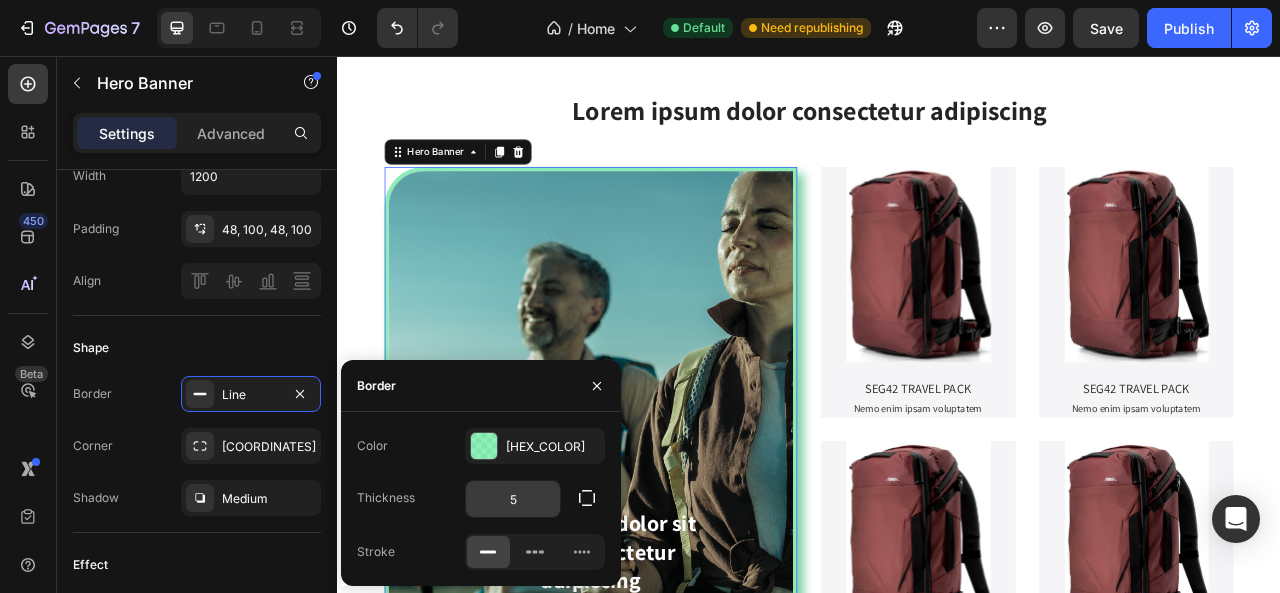 click on "5" at bounding box center (513, 499) 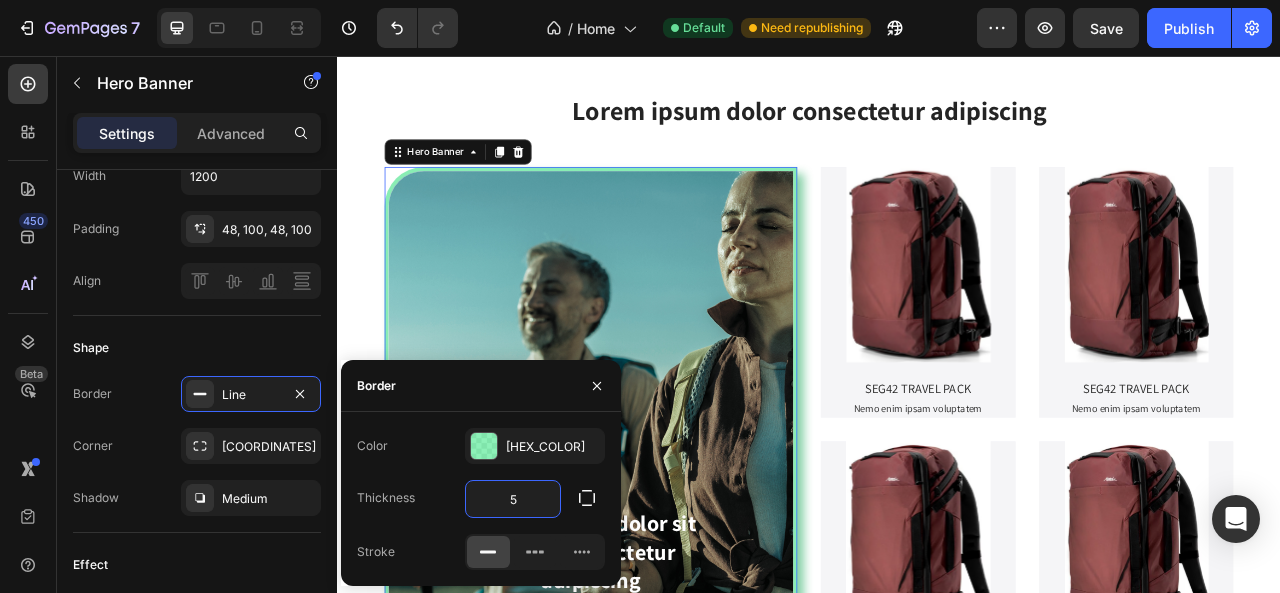type on "0" 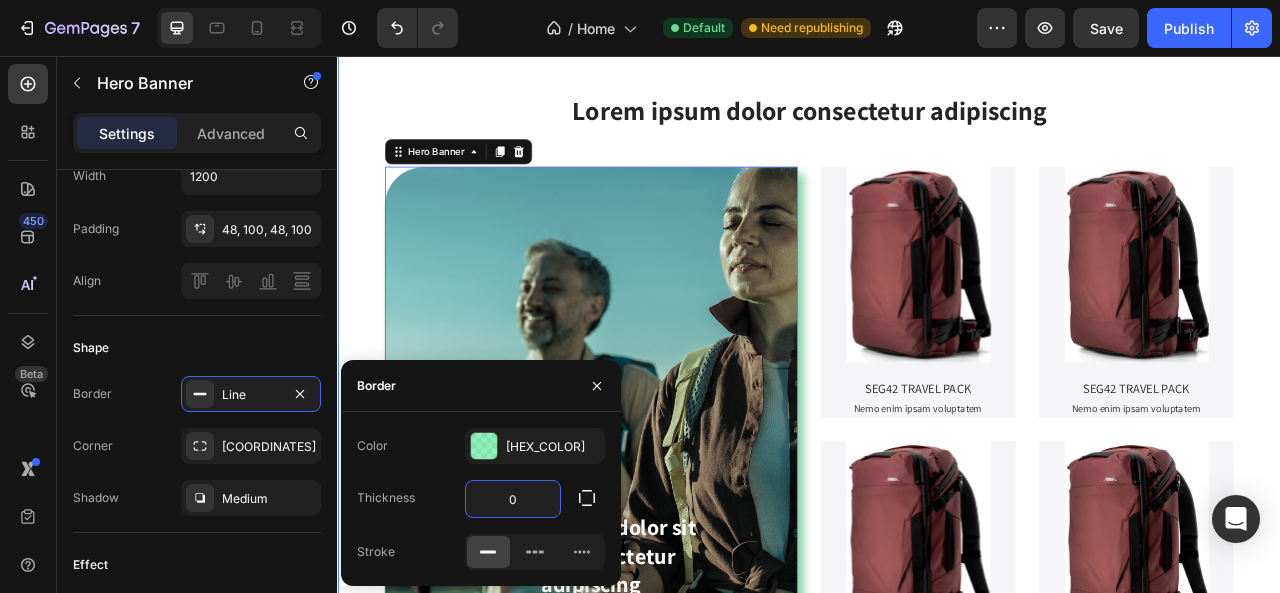 click on "Lorem ipsum dolor consectetur adipiscing Heading Lorem ipsum dolor sit amet consectetur adipiscing Text Block SHOP NOW Button Hero Banner   0 Product Images SEG42 TRAVEL PACK Product Title Nemo enim ipsam voluptatem Text Block Product Hero Banner Product Images SEG42 TRAVEL PACK Product Title Nemo enim ipsam voluptatem Text Block Product Hero Banner Row Product Images SEG42 TRAVEL PACK Product Title Nemo enim ipsam voluptatem Text Block Product Hero Banner Product Images SEG42 TRAVEL PACK Product Title Nemo enim ipsam voluptatem Text Block Product Hero Banner Row Row Section 3" at bounding box center [937, 483] 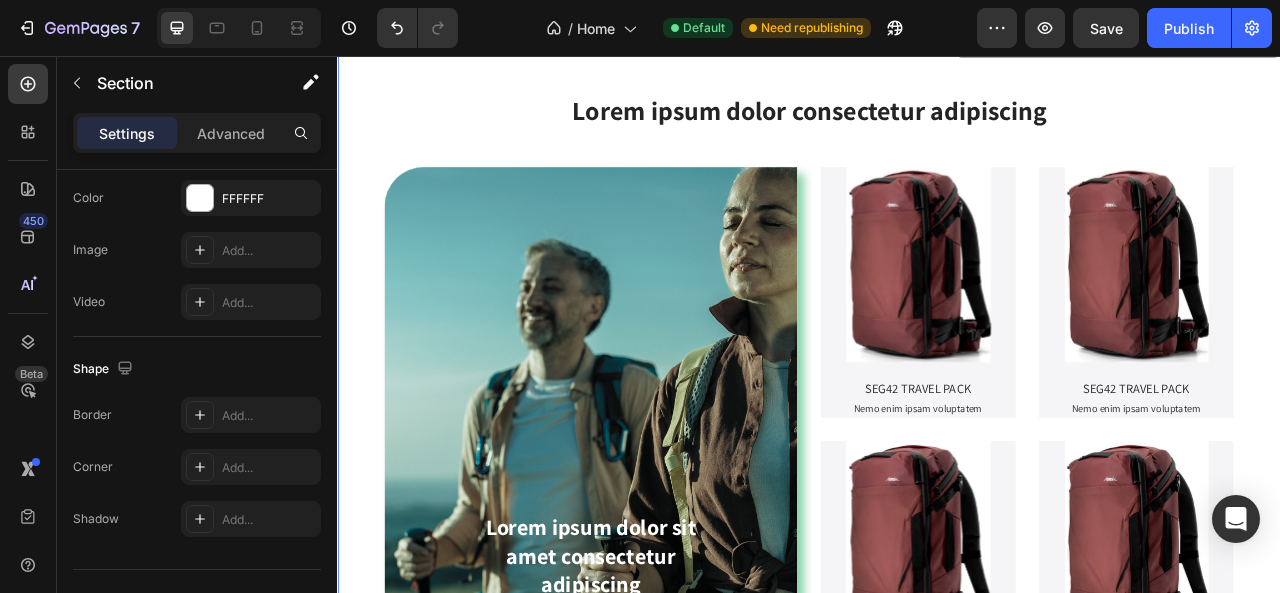 scroll, scrollTop: 0, scrollLeft: 0, axis: both 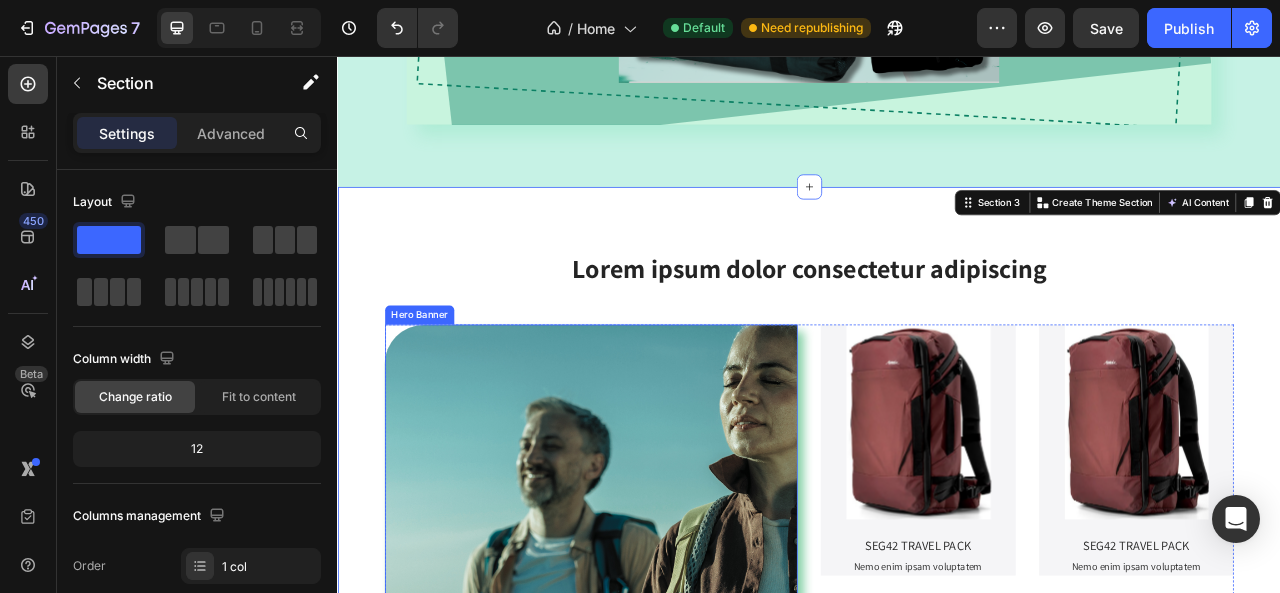 click at bounding box center [659, 732] 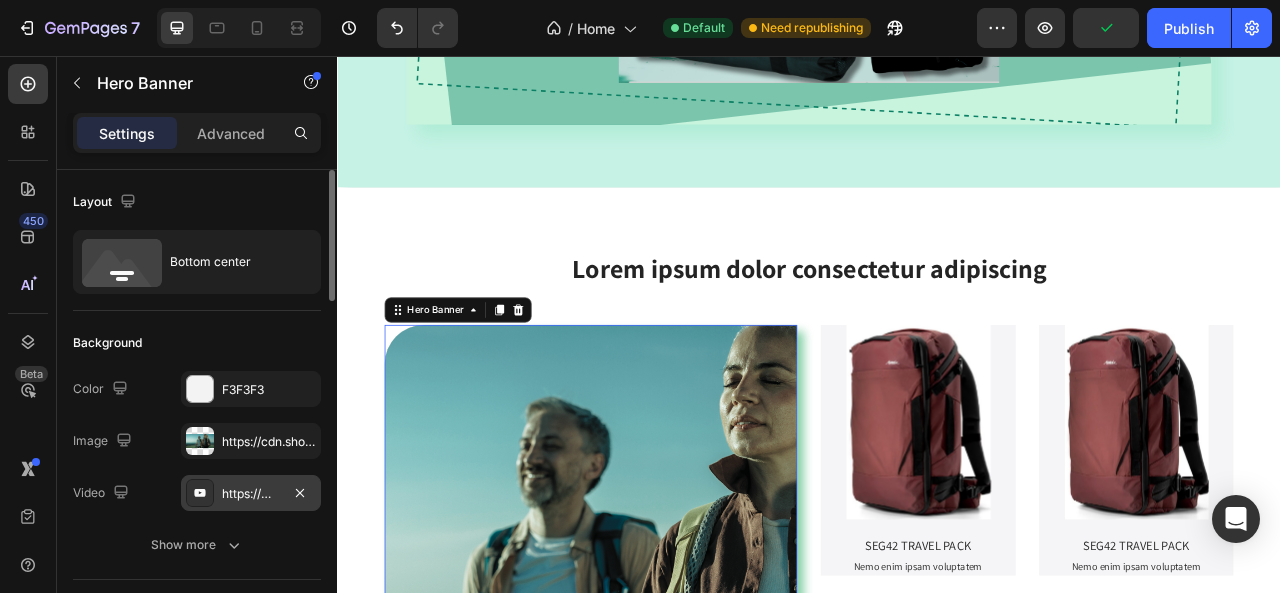 scroll, scrollTop: 200, scrollLeft: 0, axis: vertical 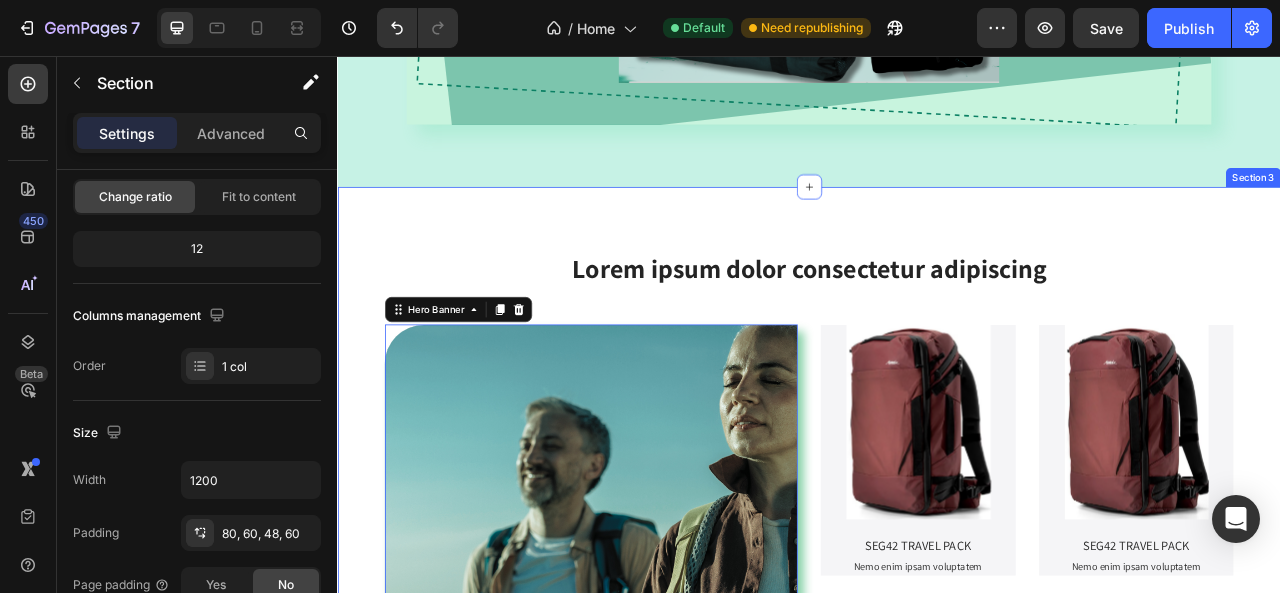 click on "Lorem ipsum dolor consectetur adipiscing Heading Lorem ipsum dolor sit amet consectetur adipiscing Text Block SHOP NOW Button Hero Banner   0 Product Images SEG42 TRAVEL PACK Product Title Nemo enim ipsam voluptatem Text Block Product Hero Banner Product Images SEG42 TRAVEL PACK Product Title Nemo enim ipsam voluptatem Text Block Product Hero Banner Row Product Images SEG42 TRAVEL PACK Product Title Nemo enim ipsam voluptatem Text Block Product Hero Banner Product Images SEG42 TRAVEL PACK Product Title Nemo enim ipsam voluptatem Text Block Product Hero Banner Row Row Section 3" at bounding box center [937, 684] 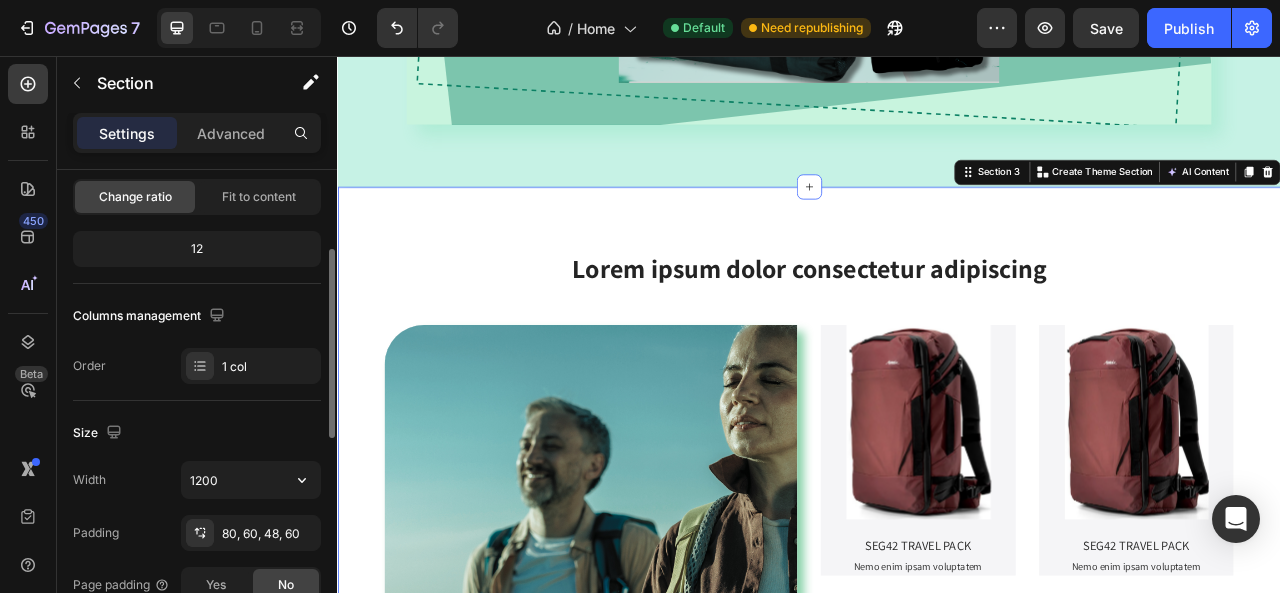 scroll, scrollTop: 400, scrollLeft: 0, axis: vertical 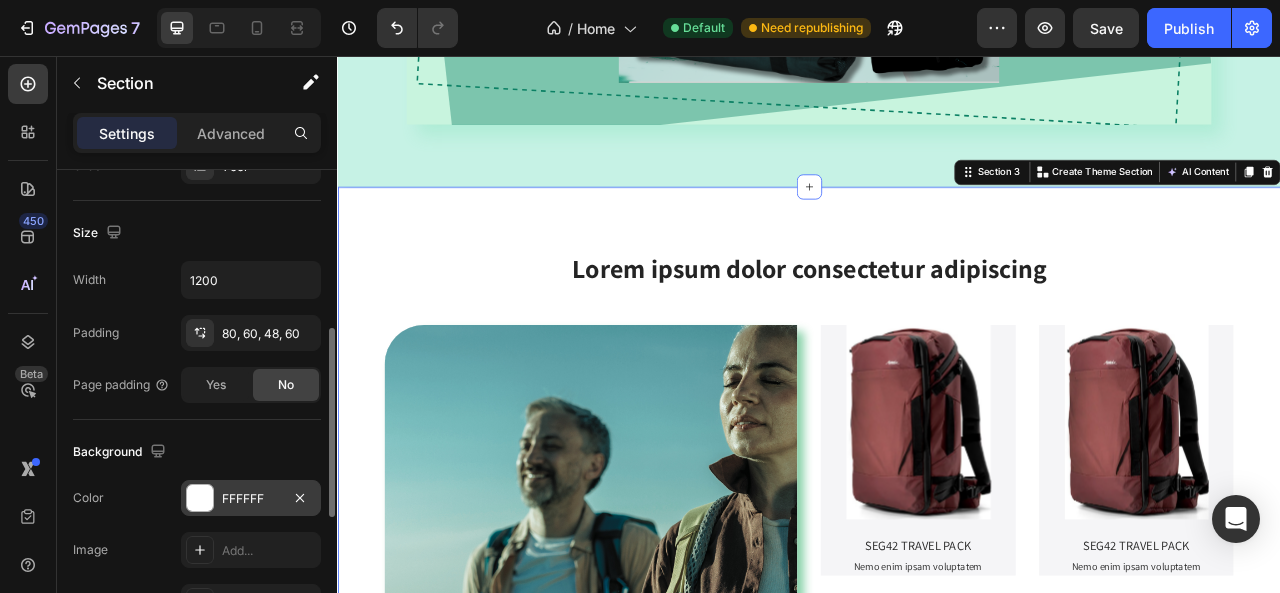 click at bounding box center [200, 498] 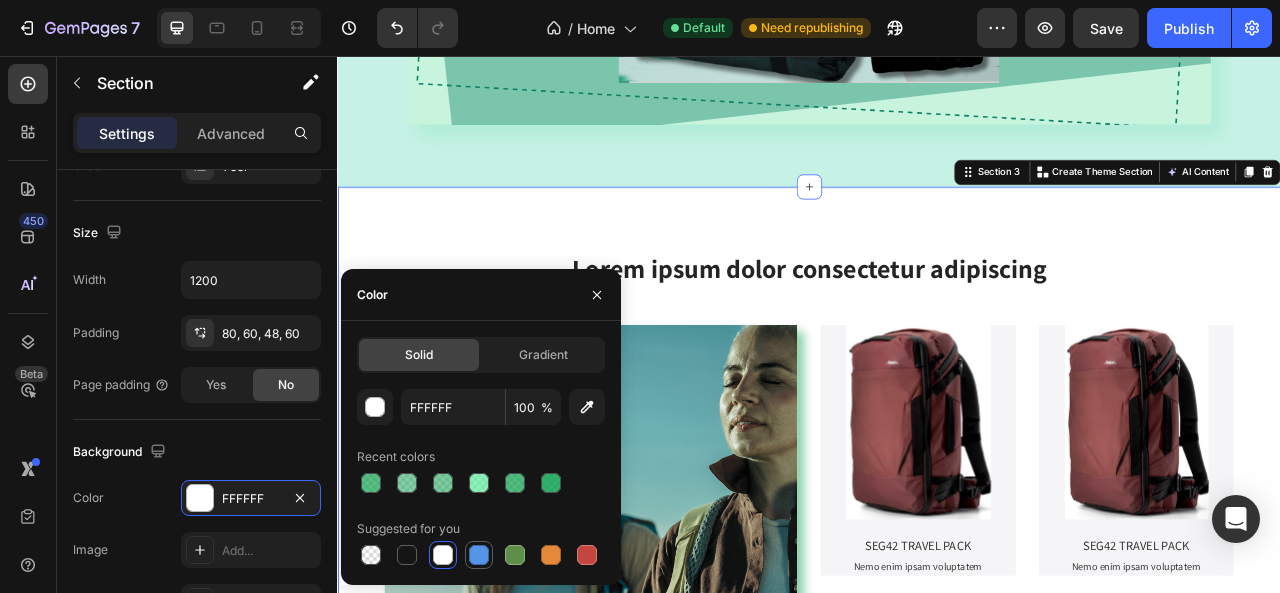 click at bounding box center [479, 555] 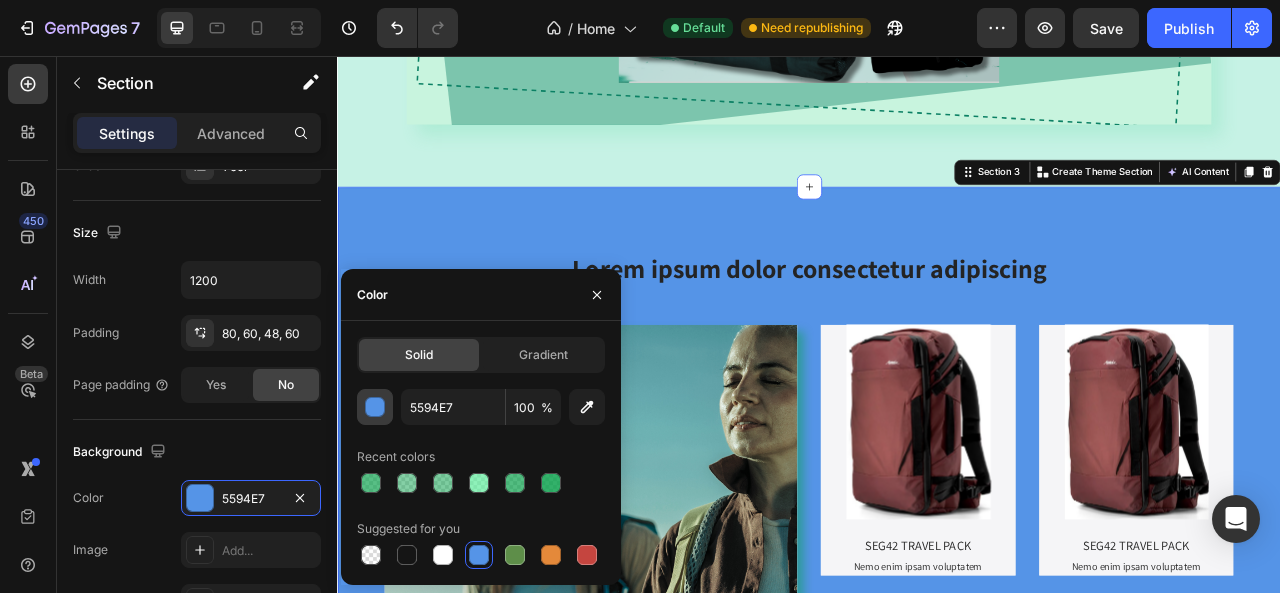 click at bounding box center (376, 408) 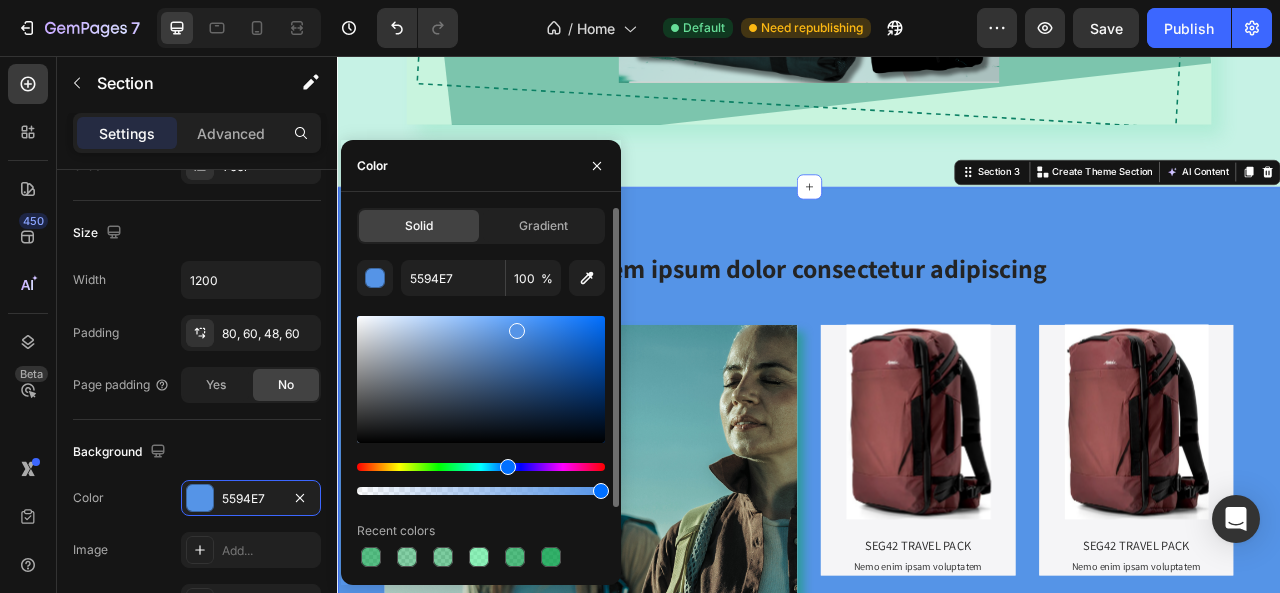 click at bounding box center (481, 379) 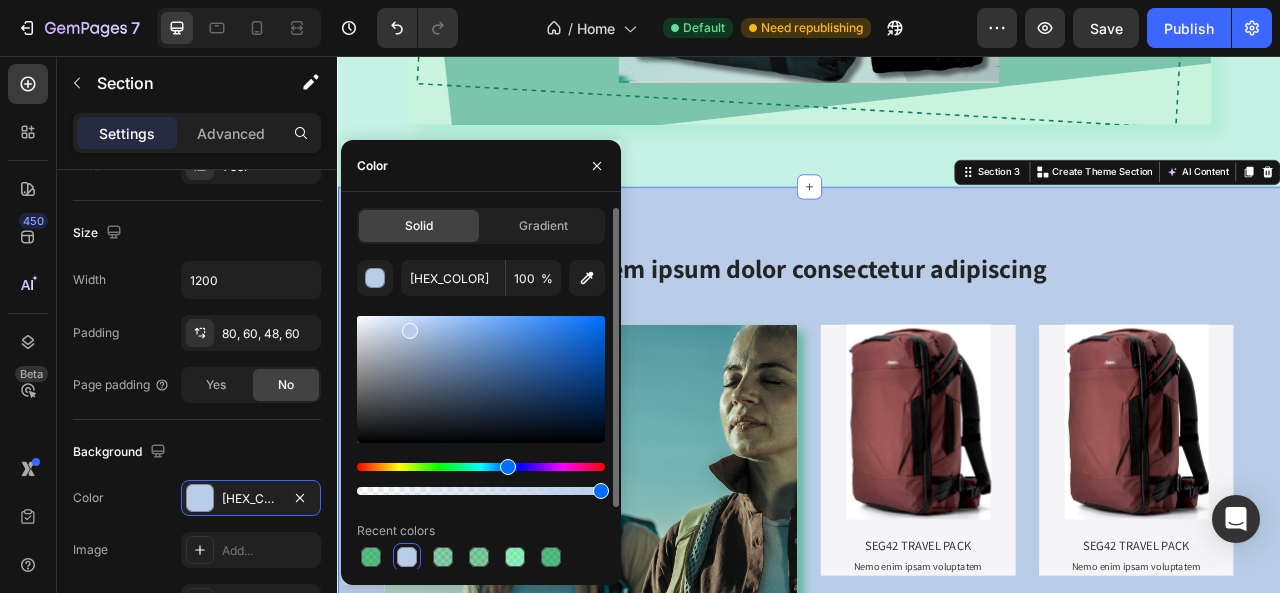 click at bounding box center (481, 379) 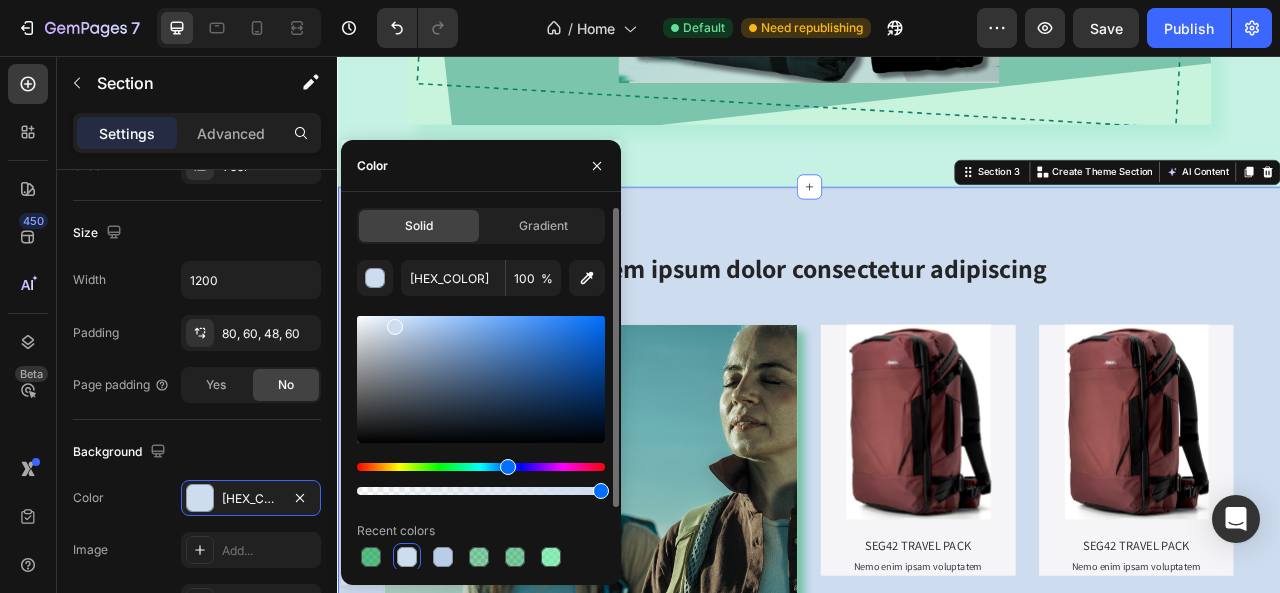 click at bounding box center (481, 467) 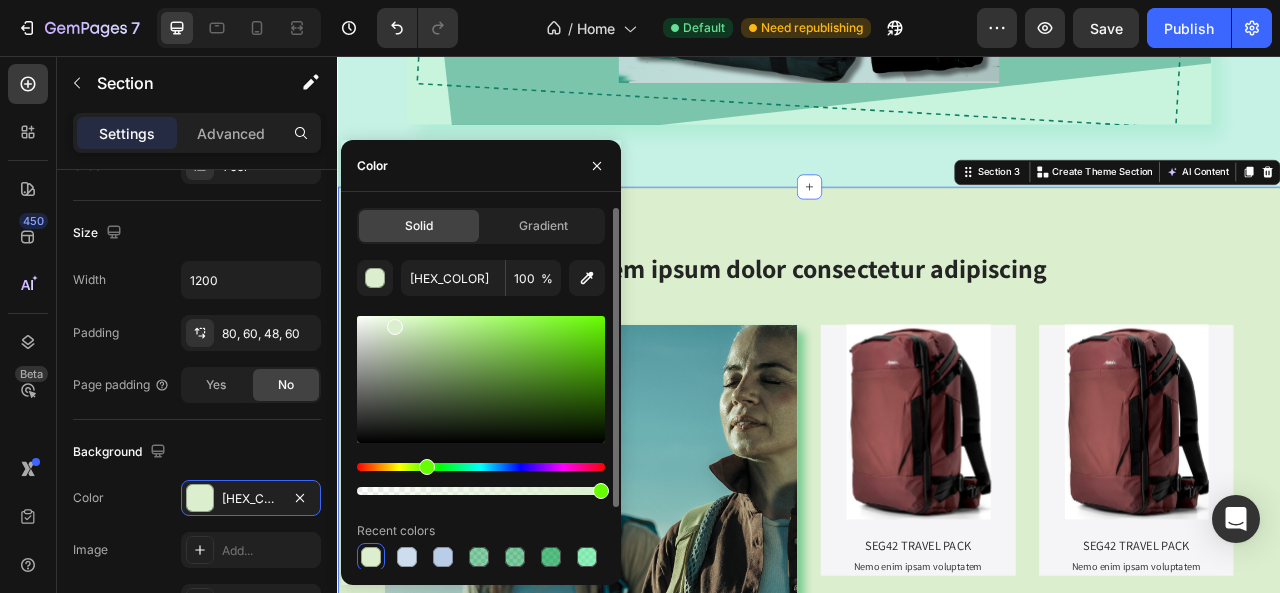 click at bounding box center (481, 467) 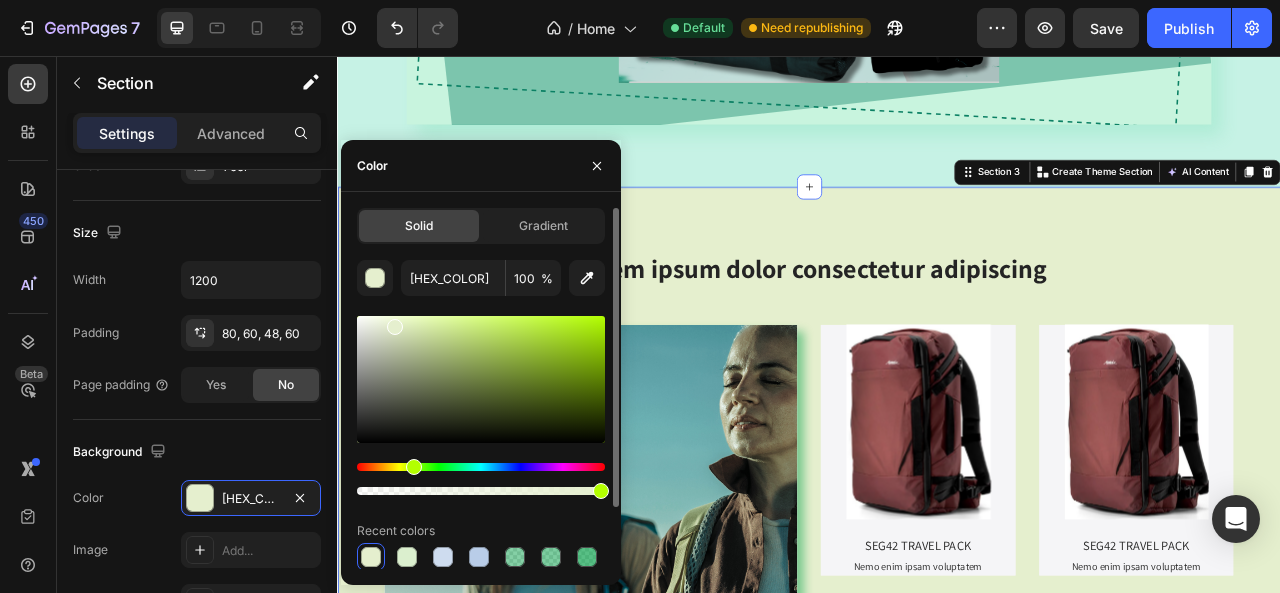 click at bounding box center (481, 379) 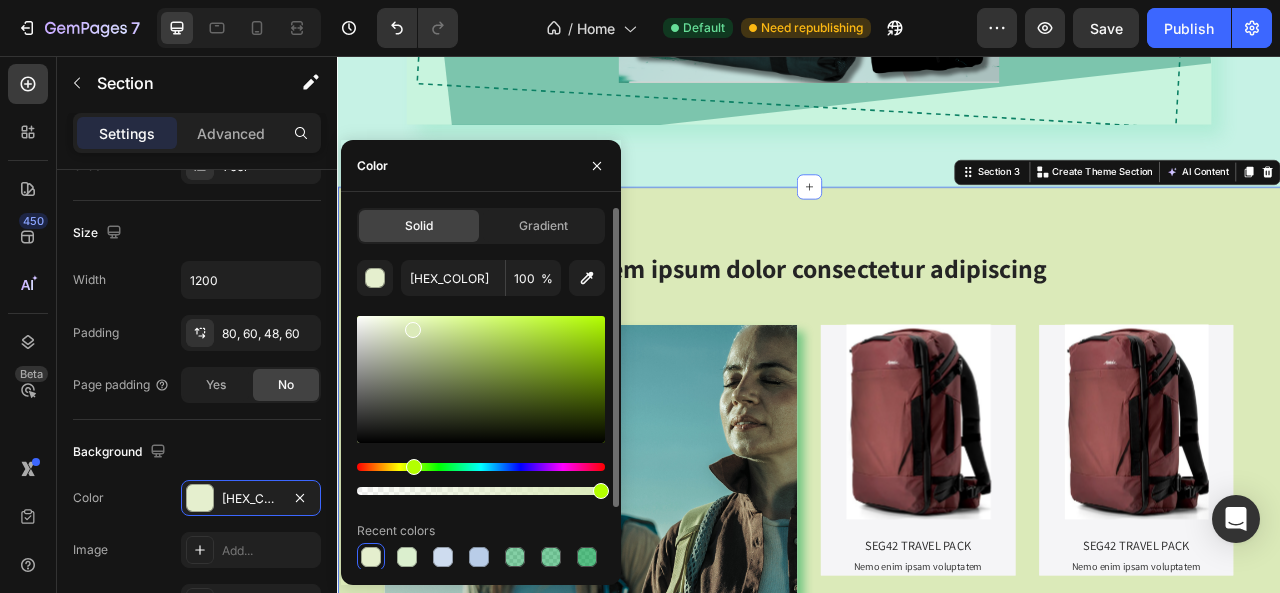 click at bounding box center [481, 379] 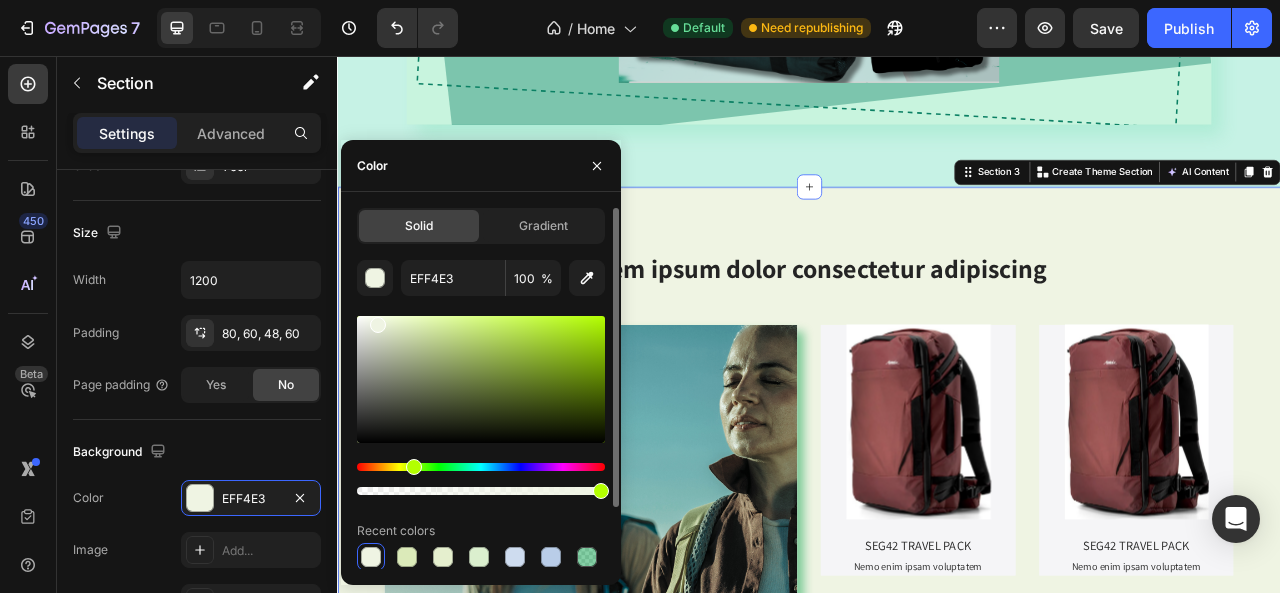 click at bounding box center [481, 479] 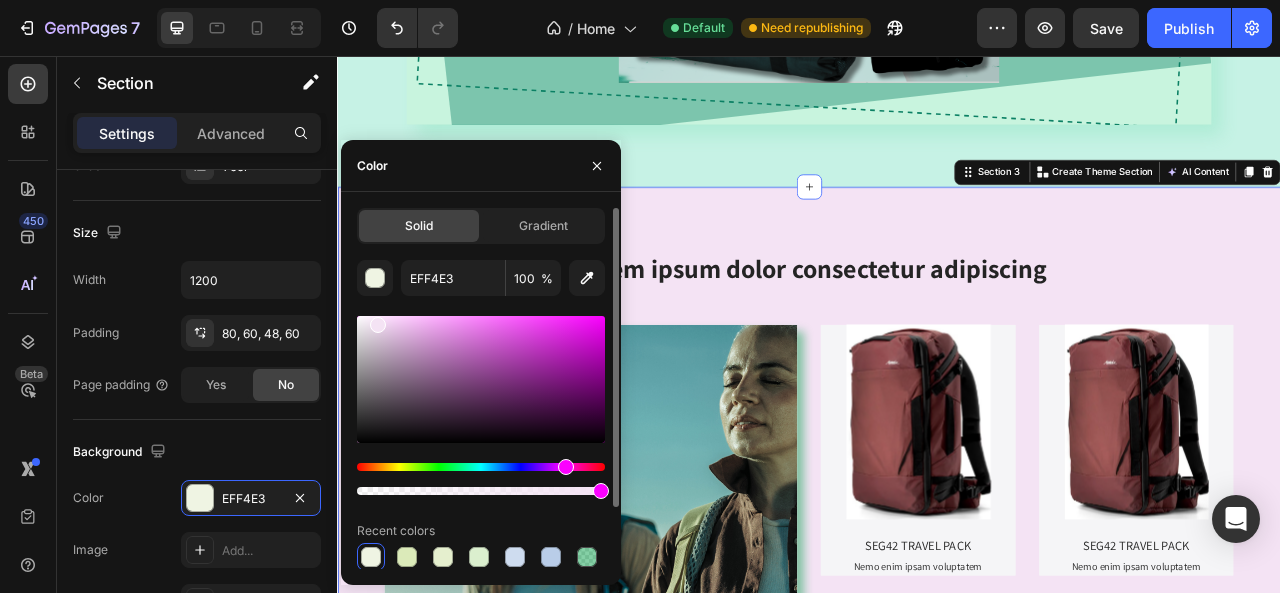 type on "F4E3F4" 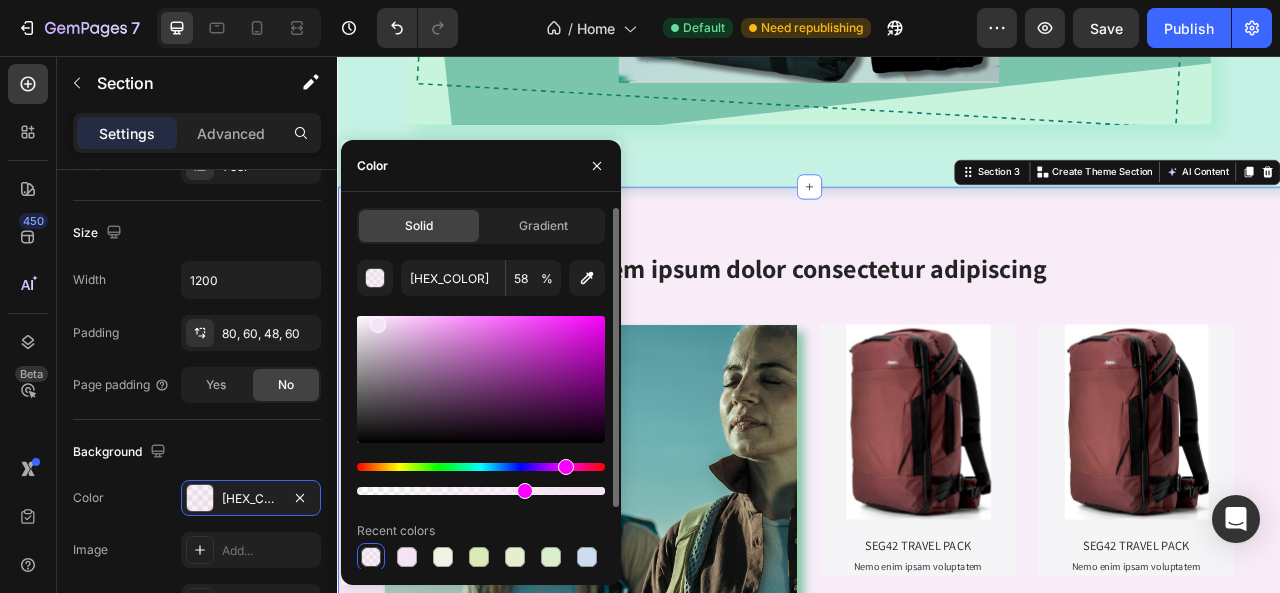 drag, startPoint x: 597, startPoint y: 486, endPoint x: 520, endPoint y: 491, distance: 77.16217 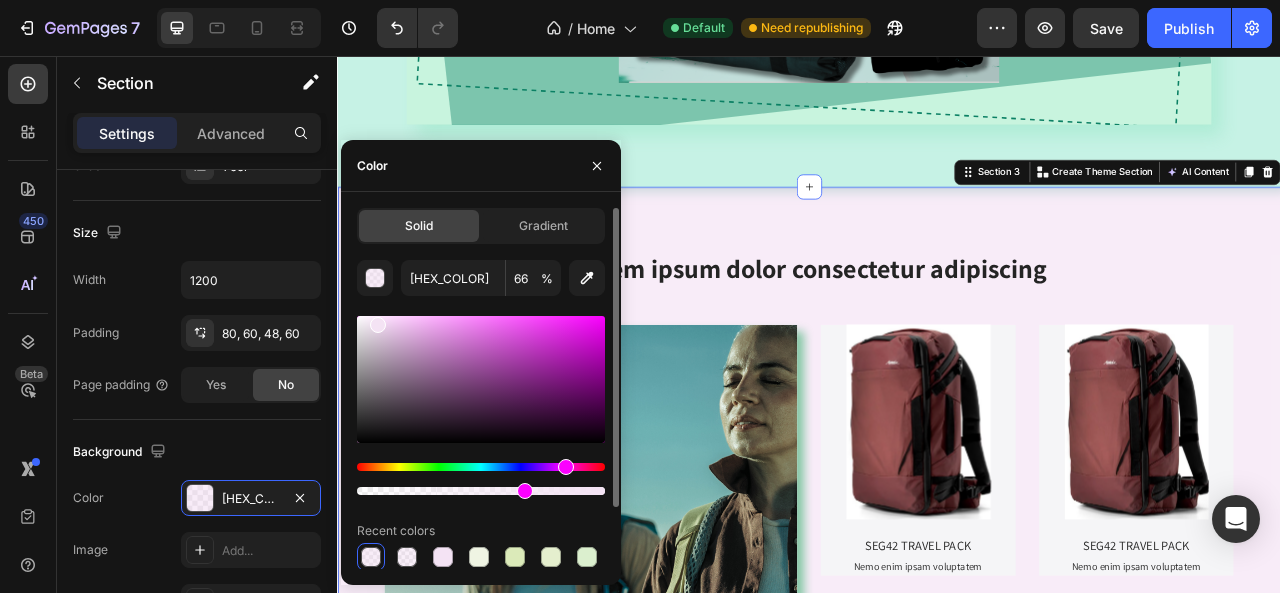 click at bounding box center [481, 467] 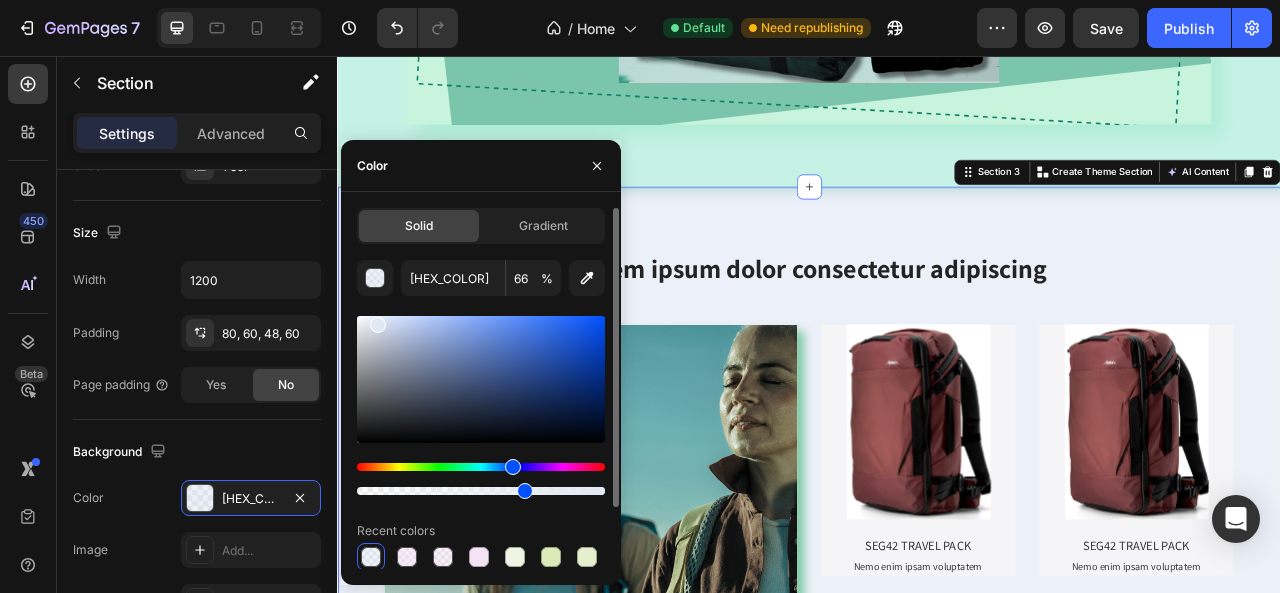 click at bounding box center [481, 379] 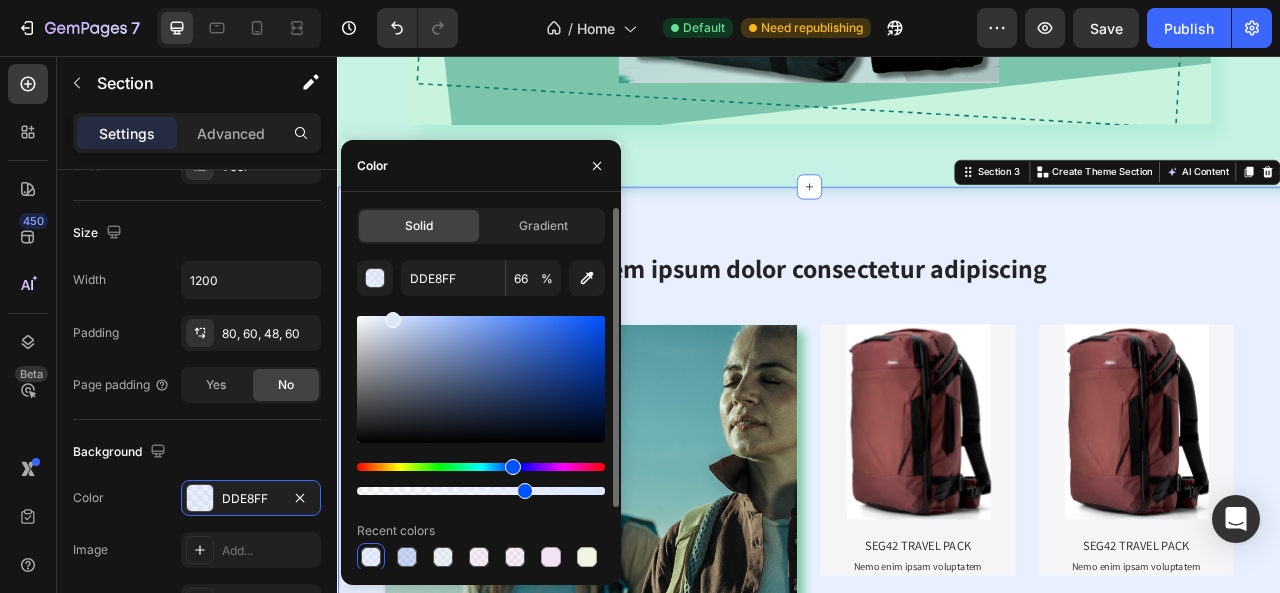 drag, startPoint x: 425, startPoint y: 323, endPoint x: 390, endPoint y: 311, distance: 37 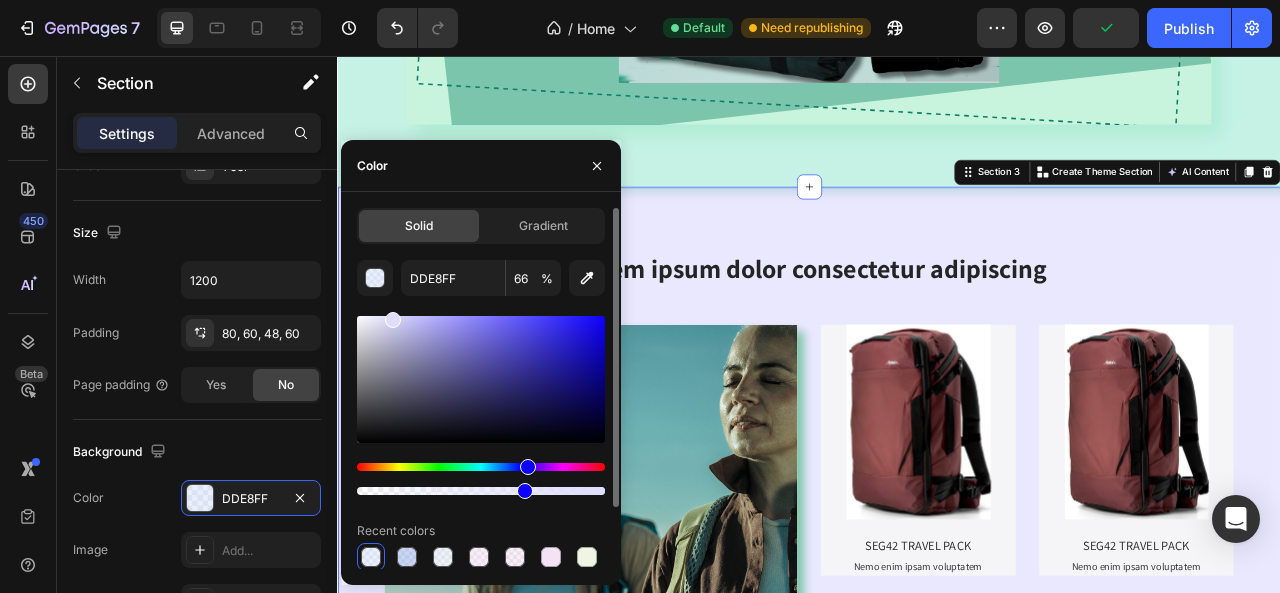 drag, startPoint x: 514, startPoint y: 467, endPoint x: 525, endPoint y: 466, distance: 11.045361 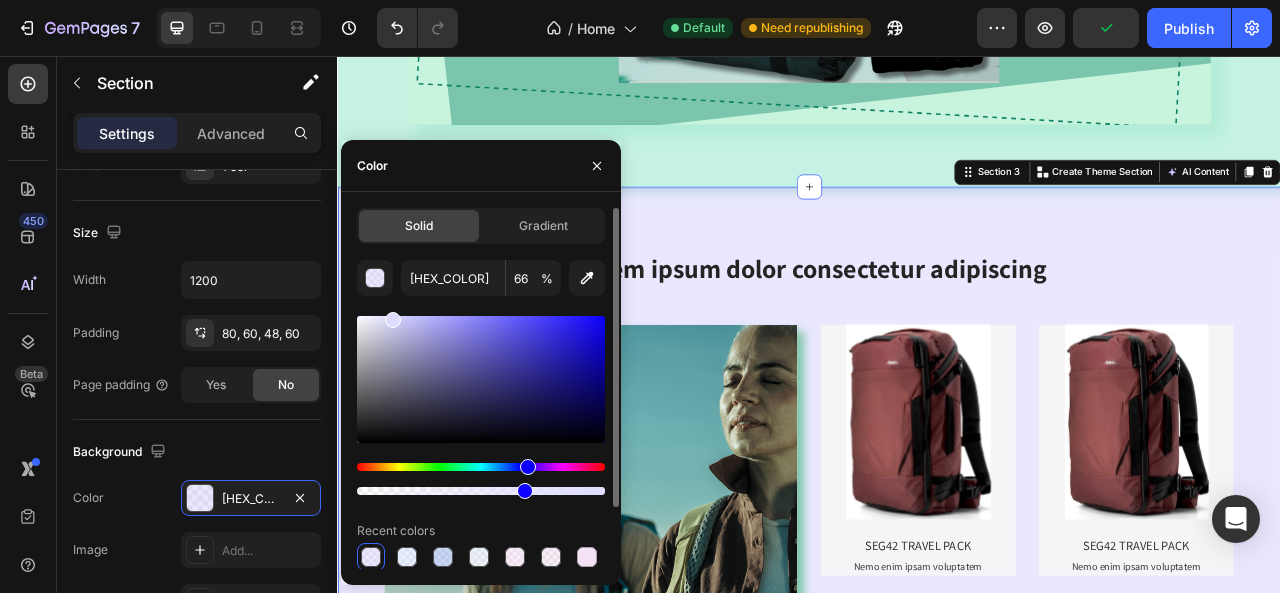 click at bounding box center [481, 379] 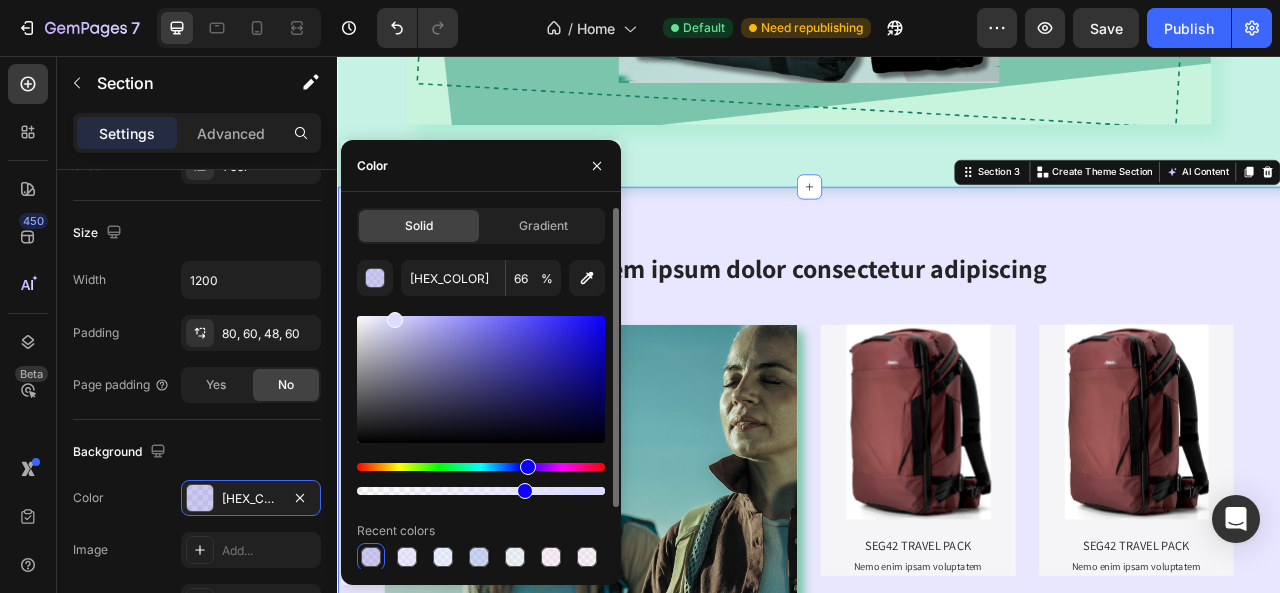 drag, startPoint x: 418, startPoint y: 321, endPoint x: 394, endPoint y: 313, distance: 25.298222 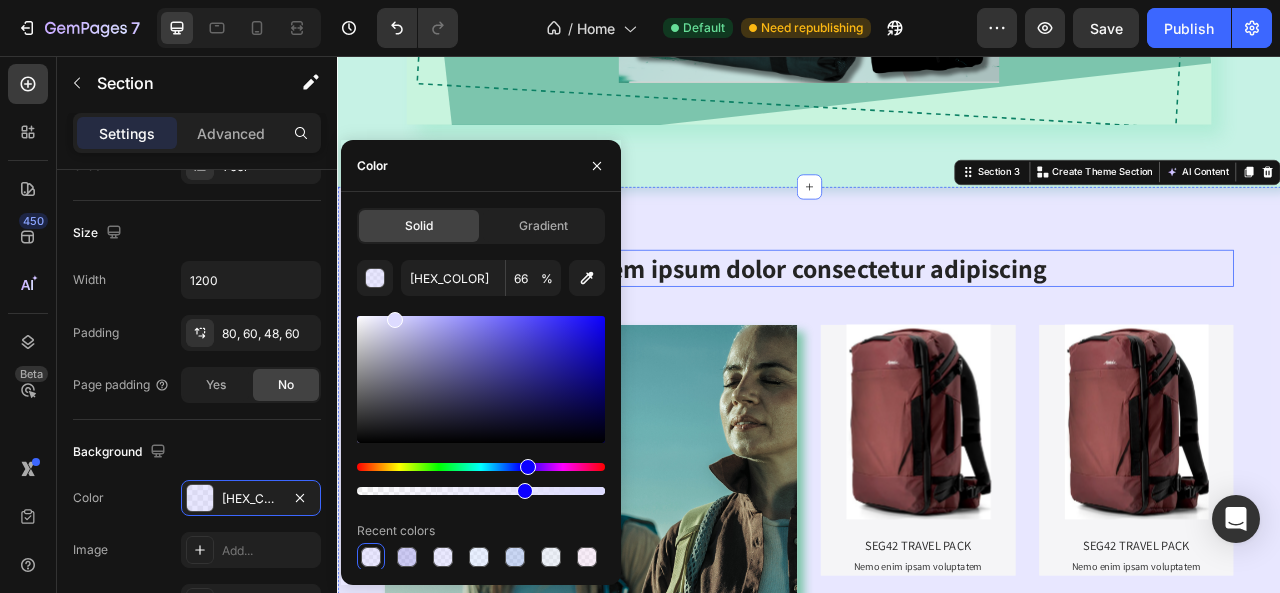 click on "Lorem ipsum dolor consectetur adipiscing" at bounding box center (937, 326) 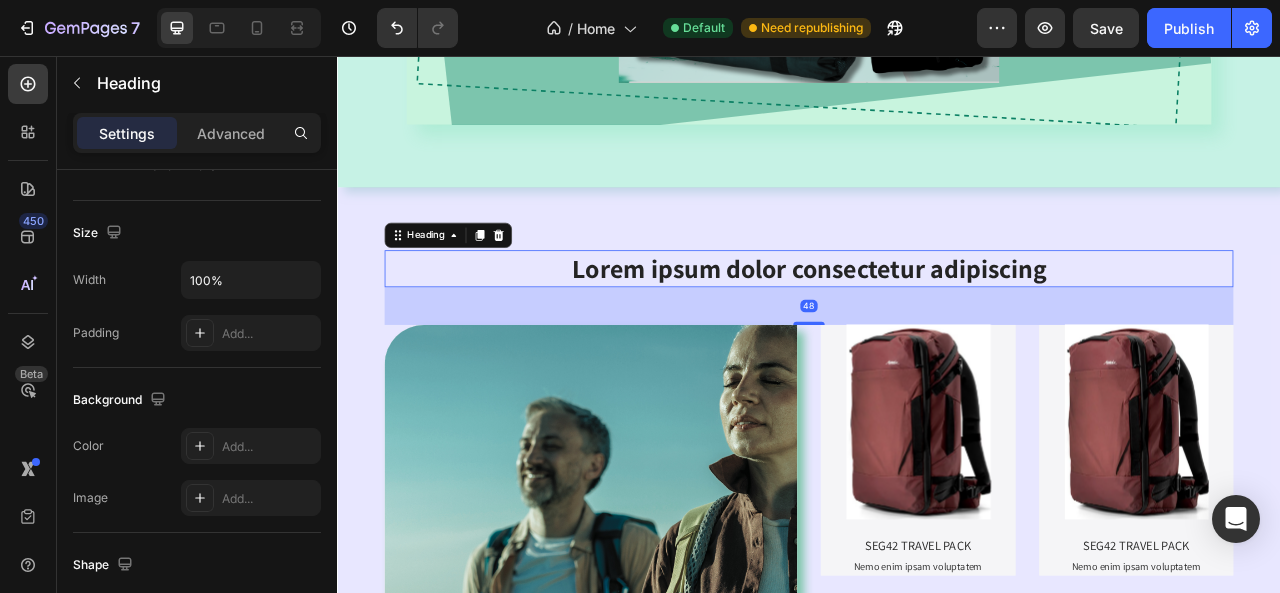 scroll, scrollTop: 0, scrollLeft: 0, axis: both 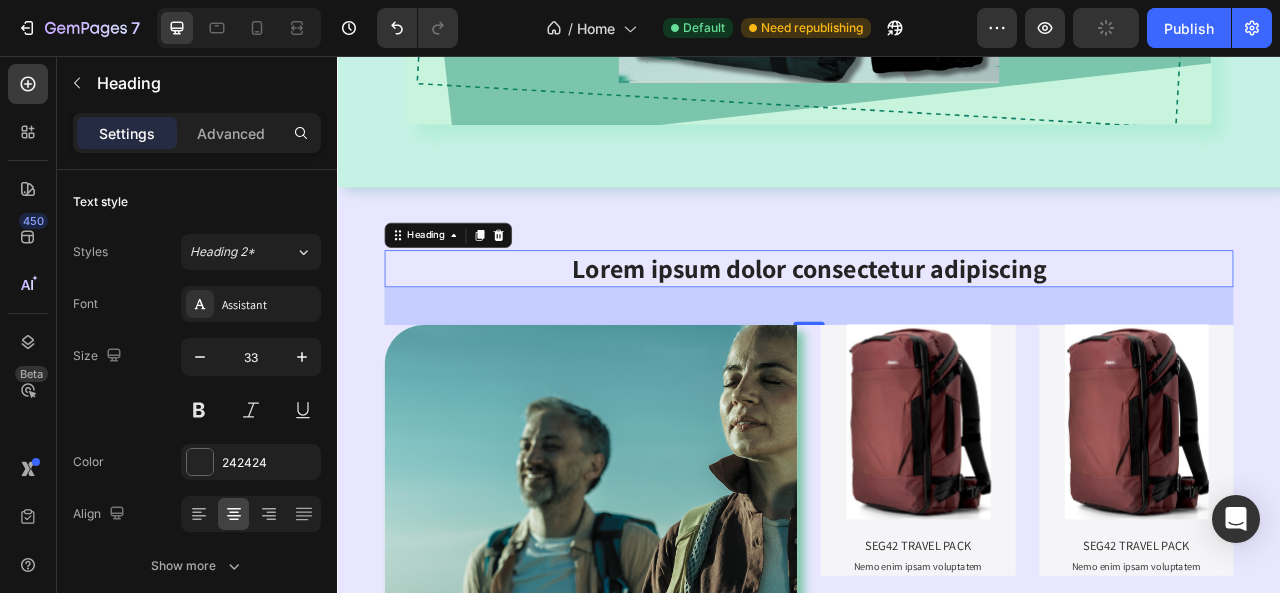 click on "Lorem ipsum dolor consectetur adipiscing" at bounding box center (937, 326) 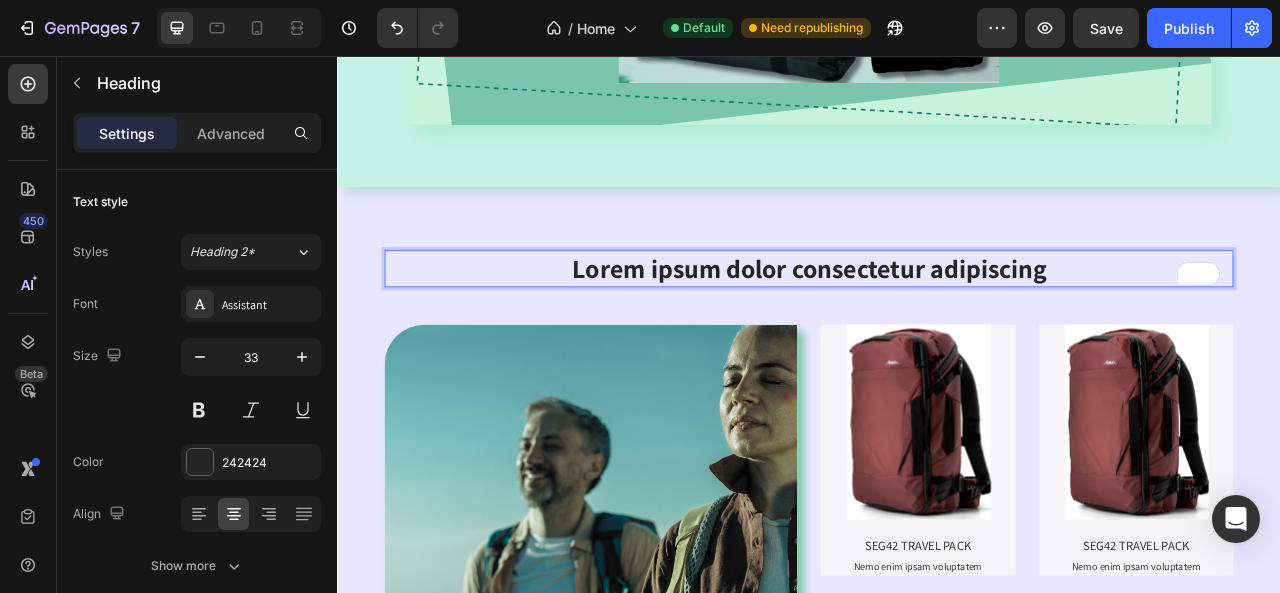 click on "Lorem ipsum dolor consectetur adipiscing" at bounding box center [937, 326] 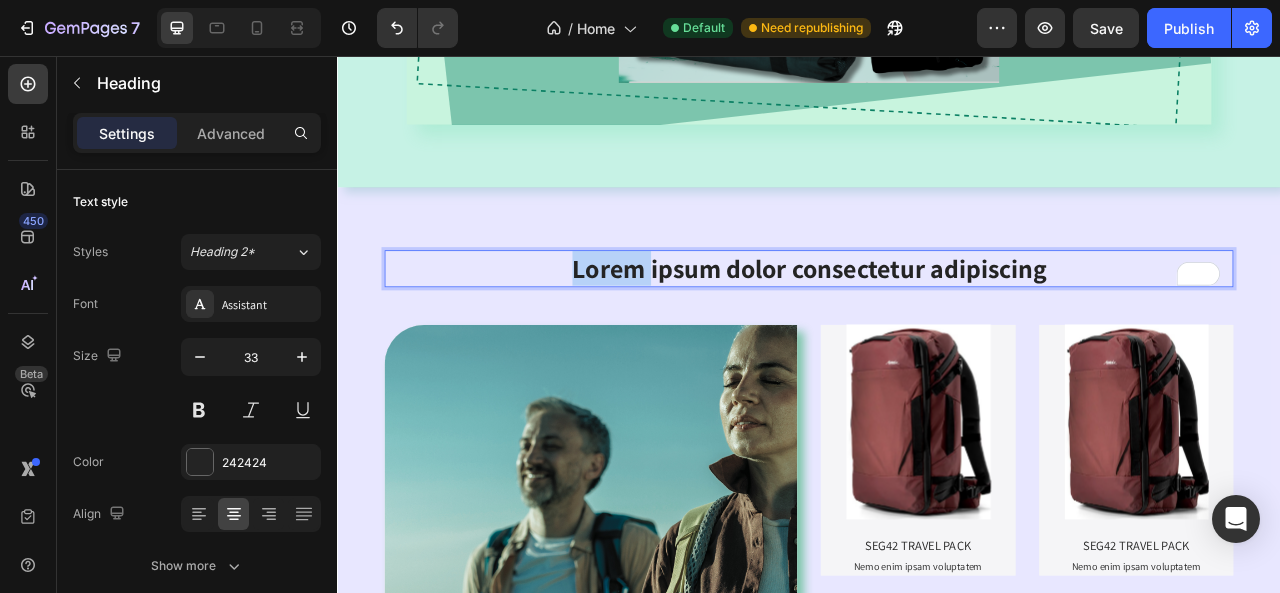 click on "Lorem ipsum dolor consectetur adipiscing" at bounding box center (937, 326) 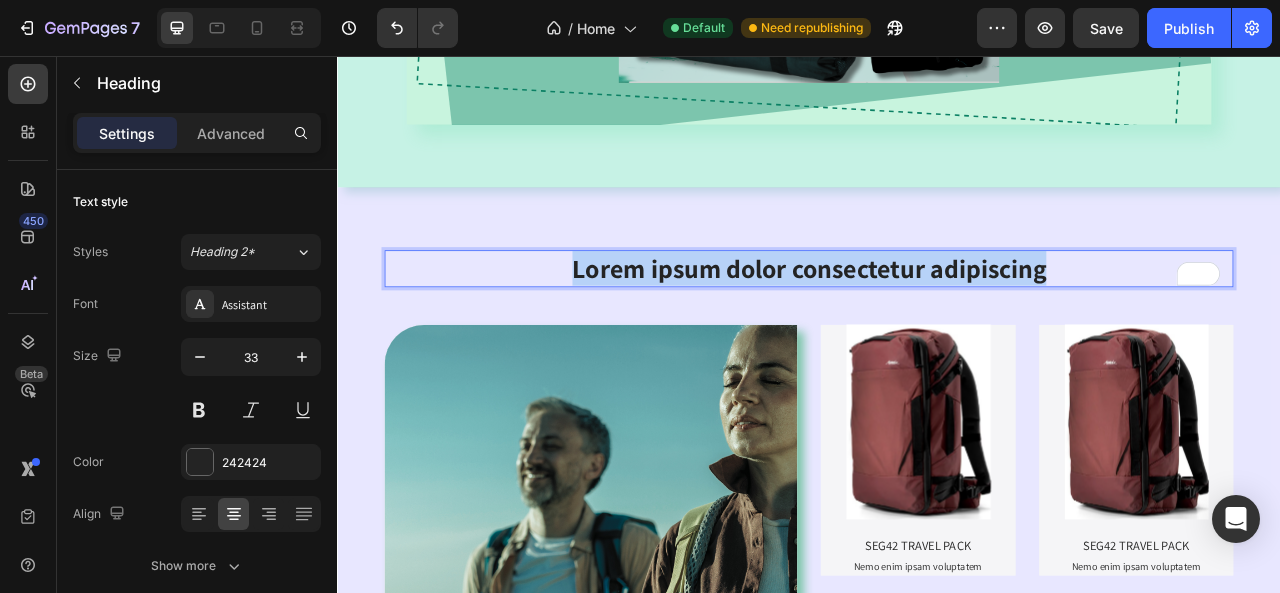 click on "Lorem ipsum dolor consectetur adipiscing" at bounding box center [937, 326] 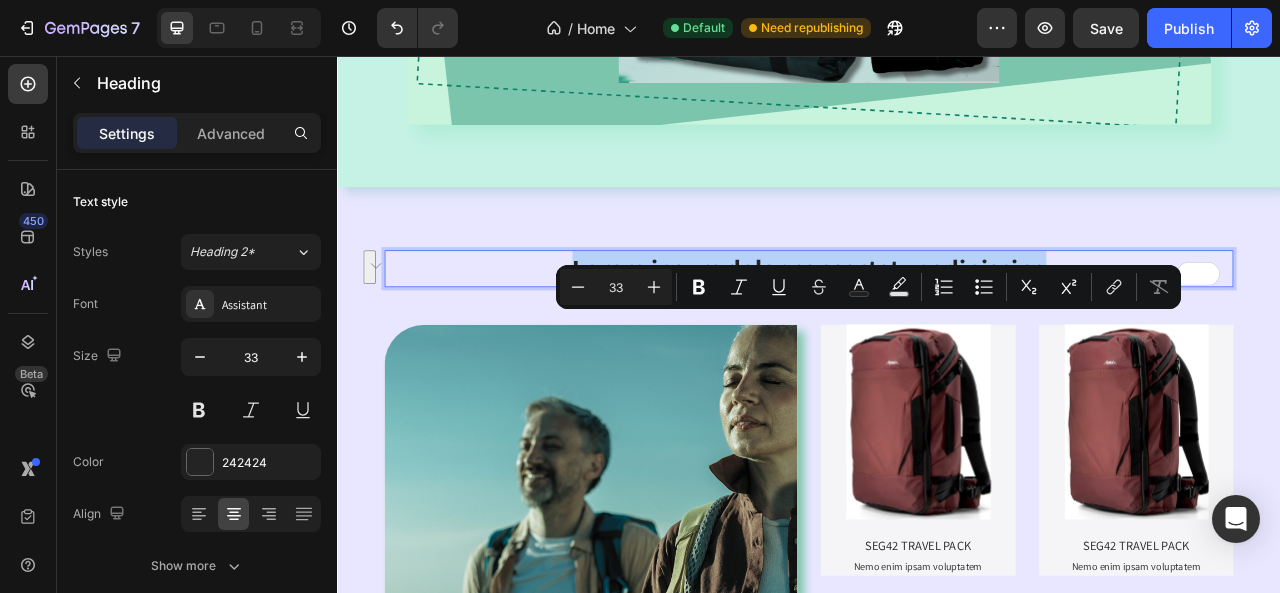 scroll, scrollTop: 1218, scrollLeft: 0, axis: vertical 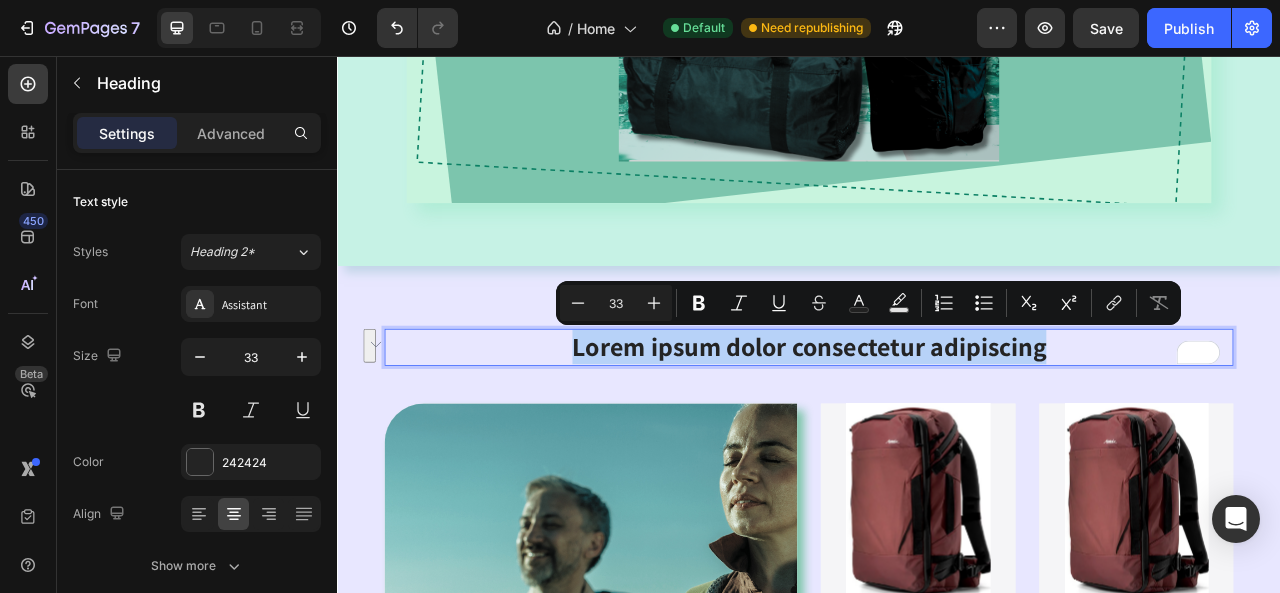 drag, startPoint x: 767, startPoint y: 326, endPoint x: 736, endPoint y: 432, distance: 110.440025 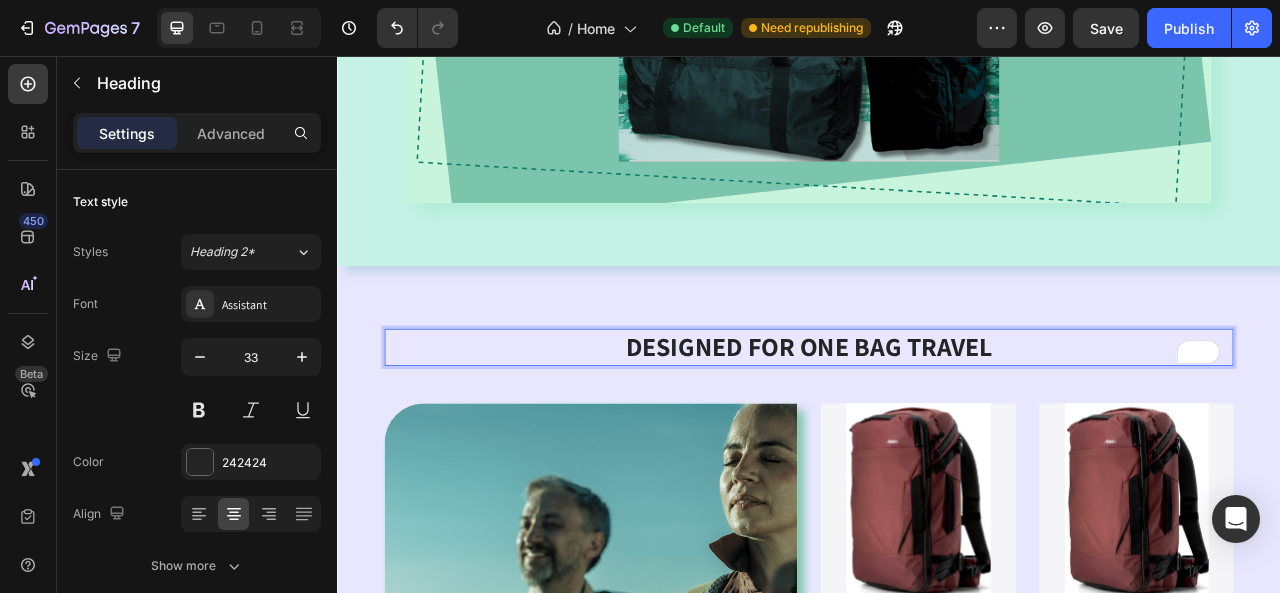 click on "DESIGNED FOR ONE BAG TRAVEL" at bounding box center (937, 426) 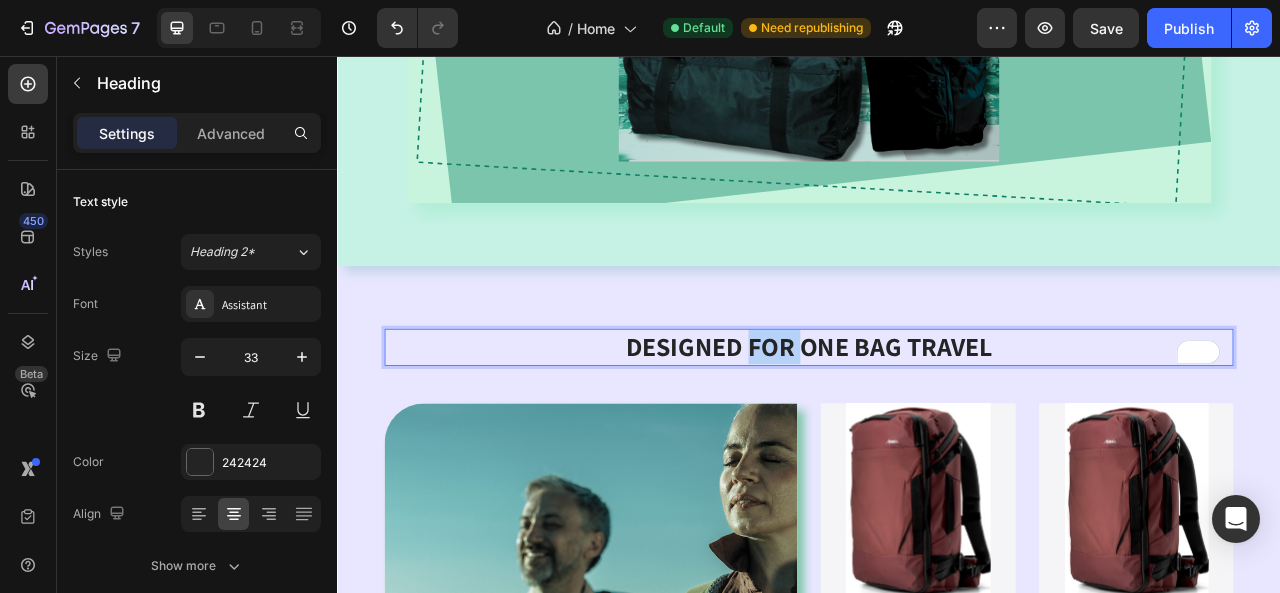 click on "DESIGNED FOR ONE BAG TRAVEL" at bounding box center [937, 425] 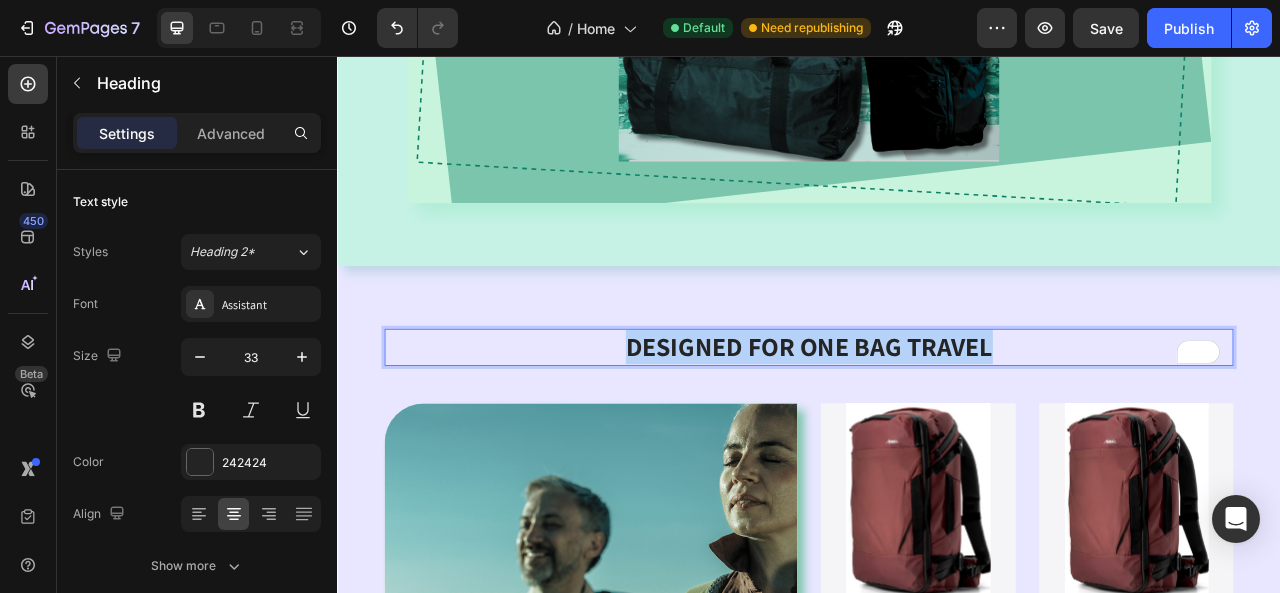 click on "DESIGNED FOR ONE BAG TRAVEL" at bounding box center (937, 425) 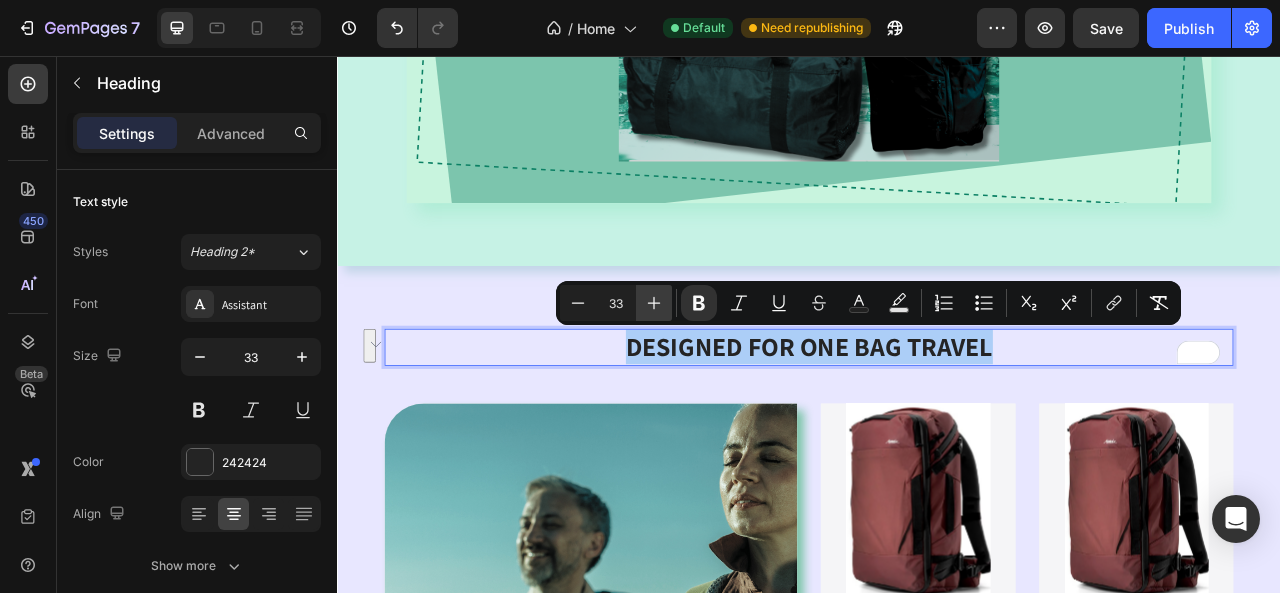 click 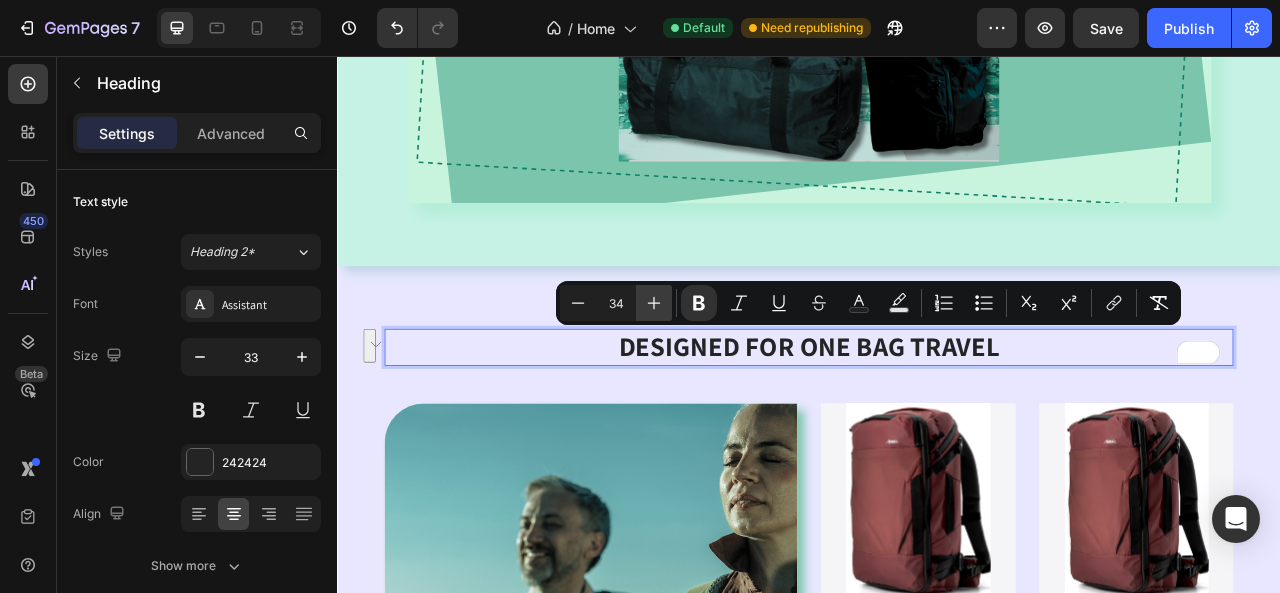 click 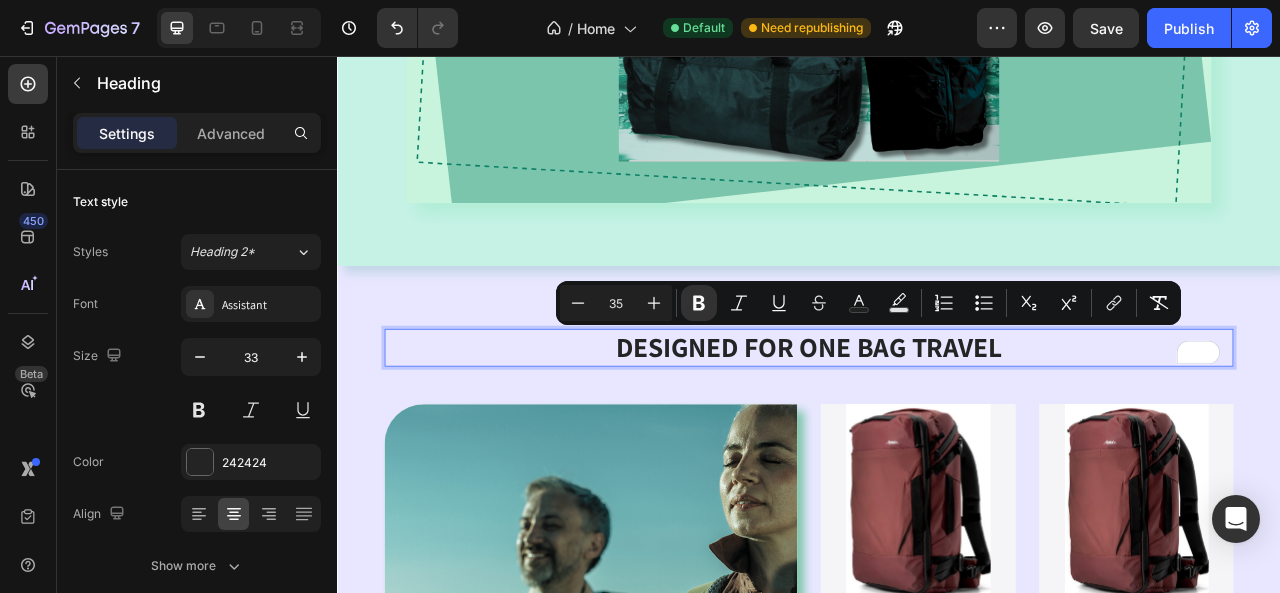 click on "DESIGNED FOR ONE BAG TRAVEL" at bounding box center (937, 426) 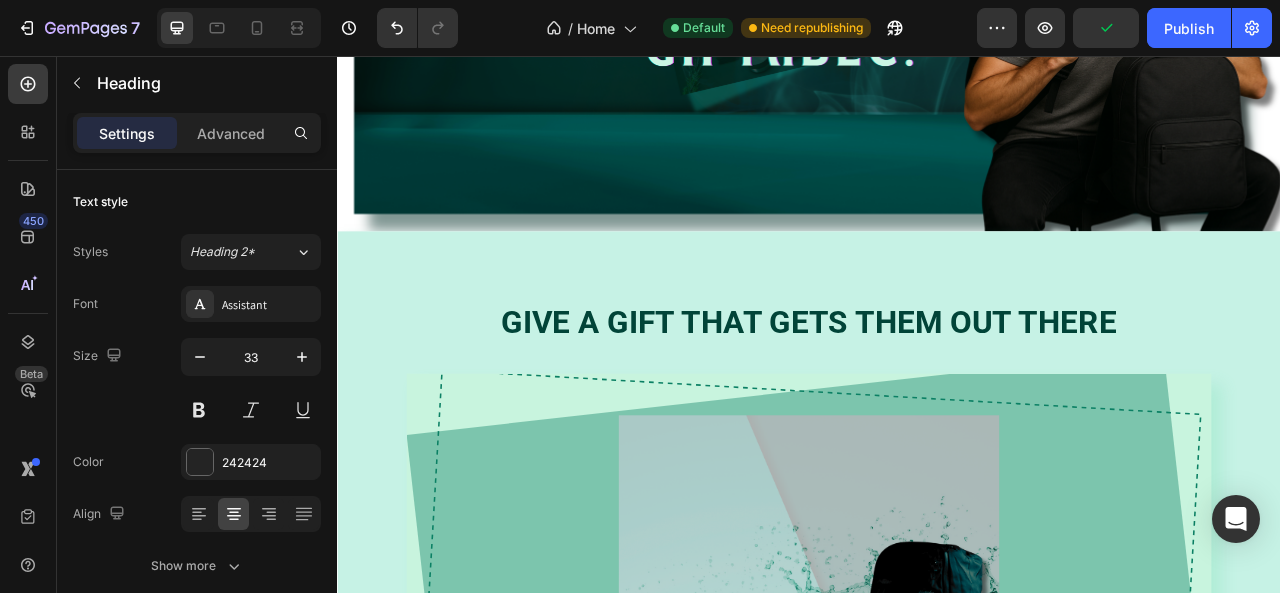 scroll, scrollTop: 0, scrollLeft: 0, axis: both 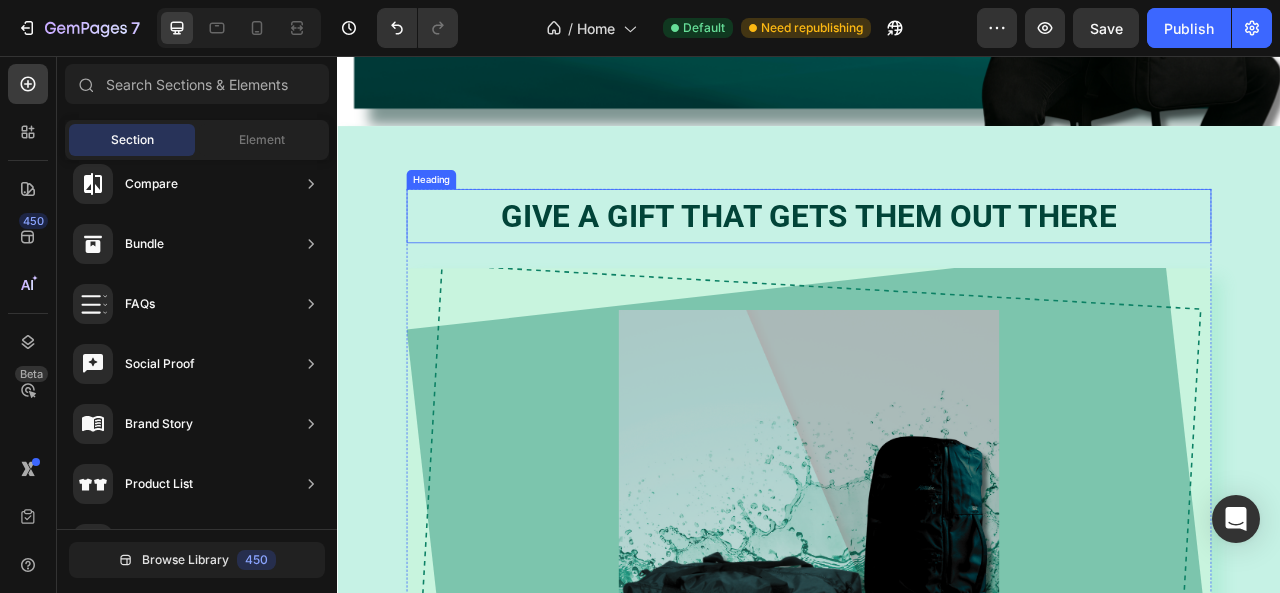 click on "Give a gift that gets them out there" at bounding box center [937, 260] 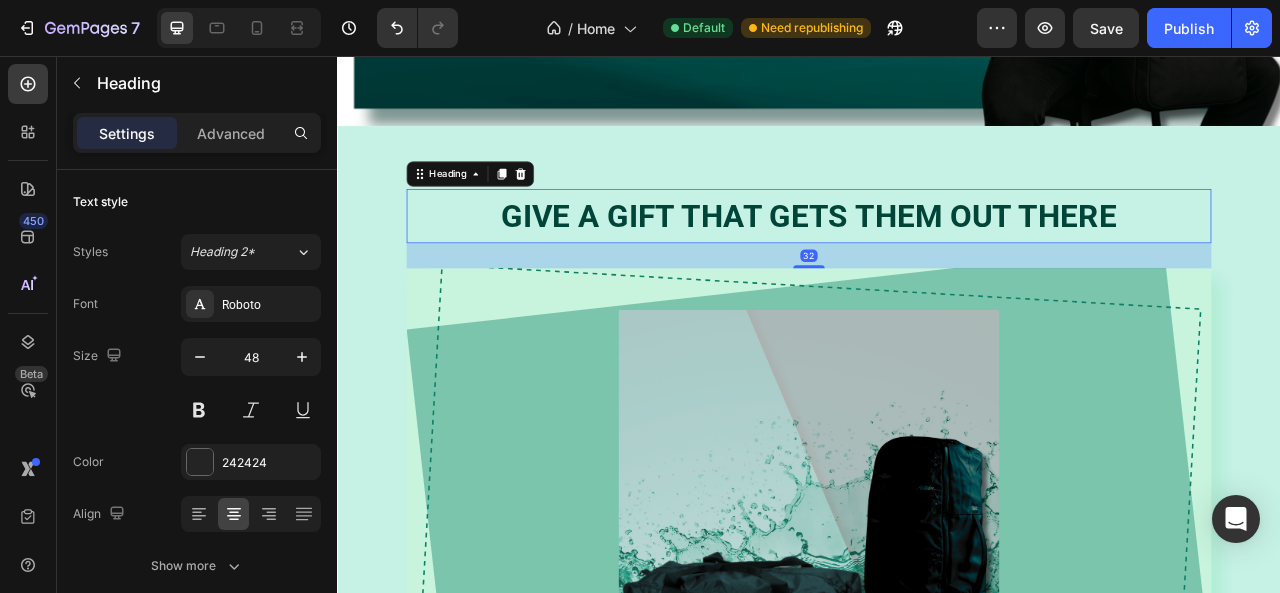 click on "Give a gift that gets them out there" at bounding box center (937, 260) 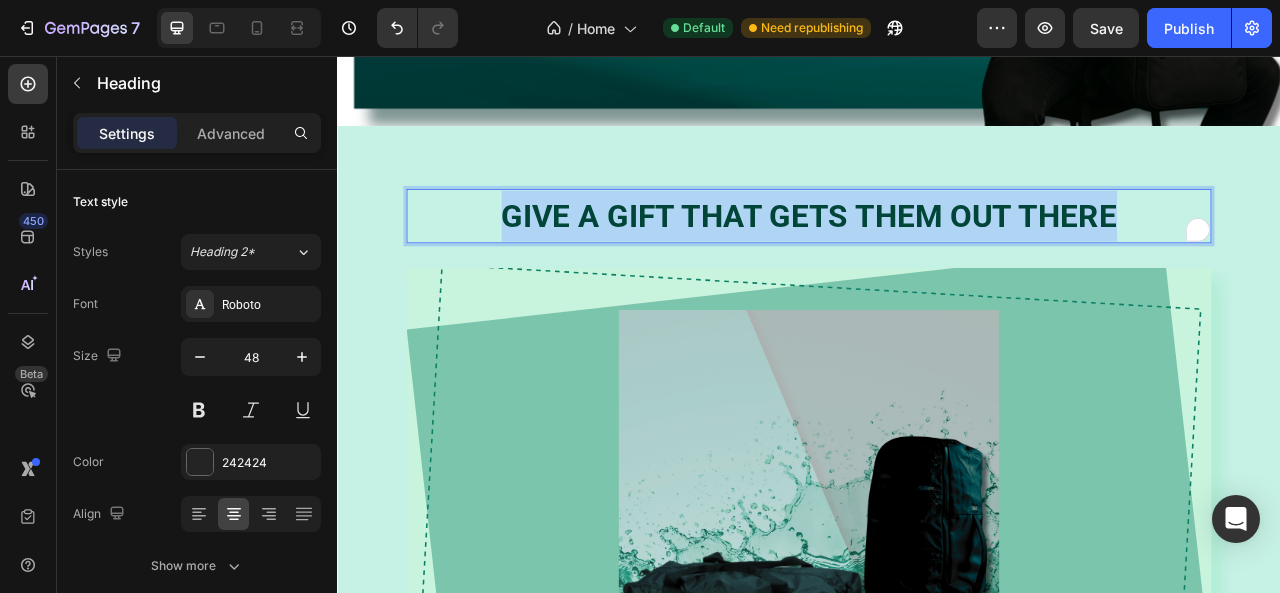 click on "Give a gift that gets them out there" at bounding box center (937, 260) 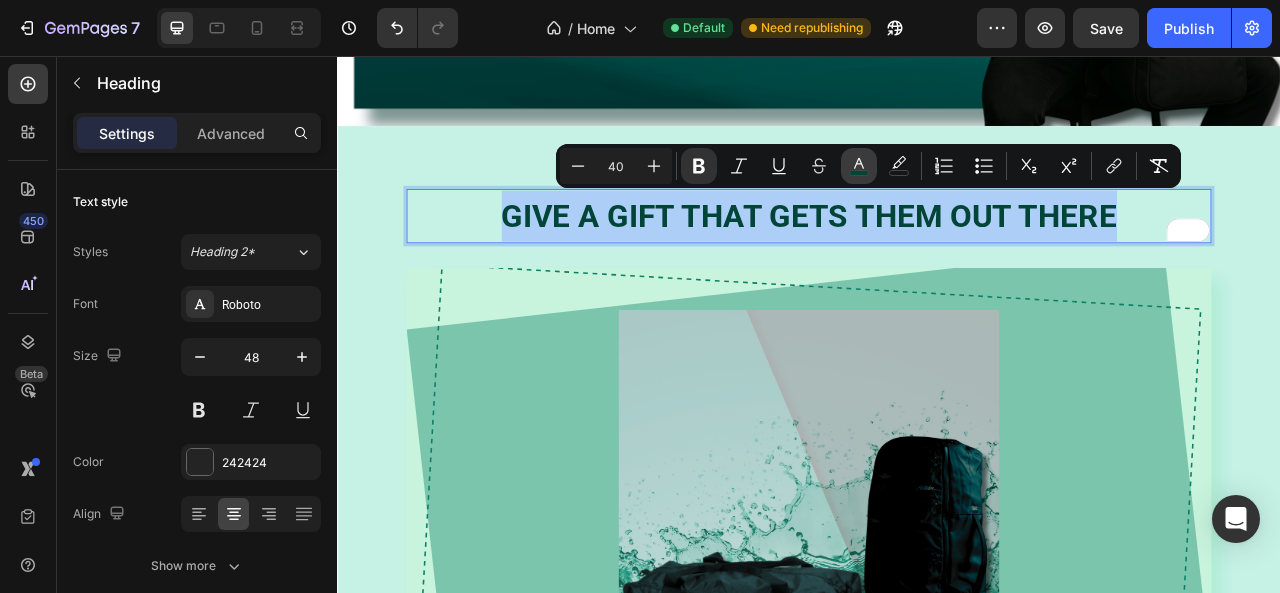 click on "color" at bounding box center [859, 166] 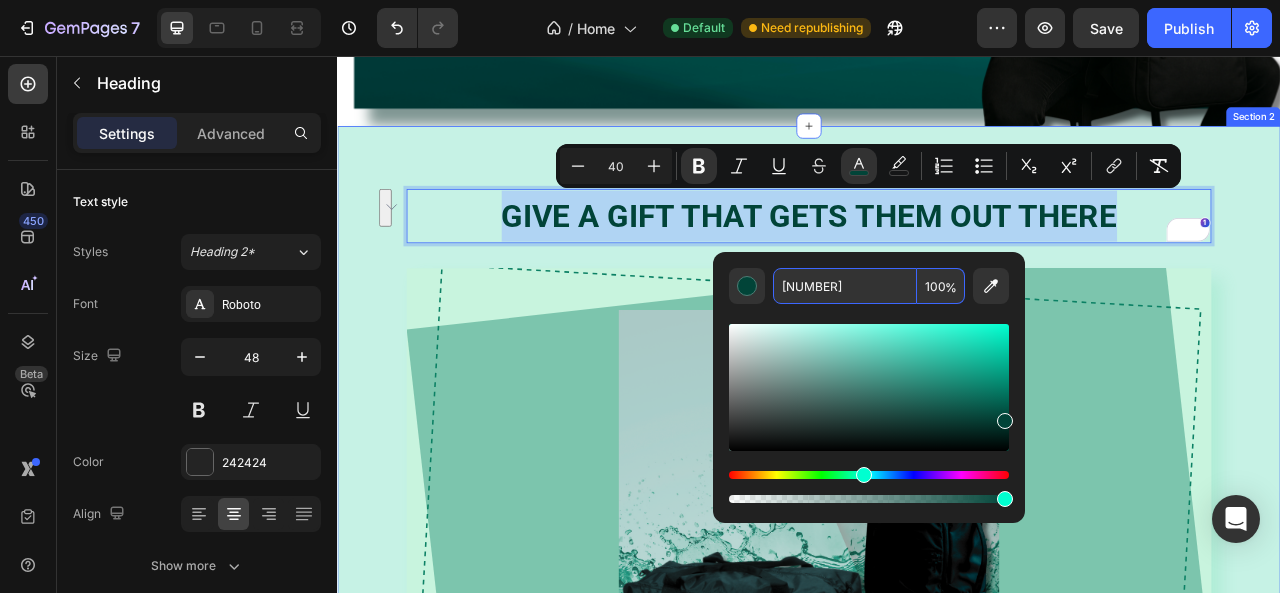 click on "Give a gift that gets them out there Heading   32 Image Row Row Section 2" at bounding box center [937, 570] 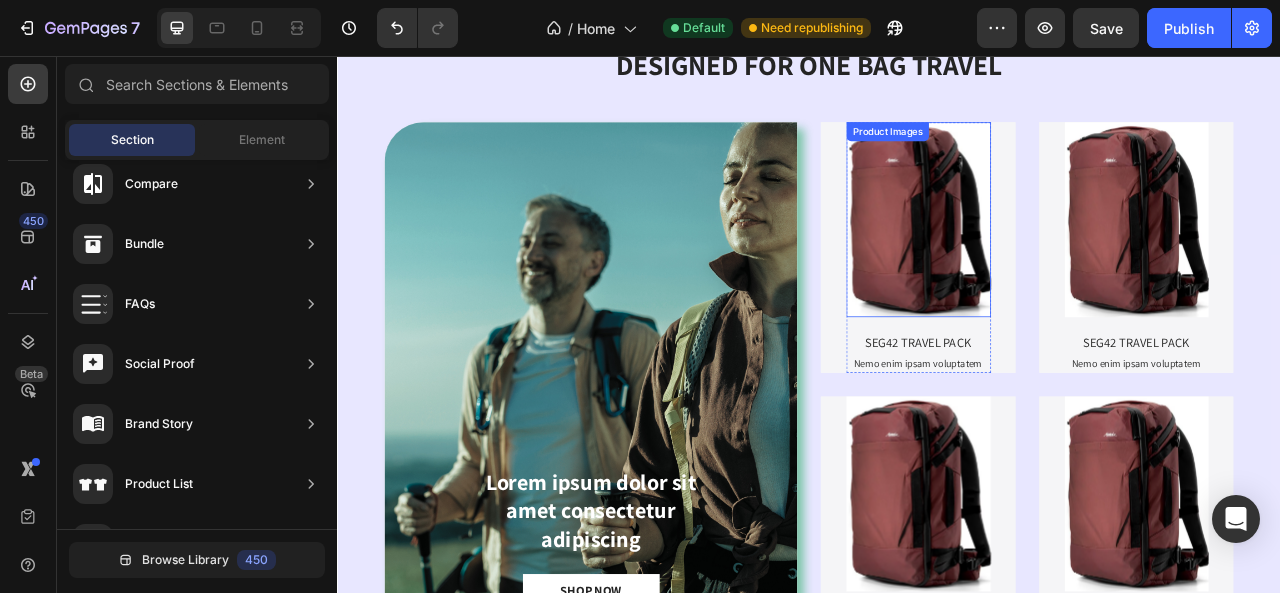 scroll, scrollTop: 1377, scrollLeft: 0, axis: vertical 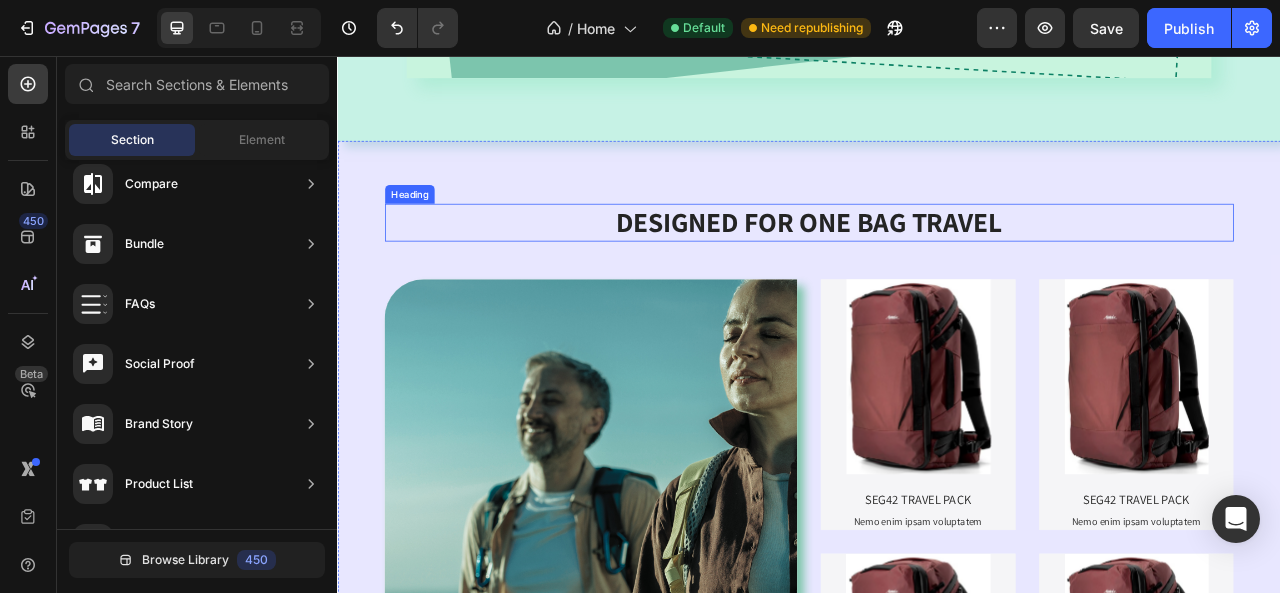 click on "DESIGNED FOR ONE BAG TRAVEL" at bounding box center [937, 267] 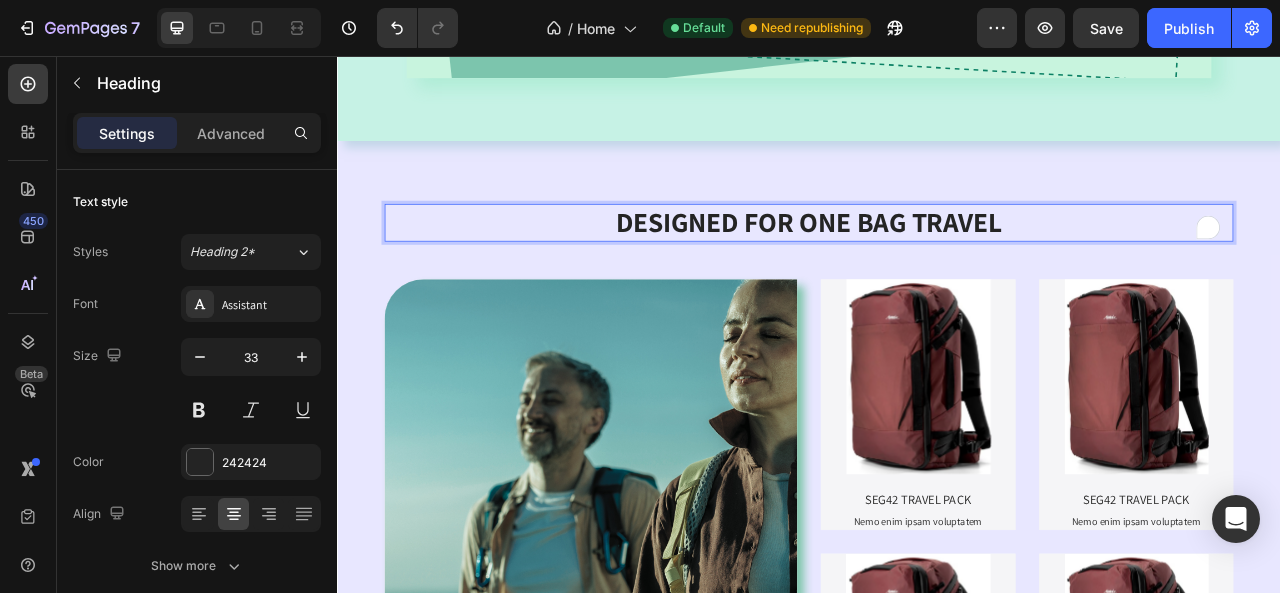 click on "DESIGNED FOR ONE BAG TRAVEL" at bounding box center (937, 267) 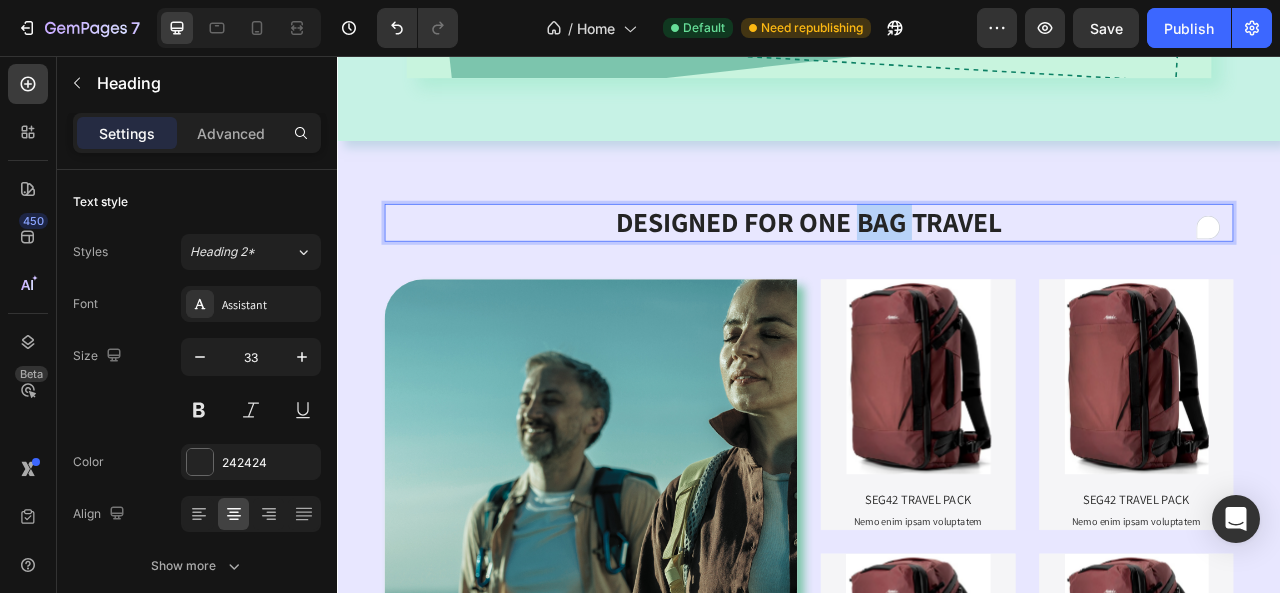 click on "DESIGNED FOR ONE BAG TRAVEL" at bounding box center [937, 267] 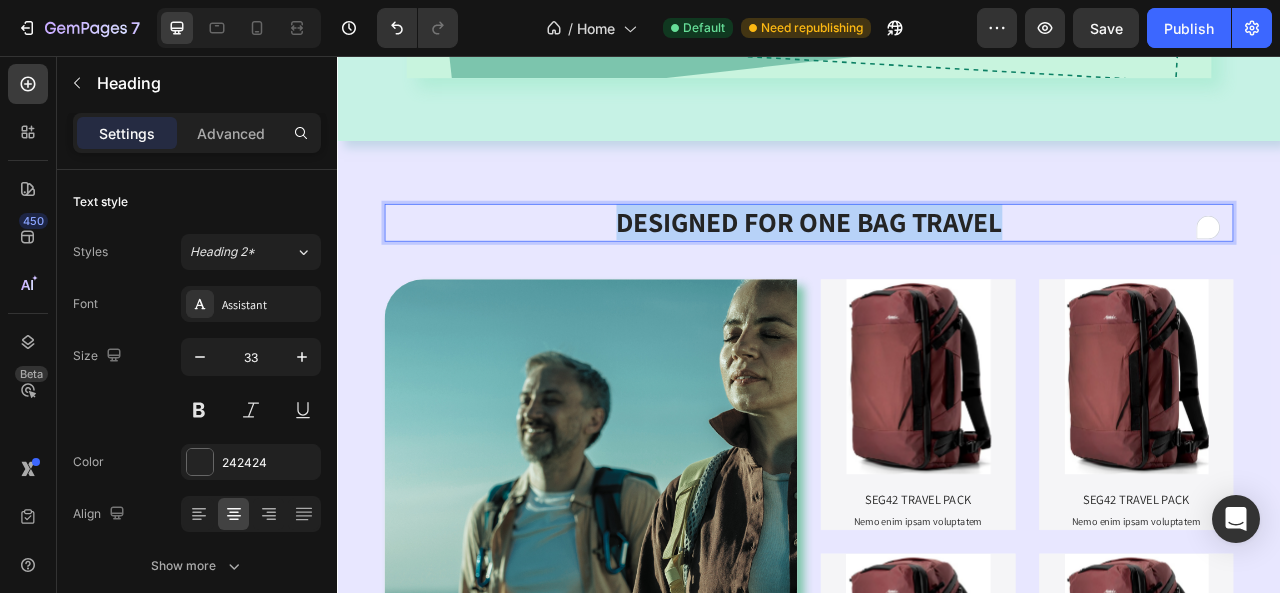 click on "DESIGNED FOR ONE BAG TRAVEL" at bounding box center [937, 267] 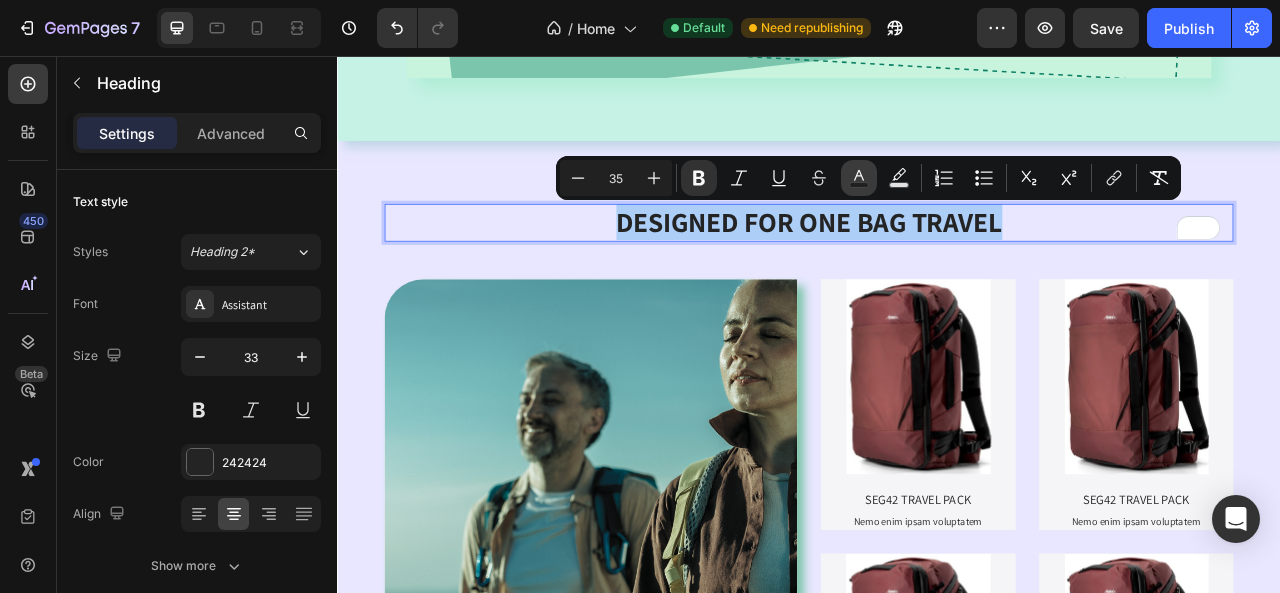 click 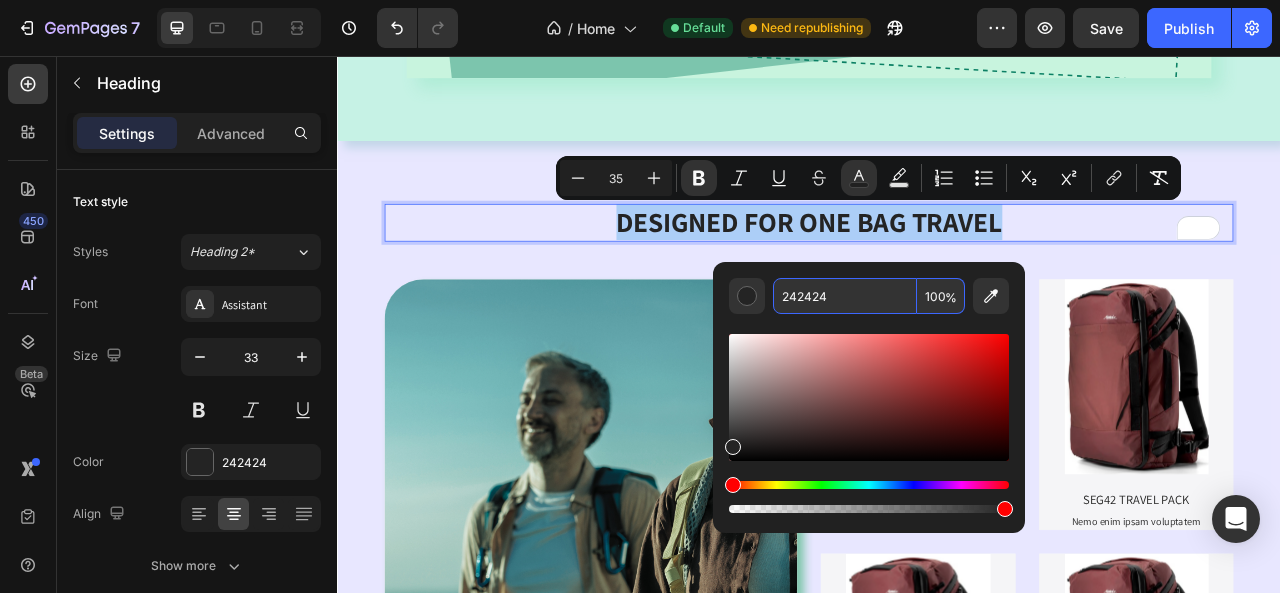 paste on "014438" 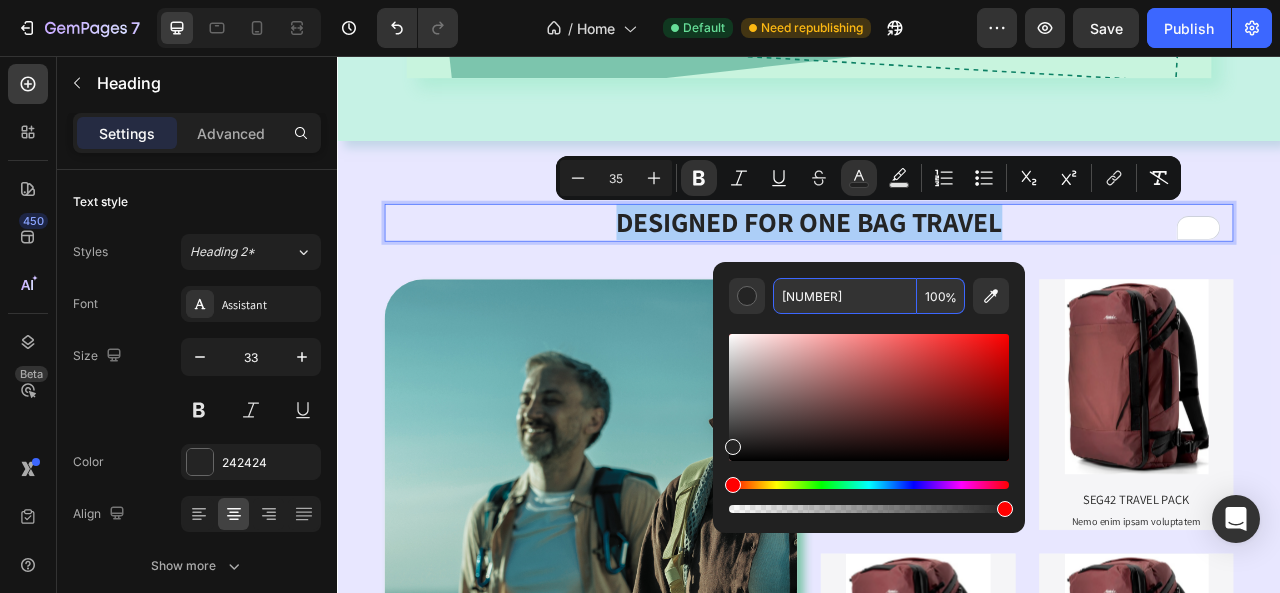 type on "014438" 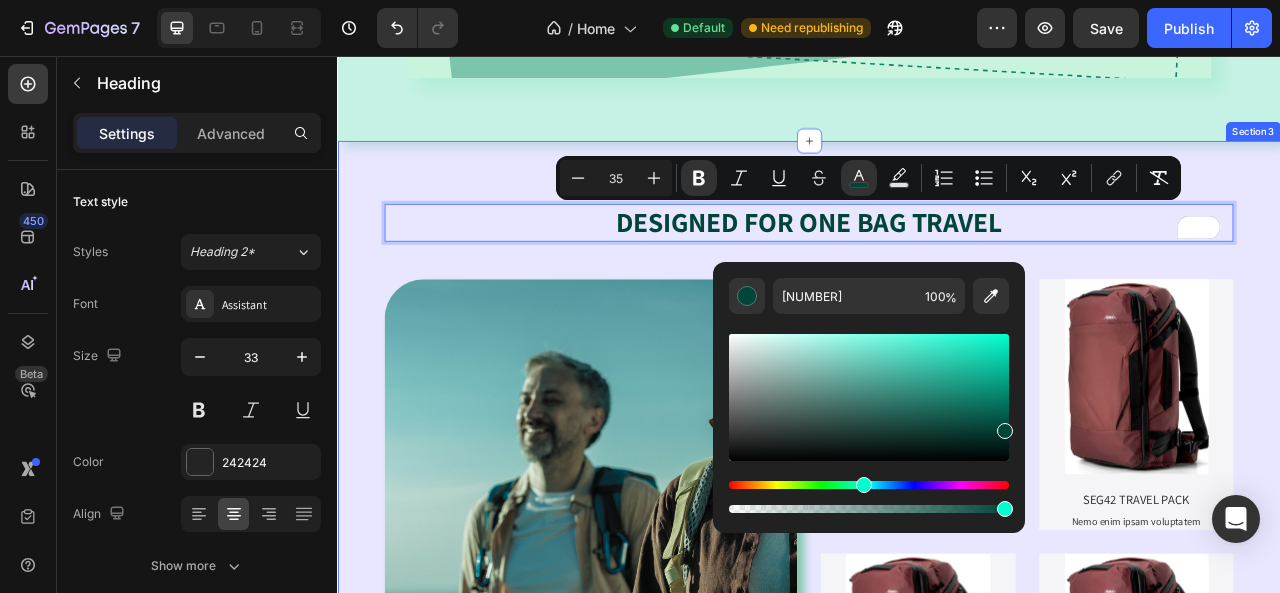 click on "DESIGNED FOR ONE BAG TRAVEL Heading   48 Lorem ipsum dolor sit amet consectetur adipiscing Text Block SHOP NOW Button Hero Banner Product Images SEG42 TRAVEL PACK Product Title Nemo enim ipsam voluptatem Text Block Product Hero Banner Product Images SEG42 TRAVEL PACK Product Title Nemo enim ipsam voluptatem Text Block Product Hero Banner Row Product Images SEG42 TRAVEL PACK Product Title Nemo enim ipsam voluptatem Text Block Product Hero Banner Product Images SEG42 TRAVEL PACK Product Title Nemo enim ipsam voluptatem Text Block Product Hero Banner Row Row Section 3" at bounding box center (937, 626) 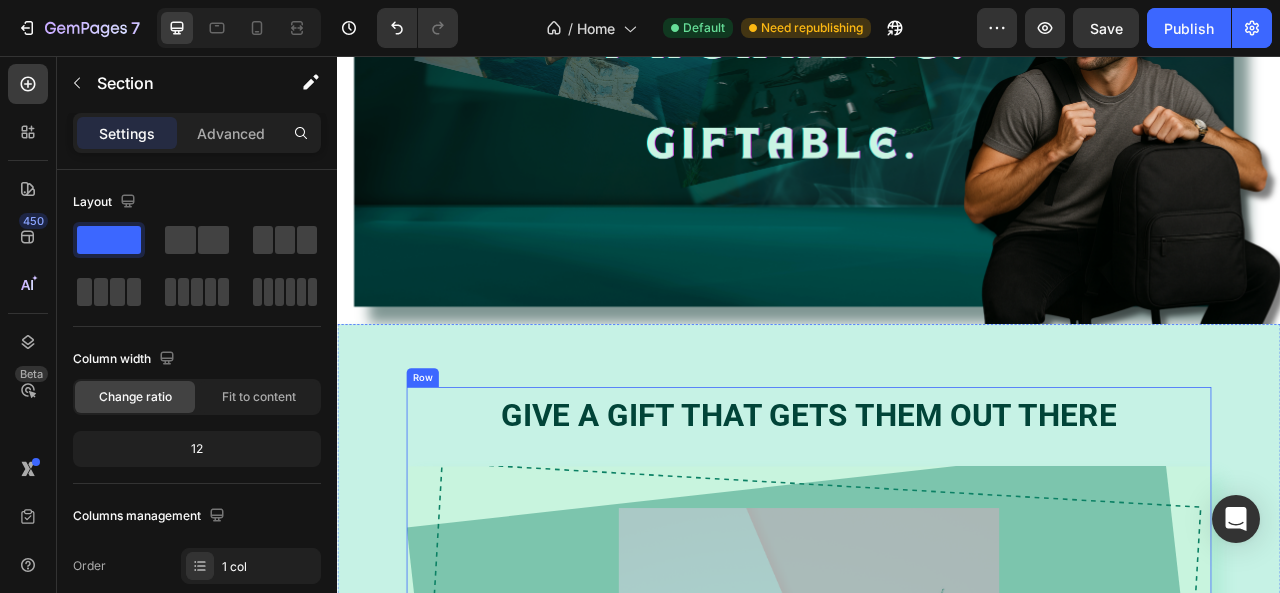 scroll, scrollTop: 500, scrollLeft: 0, axis: vertical 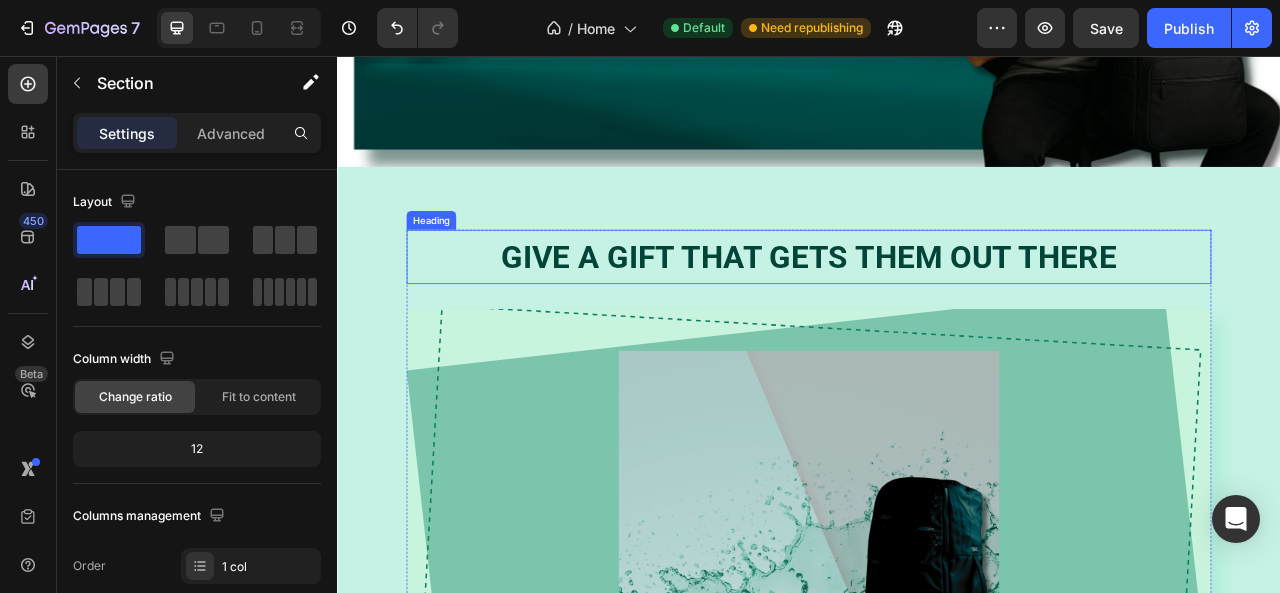 click on "Give a gift that gets them out there" at bounding box center (937, 312) 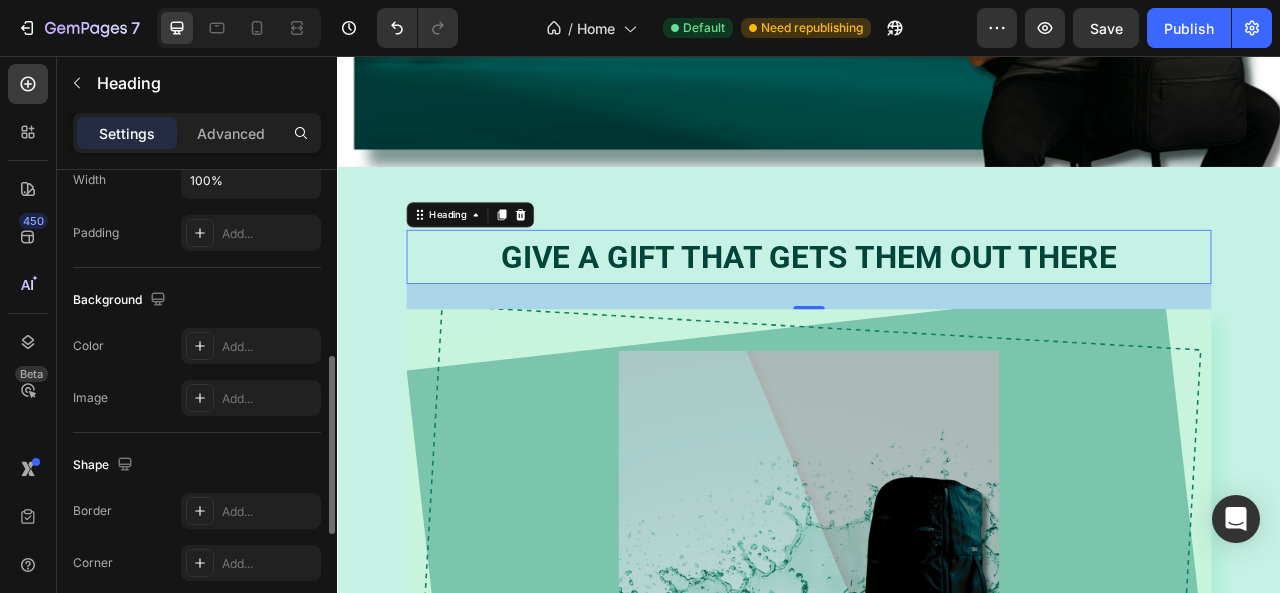 scroll, scrollTop: 600, scrollLeft: 0, axis: vertical 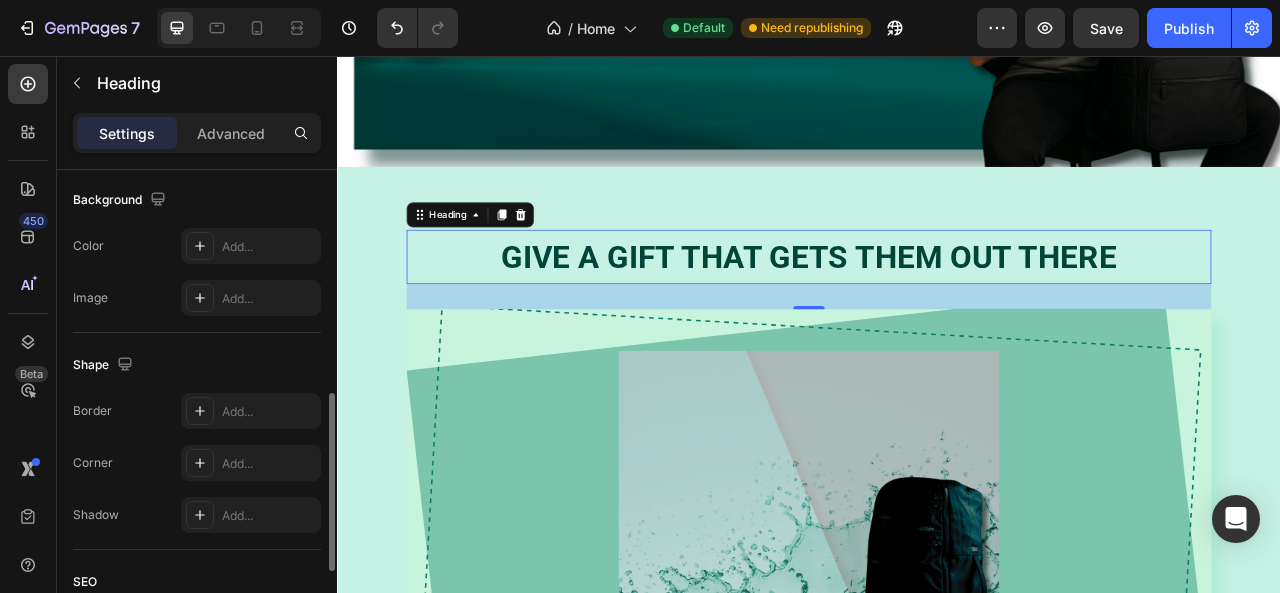 click at bounding box center (200, 515) 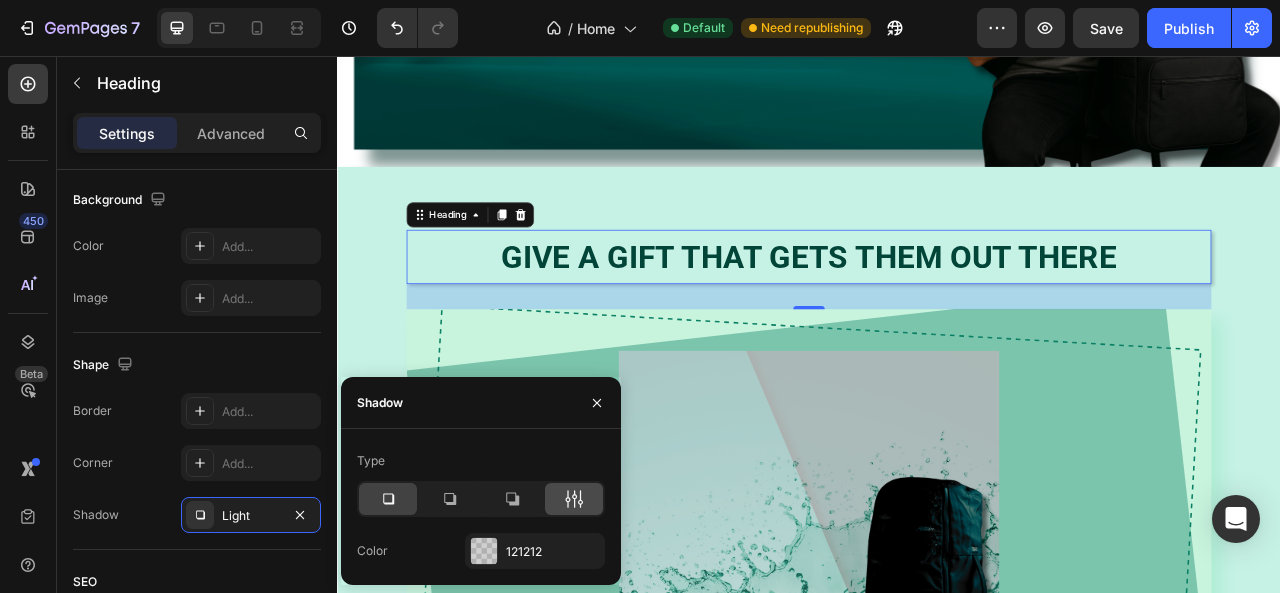 click 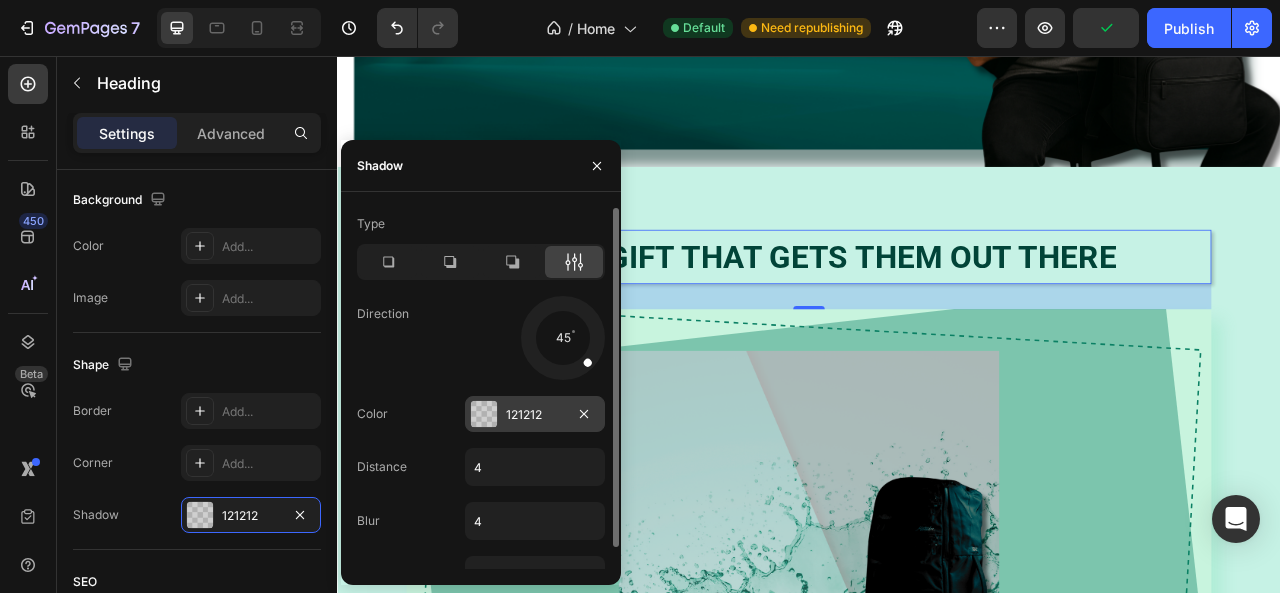 click at bounding box center [484, 414] 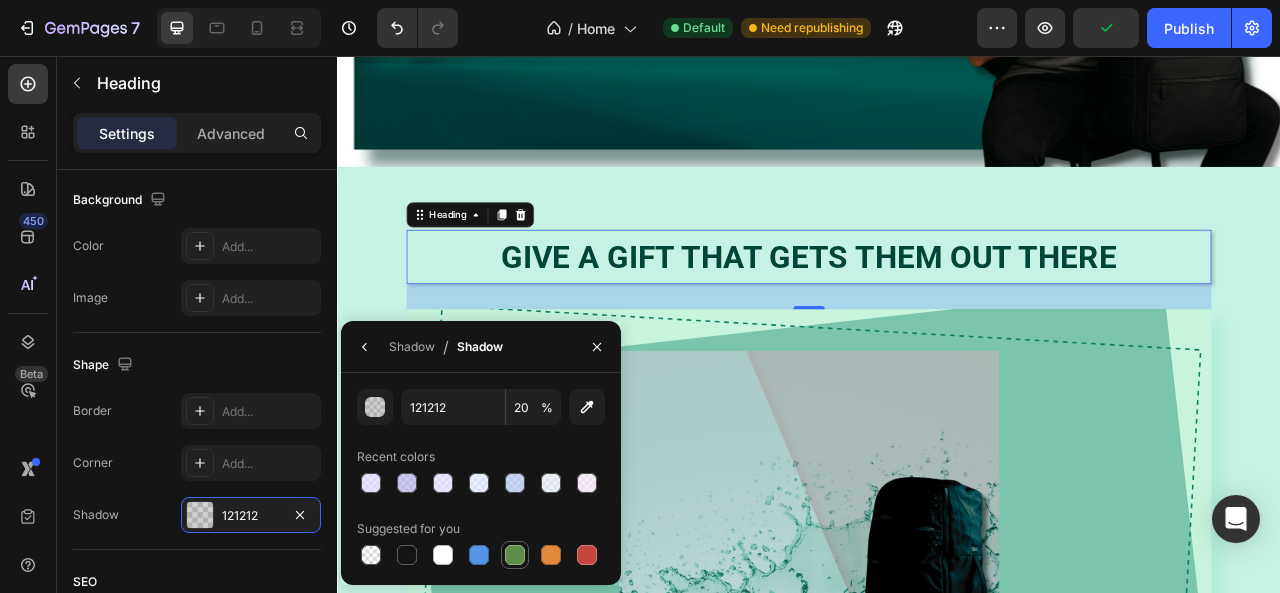 click at bounding box center [515, 555] 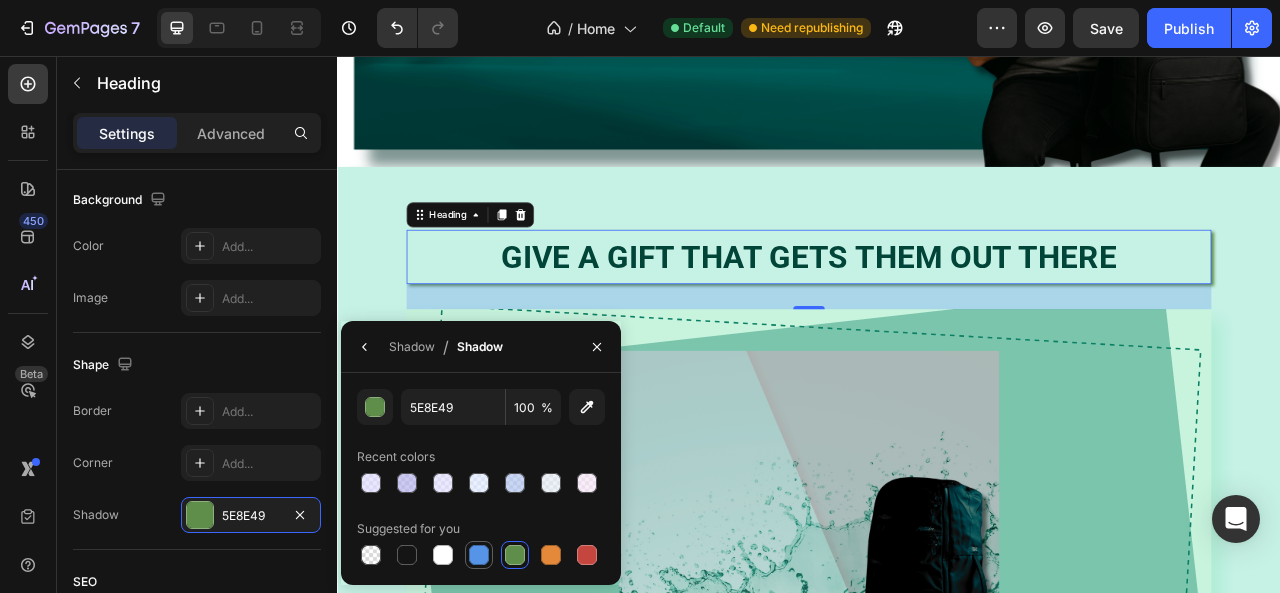 click at bounding box center [479, 555] 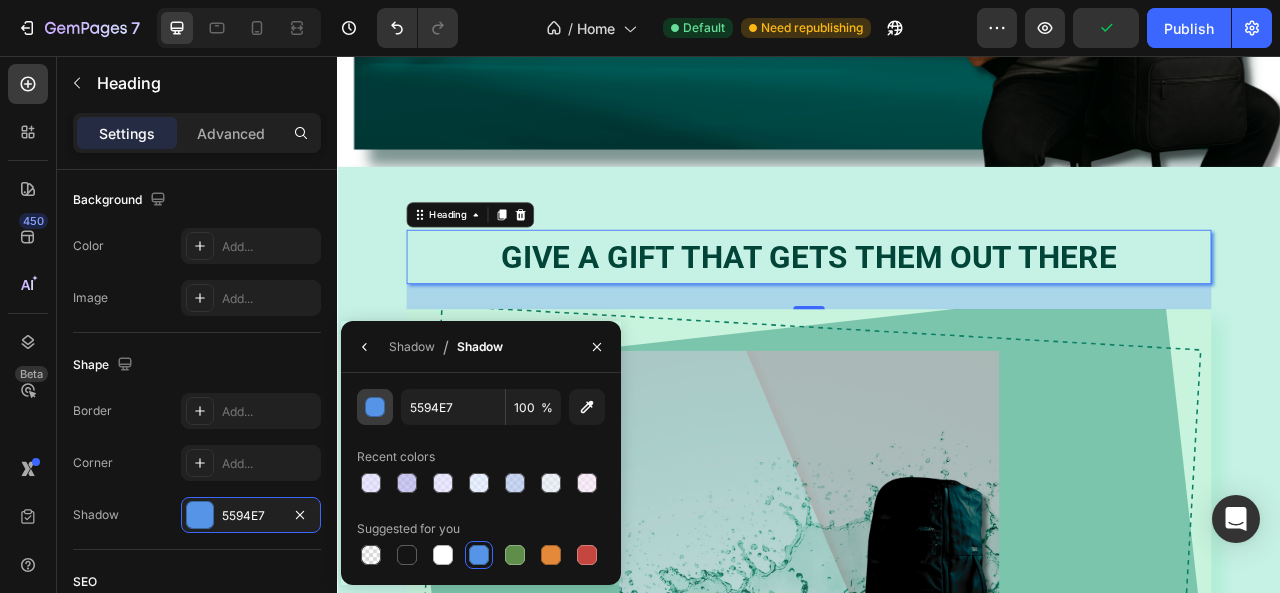 click at bounding box center [376, 408] 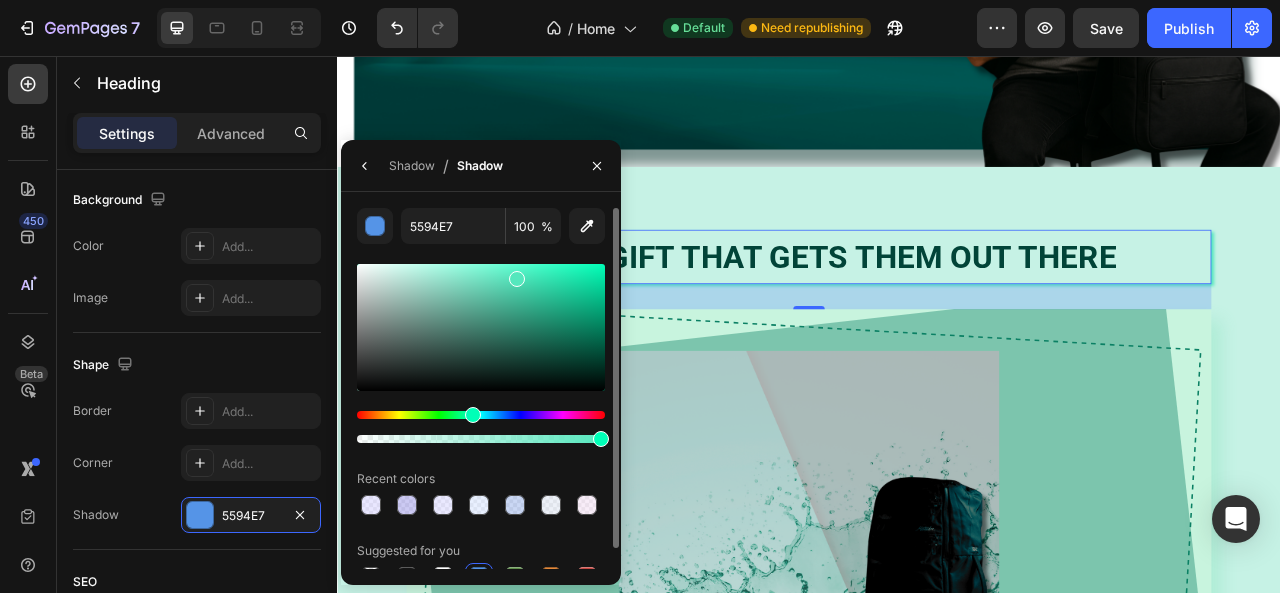 drag, startPoint x: 496, startPoint y: 415, endPoint x: 470, endPoint y: 415, distance: 26 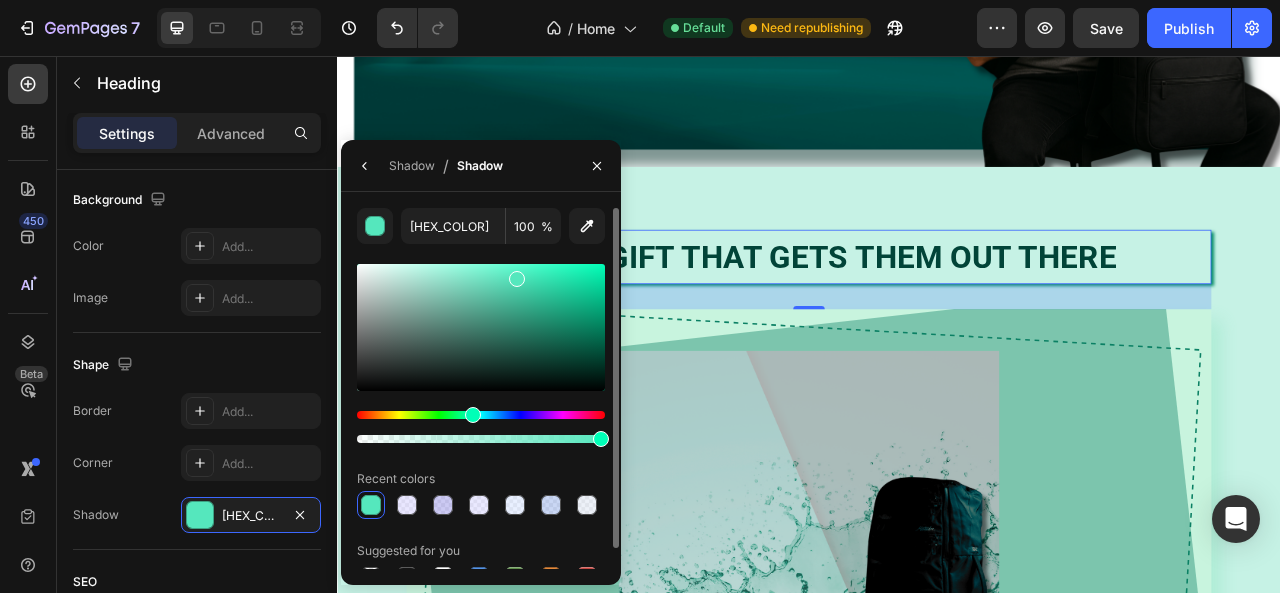 click at bounding box center (481, 327) 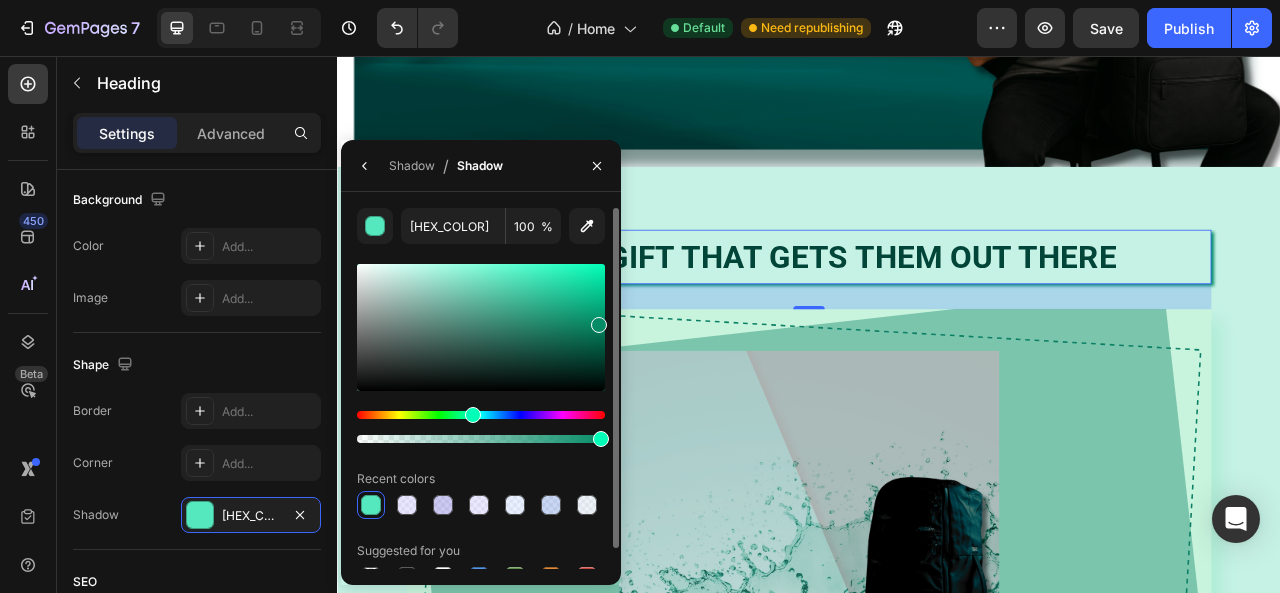 type on "058C66" 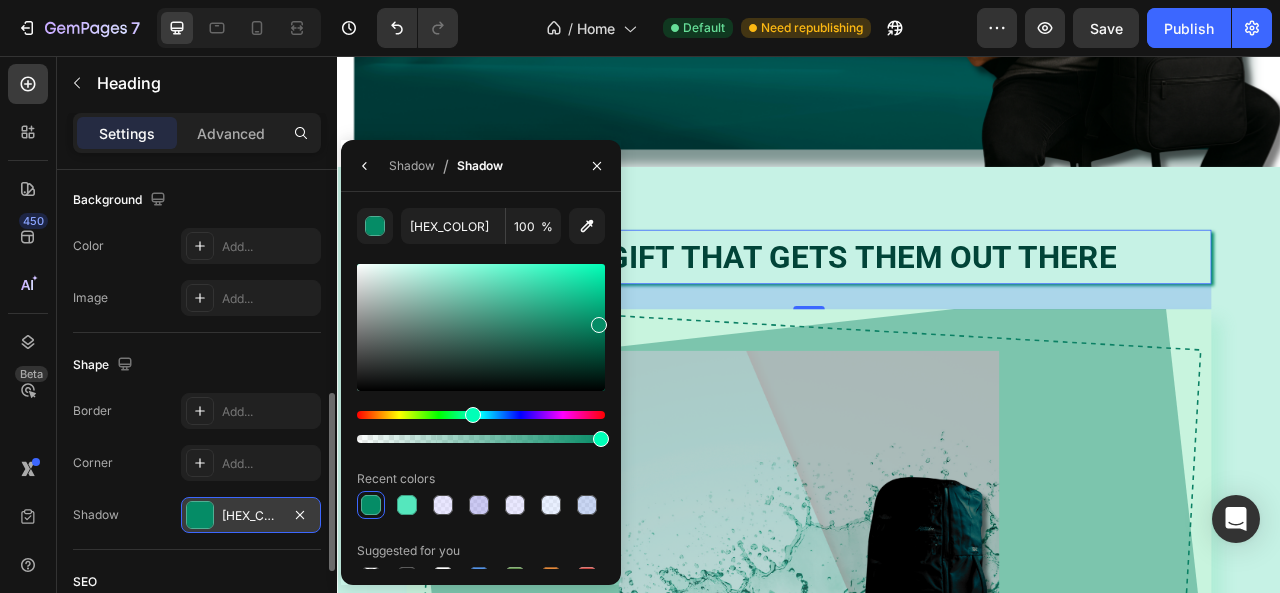 click on "058C66" at bounding box center [251, 516] 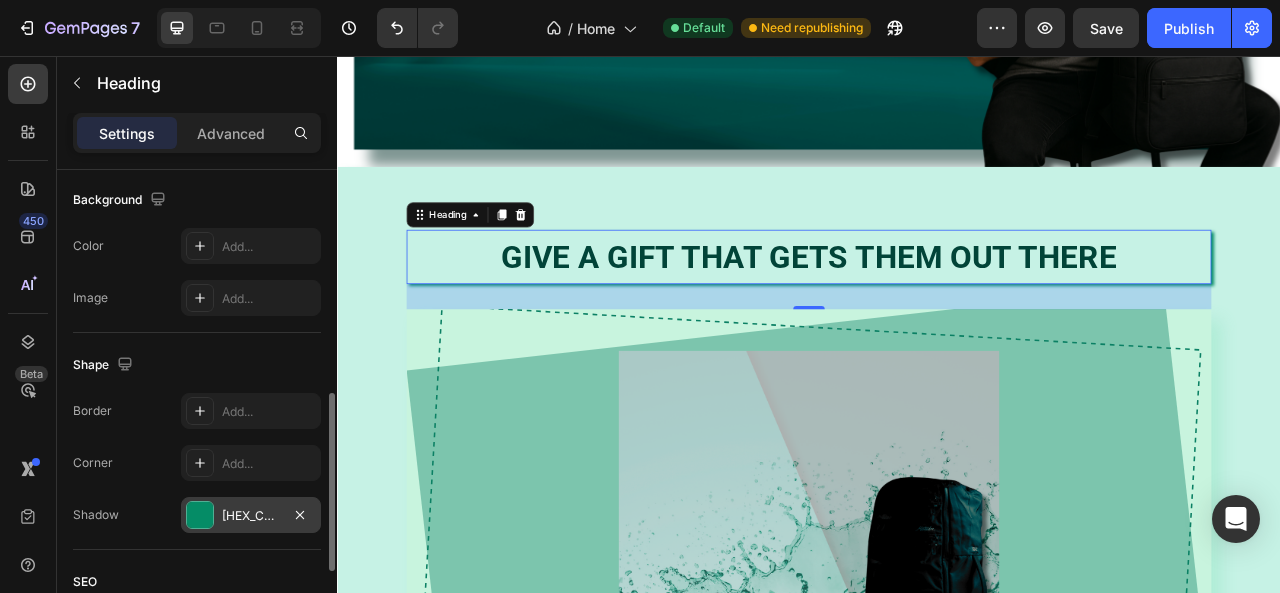 click on "058C66" at bounding box center (251, 516) 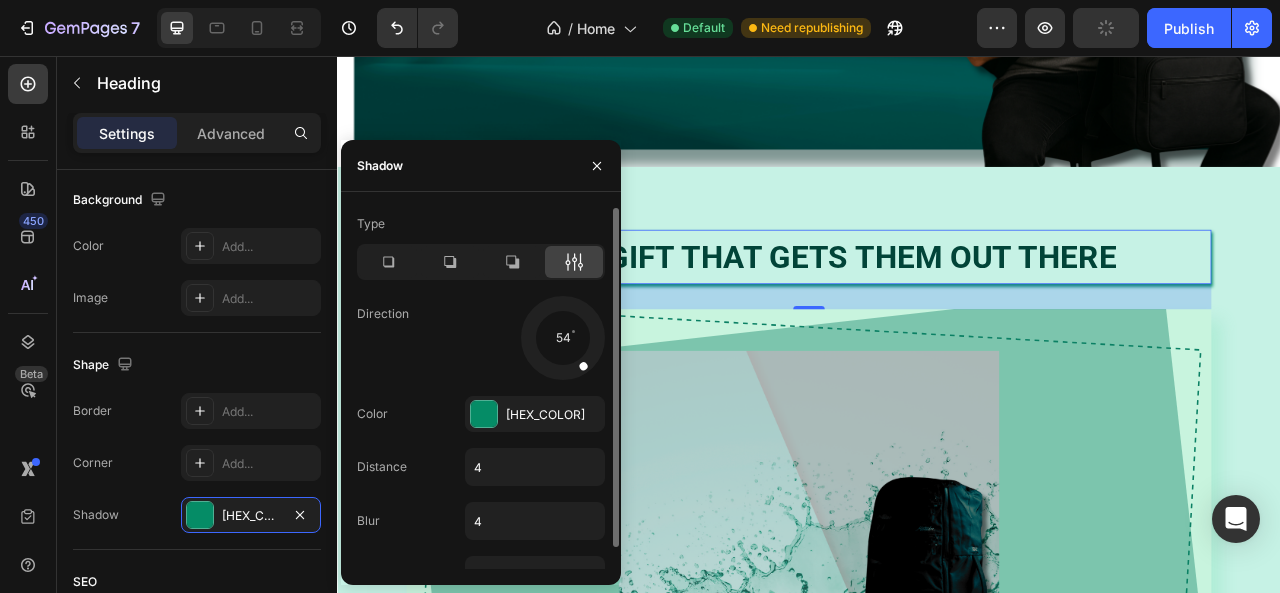 click at bounding box center (582, 365) 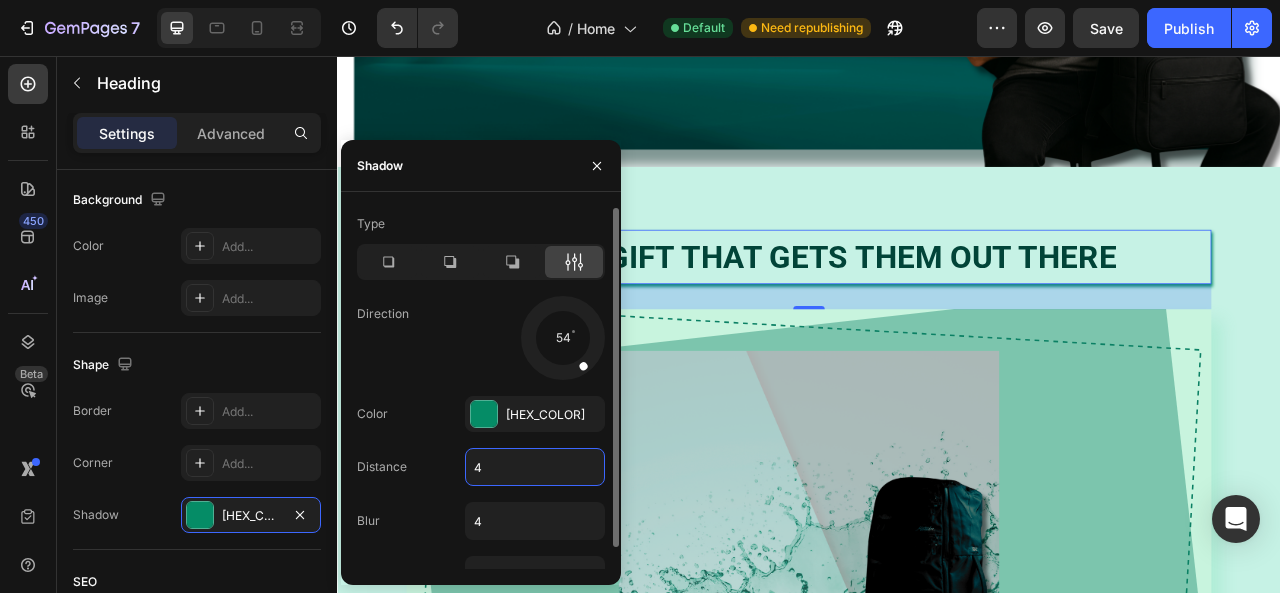 click on "4" at bounding box center (535, 467) 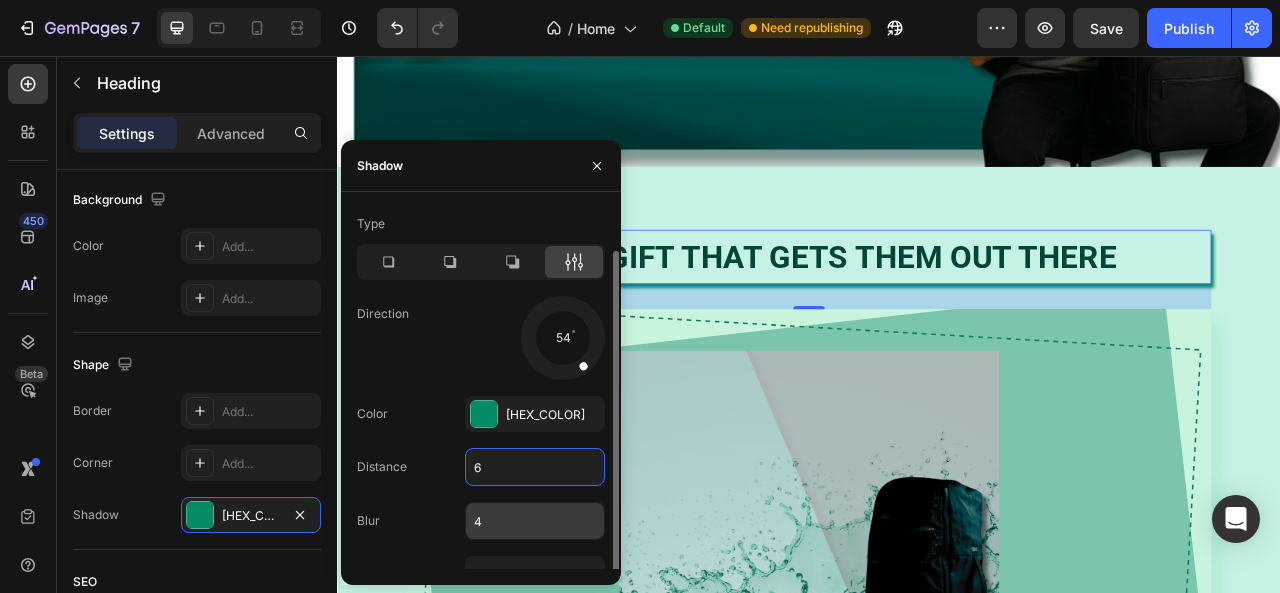 scroll, scrollTop: 22, scrollLeft: 0, axis: vertical 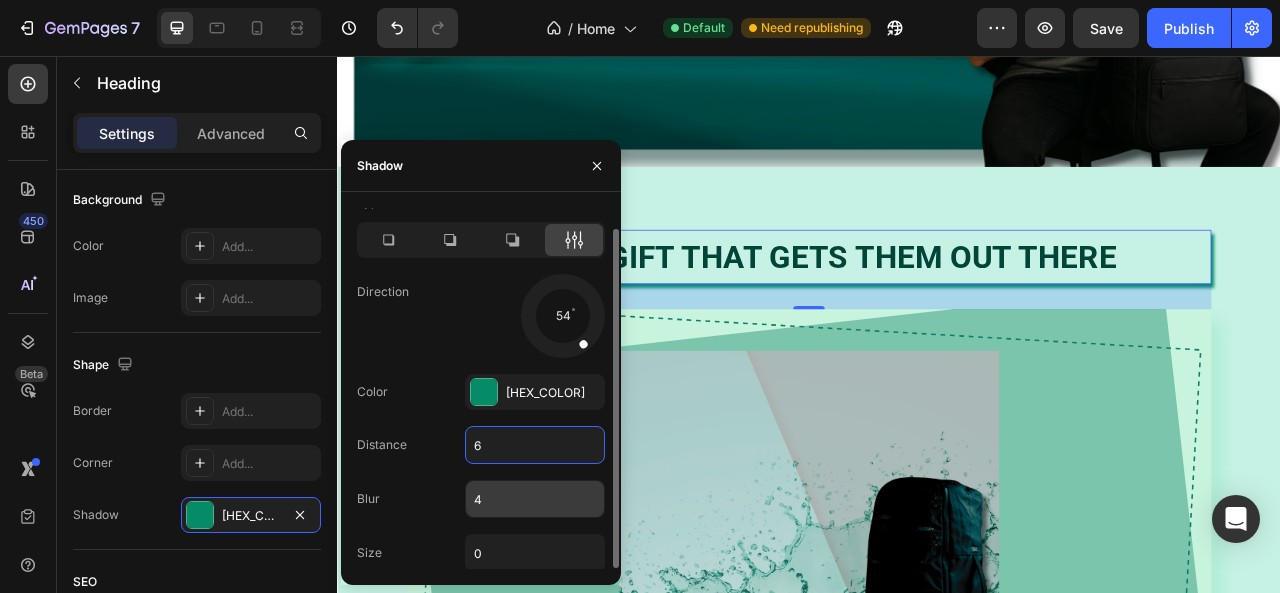 type on "6" 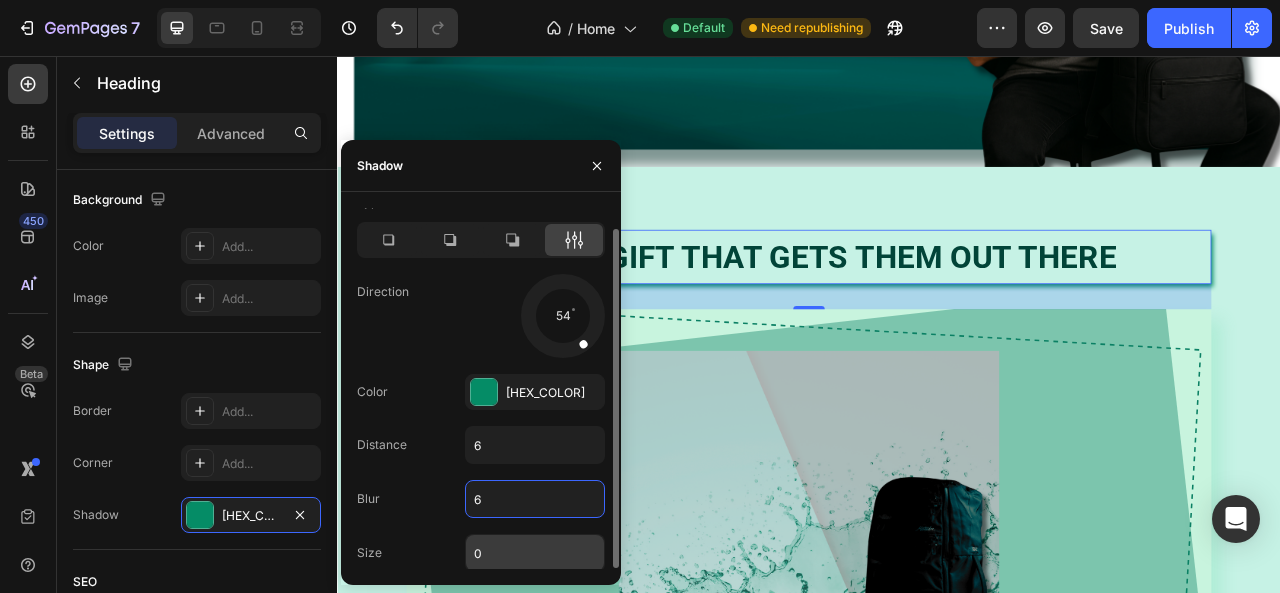 type on "6" 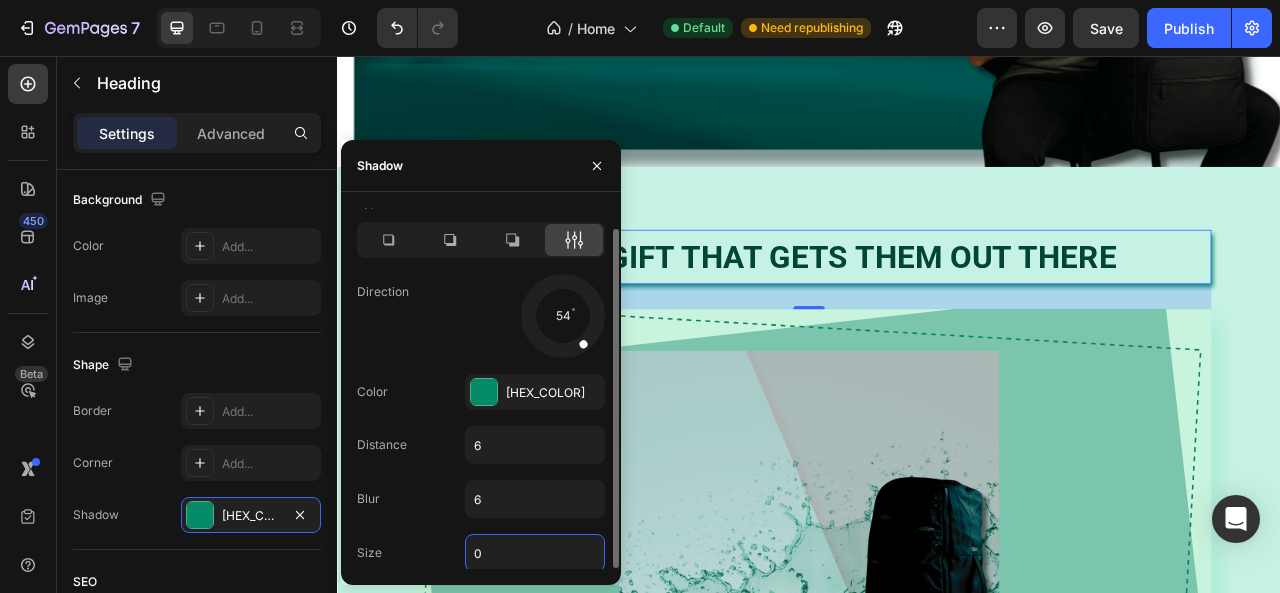 type on "3" 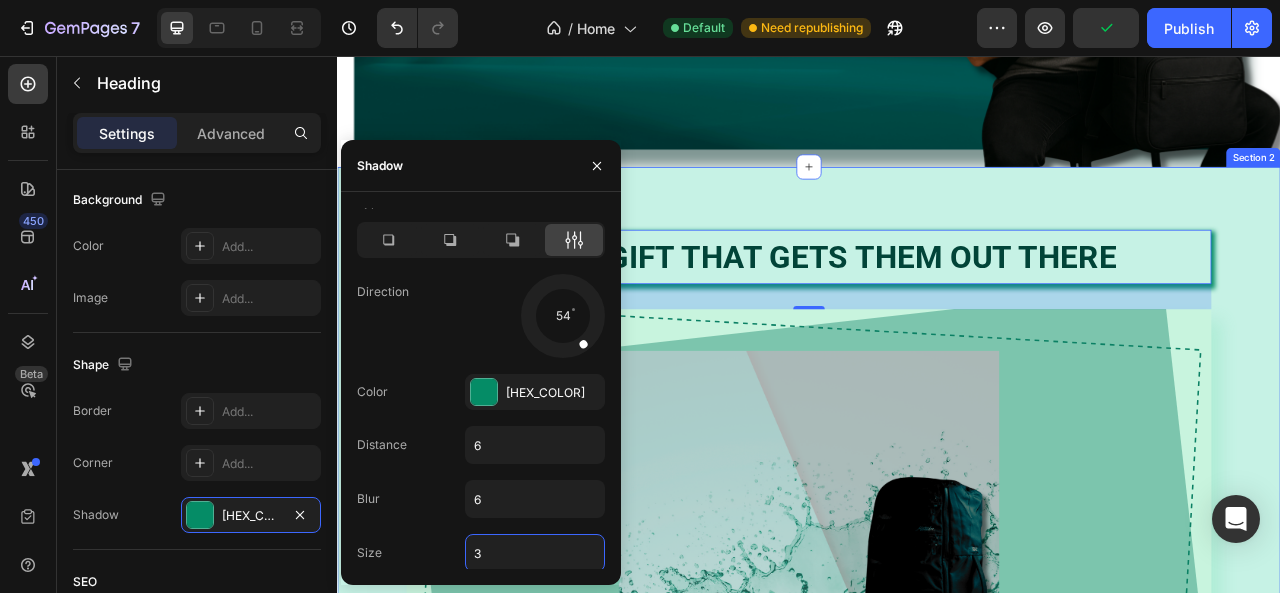click on "Give a gift that gets them out there Heading   32 Image Row Row Section 2" at bounding box center (937, 622) 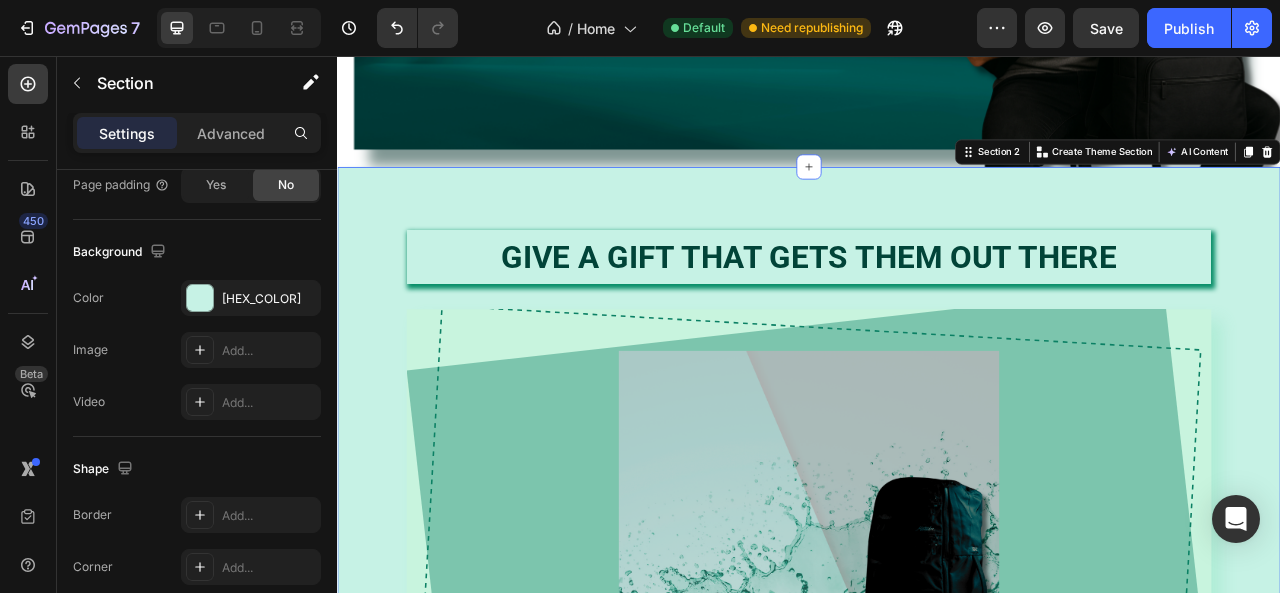 scroll, scrollTop: 0, scrollLeft: 0, axis: both 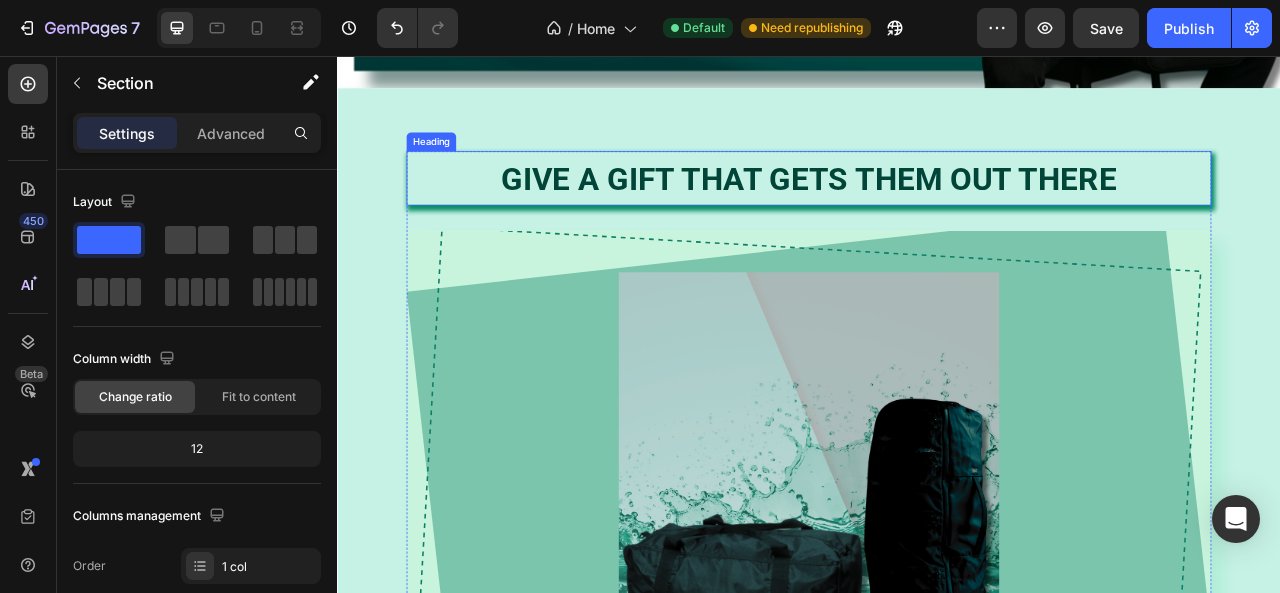 click on "Give a gift that gets them out there" at bounding box center [937, 212] 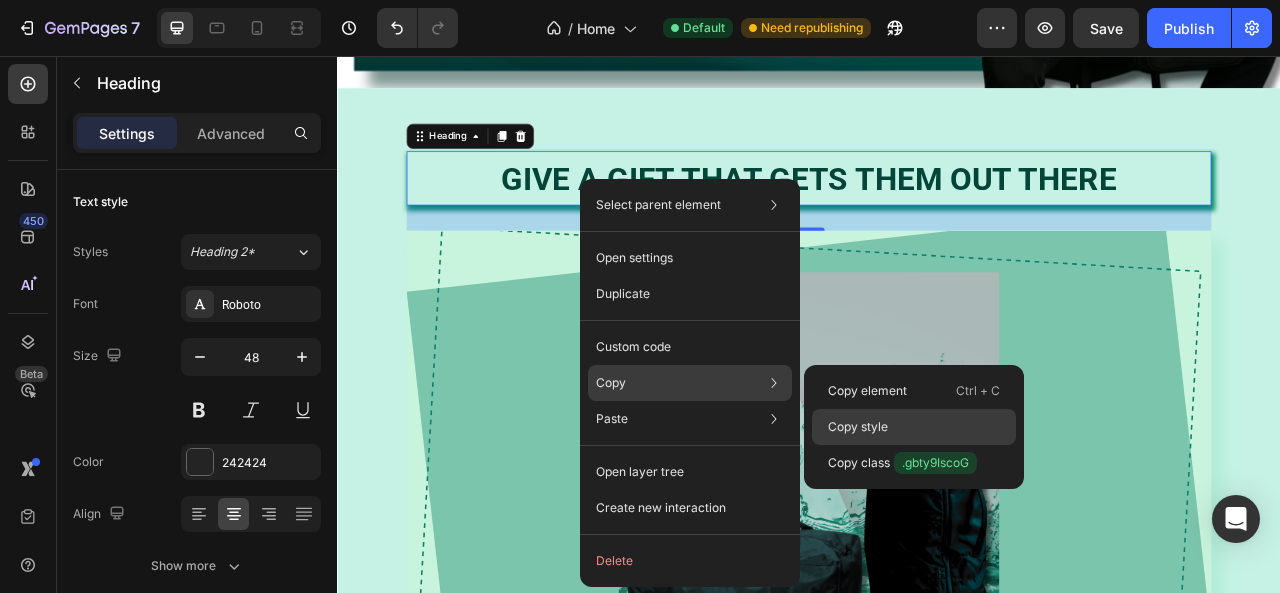 click on "Copy style" at bounding box center (858, 427) 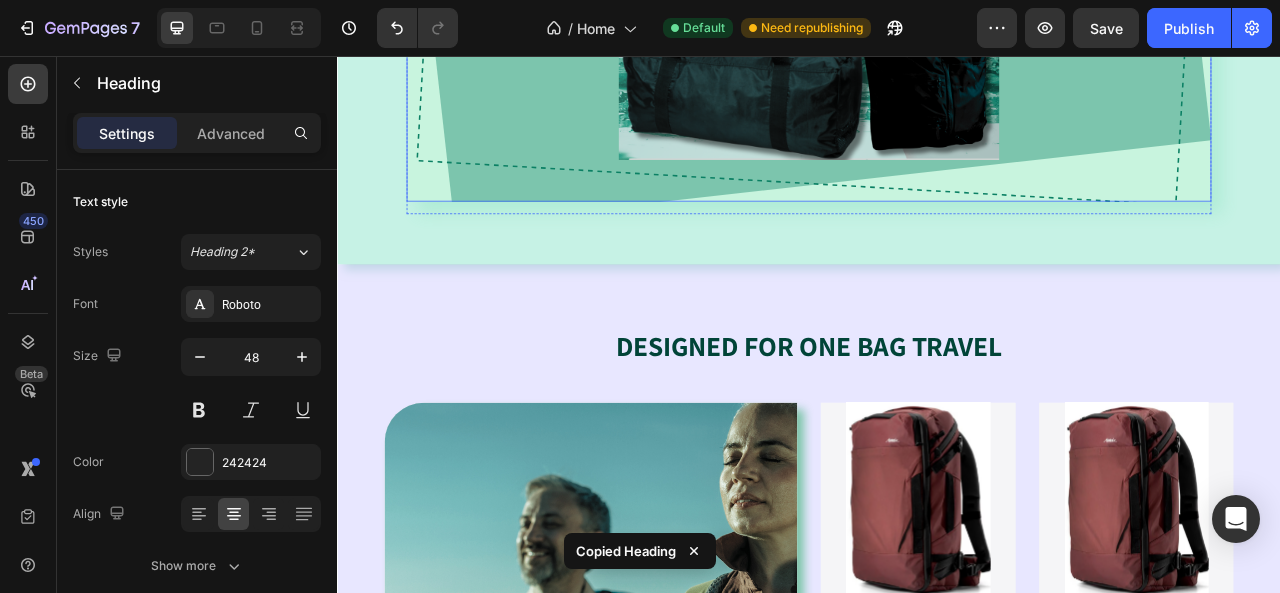 scroll, scrollTop: 1300, scrollLeft: 0, axis: vertical 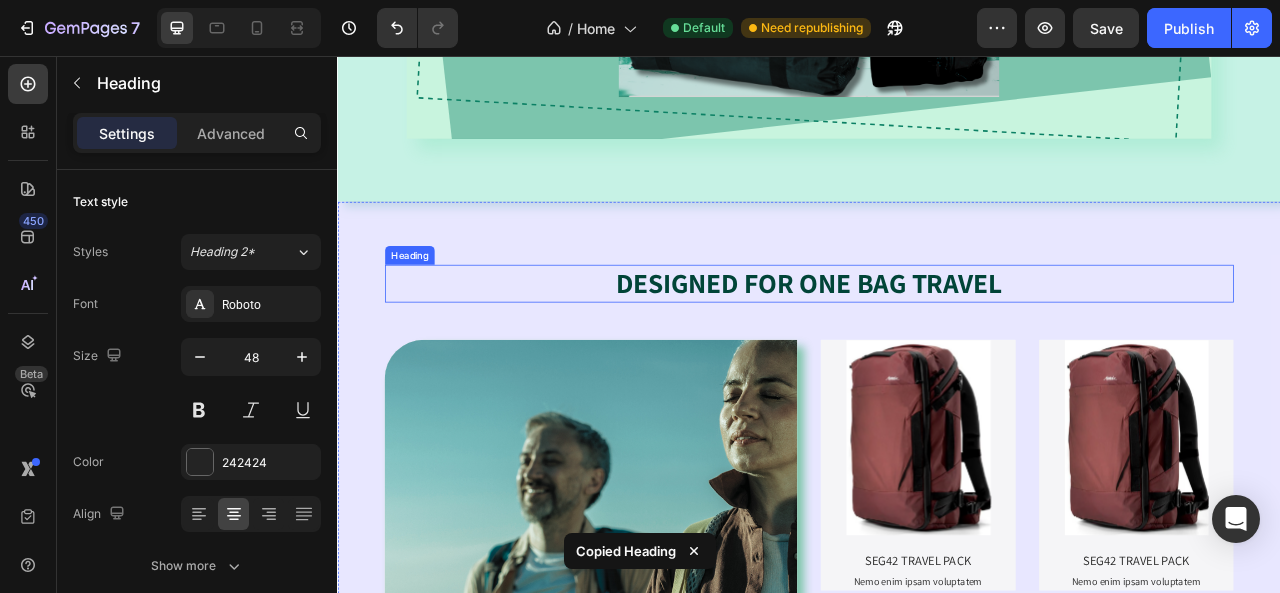 click on "DESIGNED FOR ONE BAG TRAVEL" at bounding box center (937, 344) 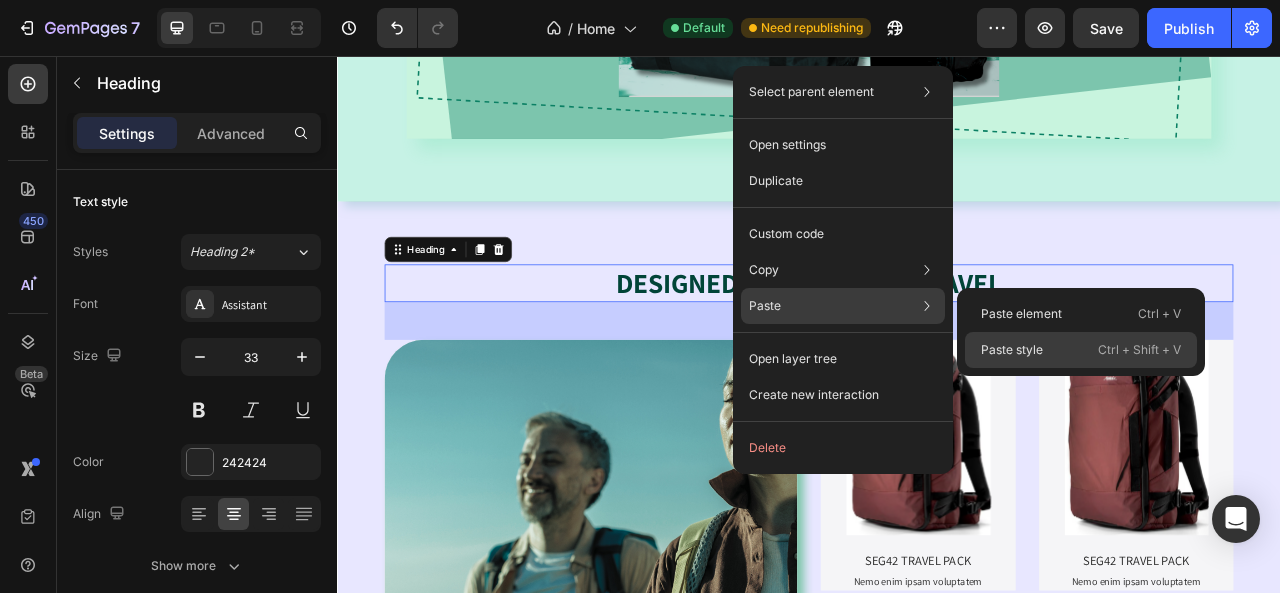 click on "Paste style" at bounding box center (1012, 350) 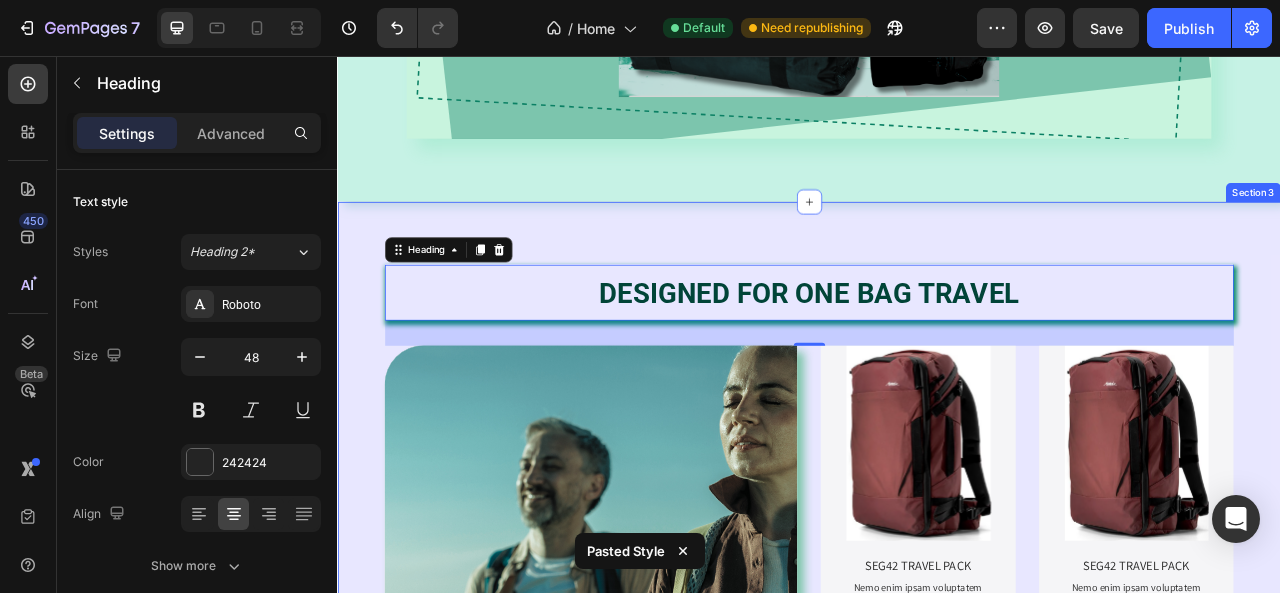 click on "DESIGNED FOR ONE BAG TRAVEL Heading   32 Lorem ipsum dolor sit amet consectetur adipiscing Text Block SHOP NOW Button Hero Banner Product Images SEG42 TRAVEL PACK Product Title Nemo enim ipsam voluptatem Text Block Product Hero Banner Product Images SEG42 TRAVEL PACK Product Title Nemo enim ipsam voluptatem Text Block Product Hero Banner Row Product Images SEG42 TRAVEL PACK Product Title Nemo enim ipsam voluptatem Text Block Product Hero Banner Product Images SEG42 TRAVEL PACK Product Title Nemo enim ipsam voluptatem Text Block Product Hero Banner Row Row Section 3" at bounding box center [937, 706] 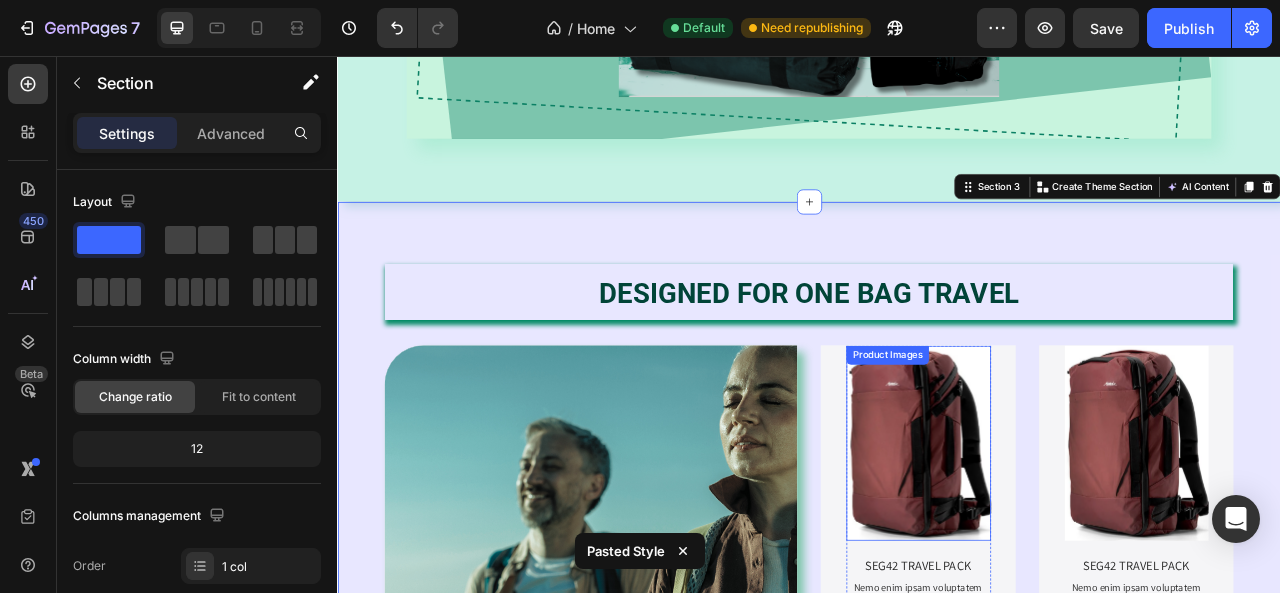 scroll, scrollTop: 1500, scrollLeft: 0, axis: vertical 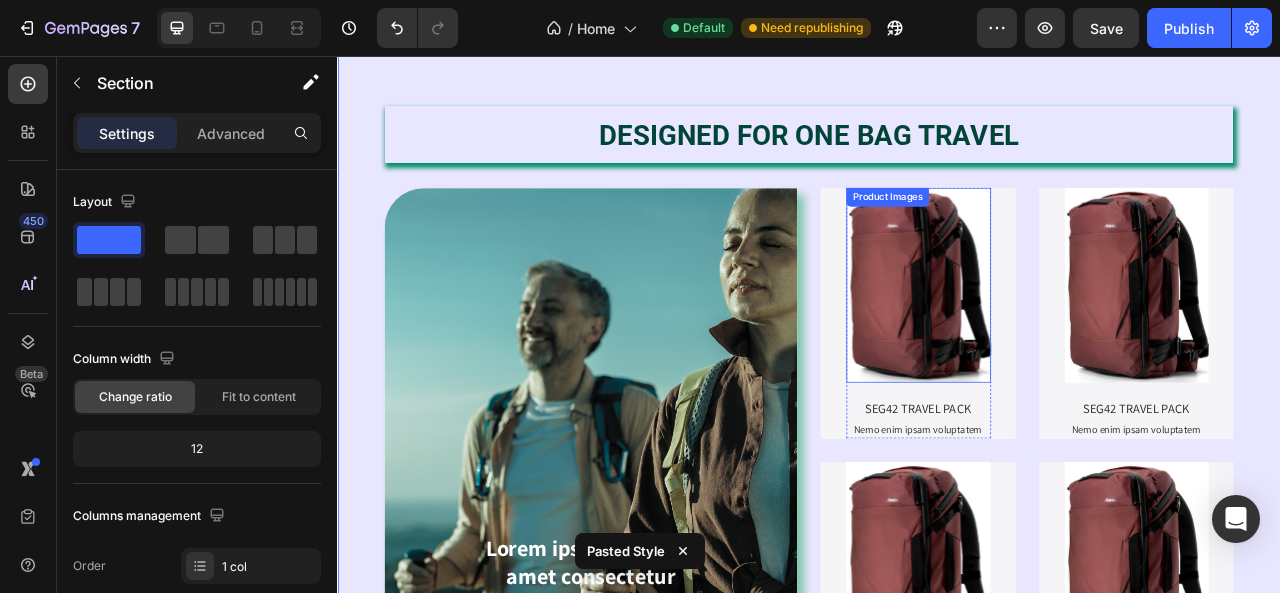 click at bounding box center (1076, 348) 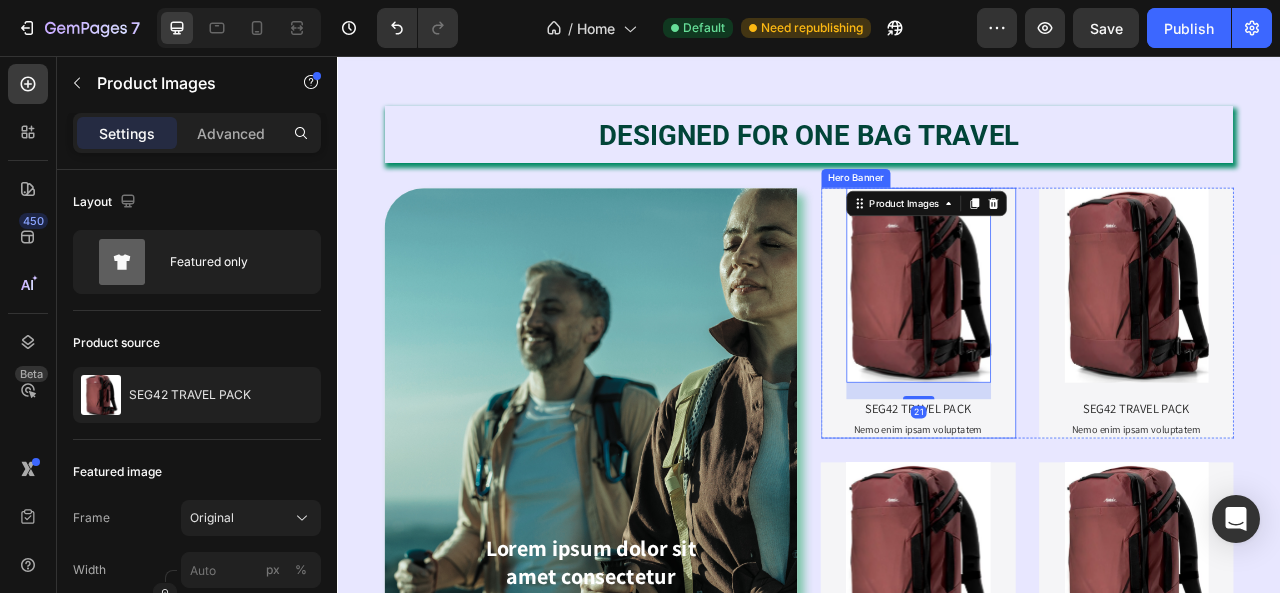 click on "Product Images   21 SEG42 TRAVEL PACK Product Title Nemo enim ipsam voluptatem Text Block Product" at bounding box center [1076, 383] 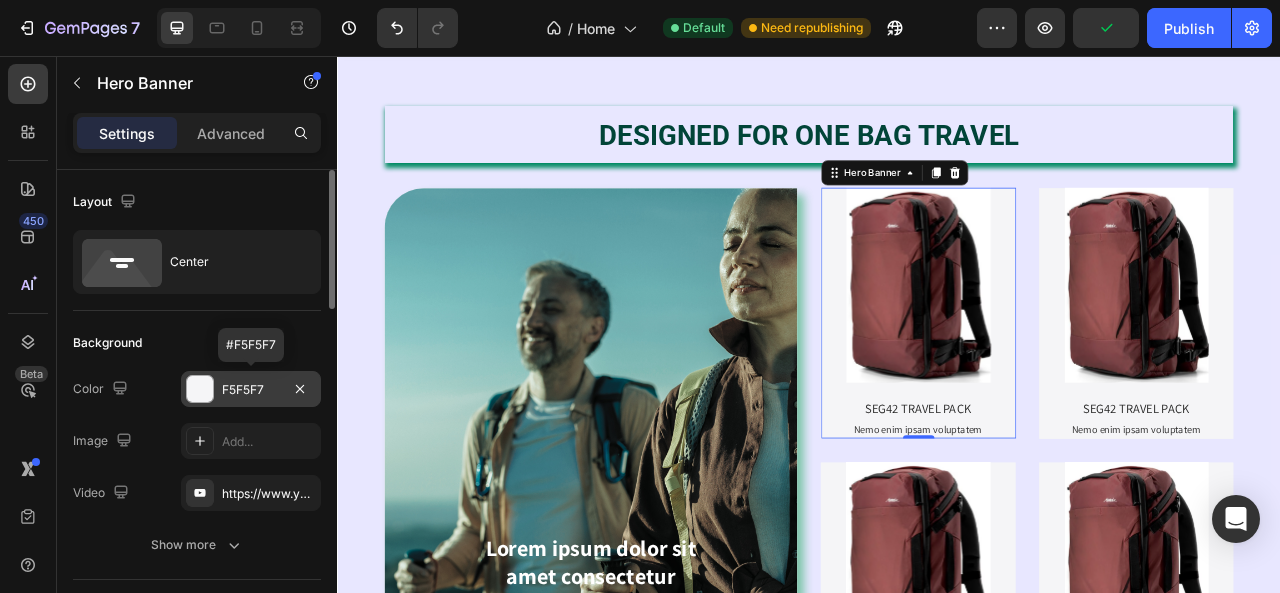 click at bounding box center (200, 389) 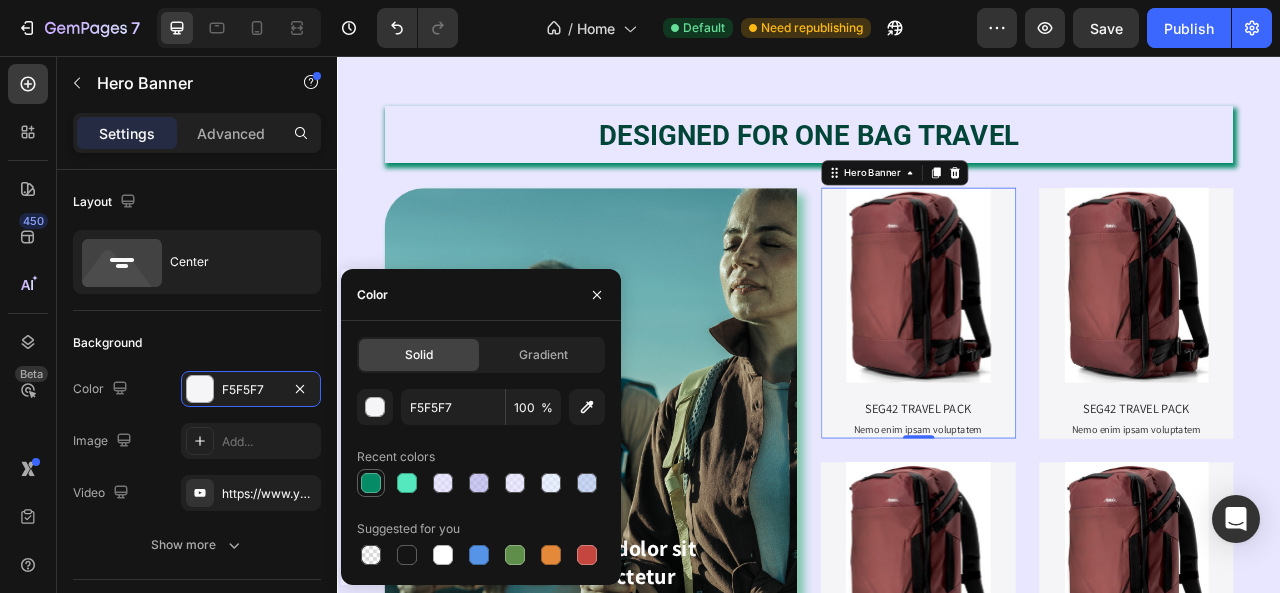 click at bounding box center (371, 483) 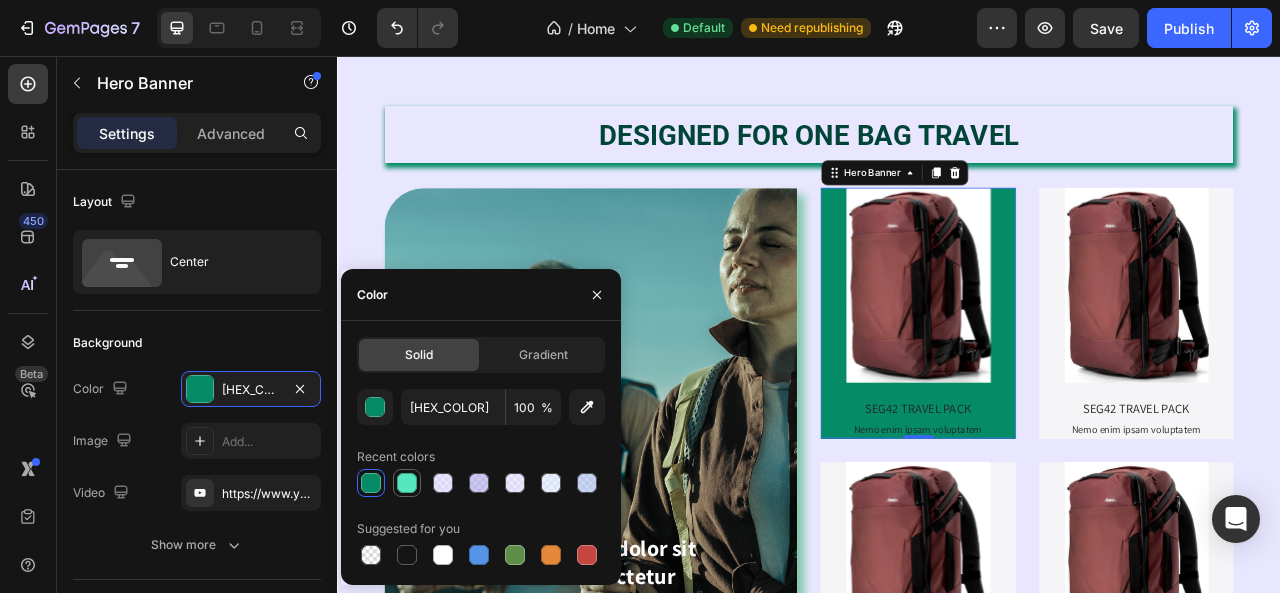click at bounding box center [407, 483] 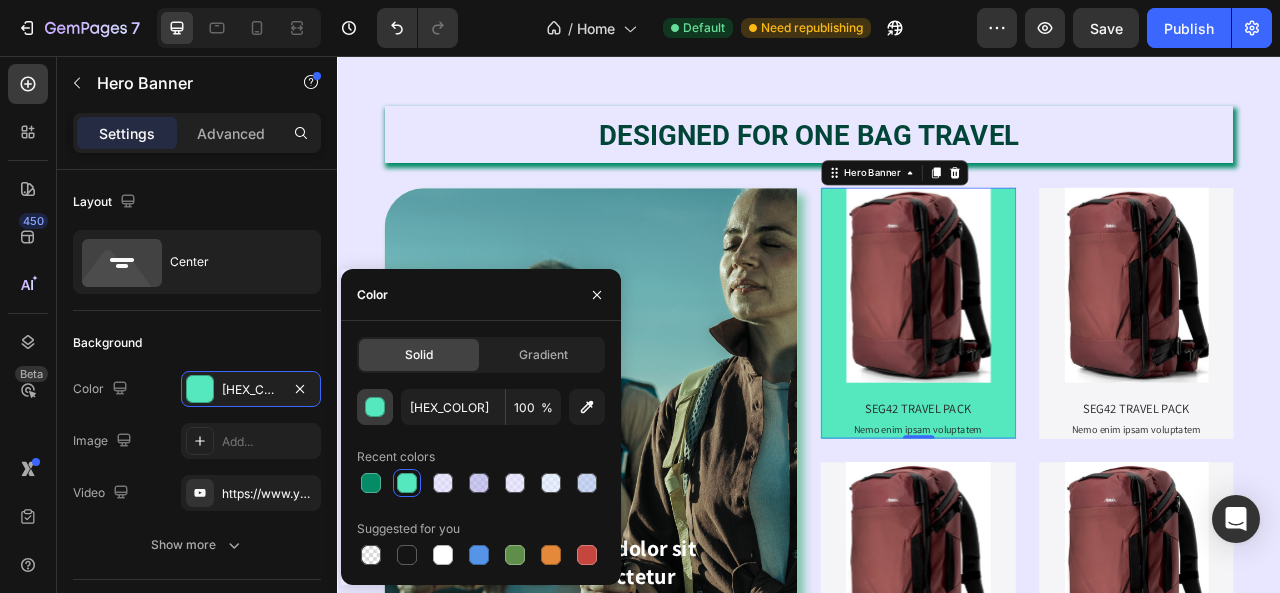 click at bounding box center (376, 408) 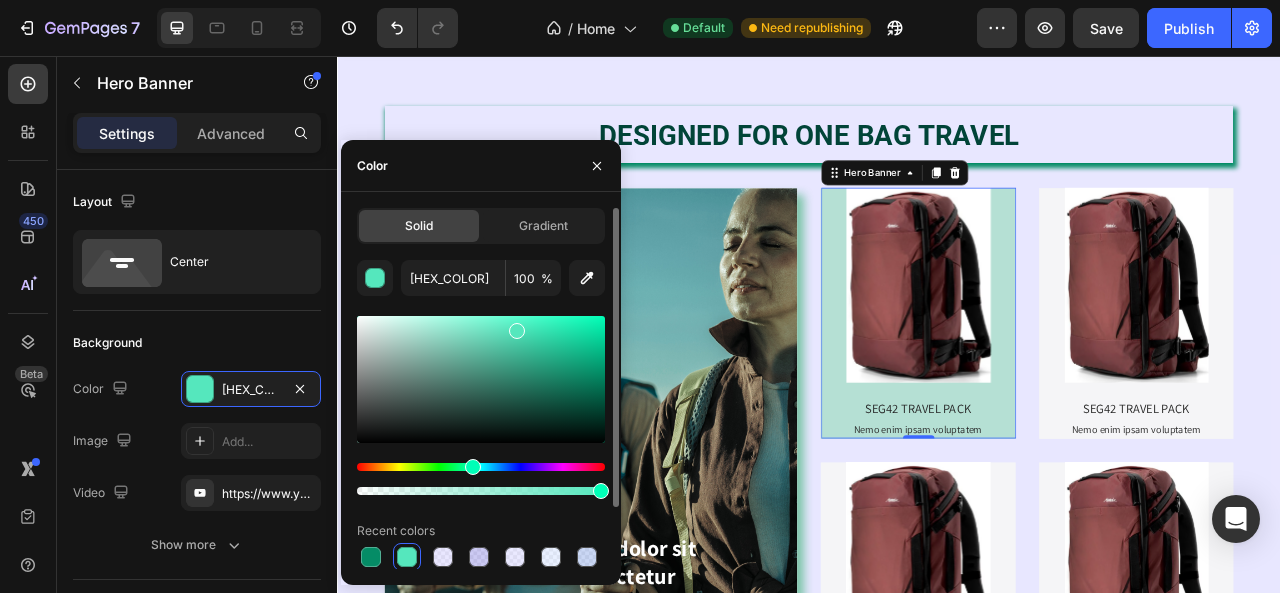 click at bounding box center [481, 379] 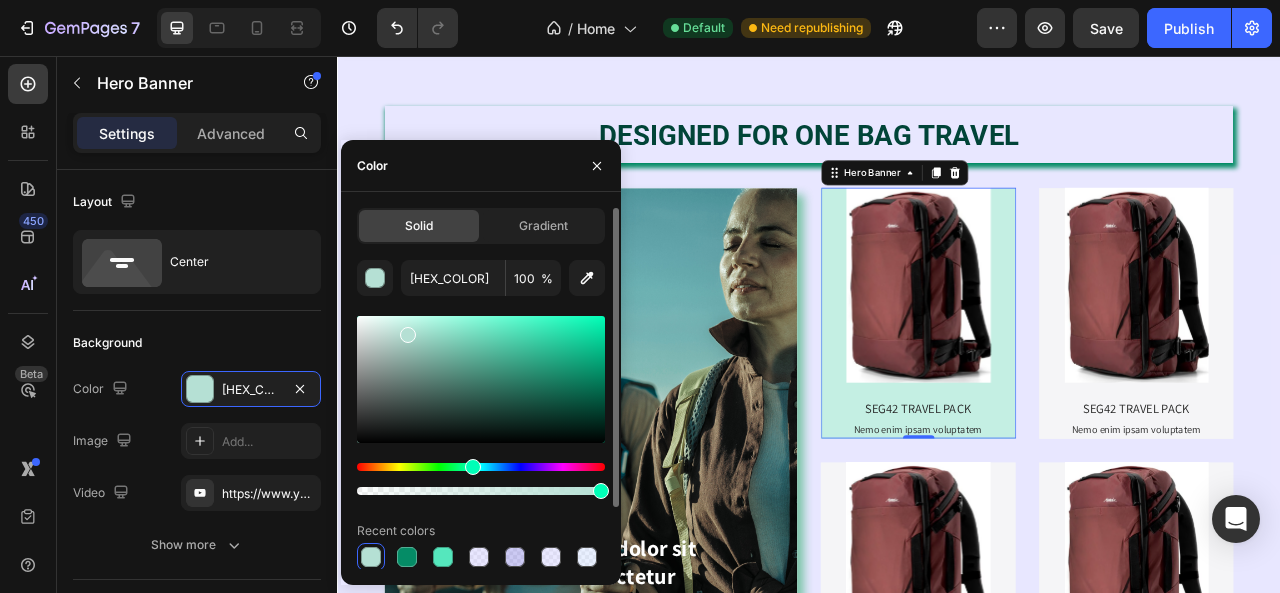click at bounding box center (481, 379) 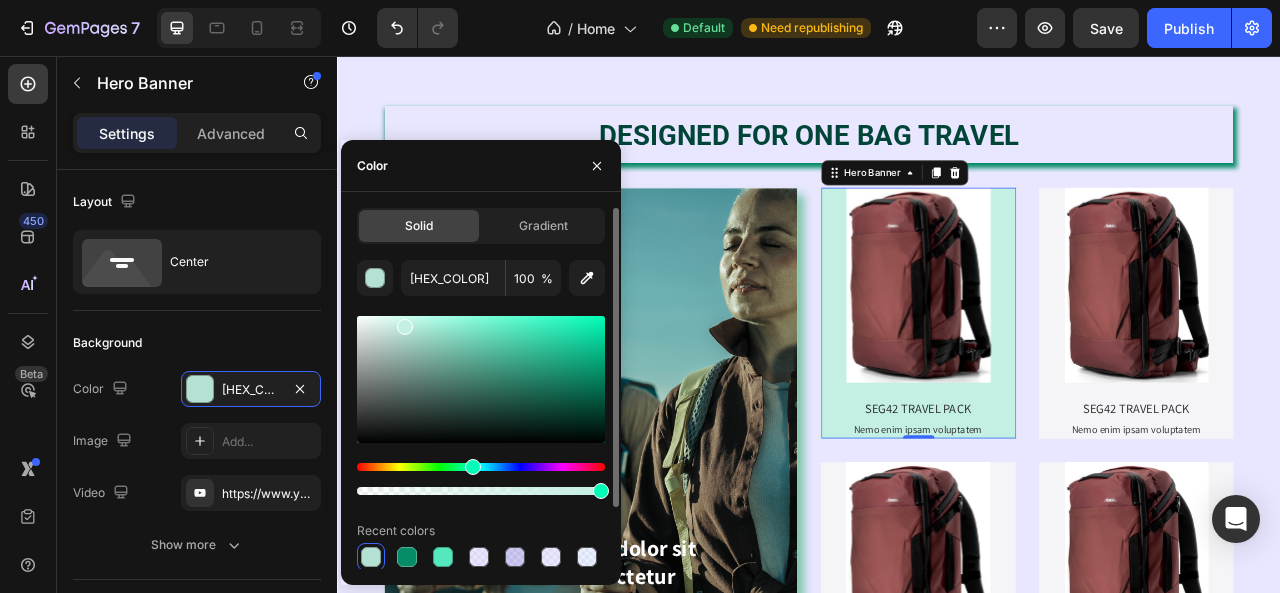 type on "C4EFE3" 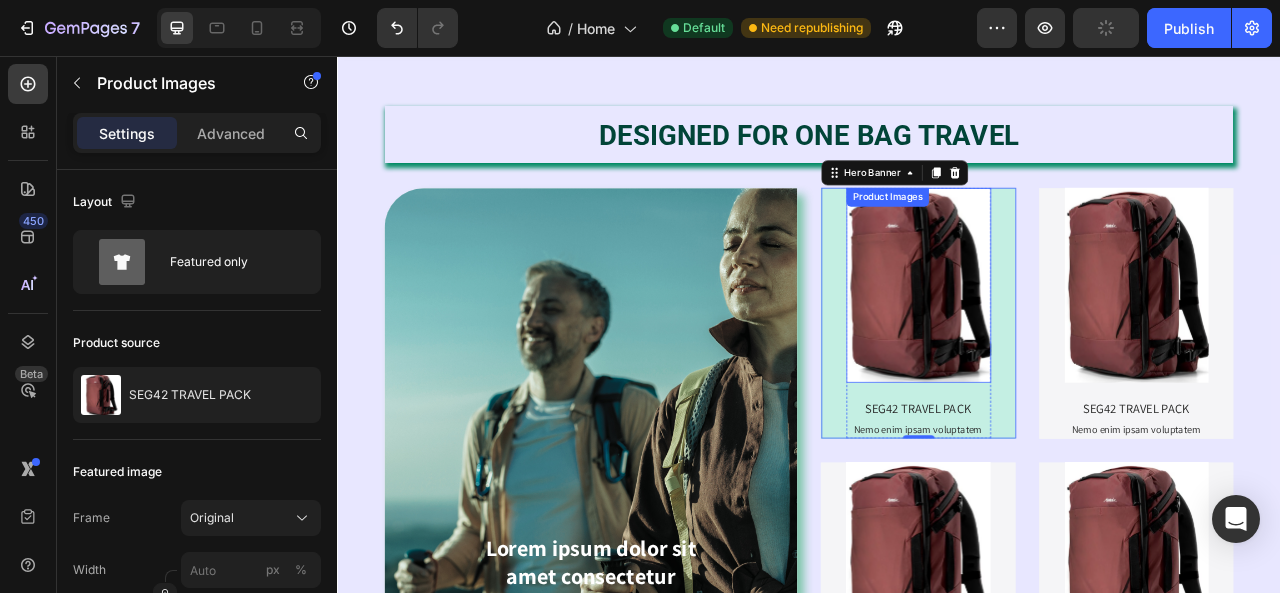 click at bounding box center [1076, 348] 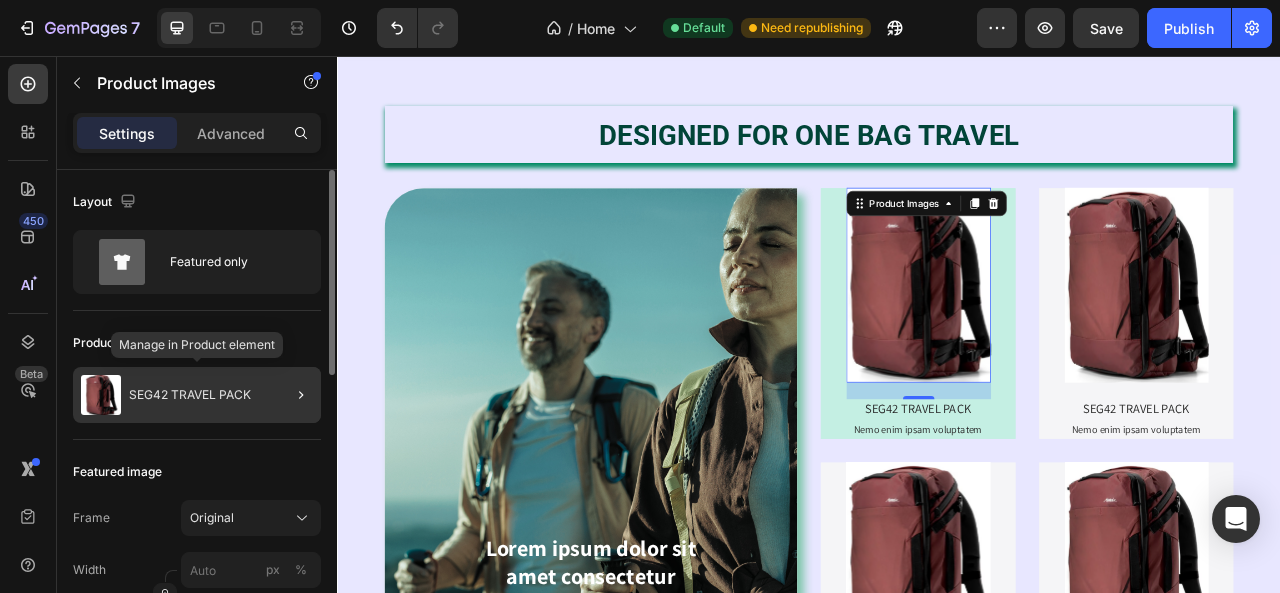 click at bounding box center (101, 395) 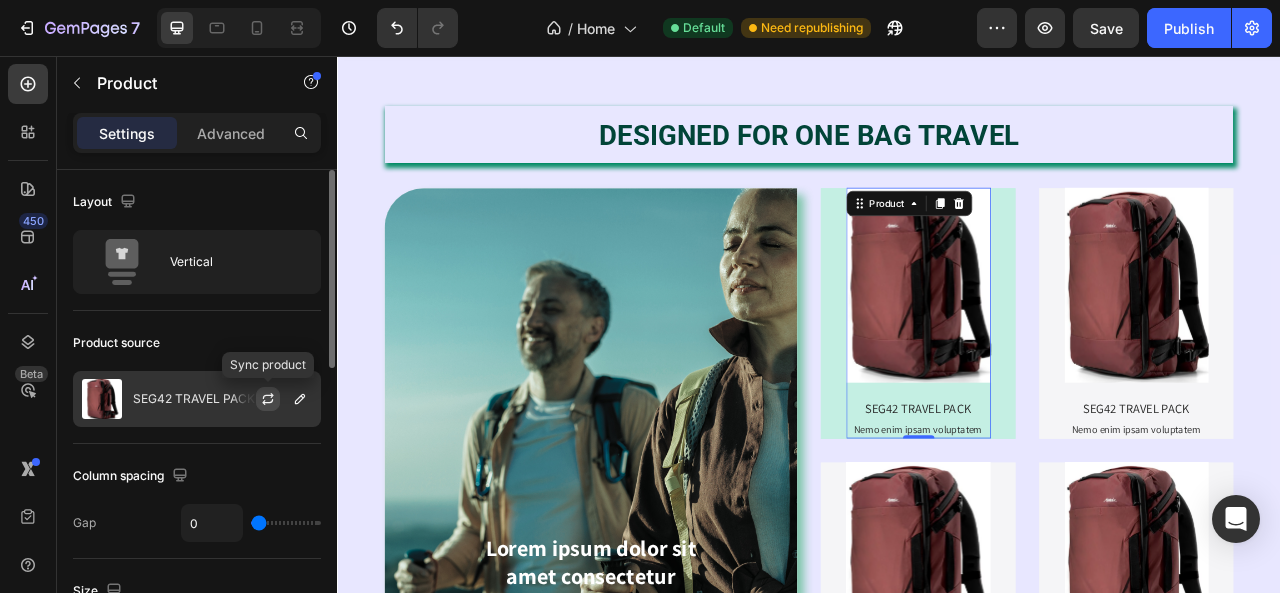 click 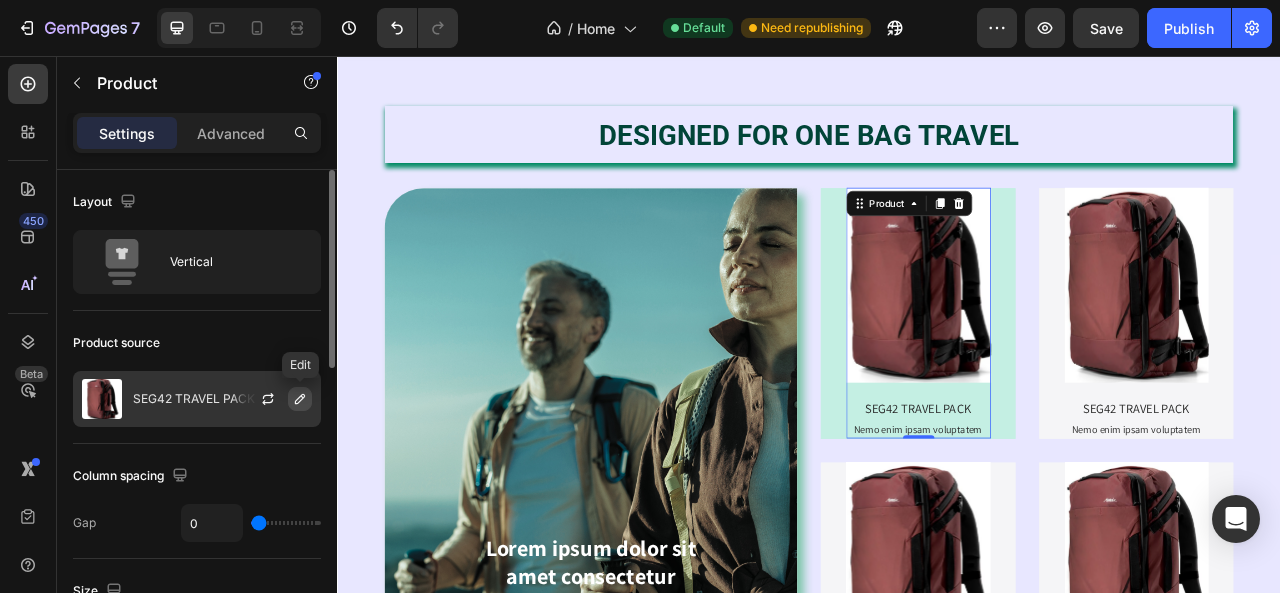 click 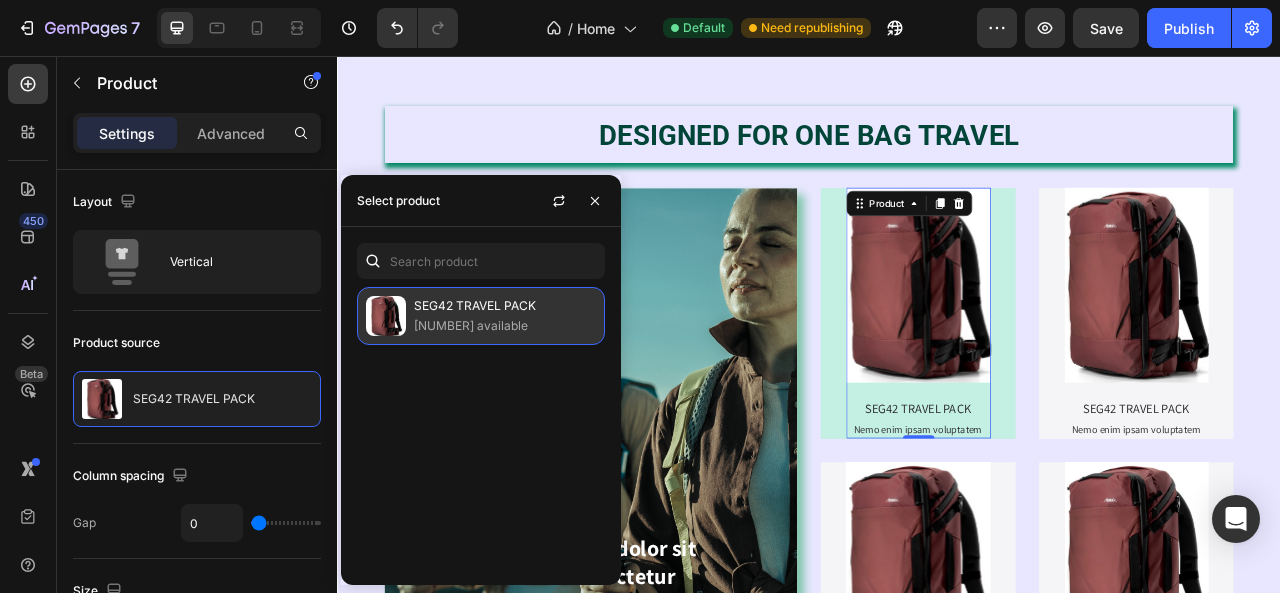 click on "445 available" at bounding box center (505, 326) 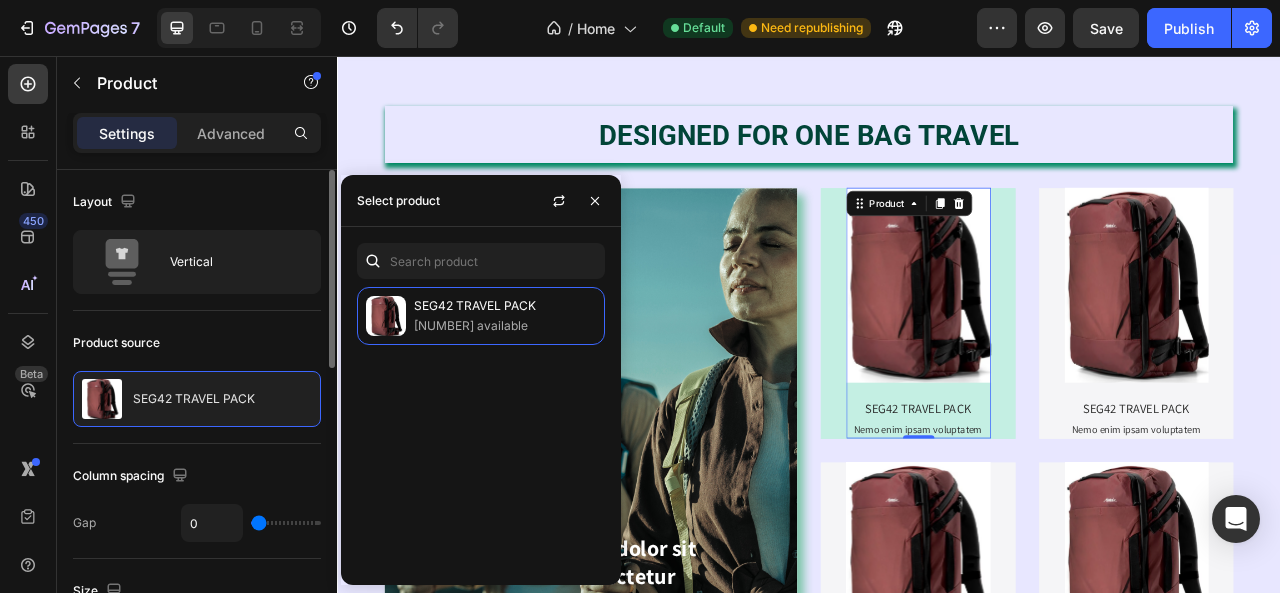 click on "Product source" at bounding box center [197, 343] 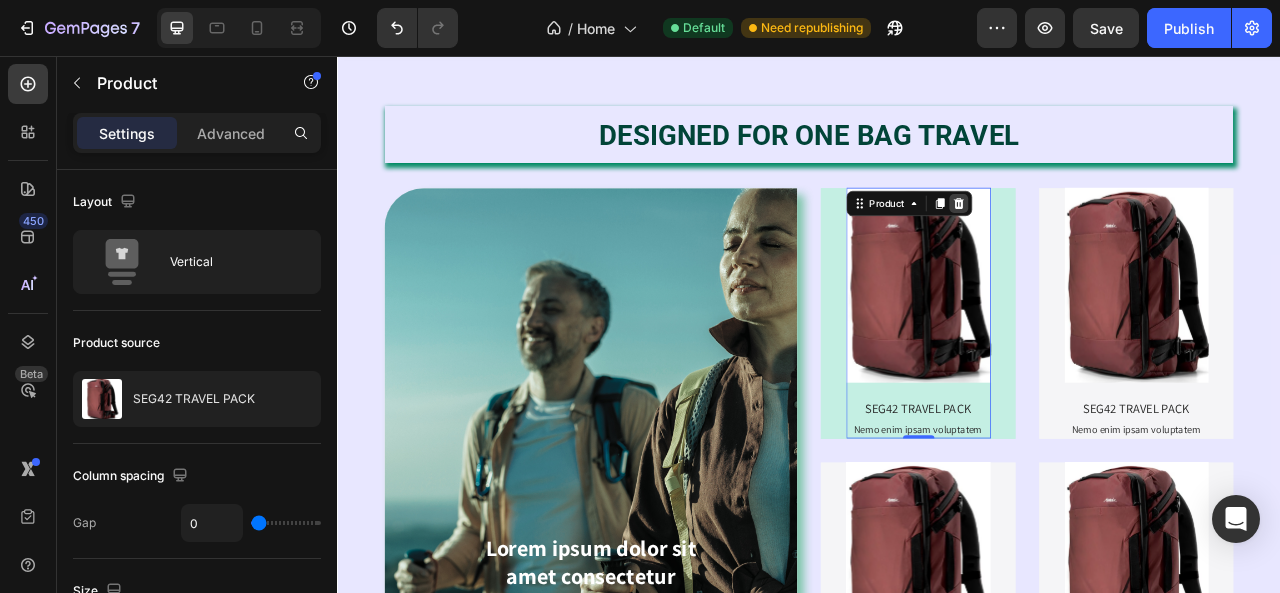 click 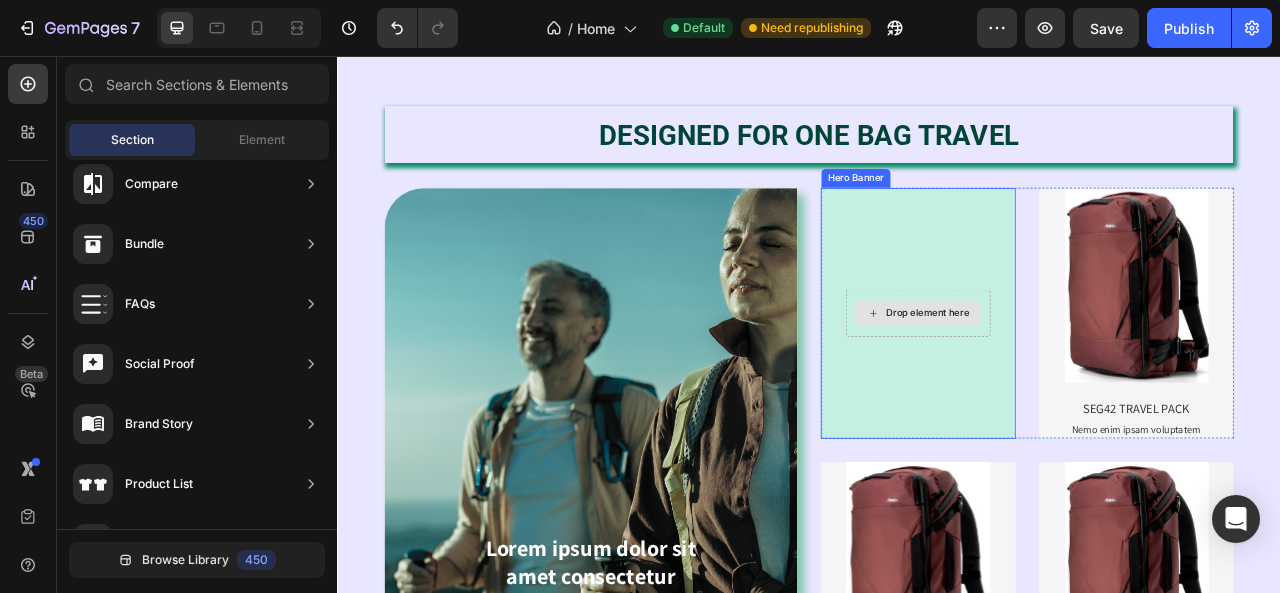 click on "Drop element here" at bounding box center (1088, 383) 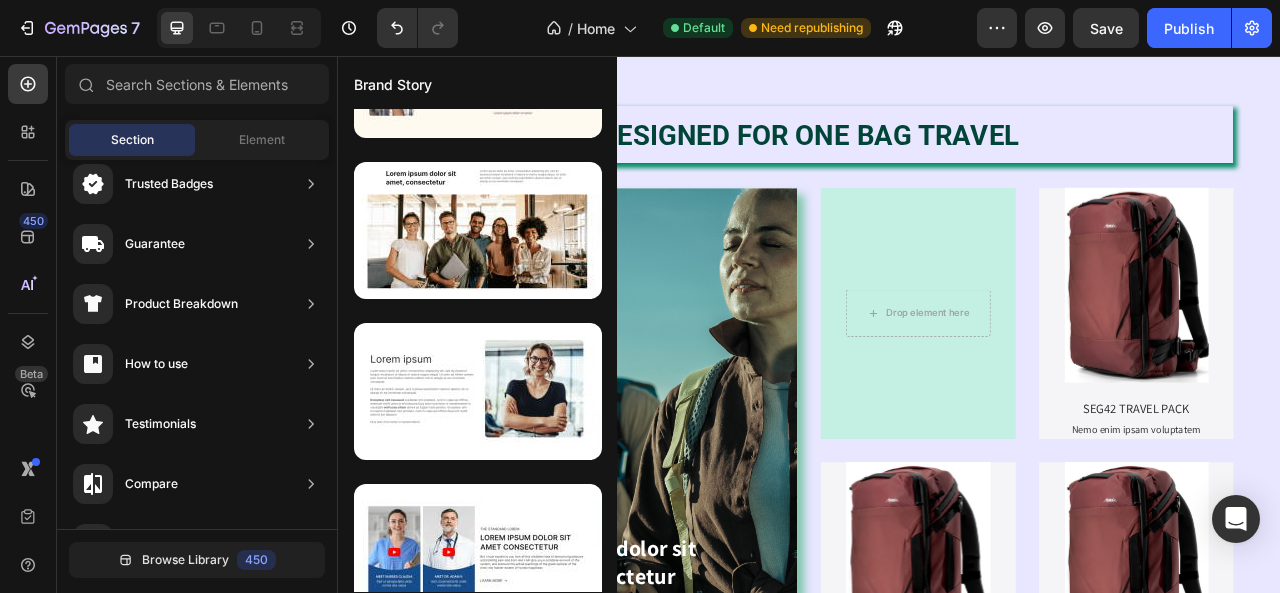 scroll, scrollTop: 0, scrollLeft: 0, axis: both 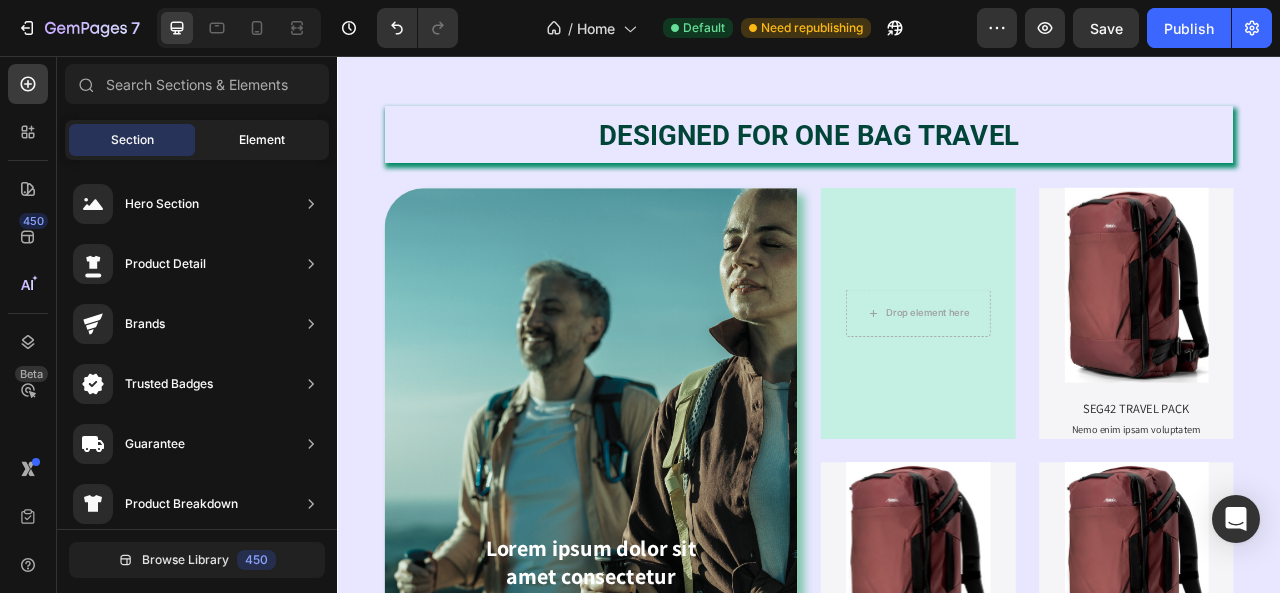 click on "Element" at bounding box center (262, 140) 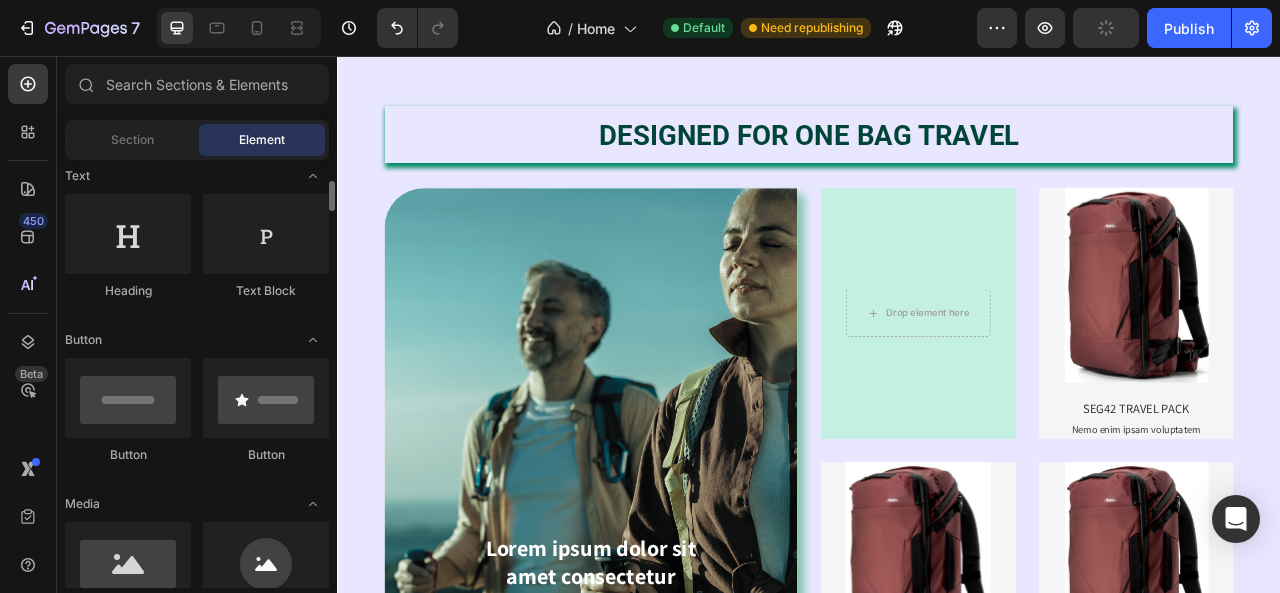 scroll, scrollTop: 400, scrollLeft: 0, axis: vertical 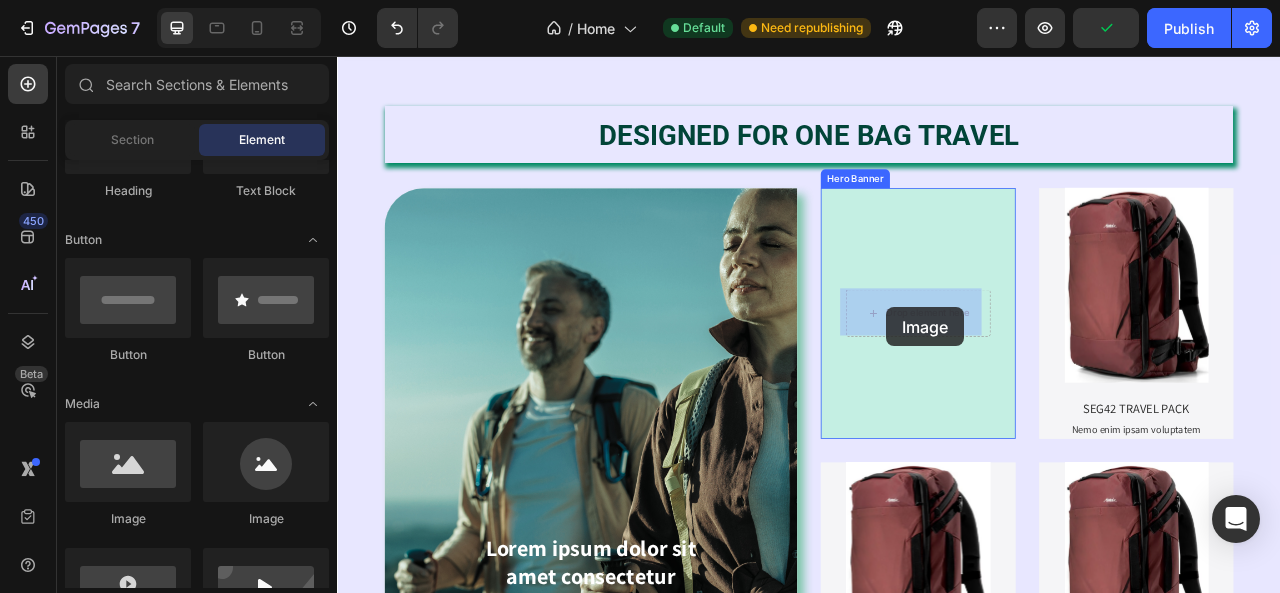 drag, startPoint x: 477, startPoint y: 519, endPoint x: 1035, endPoint y: 376, distance: 576.0321 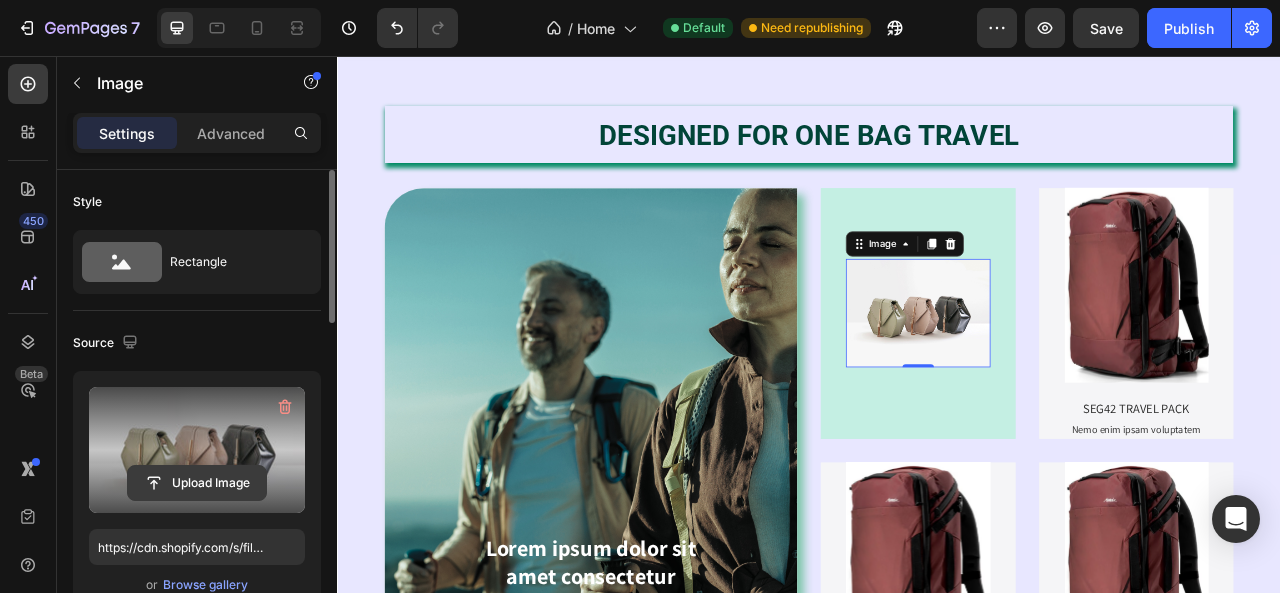 click 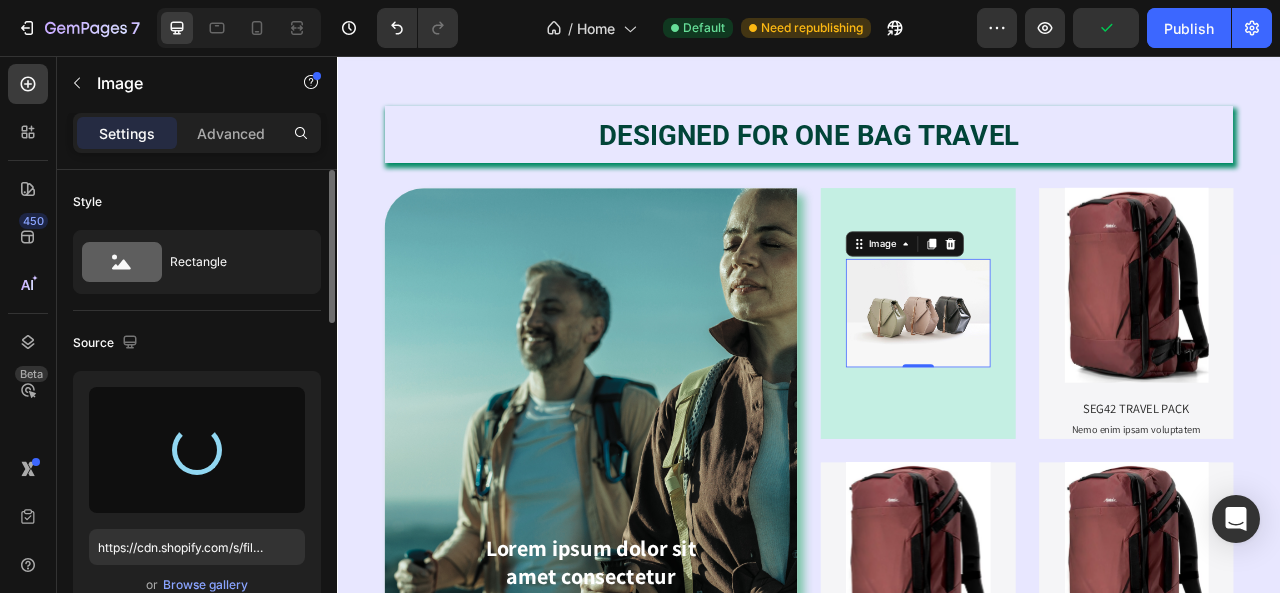 type on "https://cdn.shopify.com/s/files/1/0648/0910/7552/files/gempages_577997880346804752-a57d3e2c-0248-4a14-8b1a-f387b3f60781.png" 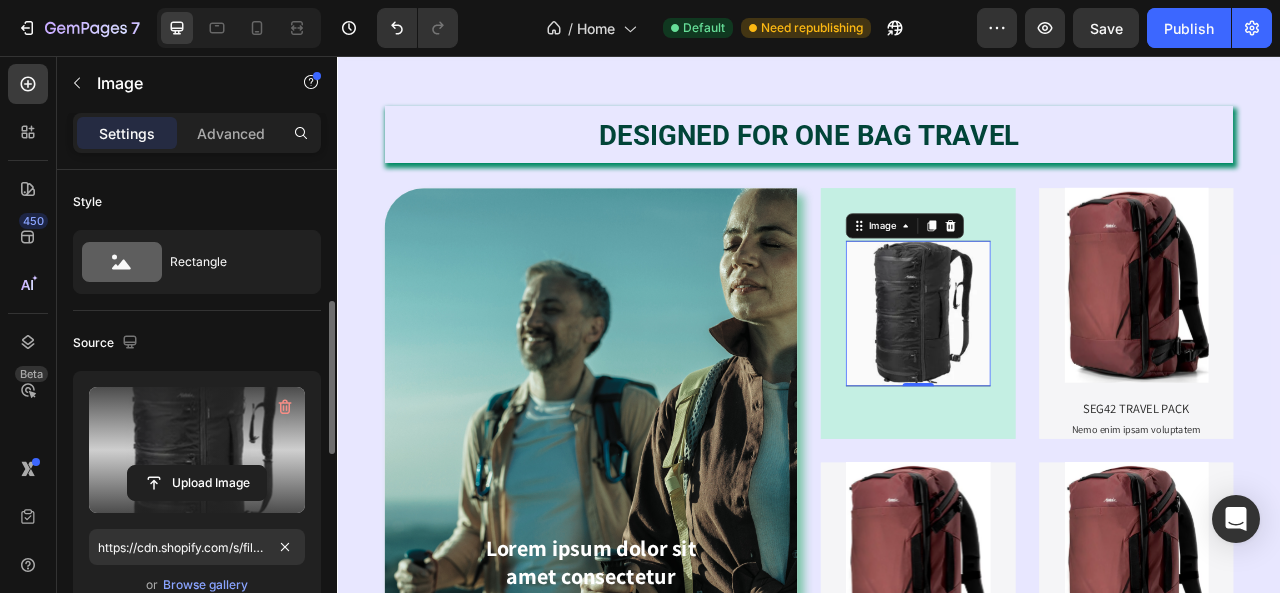 scroll, scrollTop: 100, scrollLeft: 0, axis: vertical 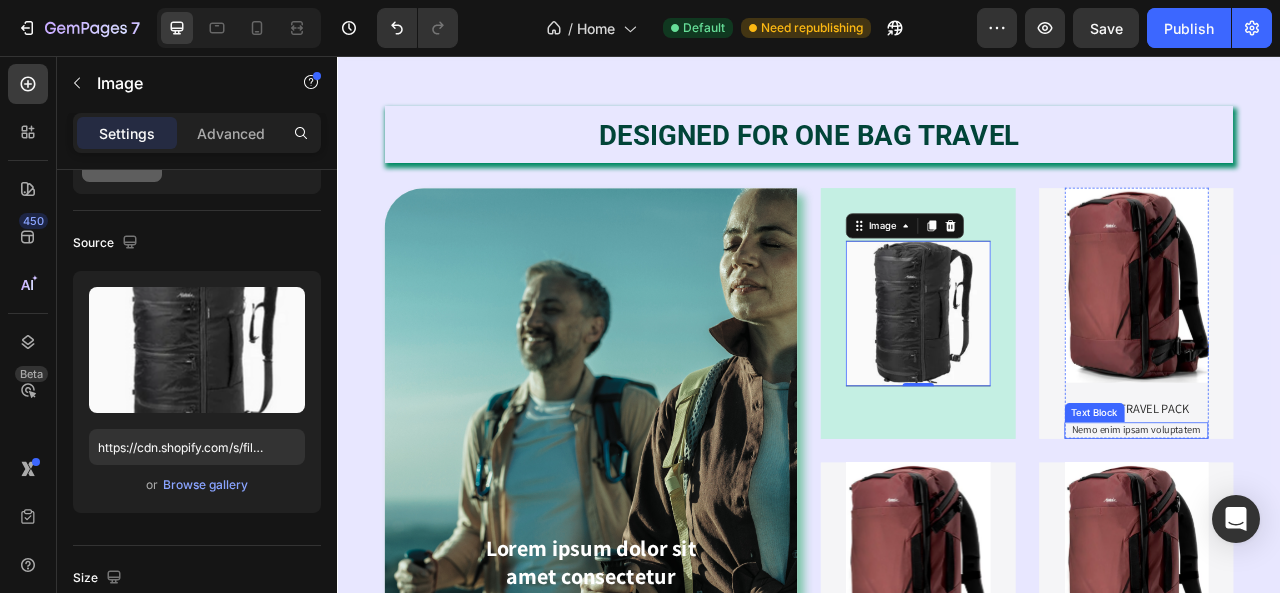 click on "Nemo enim ipsam voluptatem" at bounding box center (1354, 532) 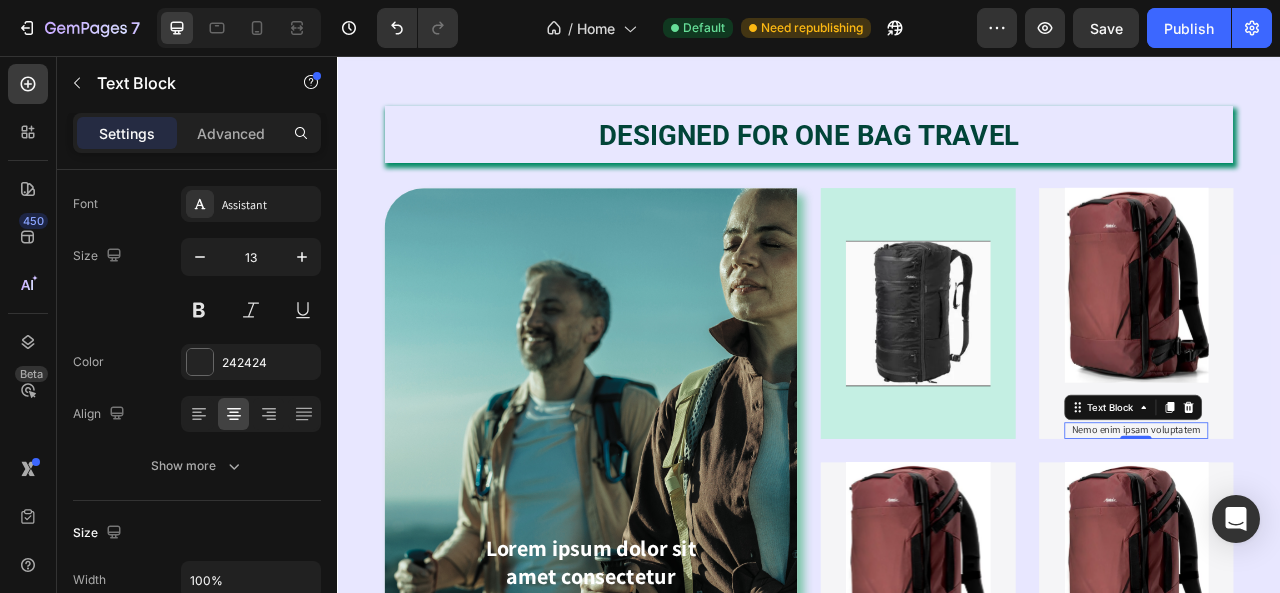 scroll, scrollTop: 0, scrollLeft: 0, axis: both 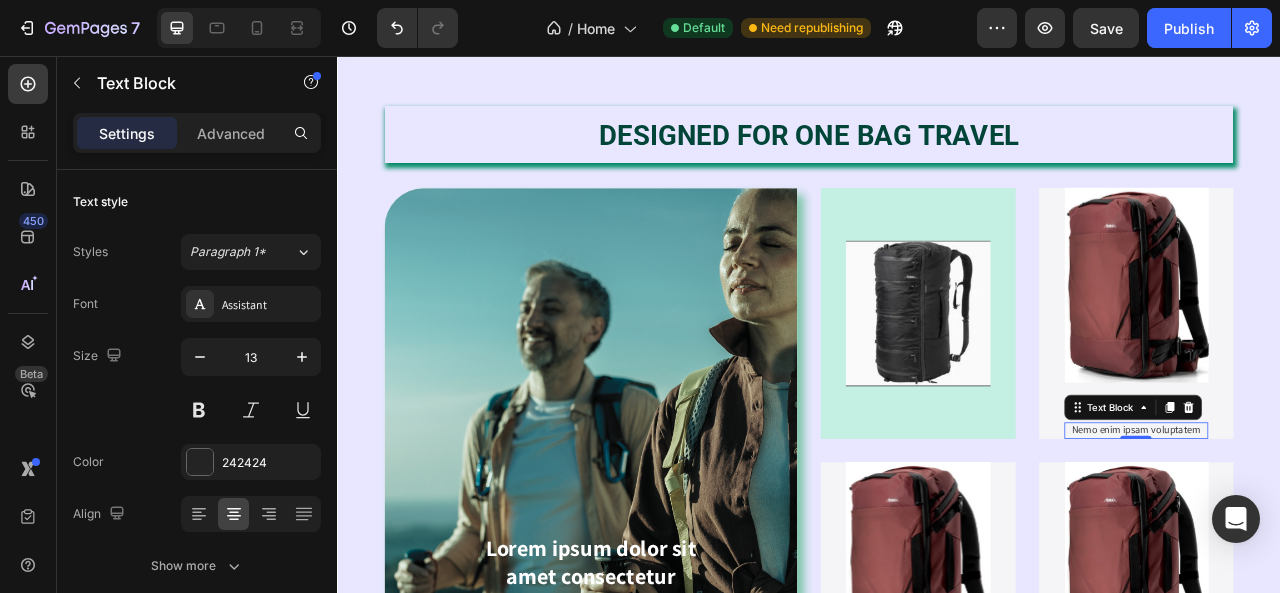 click on "Nemo enim ipsam voluptatem" at bounding box center (1354, 532) 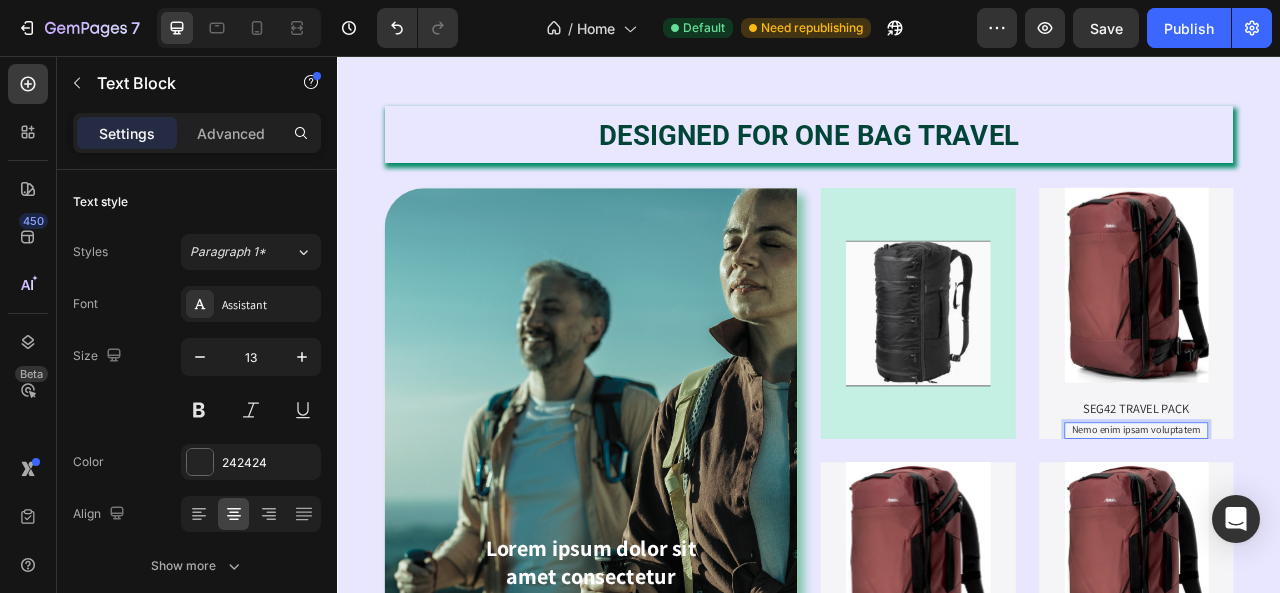 click on "Nemo enim ipsam voluptatem" at bounding box center (1354, 532) 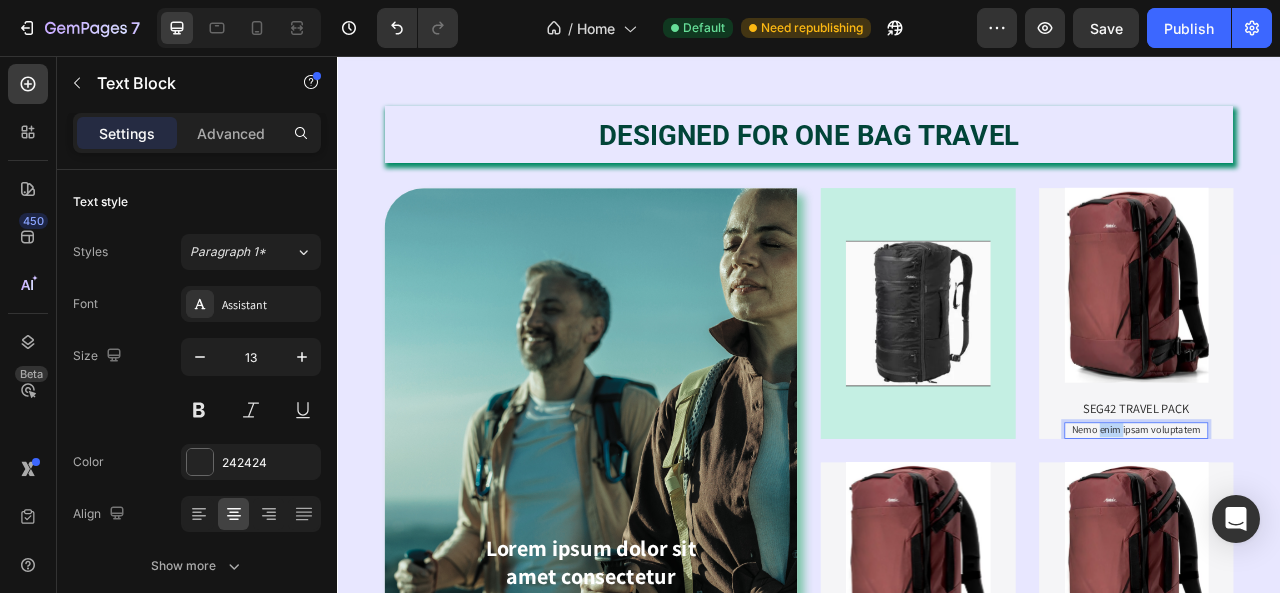 click on "Nemo enim ipsam voluptatem" at bounding box center [1354, 532] 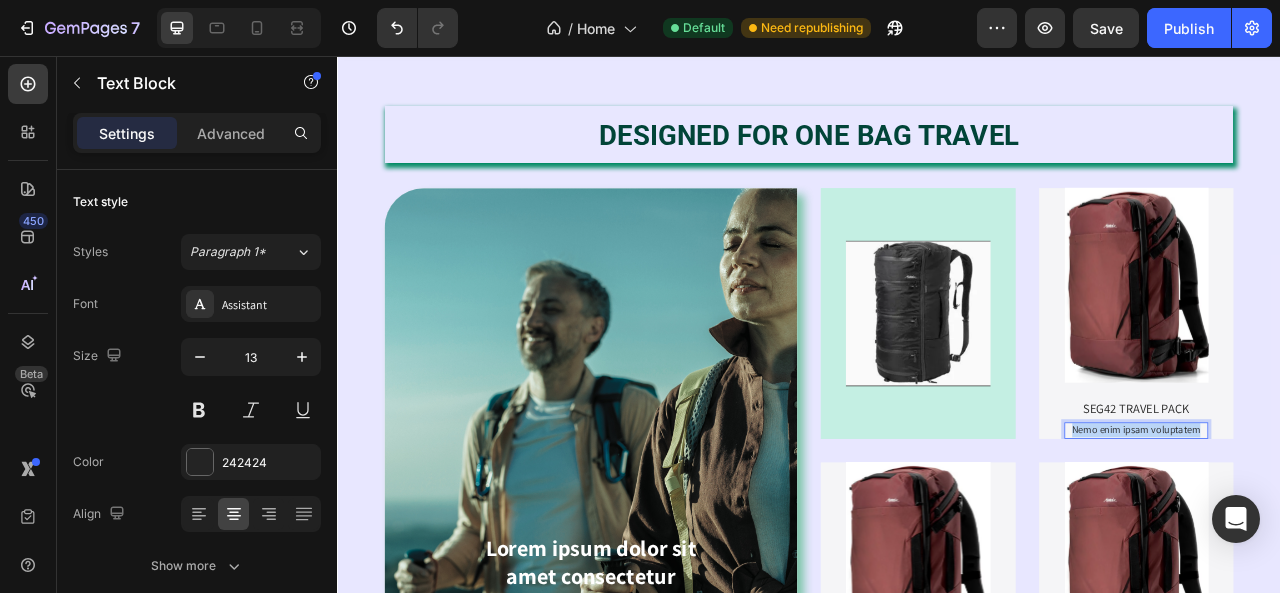 click on "Nemo enim ipsam voluptatem" at bounding box center (1354, 532) 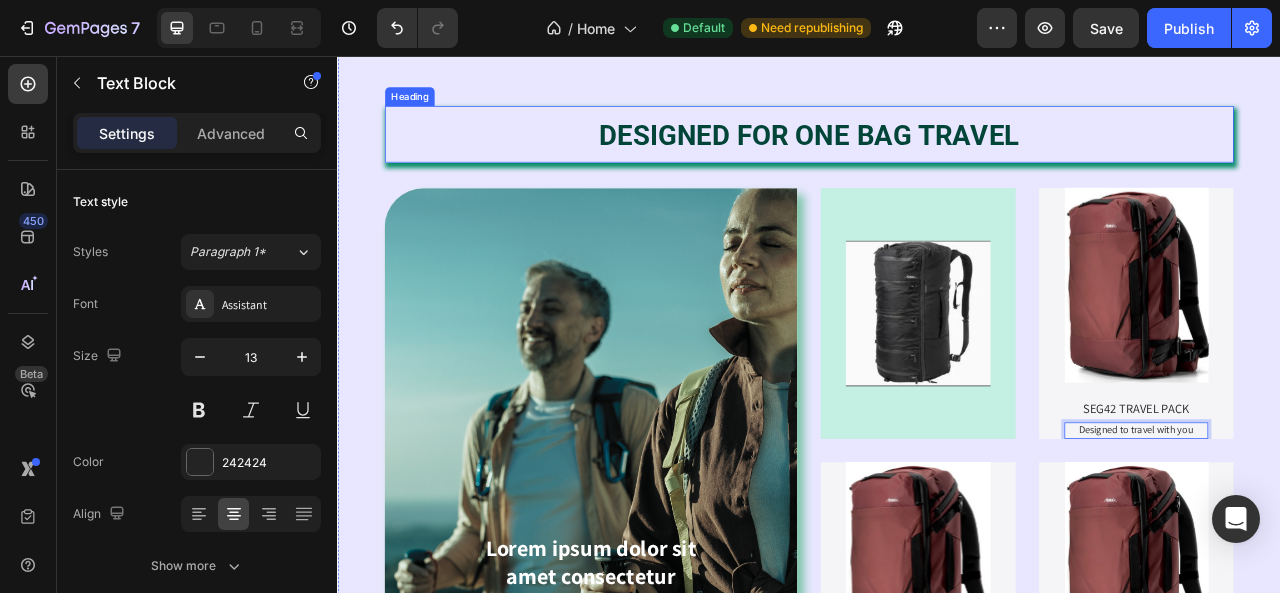 click on "DESIGNED FOR ONE BAG TRAVEL" at bounding box center (937, 157) 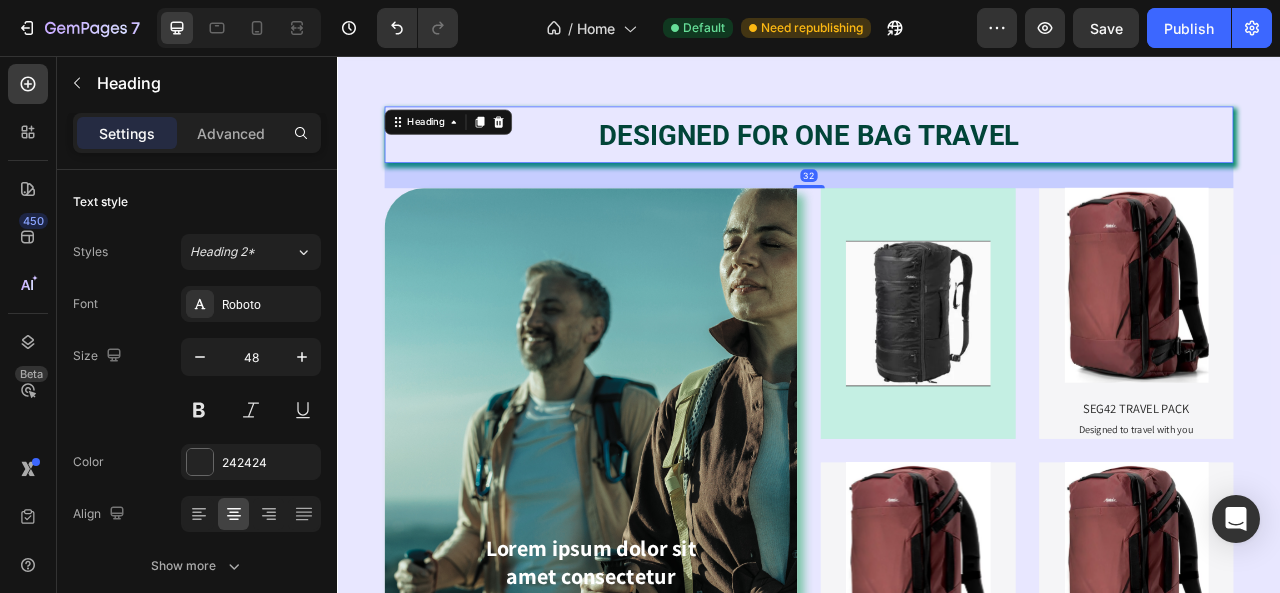 click on "DESIGNED FOR ONE BAG TRAVEL" at bounding box center (937, 157) 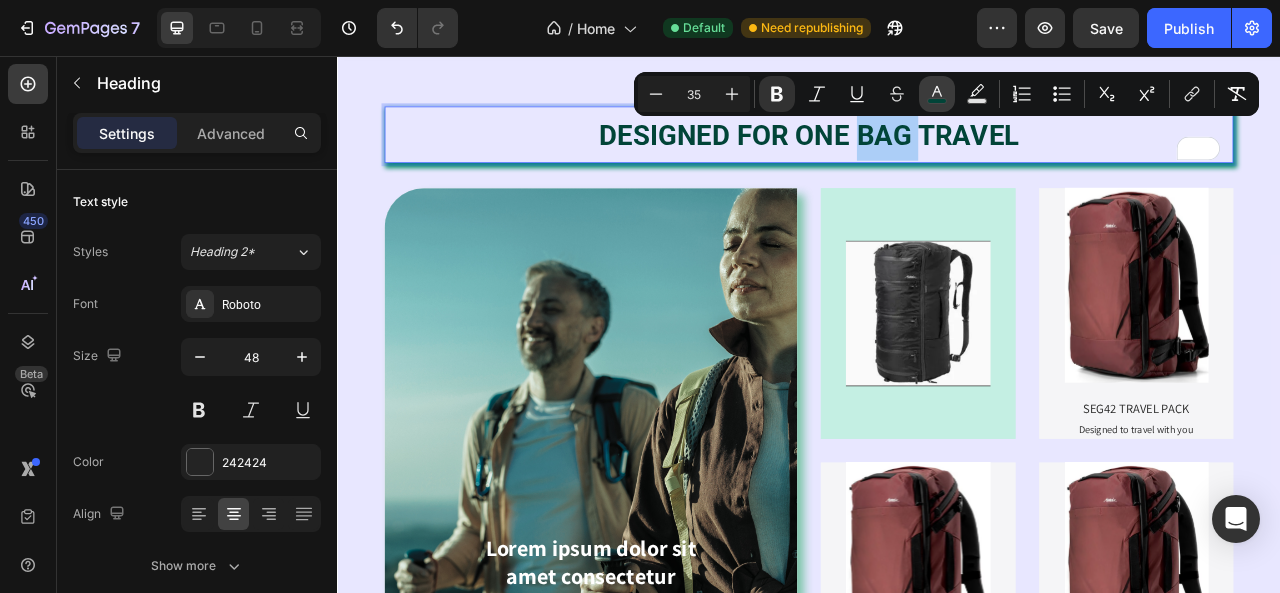 click 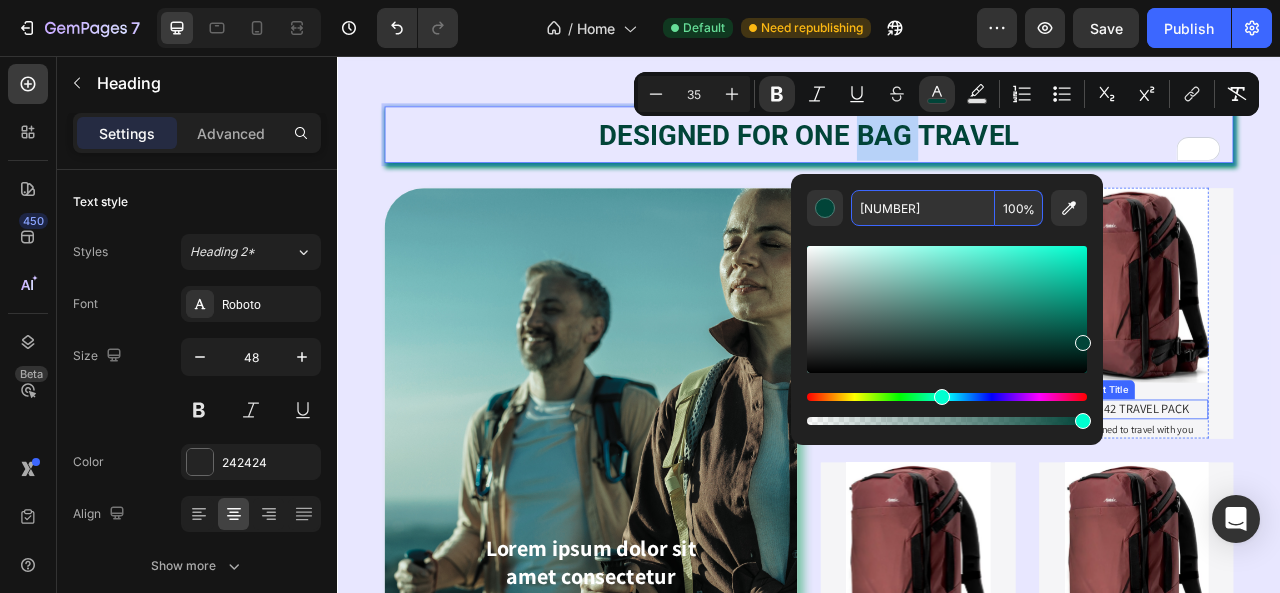 click on "SEG42 TRAVEL PACK" at bounding box center (1354, 505) 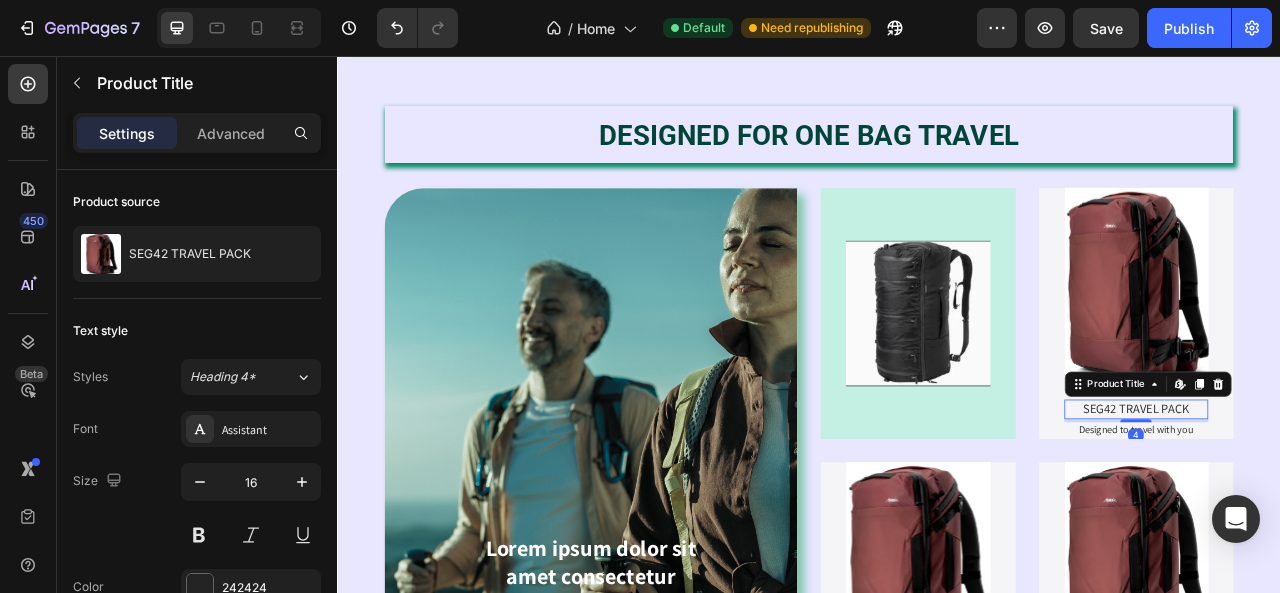 click on "SEG42 TRAVEL PACK" at bounding box center (1354, 505) 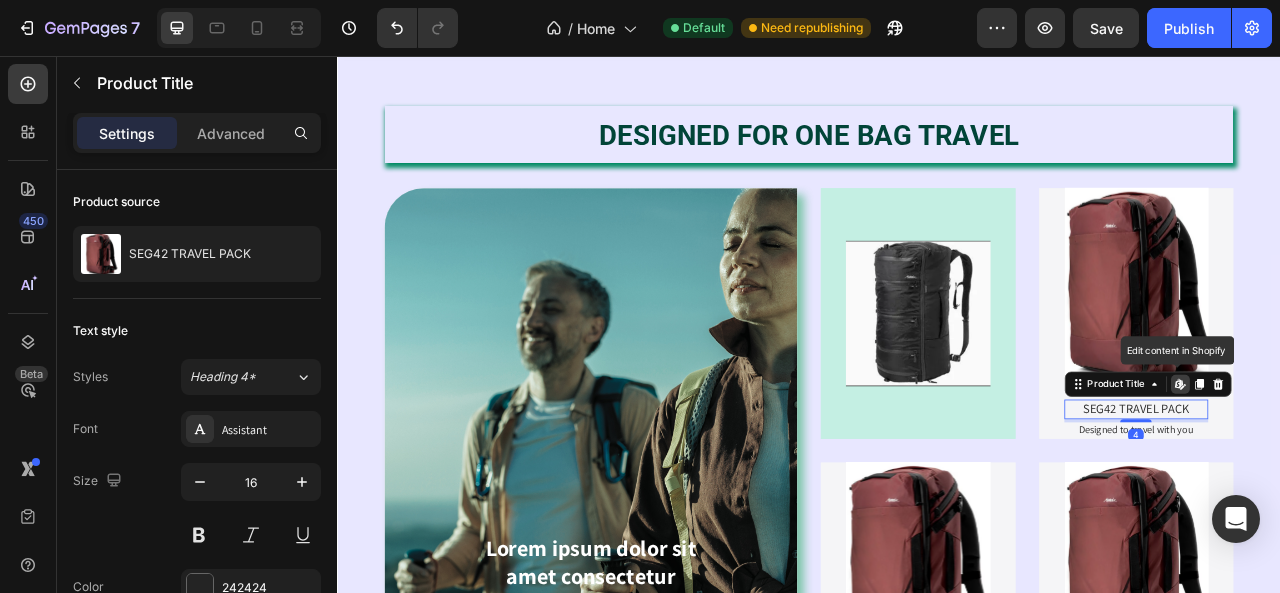 click on "SEG42 TRAVEL PACK" at bounding box center (1354, 505) 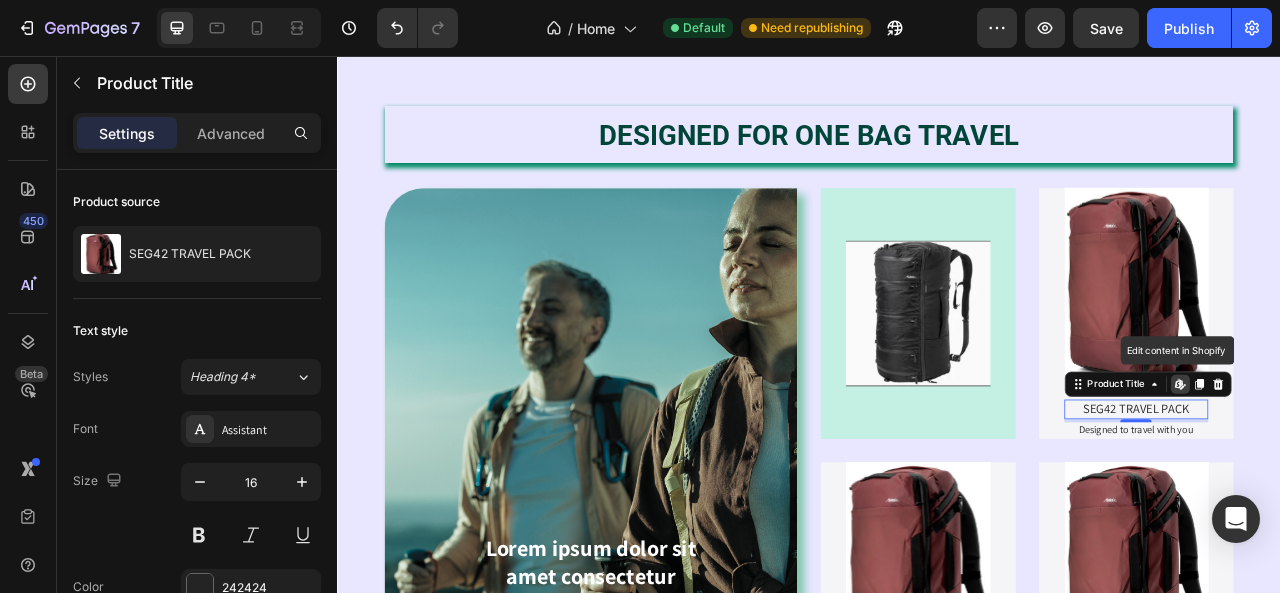 click on "SEG42 TRAVEL PACK" at bounding box center (1354, 505) 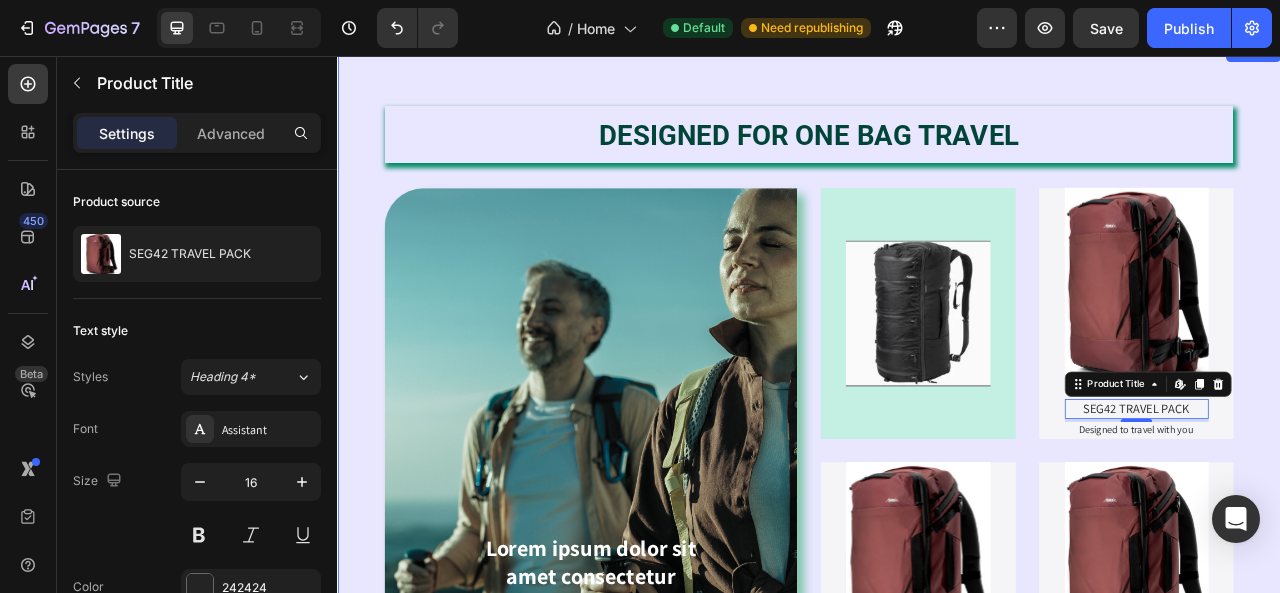 click on "⁠⁠⁠⁠⁠⁠⁠ DESIGNED FOR ONE BAG TRAVEL Heading Lorem ipsum dolor sit amet consectetur adipiscing Text Block SHOP NOW Button Hero Banner Image Hero Banner Product Images SEG42 TRAVEL PACK Product Title   Edit content in Shopify 4 Designed to travel with you Text Block Product Hero Banner Row Product Images SEG42 TRAVEL PACK Product Title Nemo enim ipsam voluptatem Text Block Product Hero Banner Product Images SEG42 TRAVEL PACK Product Title Nemo enim ipsam voluptatem Text Block Product Hero Banner Row Row Section 3" at bounding box center [937, 505] 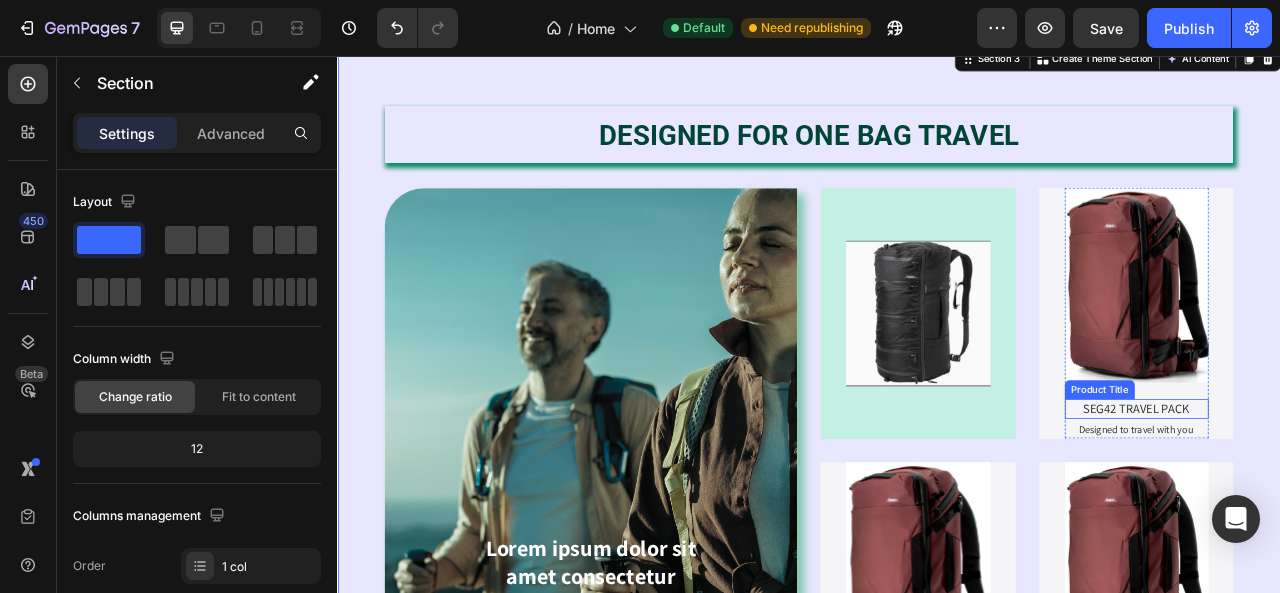 click on "SEG42 TRAVEL PACK" at bounding box center (1354, 505) 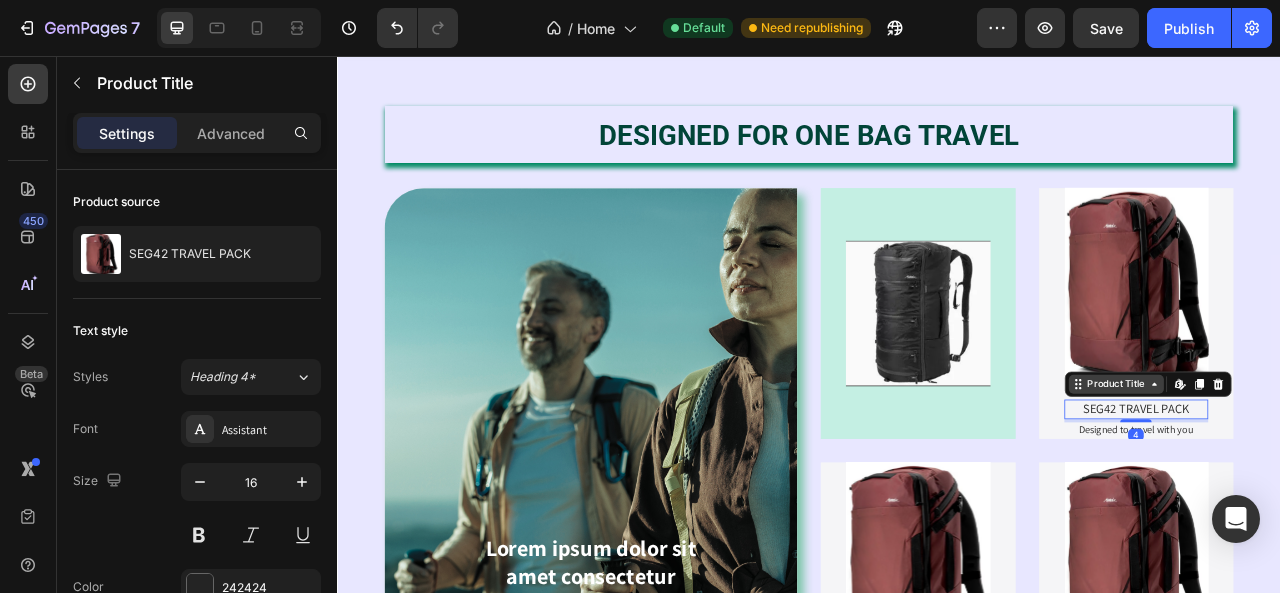 click on "Product Title" at bounding box center (1327, 474) 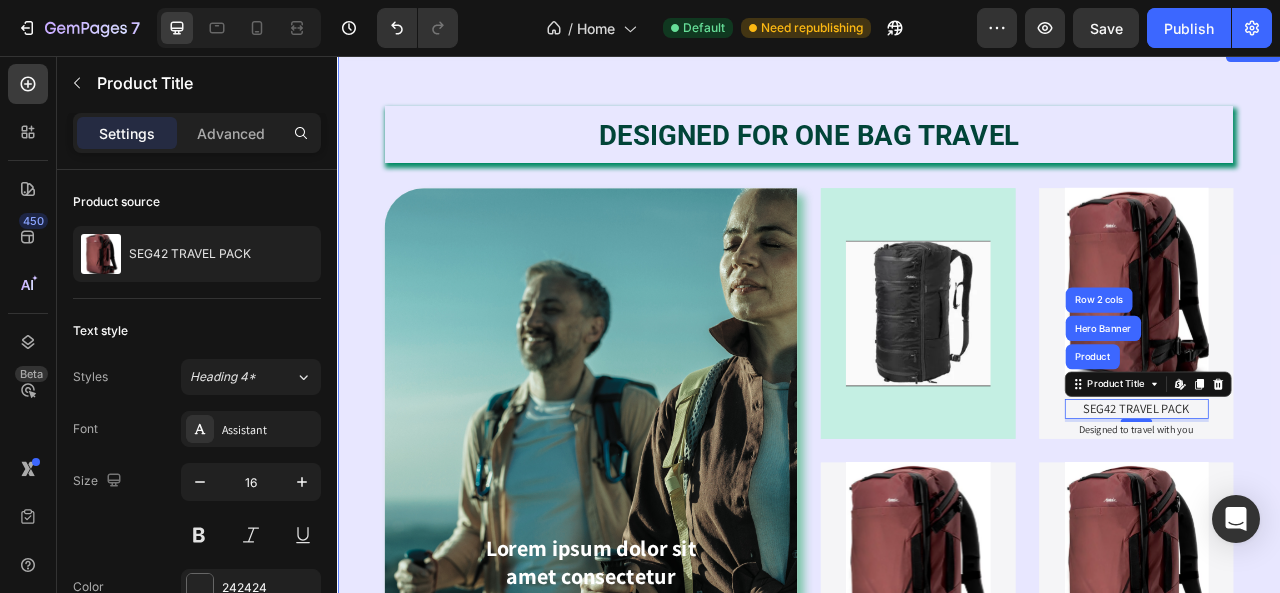 click on "⁠⁠⁠⁠⁠⁠⁠ DESIGNED FOR ONE BAG TRAVEL Heading Lorem ipsum dolor sit amet consectetur adipiscing Text Block SHOP NOW Button Hero Banner Image Hero Banner Product Images SEG42 TRAVEL PACK Product Title Product Hero Banner Row 2 cols   Edit content in Shopify 4 Designed to travel with you Text Block Product Hero Banner Row Product Images SEG42 TRAVEL PACK Product Title Nemo enim ipsam voluptatem Text Block Product Hero Banner Product Images SEG42 TRAVEL PACK Product Title Nemo enim ipsam voluptatem Text Block Product Hero Banner Row Row Section 3" at bounding box center [937, 505] 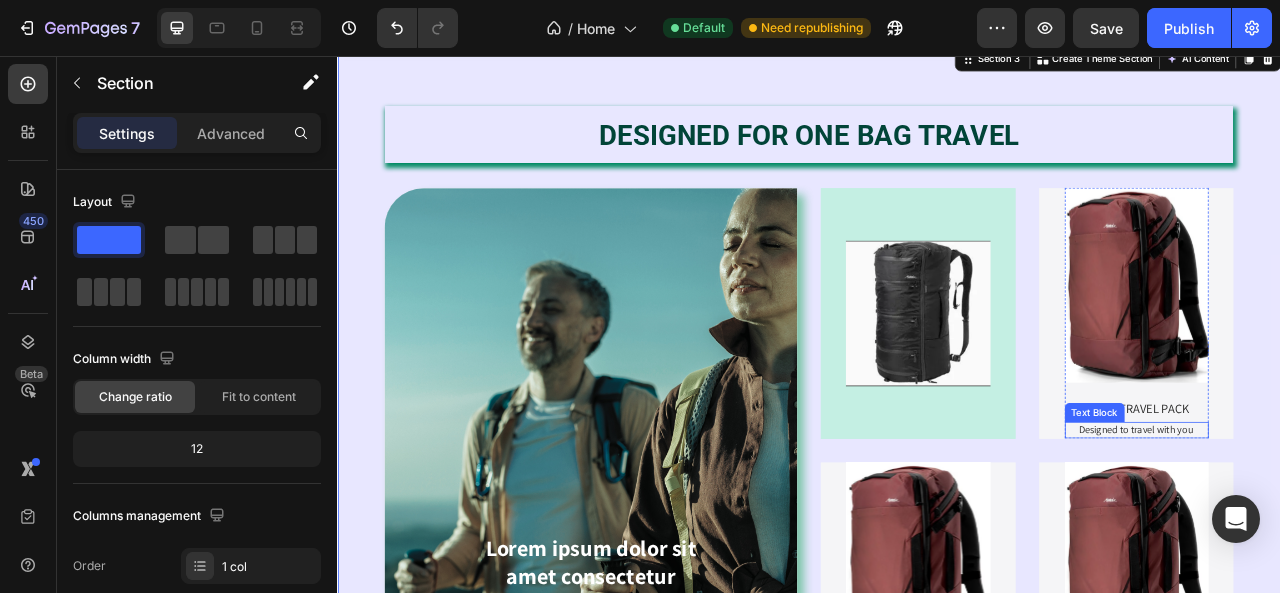click on "Designed to travel with you" at bounding box center (1354, 532) 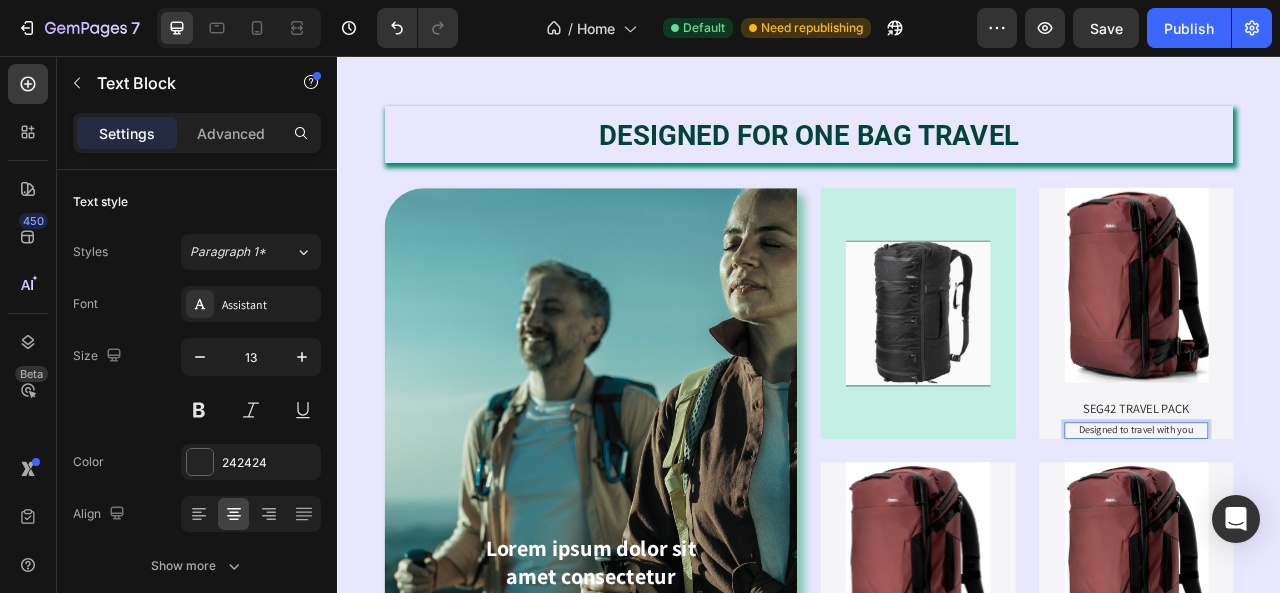 click on "Designed to travel with you" at bounding box center (1354, 532) 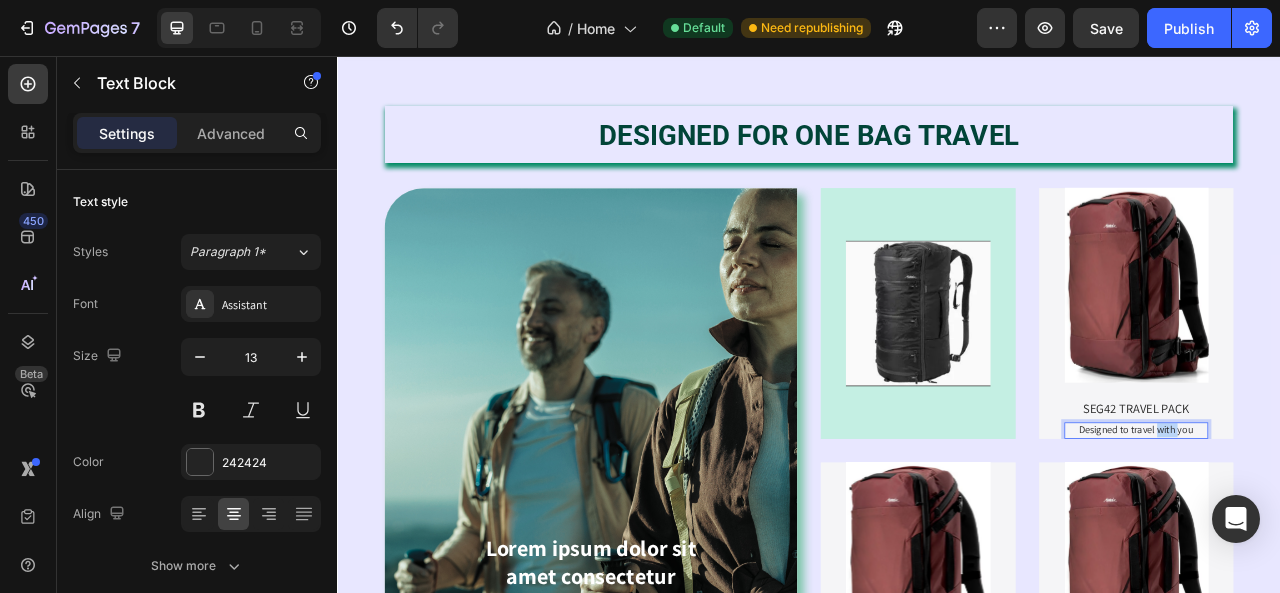 click on "Designed to travel with you" at bounding box center [1354, 532] 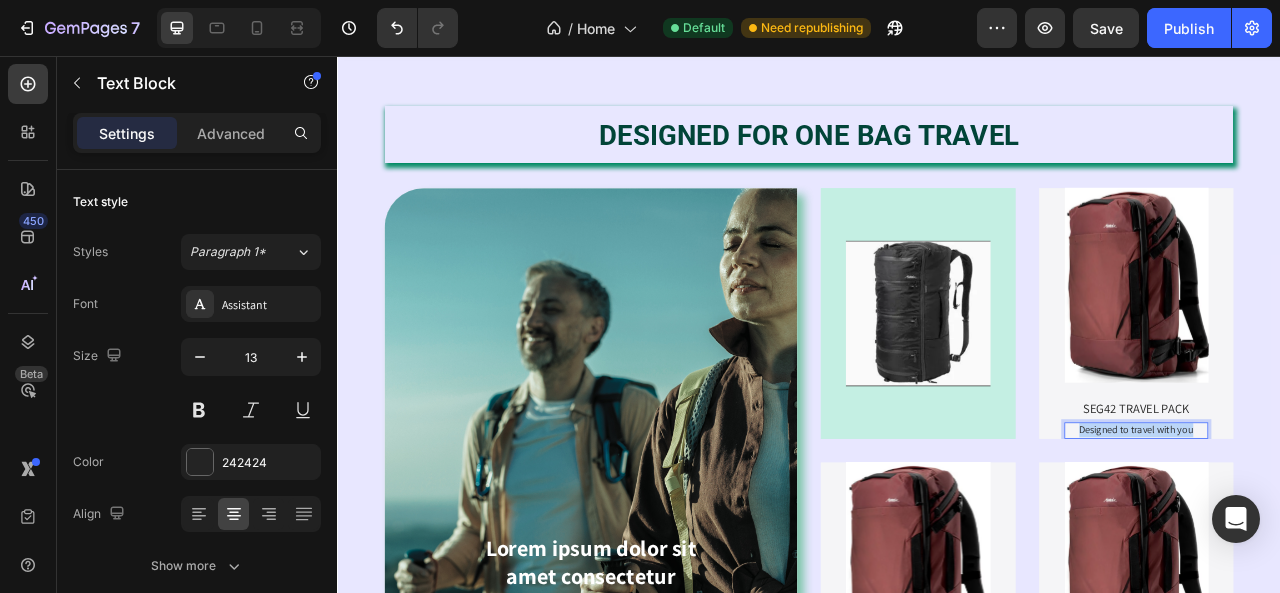 click on "Designed to travel with you" at bounding box center [1354, 532] 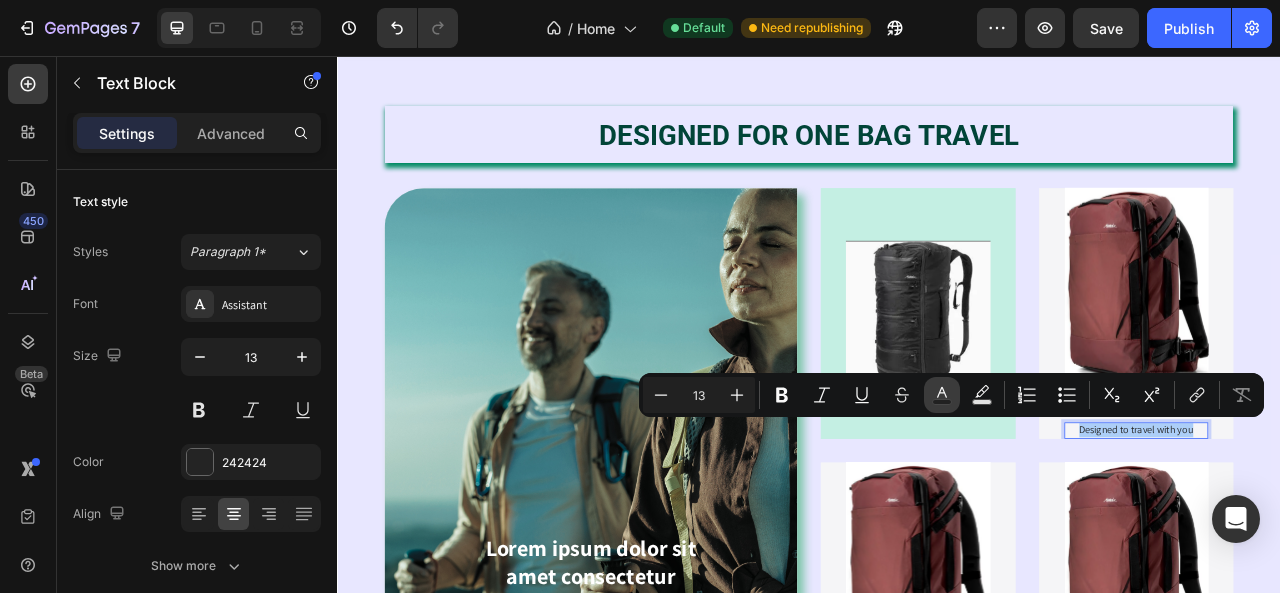 click 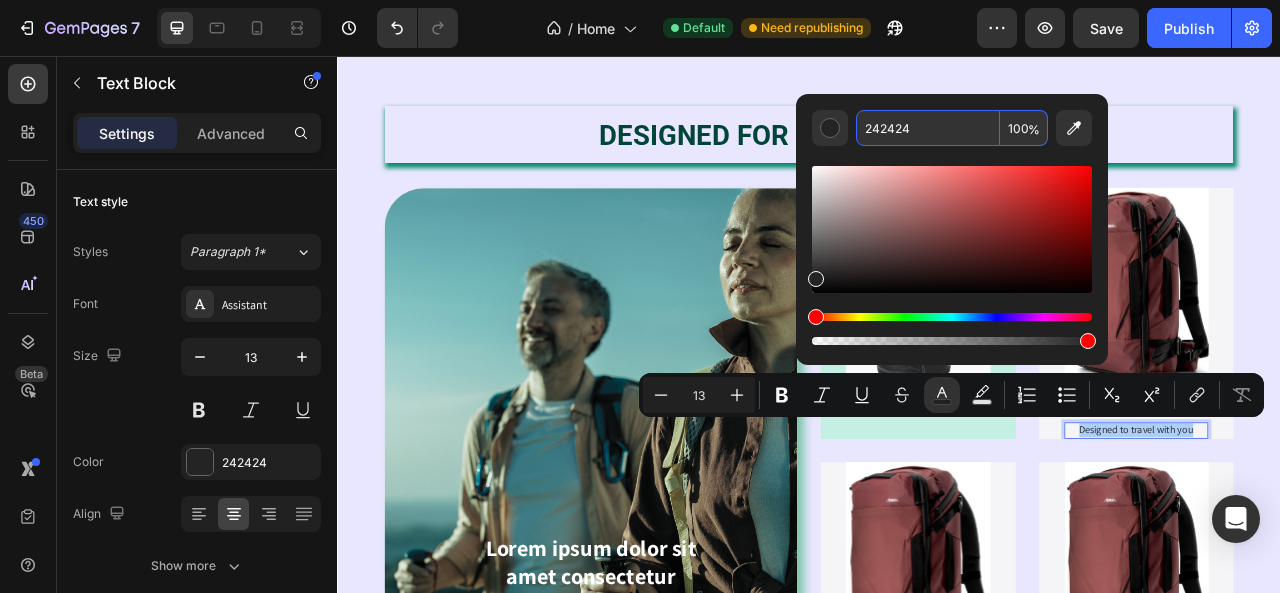 click on "242424" at bounding box center [928, 128] 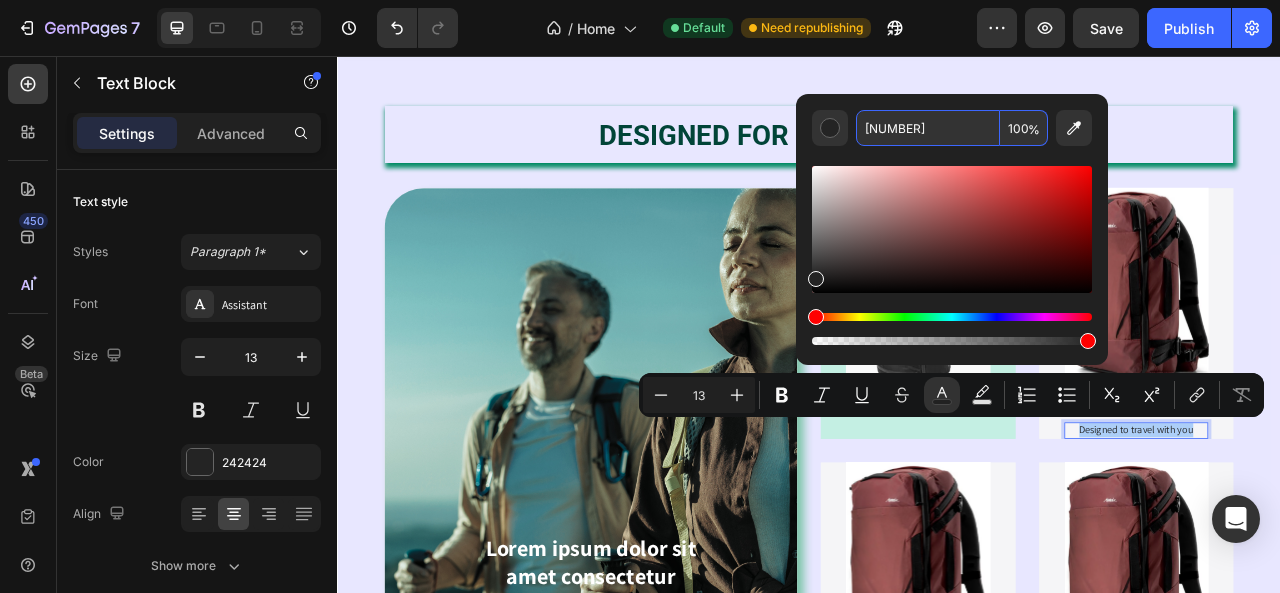 type on "014438" 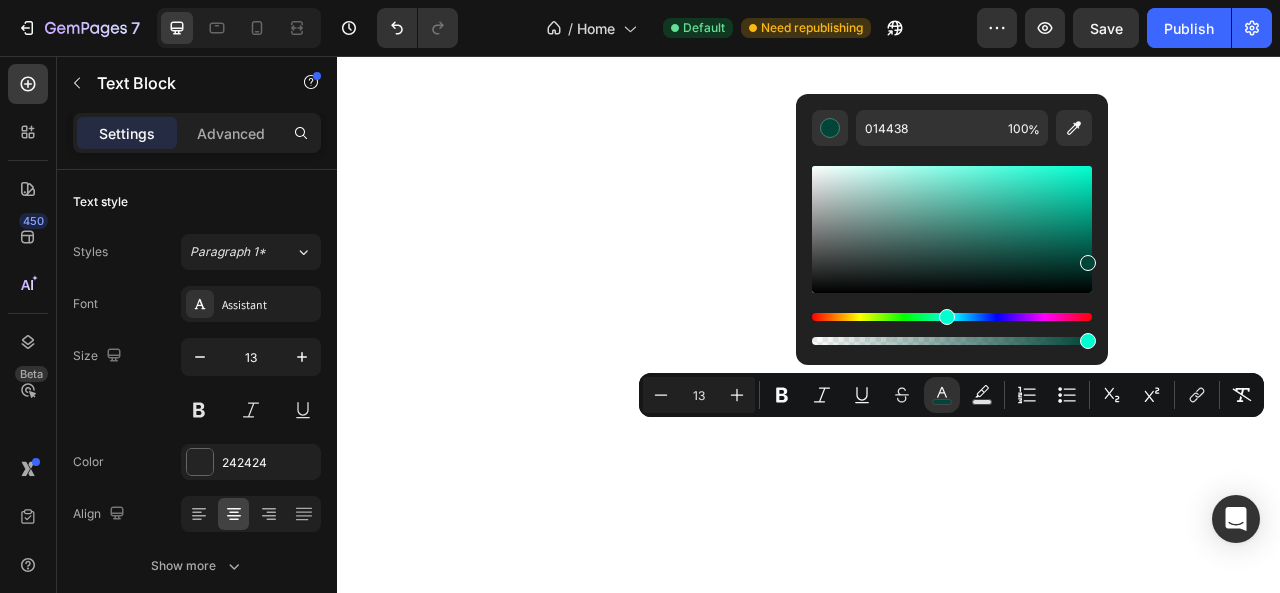 scroll, scrollTop: 0, scrollLeft: 0, axis: both 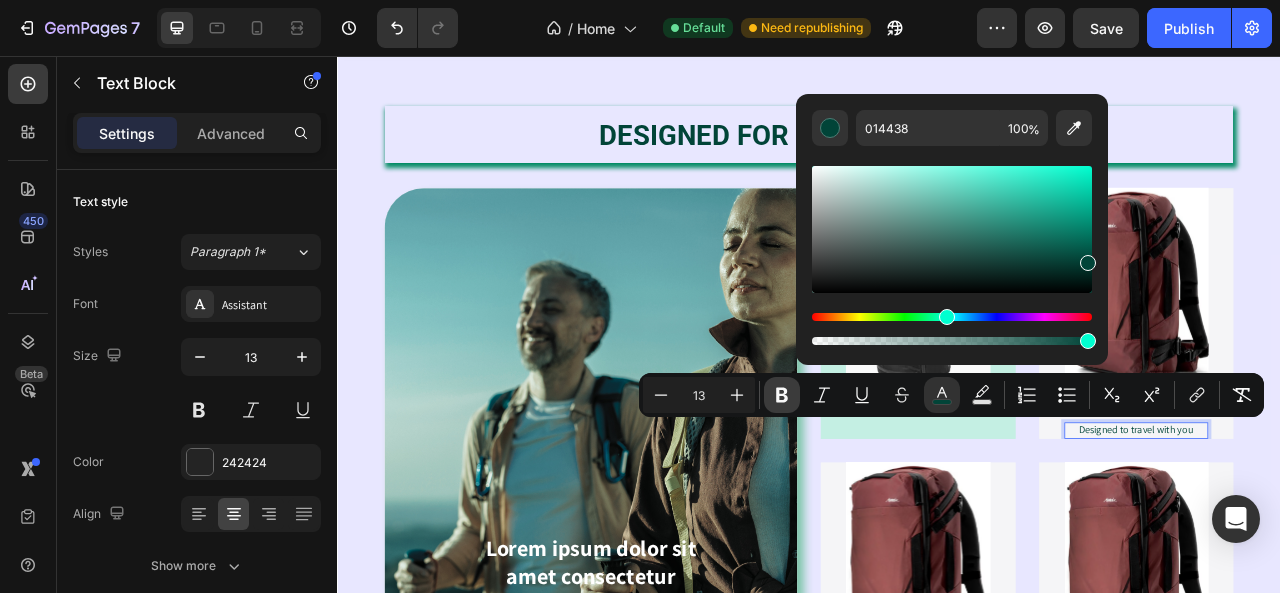 click 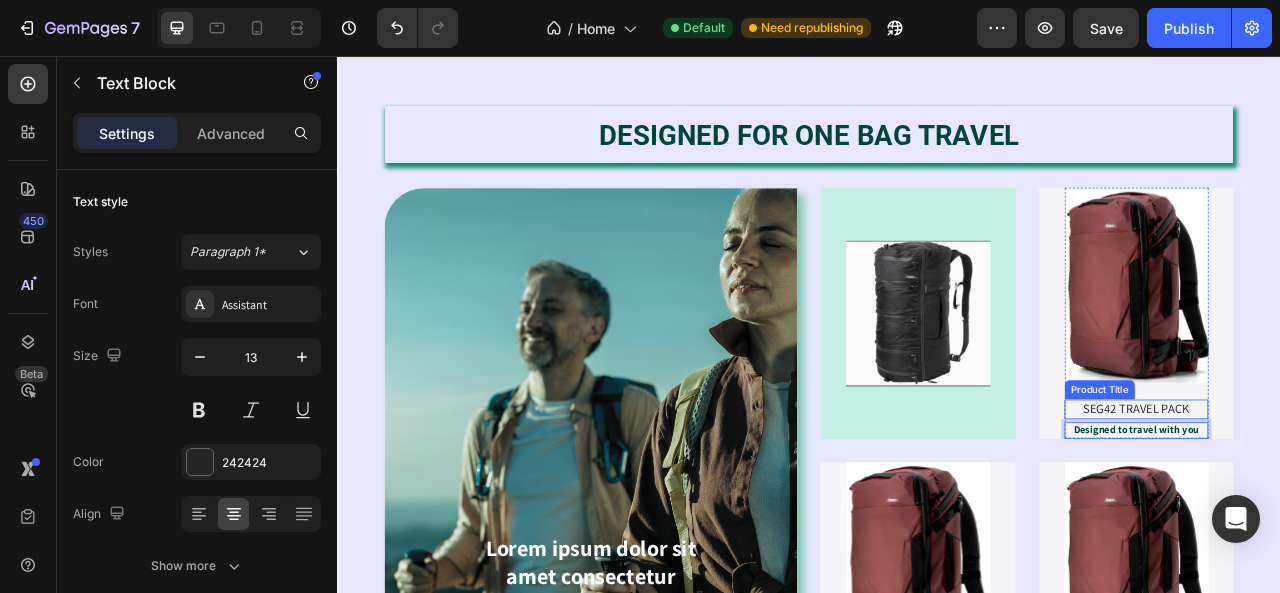 click on "SEG42 TRAVEL PACK" at bounding box center [1354, 505] 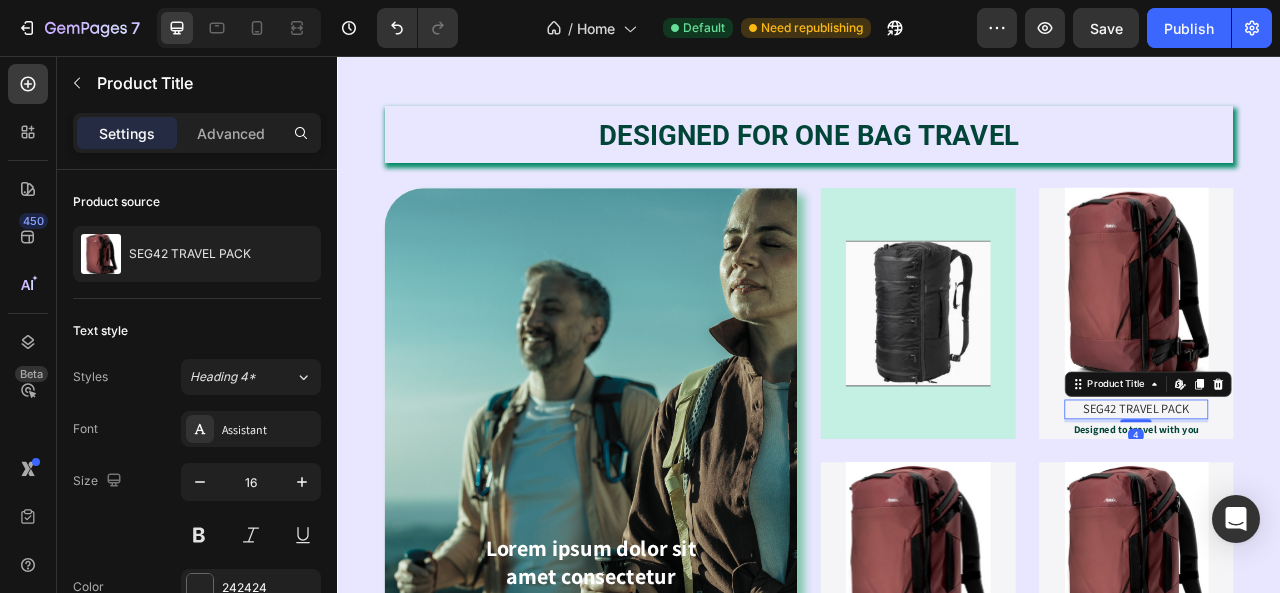 click on "SEG42 TRAVEL PACK" at bounding box center [1354, 505] 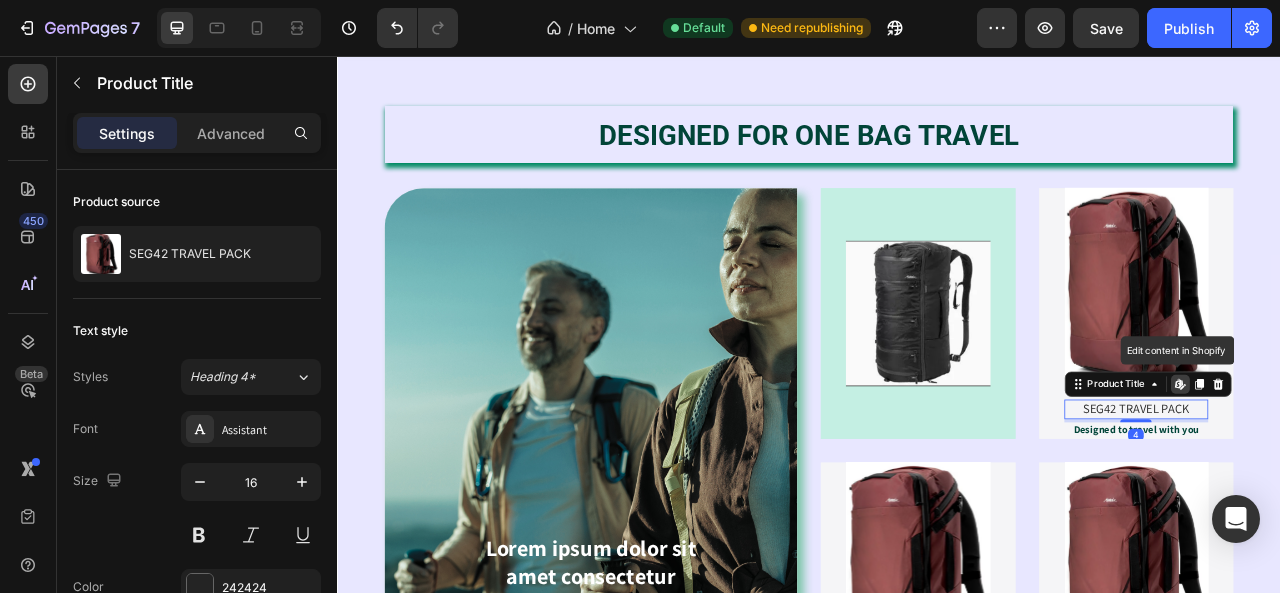 click on "SEG42 TRAVEL PACK" at bounding box center [1354, 505] 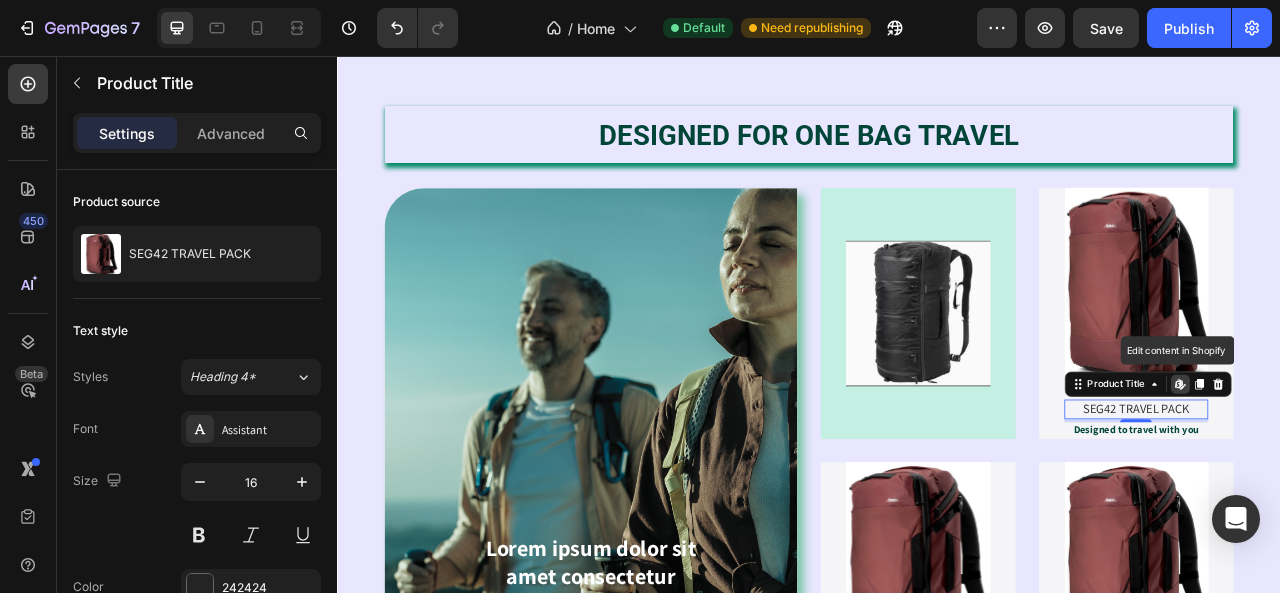 click 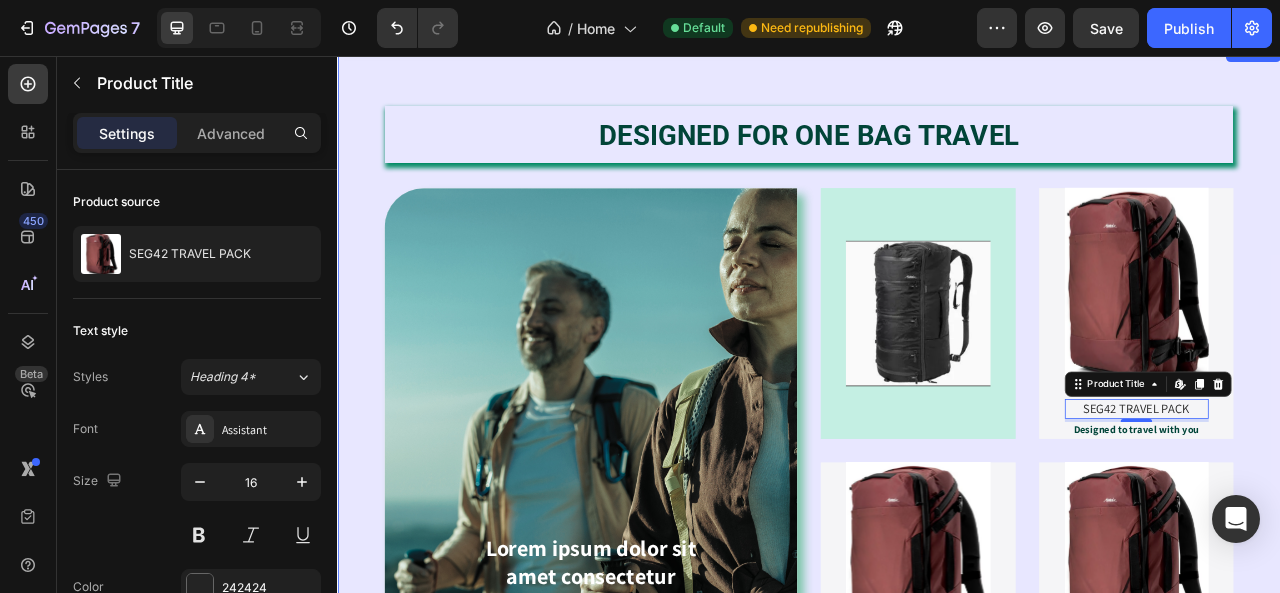 click on "⁠⁠⁠⁠⁠⁠⁠ DESIGNED FOR ONE BAG TRAVEL Heading Lorem ipsum dolor sit amet consectetur adipiscing Text Block SHOP NOW Button Hero Banner Image Hero Banner Product Images SEG42 TRAVEL PACK Product Title   Edit content in Shopify 4 Designed to travel with you Text Block Product Hero Banner Row Product Images SEG42 TRAVEL PACK Product Title Nemo enim ipsam voluptatem Text Block Product Hero Banner Product Images SEG42 TRAVEL PACK Product Title Nemo enim ipsam voluptatem Text Block Product Hero Banner Row Row Section 3" at bounding box center [937, 505] 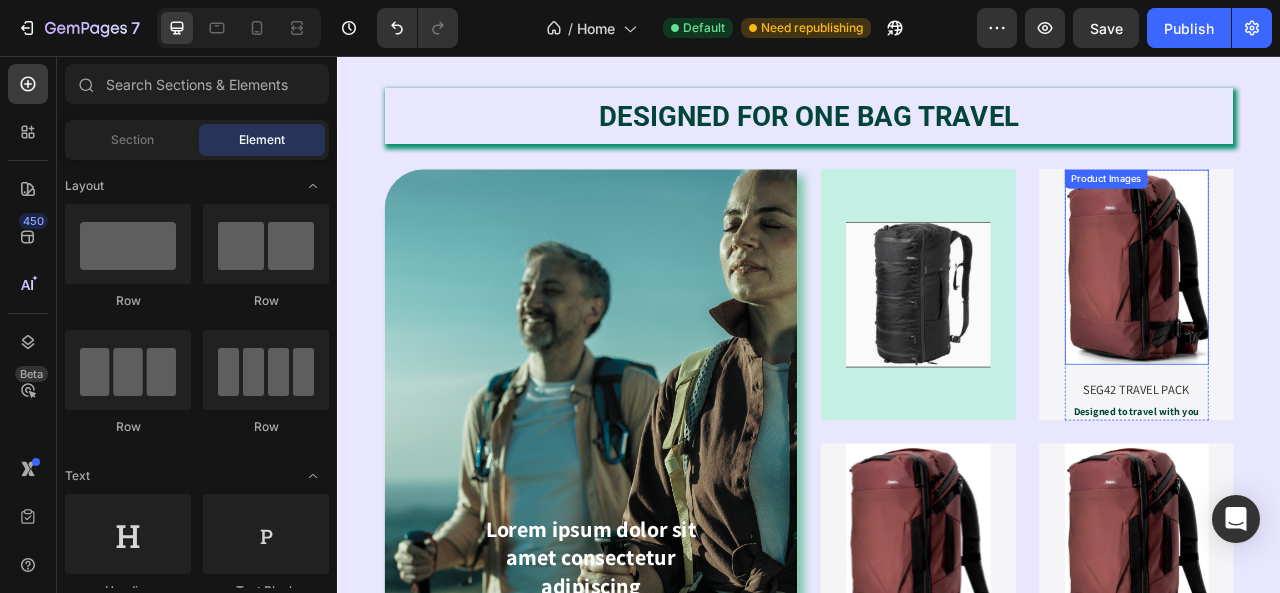 scroll, scrollTop: 1502, scrollLeft: 0, axis: vertical 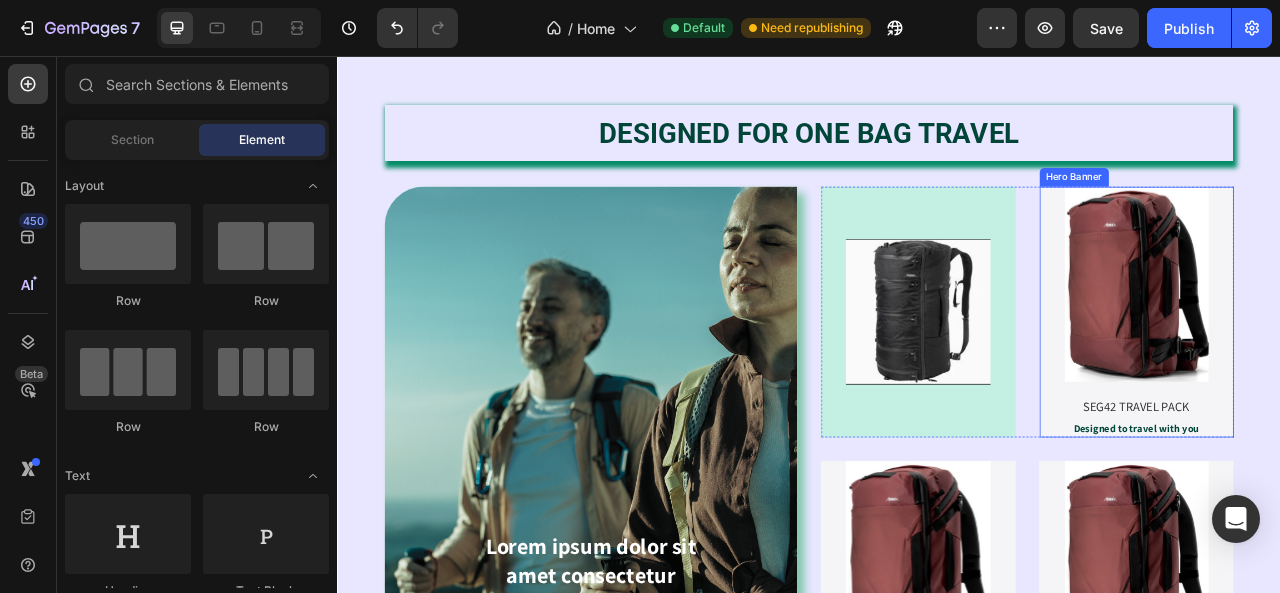 click on "Product Images SEG42 TRAVEL PACK Product Title Designed to travel with you Text Block Product" at bounding box center [1354, 381] 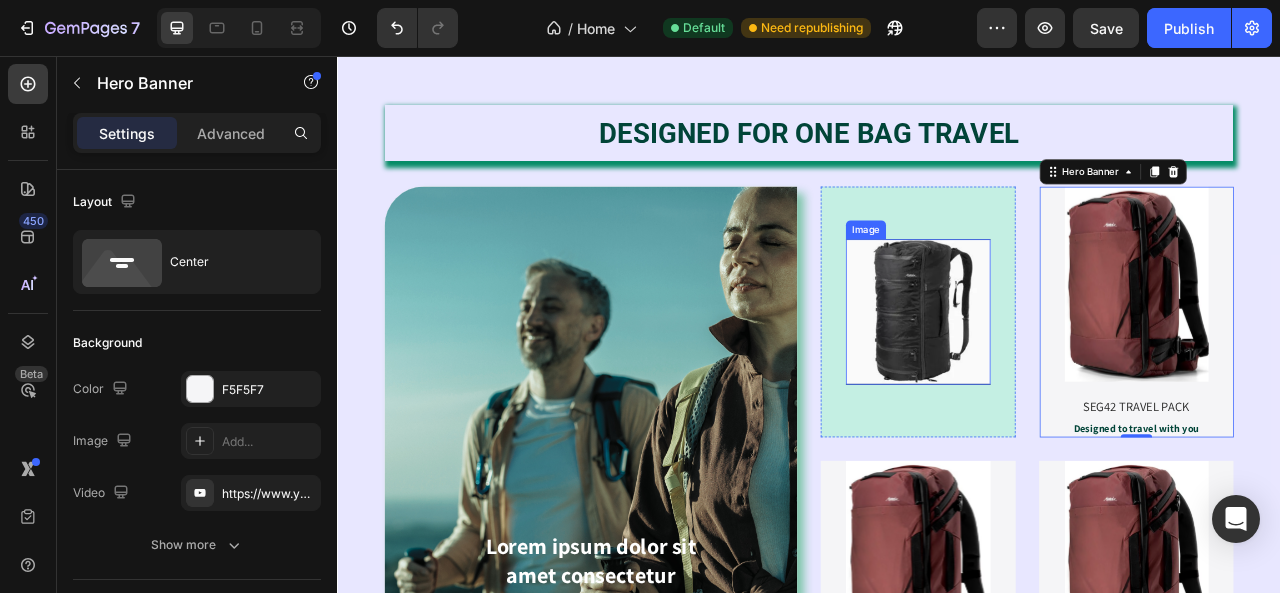 click at bounding box center [1076, 381] 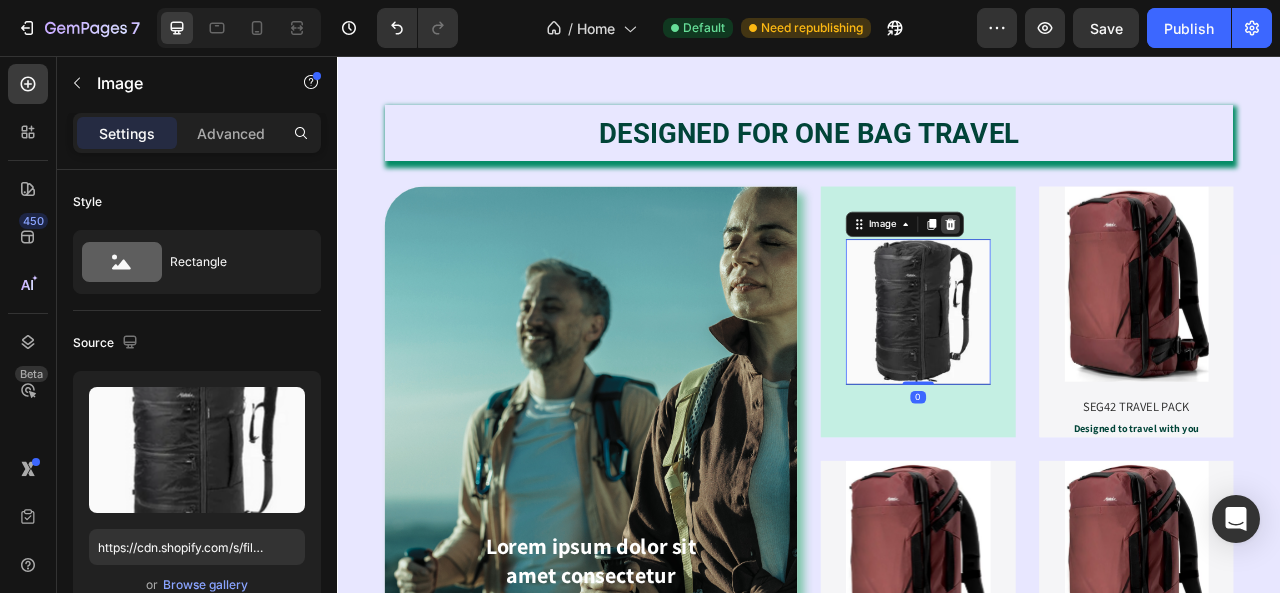 click 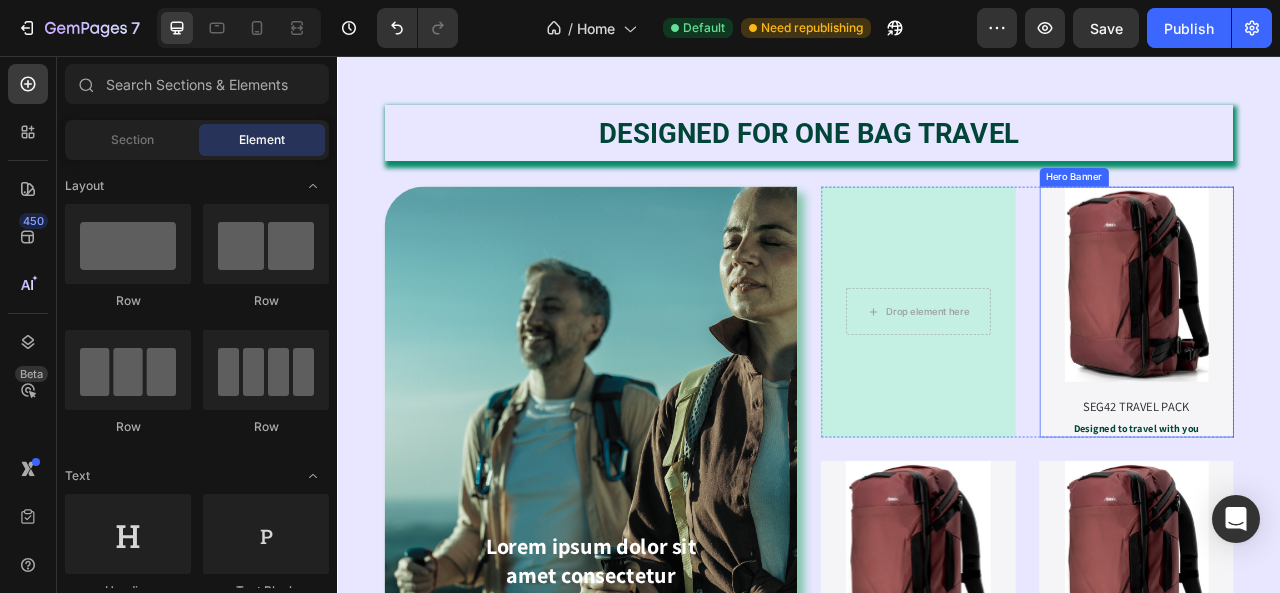 click on "Product Images SEG42 TRAVEL PACK Product Title Designed to travel with you Text Block Product" at bounding box center [1354, 381] 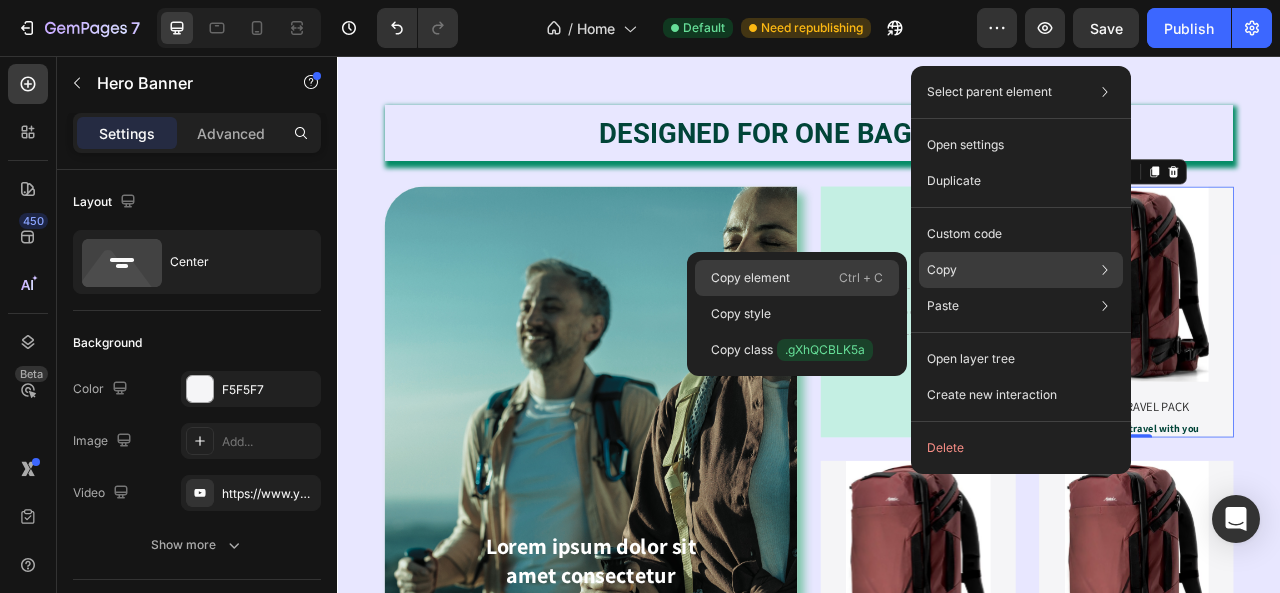 click on "Ctrl + C" at bounding box center (861, 278) 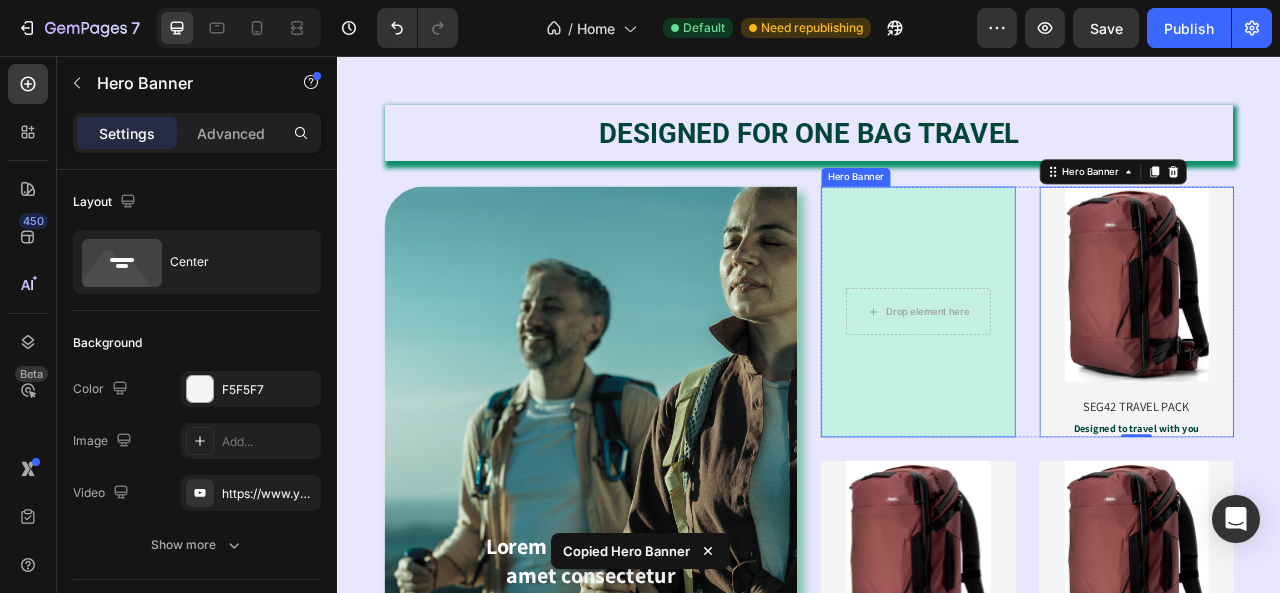 click at bounding box center [1076, 381] 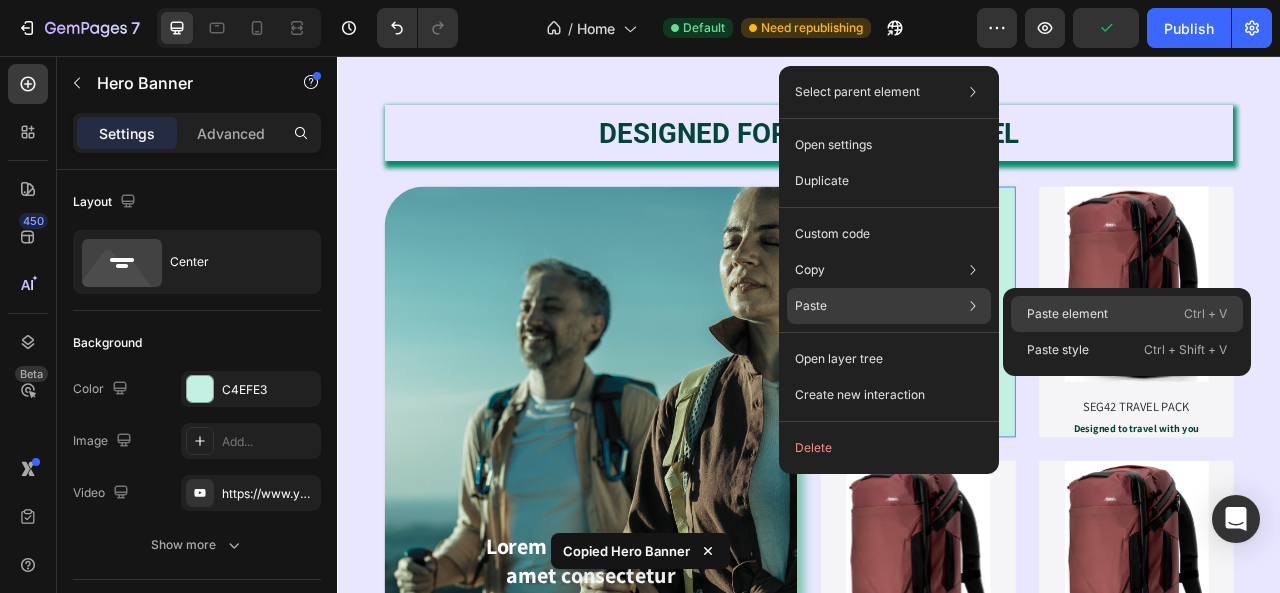 click on "Paste element" at bounding box center [1067, 314] 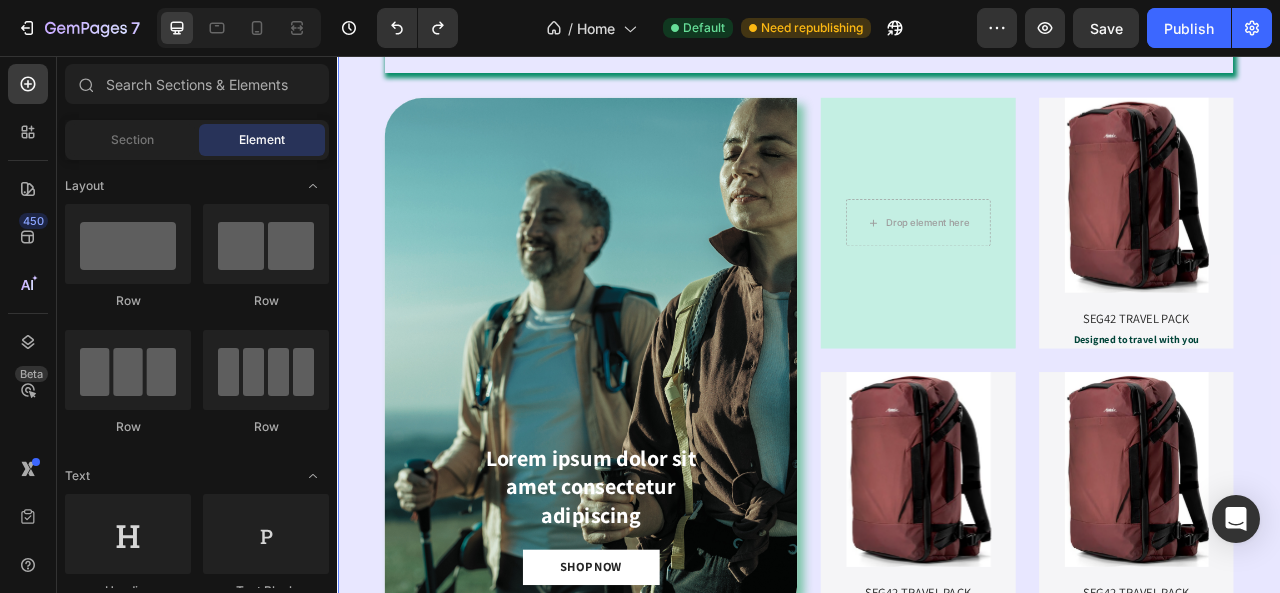 scroll, scrollTop: 1515, scrollLeft: 0, axis: vertical 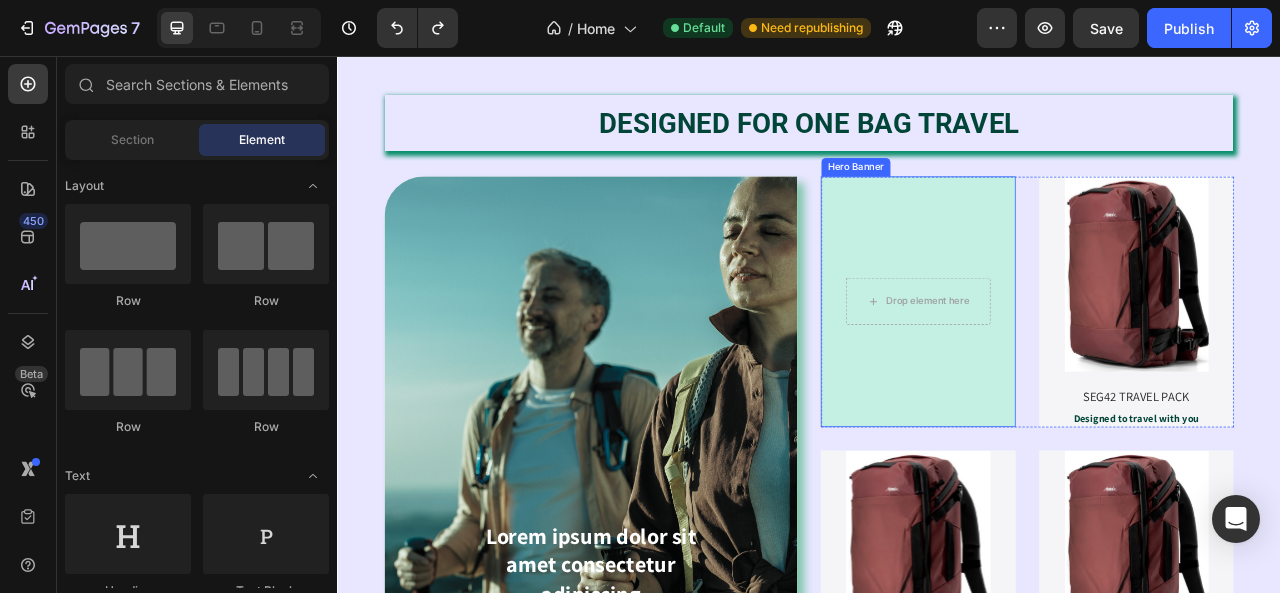 click at bounding box center (1076, 368) 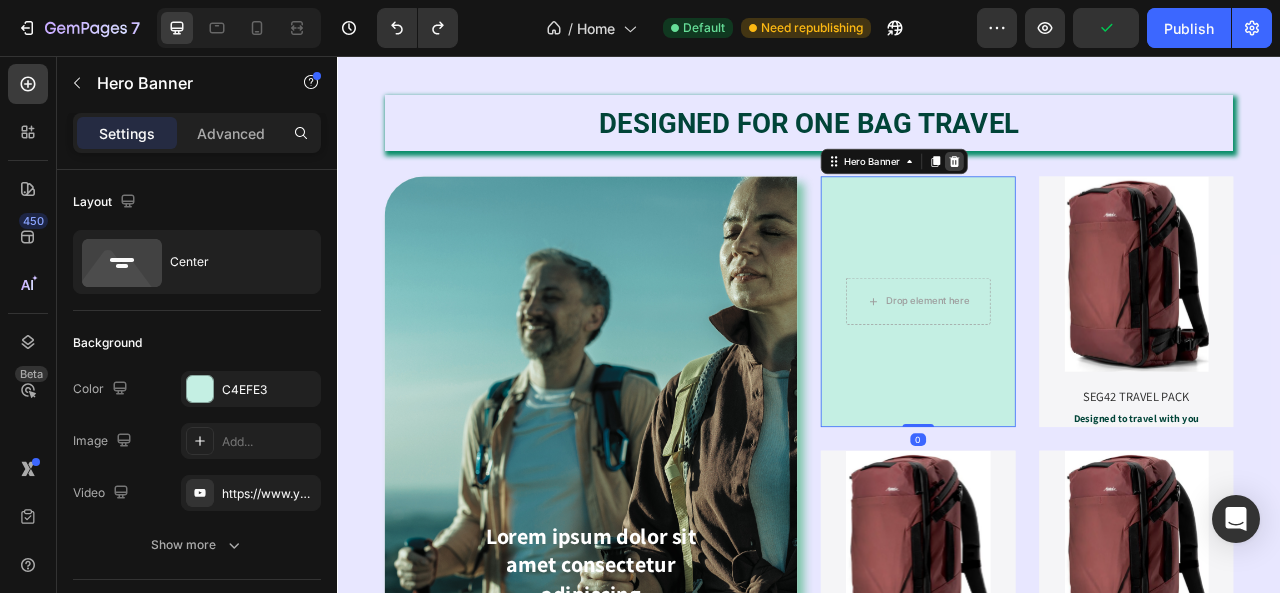 click 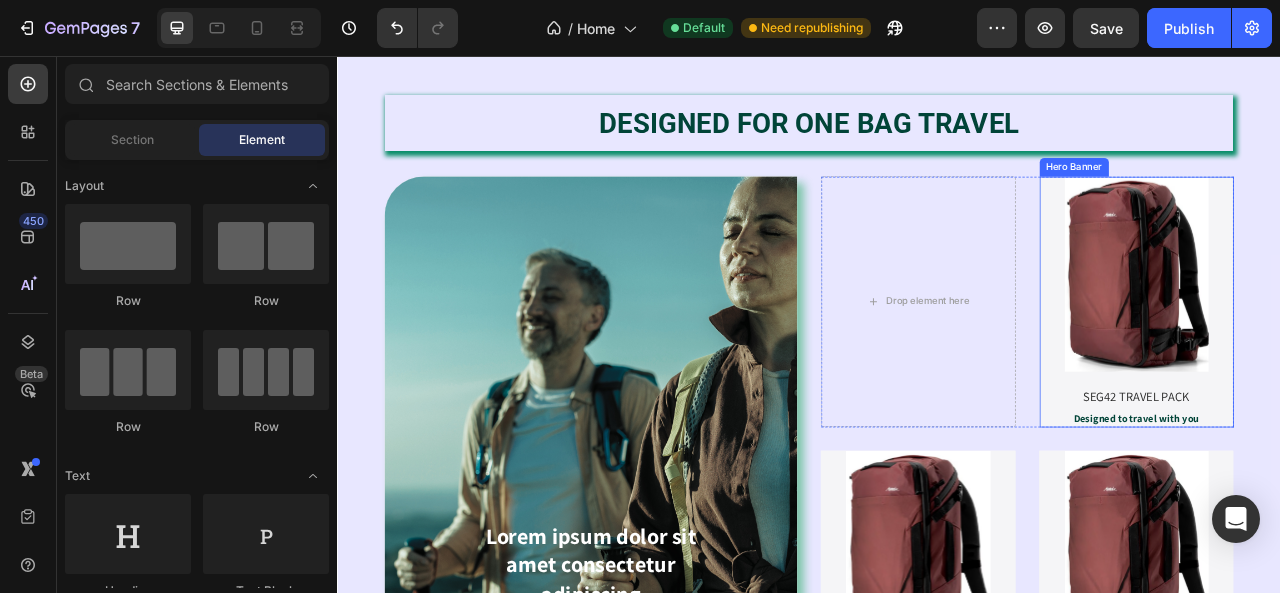 click on "Product Images SEG42 TRAVEL PACK Product Title Designed to travel with you Text Block Product" at bounding box center [1354, 368] 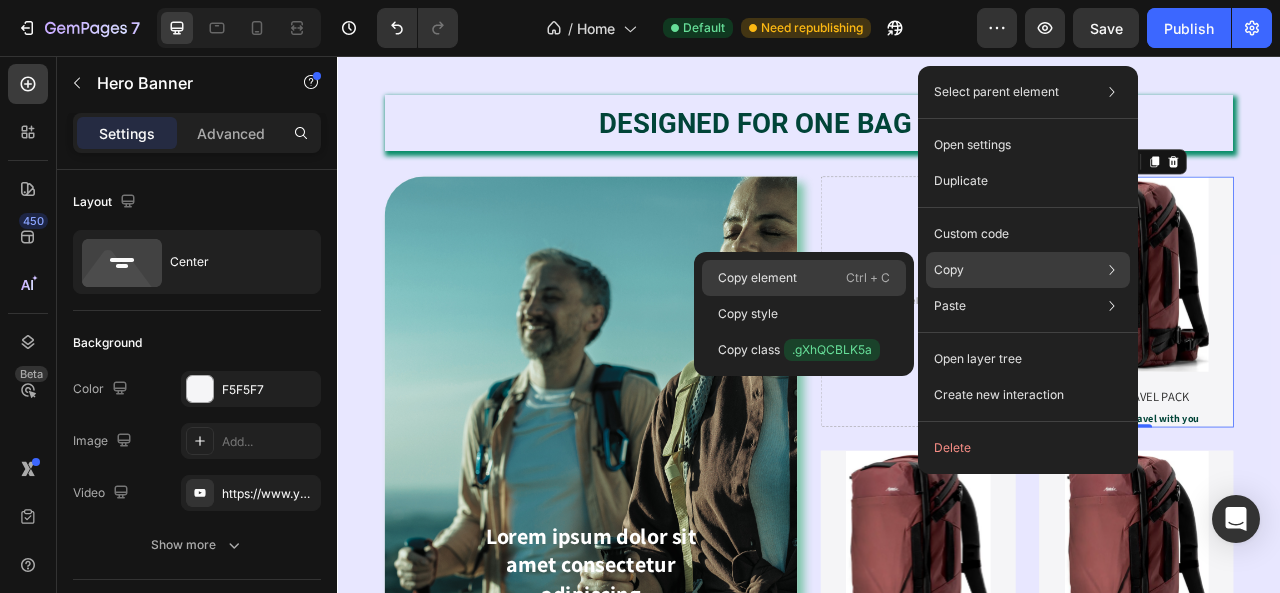 click on "Copy element  Ctrl + C" 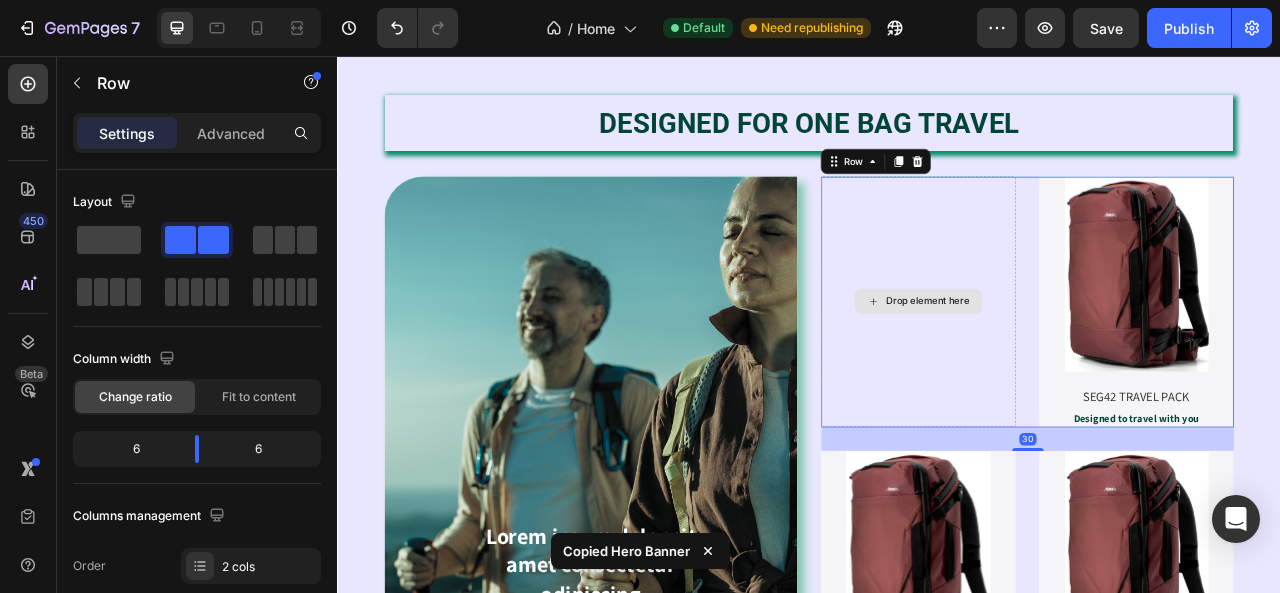 click on "Drop element here" at bounding box center (1076, 368) 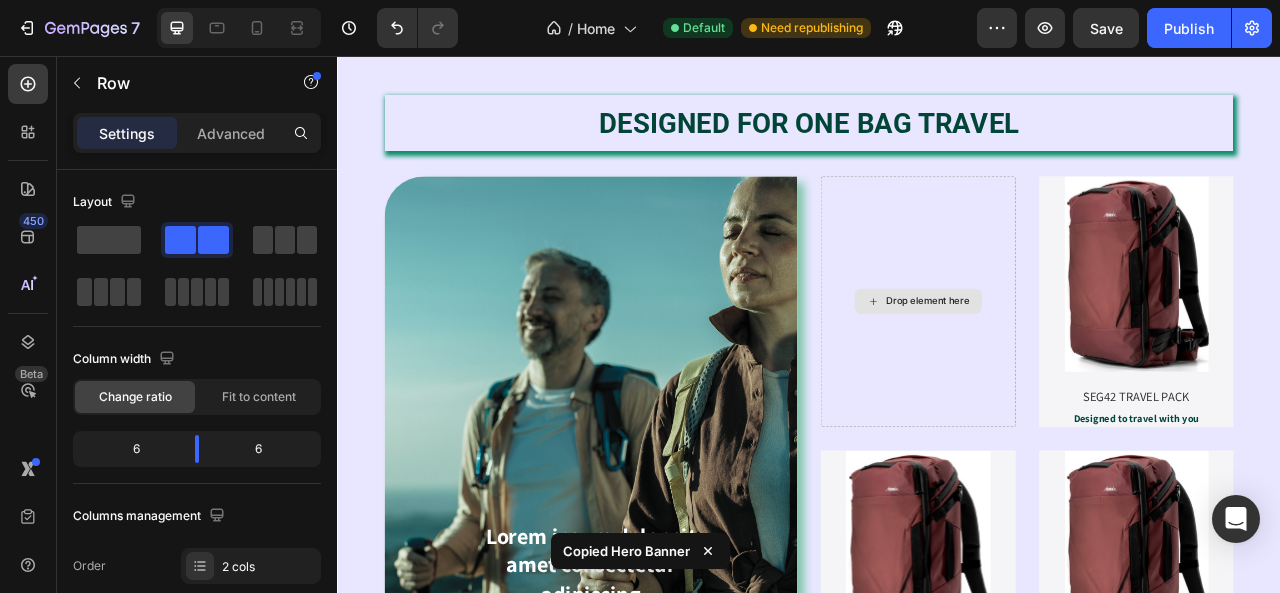 click on "Drop element here" at bounding box center (1088, 368) 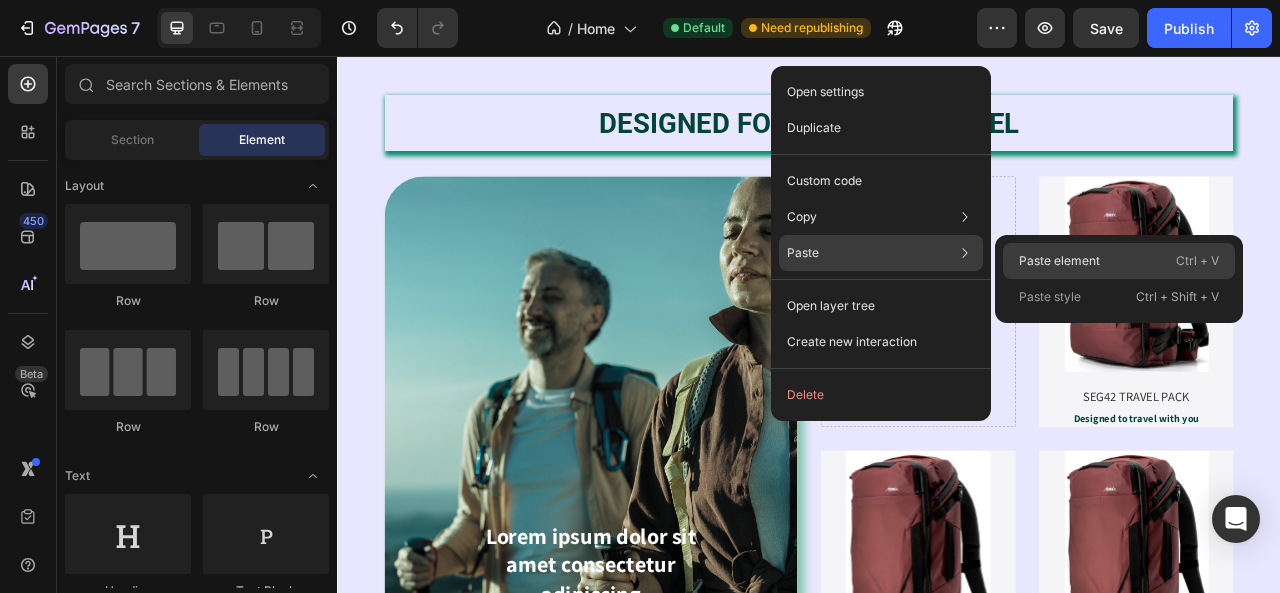 click on "Paste element" at bounding box center [1059, 261] 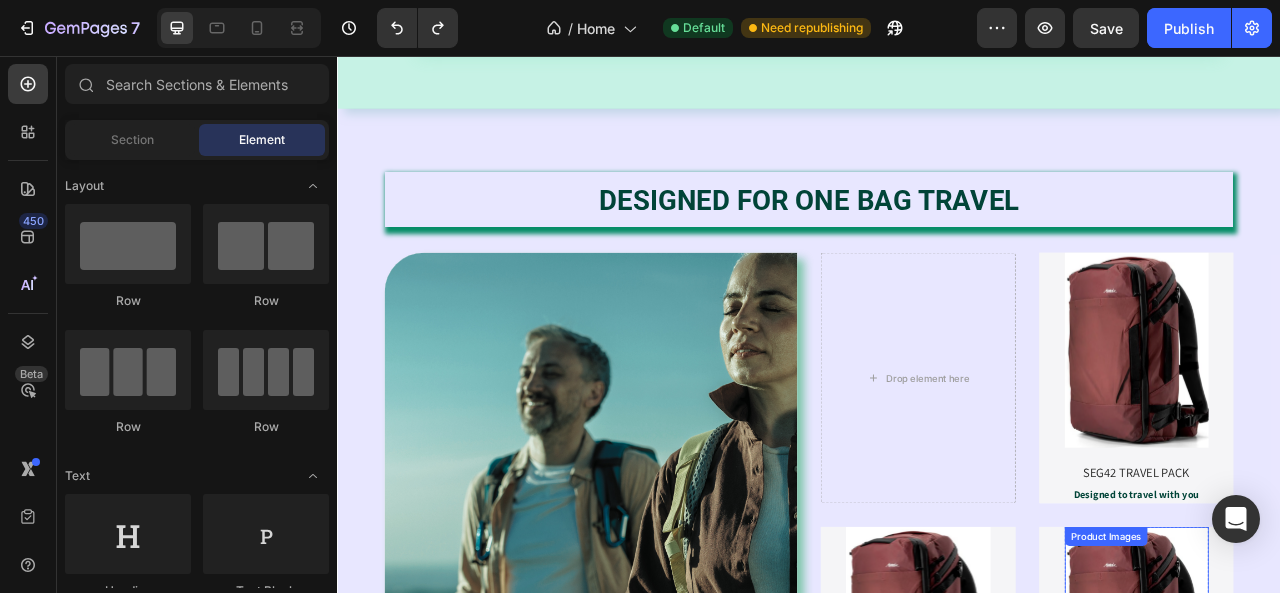 scroll, scrollTop: 1418, scrollLeft: 0, axis: vertical 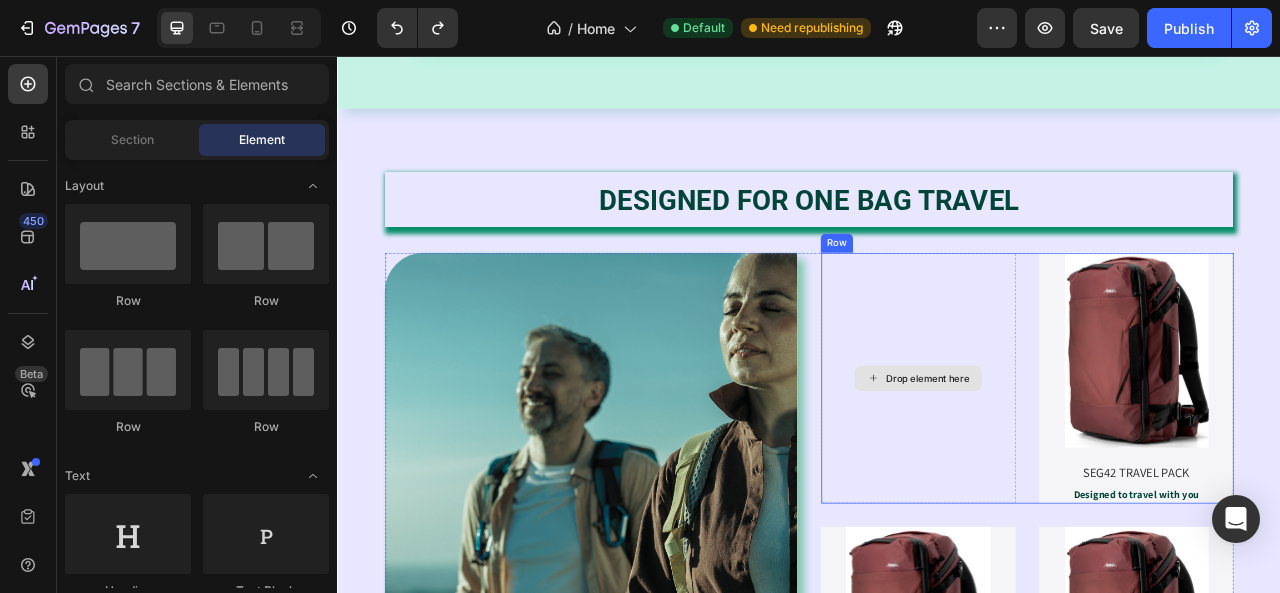 click on "Drop element here" at bounding box center (1076, 465) 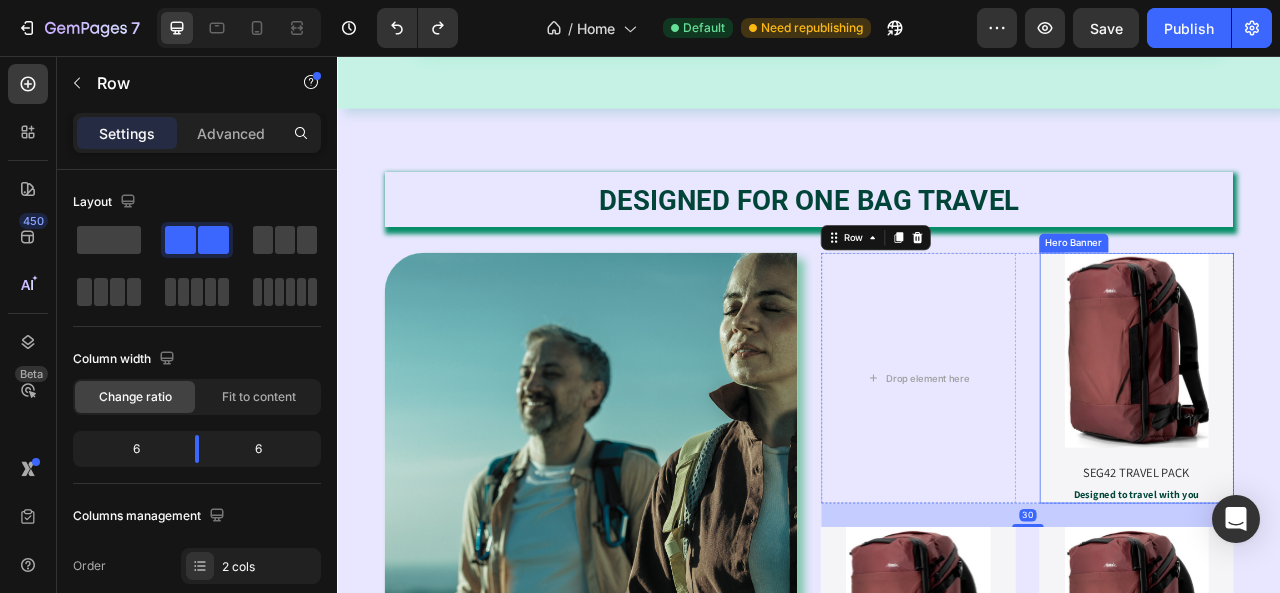 click on "Product Images SEG42 TRAVEL PACK Product Title Designed to travel with you Text Block Product" at bounding box center (1354, 465) 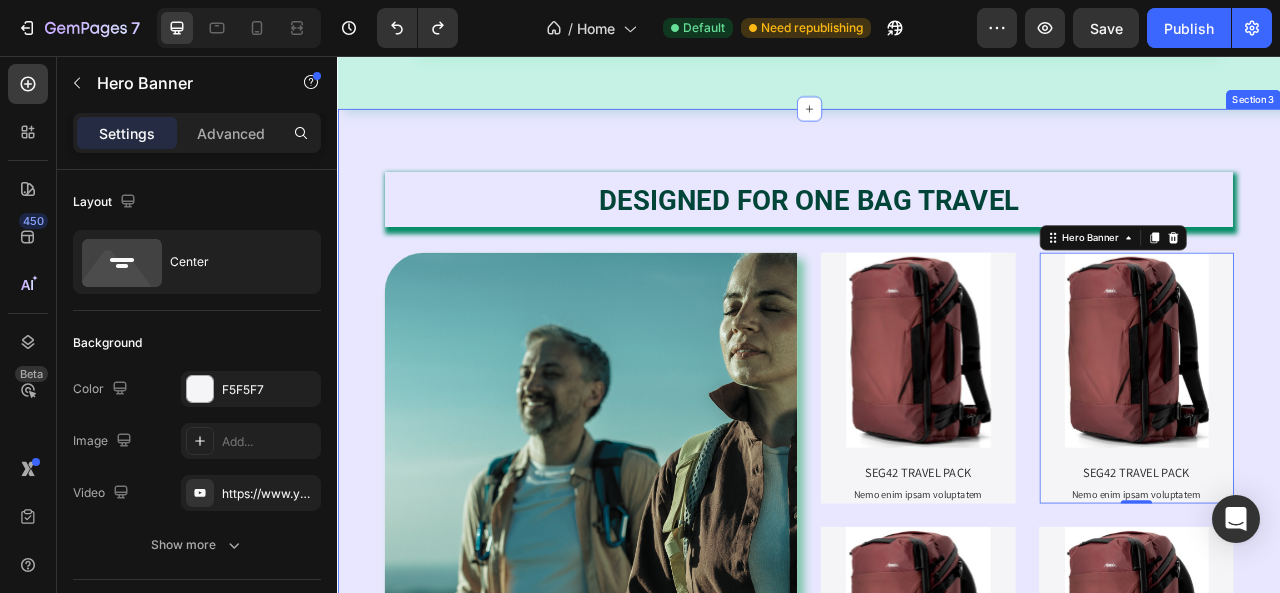 click on "⁠⁠⁠⁠⁠⁠⁠ DESIGNED FOR ONE BAG TRAVEL Heading Lorem ipsum dolor sit amet consectetur adipiscing Text Block SHOP NOW Button Hero Banner Product Images SEG42 TRAVEL PACK Product Title Nemo enim ipsam voluptatem Text Block Product Hero Banner Product Images SEG42 TRAVEL PACK Product Title Nemo enim ipsam voluptatem Text Block Product Hero Banner   0 Row Product Images SEG42 TRAVEL PACK Product Title Nemo enim ipsam voluptatem Text Block Product Hero Banner Product Images SEG42 TRAVEL PACK Product Title Nemo enim ipsam voluptatem Text Block Product Hero Banner Row Row Section 3" at bounding box center (937, 588) 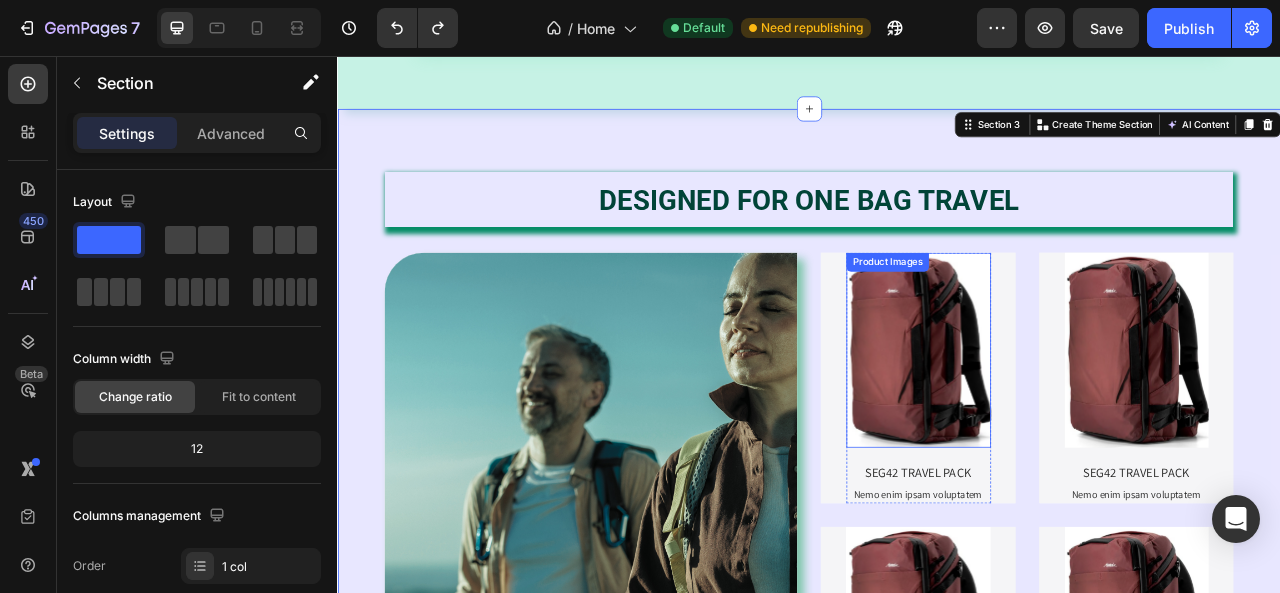 click at bounding box center [1076, 430] 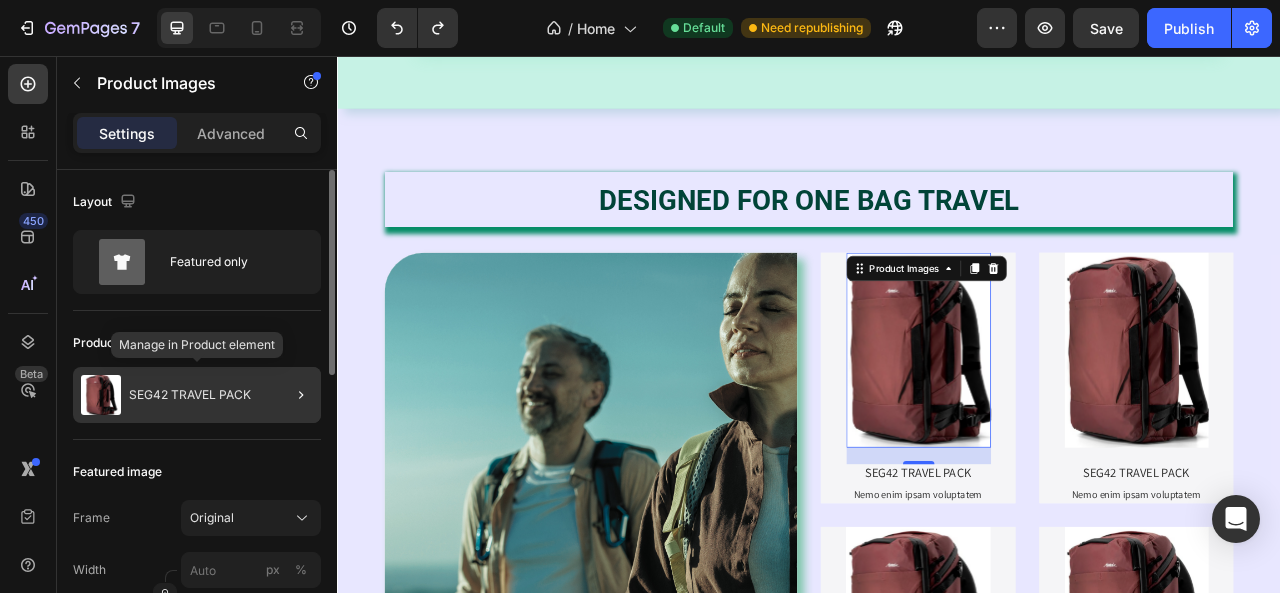 click on "SEG42 TRAVEL PACK" 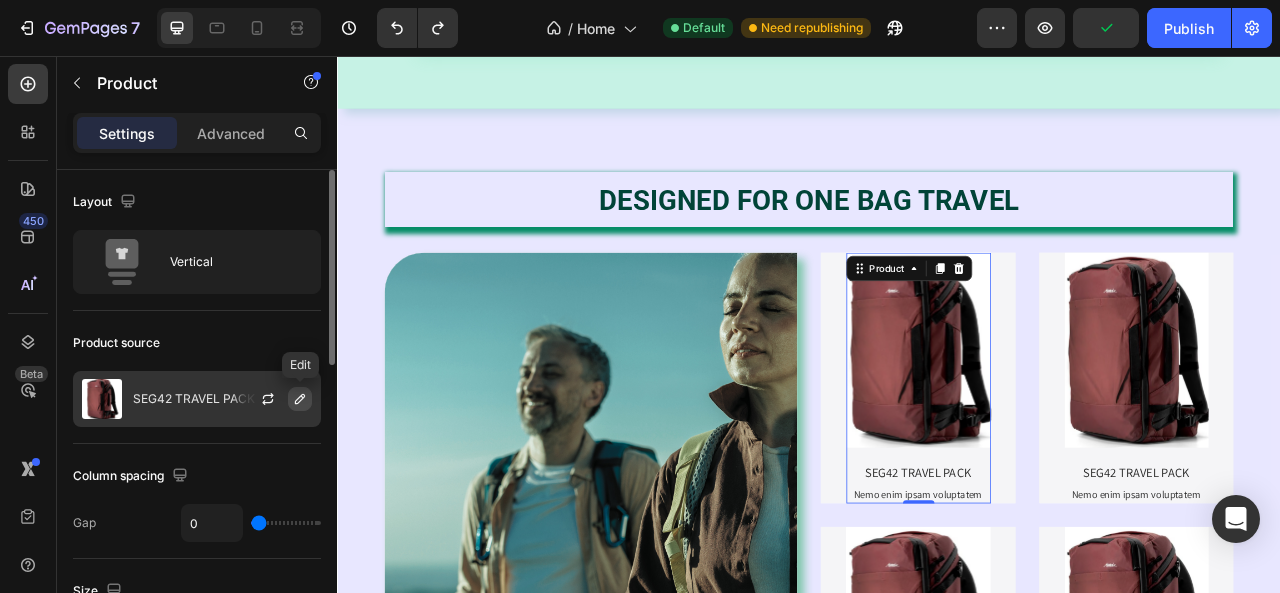 click 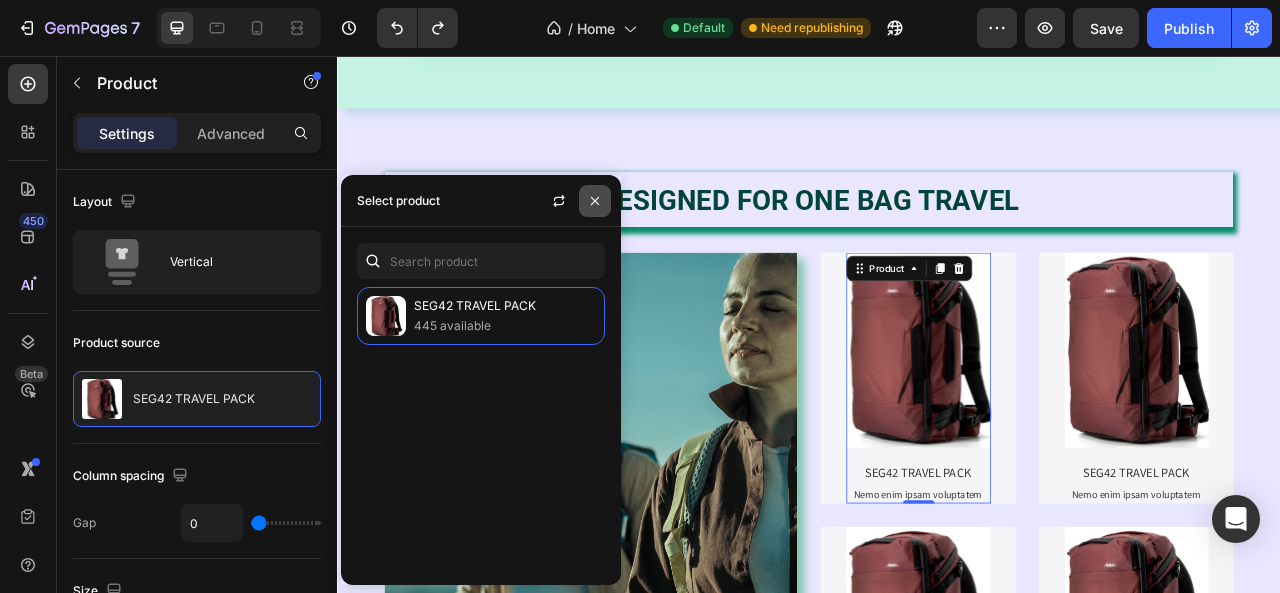 click 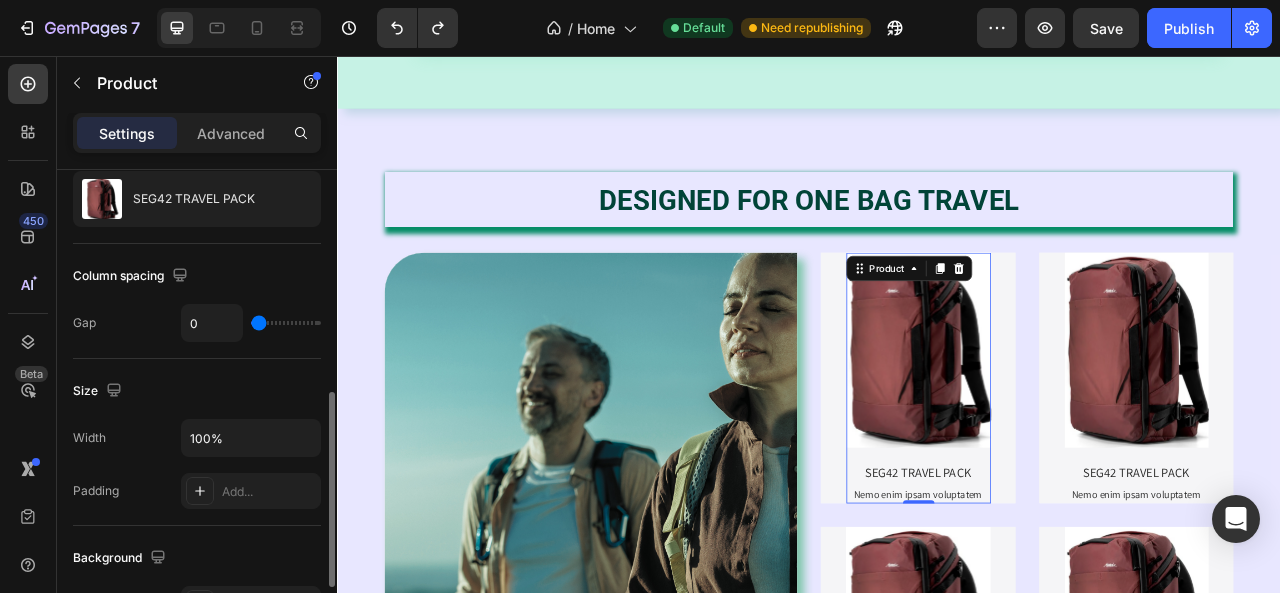 scroll, scrollTop: 300, scrollLeft: 0, axis: vertical 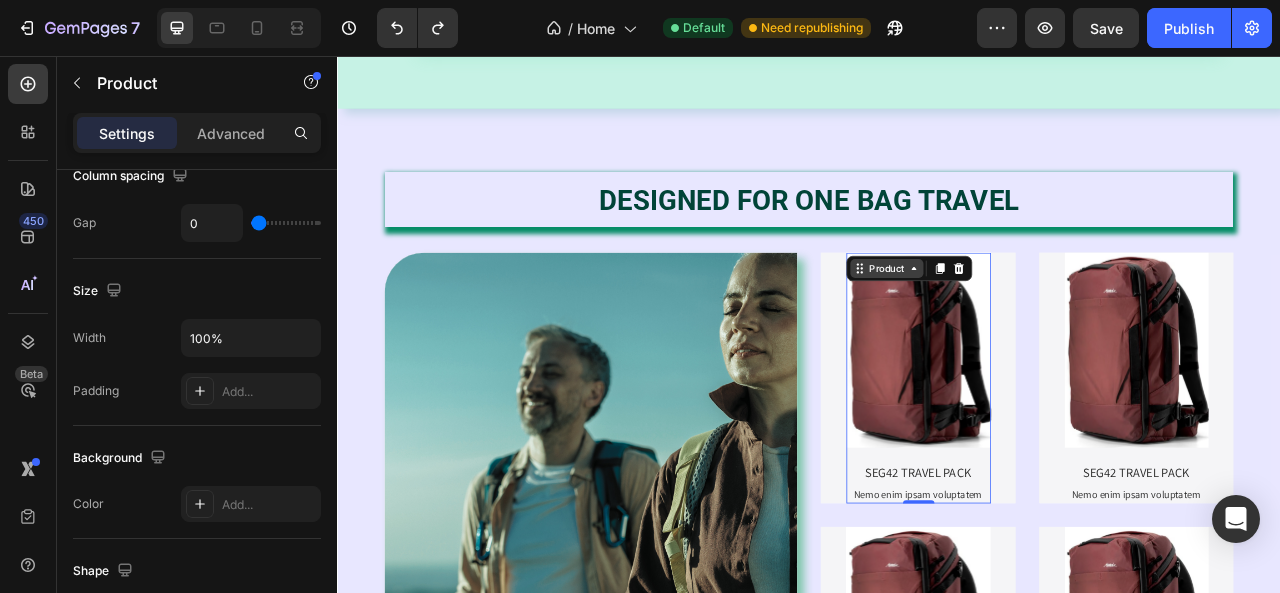 click on "Product" at bounding box center (1035, 326) 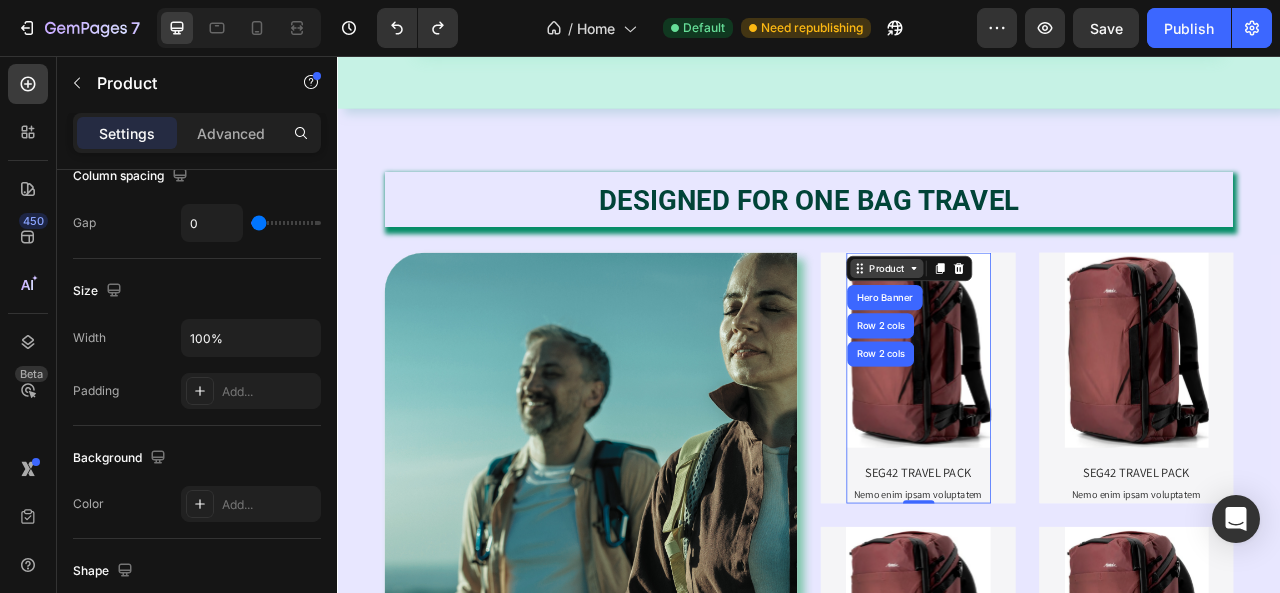 click on "Product" at bounding box center (1035, 326) 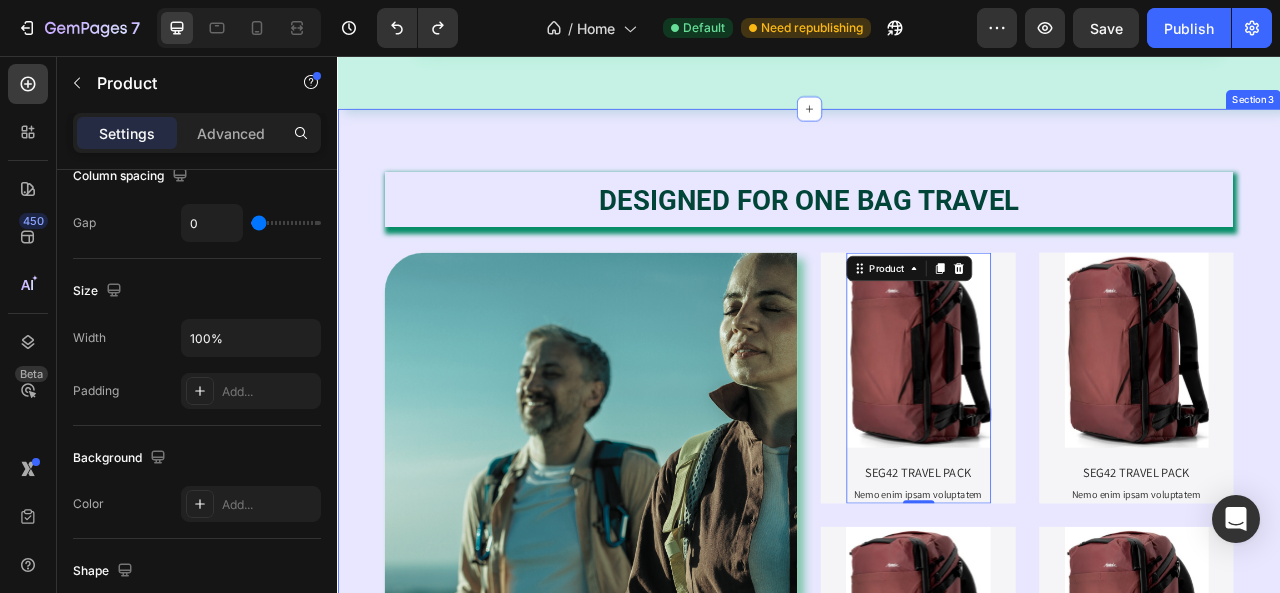 click on "⁠⁠⁠⁠⁠⁠⁠ DESIGNED FOR ONE BAG TRAVEL Heading Lorem ipsum dolor sit amet consectetur adipiscing Text Block SHOP NOW Button Hero Banner Product Images SEG42 TRAVEL PACK Product Title Nemo enim ipsam voluptatem Text Block Product   0 Hero Banner Product Images SEG42 TRAVEL PACK Product Title Nemo enim ipsam voluptatem Text Block Product Hero Banner Row Product Images SEG42 TRAVEL PACK Product Title Nemo enim ipsam voluptatem Text Block Product Hero Banner Product Images SEG42 TRAVEL PACK Product Title Nemo enim ipsam voluptatem Text Block Product Hero Banner Row Row Section 3" at bounding box center [937, 588] 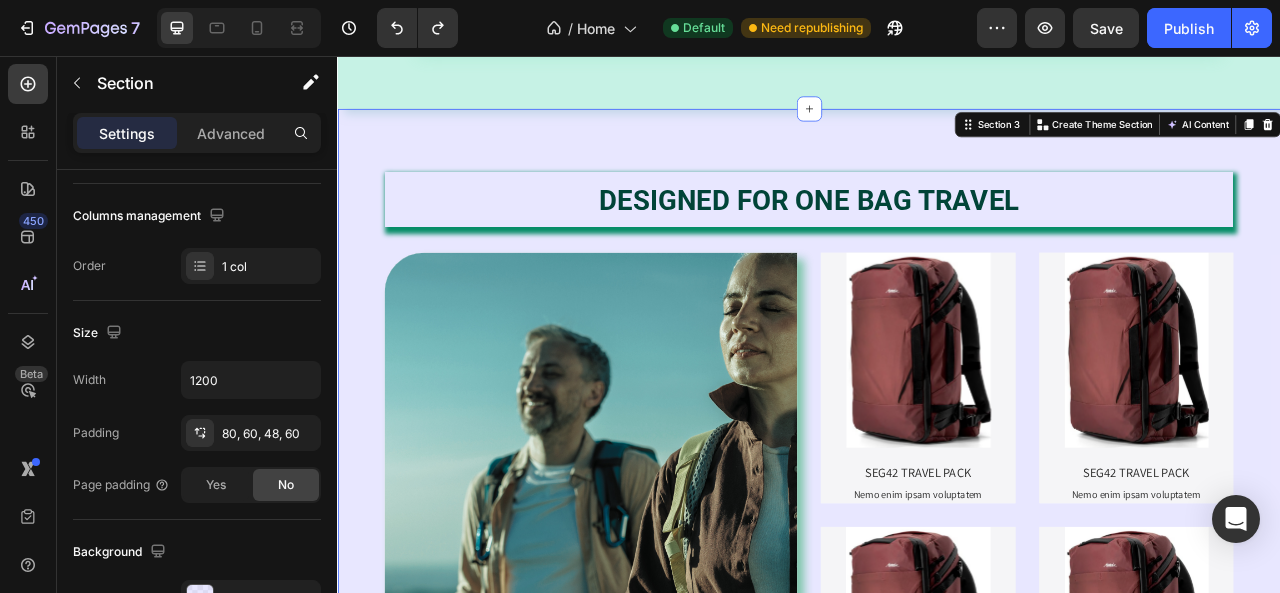 scroll, scrollTop: 0, scrollLeft: 0, axis: both 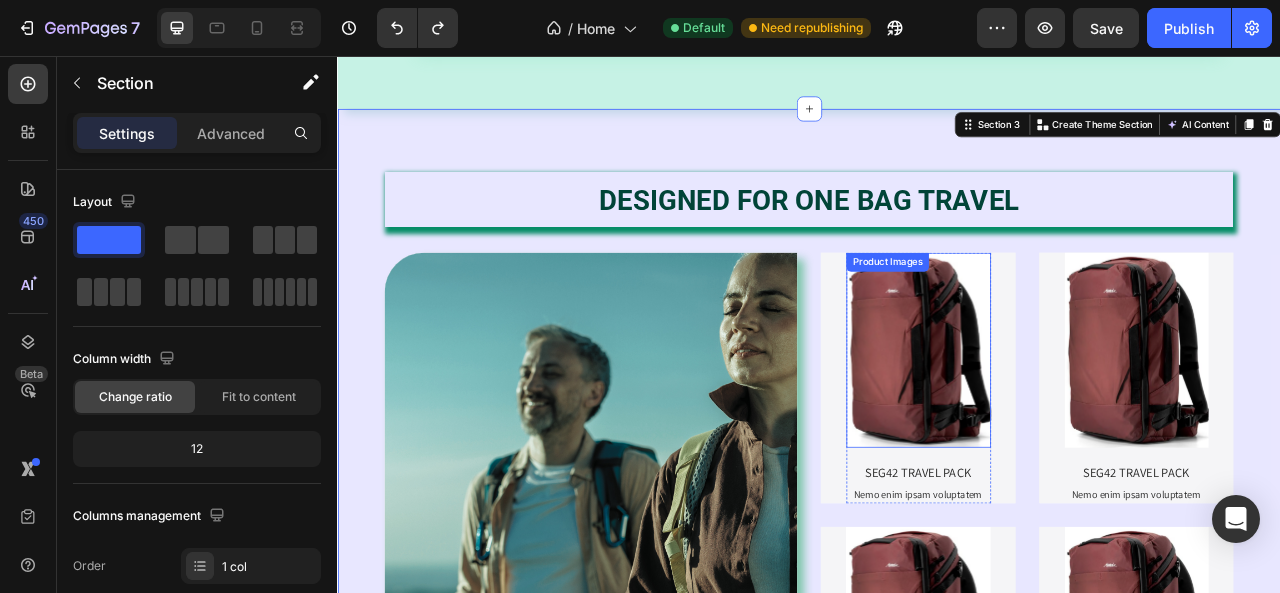 click at bounding box center [1076, 430] 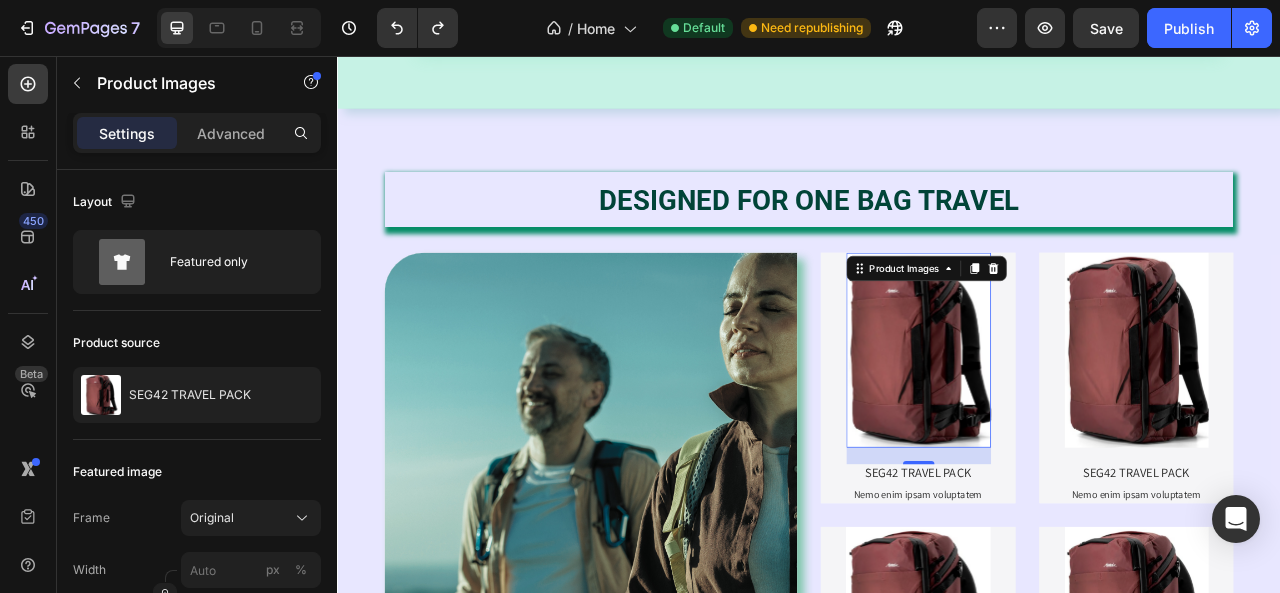 click at bounding box center [1076, 430] 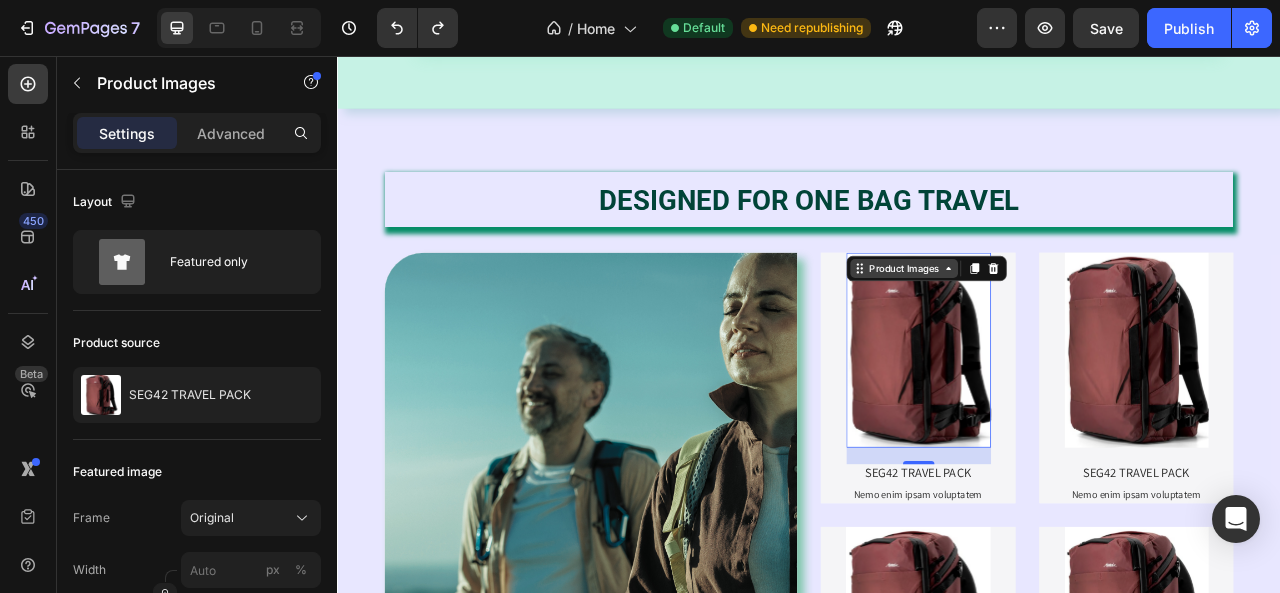 click on "Product Images" at bounding box center [1057, 326] 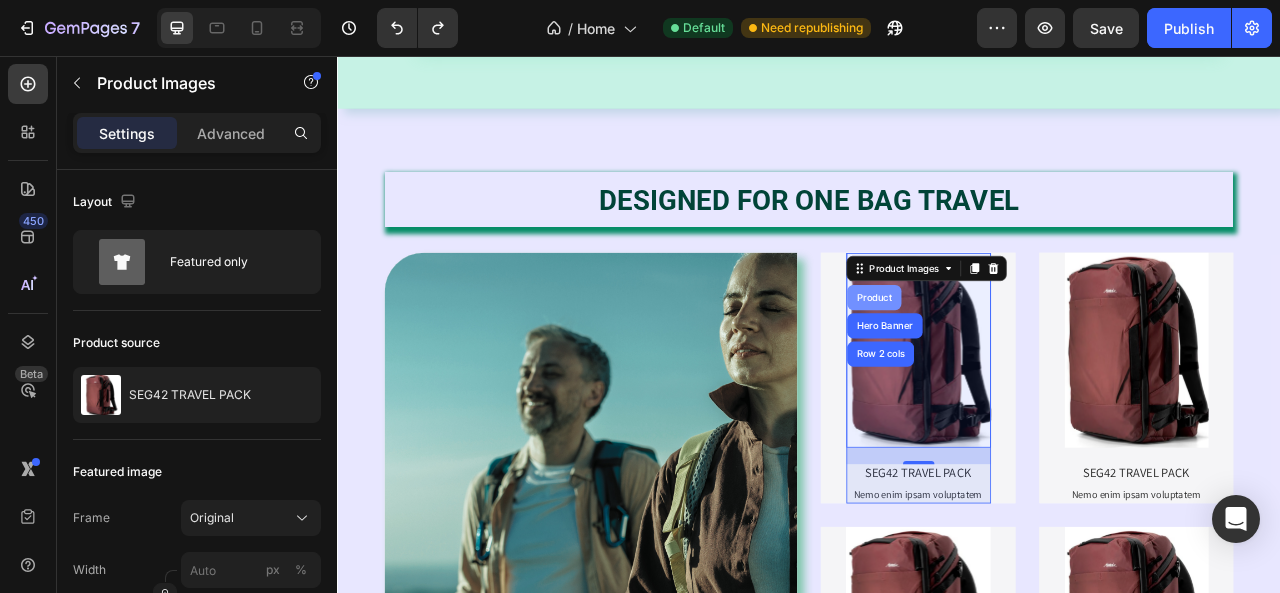 click on "Product" at bounding box center (1019, 363) 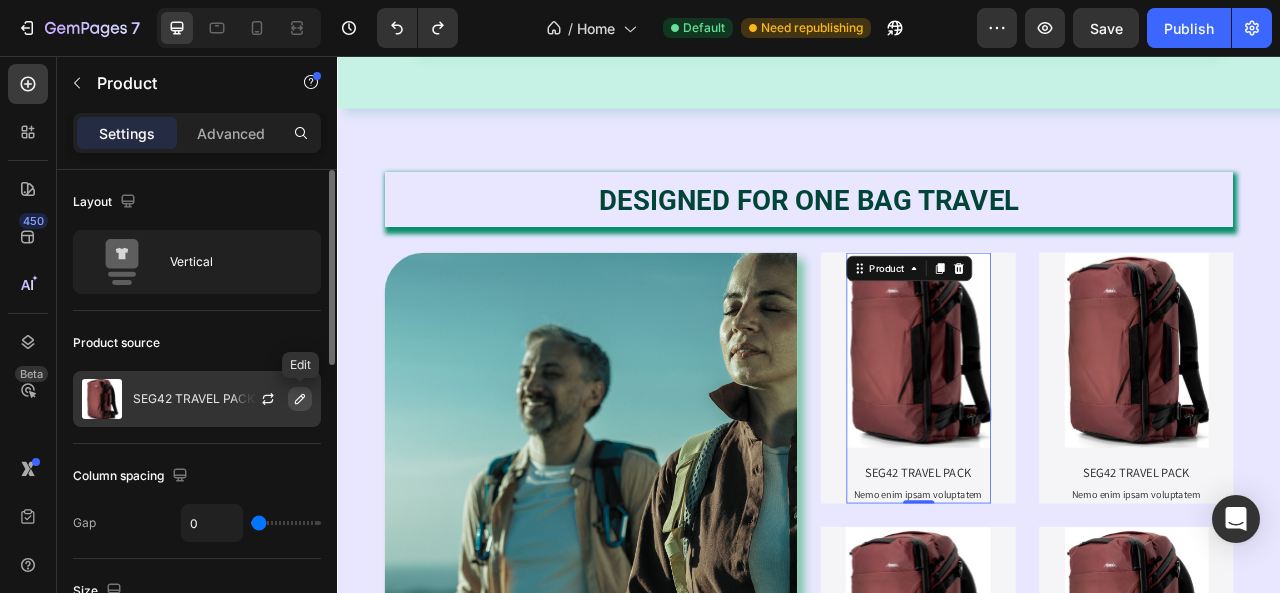 click 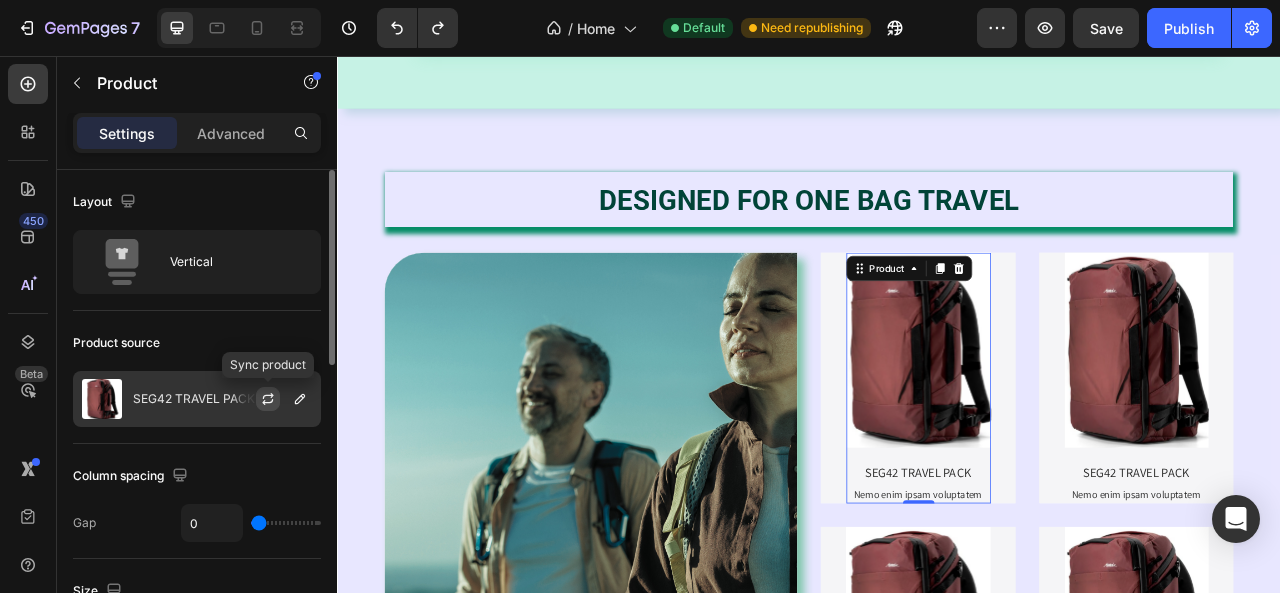 click 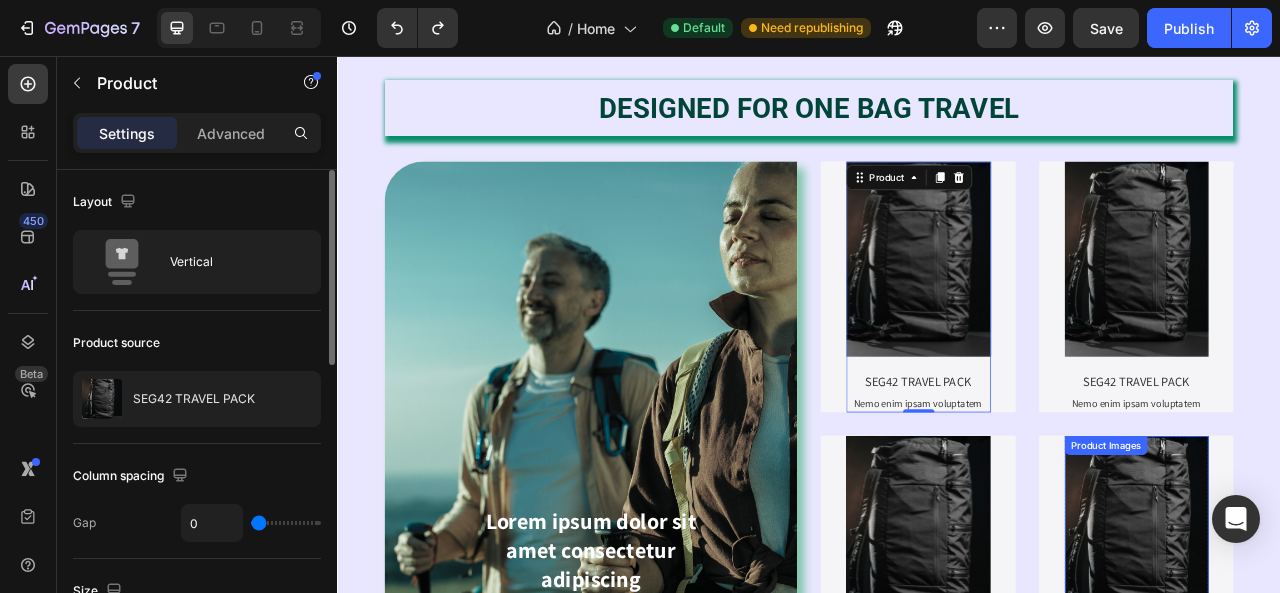 scroll, scrollTop: 1518, scrollLeft: 0, axis: vertical 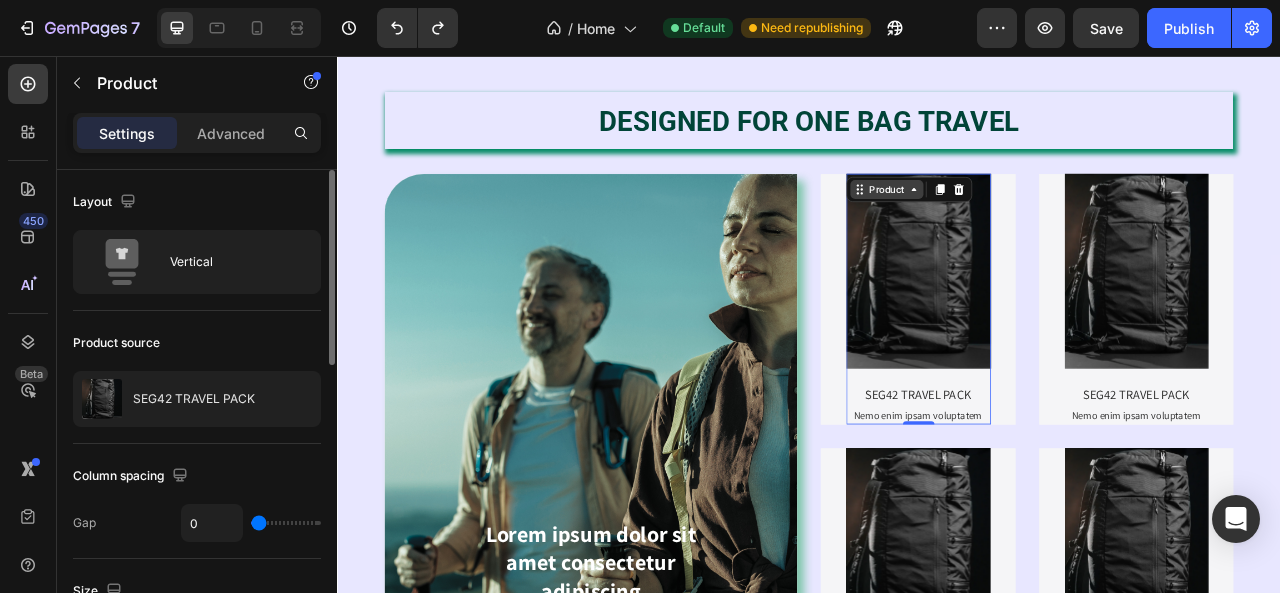click on "Product" at bounding box center (1035, 226) 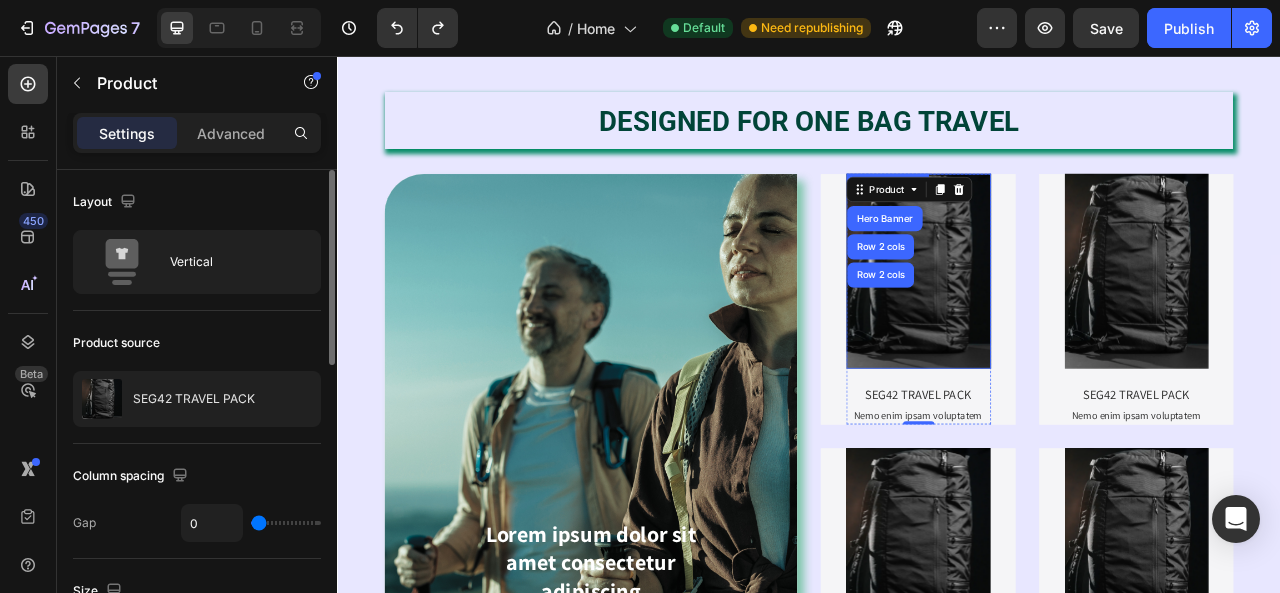 click at bounding box center [1076, 330] 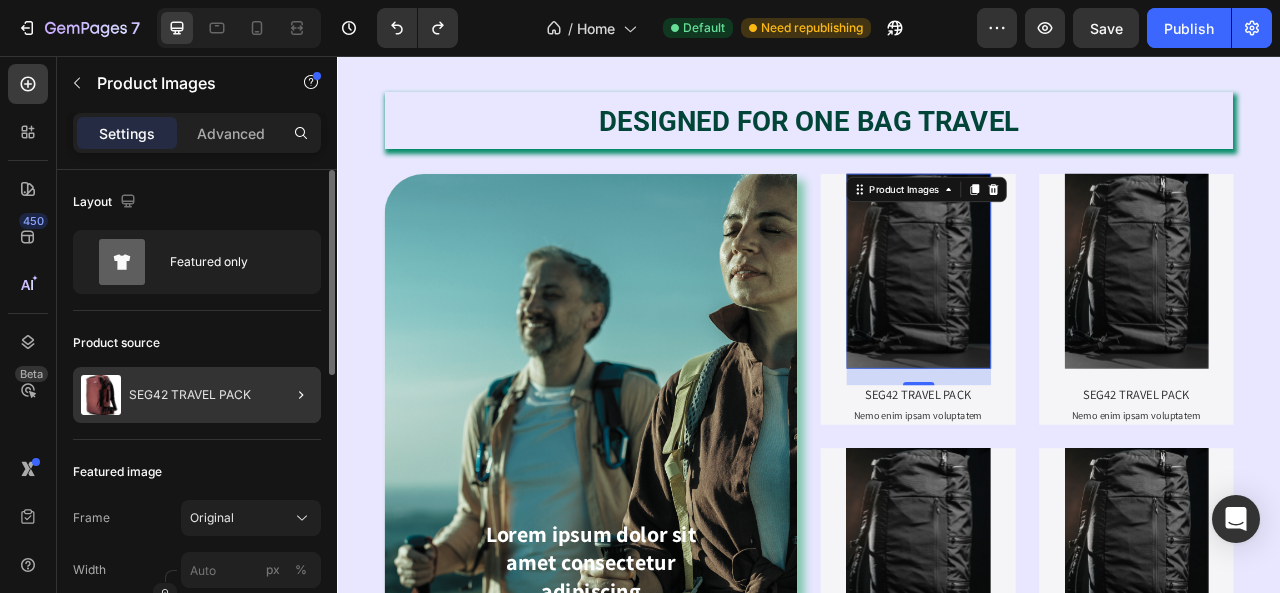 click 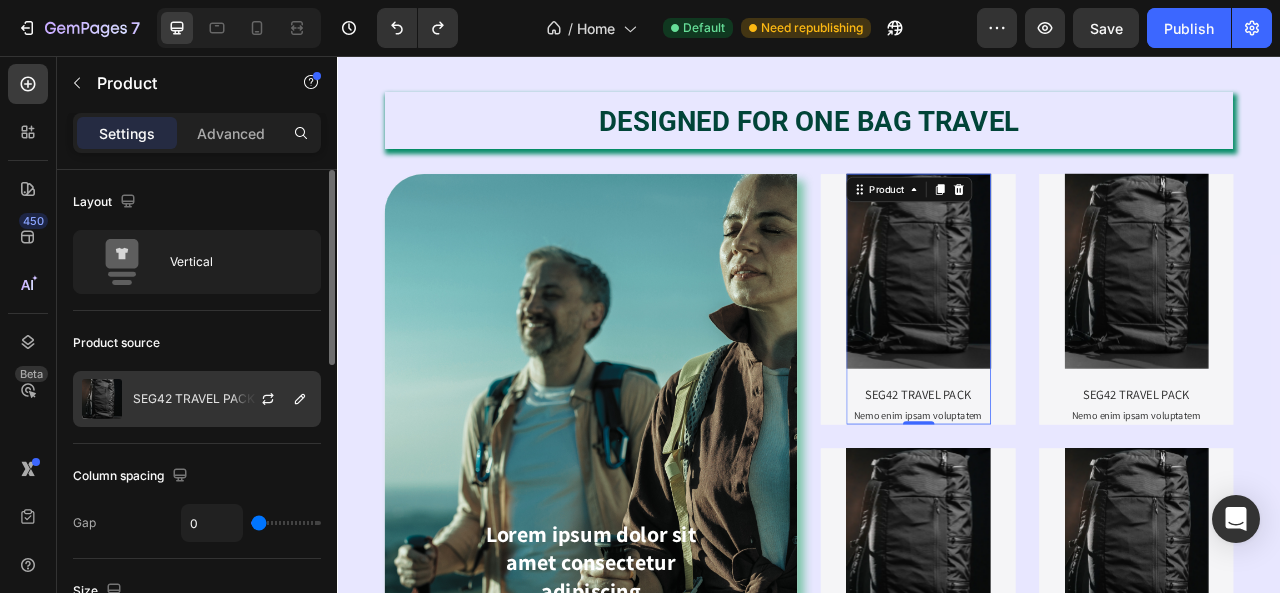 click at bounding box center (276, 399) 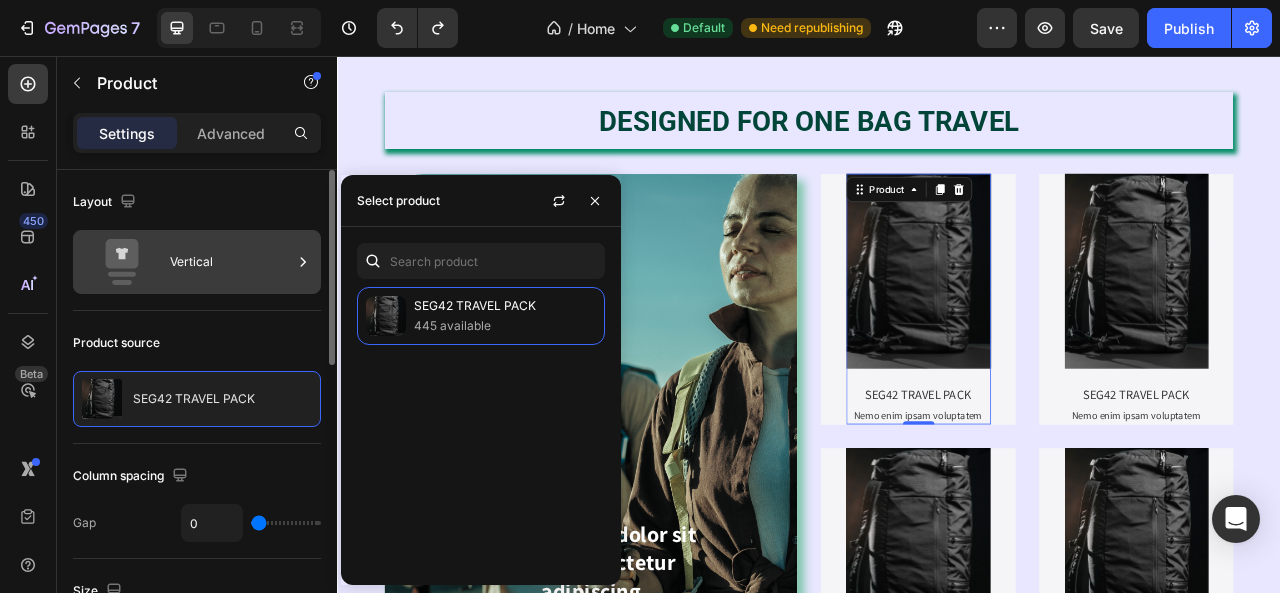 click on "Vertical" at bounding box center (231, 262) 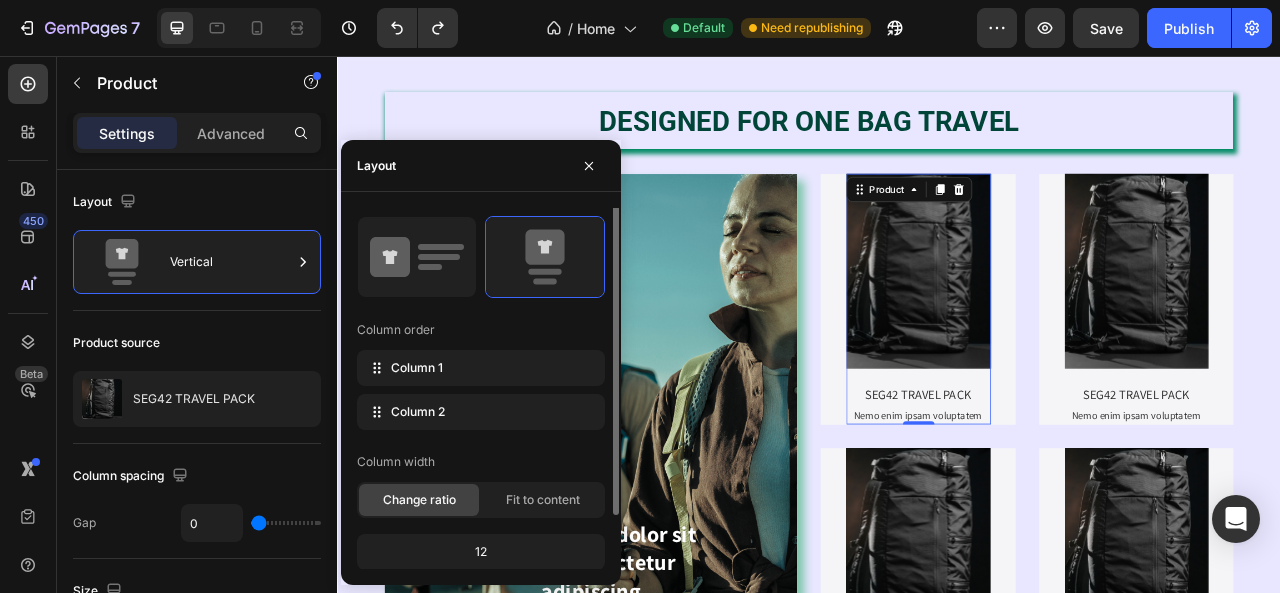 scroll, scrollTop: 0, scrollLeft: 0, axis: both 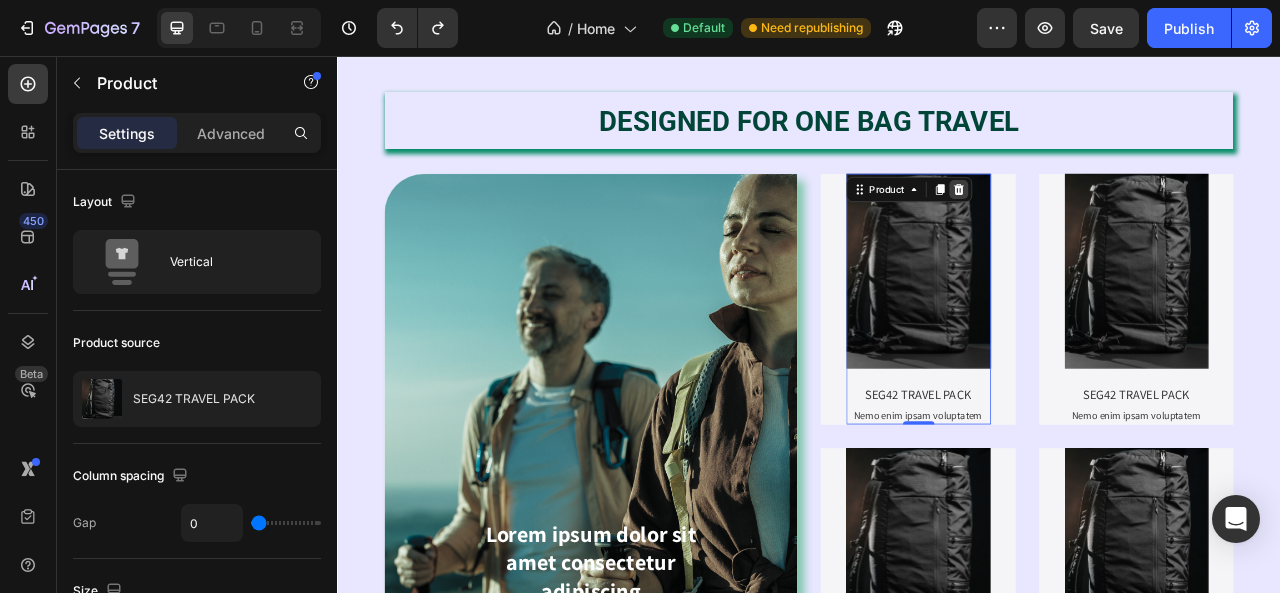 click 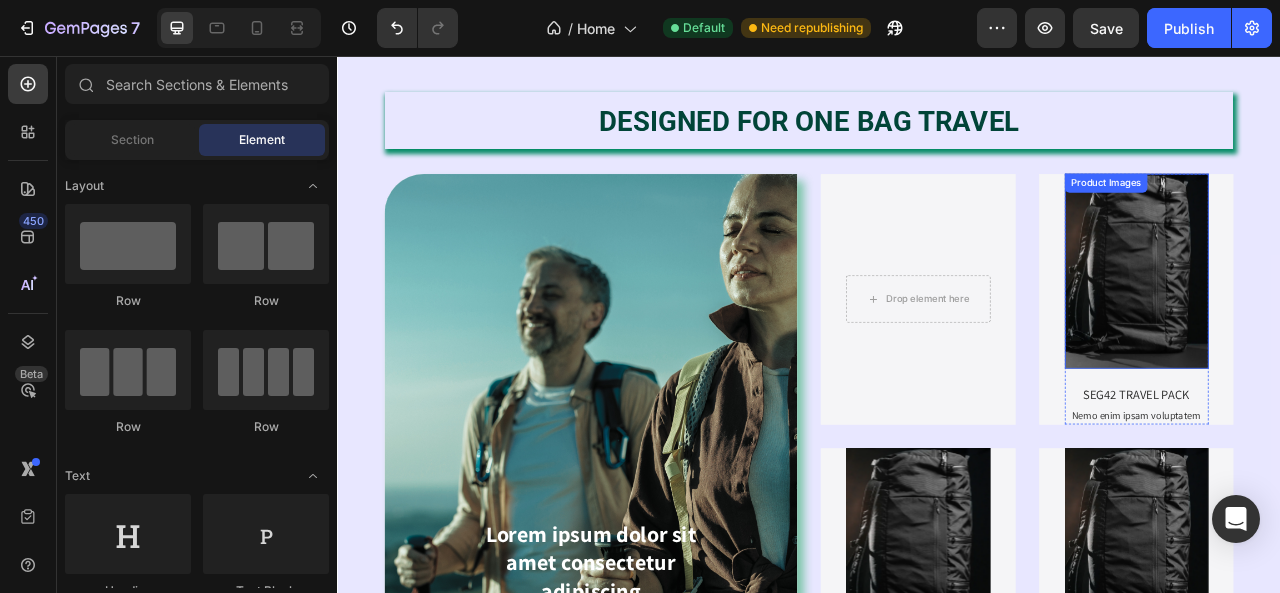 click at bounding box center [1354, 330] 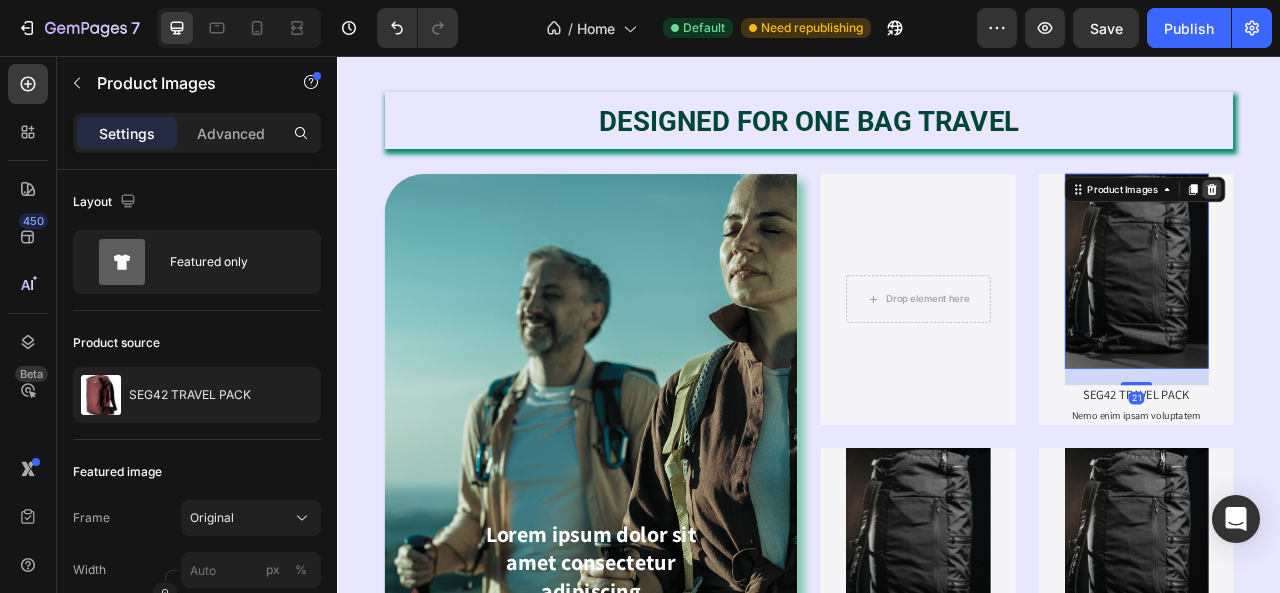 click 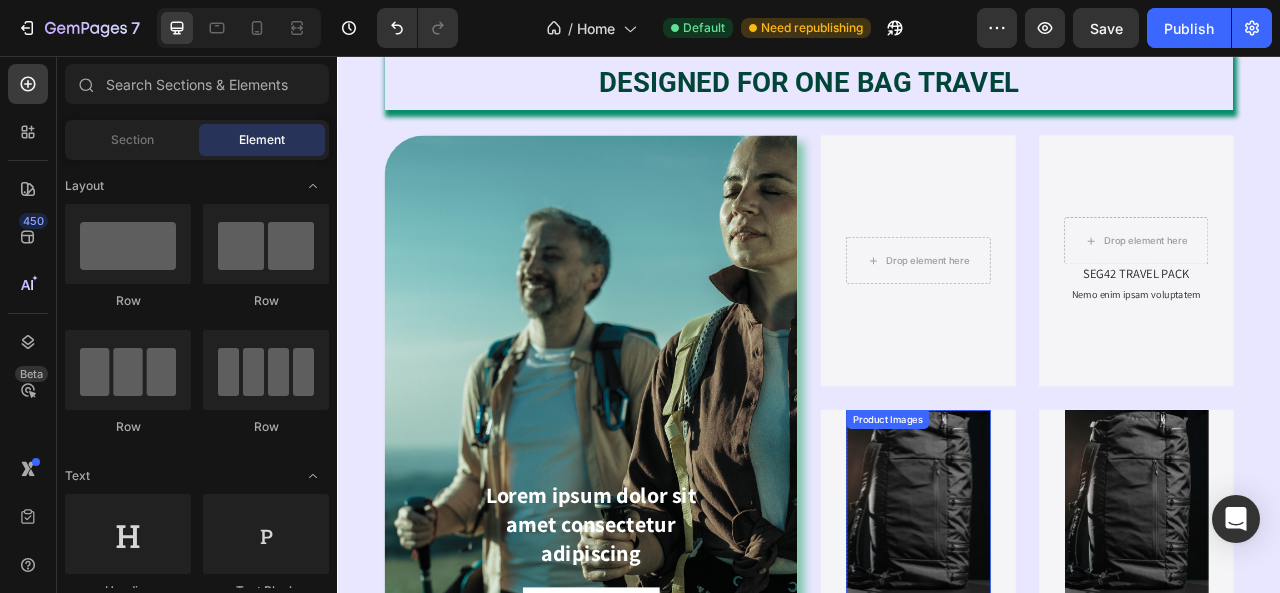 scroll, scrollTop: 1518, scrollLeft: 0, axis: vertical 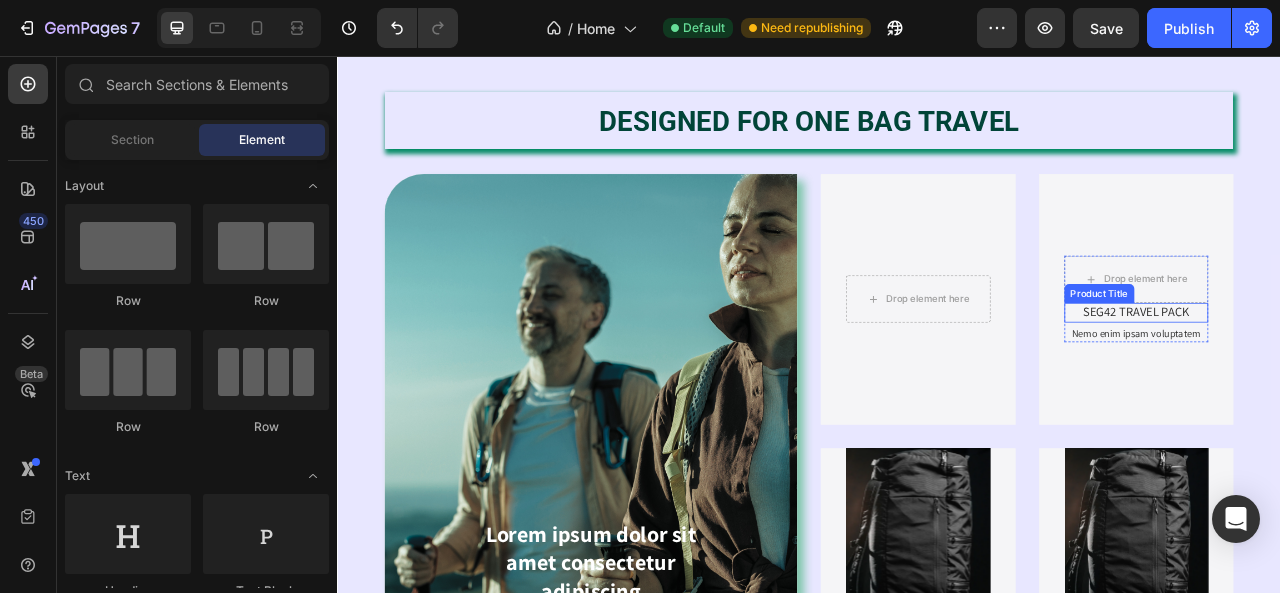 click on "SEG42 TRAVEL PACK" at bounding box center (1354, 382) 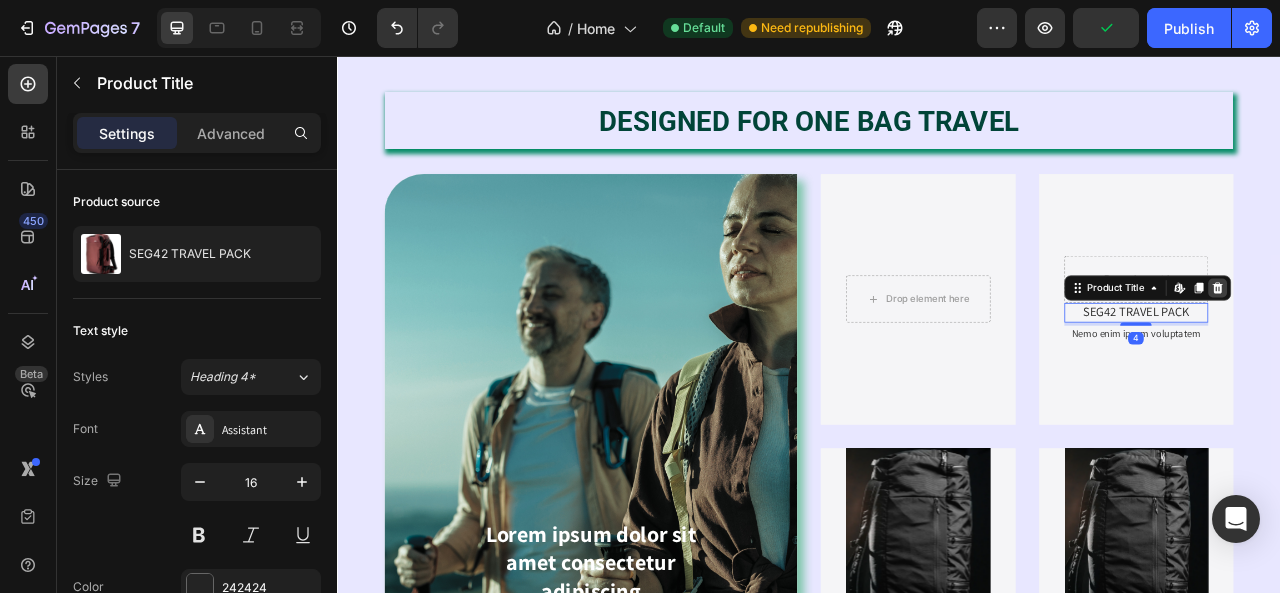 click 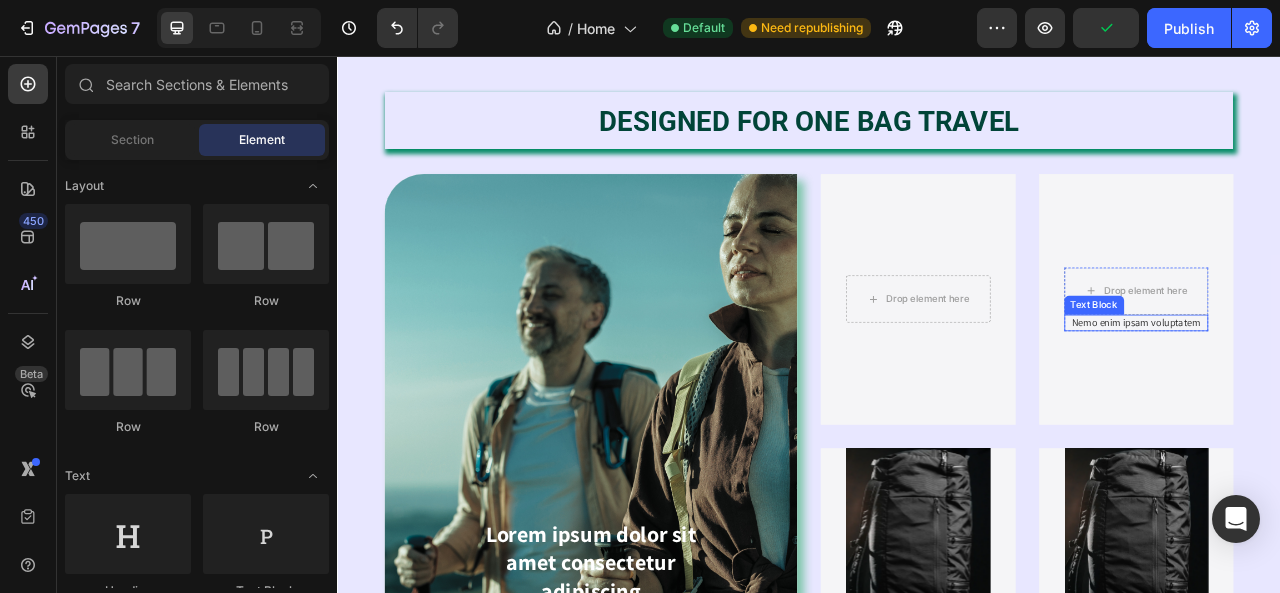 click on "Nemo enim ipsam voluptatem" at bounding box center [1354, 395] 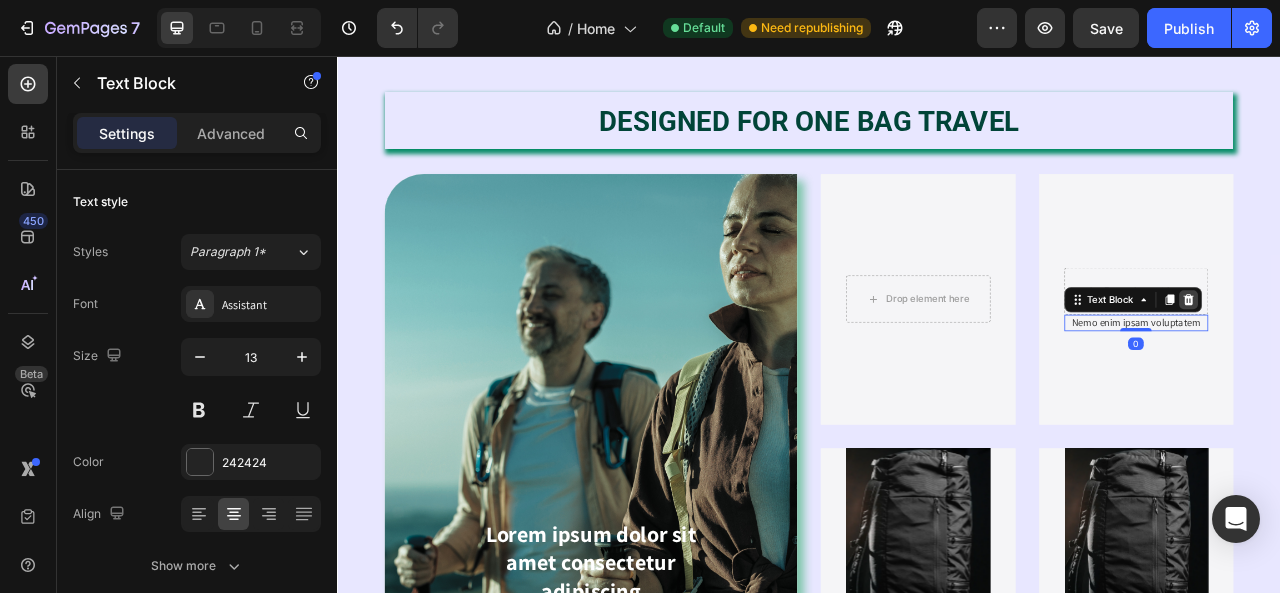 click 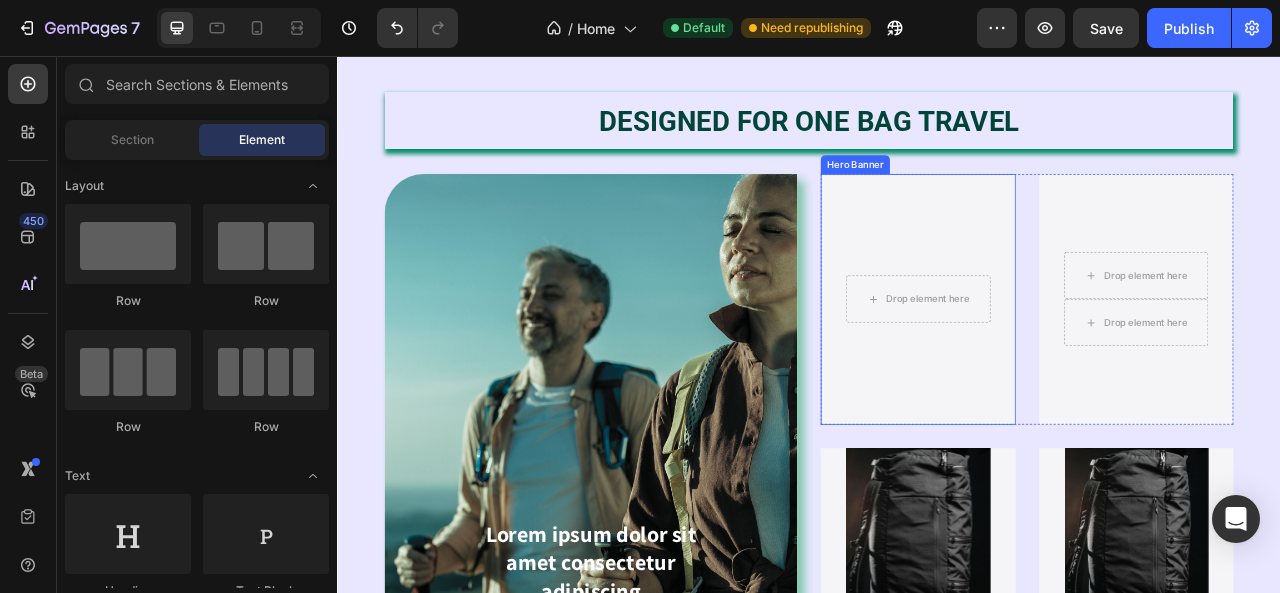 click at bounding box center (1076, 365) 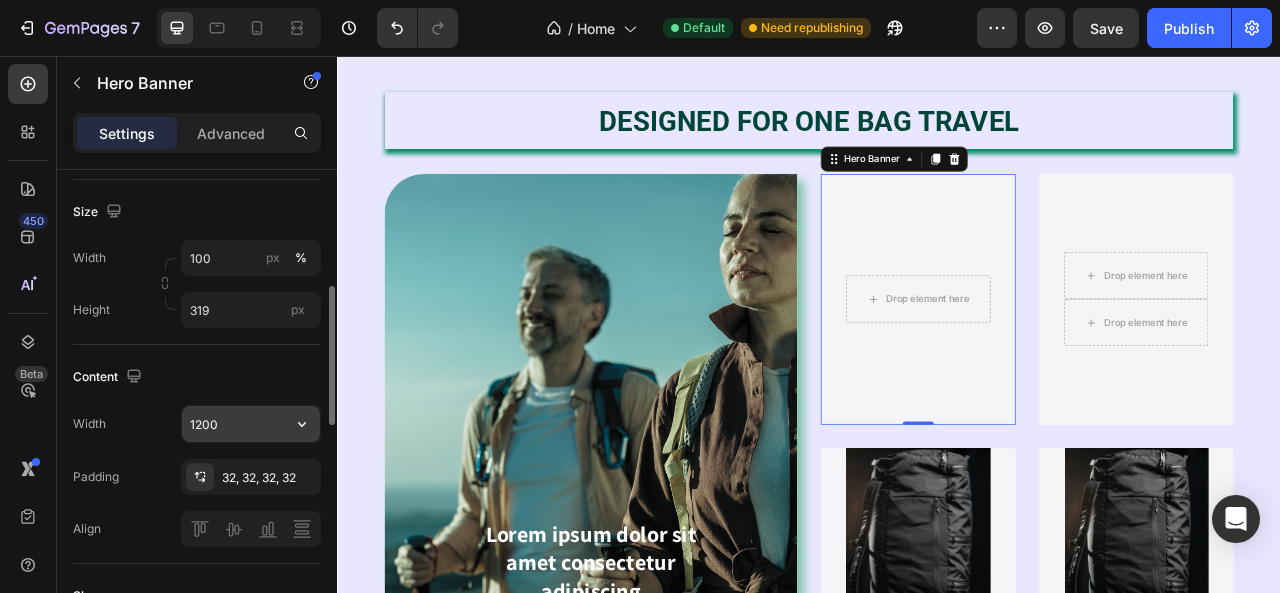 scroll, scrollTop: 0, scrollLeft: 0, axis: both 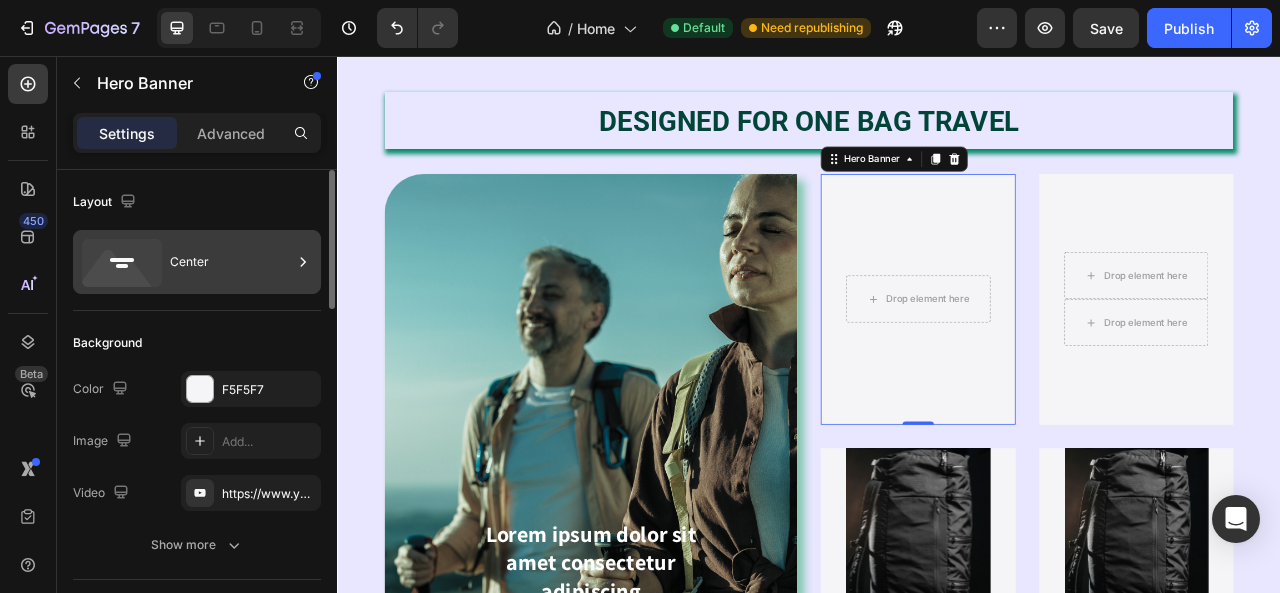 click 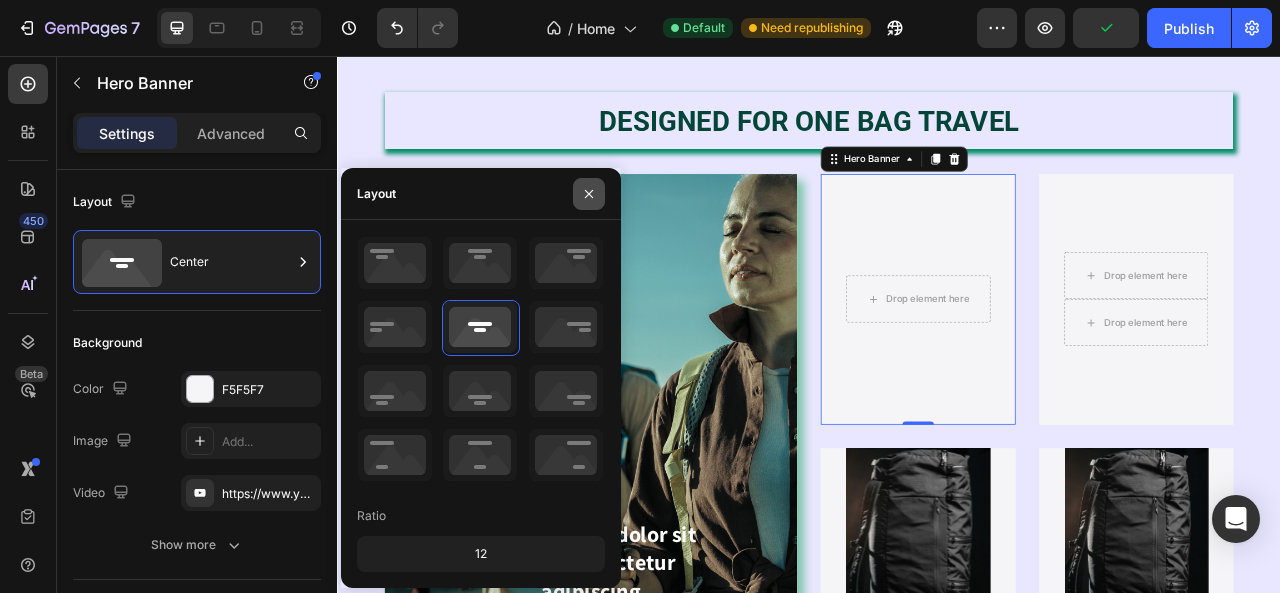 click 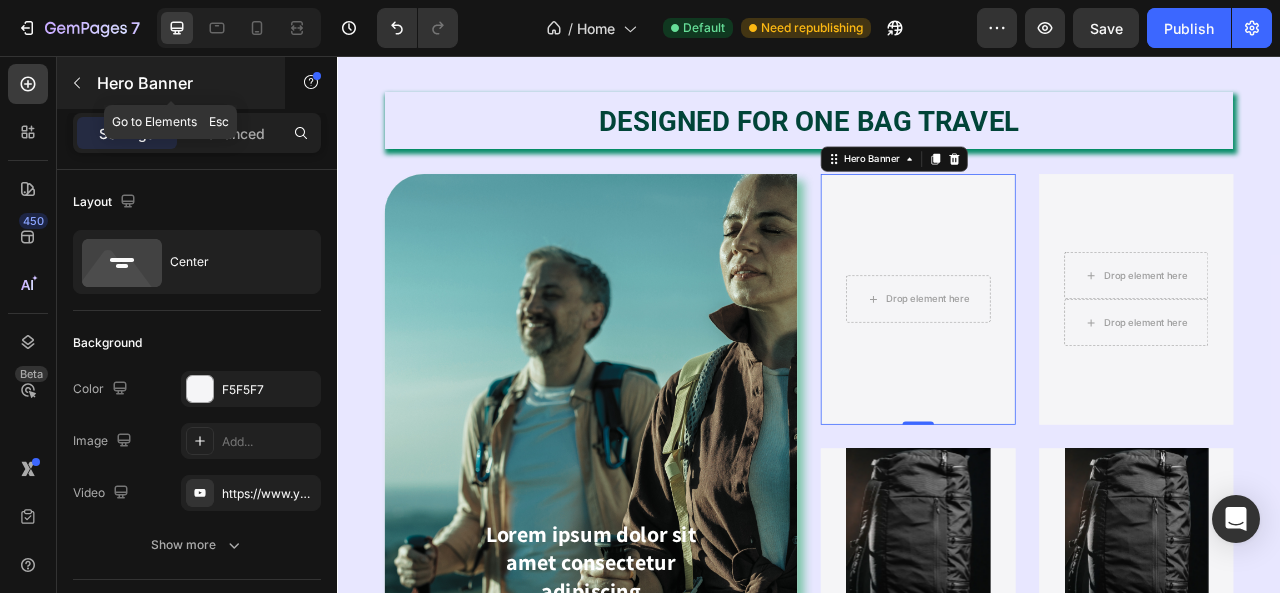 click 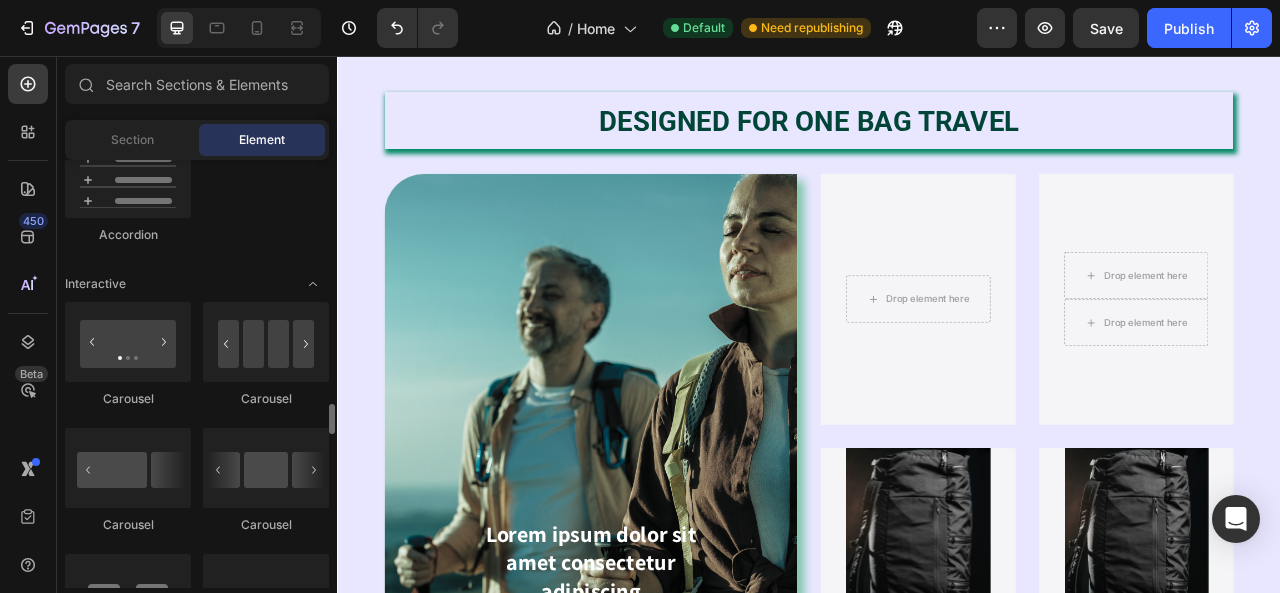 scroll, scrollTop: 2000, scrollLeft: 0, axis: vertical 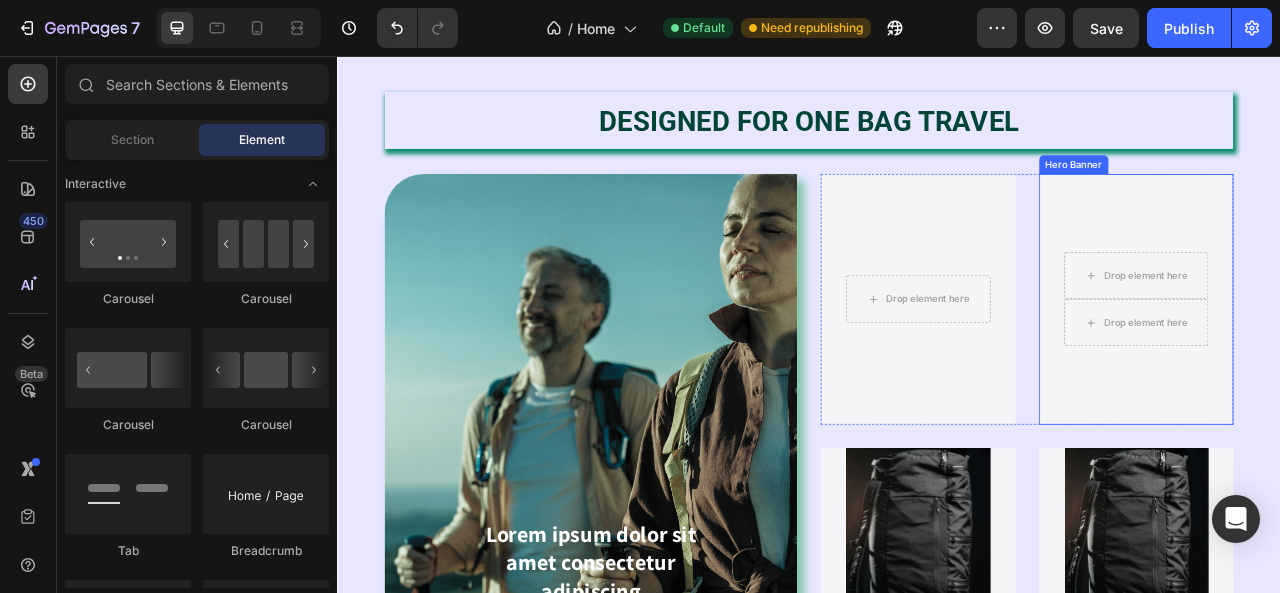 click at bounding box center (1354, 365) 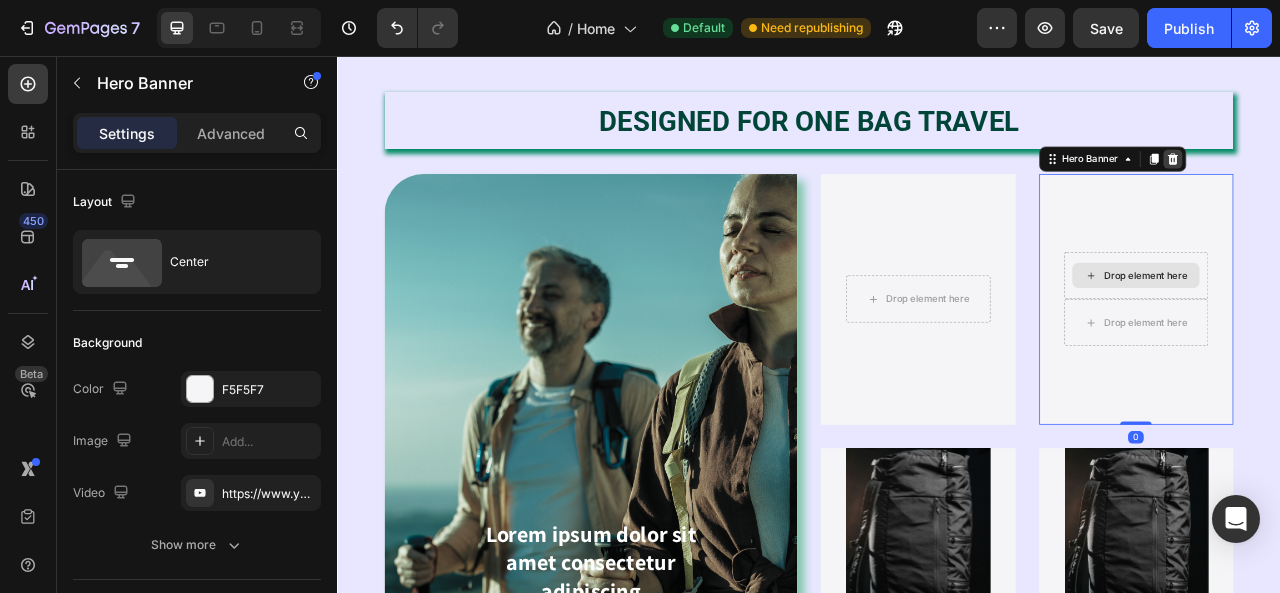 click 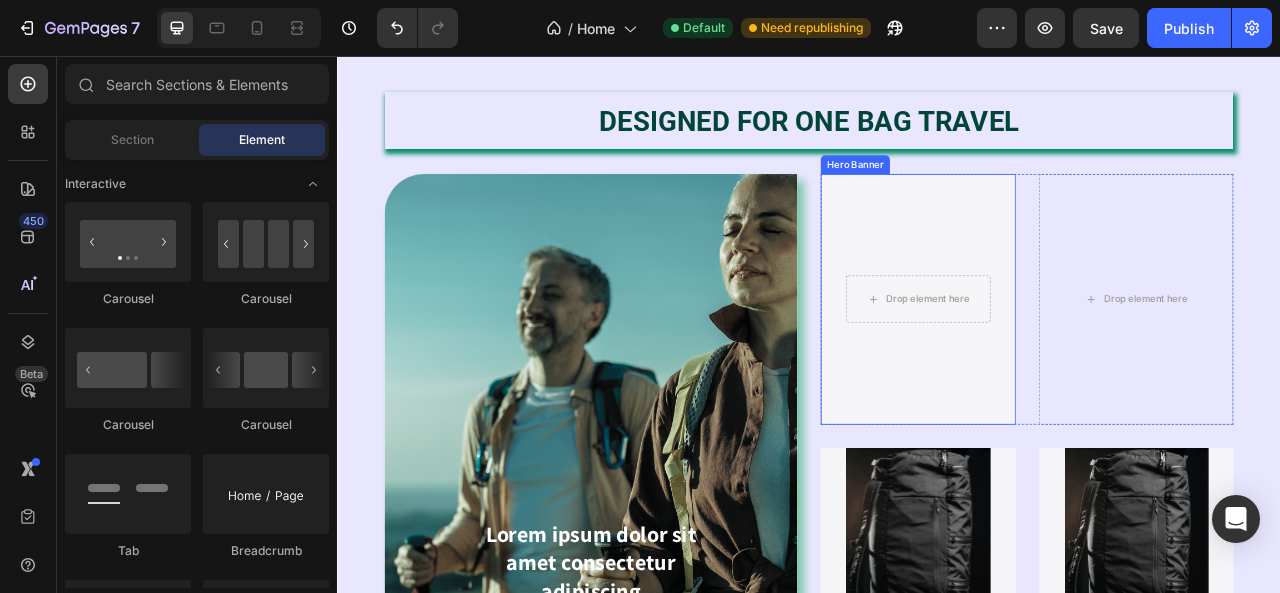 click at bounding box center [1076, 365] 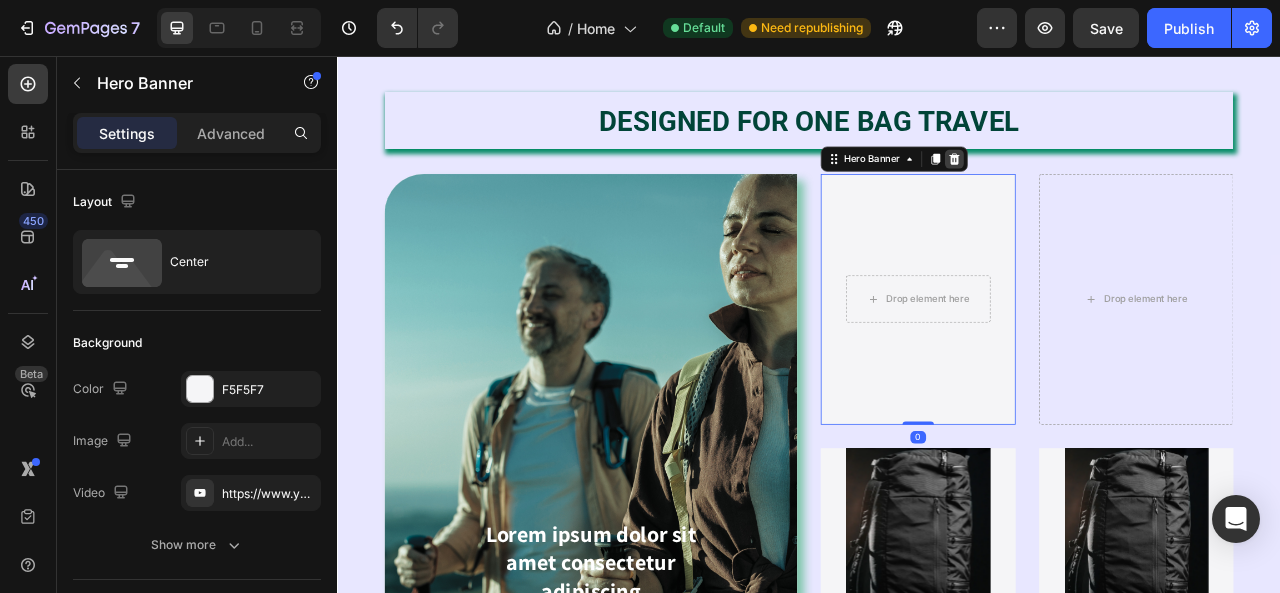 click 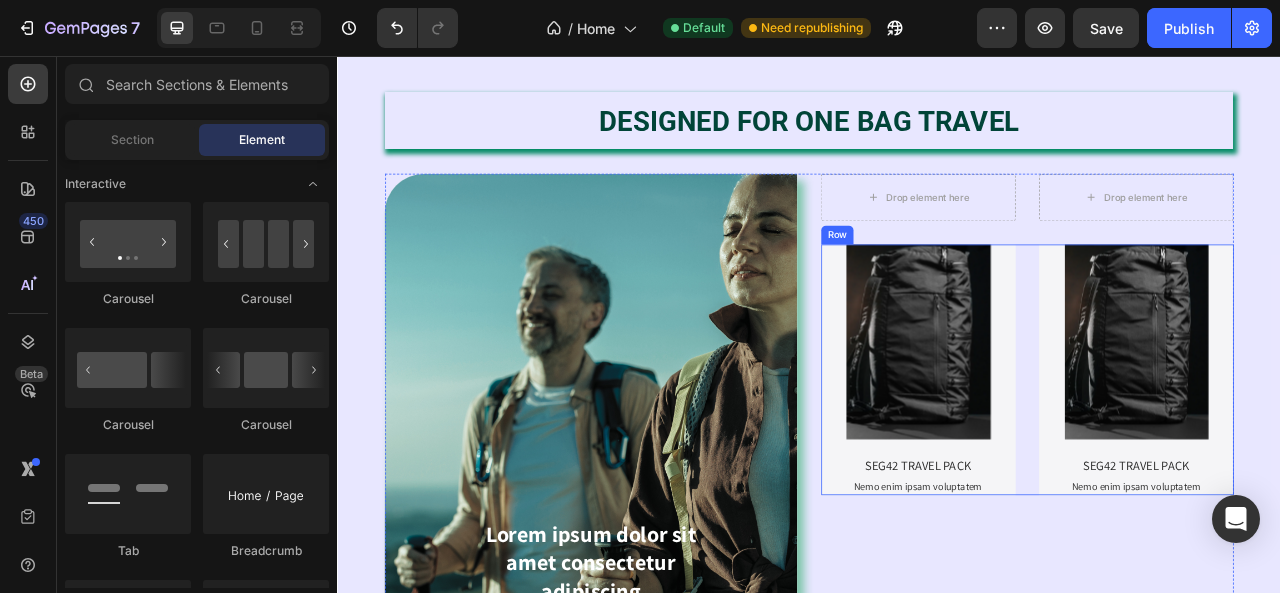 click on "Product Images SEG42 TRAVEL PACK Product Title Nemo enim ipsam voluptatem Text Block Product Hero Banner Product Images SEG42 TRAVEL PACK Product Title Nemo enim ipsam voluptatem Text Block Product Hero Banner Row" at bounding box center [1214, 455] 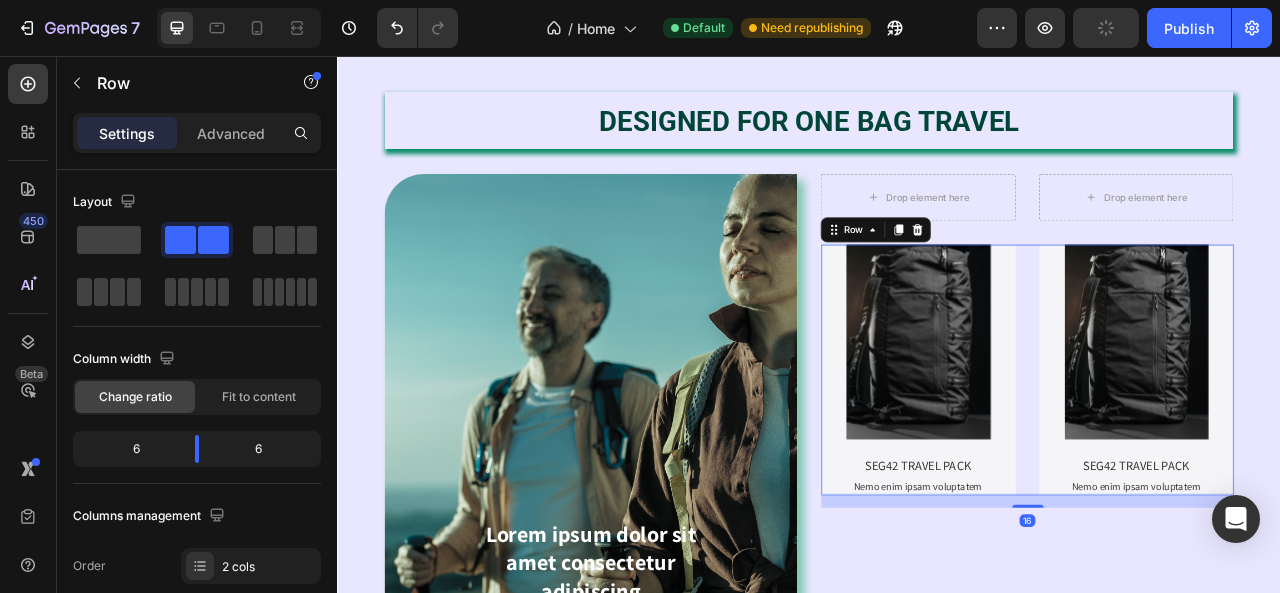 click 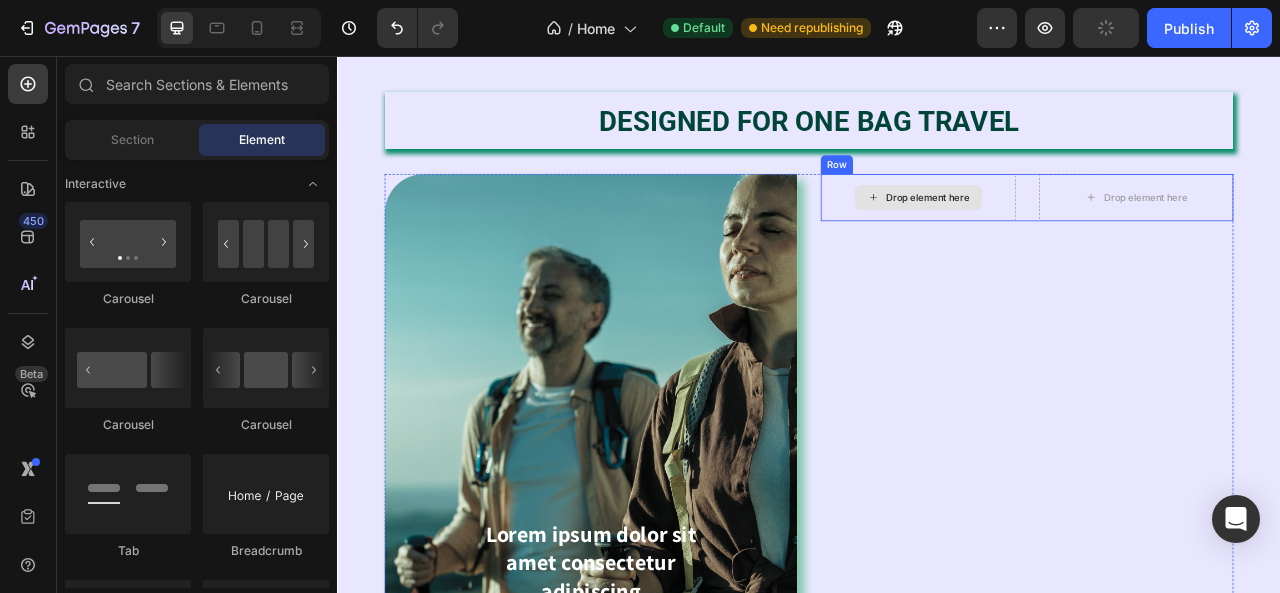 click on "Drop element here" at bounding box center [1076, 236] 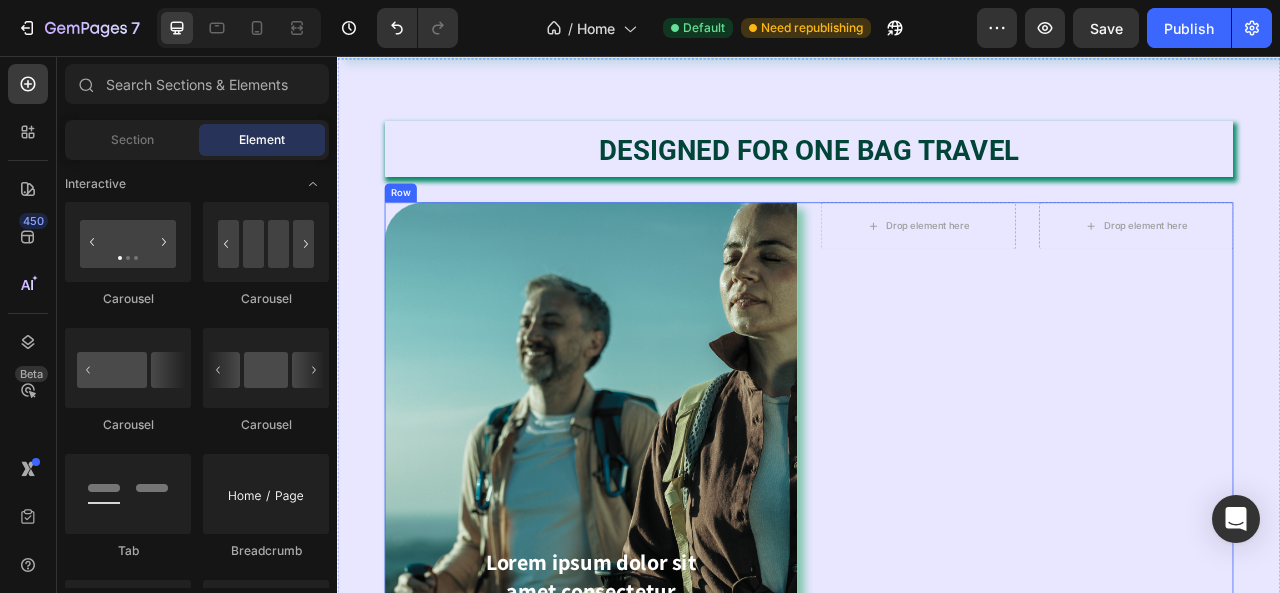 scroll, scrollTop: 1418, scrollLeft: 0, axis: vertical 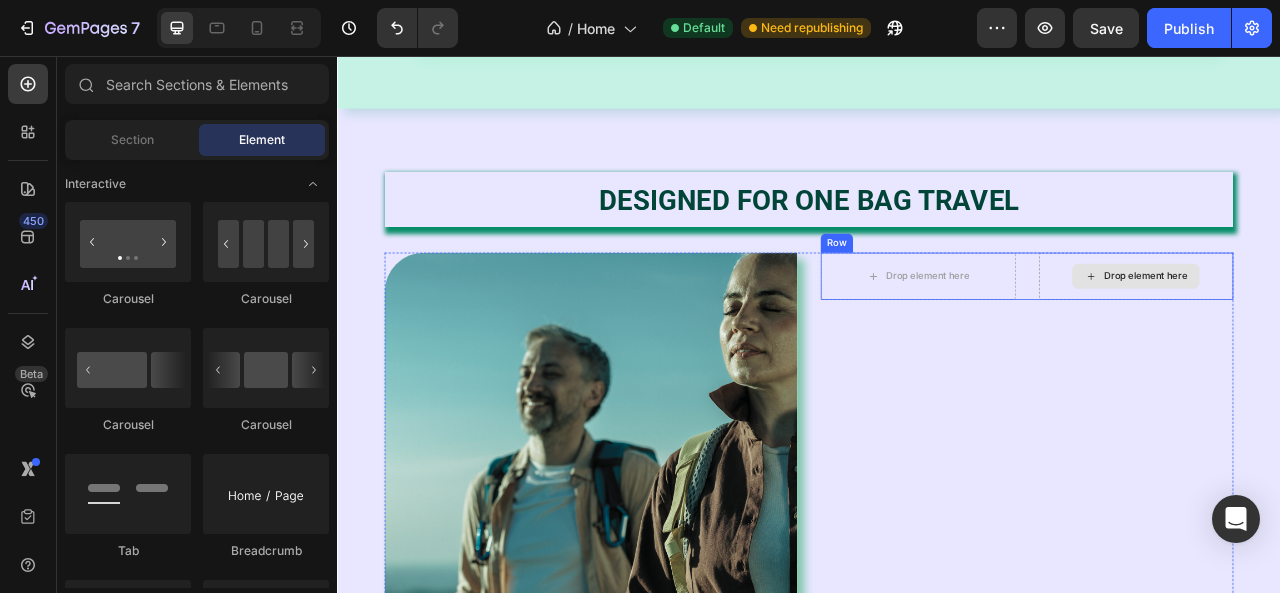 click on "Drop element here" at bounding box center [1354, 336] 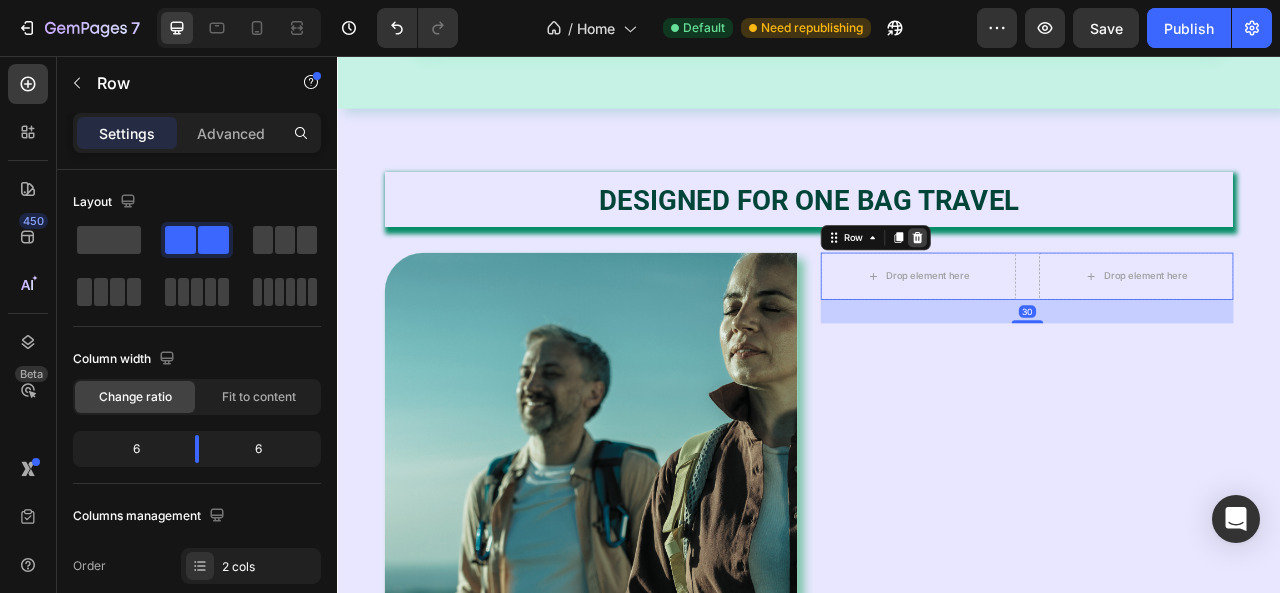 click 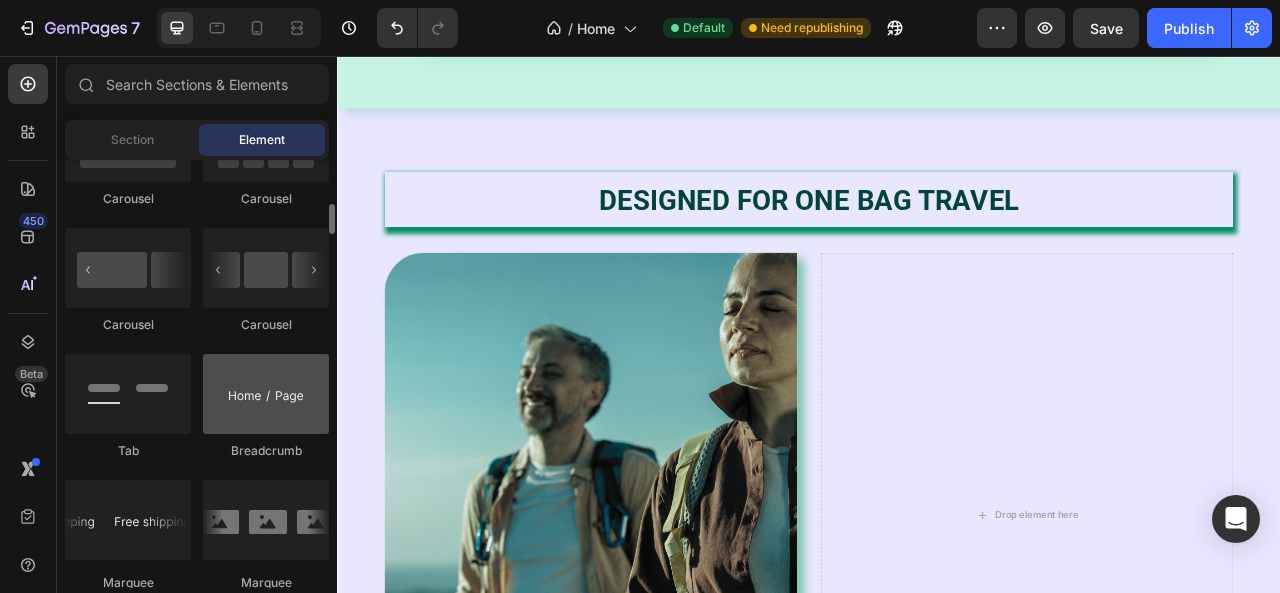 scroll, scrollTop: 2000, scrollLeft: 0, axis: vertical 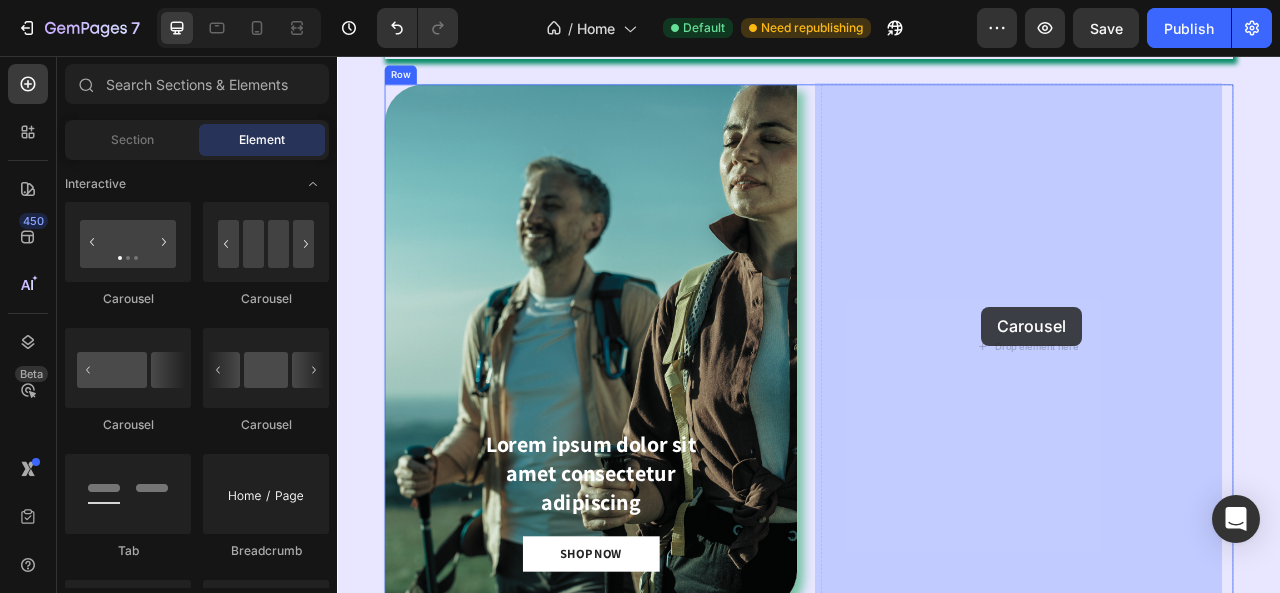 drag, startPoint x: 609, startPoint y: 305, endPoint x: 1156, endPoint y: 375, distance: 551.4608 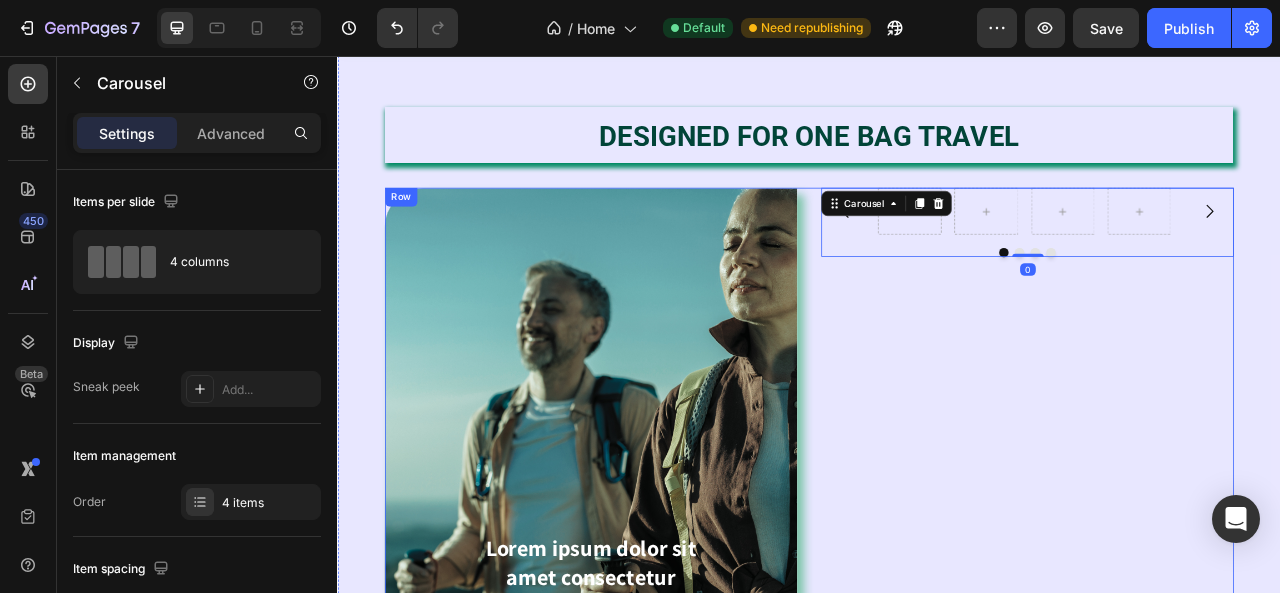 scroll, scrollTop: 1432, scrollLeft: 0, axis: vertical 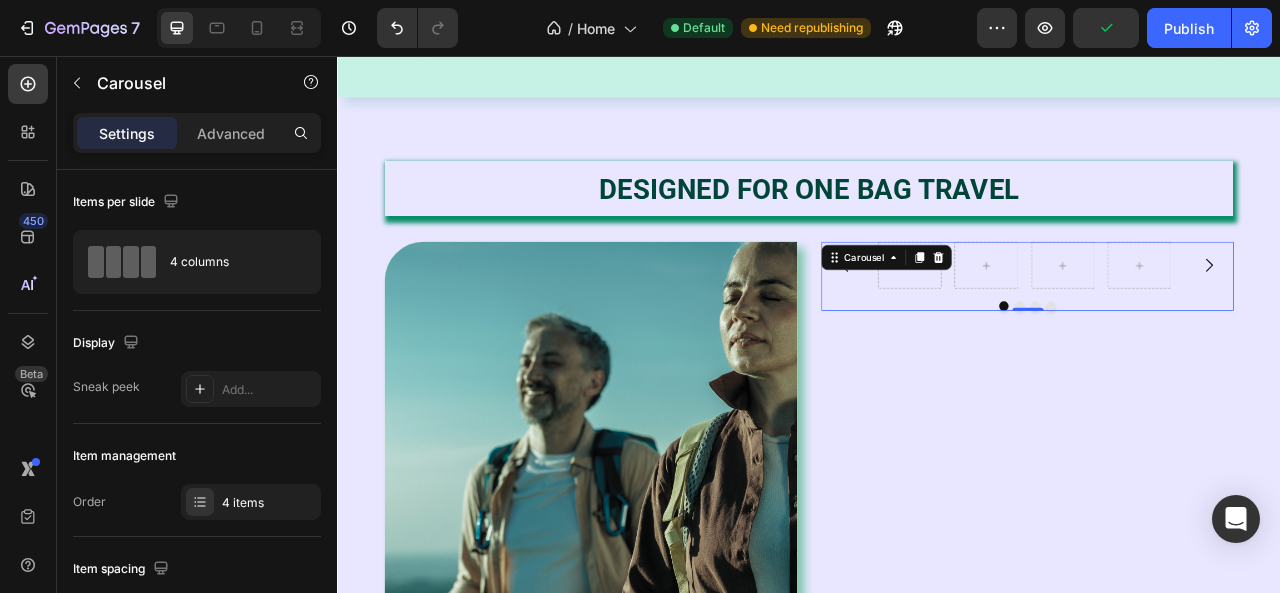 click on "Carousel   0" at bounding box center [1214, 336] 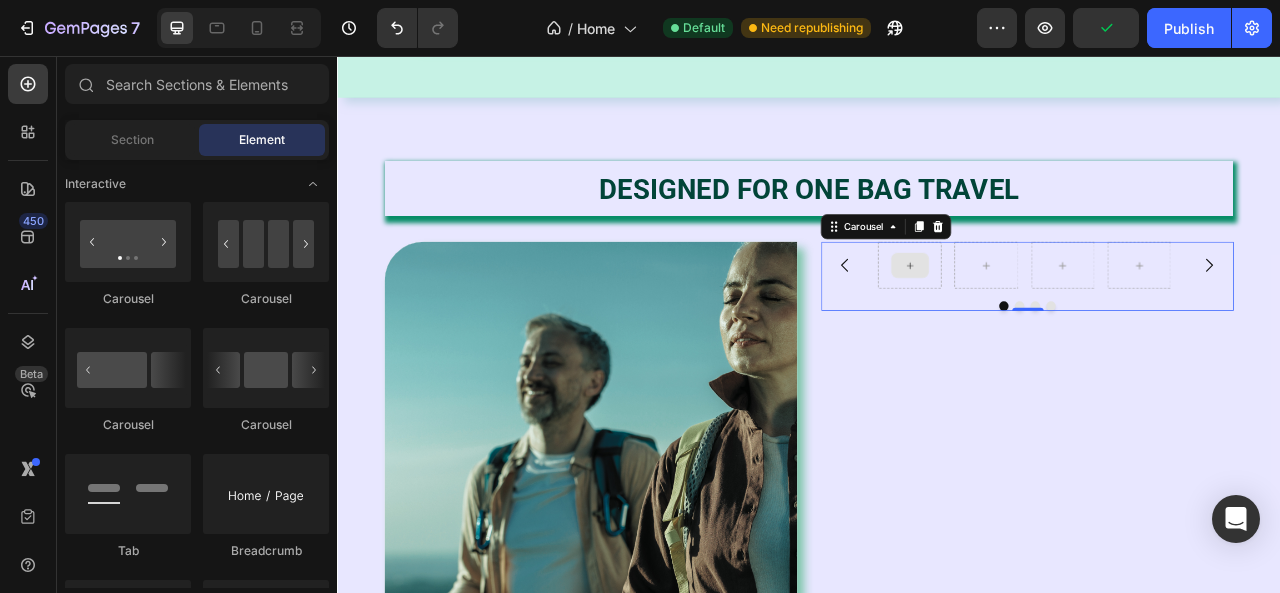 click at bounding box center [1065, 322] 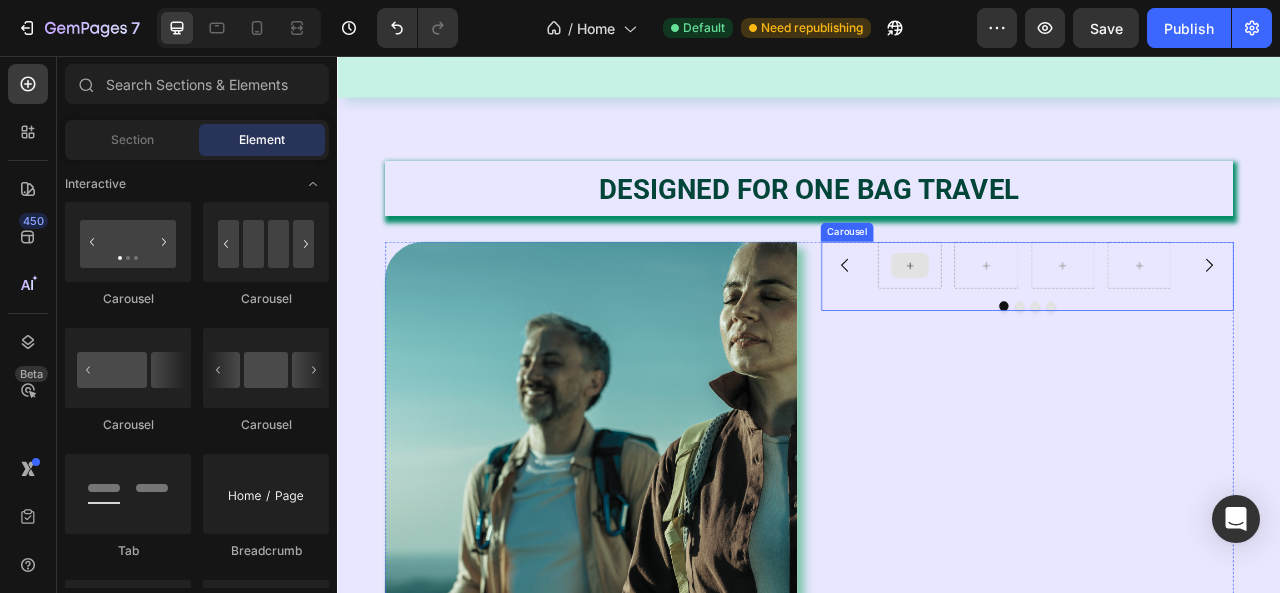 click at bounding box center [1064, 322] 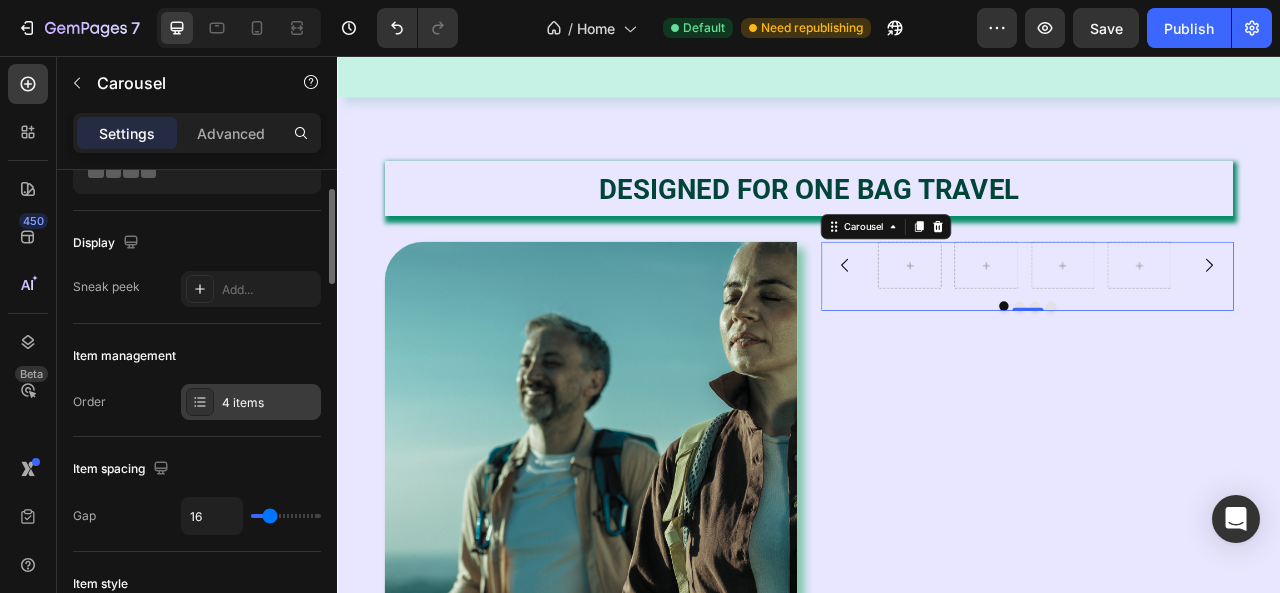 scroll, scrollTop: 0, scrollLeft: 0, axis: both 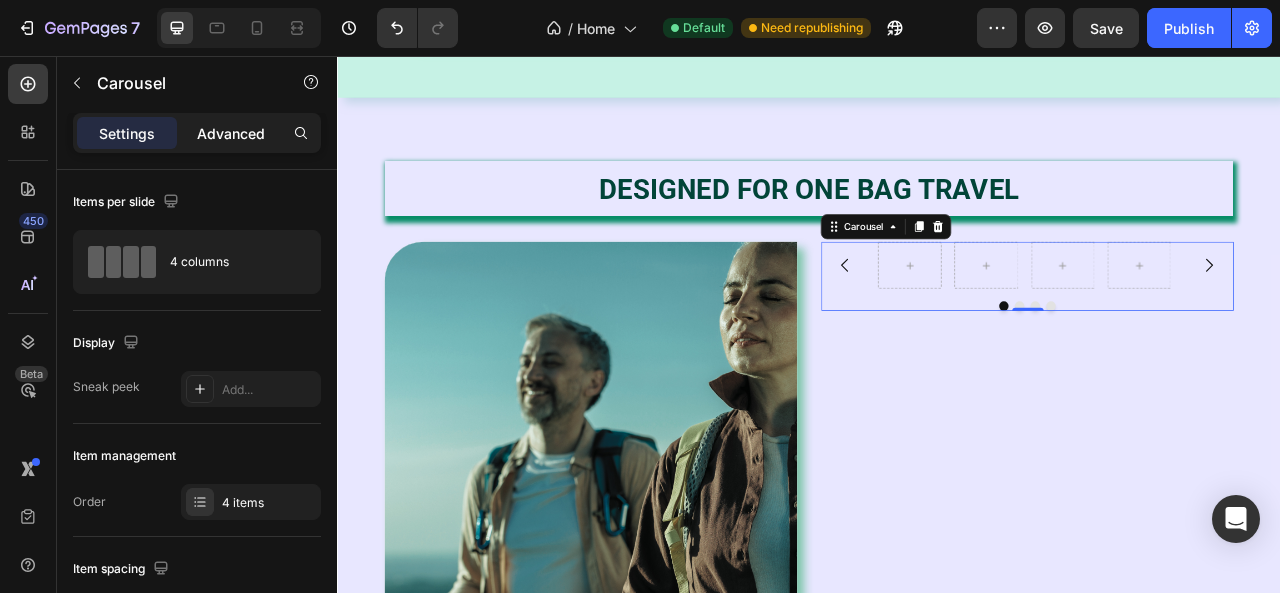 click on "Advanced" at bounding box center (231, 133) 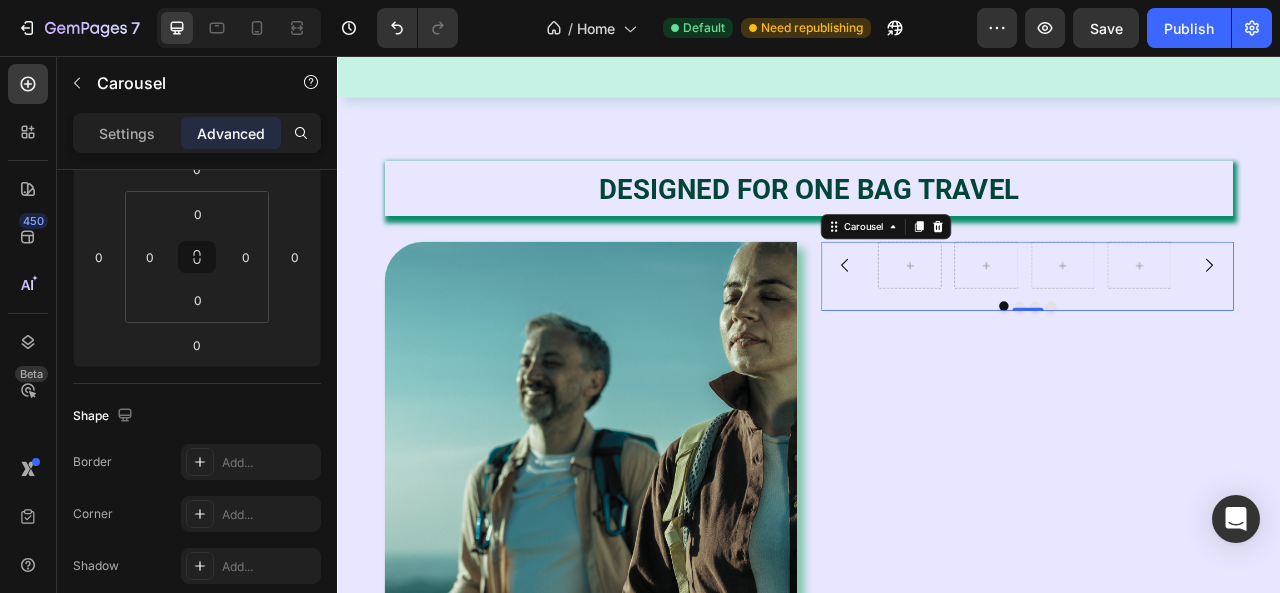 scroll, scrollTop: 0, scrollLeft: 0, axis: both 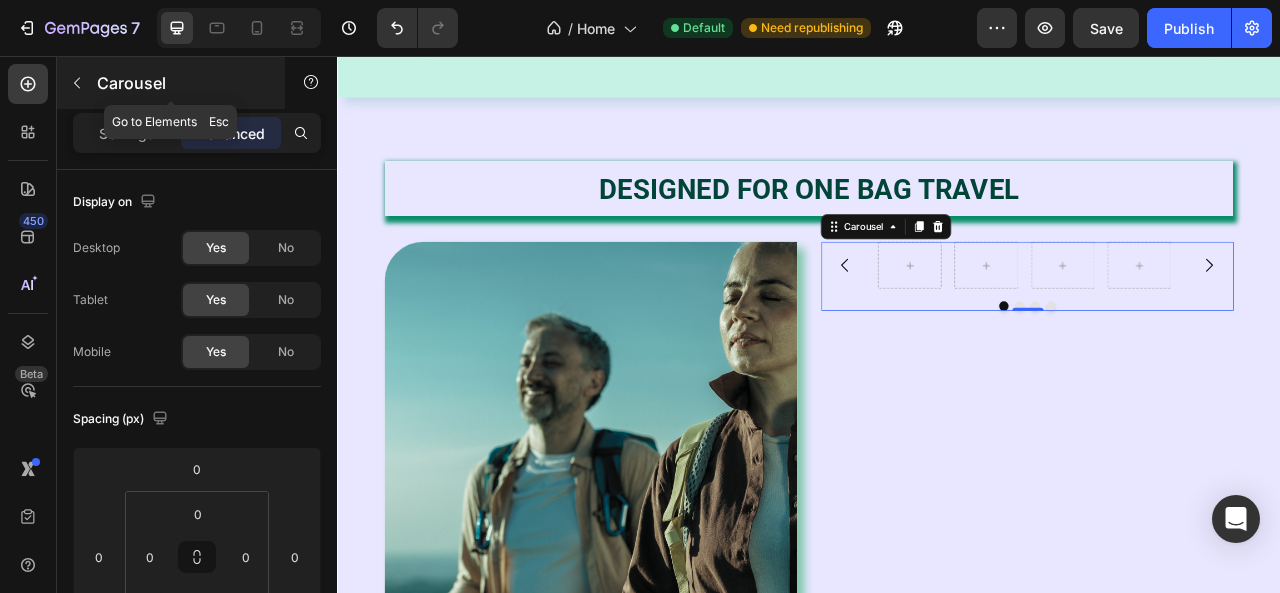 click 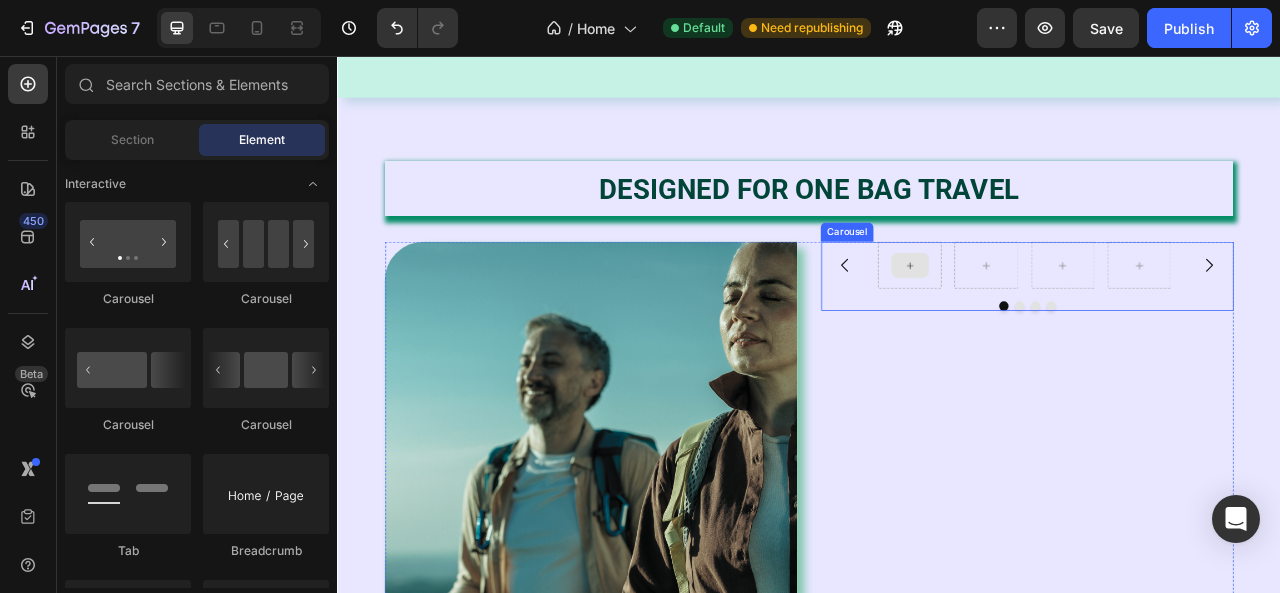 click at bounding box center [1065, 322] 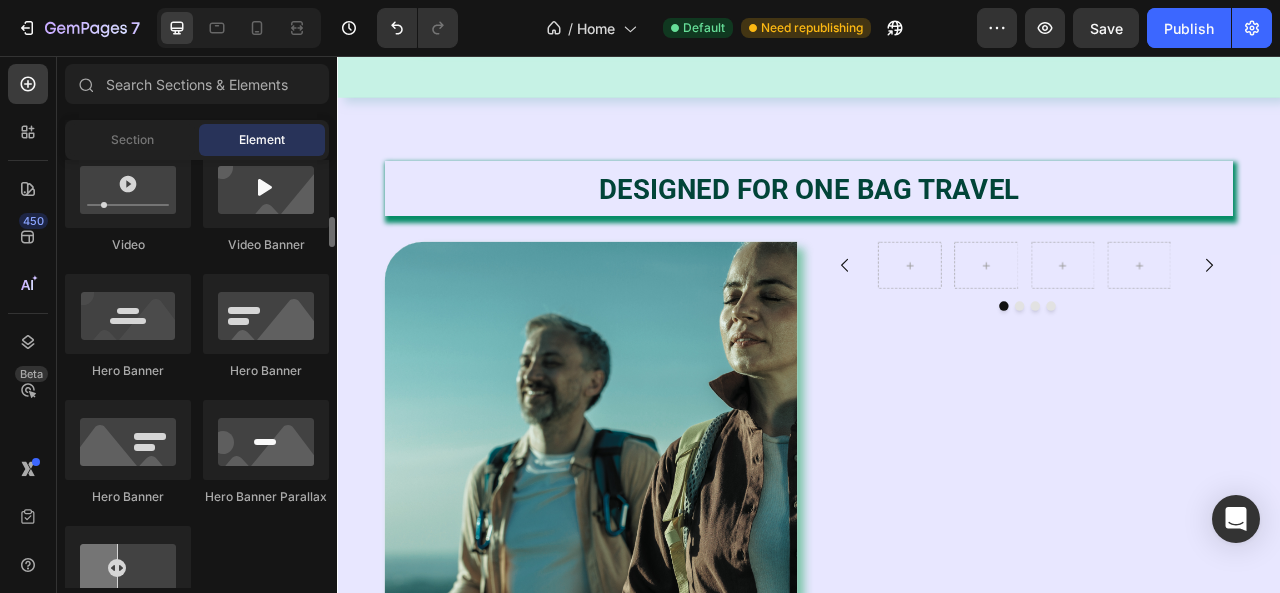 scroll, scrollTop: 600, scrollLeft: 0, axis: vertical 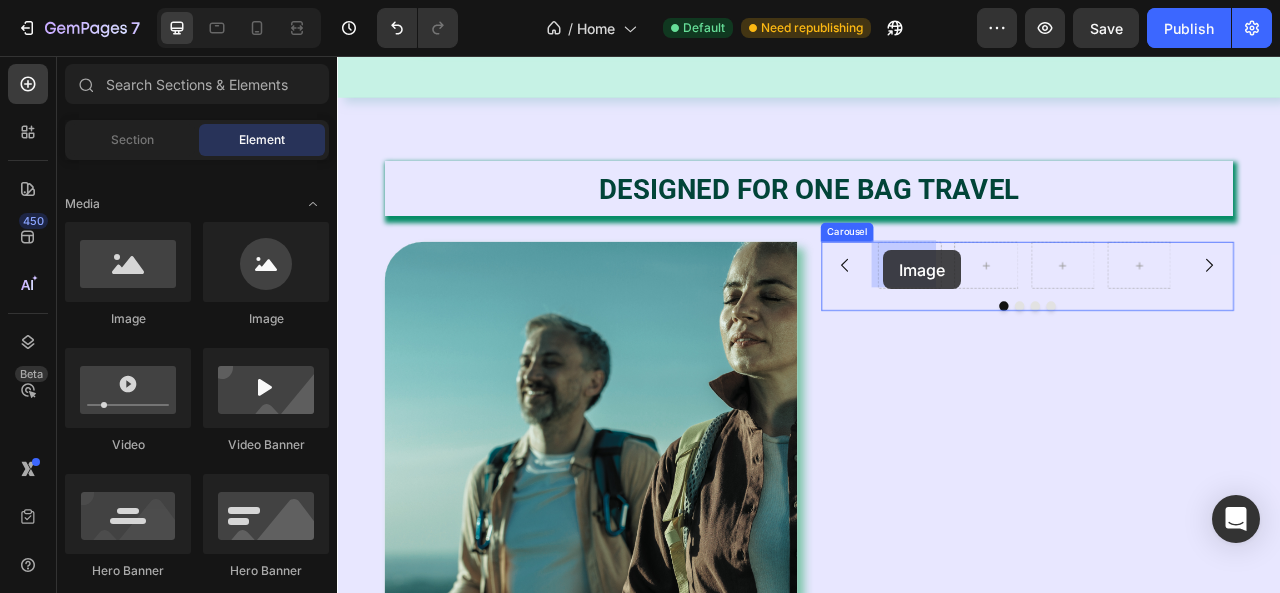drag, startPoint x: 469, startPoint y: 337, endPoint x: 1032, endPoint y: 303, distance: 564.0257 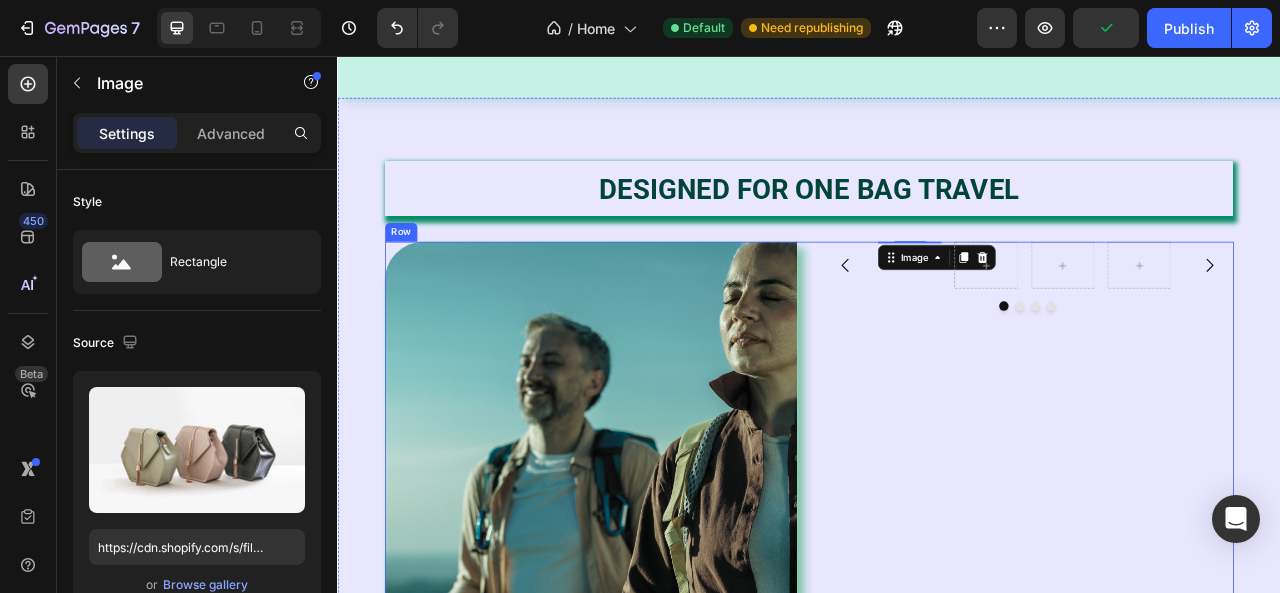 click on "Image   0
Carousel" at bounding box center [1214, 626] 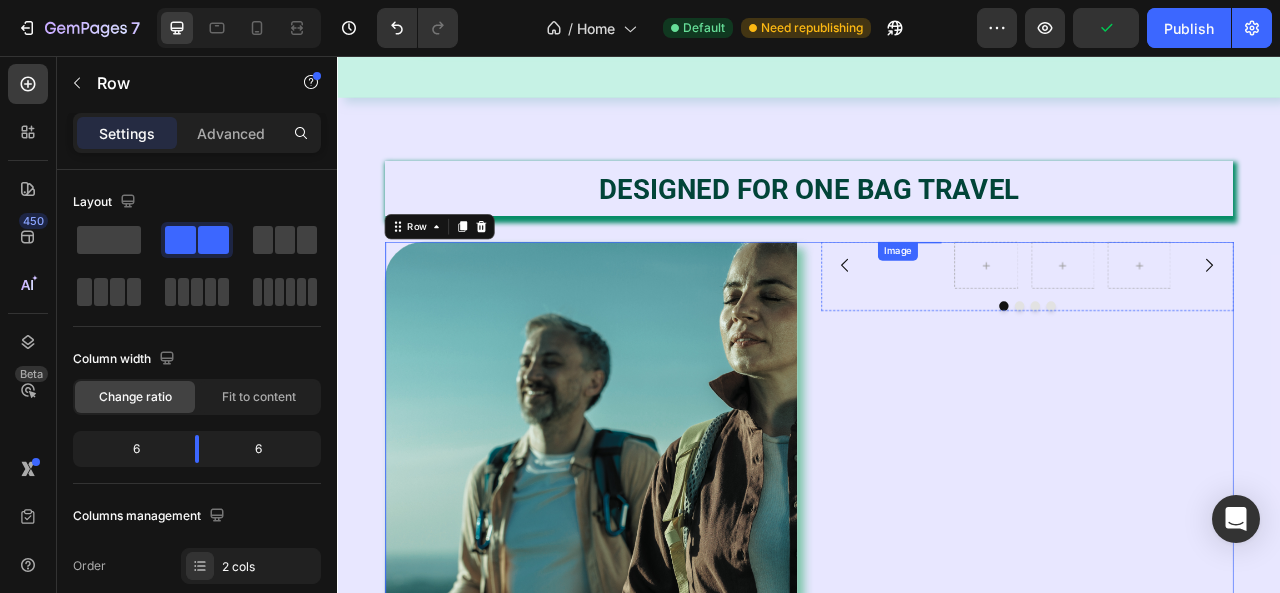 click at bounding box center (1064, 292) 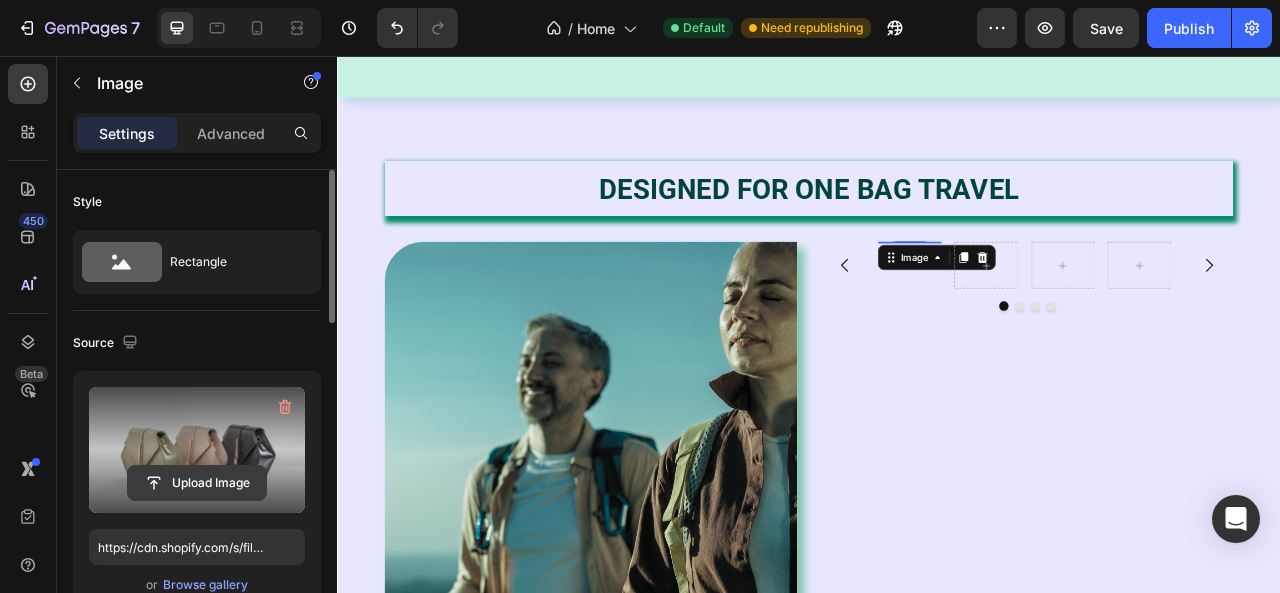 click 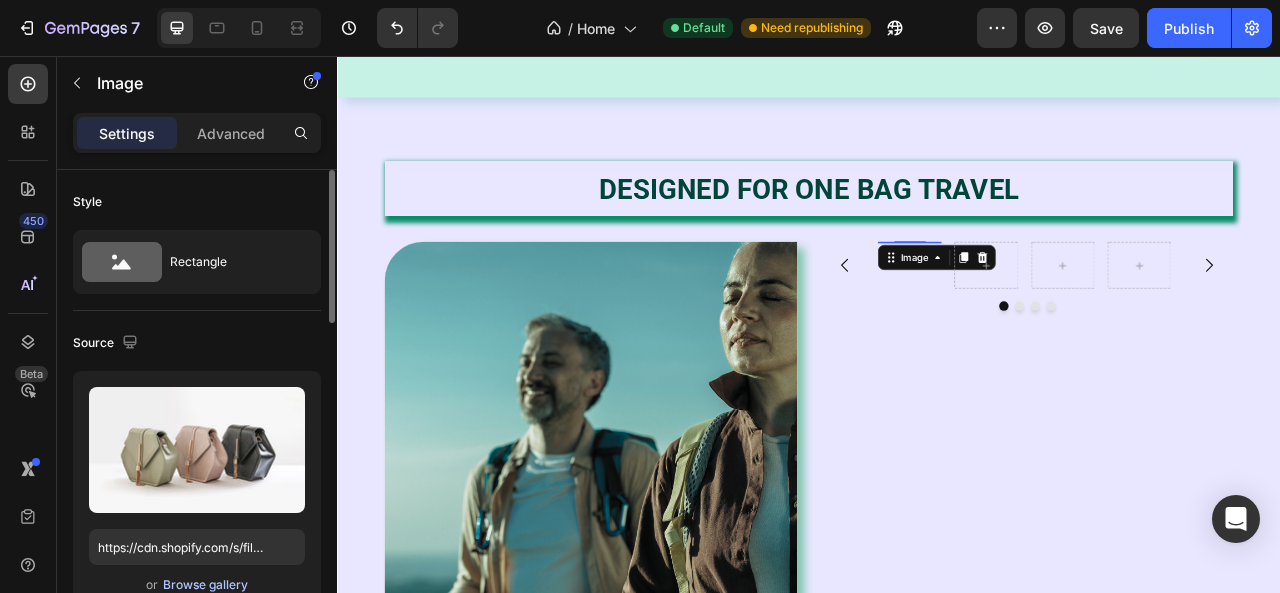 click on "Browse gallery" at bounding box center (205, 585) 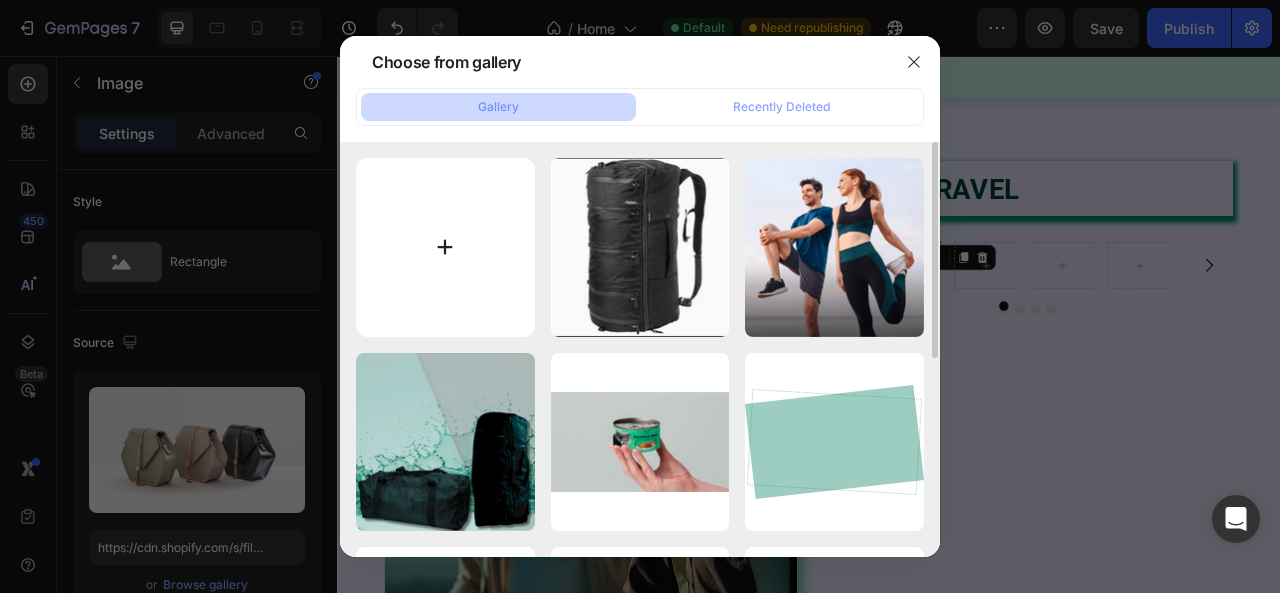 click at bounding box center (445, 247) 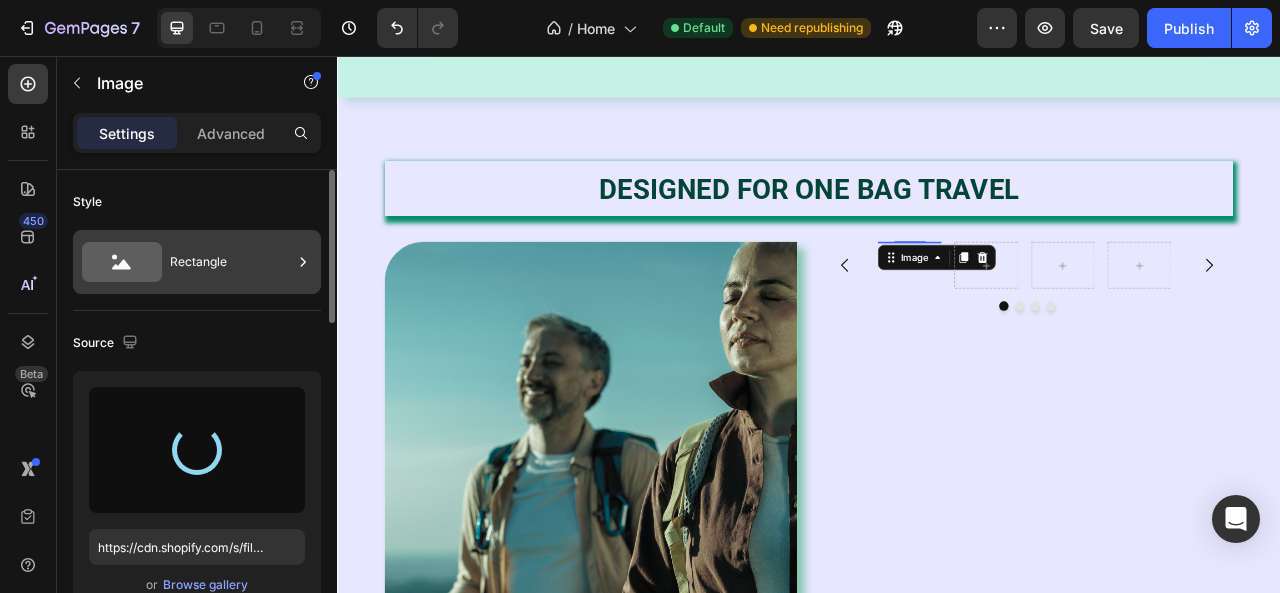 type on "https://cdn.shopify.com/s/files/1/0648/0910/7552/files/gempages_577997880346804752-20448624-6f67-49c2-af9d-6b206265e3a2.png" 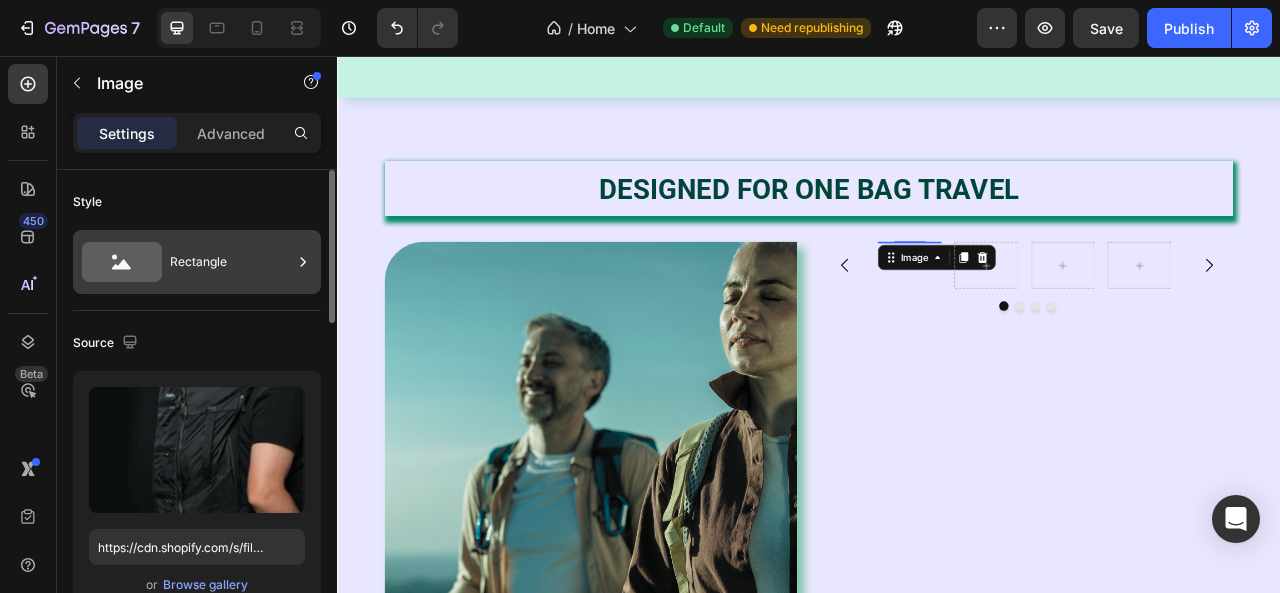 click on "Rectangle" at bounding box center (231, 262) 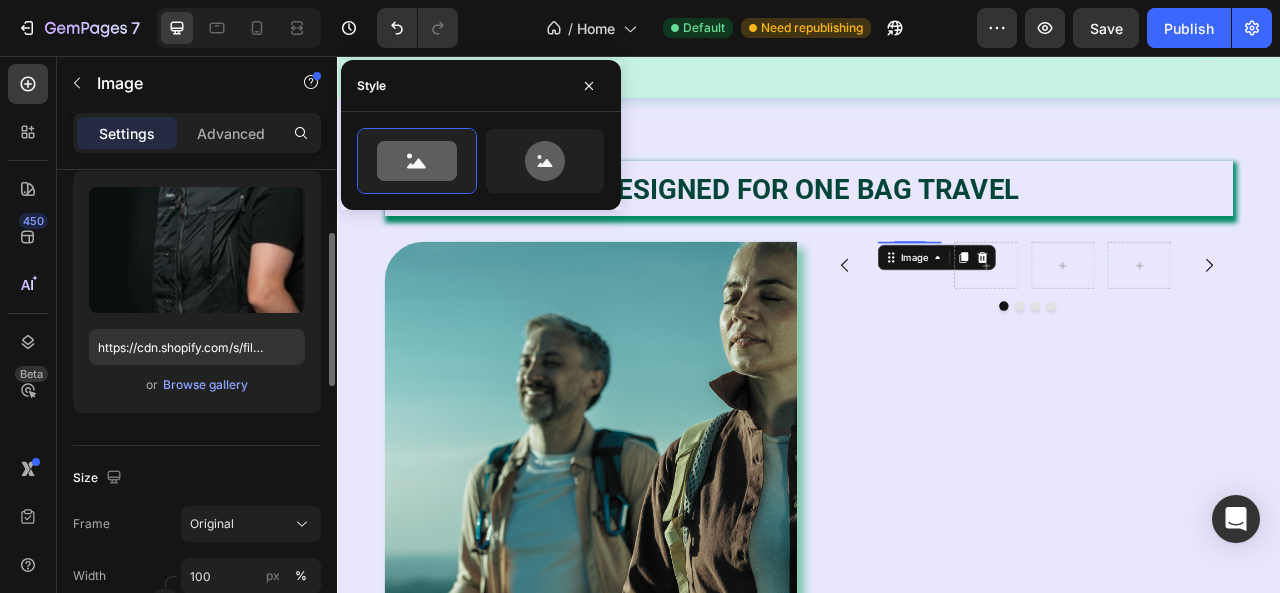 scroll, scrollTop: 300, scrollLeft: 0, axis: vertical 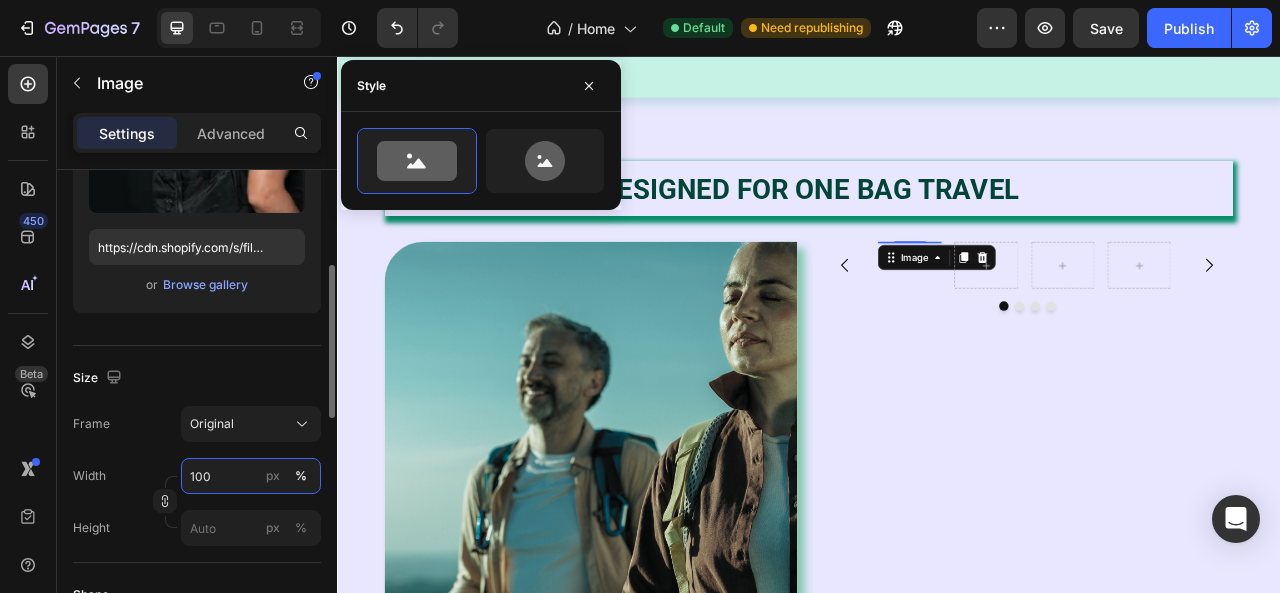 click on "100" at bounding box center [251, 476] 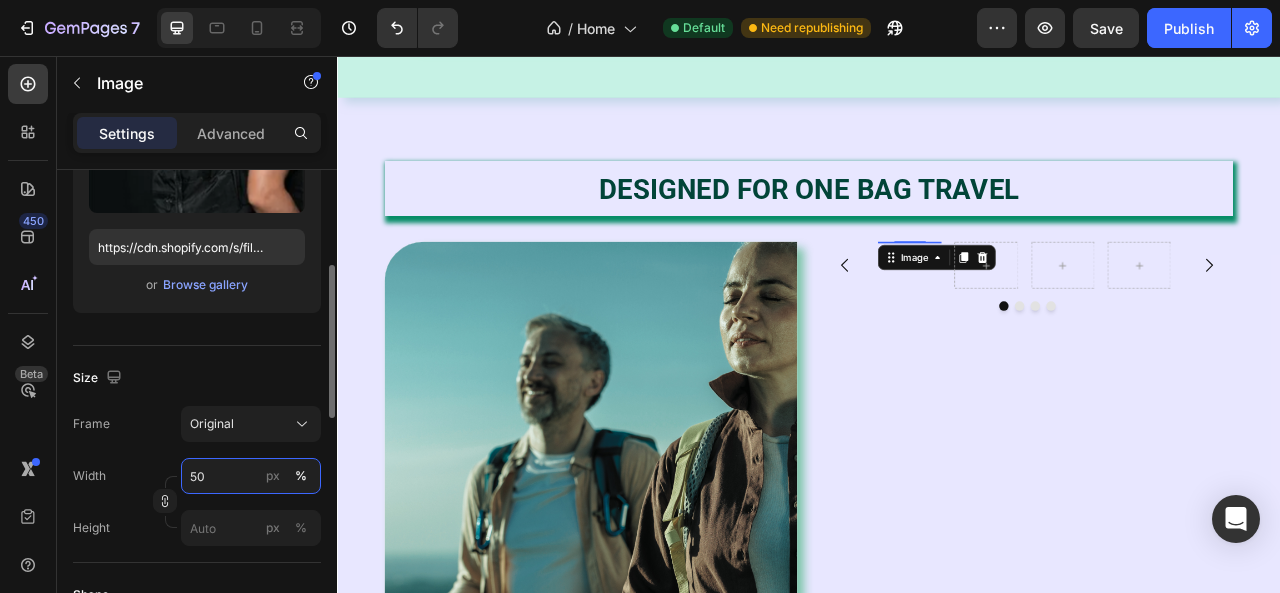 type on "5" 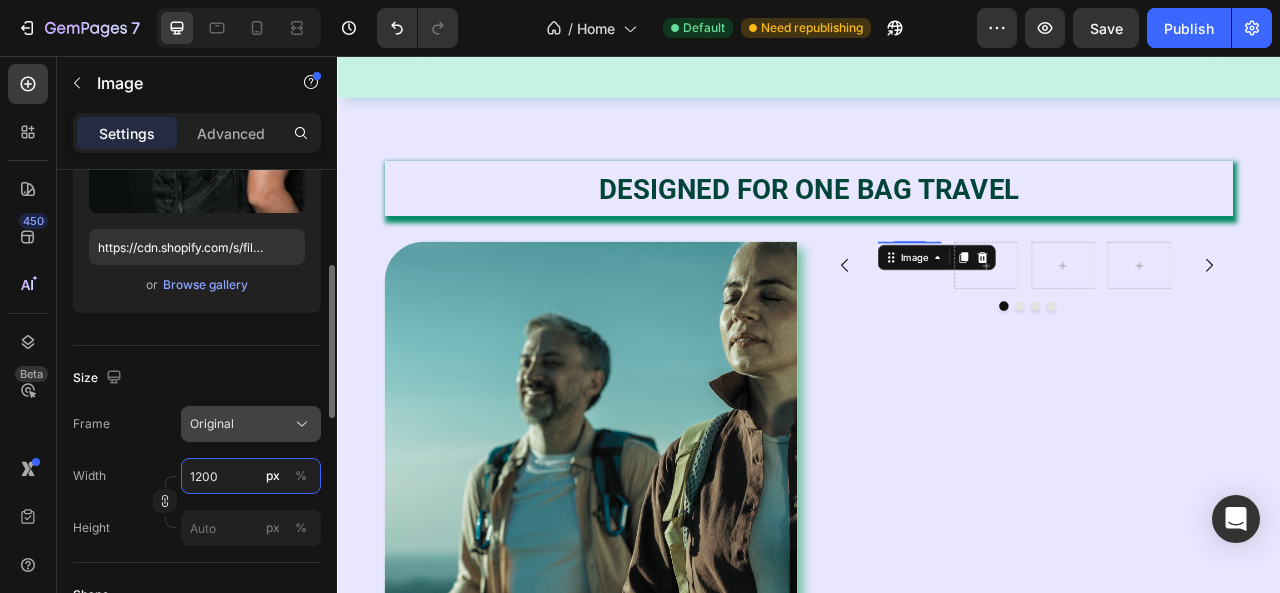 type on "1200" 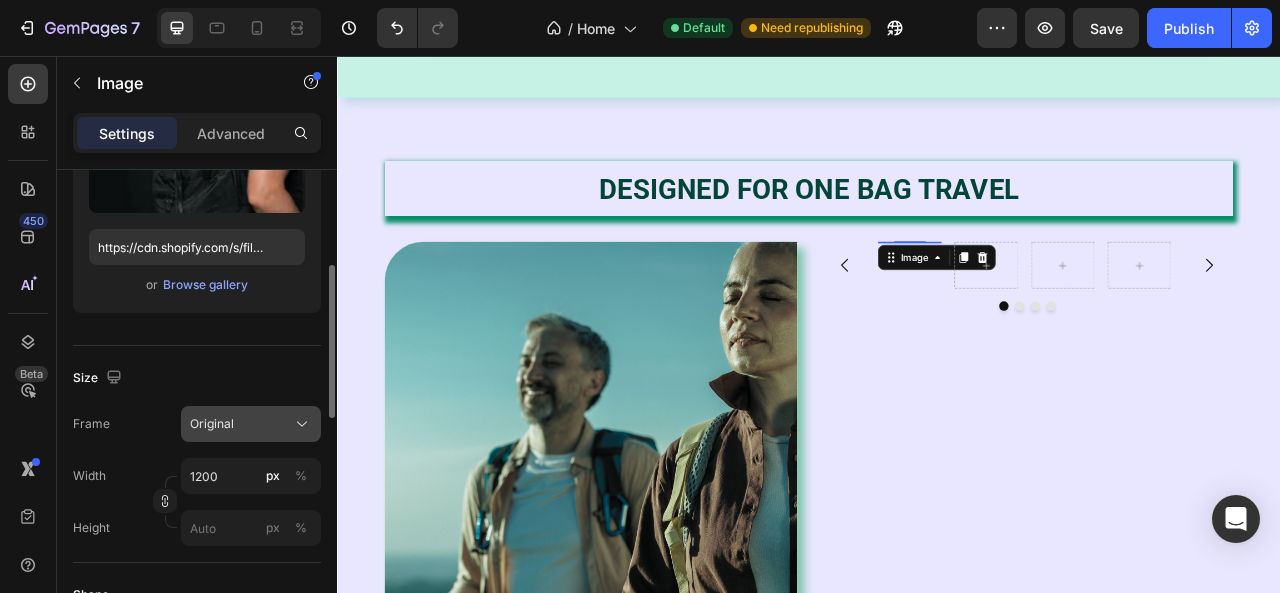 click on "Original" 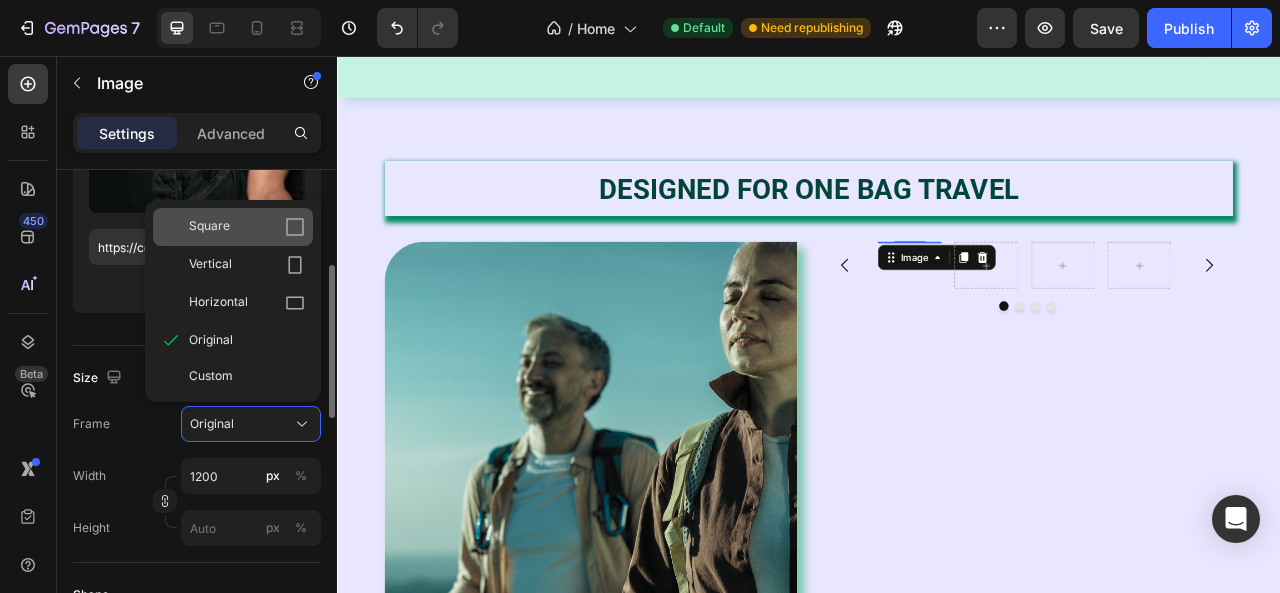 click on "Square" 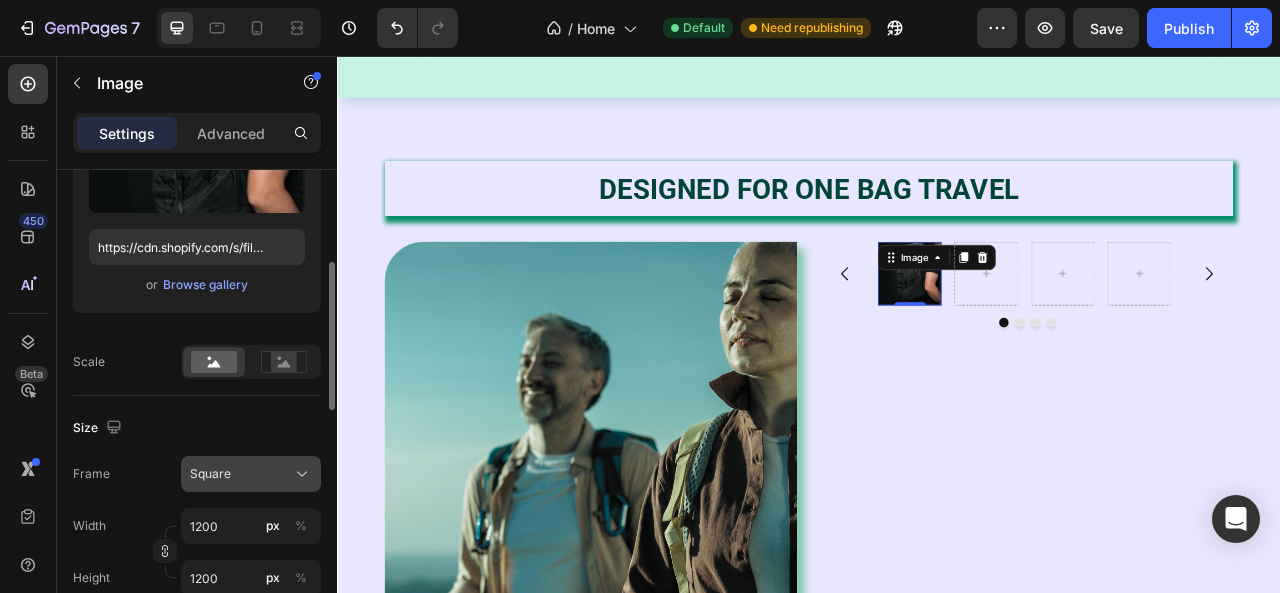 click on "Square" 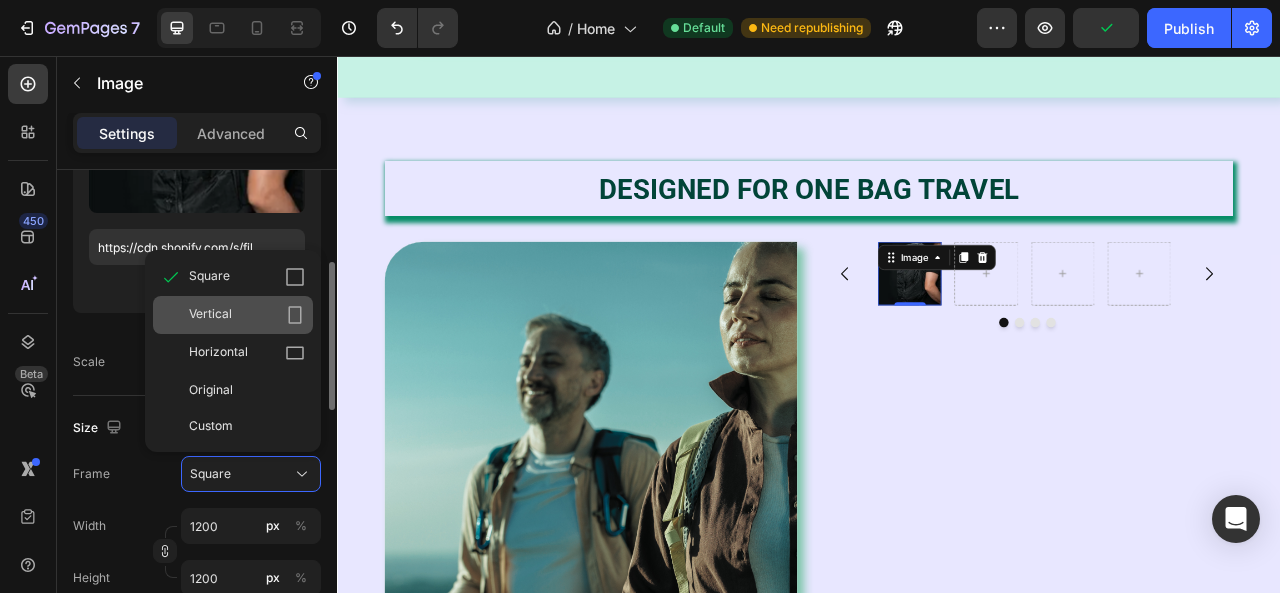 click on "Vertical" at bounding box center [247, 315] 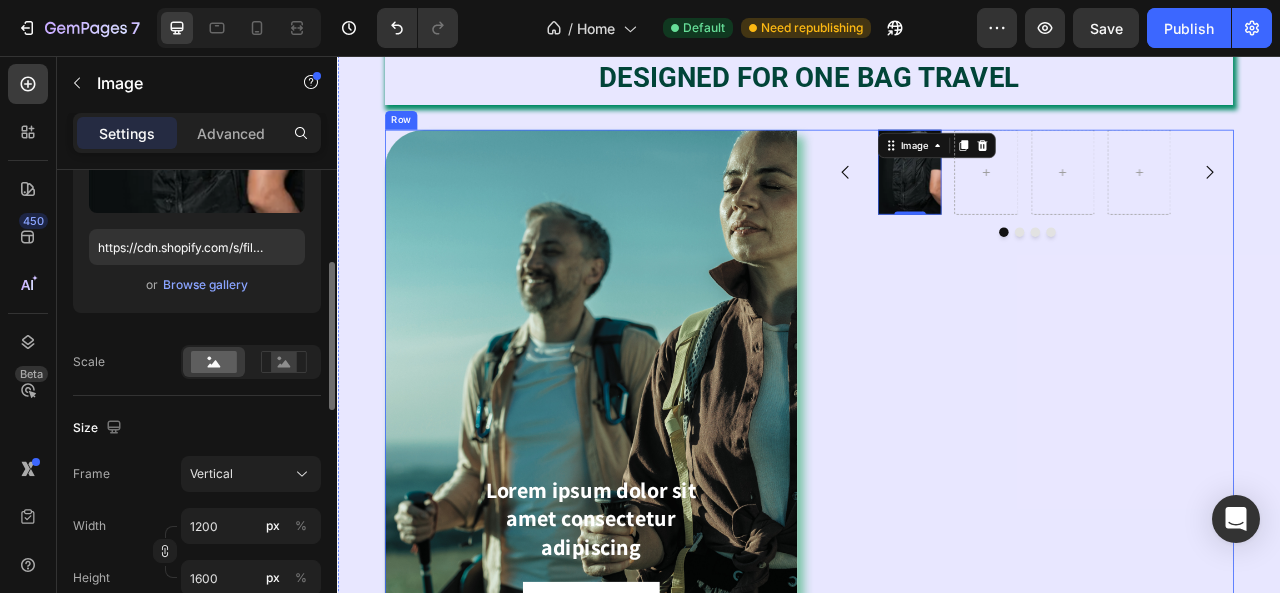 scroll, scrollTop: 1632, scrollLeft: 0, axis: vertical 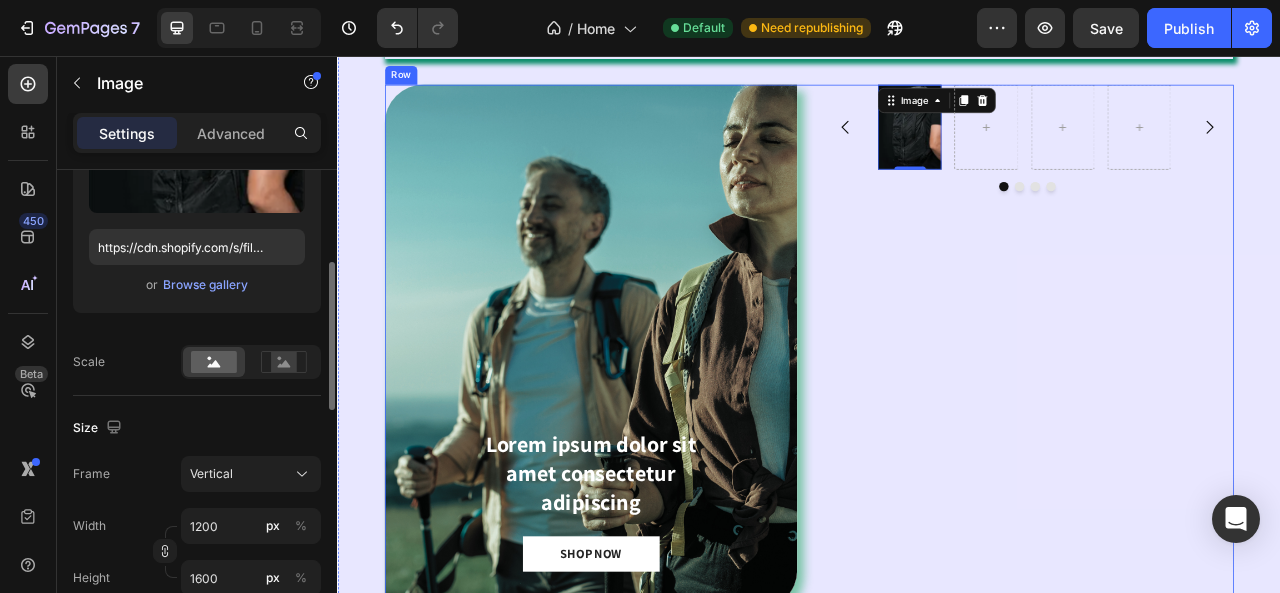 type on "120" 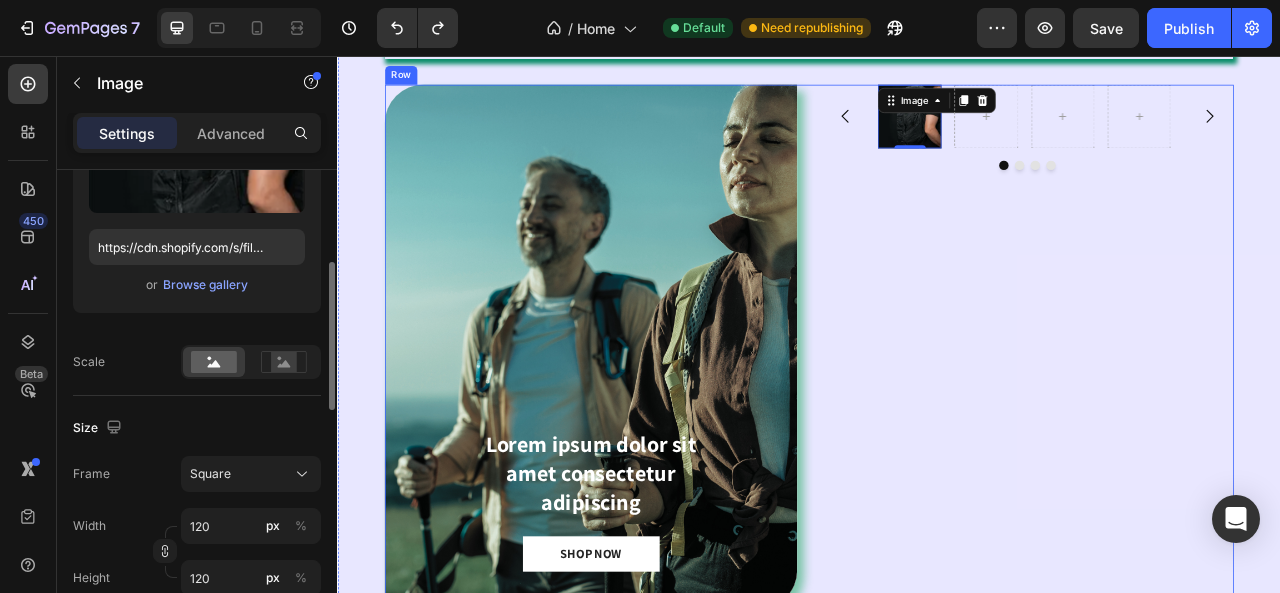 type on "1200" 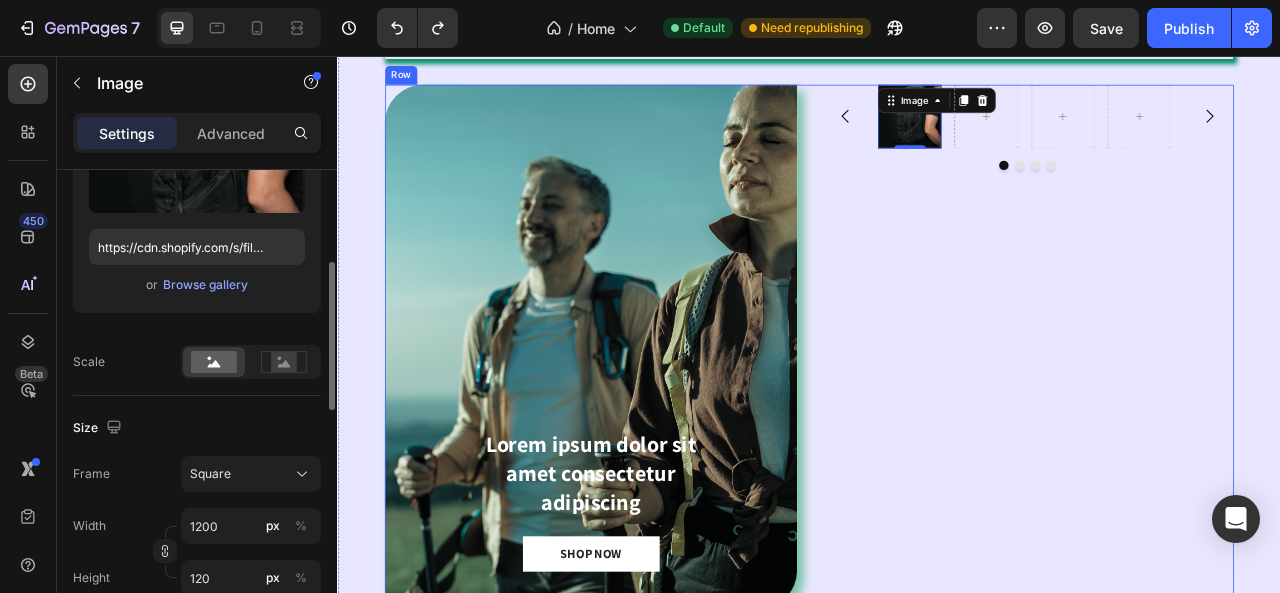 type 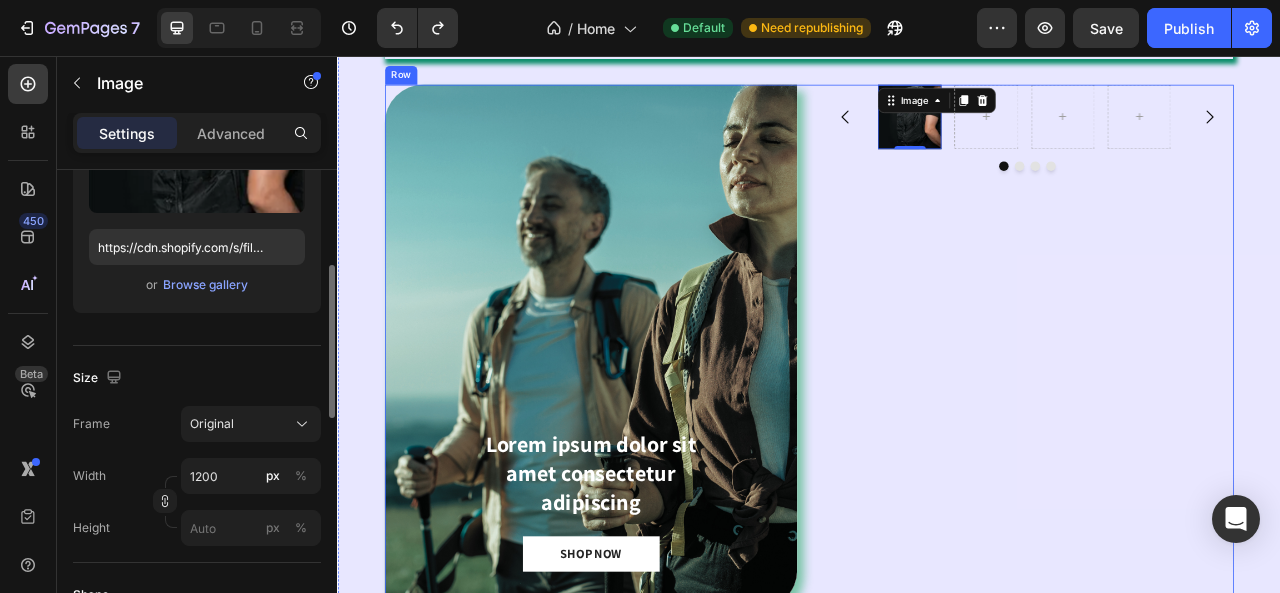 type on "120" 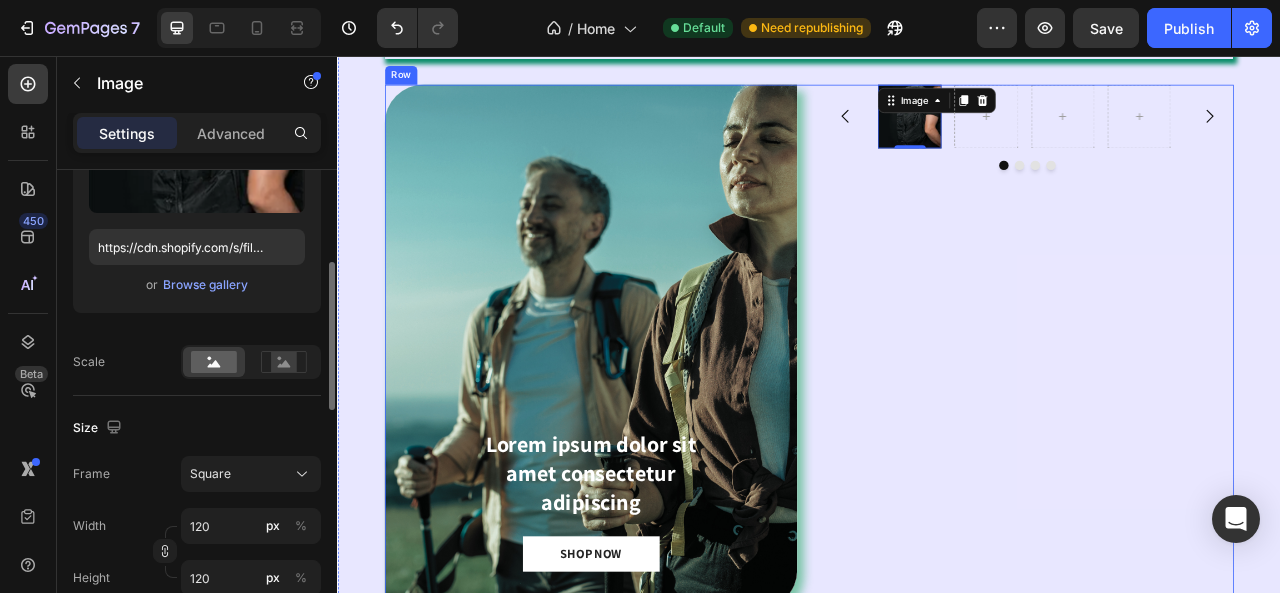 type on "1200" 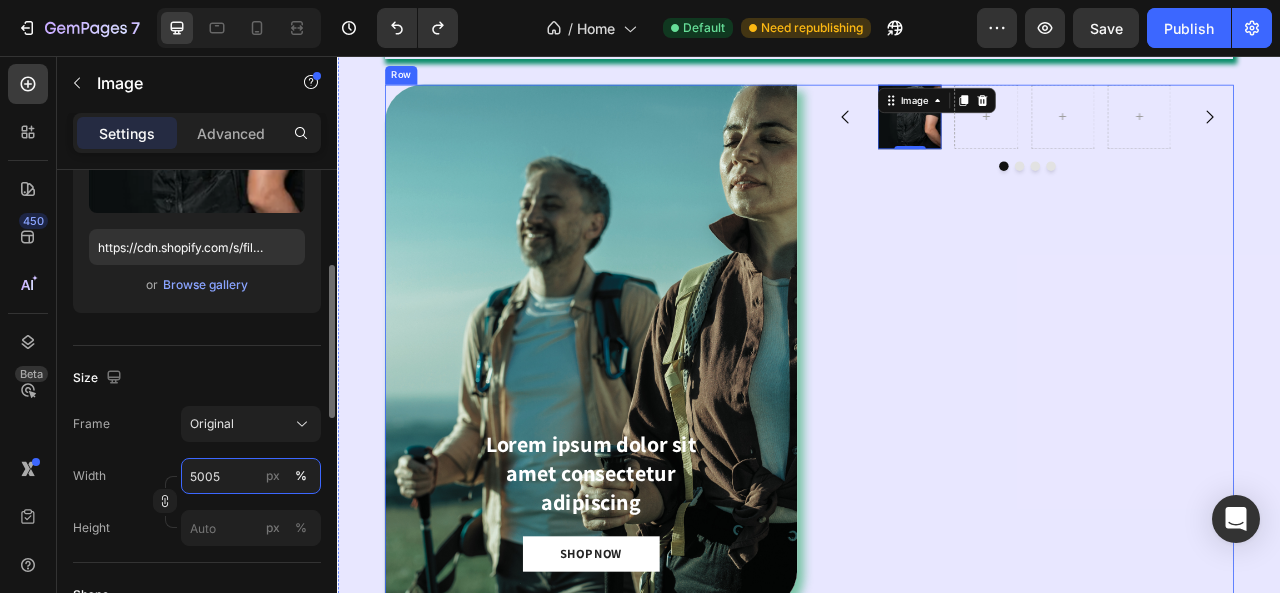 type on "100" 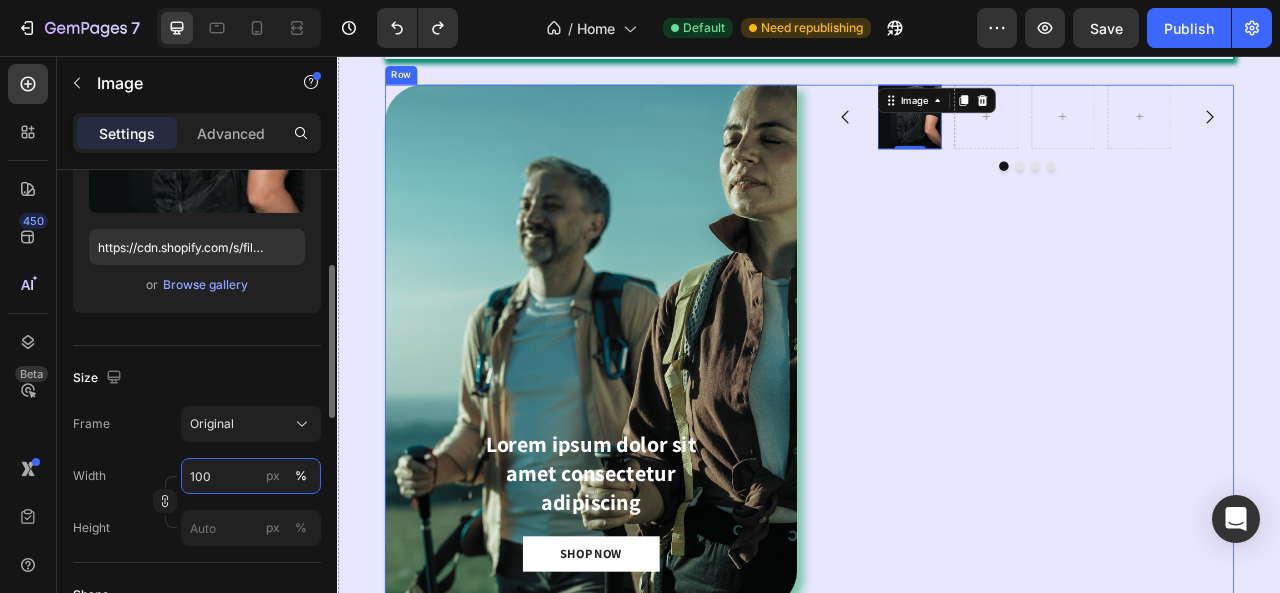 type on "https://cdn.shopify.com/s/files/1/2005/9307/files/image_demo.jpg" 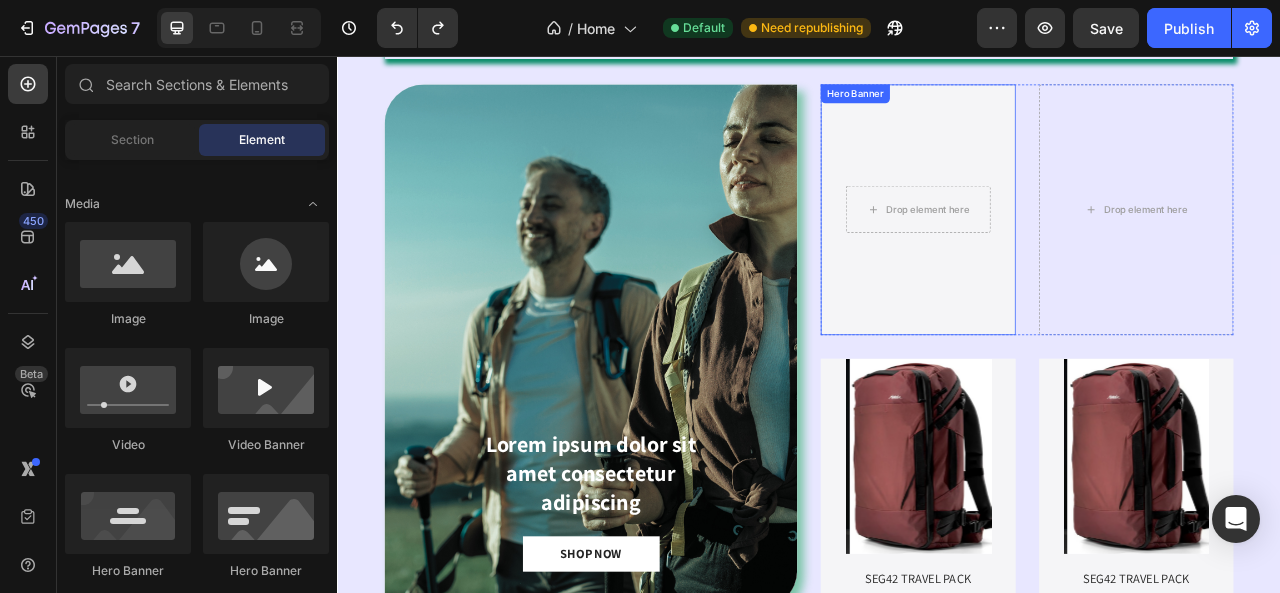 click at bounding box center (1076, 251) 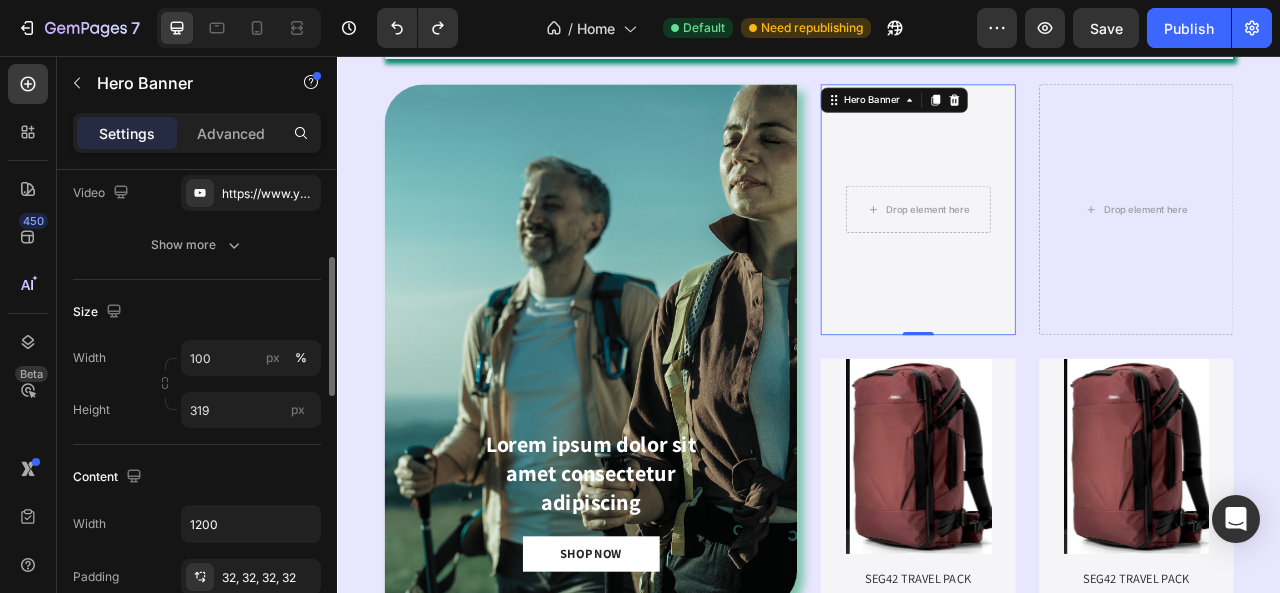 scroll, scrollTop: 0, scrollLeft: 0, axis: both 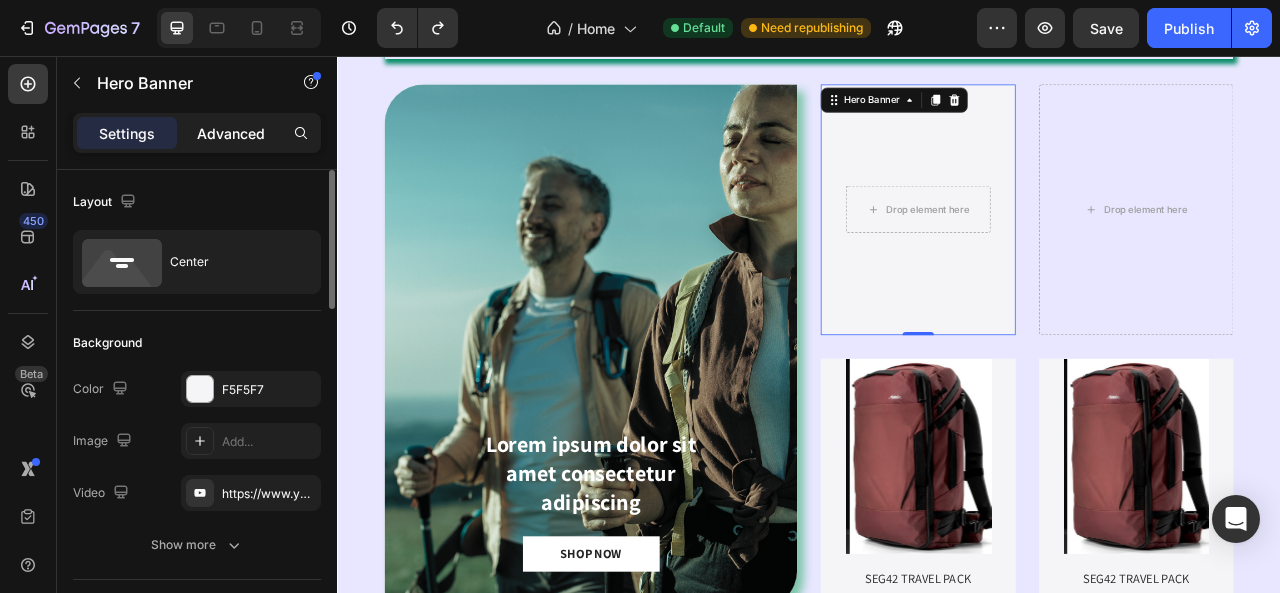 click on "Advanced" 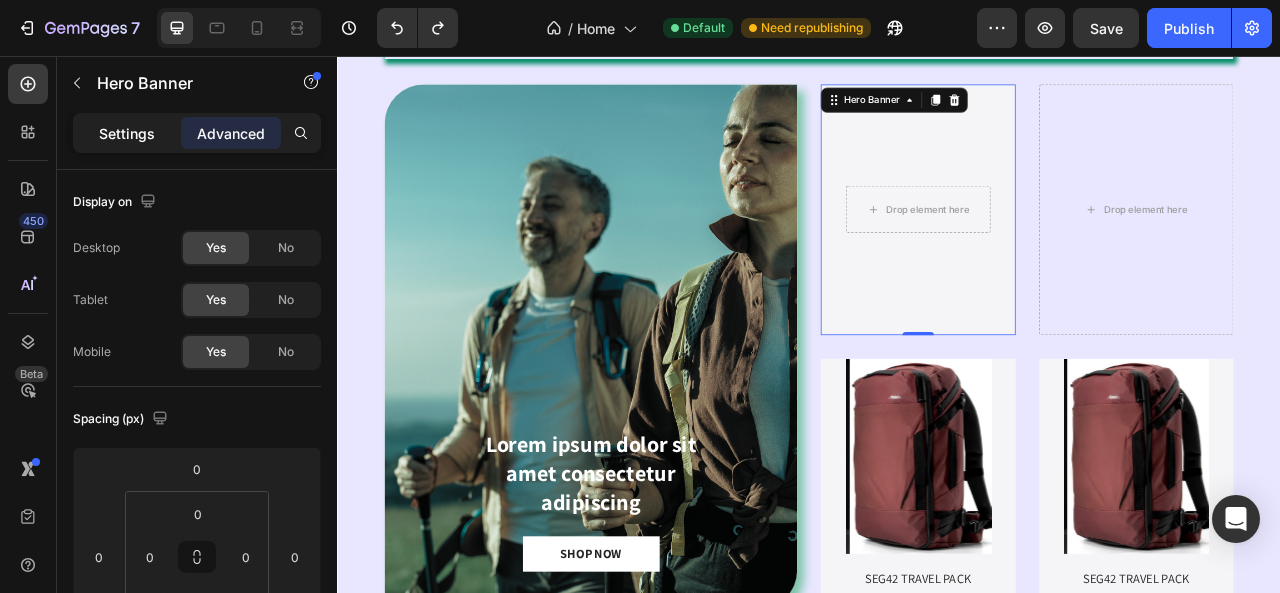 click on "Settings" at bounding box center (127, 133) 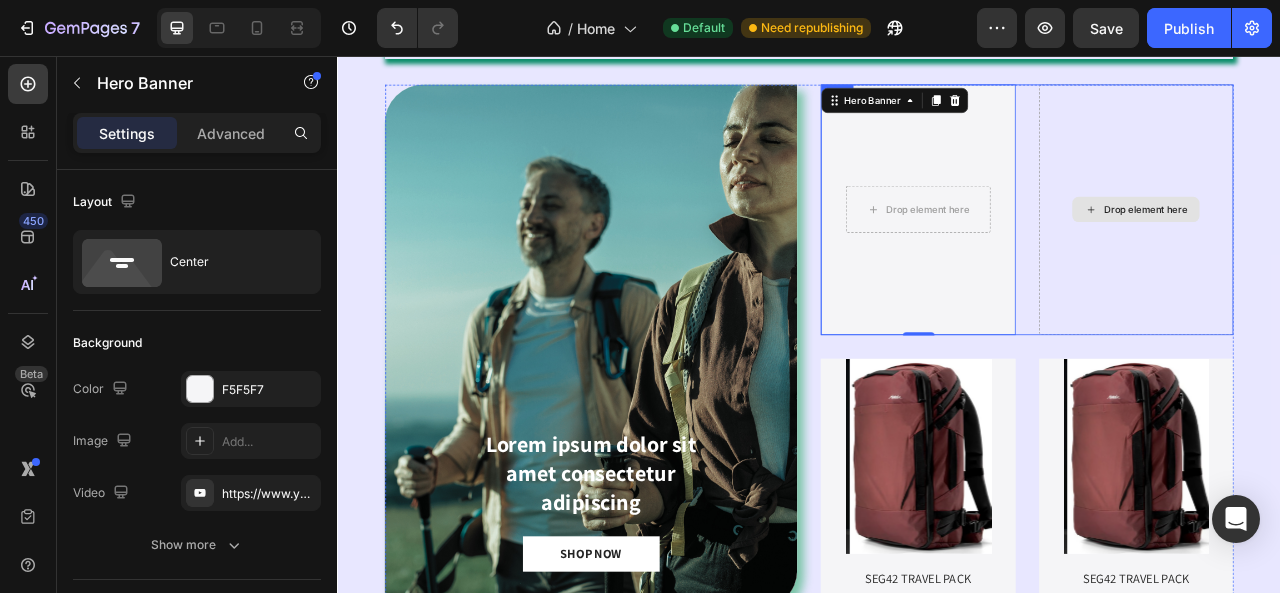 click on "Drop element here" at bounding box center [1354, 251] 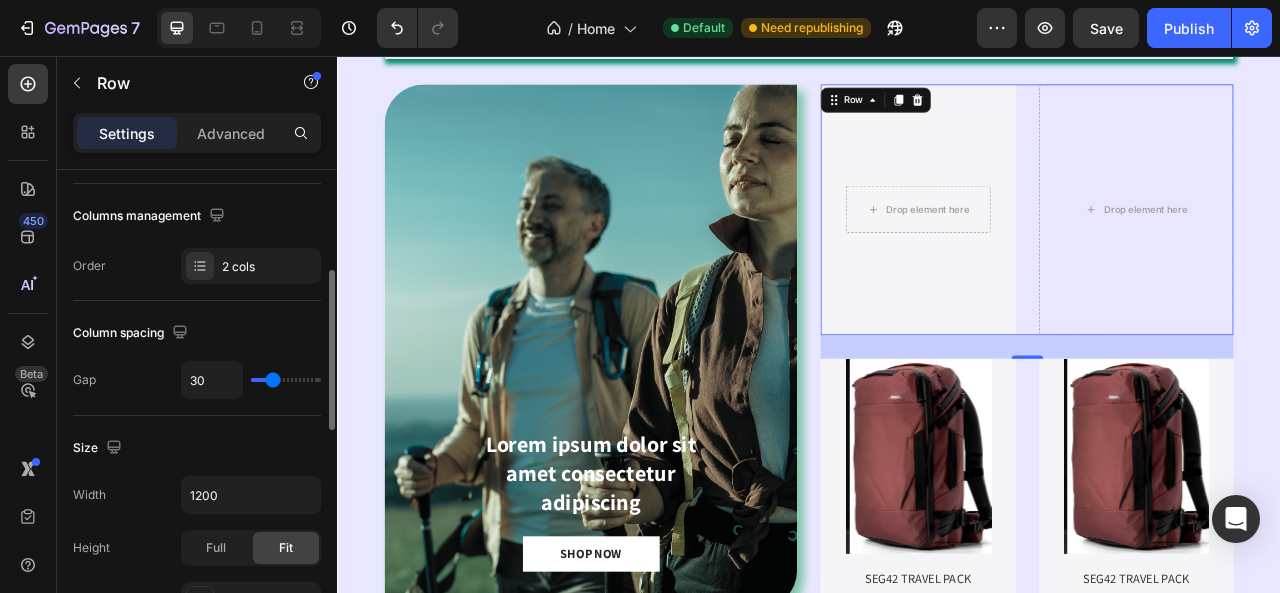 scroll, scrollTop: 0, scrollLeft: 0, axis: both 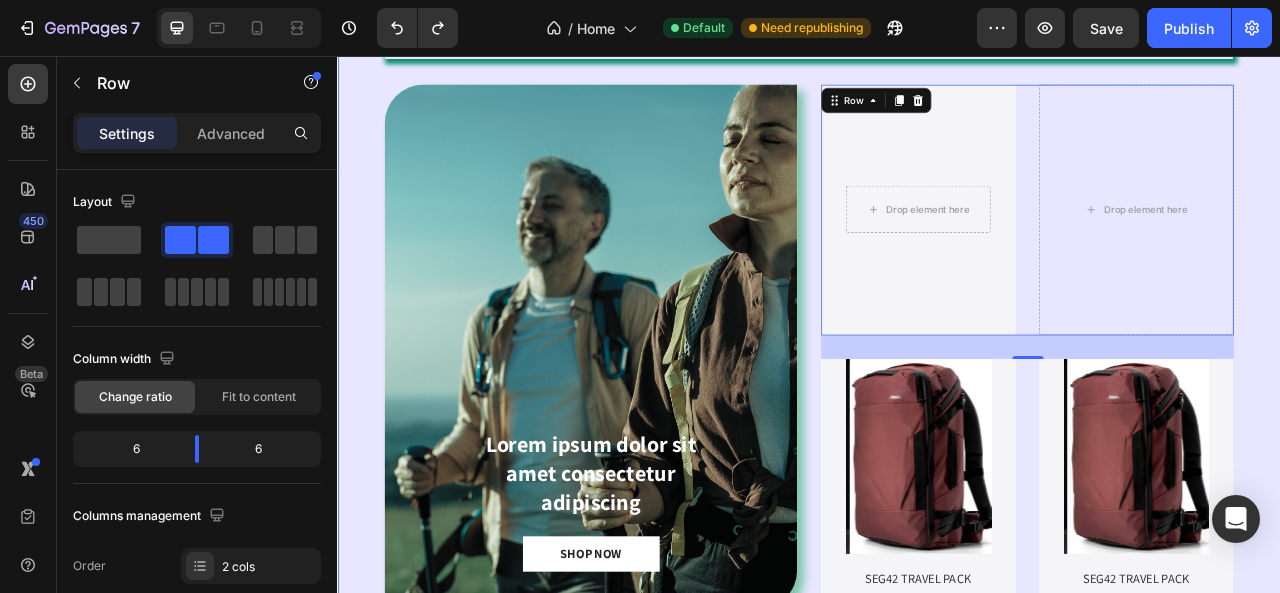 click on "⁠⁠⁠⁠⁠⁠⁠ DESIGNED FOR ONE BAG TRAVEL Heading Lorem ipsum dolor sit amet consectetur adipiscing Text Block SHOP NOW Button Hero Banner
Drop element here Hero Banner
Drop element here Row   30 Product Images SEG42 TRAVEL PACK Product Title Nemo enim ipsam voluptatem Text Block Product Hero Banner Product Images SEG42 TRAVEL PACK Product Title Nemo enim ipsam voluptatem Text Block Product Hero Banner Row Row Section 3" at bounding box center (937, 373) 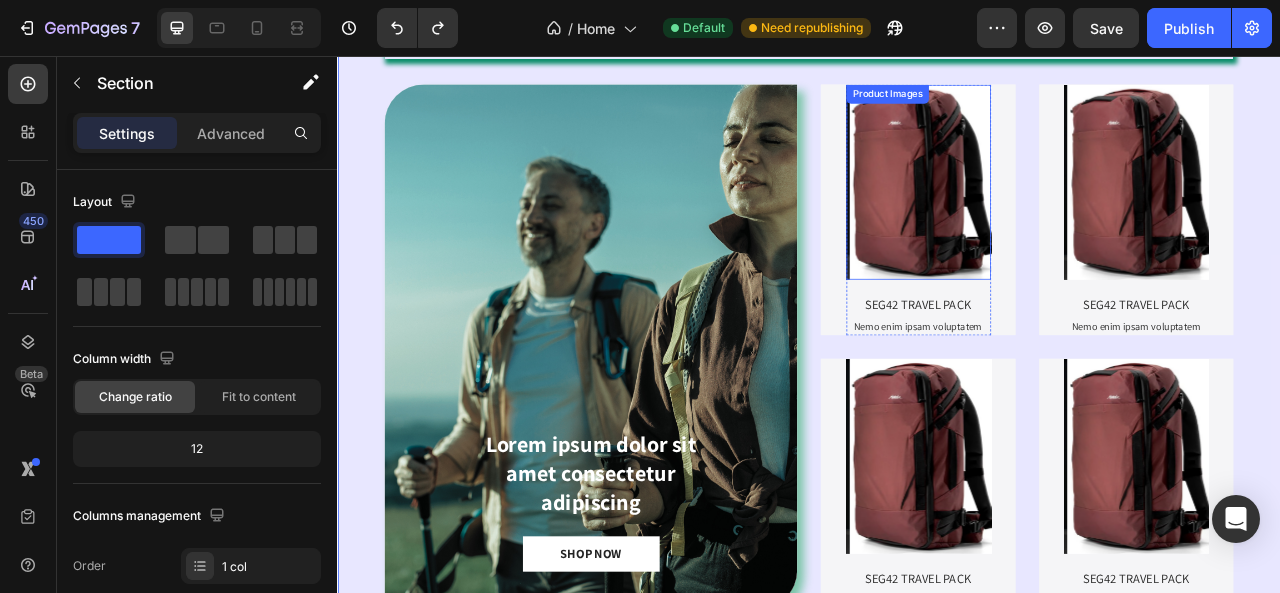 click at bounding box center [1080, 216] 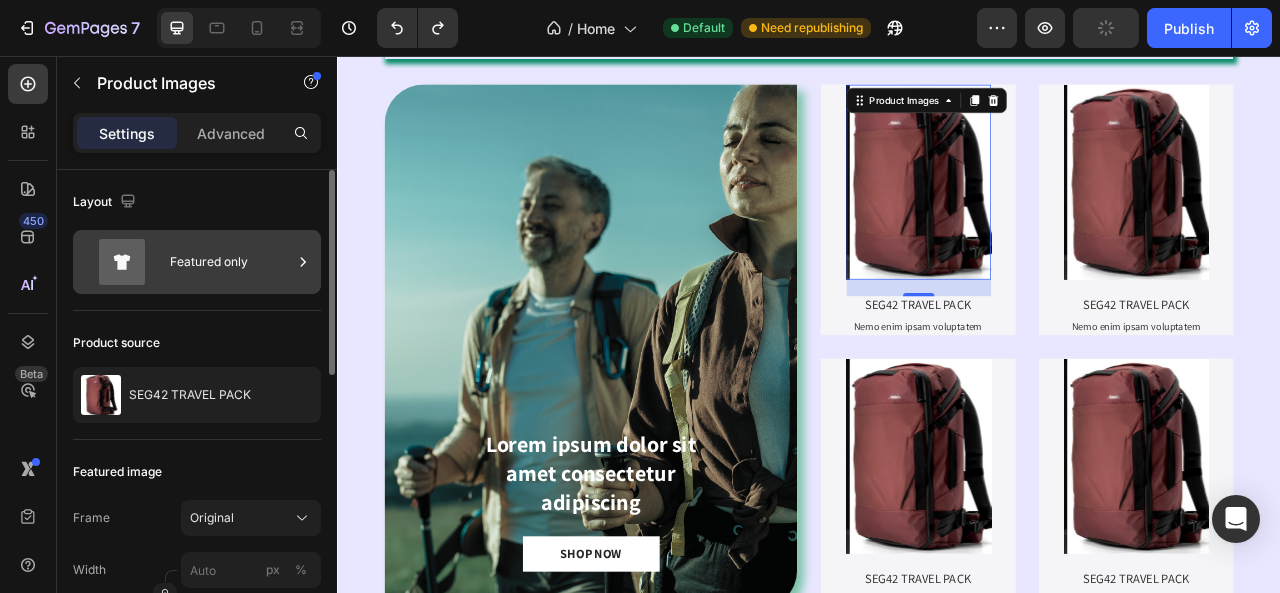 click on "Featured only" at bounding box center [231, 262] 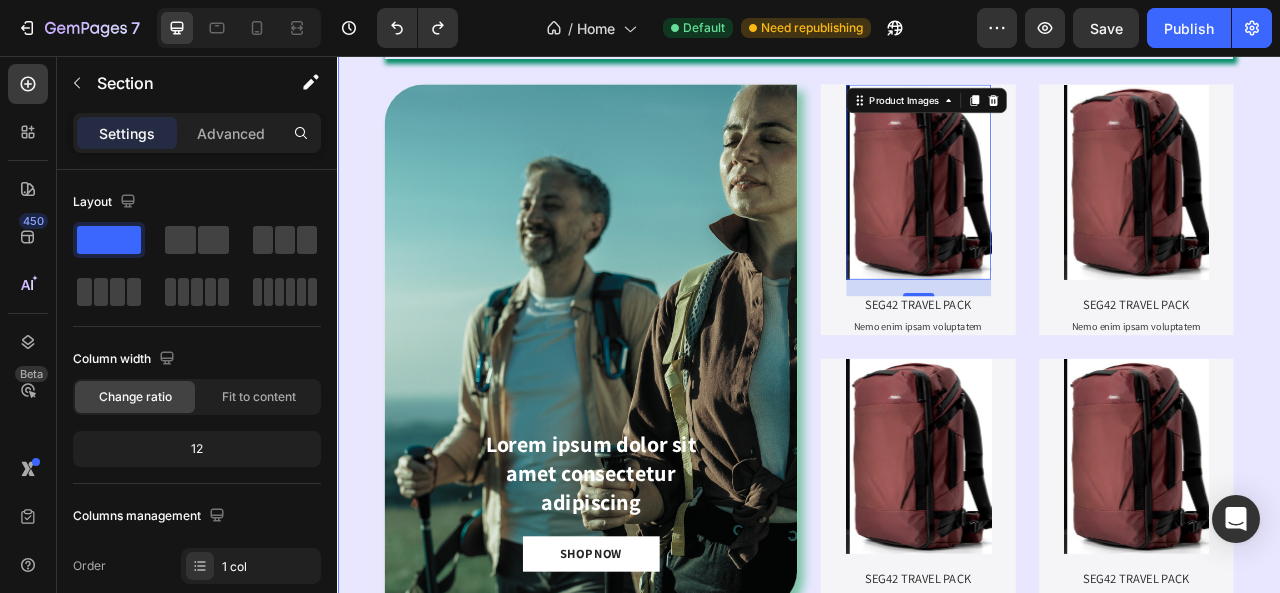 click on "⁠⁠⁠⁠⁠⁠⁠ DESIGNED FOR ONE BAG TRAVEL Heading Lorem ipsum dolor sit amet consectetur adipiscing Text Block SHOP NOW Button Hero Banner Product Images   21 SEG42 TRAVEL PACK Product Title Nemo enim ipsam voluptatem Text Block Product Hero Banner Product Images SEG42 TRAVEL PACK Product Title Nemo enim ipsam voluptatem Text Block Product Hero Banner Row Product Images SEG42 TRAVEL PACK Product Title Nemo enim ipsam voluptatem Text Block Product Hero Banner Product Images SEG42 TRAVEL PACK Product Title Nemo enim ipsam voluptatem Text Block Product Hero Banner Row Row Section 3" at bounding box center [937, 373] 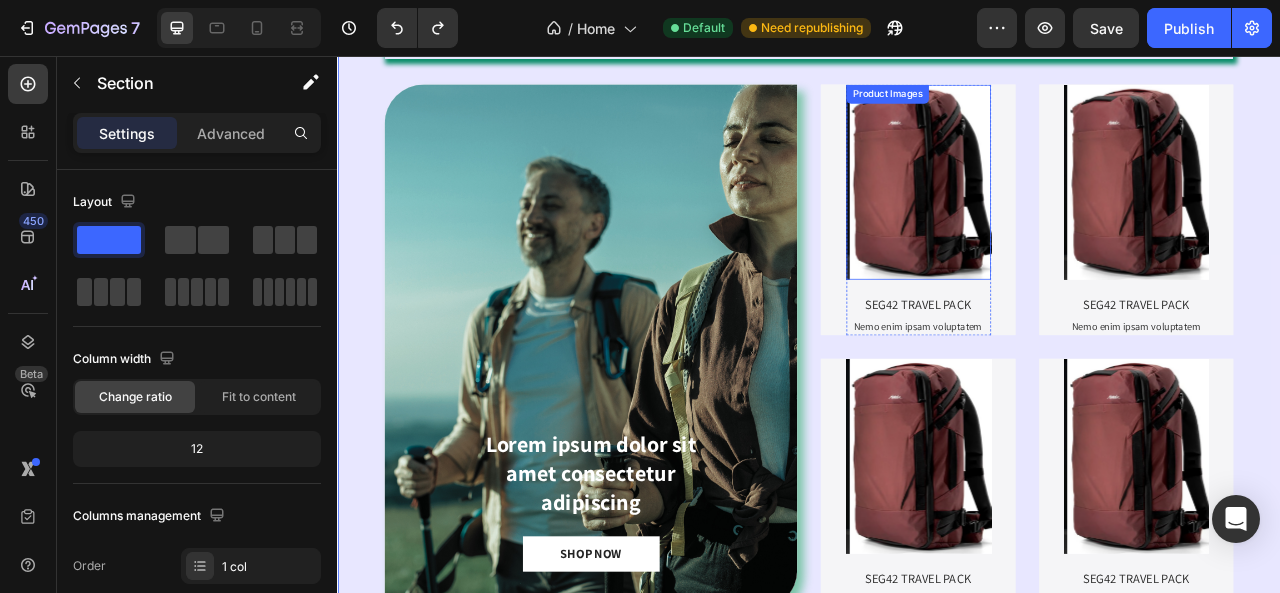 click at bounding box center (1080, 216) 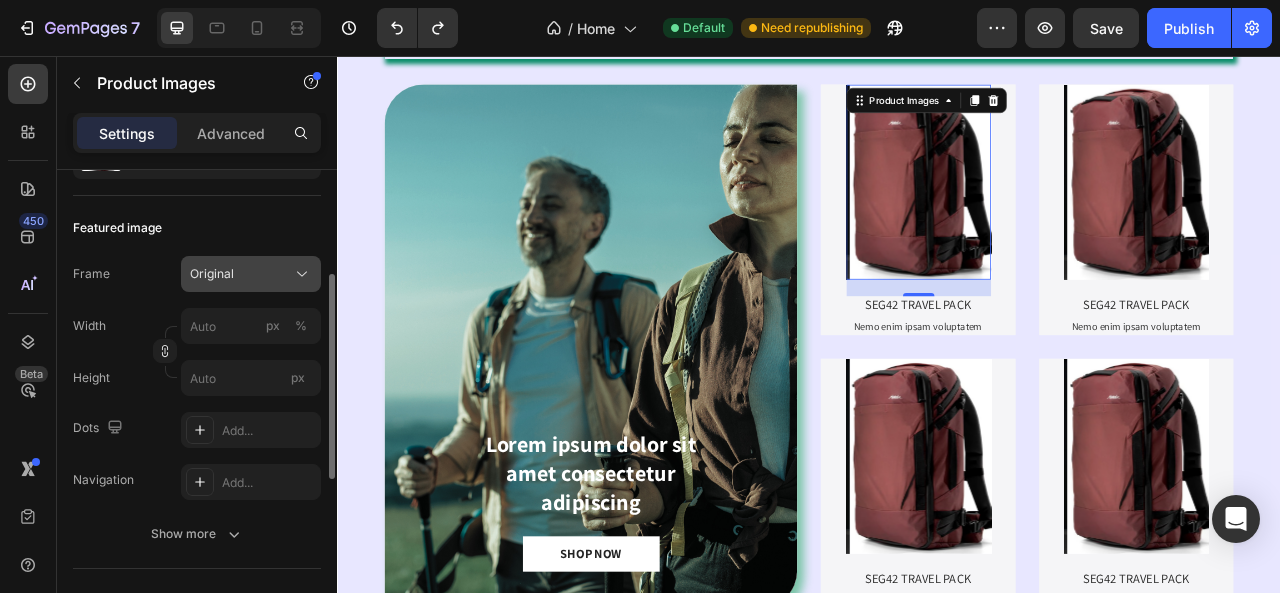 scroll, scrollTop: 0, scrollLeft: 0, axis: both 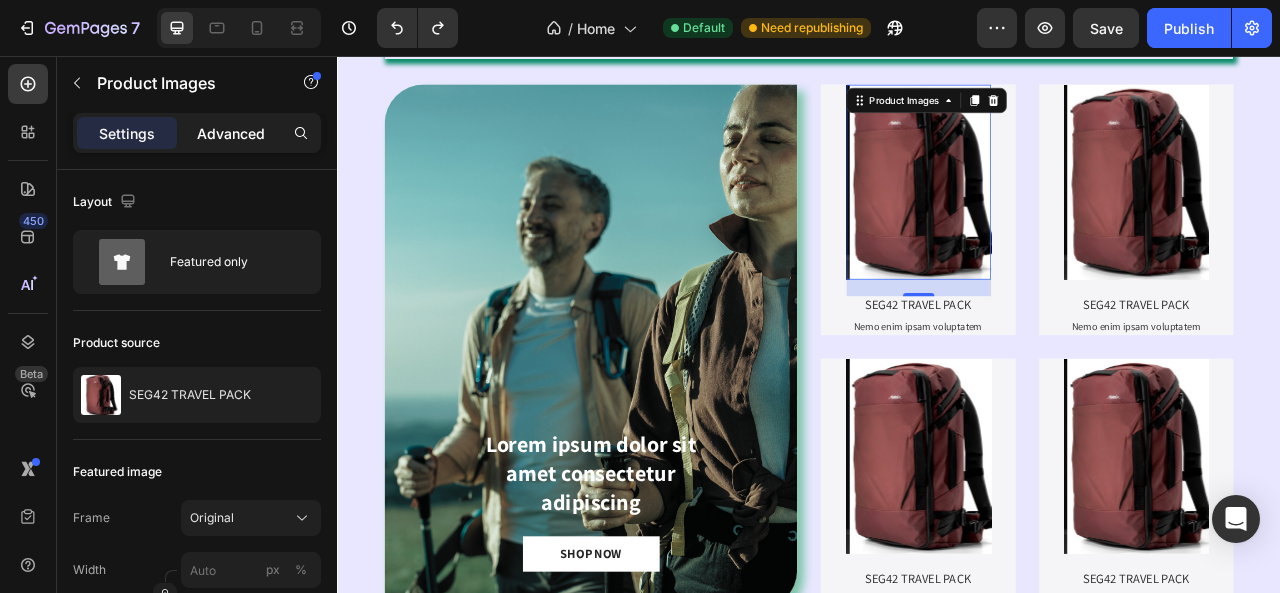 click on "Advanced" 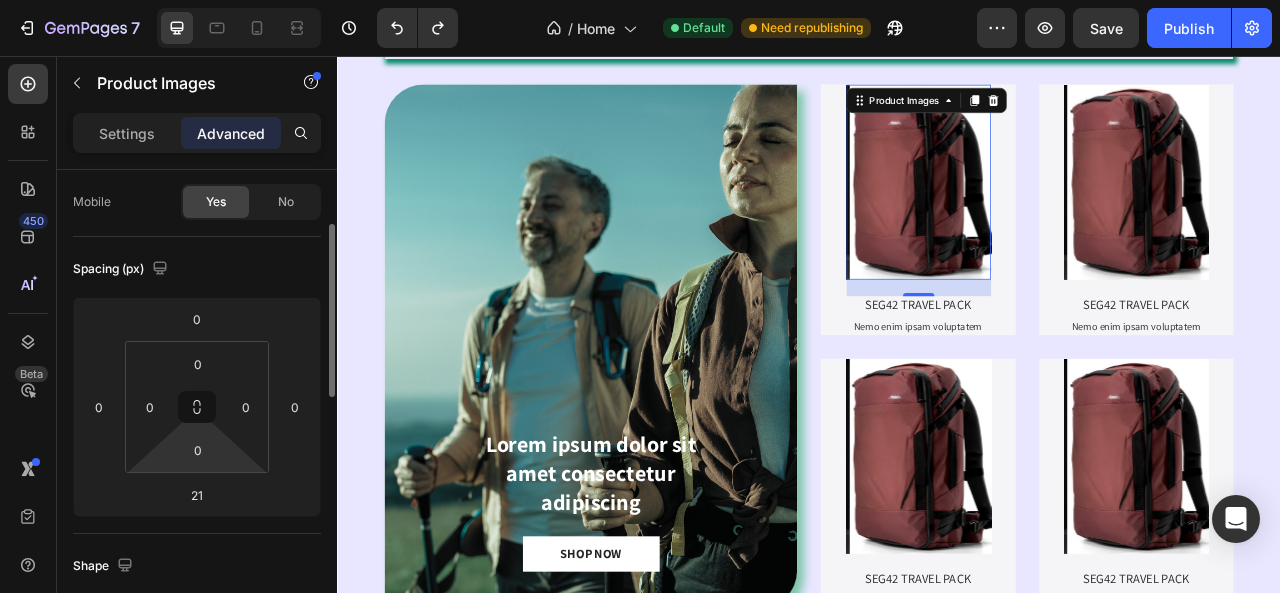 scroll, scrollTop: 0, scrollLeft: 0, axis: both 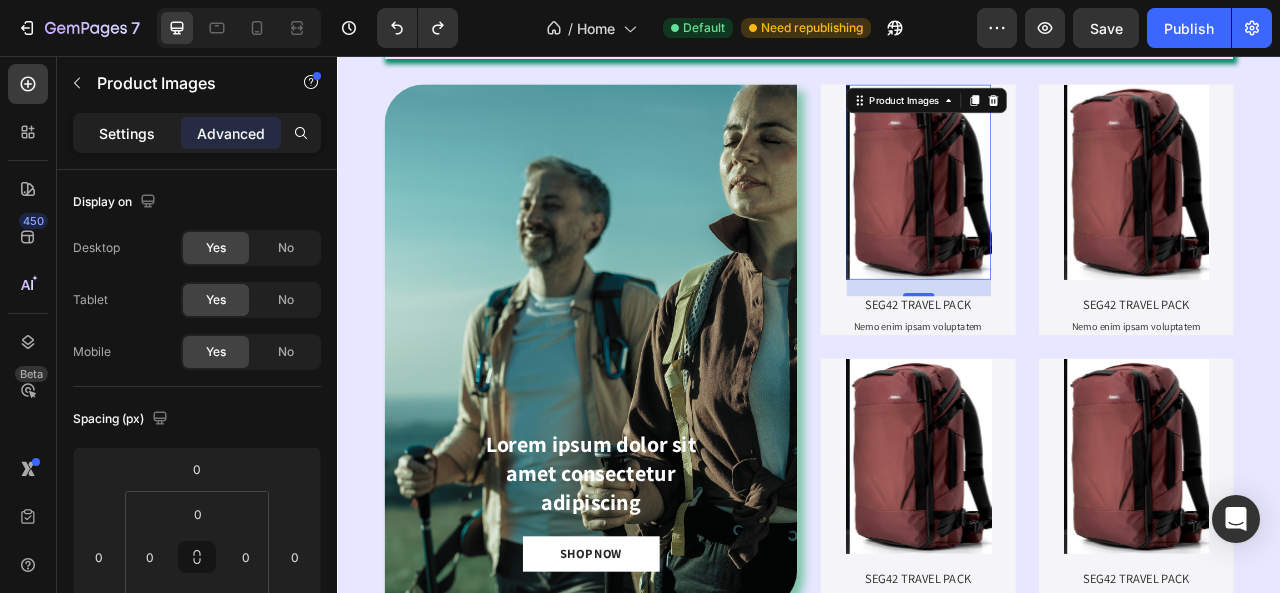 click on "Settings" at bounding box center [127, 133] 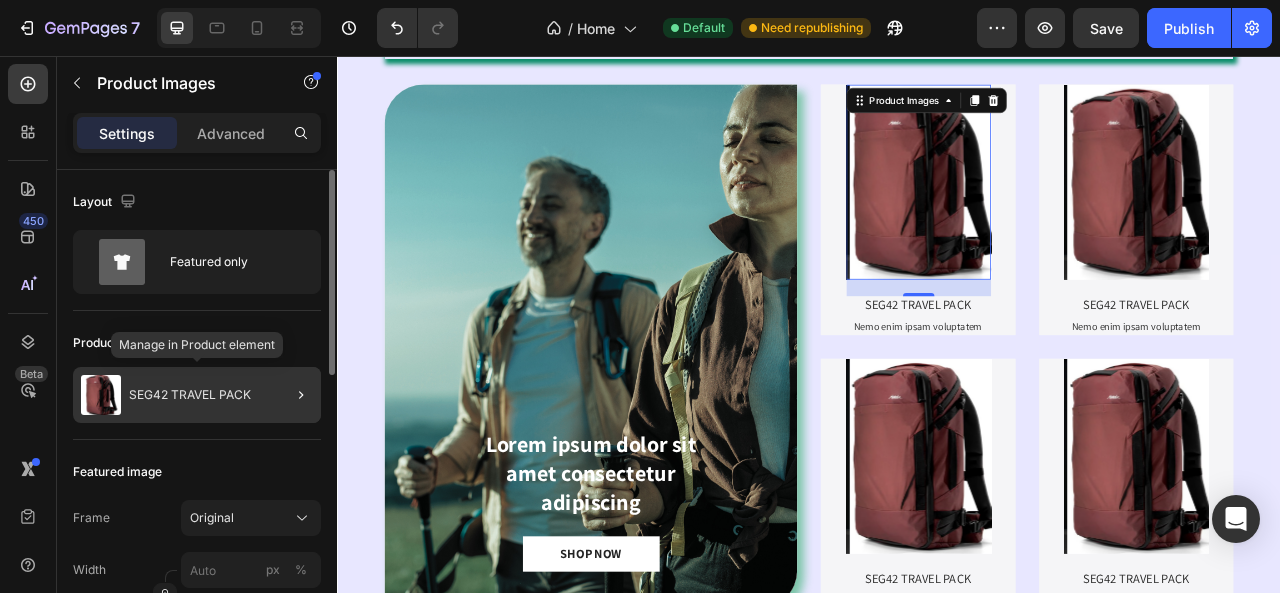 click on "SEG42 TRAVEL PACK" 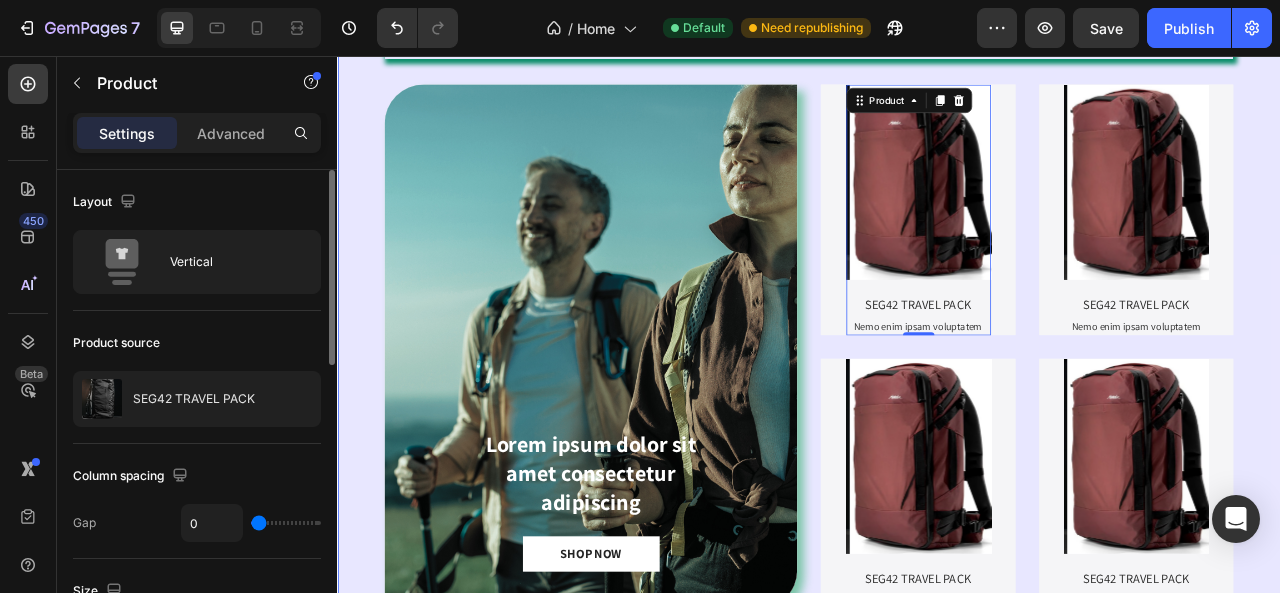 click on "⁠⁠⁠⁠⁠⁠⁠ DESIGNED FOR ONE BAG TRAVEL Heading Lorem ipsum dolor sit amet consectetur adipiscing Text Block SHOP NOW Button Hero Banner Product Images SEG42 TRAVEL PACK Product Title Nemo enim ipsam voluptatem Text Block Product   0 Hero Banner Product Images SEG42 TRAVEL PACK Product Title Nemo enim ipsam voluptatem Text Block Product Hero Banner Row Product Images SEG42 TRAVEL PACK Product Title Nemo enim ipsam voluptatem Text Block Product Hero Banner Product Images SEG42 TRAVEL PACK Product Title Nemo enim ipsam voluptatem Text Block Product Hero Banner Row Row Section 3" at bounding box center [937, 373] 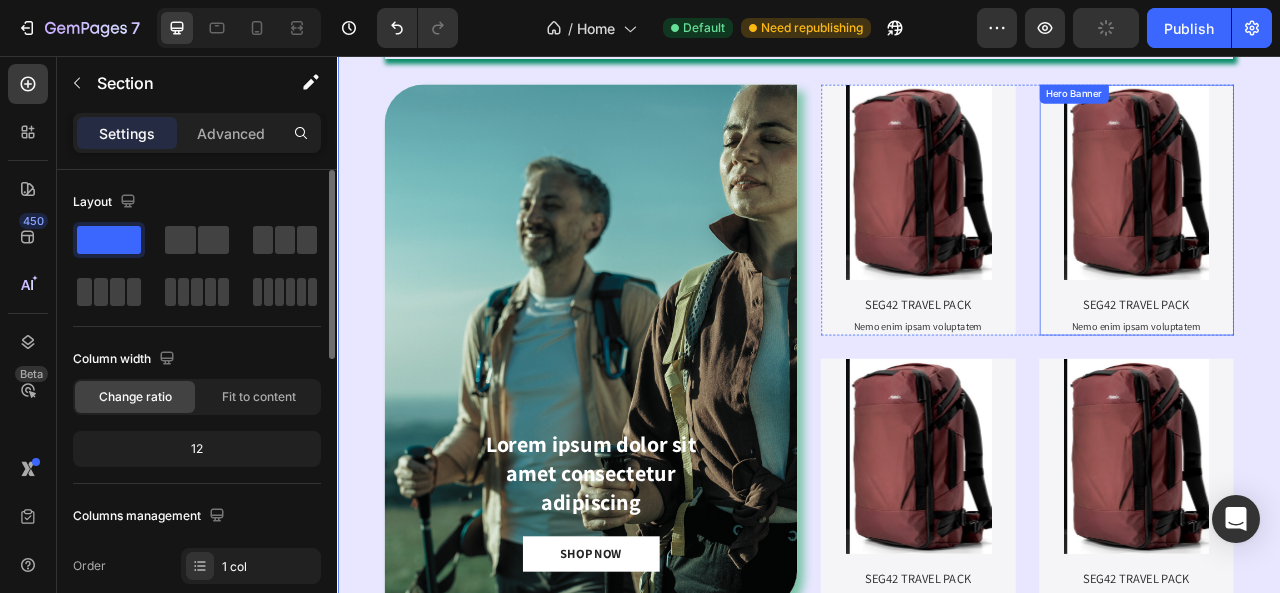 click on "Product Images SEG42 TRAVEL PACK Product Title Nemo enim ipsam voluptatem Text Block Product" at bounding box center [1354, 251] 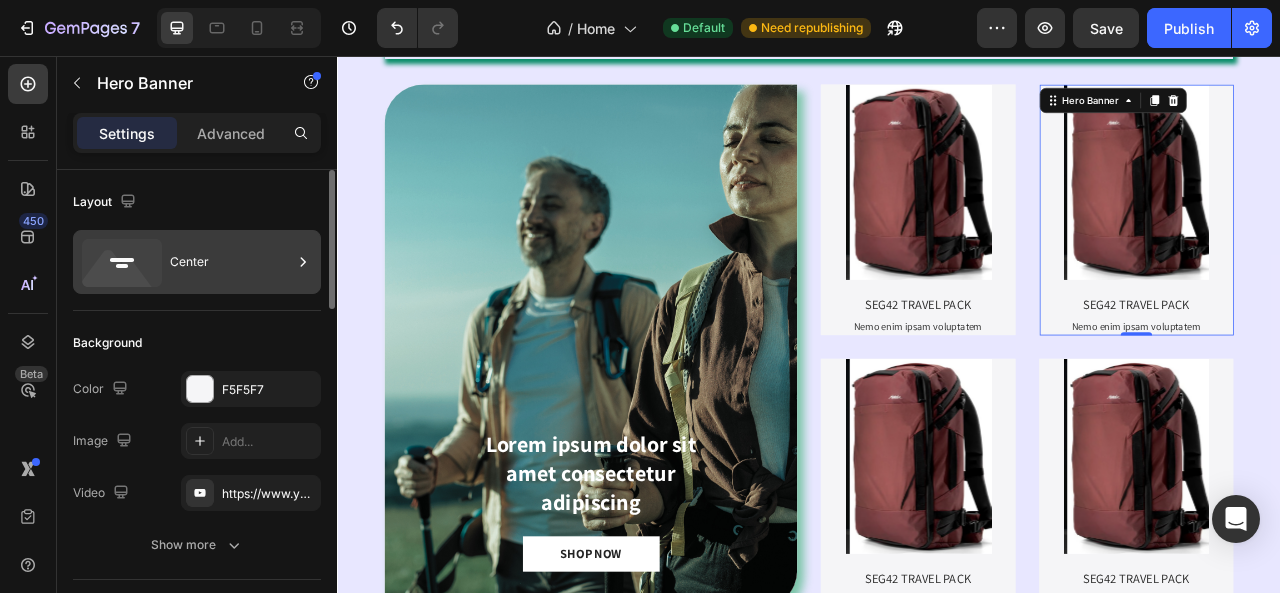 click on "Center" at bounding box center [231, 262] 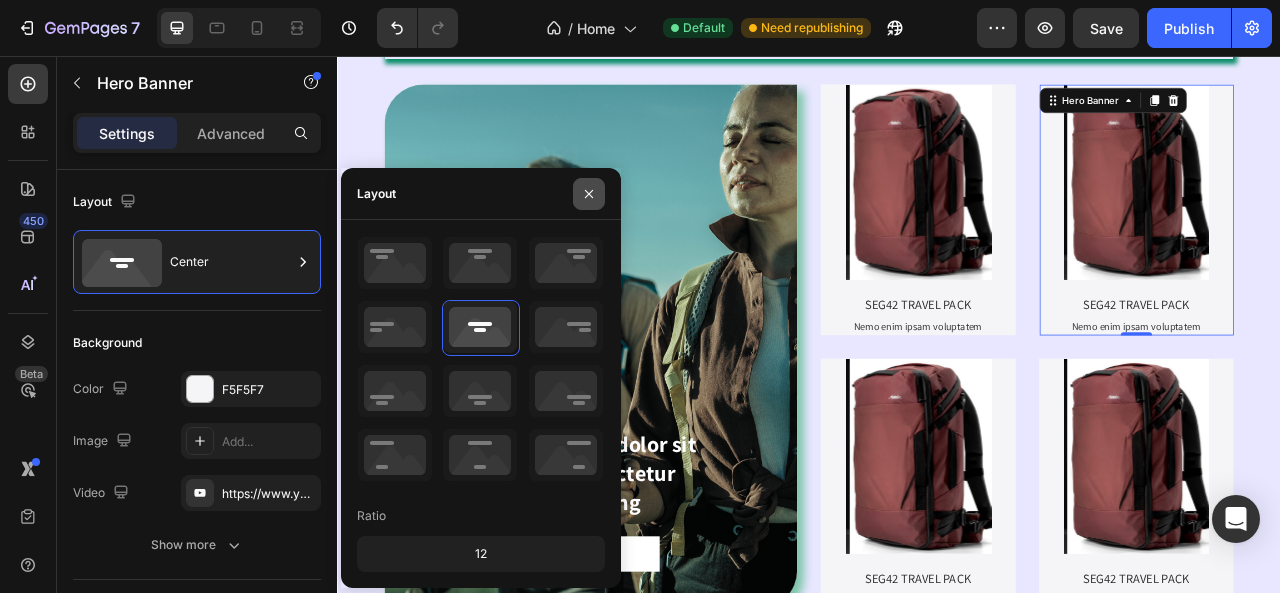 click 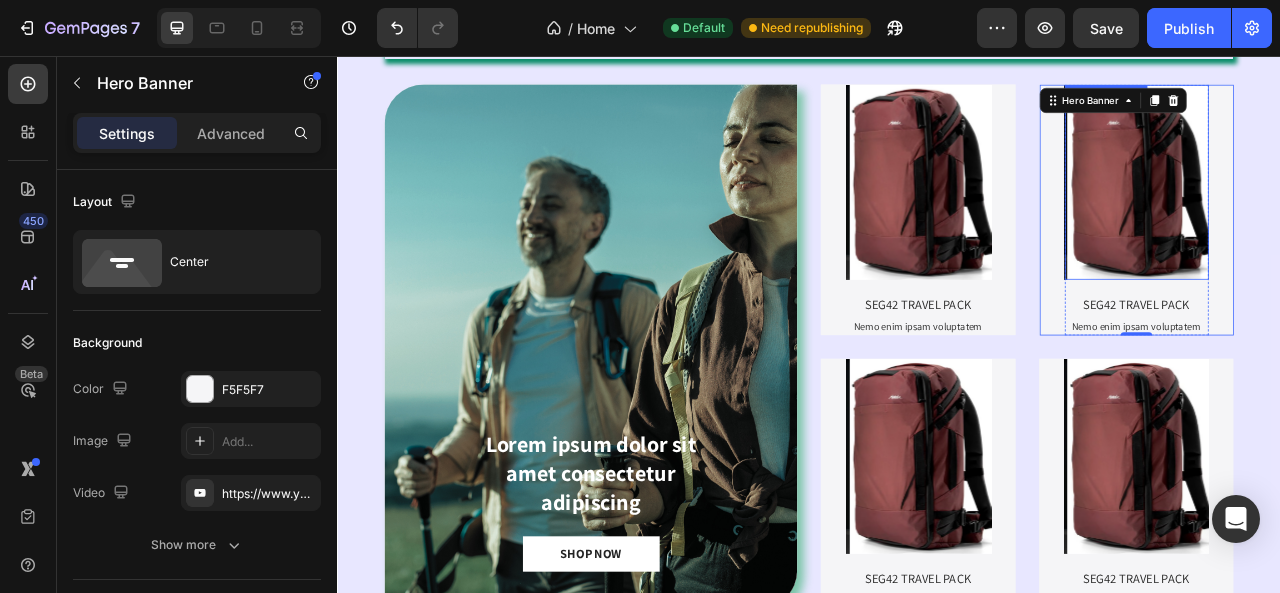 click at bounding box center [1357, 216] 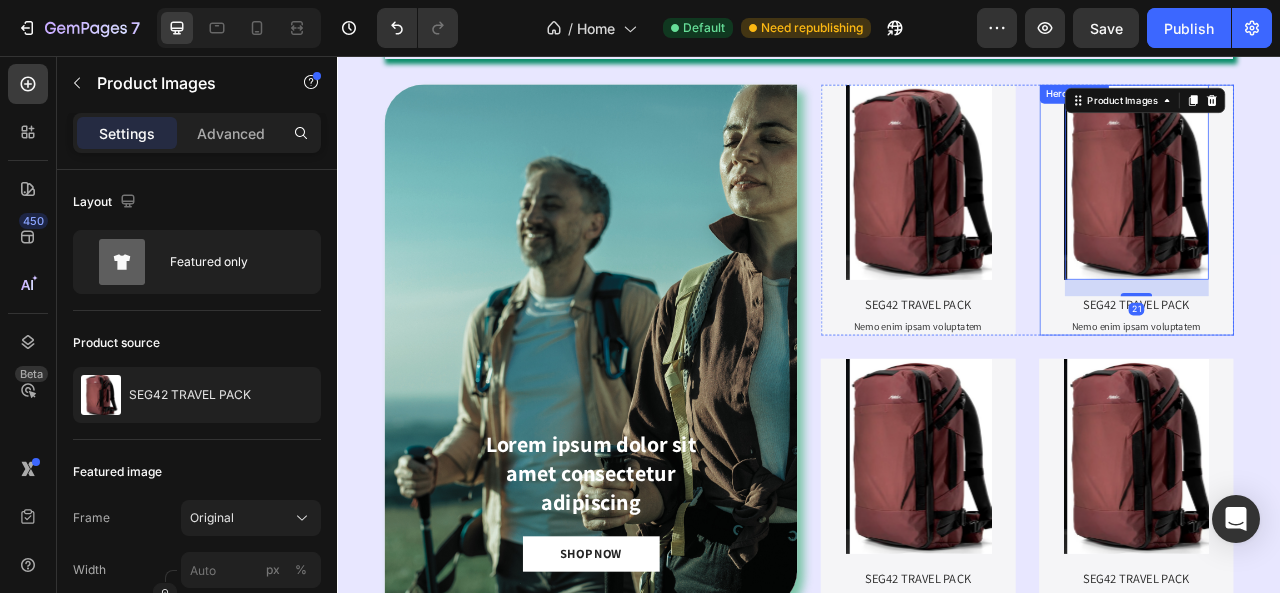 click on "Product Images   21 SEG42 TRAVEL PACK Product Title Nemo enim ipsam voluptatem Text Block Product" at bounding box center [1354, 251] 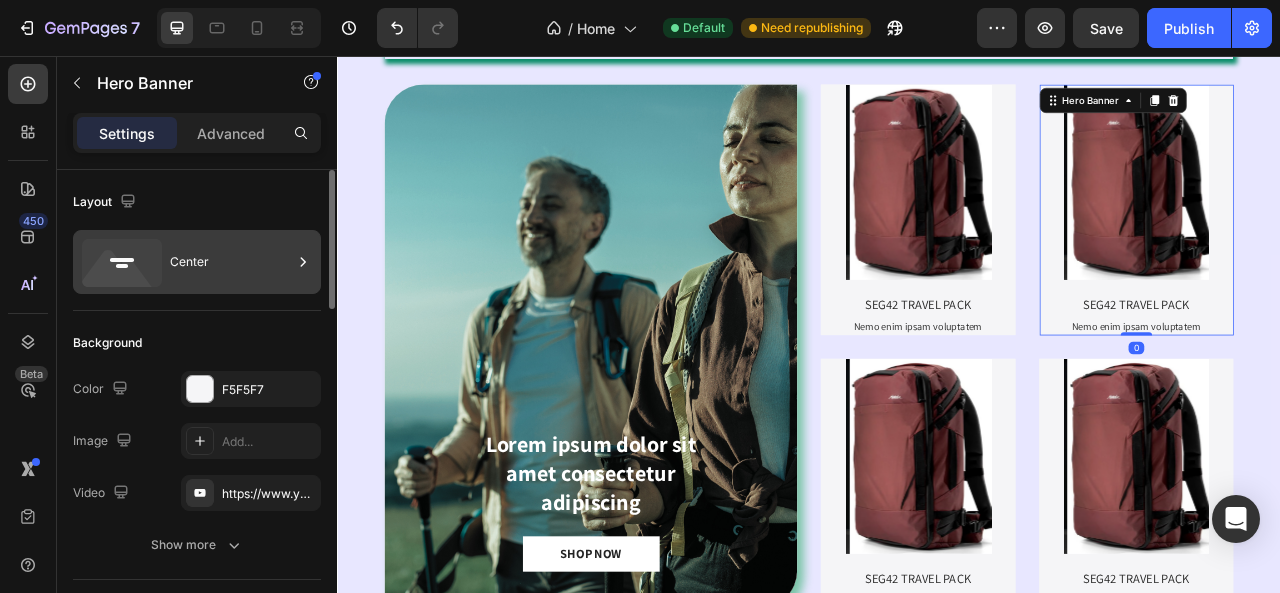 click on "Center" at bounding box center (231, 262) 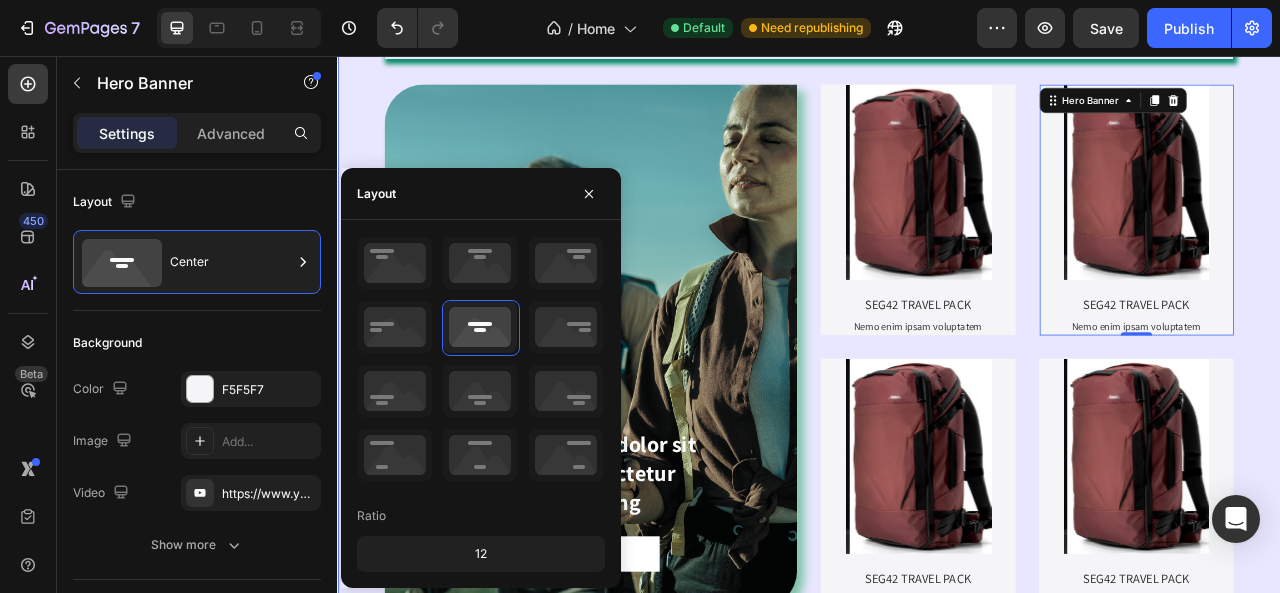 click on "⁠⁠⁠⁠⁠⁠⁠ DESIGNED FOR ONE BAG TRAVEL Heading Lorem ipsum dolor sit amet consectetur adipiscing Text Block SHOP NOW Button Hero Banner Product Images SEG42 TRAVEL PACK Product Title Nemo enim ipsam voluptatem Text Block Product Hero Banner Product Images SEG42 TRAVEL PACK Product Title Nemo enim ipsam voluptatem Text Block Product Hero Banner   0 Row Product Images SEG42 TRAVEL PACK Product Title Nemo enim ipsam voluptatem Text Block Product Hero Banner Product Images SEG42 TRAVEL PACK Product Title Nemo enim ipsam voluptatem Text Block Product Hero Banner Row Row Section 3" at bounding box center (937, 373) 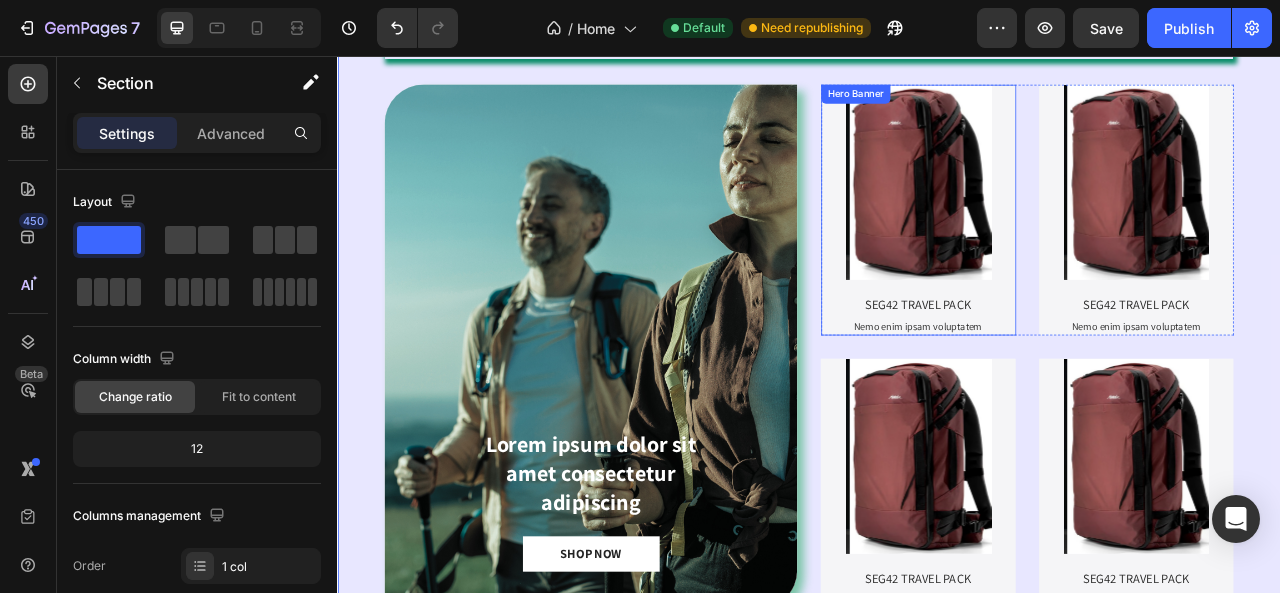 click on "Product Images SEG42 TRAVEL PACK Product Title Nemo enim ipsam voluptatem Text Block Product" at bounding box center (1076, 251) 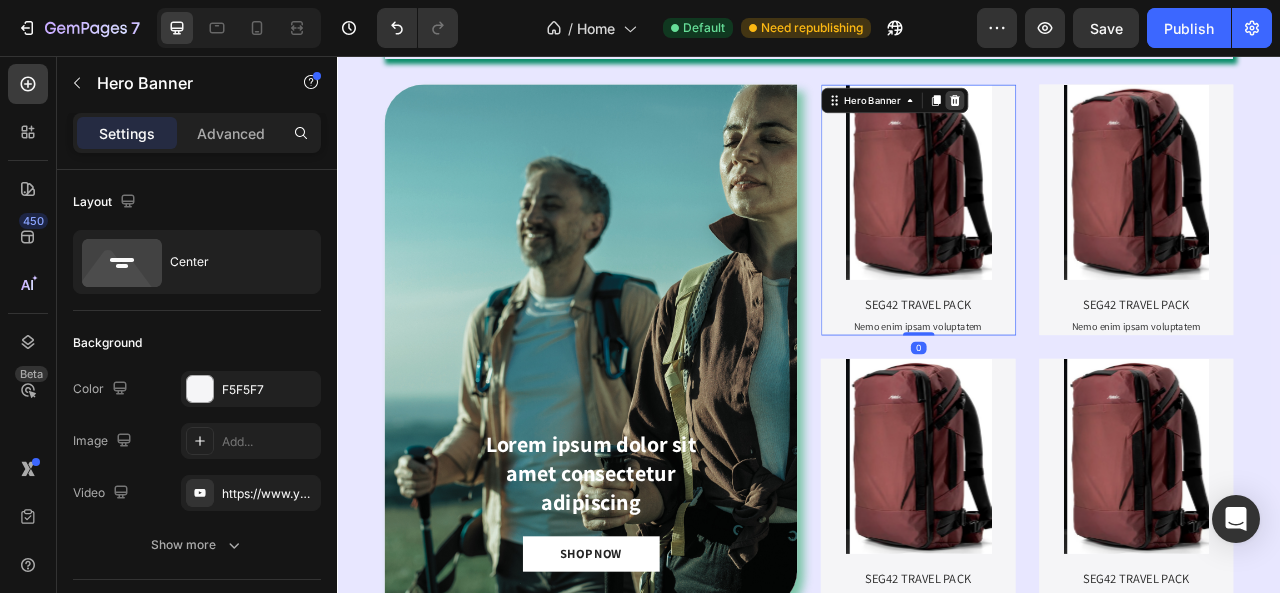 click 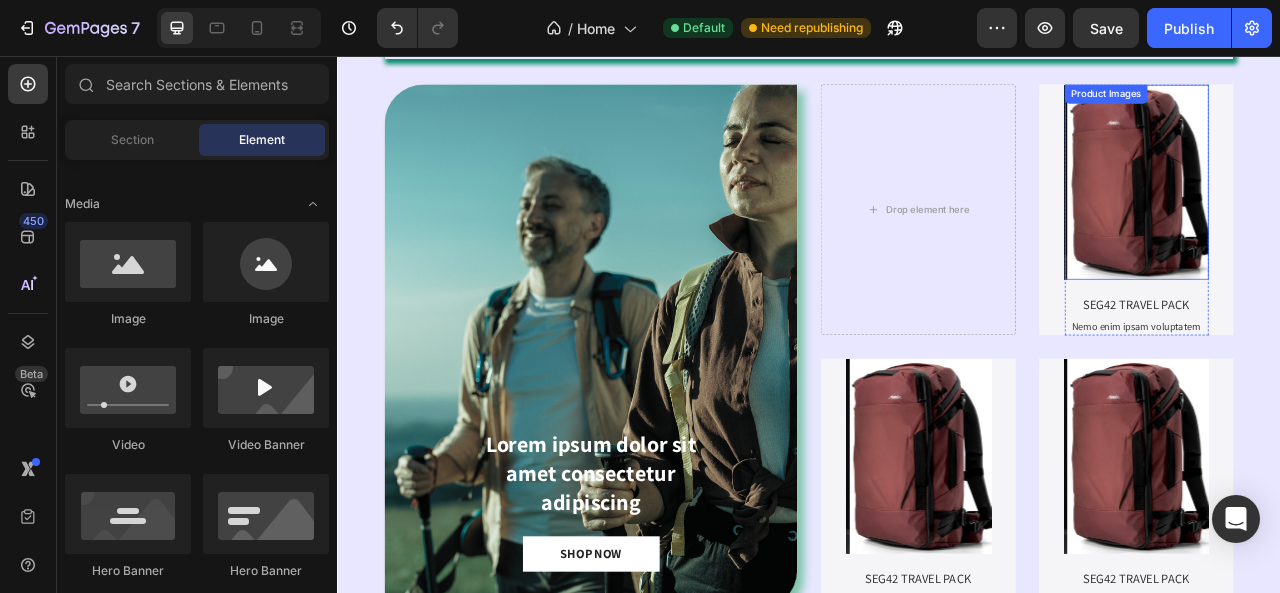 click at bounding box center [1357, 216] 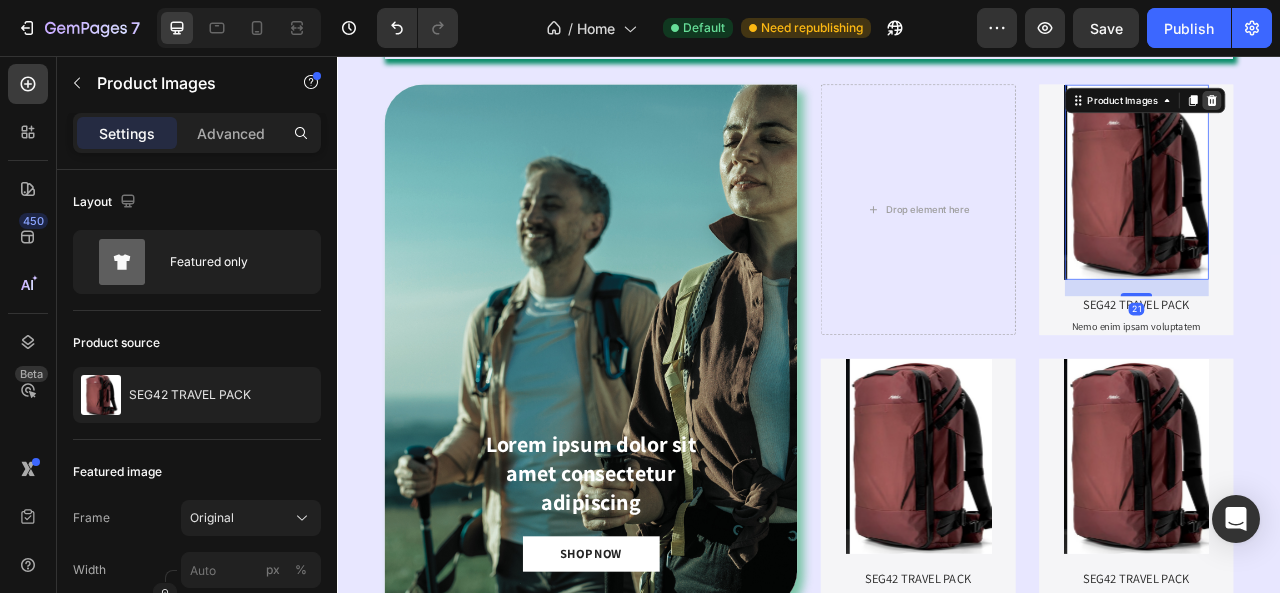 click 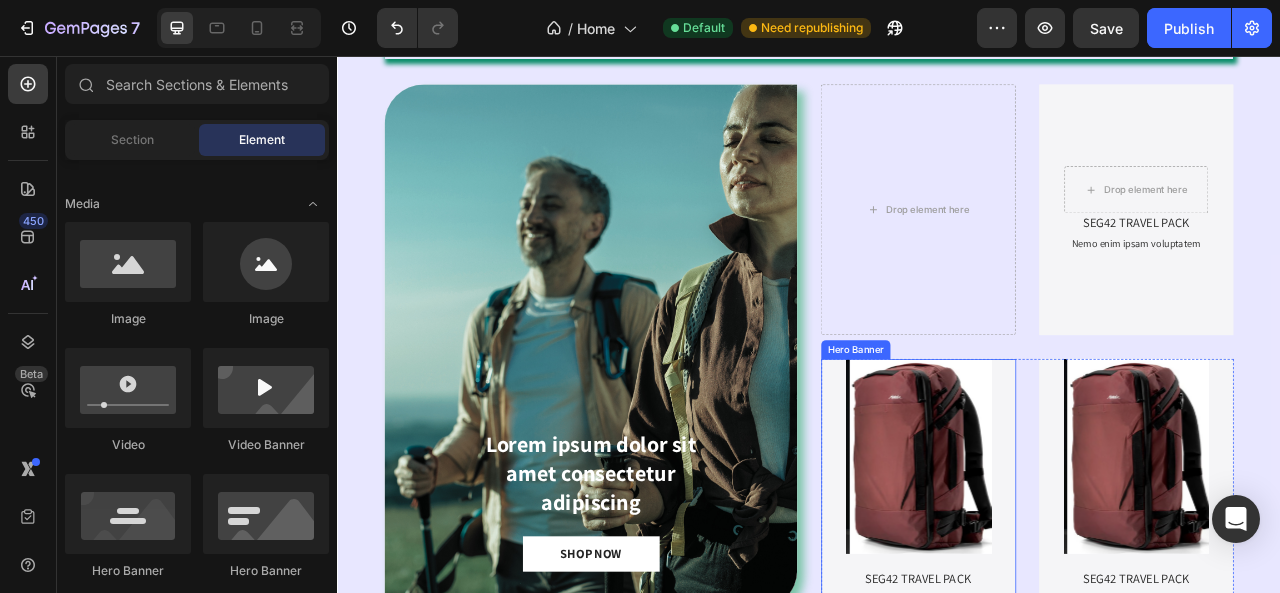 click on "Product Images SEG42 TRAVEL PACK Product Title Nemo enim ipsam voluptatem Text Block Product" at bounding box center (1076, 600) 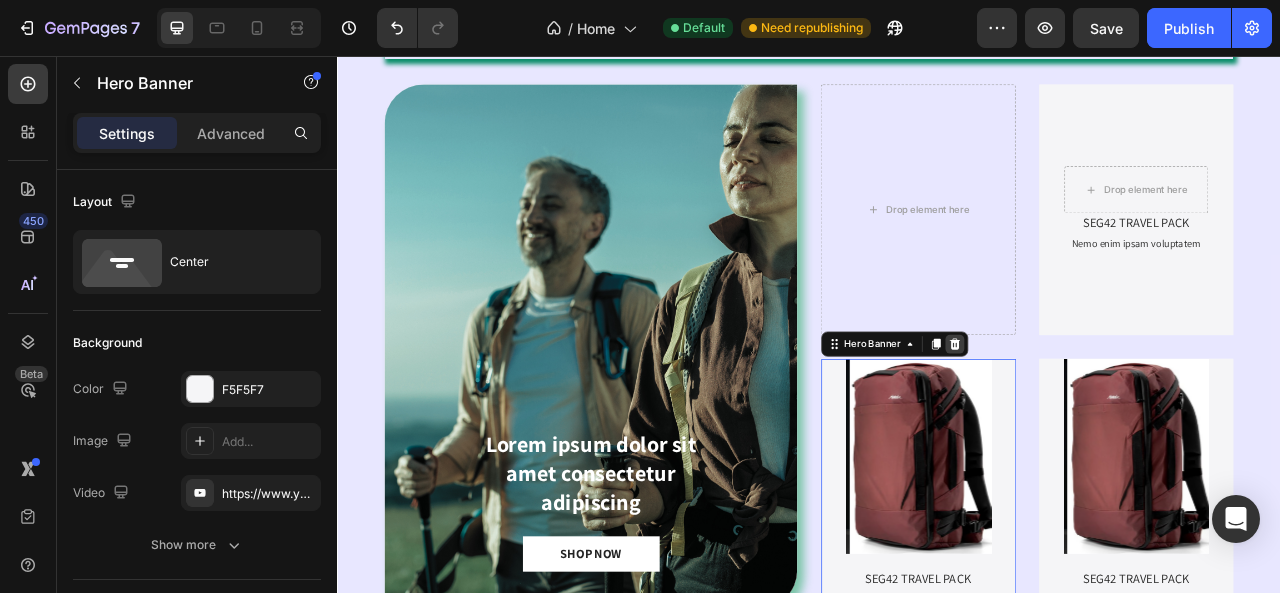 click 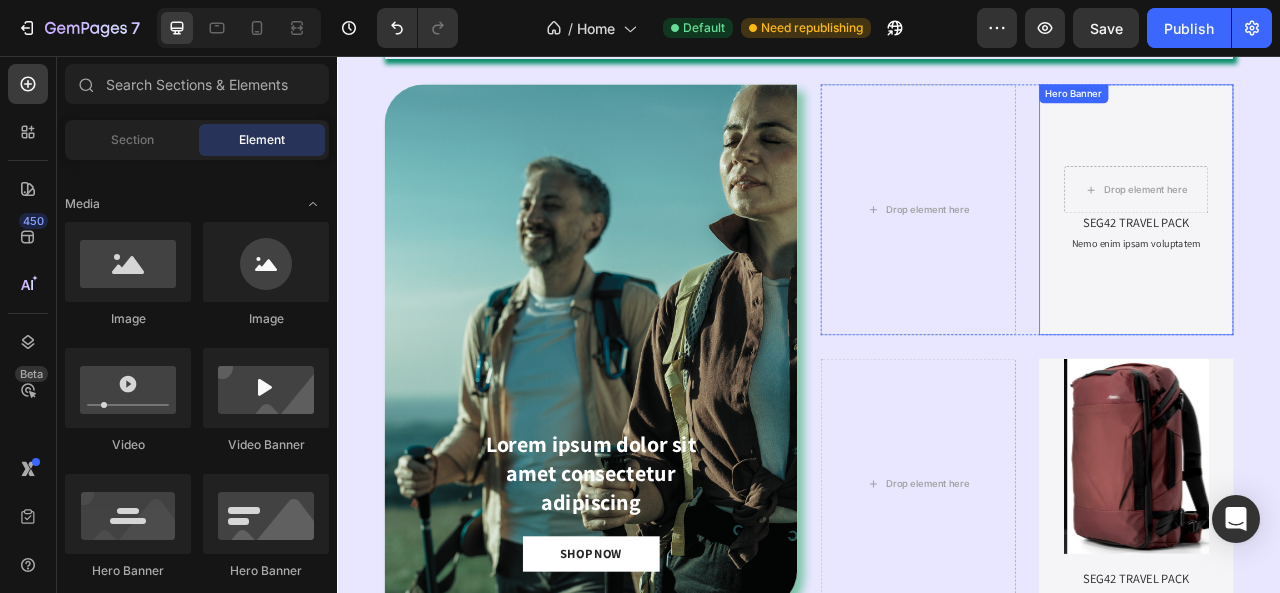 click at bounding box center (1354, 251) 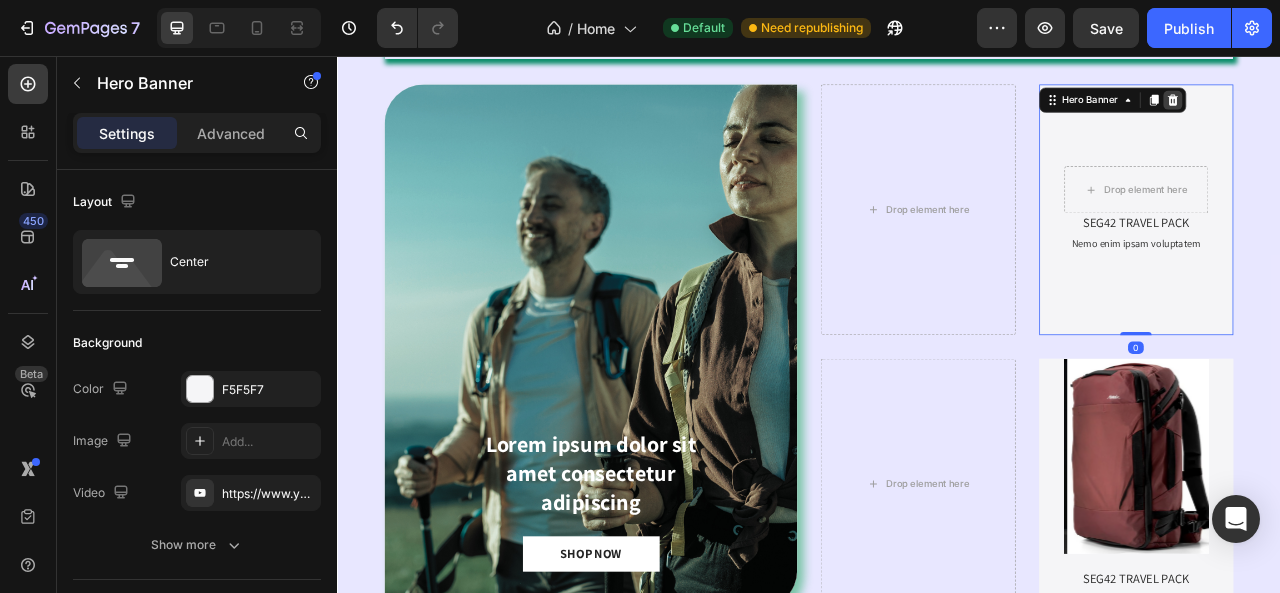 click 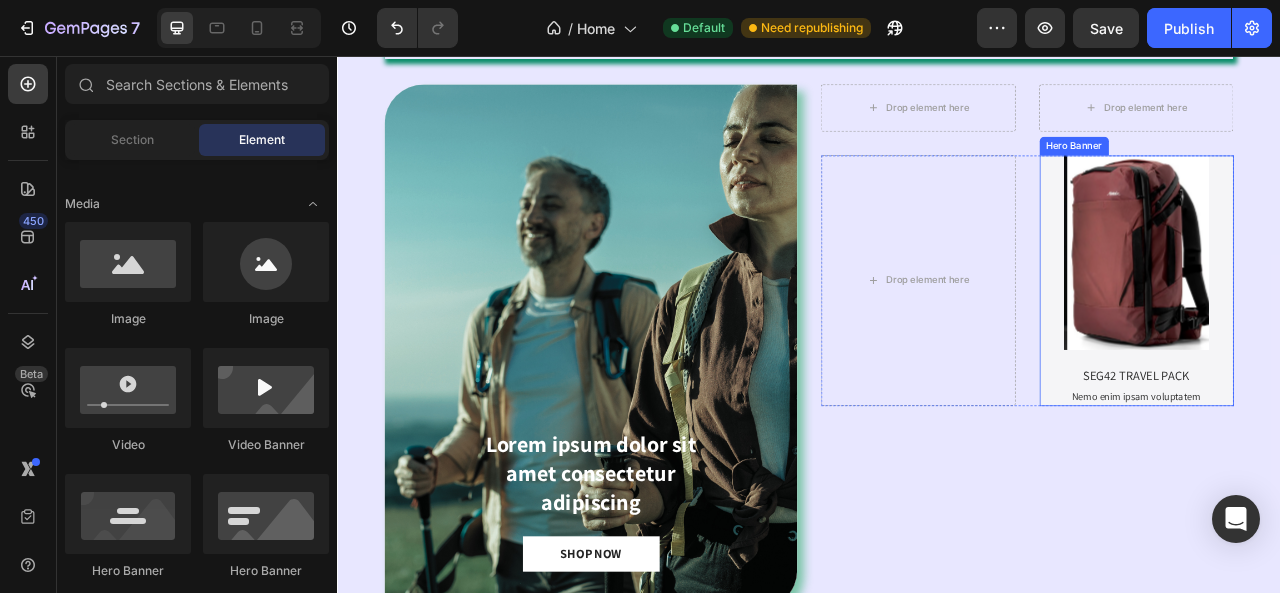 click on "Product Images SEG42 TRAVEL PACK Product Title Nemo enim ipsam voluptatem Text Block Product" at bounding box center (1354, 341) 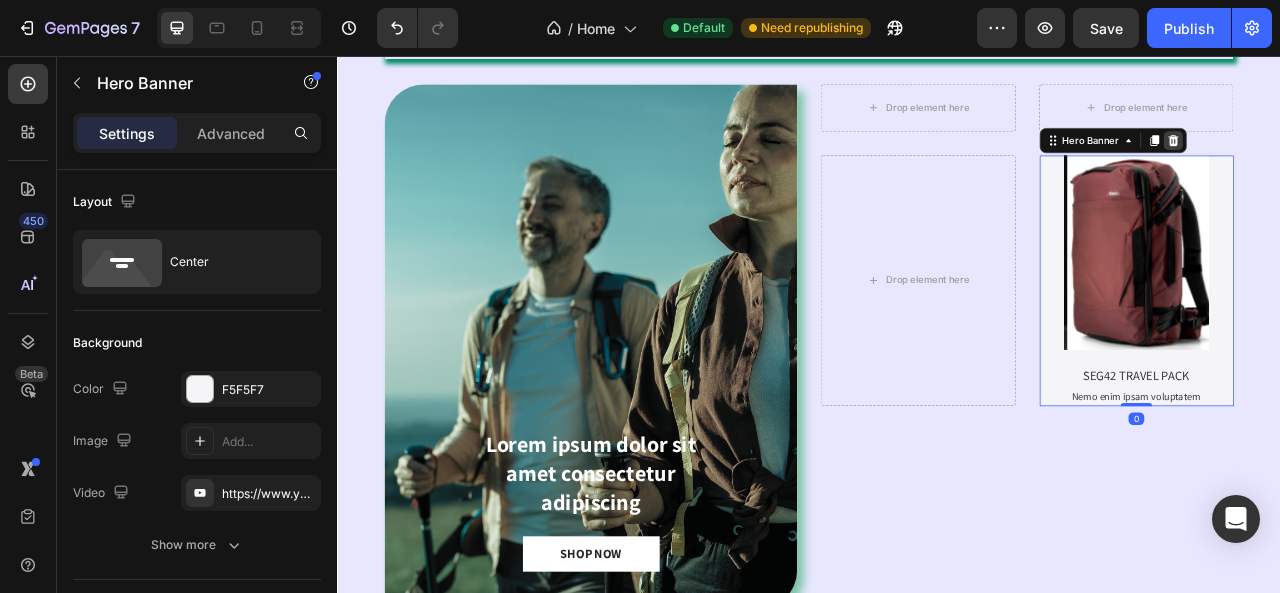 click 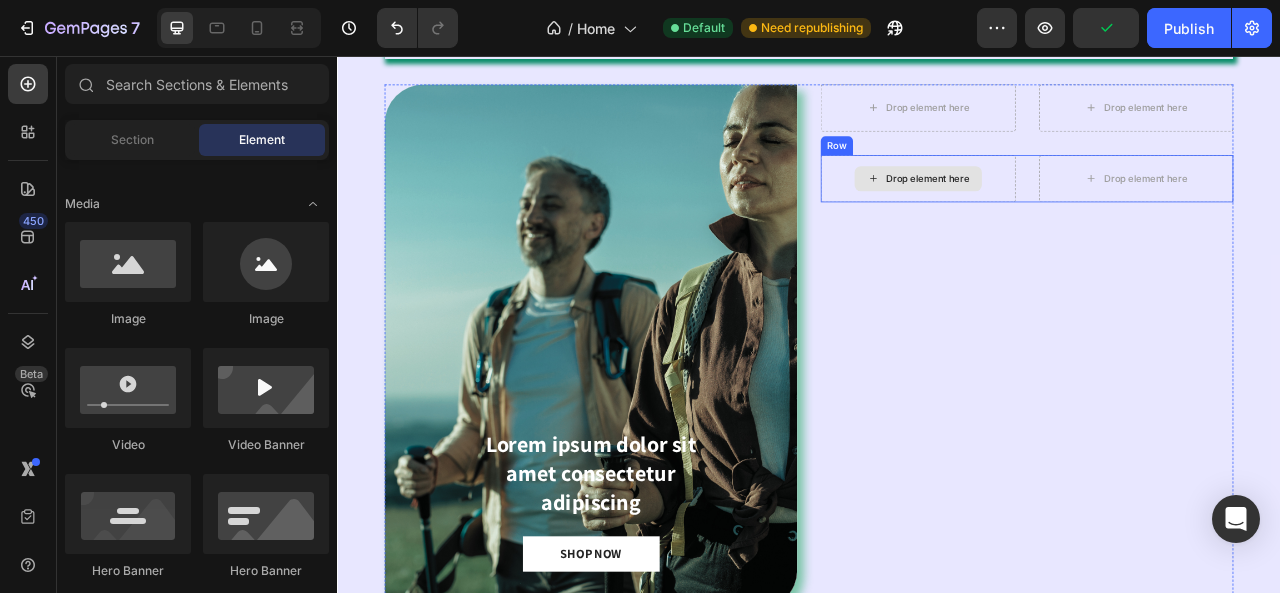 click on "Drop element here" at bounding box center [1076, 212] 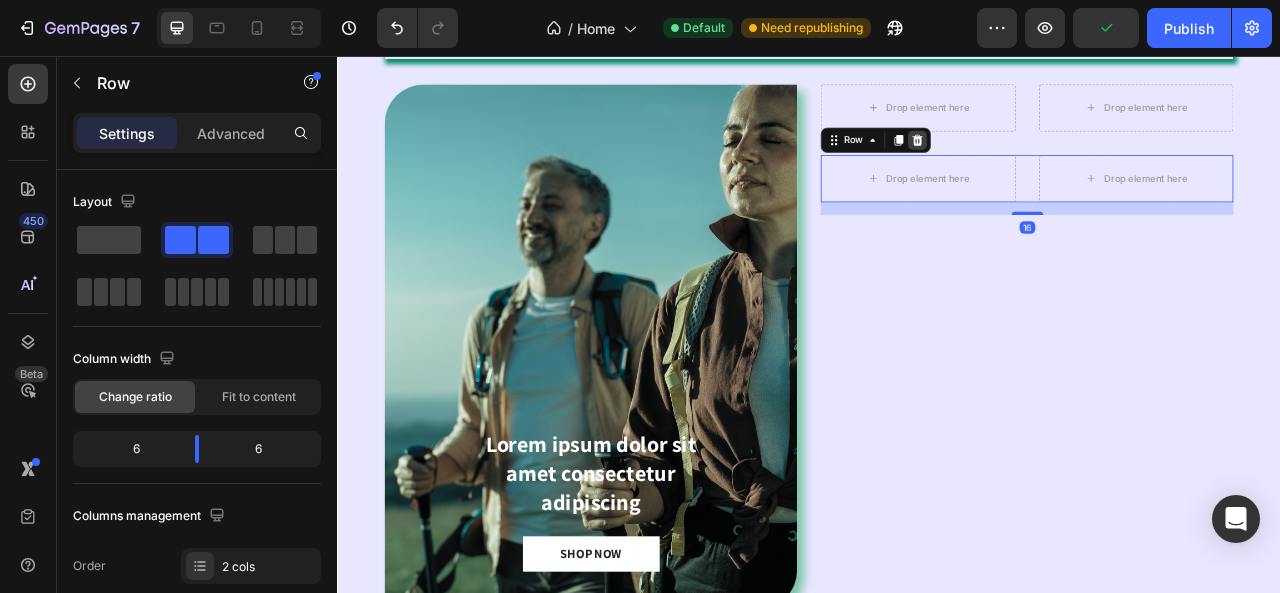 click 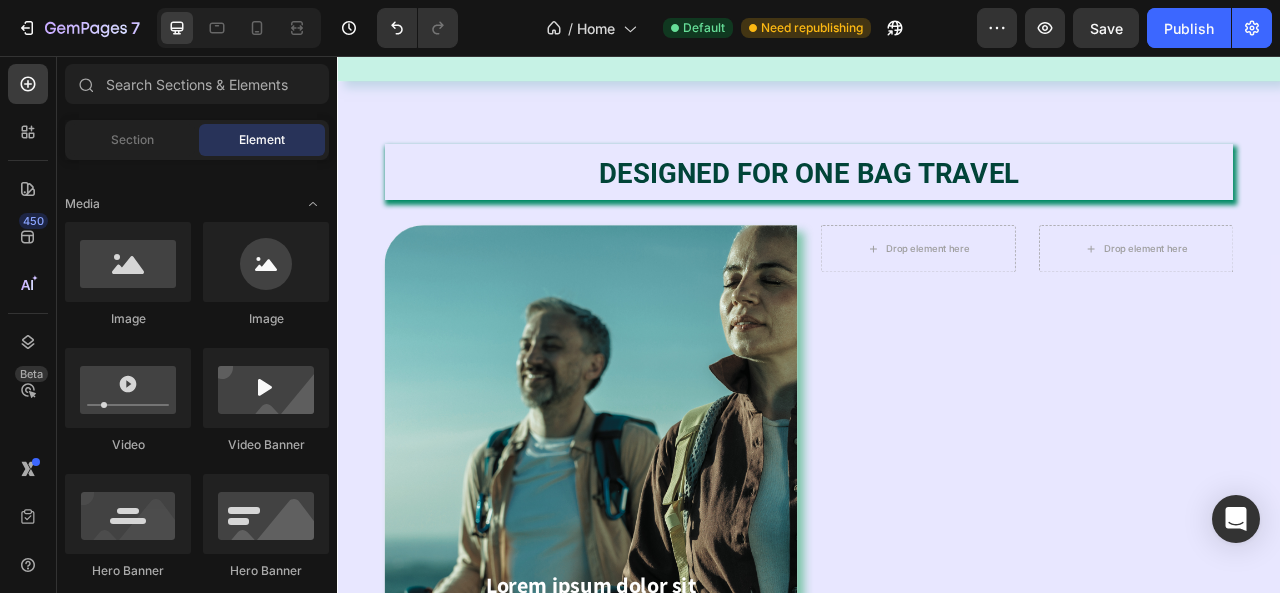 scroll, scrollTop: 1432, scrollLeft: 0, axis: vertical 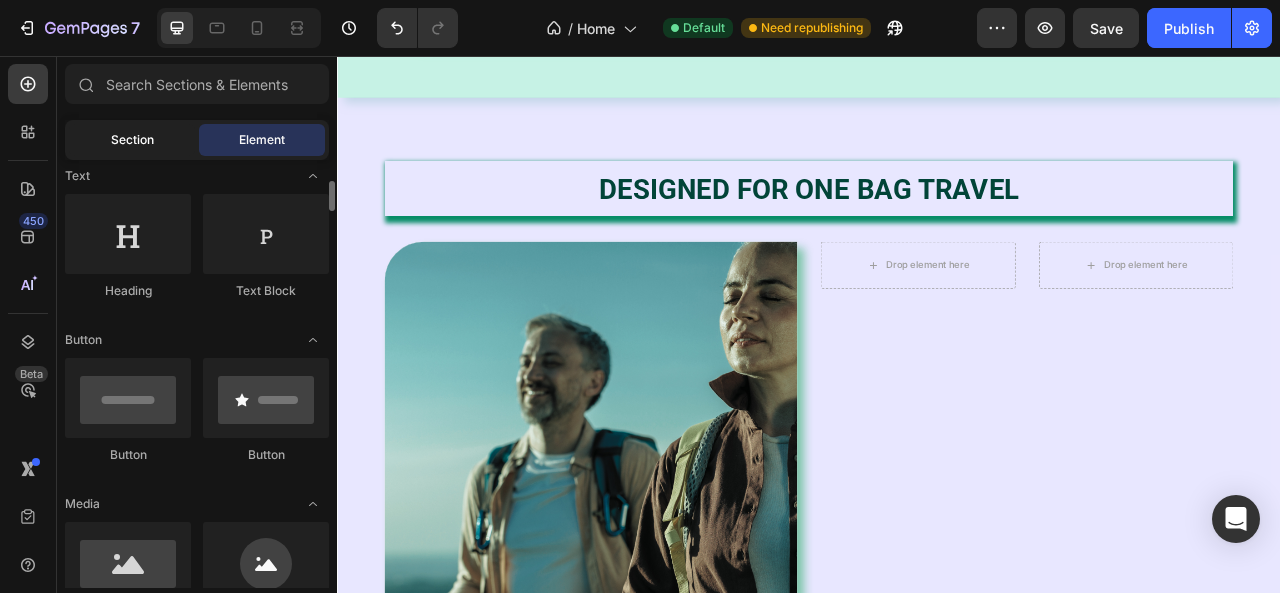 click on "Section" at bounding box center (132, 140) 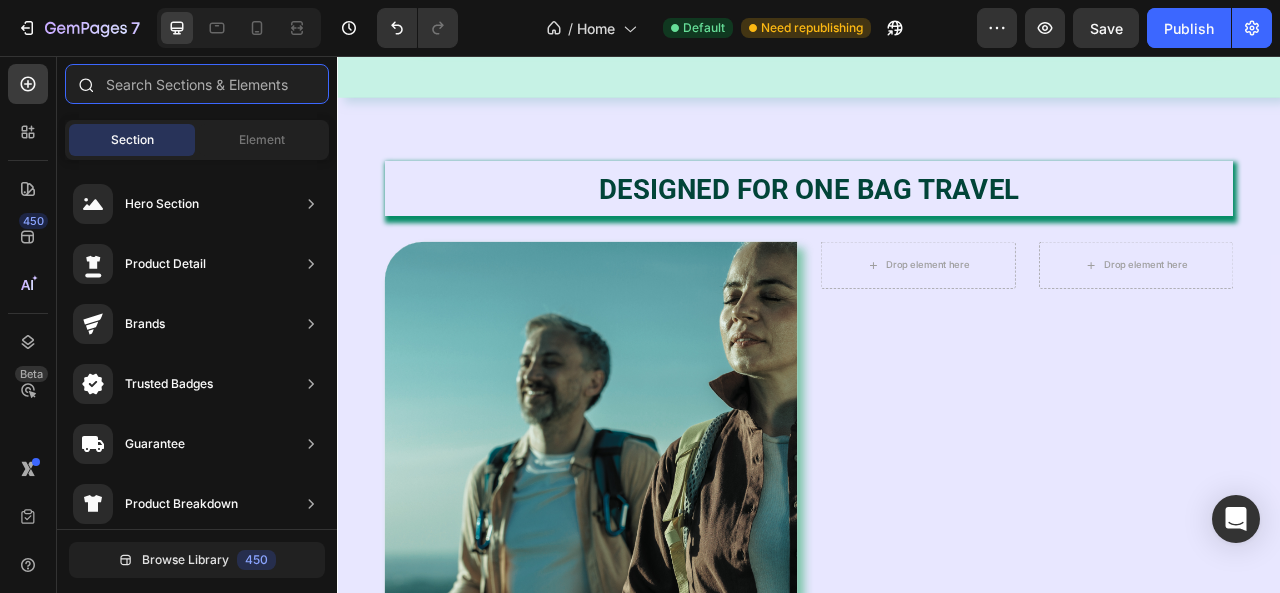 click at bounding box center [197, 84] 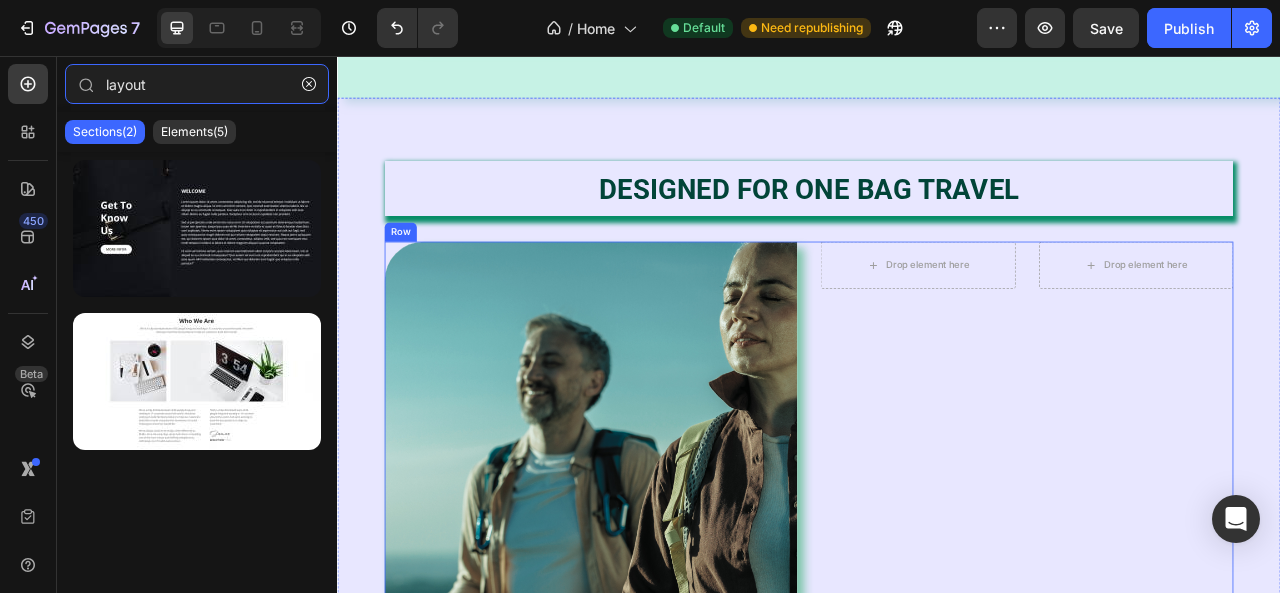 type on "layout" 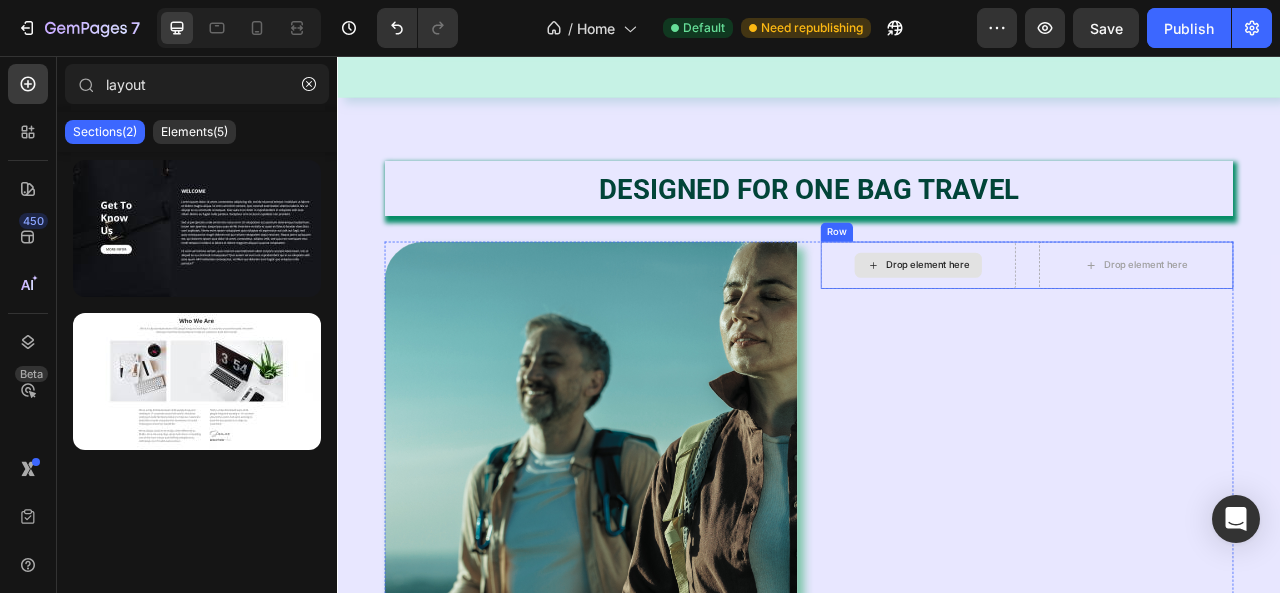 click on "Drop element here" at bounding box center [1076, 322] 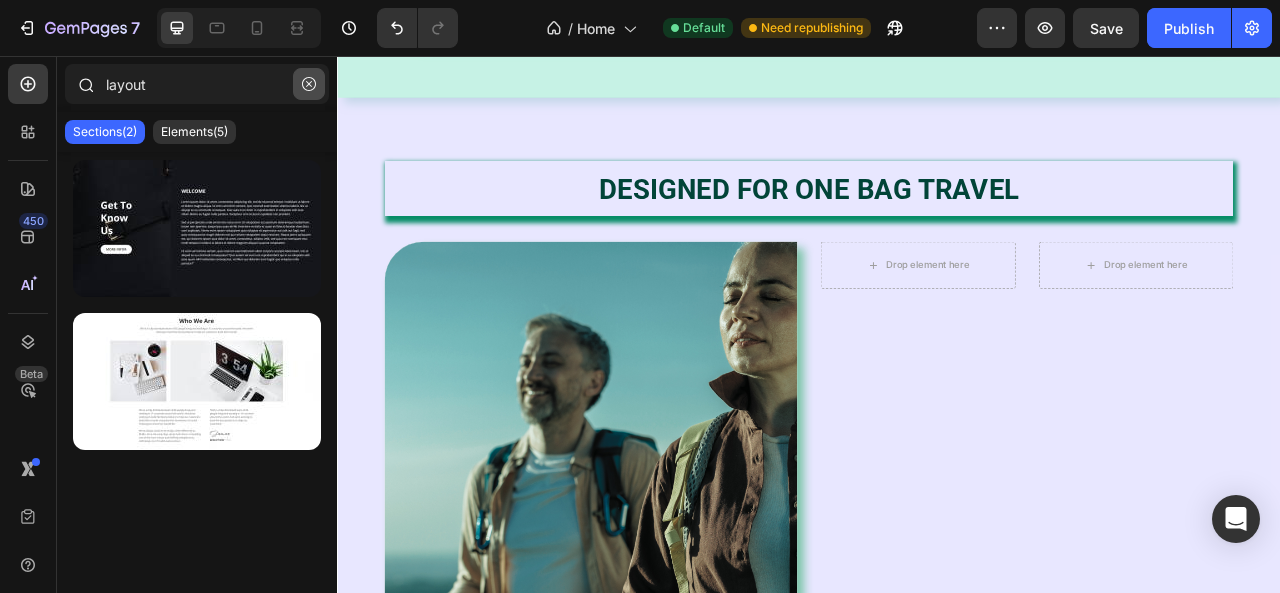 click 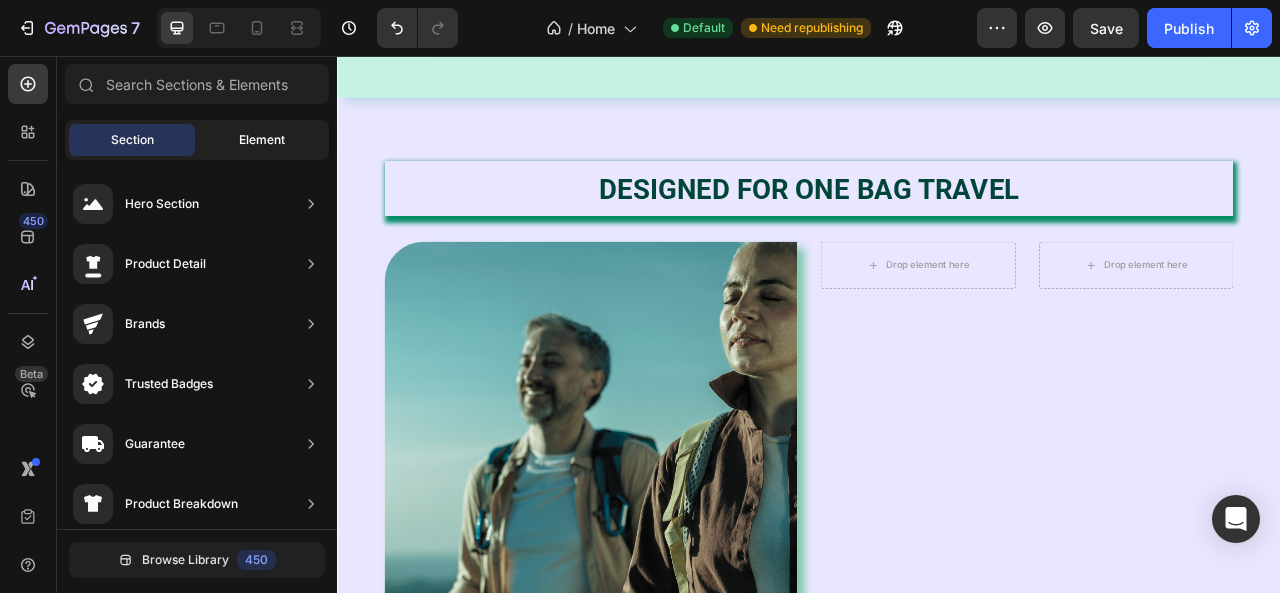 click on "Element" at bounding box center (262, 140) 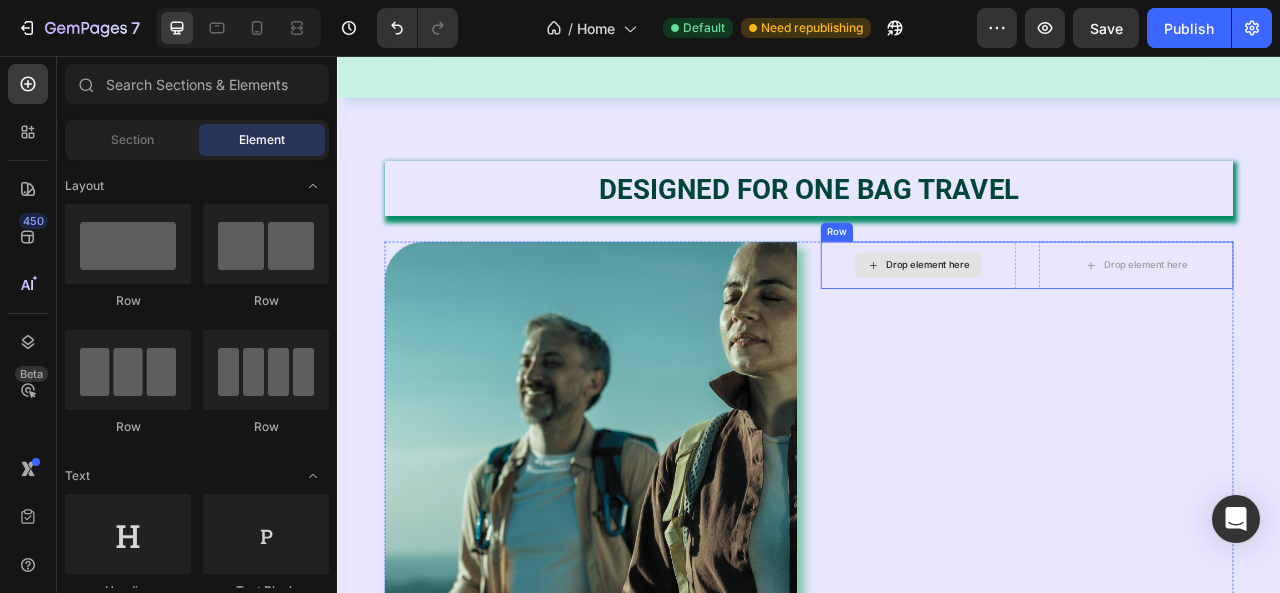 click on "Drop element here" at bounding box center (1076, 322) 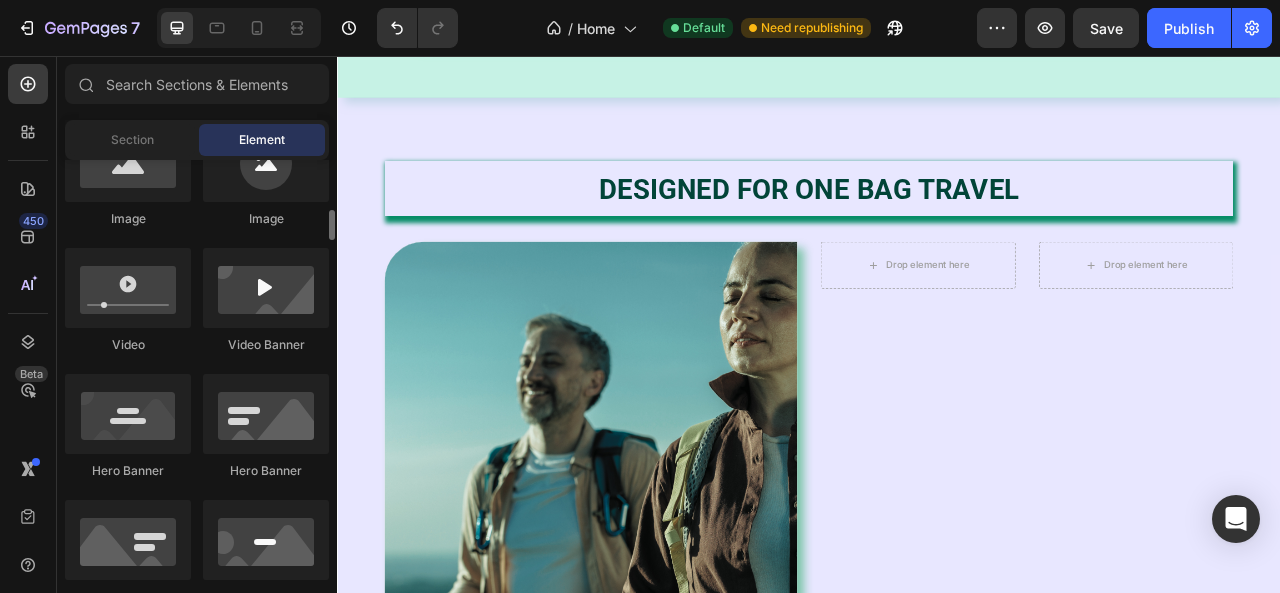 scroll, scrollTop: 800, scrollLeft: 0, axis: vertical 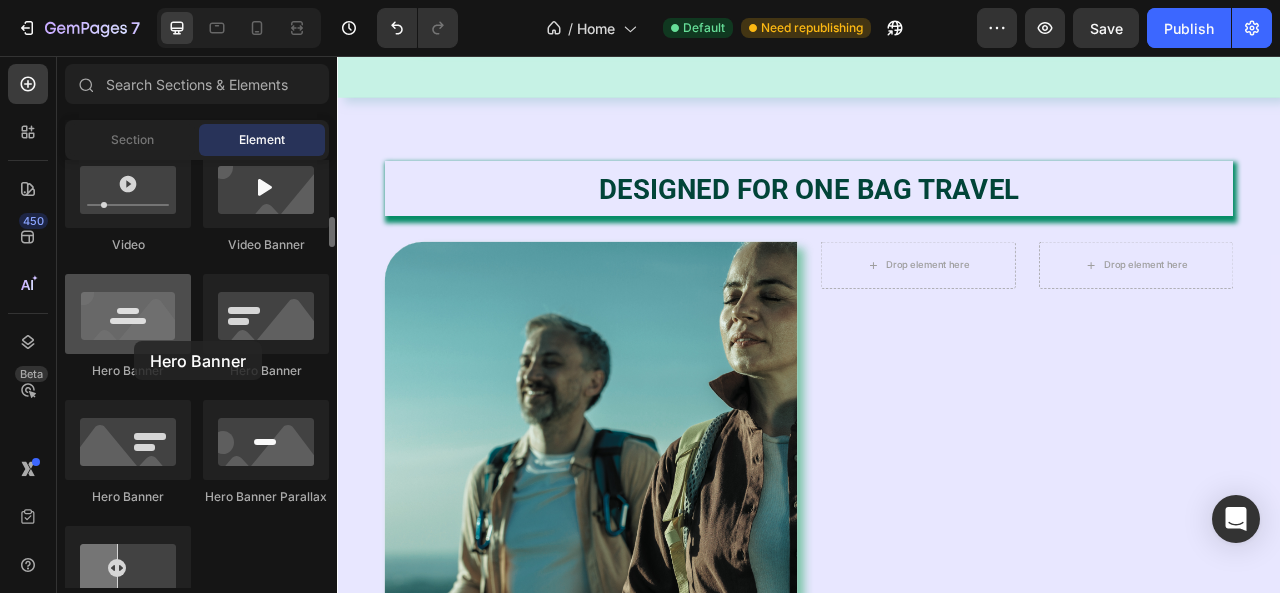 click at bounding box center [128, 314] 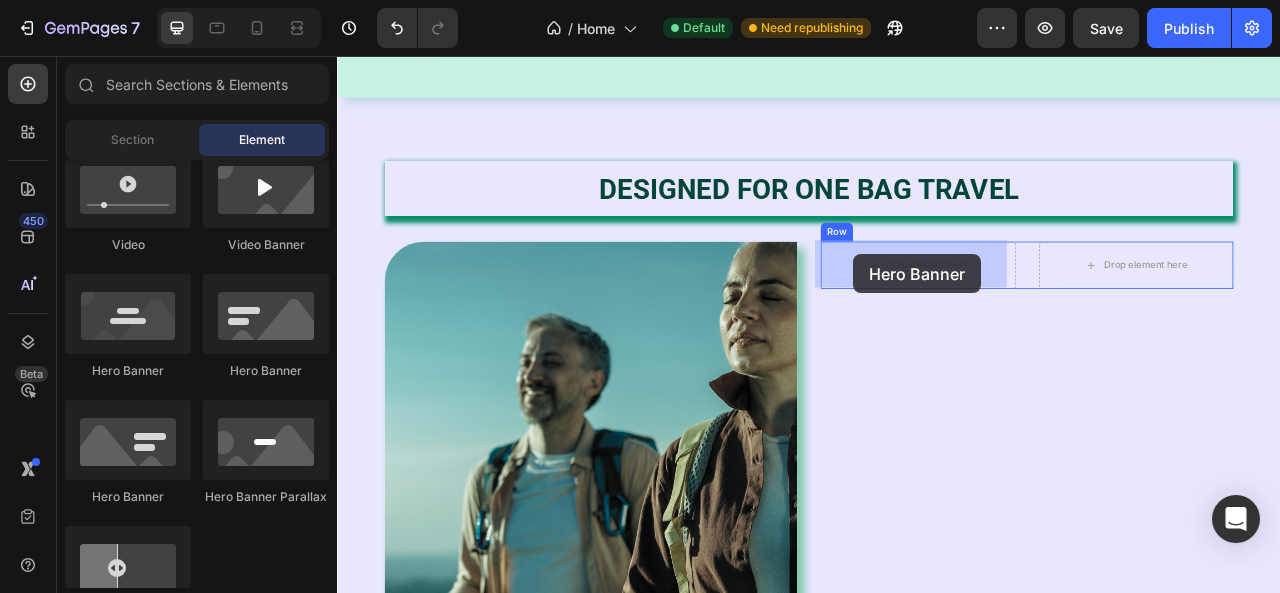 drag, startPoint x: 463, startPoint y: 377, endPoint x: 993, endPoint y: 308, distance: 534.47266 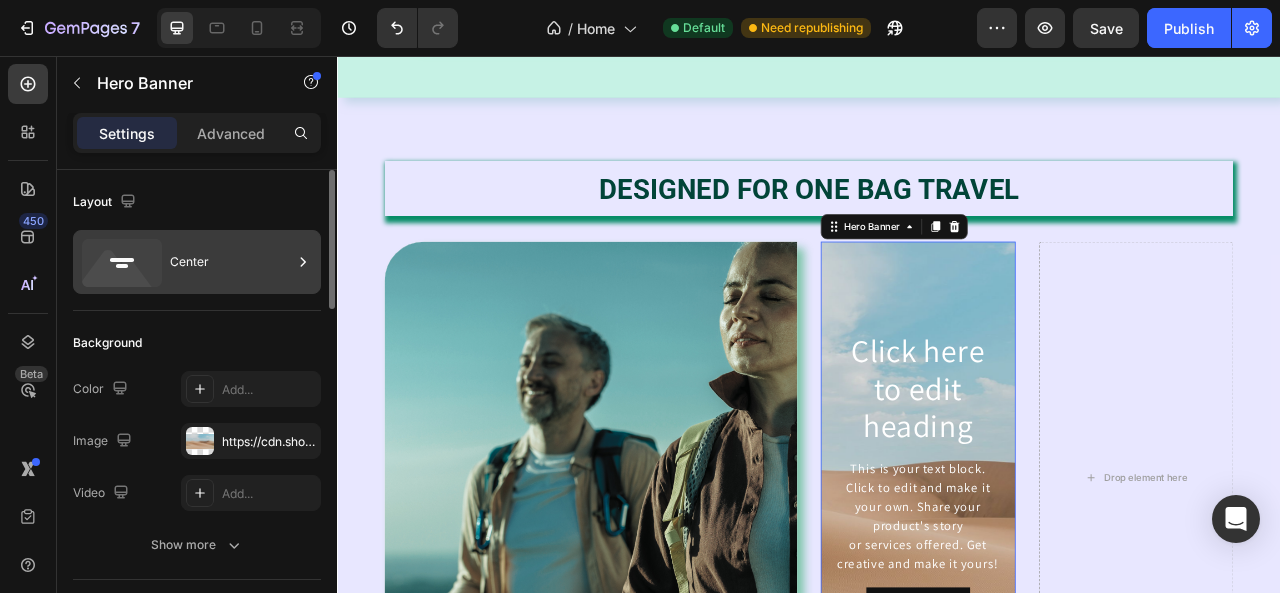 click on "Center" at bounding box center (231, 262) 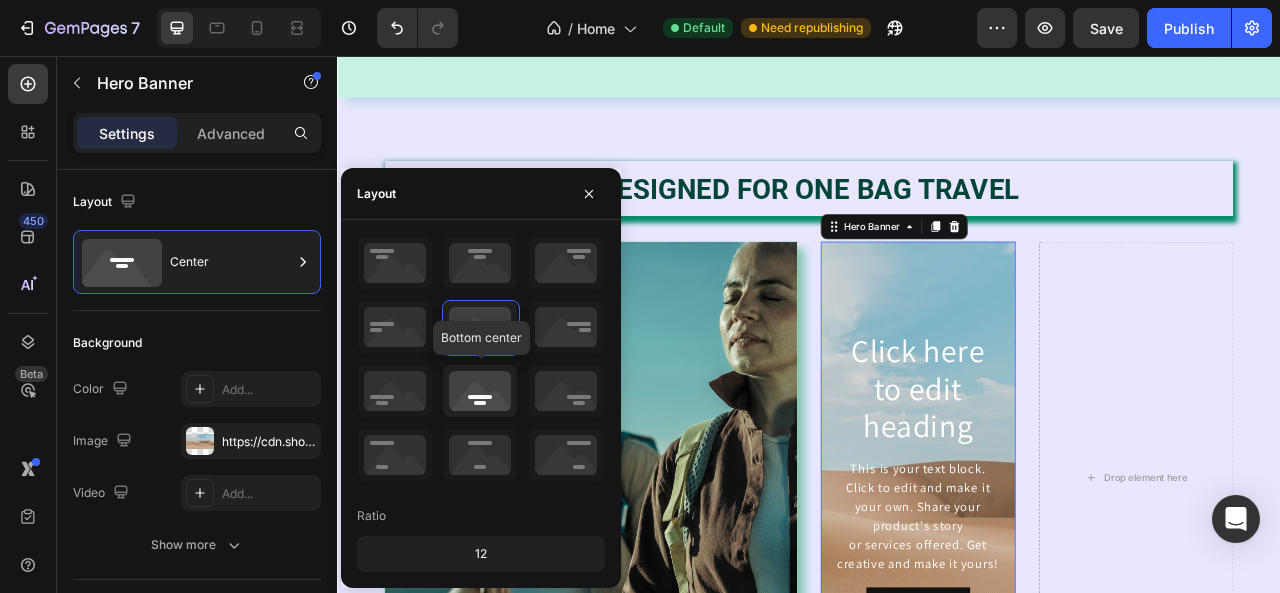 click 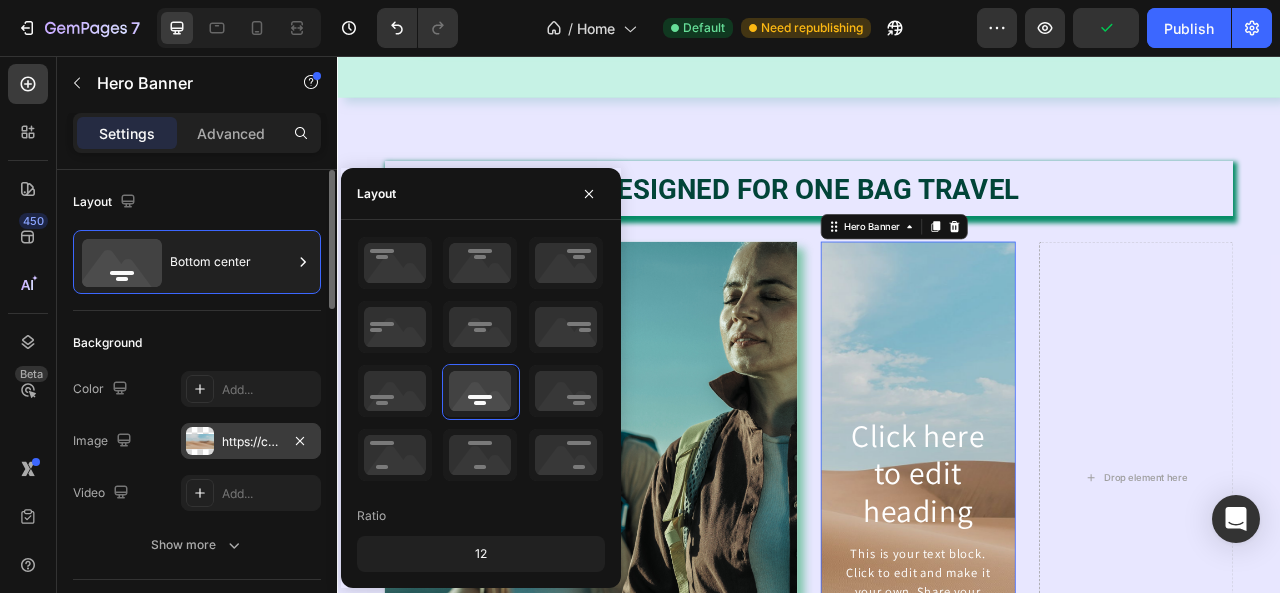 click on "https://cdn.shopify.com/s/files/1/2005/9307/files/background_settings.jpg" at bounding box center (251, 442) 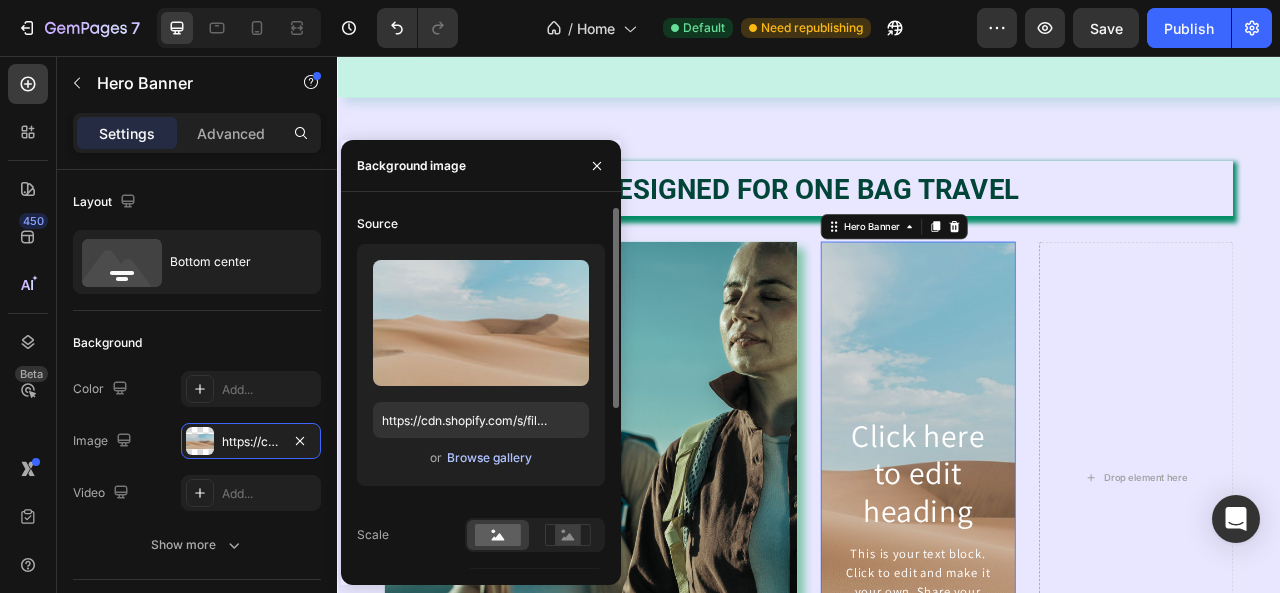 click on "Browse gallery" at bounding box center (489, 458) 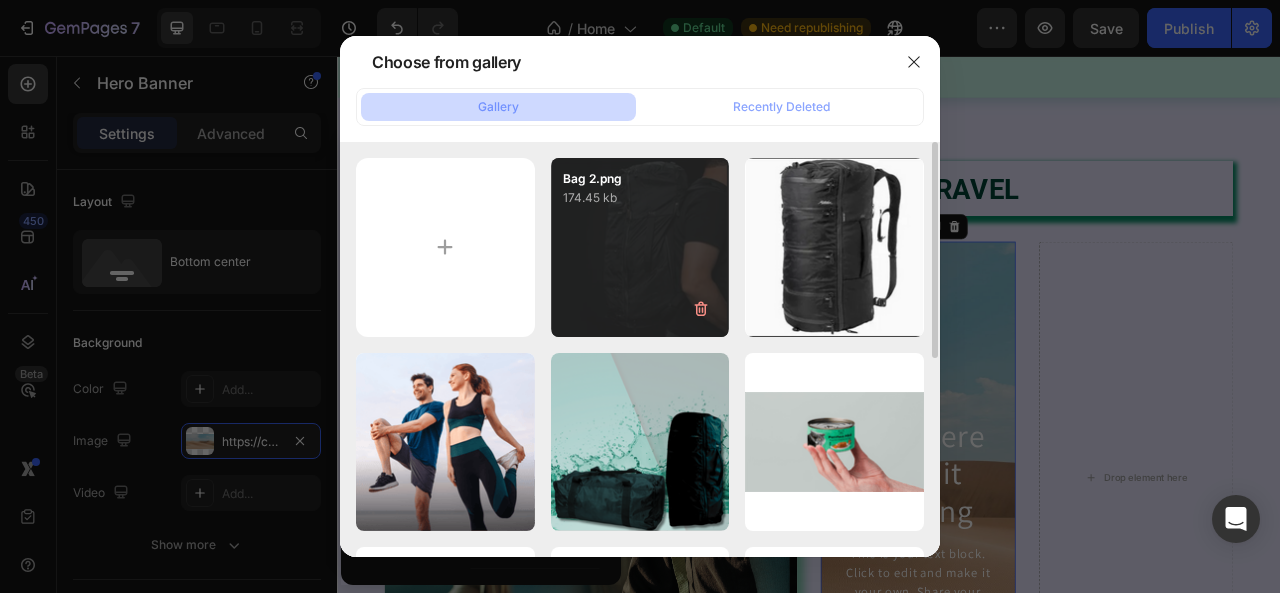 click on "Bag 2.png 174.45 kb" at bounding box center [640, 247] 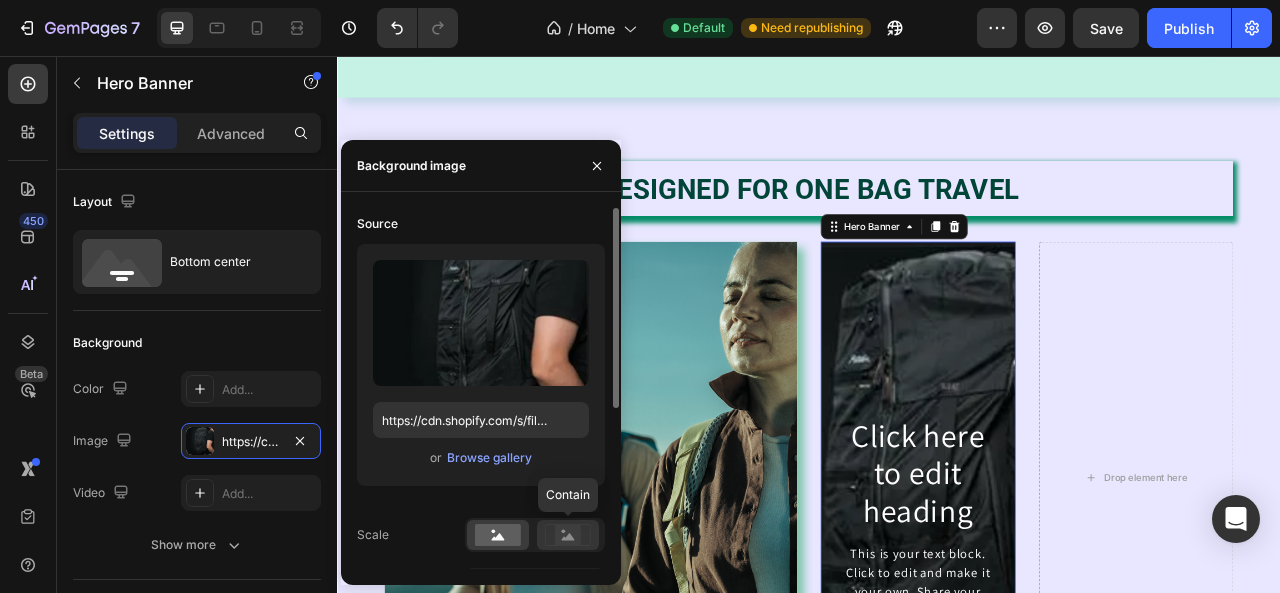click 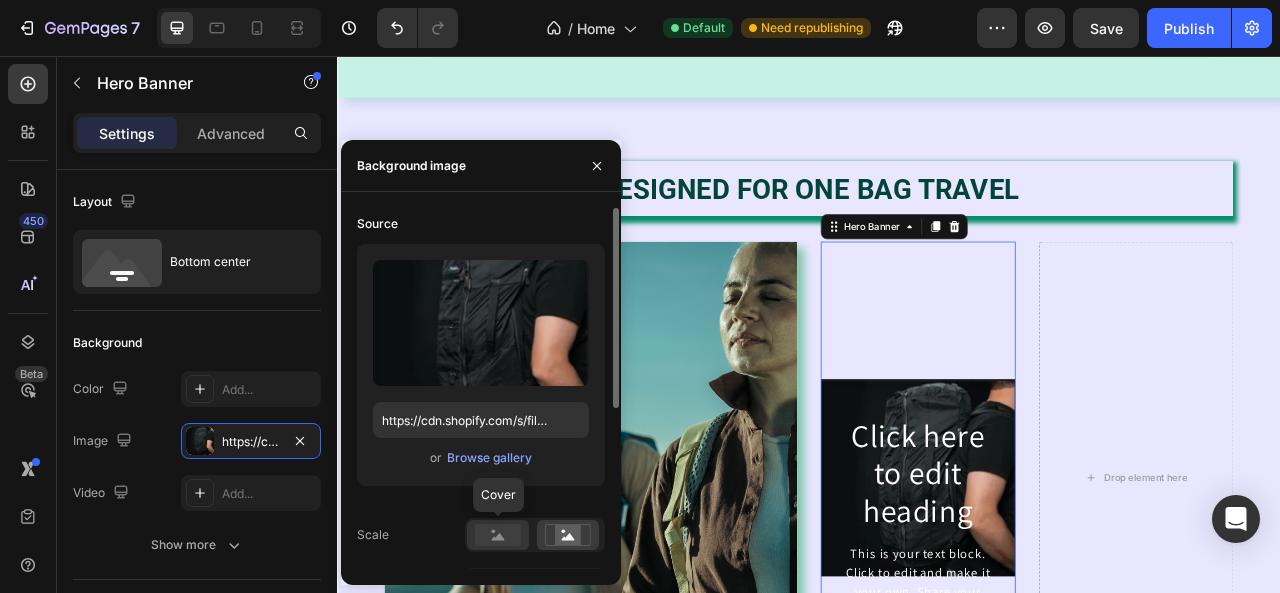 click 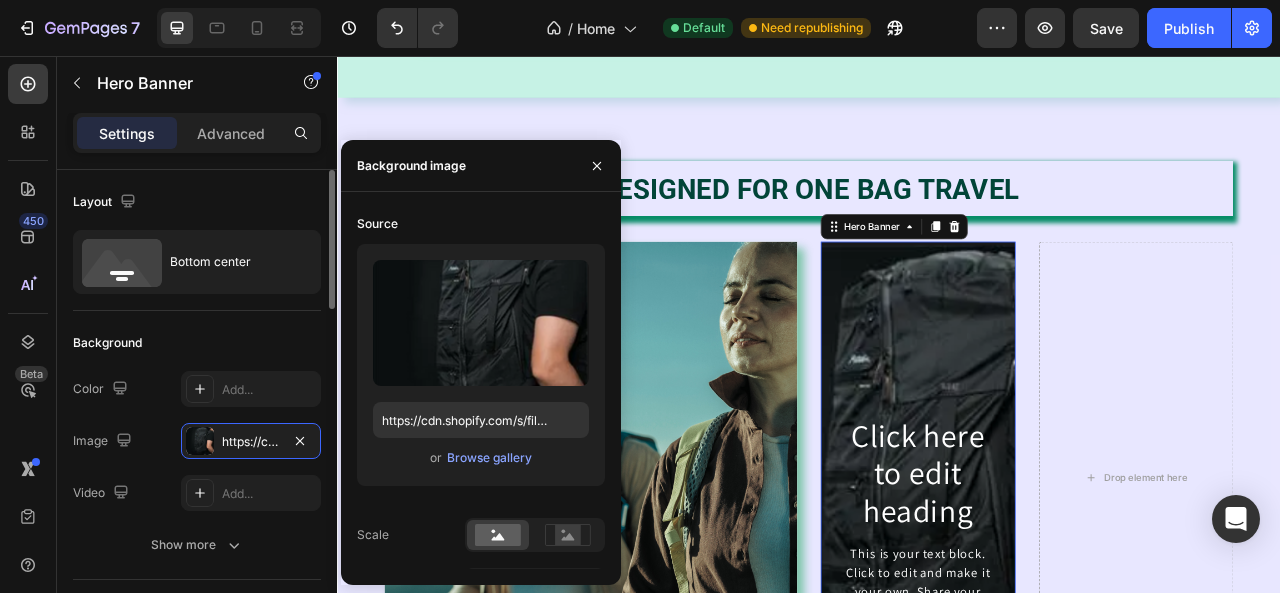 click on "Background" at bounding box center (197, 343) 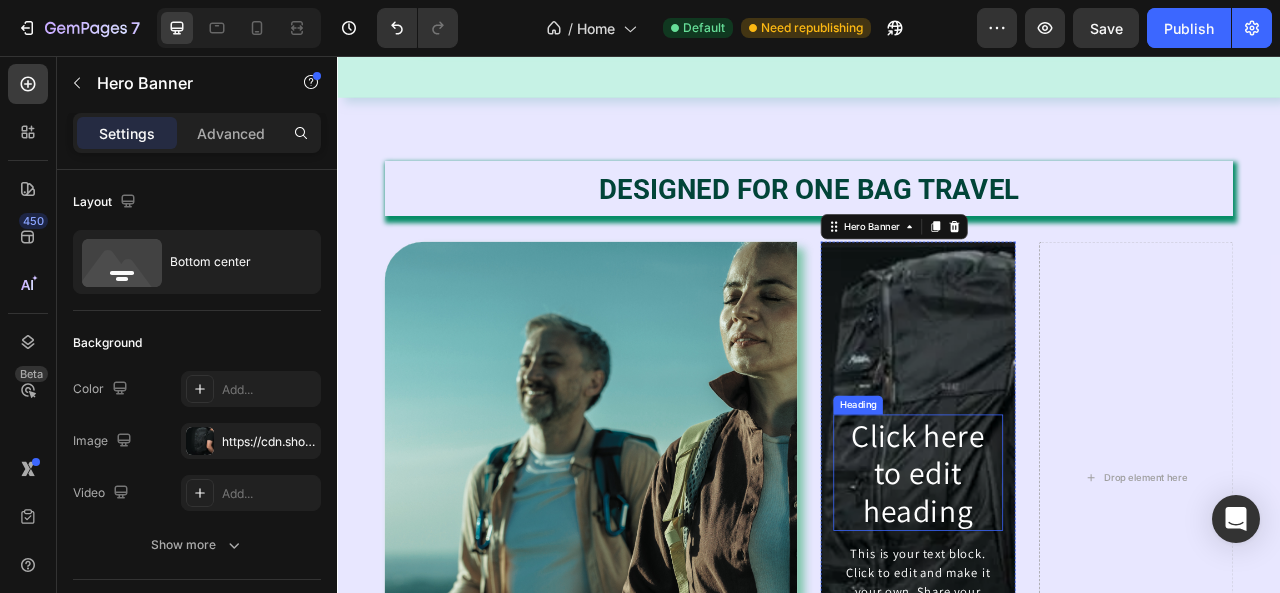 scroll, scrollTop: 1732, scrollLeft: 0, axis: vertical 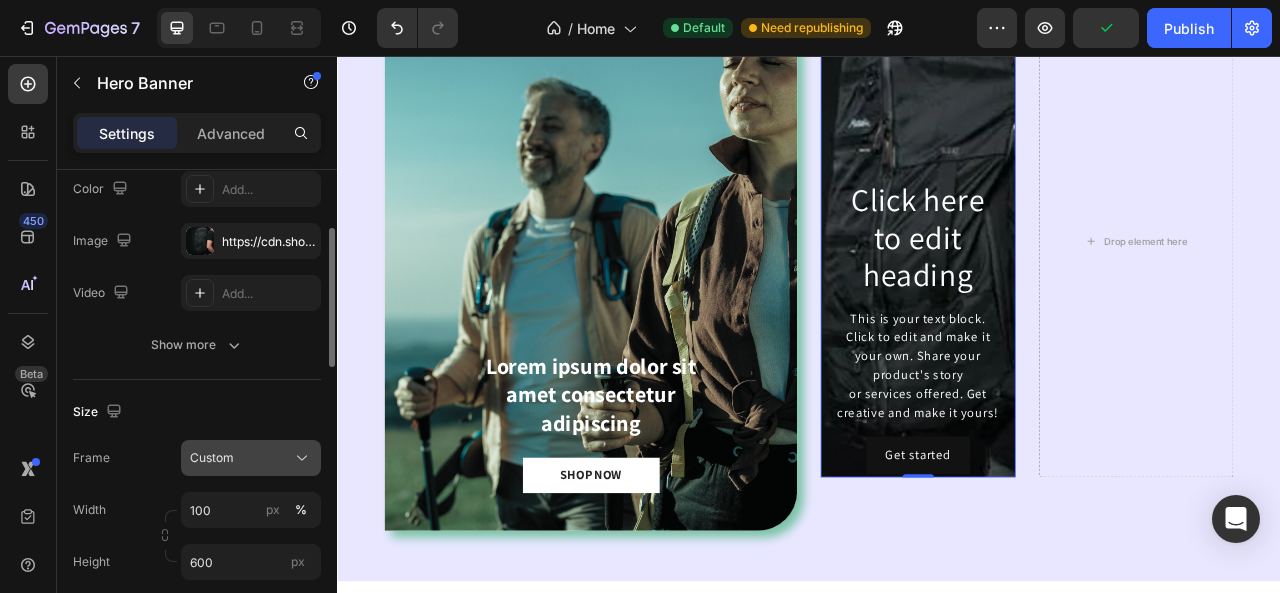 click on "Custom" 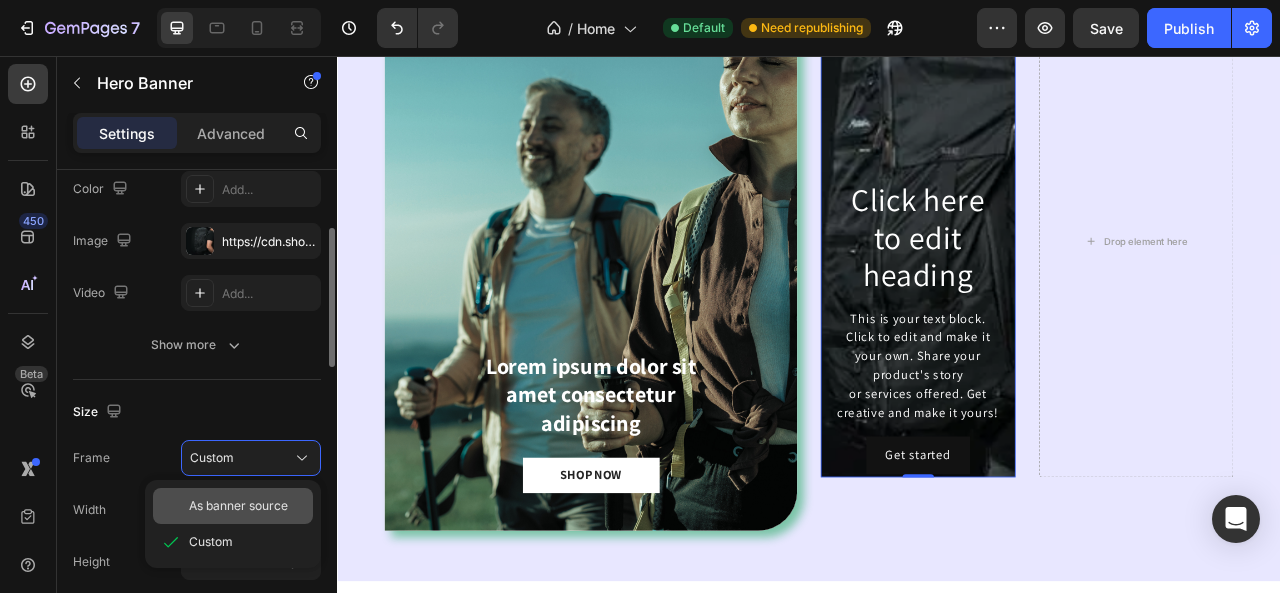 click on "As banner source" at bounding box center (238, 506) 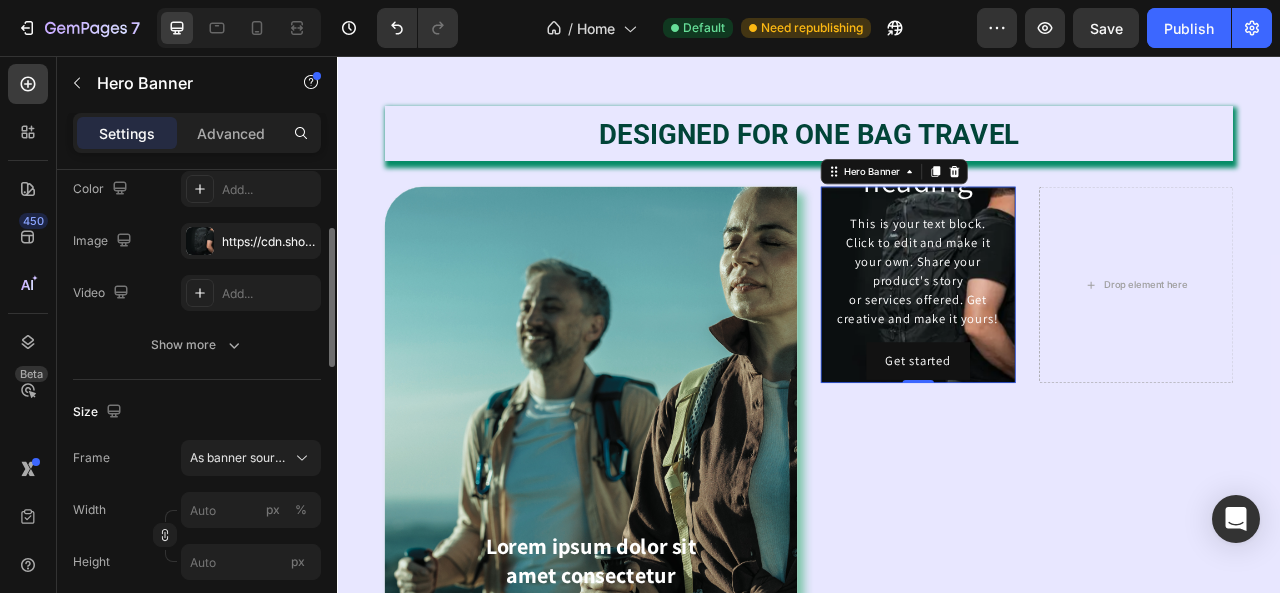 scroll, scrollTop: 1432, scrollLeft: 0, axis: vertical 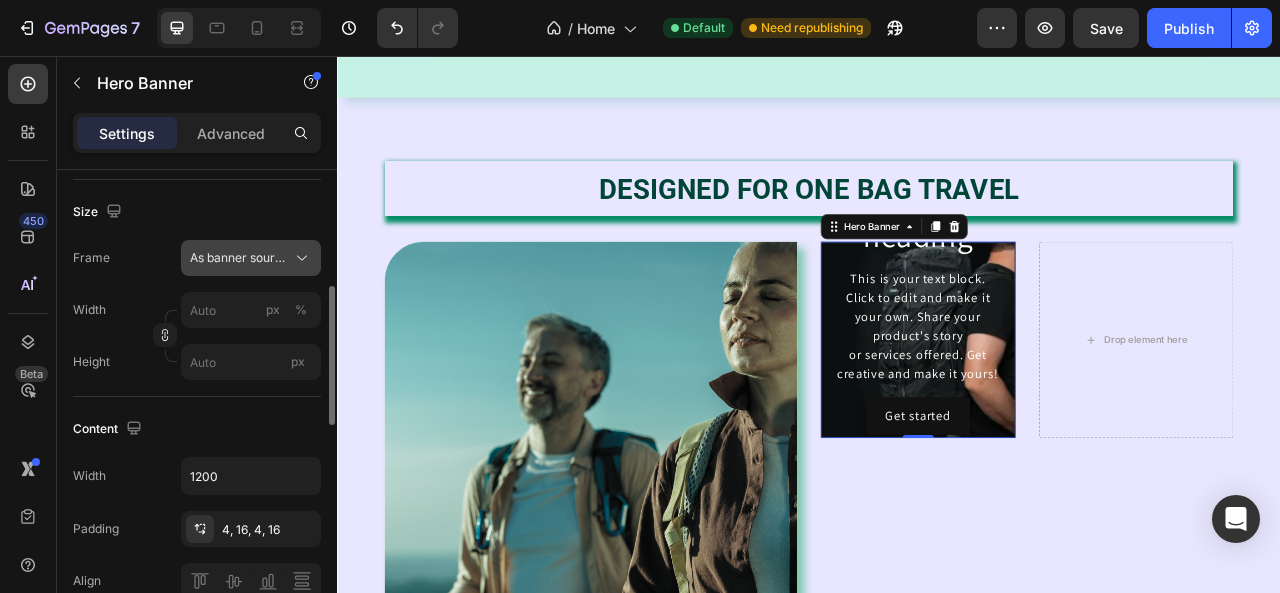 click on "As banner source" at bounding box center [239, 258] 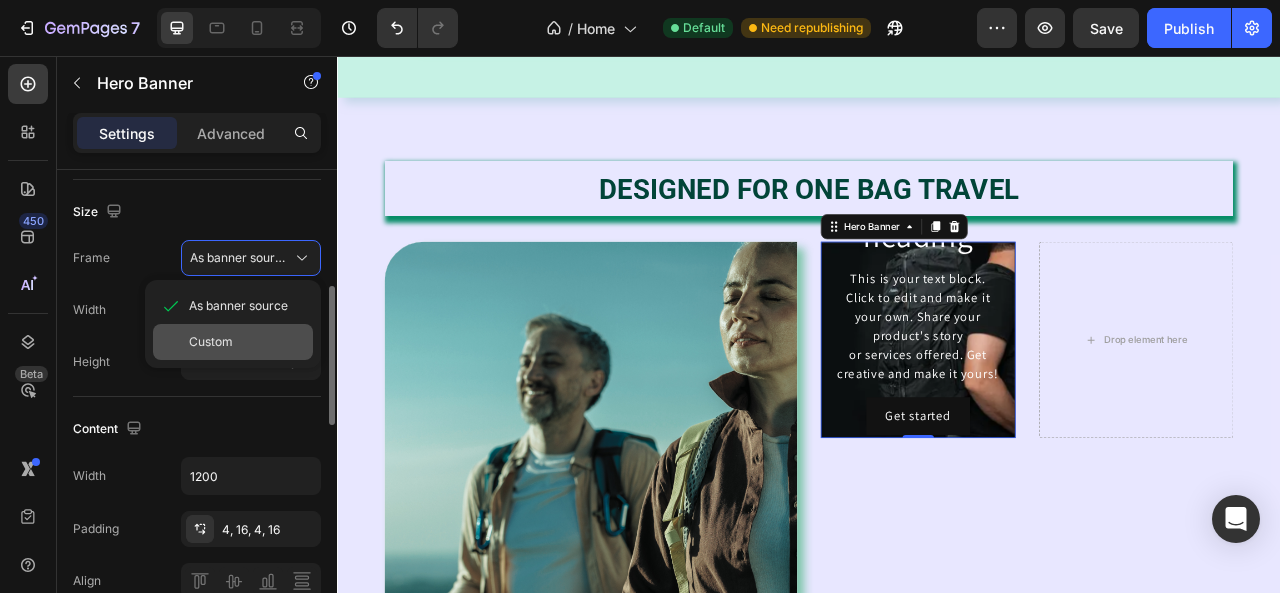click on "Custom" at bounding box center [247, 342] 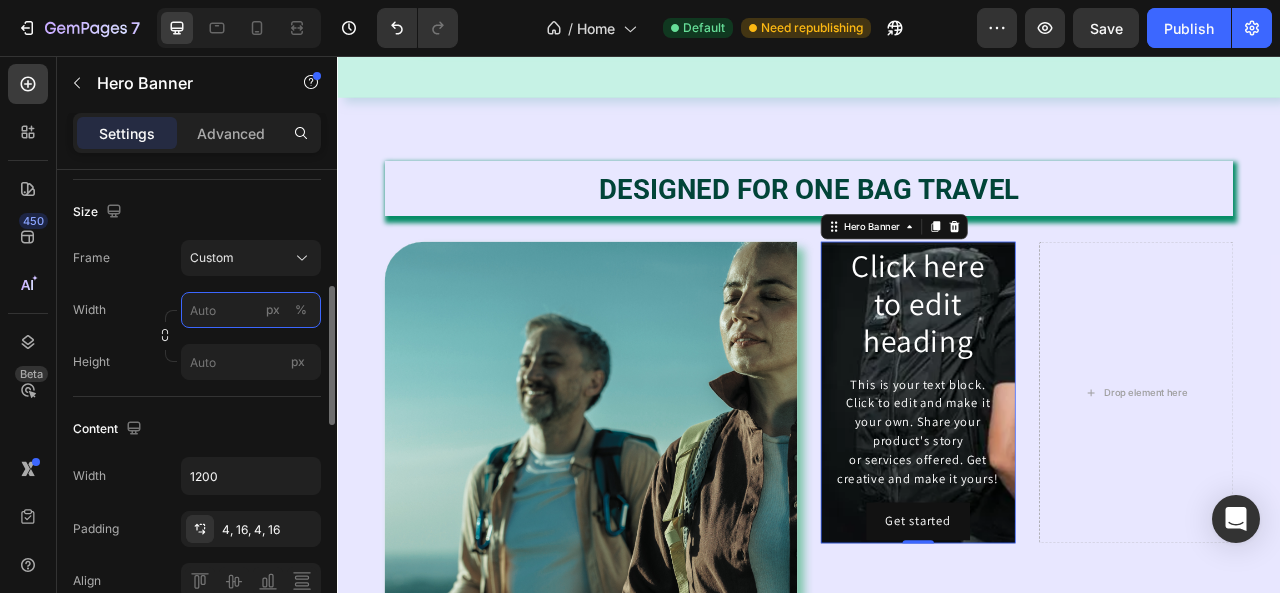 click on "px %" at bounding box center [251, 310] 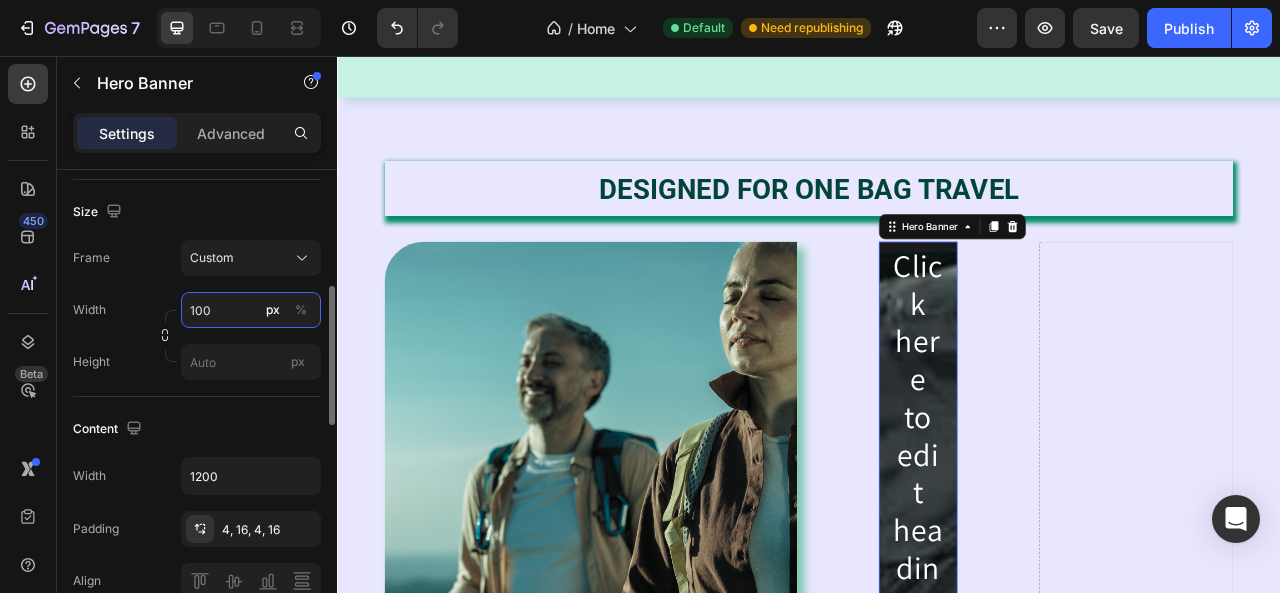 click on "100" at bounding box center [251, 310] 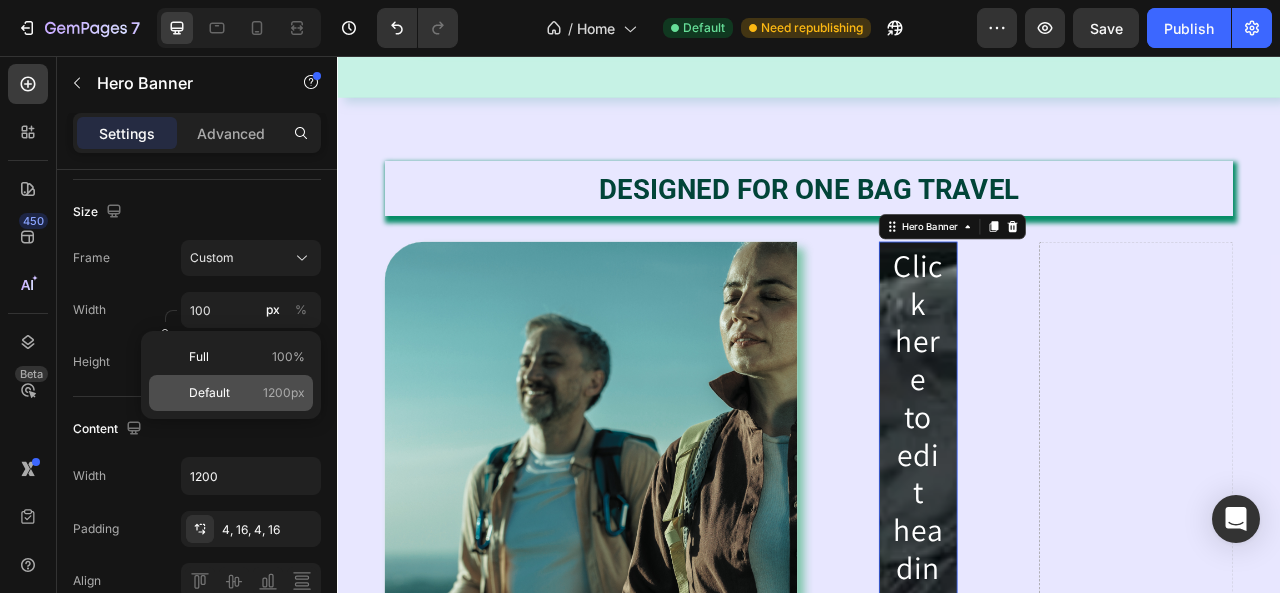 click on "Default 1200px" at bounding box center [247, 393] 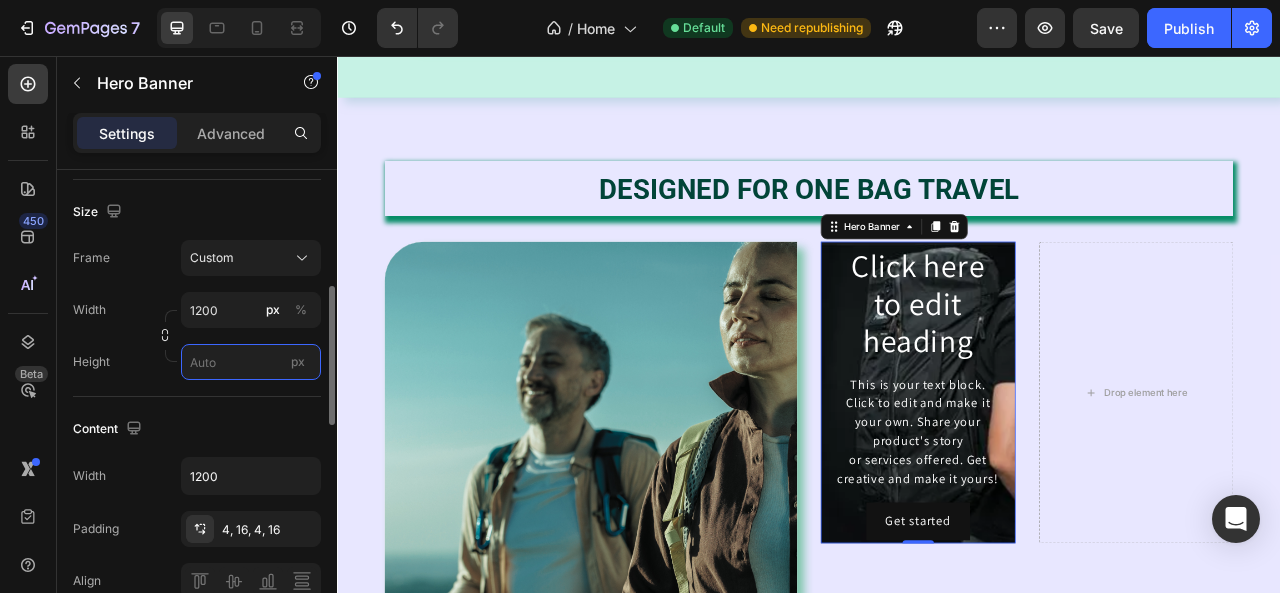 click on "px" at bounding box center (251, 362) 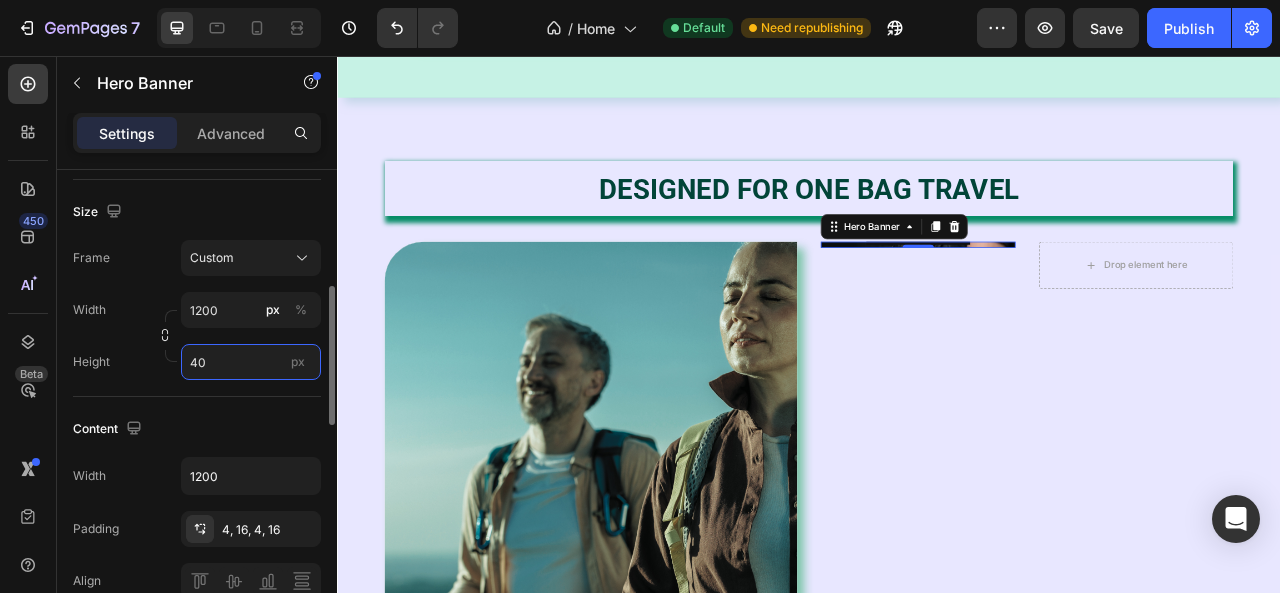 type on "4" 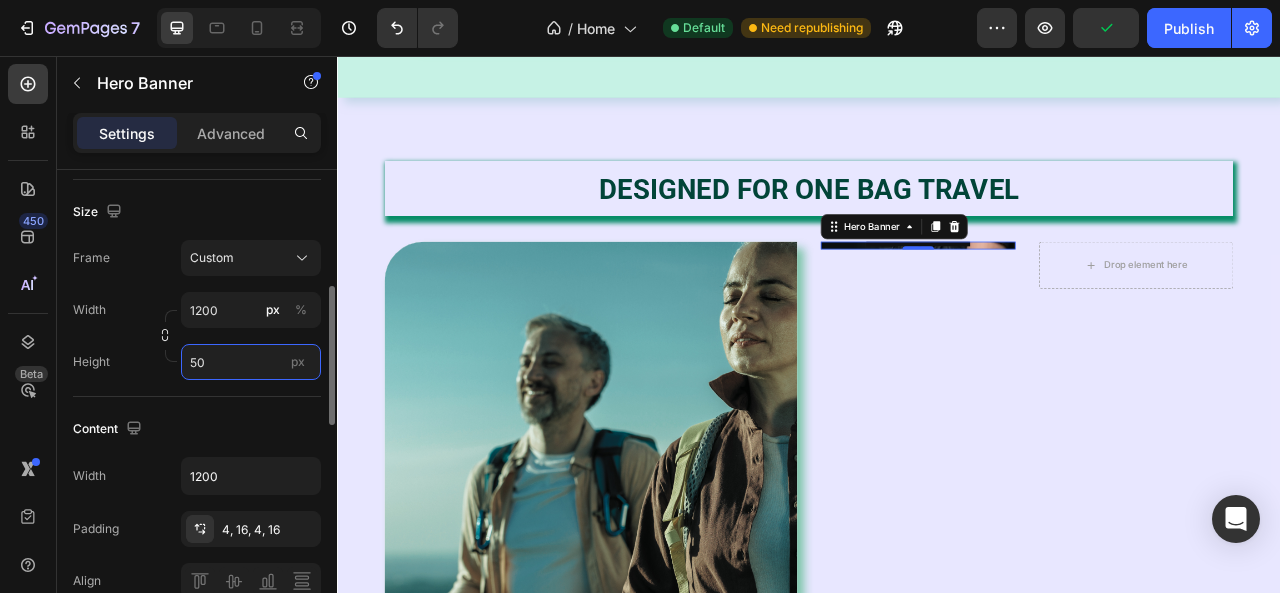 type on "5" 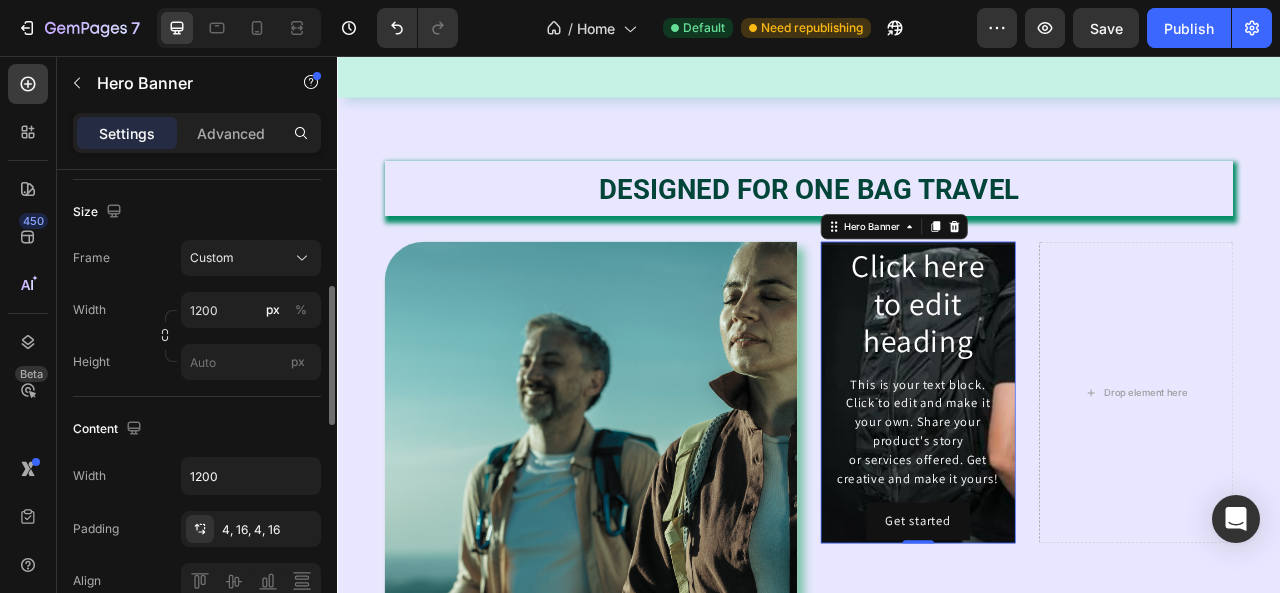 click on "Content" at bounding box center (197, 429) 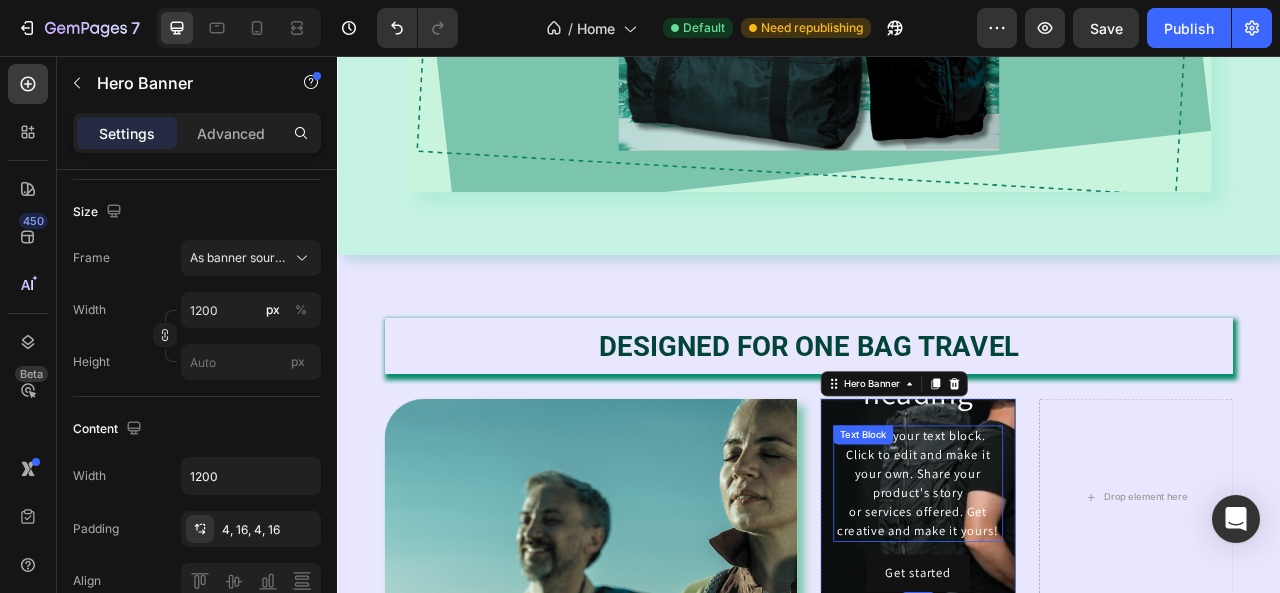 scroll, scrollTop: 1332, scrollLeft: 0, axis: vertical 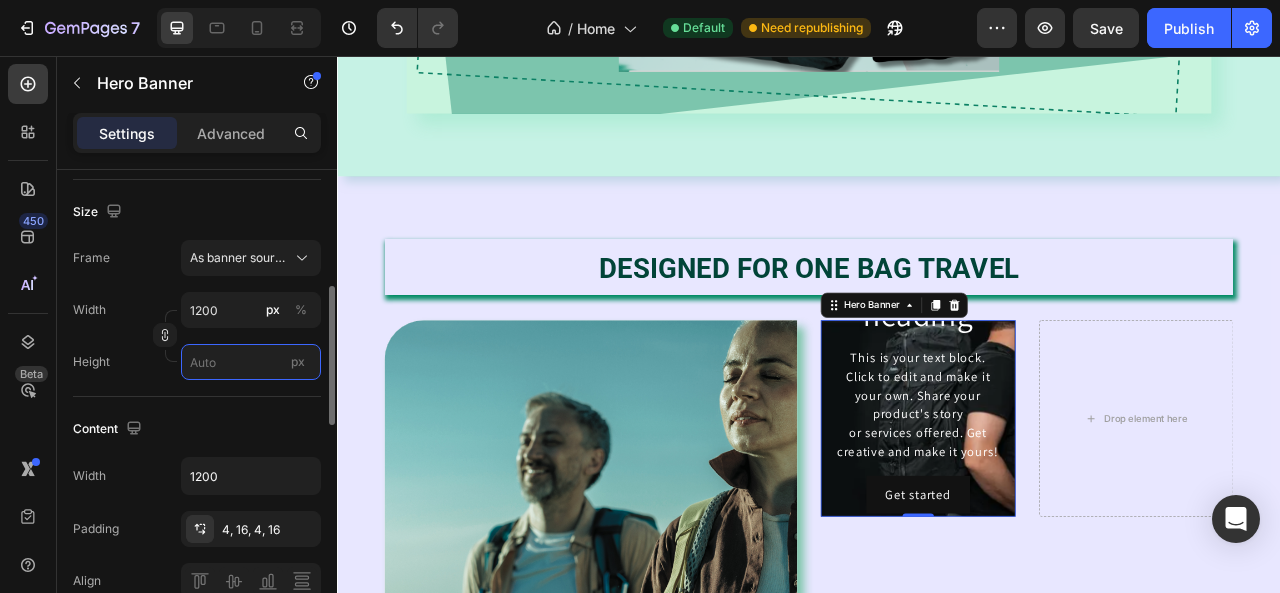 click on "px" at bounding box center [251, 362] 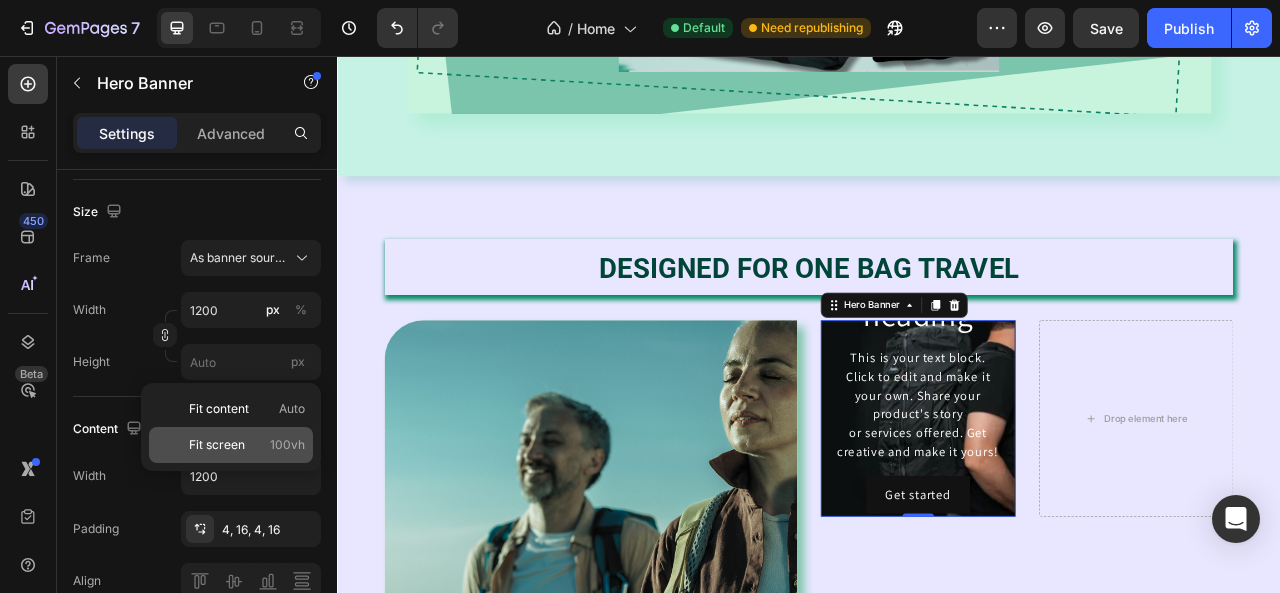 click on "100vh" at bounding box center (287, 445) 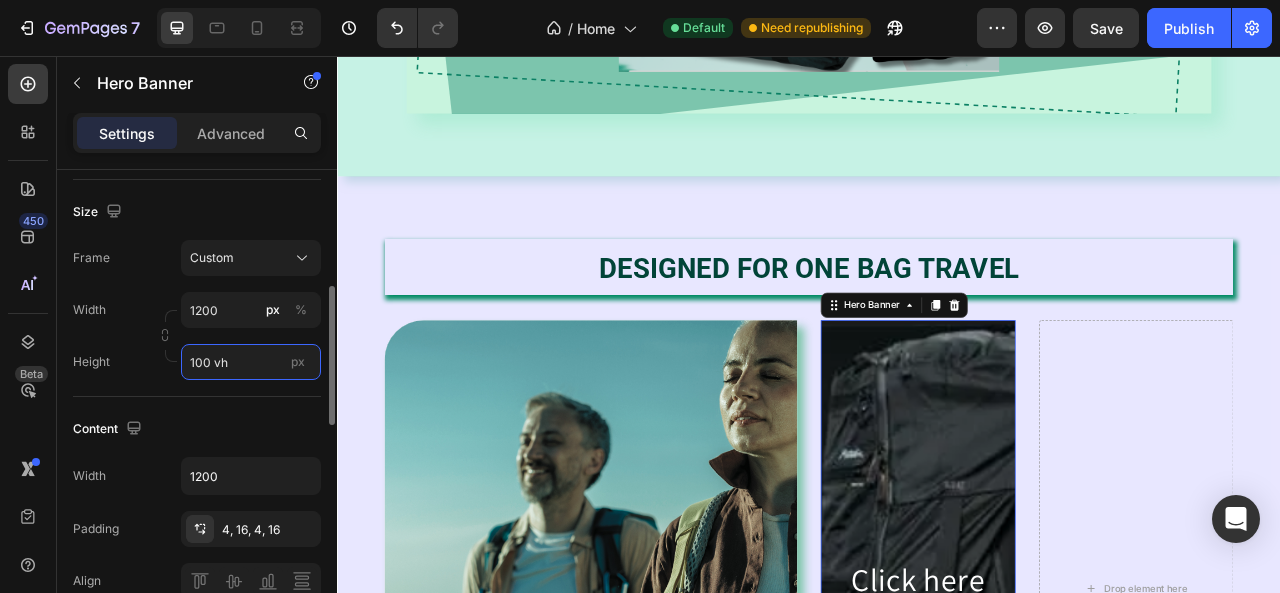 click on "100 vh" at bounding box center [251, 362] 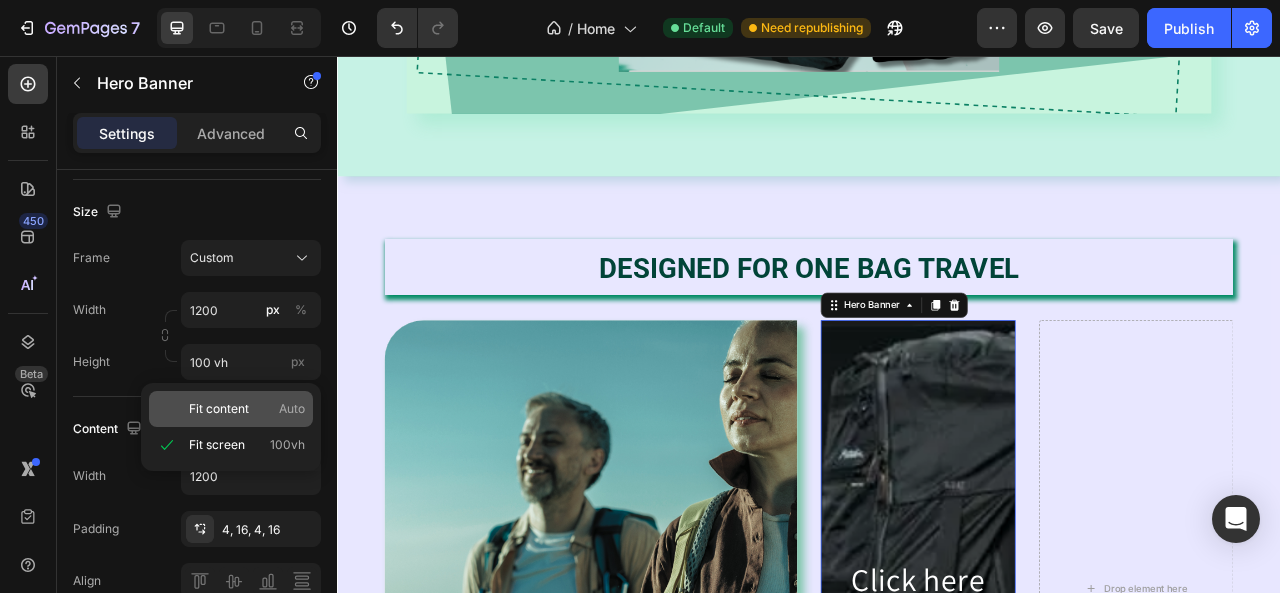 click on "Fit content Auto" at bounding box center [247, 409] 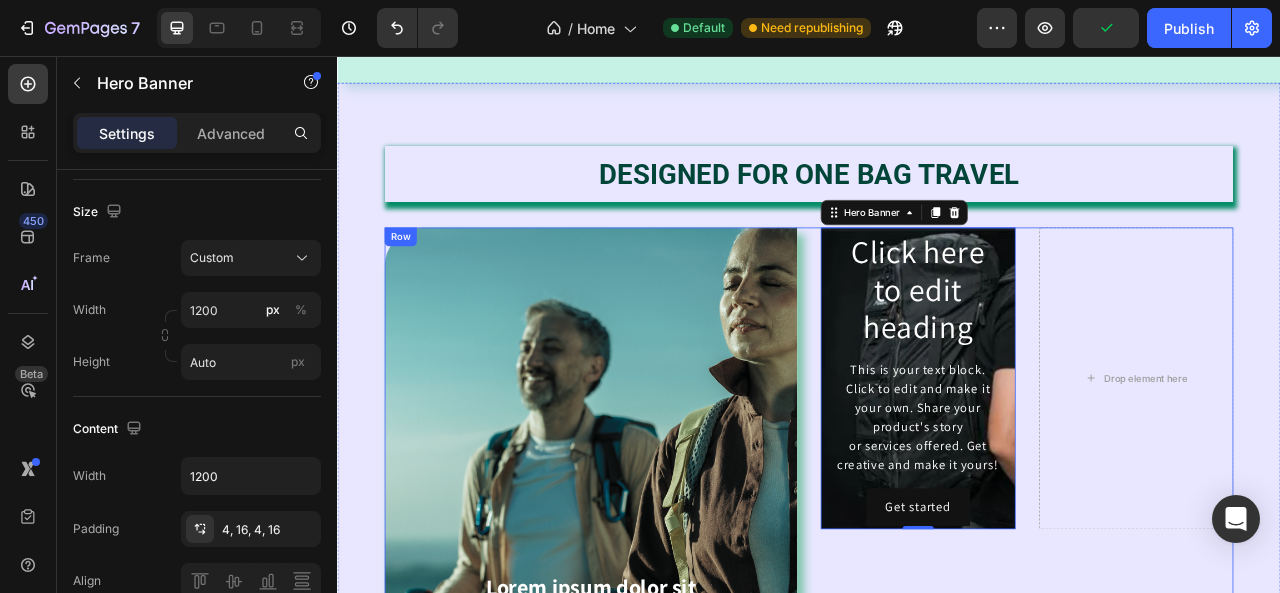 scroll, scrollTop: 1632, scrollLeft: 0, axis: vertical 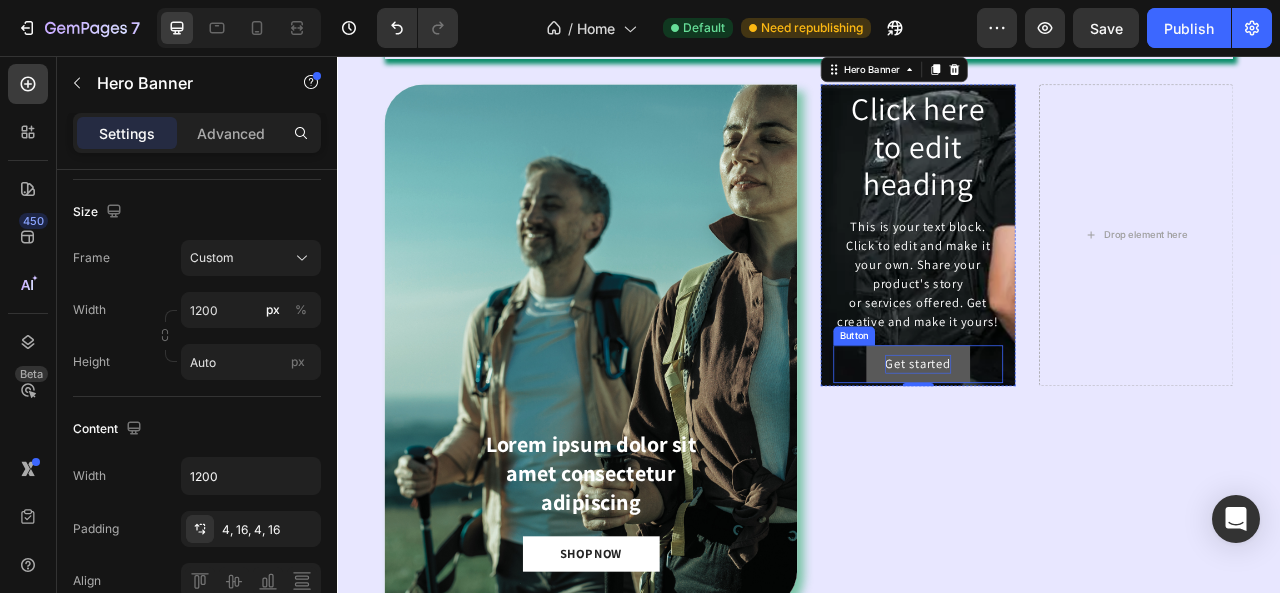 click on "Get started" at bounding box center [1076, 448] 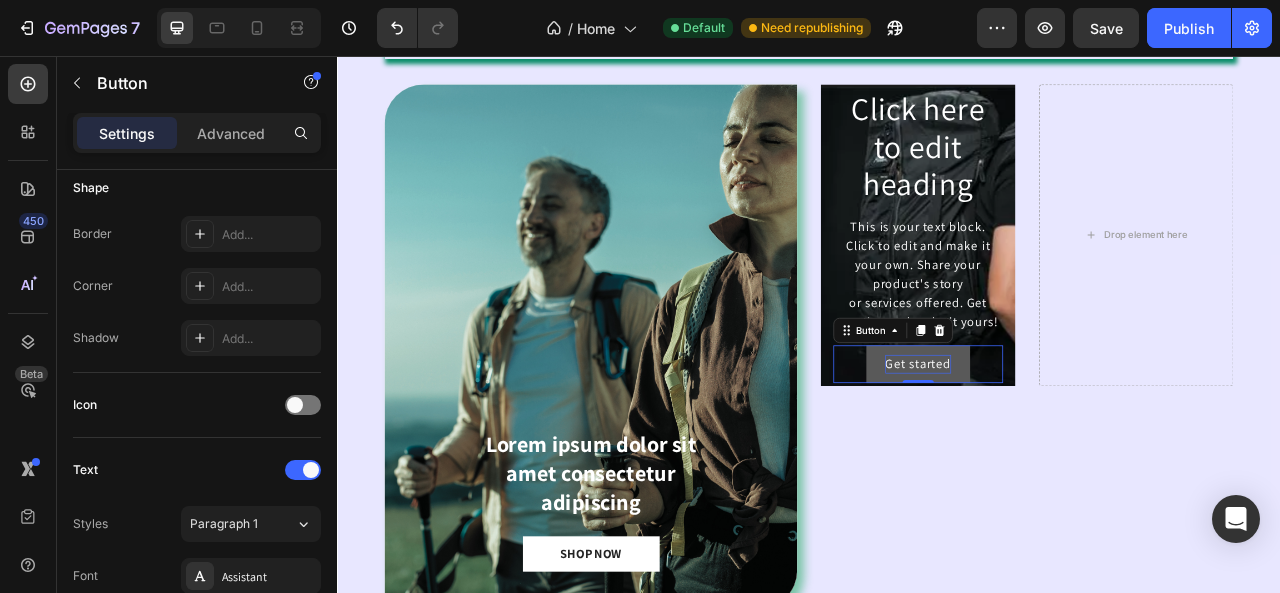 scroll, scrollTop: 0, scrollLeft: 0, axis: both 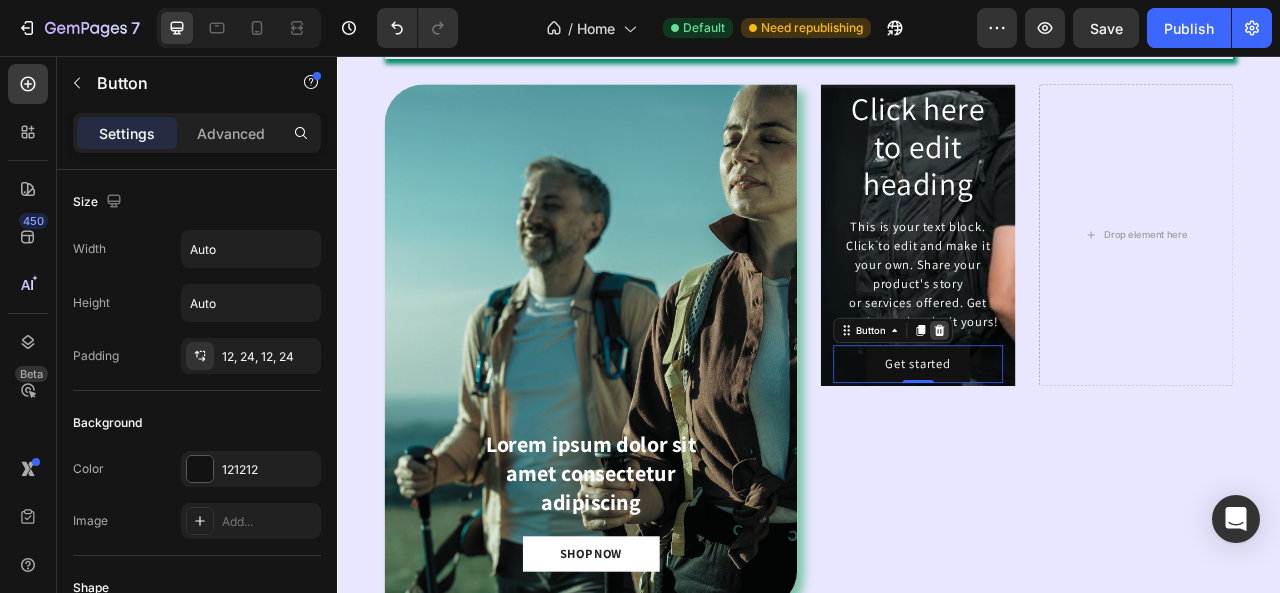 click 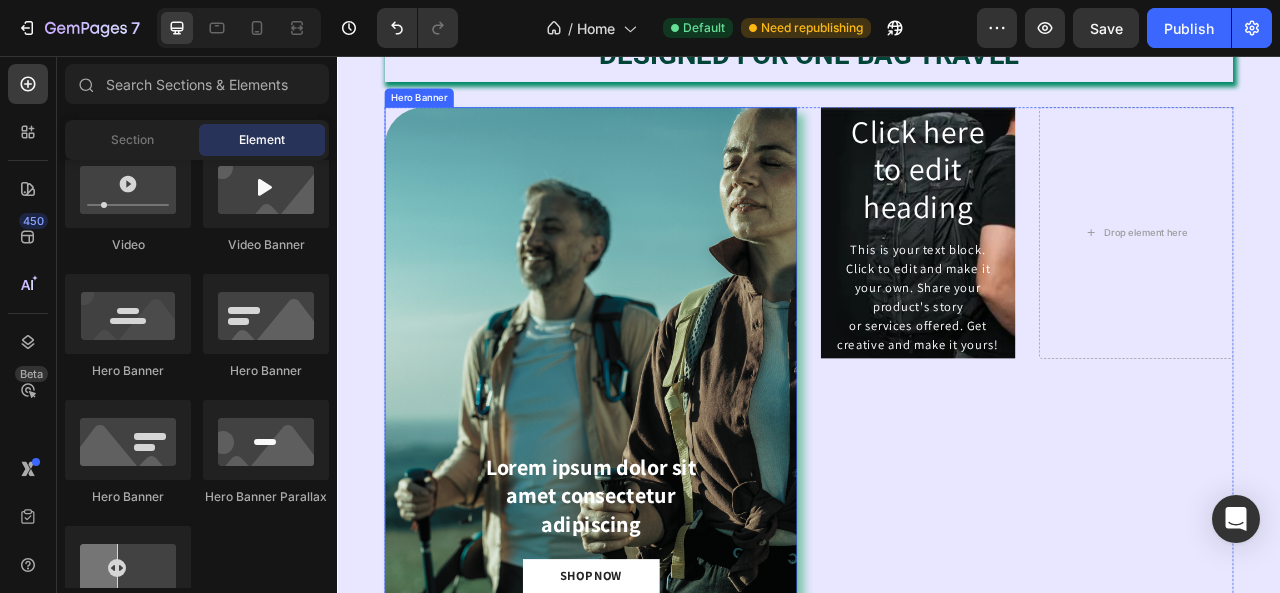 scroll, scrollTop: 1632, scrollLeft: 0, axis: vertical 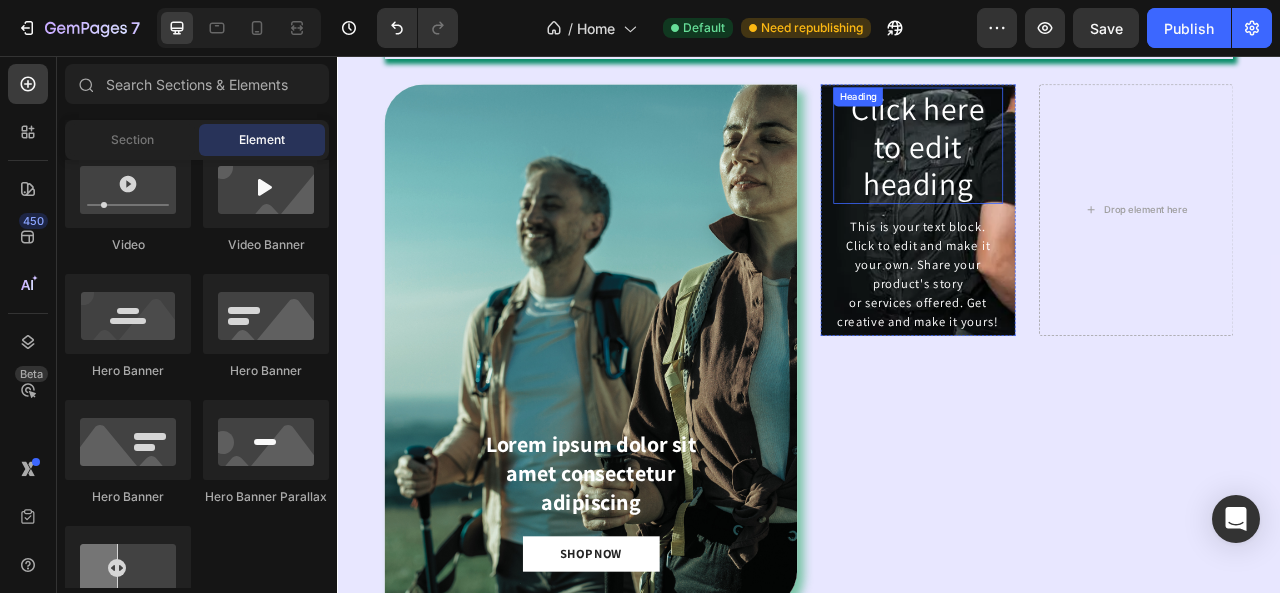 click on "Click here to edit heading" at bounding box center (1076, 170) 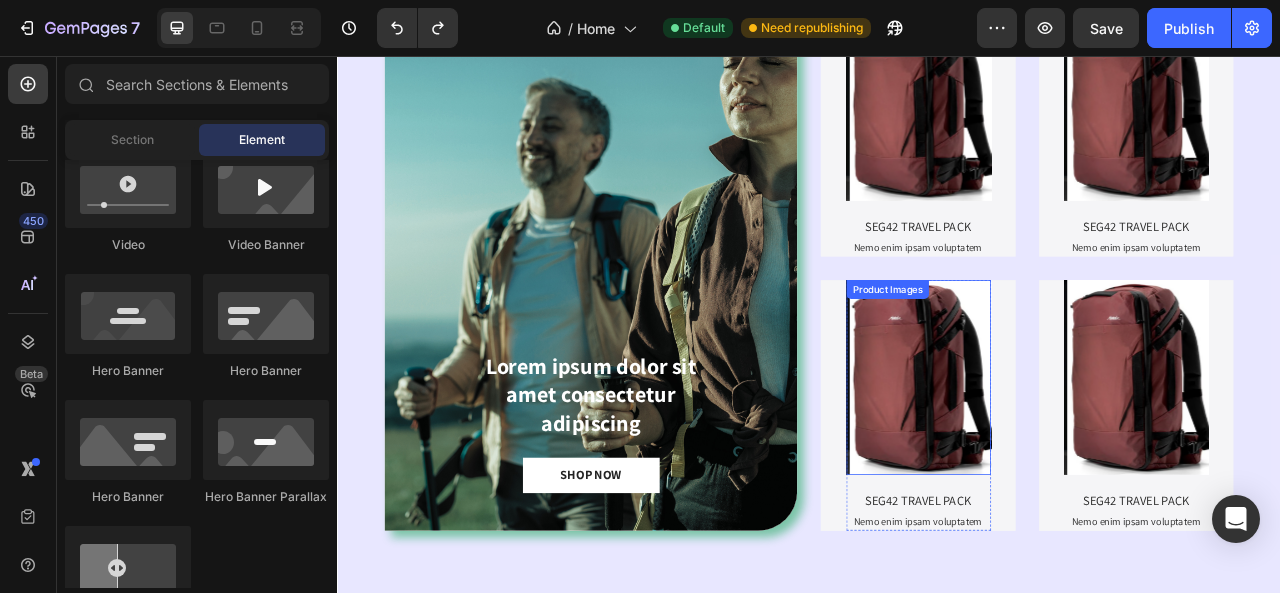scroll, scrollTop: 1532, scrollLeft: 0, axis: vertical 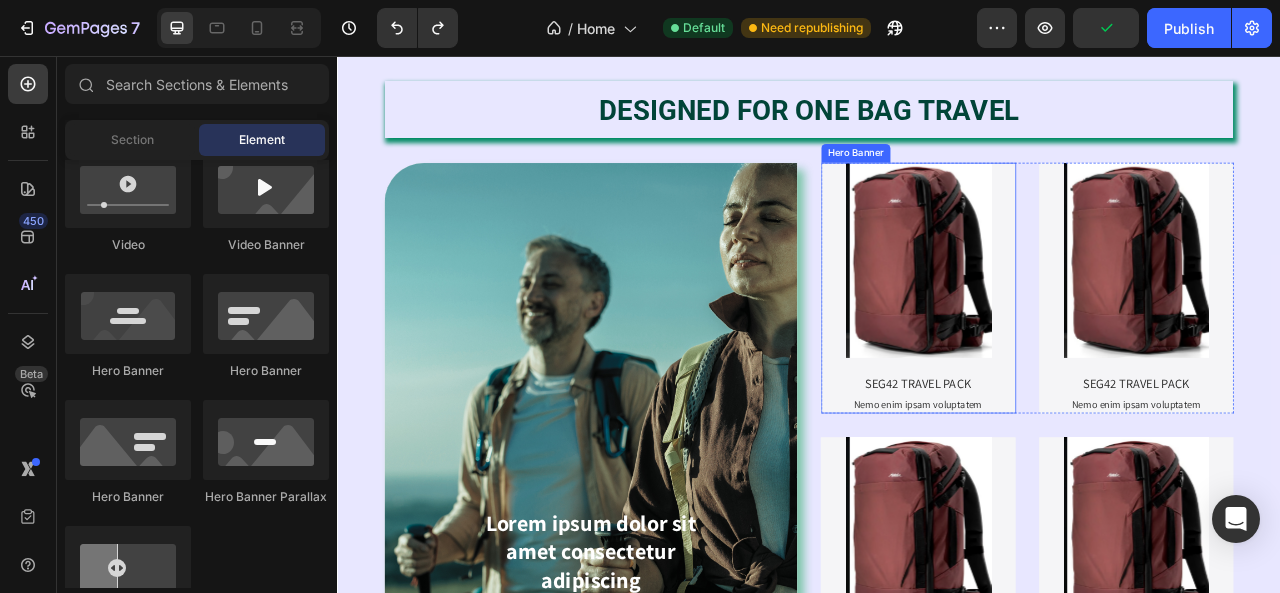 click on "Product Images SEG42 TRAVEL PACK Product Title Nemo enim ipsam voluptatem Text Block Product" at bounding box center (1076, 351) 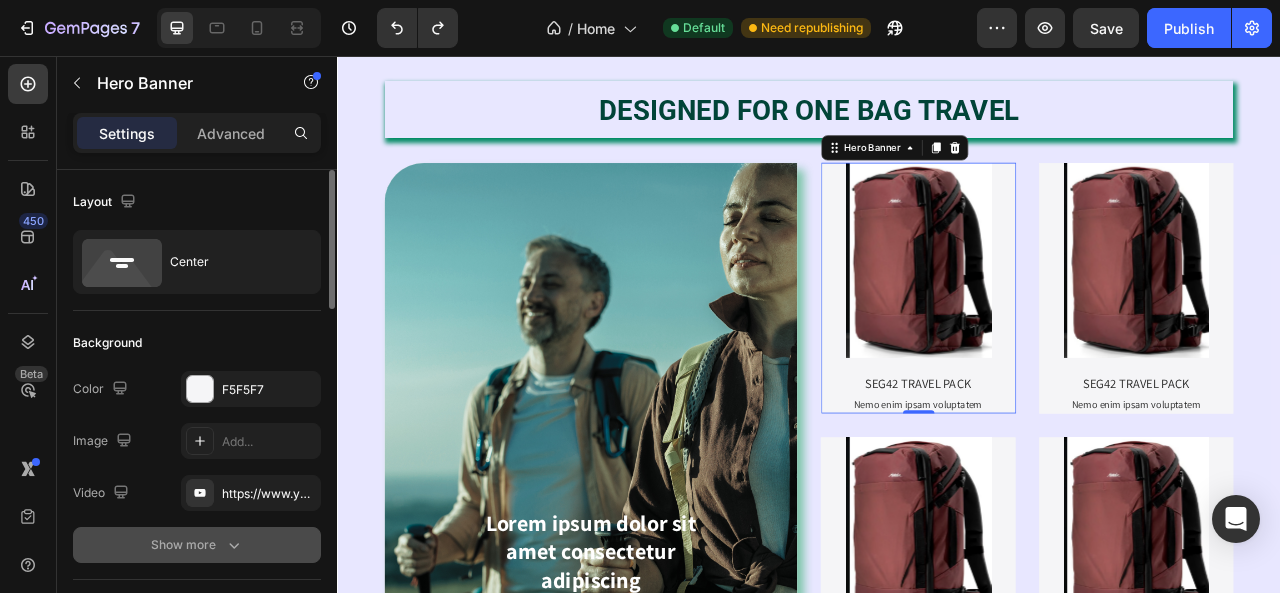 click on "Show more" at bounding box center [197, 545] 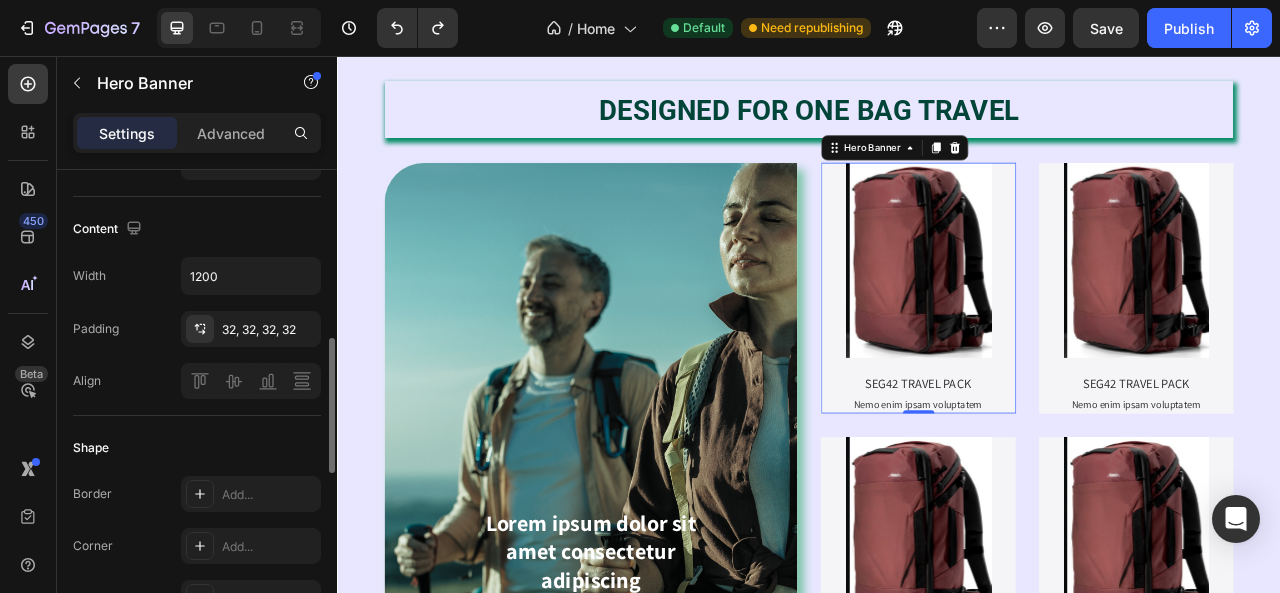 scroll, scrollTop: 800, scrollLeft: 0, axis: vertical 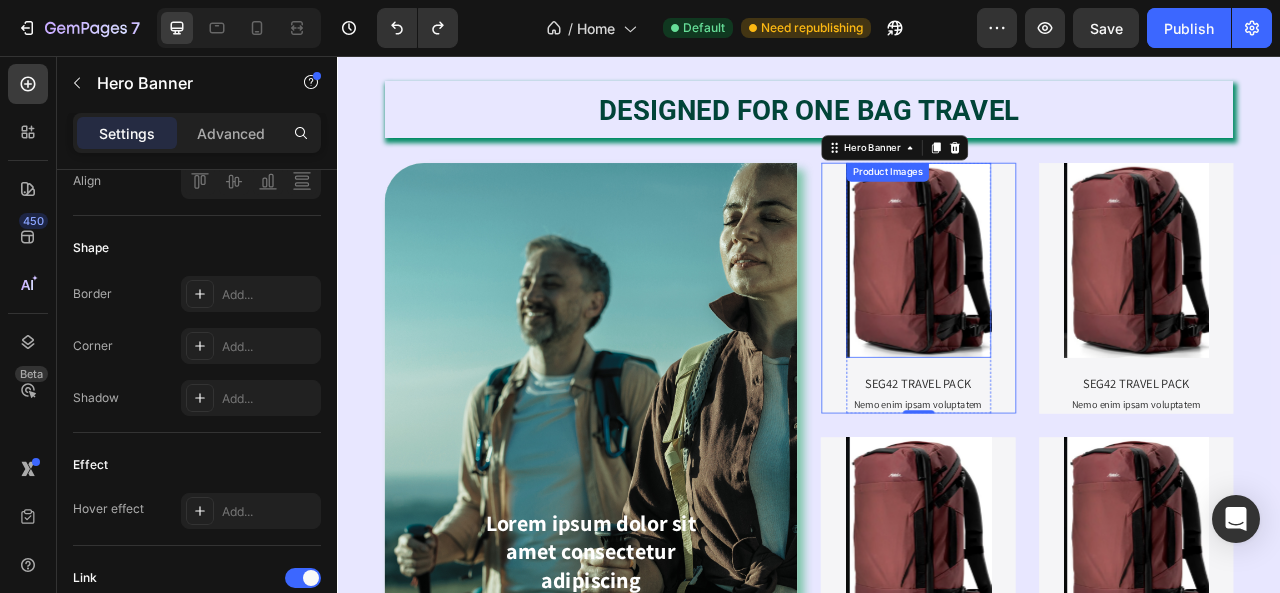 click at bounding box center [1080, 316] 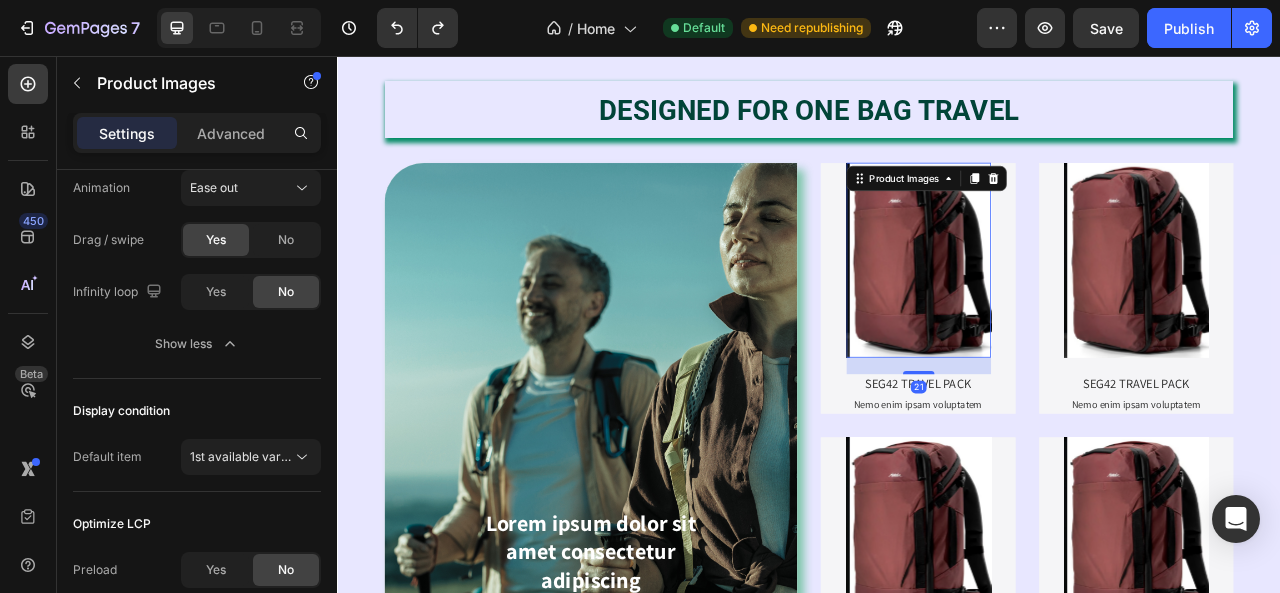 scroll, scrollTop: 0, scrollLeft: 0, axis: both 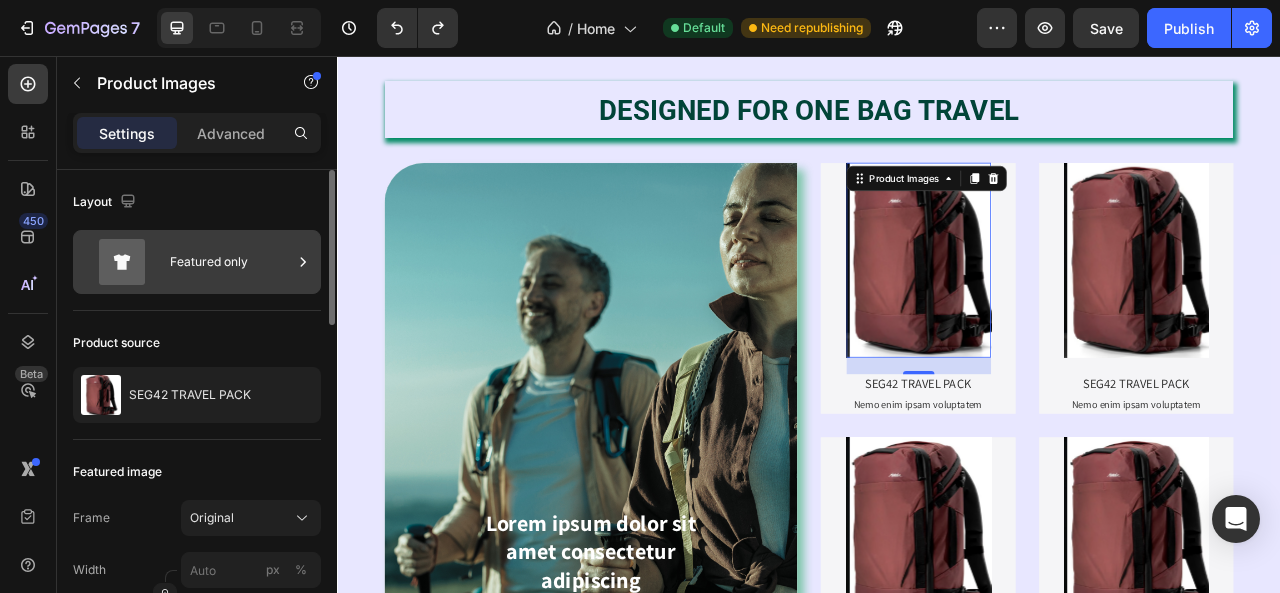 click on "Featured only" at bounding box center (231, 262) 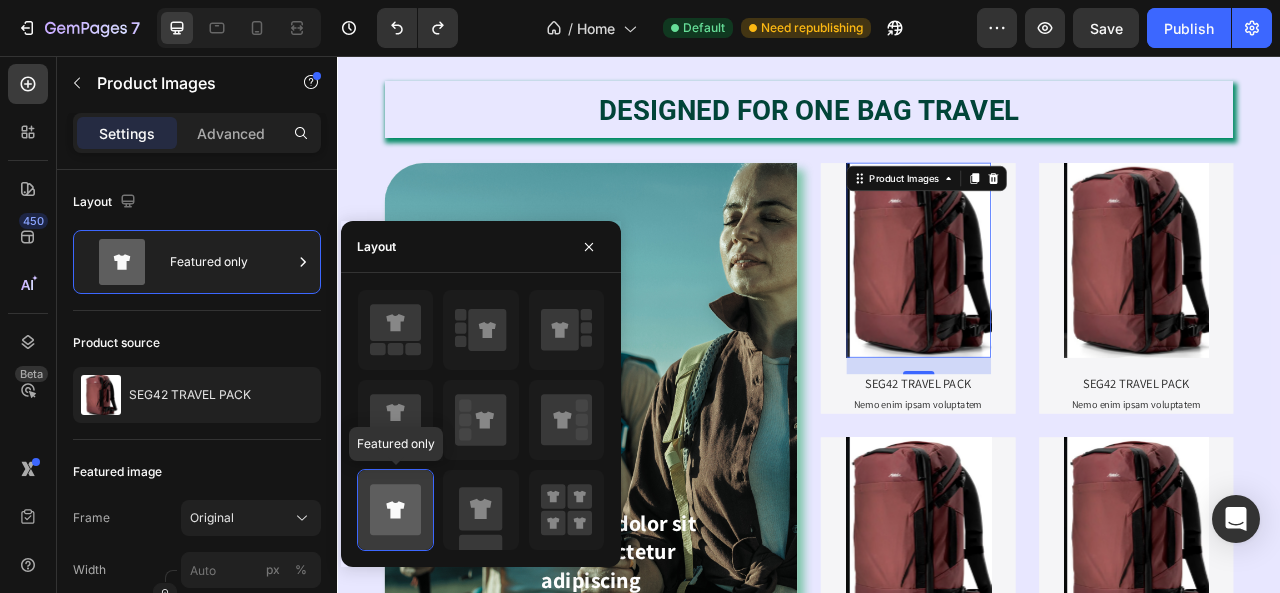 click 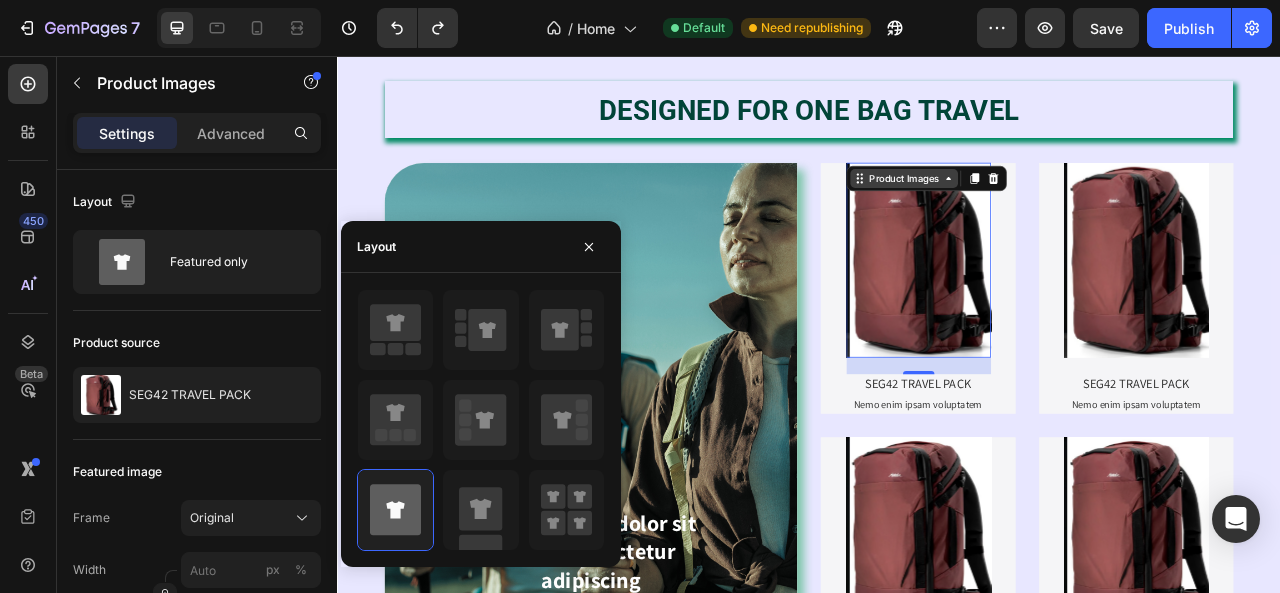 click on "Product Images" at bounding box center [1057, 212] 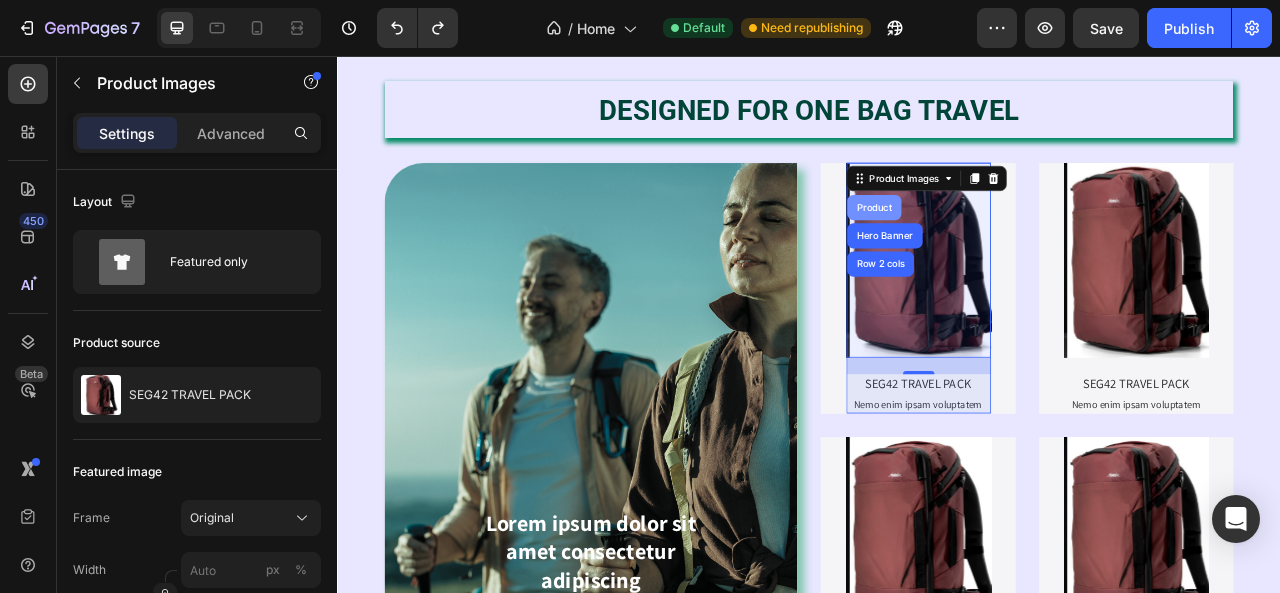 click on "Product" at bounding box center (1019, 249) 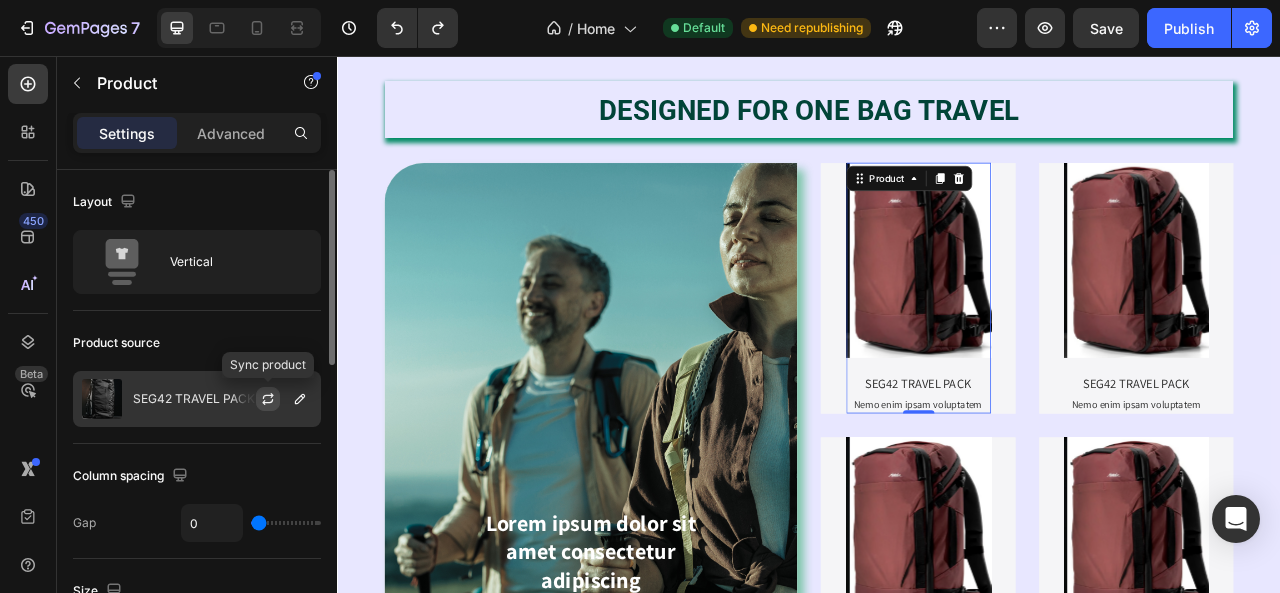 click 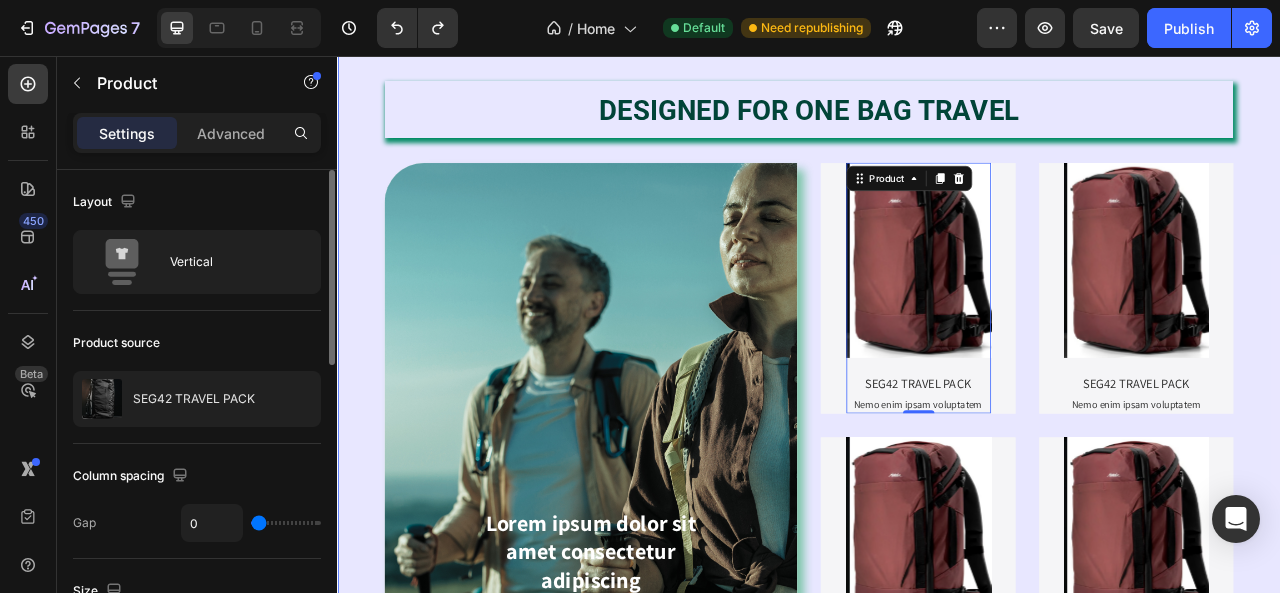 click on "⁠⁠⁠⁠⁠⁠⁠ DESIGNED FOR ONE BAG TRAVEL Heading Lorem ipsum dolor sit amet consectetur adipiscing Text Block SHOP NOW Button Hero Banner Product Images SEG42 TRAVEL PACK Product Title Nemo enim ipsam voluptatem Text Block Product   0 Hero Banner Product Images SEG42 TRAVEL PACK Product Title Nemo enim ipsam voluptatem Text Block Product Hero Banner Row Product Images SEG42 TRAVEL PACK Product Title Nemo enim ipsam voluptatem Text Block Product Hero Banner Product Images SEG42 TRAVEL PACK Product Title Nemo enim ipsam voluptatem Text Block Product Hero Banner Row Row Section 3" at bounding box center [937, 473] 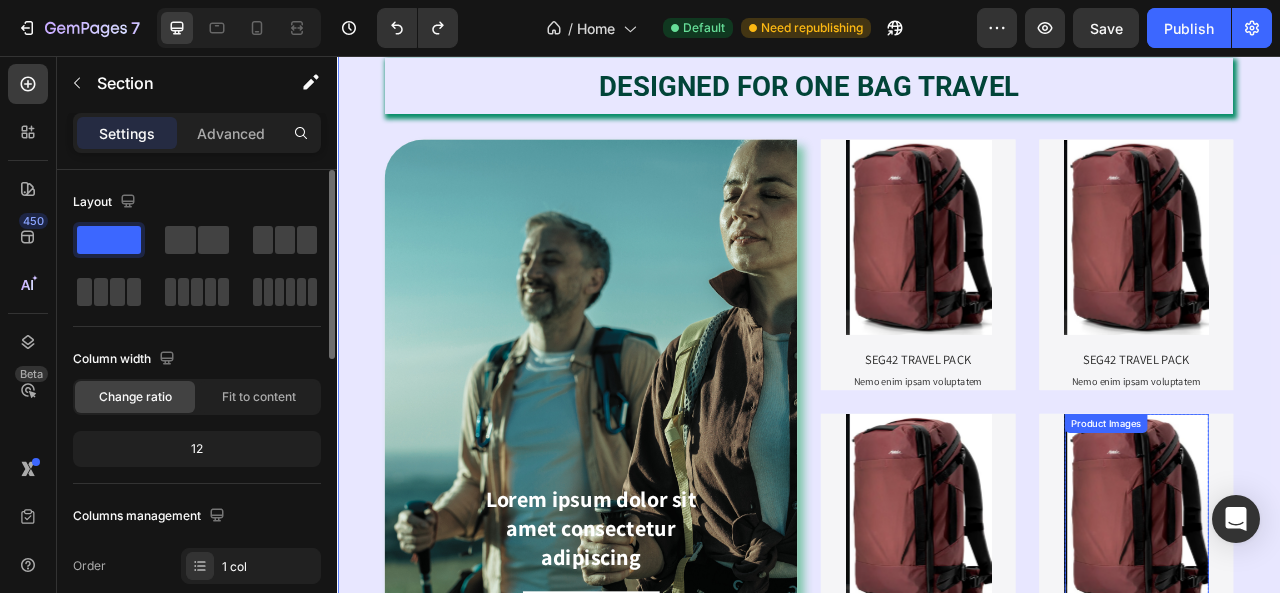 scroll, scrollTop: 1432, scrollLeft: 0, axis: vertical 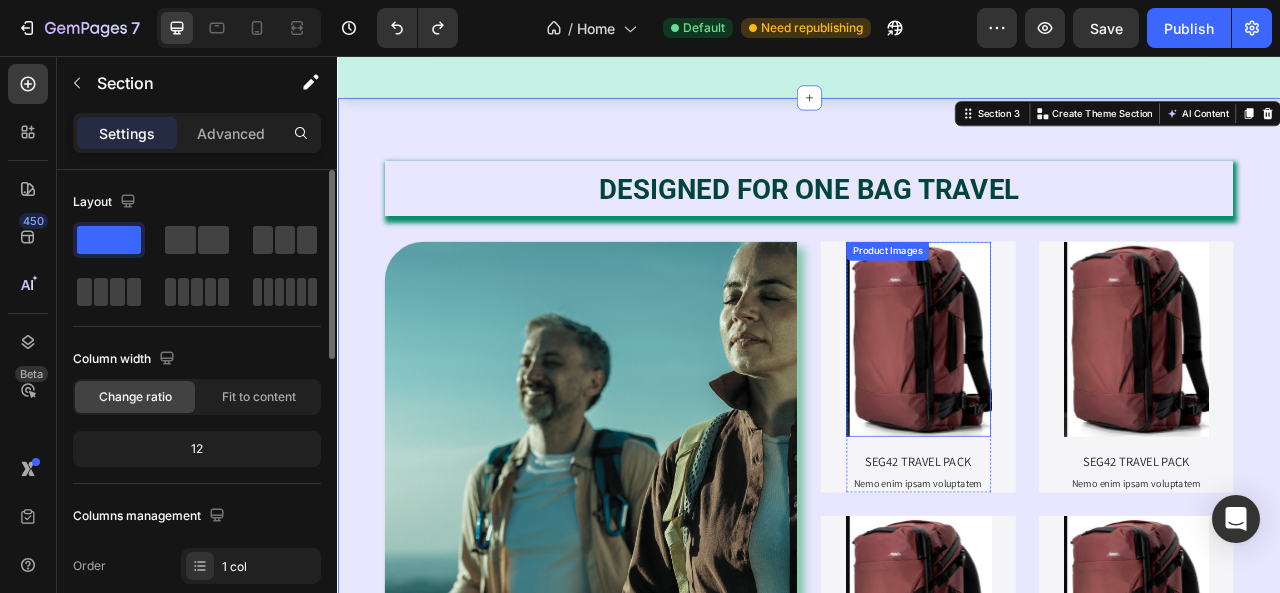 click at bounding box center [1080, 416] 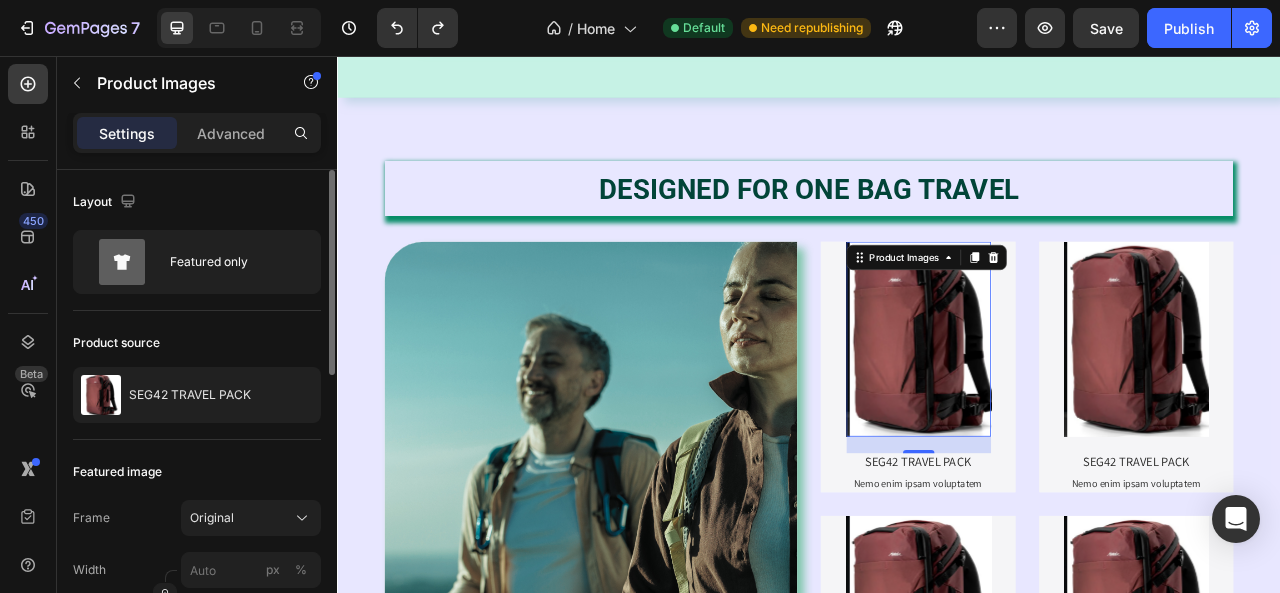 click on "21" at bounding box center [1076, 577] 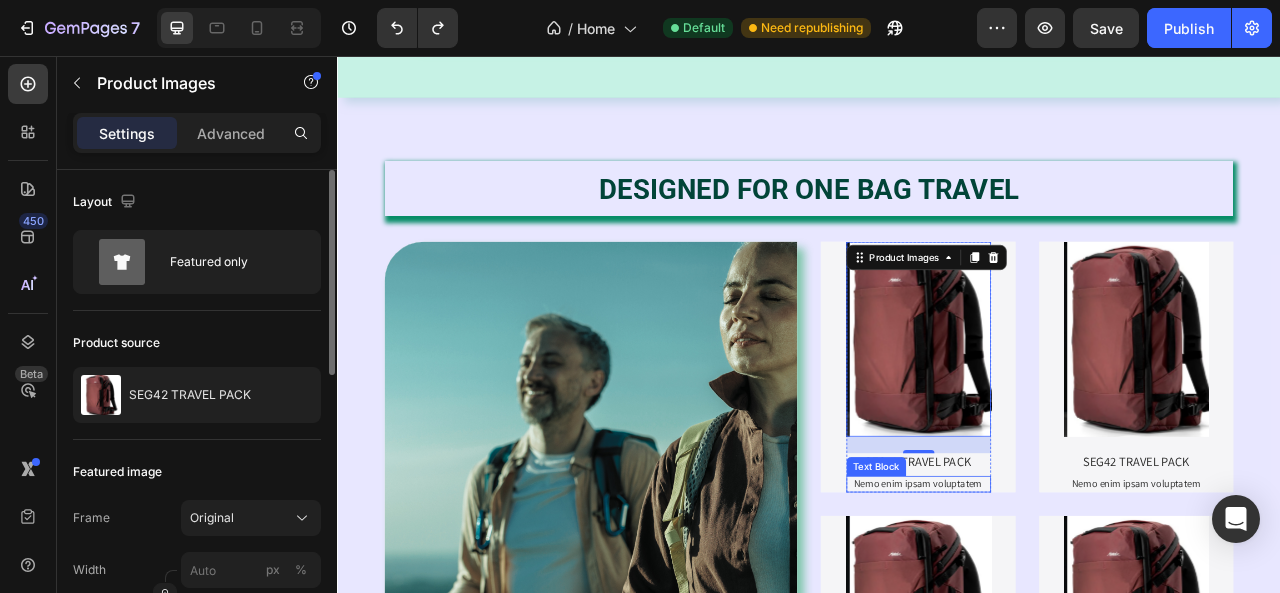 click on "Nemo enim ipsam voluptatem" at bounding box center [1076, 600] 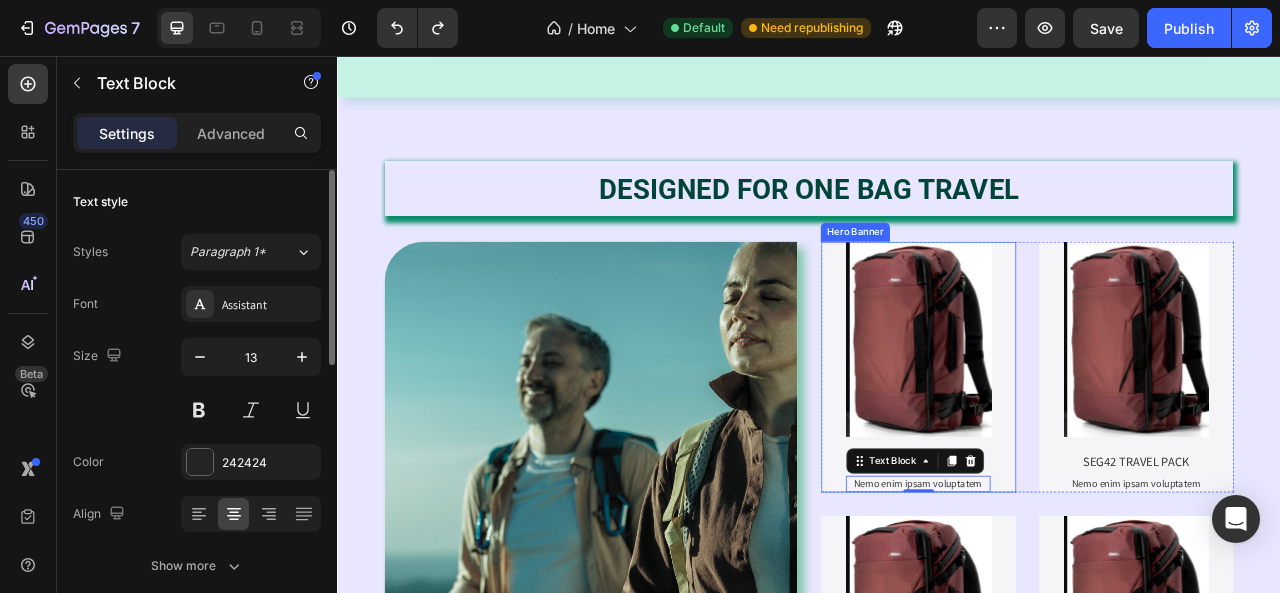 click on "Product Images SEG42 TRAVEL PACK Product Title Nemo enim ipsam voluptatem Text Block   0 Product" at bounding box center (1076, 451) 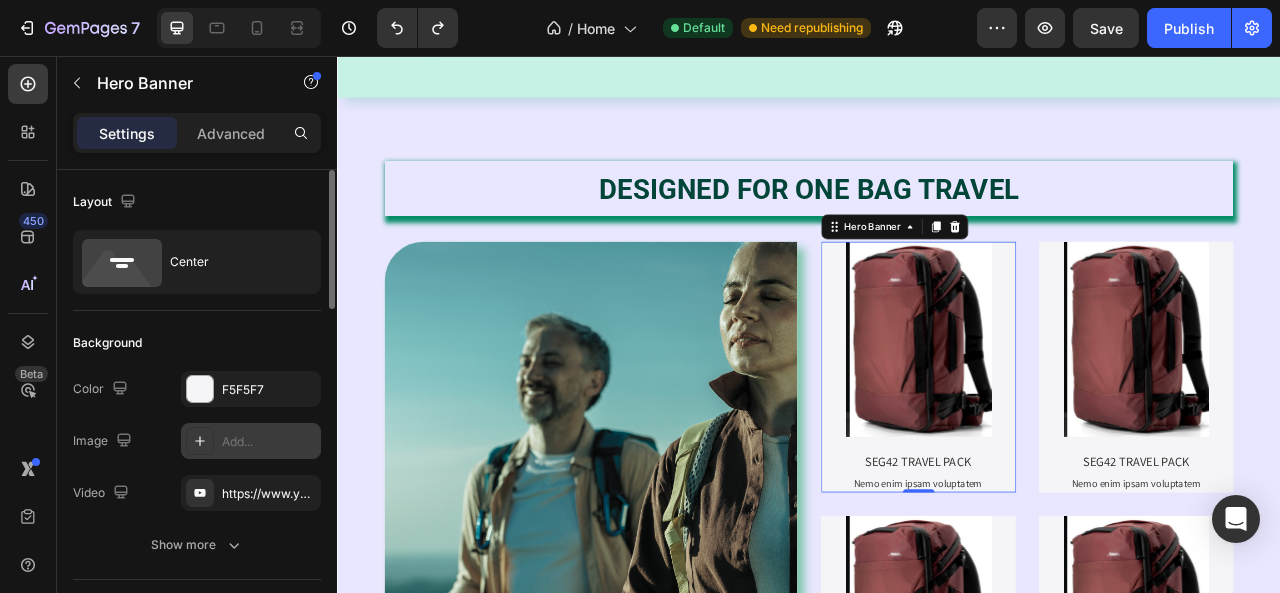 click on "Add..." at bounding box center (269, 442) 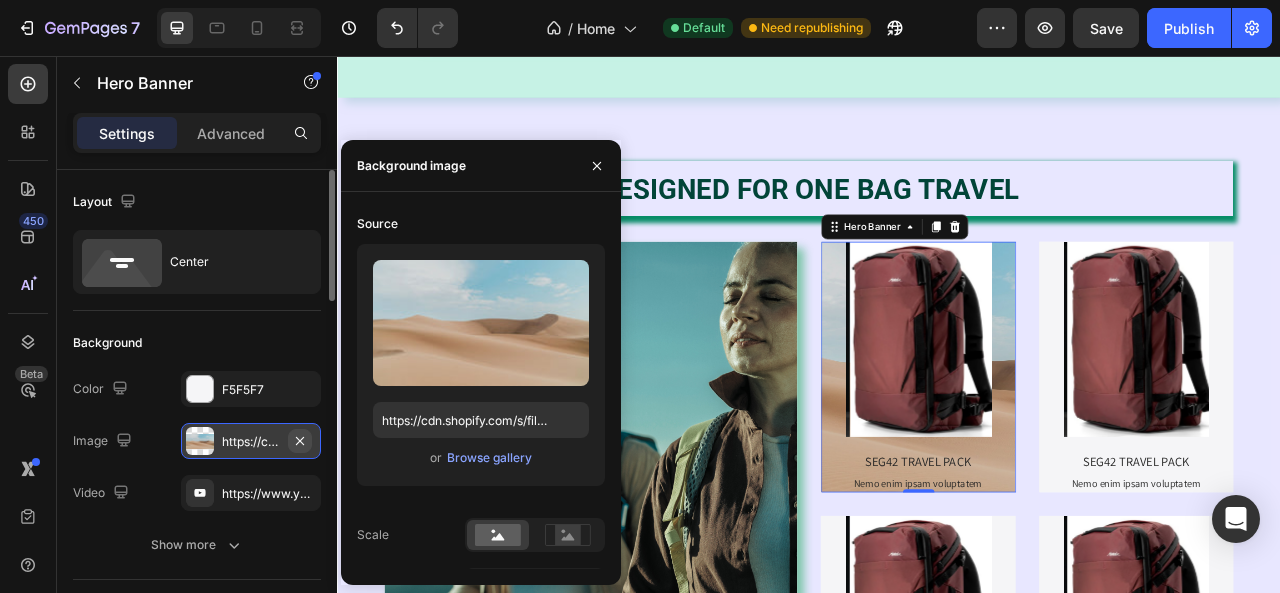 click 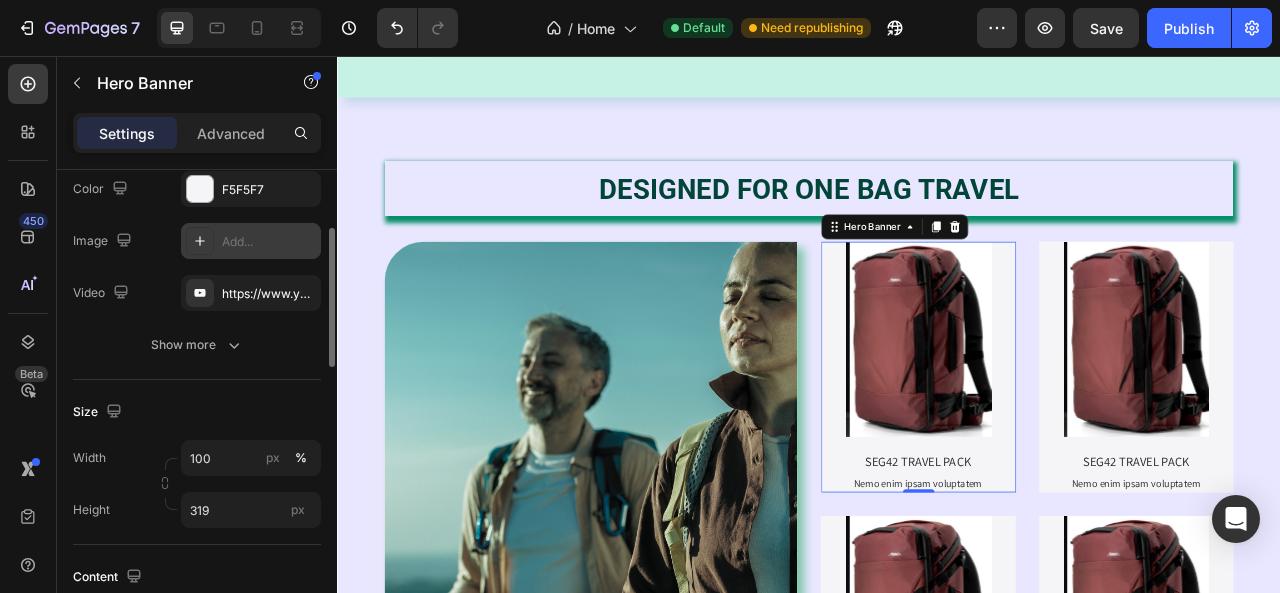 scroll, scrollTop: 0, scrollLeft: 0, axis: both 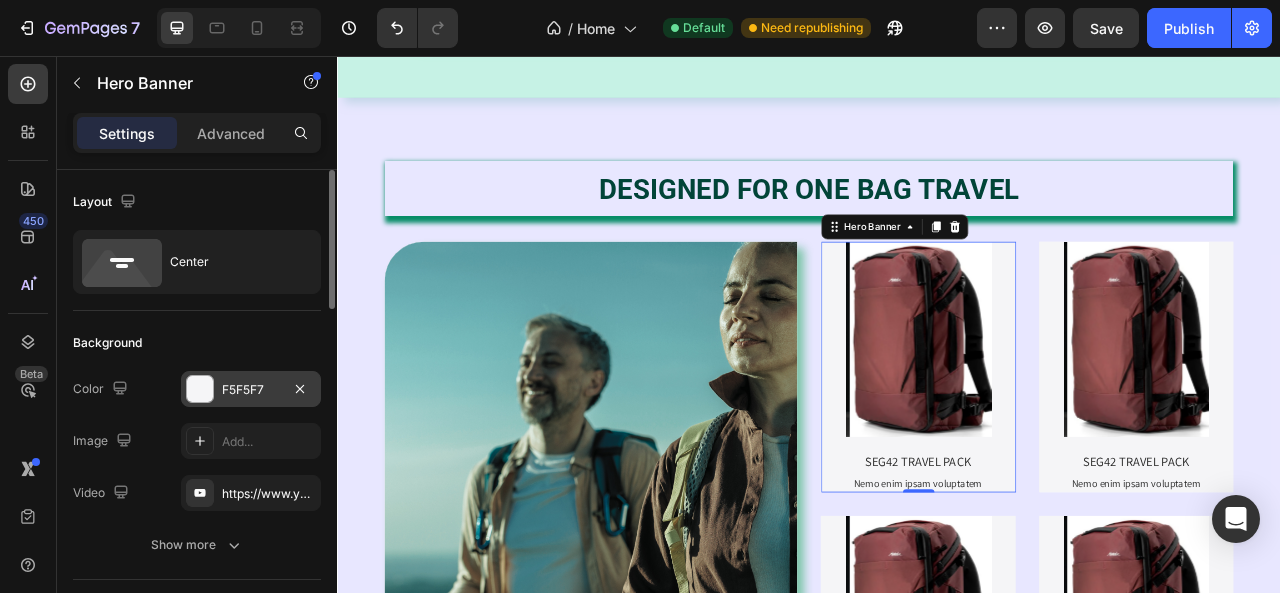 click on "F5F5F7" at bounding box center (251, 390) 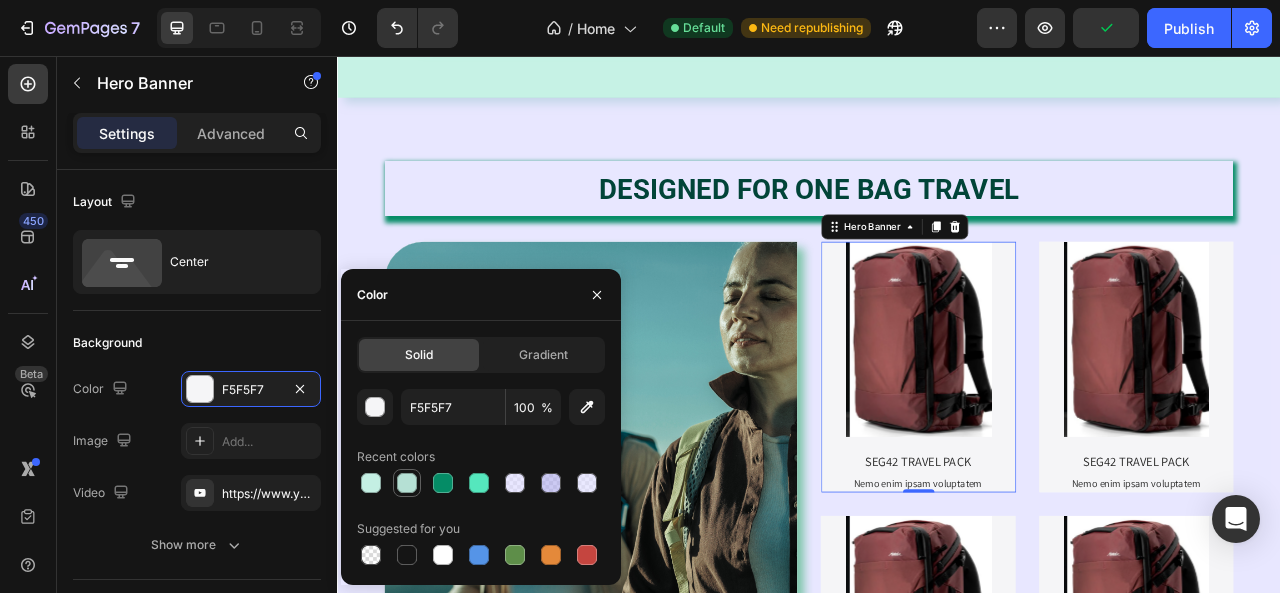 click at bounding box center [407, 483] 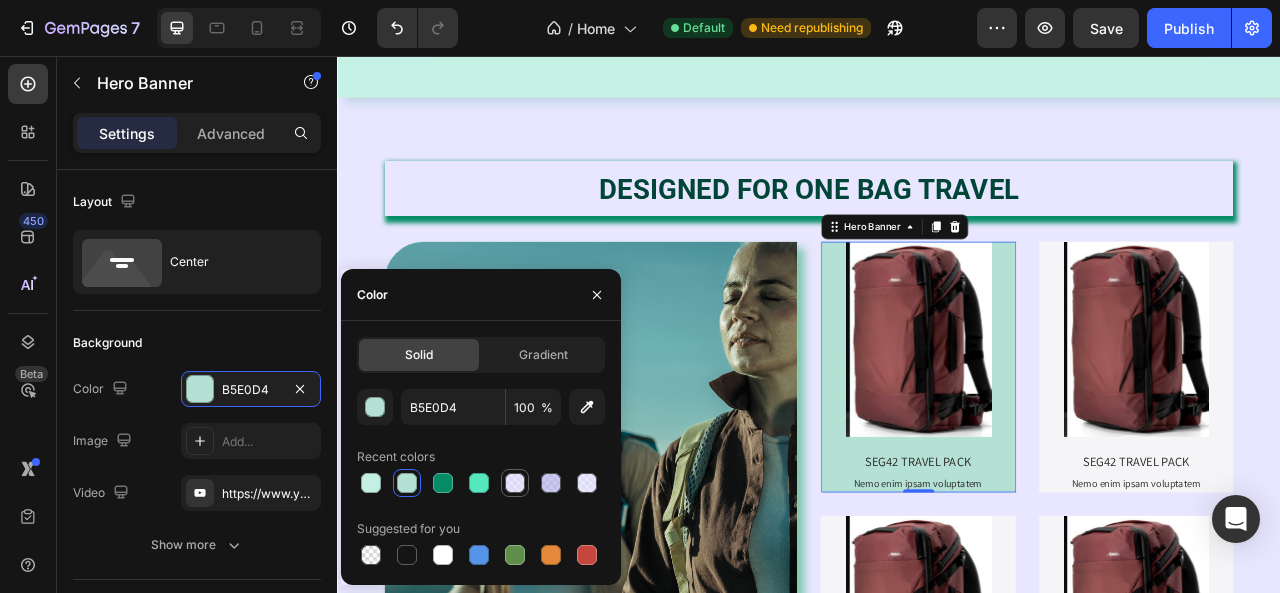 click at bounding box center (515, 483) 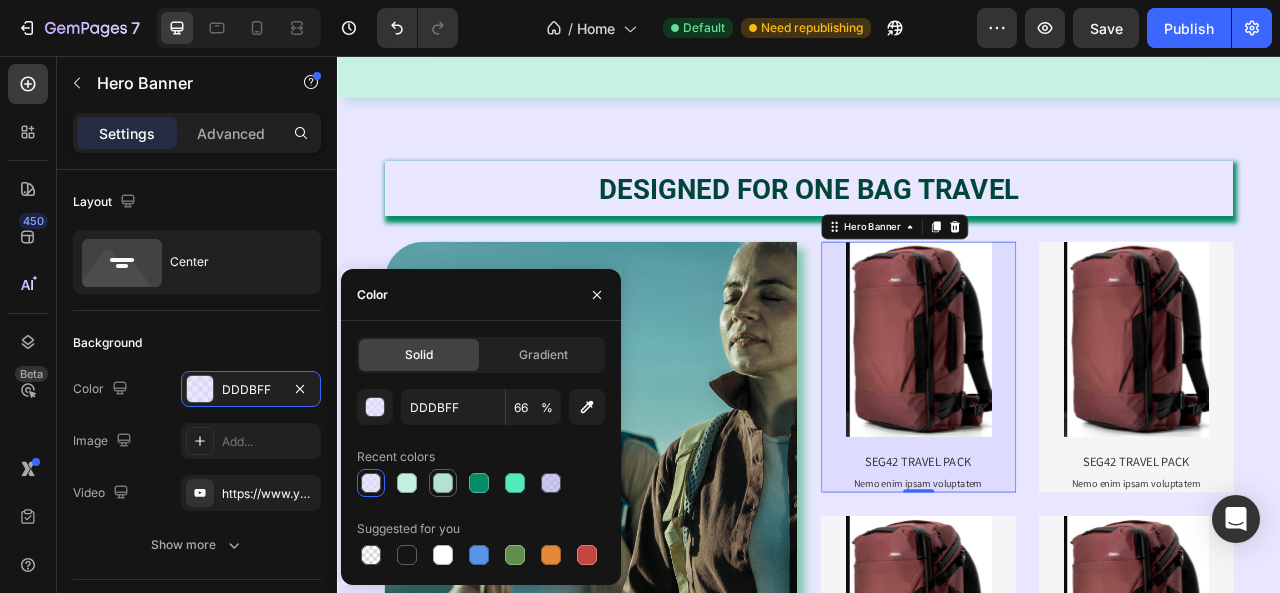 click at bounding box center [443, 483] 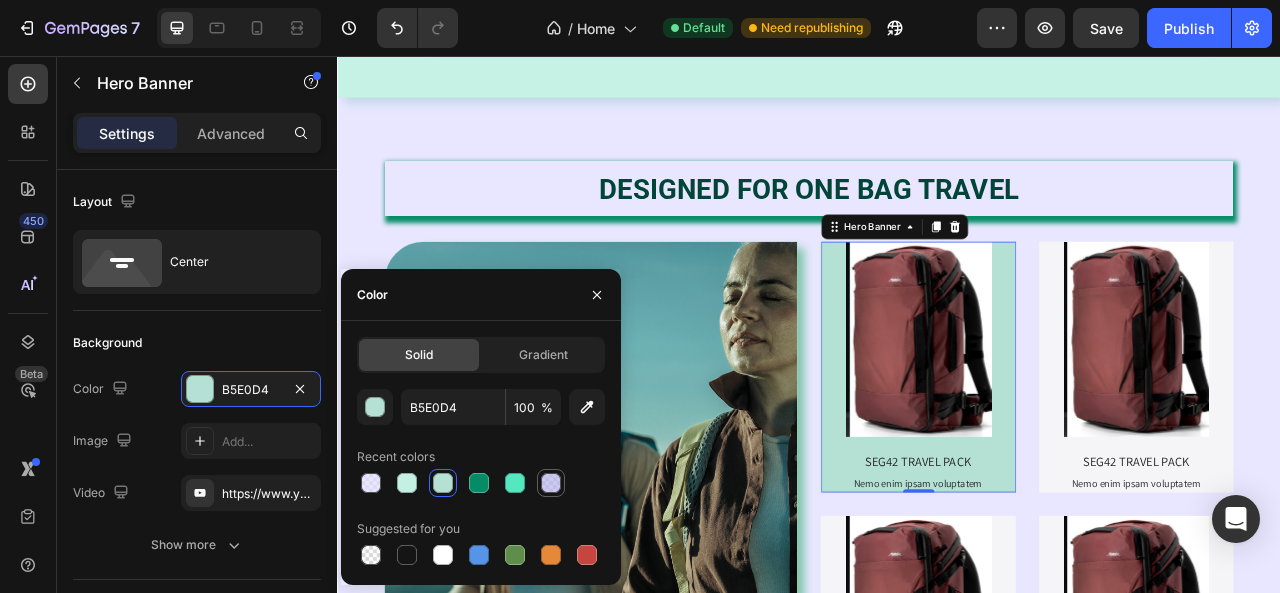 click at bounding box center (551, 483) 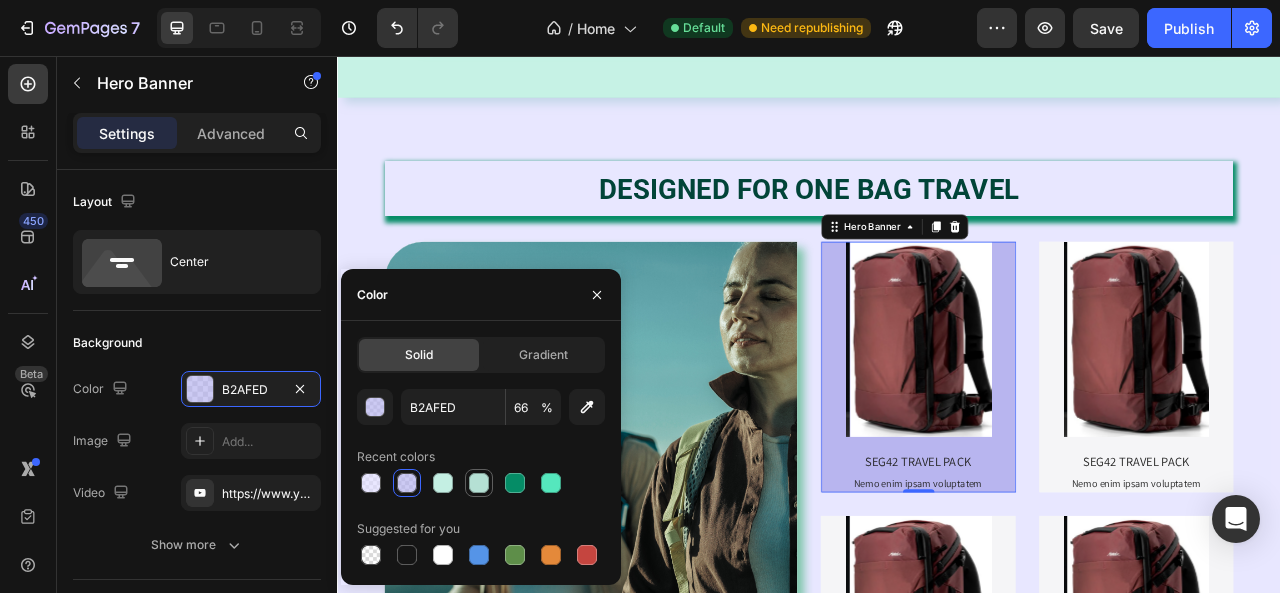 click at bounding box center [479, 483] 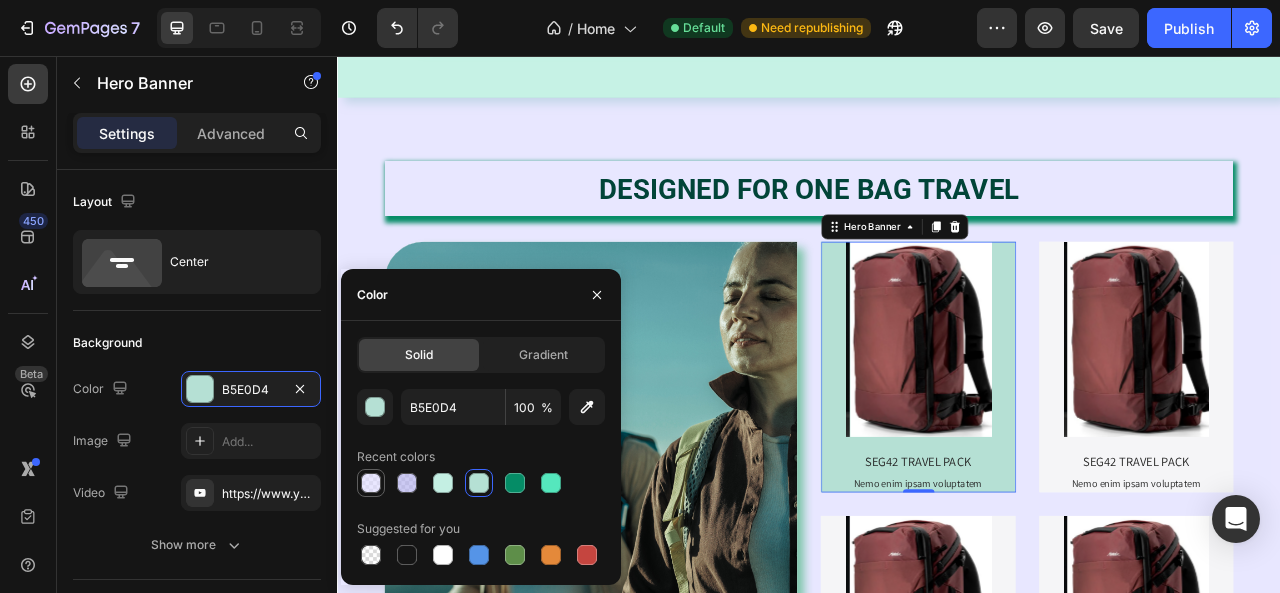 click at bounding box center (371, 483) 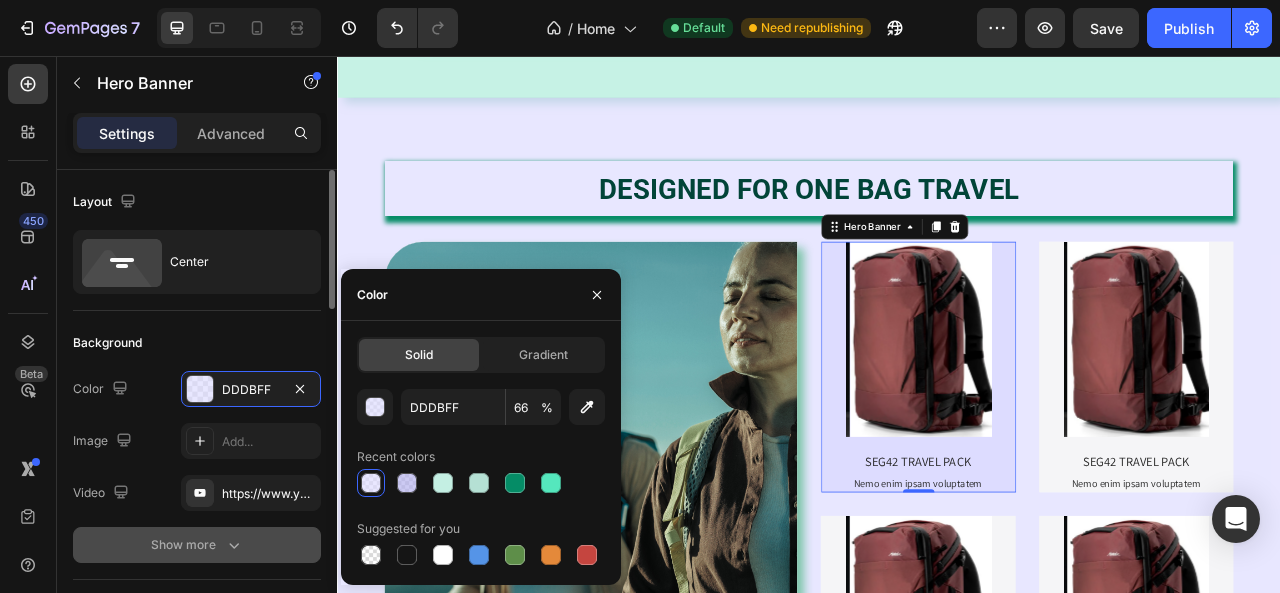 scroll, scrollTop: 300, scrollLeft: 0, axis: vertical 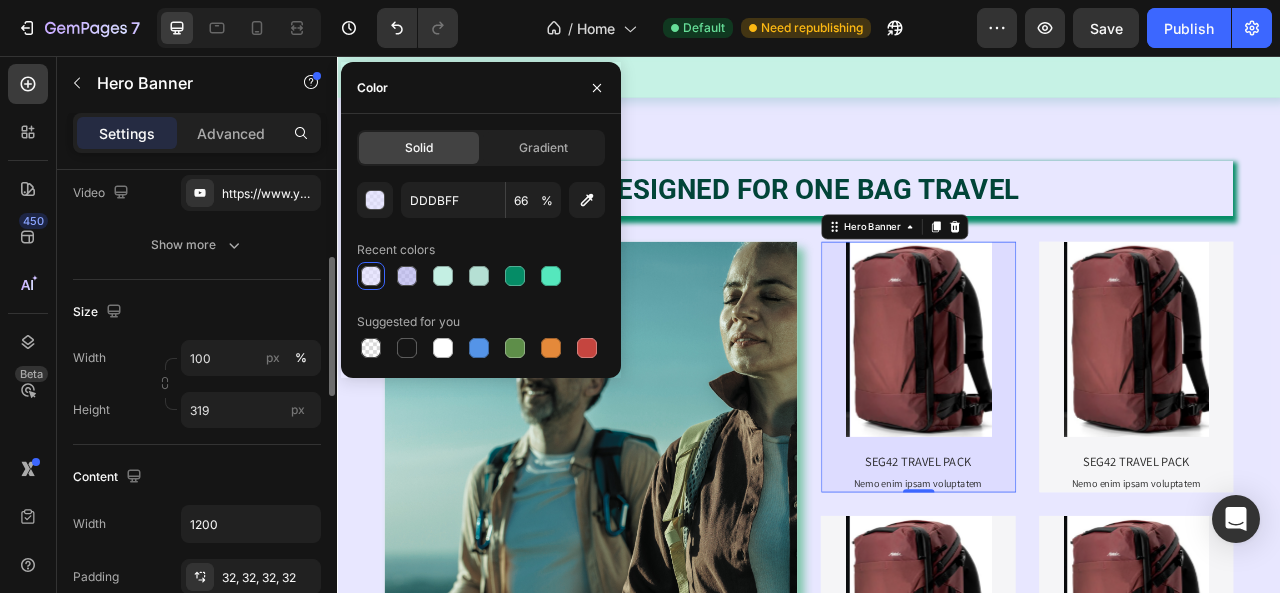 click on "Content Width 1200 Padding 32, 32, 32, 32 Align" 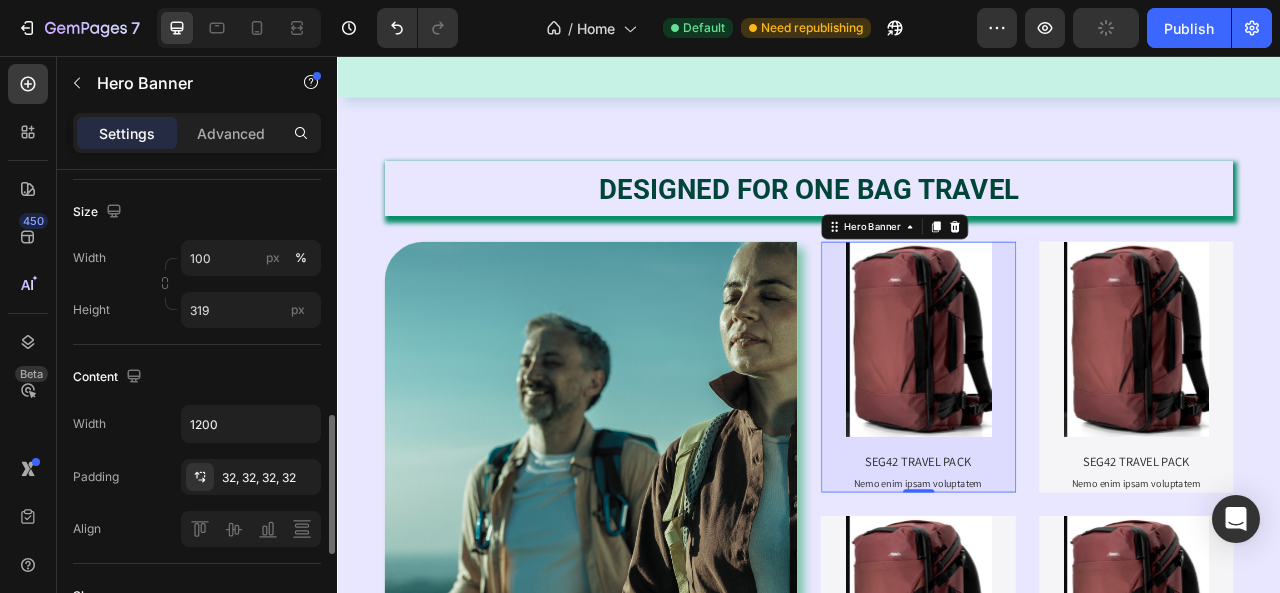 scroll, scrollTop: 700, scrollLeft: 0, axis: vertical 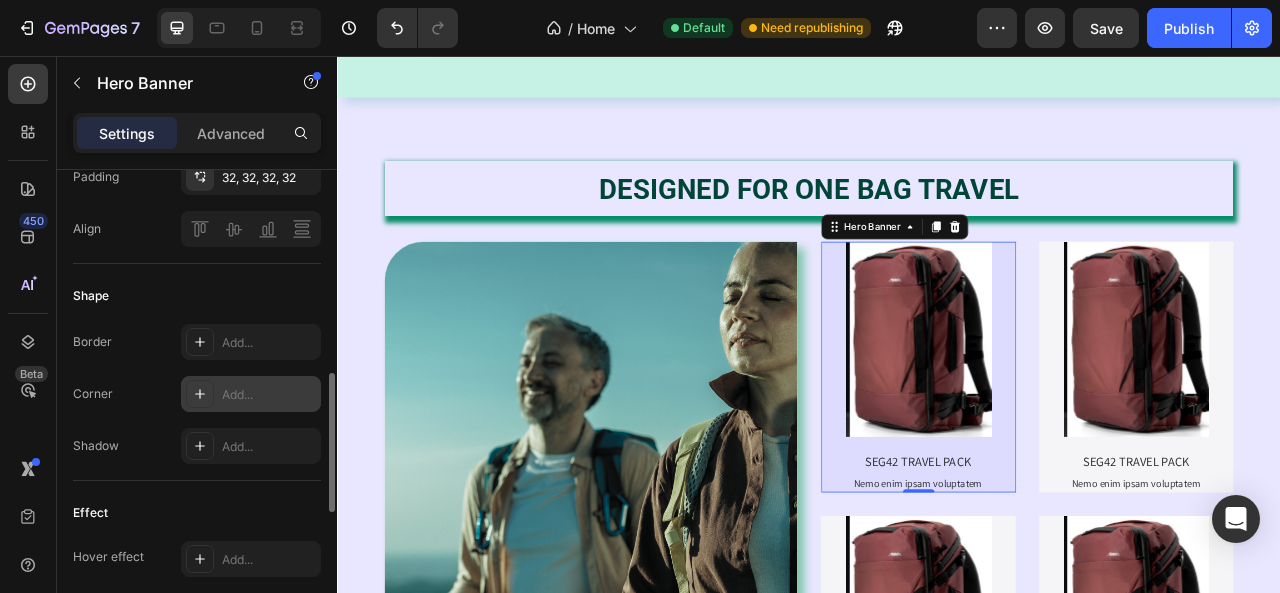 click on "Add..." at bounding box center (269, 395) 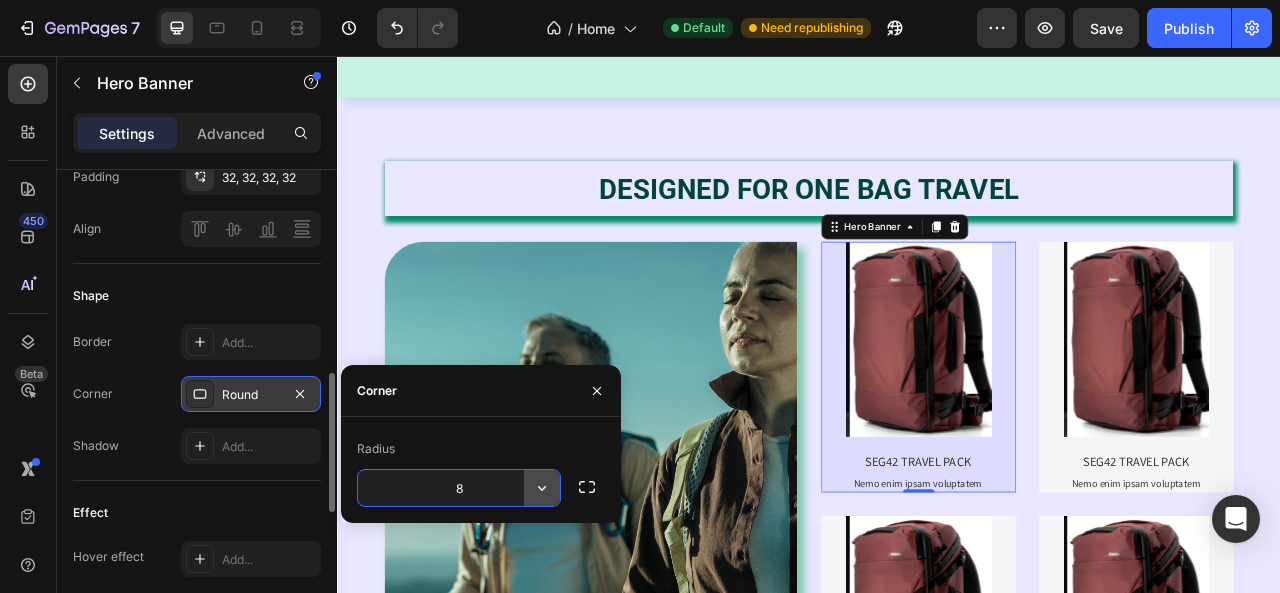 click 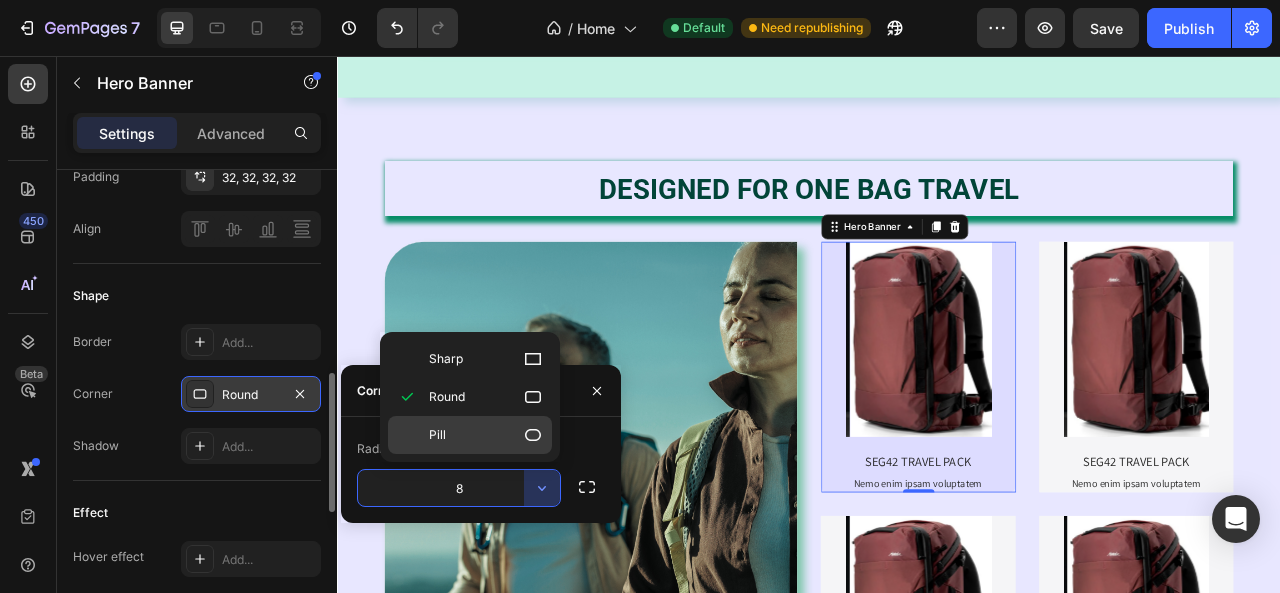 click 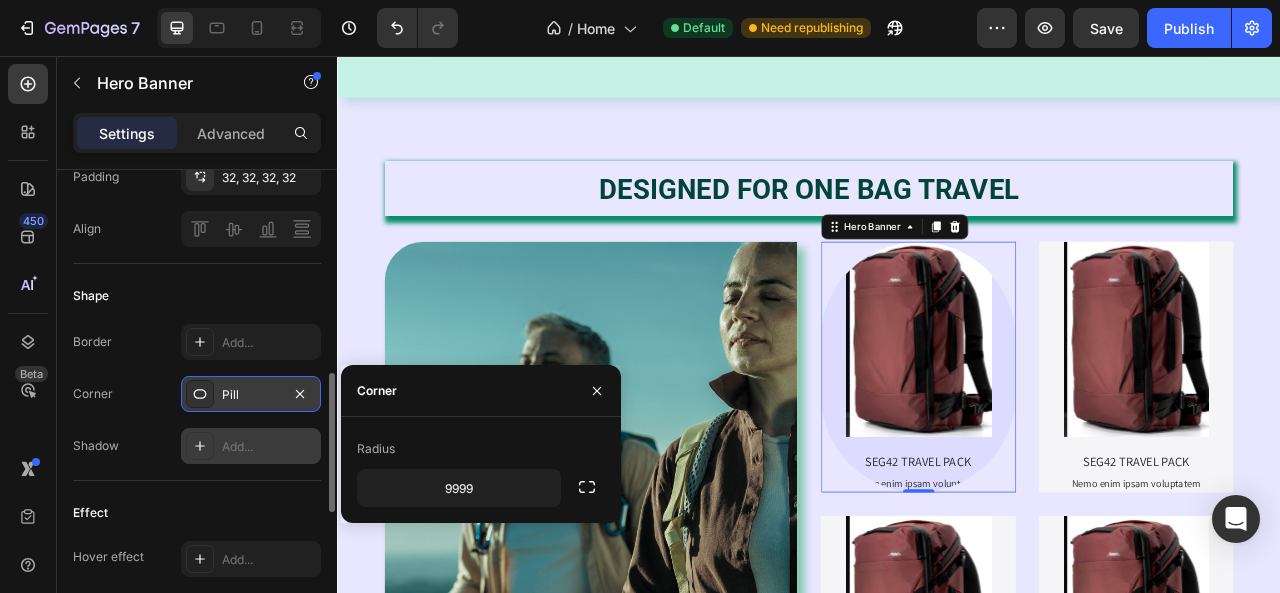 click on "Add..." at bounding box center (269, 447) 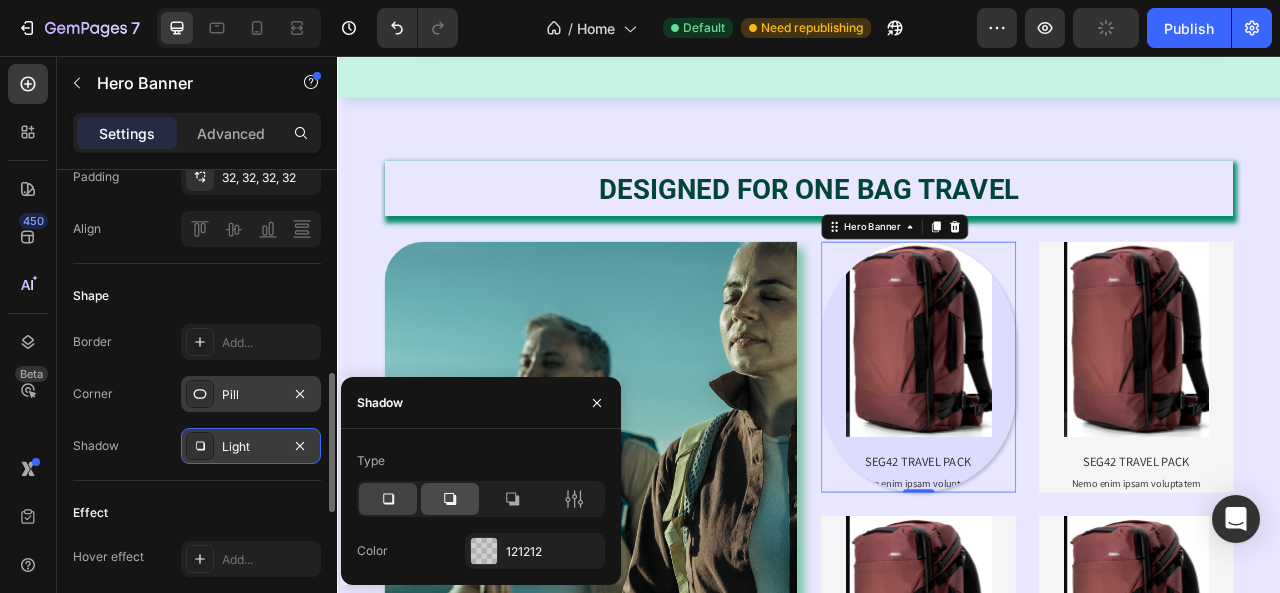click 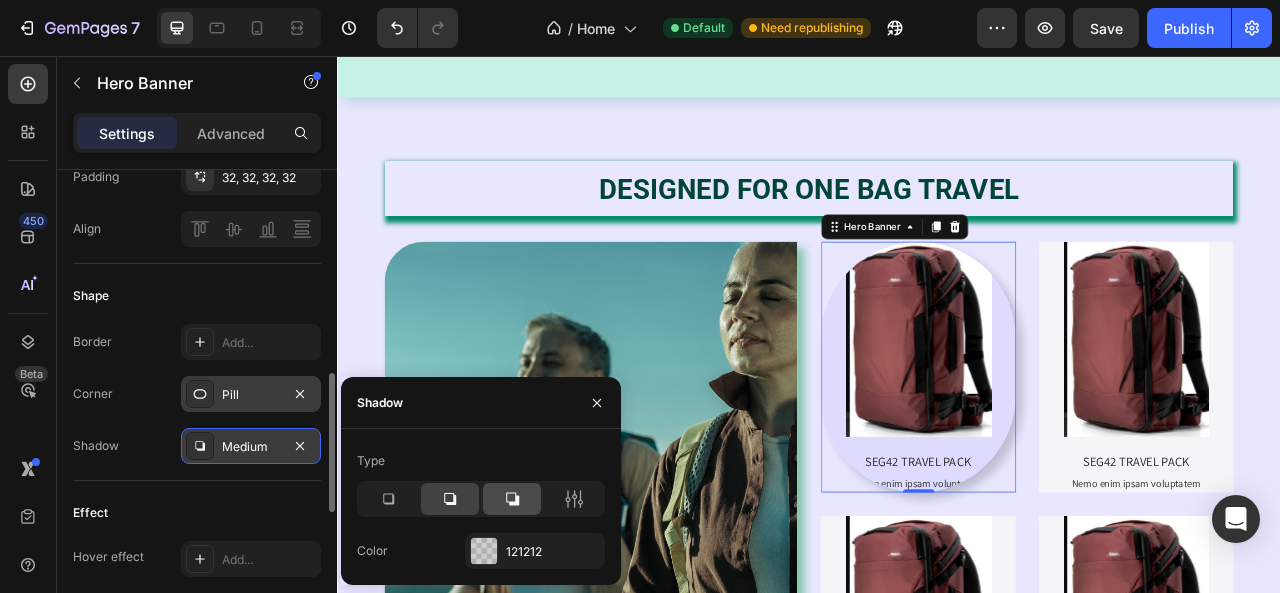 click 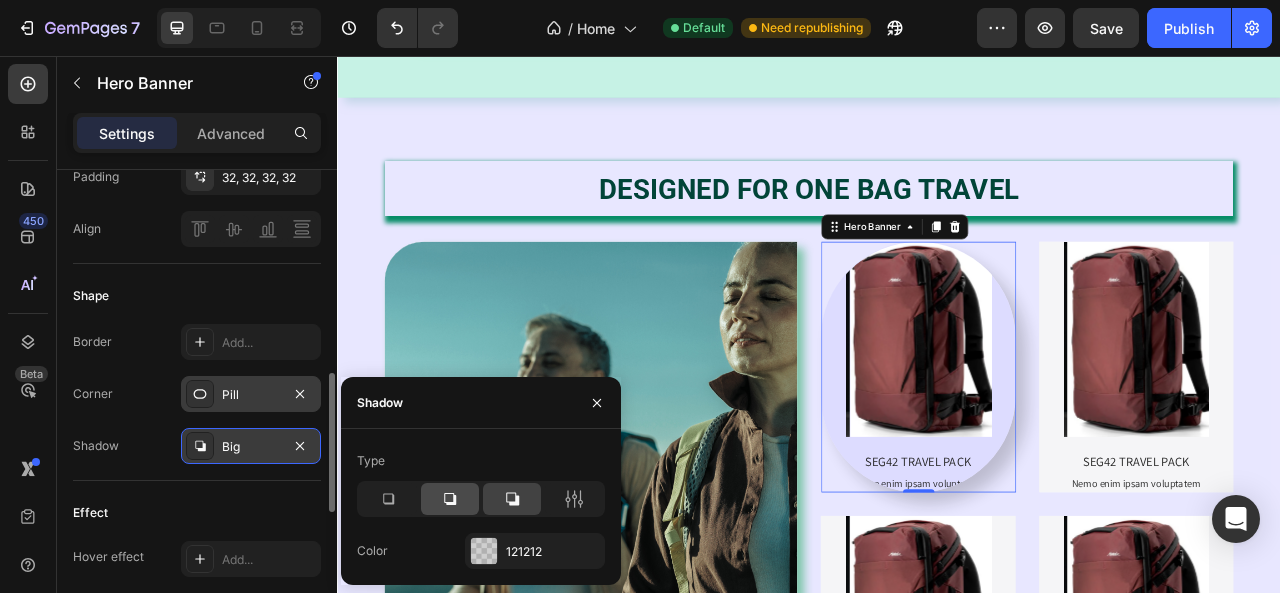 click 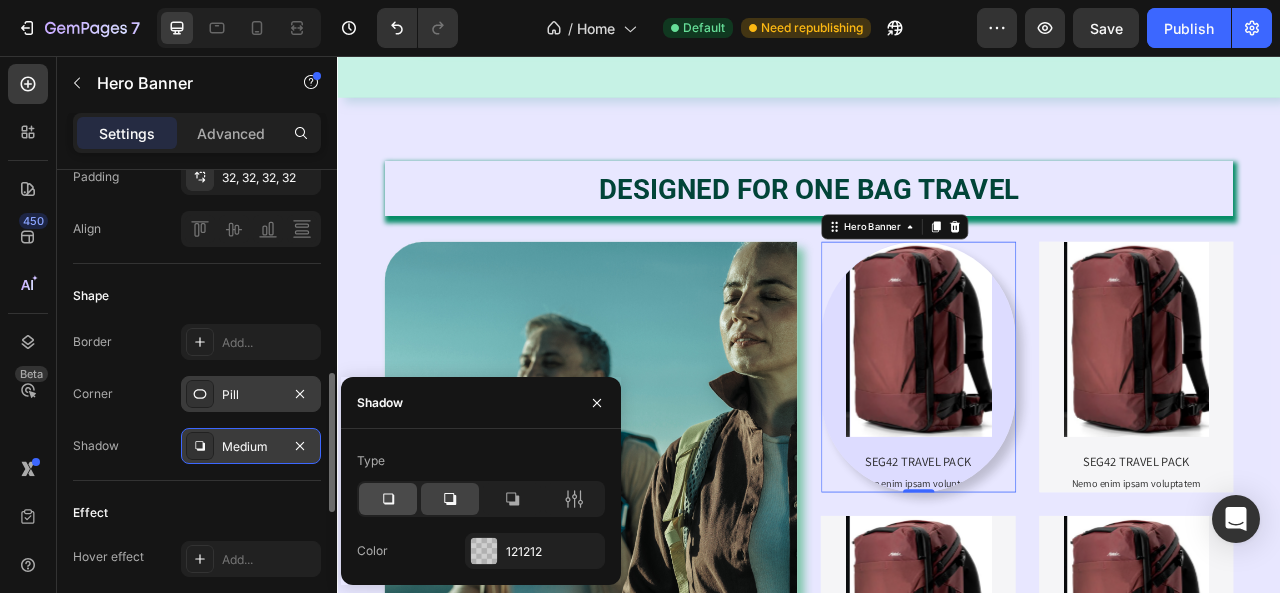 click 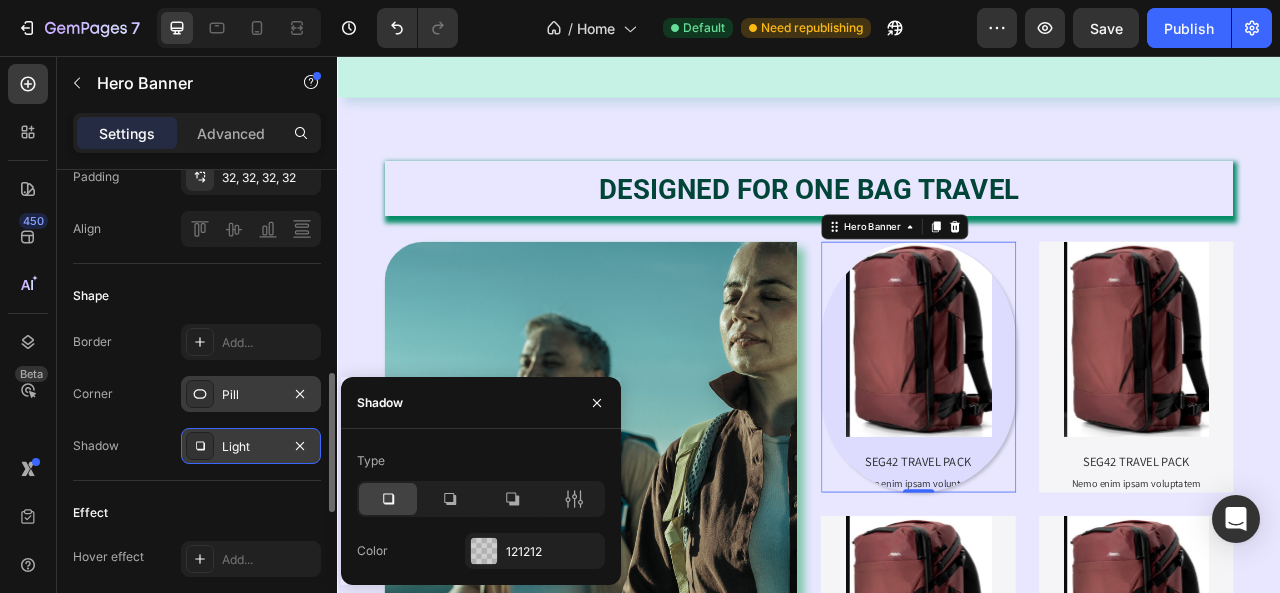 click on "Pill" at bounding box center (251, 395) 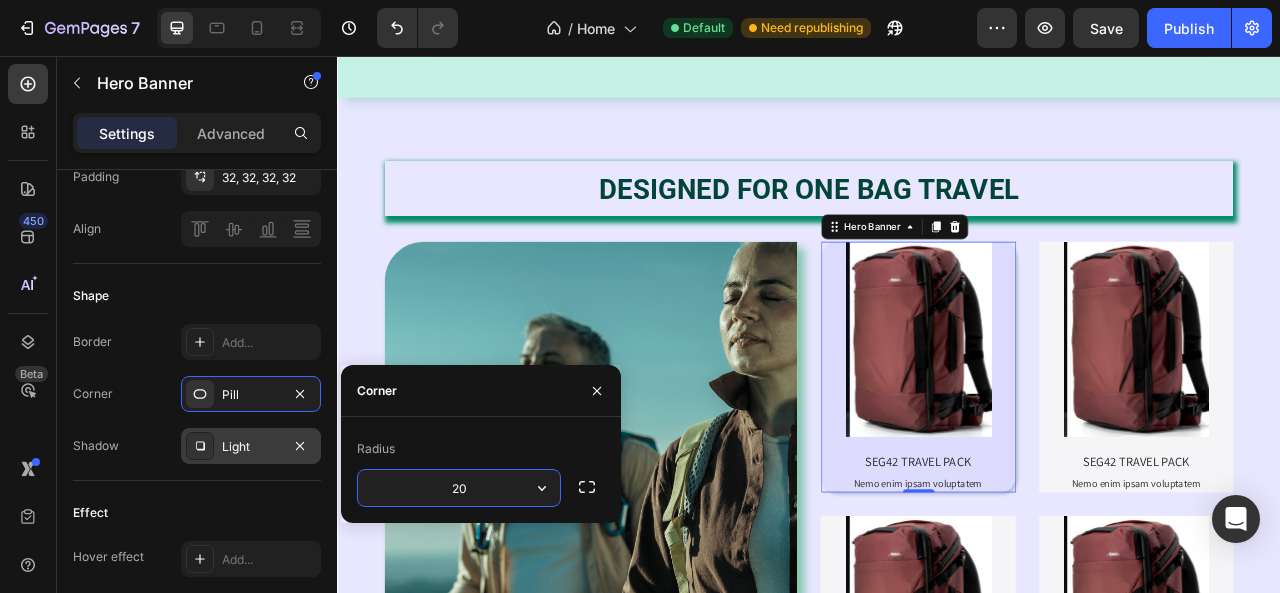 type on "2" 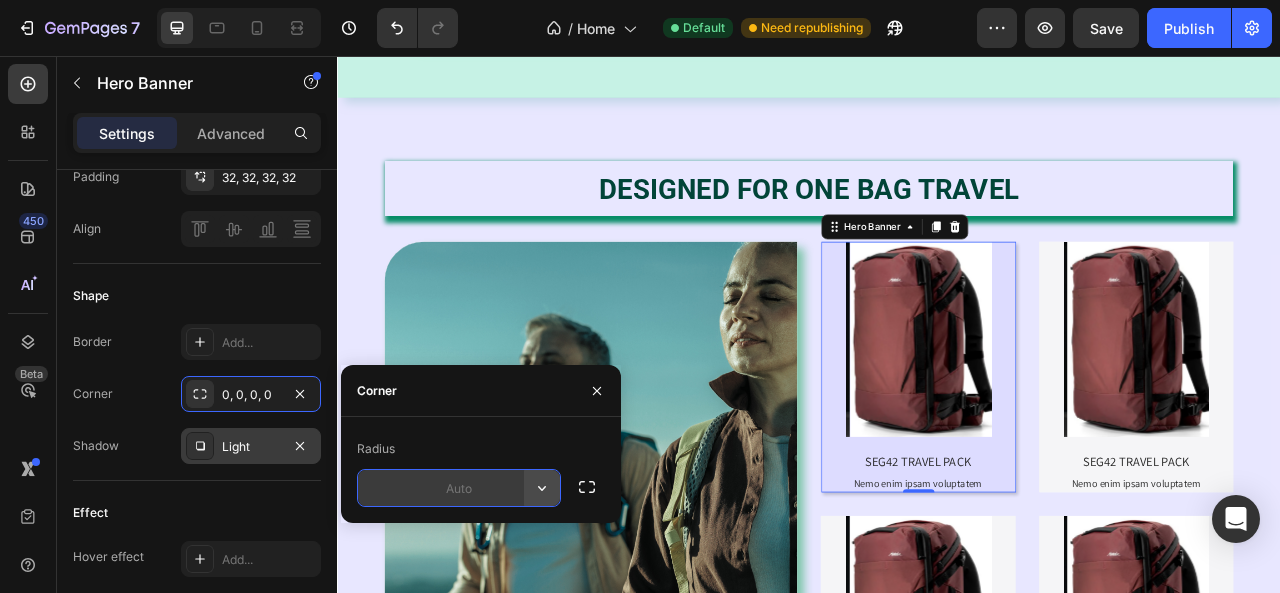 click 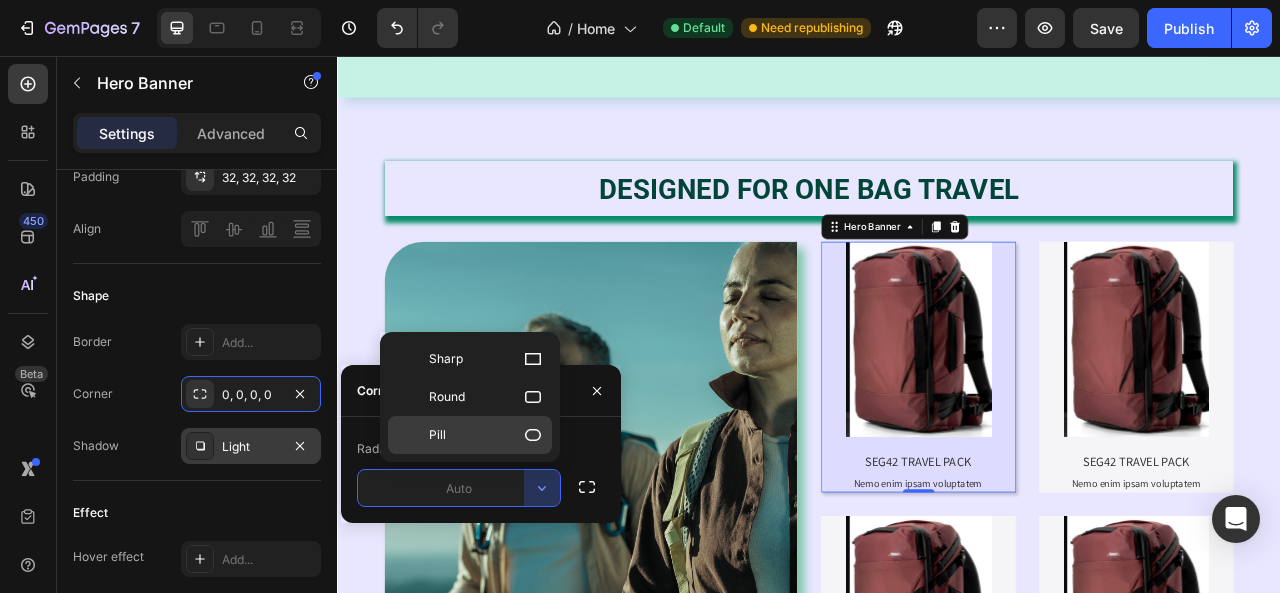 click on "Pill" 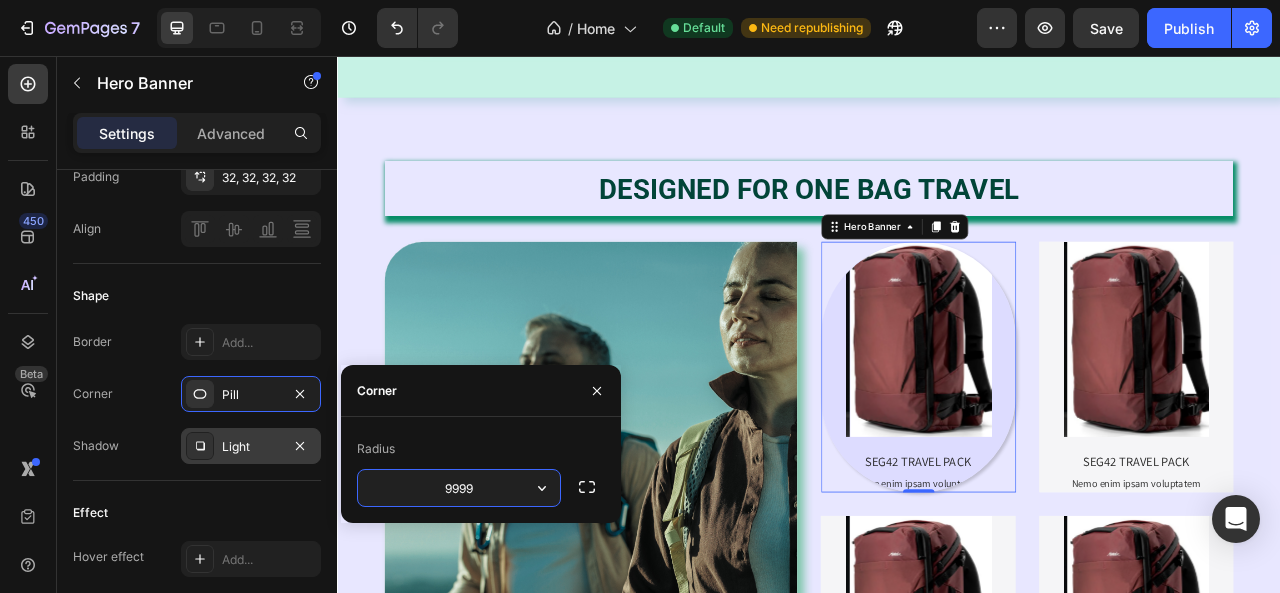 click on "9999" at bounding box center [459, 488] 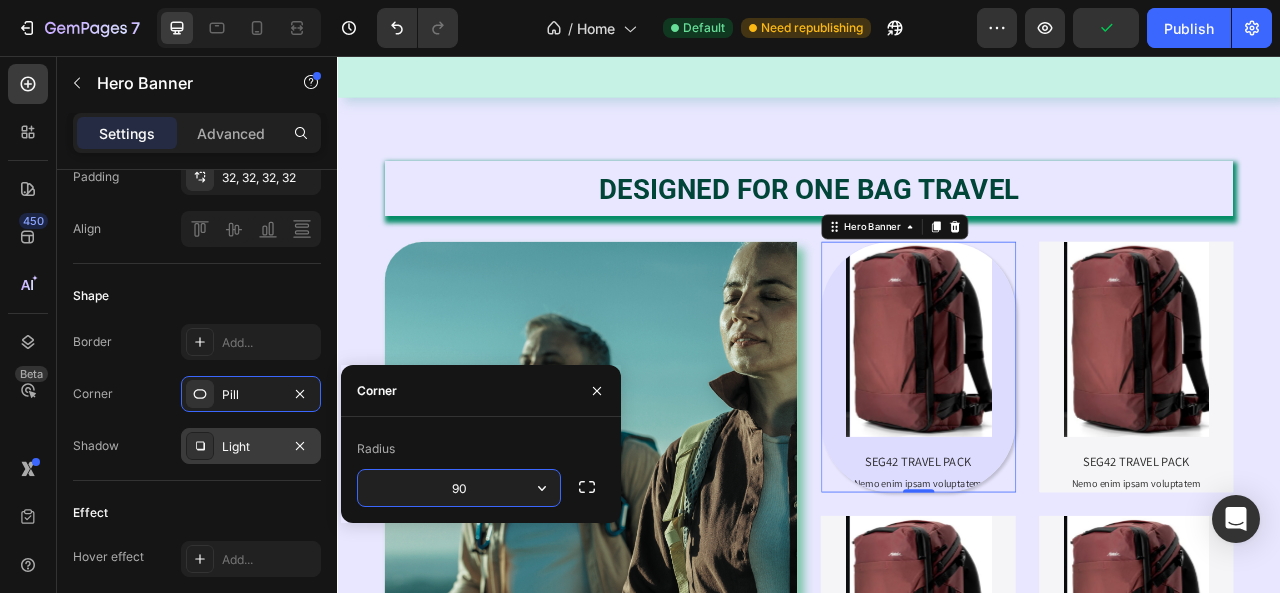 type on "9" 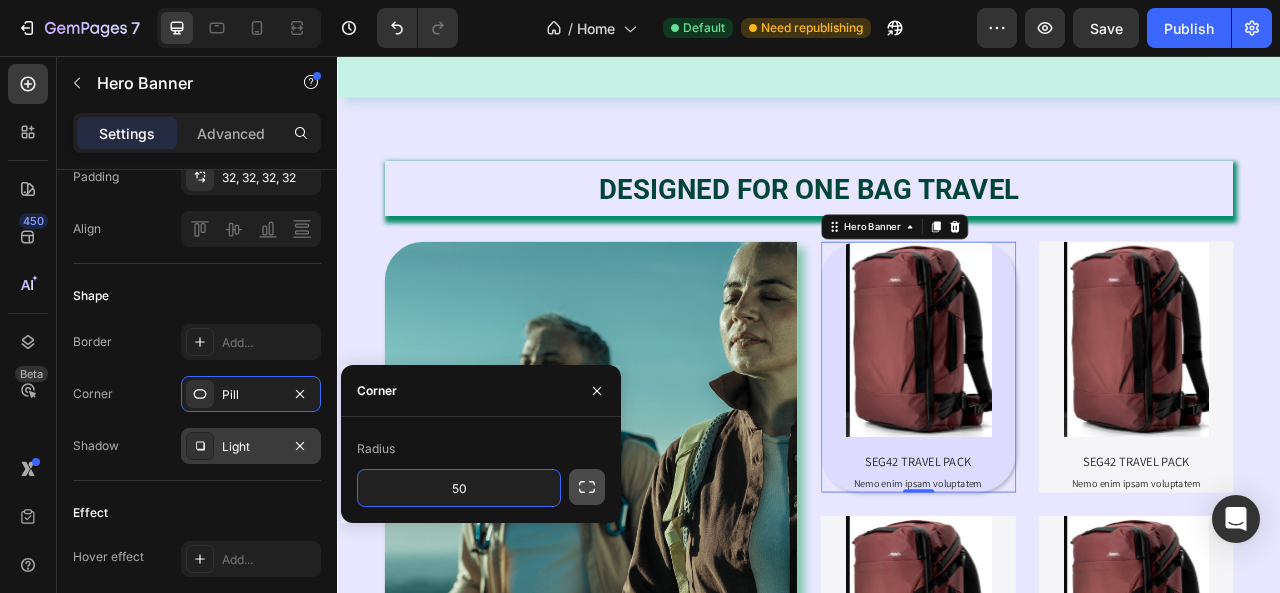 type on "50" 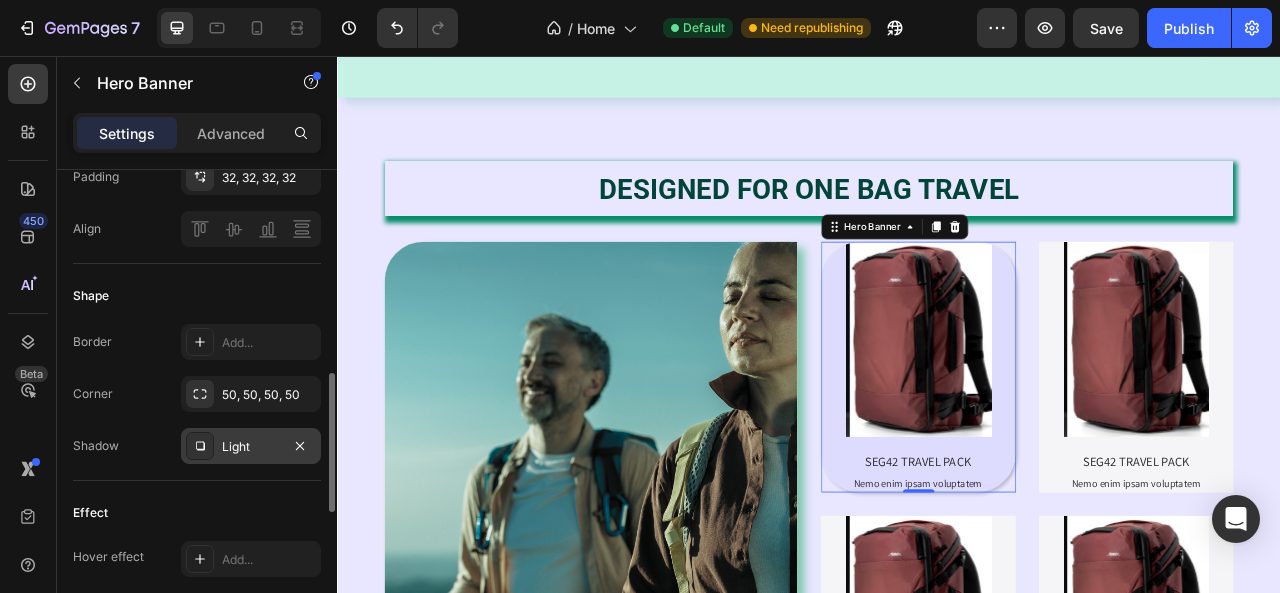 click on "Effect" at bounding box center (197, 513) 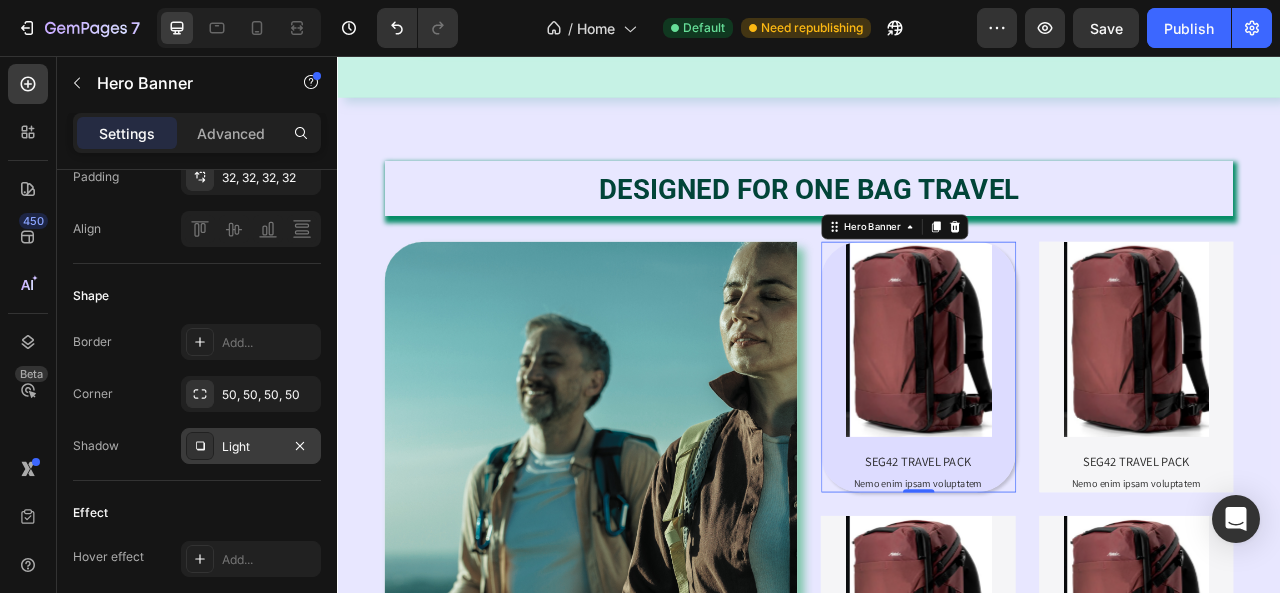 click on "Light" at bounding box center (251, 447) 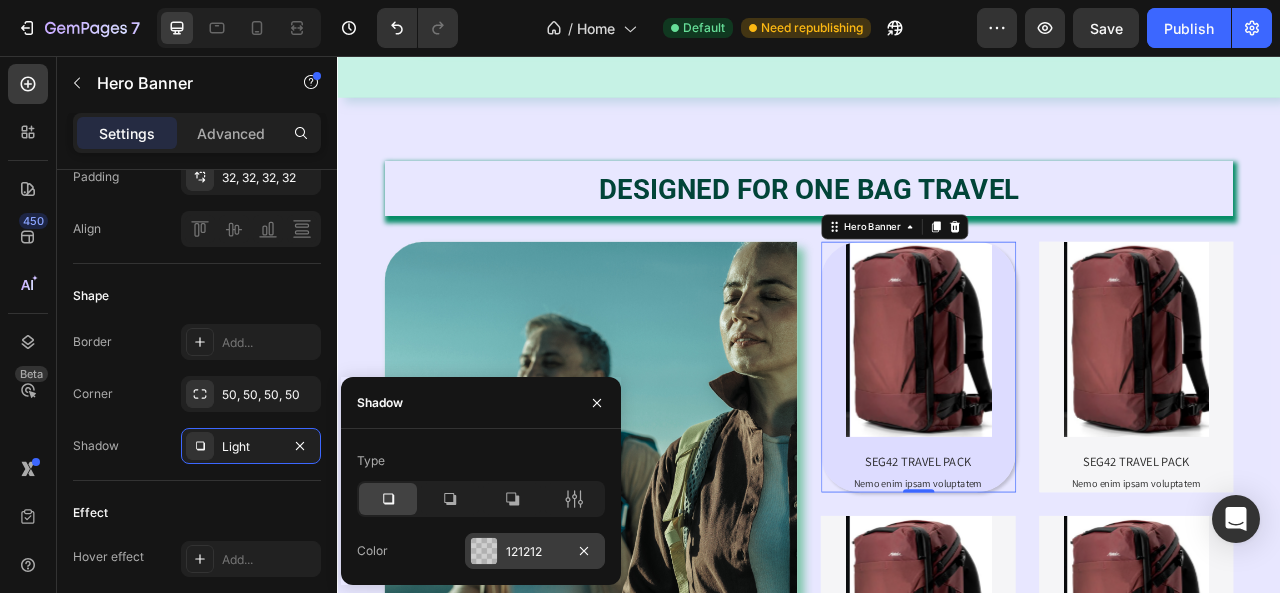 click at bounding box center [484, 551] 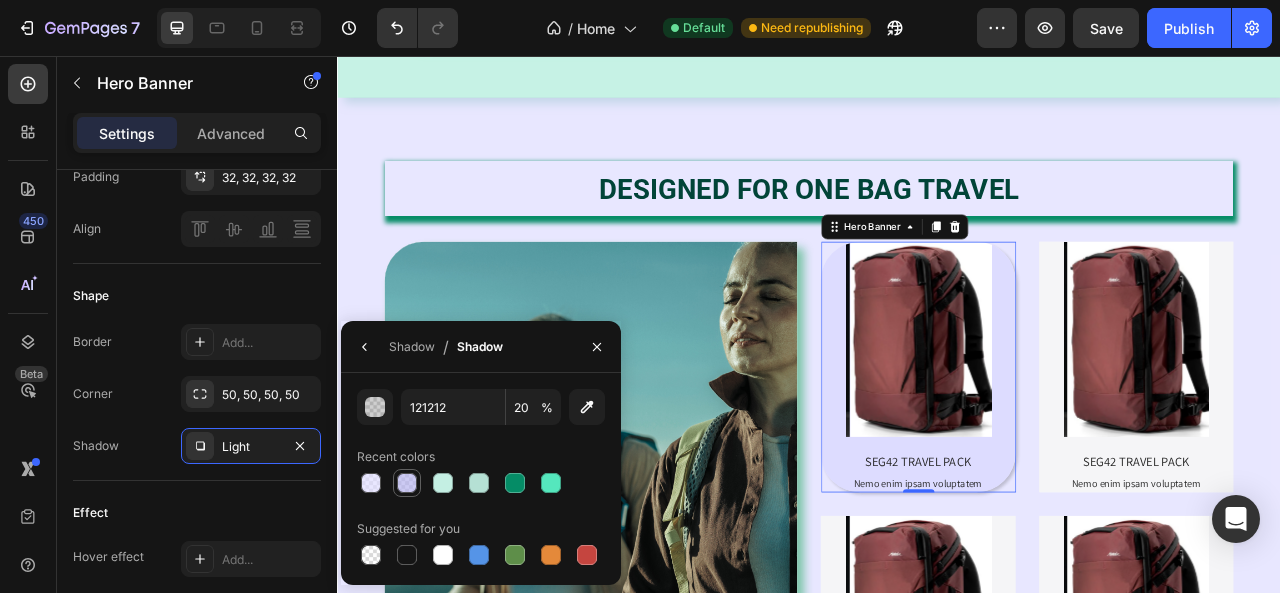 click at bounding box center (407, 483) 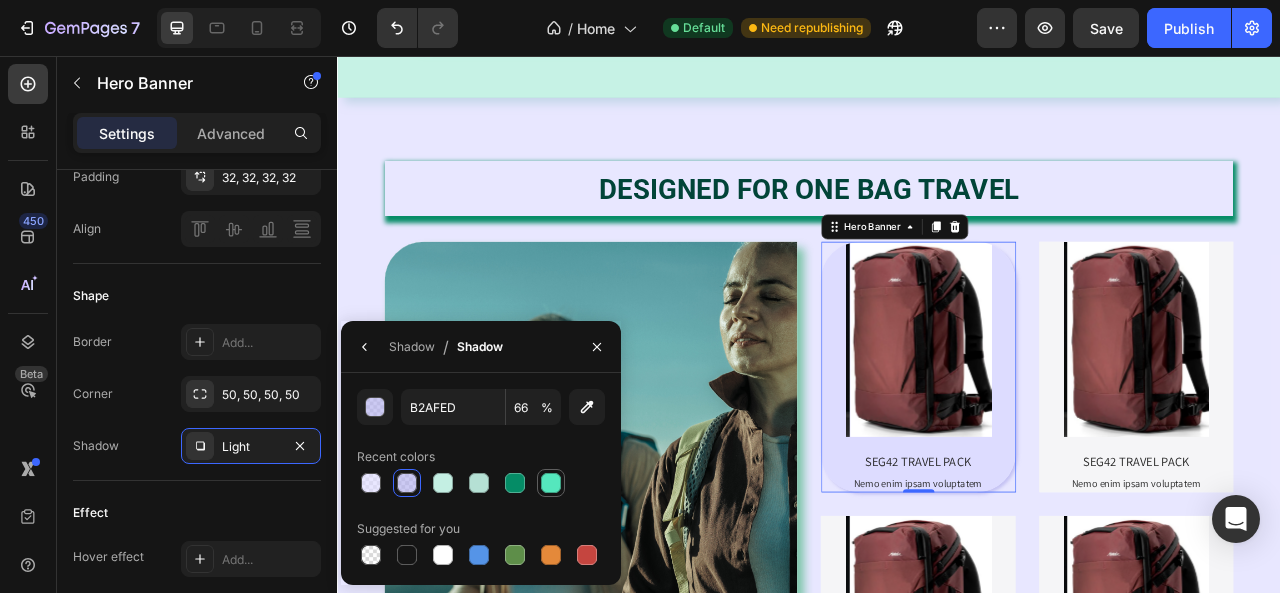 click at bounding box center [551, 483] 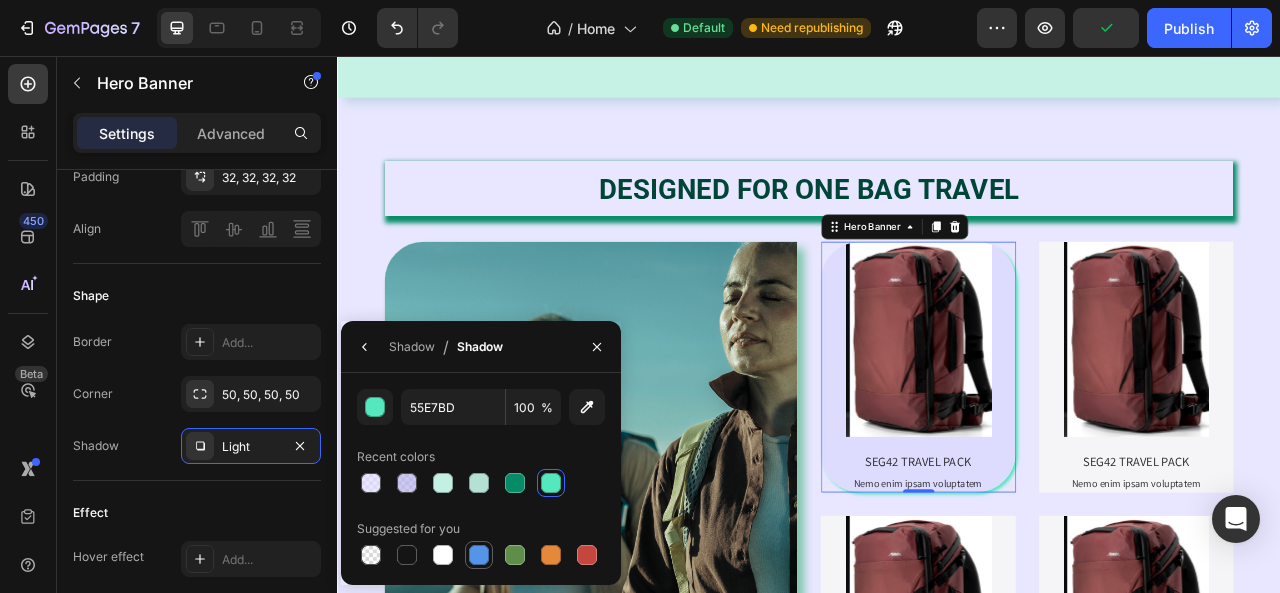 click at bounding box center [479, 555] 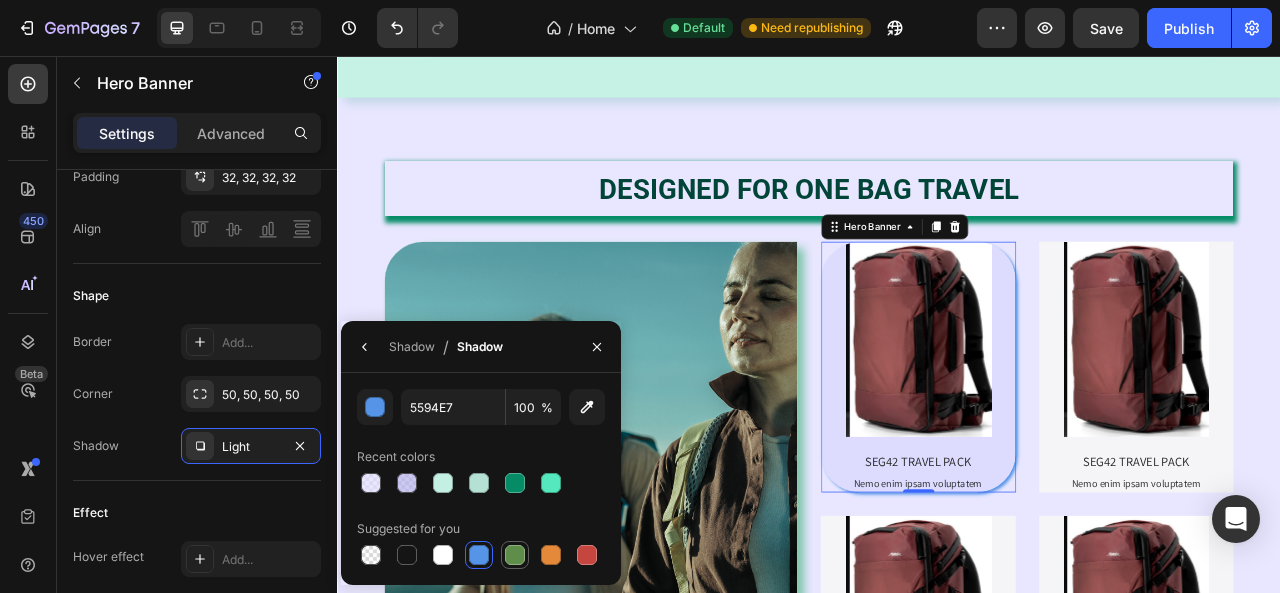 click at bounding box center [515, 555] 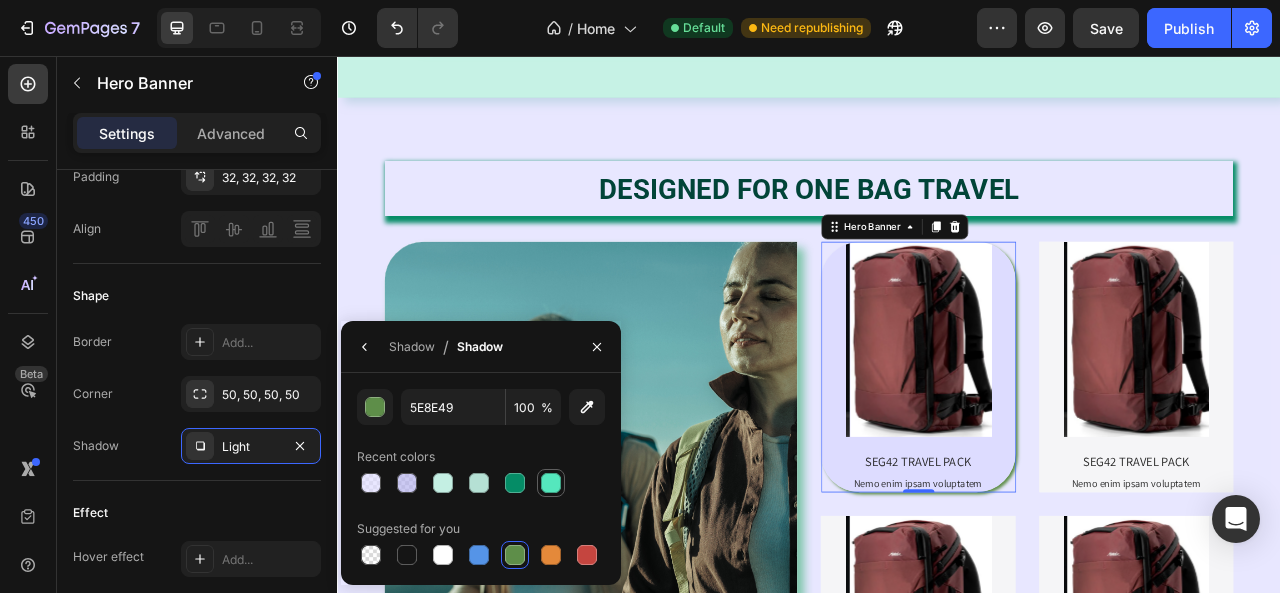 click at bounding box center (551, 483) 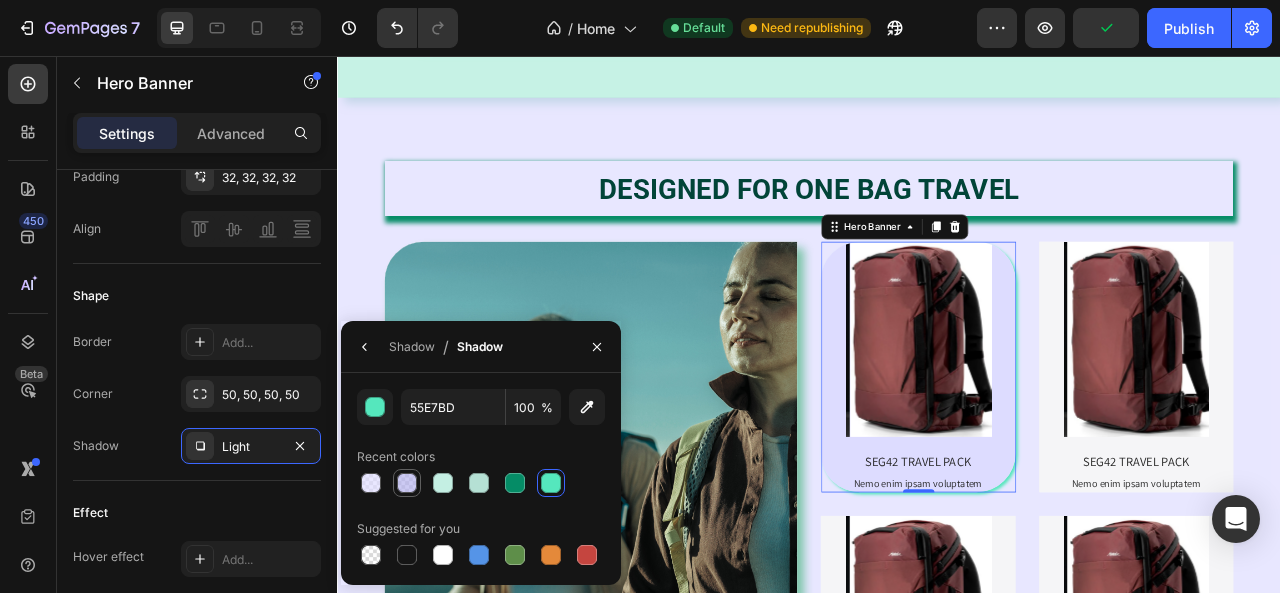 click at bounding box center [407, 483] 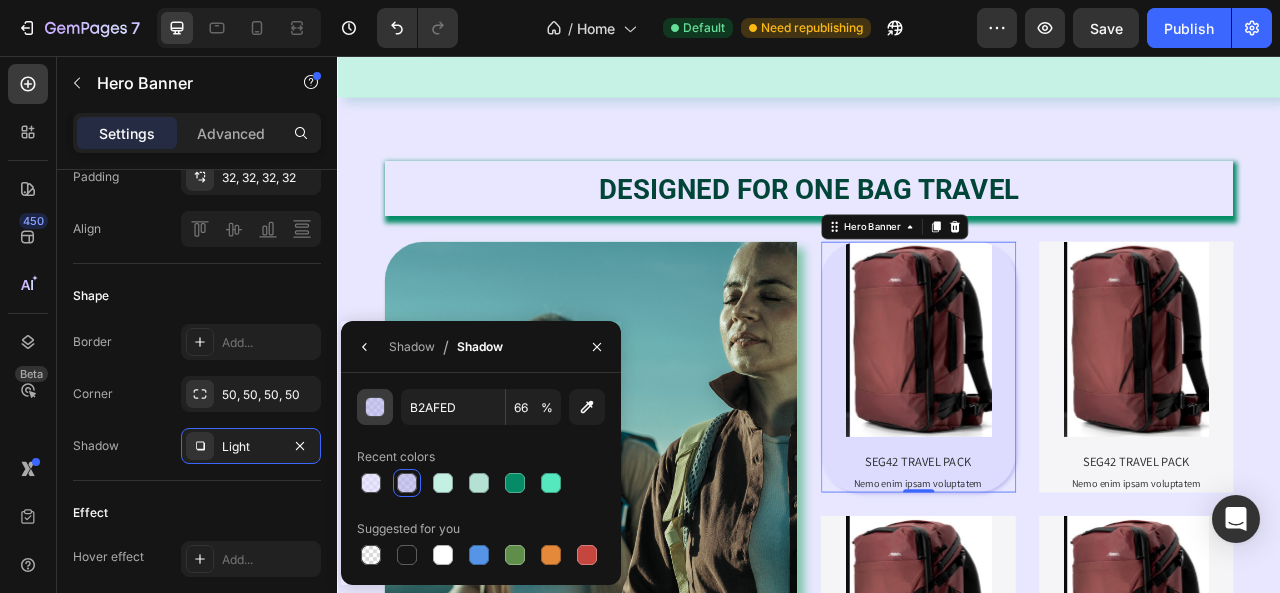 click at bounding box center [376, 408] 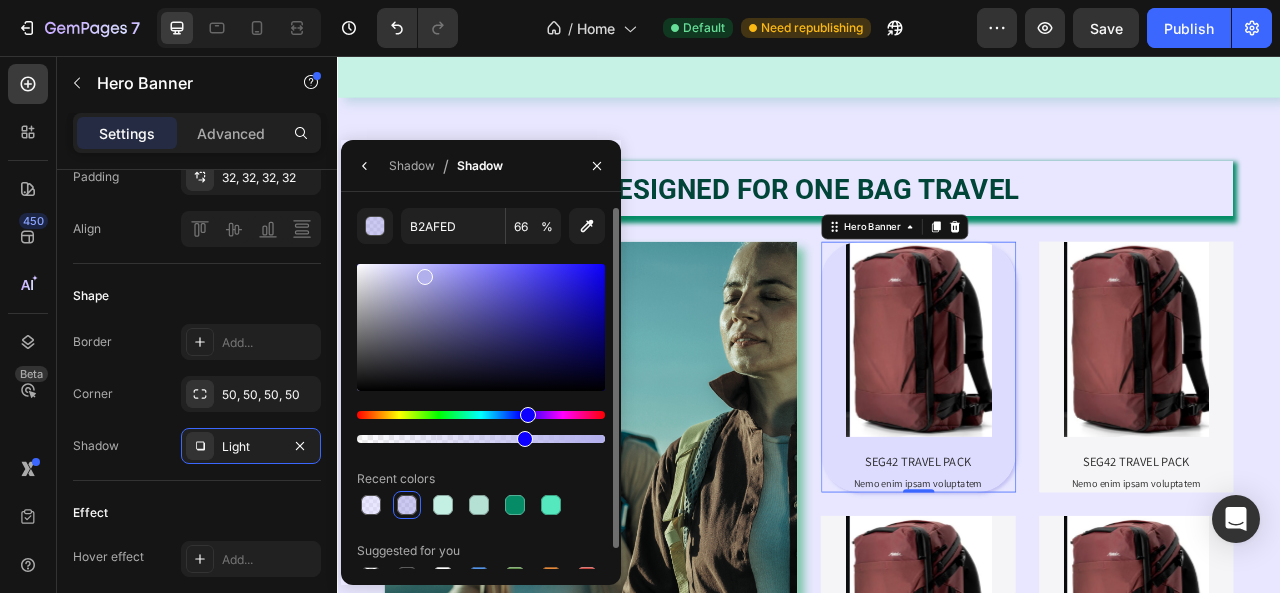 click at bounding box center (481, 327) 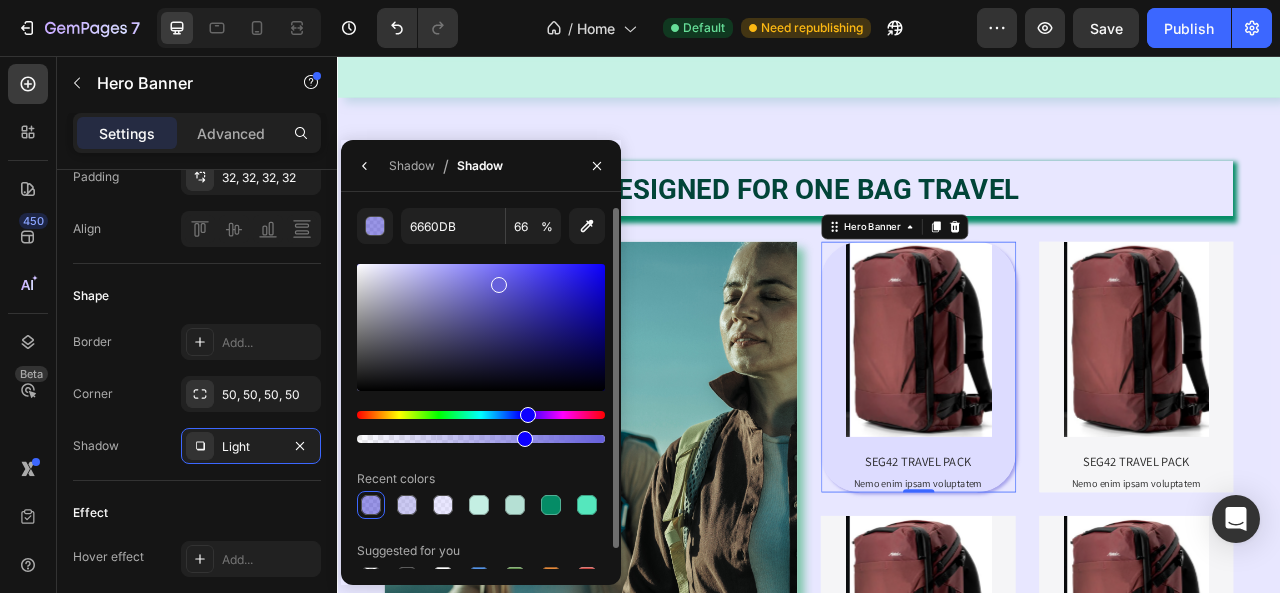 click at bounding box center (481, 327) 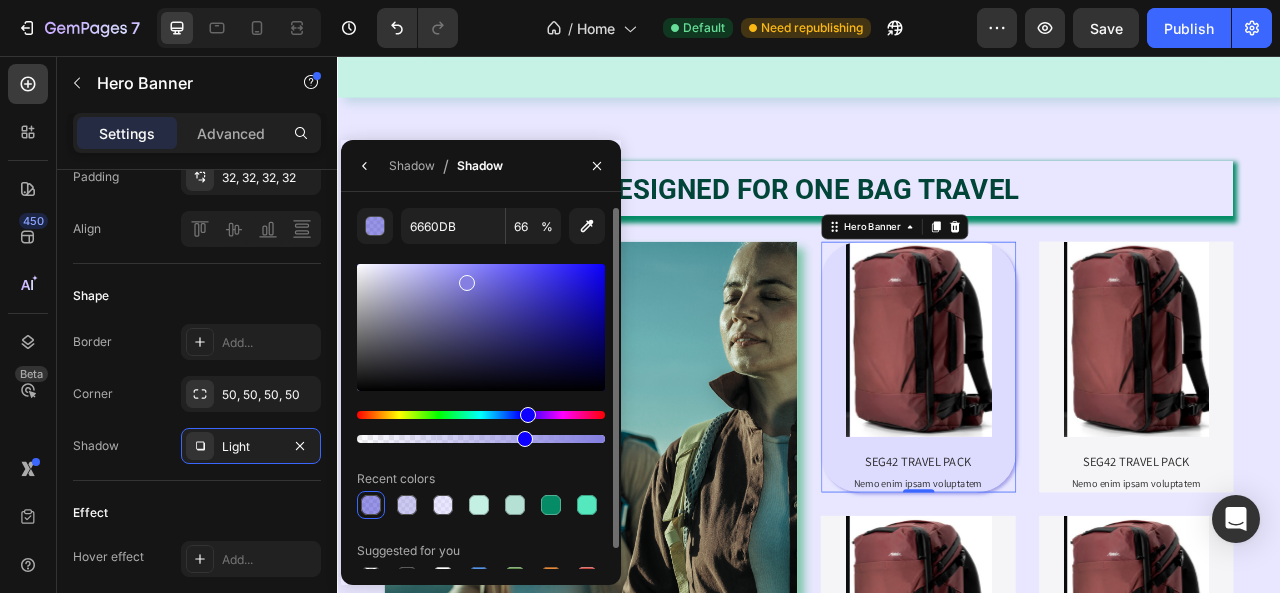 type on "847FE0" 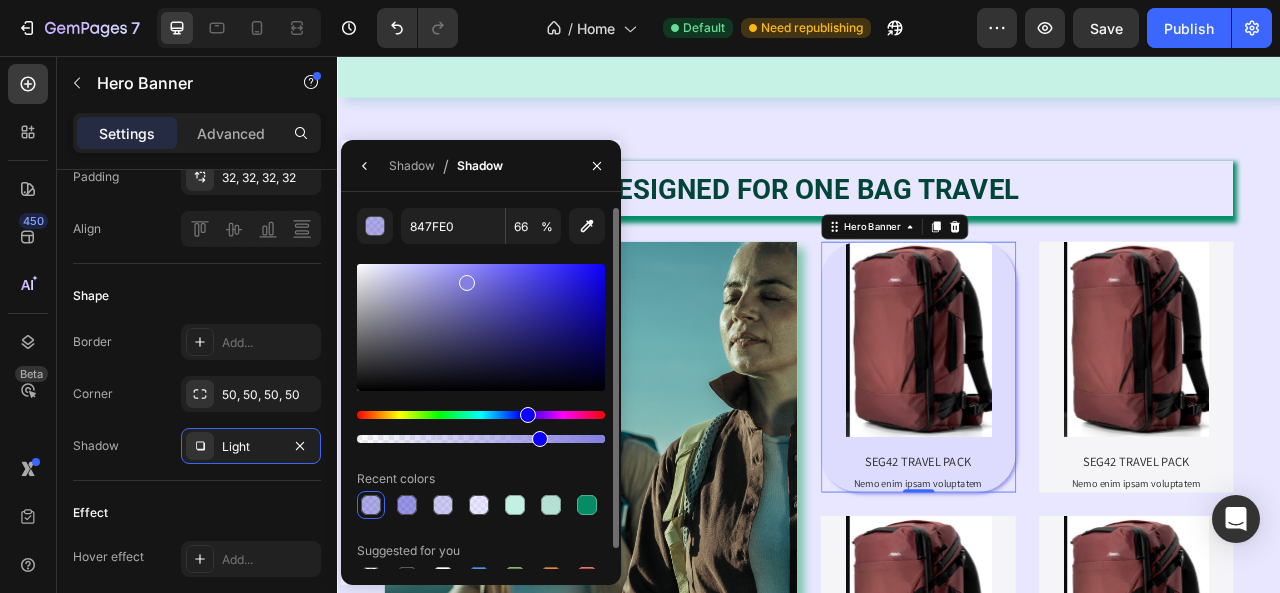 drag, startPoint x: 526, startPoint y: 439, endPoint x: 536, endPoint y: 438, distance: 10.049875 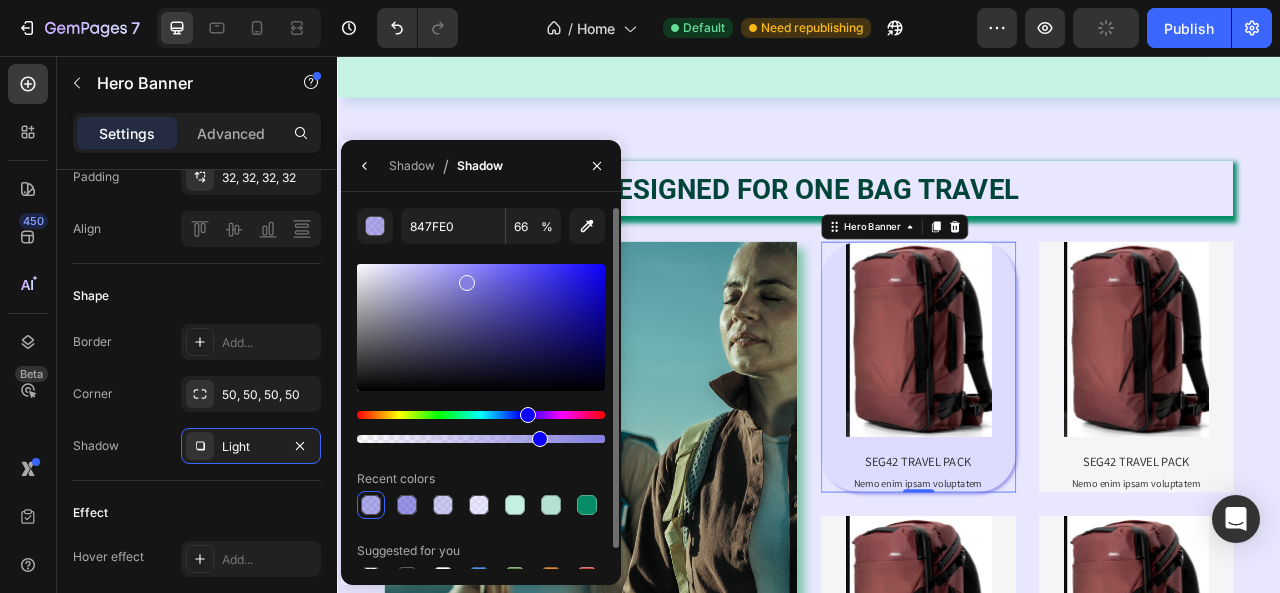 type on "72" 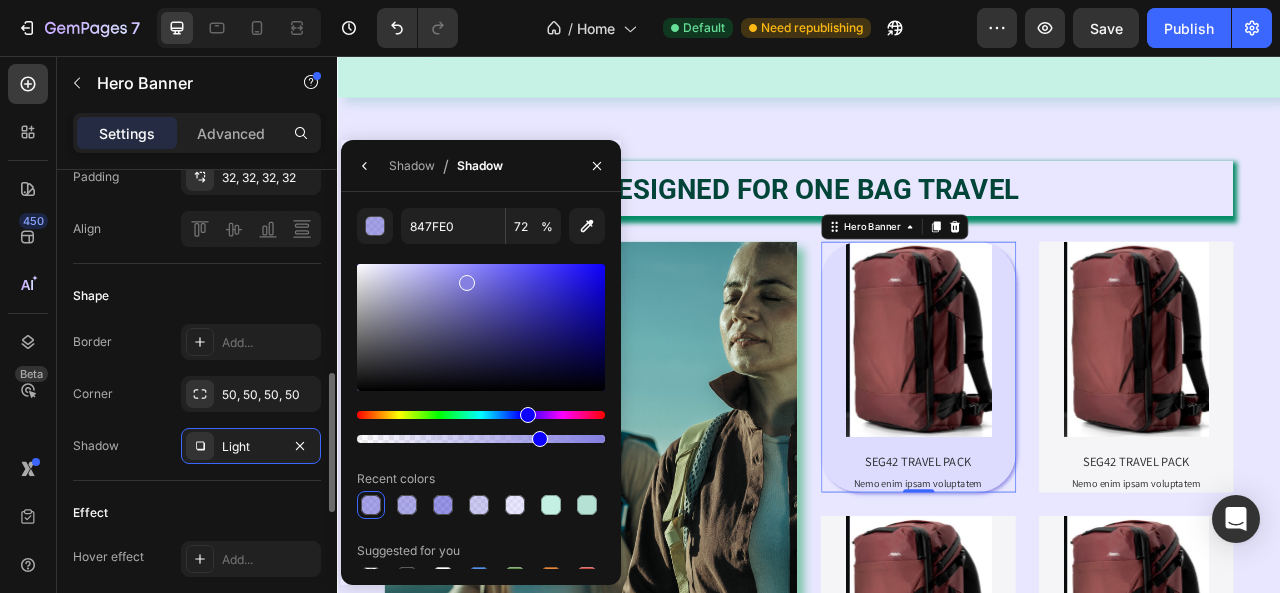 scroll, scrollTop: 900, scrollLeft: 0, axis: vertical 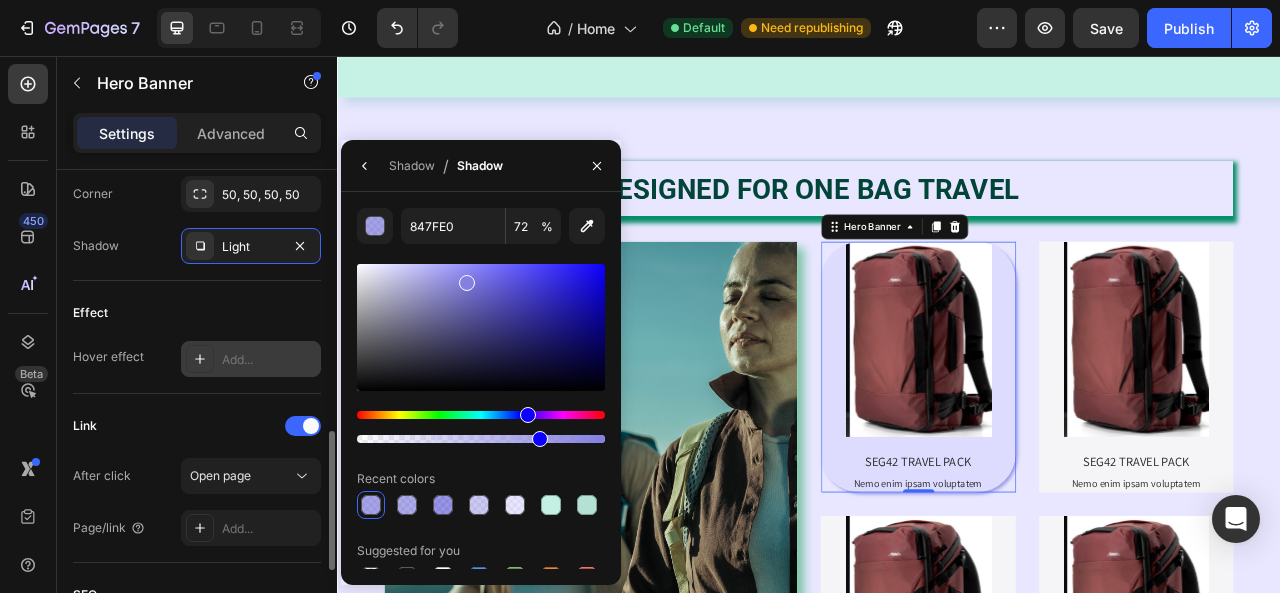 click on "Add..." at bounding box center (269, 360) 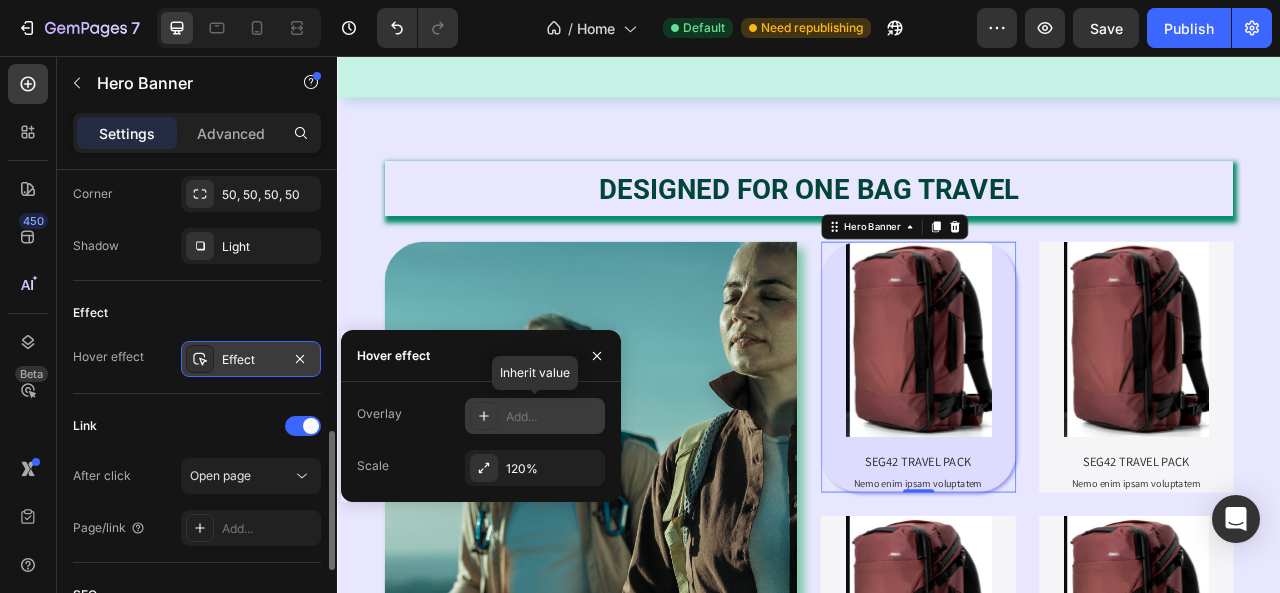 click on "Add..." at bounding box center [535, 416] 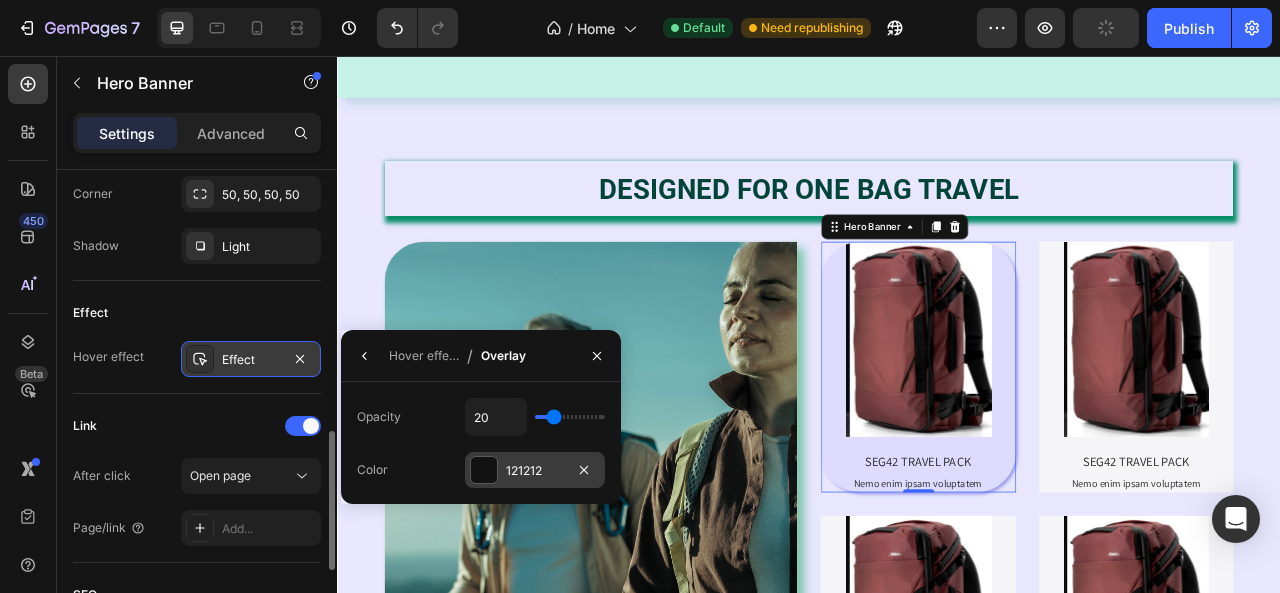 click at bounding box center (484, 470) 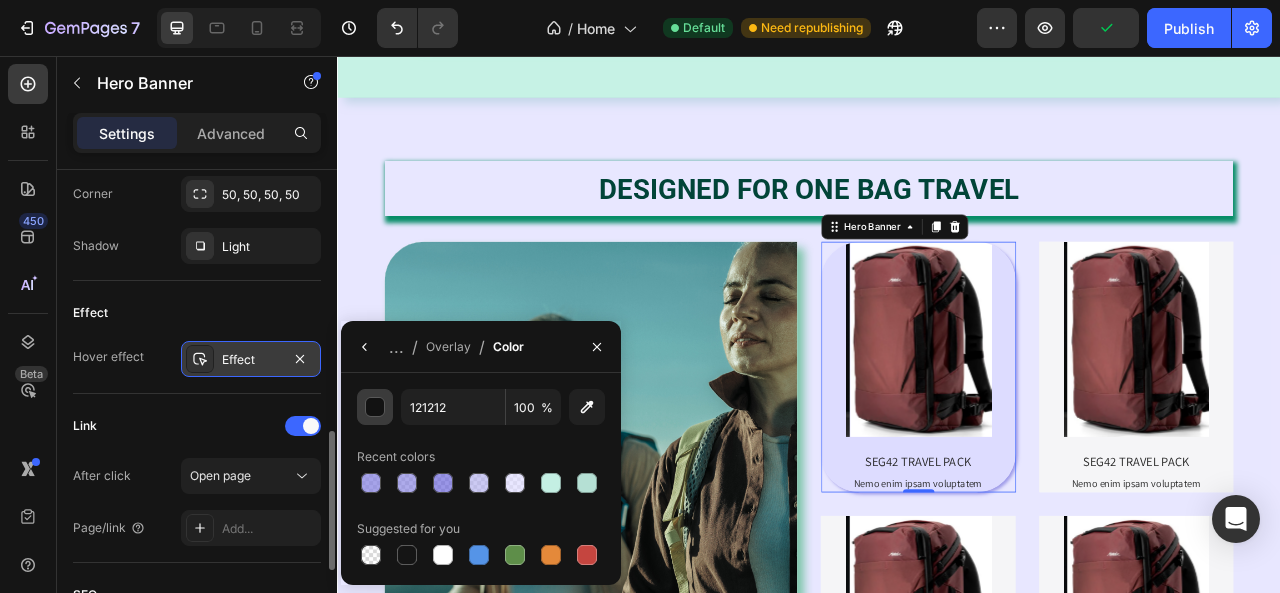 click at bounding box center (376, 408) 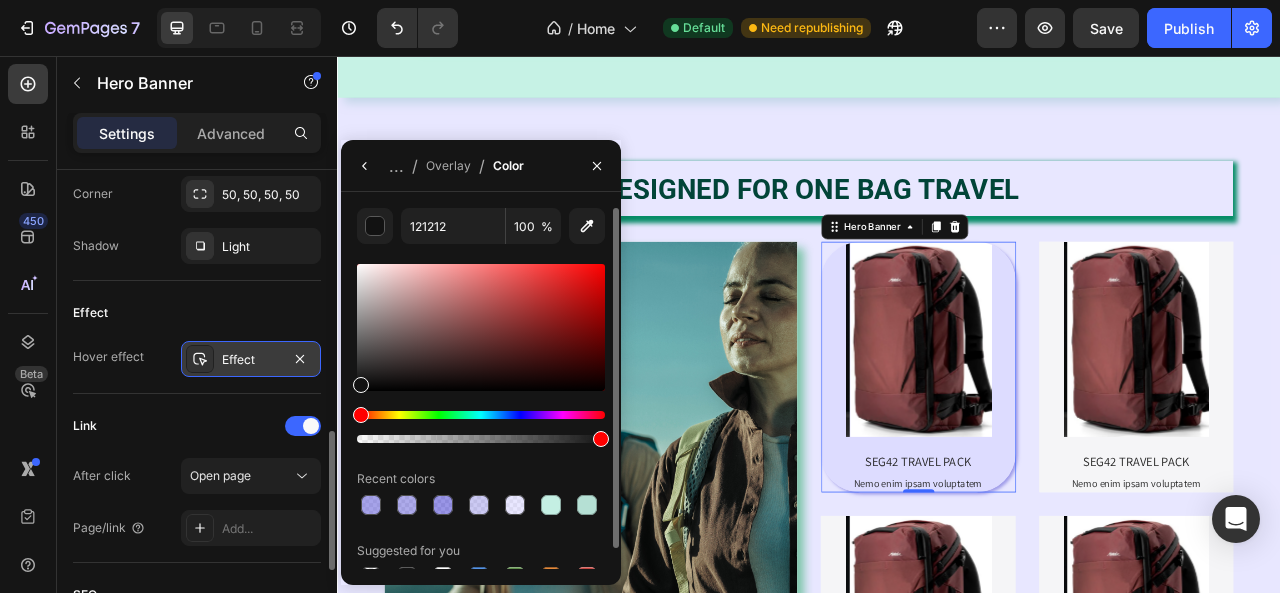click at bounding box center [481, 415] 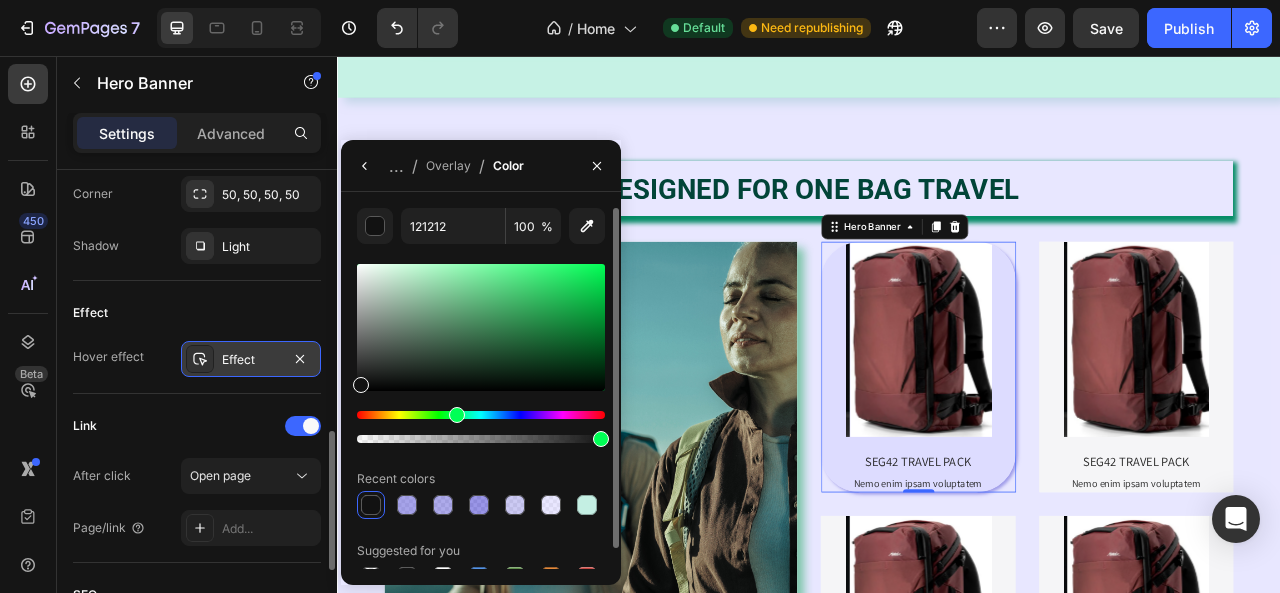 click at bounding box center [481, 327] 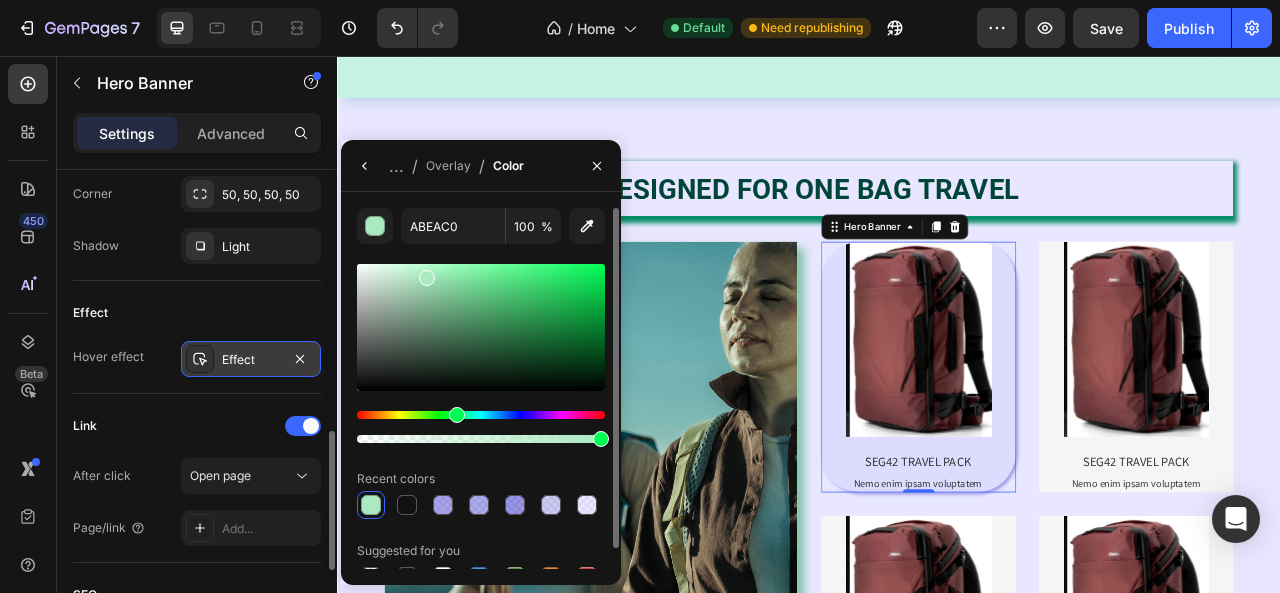click at bounding box center [481, 415] 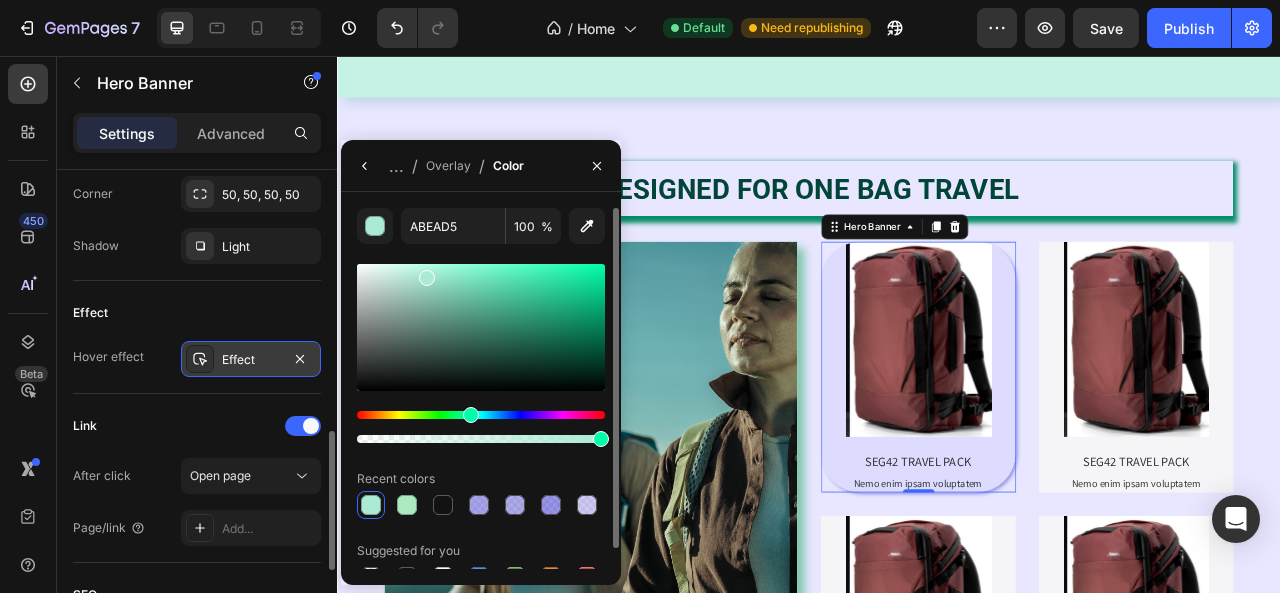click at bounding box center (481, 327) 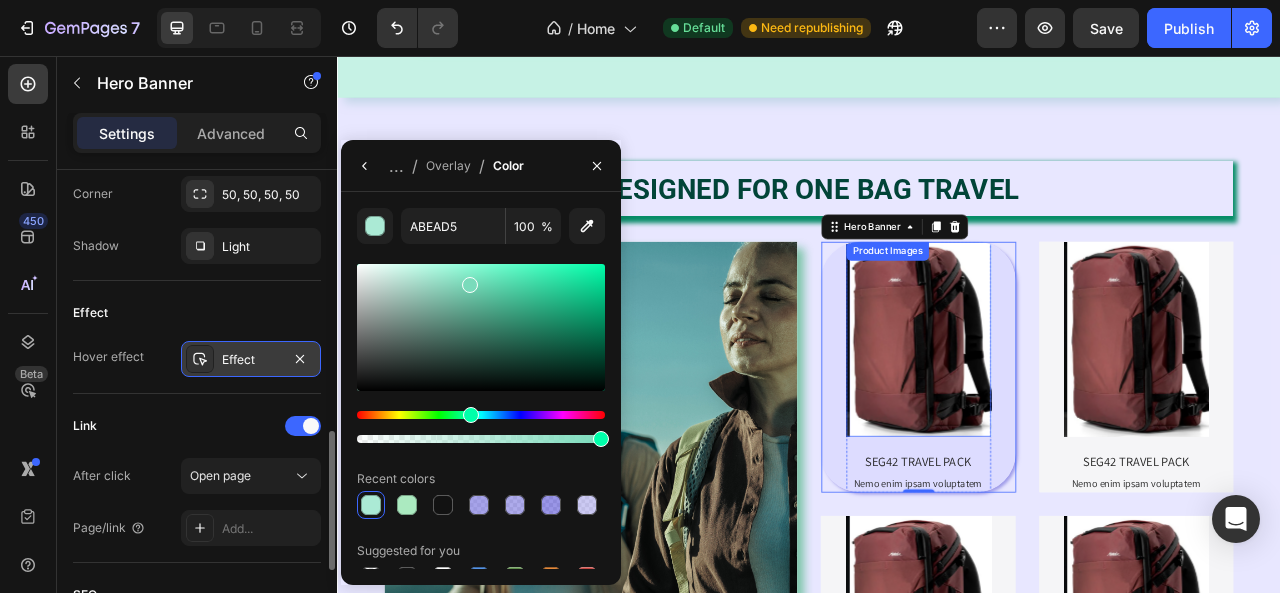 type on "7ADBBB" 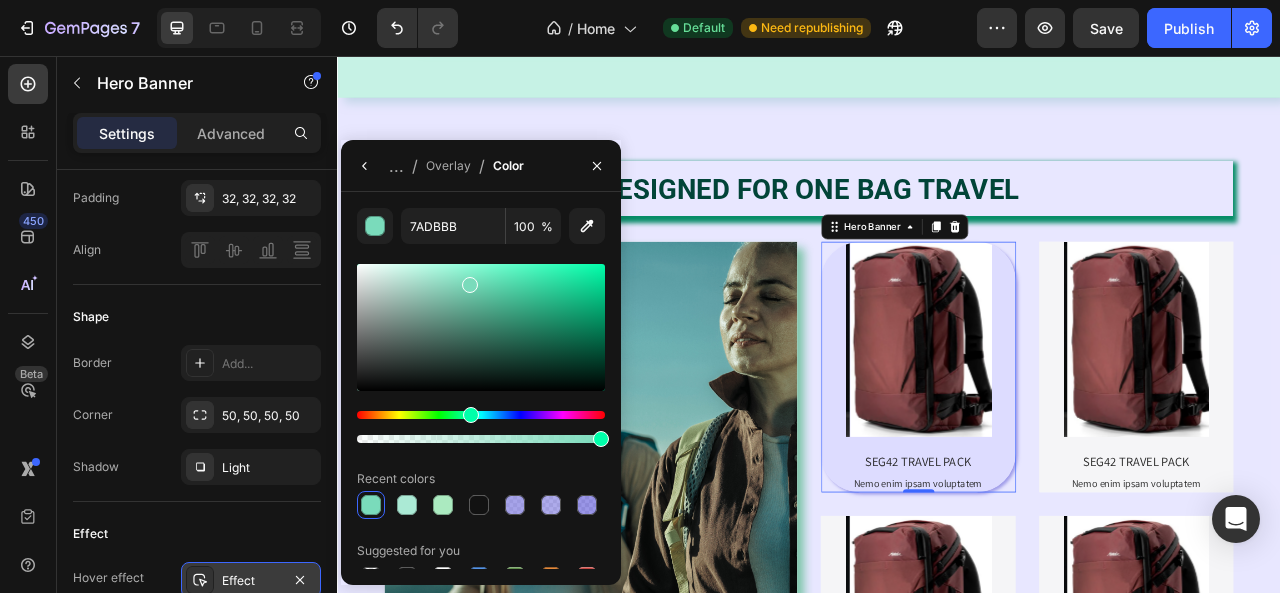 scroll, scrollTop: 279, scrollLeft: 0, axis: vertical 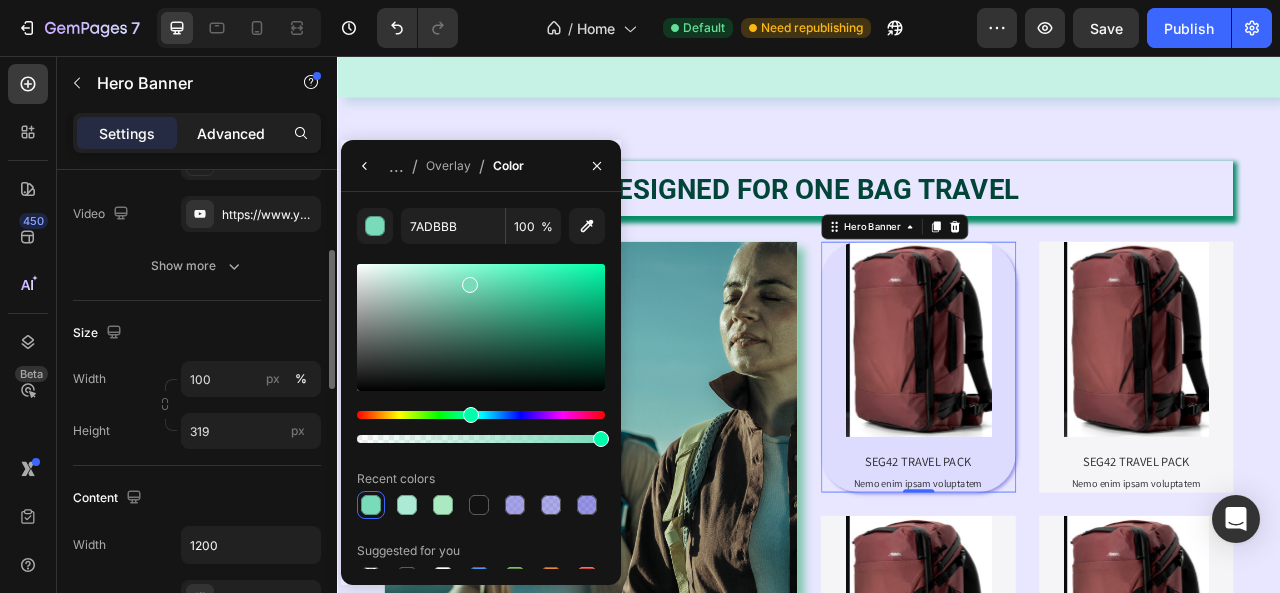 click on "Advanced" at bounding box center [231, 133] 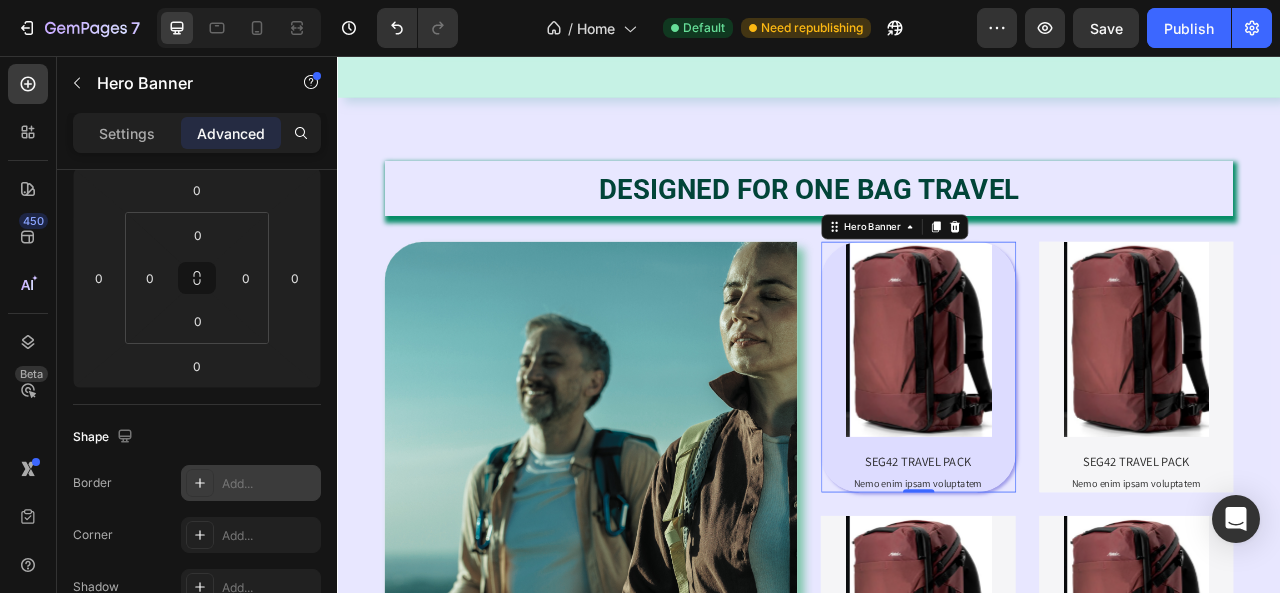 scroll, scrollTop: 579, scrollLeft: 0, axis: vertical 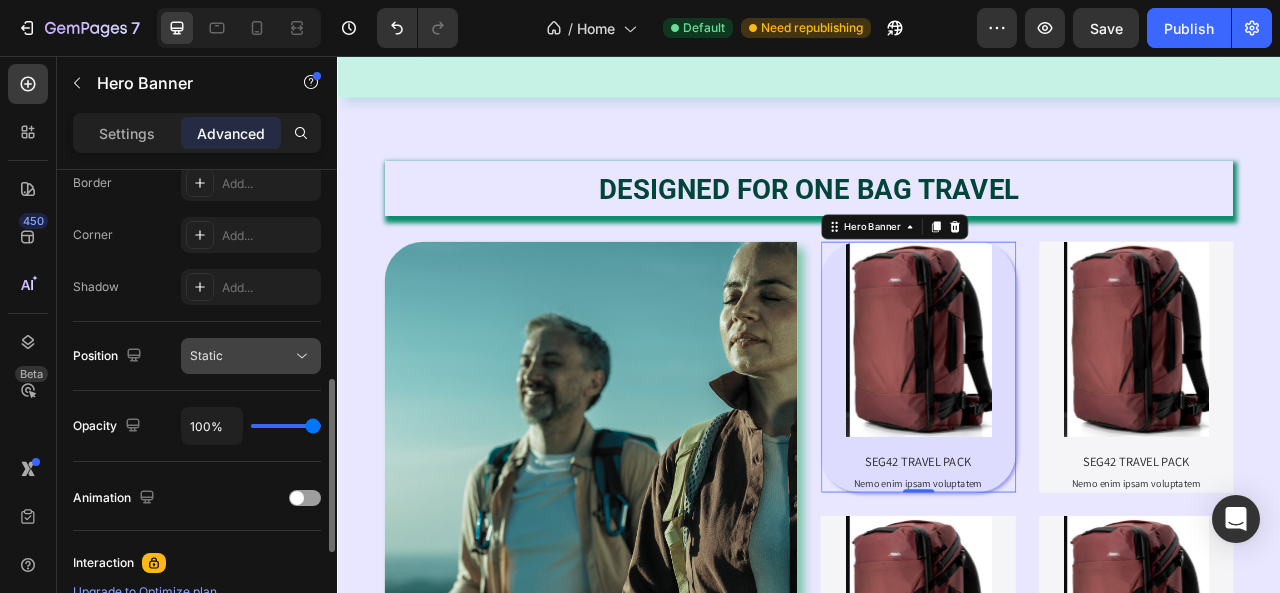 click on "Static" at bounding box center [241, 356] 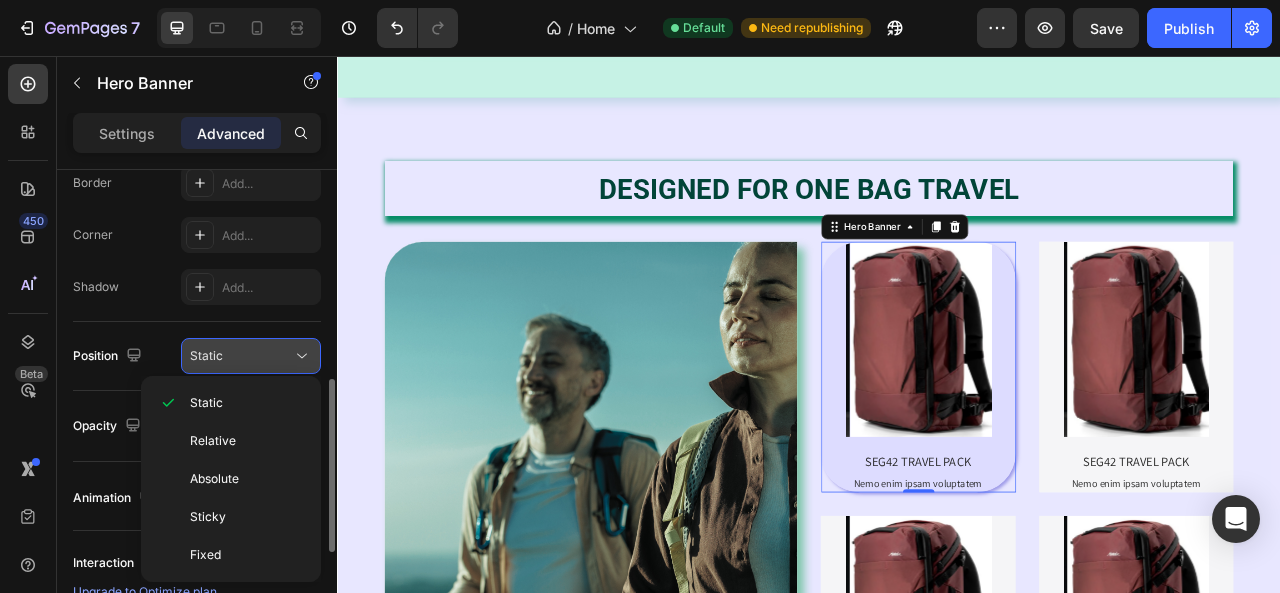 click on "Static" at bounding box center (241, 356) 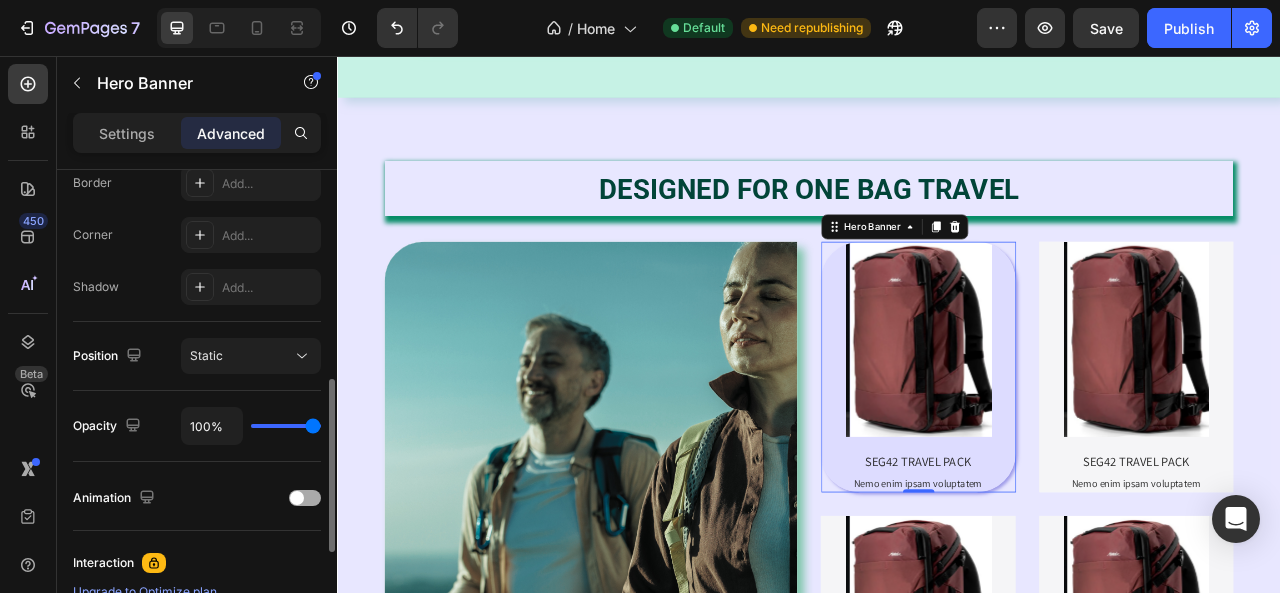 click at bounding box center (305, 498) 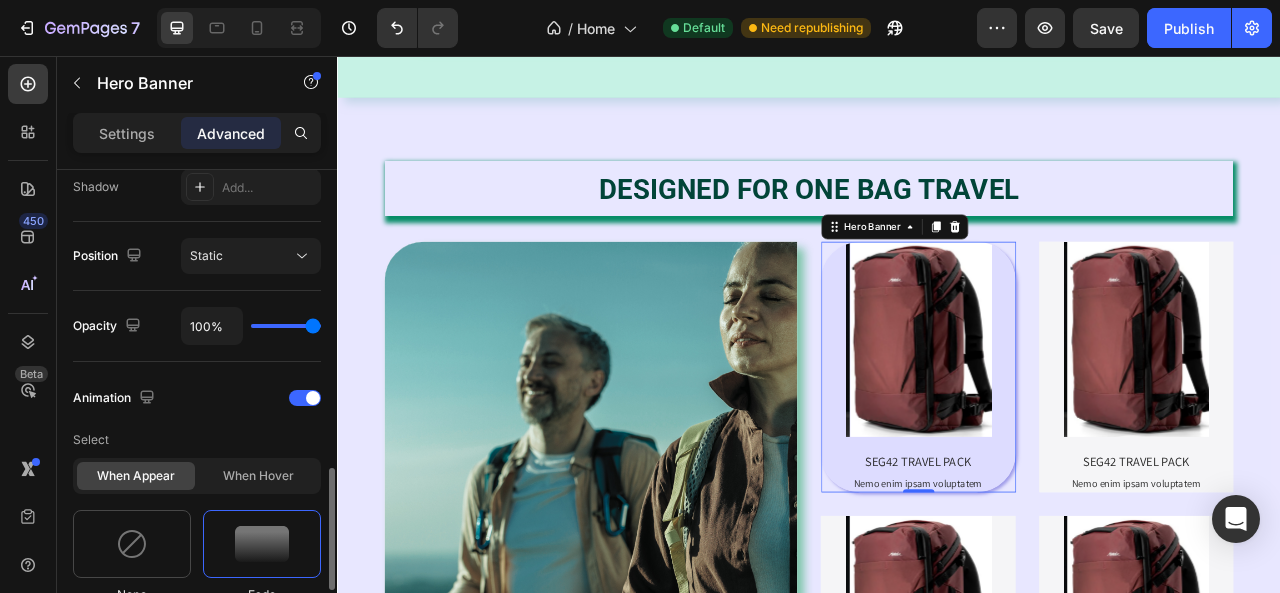 scroll, scrollTop: 779, scrollLeft: 0, axis: vertical 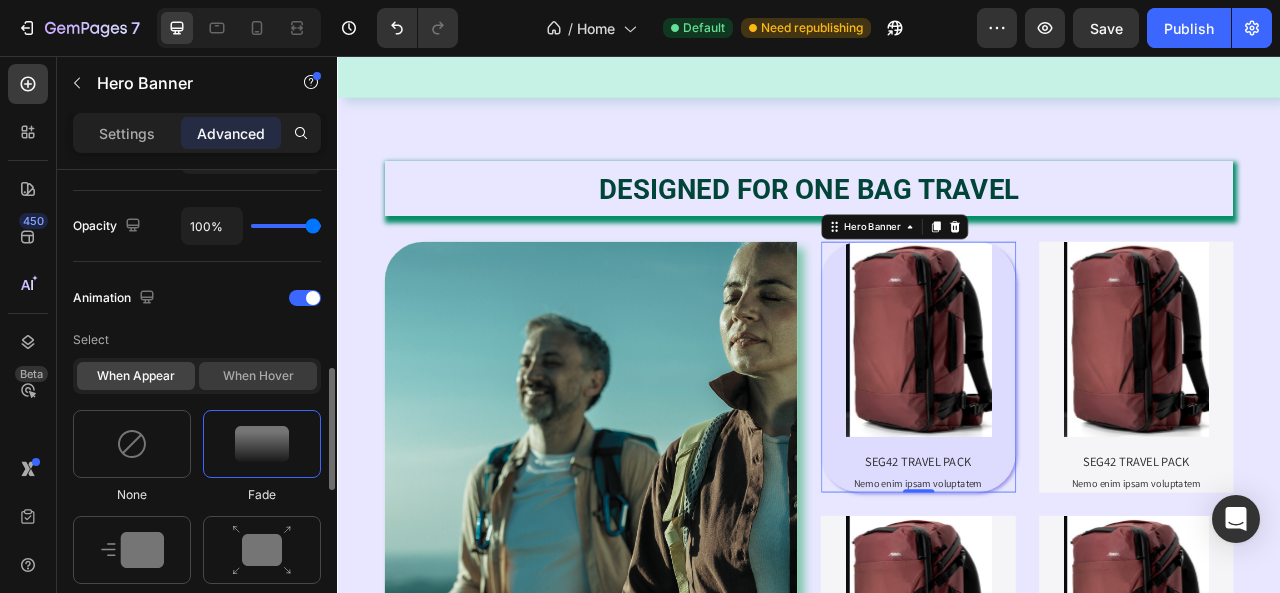 click on "When hover" 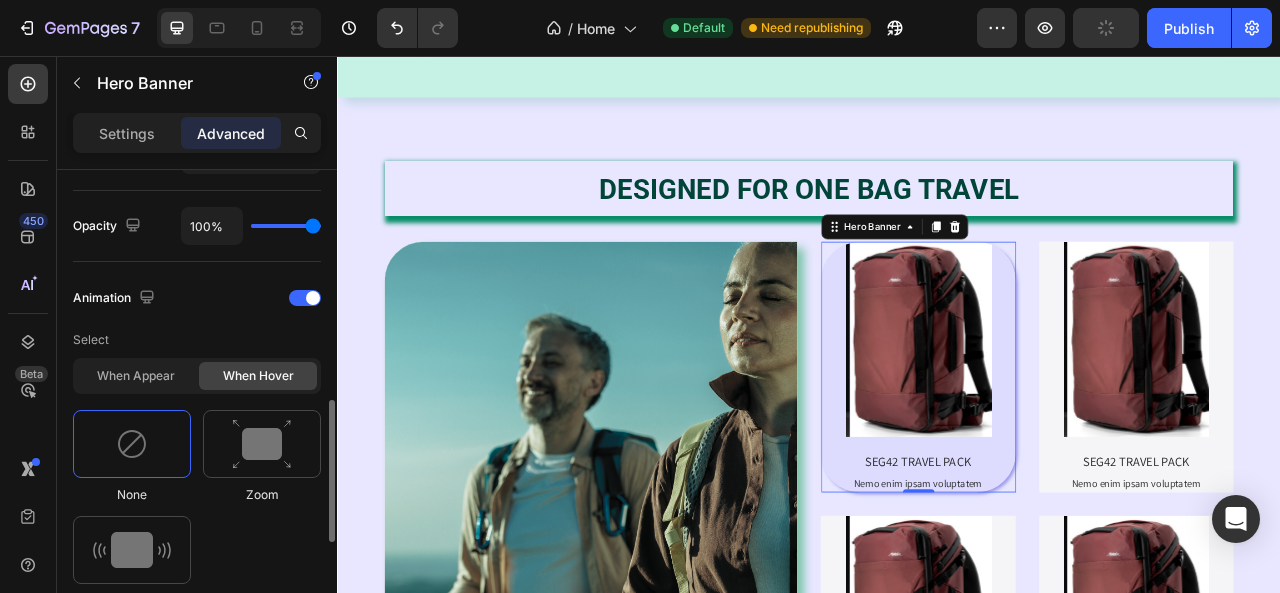 click at bounding box center [132, 444] 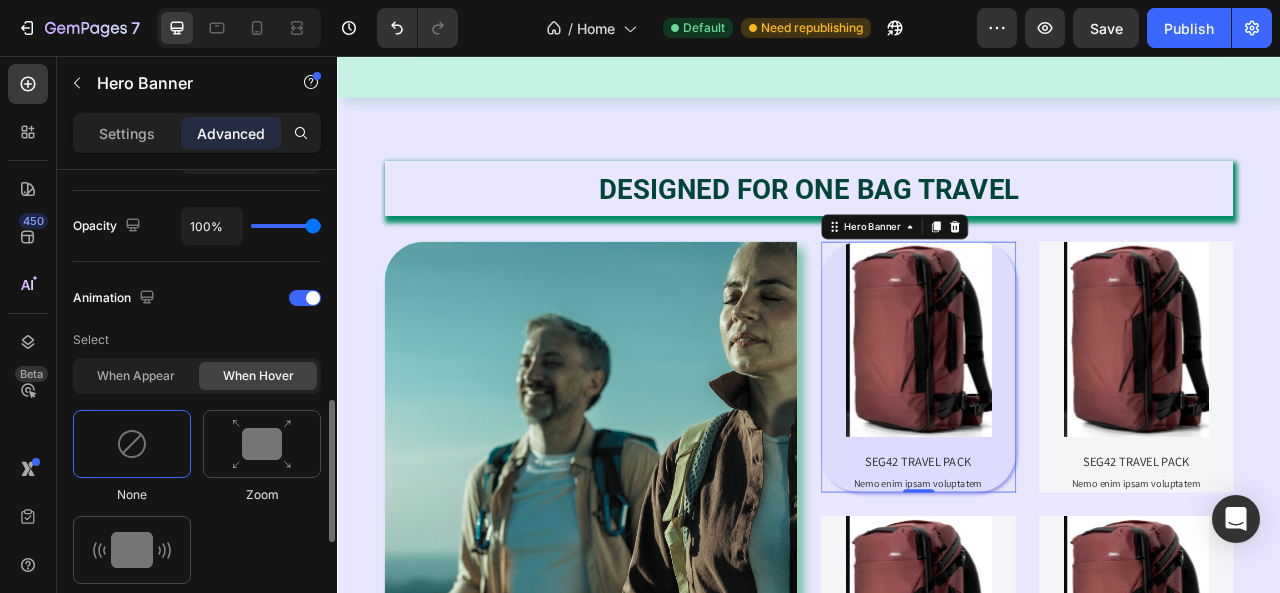 type on "87%" 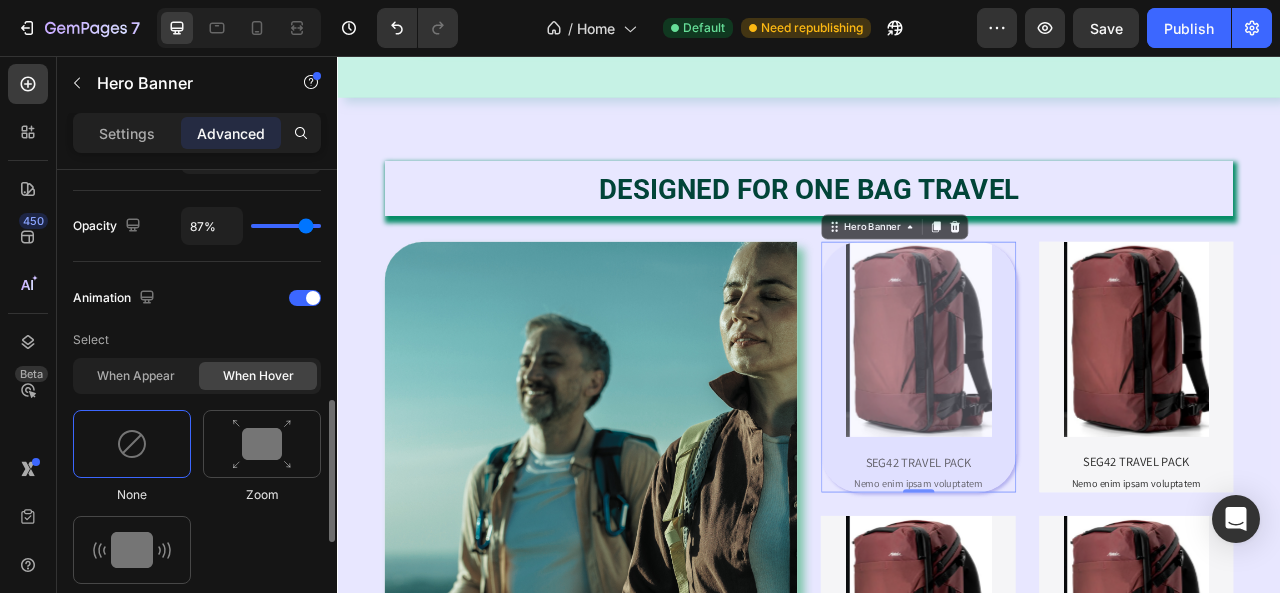 type on "71%" 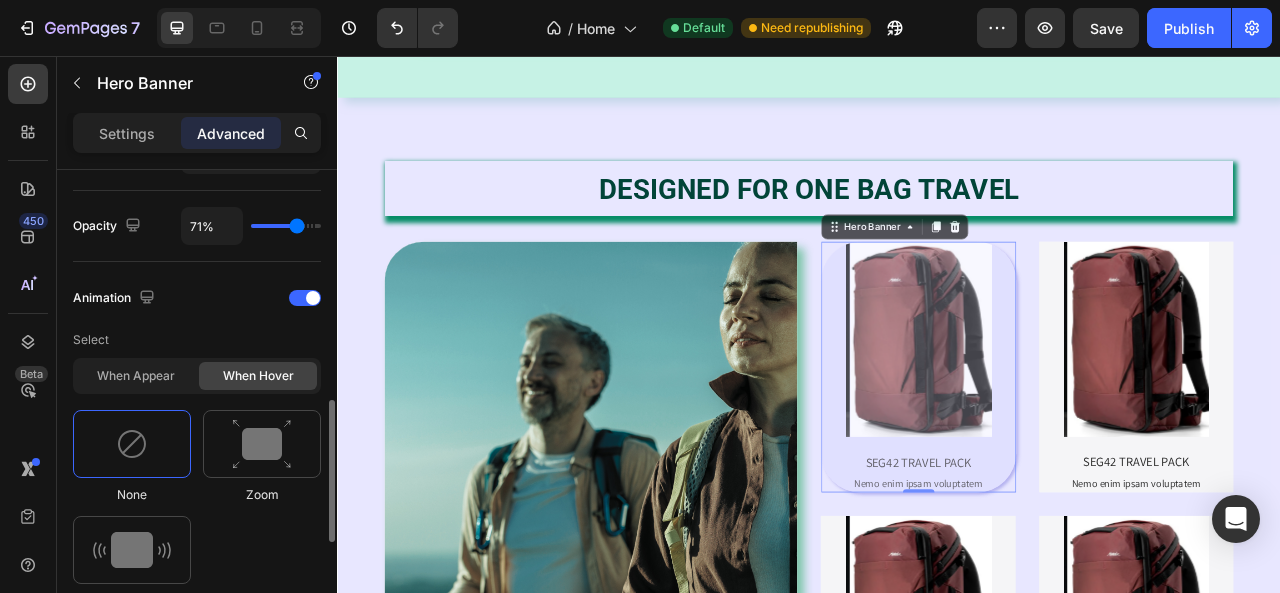 type on "92%" 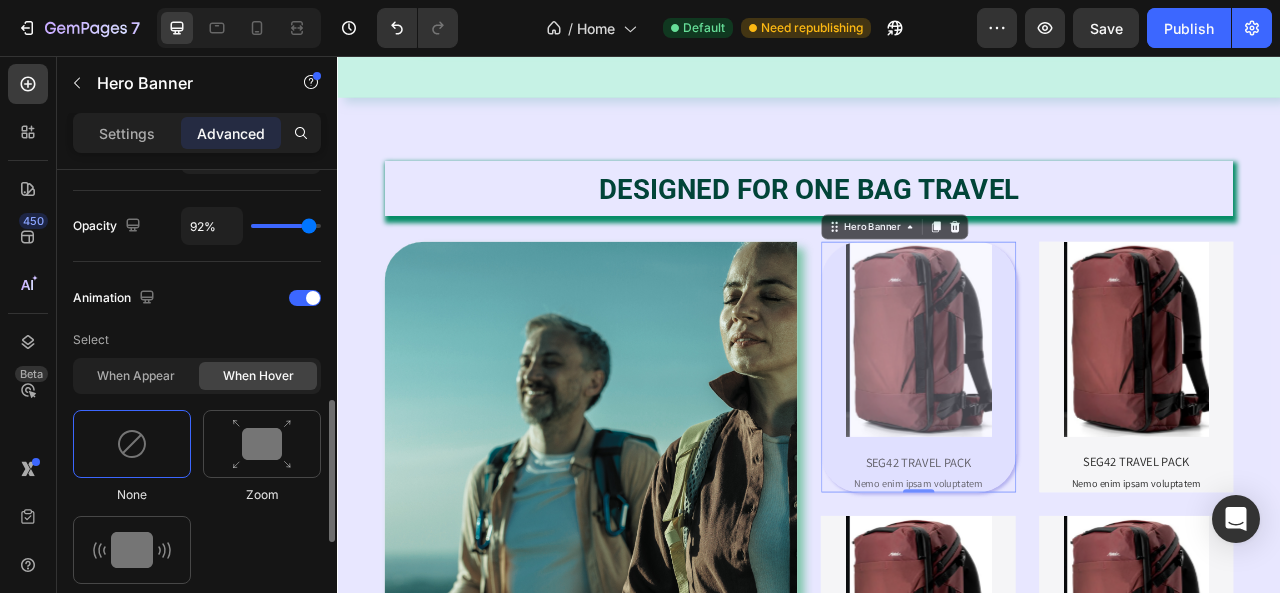 type on "100%" 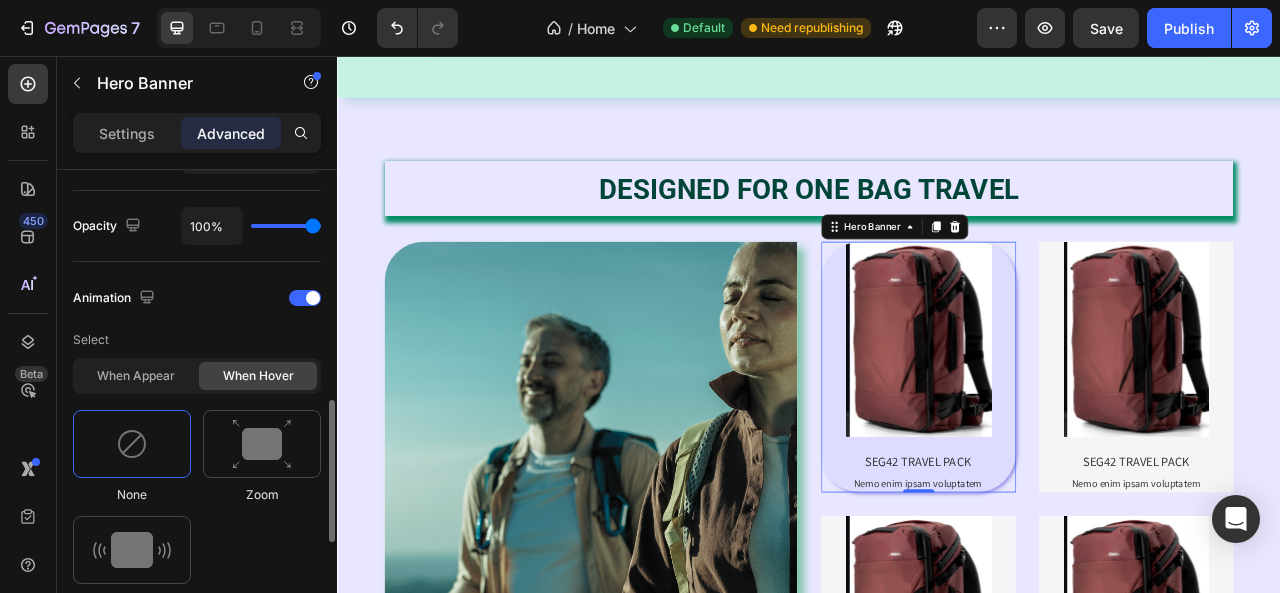 drag, startPoint x: 309, startPoint y: 219, endPoint x: 320, endPoint y: 219, distance: 11 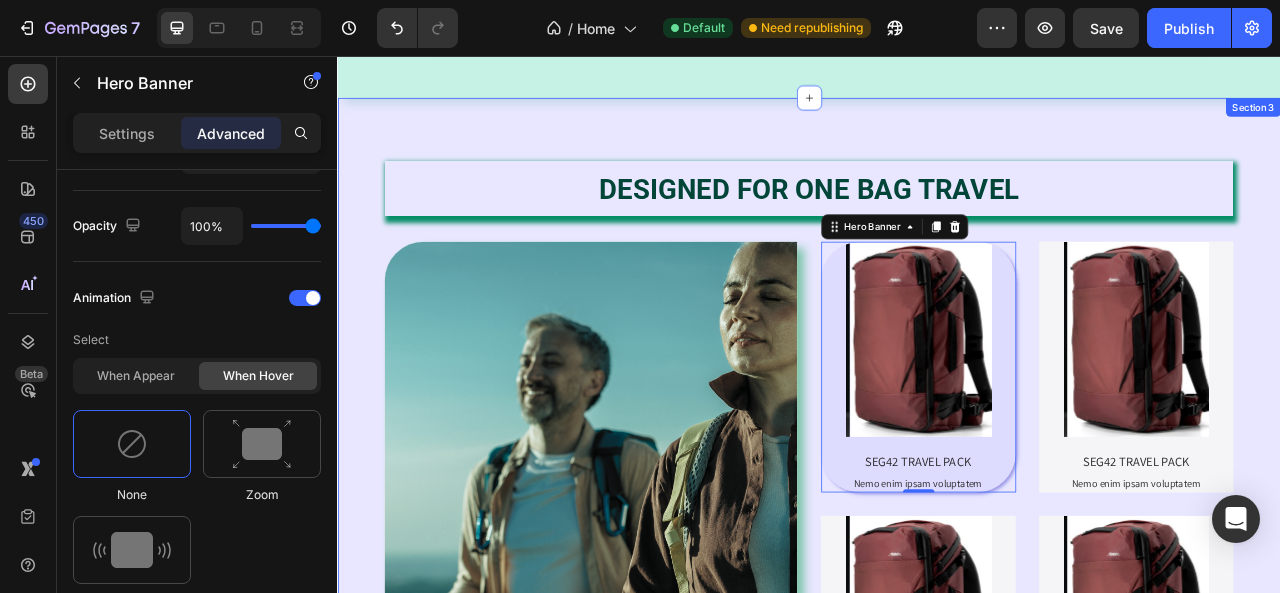 click on "⁠⁠⁠⁠⁠⁠⁠ DESIGNED FOR ONE BAG TRAVEL Heading Lorem ipsum dolor sit amet consectetur adipiscing Text Block SHOP NOW Button Hero Banner Product Images SEG42 TRAVEL PACK Product Title Nemo enim ipsam voluptatem Text Block Product Hero Banner   0 Product Images SEG42 TRAVEL PACK Product Title Nemo enim ipsam voluptatem Text Block Product Hero Banner Row Product Images SEG42 TRAVEL PACK Product Title Nemo enim ipsam voluptatem Text Block Product Hero Banner Product Images SEG42 TRAVEL PACK Product Title Nemo enim ipsam voluptatem Text Block Product Hero Banner Row Row Section 3" at bounding box center (937, 574) 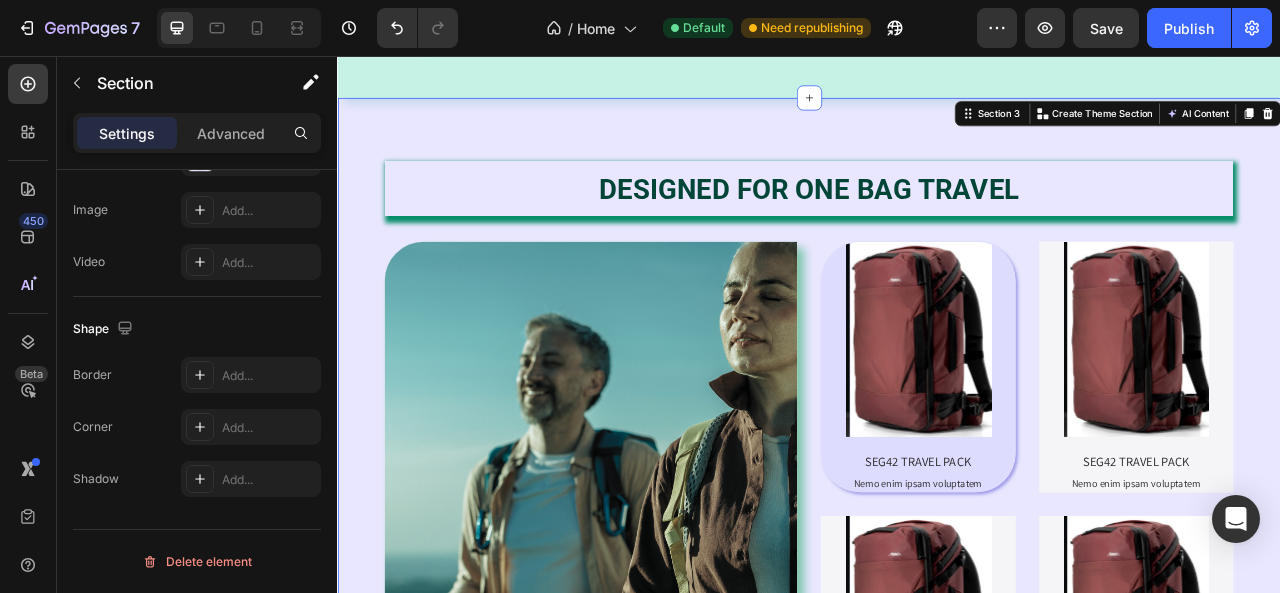 scroll, scrollTop: 0, scrollLeft: 0, axis: both 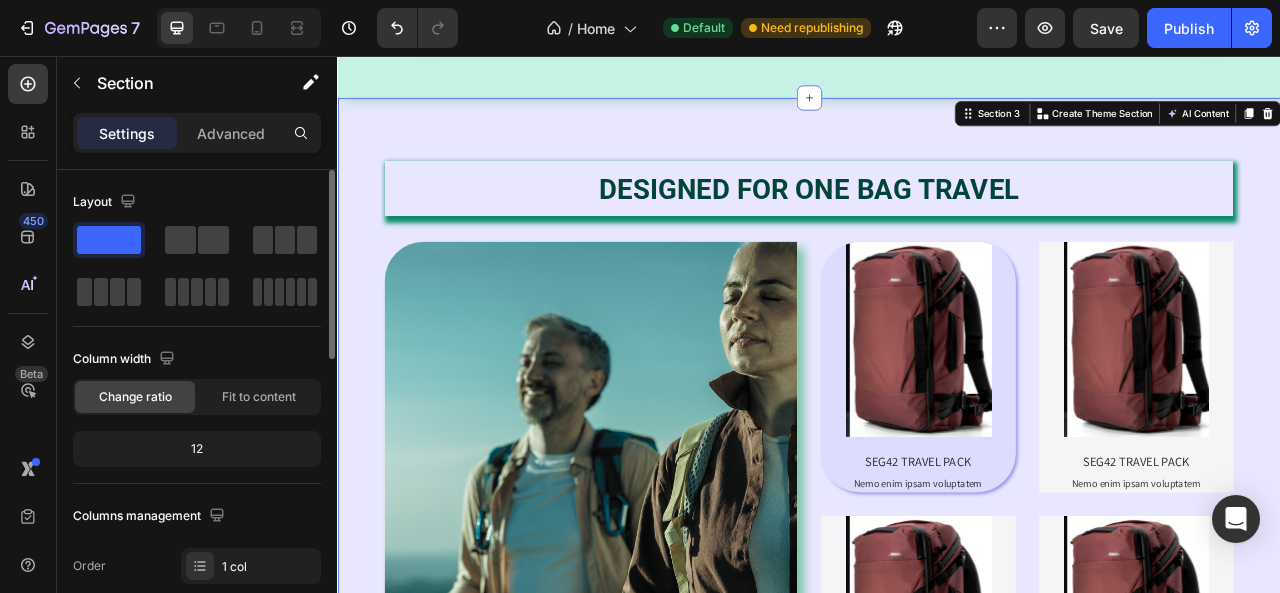 click on "⁠⁠⁠⁠⁠⁠⁠ DESIGNED FOR ONE BAG TRAVEL Heading Lorem ipsum dolor sit amet consectetur adipiscing Text Block SHOP NOW Button Hero Banner Product Images SEG42 TRAVEL PACK Product Title Nemo enim ipsam voluptatem Text Block Product Hero Banner Product Images SEG42 TRAVEL PACK Product Title Nemo enim ipsam voluptatem Text Block Product Hero Banner Row Product Images SEG42 TRAVEL PACK Product Title Nemo enim ipsam voluptatem Text Block Product Hero Banner Product Images SEG42 TRAVEL PACK Product Title Nemo enim ipsam voluptatem Text Block Product Hero Banner Row Row Section 3   You can create reusable sections Create Theme Section AI Content Write with GemAI What would you like to describe here? Tone and Voice Persuasive Product SEG42 TRAVEL PACK Show more Generate" at bounding box center (937, 574) 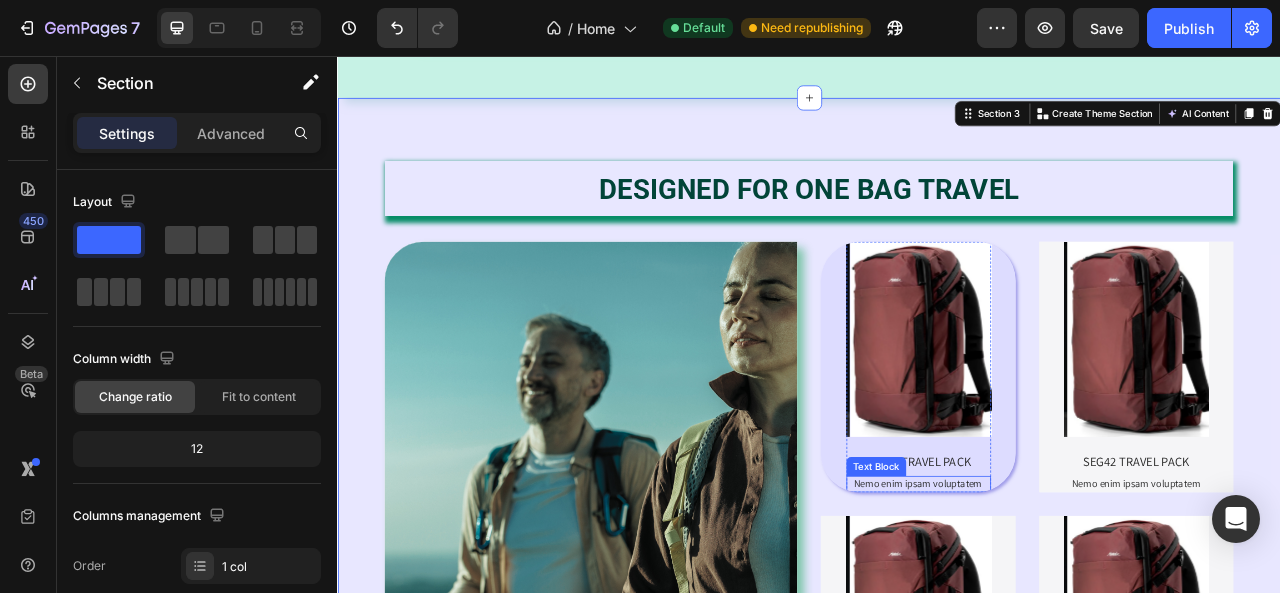 click on "Nemo enim ipsam voluptatem" at bounding box center (1076, 600) 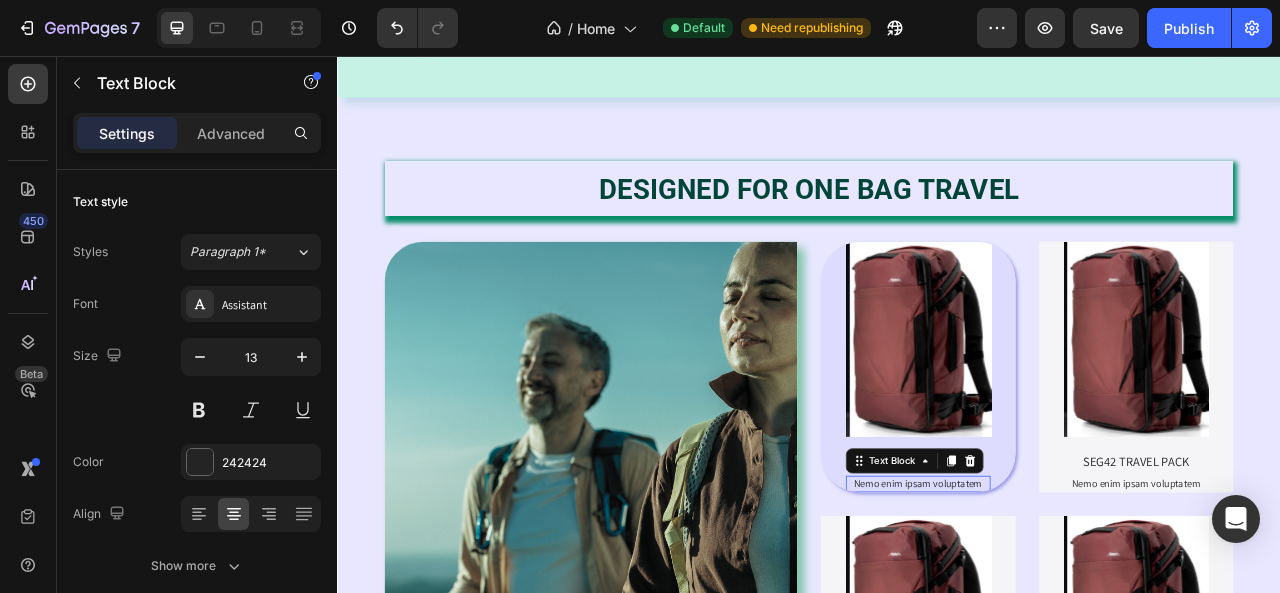 click on "Nemo enim ipsam voluptatem" at bounding box center [1076, 600] 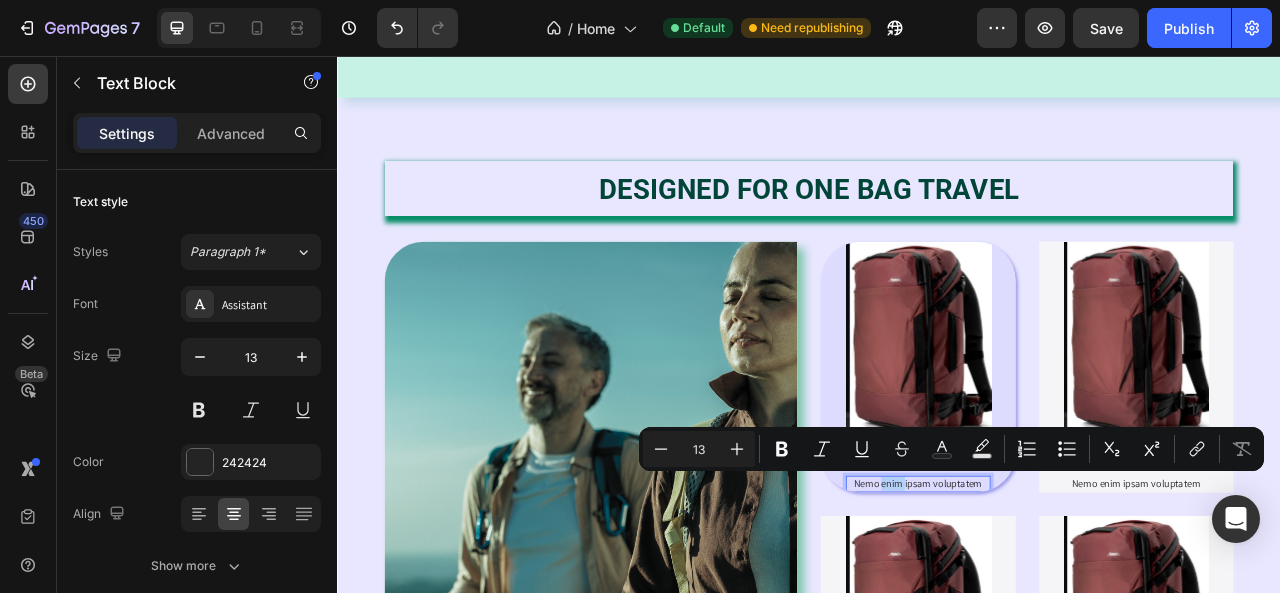click on "Nemo enim ipsam voluptatem" at bounding box center (1076, 600) 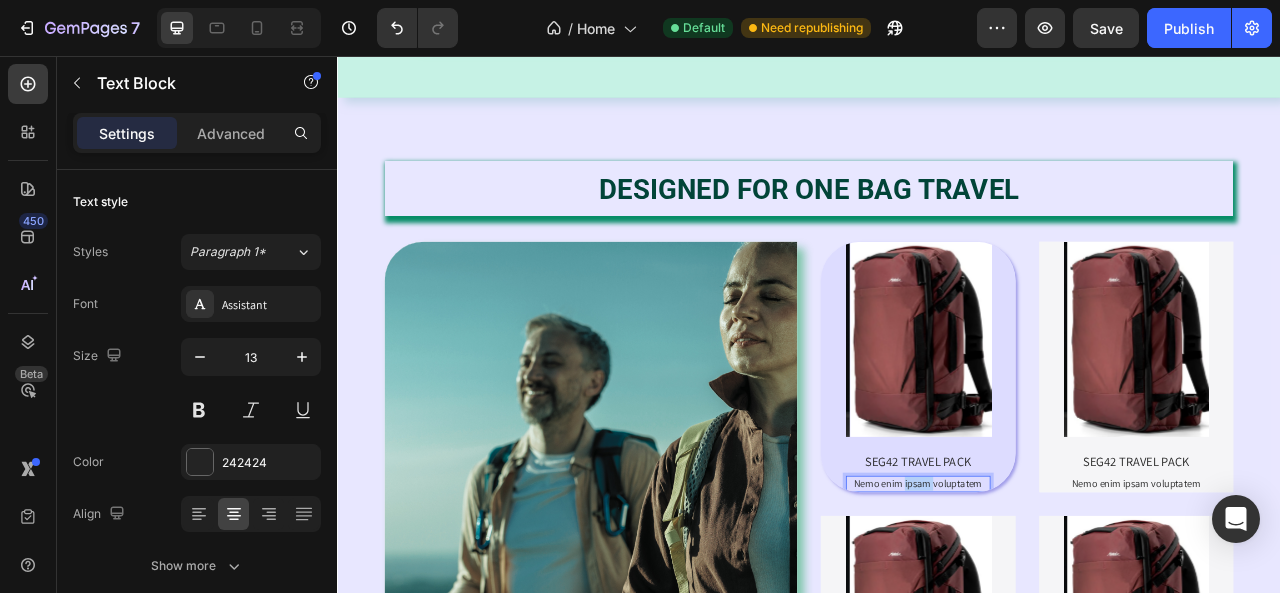 click on "Nemo enim ipsam voluptatem" at bounding box center (1076, 600) 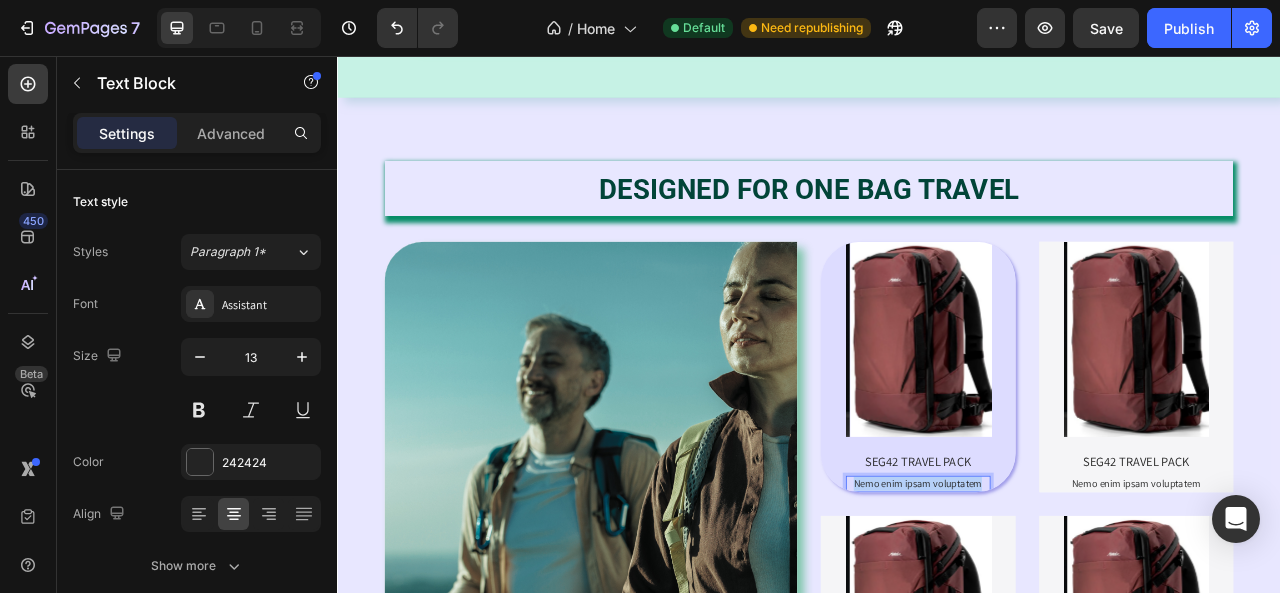 click on "Nemo enim ipsam voluptatem" at bounding box center (1076, 600) 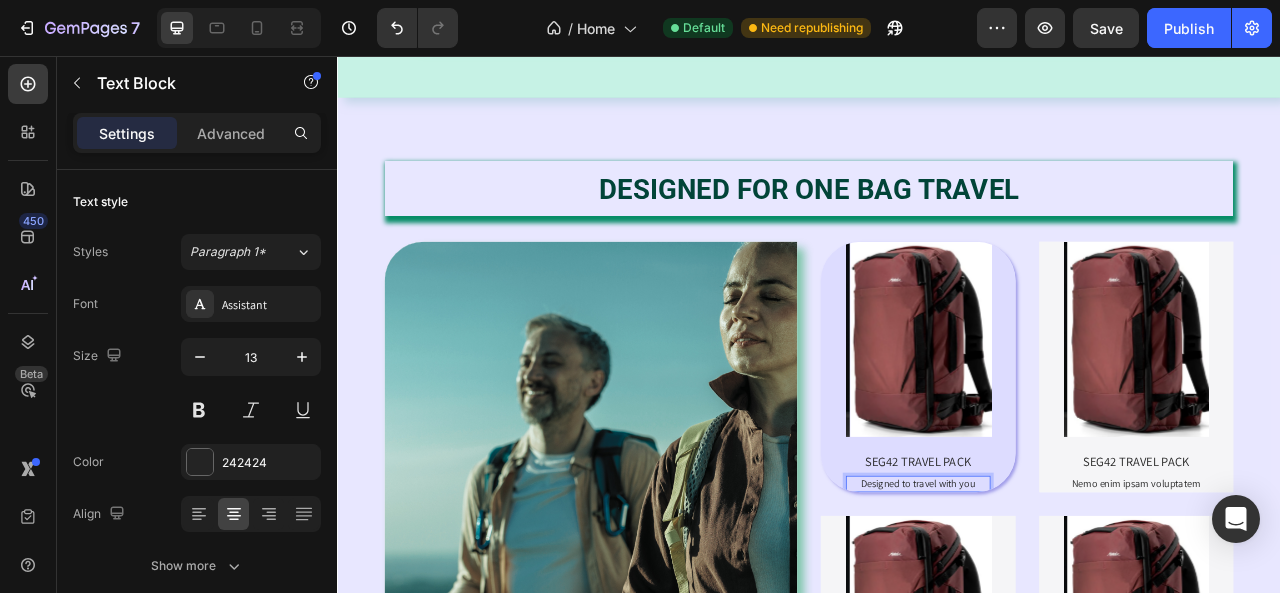 click on "Designed to travel with you" at bounding box center (1076, 600) 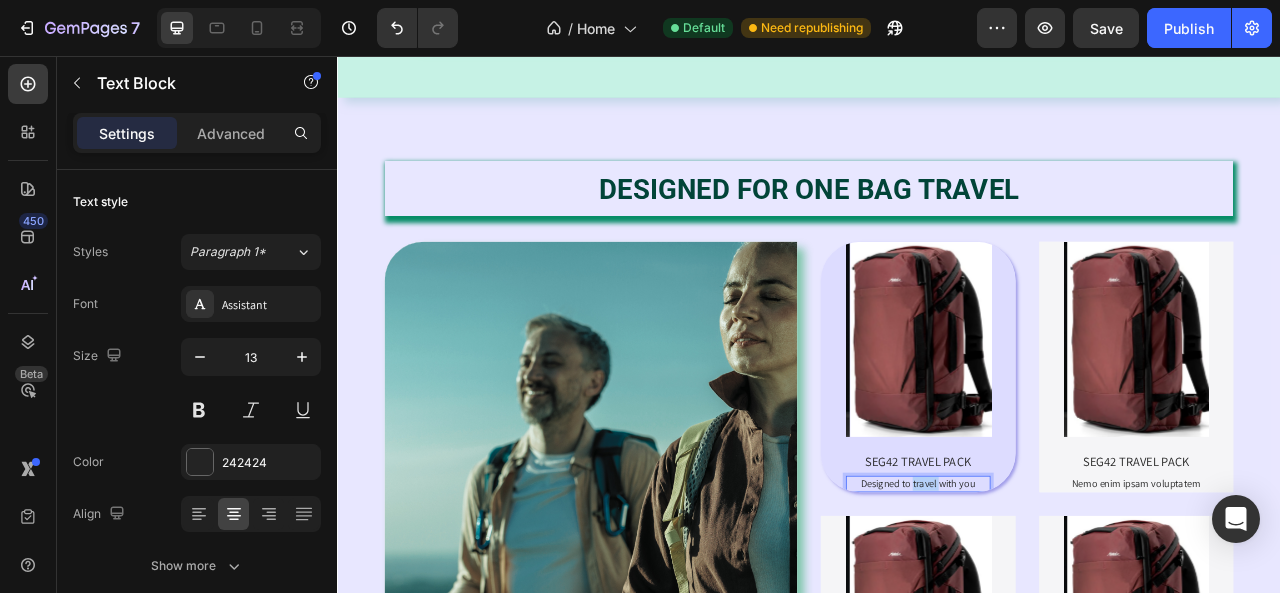 click on "Designed to travel with you" at bounding box center [1076, 600] 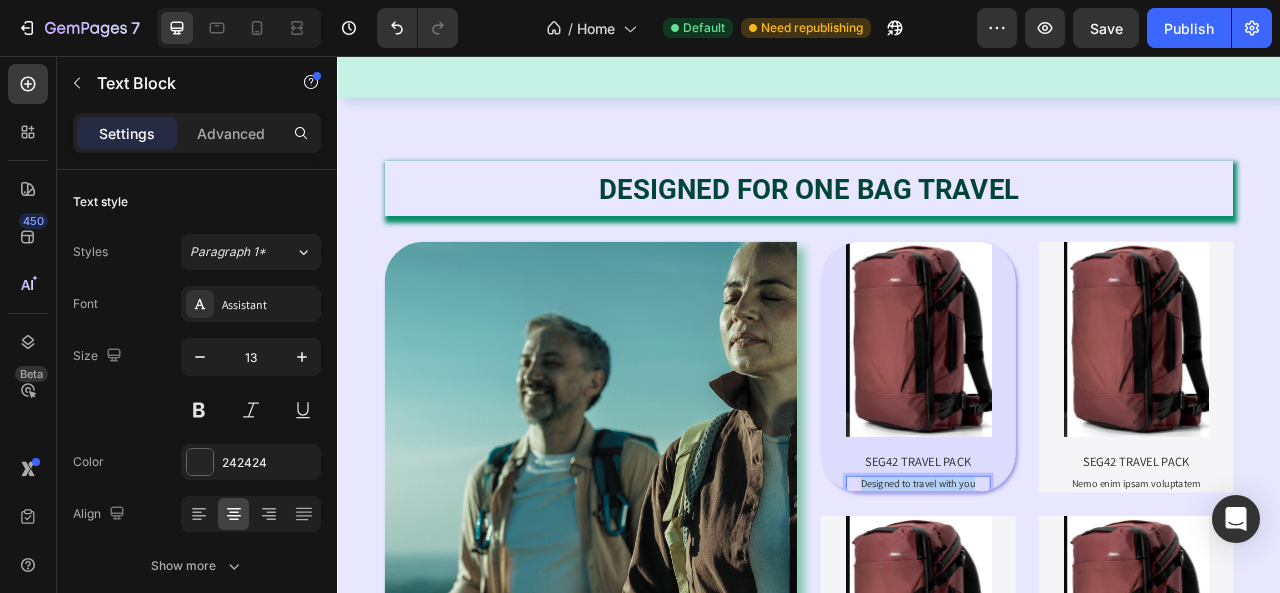 click on "Designed to travel with you" at bounding box center [1076, 600] 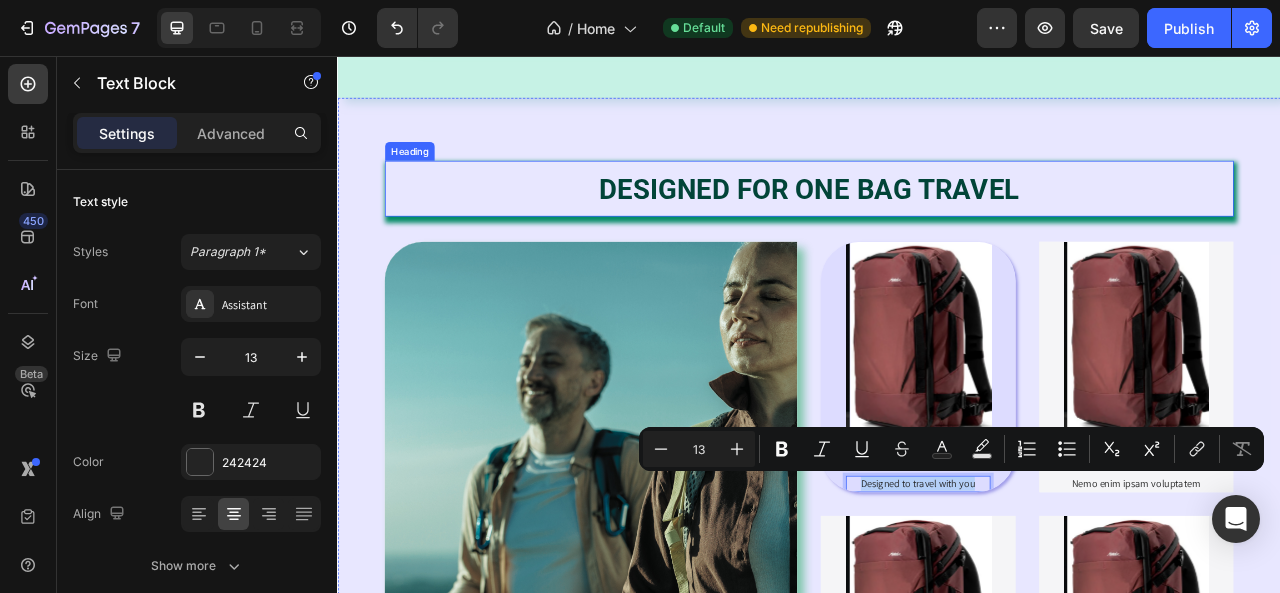 click on "DESIGNED FOR ONE BAG TRAVEL" at bounding box center [937, 226] 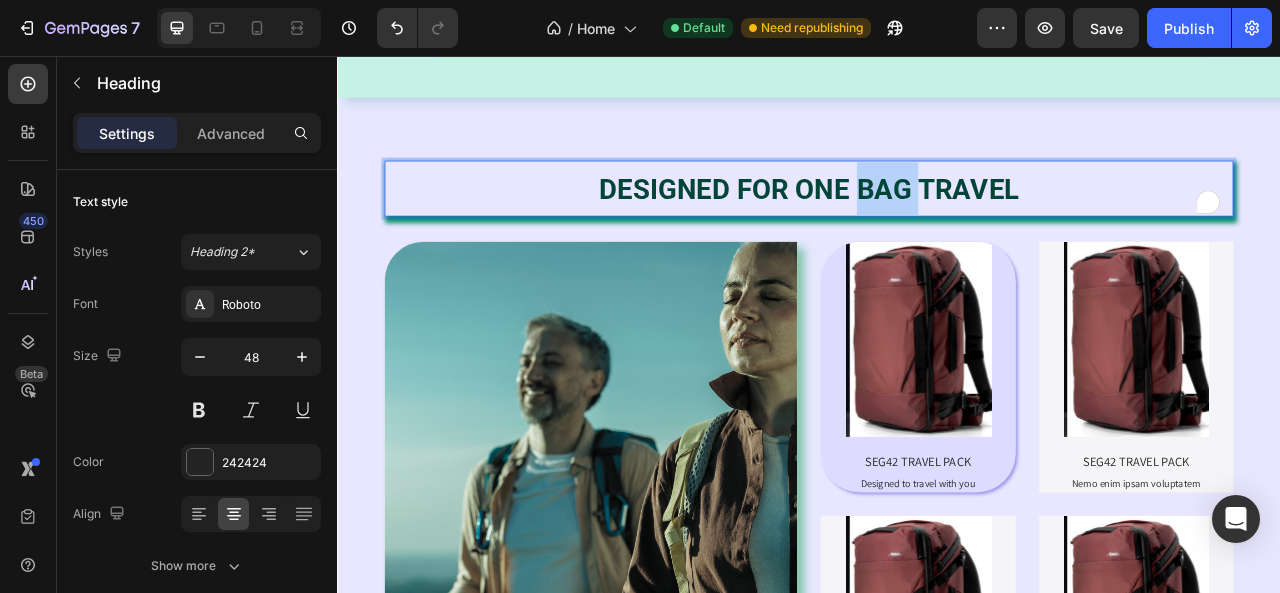 click on "DESIGNED FOR ONE BAG TRAVEL" at bounding box center [937, 226] 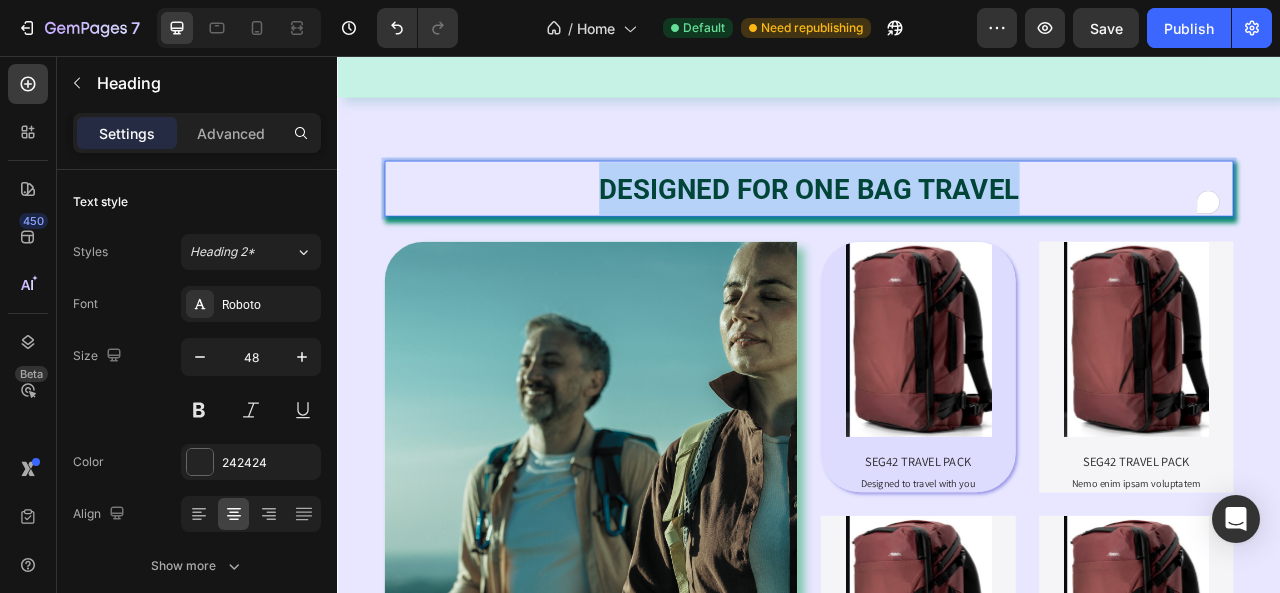 click on "DESIGNED FOR ONE BAG TRAVEL" at bounding box center (937, 226) 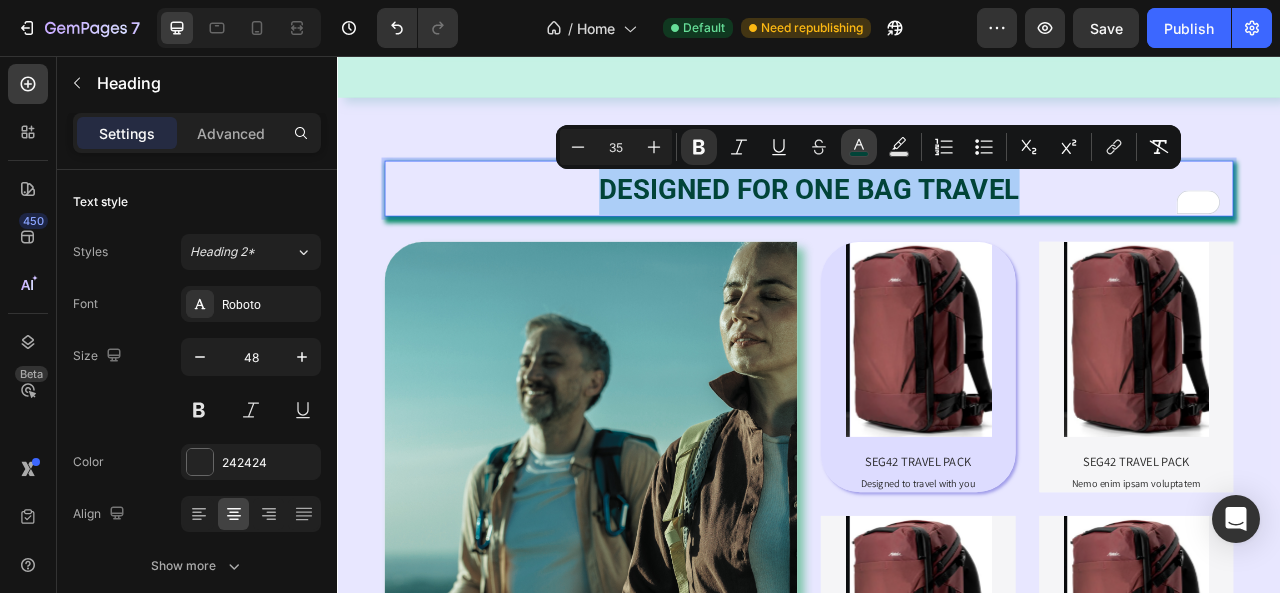 click 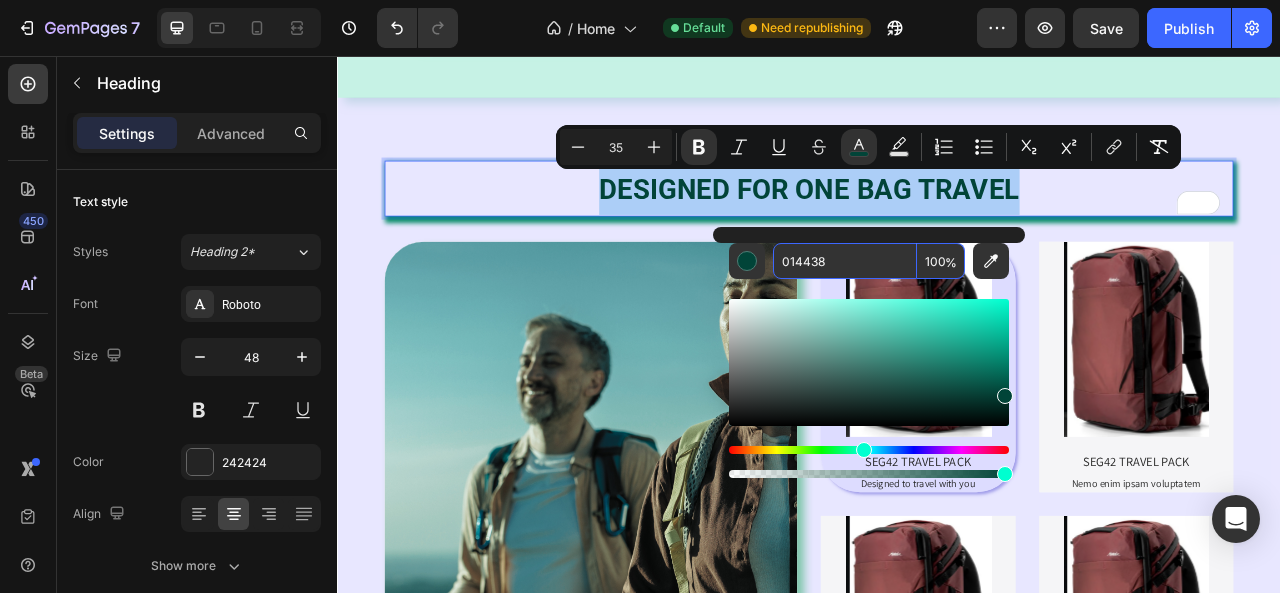 click on "014438" at bounding box center (845, 261) 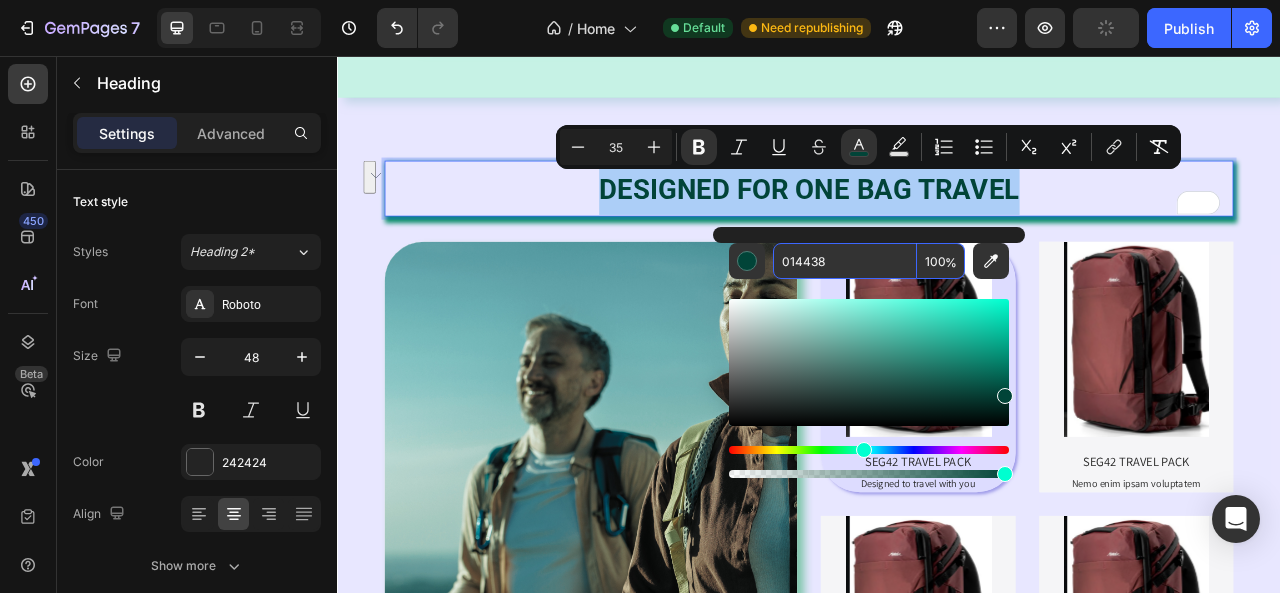 click at bounding box center (869, 388) 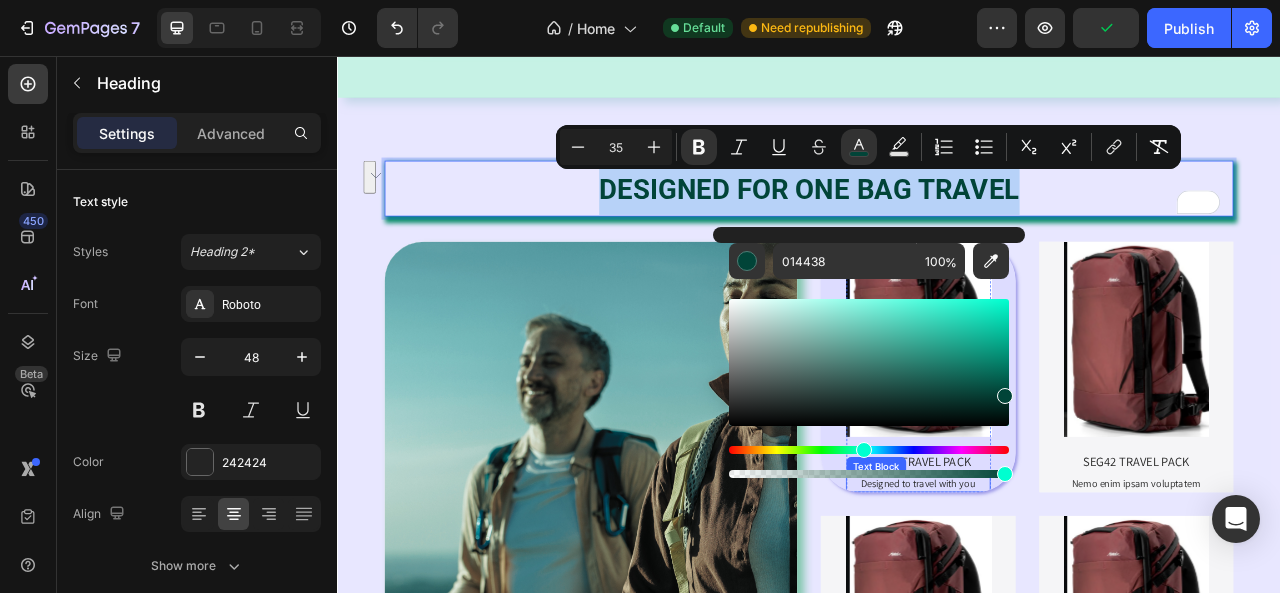 click on "Designed to travel with you" at bounding box center [1076, 600] 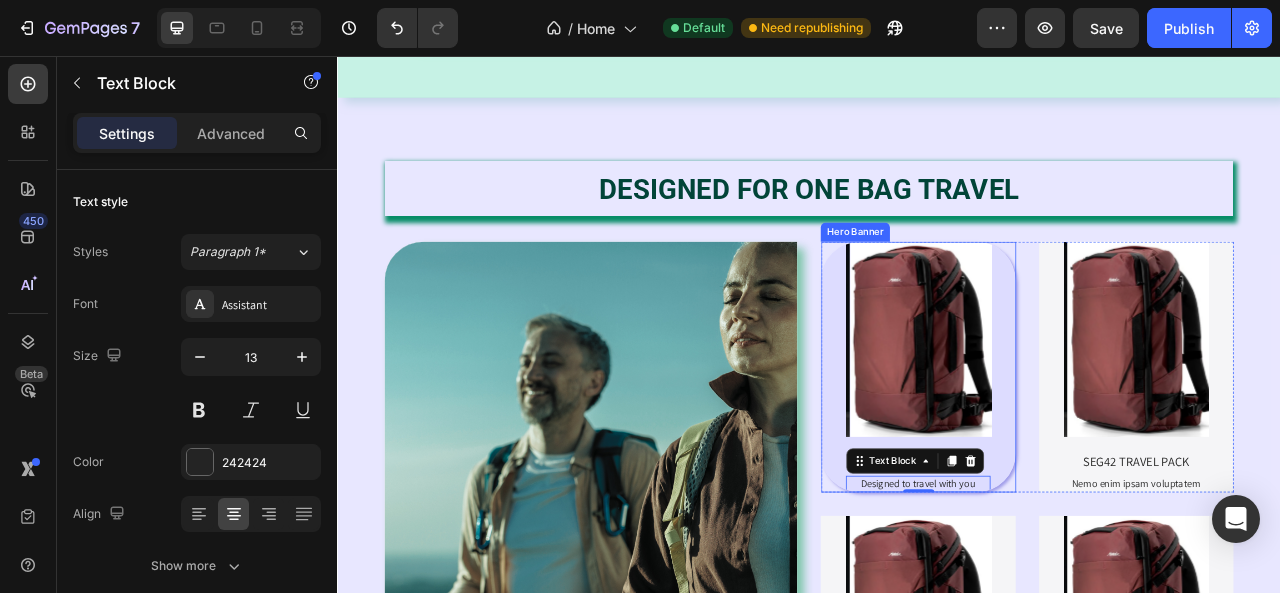 click on "Product Images SEG42 TRAVEL PACK Product Title Designed to travel with you Text Block   0 Product" at bounding box center (1076, 451) 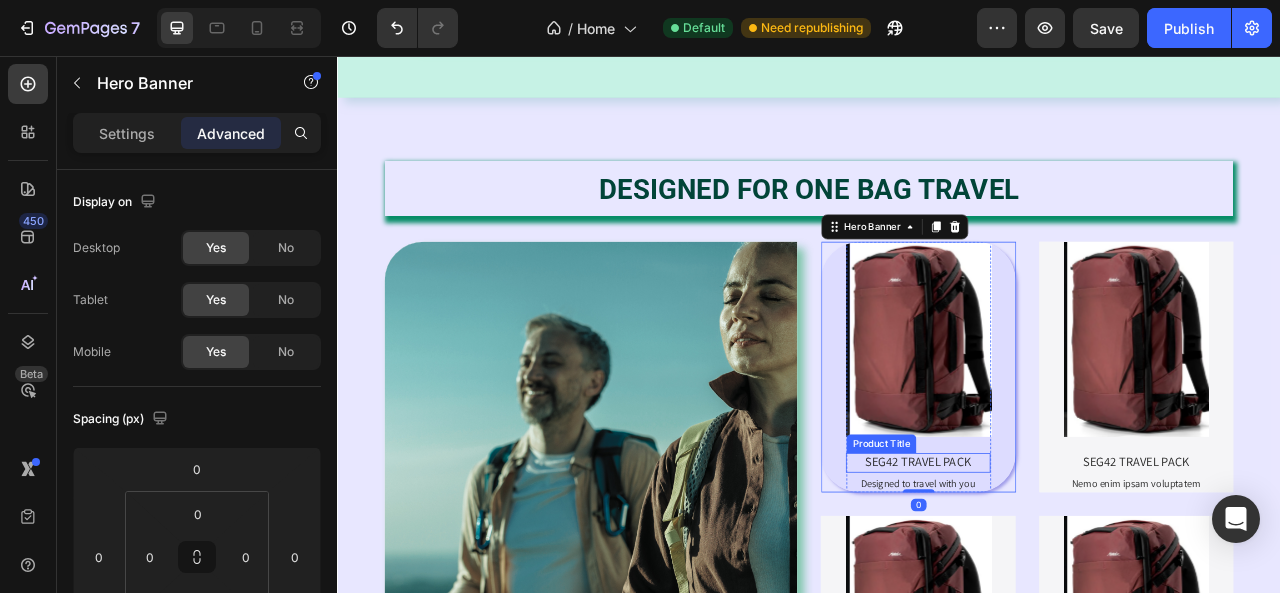 click on "SEG42 TRAVEL PACK" at bounding box center (1076, 573) 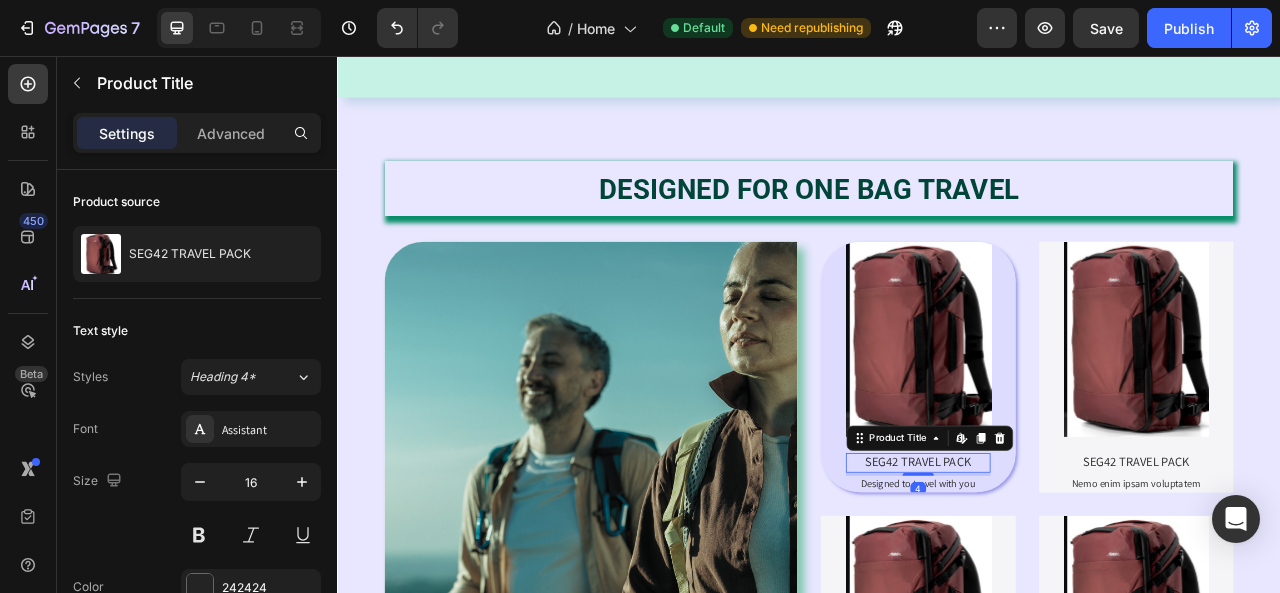 click on "4" at bounding box center (1076, 588) 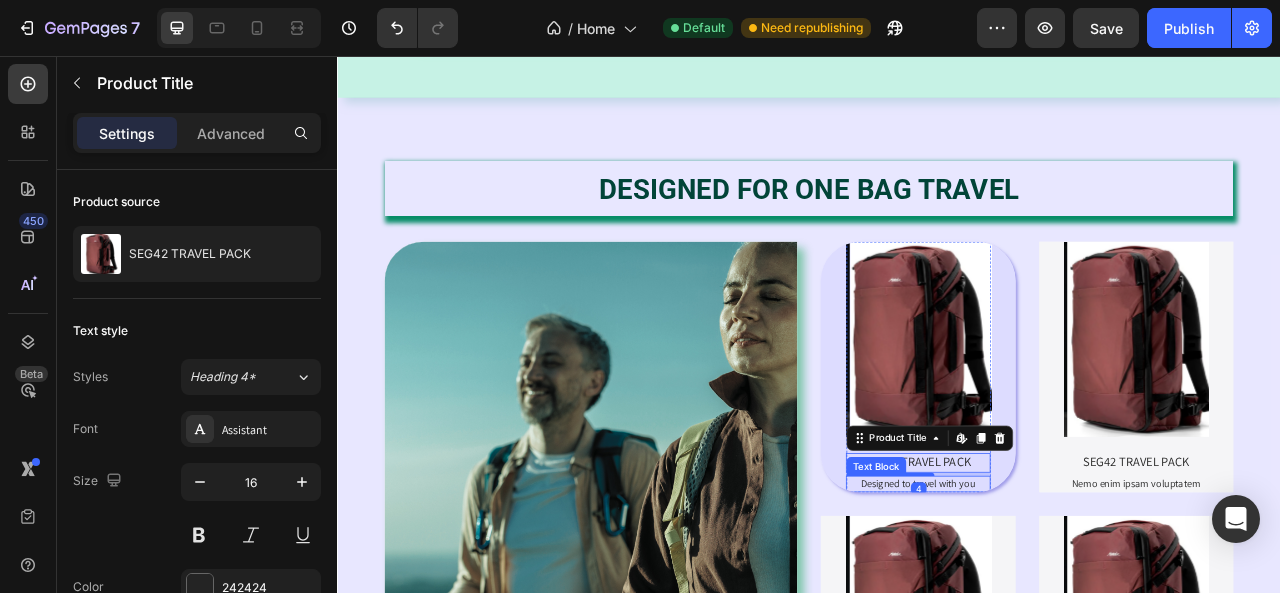 click on "Designed to travel with you" at bounding box center [1076, 600] 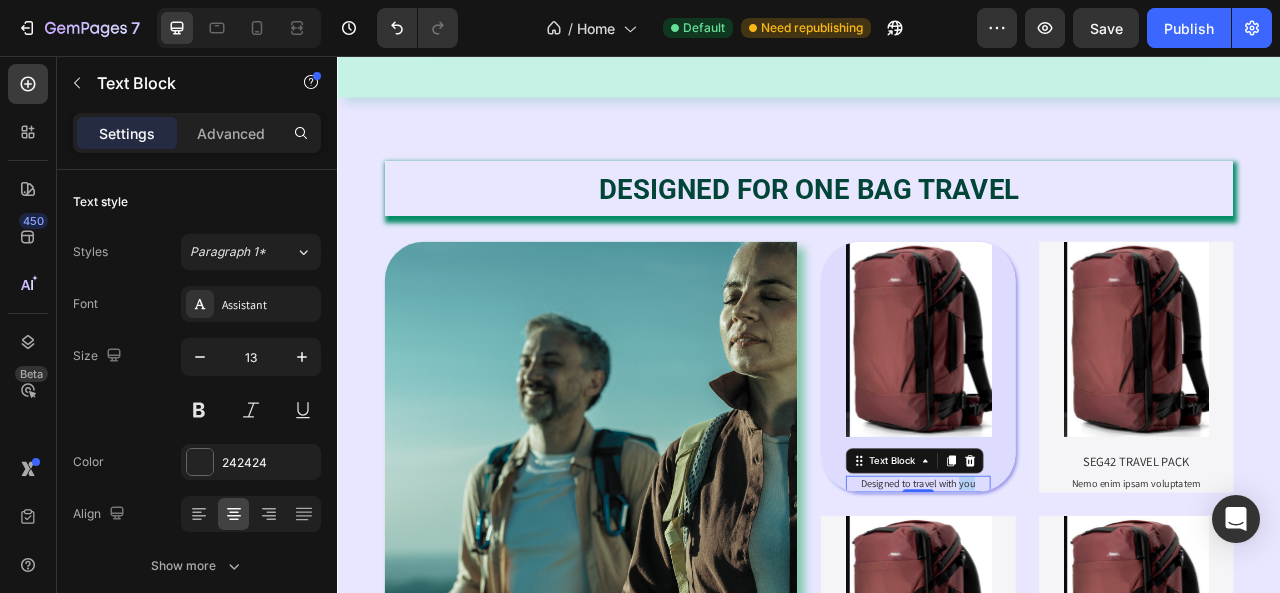 click on "Designed to travel with you" at bounding box center (1076, 600) 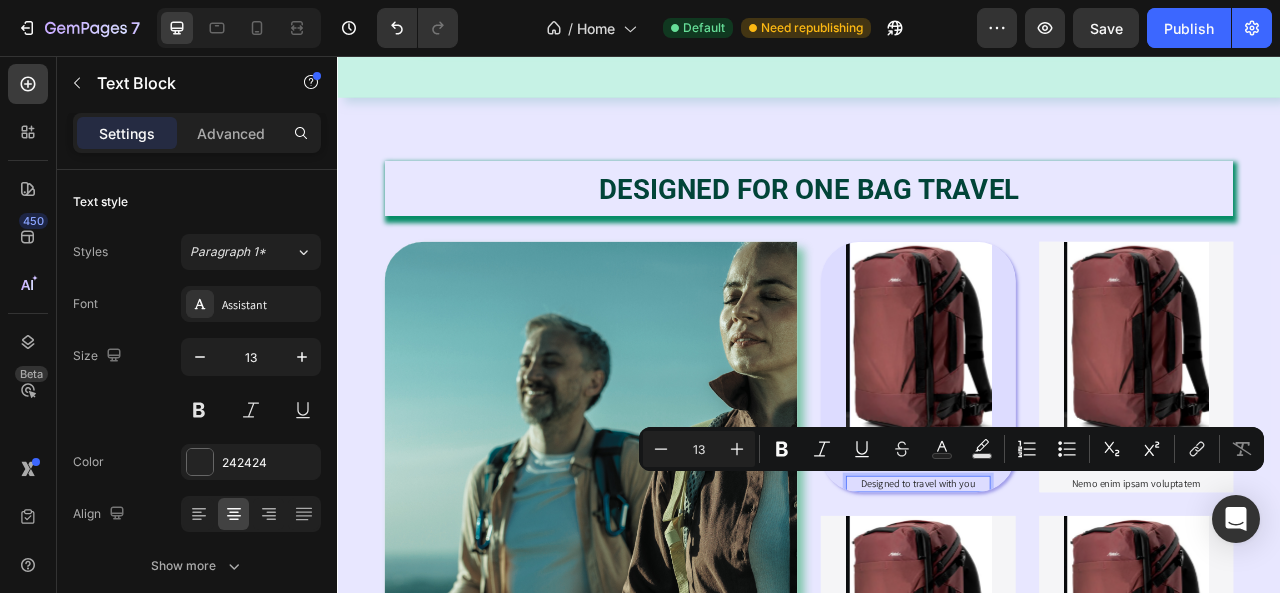 click on "Designed to travel with you" at bounding box center [1076, 600] 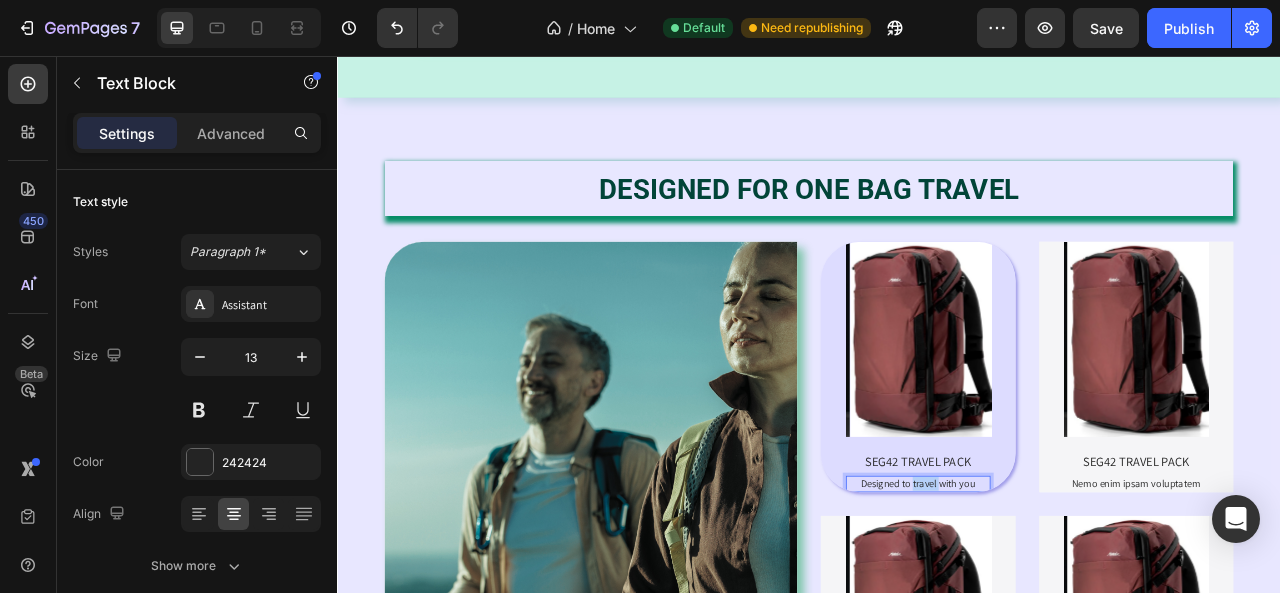 click on "Designed to travel with you" at bounding box center [1076, 600] 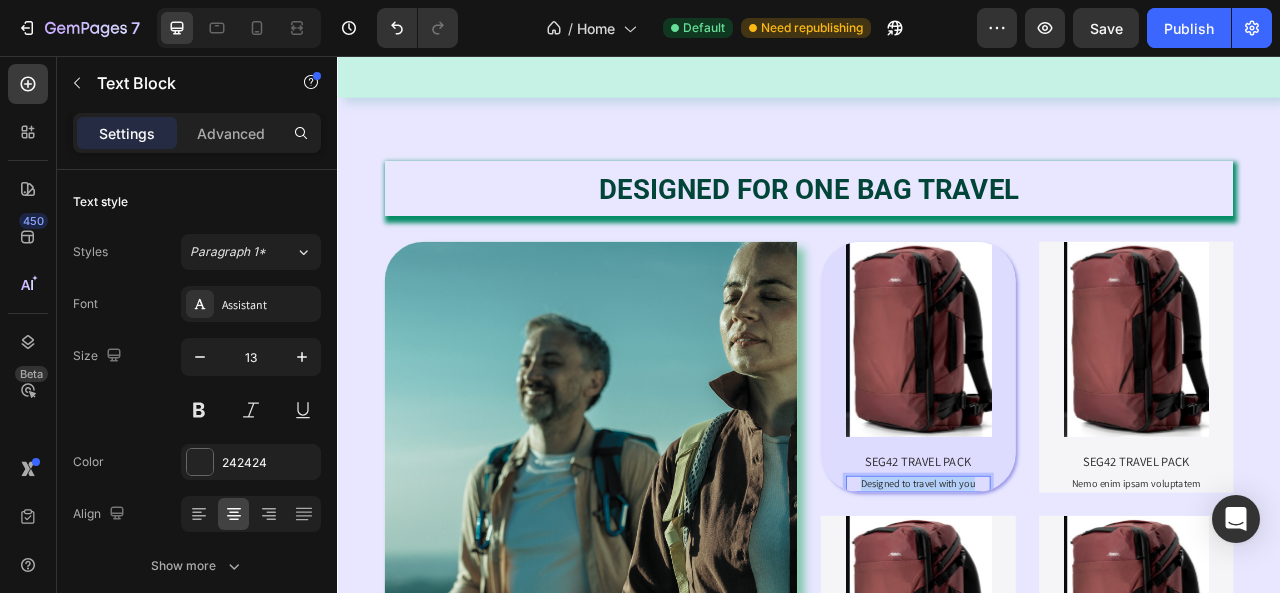 click on "Designed to travel with you" at bounding box center [1076, 600] 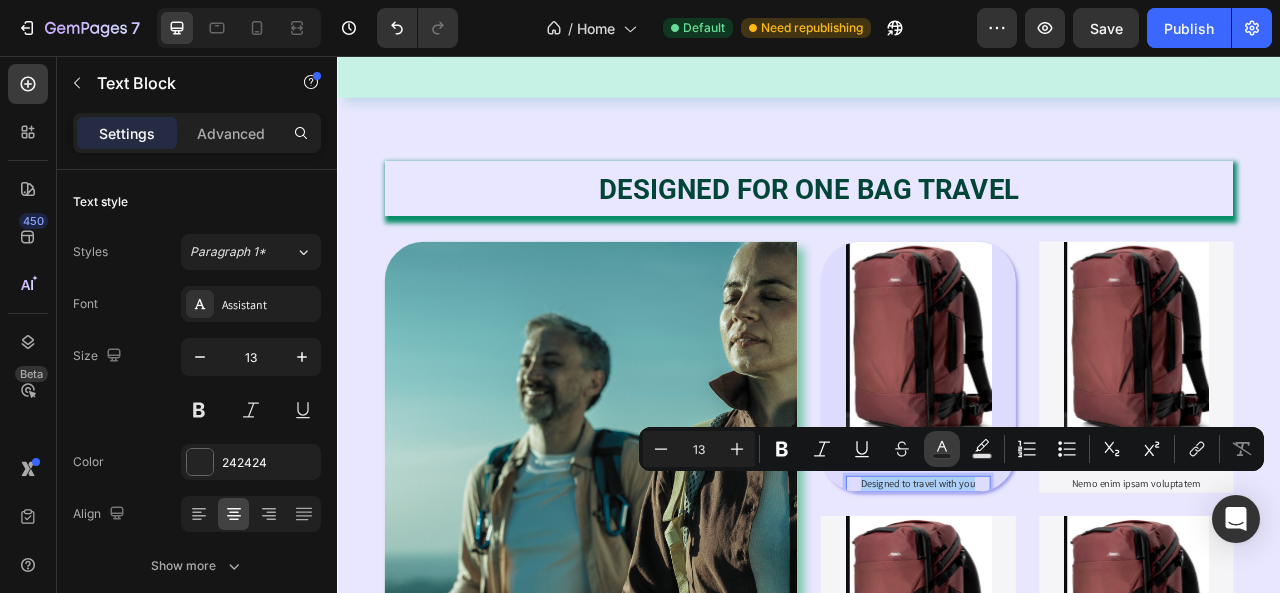 click 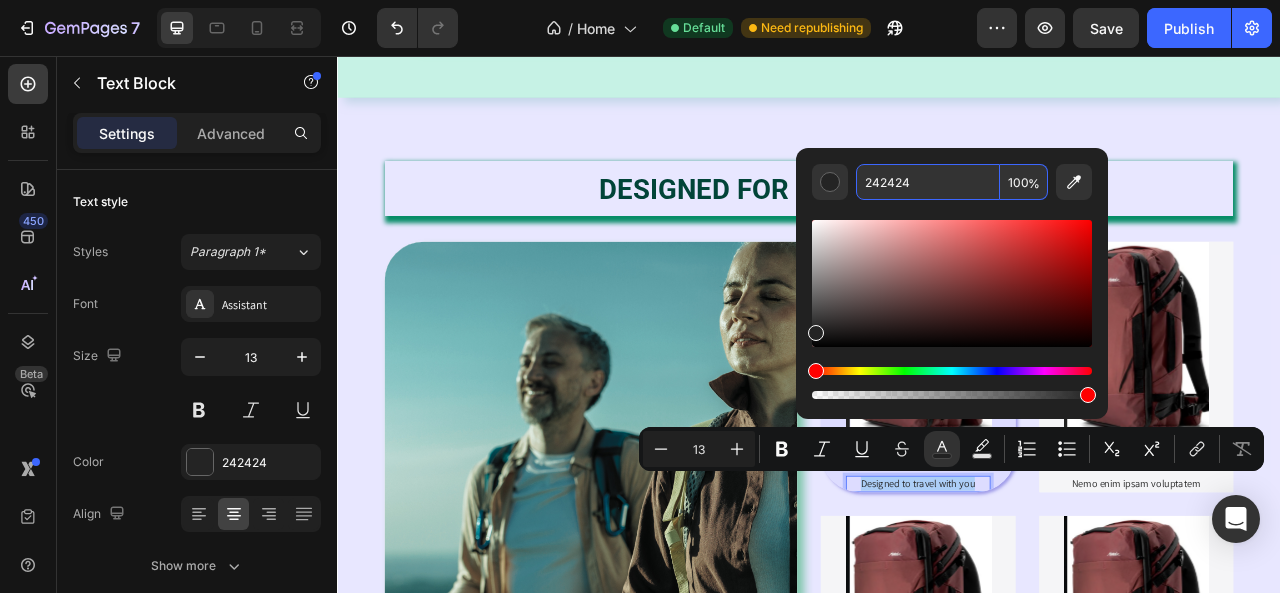 click on "242424" at bounding box center (928, 182) 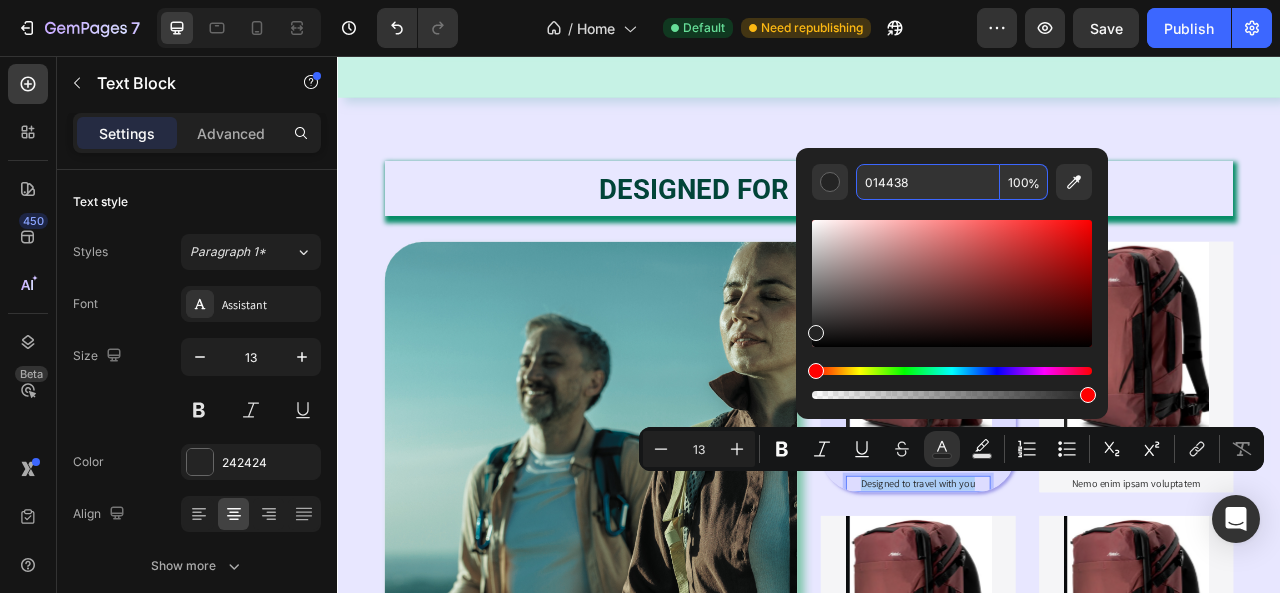 type on "014438" 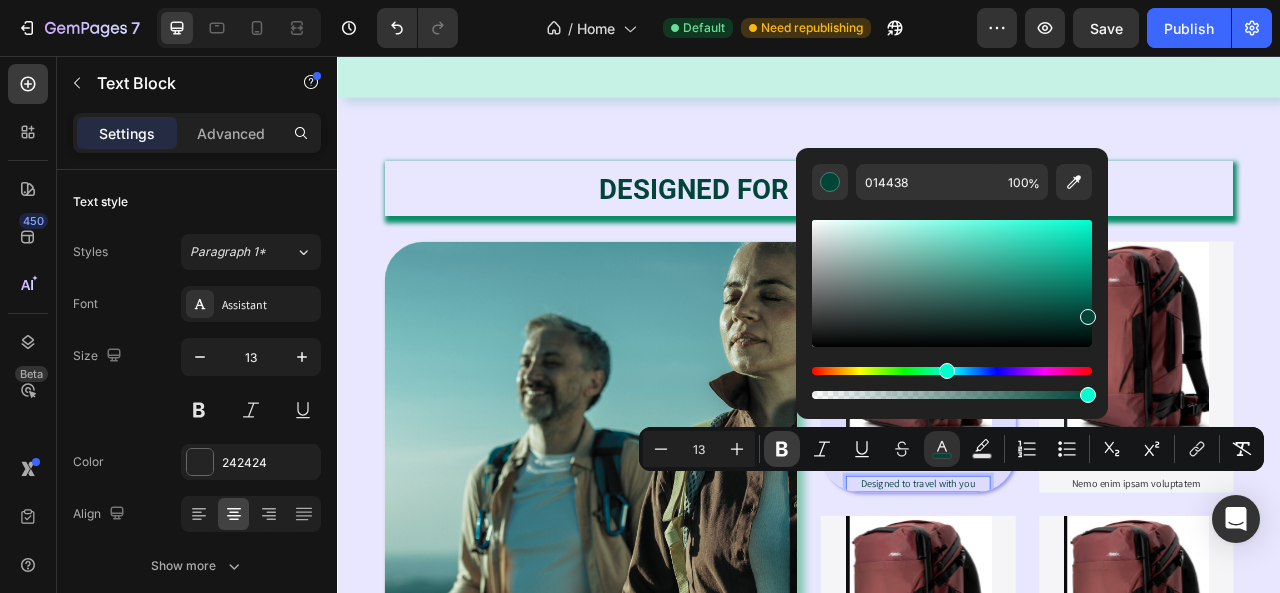 click 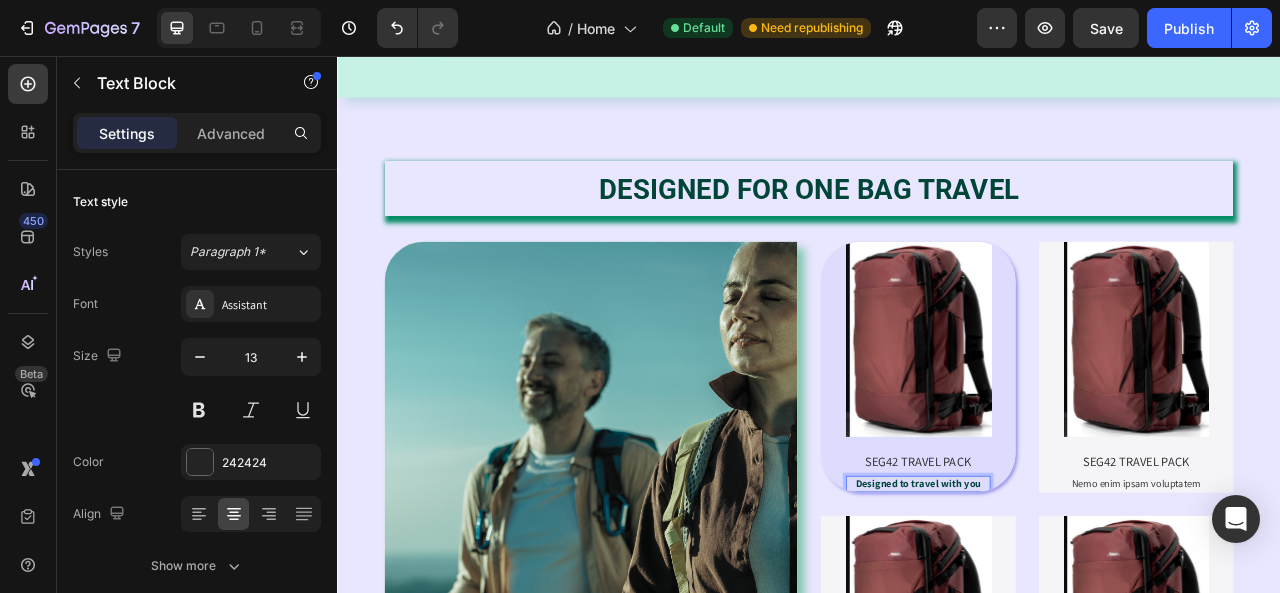 click on "Designed to travel with you" at bounding box center (1075, 599) 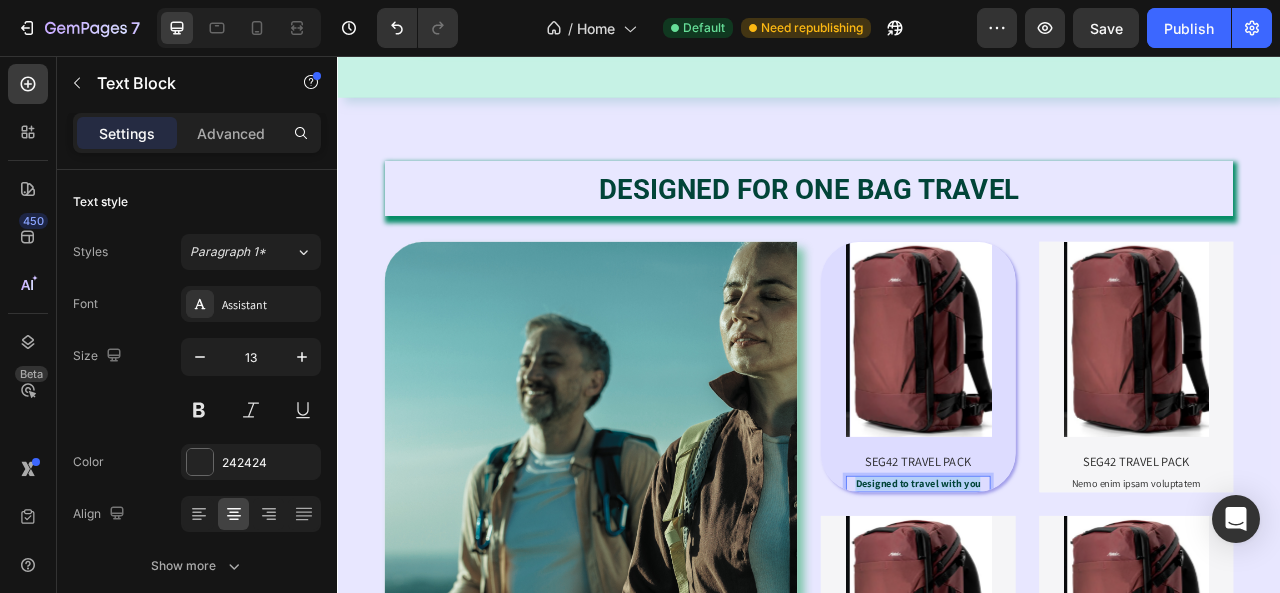 click on "Designed to travel with you" at bounding box center [1076, 600] 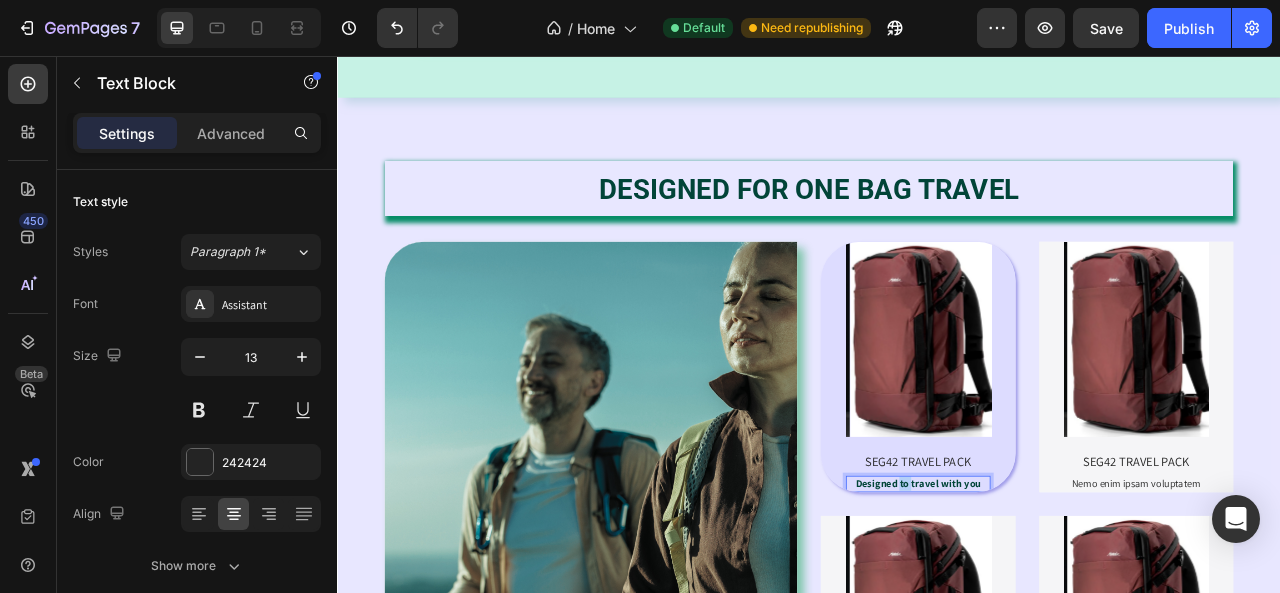 click on "Designed to travel with you" at bounding box center [1075, 599] 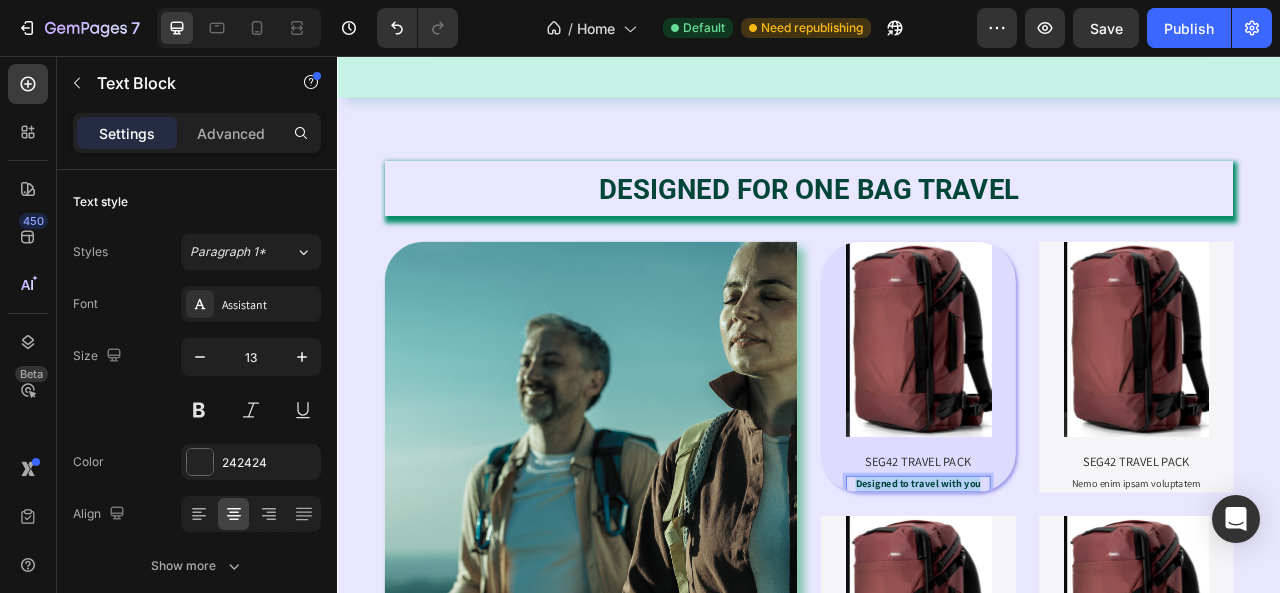 click on "Designed to travel with you" at bounding box center (1075, 599) 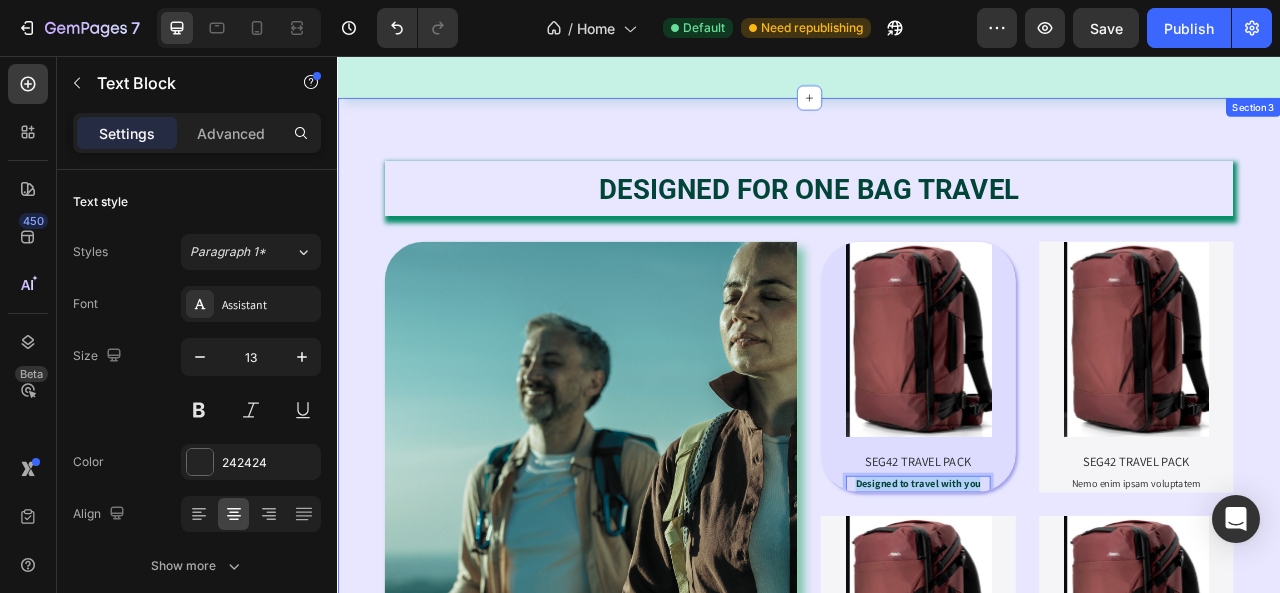 click on "⁠⁠⁠⁠⁠⁠⁠ DESIGNED FOR ONE BAG TRAVEL Heading Lorem ipsum dolor sit amet consectetur adipiscing Text Block SHOP NOW Button Hero Banner Product Images SEG42 TRAVEL PACK Product Title Designed to travel with you Text Block   0 Product Hero Banner Product Images SEG42 TRAVEL PACK Product Title Nemo enim ipsam voluptatem Text Block Product Hero Banner Row Product Images SEG42 TRAVEL PACK Product Title Nemo enim ipsam voluptatem Text Block Product Hero Banner Product Images SEG42 TRAVEL PACK Product Title Nemo enim ipsam voluptatem Text Block Product Hero Banner Row Row Section 3" at bounding box center (937, 574) 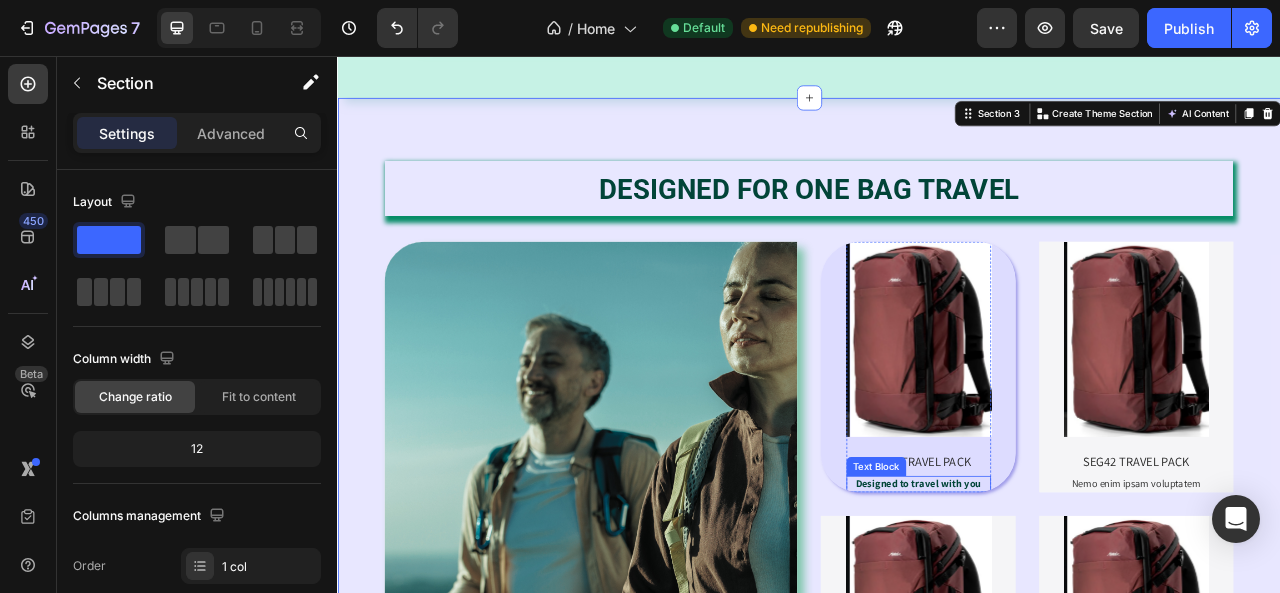 click on "Designed to travel with you" at bounding box center [1075, 599] 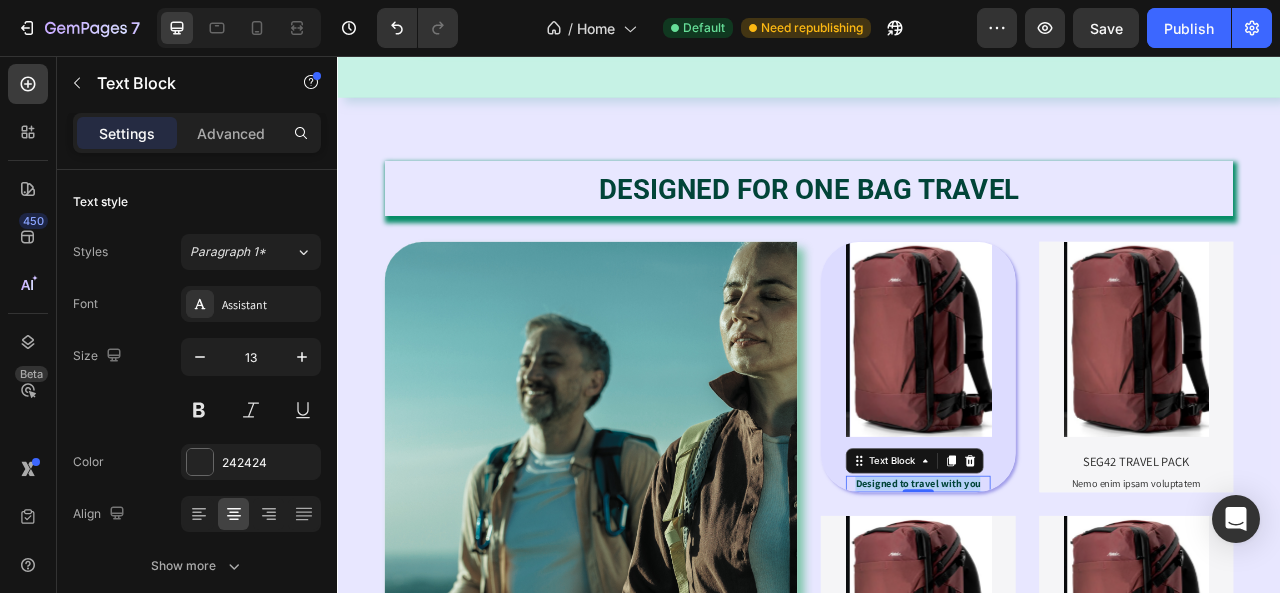 click on "Designed to travel with you" at bounding box center [1075, 599] 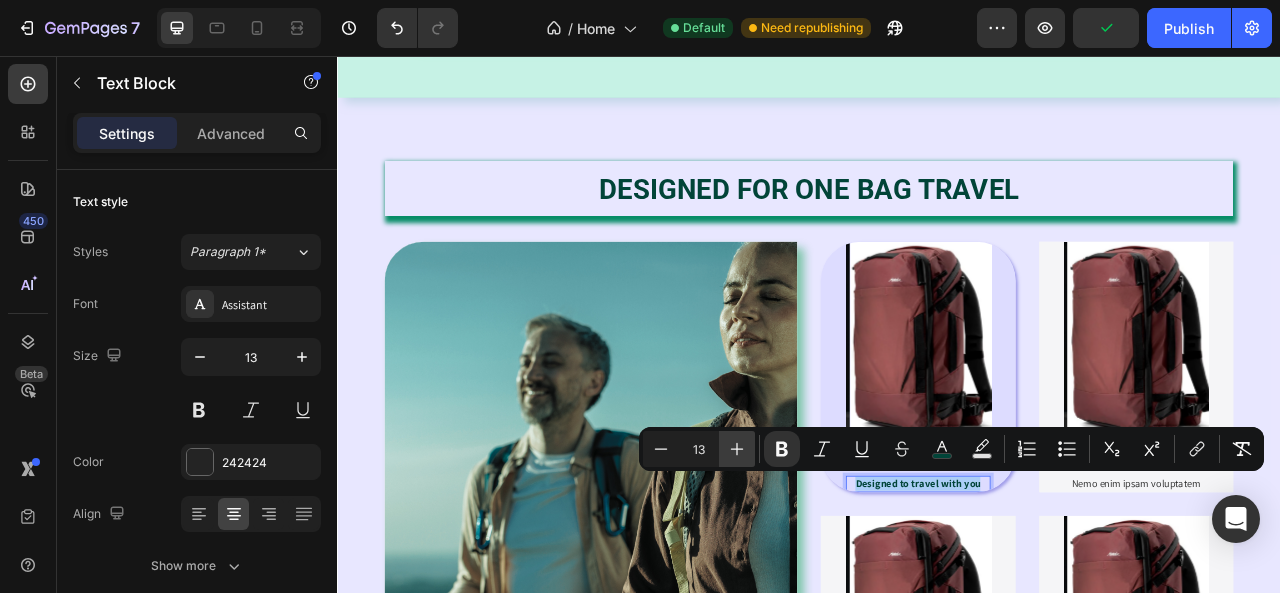 click 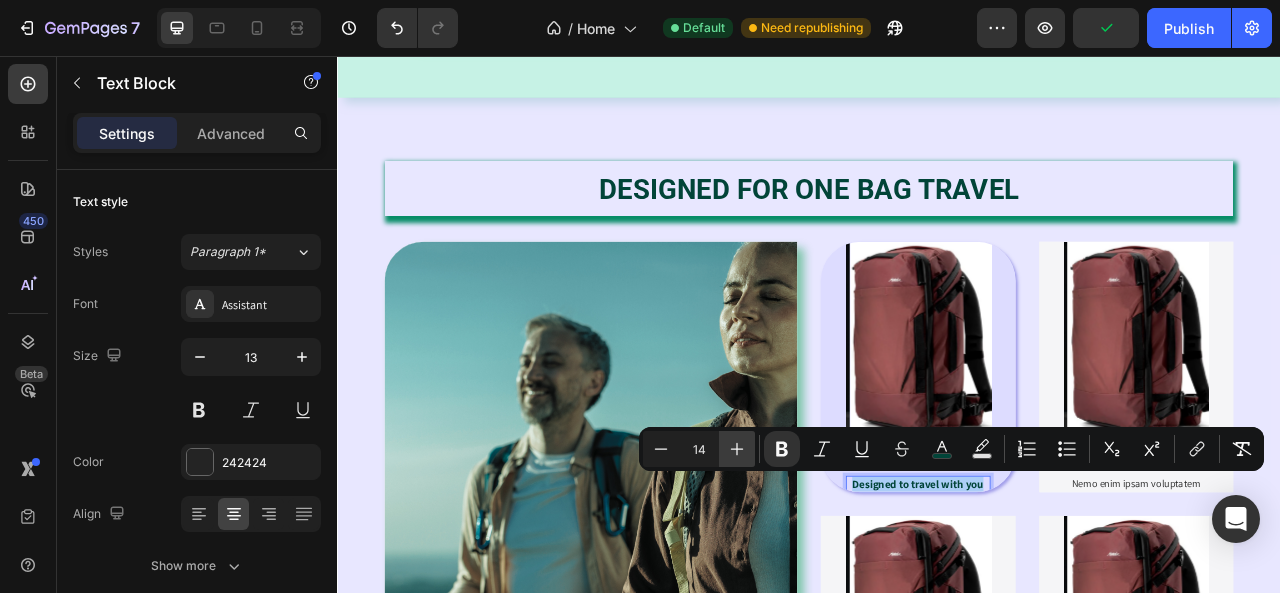 click 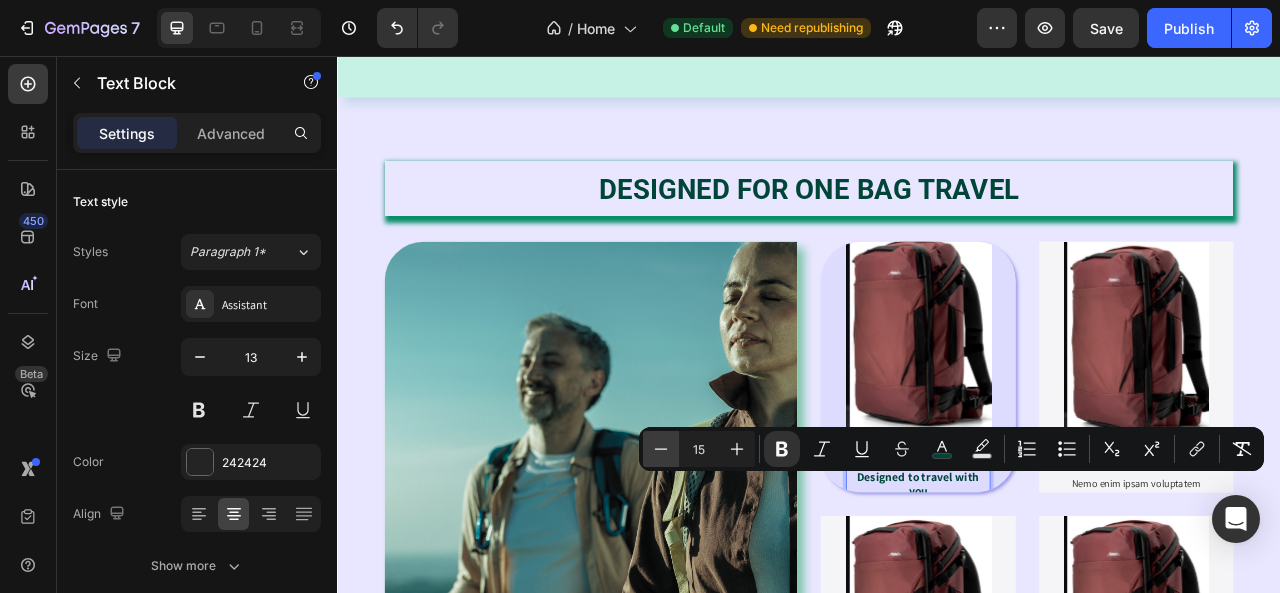 click 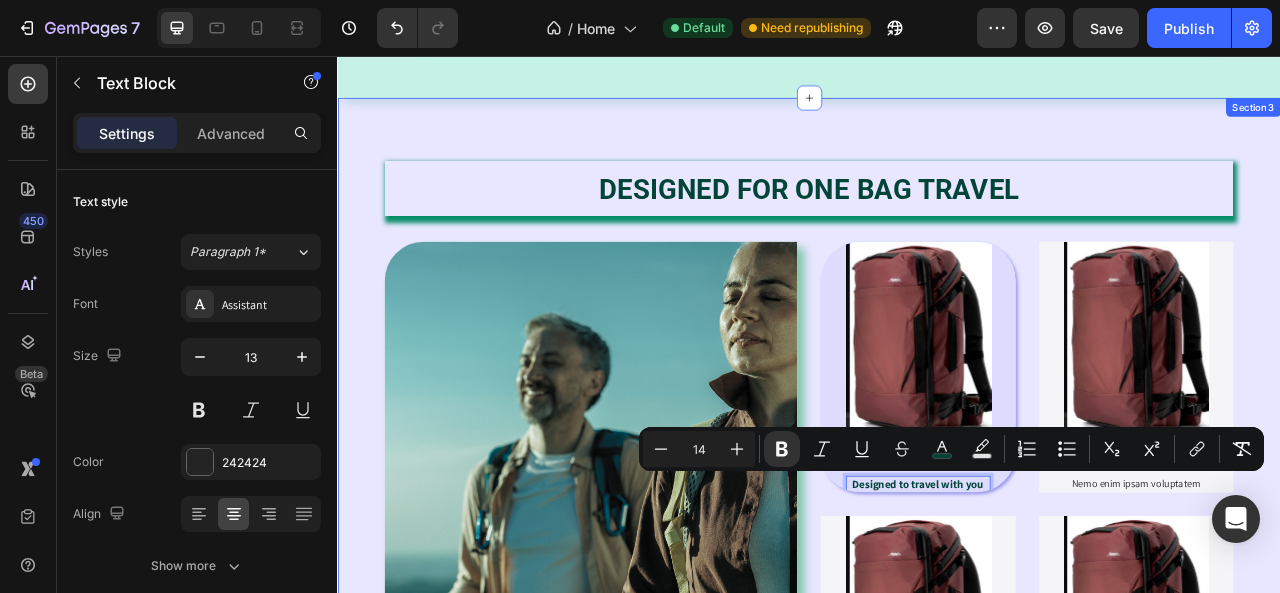 click on "⁠⁠⁠⁠⁠⁠⁠ DESIGNED FOR ONE BAG TRAVEL Heading Lorem ipsum dolor sit amet consectetur adipiscing Text Block SHOP NOW Button Hero Banner Product Images SEG42 TRAVEL PACK Product Title Designed to travel with you Text Block   0 Product Hero Banner Product Images SEG42 TRAVEL PACK Product Title Nemo enim ipsam voluptatem Text Block Product Hero Banner Row Product Images SEG42 TRAVEL PACK Product Title Nemo enim ipsam voluptatem Text Block Product Hero Banner Product Images SEG42 TRAVEL PACK Product Title Nemo enim ipsam voluptatem Text Block Product Hero Banner Row Row Section 3" at bounding box center (937, 574) 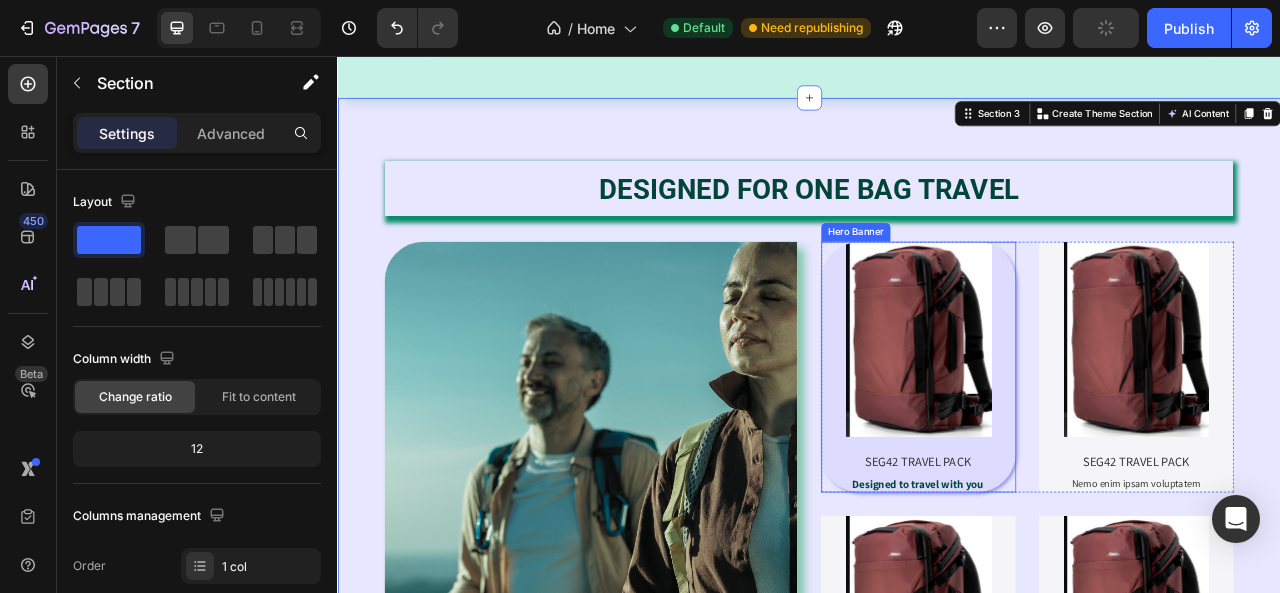 click on "Product Images SEG42 TRAVEL PACK Product Title Designed to travel with you Text Block Product" at bounding box center (1076, 452) 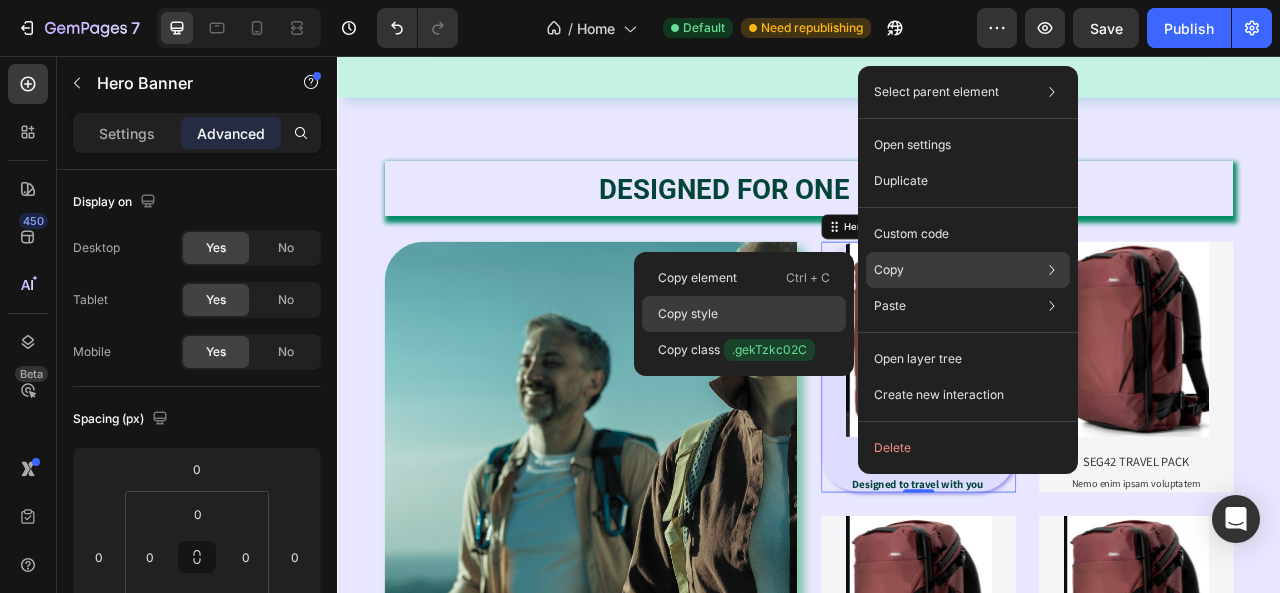 click on "Copy style" 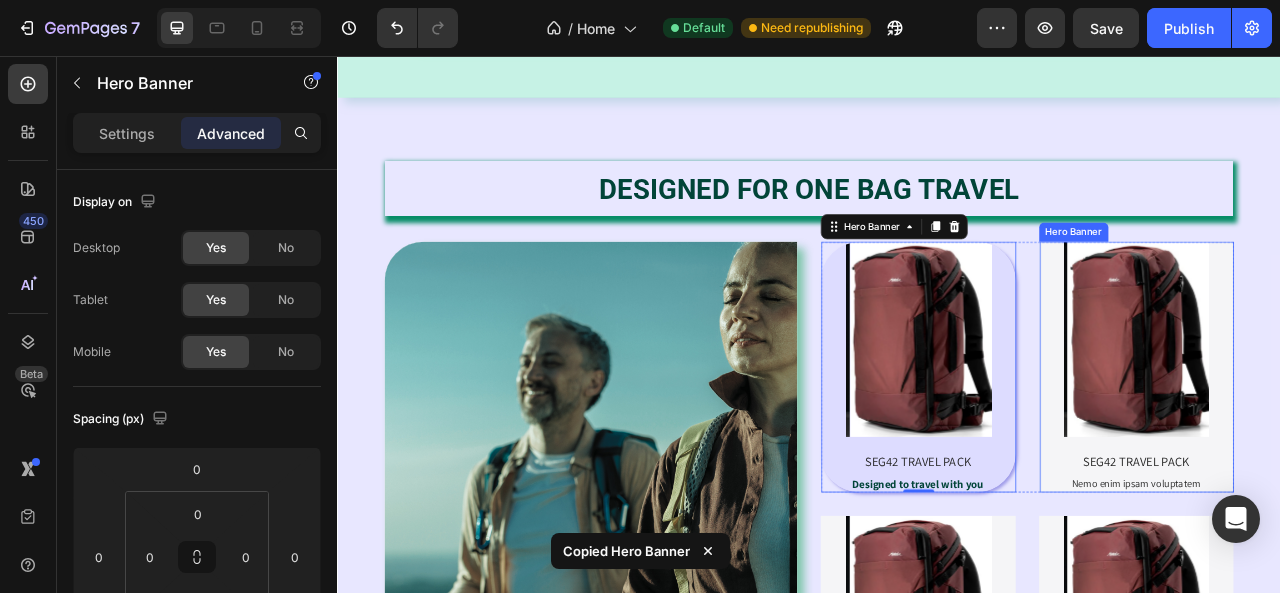 click on "Product Images SEG42 TRAVEL PACK Product Title Nemo enim ipsam voluptatem Text Block Product" at bounding box center (1354, 451) 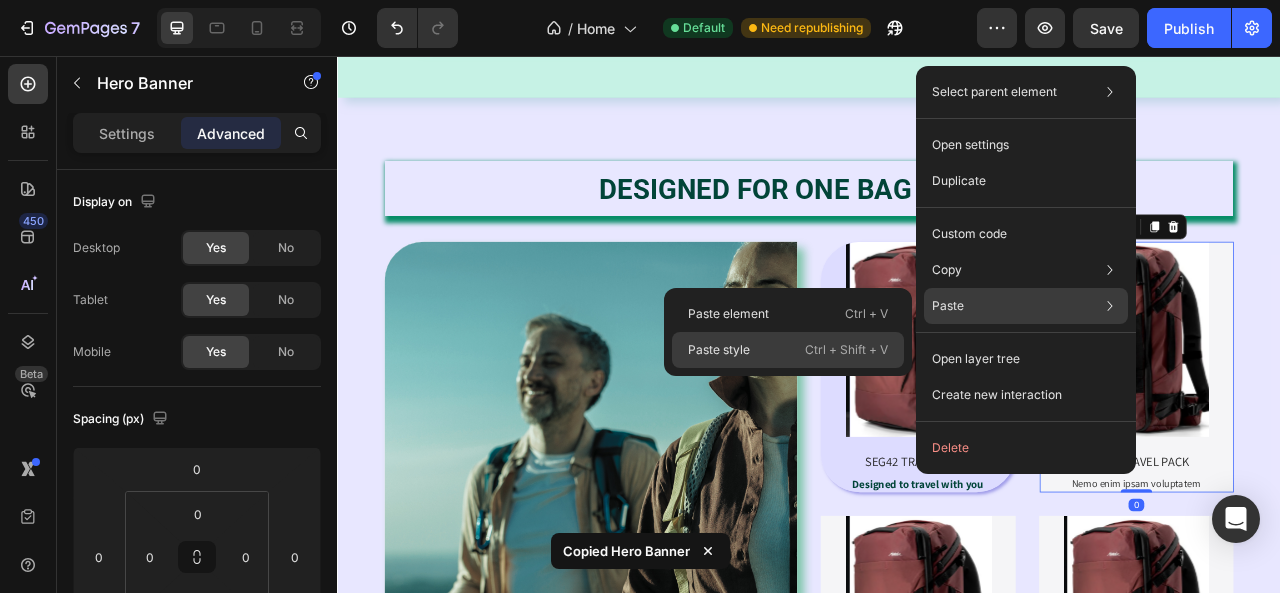 click on "Ctrl + Shift + V" at bounding box center (846, 350) 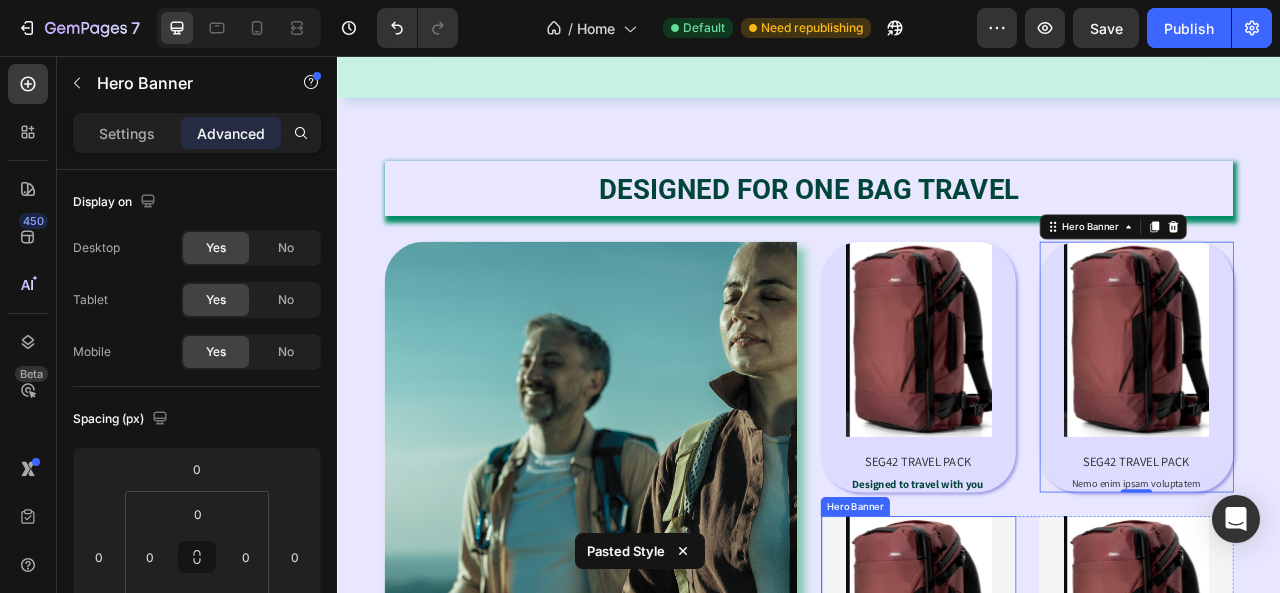 scroll, scrollTop: 1632, scrollLeft: 0, axis: vertical 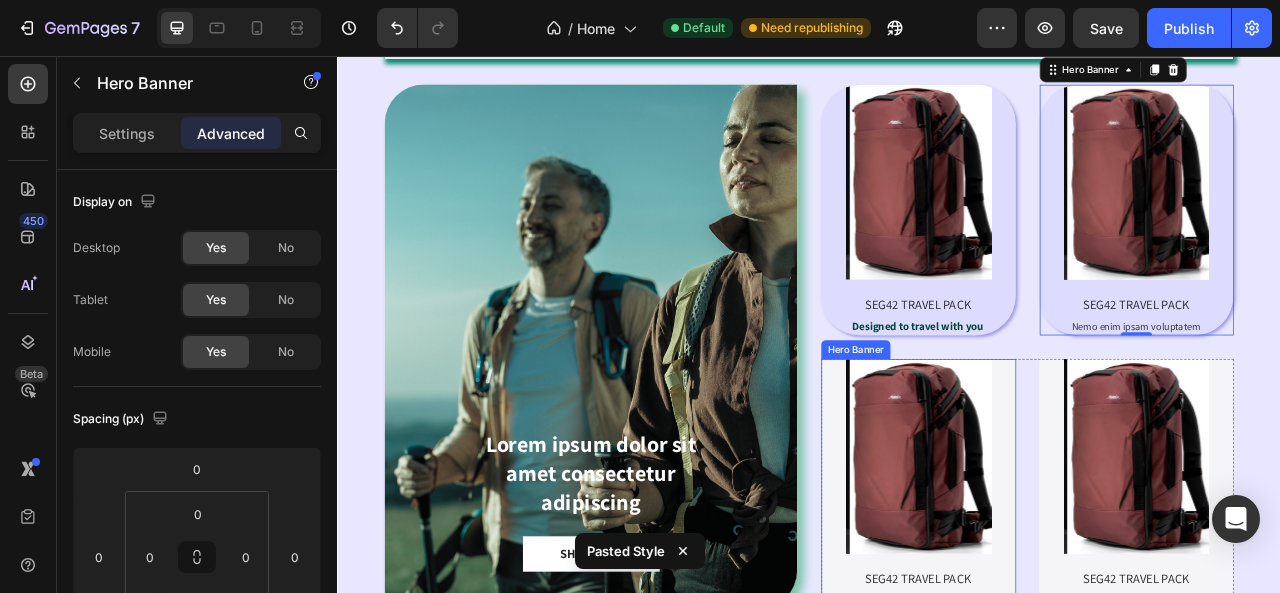 click on "Product Images SEG42 TRAVEL PACK Product Title Nemo enim ipsam voluptatem Text Block Product" at bounding box center [1076, 600] 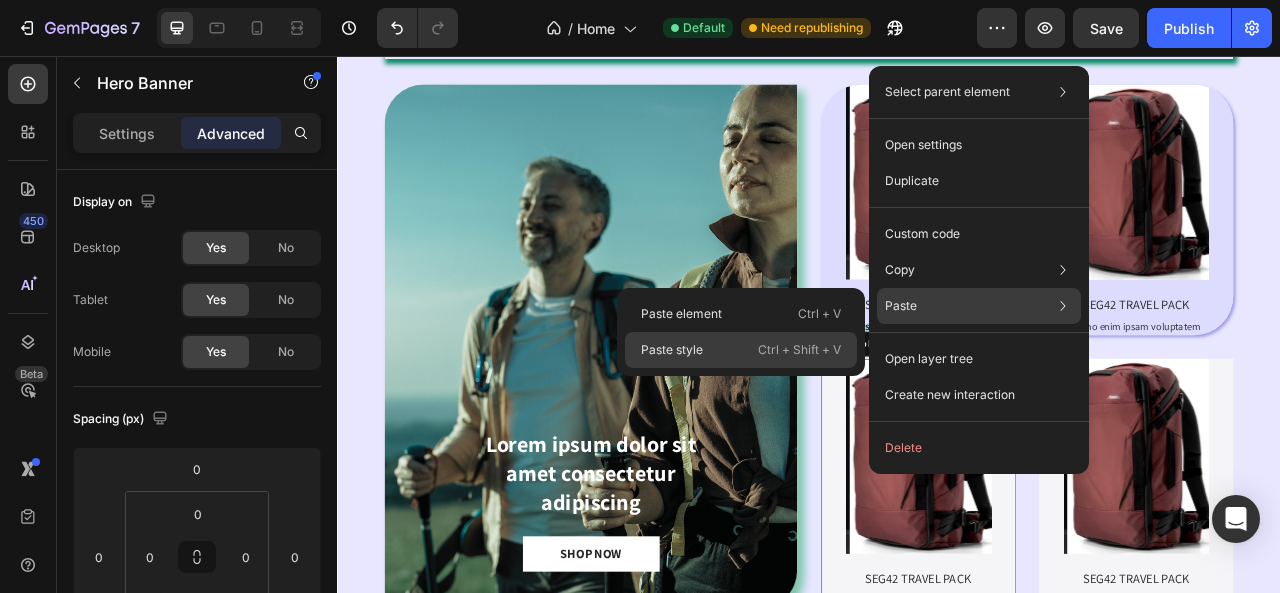 click on "Ctrl + Shift + V" at bounding box center [799, 350] 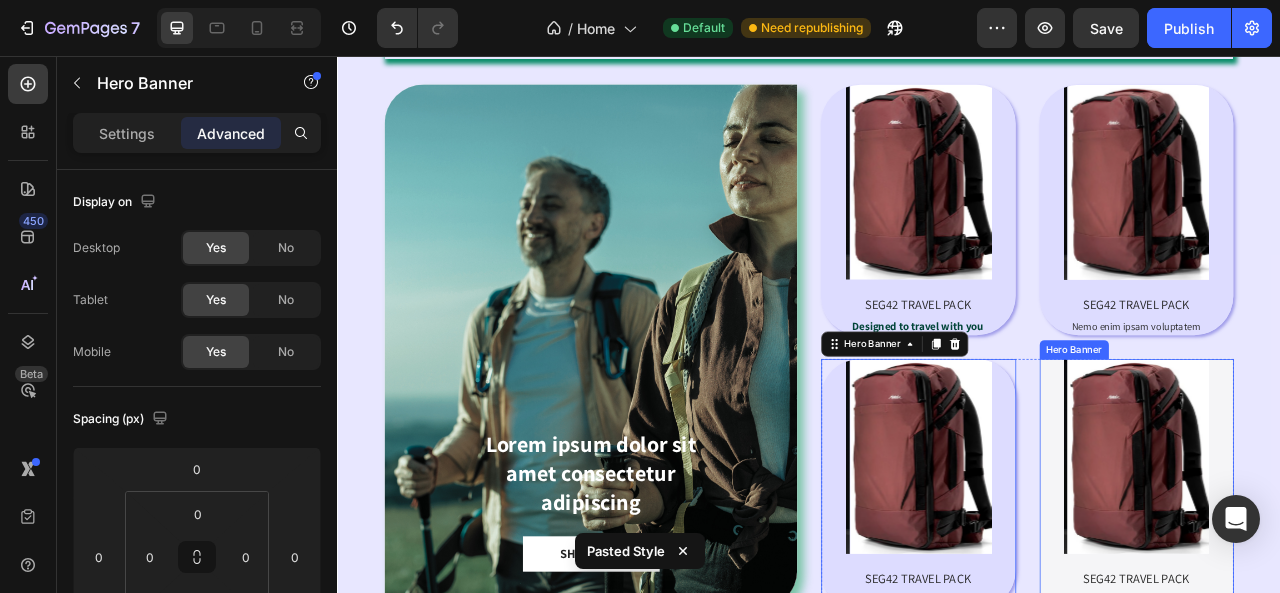 click on "Product Images SEG42 TRAVEL PACK Product Title Nemo enim ipsam voluptatem Text Block Product" at bounding box center (1354, 600) 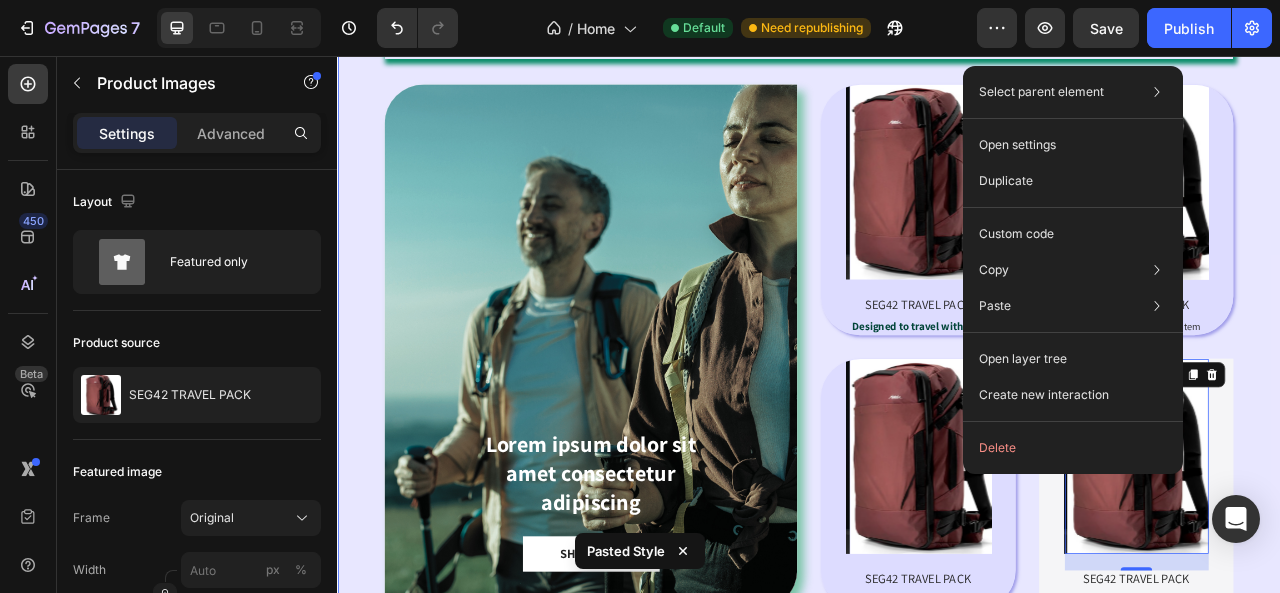 click on "⁠⁠⁠⁠⁠⁠⁠ DESIGNED FOR ONE BAG TRAVEL Heading Lorem ipsum dolor sit amet consectetur adipiscing Text Block SHOP NOW Button Hero Banner Product Images SEG42 TRAVEL PACK Product Title Designed to travel with you Text Block Product Hero Banner Product Images SEG42 TRAVEL PACK Product Title Nemo enim ipsam voluptatem Text Block Product Hero Banner Row Product Images SEG42 TRAVEL PACK Product Title Nemo enim ipsam voluptatem Text Block Product Hero Banner Product Images   21 SEG42 TRAVEL PACK Product Title Nemo enim ipsam voluptatem Text Block Product Hero Banner Row Row Section 3" at bounding box center (937, 373) 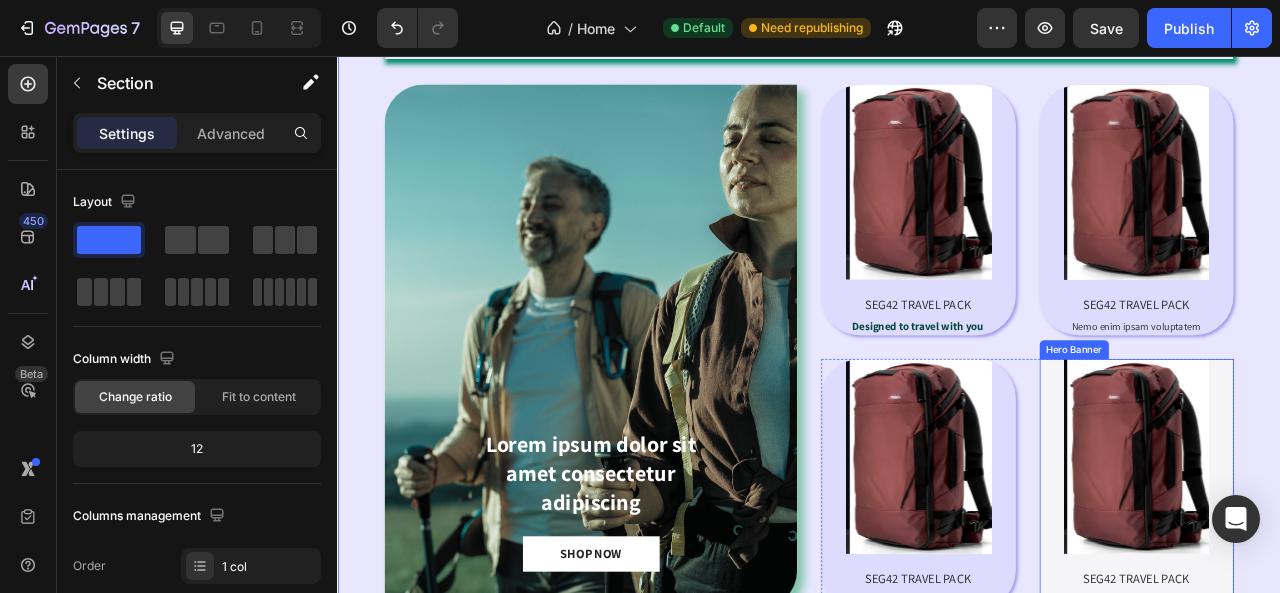 scroll, scrollTop: 1732, scrollLeft: 0, axis: vertical 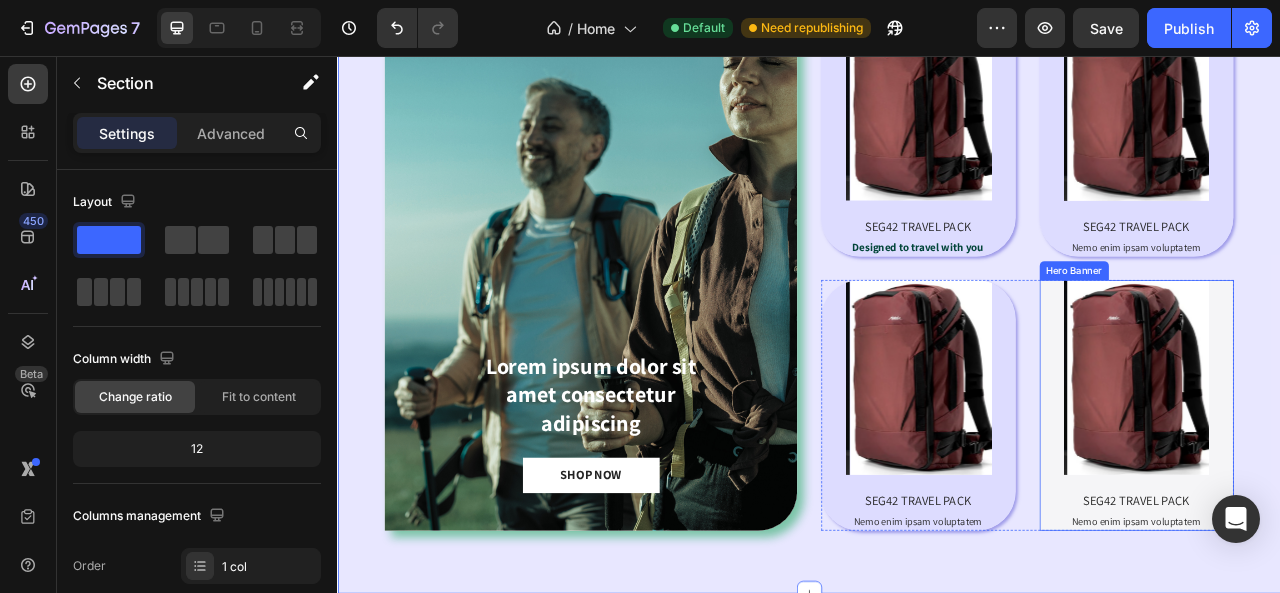 click on "Product Images SEG42 TRAVEL PACK Product Title Nemo enim ipsam voluptatem Text Block Product" at bounding box center (1354, 500) 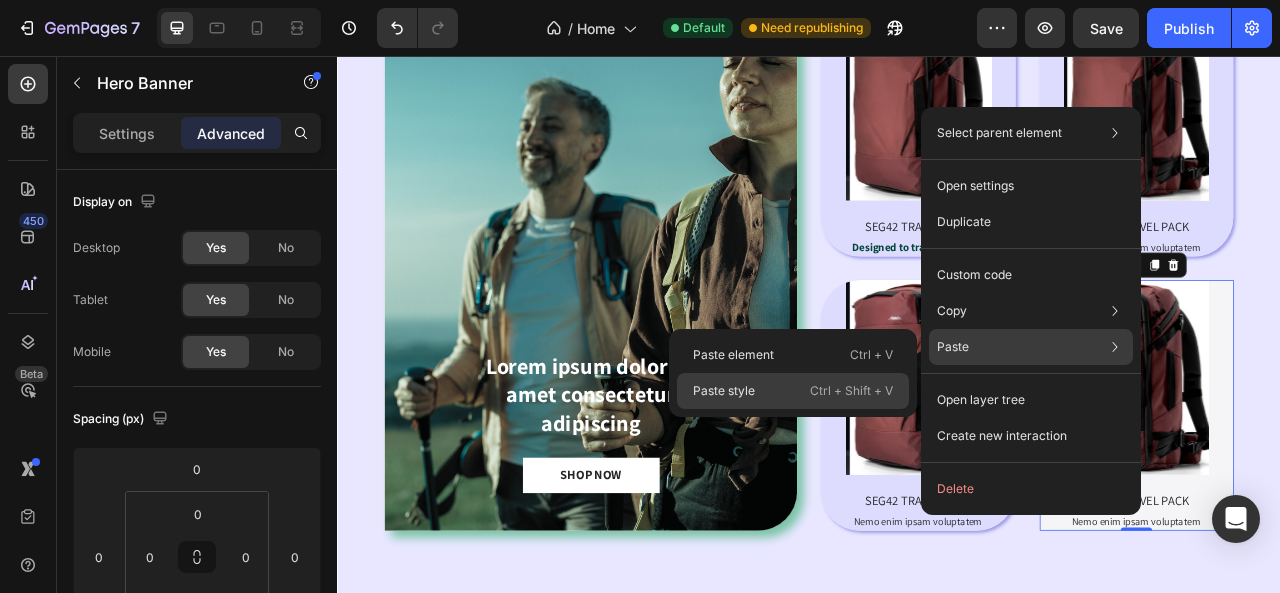 click on "Ctrl + Shift + V" at bounding box center (851, 391) 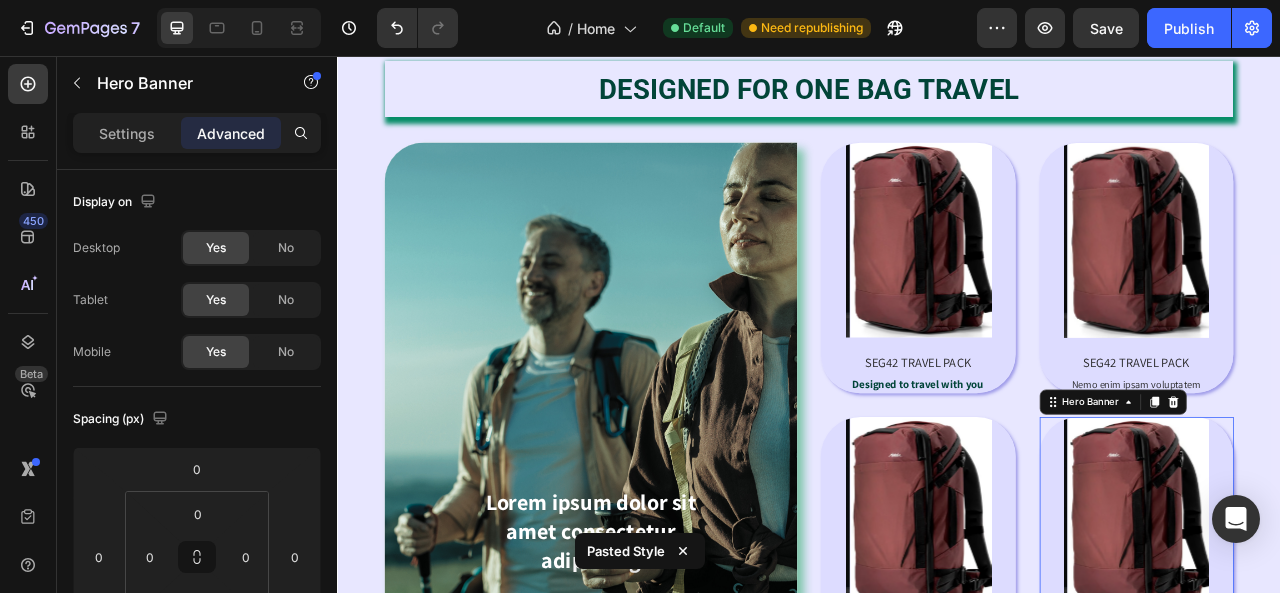 scroll, scrollTop: 1532, scrollLeft: 0, axis: vertical 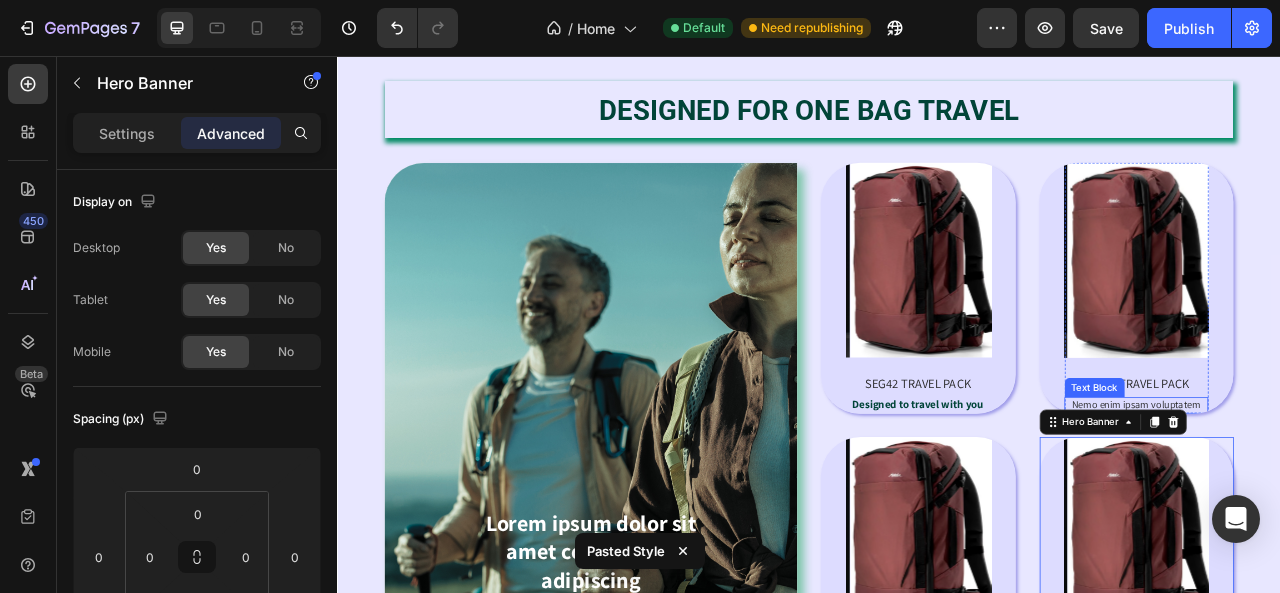 click on "Nemo enim ipsam voluptatem" at bounding box center (1354, 500) 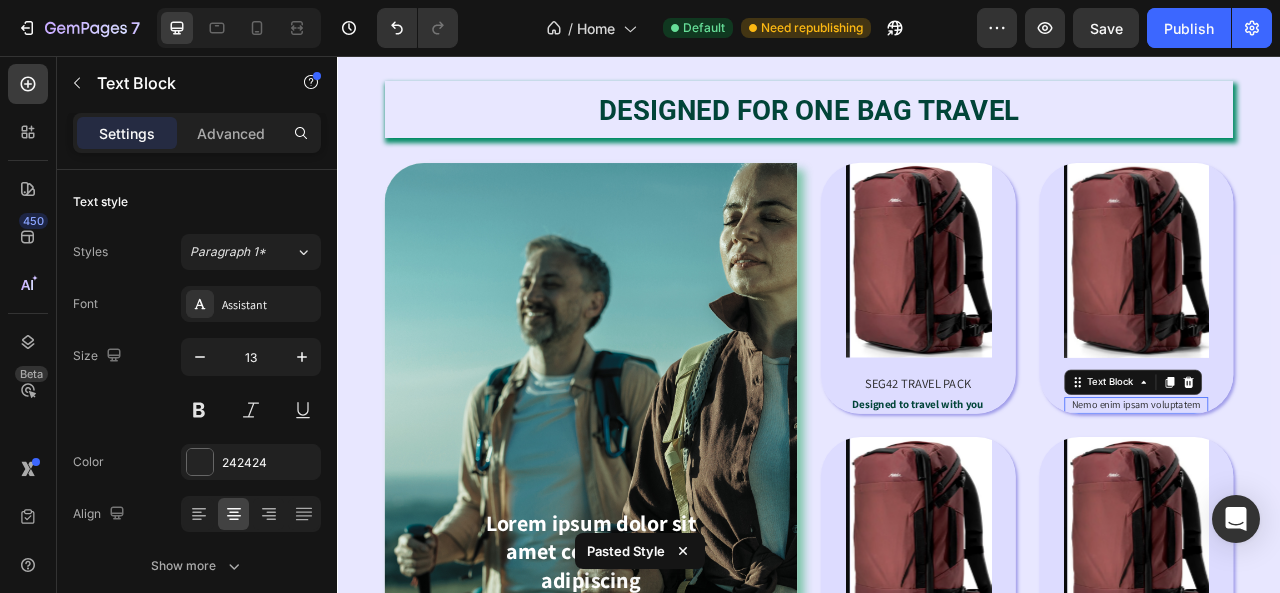 click on "Nemo enim ipsam voluptatem" at bounding box center (1354, 500) 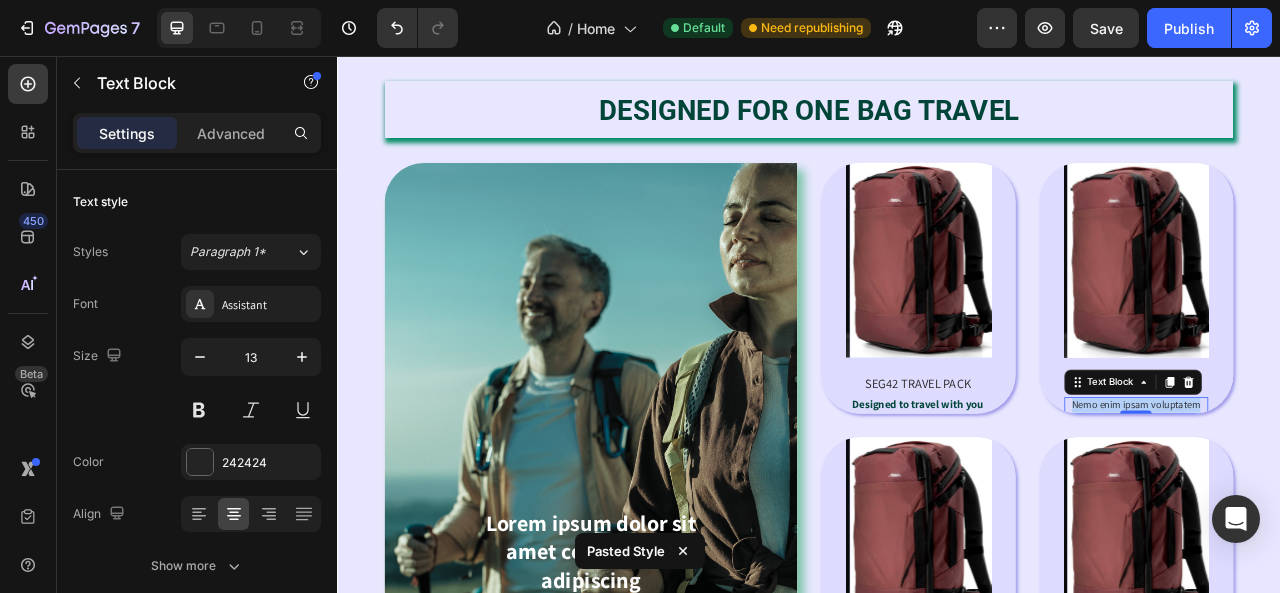 click on "Nemo enim ipsam voluptatem" at bounding box center (1354, 500) 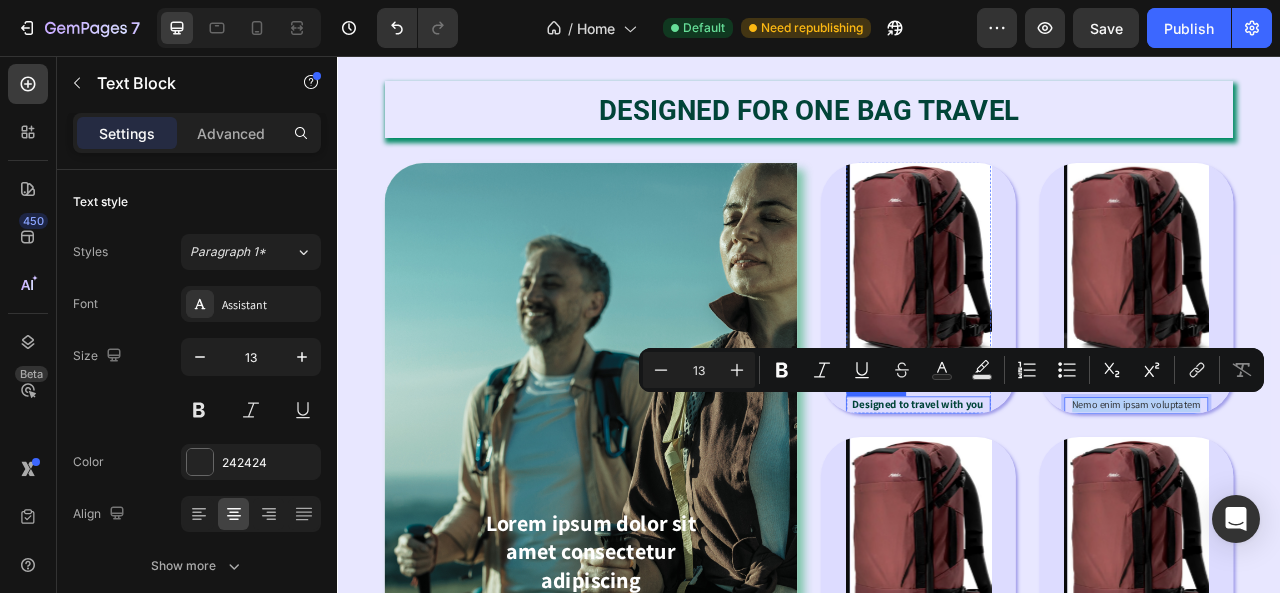 click on "Designed to travel with you" at bounding box center (1075, 499) 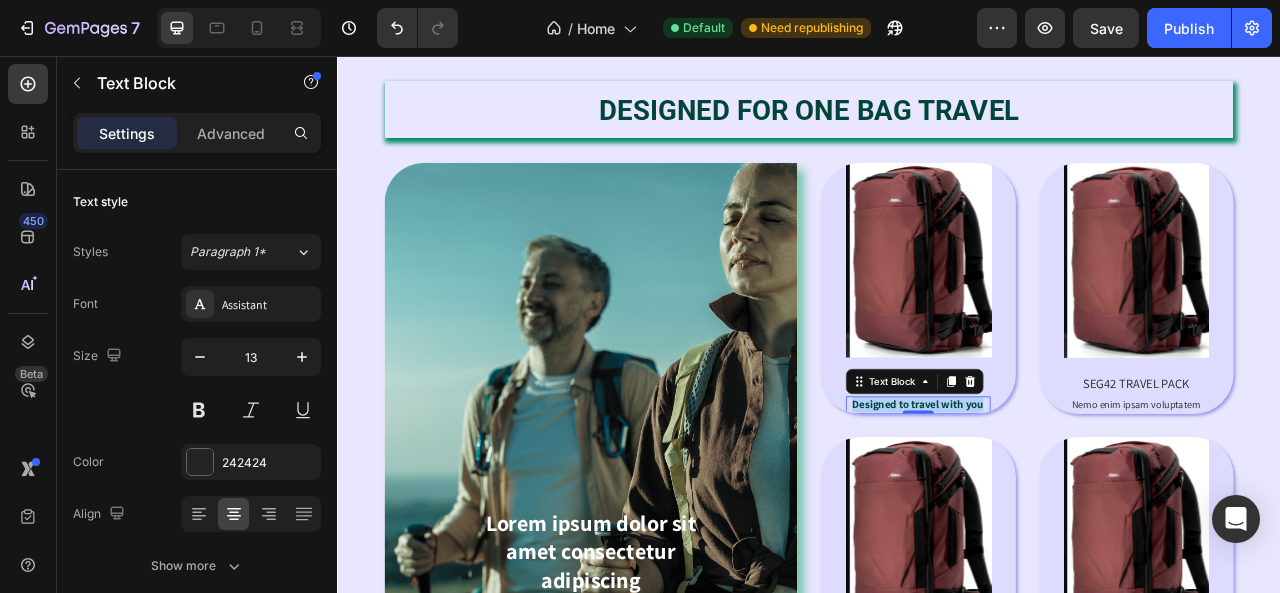 click on "Designed to travel with you" at bounding box center [1075, 499] 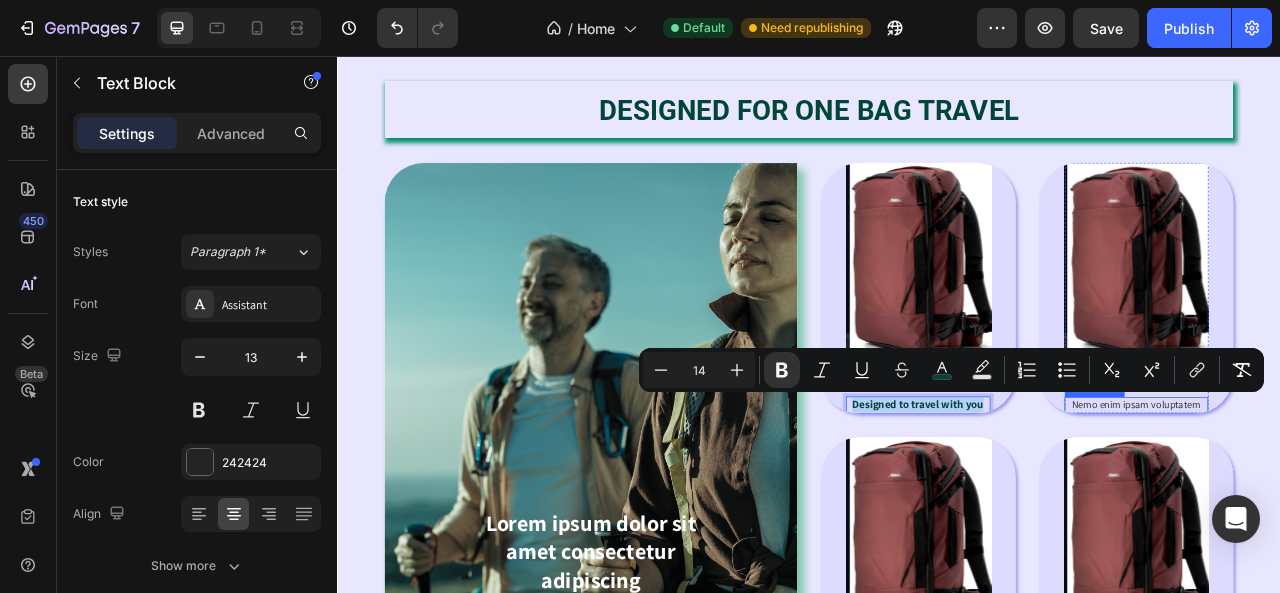 click on "Nemo enim ipsam voluptatem" at bounding box center [1354, 500] 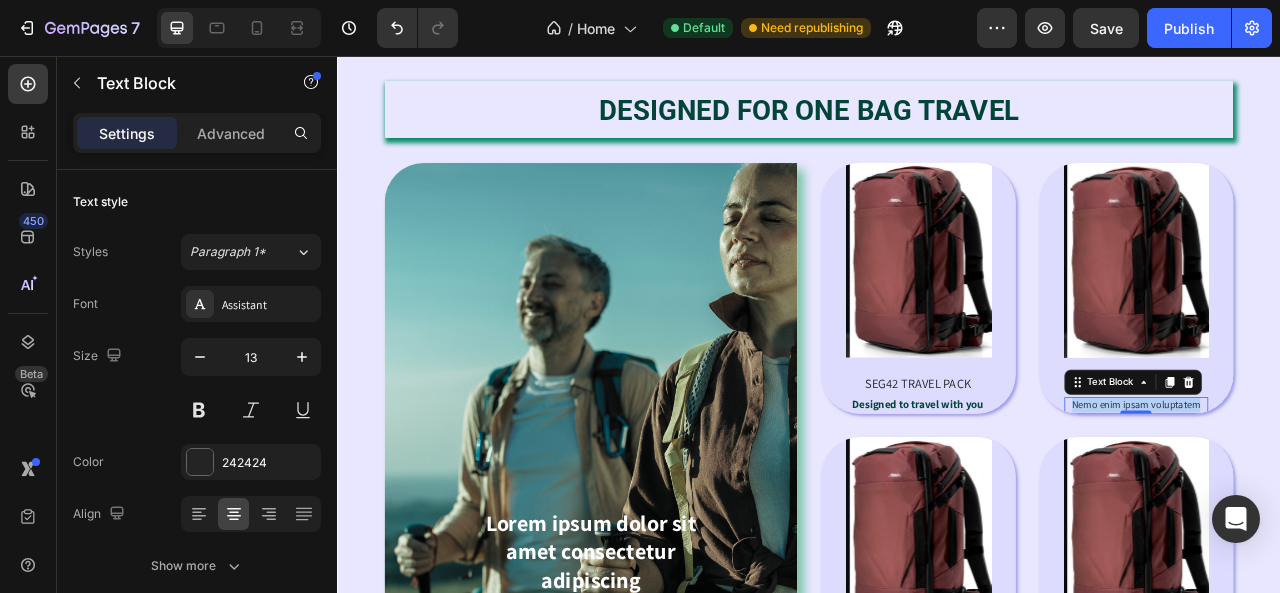 click on "Nemo enim ipsam voluptatem" at bounding box center (1354, 500) 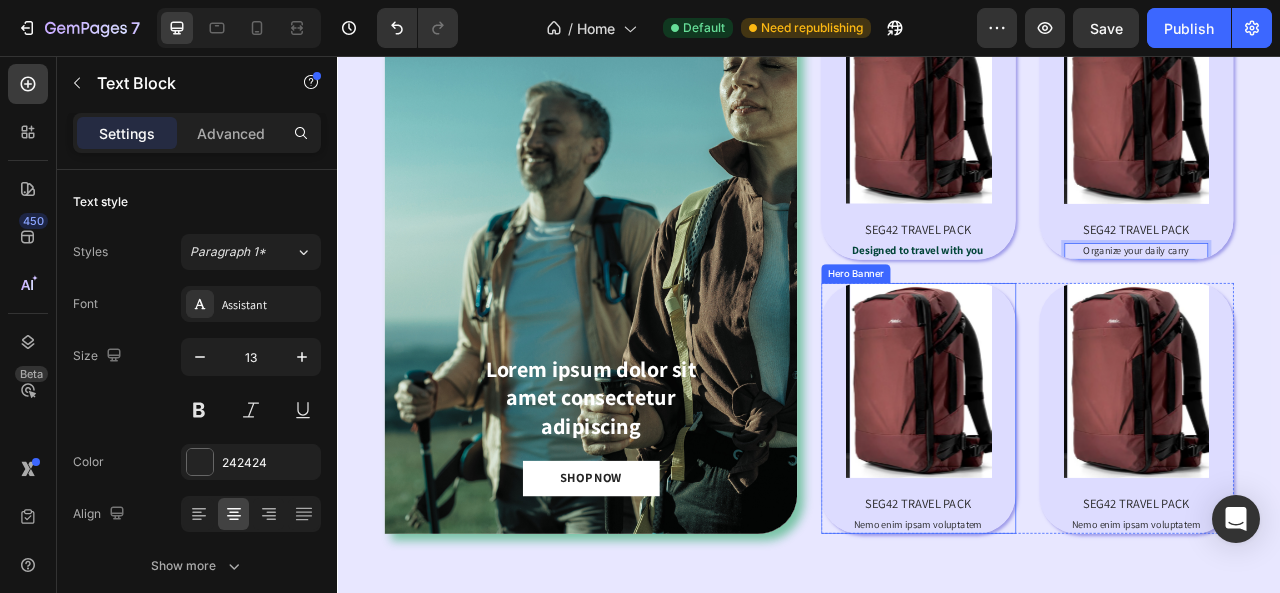 scroll, scrollTop: 1732, scrollLeft: 0, axis: vertical 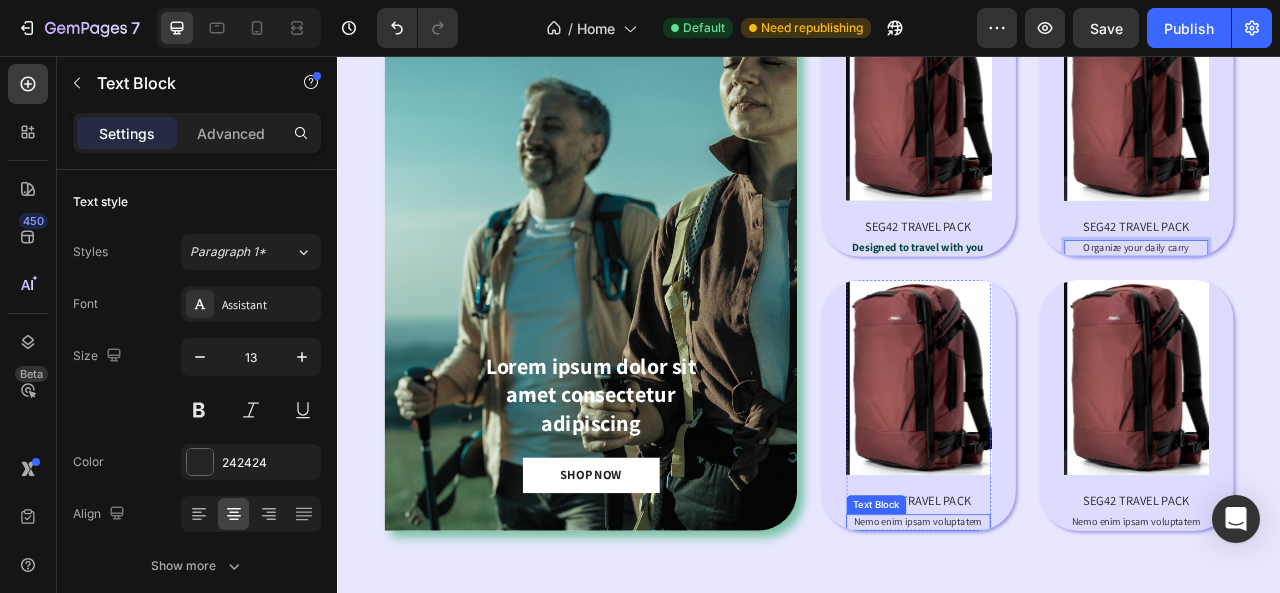click on "Nemo enim ipsam voluptatem" at bounding box center (1076, 649) 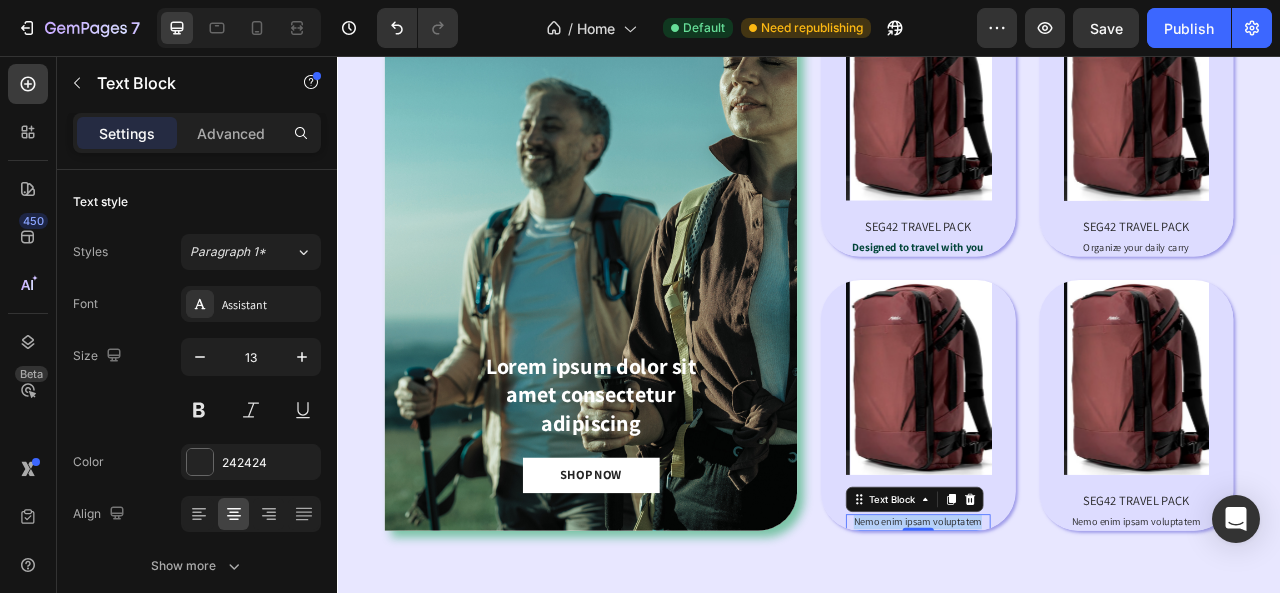 click on "Nemo enim ipsam voluptatem" at bounding box center (1076, 649) 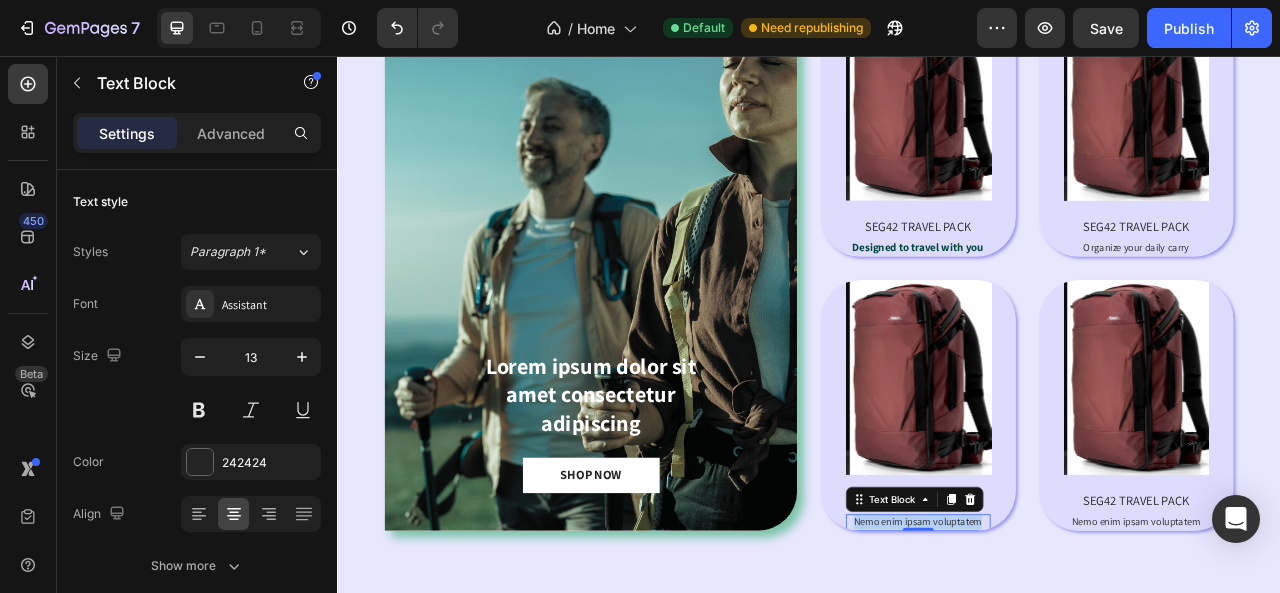 click on "Nemo enim ipsam voluptatem" at bounding box center (1076, 649) 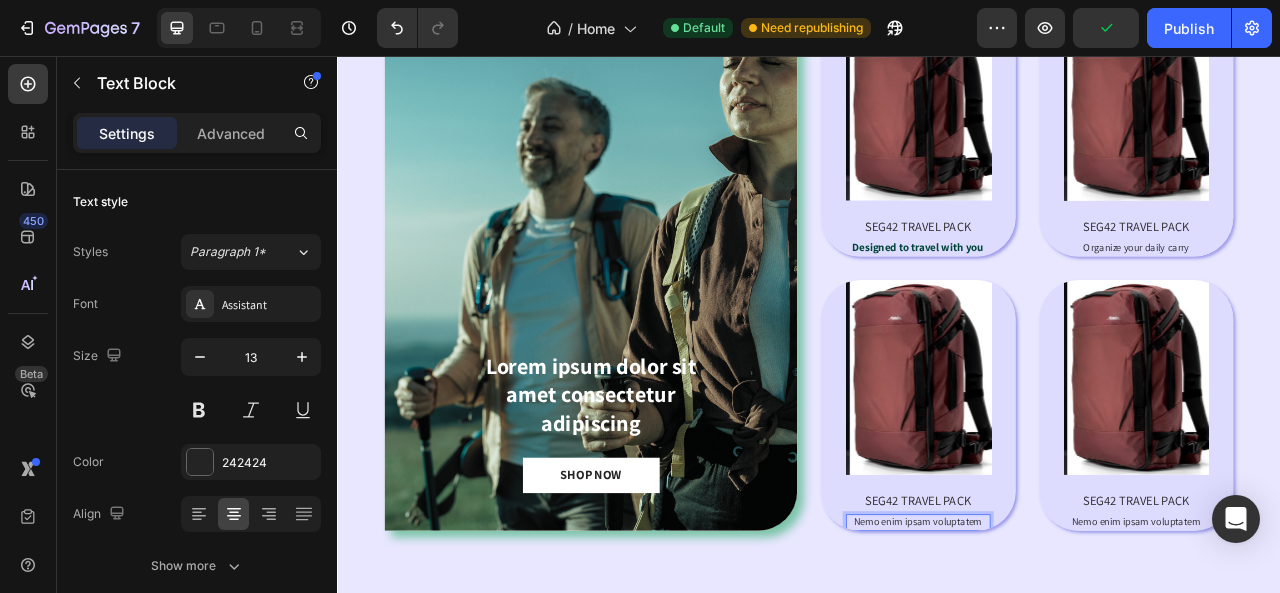 scroll, scrollTop: 23, scrollLeft: 0, axis: vertical 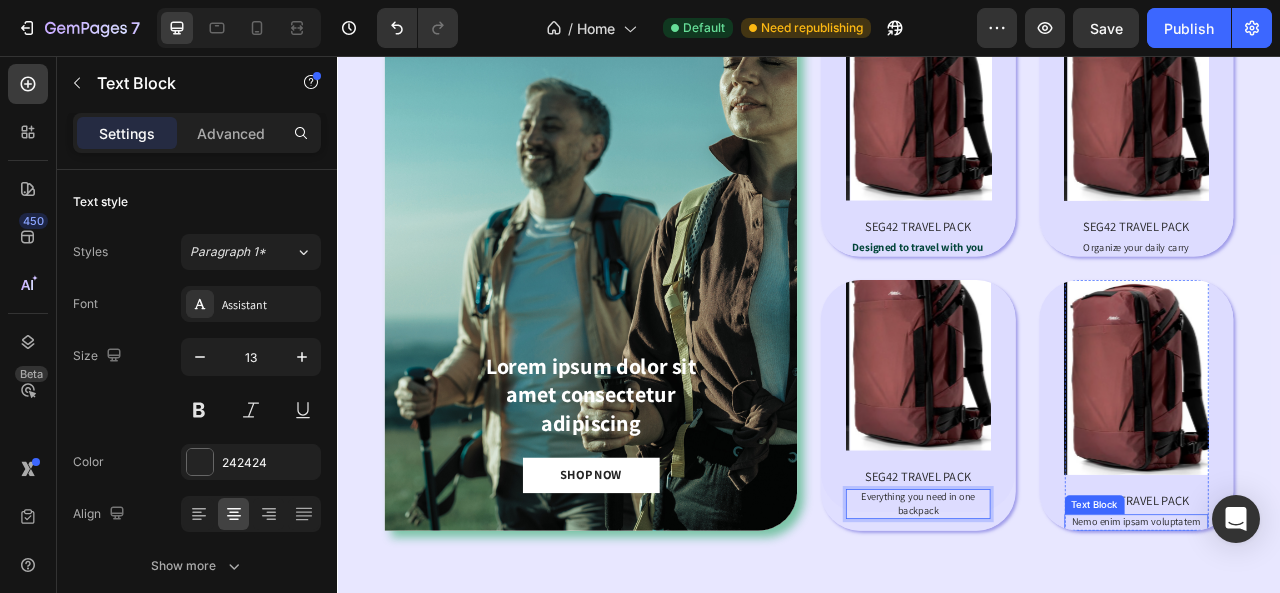 click on "Nemo enim ipsam voluptatem" at bounding box center (1354, 649) 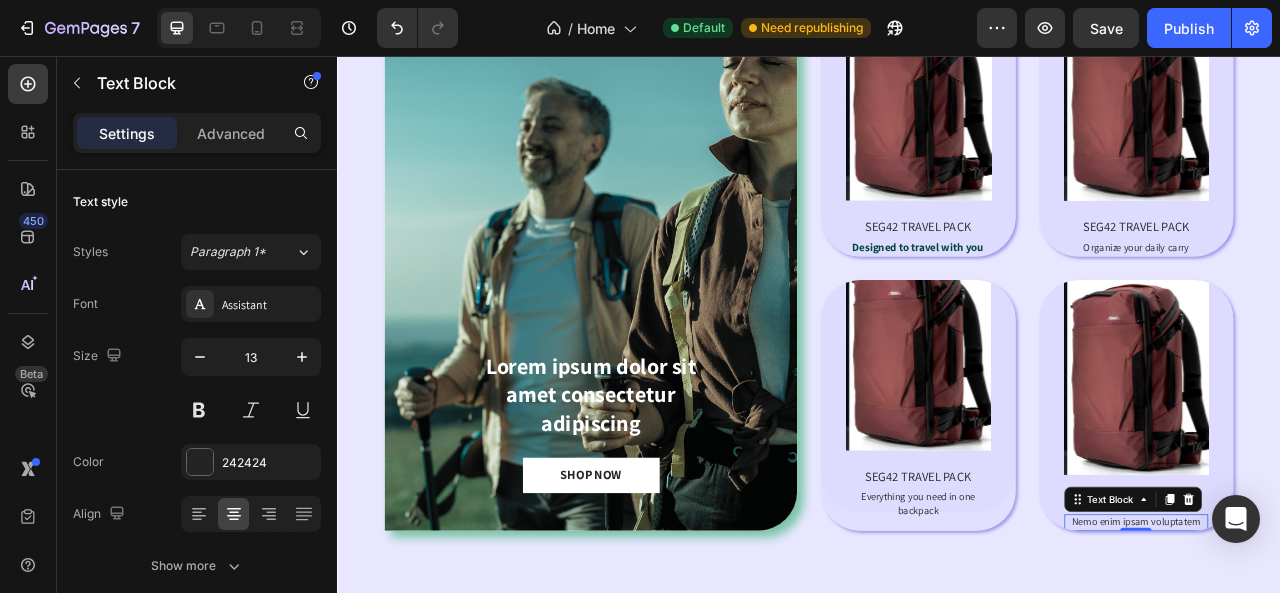 click on "Nemo enim ipsam voluptatem" at bounding box center (1354, 649) 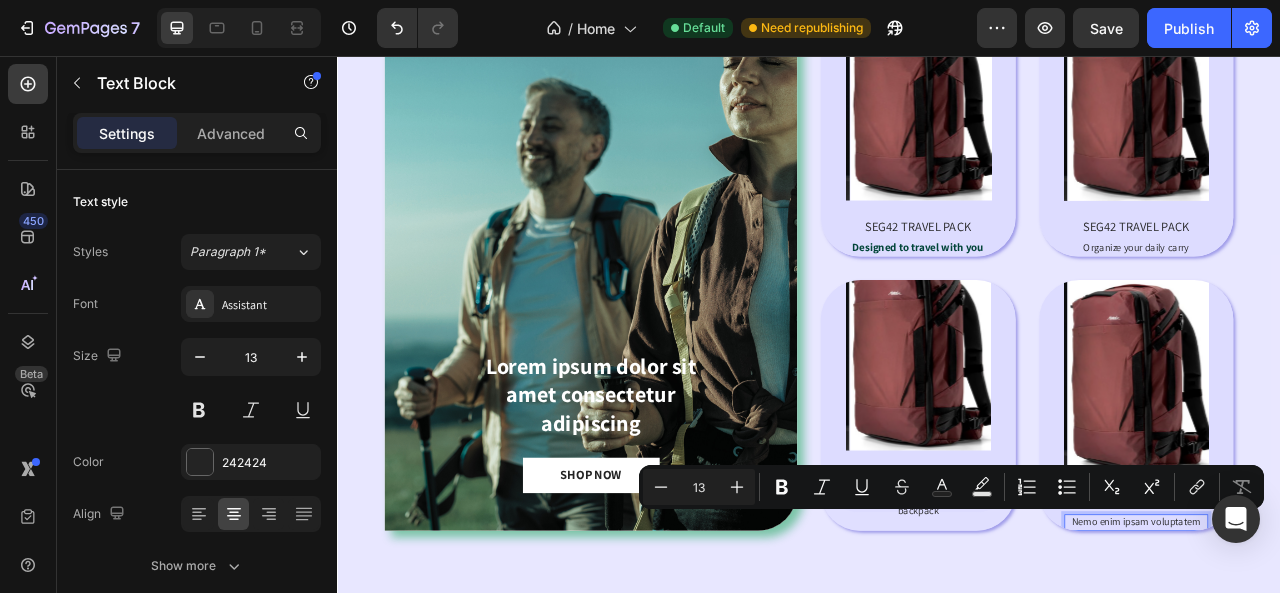 click on "Nemo enim ipsam voluptatem" at bounding box center (1354, 649) 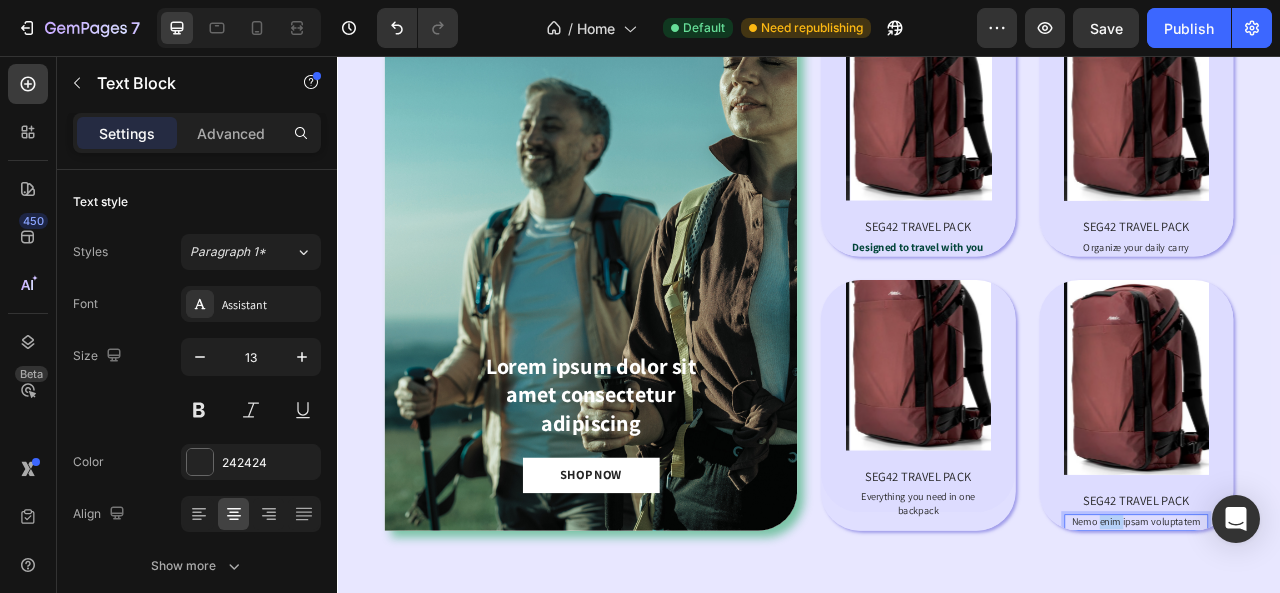 click on "Nemo enim ipsam voluptatem" at bounding box center [1354, 649] 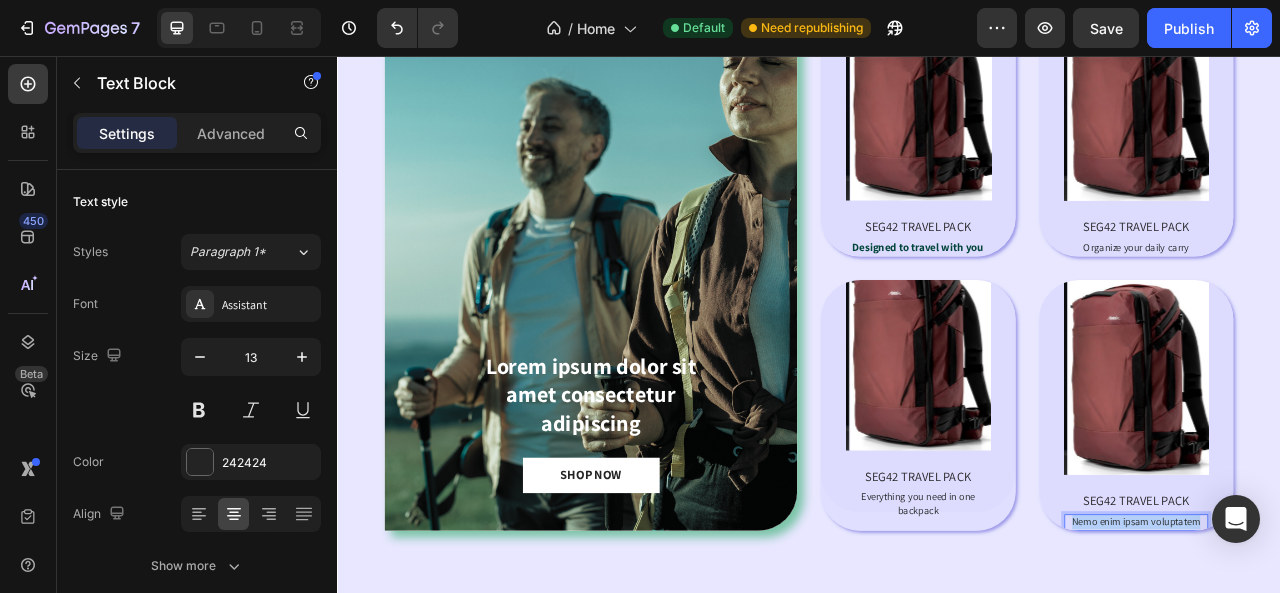 click on "Nemo enim ipsam voluptatem" at bounding box center (1354, 649) 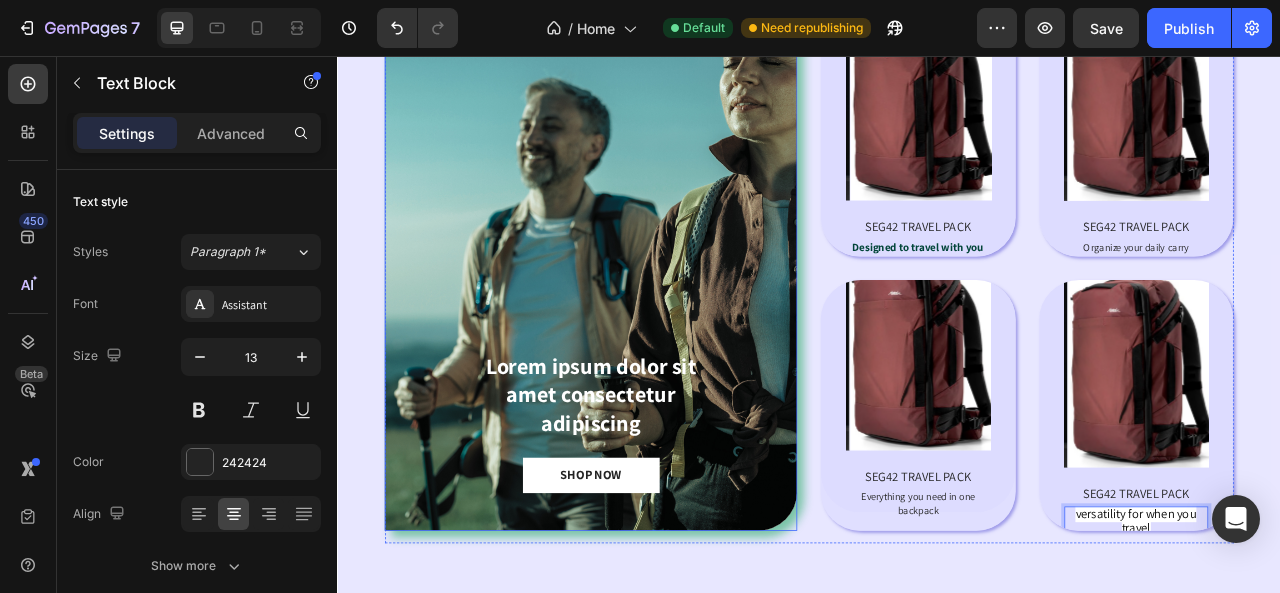 scroll, scrollTop: 25, scrollLeft: 0, axis: vertical 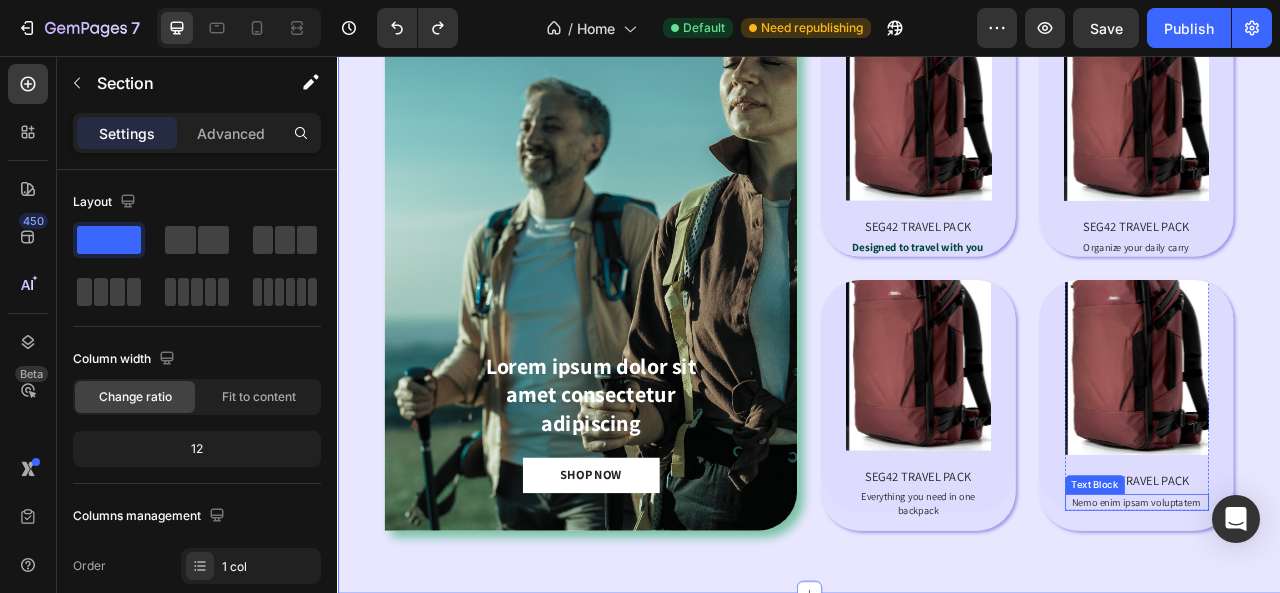 click on "Nemo enim ipsam voluptatem" at bounding box center (1354, 624) 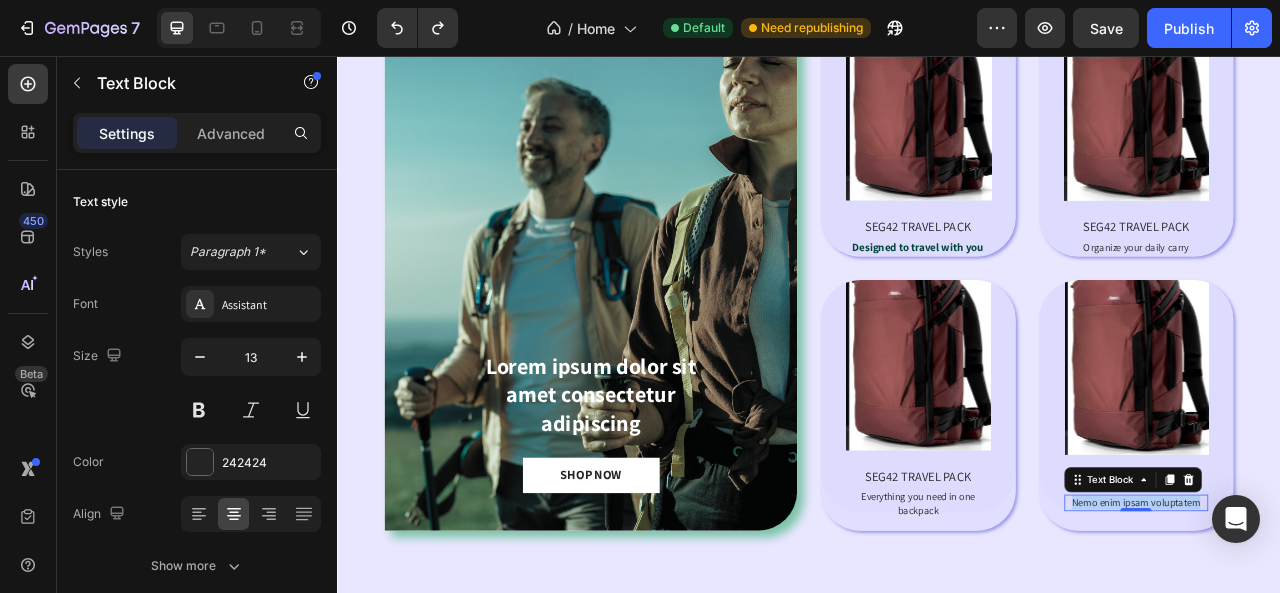 click on "Nemo enim ipsam voluptatem" at bounding box center (1354, 624) 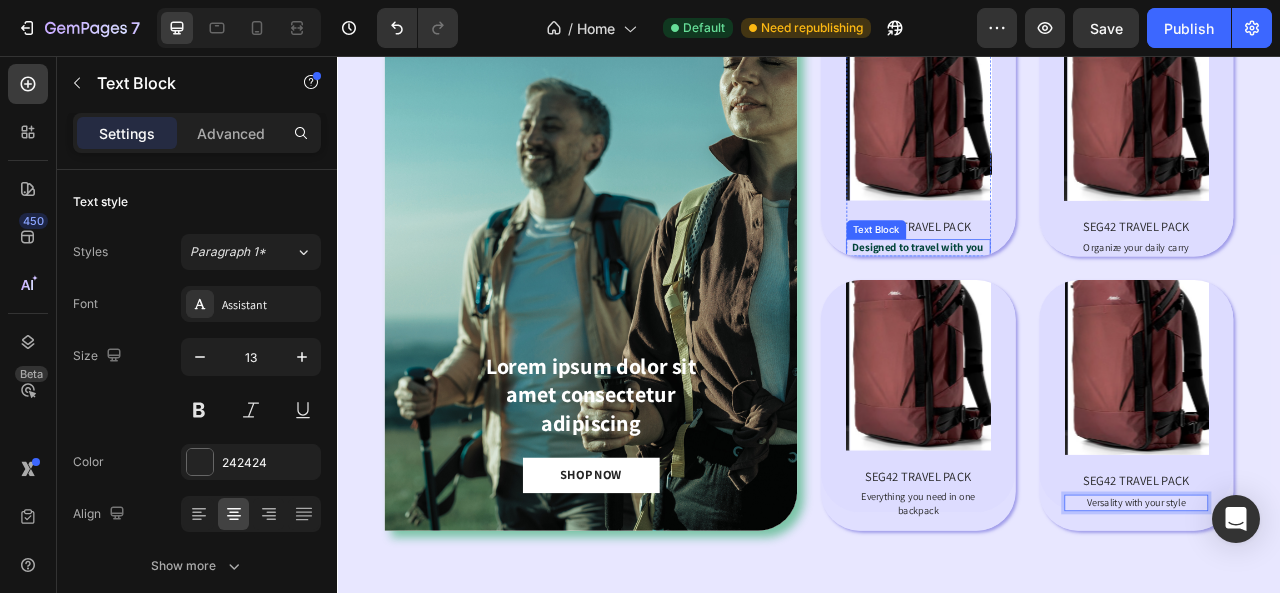 click on "Designed to travel with you" at bounding box center (1075, 299) 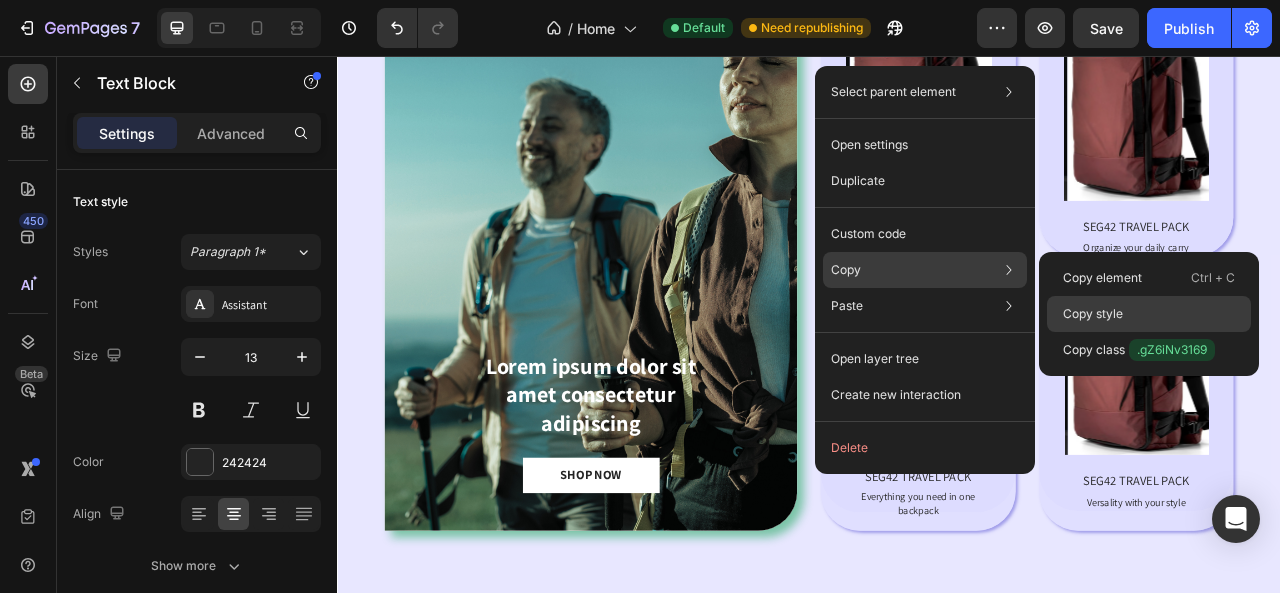 click on "Copy style" at bounding box center (1093, 314) 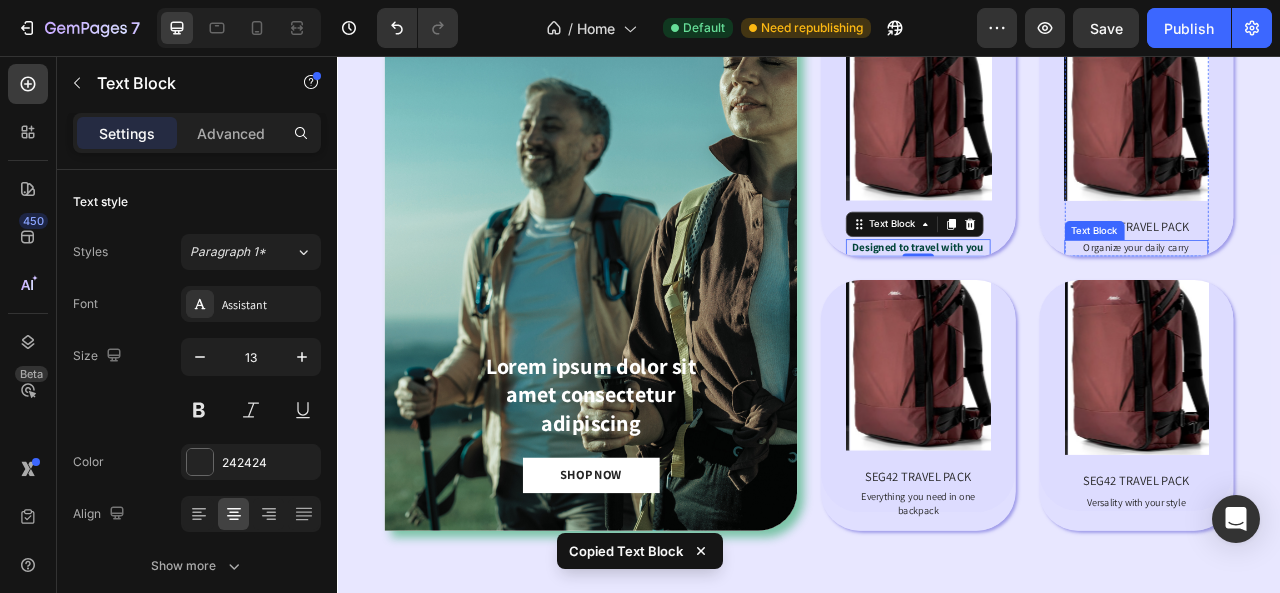 click on "Organize your daily carry" at bounding box center [1354, 300] 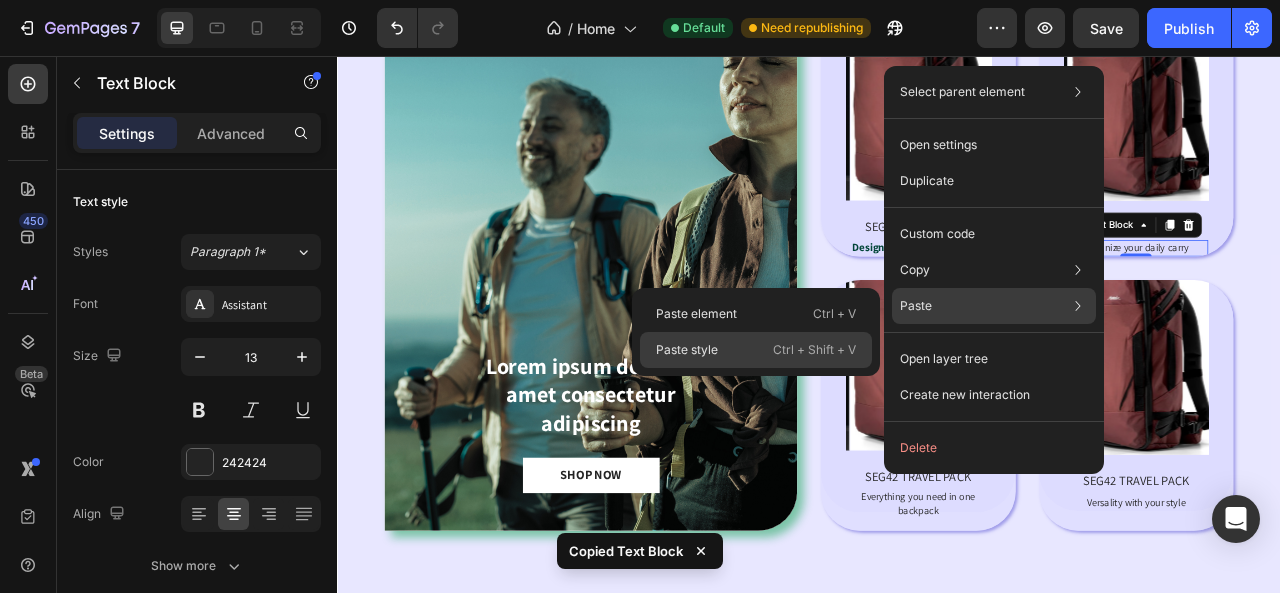 click on "Paste style  Ctrl + Shift + V" 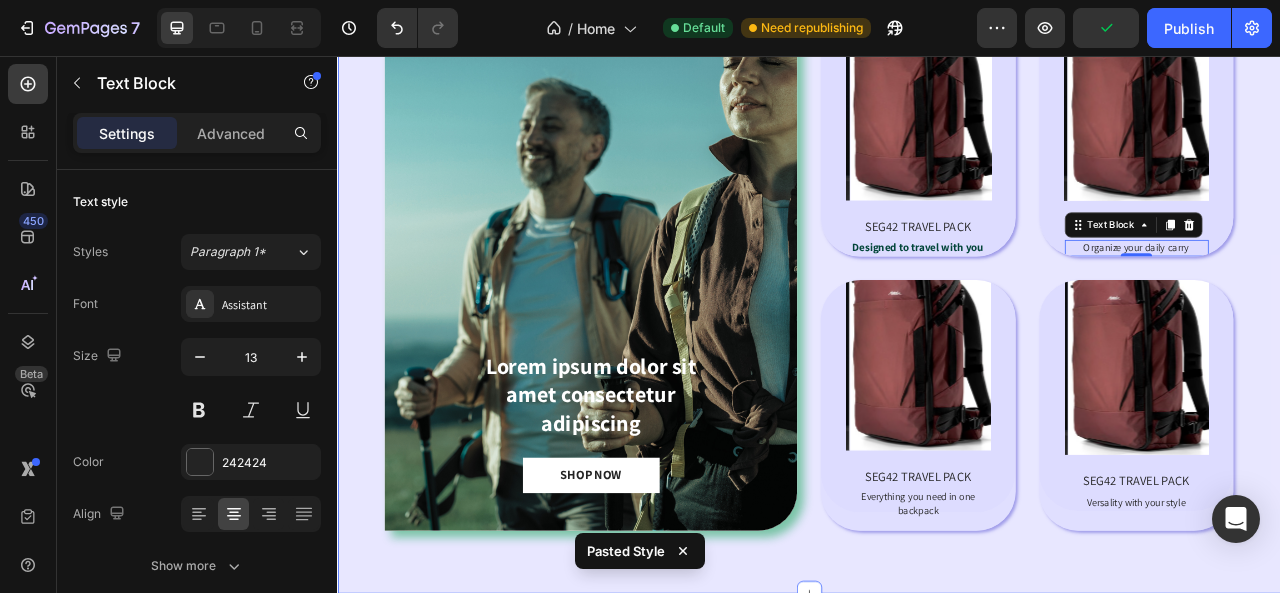 click on "⁠⁠⁠⁠⁠⁠⁠ DESIGNED FOR ONE BAG TRAVEL Heading Lorem ipsum dolor sit amet consectetur adipiscing Text Block SHOP NOW Button Hero Banner Product Images SEG42 TRAVEL PACK Product Title Designed to travel with you Text Block Product Hero Banner Product Images SEG42 TRAVEL PACK Product Title Organize your daily carry Text Block Product Hero Banner Row Product Images SEG42 TRAVEL PACK Product Title Everything you need in one backpack Text Block Product Hero Banner Product Images SEG42 TRAVEL PACK Product Title Versality with your style Text Block Product Hero Banner Row Row Section 3" at bounding box center (937, 273) 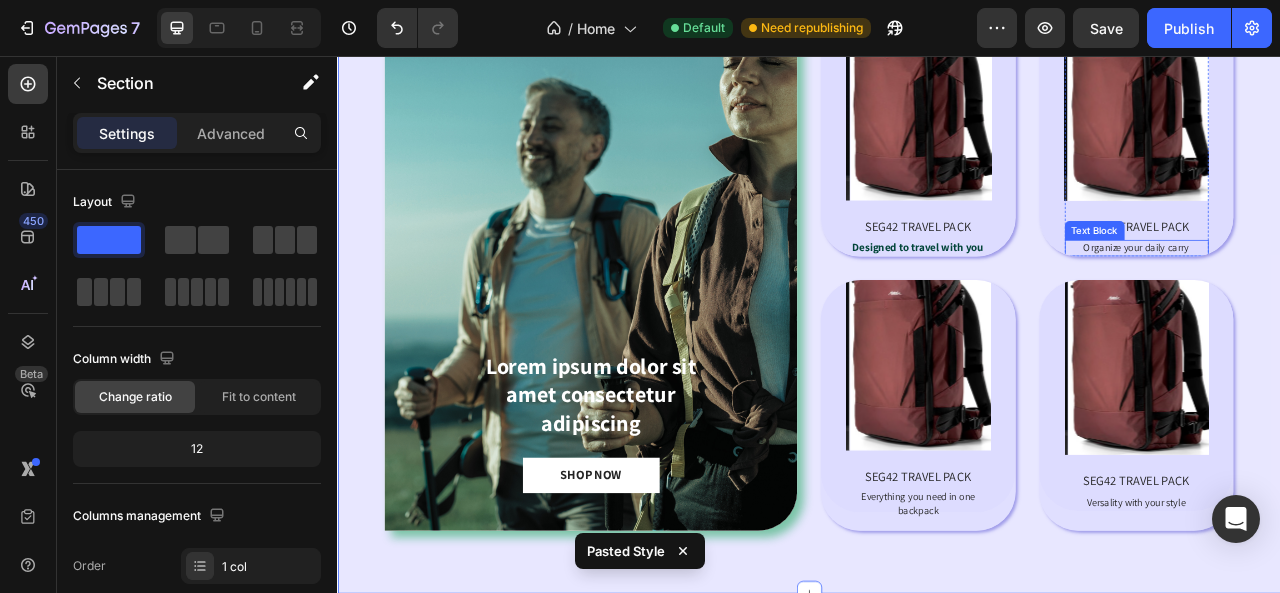 click on "Organize your daily carry" at bounding box center [1354, 300] 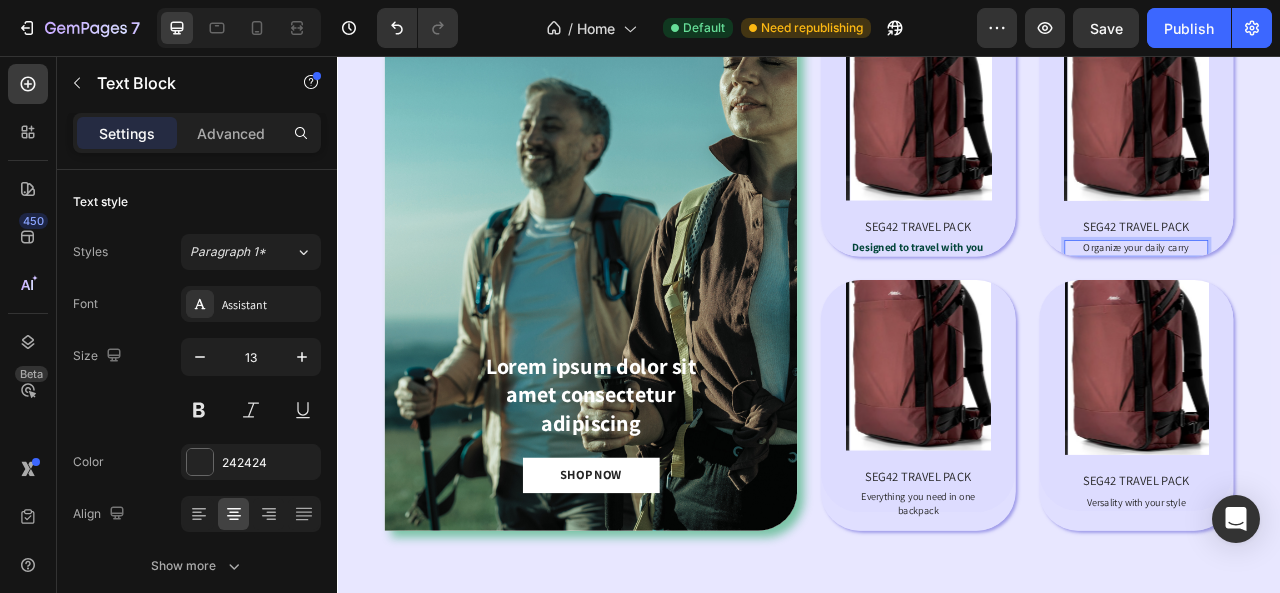 click on "Organize your daily carry" at bounding box center [1354, 300] 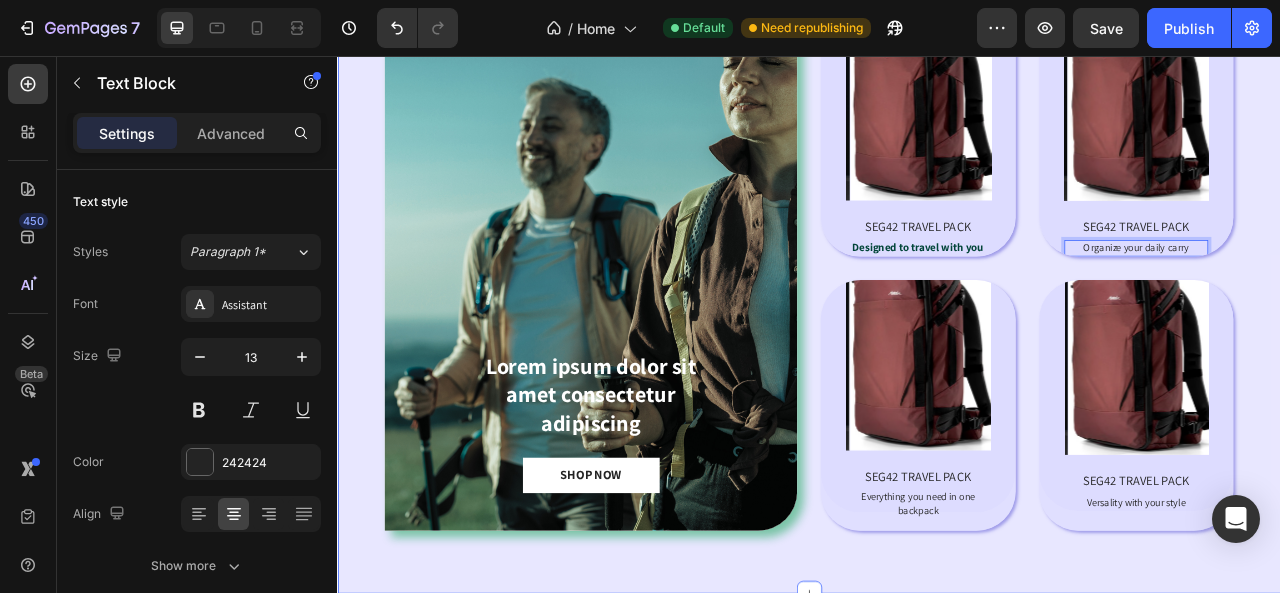 click on "⁠⁠⁠⁠⁠⁠⁠ DESIGNED FOR ONE BAG TRAVEL Heading Lorem ipsum dolor sit amet consectetur adipiscing Text Block SHOP NOW Button Hero Banner Product Images SEG42 TRAVEL PACK Product Title Designed to travel with you Text Block Product Hero Banner Product Images SEG42 TRAVEL PACK Product Title Organize your daily carry Text Block Product Hero Banner Row Product Images SEG42 TRAVEL PACK Product Title Everything you need in one backpack Text Block Product Hero Banner Product Images SEG42 TRAVEL PACK Product Title Versality with your style Text Block Product Hero Banner Row Row Section 3" at bounding box center (937, 273) 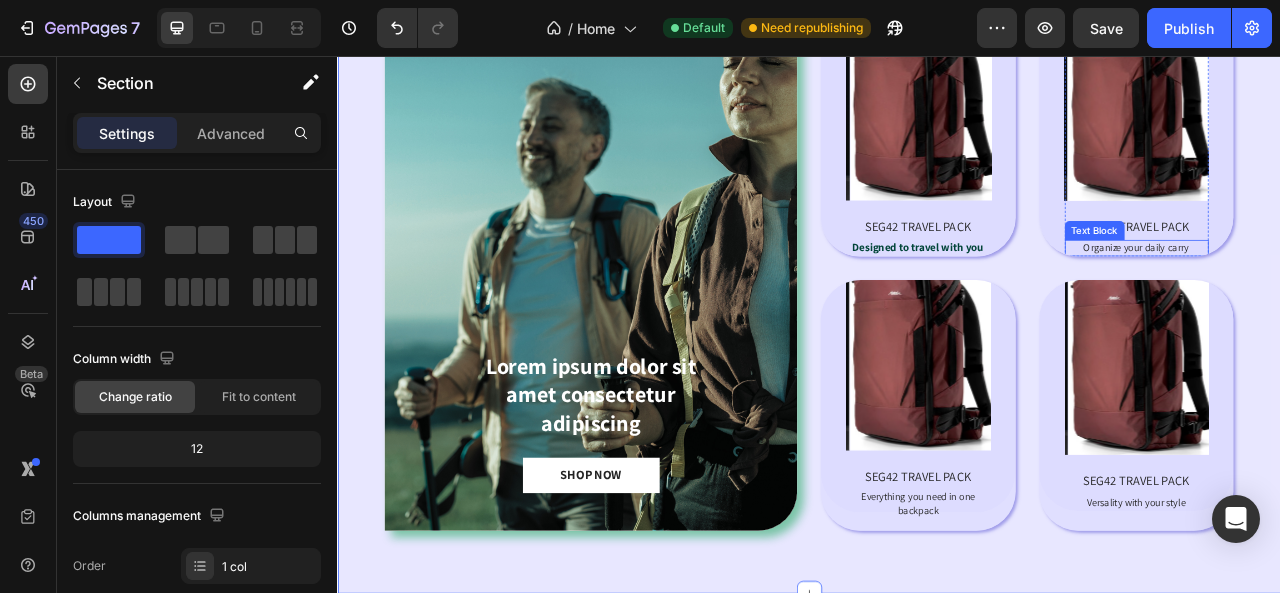 click on "Organize your daily carry" at bounding box center [1354, 300] 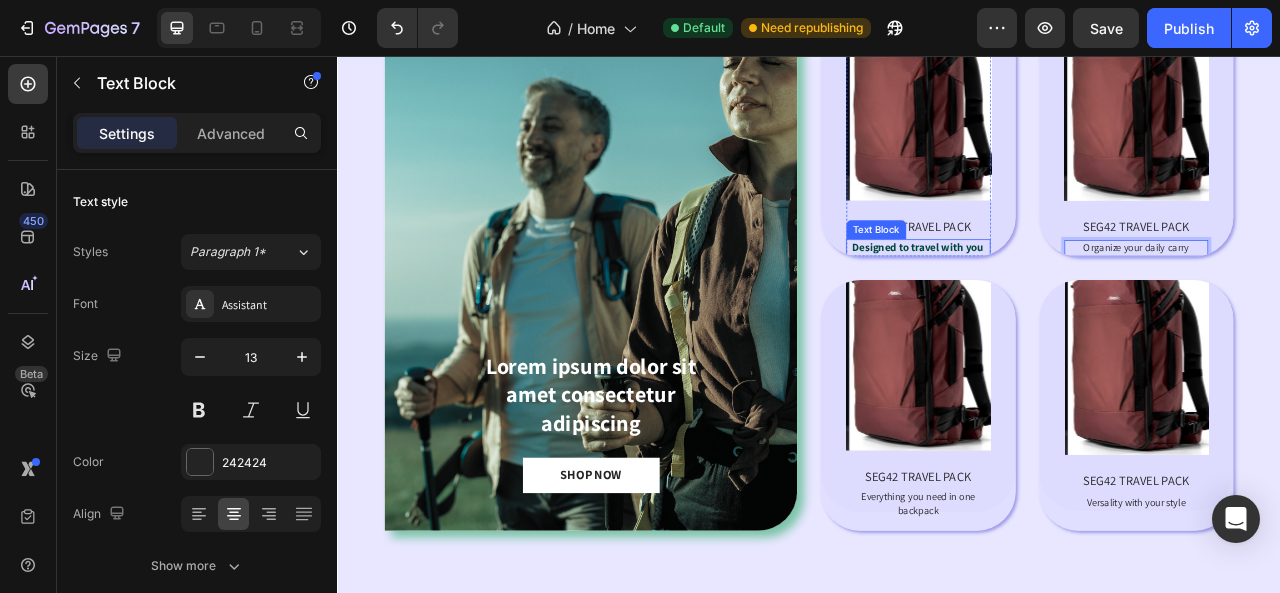 click on "Designed to travel with you" at bounding box center [1075, 299] 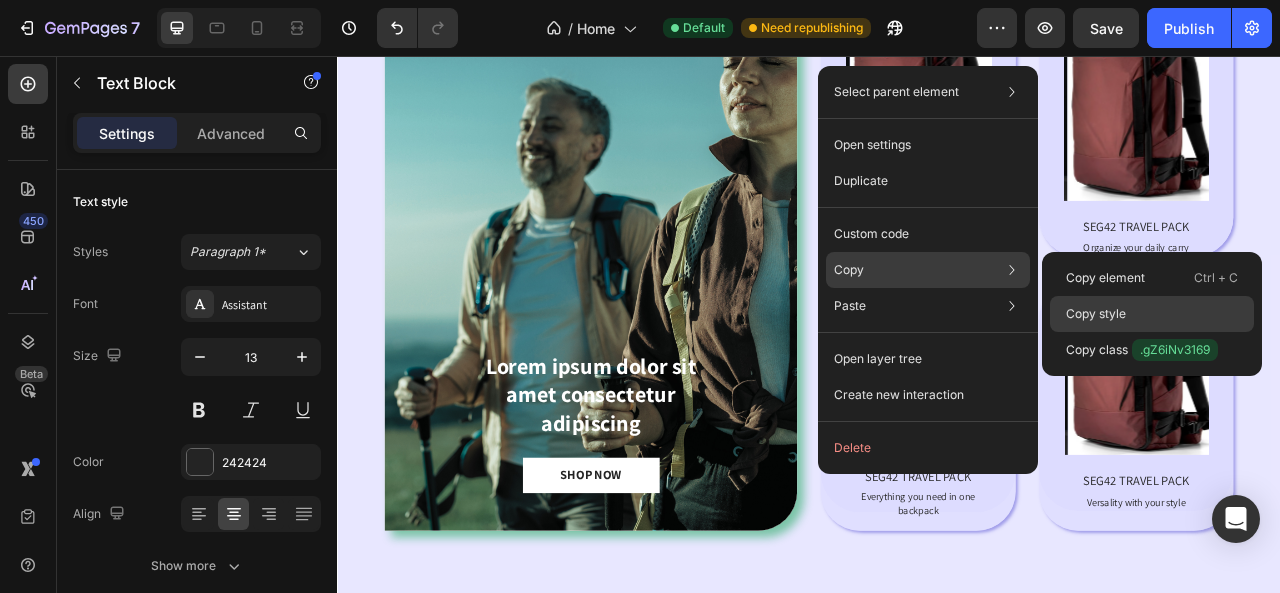 click on "Copy style" at bounding box center [1096, 314] 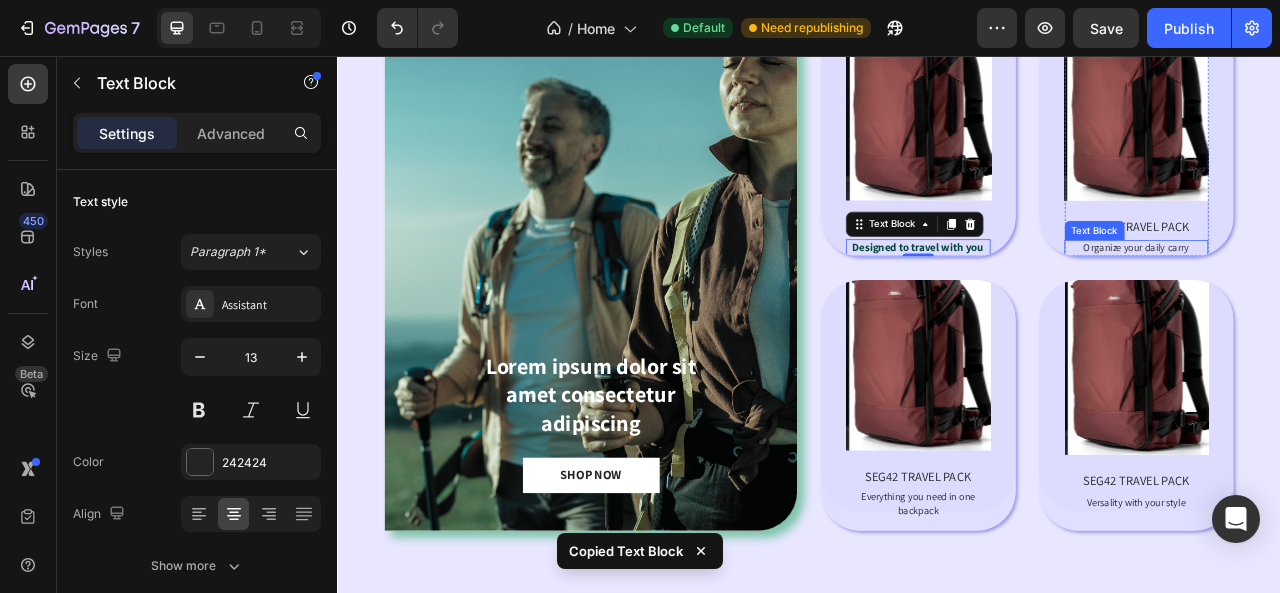 click on "Organize your daily carry" at bounding box center (1354, 300) 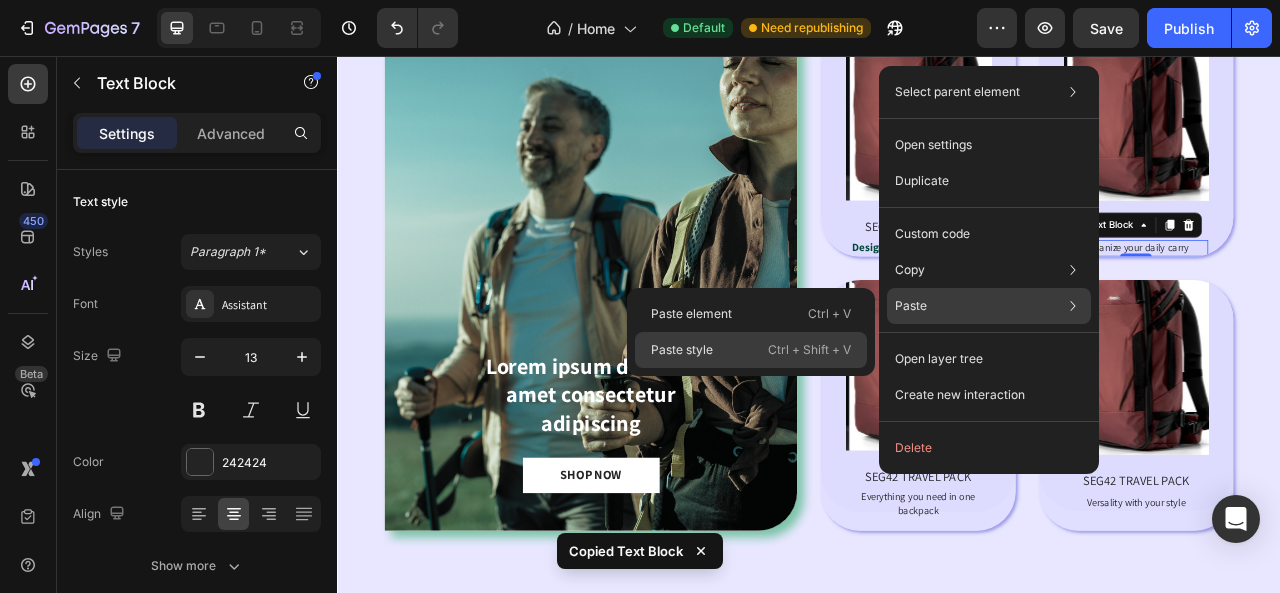 click on "Ctrl + Shift + V" at bounding box center [809, 350] 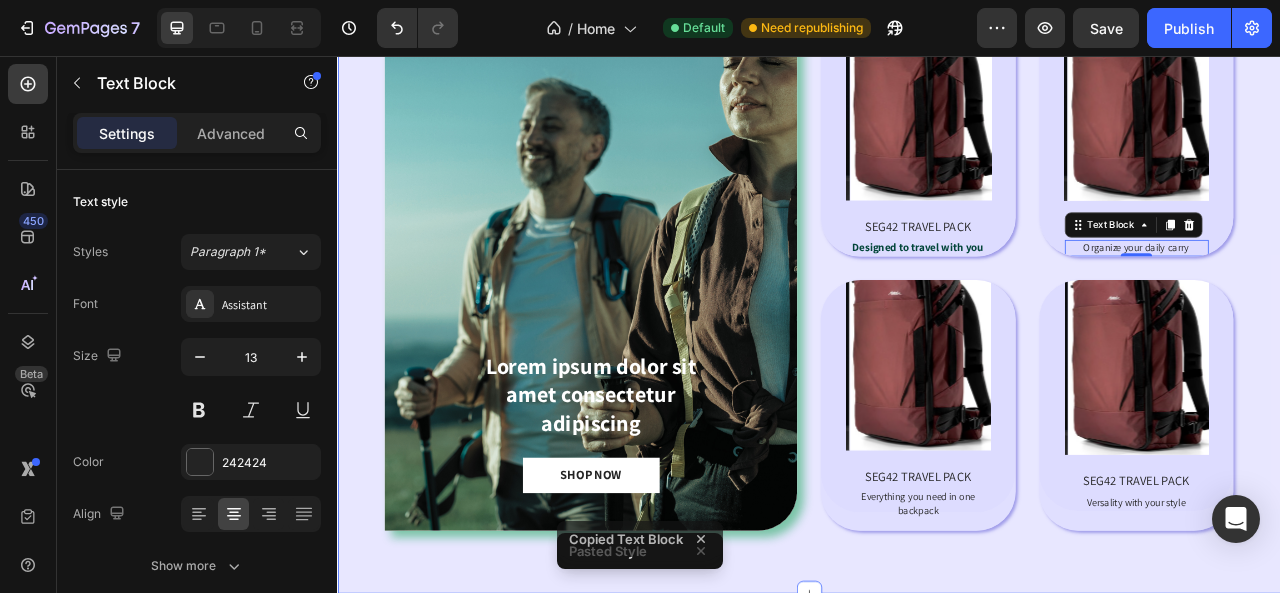 click on "⁠⁠⁠⁠⁠⁠⁠ DESIGNED FOR ONE BAG TRAVEL Heading Lorem ipsum dolor sit amet consectetur adipiscing Text Block SHOP NOW Button Hero Banner Product Images SEG42 TRAVEL PACK Product Title Designed to travel with you Text Block Product Hero Banner Product Images SEG42 TRAVEL PACK Product Title Organize your daily carry Text Block Product Hero Banner Row Product Images SEG42 TRAVEL PACK Product Title Everything you need in one backpack Text Block Product Hero Banner Product Images SEG42 TRAVEL PACK Product Title Versality with your style Text Block Product Hero Banner Row Row Section 3" at bounding box center (937, 273) 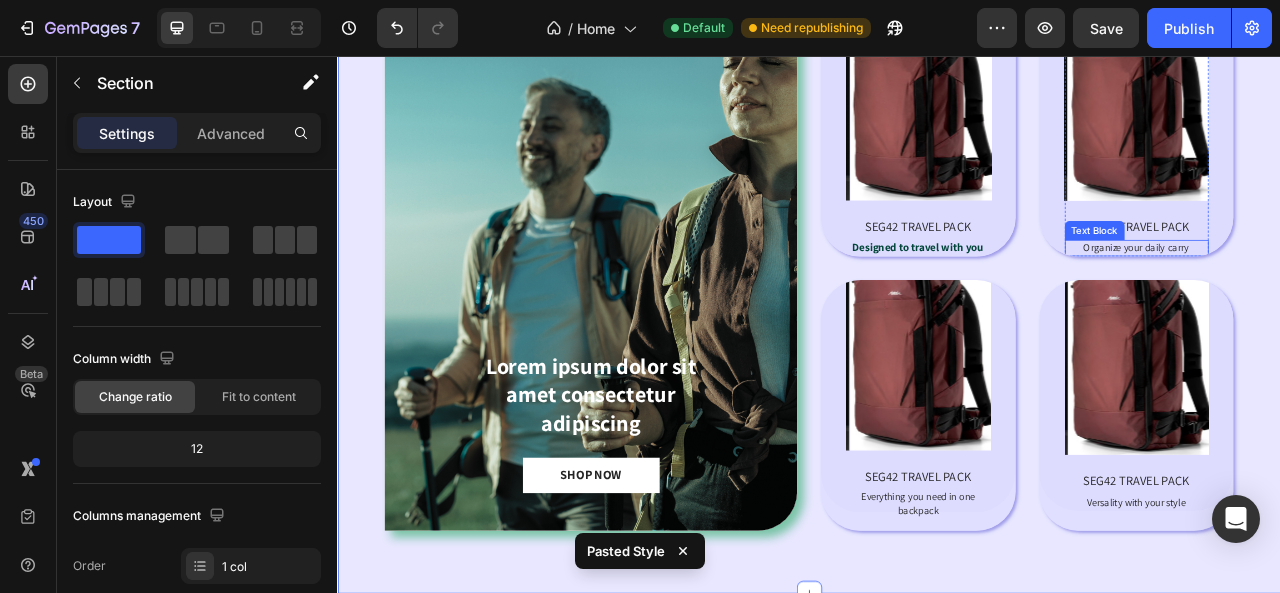 click on "Organize your daily carry" at bounding box center (1354, 300) 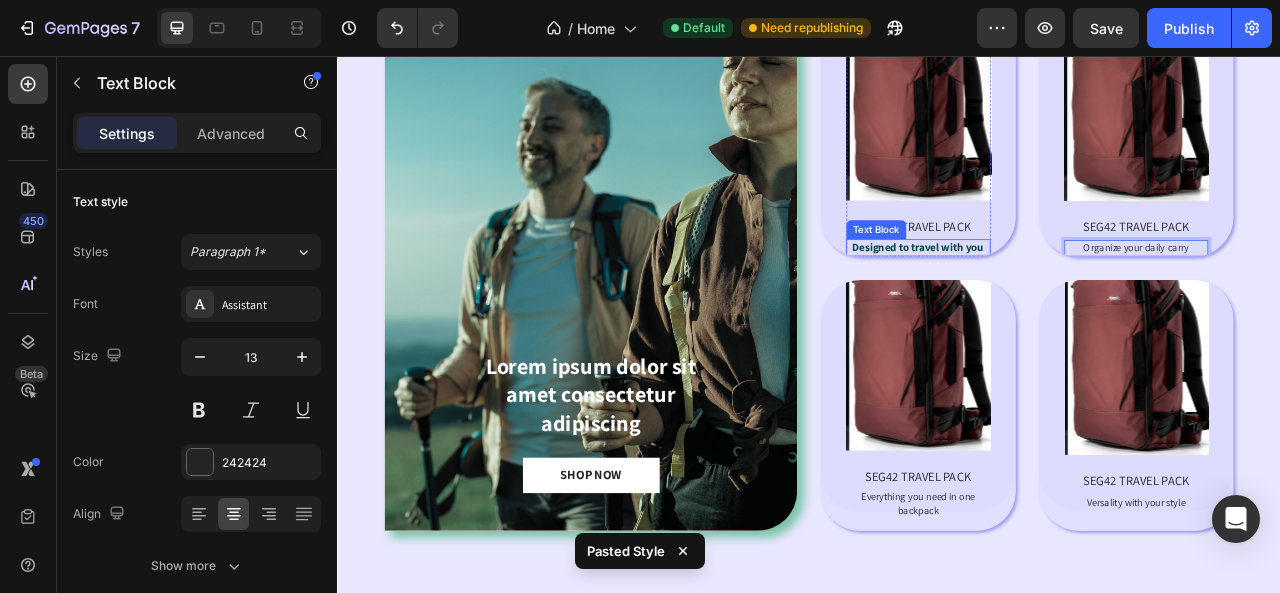 click on "Designed to travel with you" at bounding box center [1076, 300] 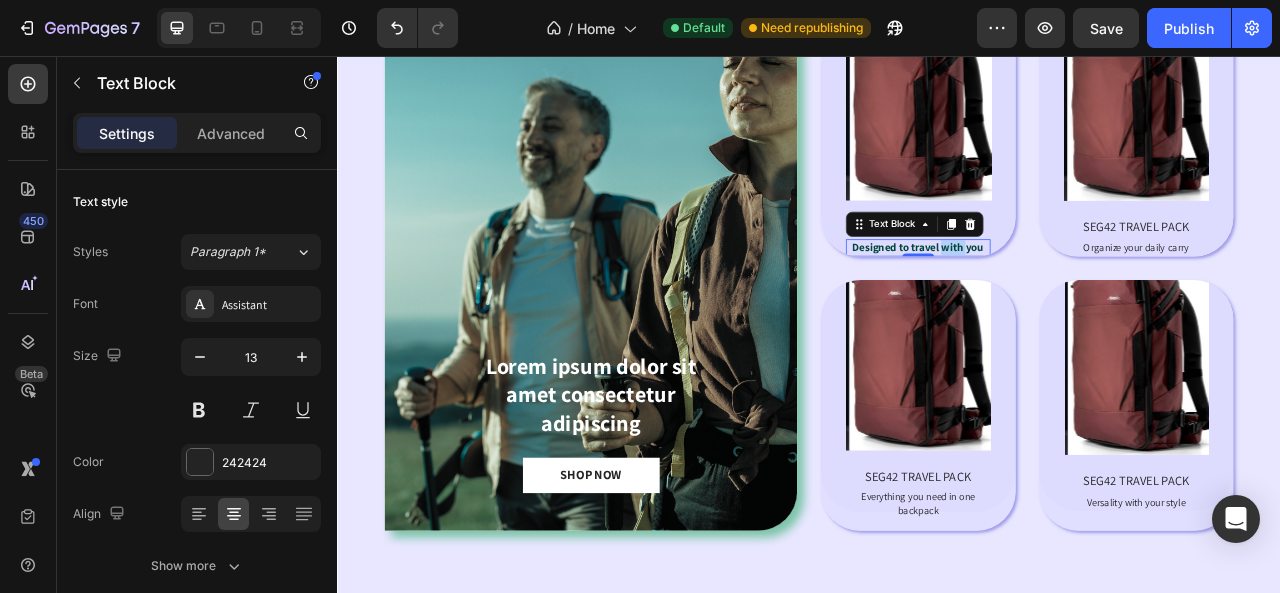 click on "Designed to travel with you" at bounding box center (1075, 299) 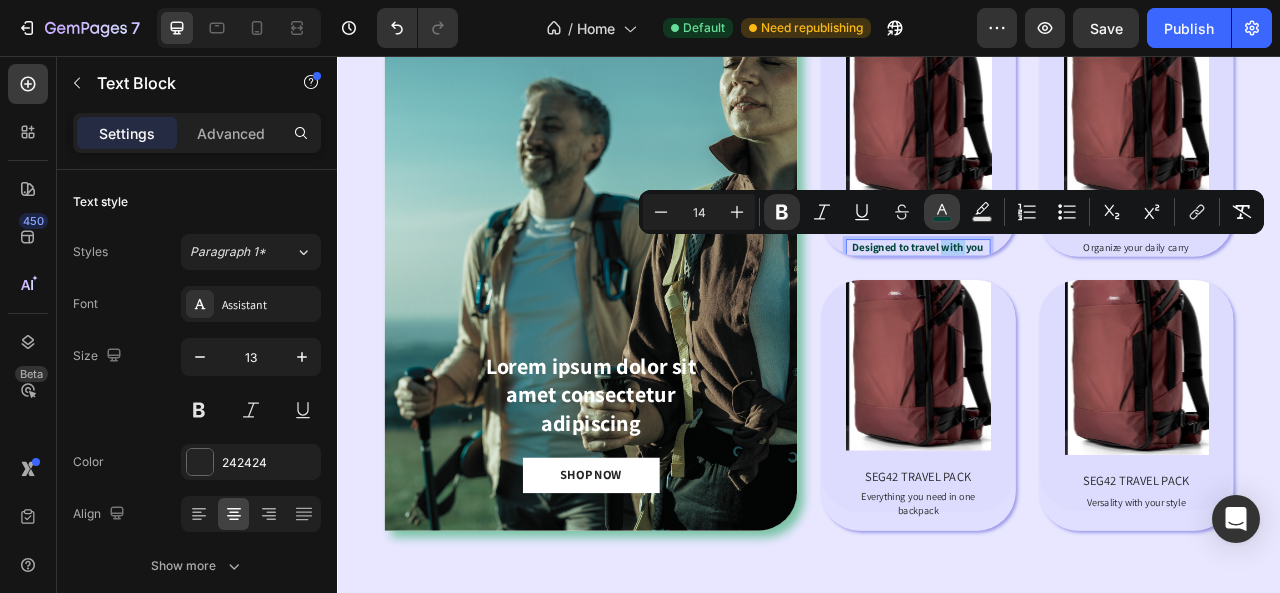 click 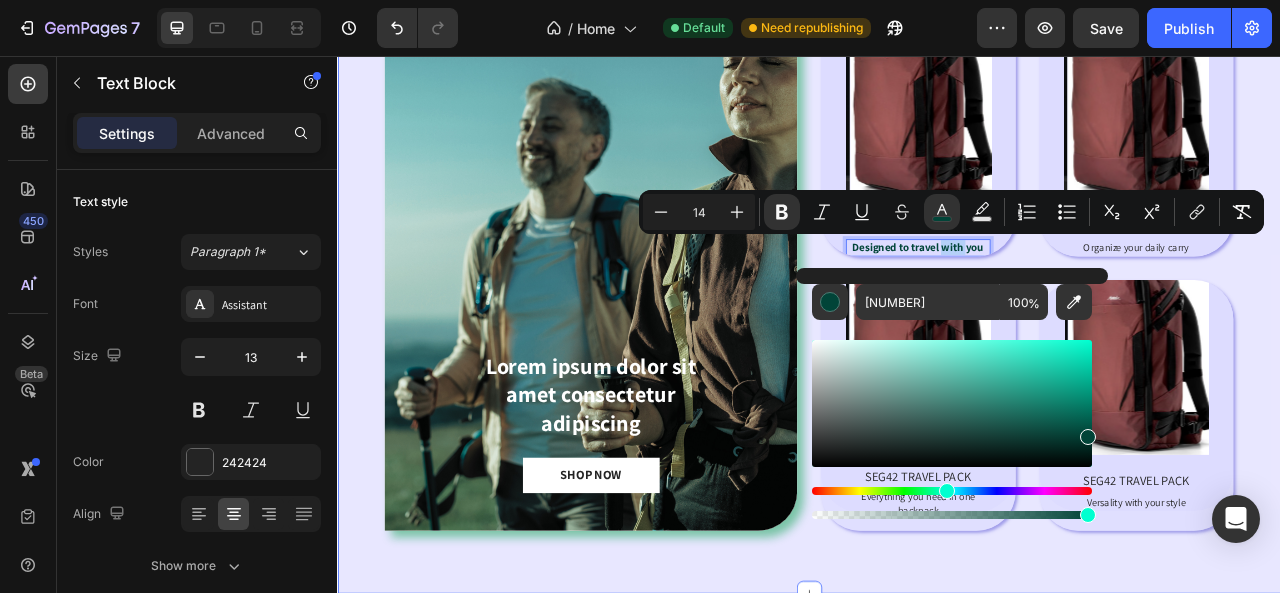 click on "⁠⁠⁠⁠⁠⁠⁠ DESIGNED FOR ONE BAG TRAVEL Heading Lorem ipsum dolor sit amet consectetur adipiscing Text Block SHOP NOW Button Hero Banner Product Images SEG42 TRAVEL PACK Product Title Designed to travel with you Text Block   0 Product Hero Banner Product Images SEG42 TRAVEL PACK Product Title Organize your daily carry Text Block Product Hero Banner Row Product Images SEG42 TRAVEL PACK Product Title Everything you need in one backpack Text Block Product Hero Banner Product Images SEG42 TRAVEL PACK Product Title Versality with your style Text Block Product Hero Banner Row Row Section 3" at bounding box center [937, 273] 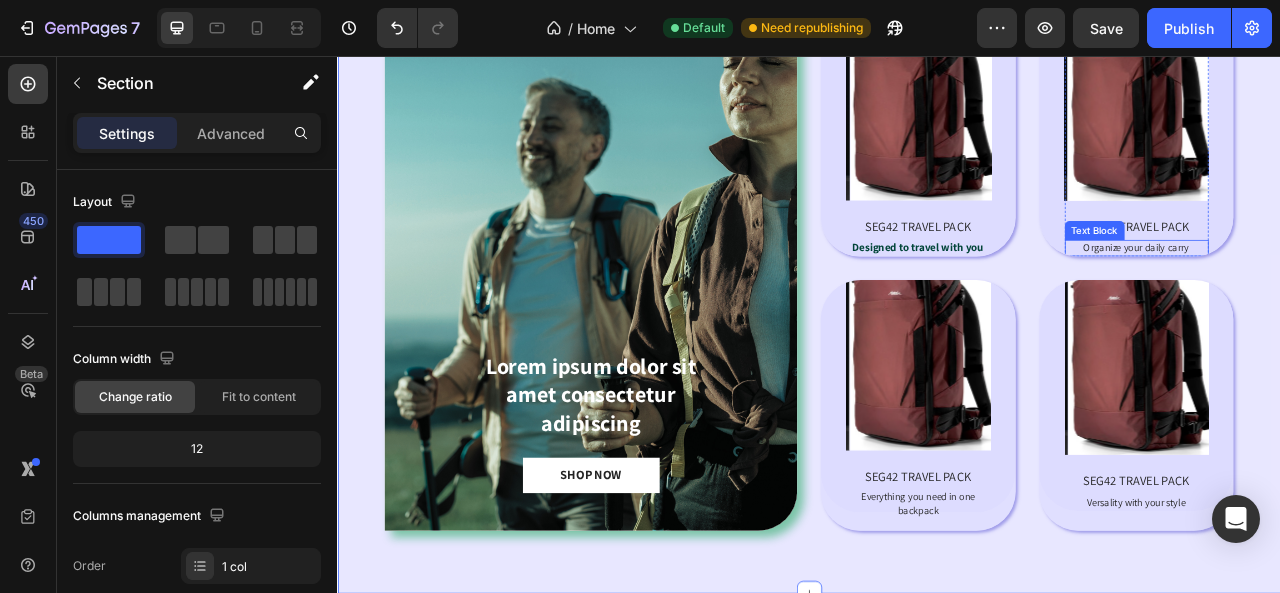 click on "Organize your daily carry" at bounding box center [1354, 300] 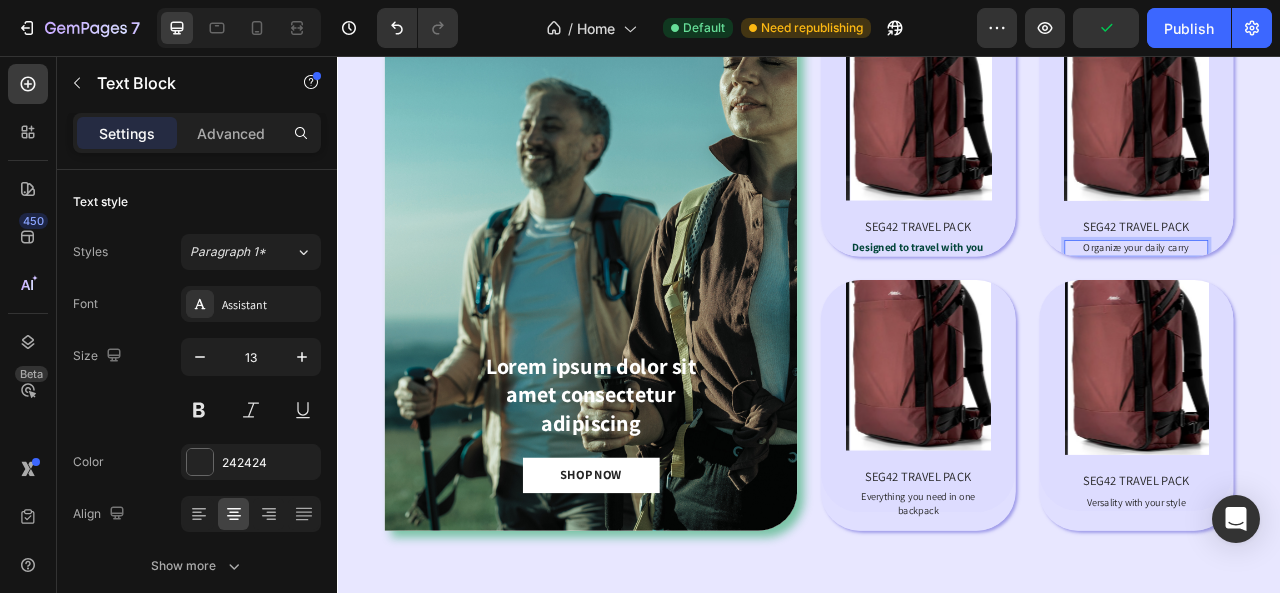 click on "Organize your daily carry" at bounding box center (1354, 300) 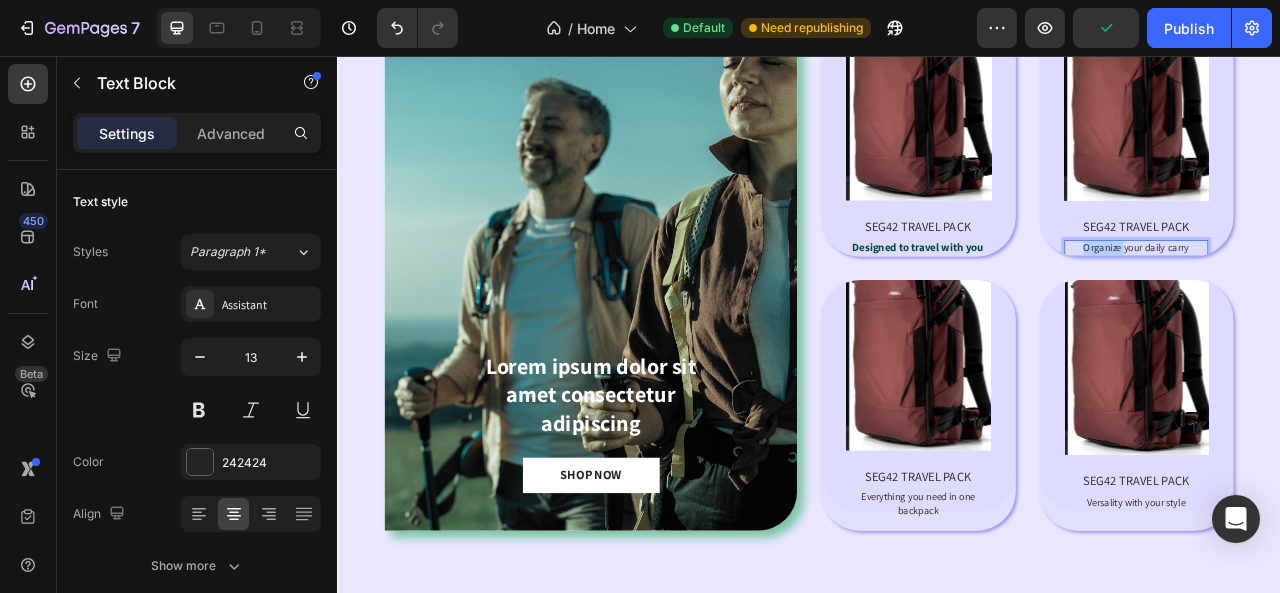 click on "Organize your daily carry" at bounding box center [1354, 300] 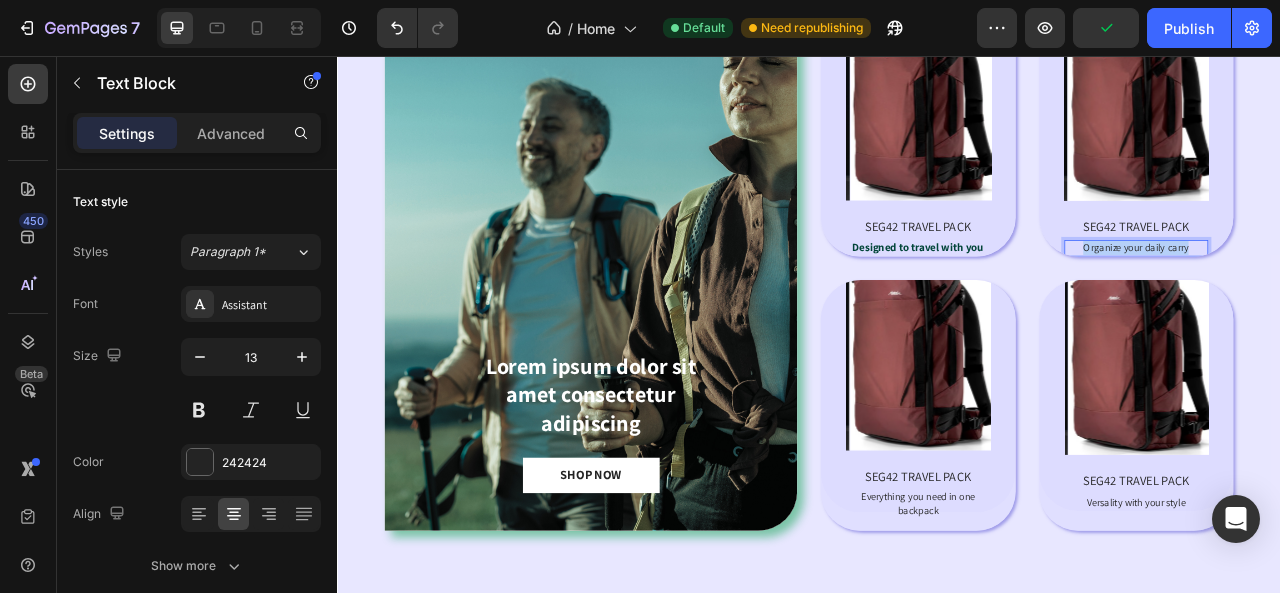 click on "Organize your daily carry" at bounding box center [1354, 300] 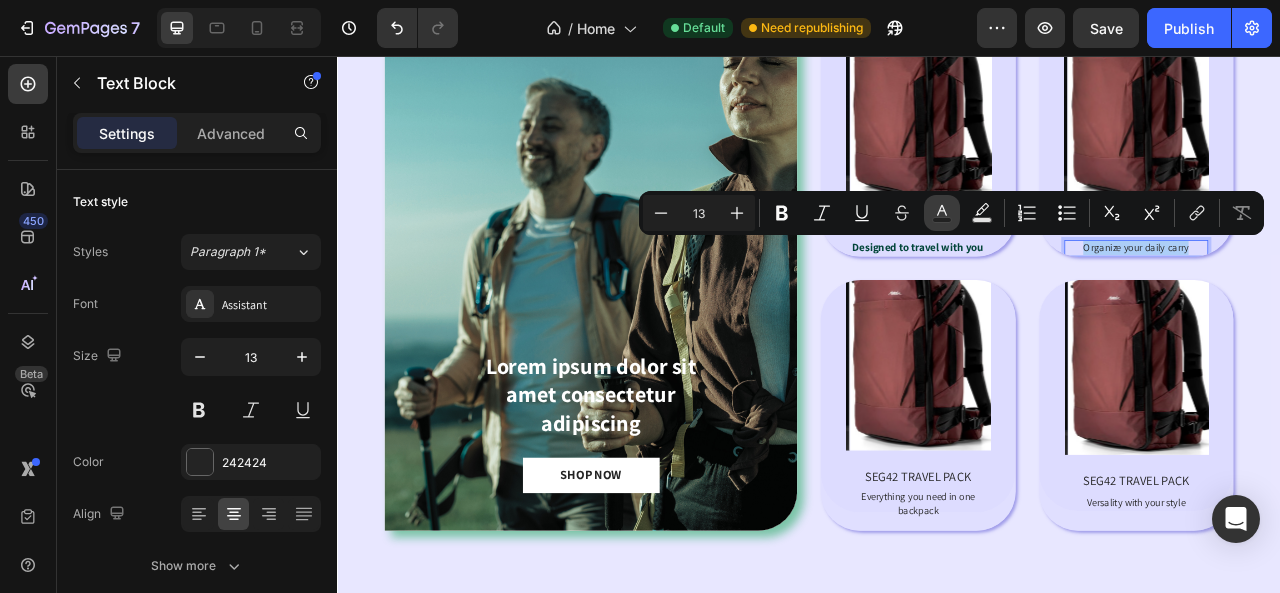 click 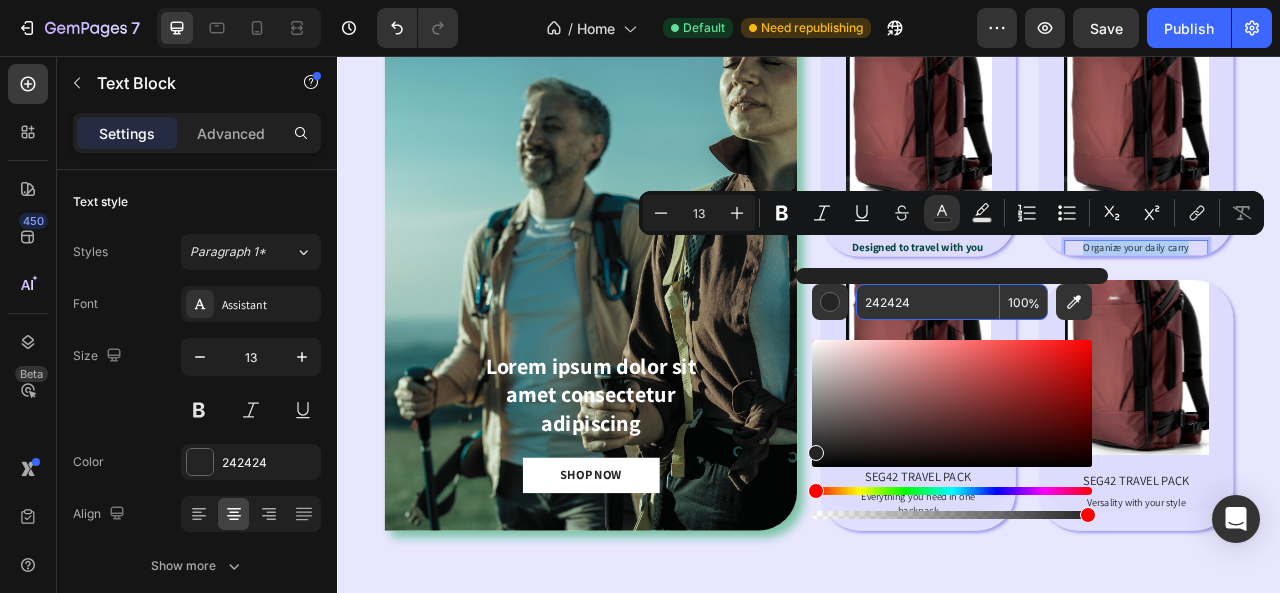 click on "242424" at bounding box center [928, 302] 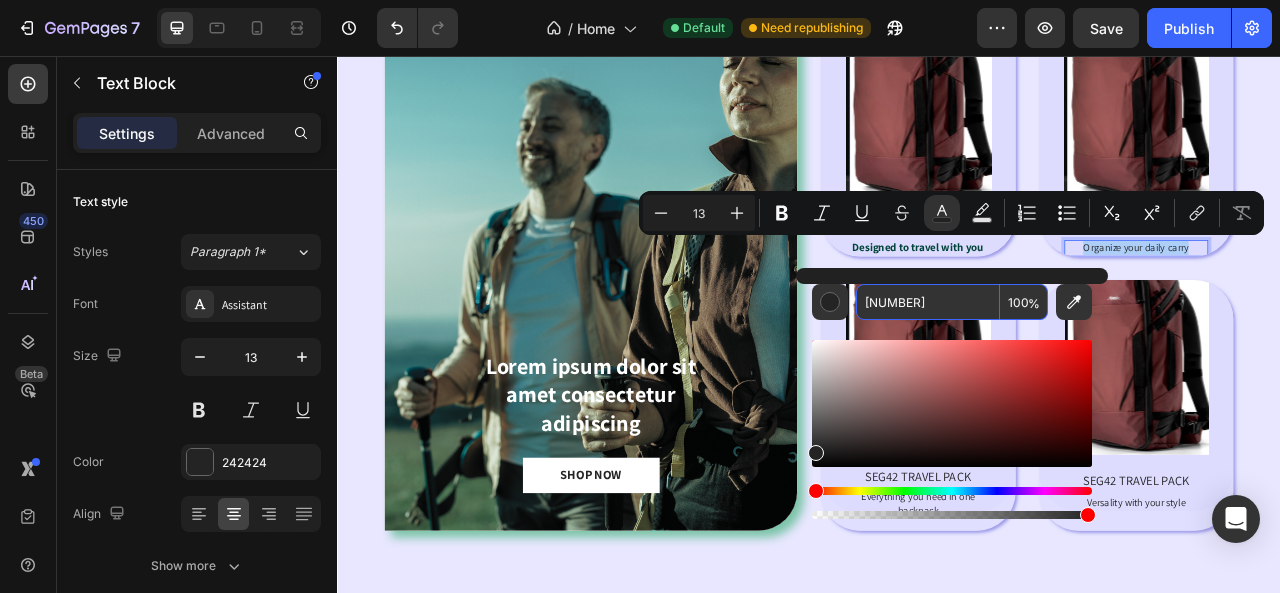 type on "014438" 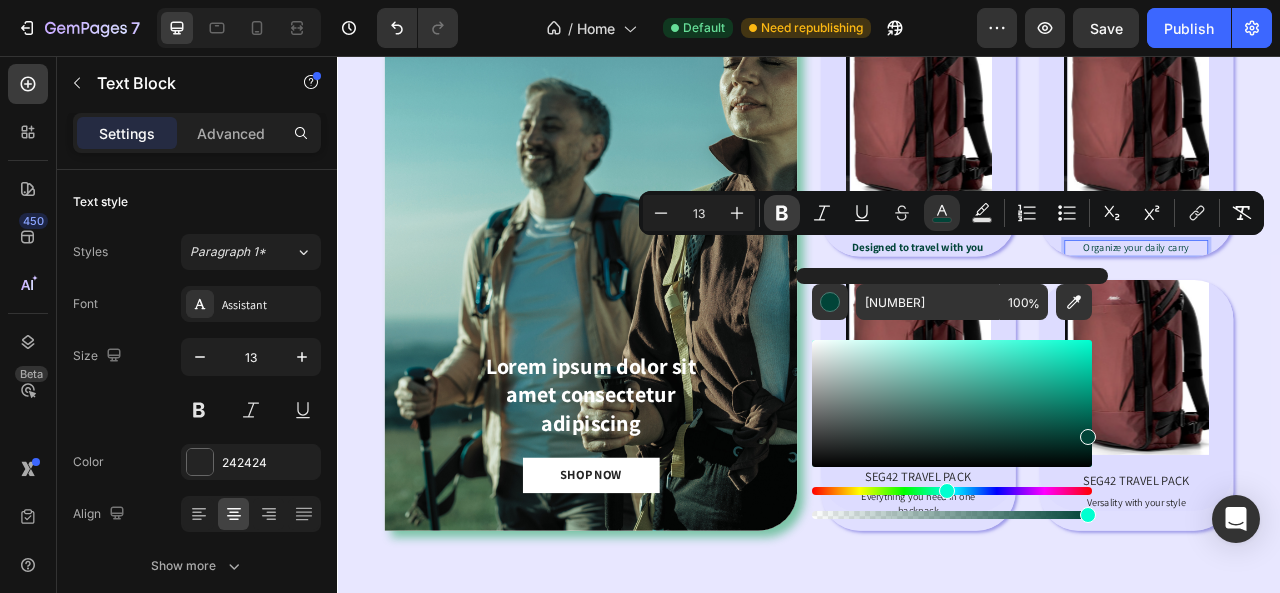 click 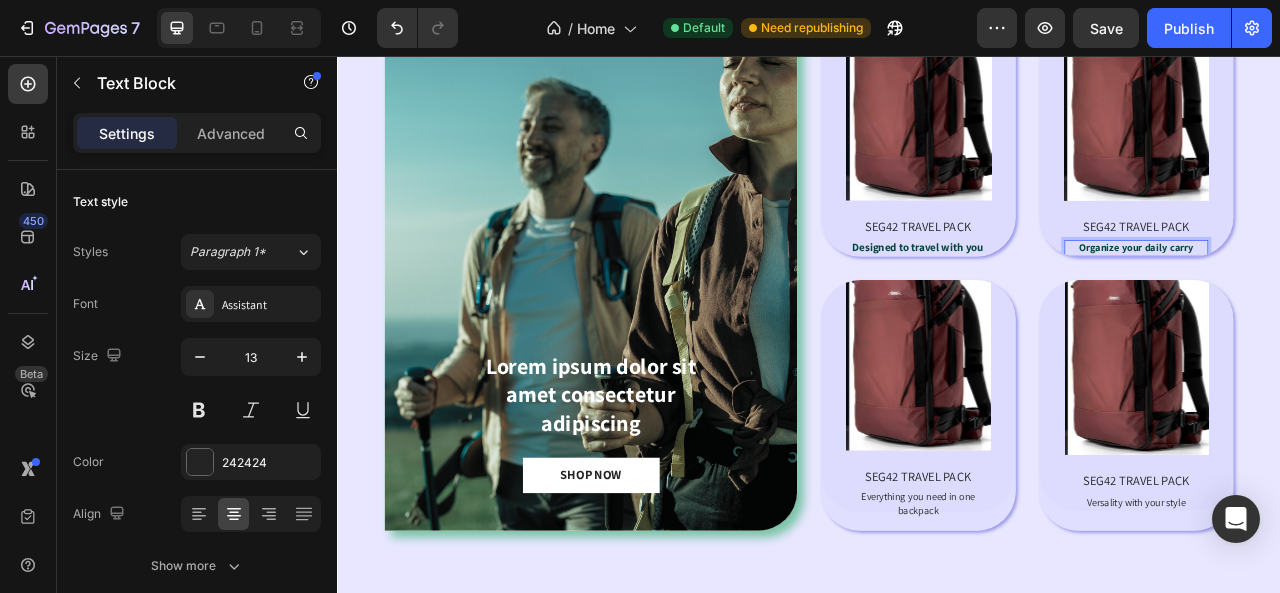 click on "Organize your daily carry" at bounding box center (1354, 300) 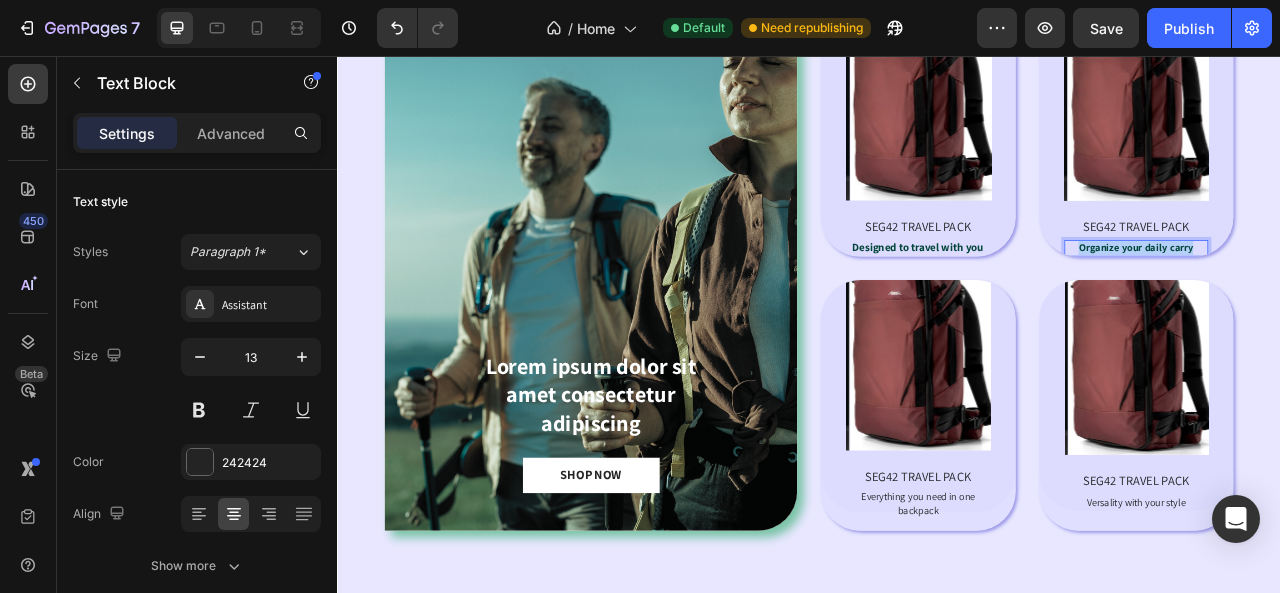 click on "Organize your daily carry" at bounding box center [1354, 300] 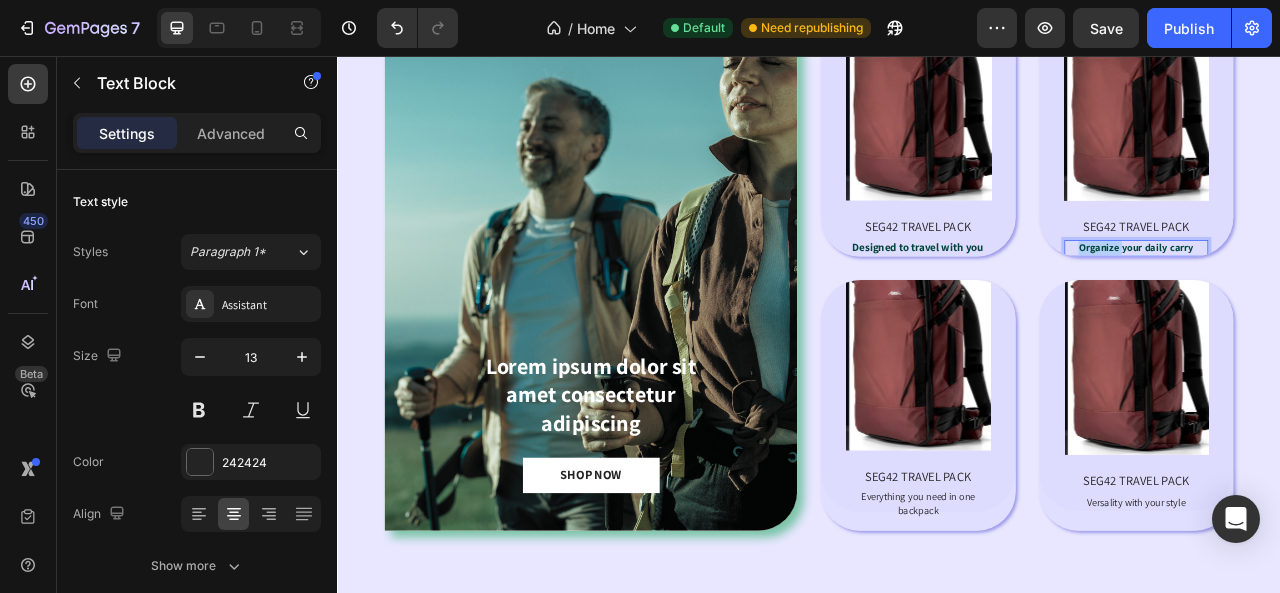 click on "Organize your daily carry" at bounding box center [1353, 299] 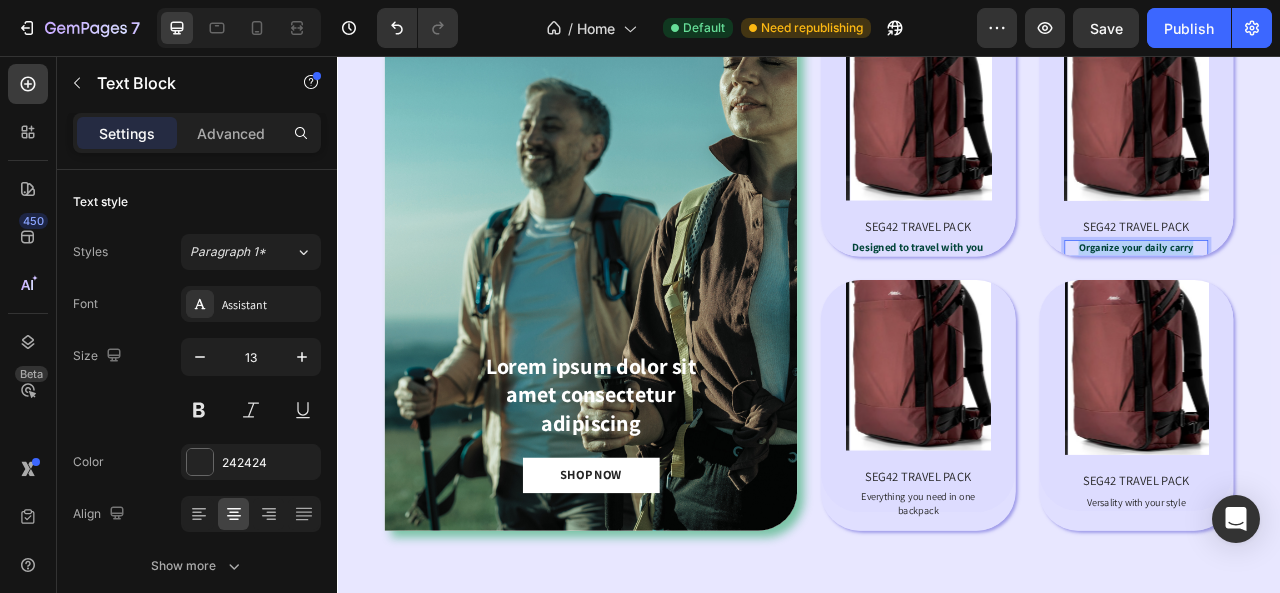 click on "Organize your daily carry" at bounding box center [1353, 299] 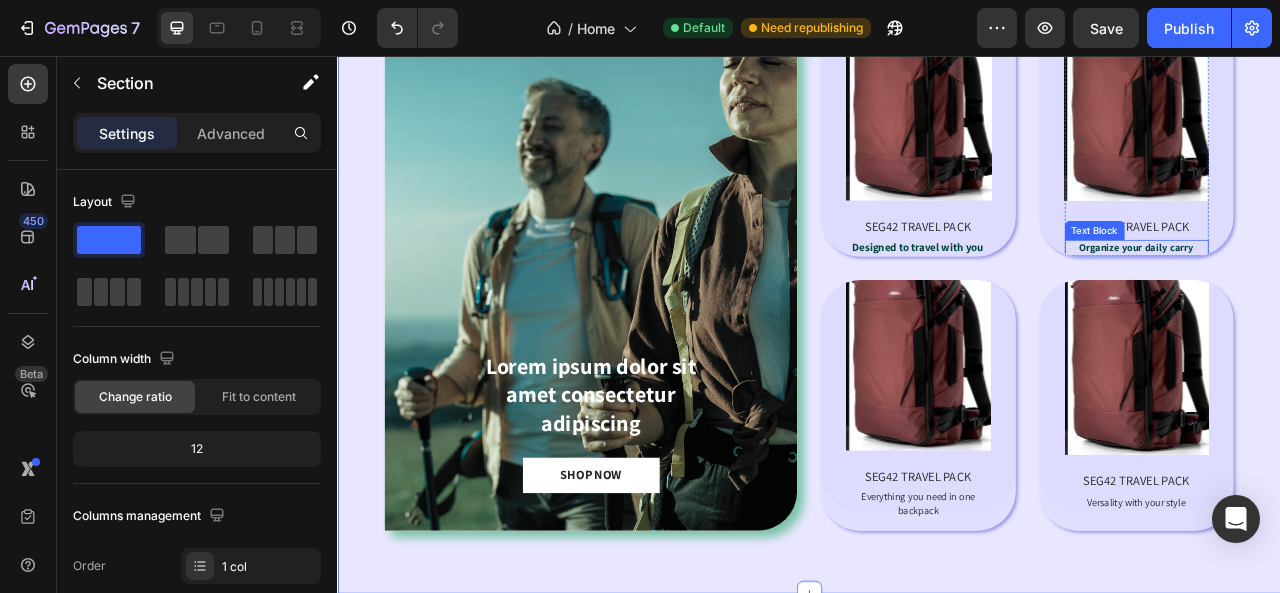click on "Organize your daily carry" at bounding box center [1353, 299] 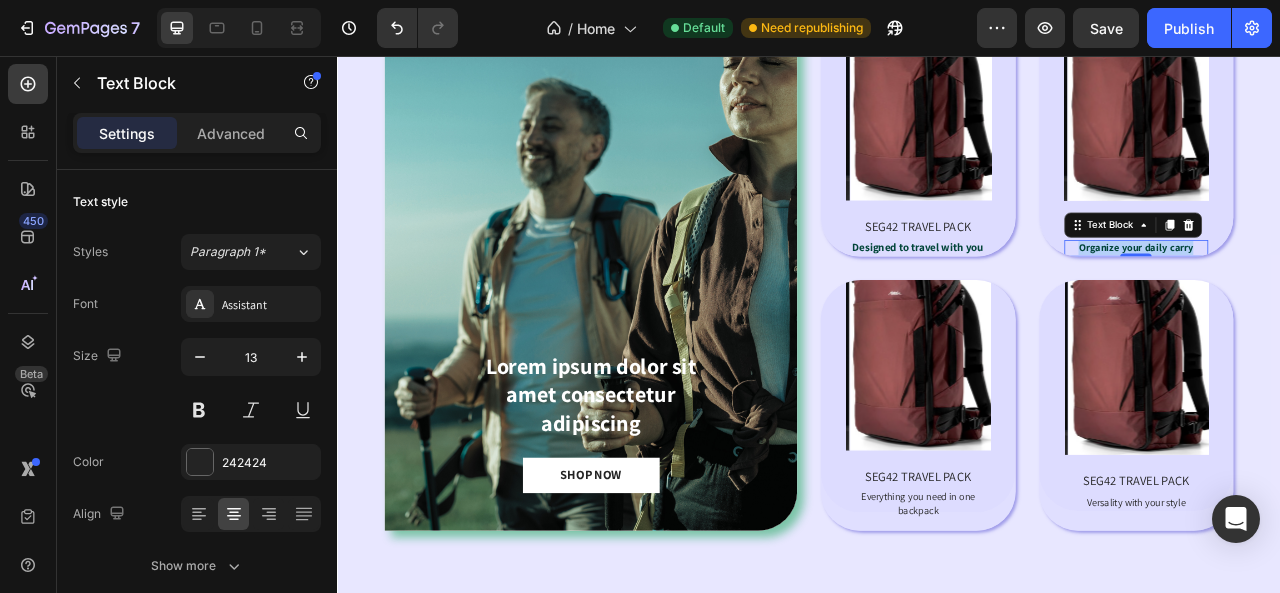 click on "Organize your daily carry" at bounding box center [1353, 299] 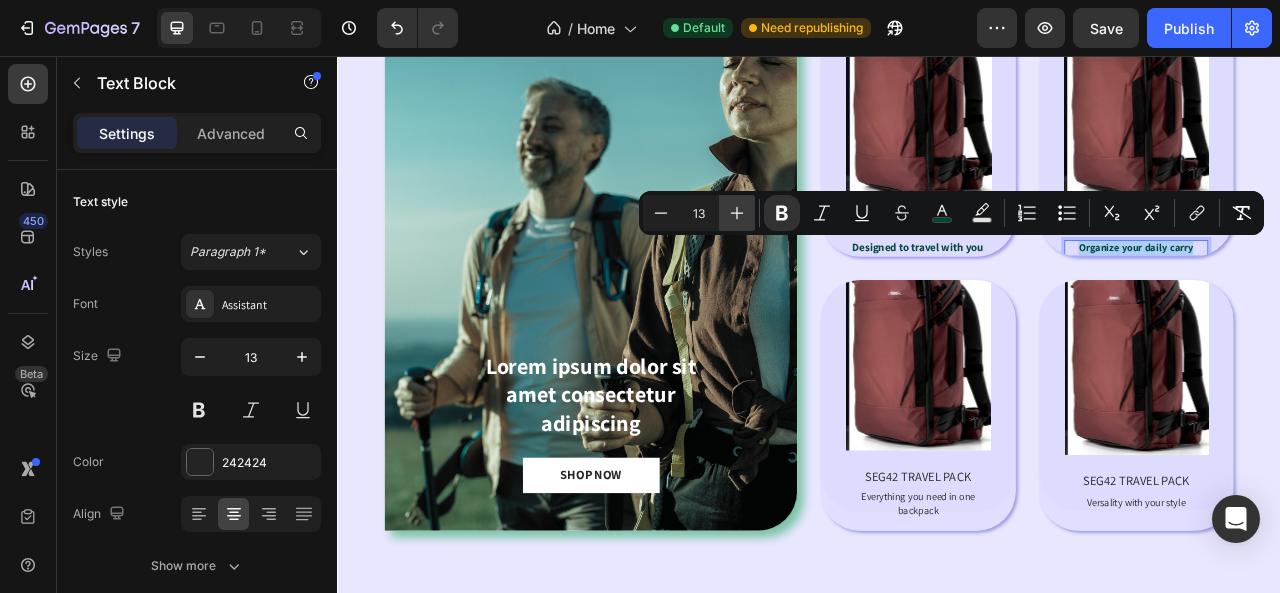 click 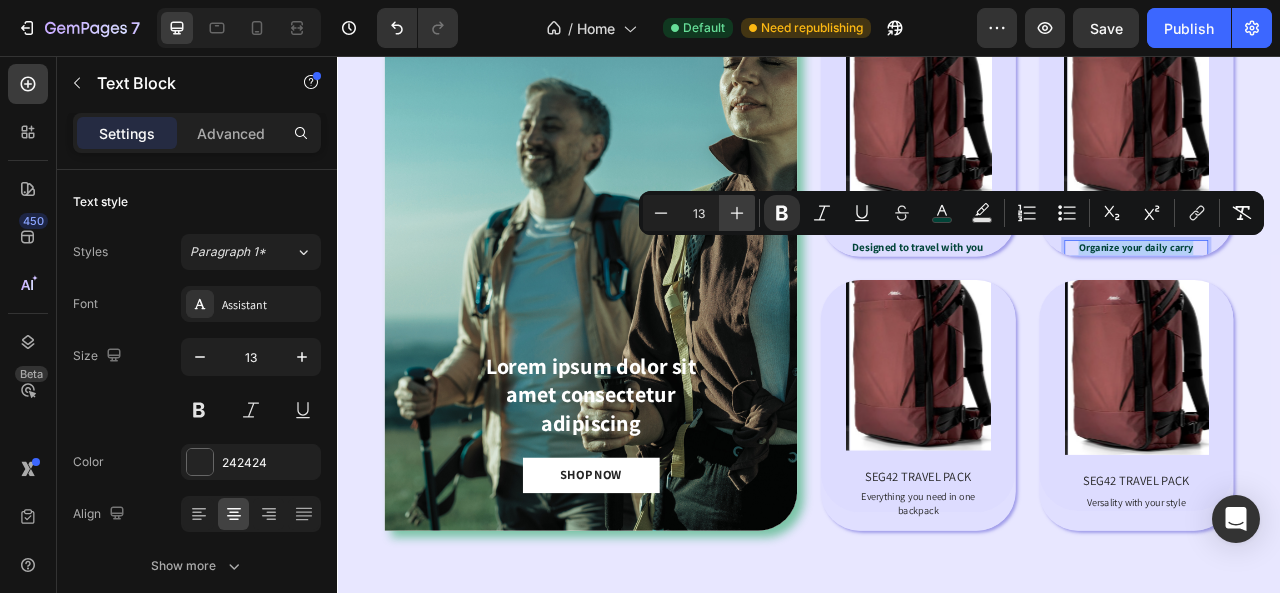 type on "14" 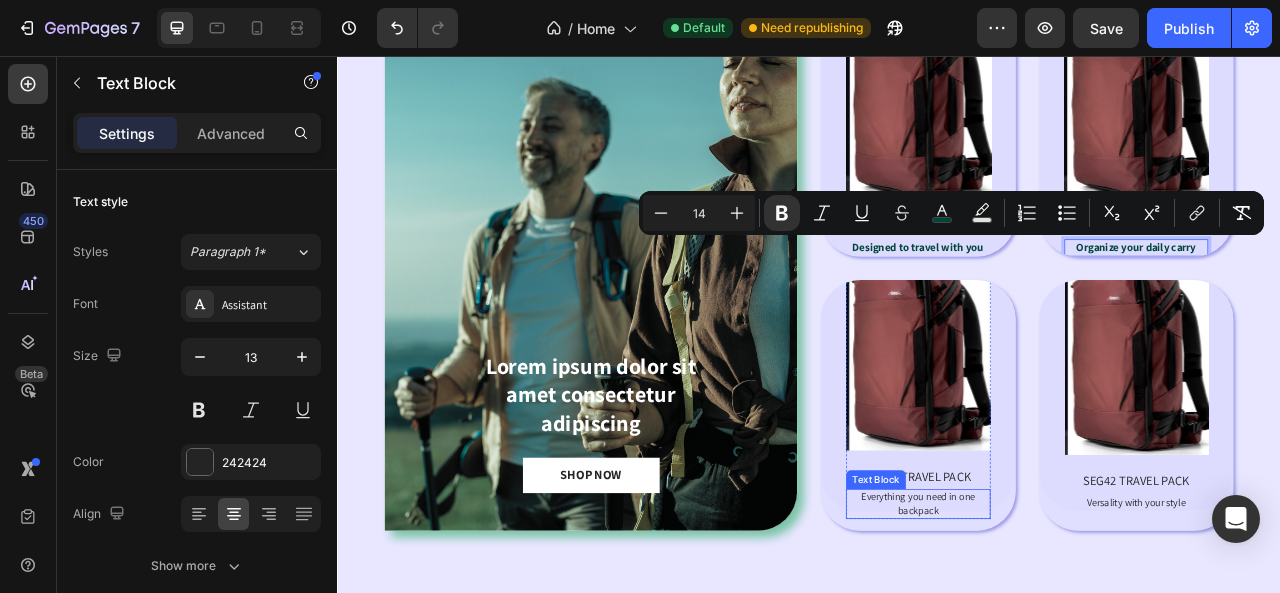 click on "Everything you need in one backpack" at bounding box center [1076, 626] 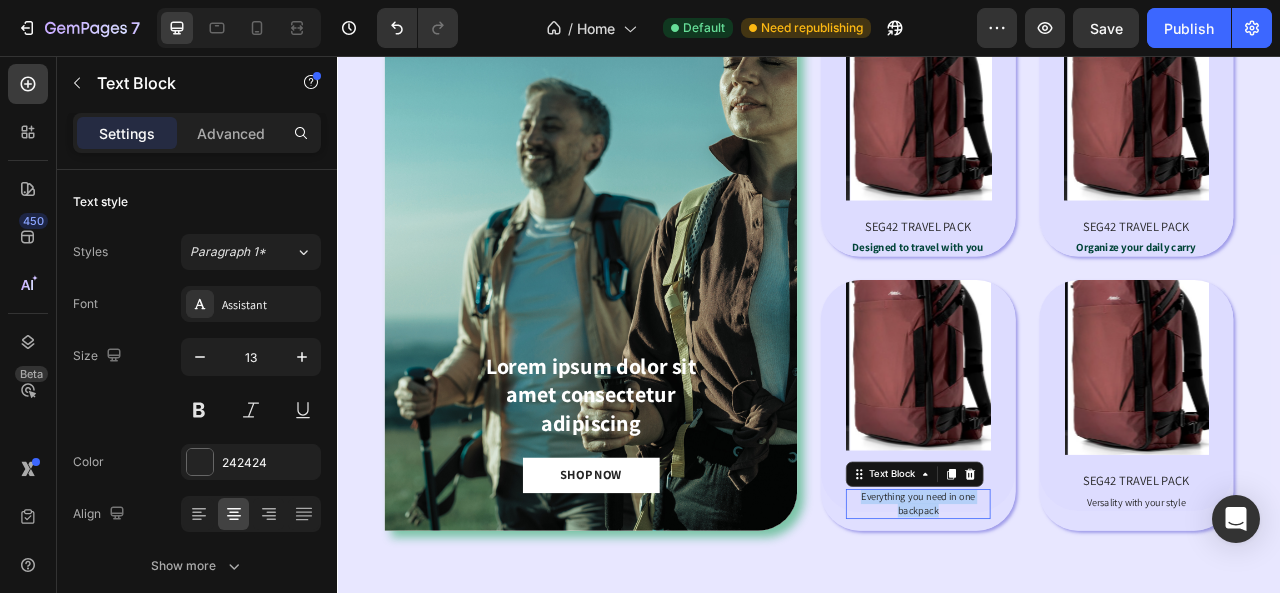 click on "Everything you need in one backpack" at bounding box center [1076, 626] 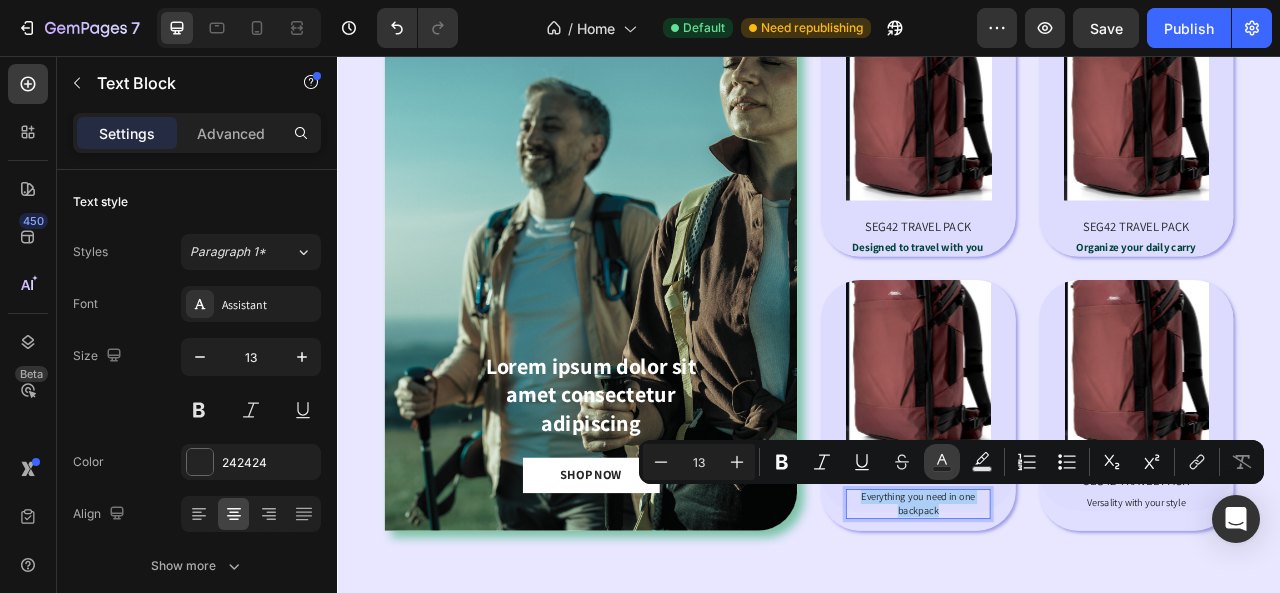 click on "Text Color" at bounding box center (942, 462) 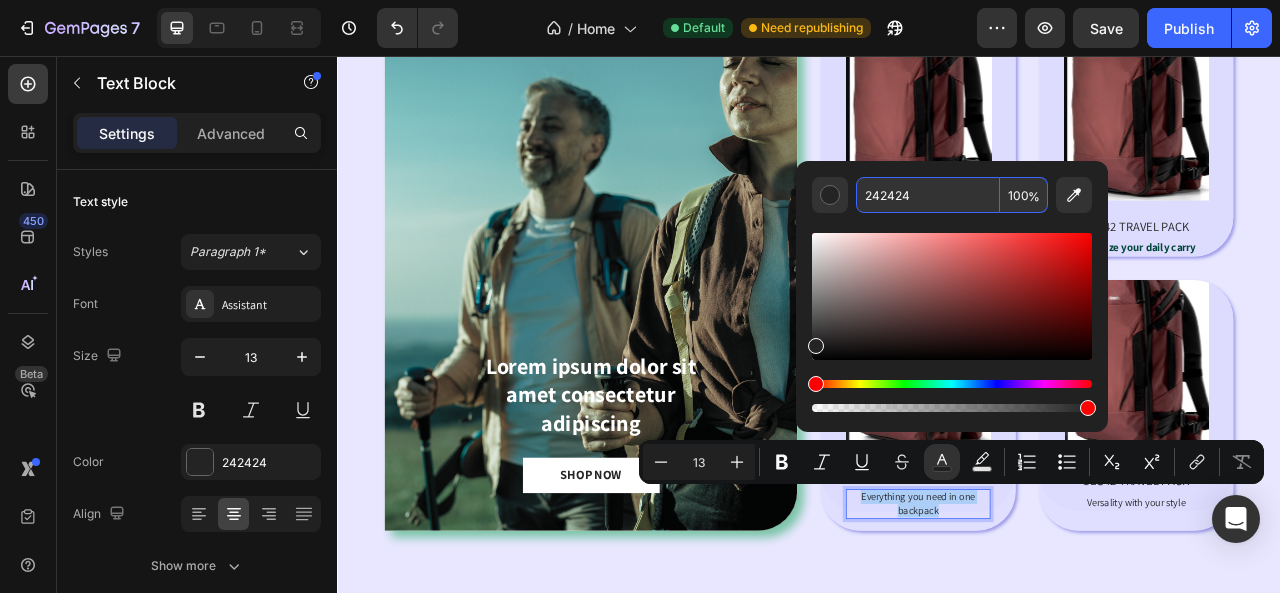 click on "242424" at bounding box center [928, 195] 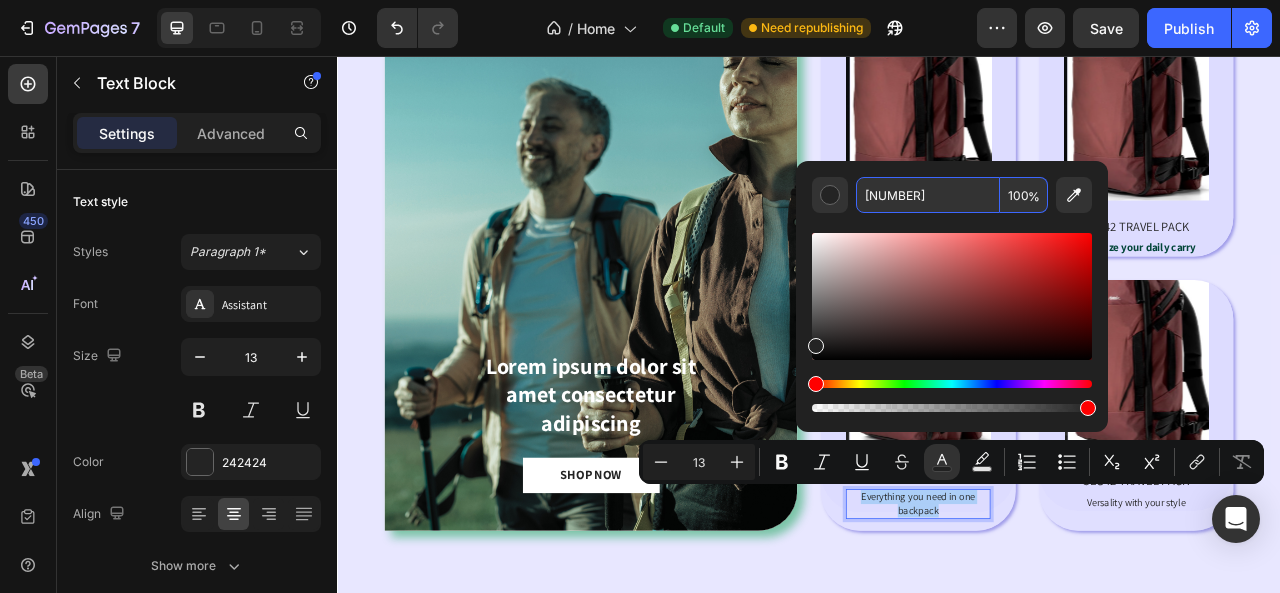 type on "014438" 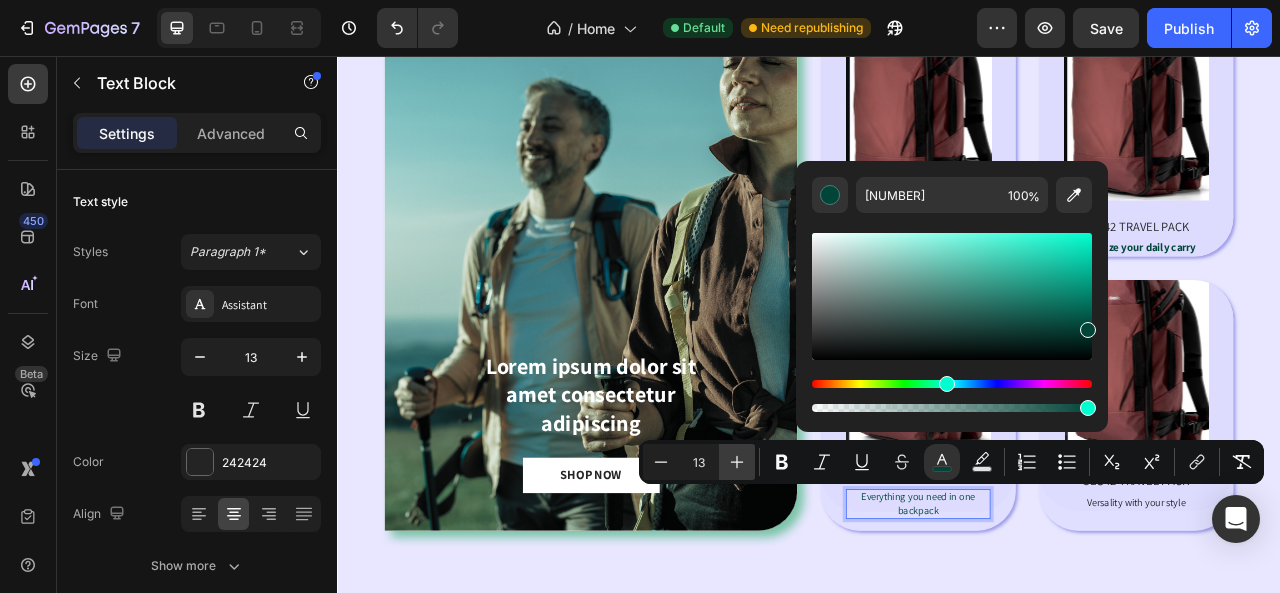 click 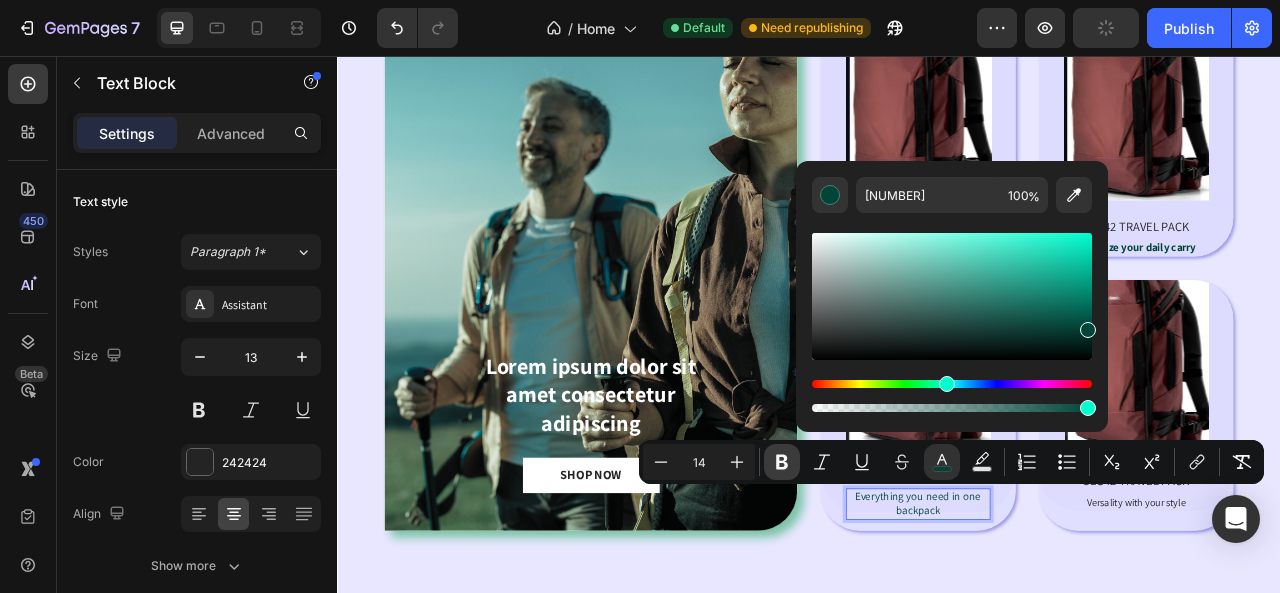 click 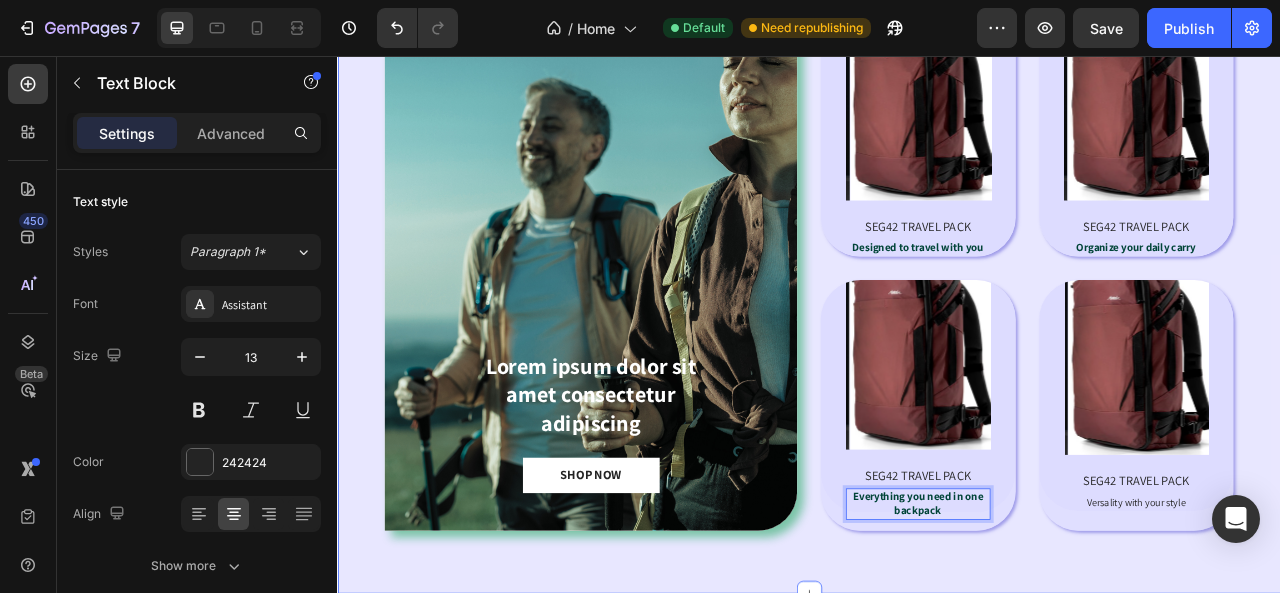 click on "⁠⁠⁠⁠⁠⁠⁠ DESIGNED FOR ONE BAG TRAVEL Heading Lorem ipsum dolor sit amet consectetur adipiscing Text Block SHOP NOW Button Hero Banner Product Images SEG42 TRAVEL PACK Product Title Designed to travel with you Text Block Product Hero Banner Product Images SEG42 TRAVEL PACK Product Title Organize your daily carry Text Block Product Hero Banner Row Product Images SEG42 TRAVEL PACK Product Title Everything you need in one backpack Text Block   0 Product Hero Banner Product Images SEG42 TRAVEL PACK Product Title Versality with your style Text Block Product Hero Banner Row Row Section 3" at bounding box center [937, 273] 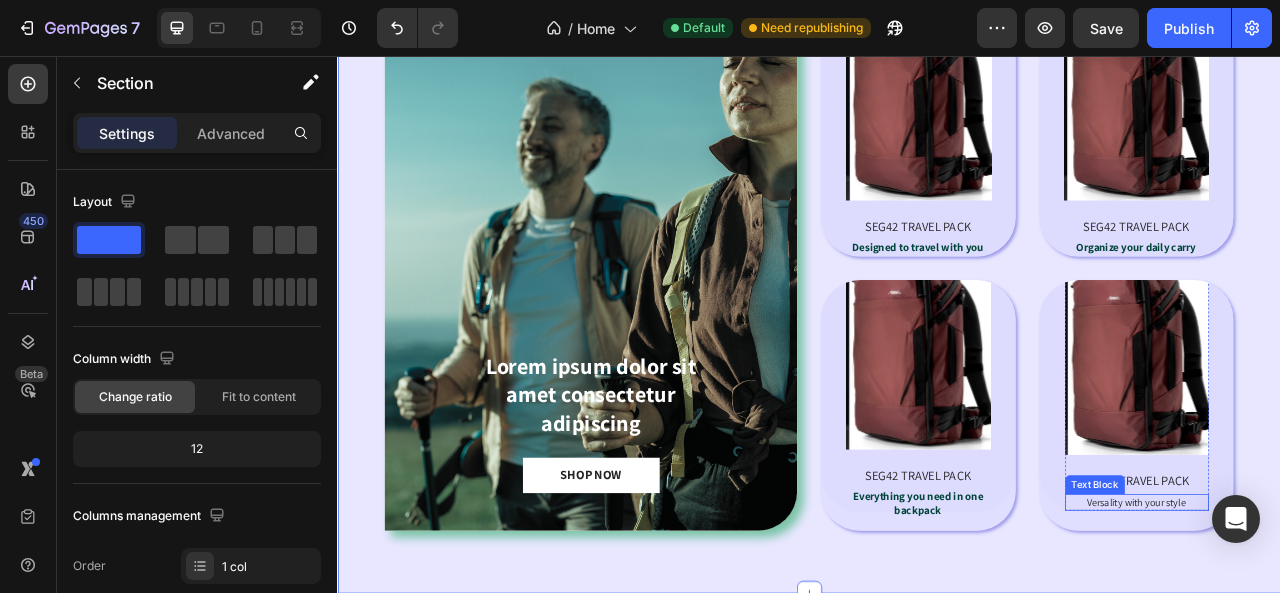 click on "Versality with your style" at bounding box center (1354, 624) 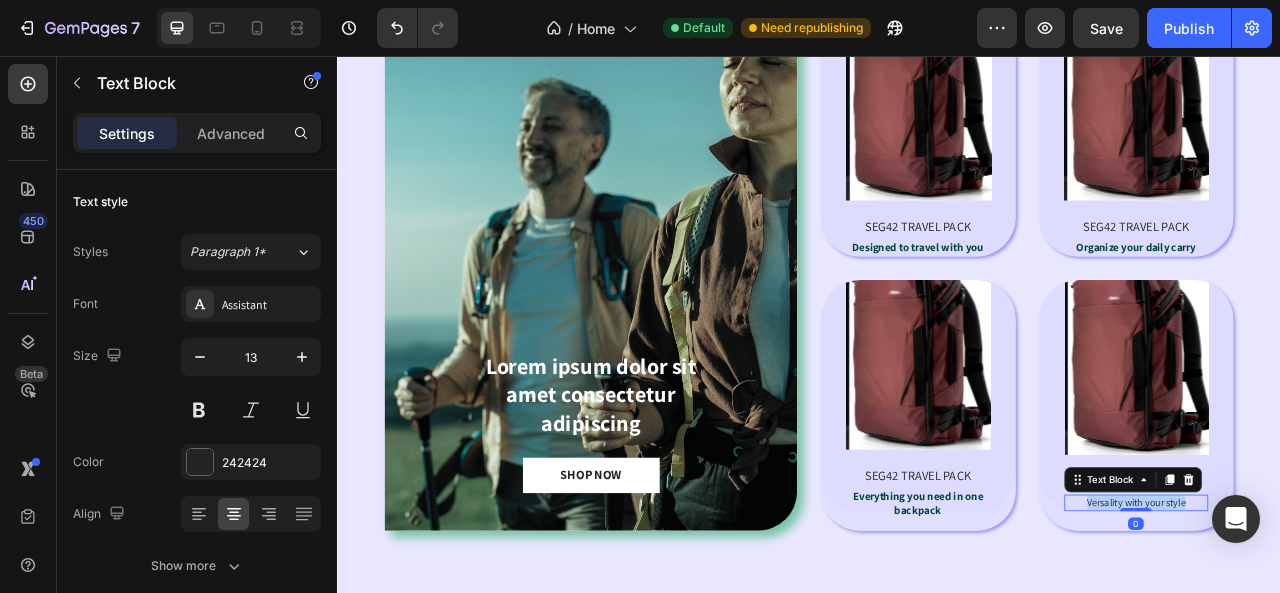 click on "Versality with your style" at bounding box center (1354, 624) 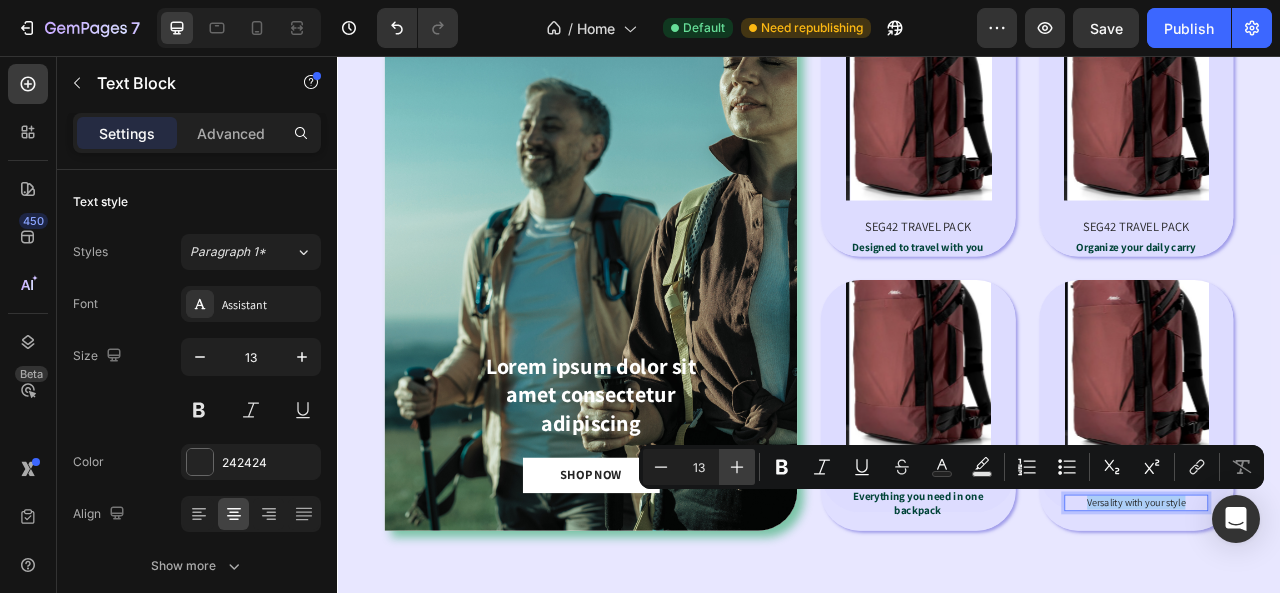 click on "Plus" at bounding box center (737, 467) 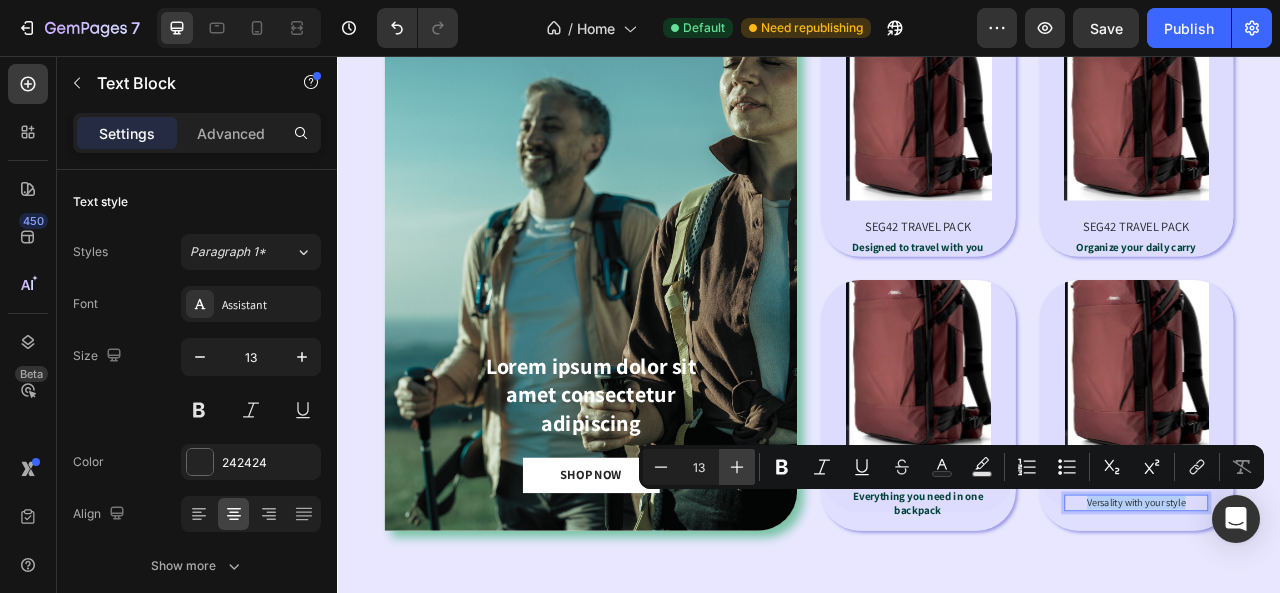 type on "14" 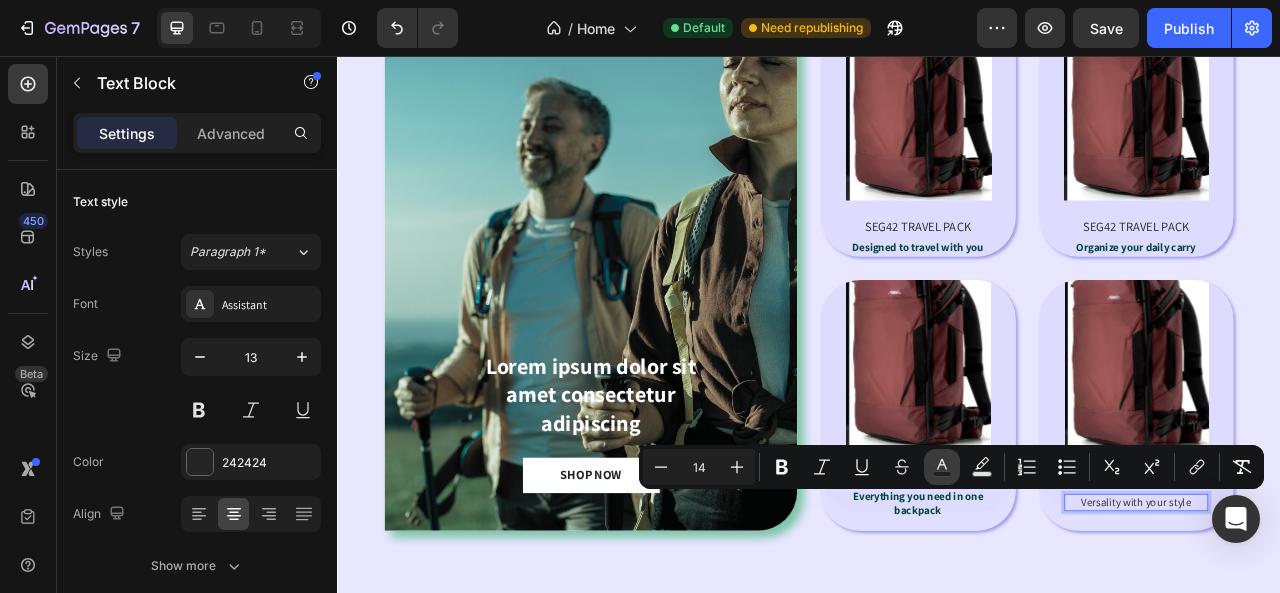 click 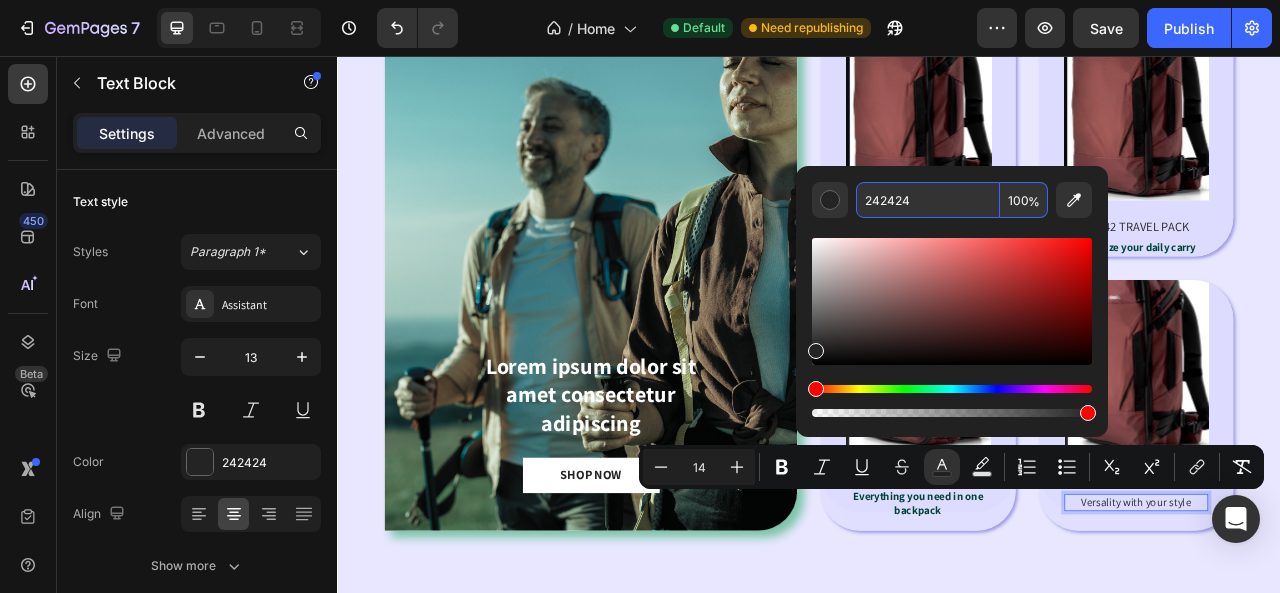 click on "242424" at bounding box center [928, 200] 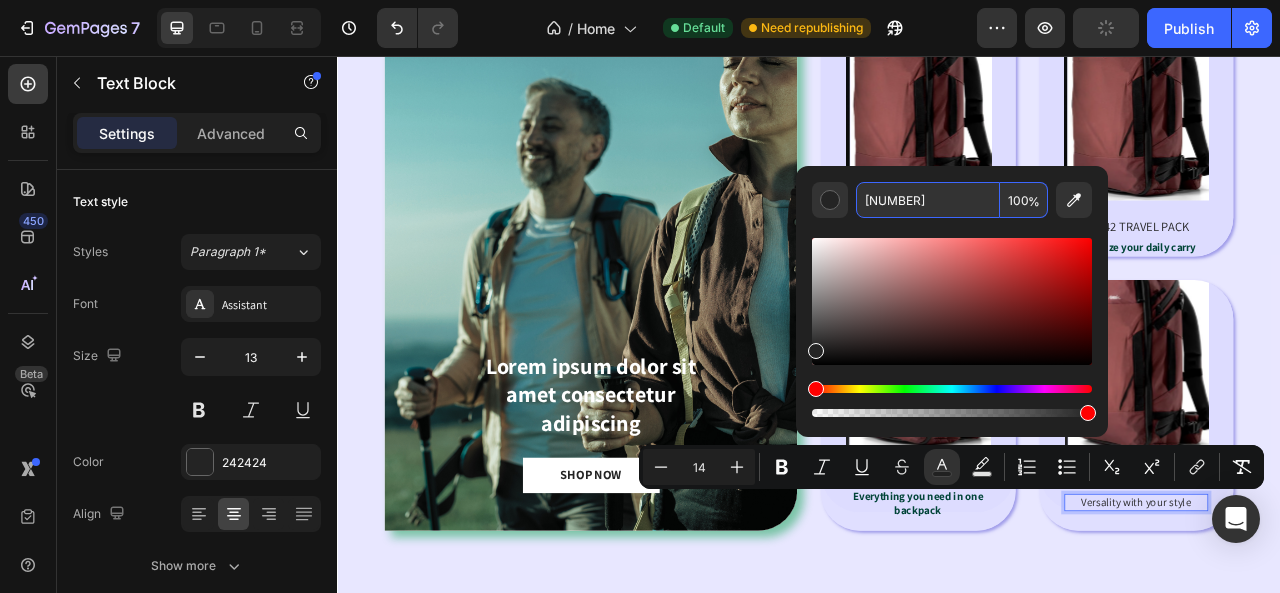 type on "014438" 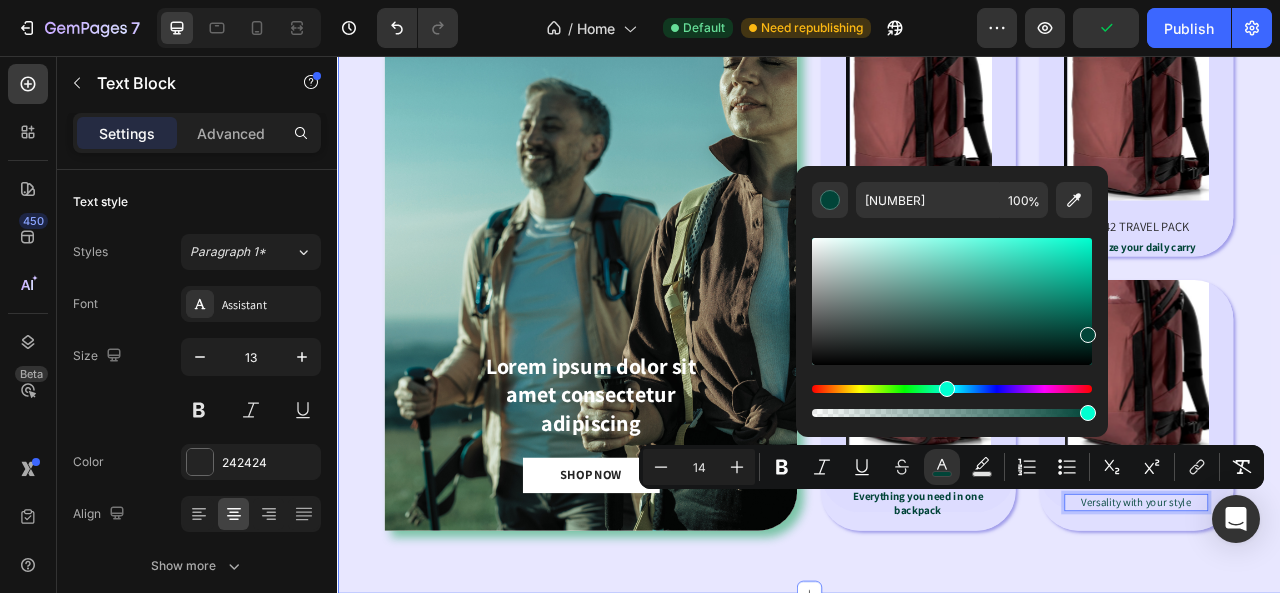 click on "⁠⁠⁠⁠⁠⁠⁠ DESIGNED FOR ONE BAG TRAVEL Heading Lorem ipsum dolor sit amet consectetur adipiscing Text Block SHOP NOW Button Hero Banner Product Images SEG42 TRAVEL PACK Product Title Designed to travel with you Text Block Product Hero Banner Product Images SEG42 TRAVEL PACK Product Title Organize your daily carry Text Block Product Hero Banner Row Product Images SEG42 TRAVEL PACK Product Title Everything you need in one backpack Text Block Product Hero Banner Product Images SEG42 TRAVEL PACK Product Title Versality with your style Text Block   0 Product Hero Banner Row Row Section 3" at bounding box center [937, 273] 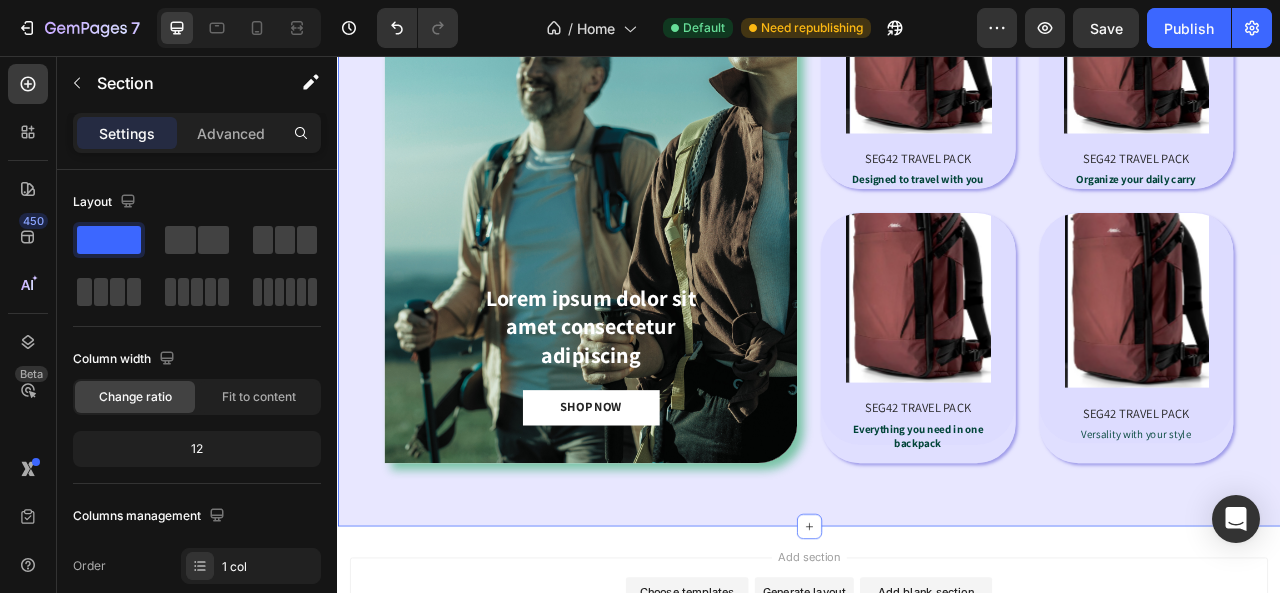 scroll, scrollTop: 1418, scrollLeft: 0, axis: vertical 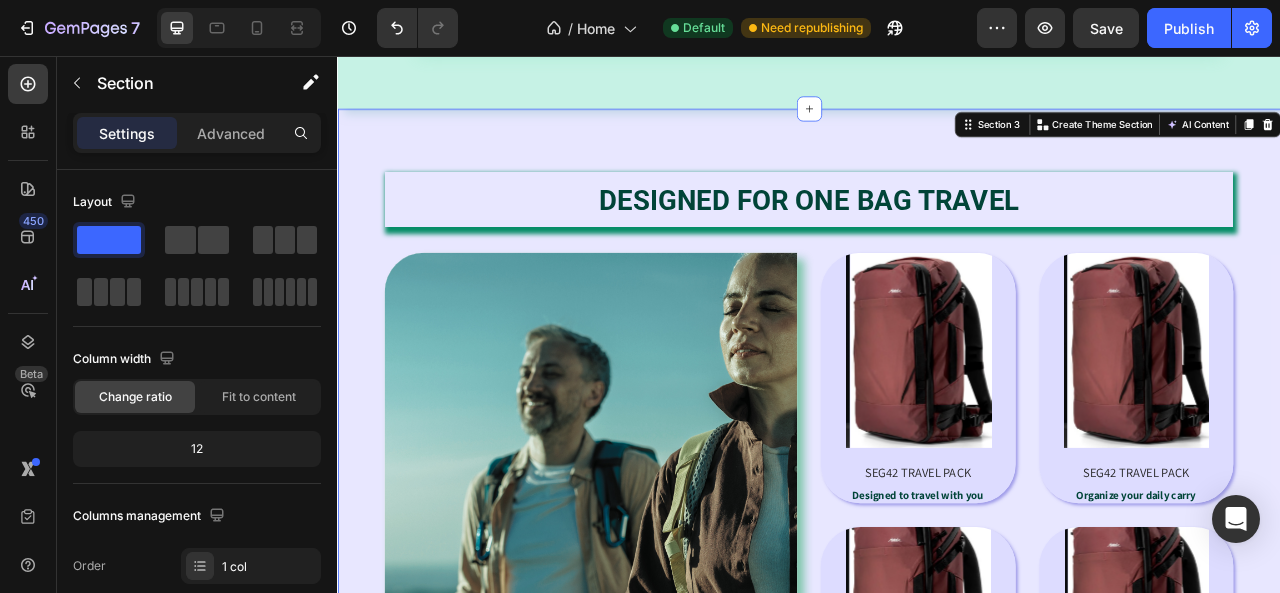 click on "⁠⁠⁠⁠⁠⁠⁠ DESIGNED FOR ONE BAG TRAVEL Heading Lorem ipsum dolor sit amet consectetur adipiscing Text Block SHOP NOW Button Hero Banner Product Images SEG42 TRAVEL PACK Product Title Designed to travel with you Text Block Product Hero Banner Product Images SEG42 TRAVEL PACK Product Title Organize your daily carry Text Block Product Hero Banner Row Product Images SEG42 TRAVEL PACK Product Title Everything you need in one backpack Text Block Product Hero Banner Product Images SEG42 TRAVEL PACK Product Title Versality with your style Text Block Product Hero Banner Row Row Section 3   You can create reusable sections Create Theme Section AI Content Write with GemAI What would you like to describe here? Tone and Voice Persuasive Product SEG42 TRAVEL PACK Show more Generate" at bounding box center (937, 588) 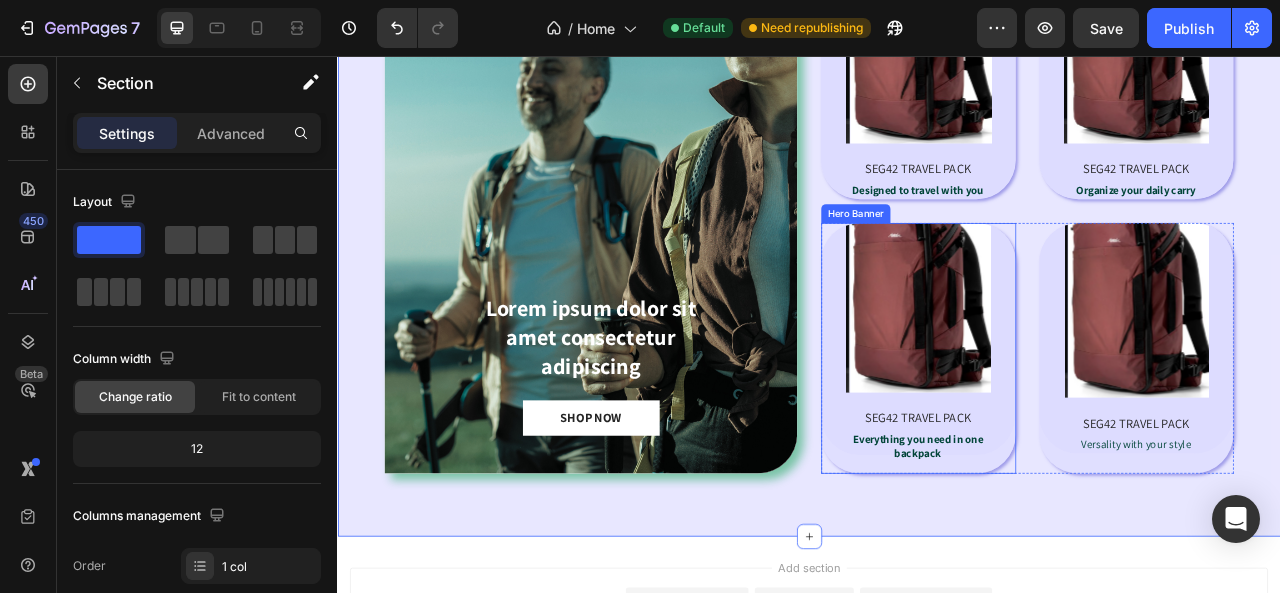 scroll, scrollTop: 2018, scrollLeft: 0, axis: vertical 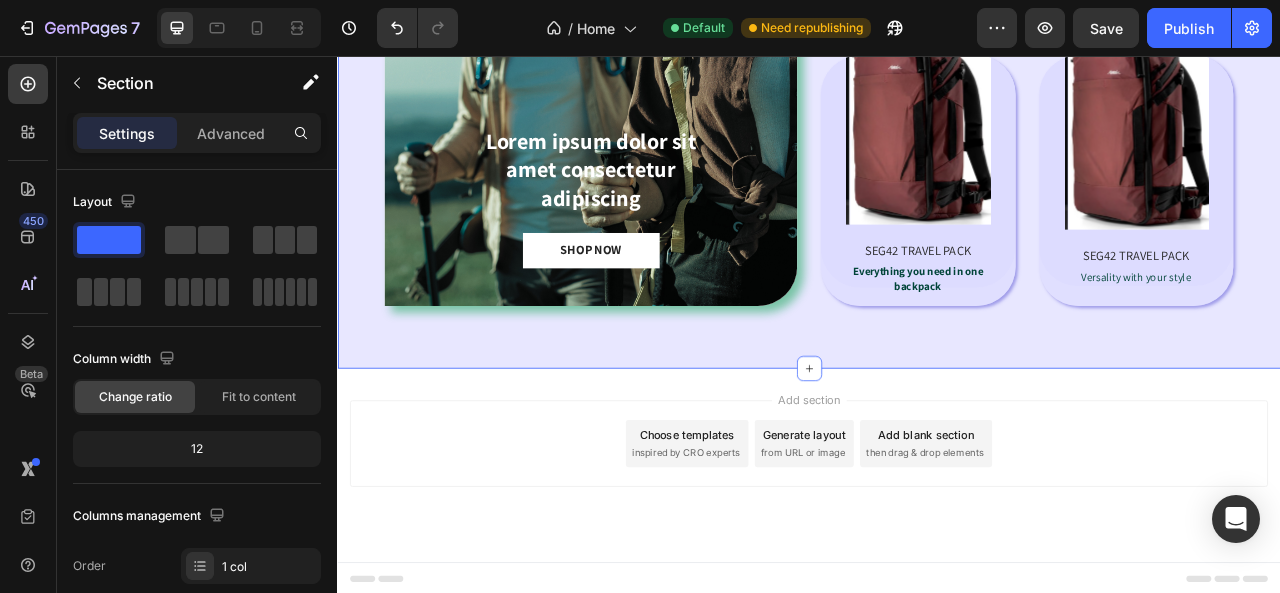 click on "⁠⁠⁠⁠⁠⁠⁠ DESIGNED FOR ONE BAG TRAVEL Heading Lorem ipsum dolor sit amet consectetur adipiscing Text Block SHOP NOW Button Hero Banner Product Images SEG42 TRAVEL PACK Product Title Designed to travel with you Text Block Product Hero Banner Product Images SEG42 TRAVEL PACK Product Title Organize your daily carry Text Block Product Hero Banner Row Product Images SEG42 TRAVEL PACK Product Title Everything you need in one backpack Text Block Product Hero Banner Product Images SEG42 TRAVEL PACK Product Title Versality with your style Text Block Product Hero Banner Row Row Section 3   You can create reusable sections Create Theme Section AI Content Write with GemAI What would you like to describe here? Tone and Voice Persuasive Product SEG42 TRAVEL PACK Show more Generate" at bounding box center (937, -13) 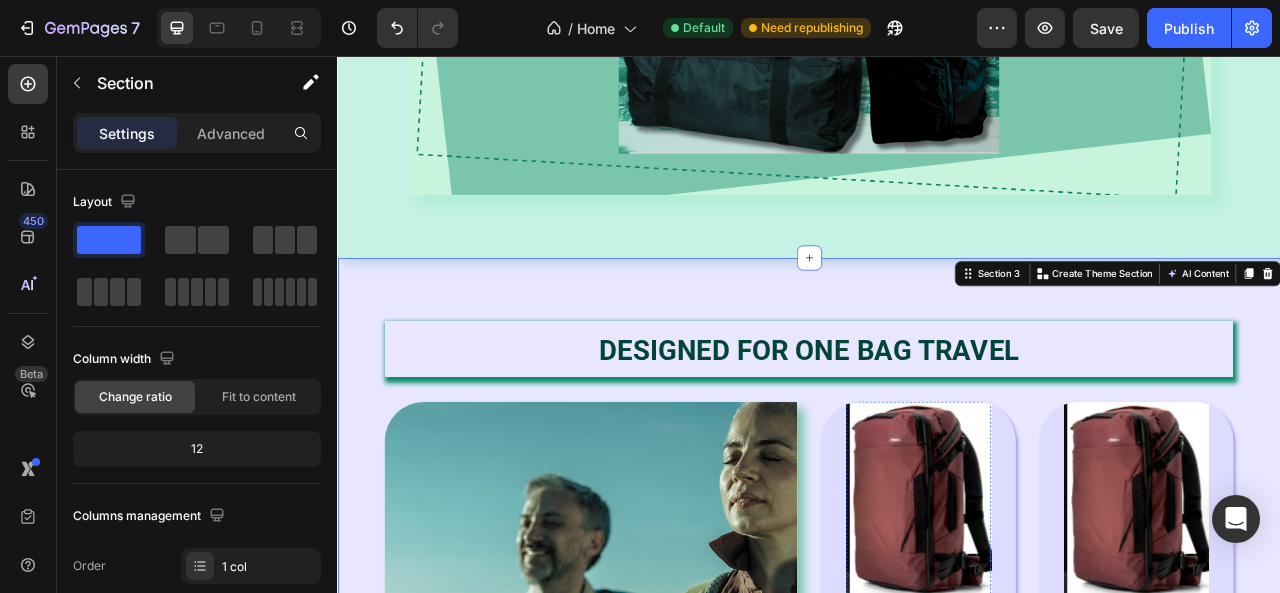 scroll, scrollTop: 1218, scrollLeft: 0, axis: vertical 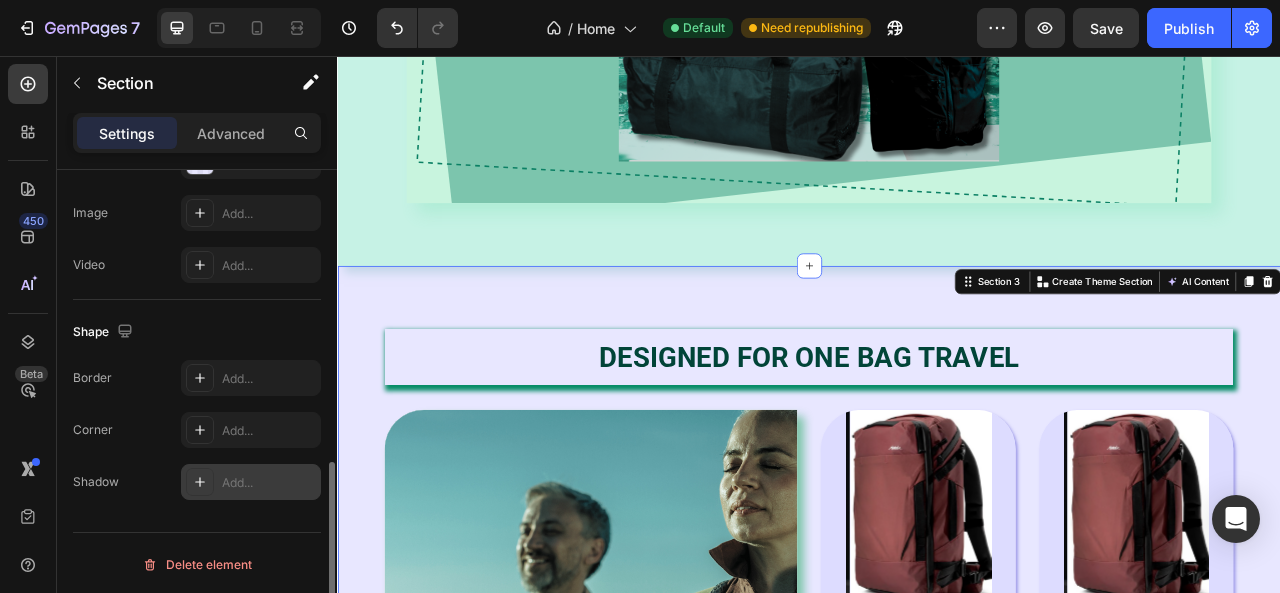 click on "Add..." at bounding box center (269, 483) 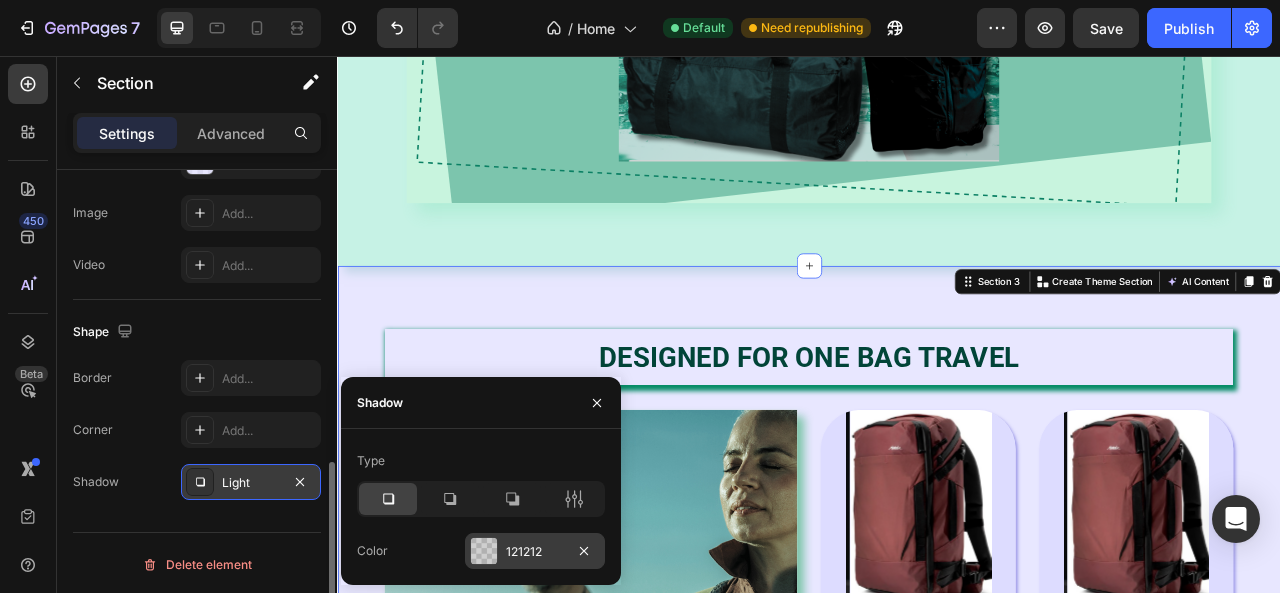 click at bounding box center (484, 551) 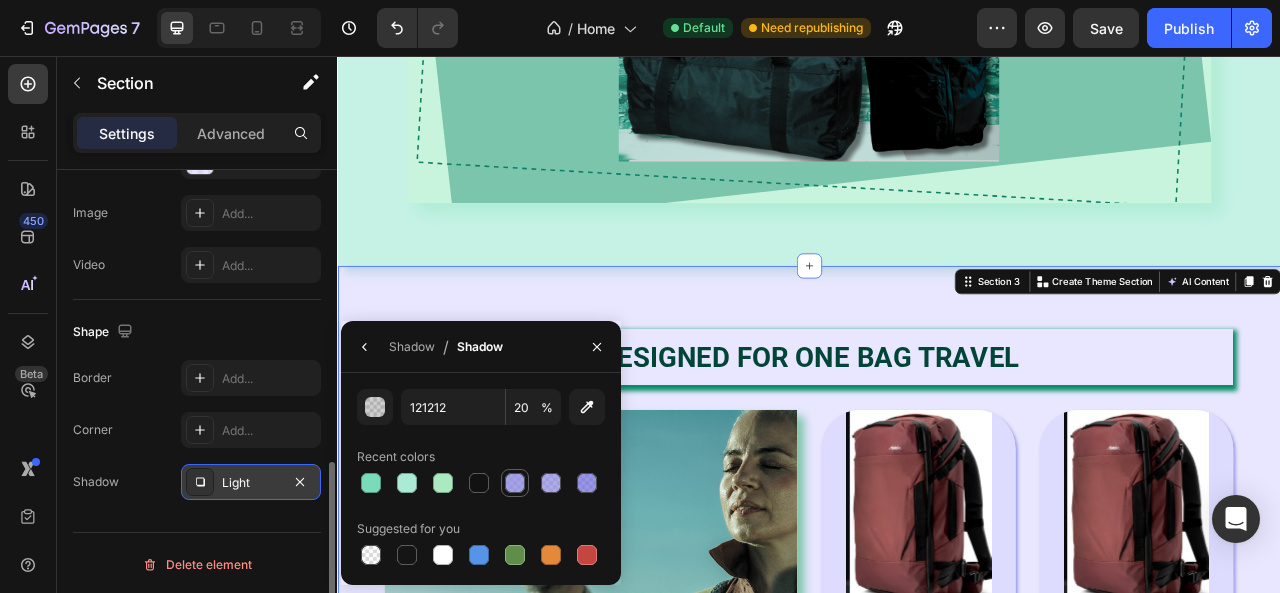 click at bounding box center [515, 483] 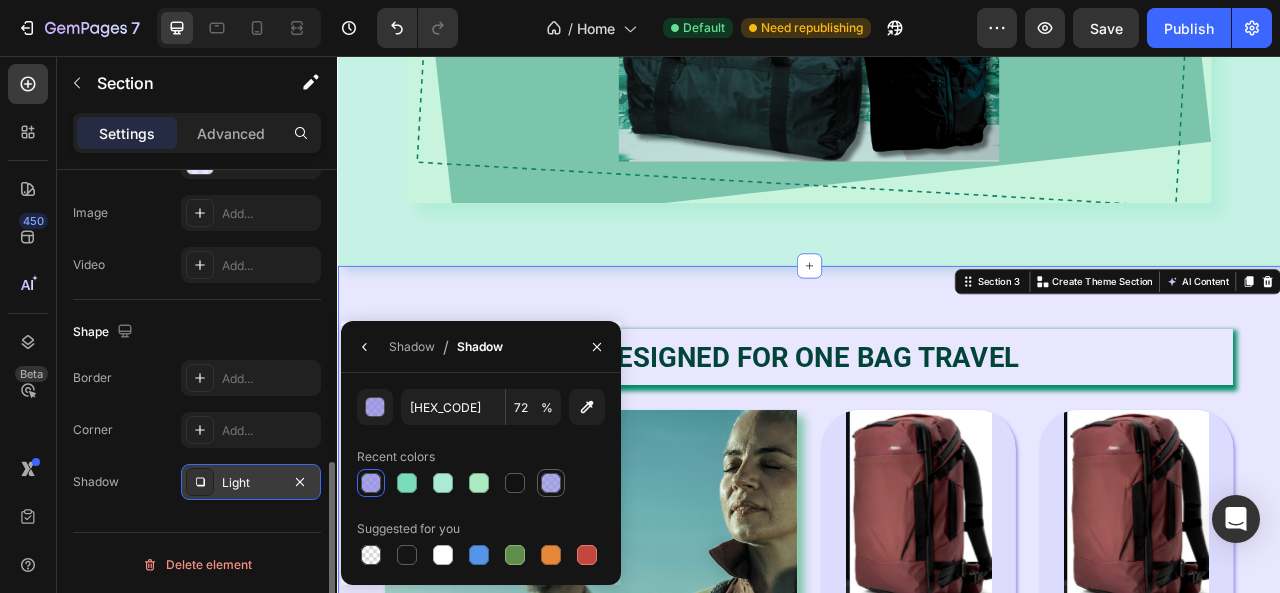 click at bounding box center (551, 483) 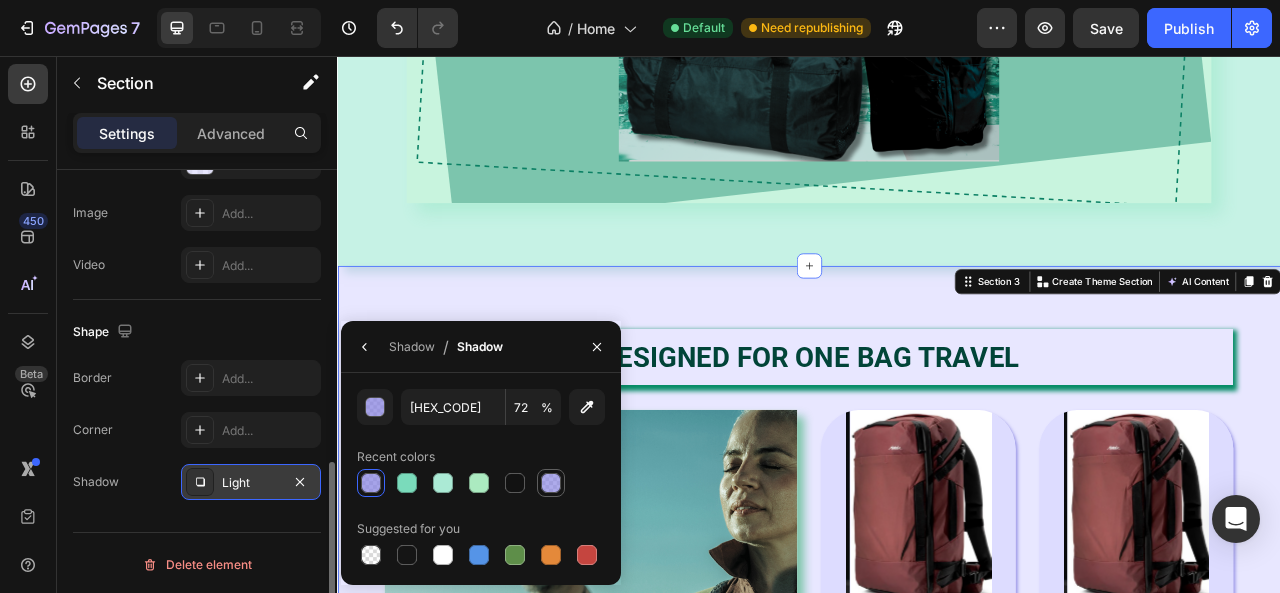 type on "66" 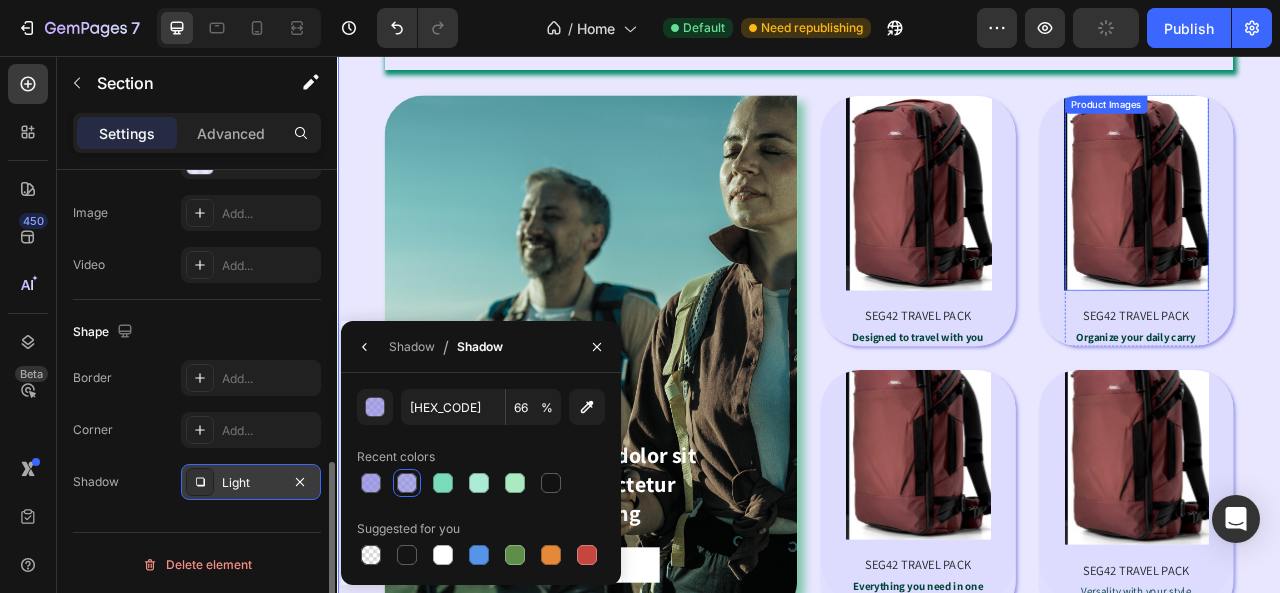 scroll, scrollTop: 1918, scrollLeft: 0, axis: vertical 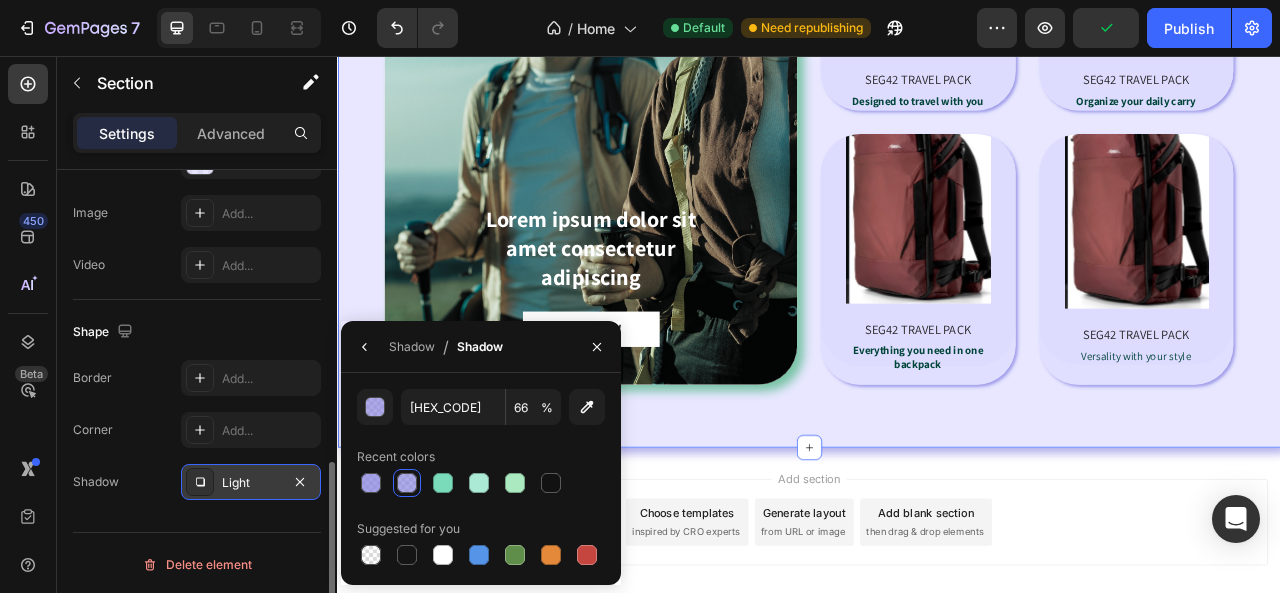 click on "Add section Choose templates inspired by CRO experts Generate layout from URL or image Add blank section then drag & drop elements" at bounding box center (937, 649) 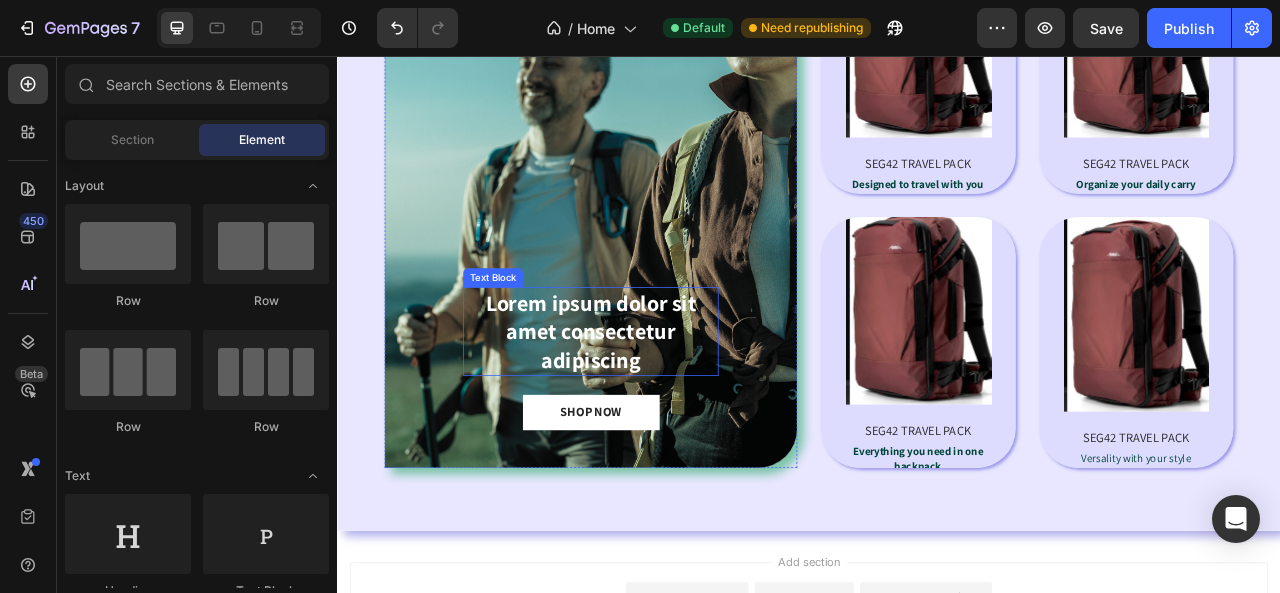 scroll, scrollTop: 1818, scrollLeft: 0, axis: vertical 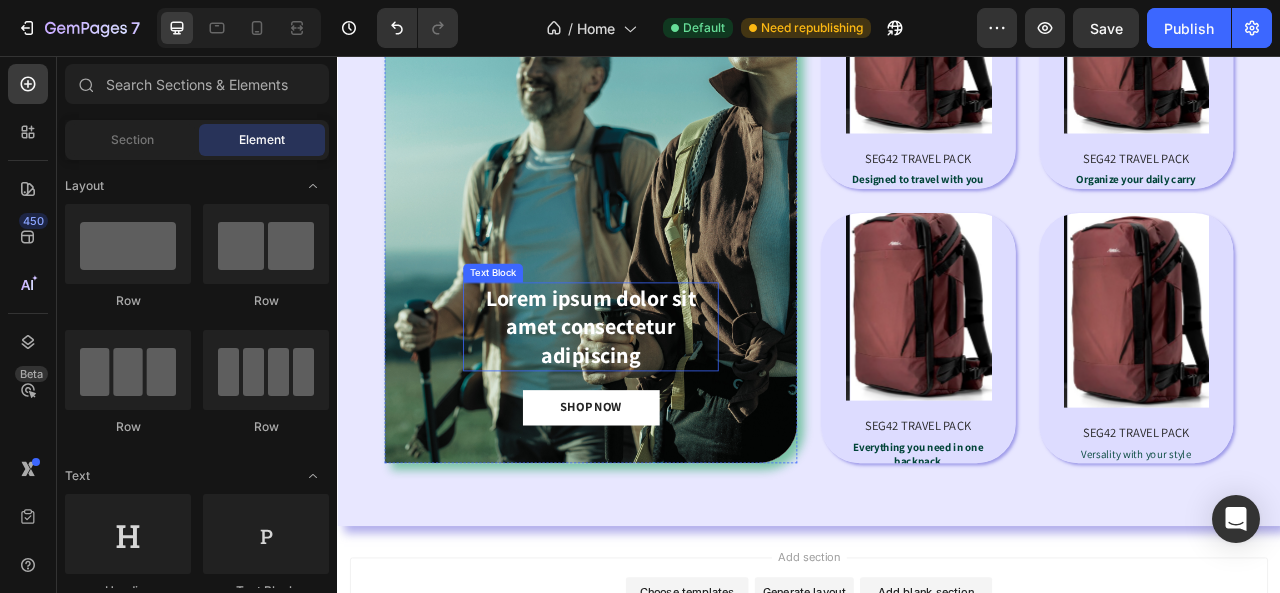 click on "Lorem ipsum dolor sit amet consectetur adipiscing" at bounding box center (659, 400) 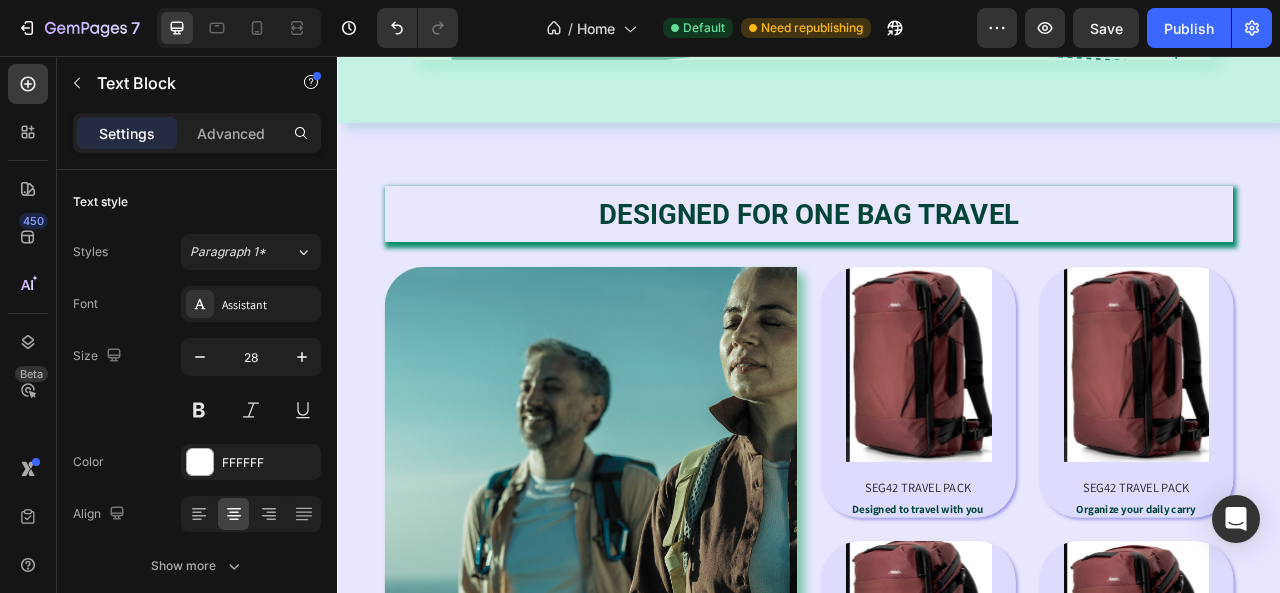 scroll, scrollTop: 1700, scrollLeft: 0, axis: vertical 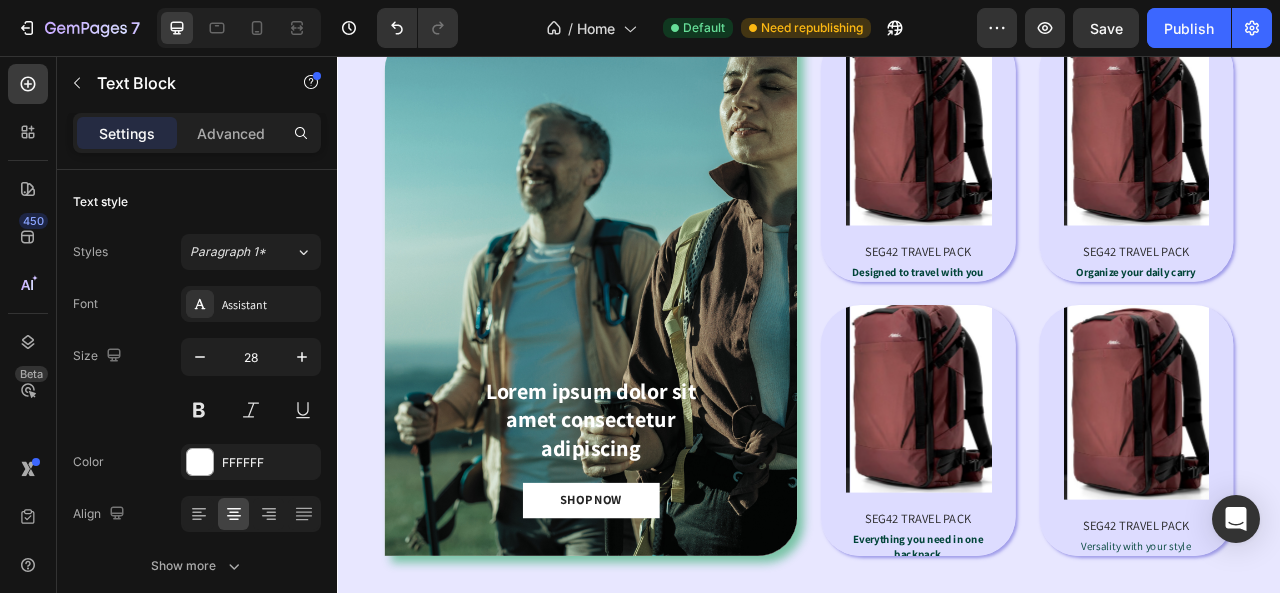 click on "Lorem ipsum dolor sit amet consectetur adipiscing" at bounding box center (659, 518) 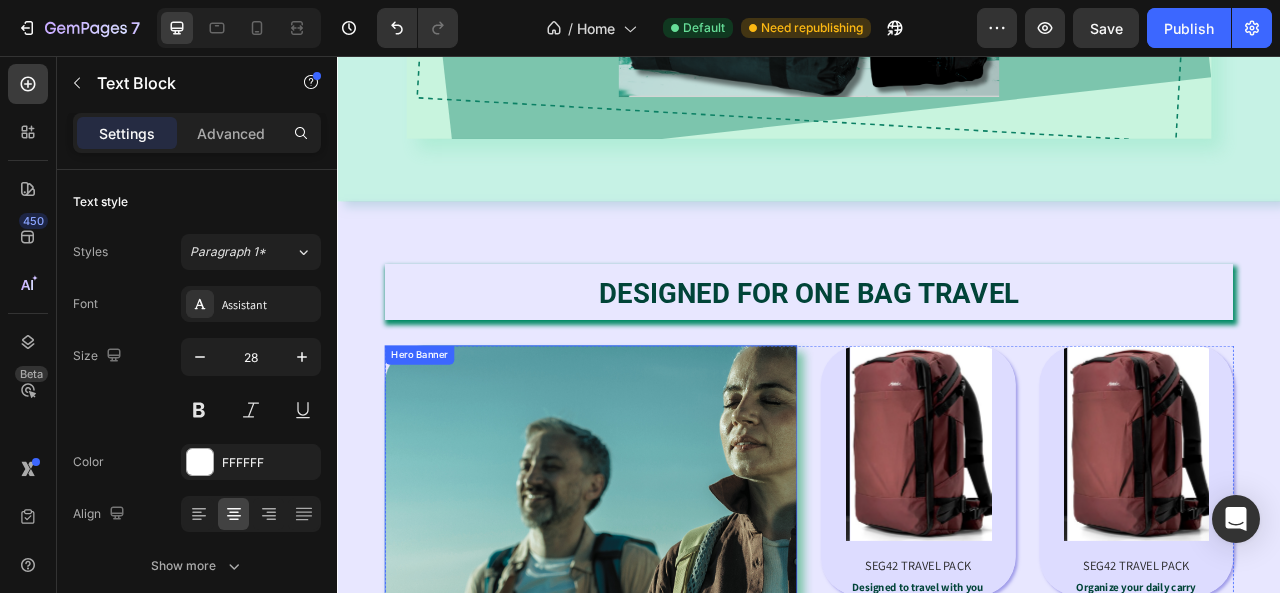 scroll, scrollTop: 1600, scrollLeft: 0, axis: vertical 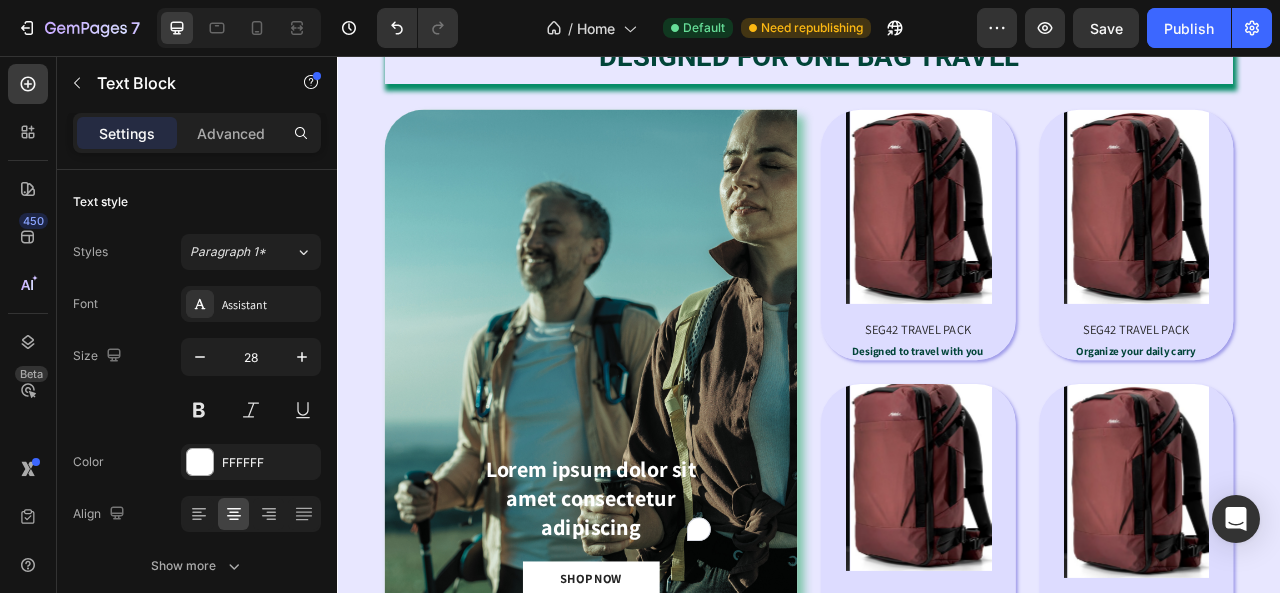 click on "Lorem ipsum dolor sit amet consectetur adipiscing" at bounding box center (659, 618) 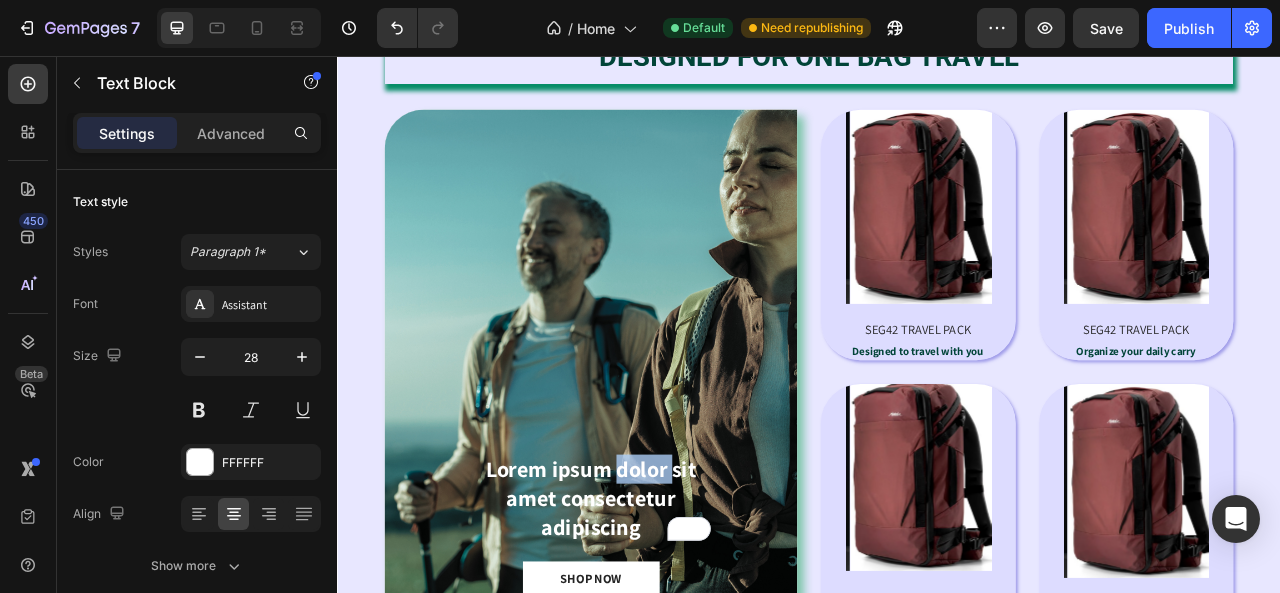 click on "Lorem ipsum dolor sit amet consectetur adipiscing" at bounding box center (659, 618) 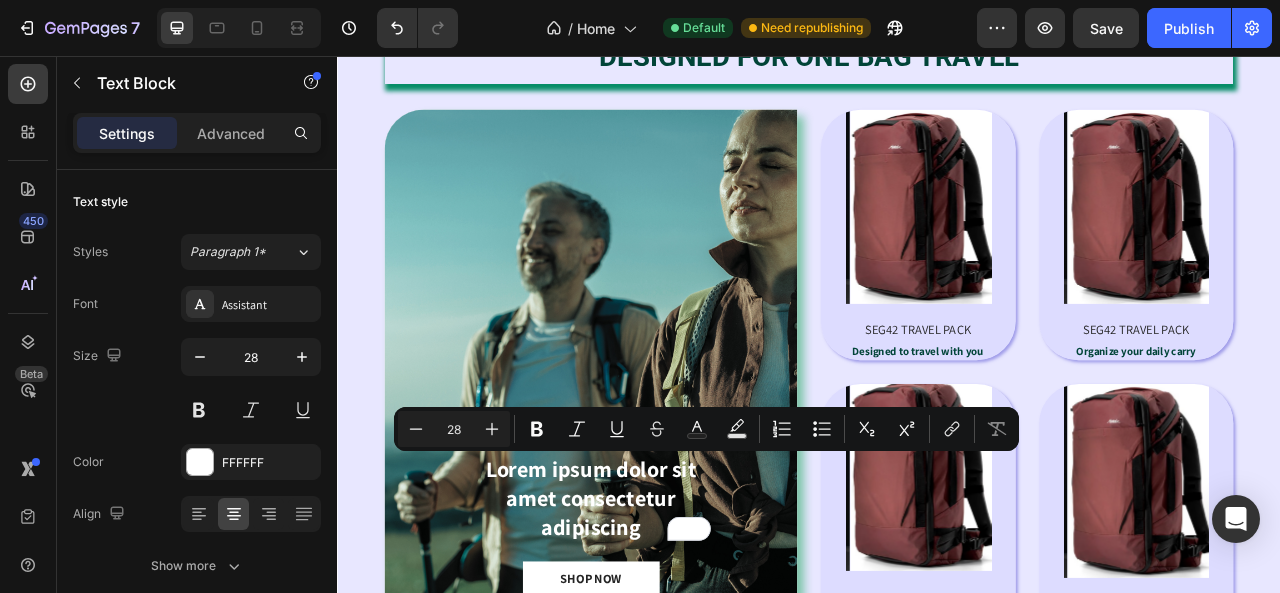 click on "Lorem ipsum dolor sit amet consectetur adipiscing" at bounding box center [659, 618] 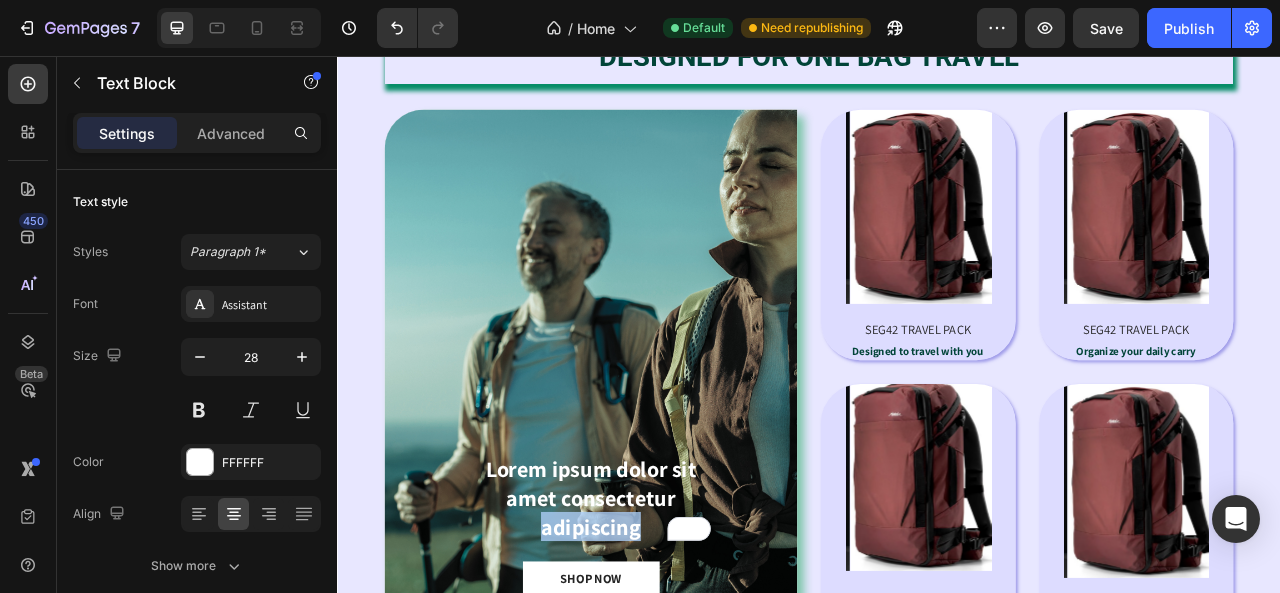click on "Lorem ipsum dolor sit amet consectetur adipiscing" at bounding box center [659, 618] 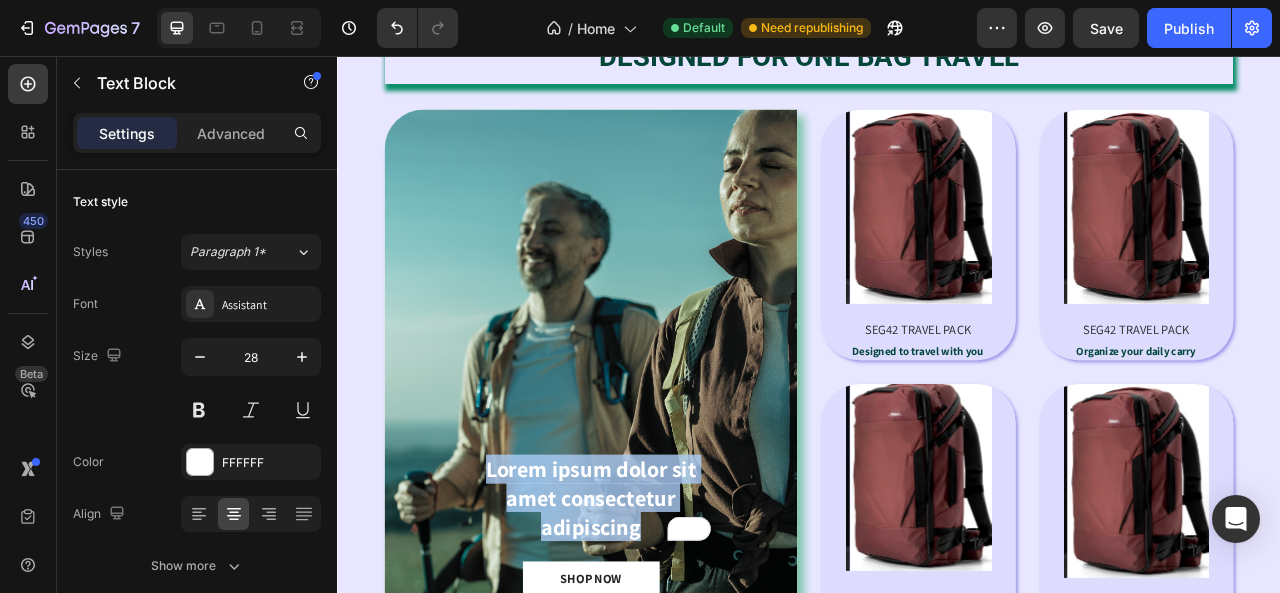 click on "Lorem ipsum dolor sit amet consectetur adipiscing" at bounding box center [659, 618] 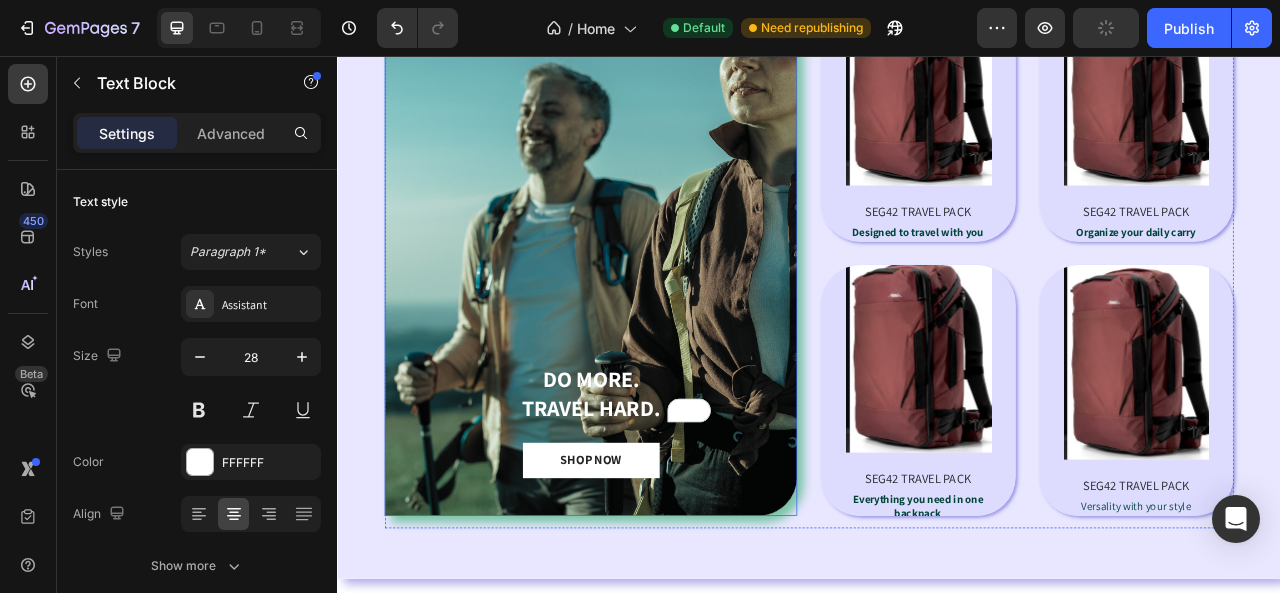 scroll, scrollTop: 1836, scrollLeft: 0, axis: vertical 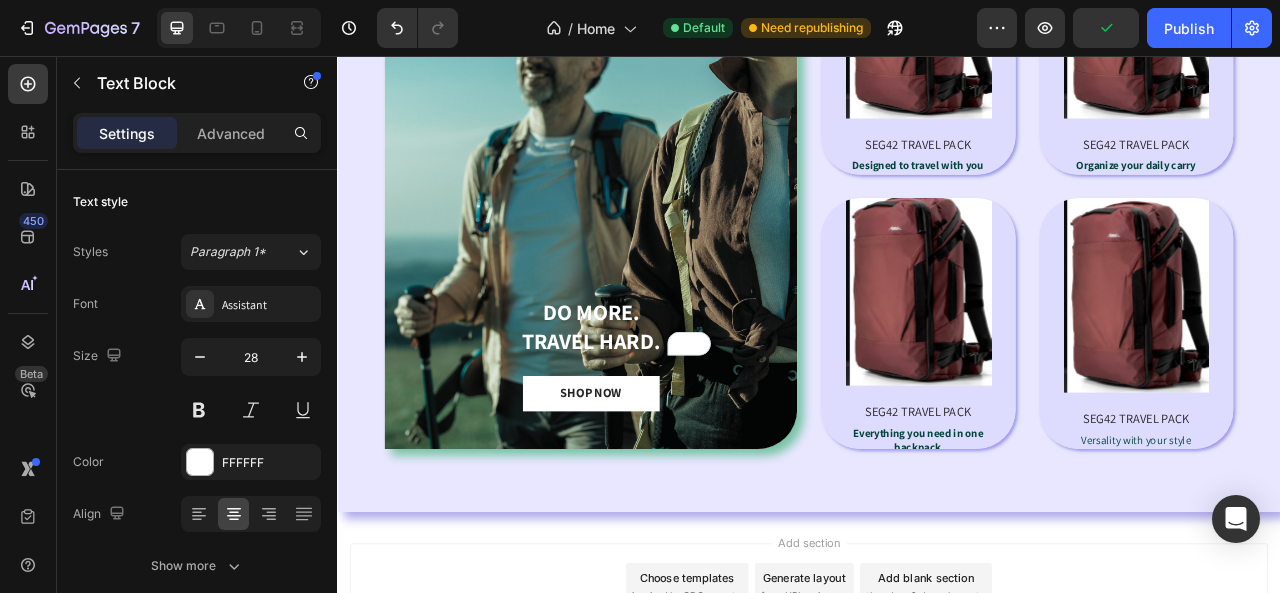 click on "DO MORE." at bounding box center (659, 382) 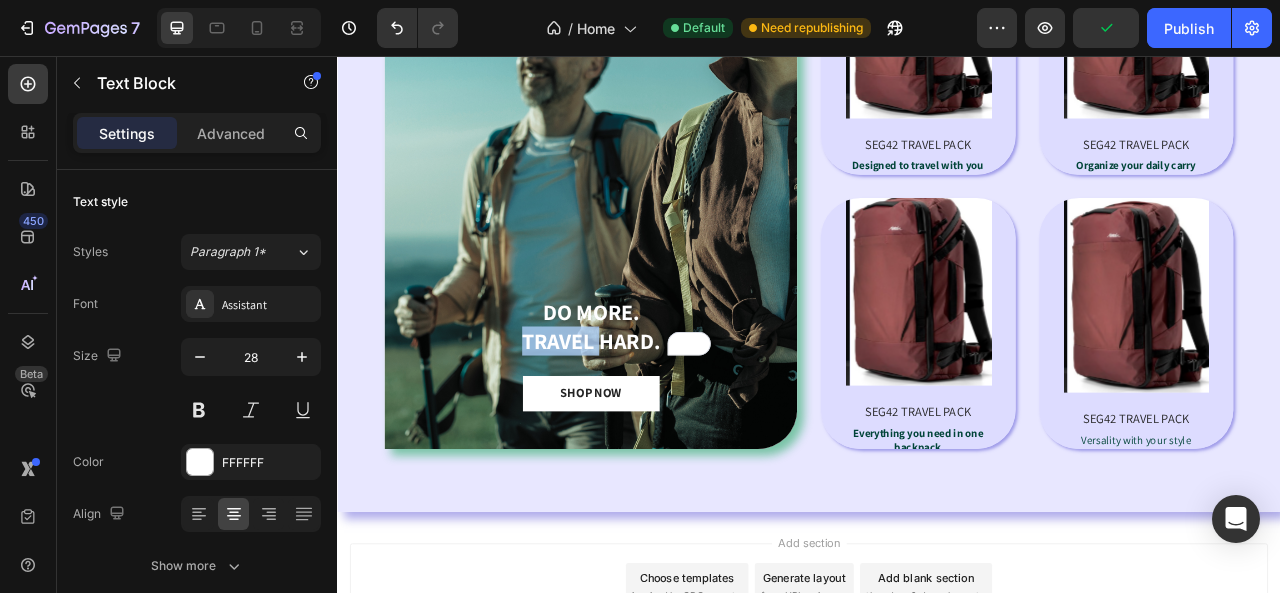 click on "TRAVEL HARD." at bounding box center [659, 419] 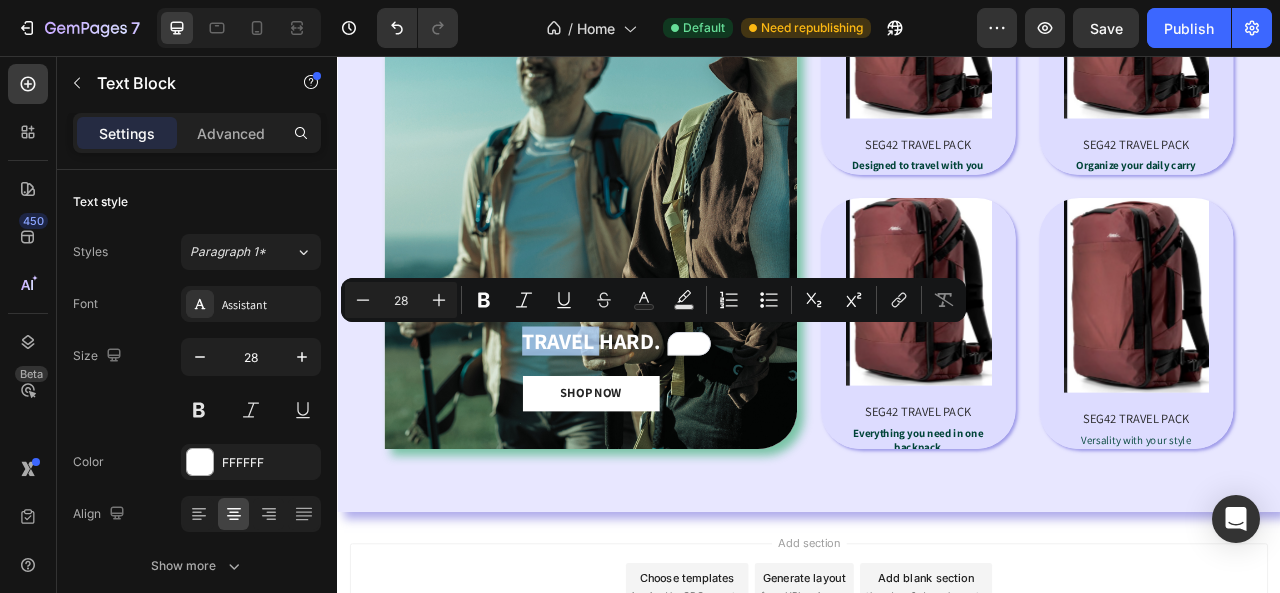 click on "Minus 28 Plus Bold Italic Underline       Strikethrough
Text Color
Text Background Color Numbered List Bulleted List Subscript Superscript       link Remove Format" at bounding box center (653, 300) 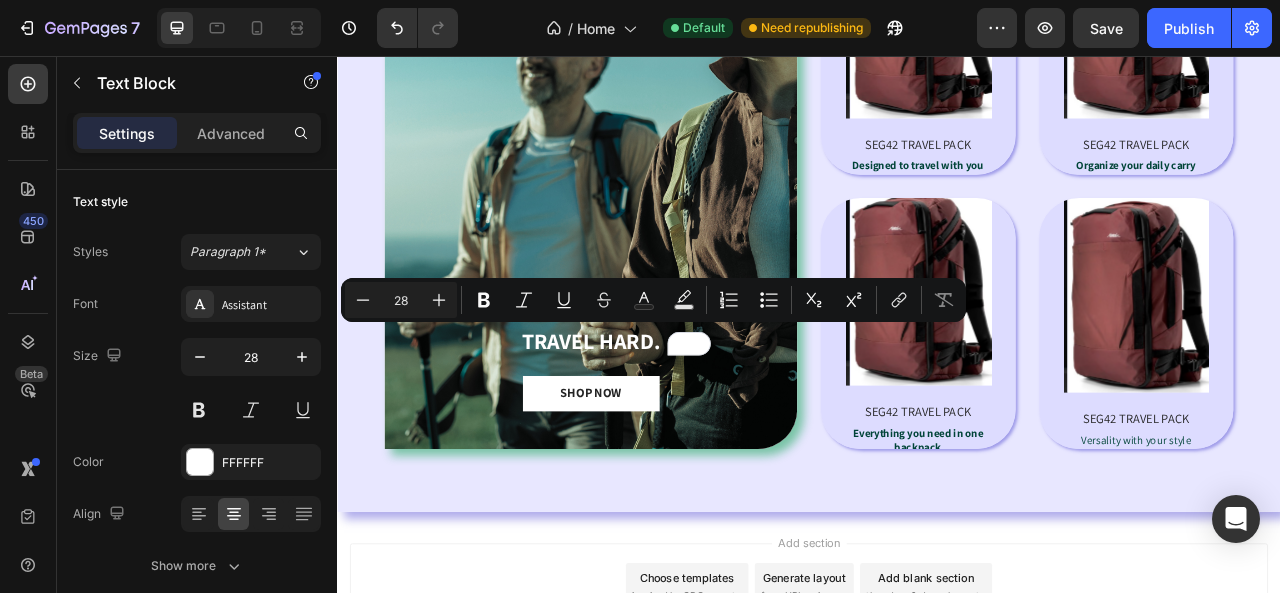 click on "TRAVEL HARD." at bounding box center [659, 419] 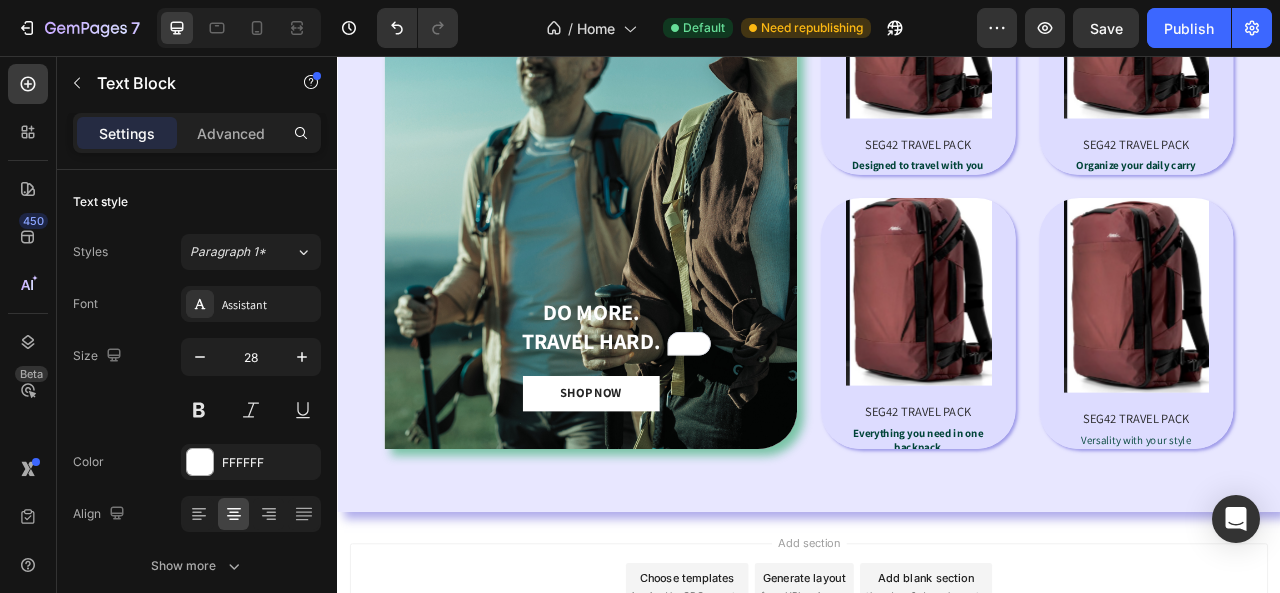 click on "TRAVEL HARD." at bounding box center (659, 419) 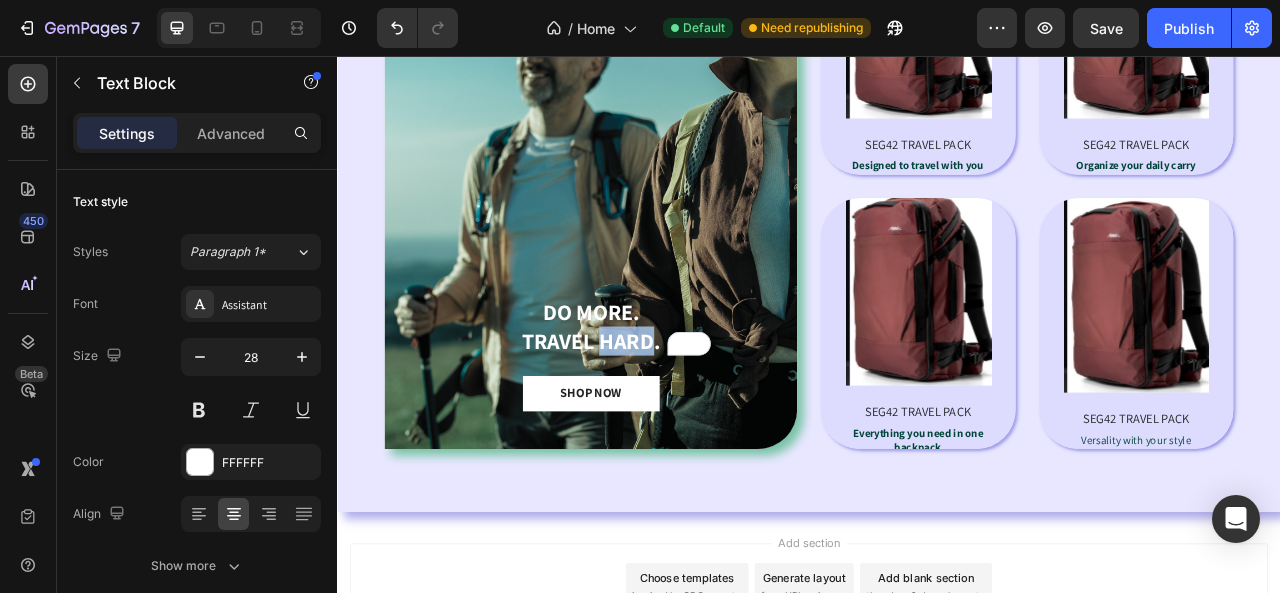 click on "TRAVEL HARD." at bounding box center (659, 419) 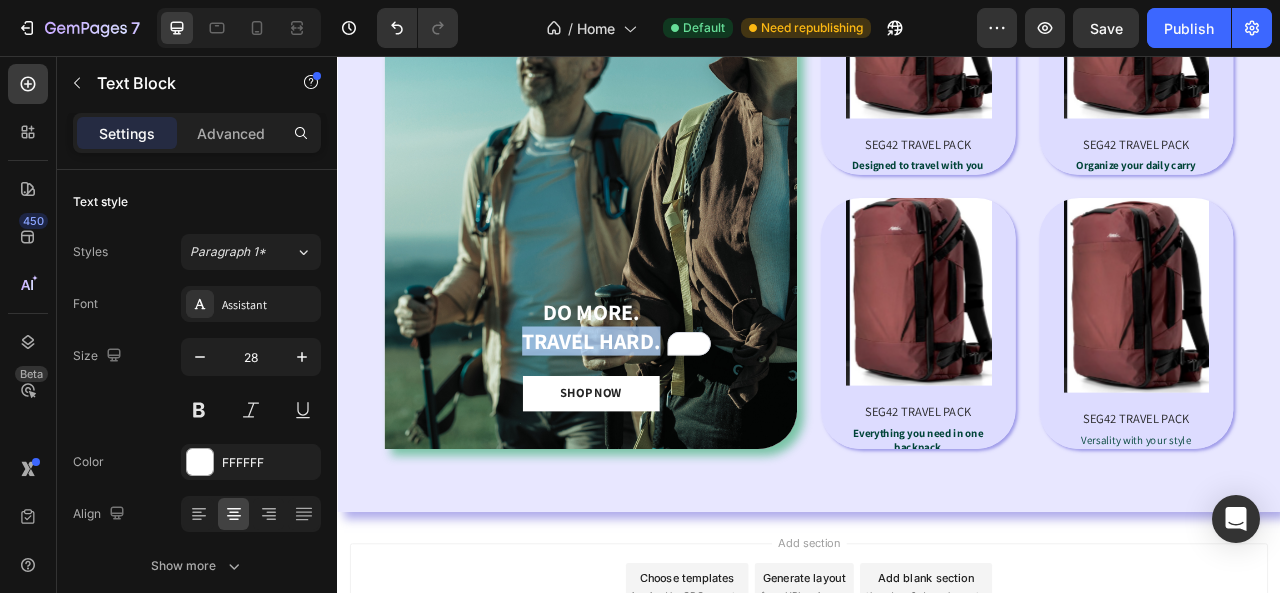 click on "TRAVEL HARD." at bounding box center [659, 419] 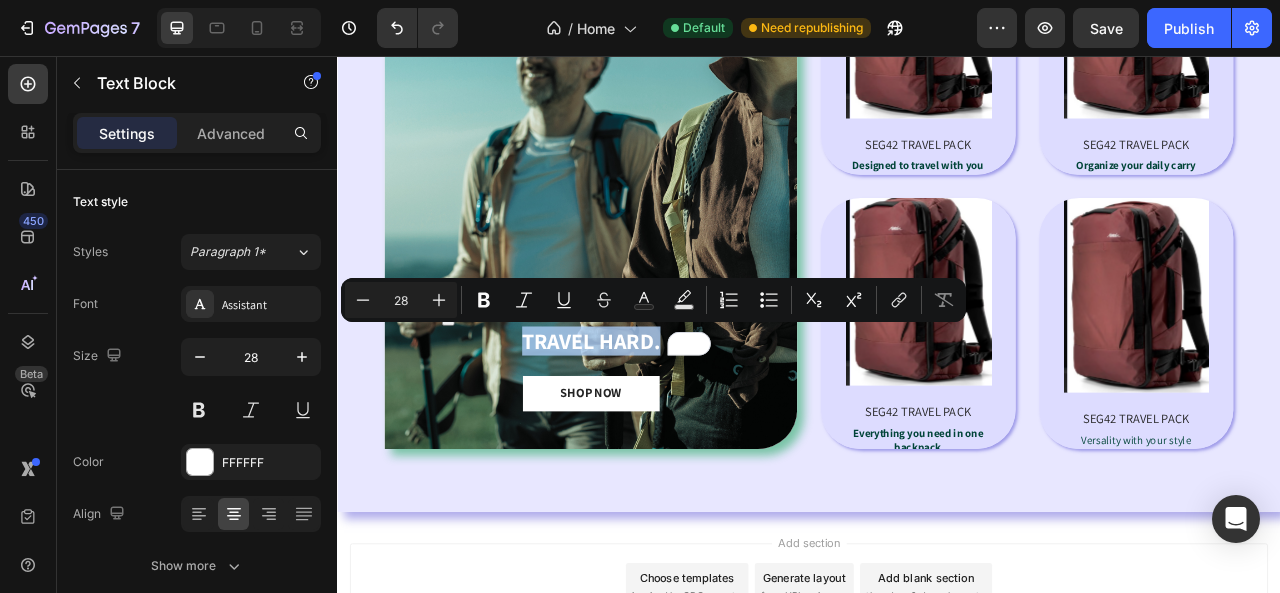 click on "Add section Choose templates inspired by CRO experts Generate layout from URL or image Add blank section then drag & drop elements" at bounding box center (937, 759) 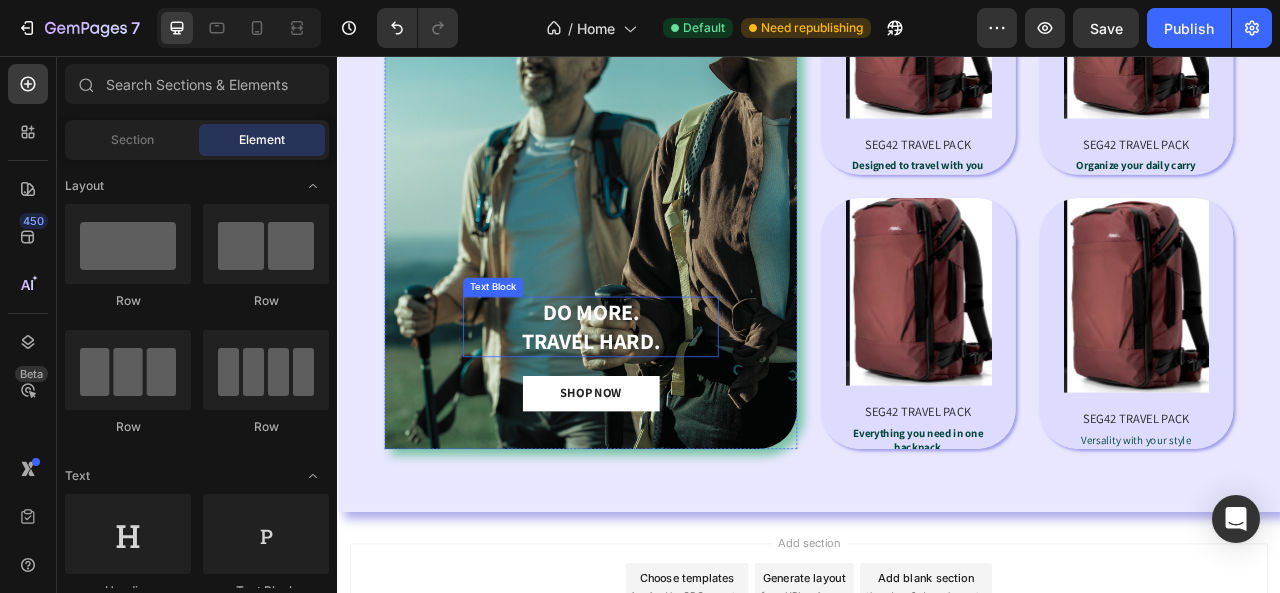 click on "DO MORE." at bounding box center [659, 382] 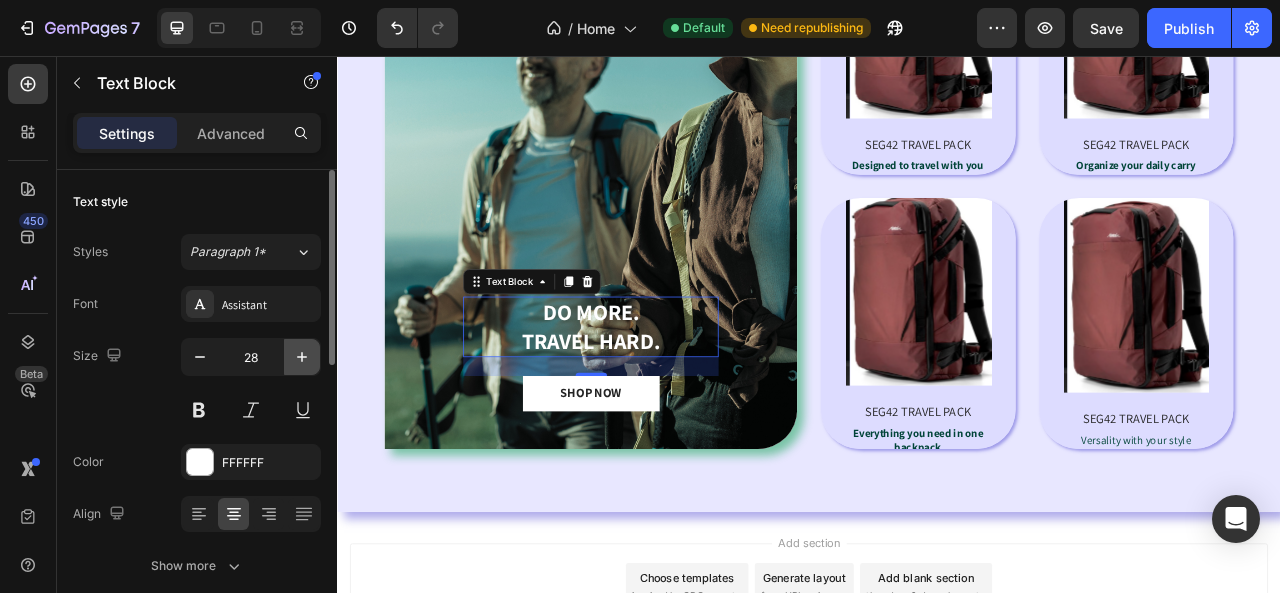 click 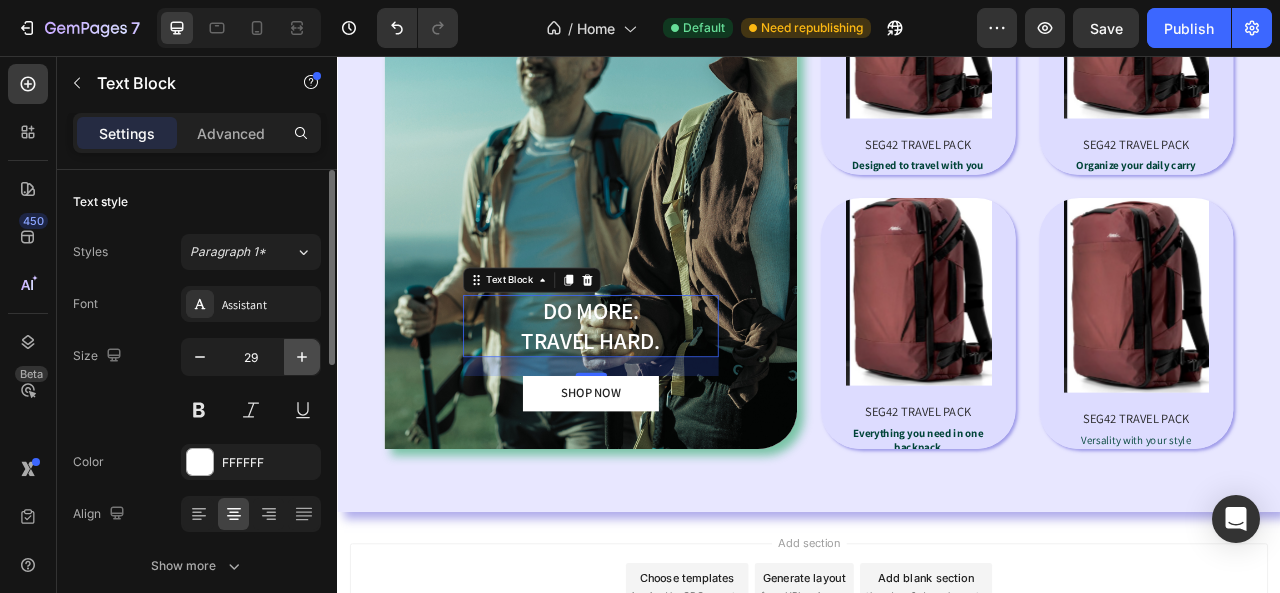 click 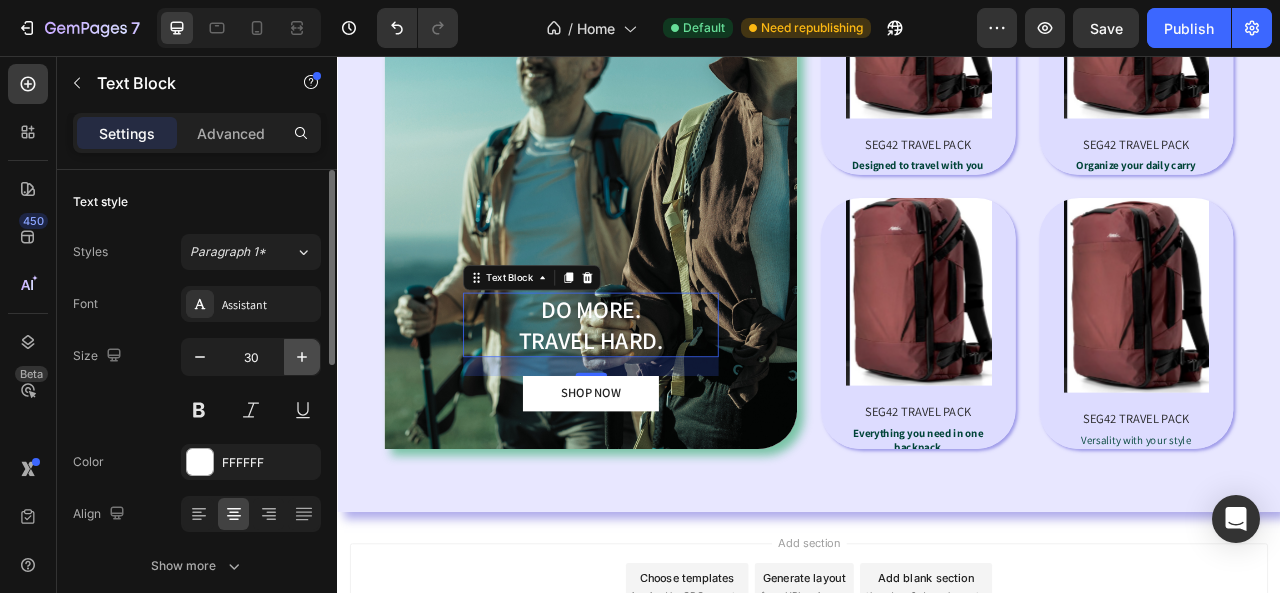 click 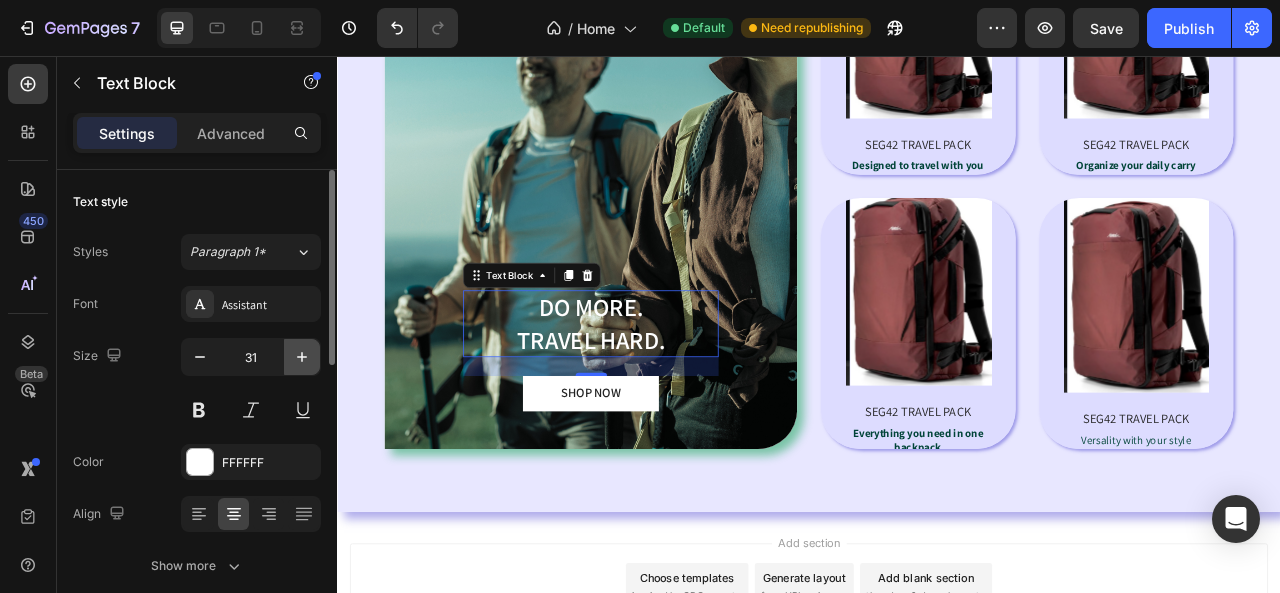 click 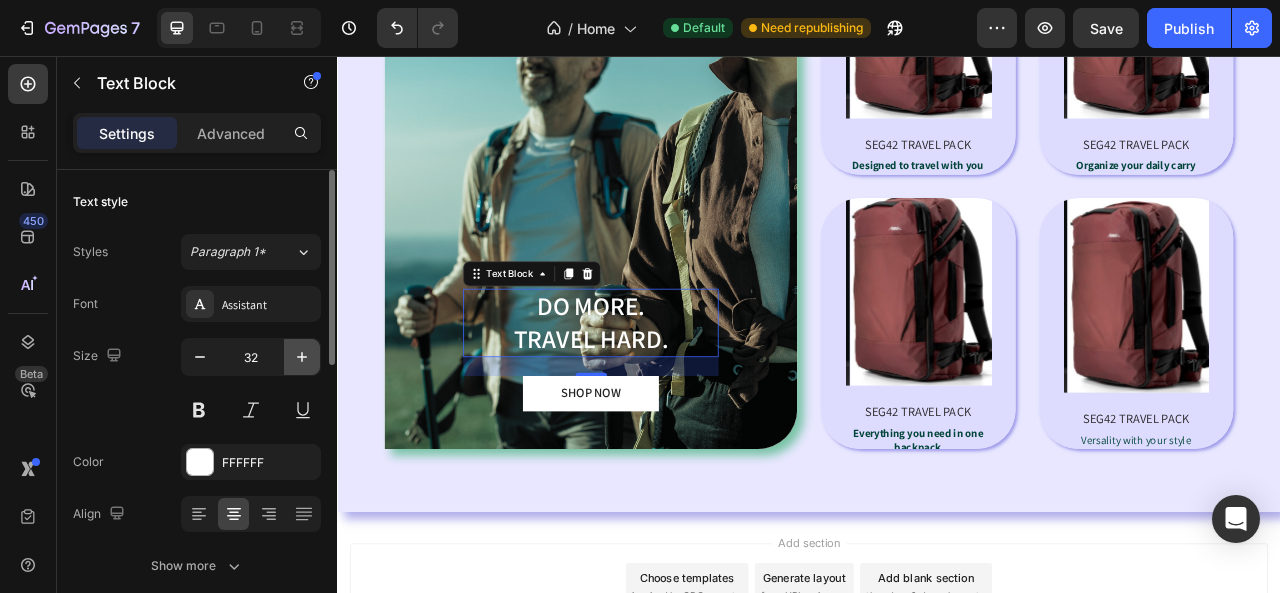 click 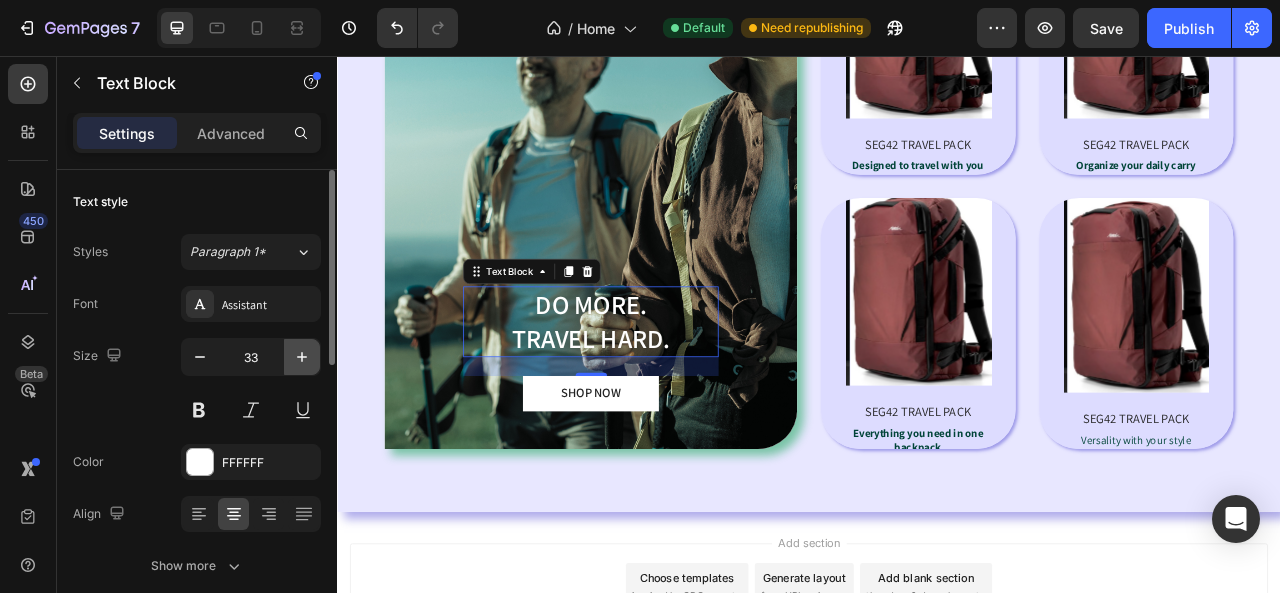 click 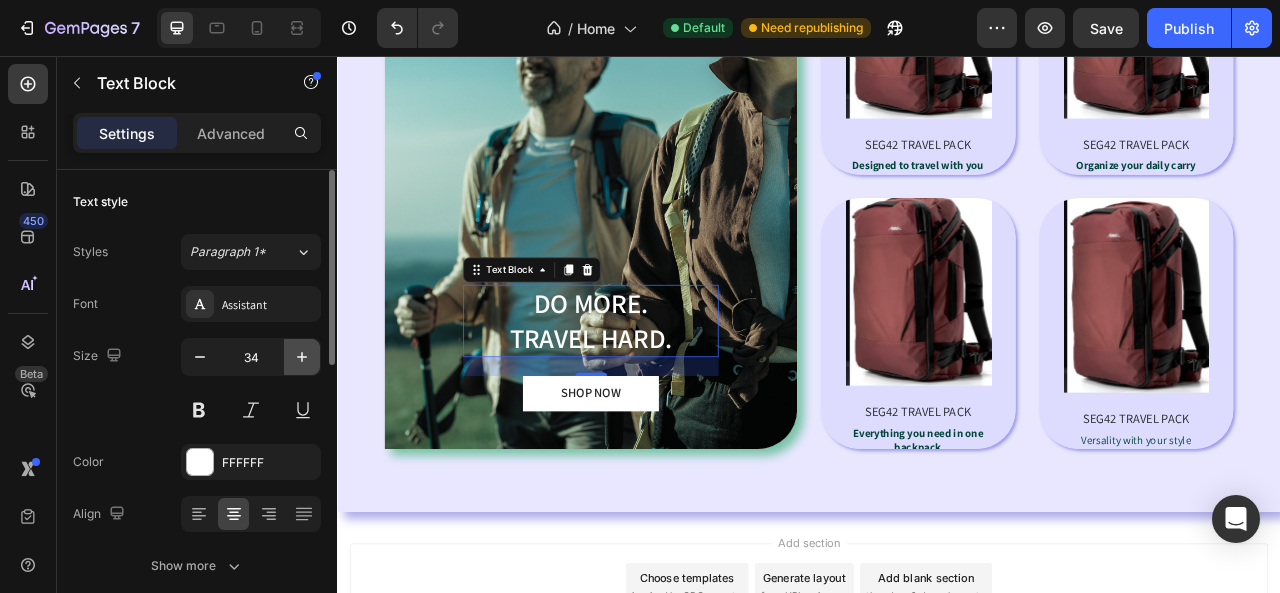 click 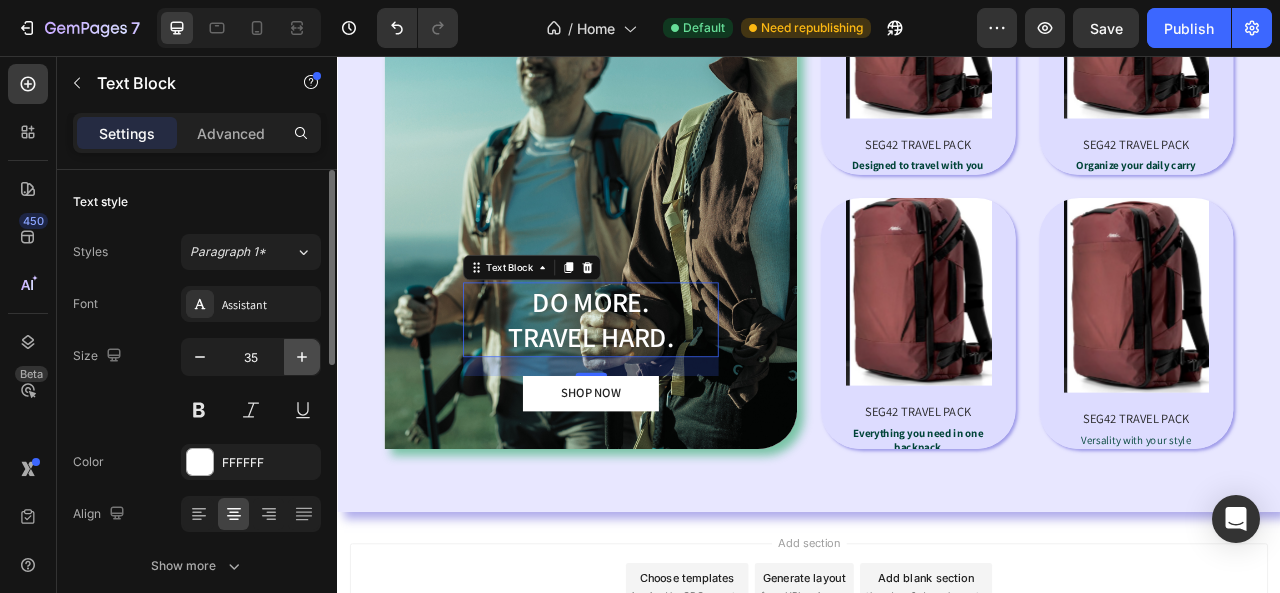 click 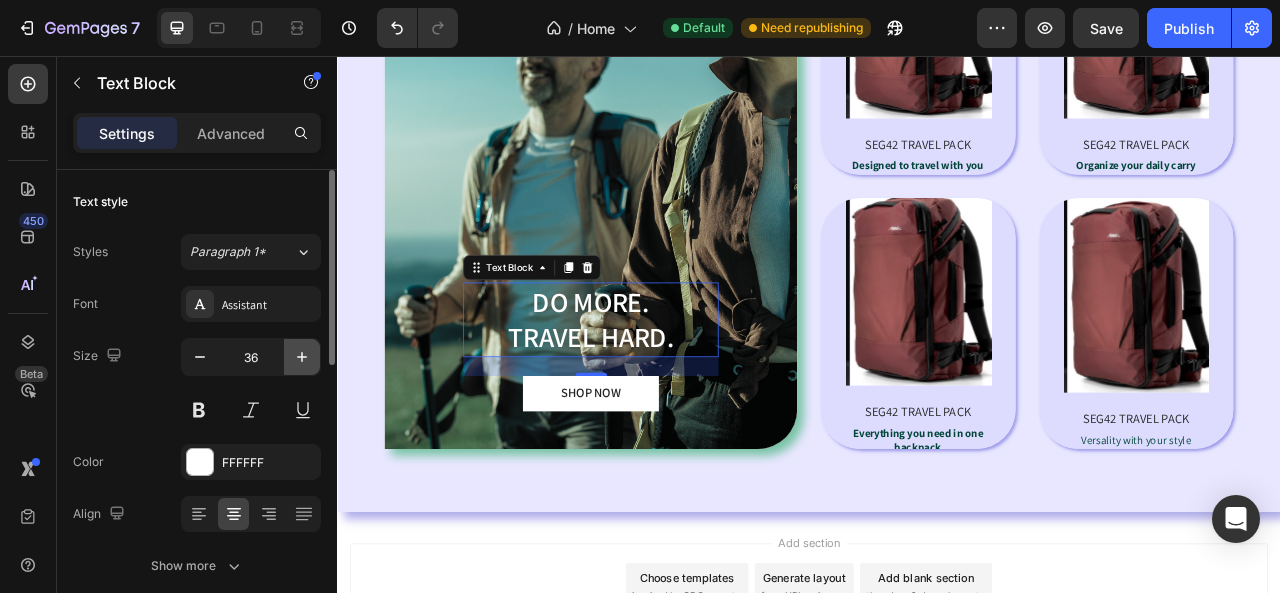 click 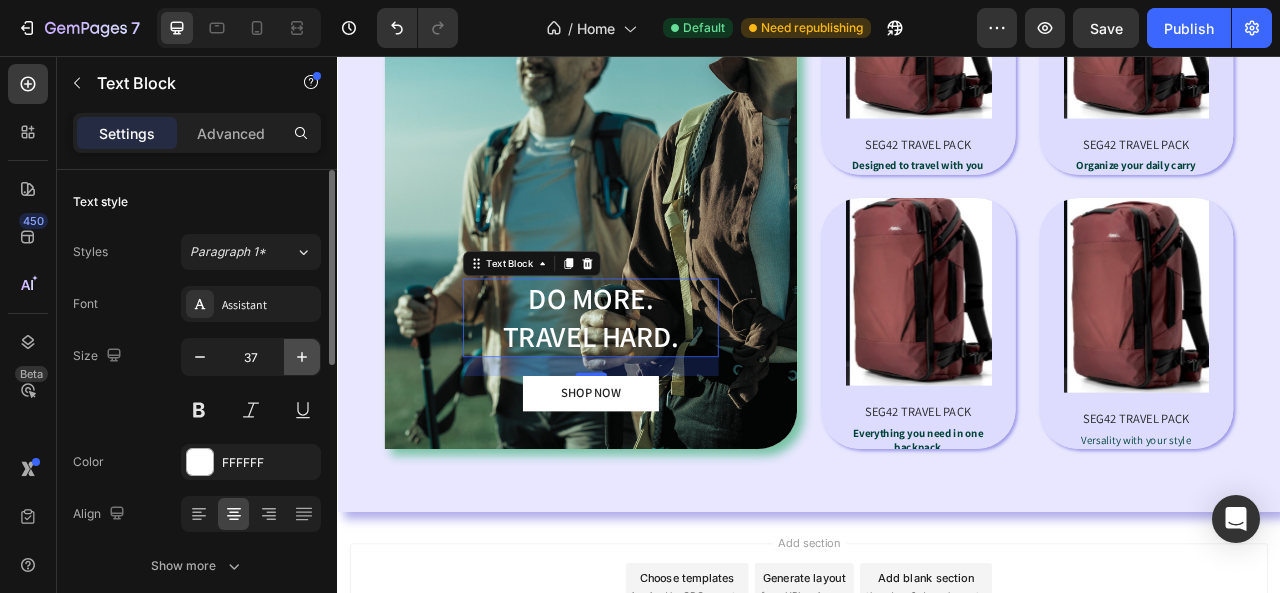 click 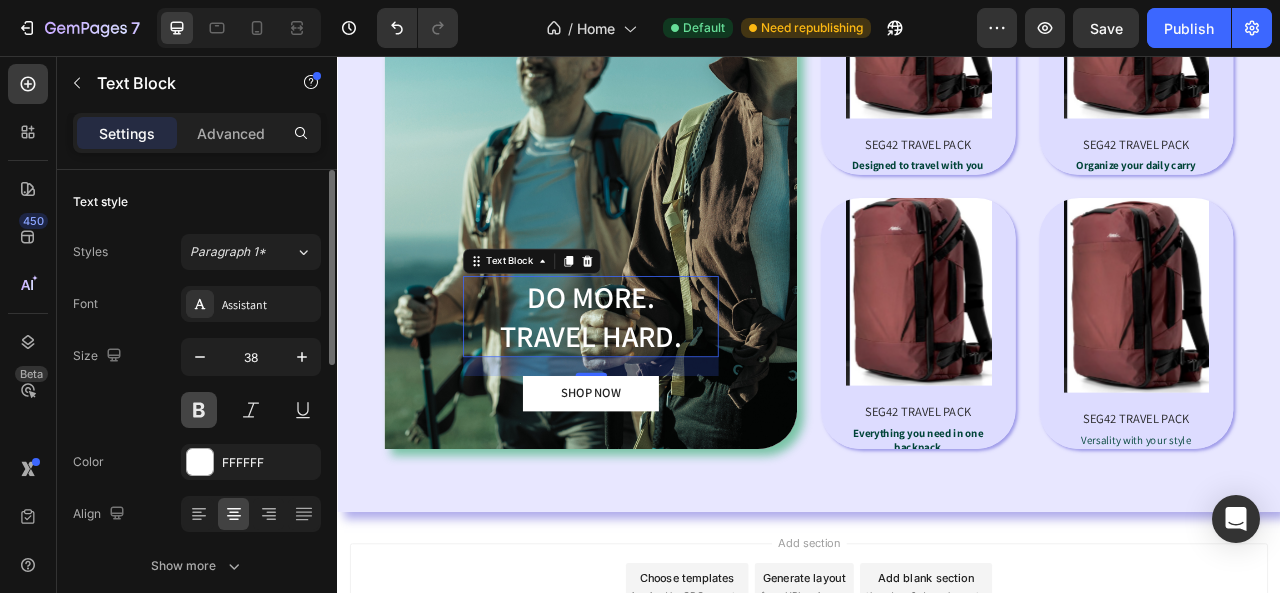 click at bounding box center (199, 410) 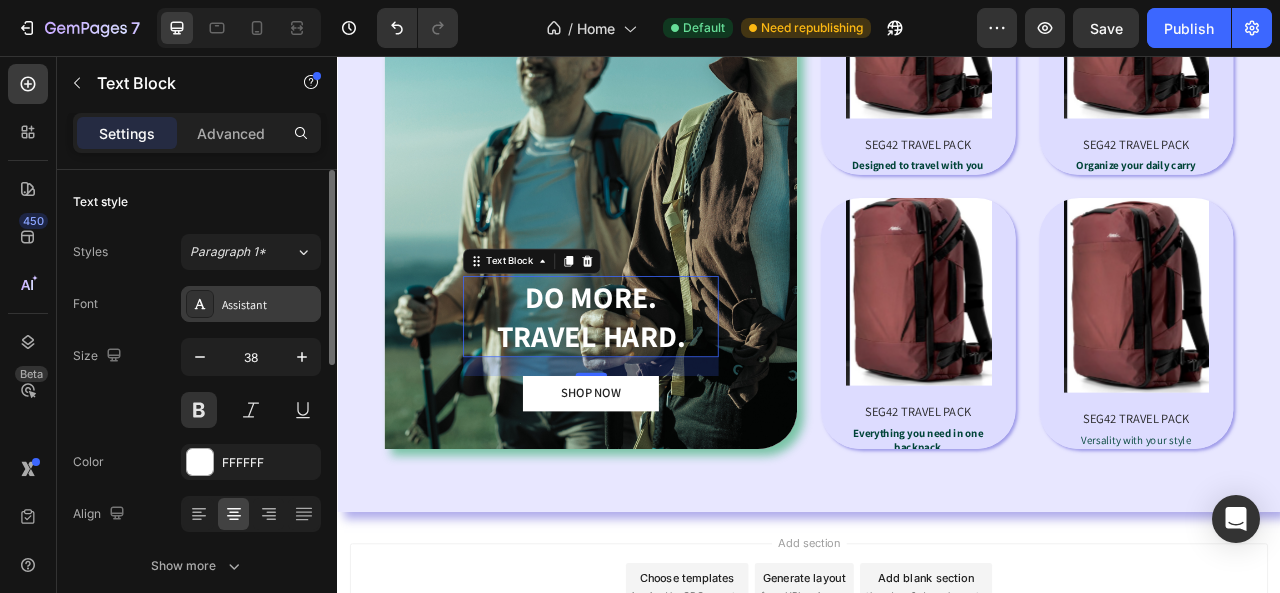 click on "Assistant" at bounding box center [269, 305] 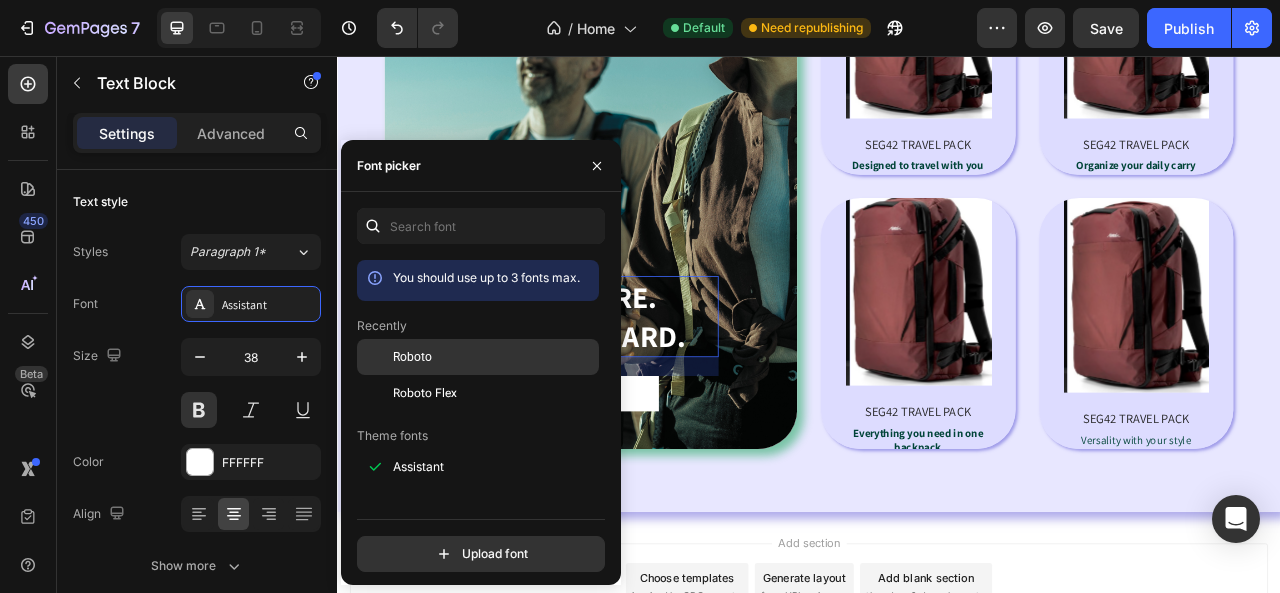 click on "Roboto" at bounding box center (412, 357) 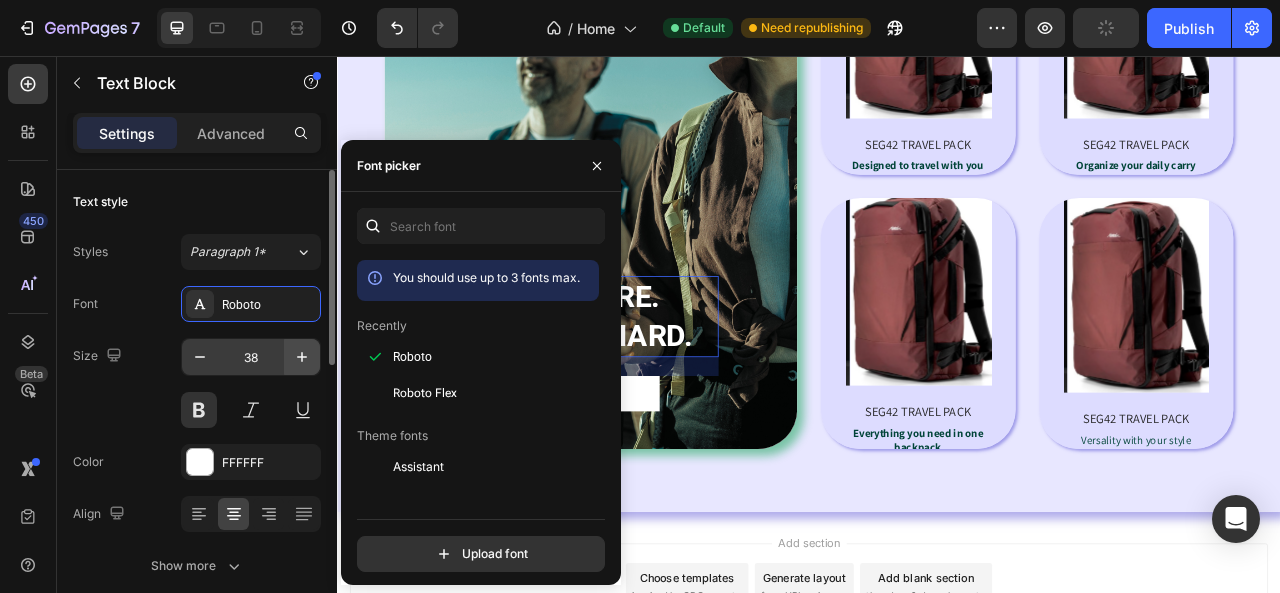click 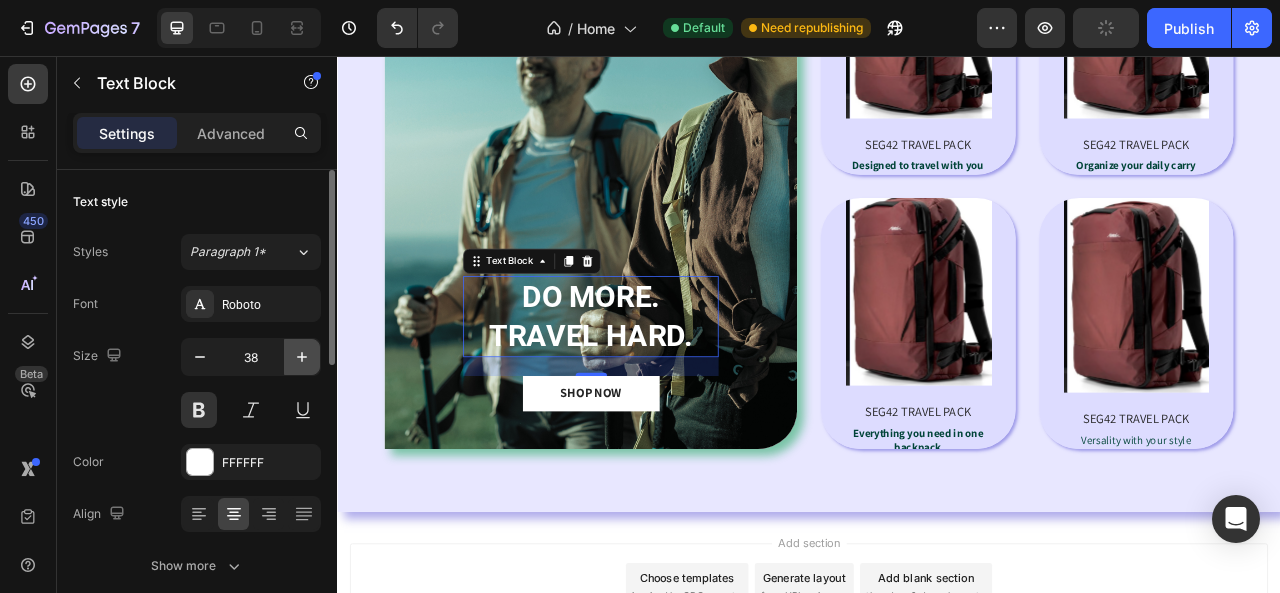 click 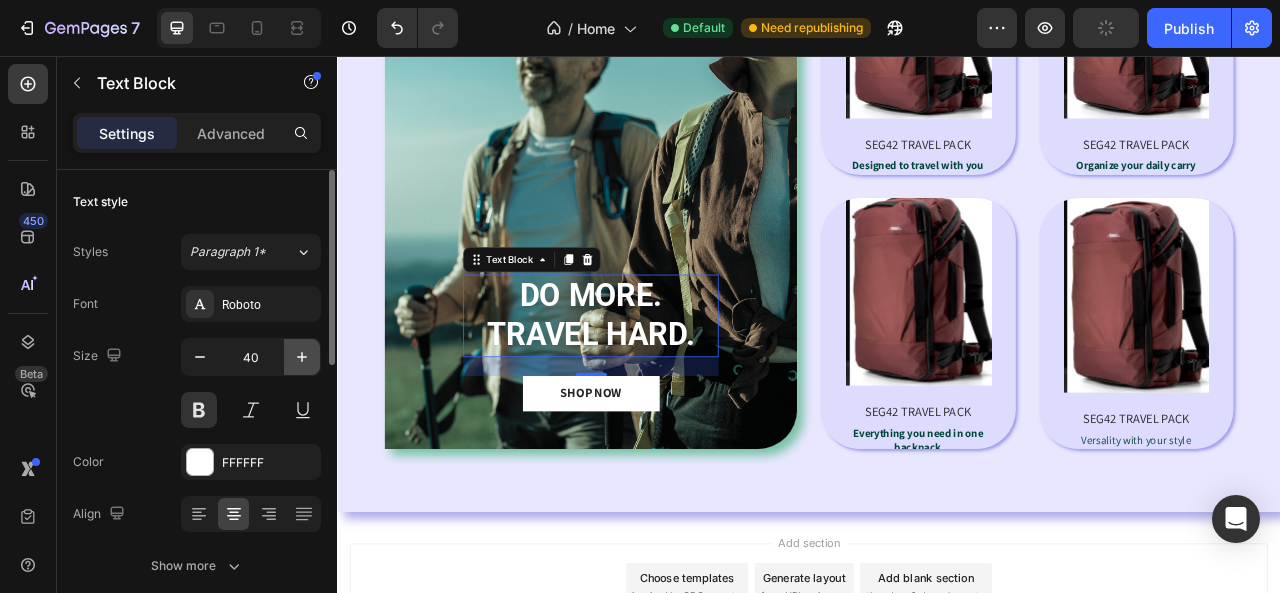 click 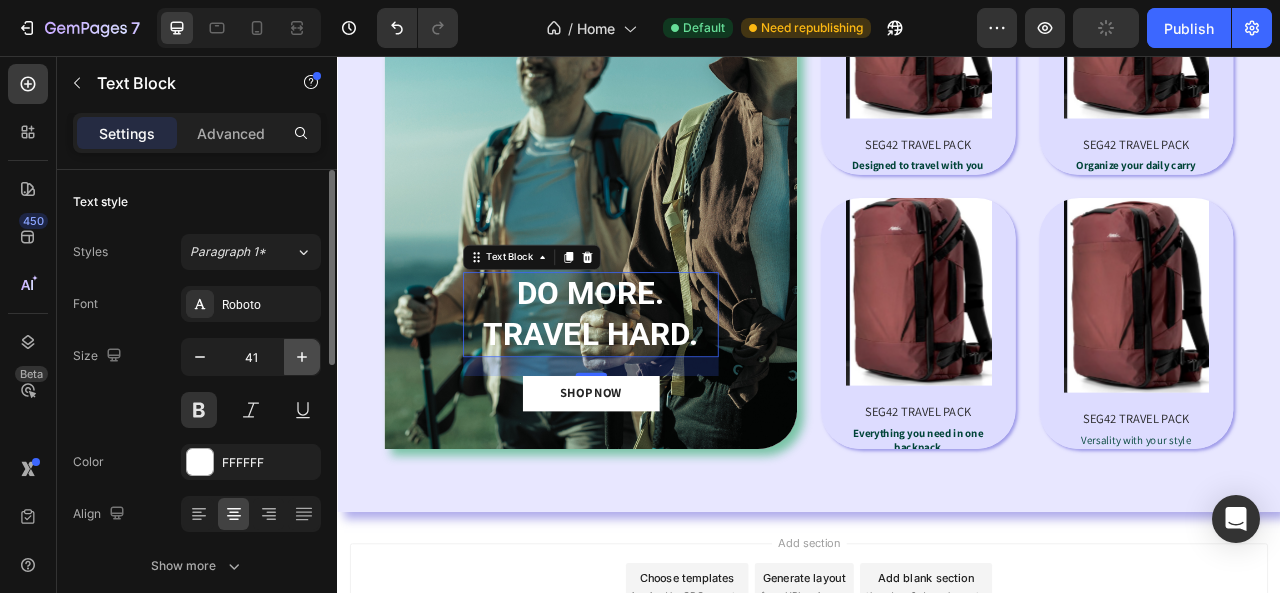click 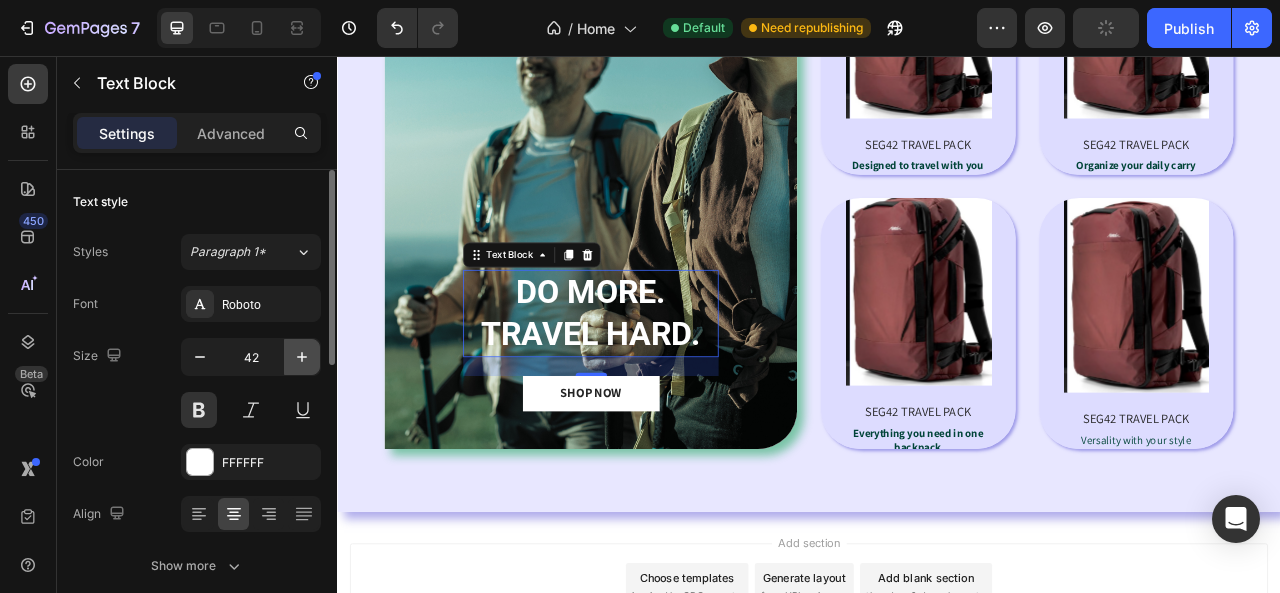 click 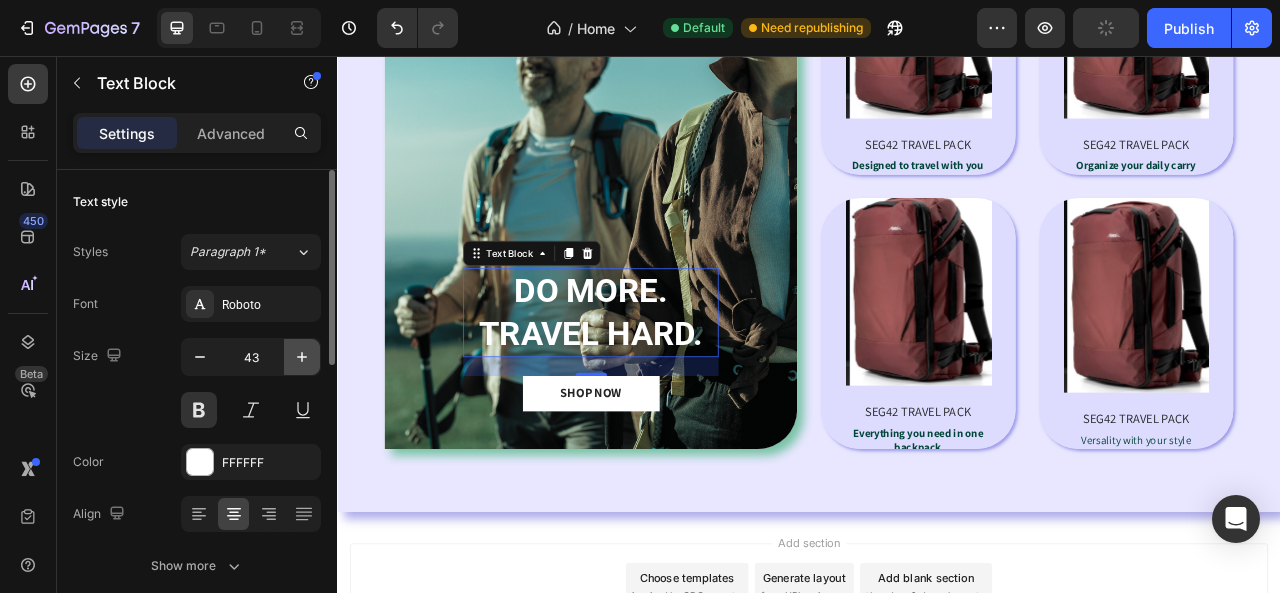 click 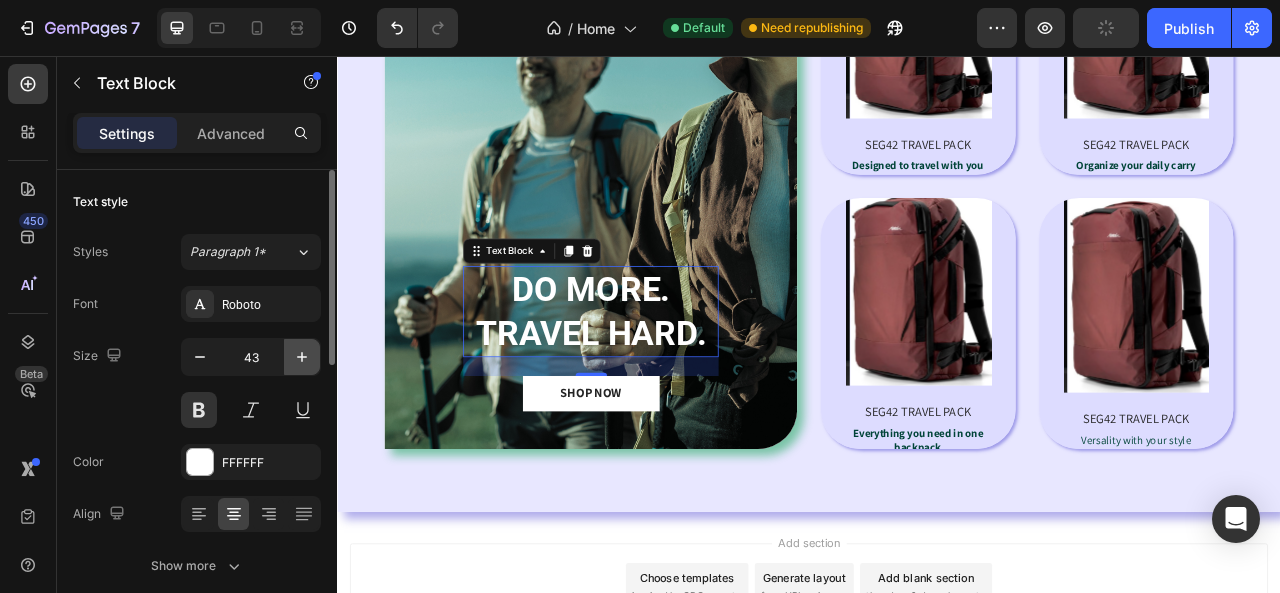 click 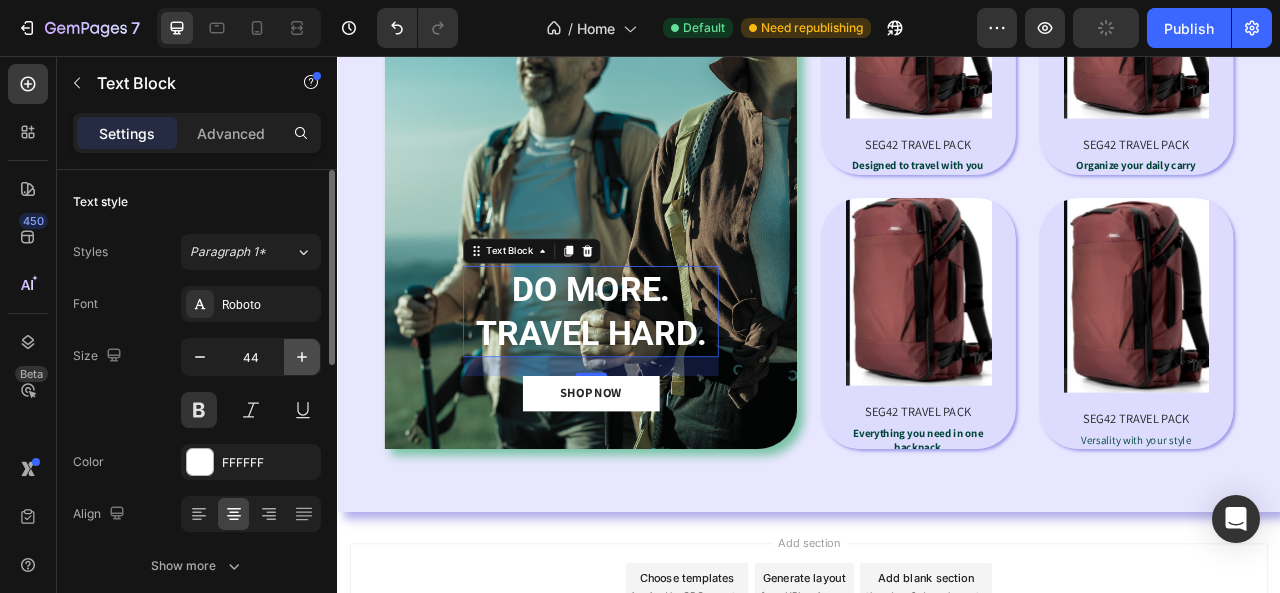 click 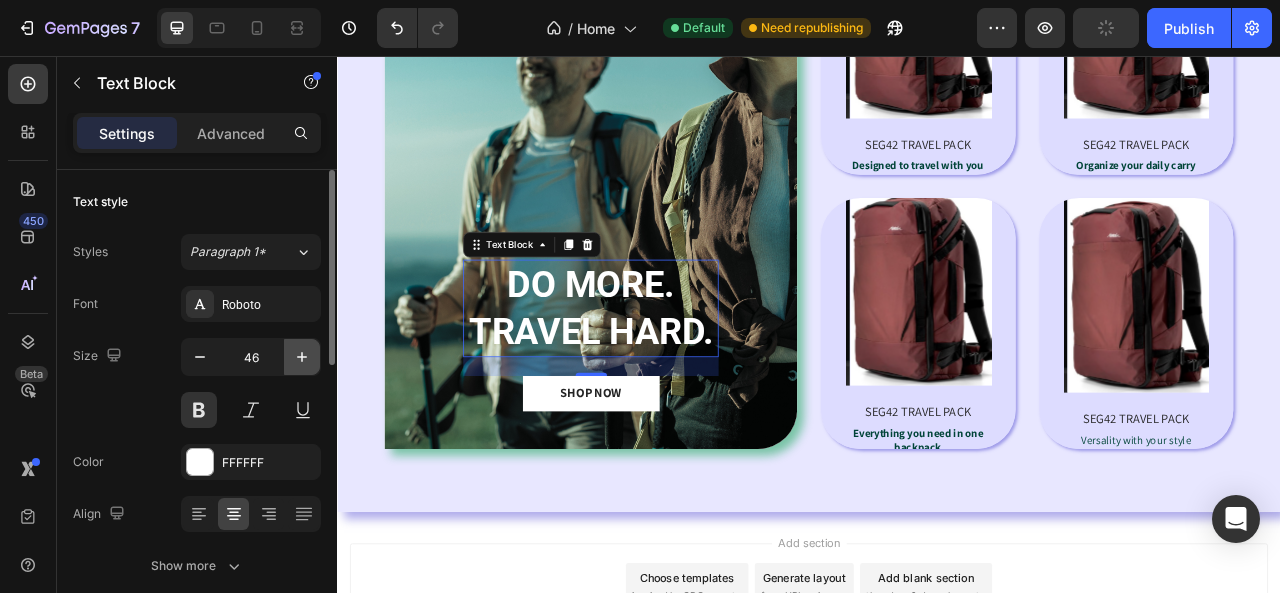 click 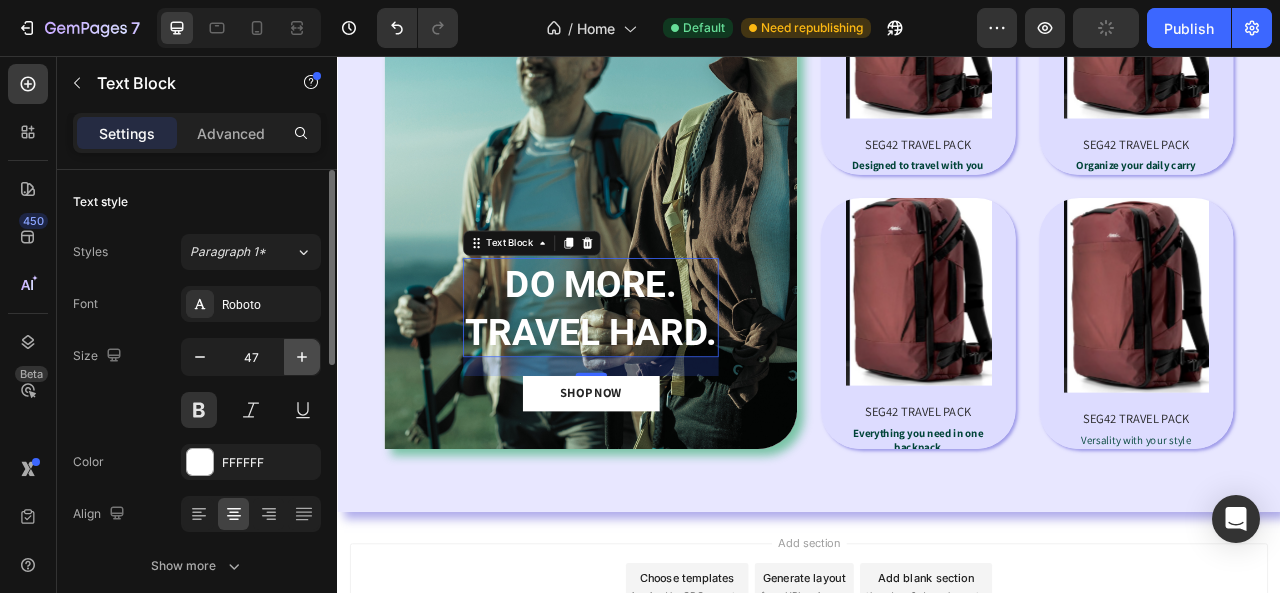 click 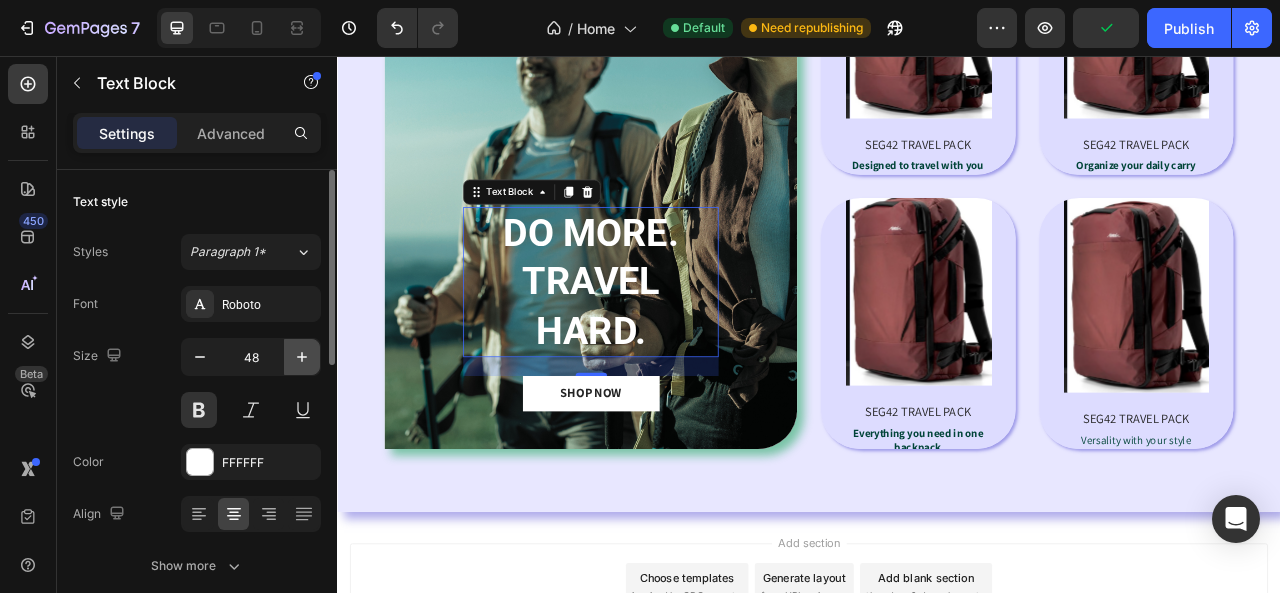 click 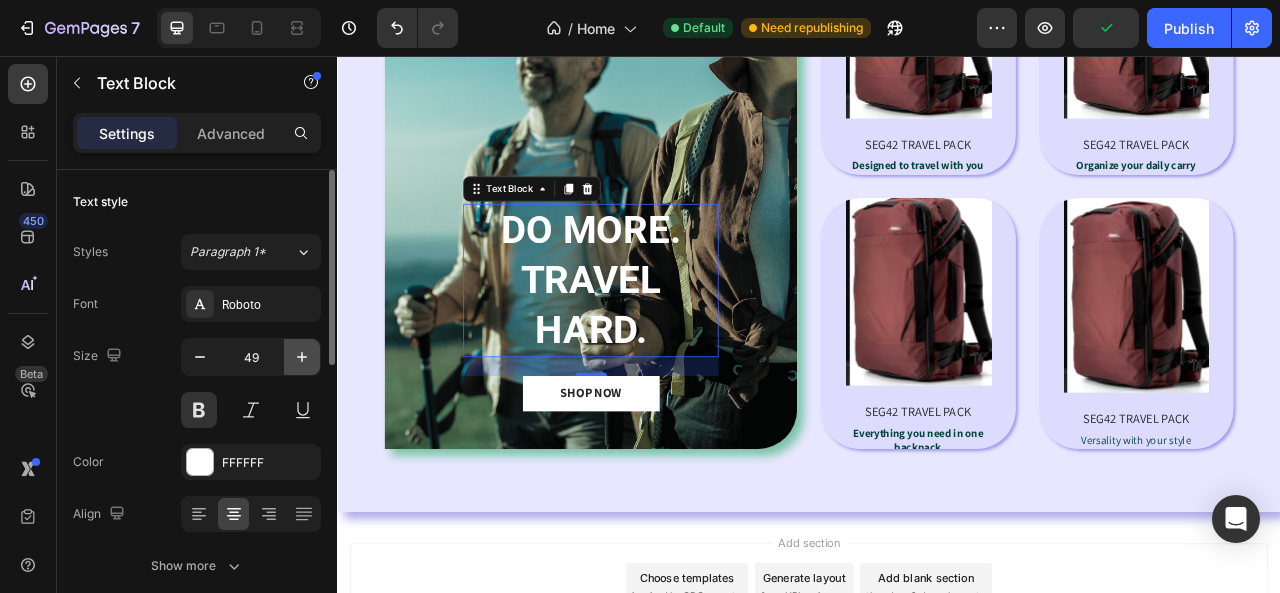 click 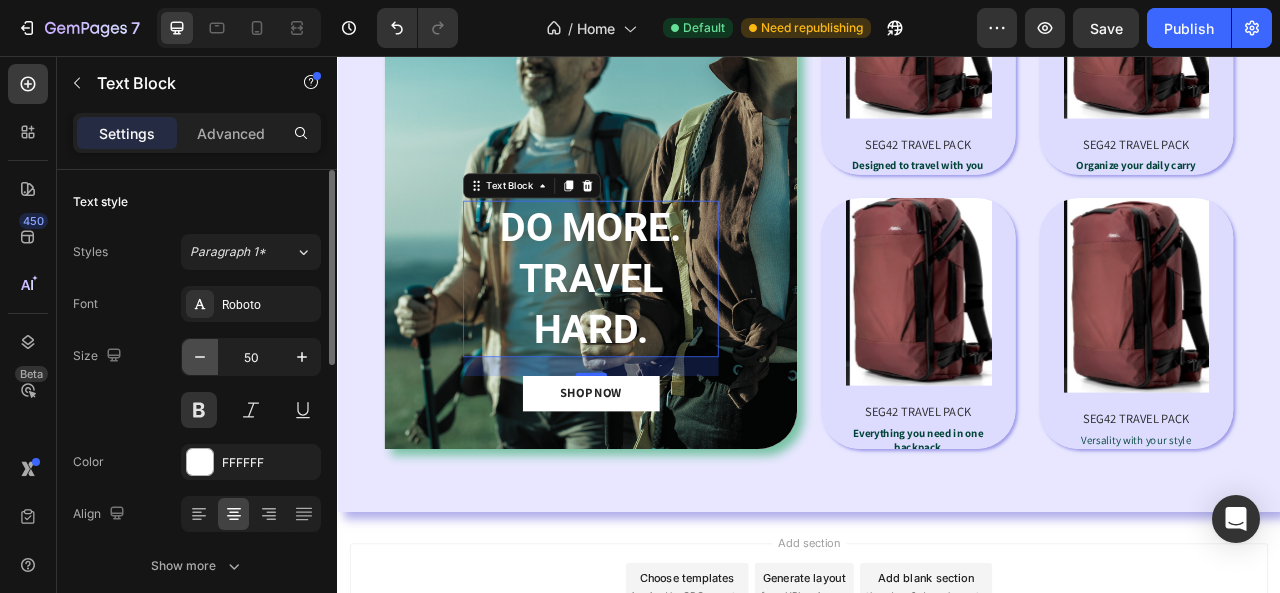 click 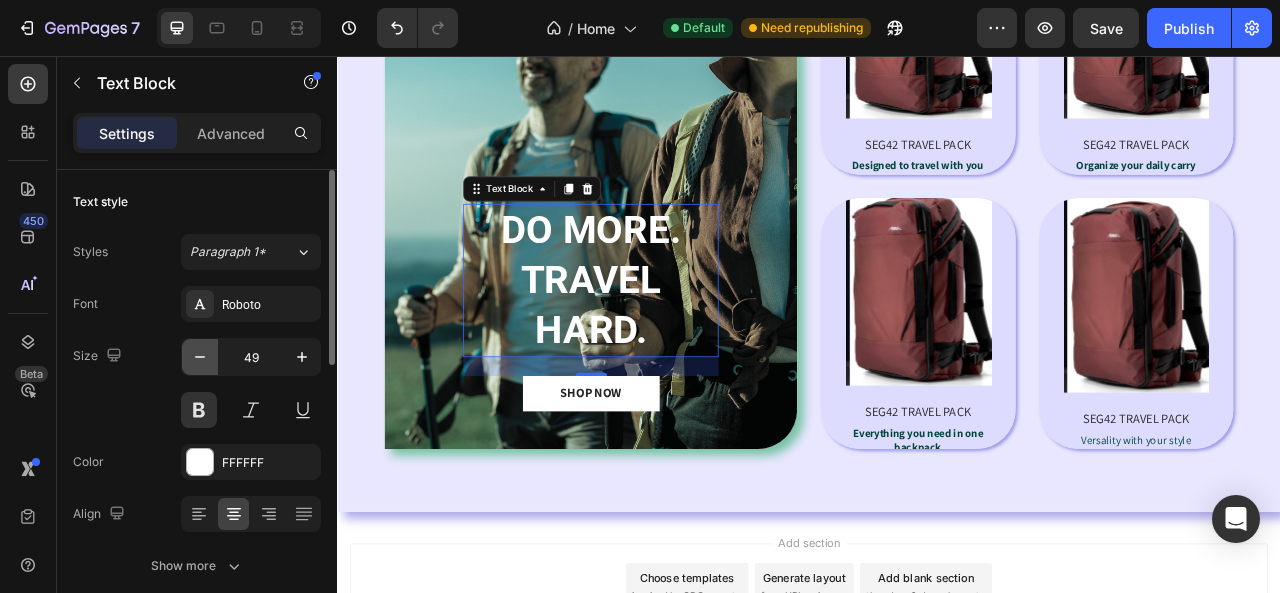 click 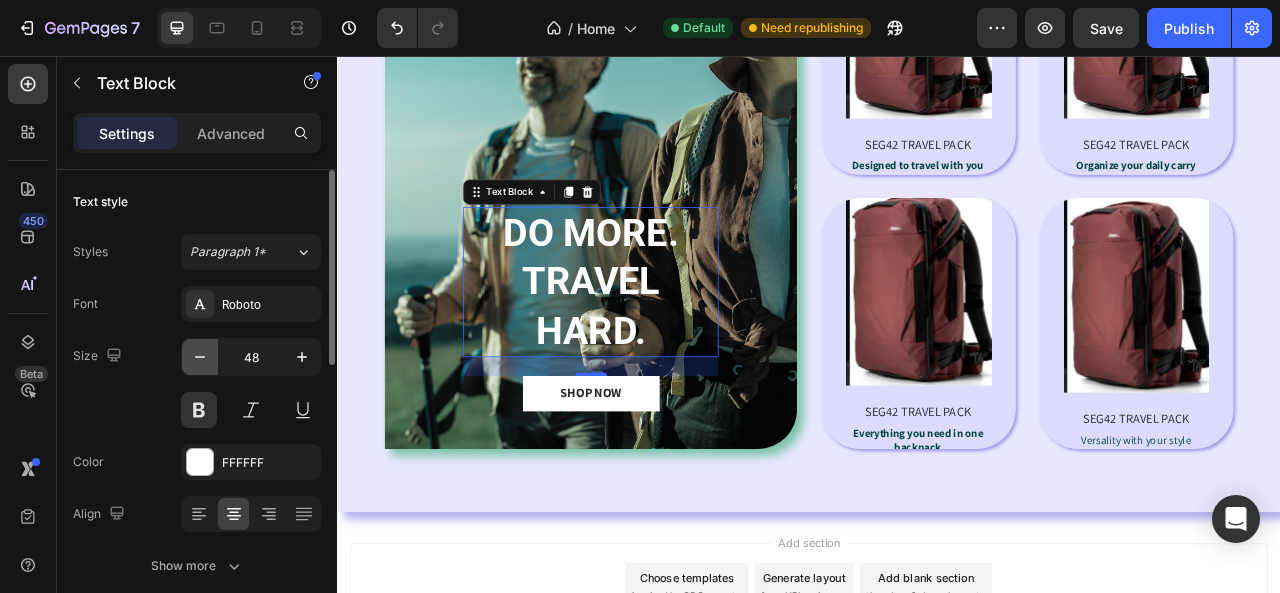 click 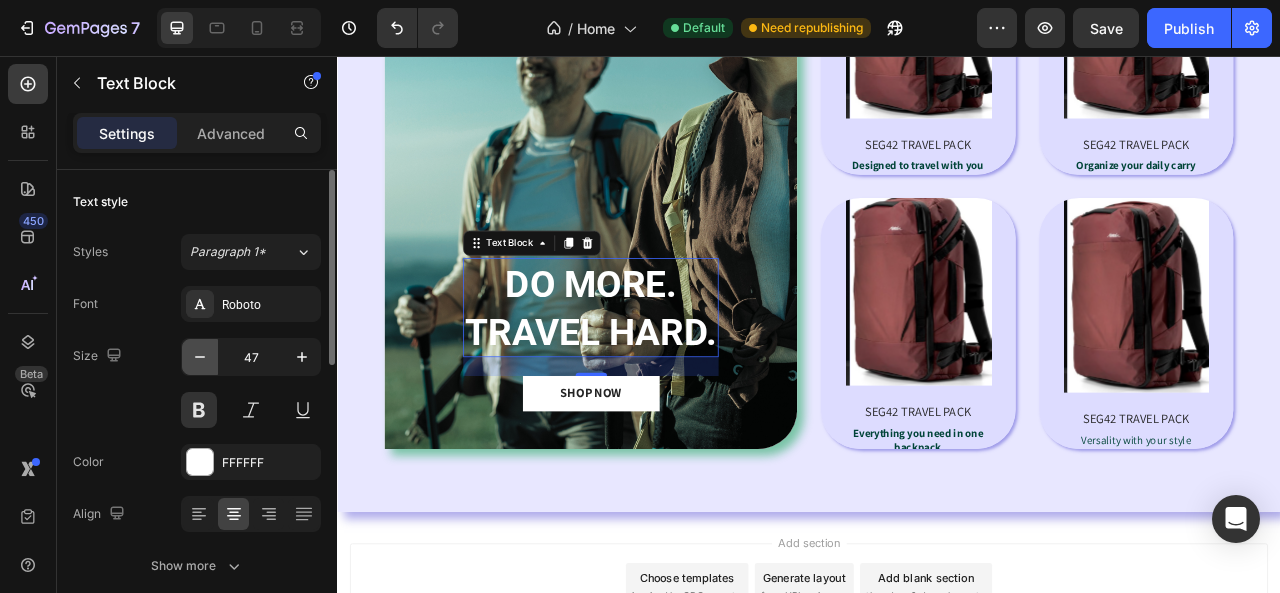 click 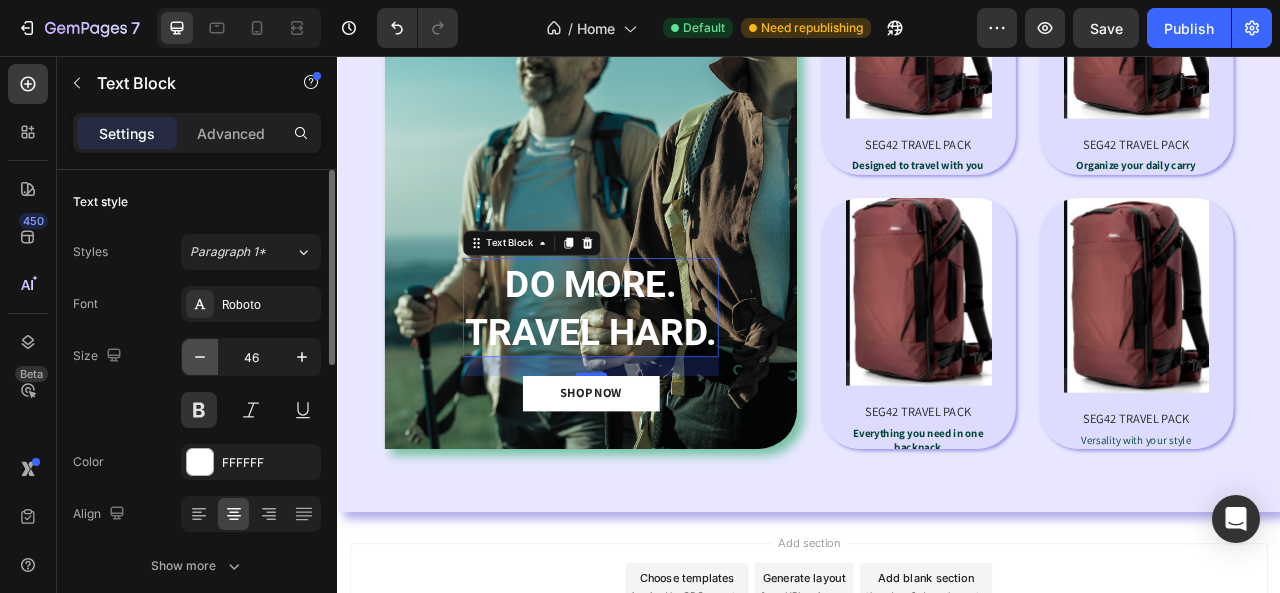 click 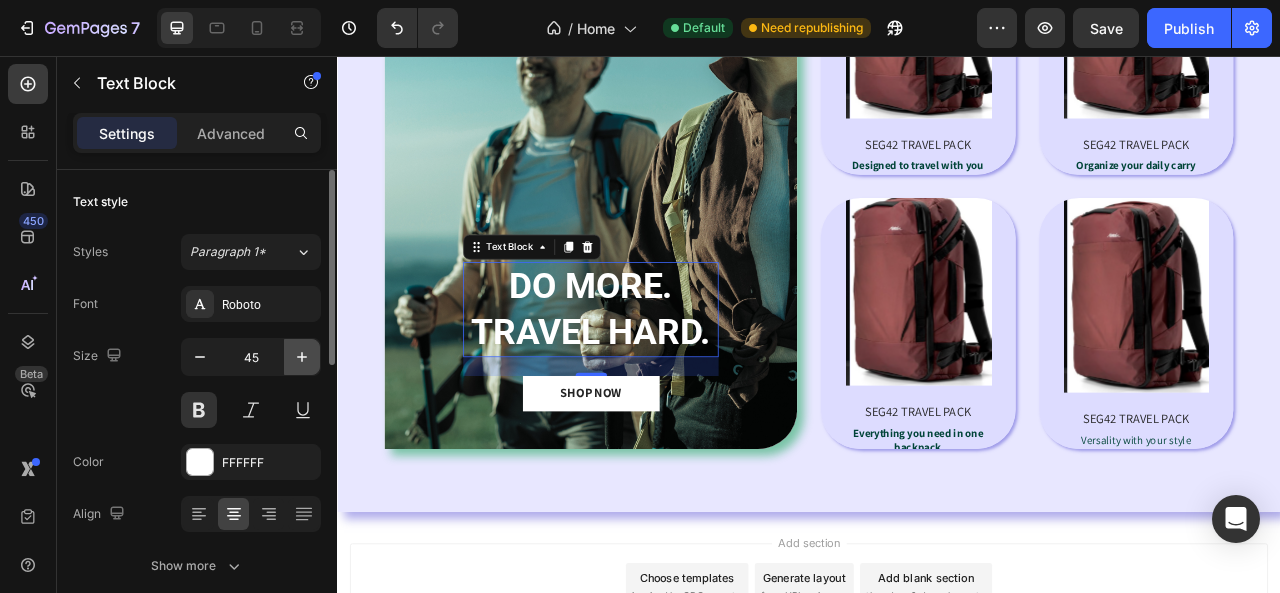 click 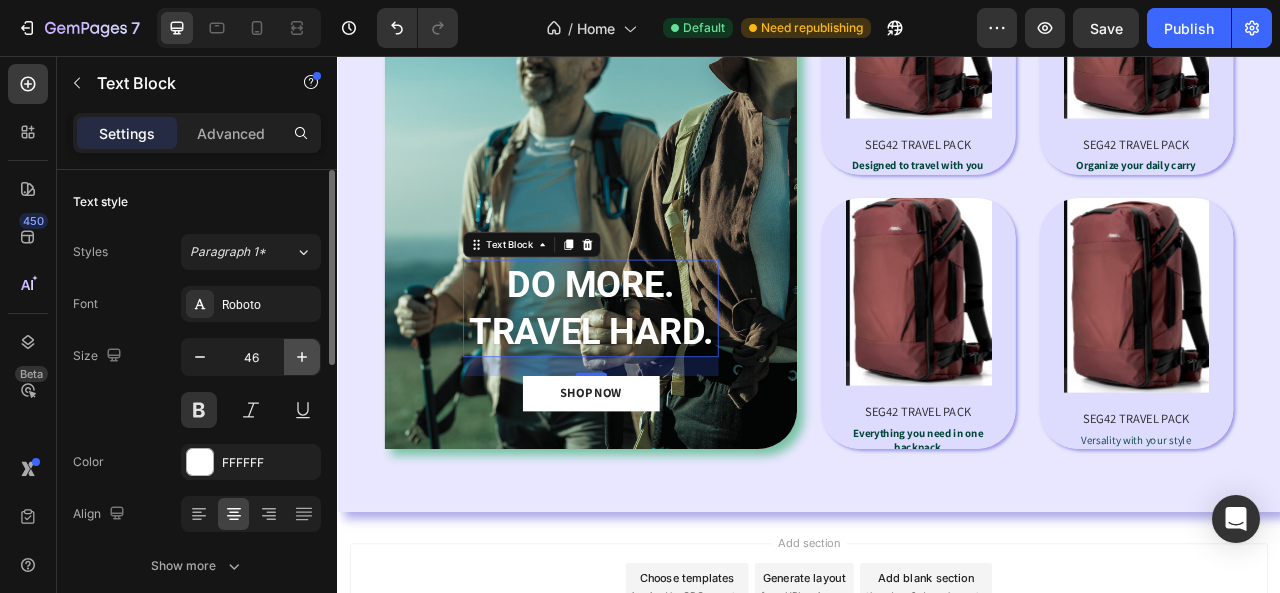 click 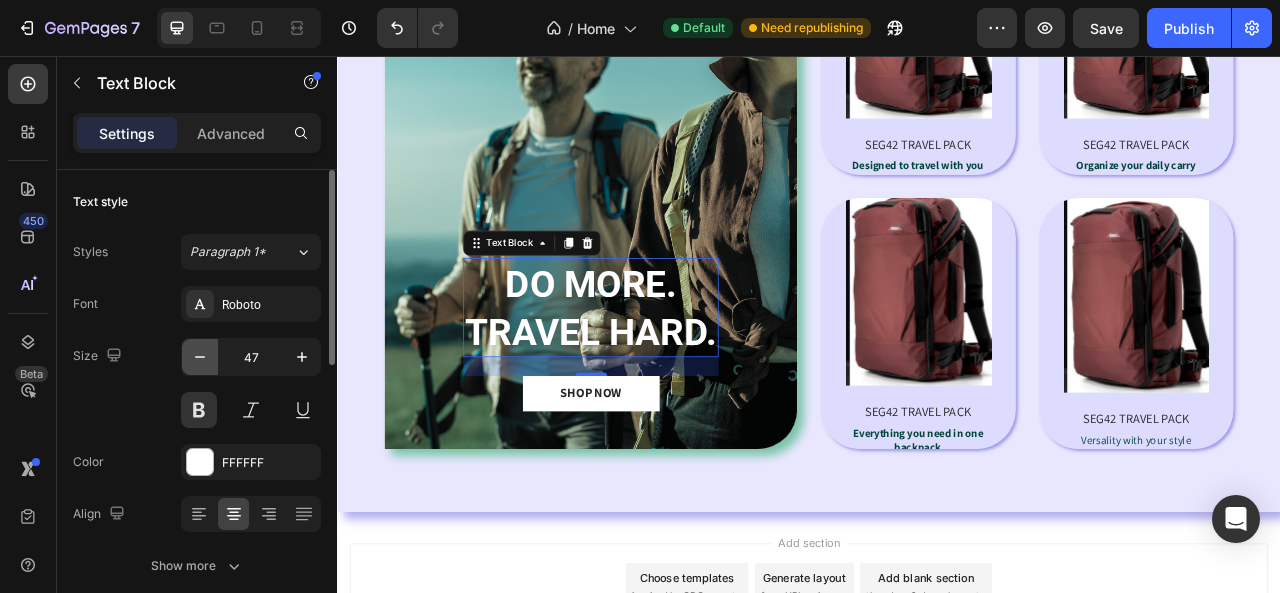 click 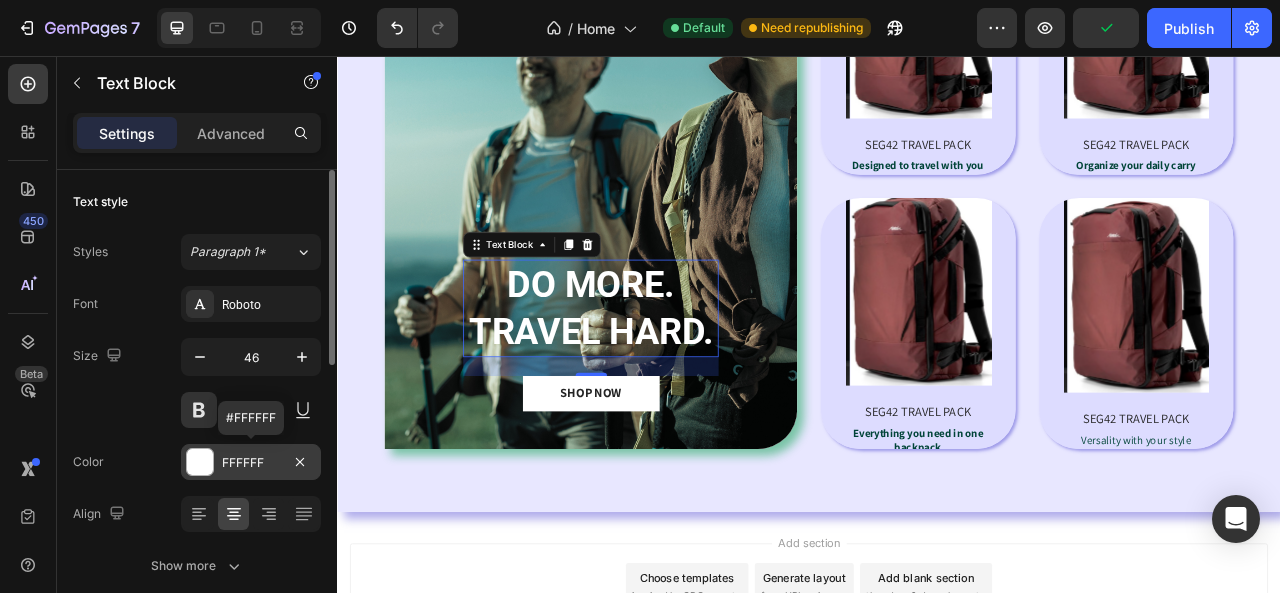 click at bounding box center [200, 462] 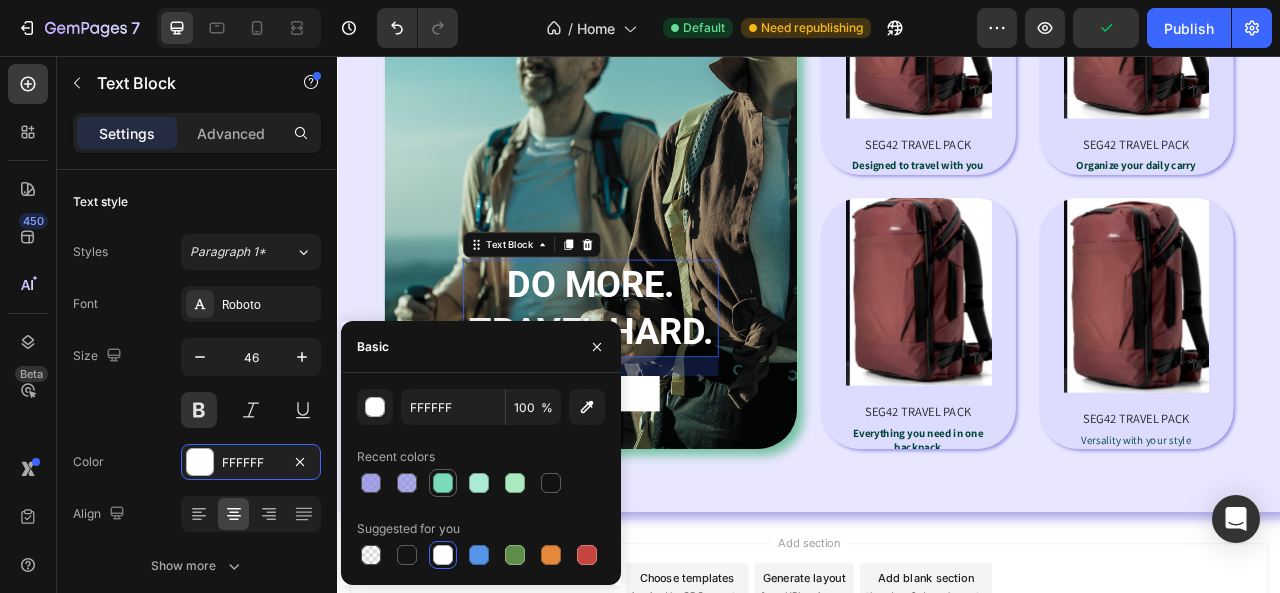 click at bounding box center (443, 483) 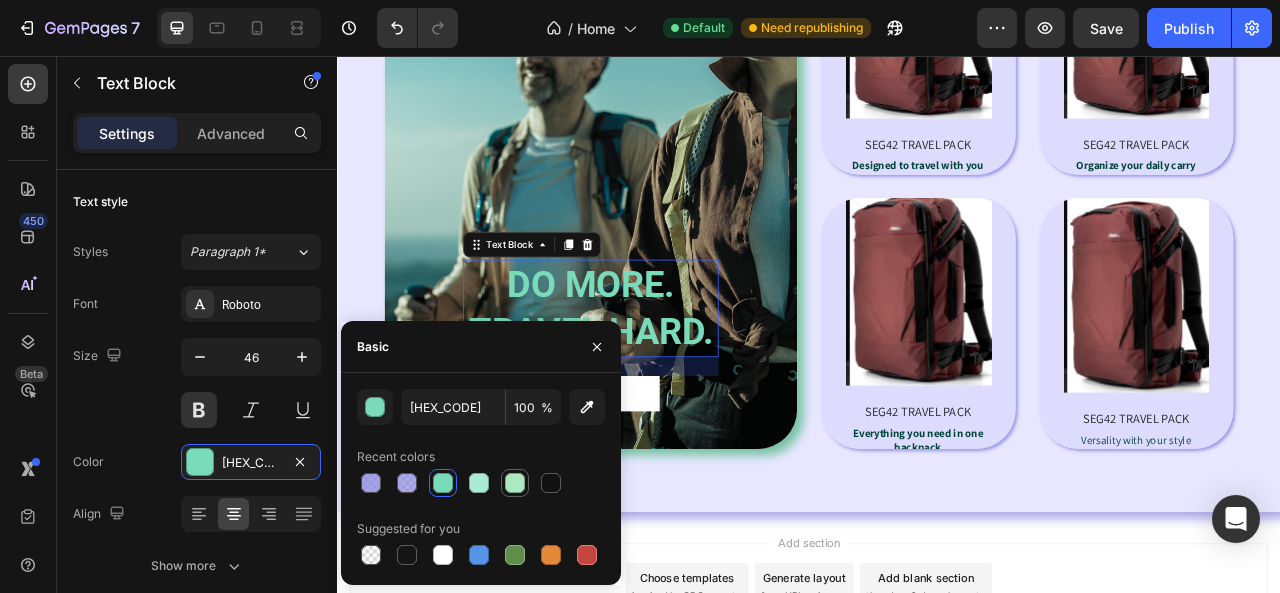 click at bounding box center (515, 483) 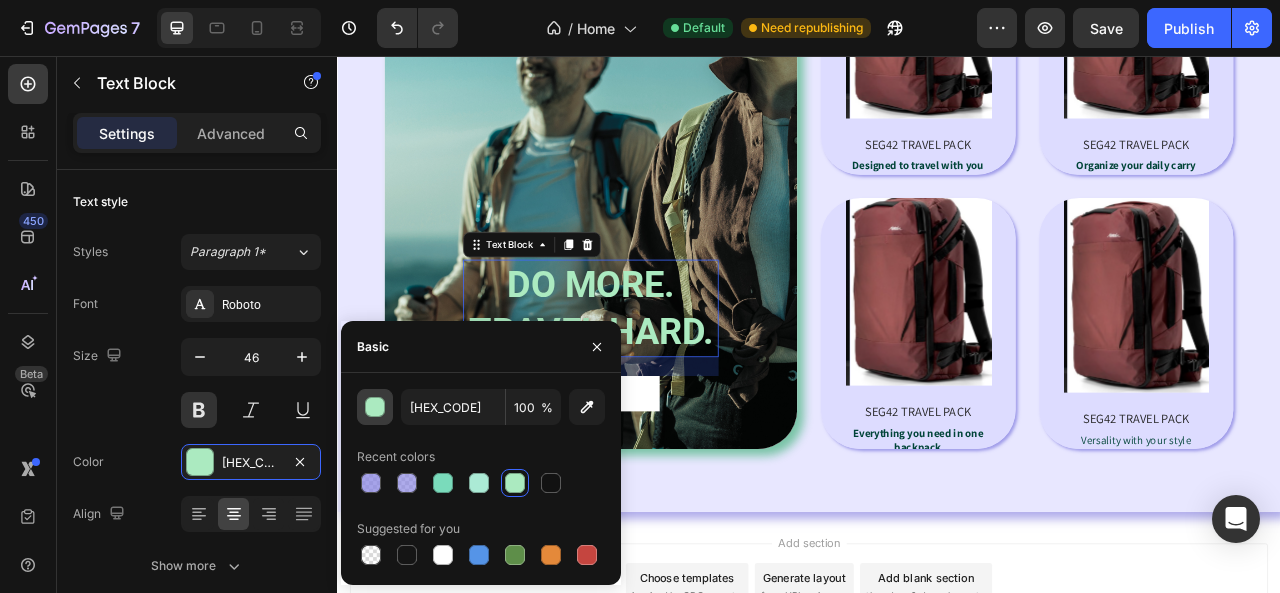 click at bounding box center (376, 408) 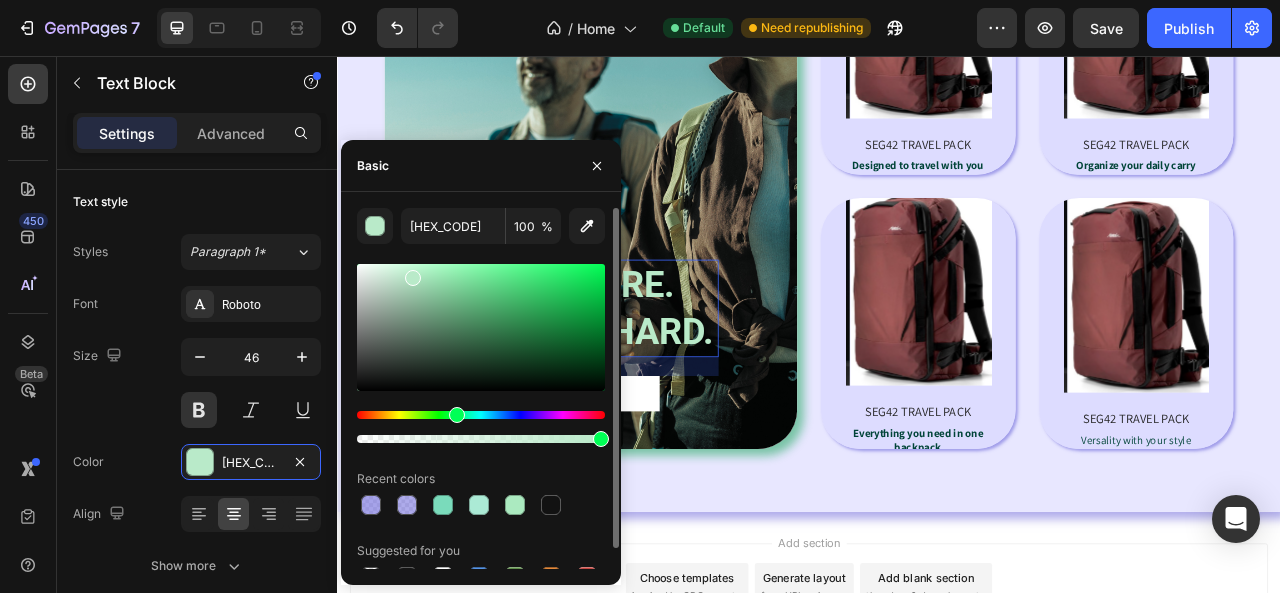drag, startPoint x: 424, startPoint y: 277, endPoint x: 410, endPoint y: 274, distance: 14.3178215 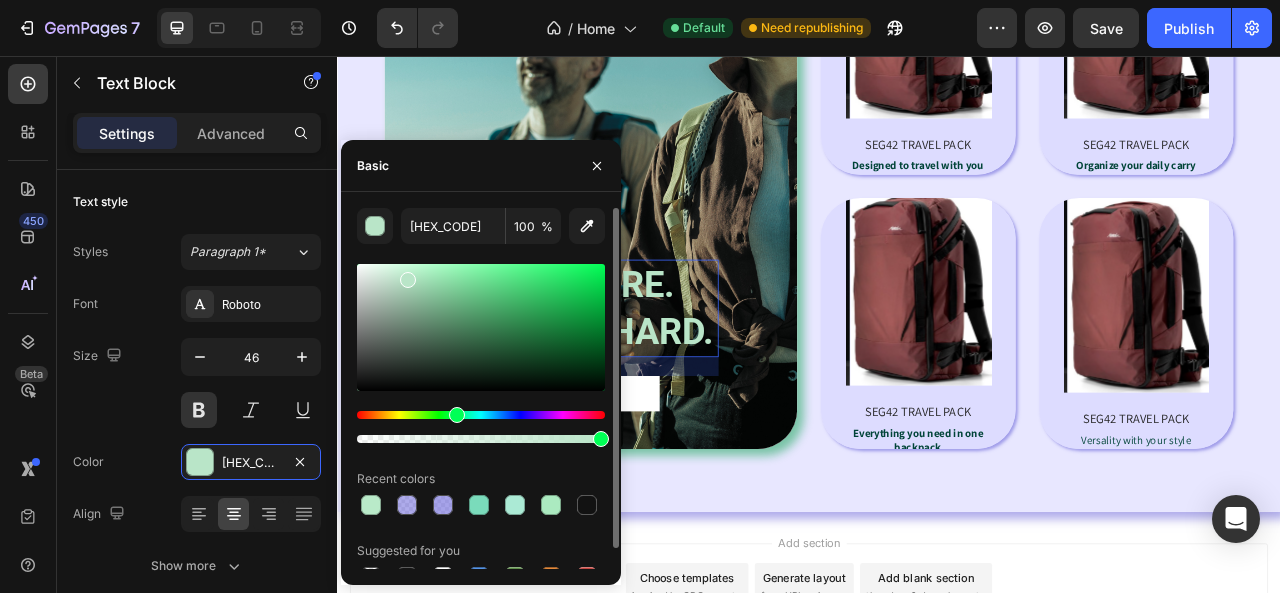 type on "C0EACE" 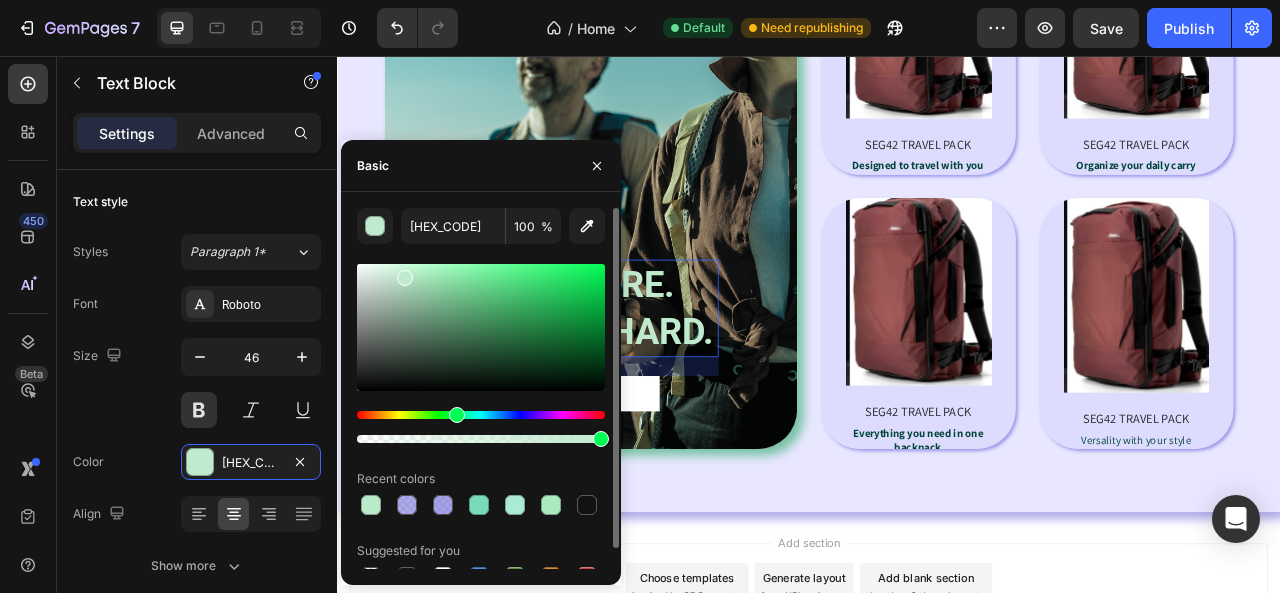 drag, startPoint x: 416, startPoint y: 283, endPoint x: 404, endPoint y: 273, distance: 15.6205 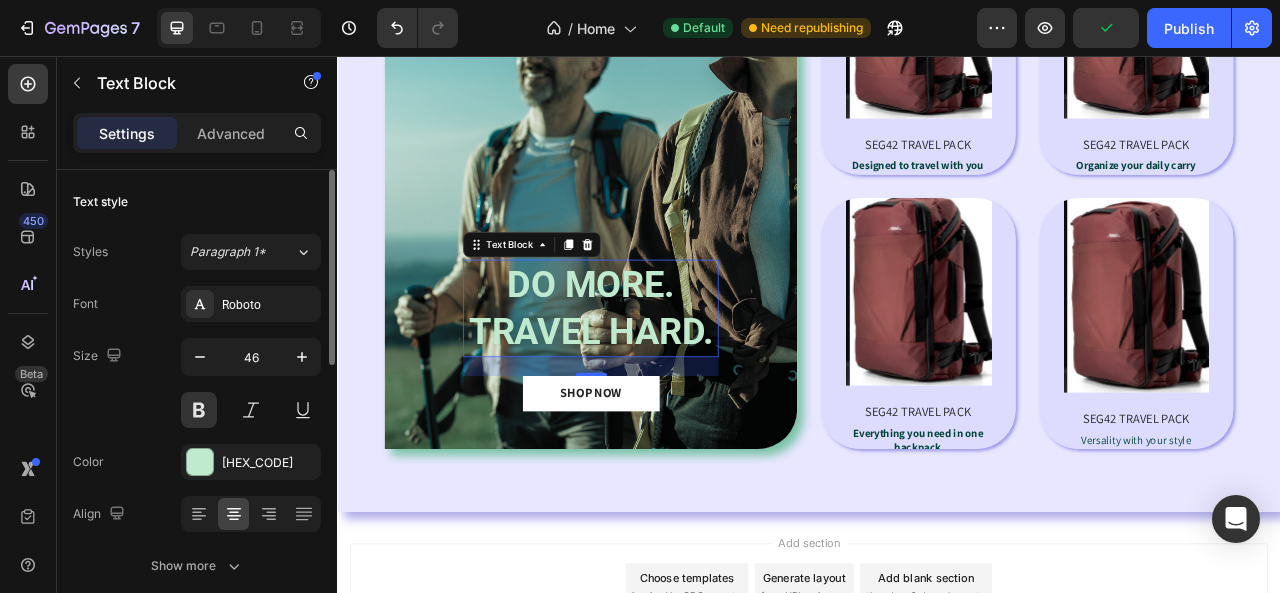 click on "Font Roboto Size 46 Color C0EACE Align Show more" at bounding box center (197, 435) 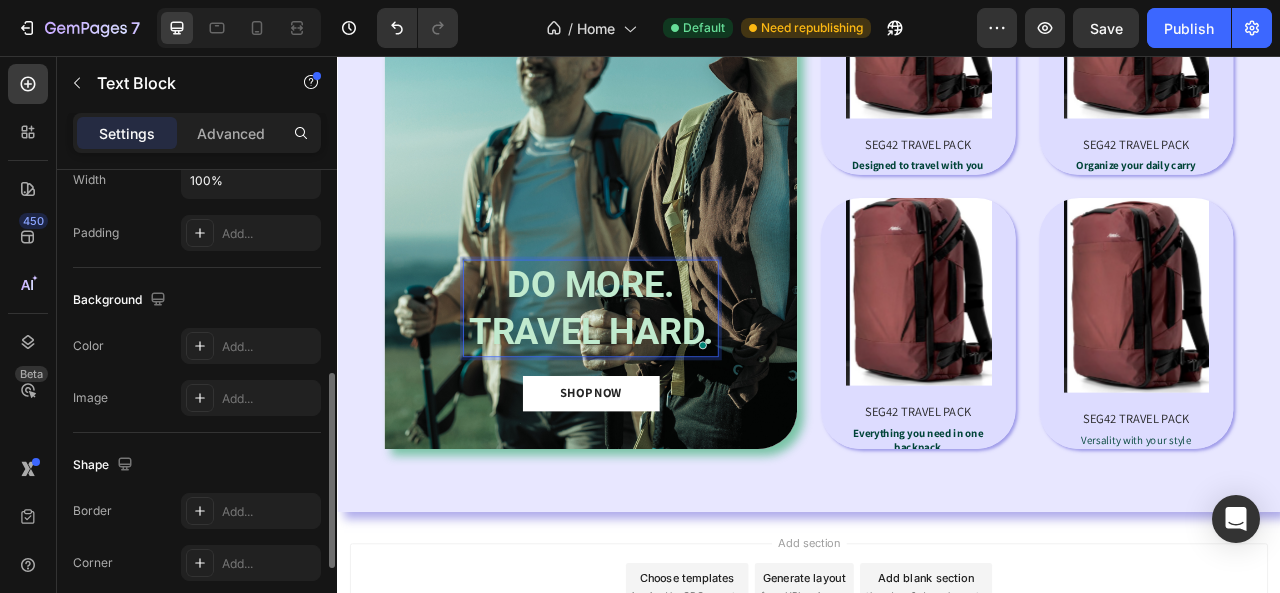 scroll, scrollTop: 600, scrollLeft: 0, axis: vertical 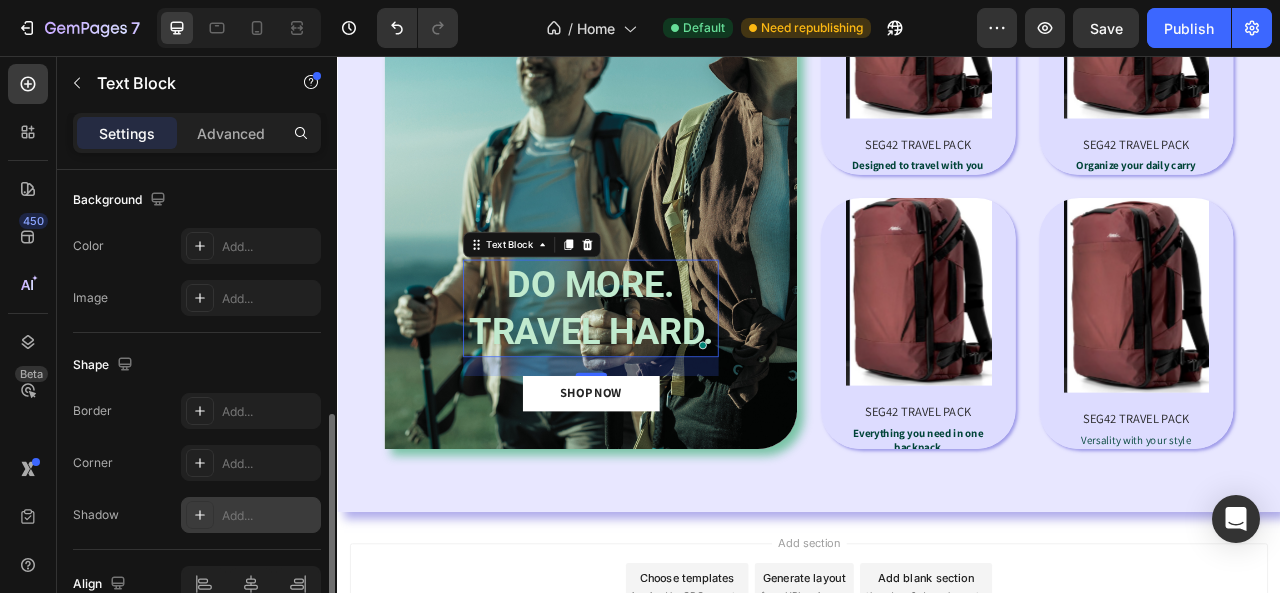 click on "Add..." at bounding box center (269, 516) 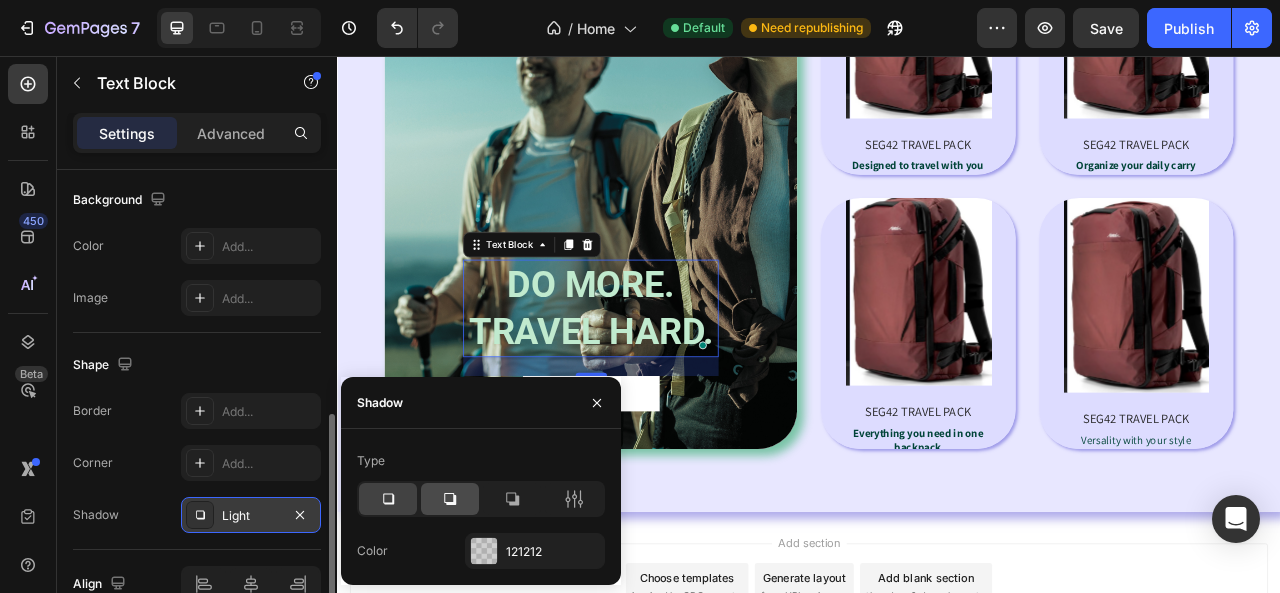 click 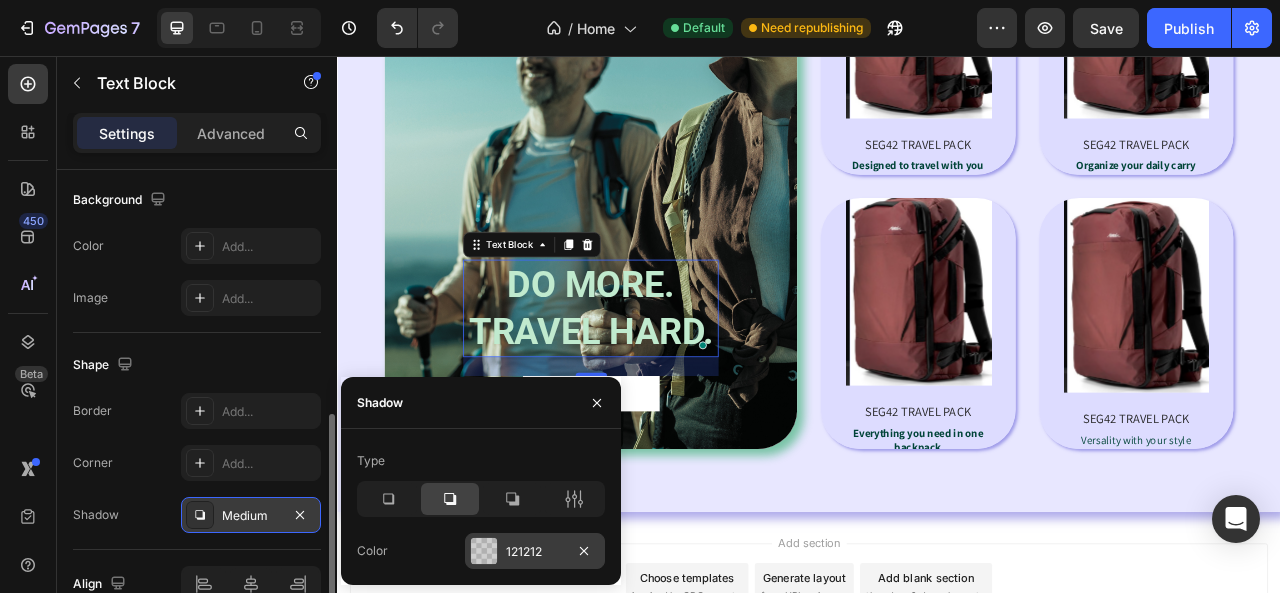 click at bounding box center (484, 551) 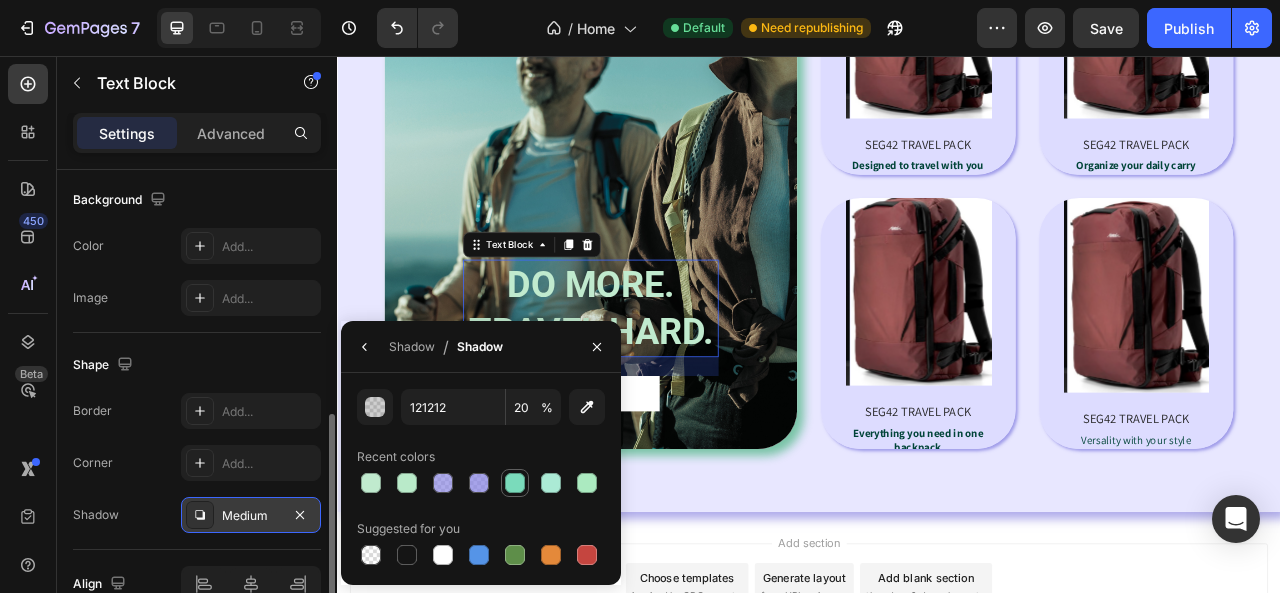 click at bounding box center (515, 483) 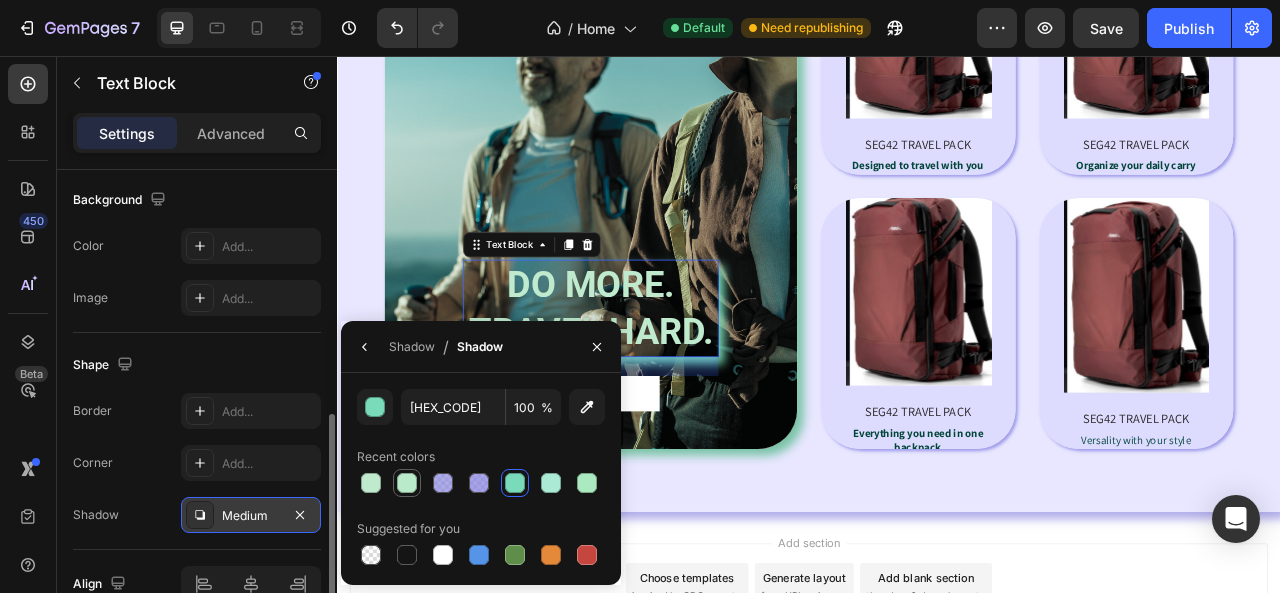 click at bounding box center [407, 483] 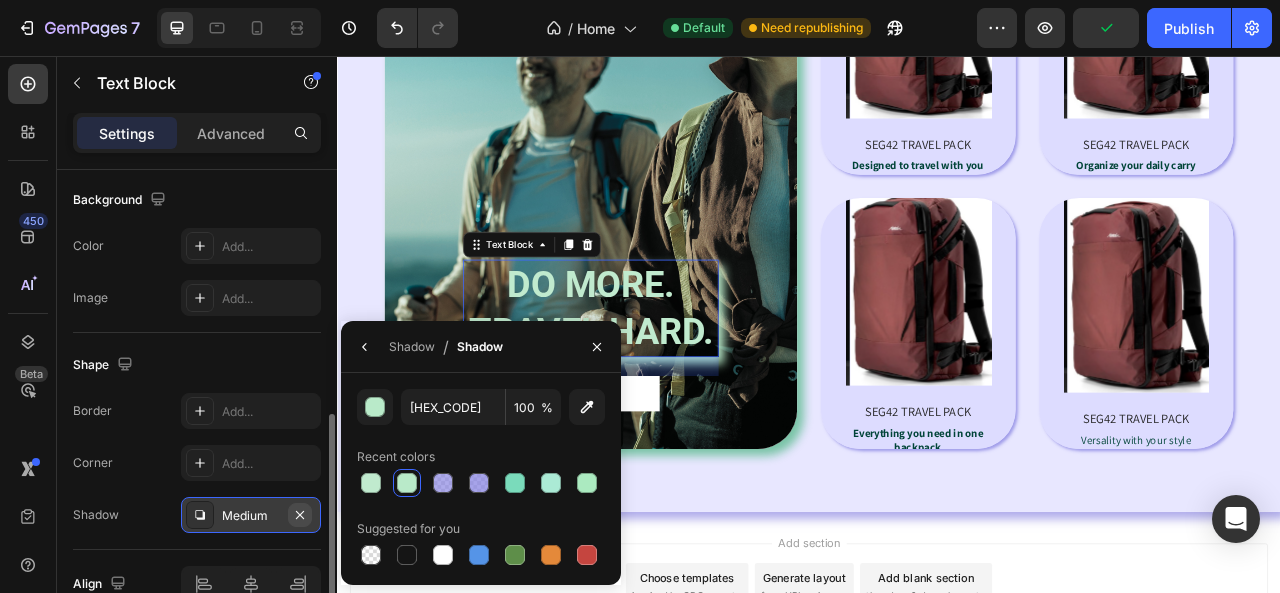 click 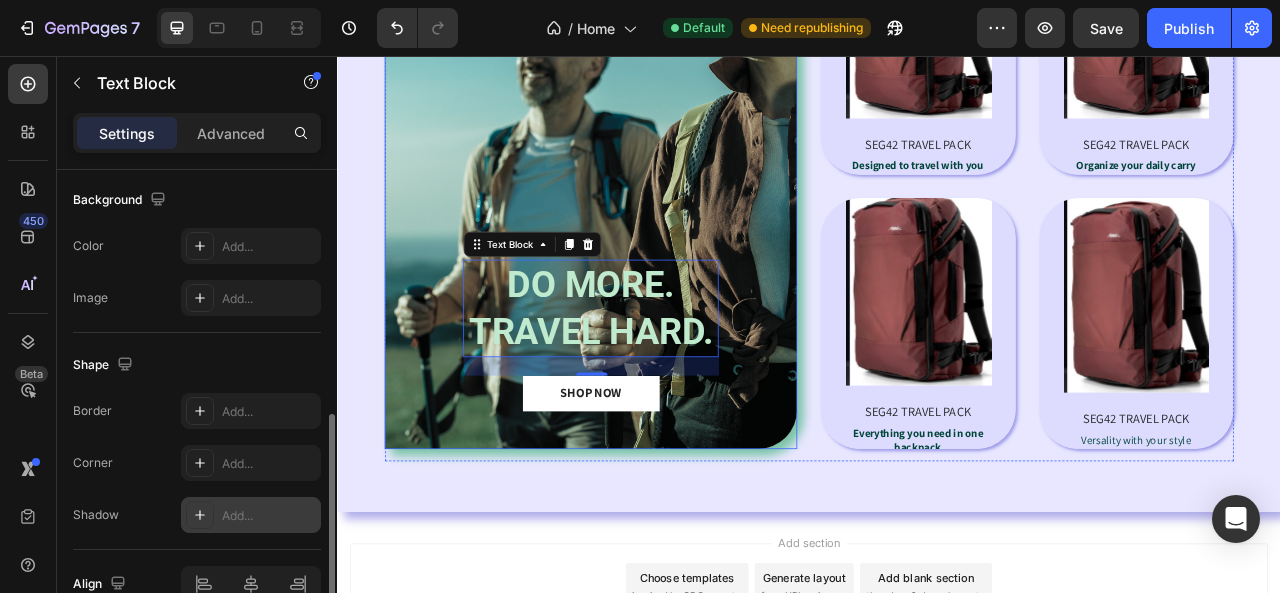 click on "DO MORE. TRAVEL HARD. Text Block   24 SHOP NOW Button" at bounding box center (659, 411) 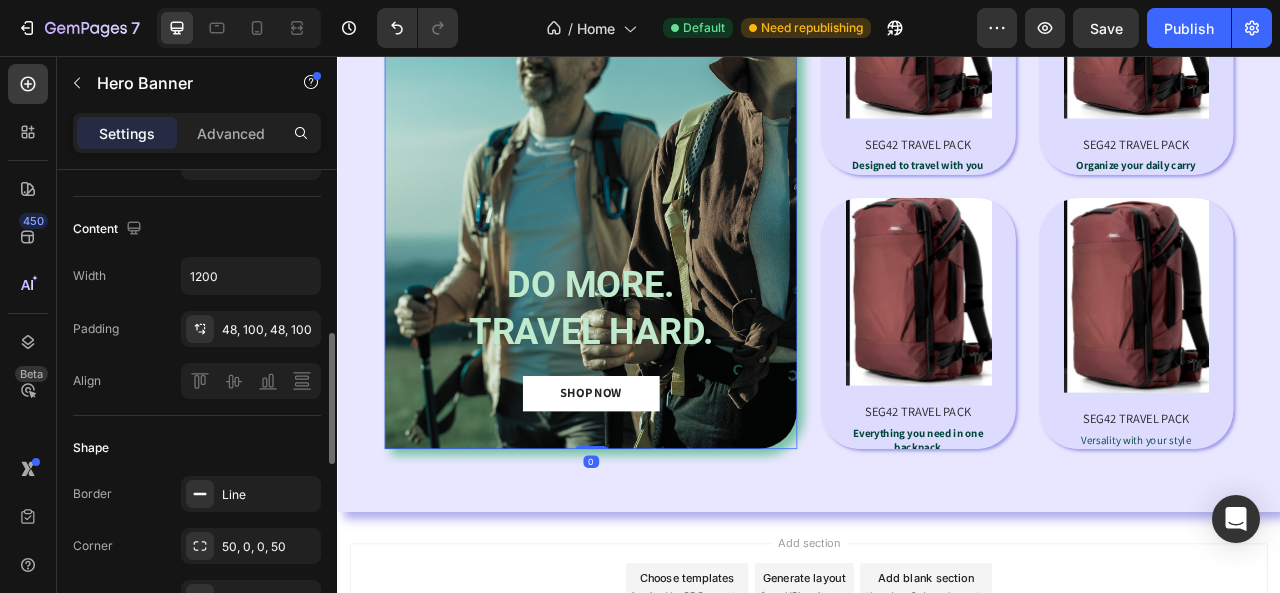 scroll, scrollTop: 0, scrollLeft: 0, axis: both 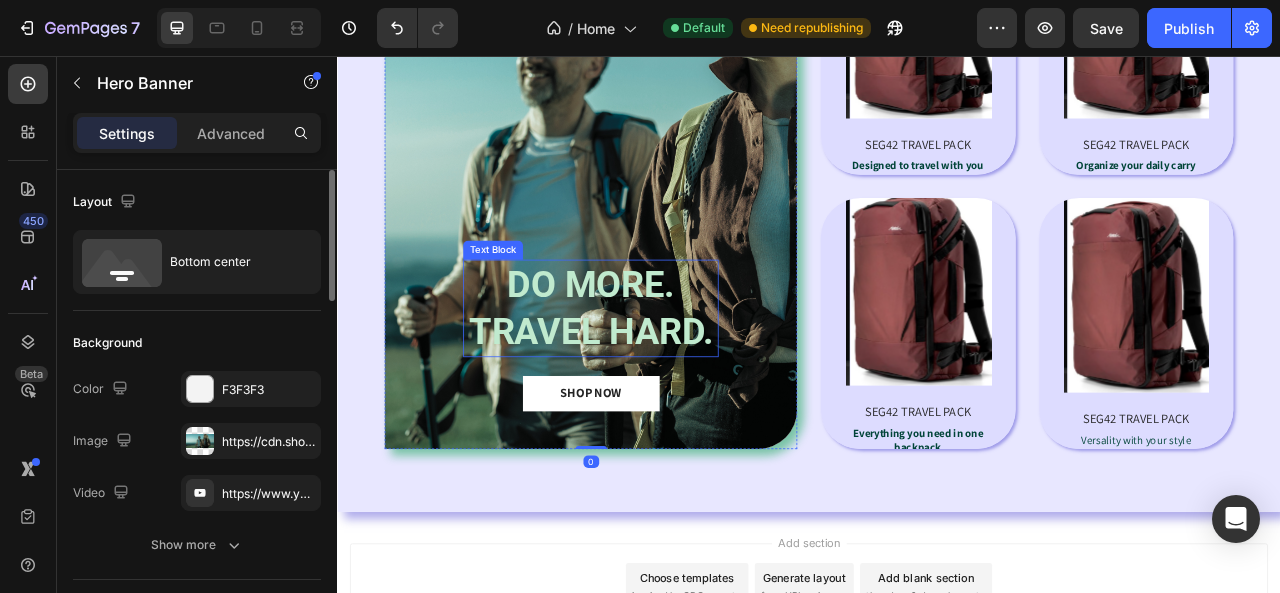 click on "TRAVEL HARD." at bounding box center (659, 407) 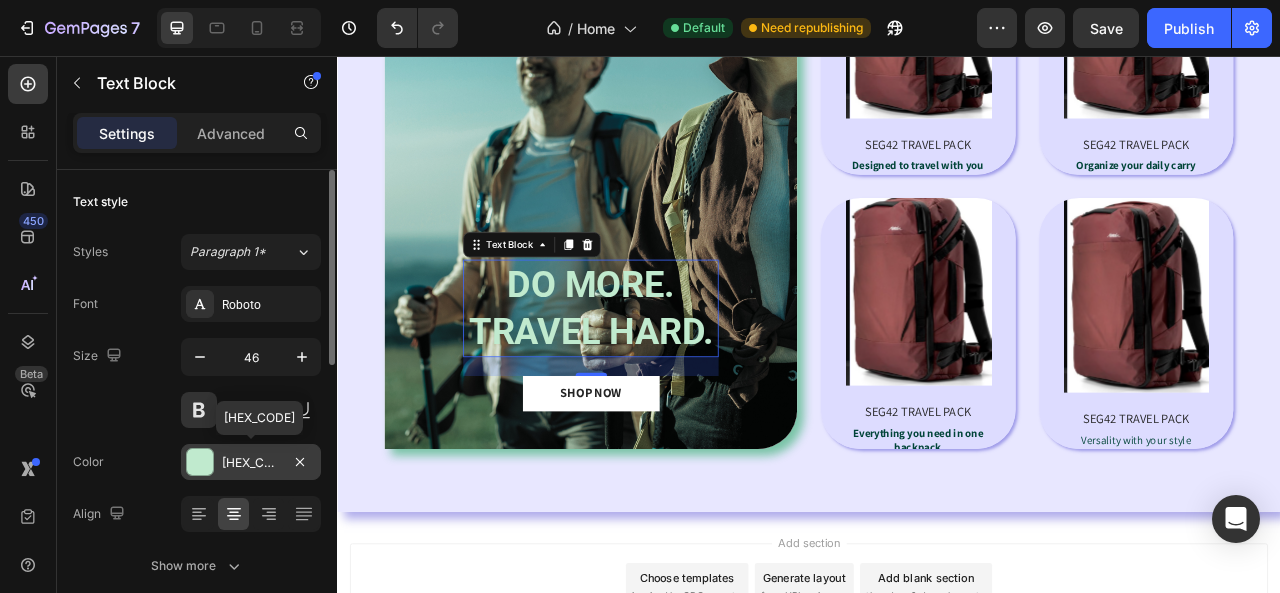 click on "C0EACE" at bounding box center [251, 463] 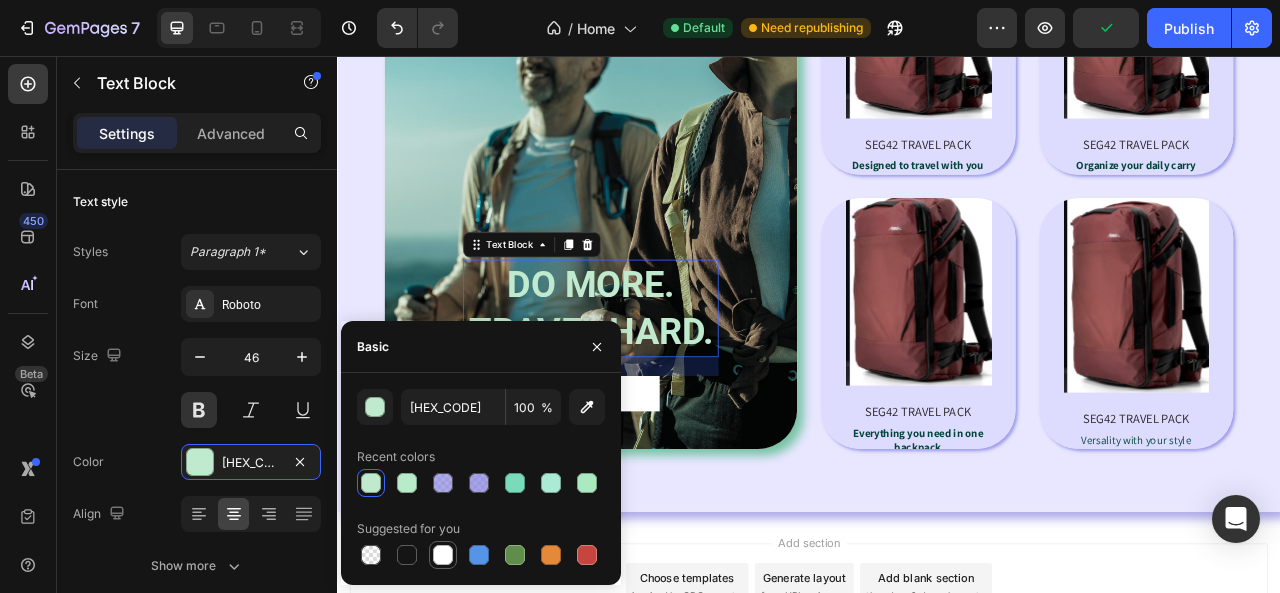 click at bounding box center [443, 555] 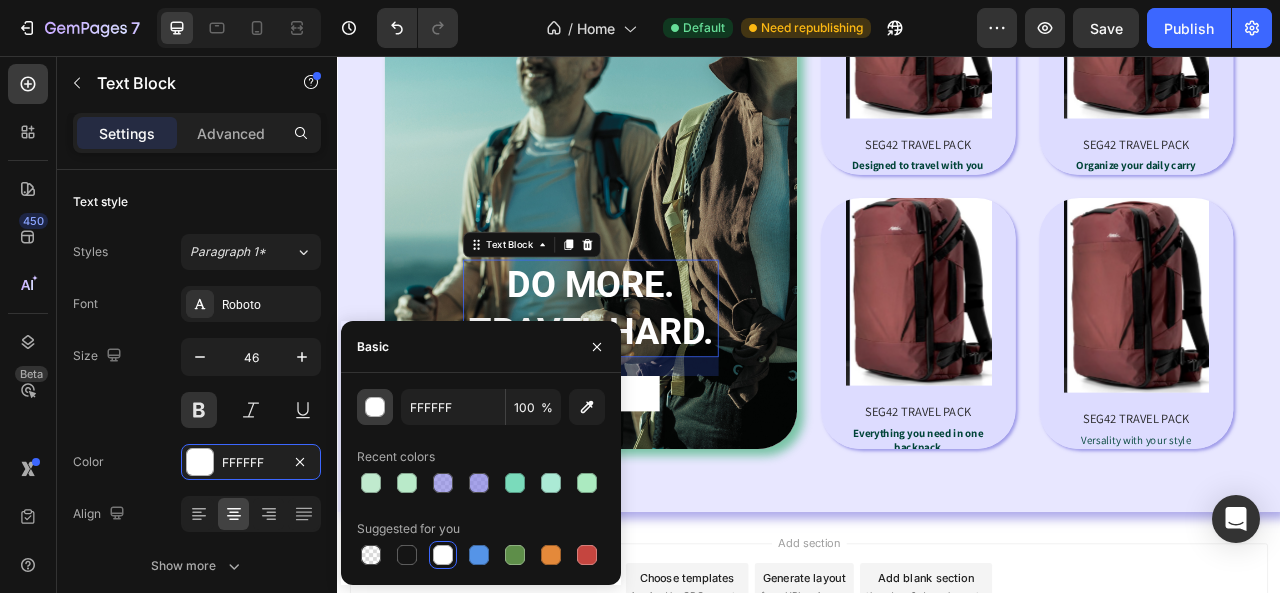 click at bounding box center (376, 408) 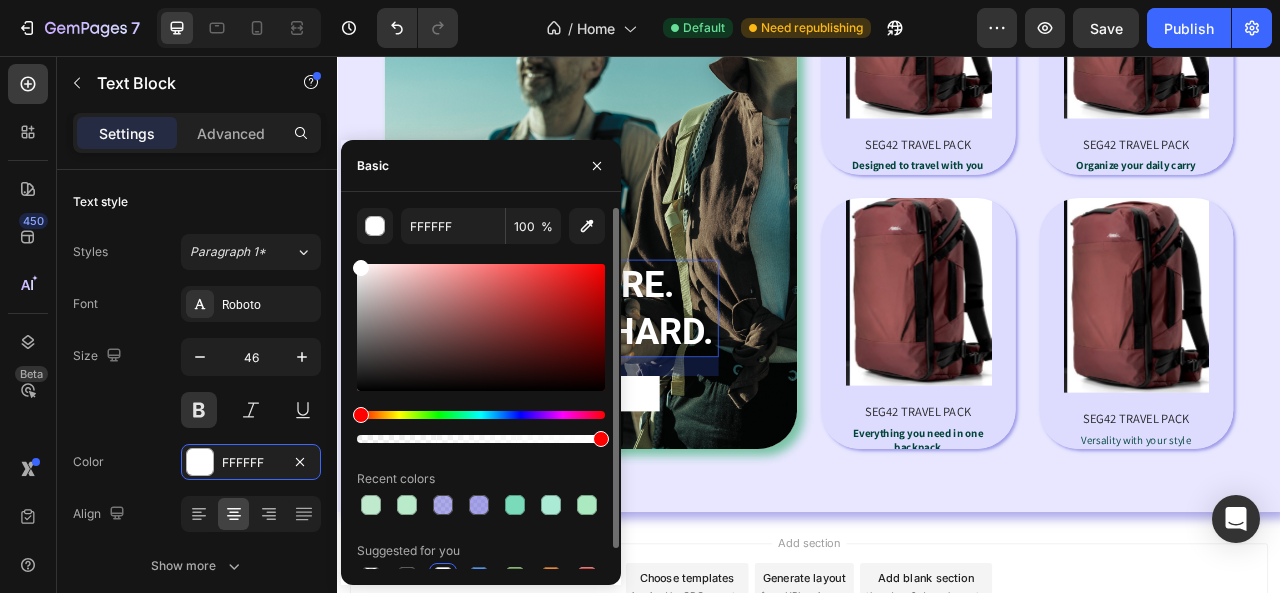 click at bounding box center (481, 327) 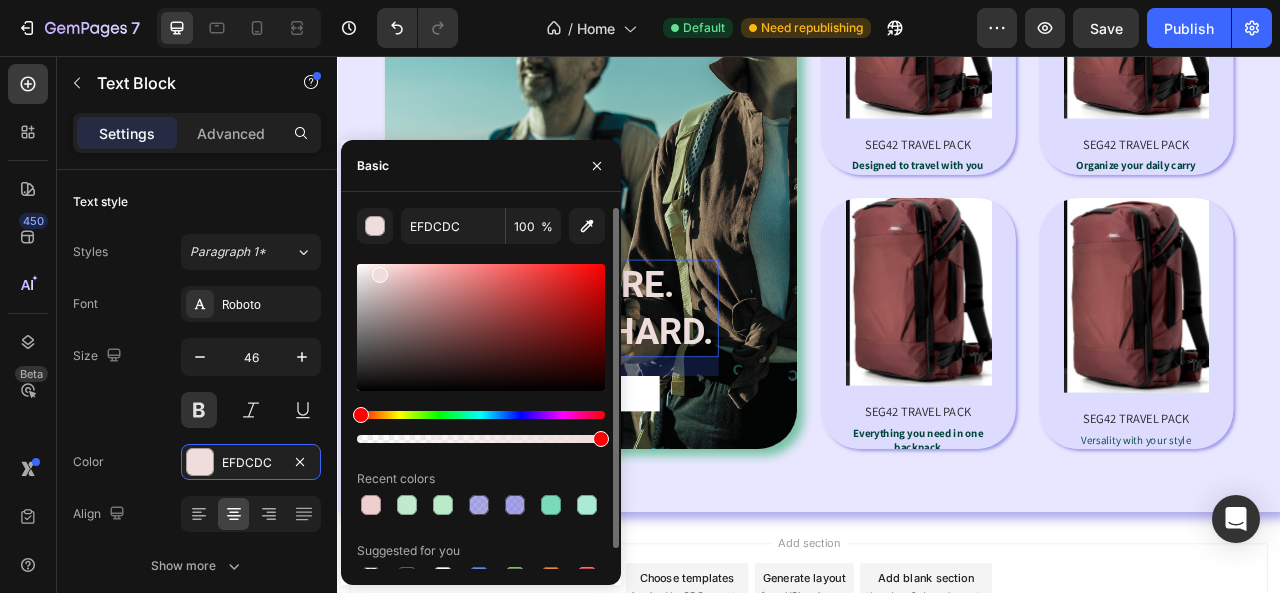 drag, startPoint x: 393, startPoint y: 271, endPoint x: 377, endPoint y: 271, distance: 16 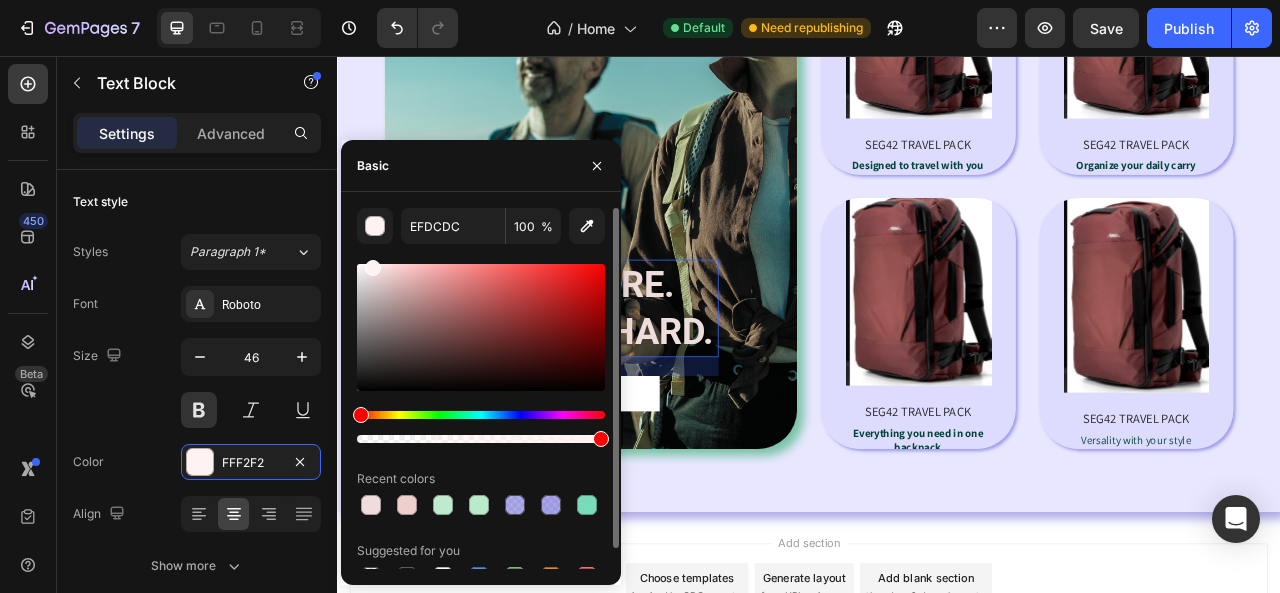 type on "FFF2F2" 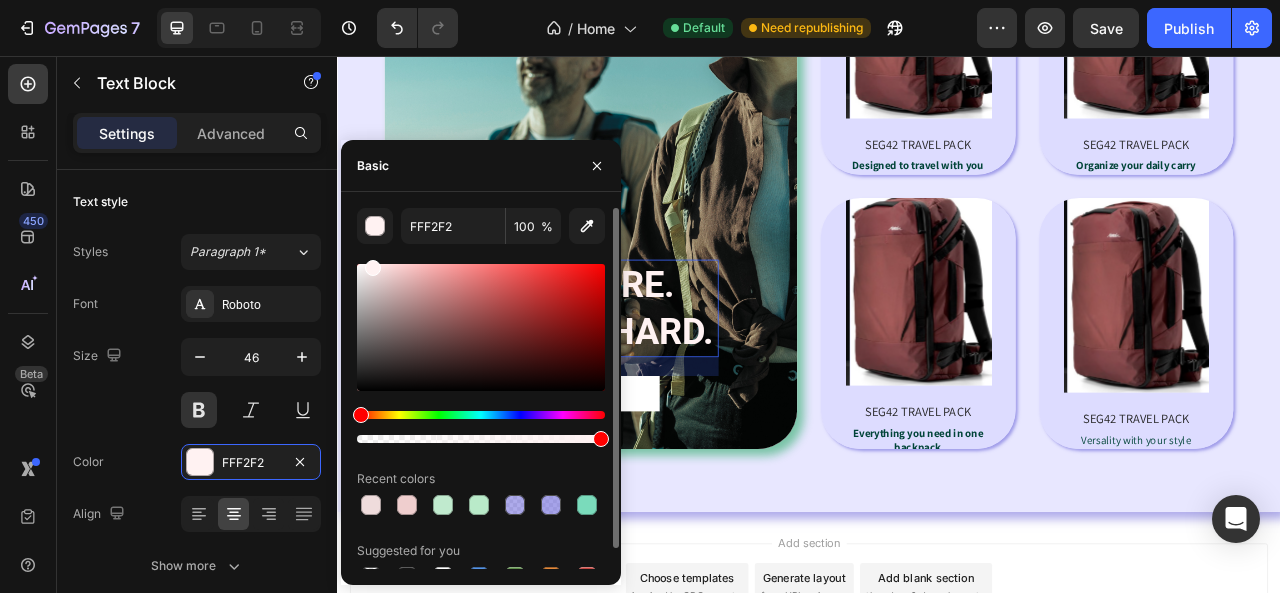 click at bounding box center [373, 268] 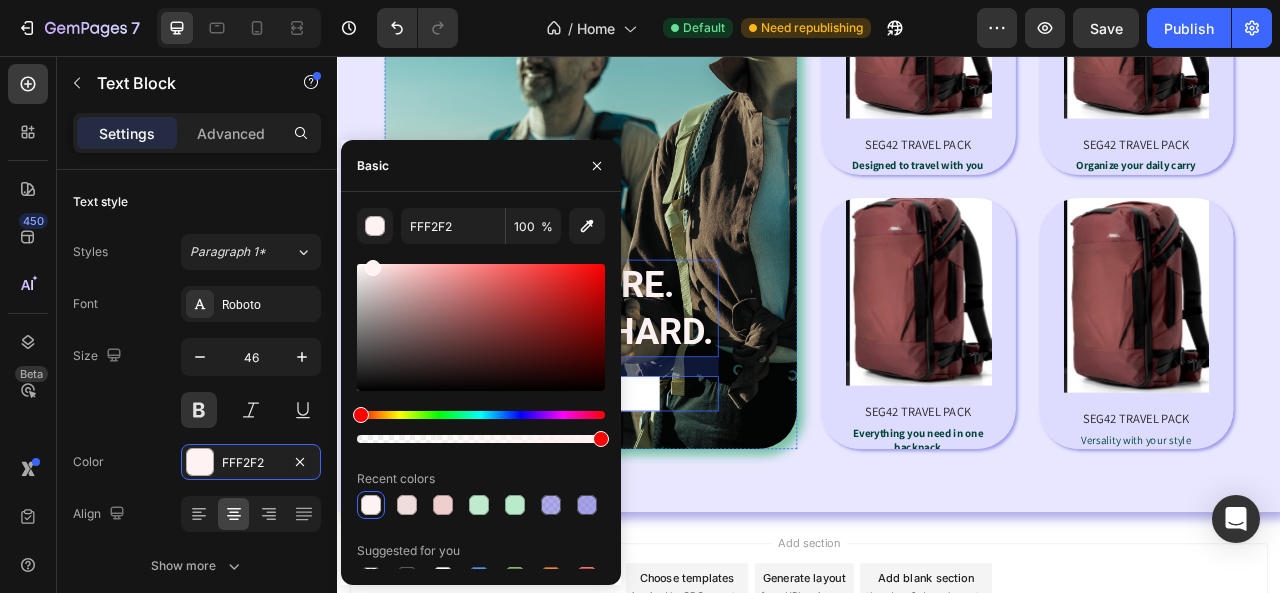 click on "SHOP NOW Button" at bounding box center (659, 485) 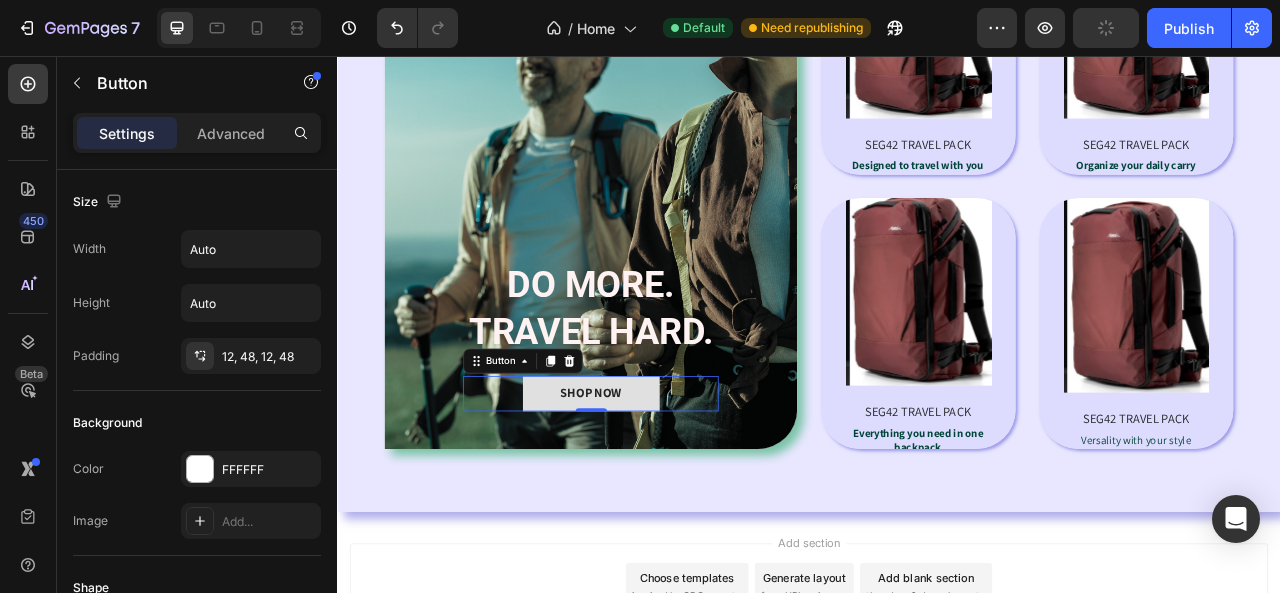 click on "SHOP NOW" at bounding box center [660, 485] 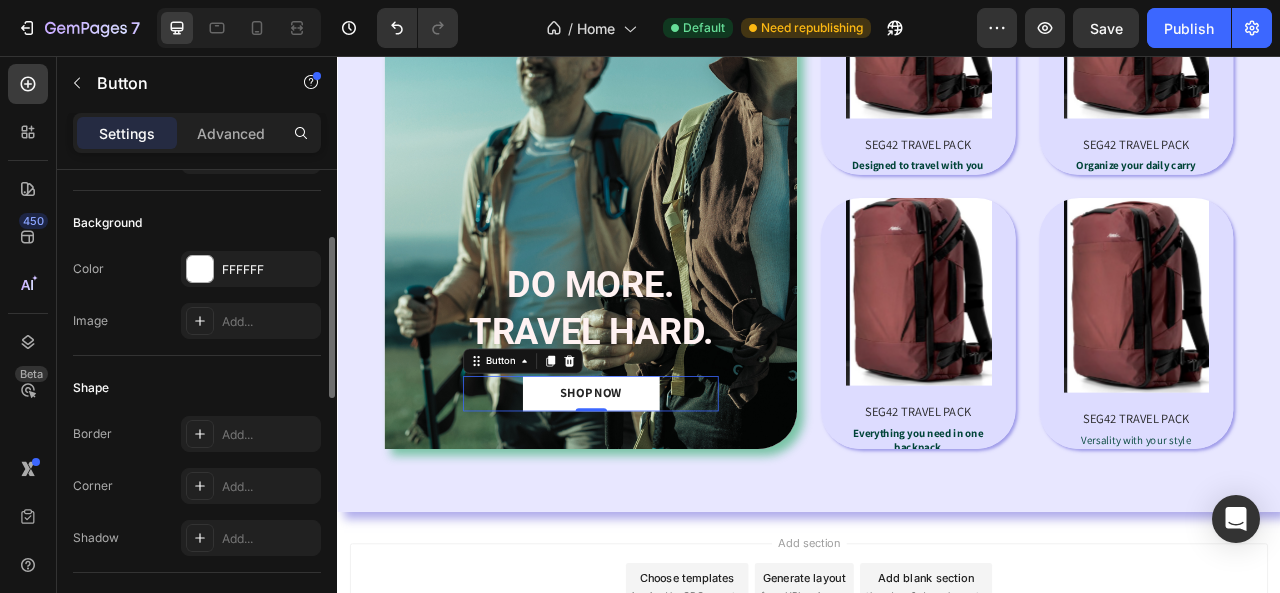 scroll, scrollTop: 0, scrollLeft: 0, axis: both 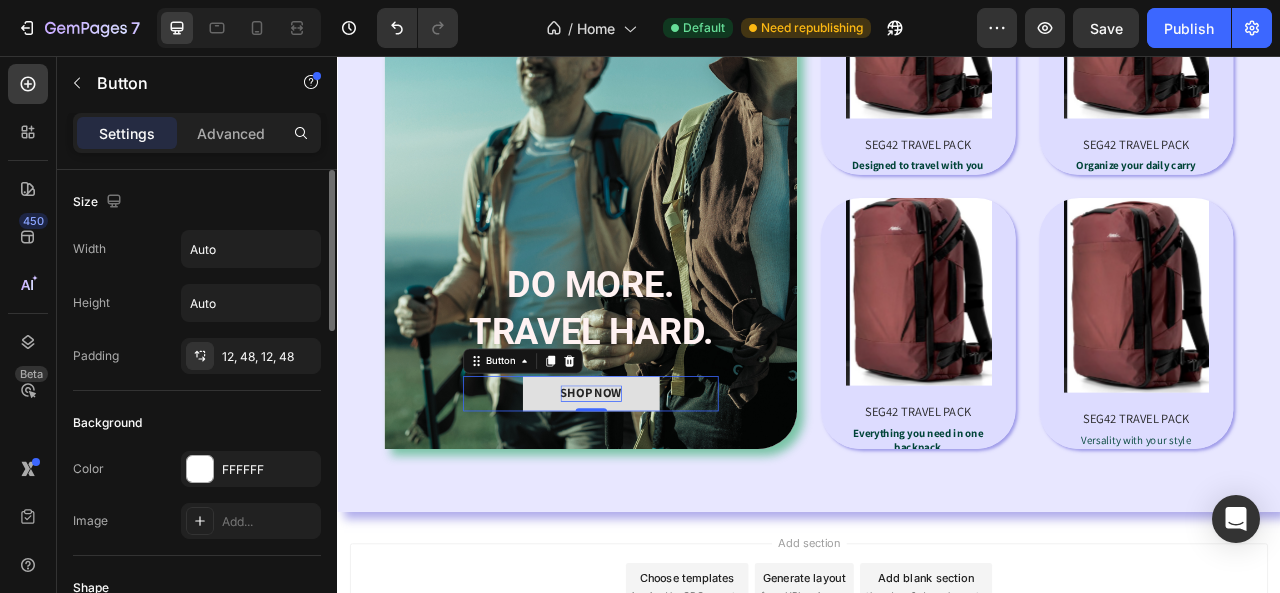 click on "SHOP NOW" at bounding box center (660, 485) 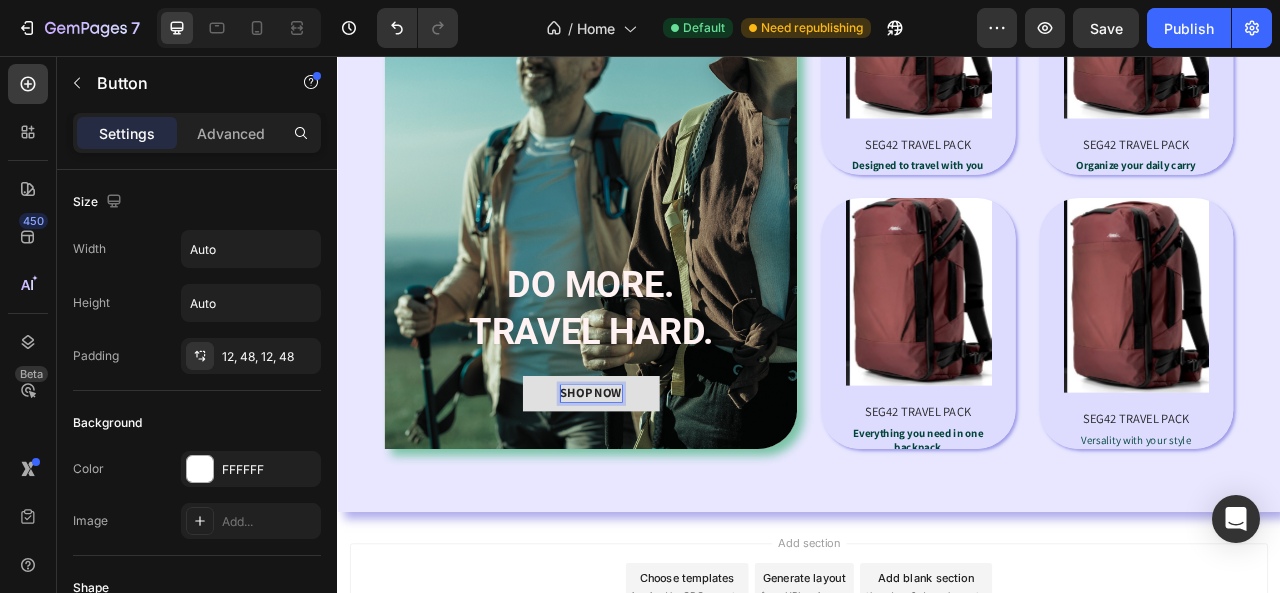 click on "SHOP NOW" at bounding box center [660, 485] 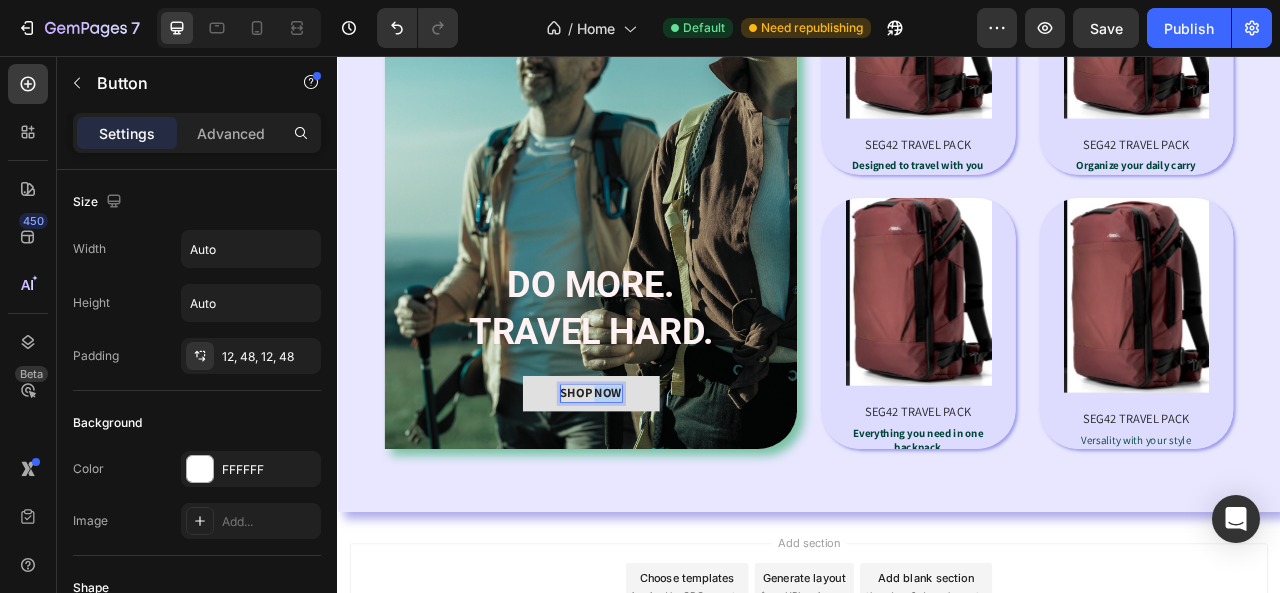 click on "SHOP NOW" at bounding box center [660, 485] 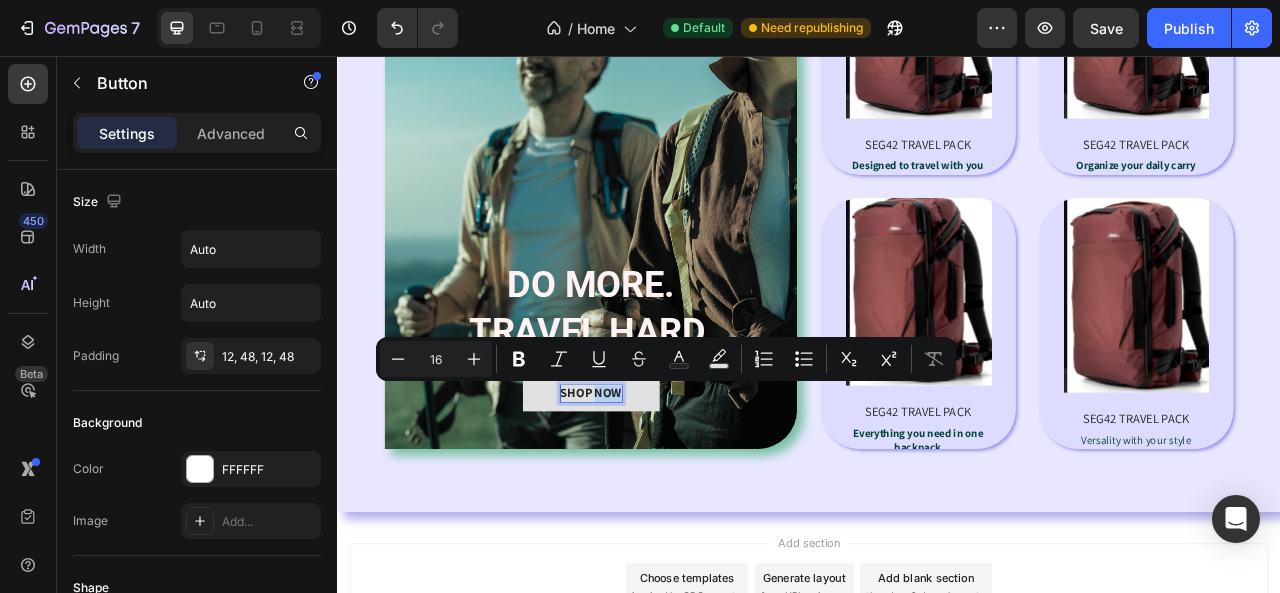 click on "SHOP NOW" at bounding box center (660, 485) 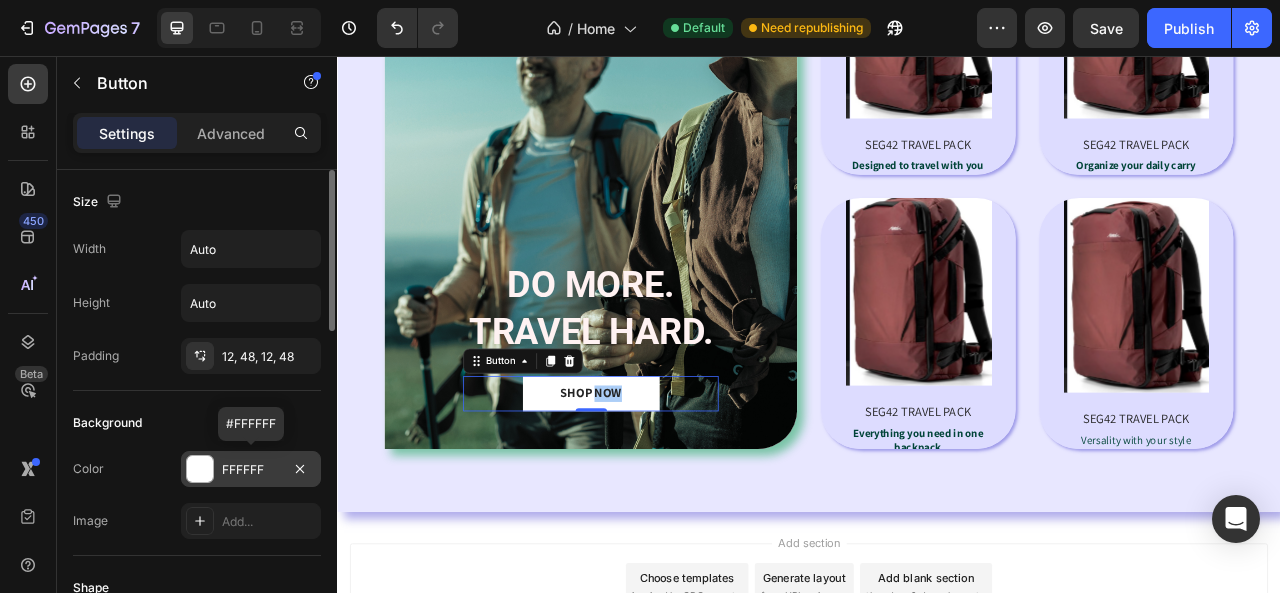 click on "FFFFFF" at bounding box center [251, 470] 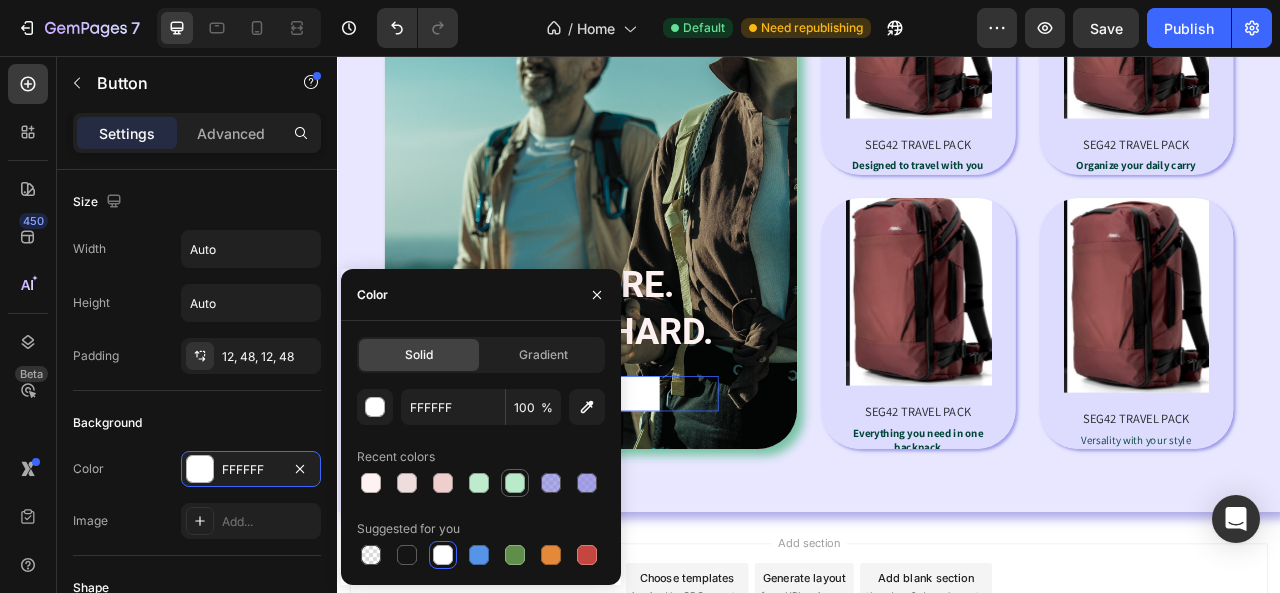 click at bounding box center (515, 483) 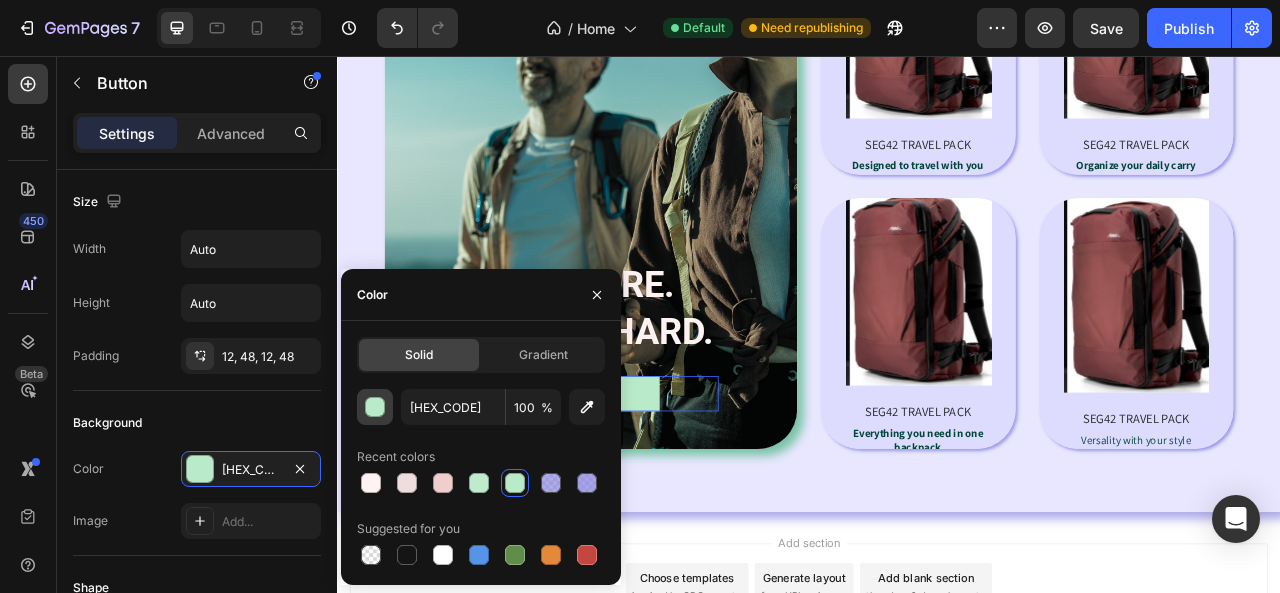 click at bounding box center [376, 408] 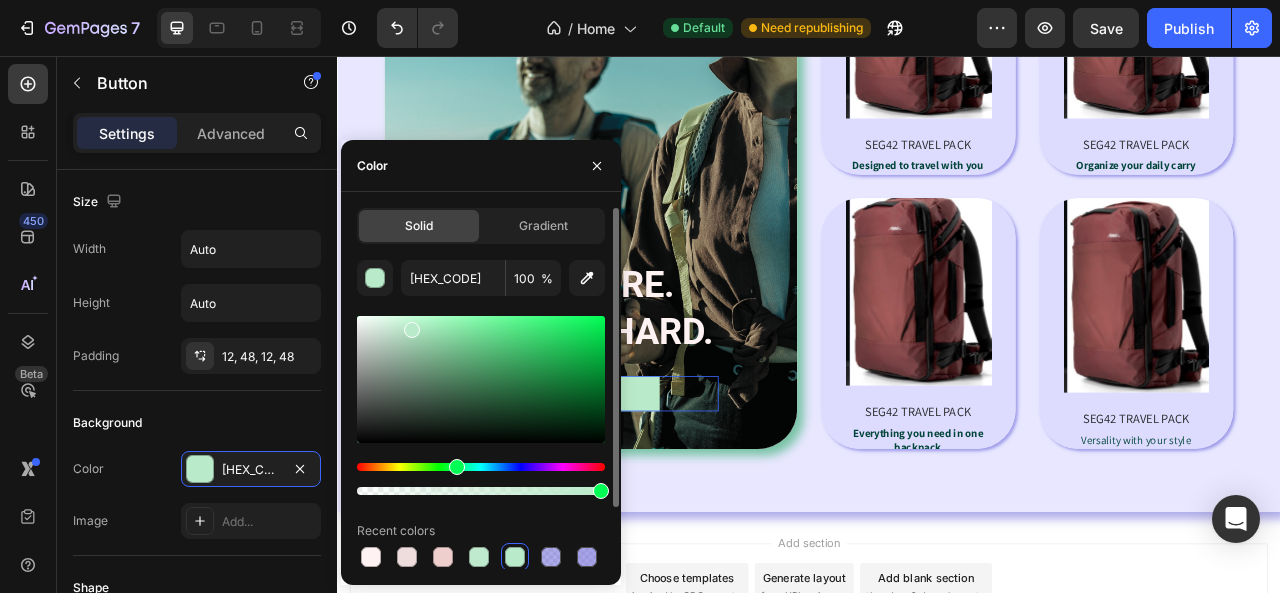click at bounding box center [481, 379] 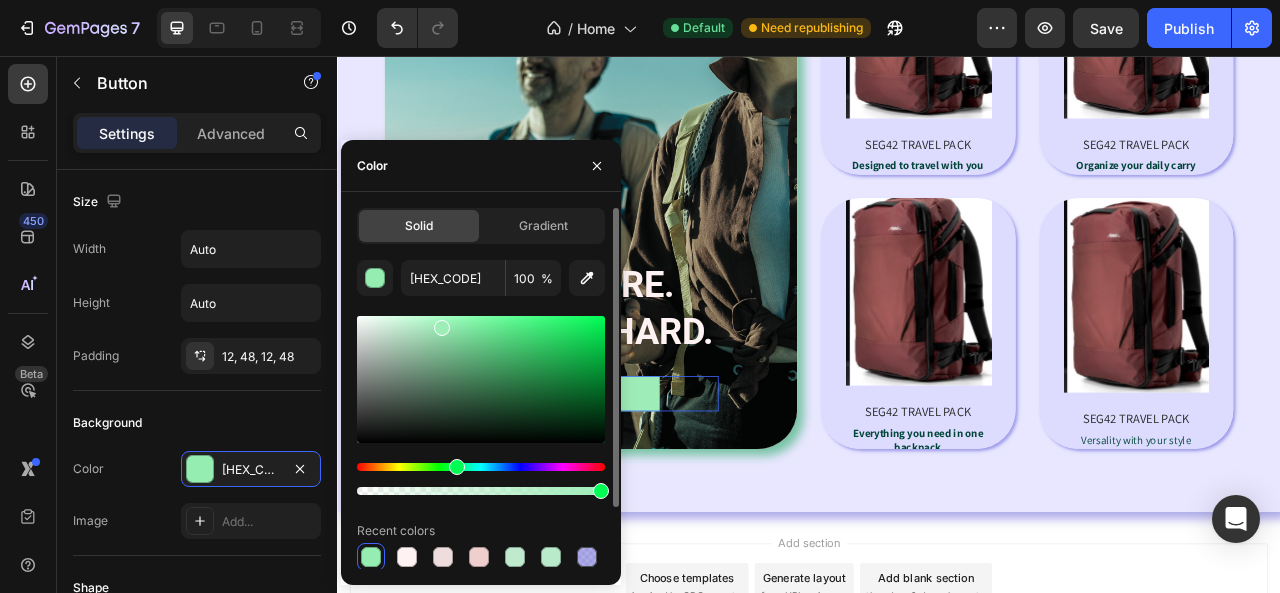 click at bounding box center (481, 379) 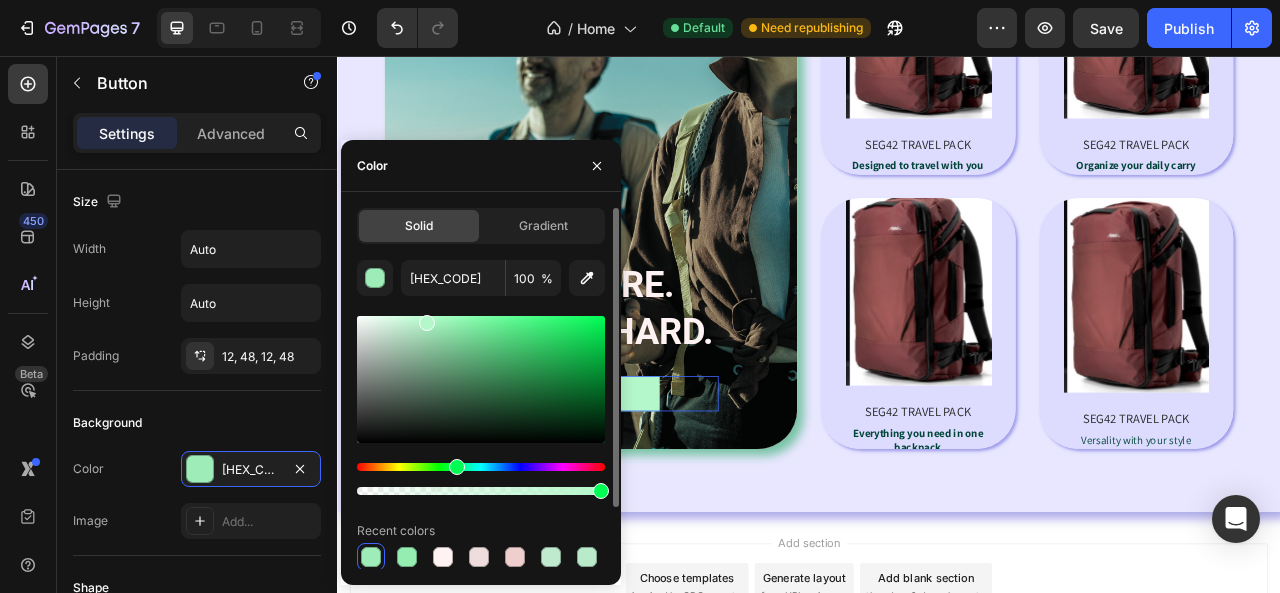 drag, startPoint x: 440, startPoint y: 324, endPoint x: 426, endPoint y: 319, distance: 14.866069 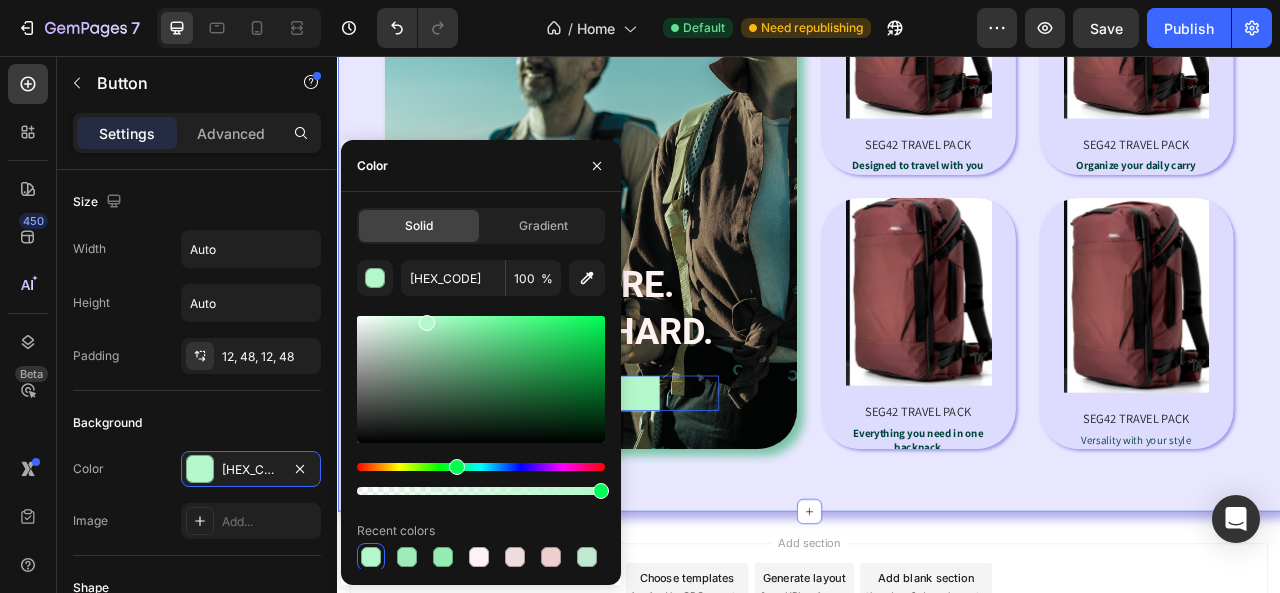 click on "DESIGNED FOR ONE BAG TRAVEL Heading DO MORE. TRAVEL HARD. Text Block SHOP NOW Button   0 Hero Banner Product Images SEG42 TRAVEL PACK Product Title Designed to travel with you Text Block Product Hero Banner Product Images SEG42 TRAVEL PACK Product Title Organize your daily carry Text Block Product Hero Banner Row Product Images SEG42 TRAVEL PACK Product Title Everything you need in one backpack Text Block Product Hero Banner Product Images SEG42 TRAVEL PACK Product Title Versality with your style Text Block Product Hero Banner Row Row Section 3" at bounding box center [937, 169] 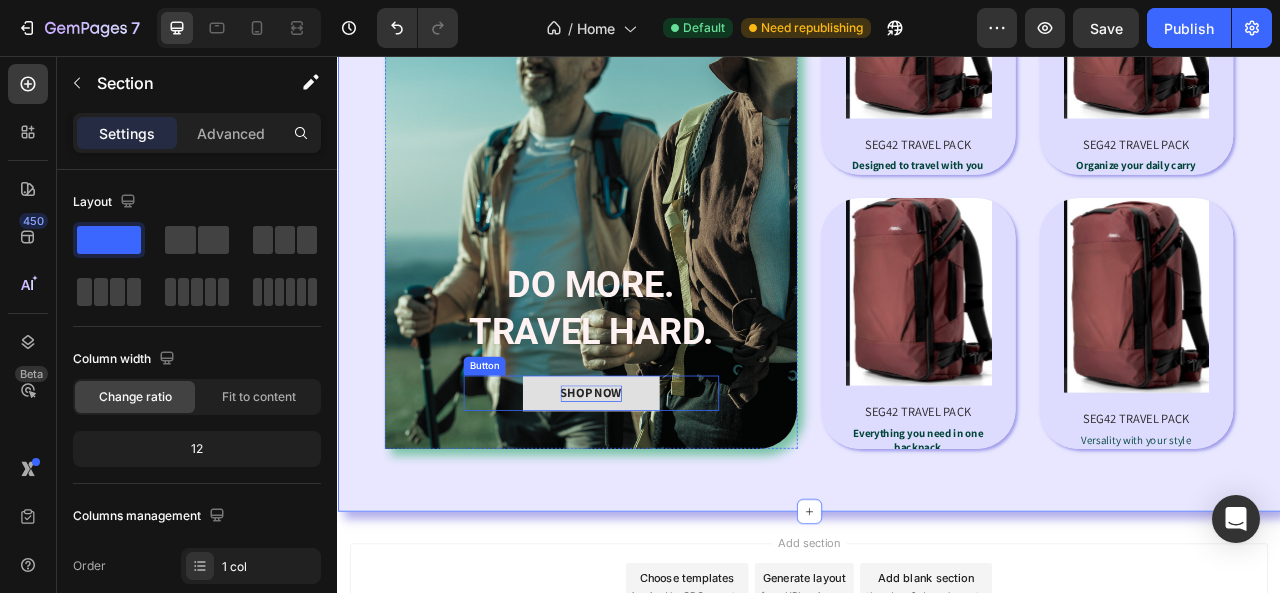 click on "SHOP NOW" at bounding box center [660, 485] 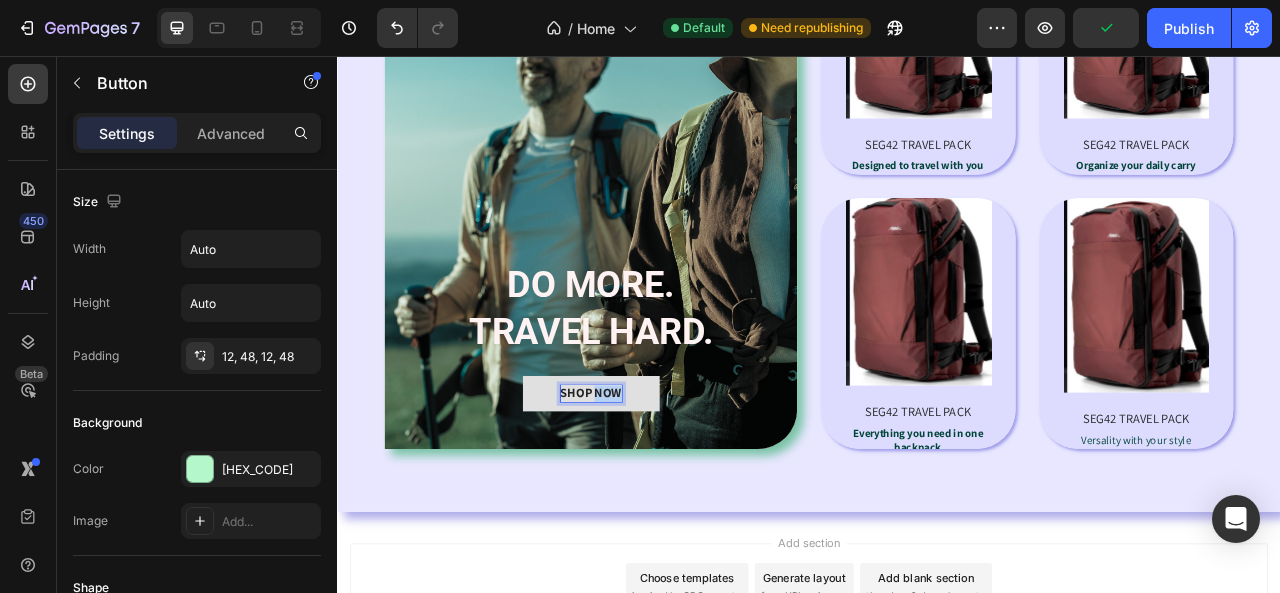 click on "SHOP NOW" at bounding box center [660, 485] 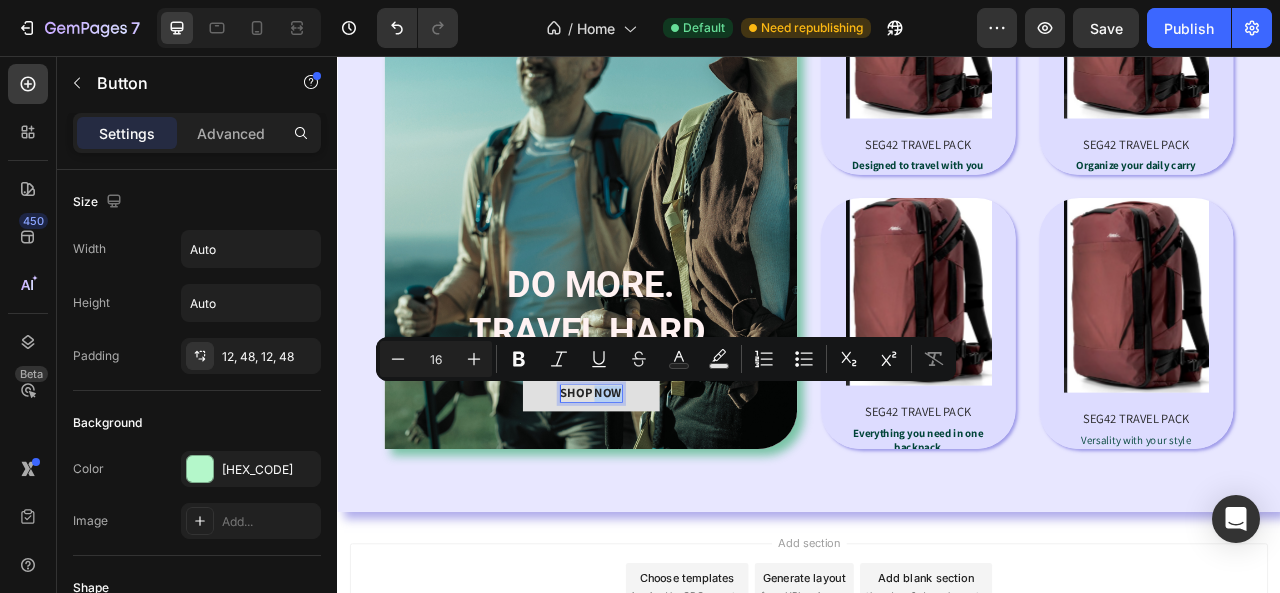 click on "SHOP NOW" at bounding box center (660, 485) 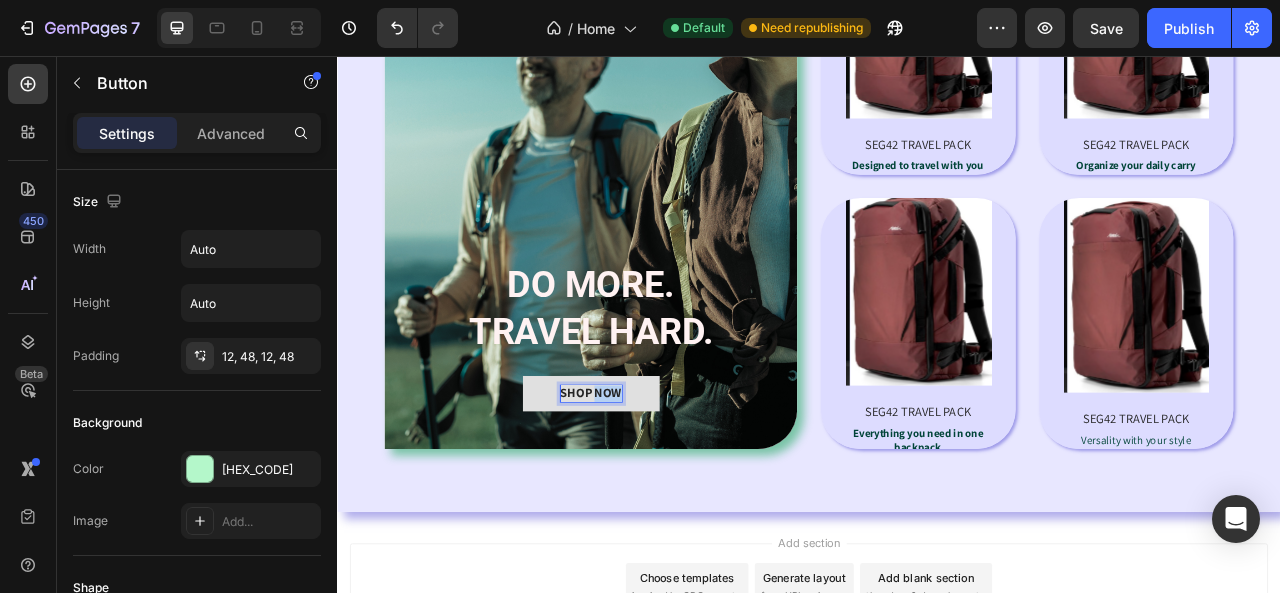click on "SHOP NOW" at bounding box center [660, 485] 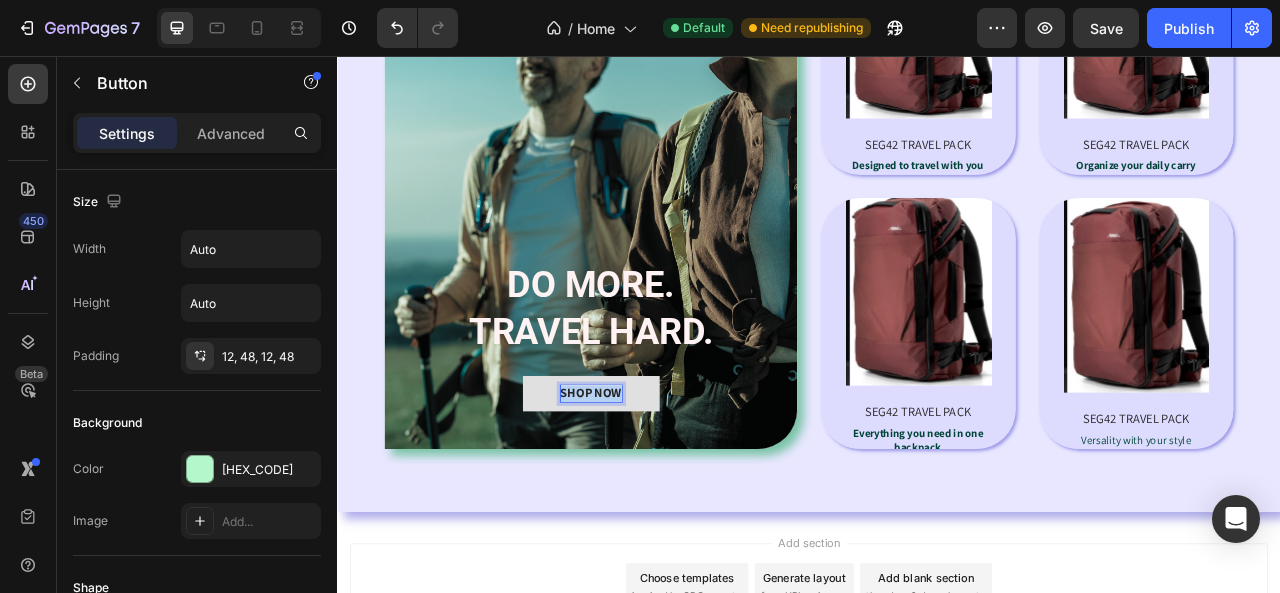 click on "SHOP NOW" at bounding box center (660, 485) 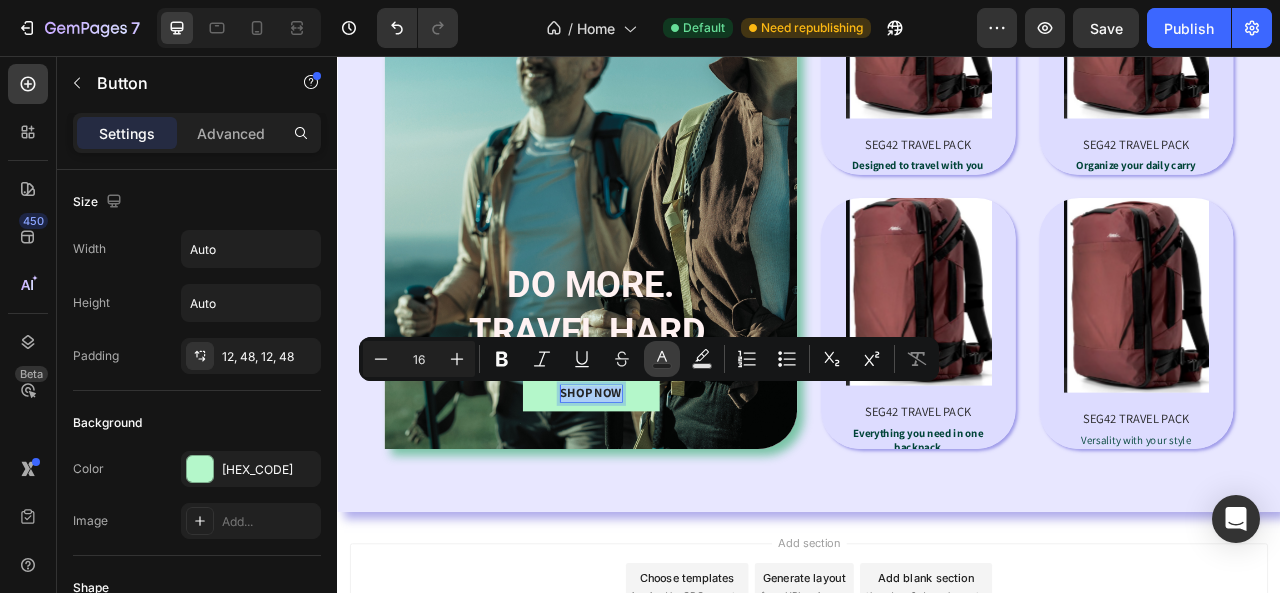 click 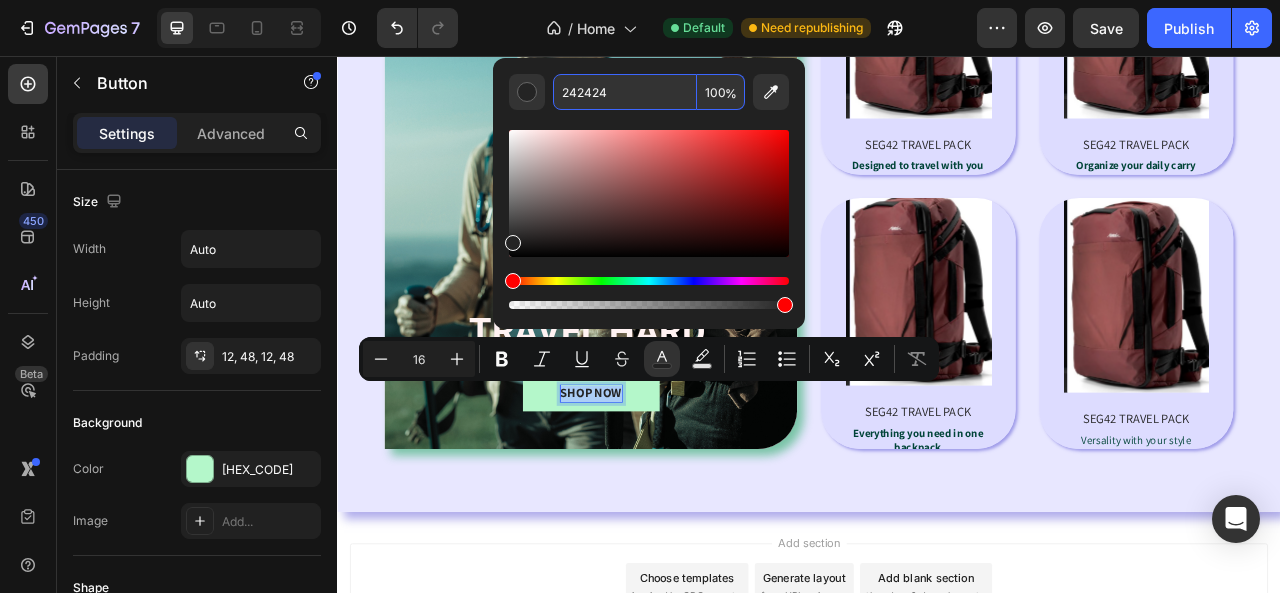 click on "242424" at bounding box center [625, 92] 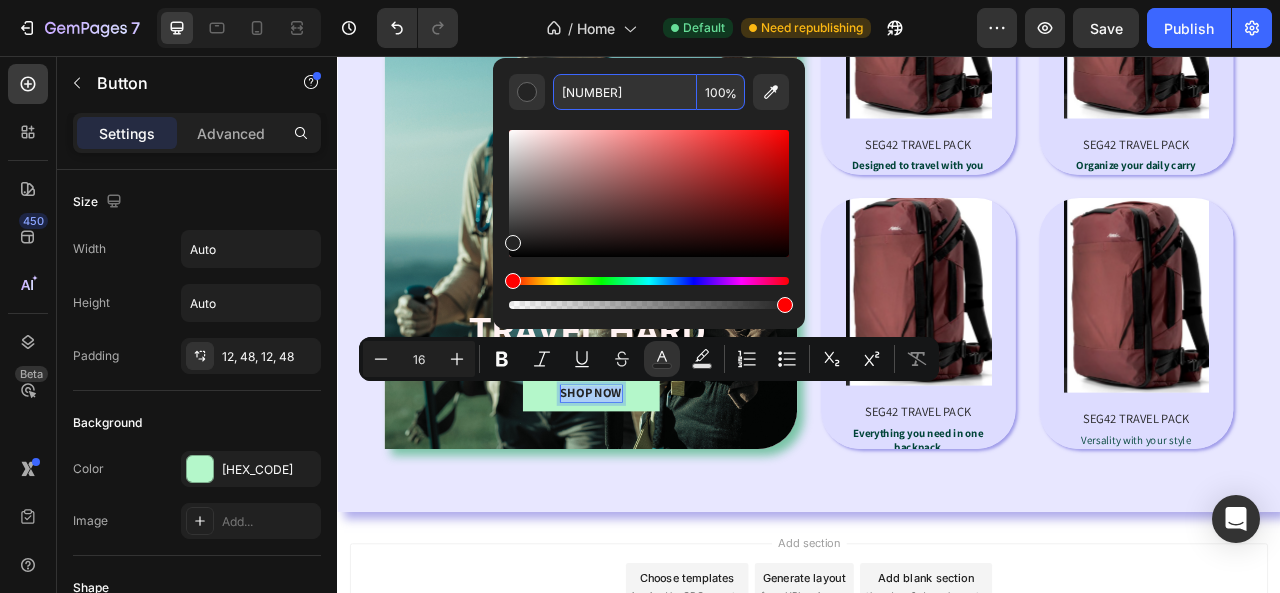 type on "014438" 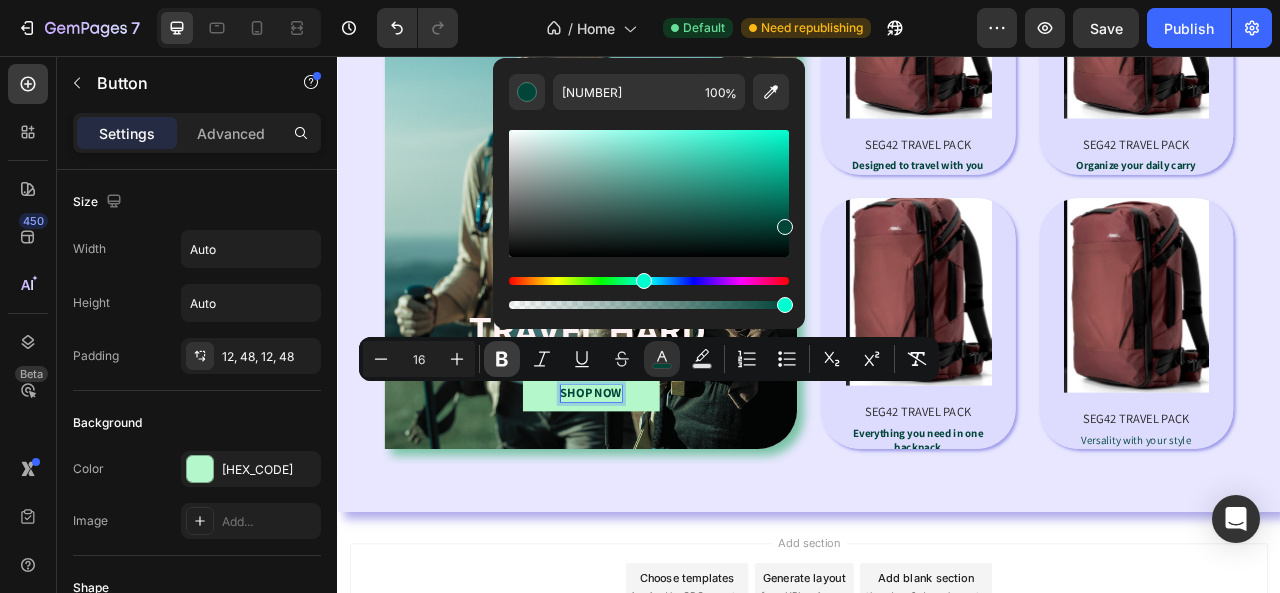 click 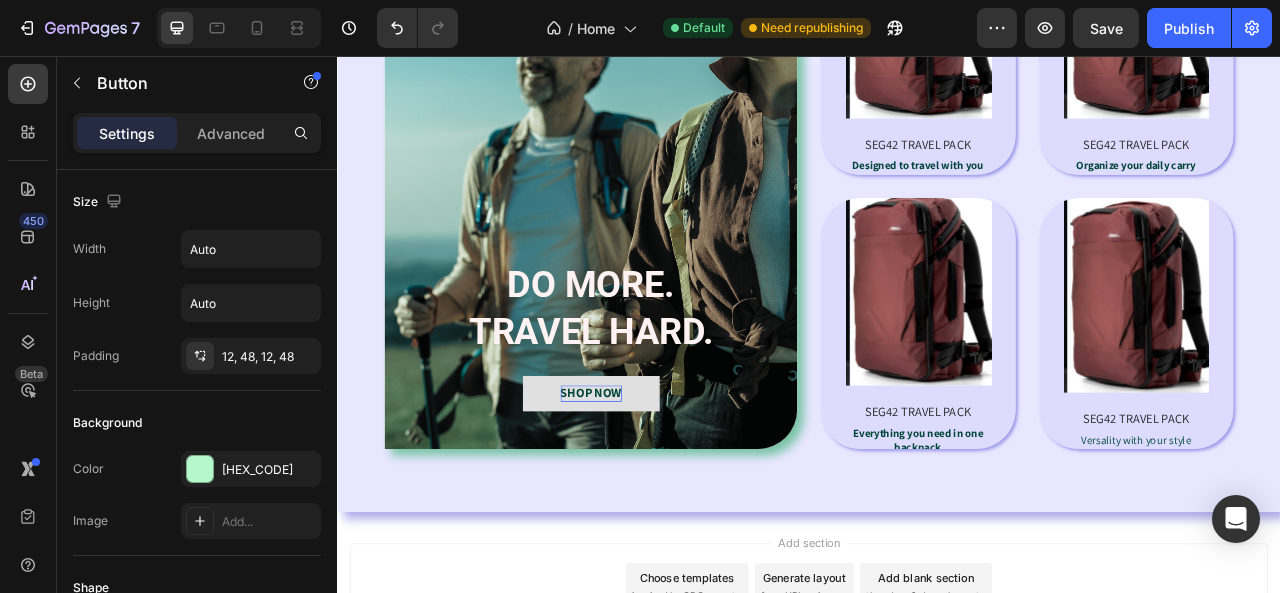 click on "SHOP NOW" at bounding box center (660, 484) 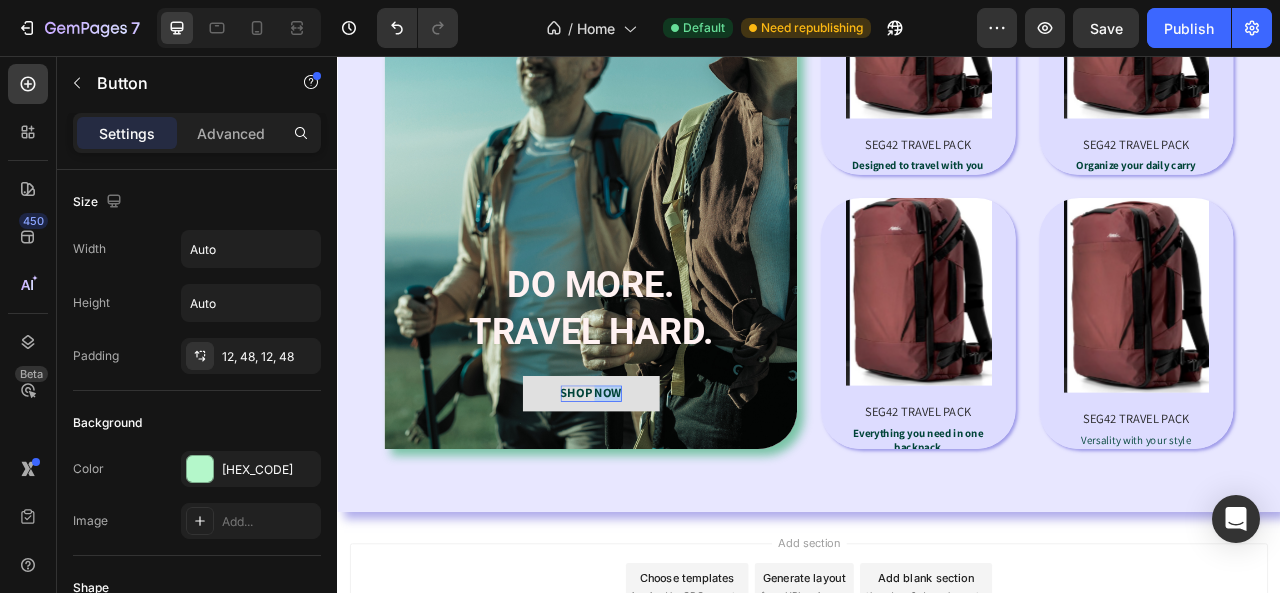 click on "SHOP NOW" at bounding box center [660, 484] 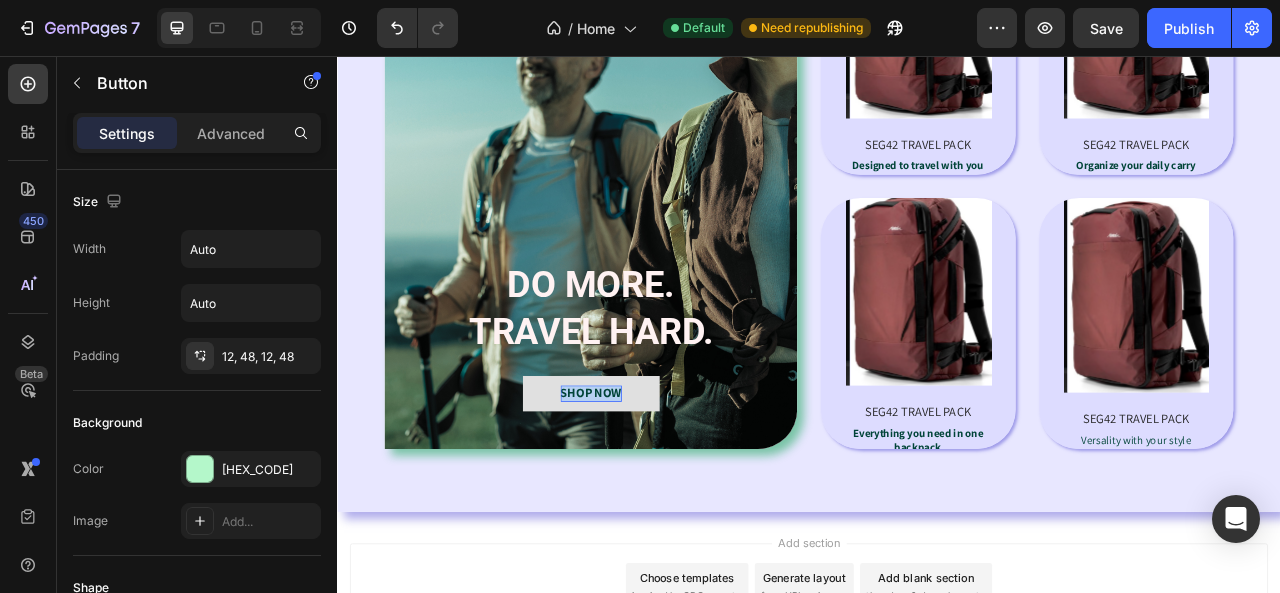 click on "SHOP NOW" at bounding box center [660, 484] 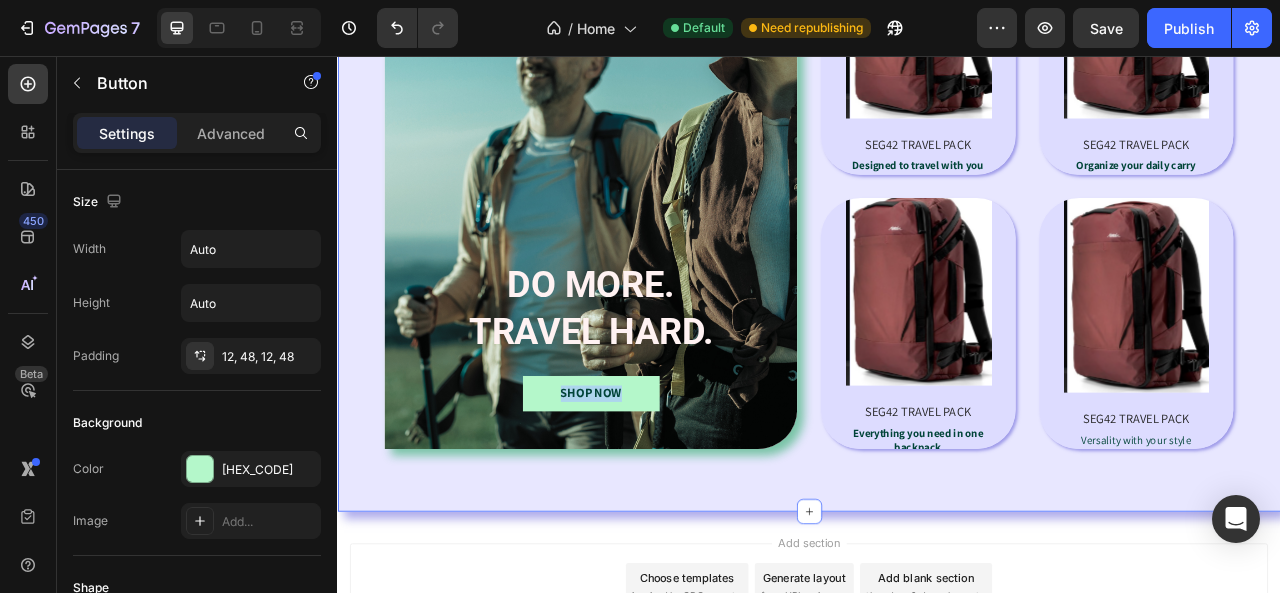 click on "DESIGNED FOR ONE BAG TRAVEL Heading DO MORE. TRAVEL HARD. Text Block SHOP NOW Button   0 Hero Banner Product Images SEG42 TRAVEL PACK Product Title Designed to travel with you Text Block Product Hero Banner Product Images SEG42 TRAVEL PACK Product Title Organize your daily carry Text Block Product Hero Banner Row Product Images SEG42 TRAVEL PACK Product Title Everything you need in one backpack Text Block Product Hero Banner Product Images SEG42 TRAVEL PACK Product Title Versality with your style Text Block Product Hero Banner Row Row Section 3" at bounding box center [937, 169] 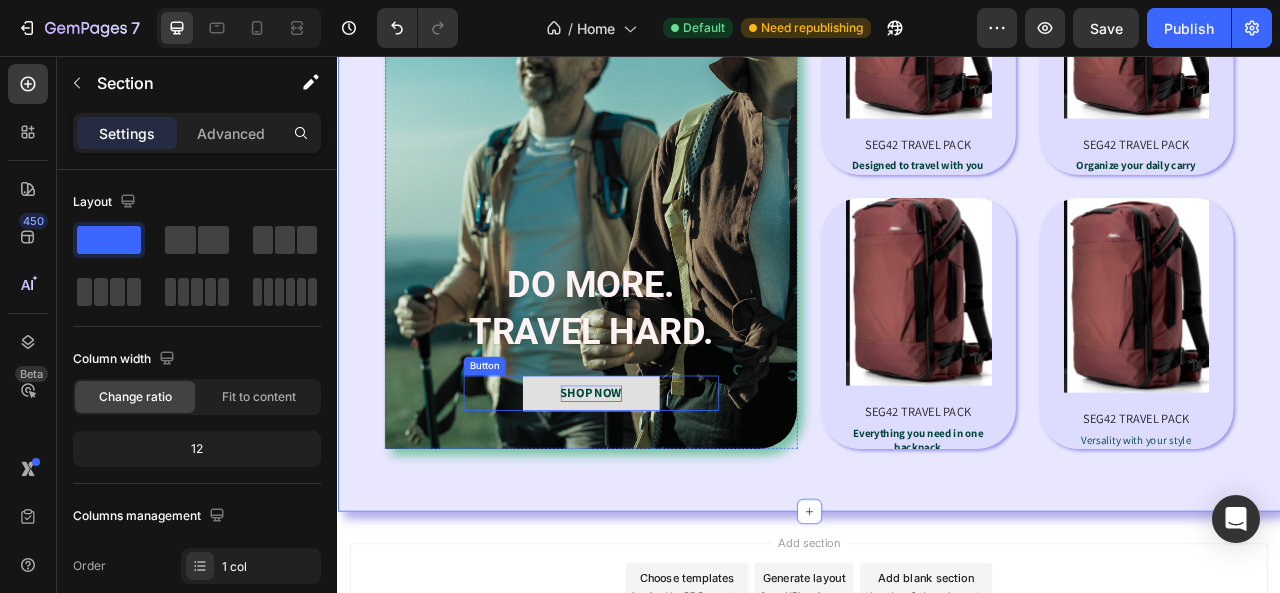 click on "SHOP NOW" at bounding box center (660, 484) 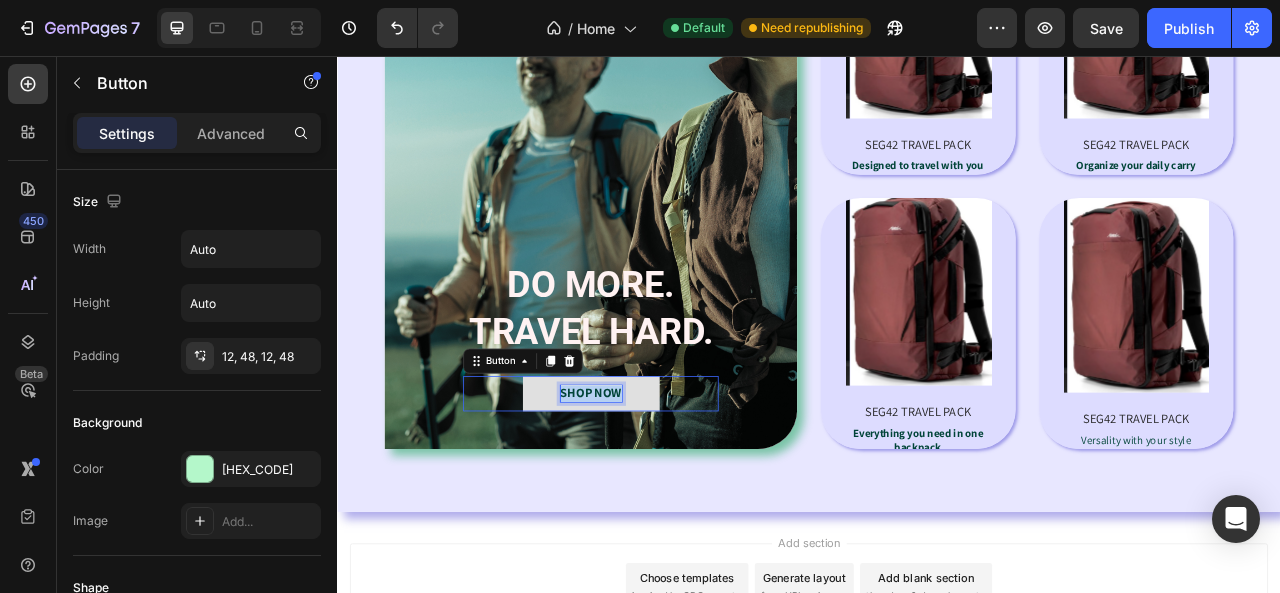 click on "SHOP NOW" at bounding box center [660, 484] 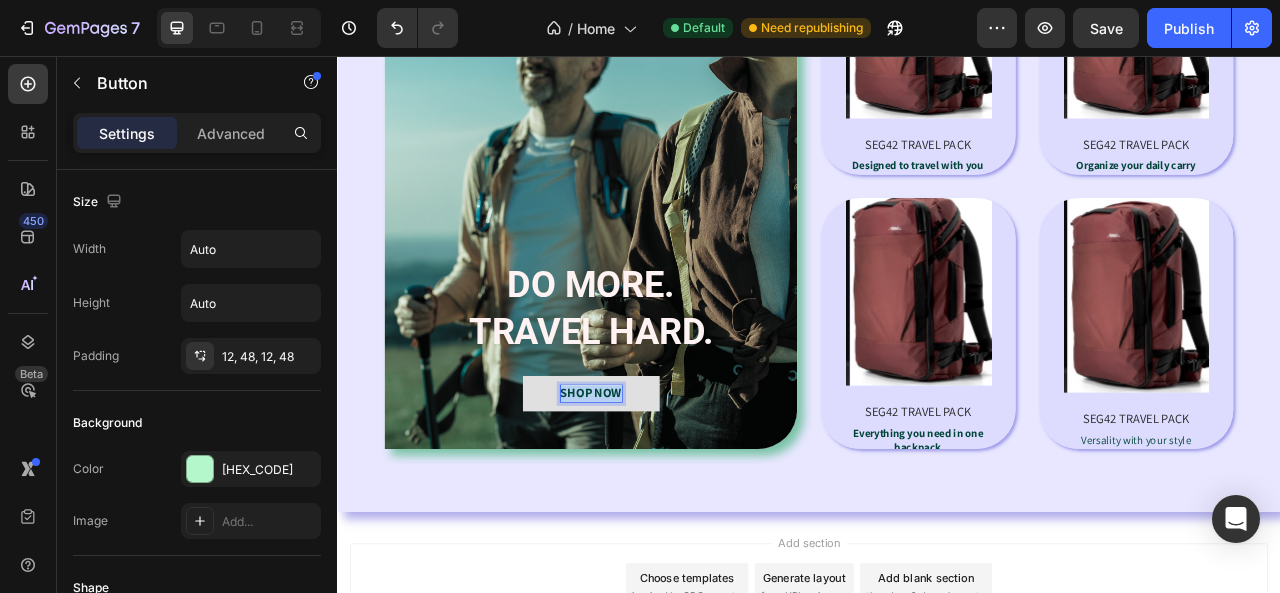 click on "SHOP NOW" at bounding box center (660, 484) 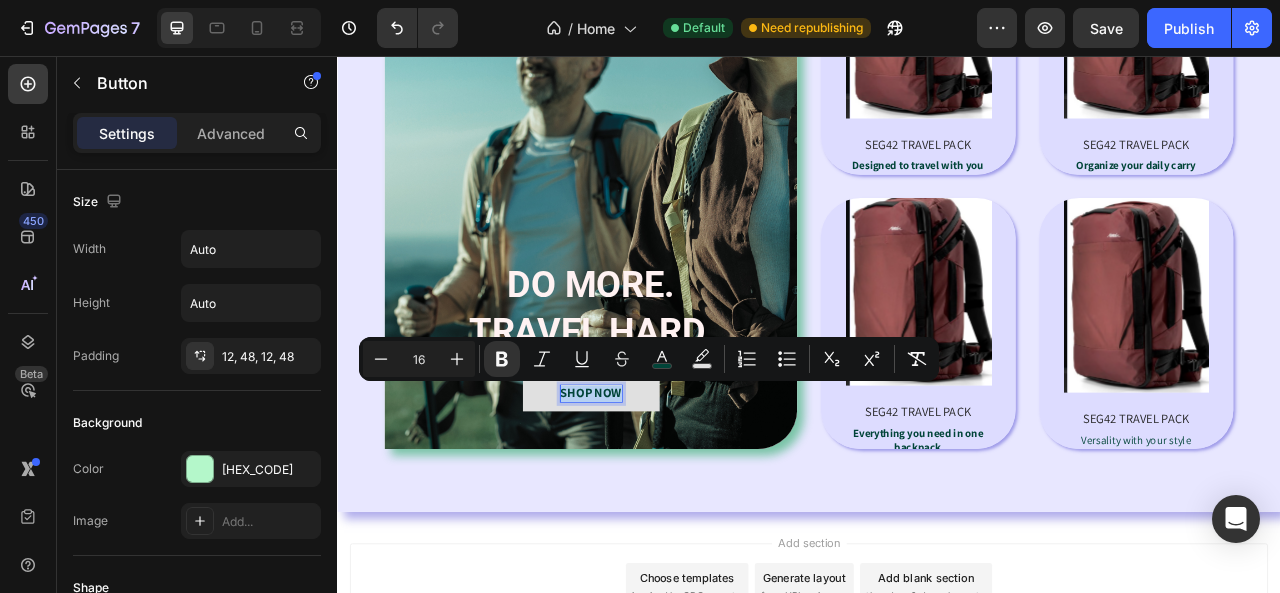 click on "Add section Choose templates inspired by CRO experts Generate layout from URL or image Add blank section then drag & drop elements" at bounding box center [937, 759] 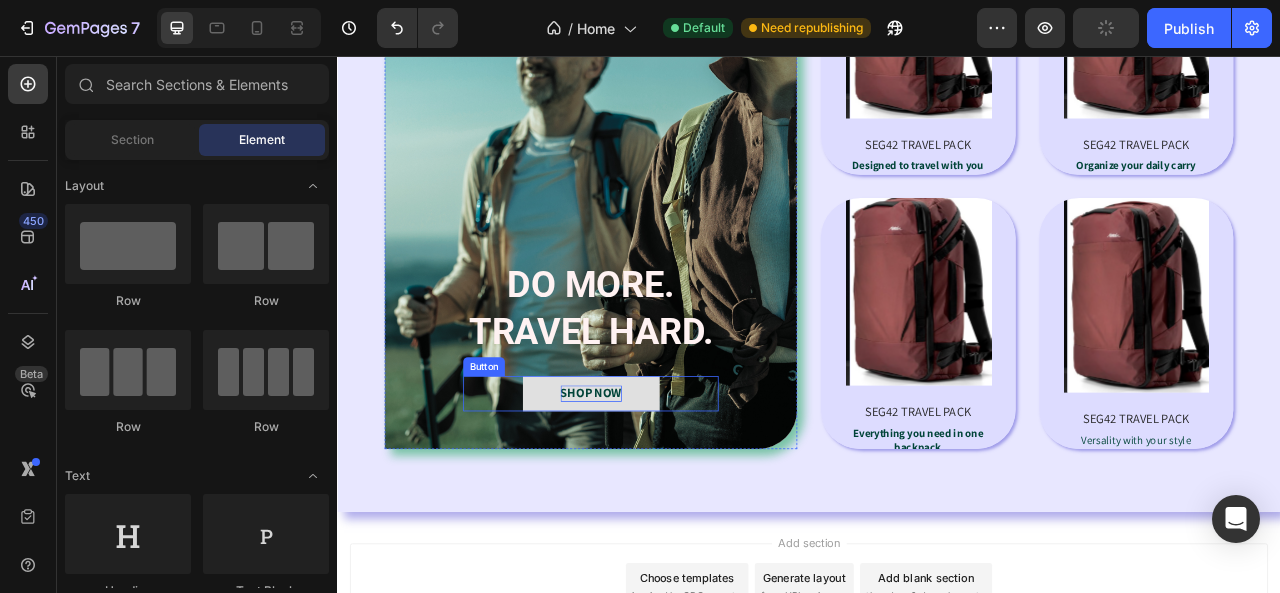 click on "SHOP NOW" at bounding box center (660, 484) 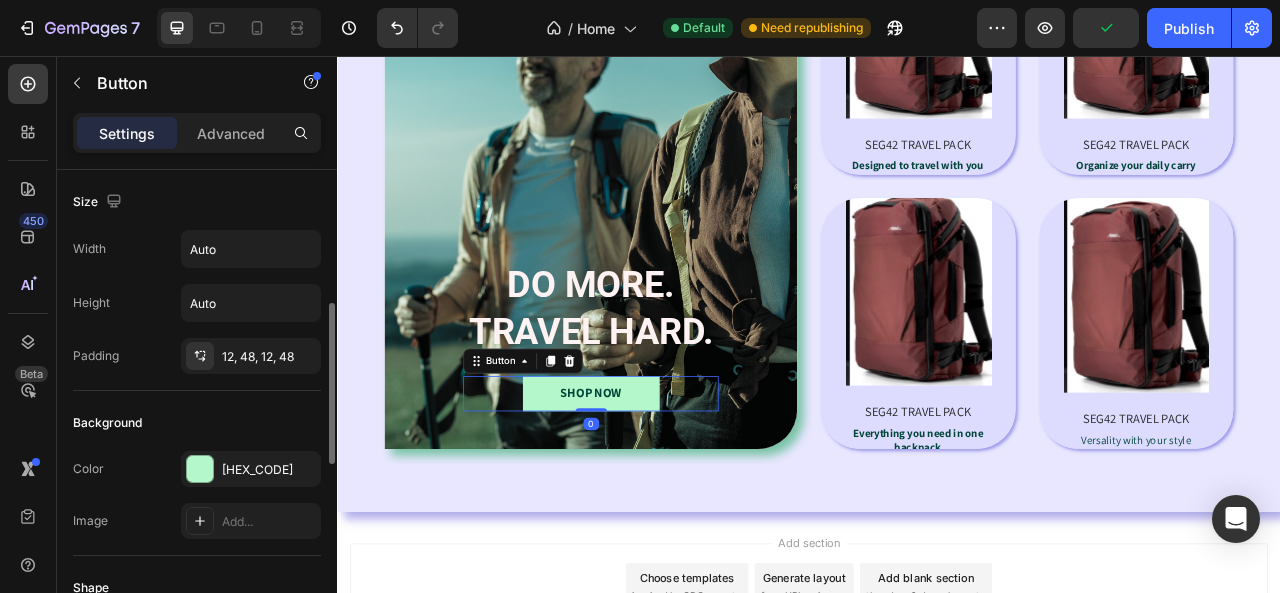scroll, scrollTop: 200, scrollLeft: 0, axis: vertical 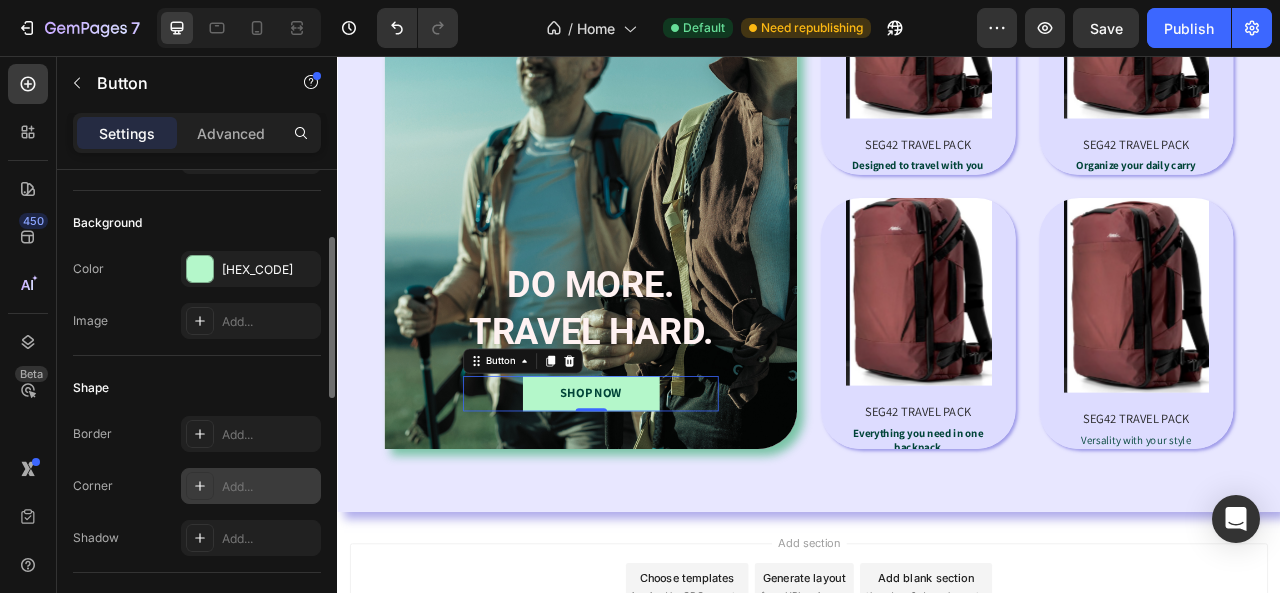 click on "Add..." at bounding box center [269, 487] 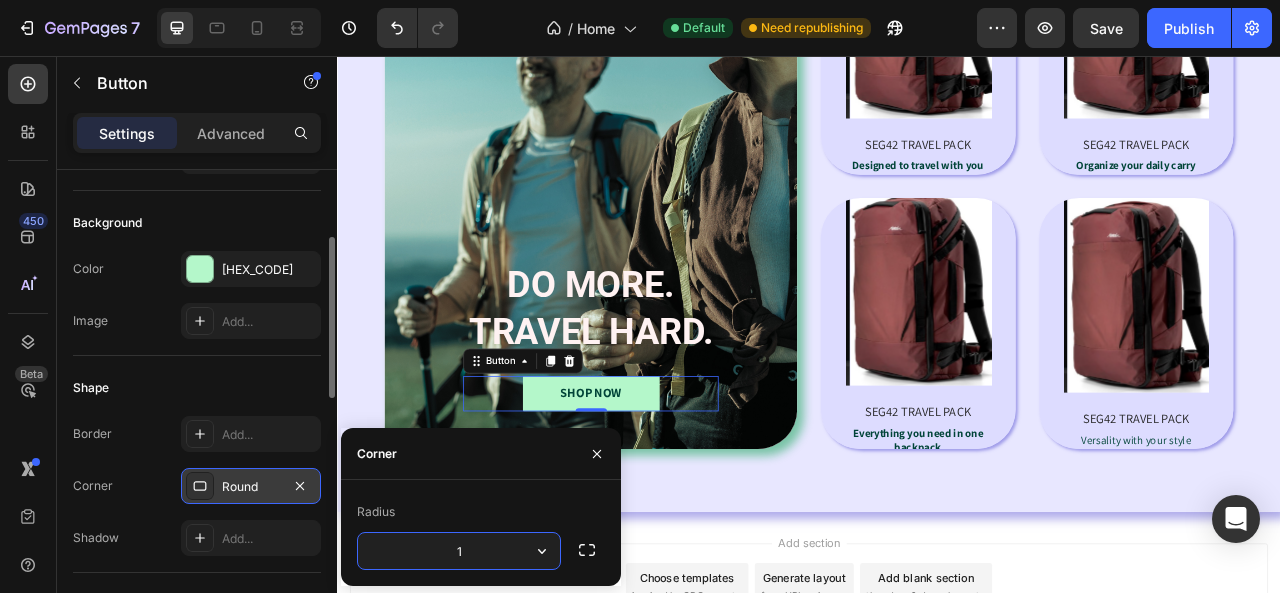 type on "10" 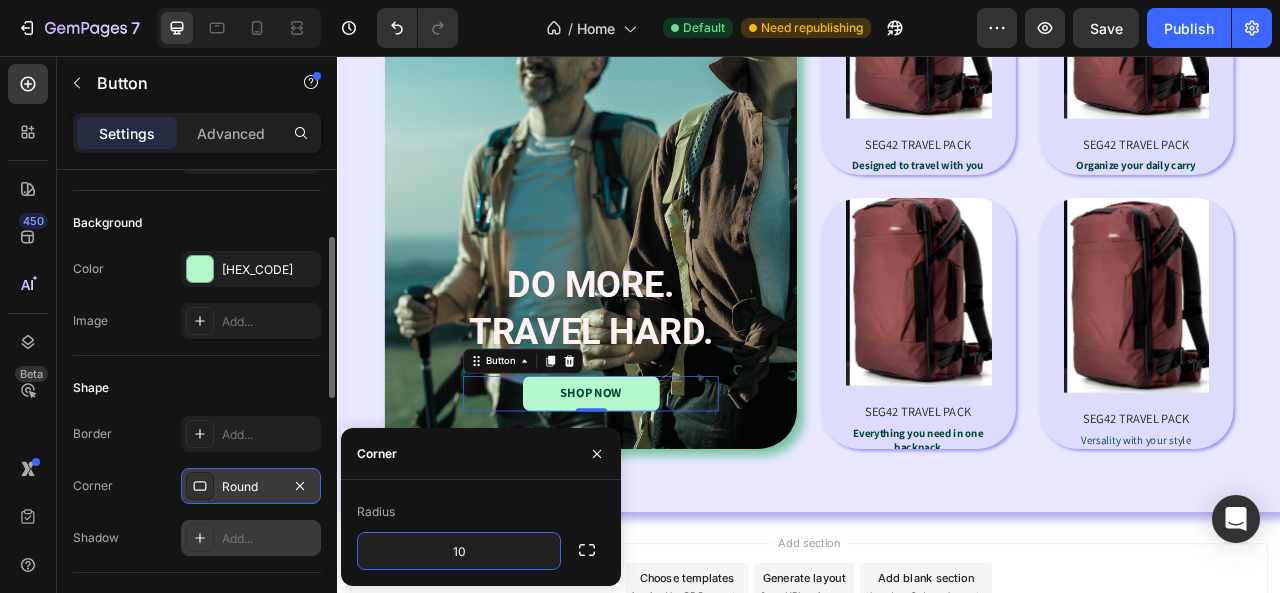 click on "Add..." at bounding box center (269, 539) 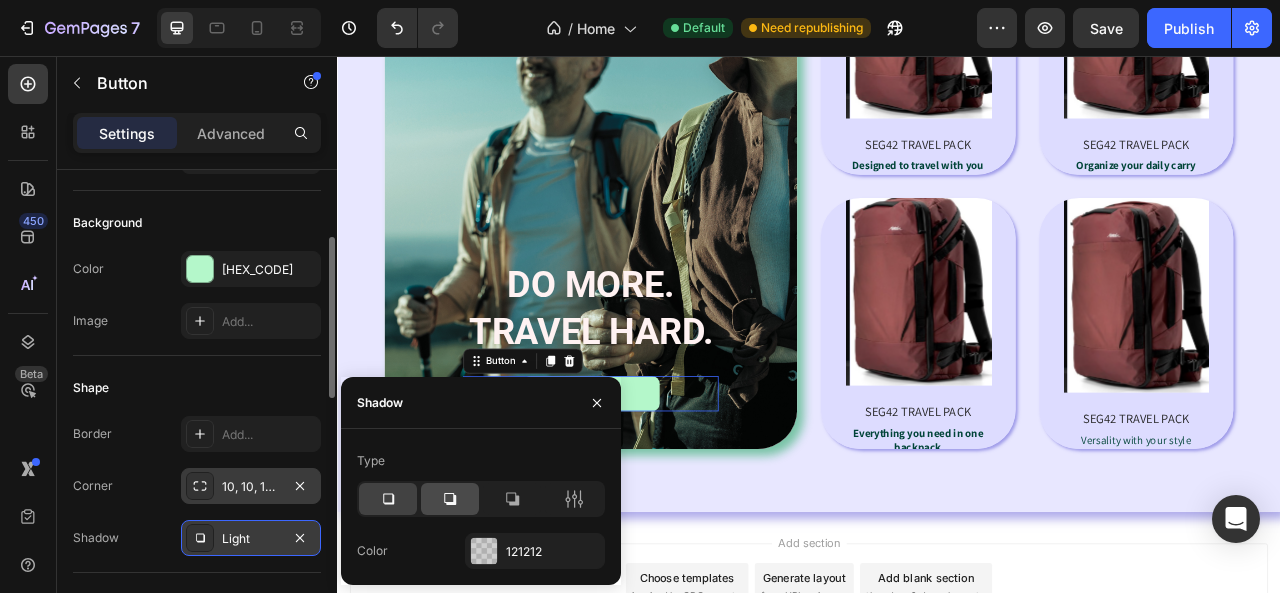 click 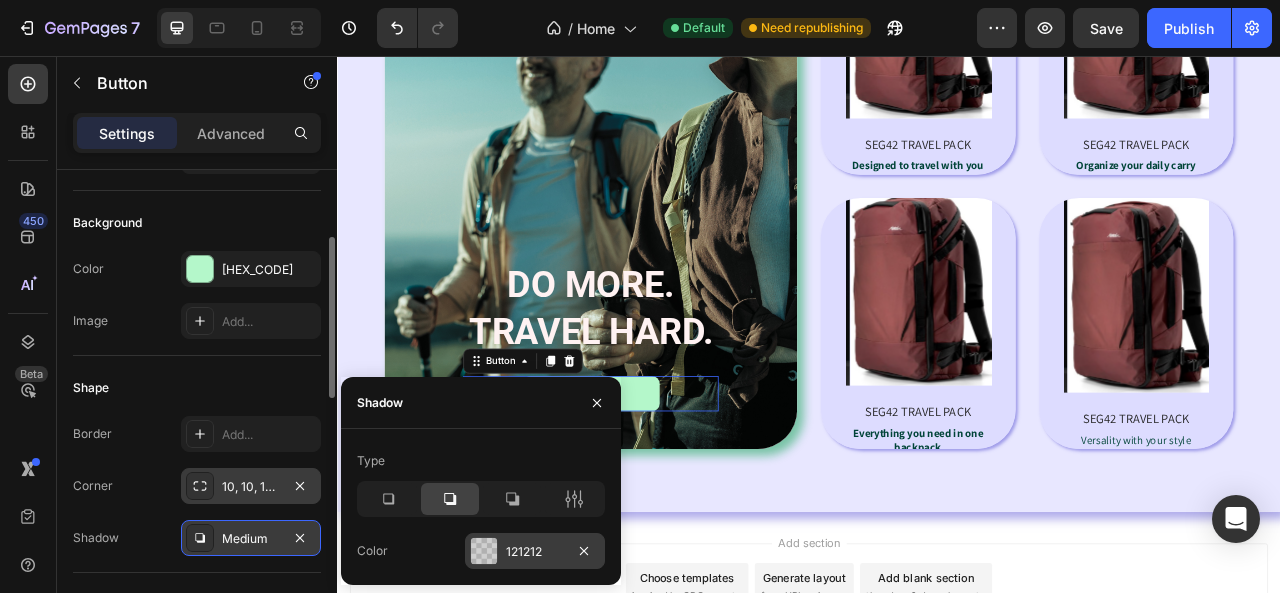 click at bounding box center [484, 551] 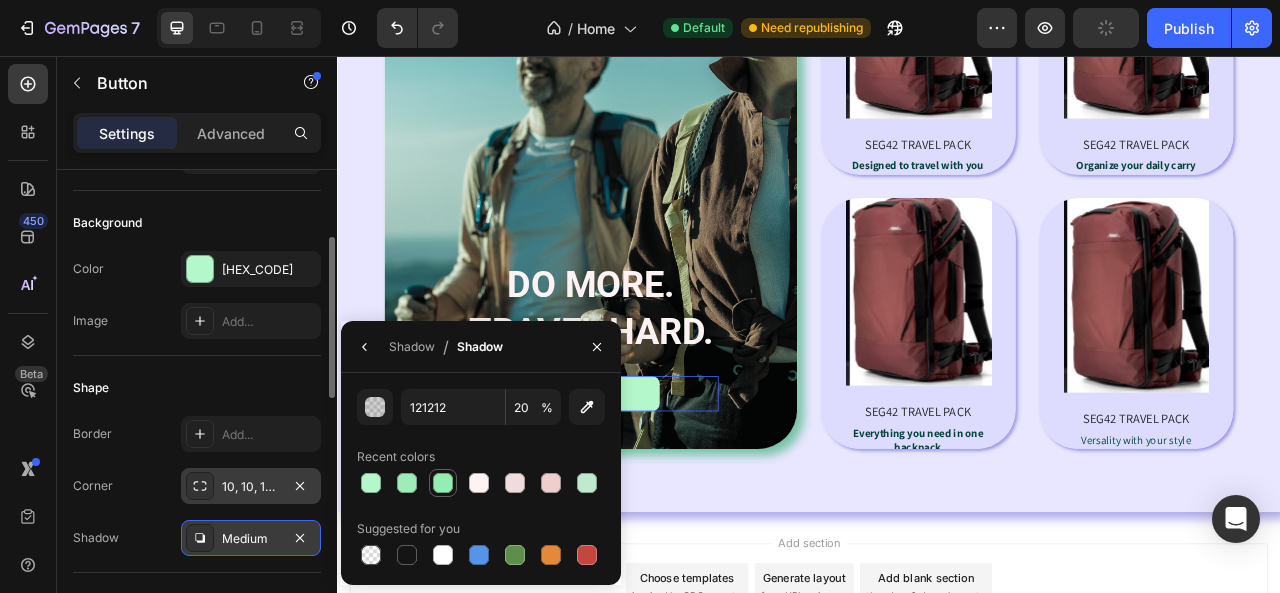 click at bounding box center (443, 483) 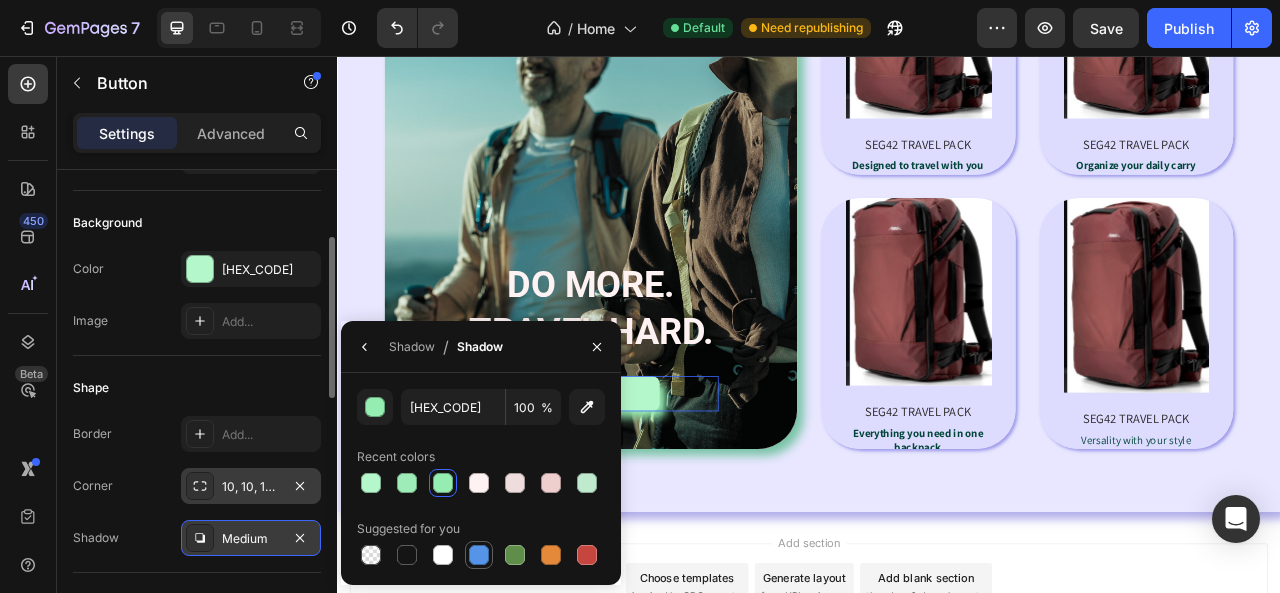 click at bounding box center [479, 555] 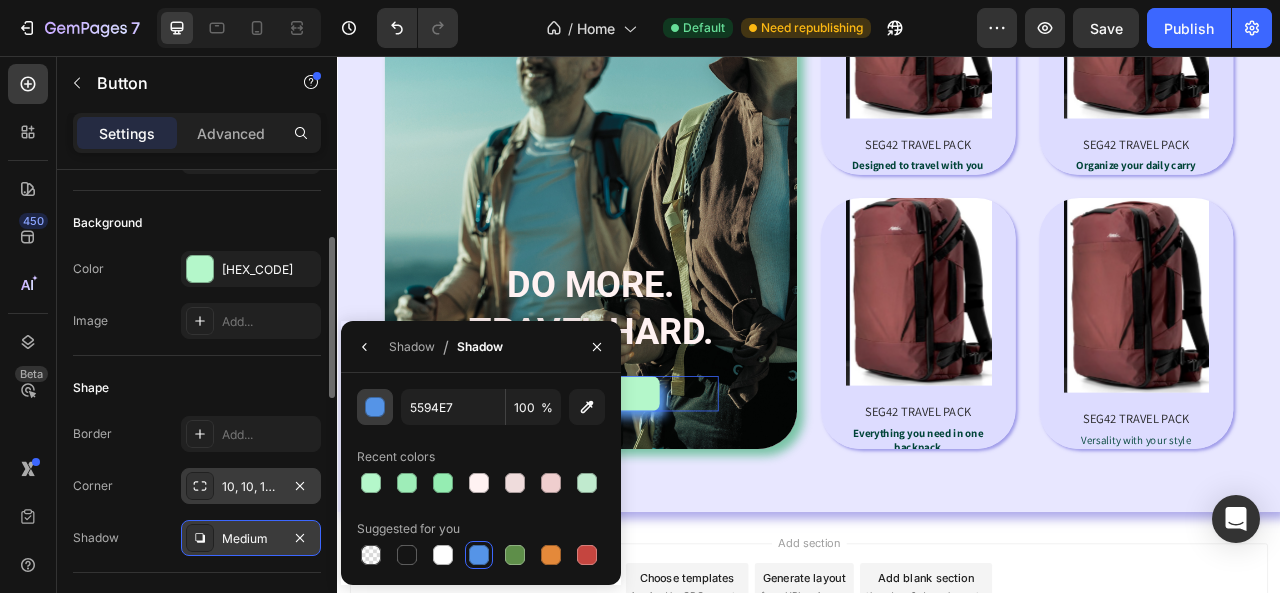 click at bounding box center [376, 408] 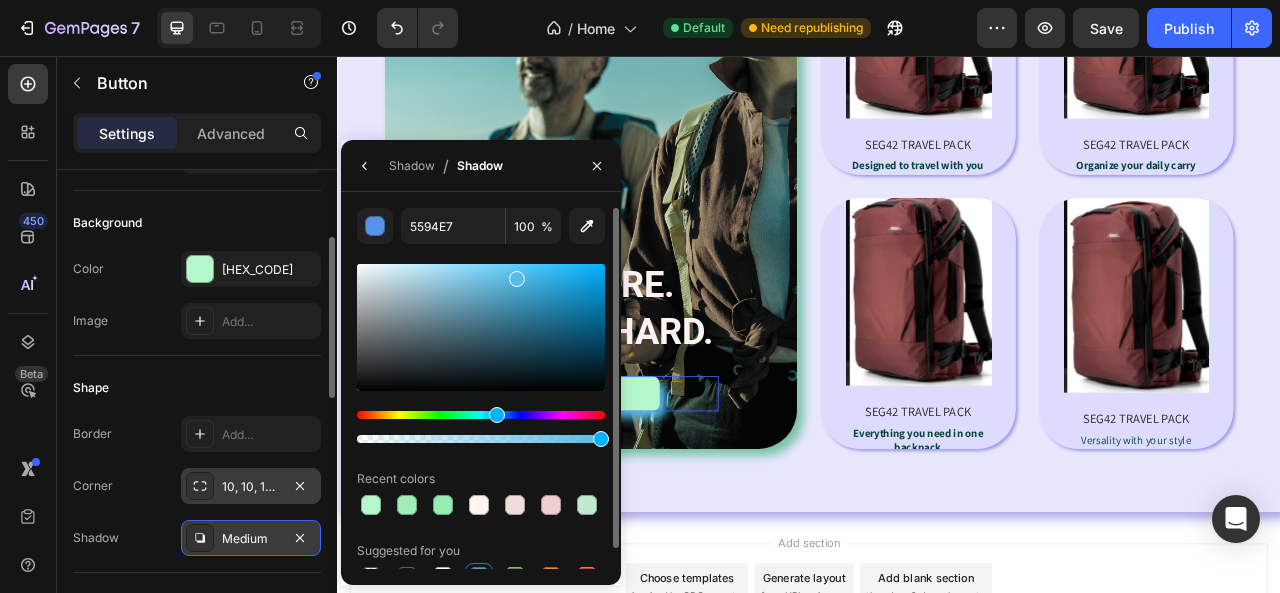 drag, startPoint x: 508, startPoint y: 421, endPoint x: 494, endPoint y: 421, distance: 14 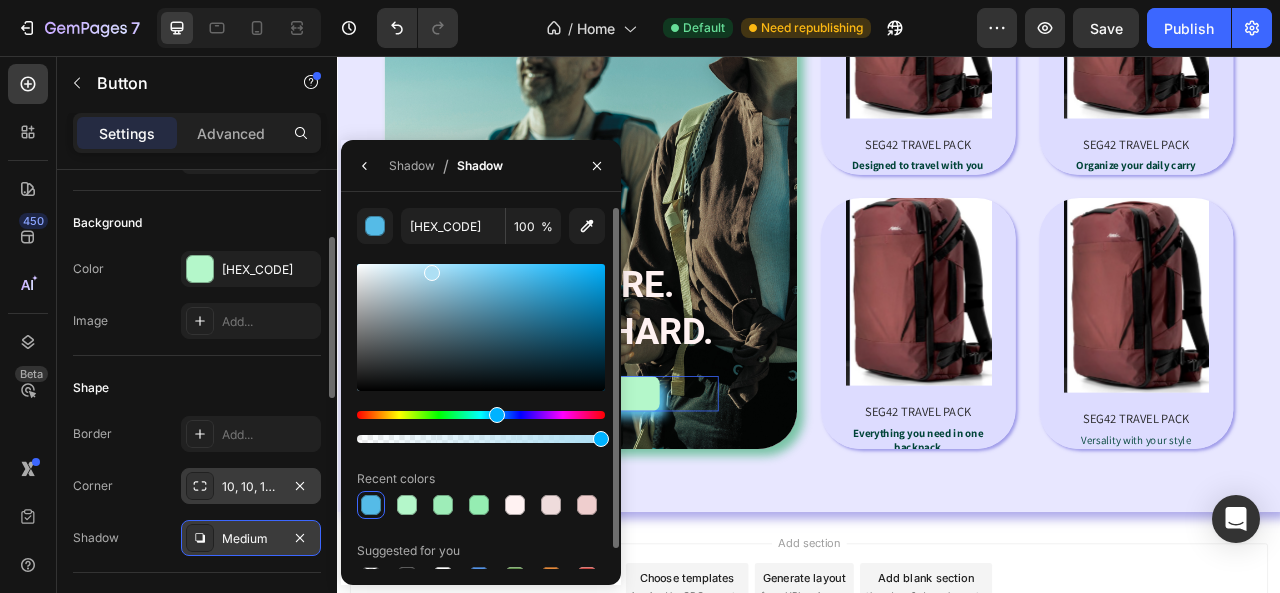 click at bounding box center (481, 327) 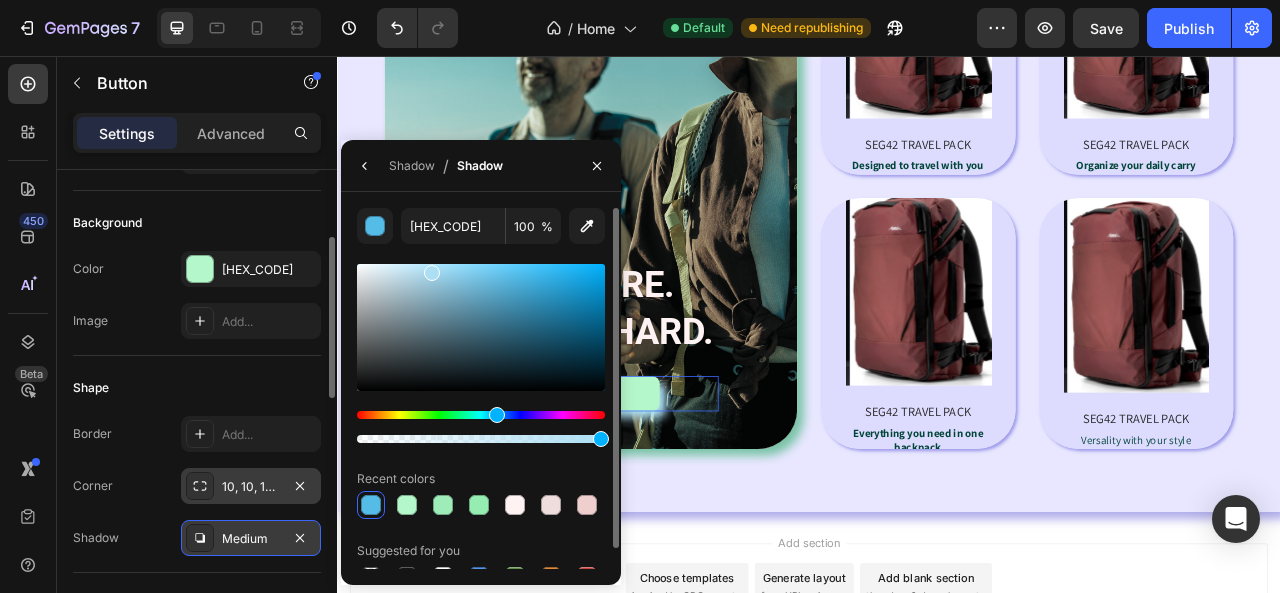 type on "ADDFF4" 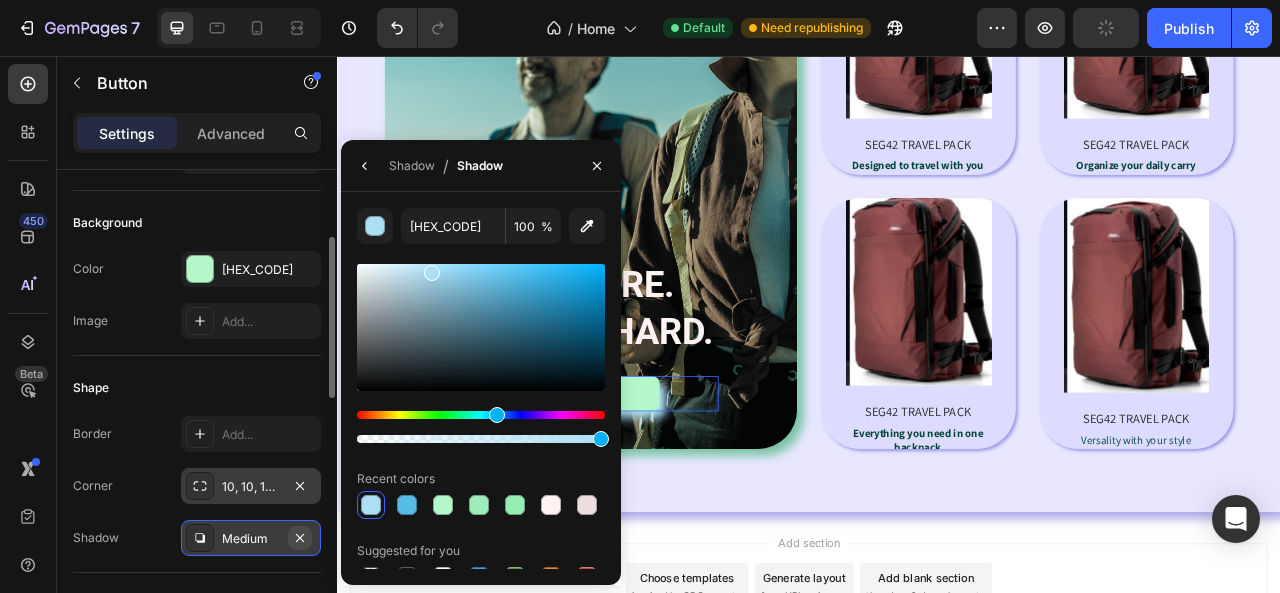 click 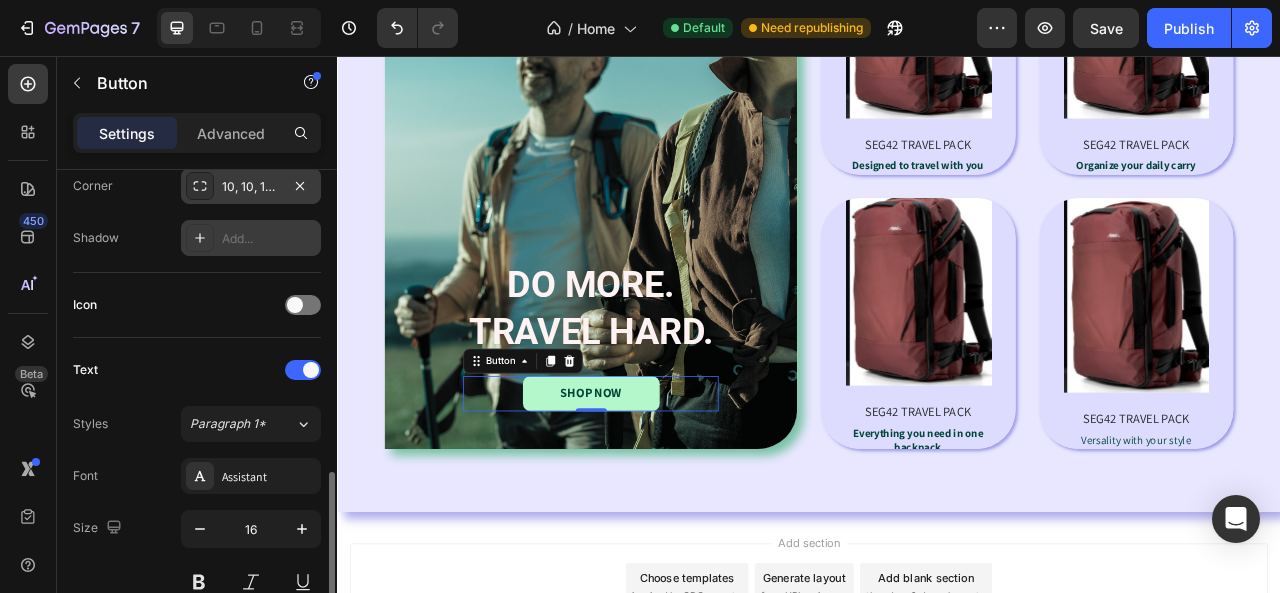 scroll, scrollTop: 600, scrollLeft: 0, axis: vertical 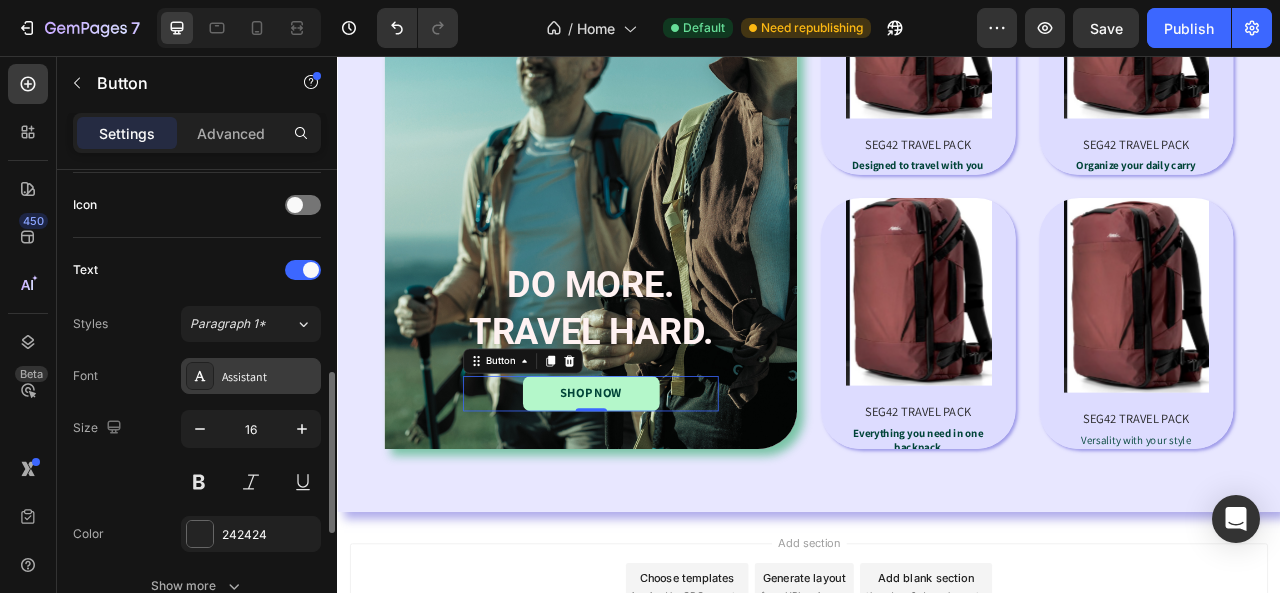 click on "Assistant" at bounding box center [269, 377] 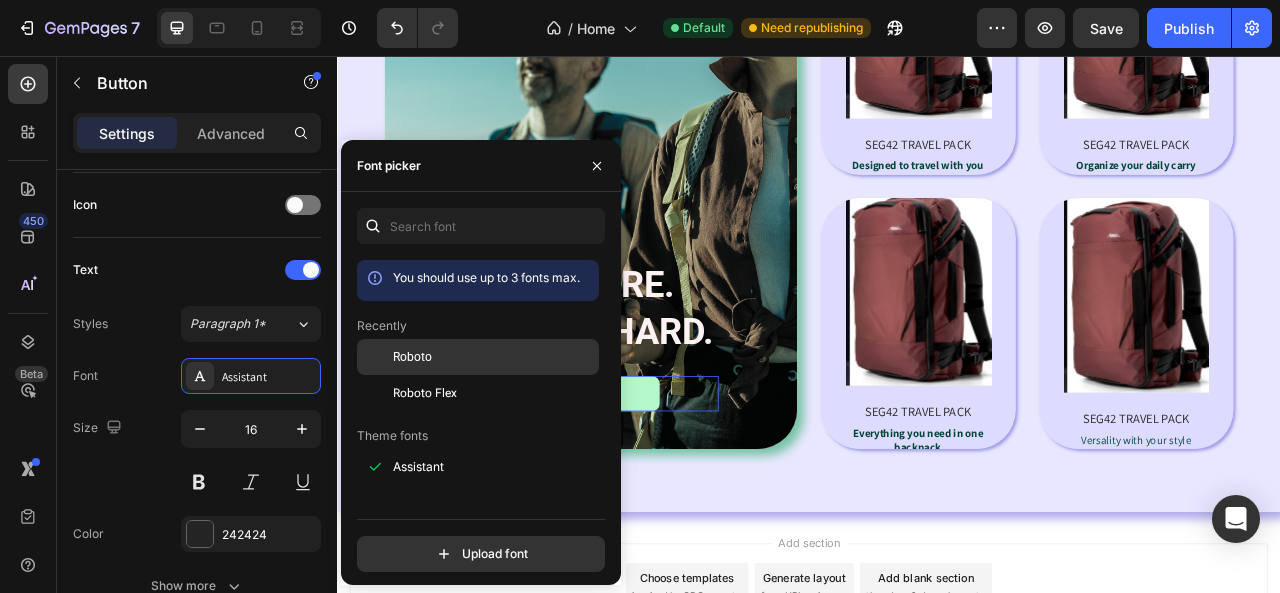 click on "Roboto" at bounding box center (412, 357) 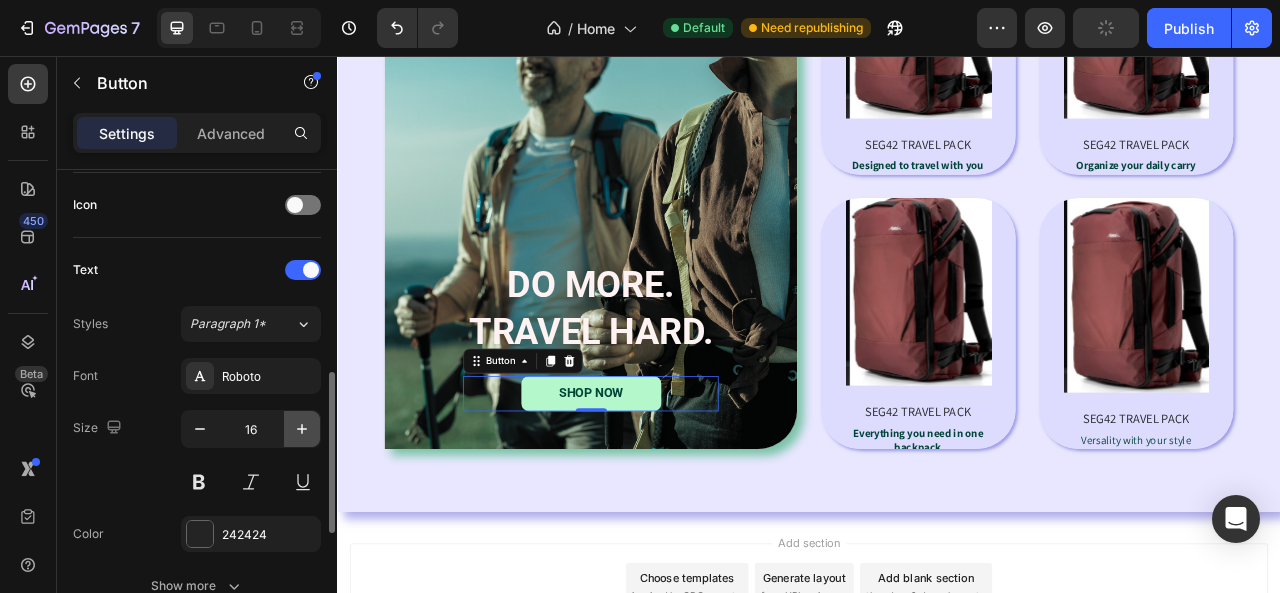 click 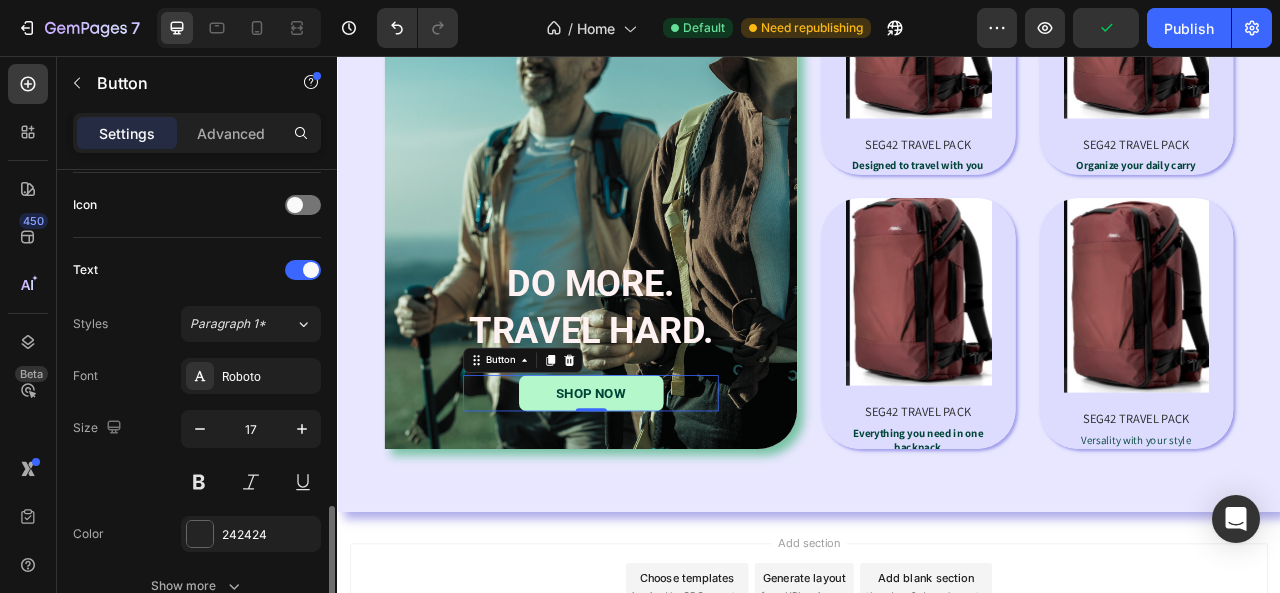 scroll, scrollTop: 800, scrollLeft: 0, axis: vertical 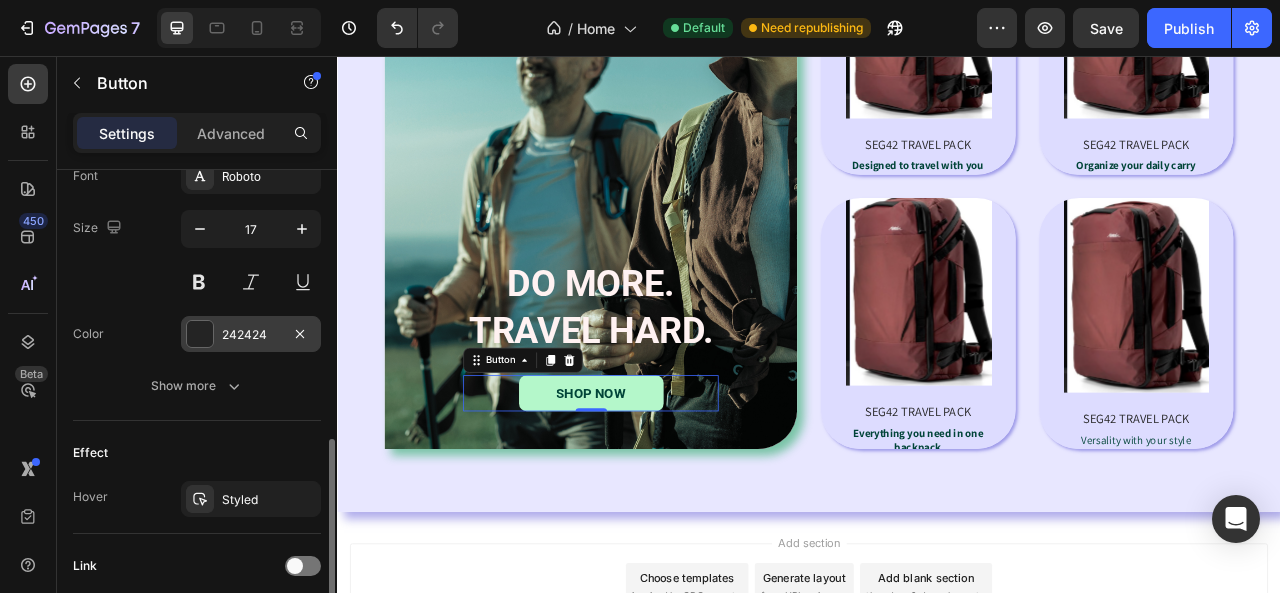 click on "242424" at bounding box center (251, 335) 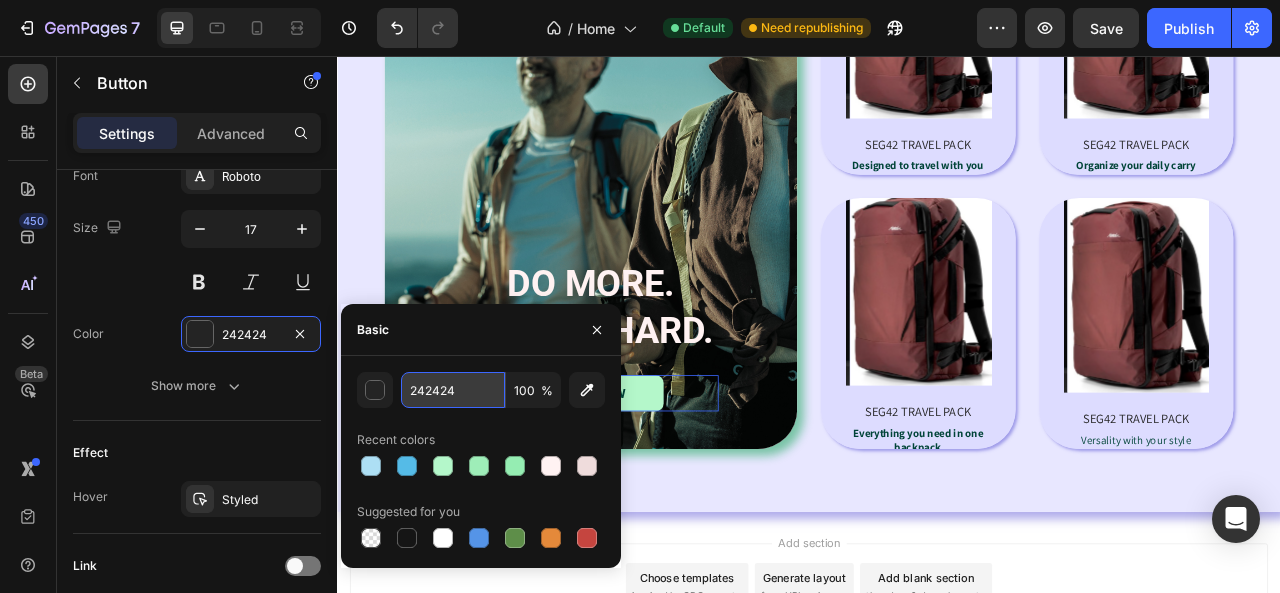click on "242424" at bounding box center (453, 390) 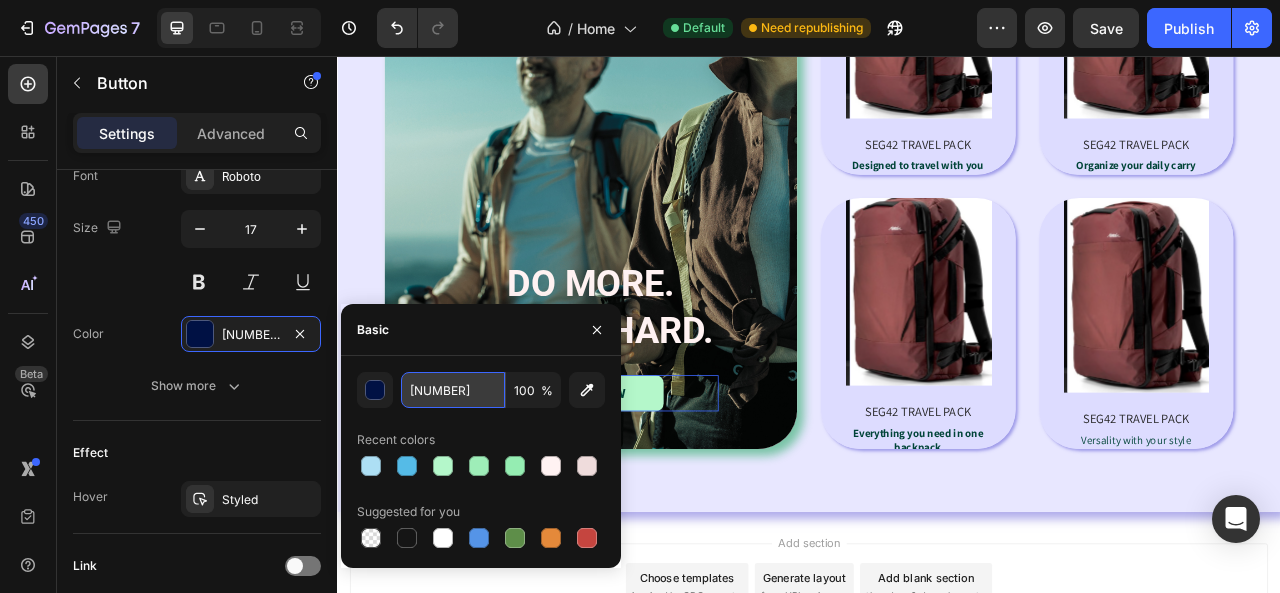 click on "001144438" at bounding box center (453, 390) 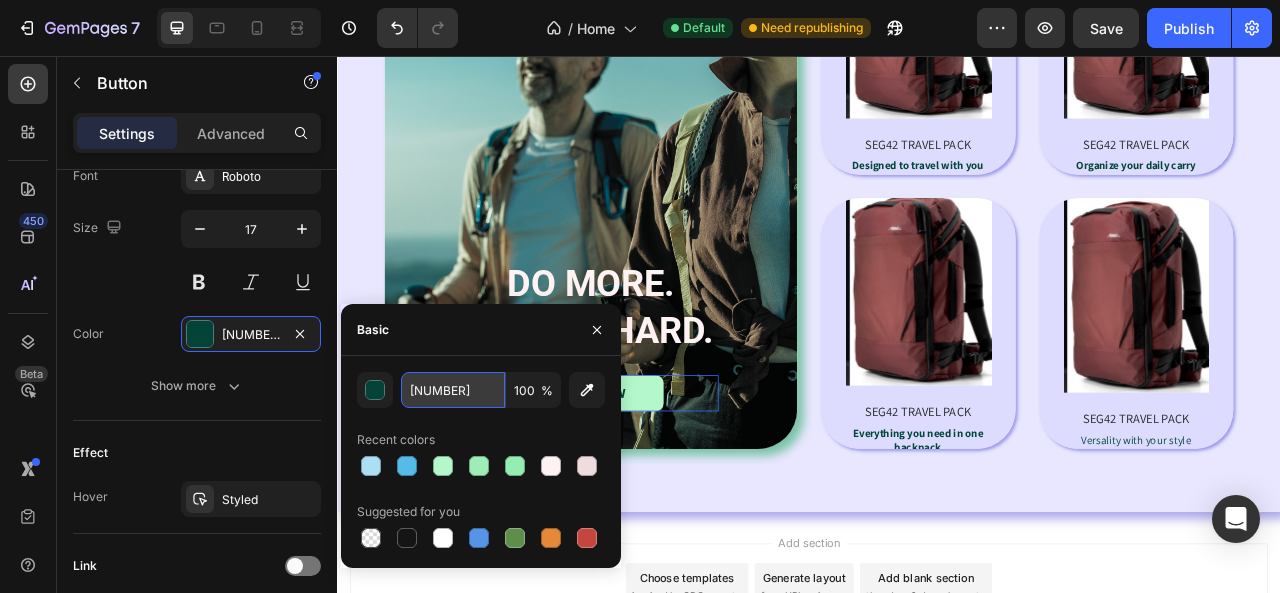 type on "0144438" 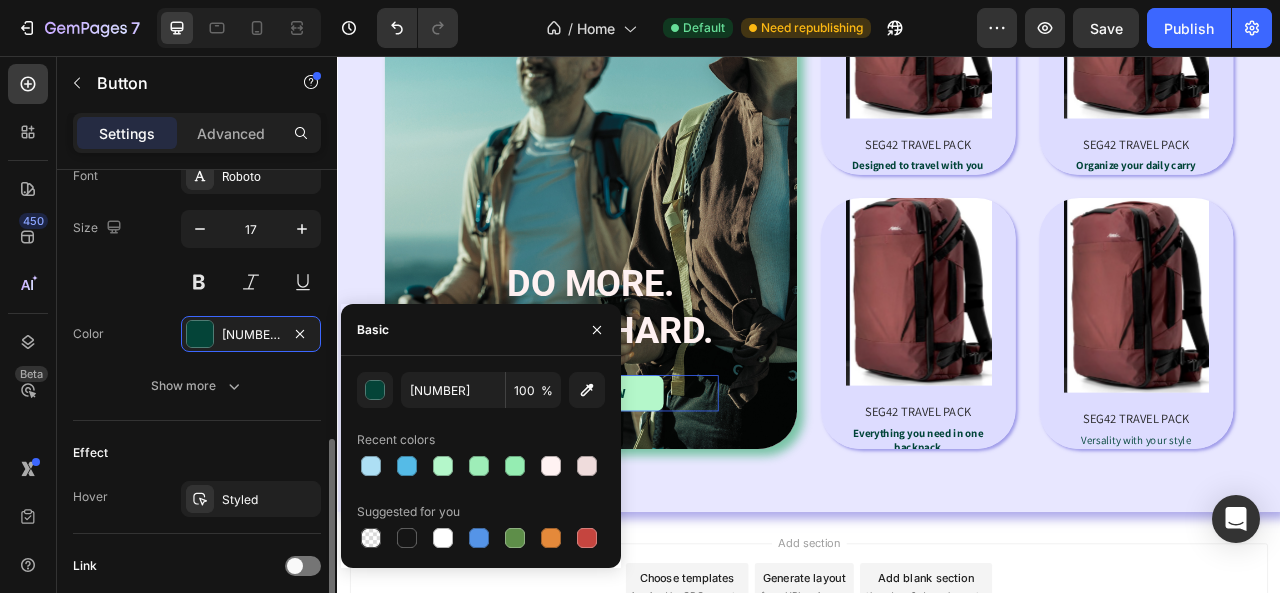click on "Effect Hover Styled" 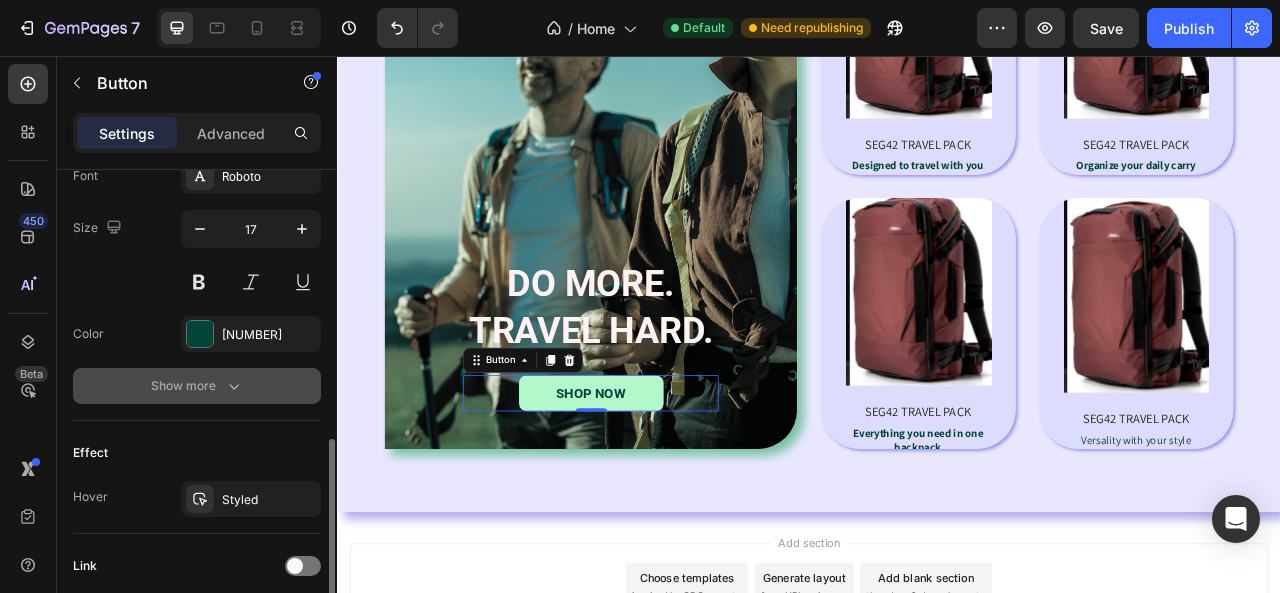 click on "Show more" at bounding box center [197, 386] 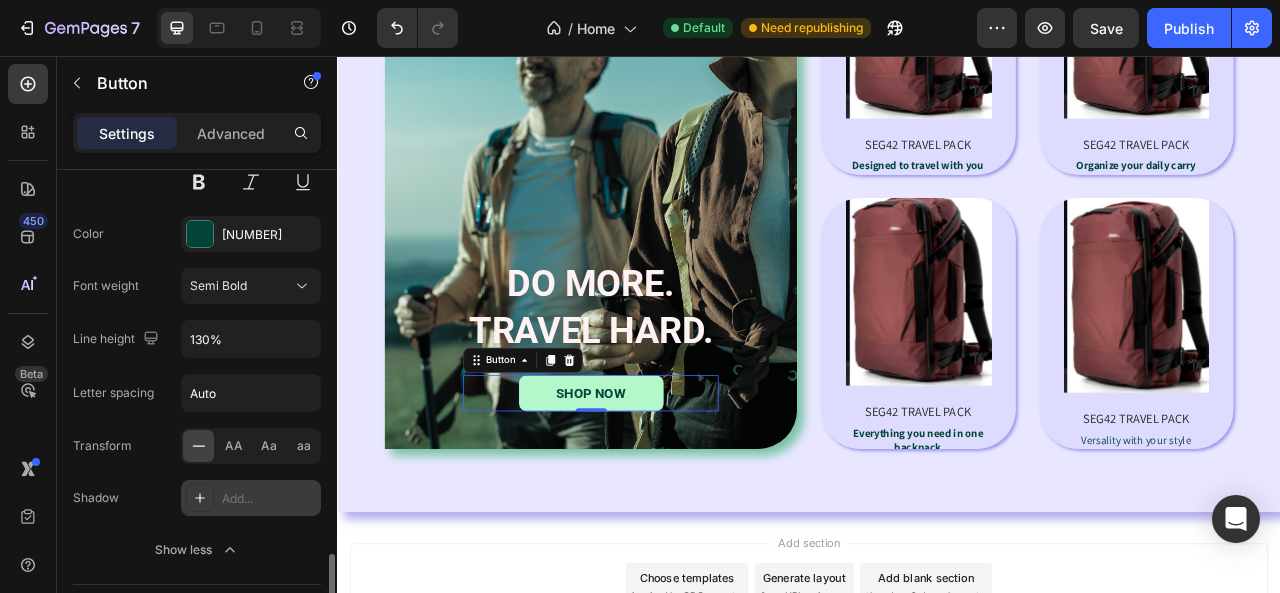 scroll, scrollTop: 1000, scrollLeft: 0, axis: vertical 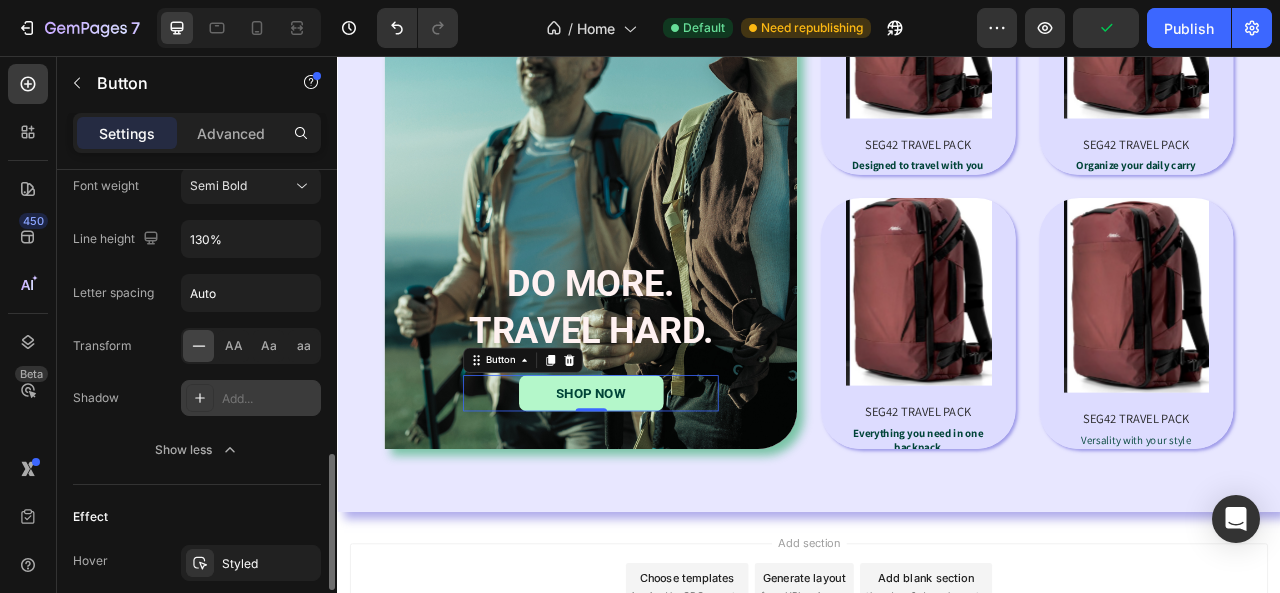 click on "Add..." at bounding box center [269, 399] 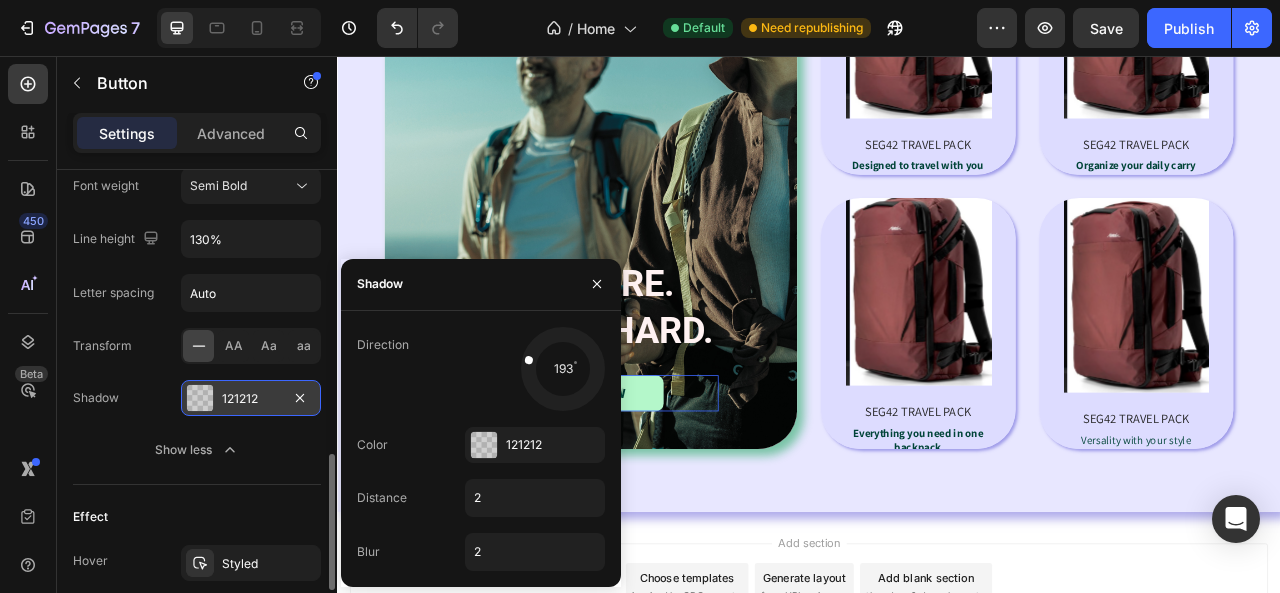 drag, startPoint x: 540, startPoint y: 388, endPoint x: 528, endPoint y: 358, distance: 32.31099 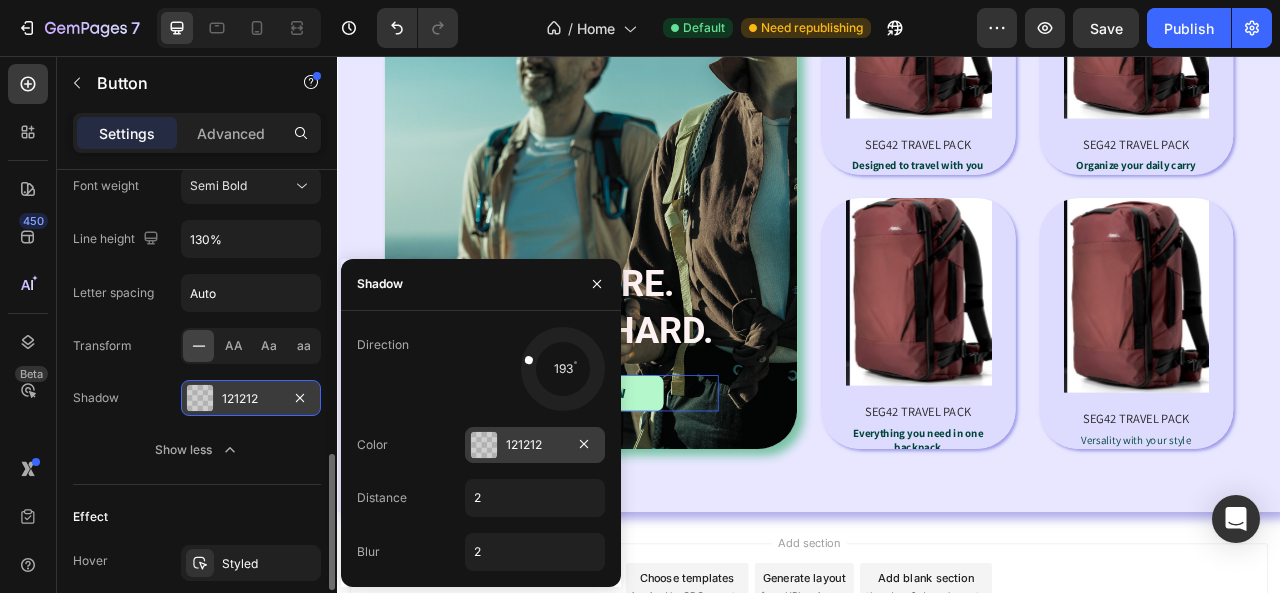 click at bounding box center [484, 445] 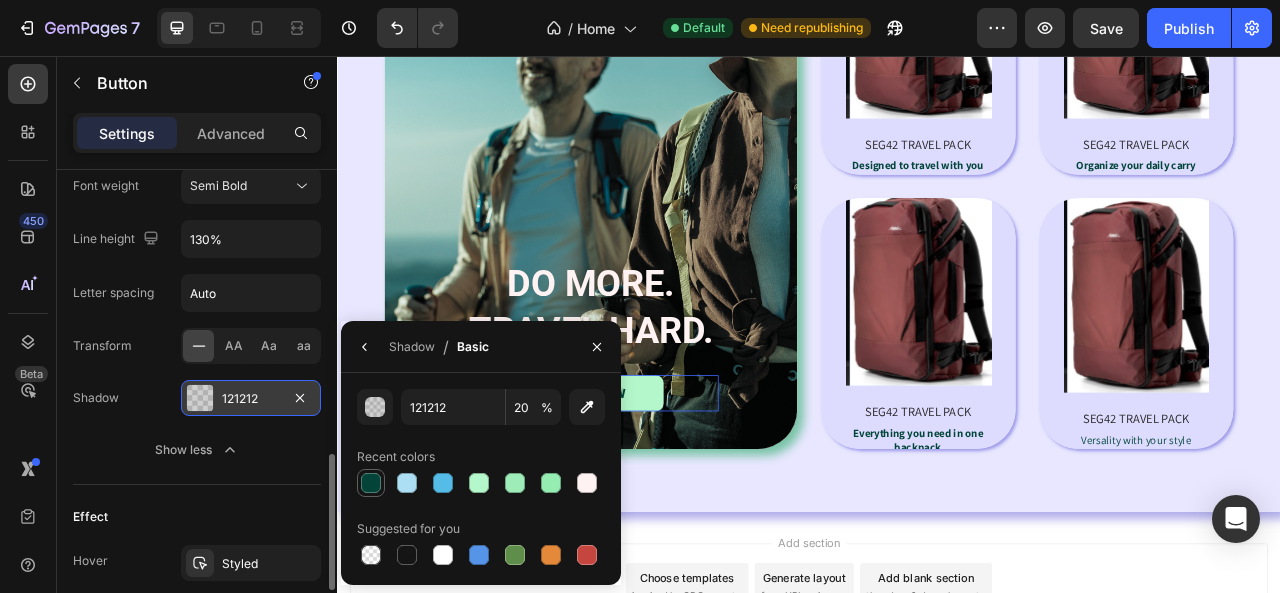 click at bounding box center [371, 483] 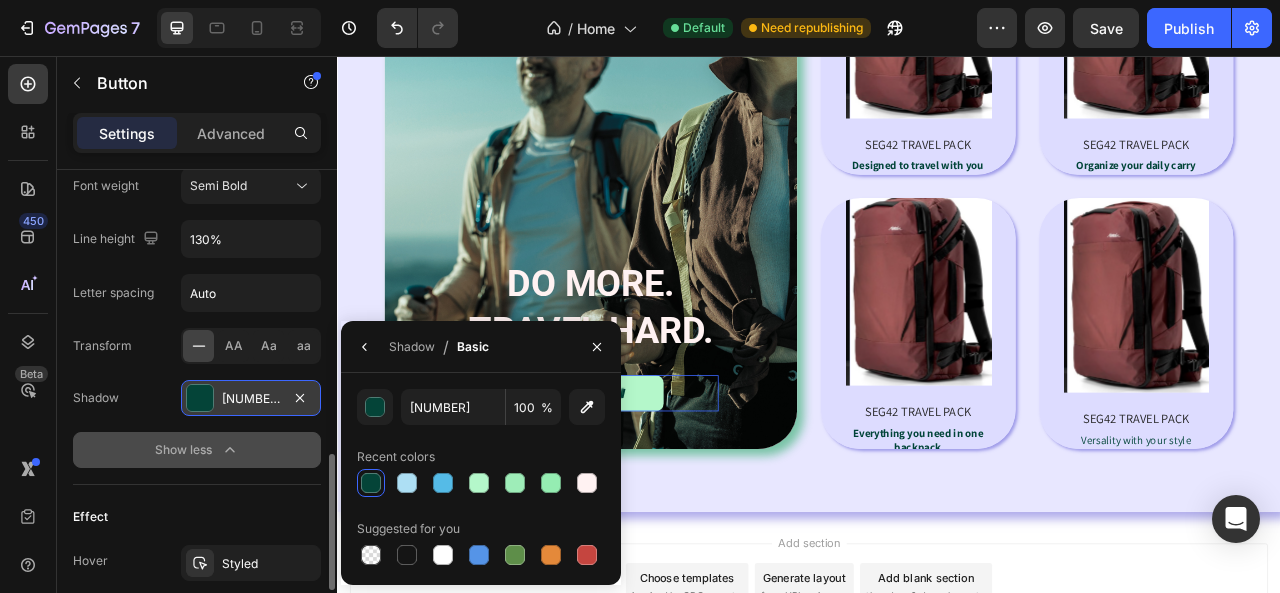 click on "Show less" 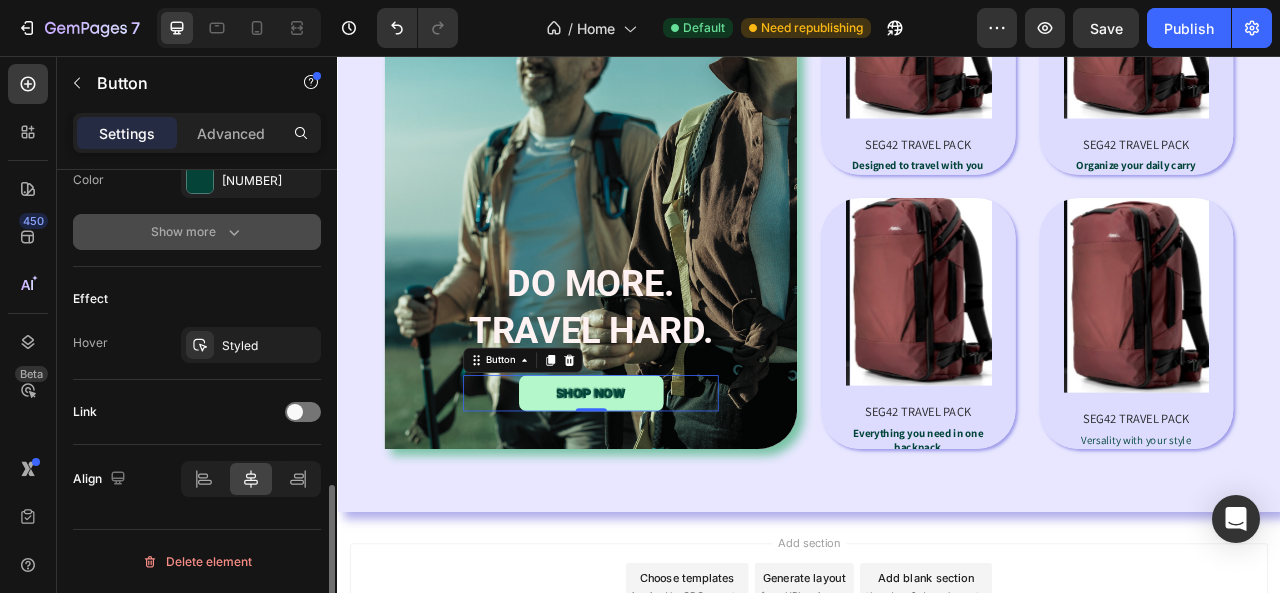 scroll, scrollTop: 949, scrollLeft: 0, axis: vertical 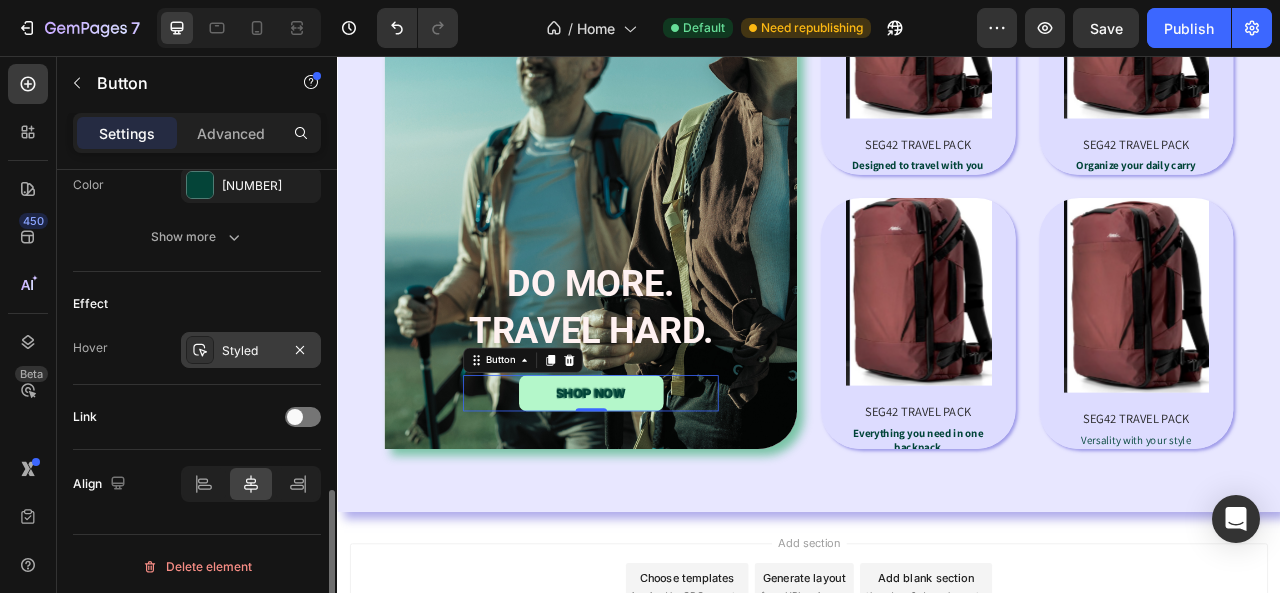 click on "Styled" at bounding box center (251, 351) 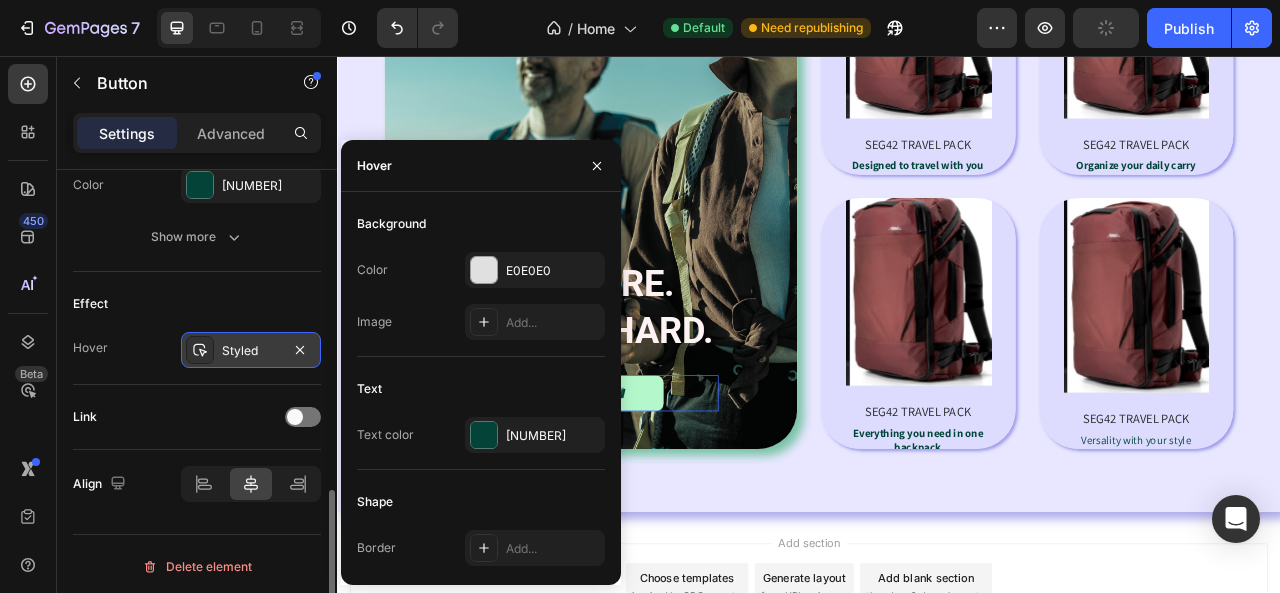 click on "Styled" at bounding box center (251, 351) 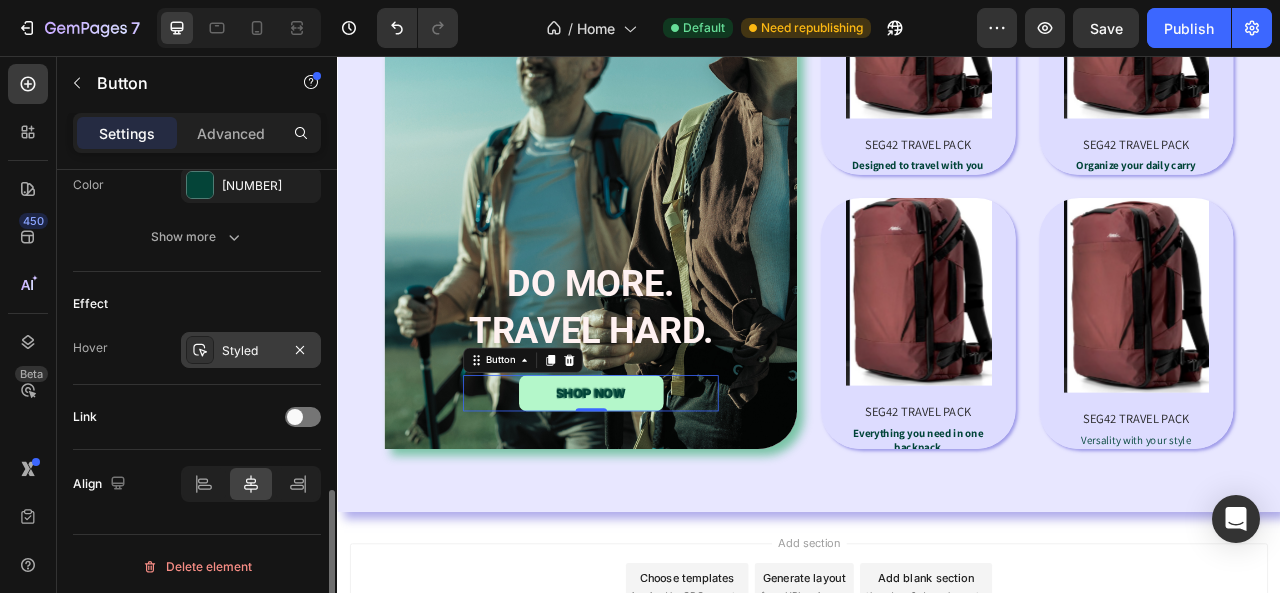 click on "Styled" at bounding box center (251, 350) 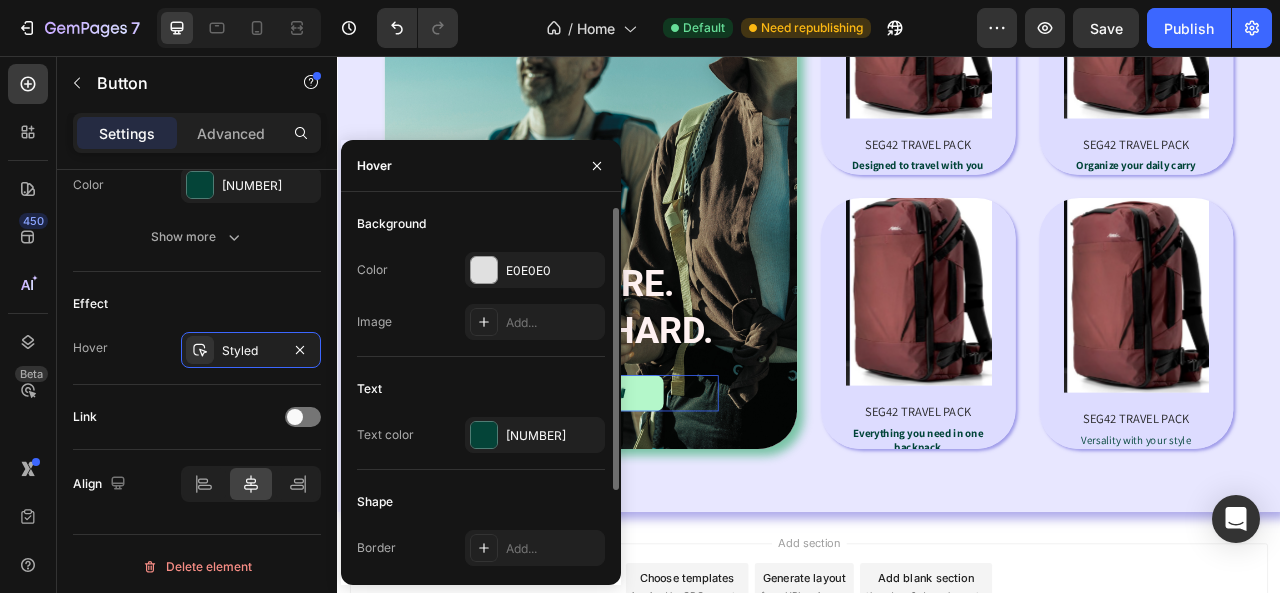 scroll, scrollTop: 100, scrollLeft: 0, axis: vertical 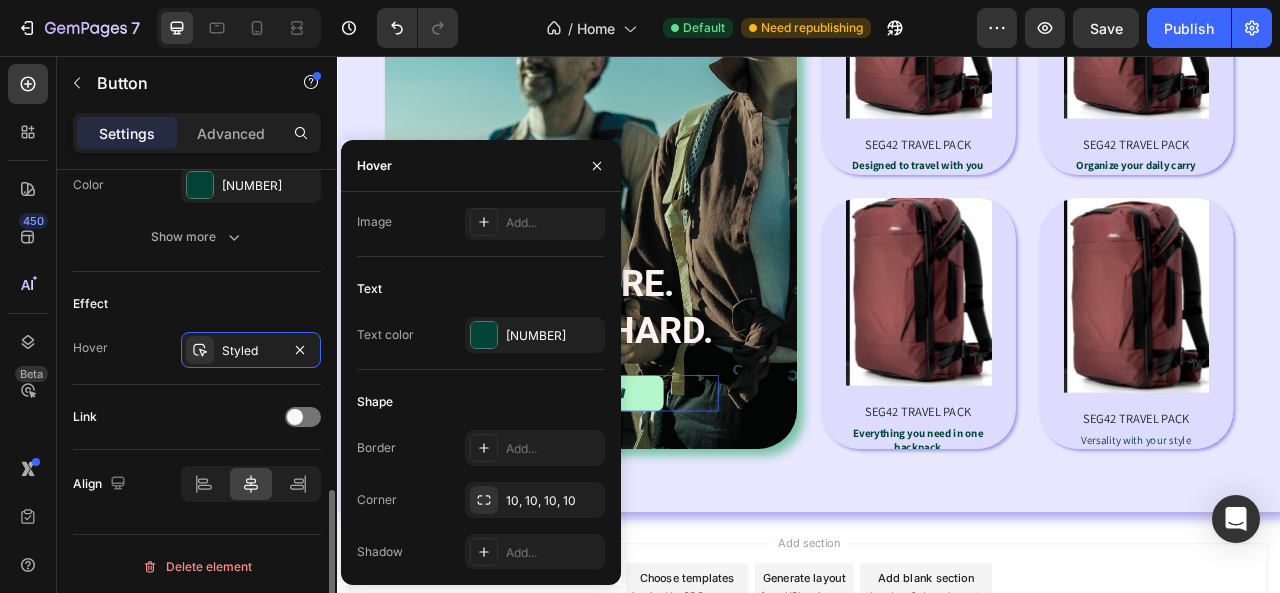 click on "Link" at bounding box center (197, 417) 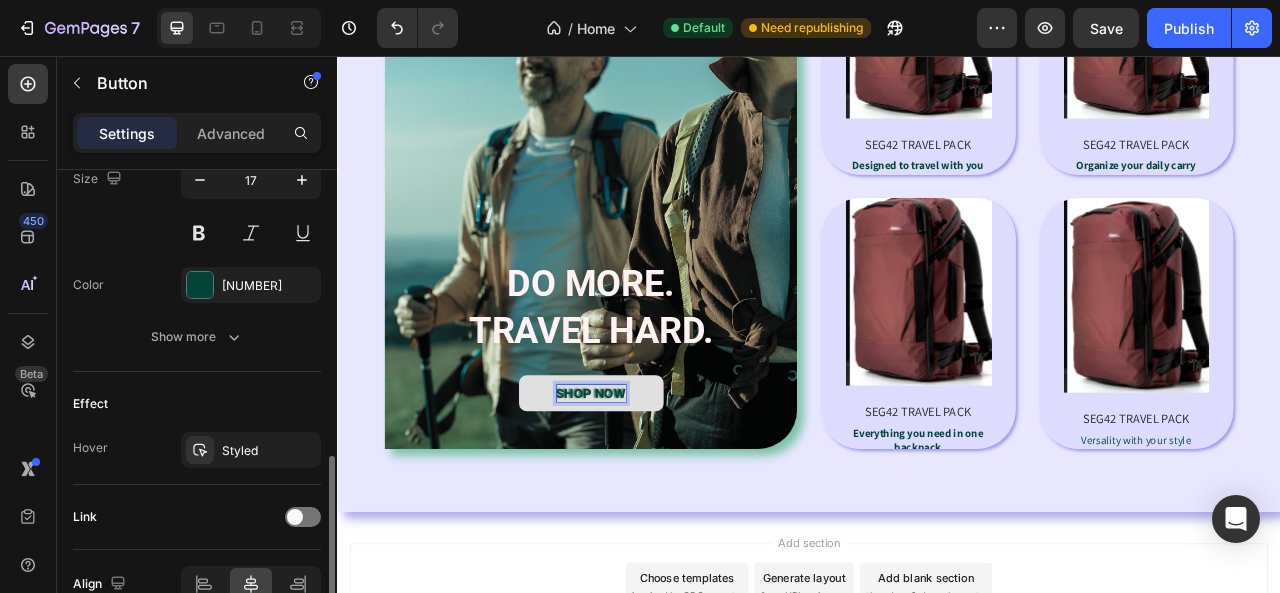 scroll, scrollTop: 749, scrollLeft: 0, axis: vertical 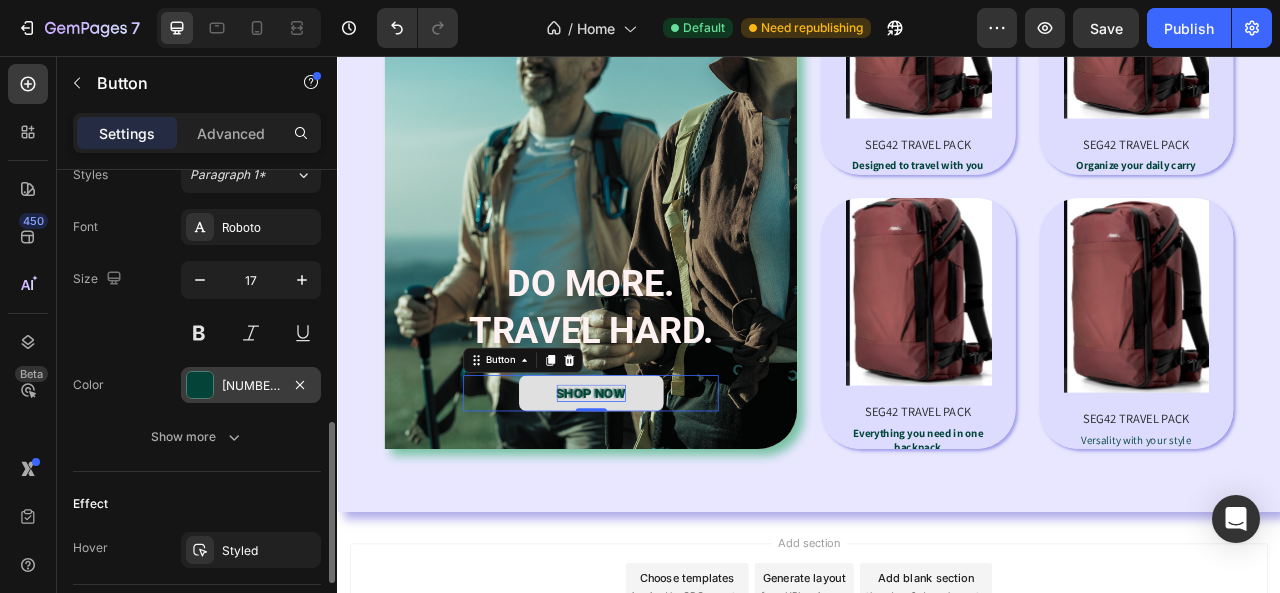 click on "044438" at bounding box center [251, 386] 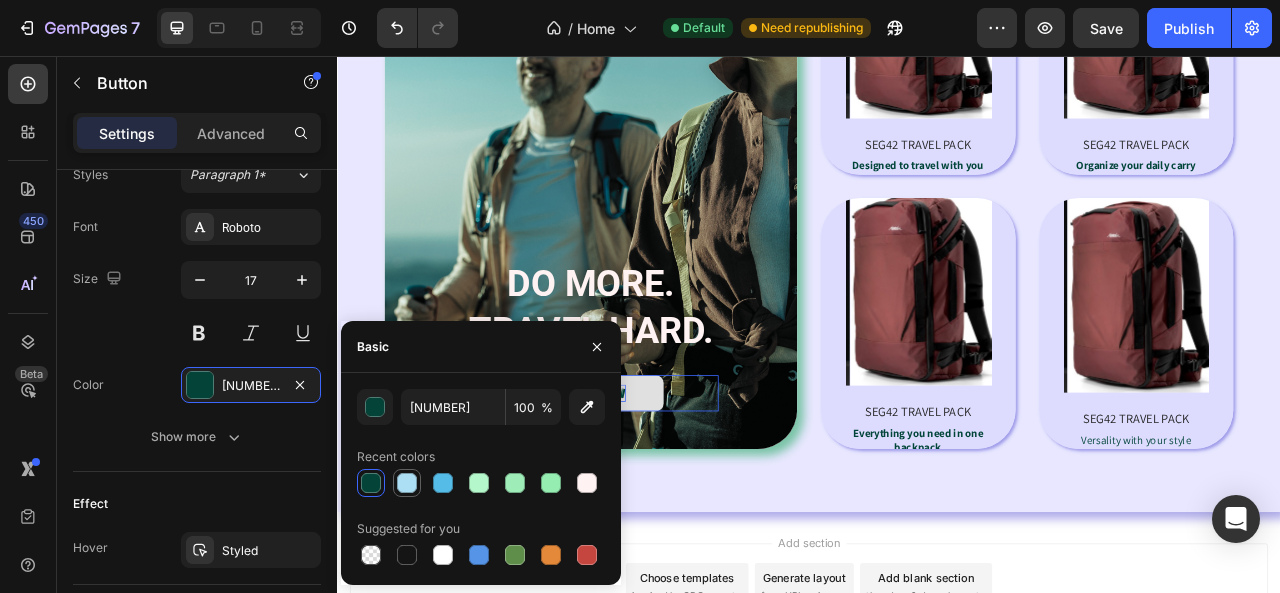 click at bounding box center (407, 483) 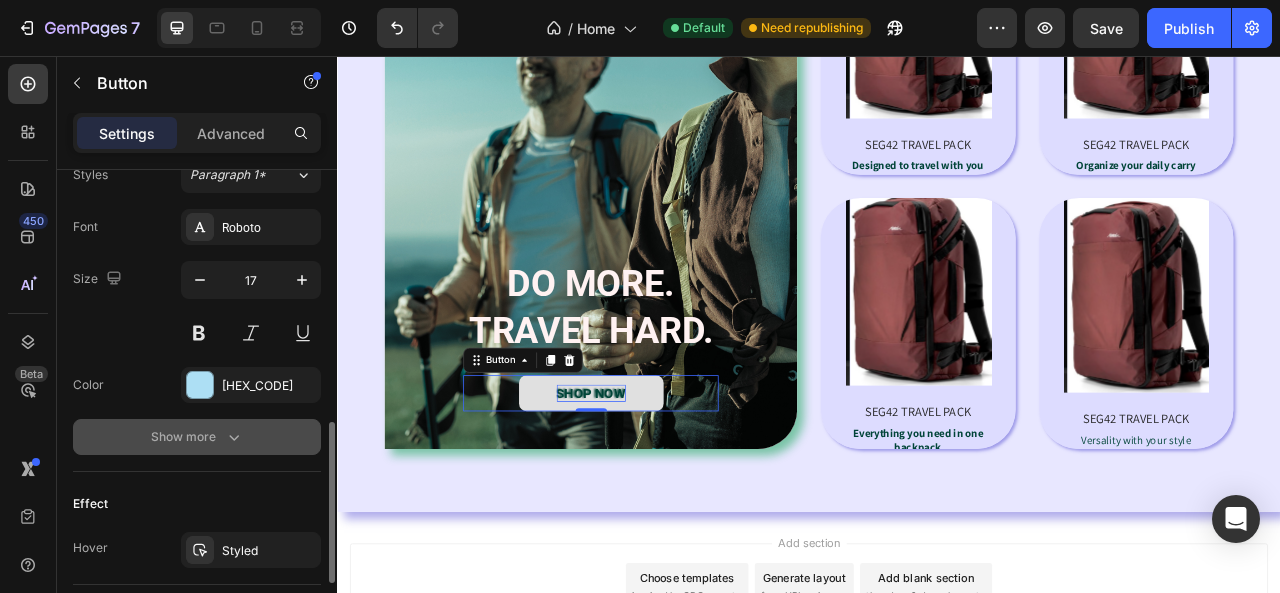 click on "Show more" at bounding box center [197, 437] 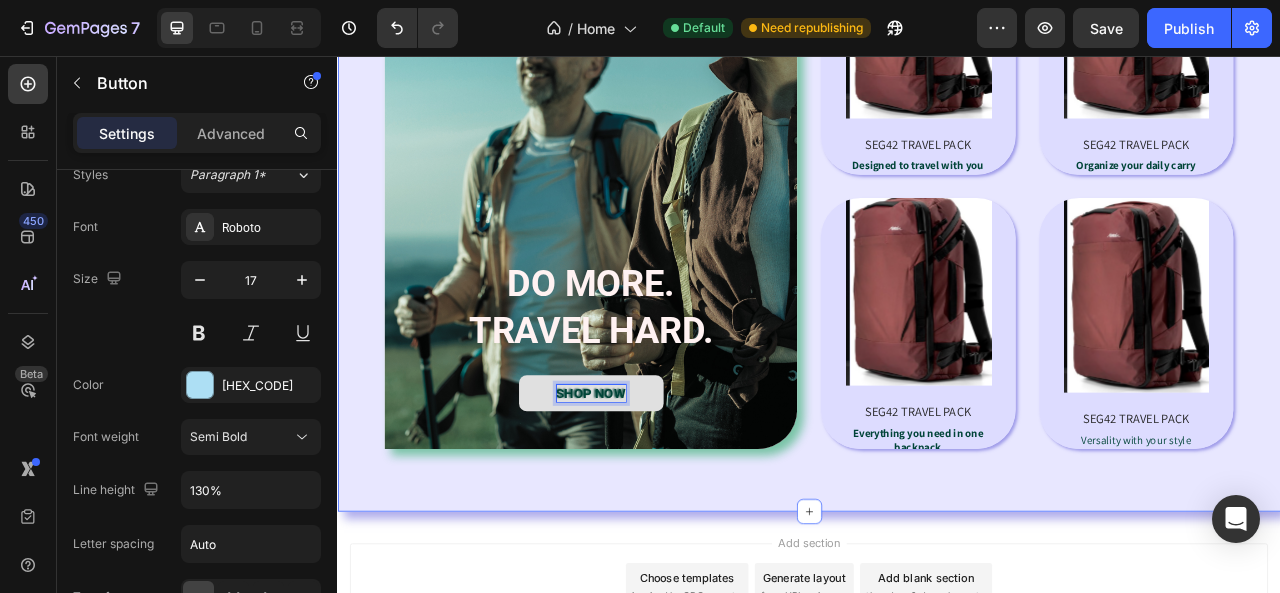 click on "DESIGNED FOR ONE BAG TRAVEL Heading DO MORE. TRAVEL HARD. Text Block SHOP NOW Button   0 Hero Banner Product Images SEG42 TRAVEL PACK Product Title Designed to travel with you Text Block Product Hero Banner Product Images SEG42 TRAVEL PACK Product Title Organize your daily carry Text Block Product Hero Banner Row Product Images SEG42 TRAVEL PACK Product Title Everything you need in one backpack Text Block Product Hero Banner Product Images SEG42 TRAVEL PACK Product Title Versality with your style Text Block Product Hero Banner Row Row Section 3" at bounding box center [937, 169] 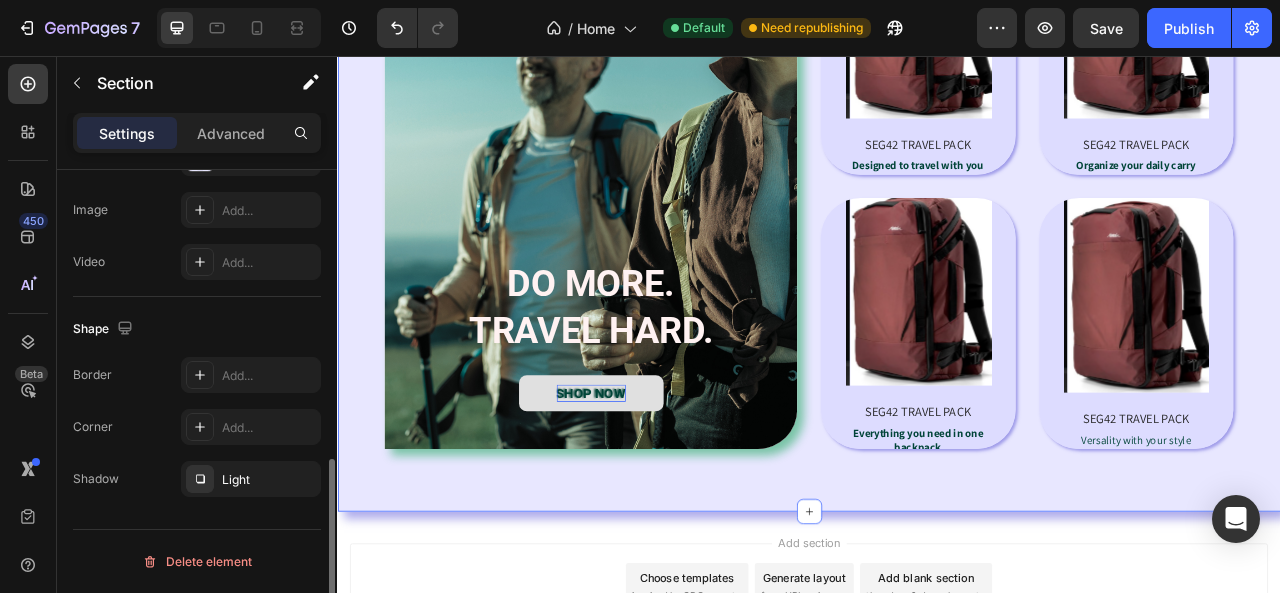 scroll, scrollTop: 0, scrollLeft: 0, axis: both 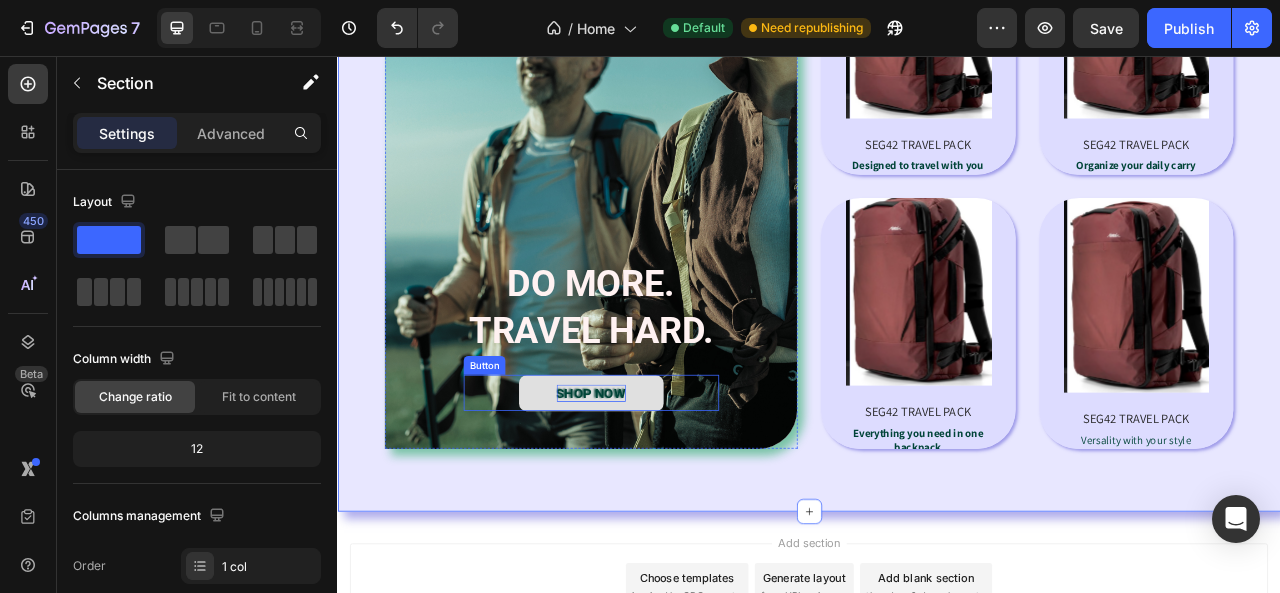 click on "SHOP NOW" at bounding box center (660, 485) 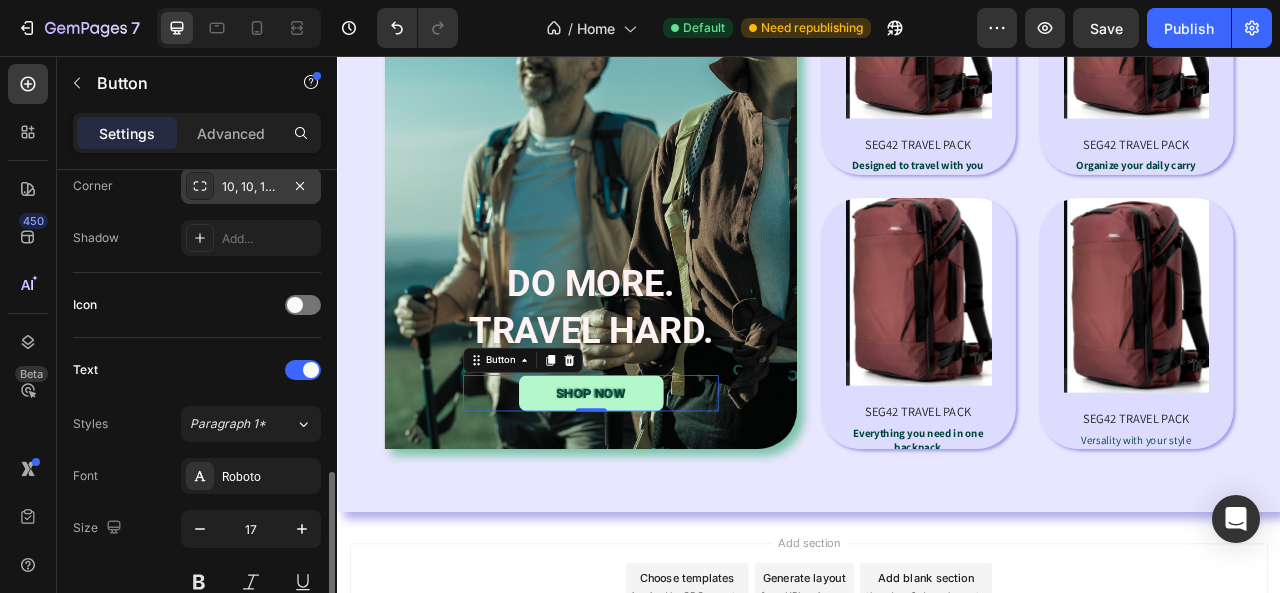 scroll, scrollTop: 600, scrollLeft: 0, axis: vertical 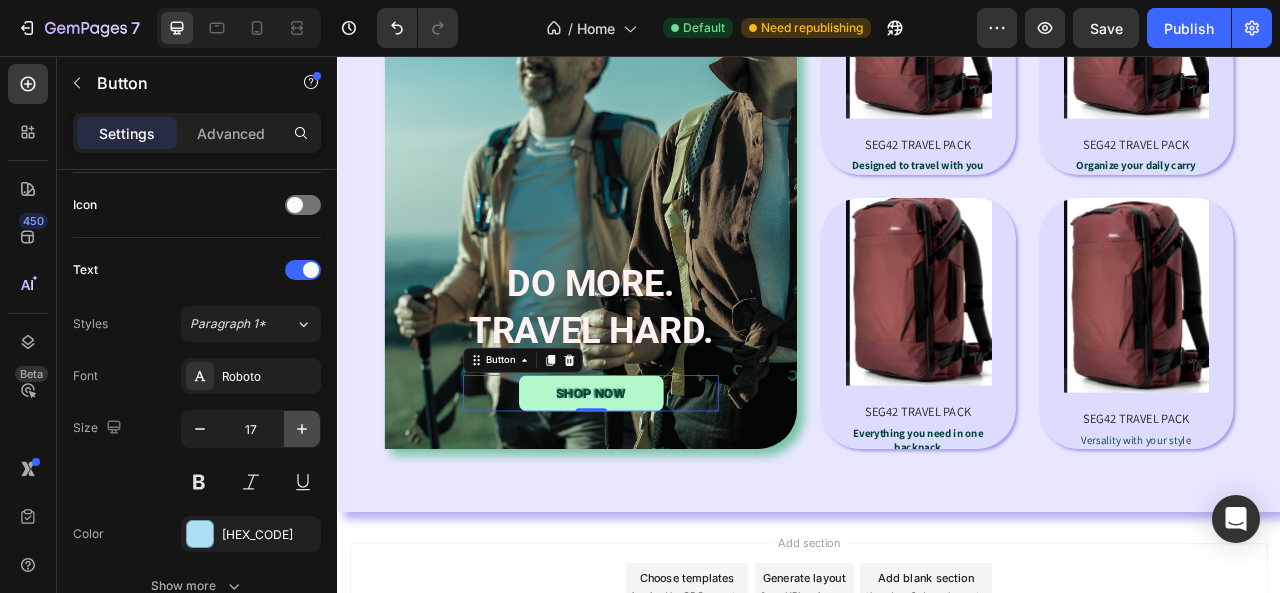 click 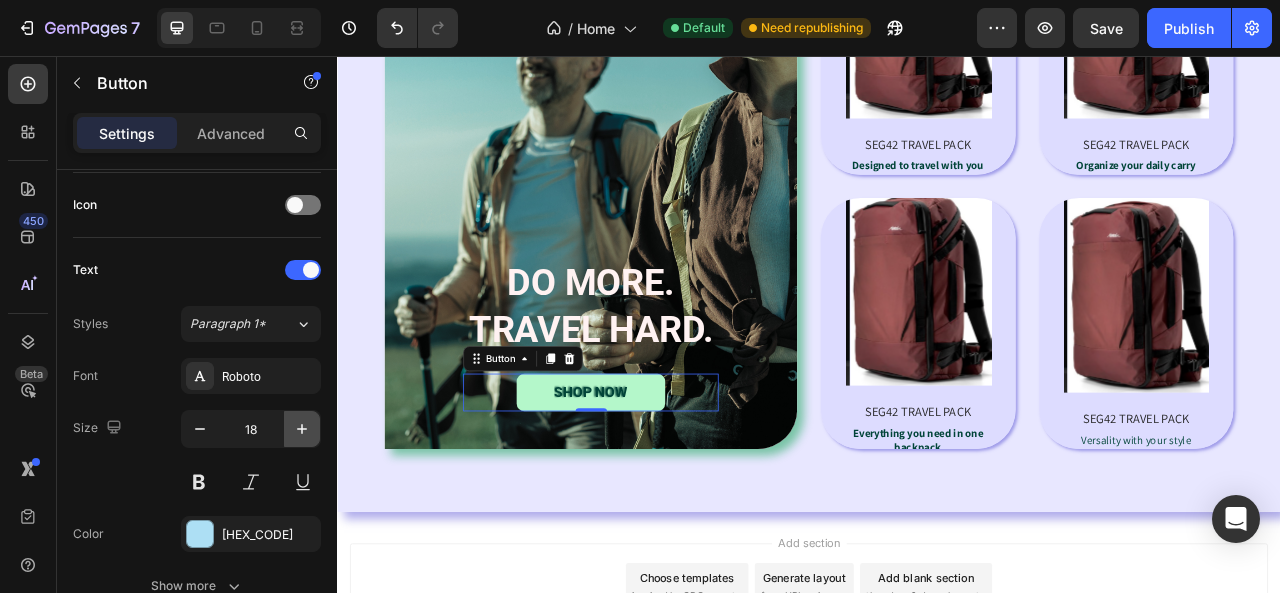 click 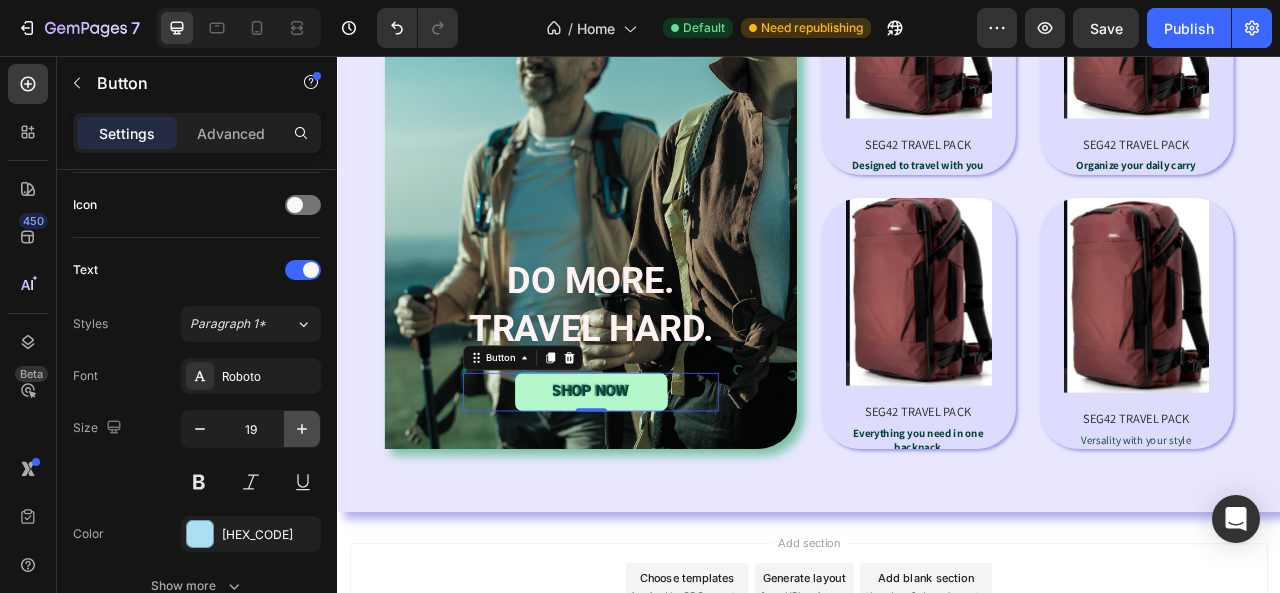 click 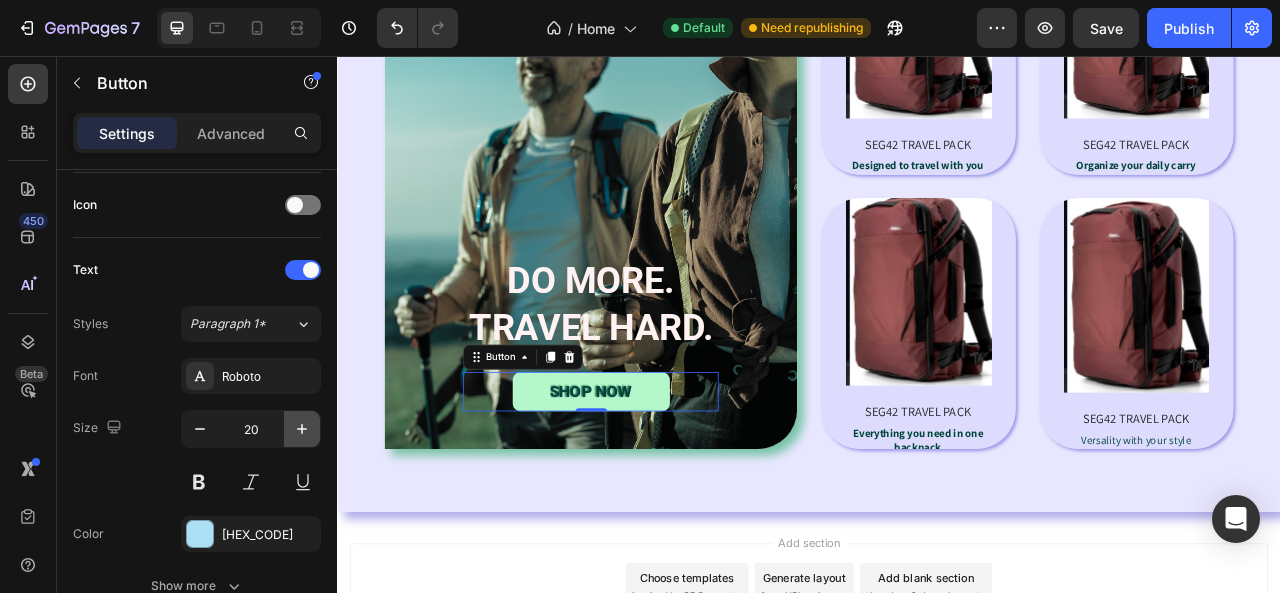 click 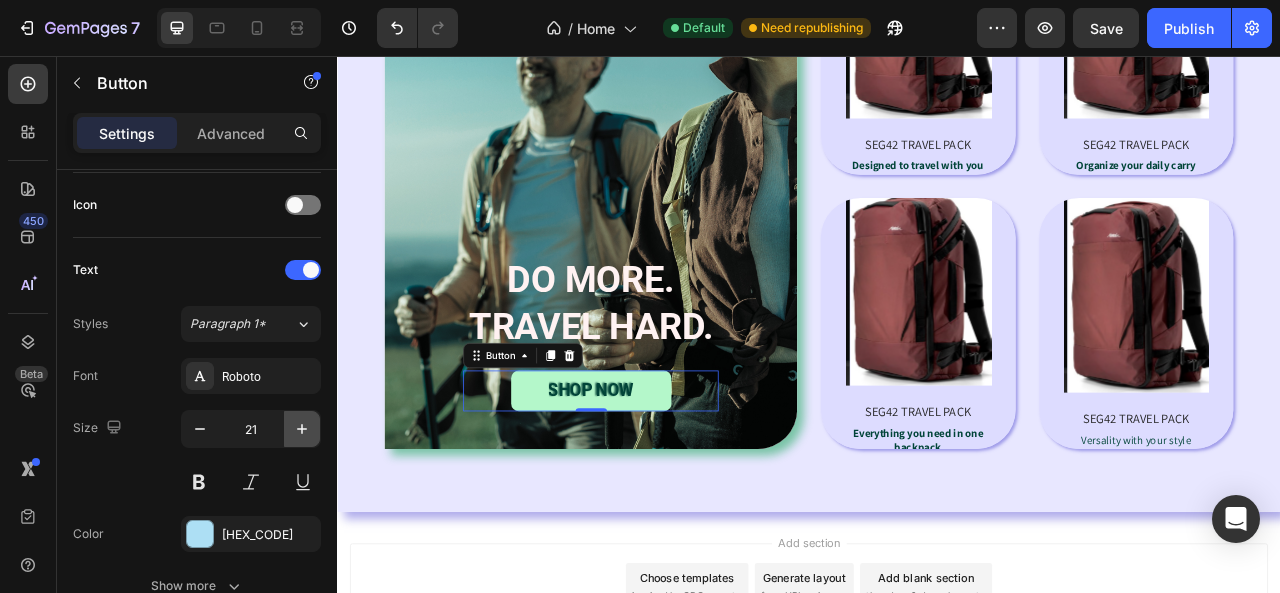click 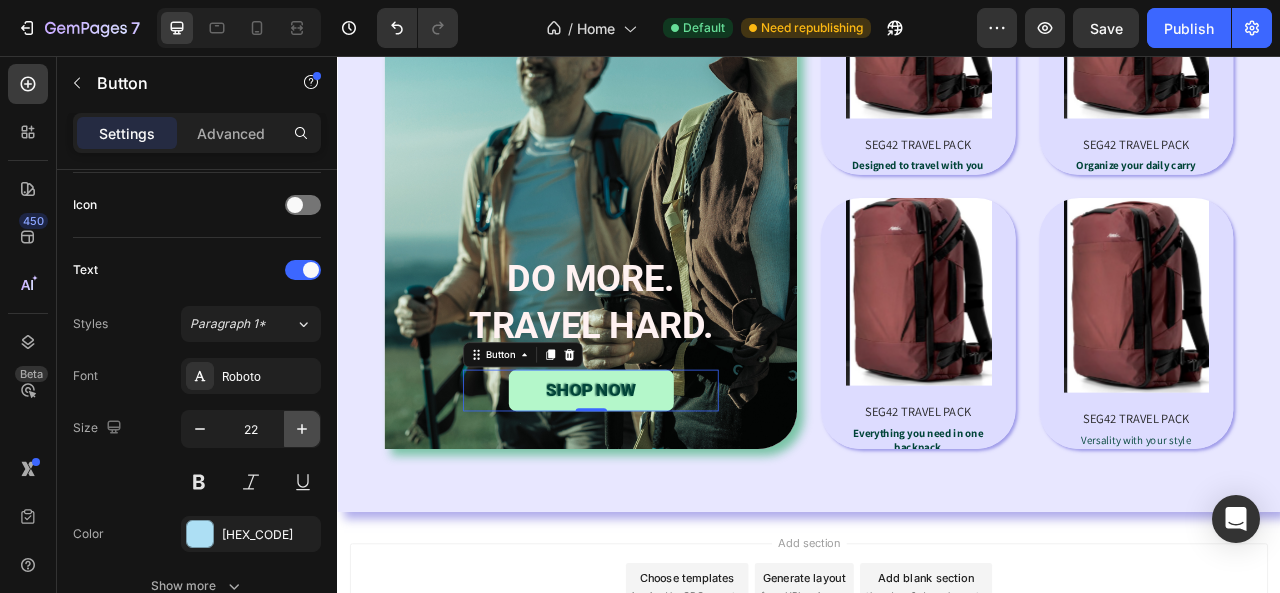 click 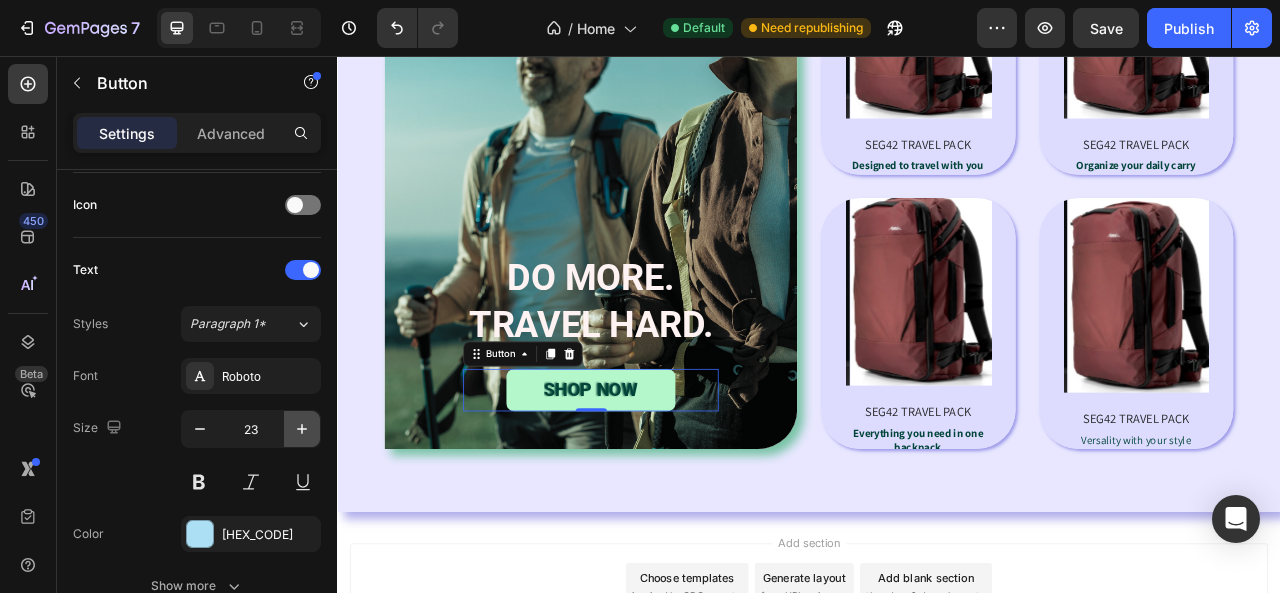click 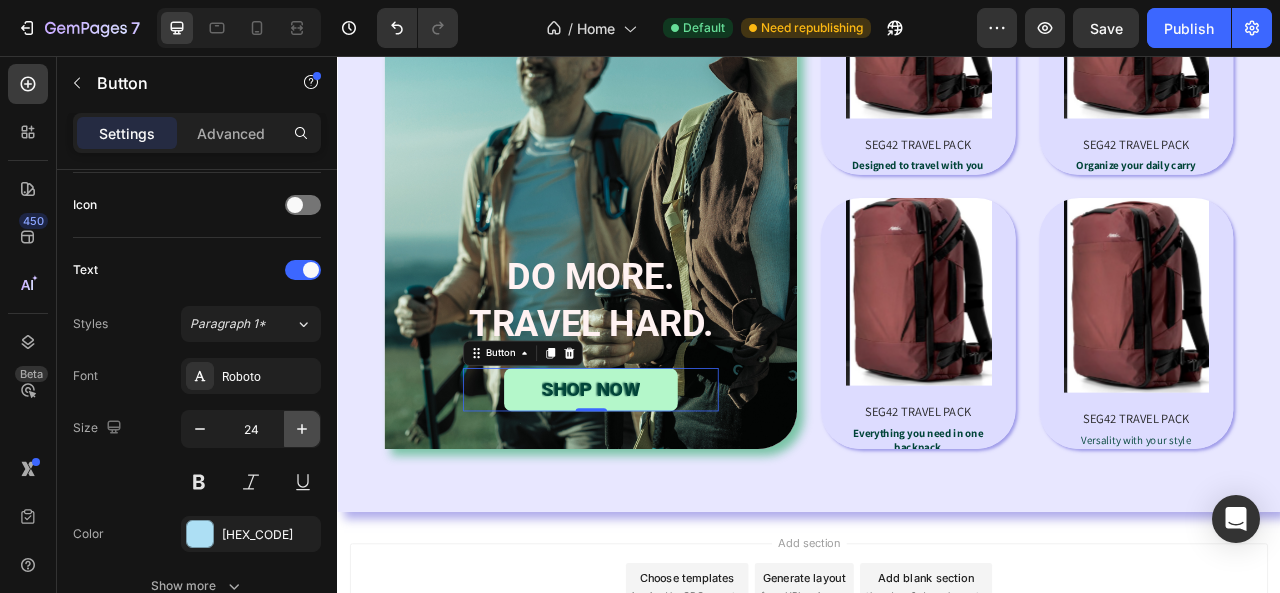 click 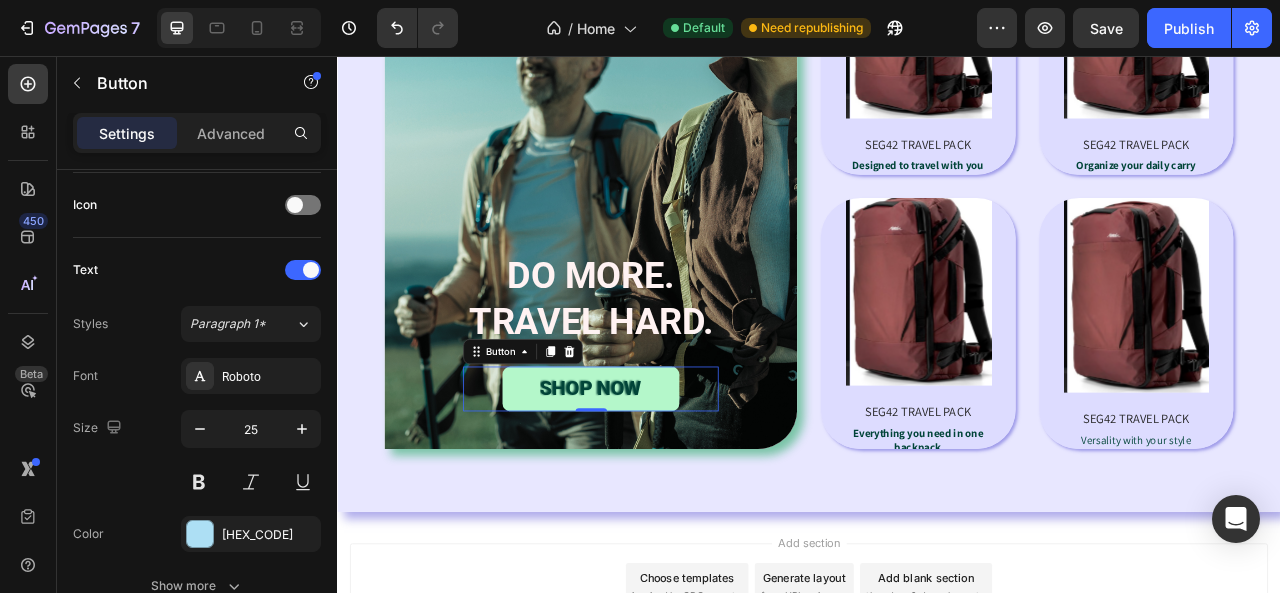 click on "Size 25" at bounding box center [197, 455] 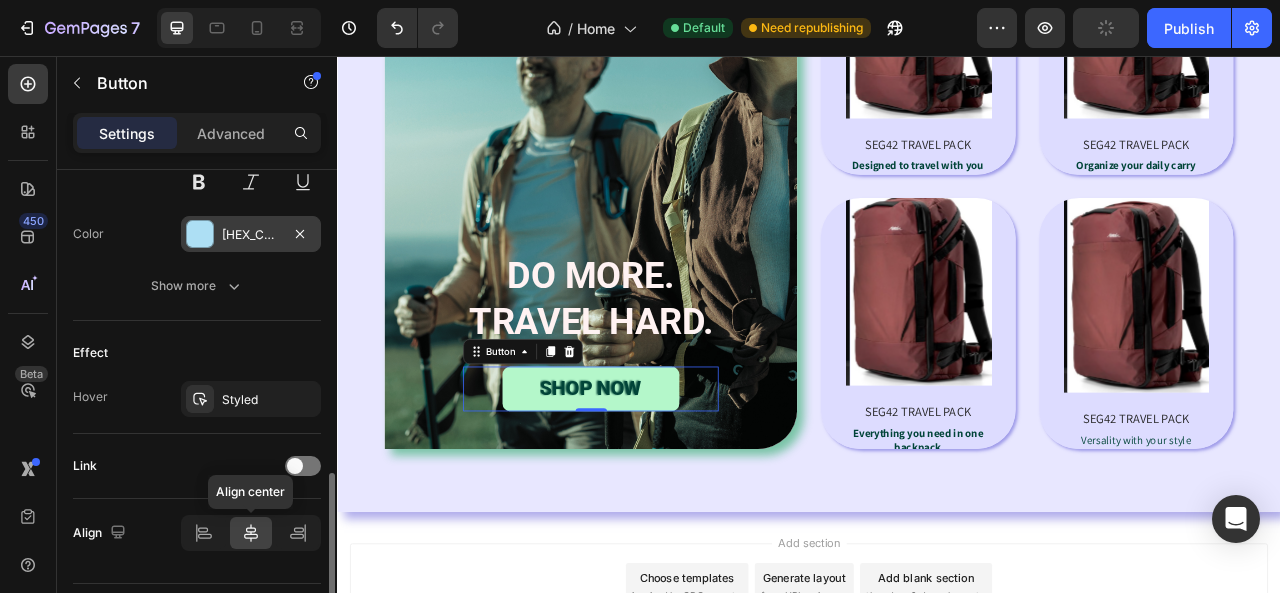 scroll, scrollTop: 949, scrollLeft: 0, axis: vertical 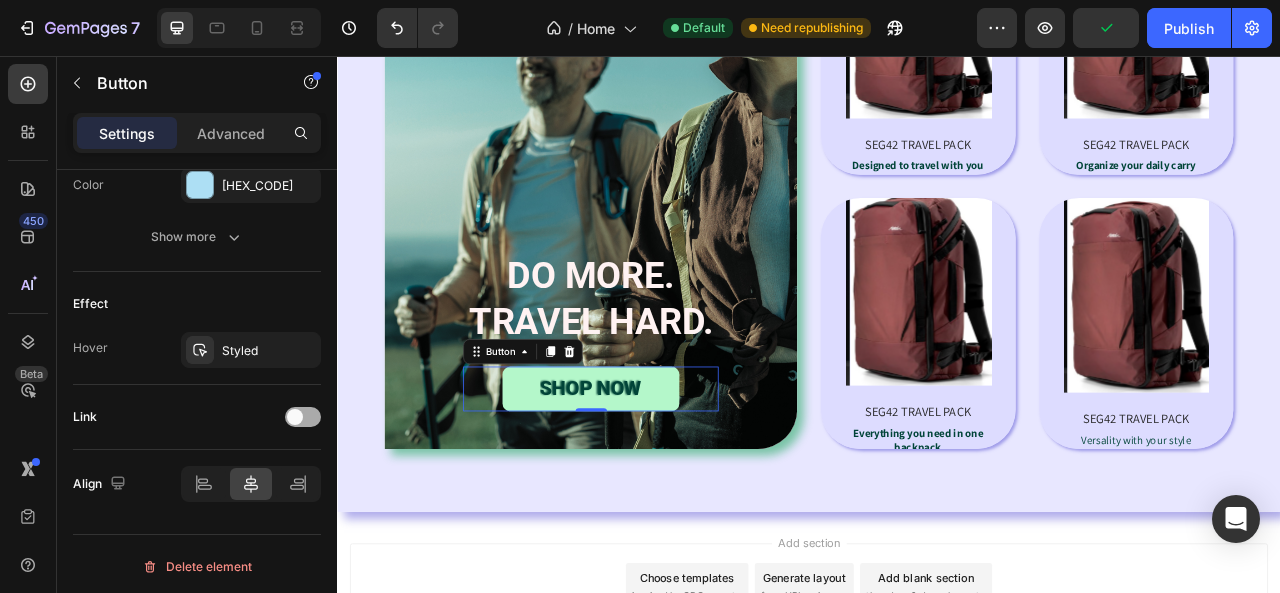 click at bounding box center (303, 417) 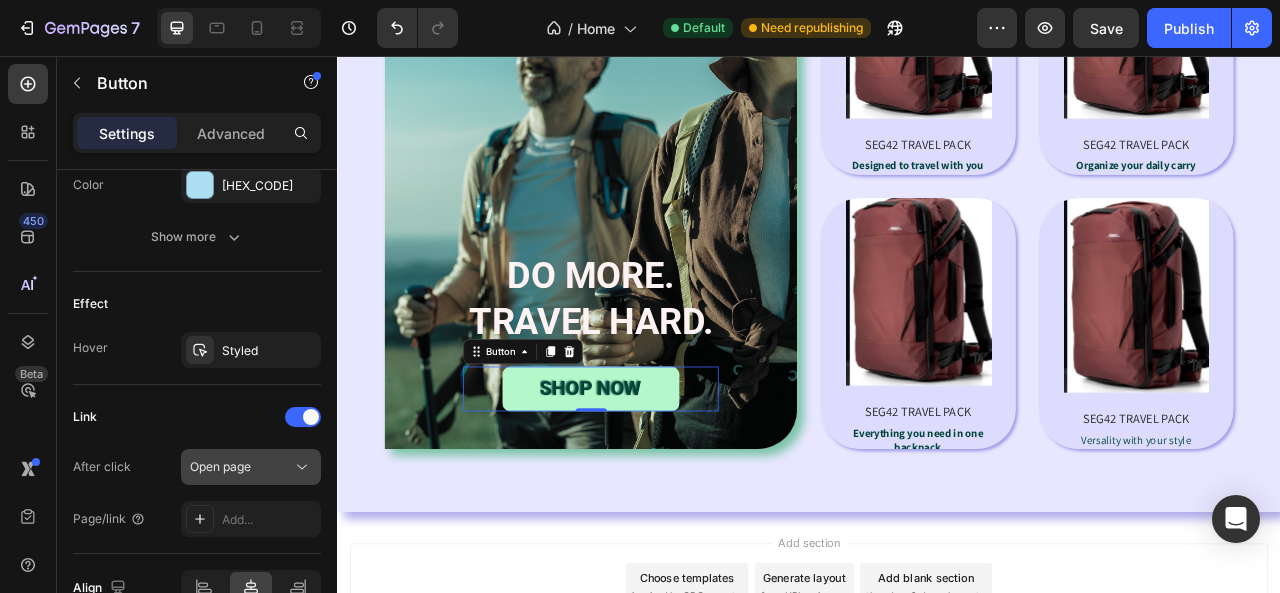 click on "Open page" at bounding box center (241, 467) 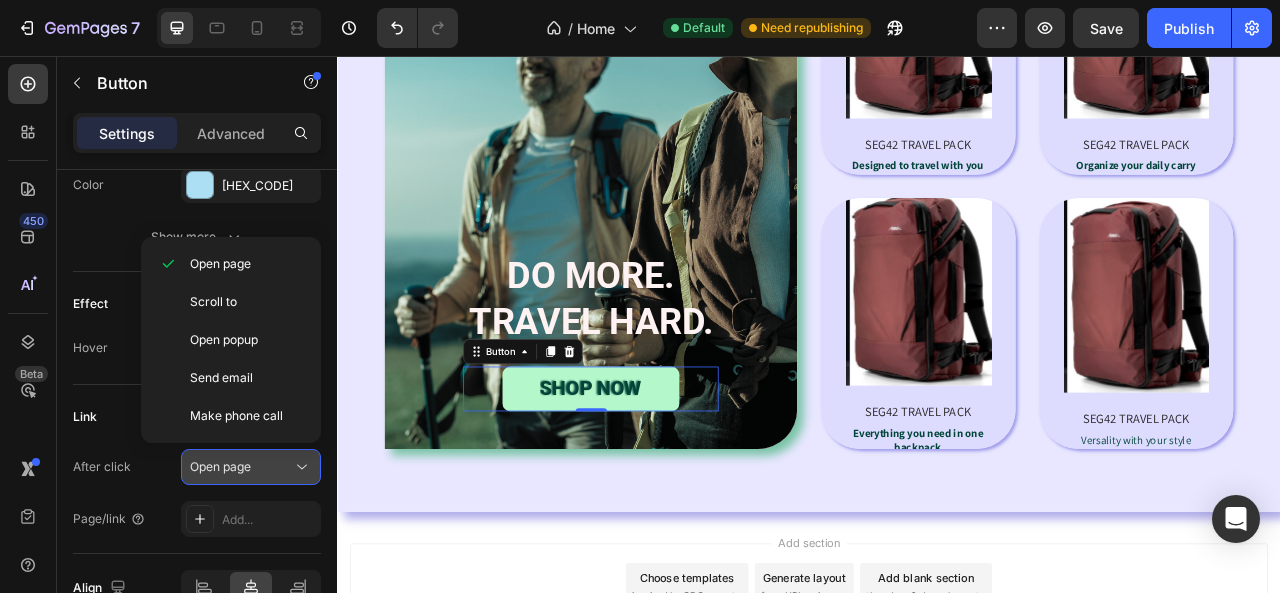 click on "Open page" at bounding box center [241, 467] 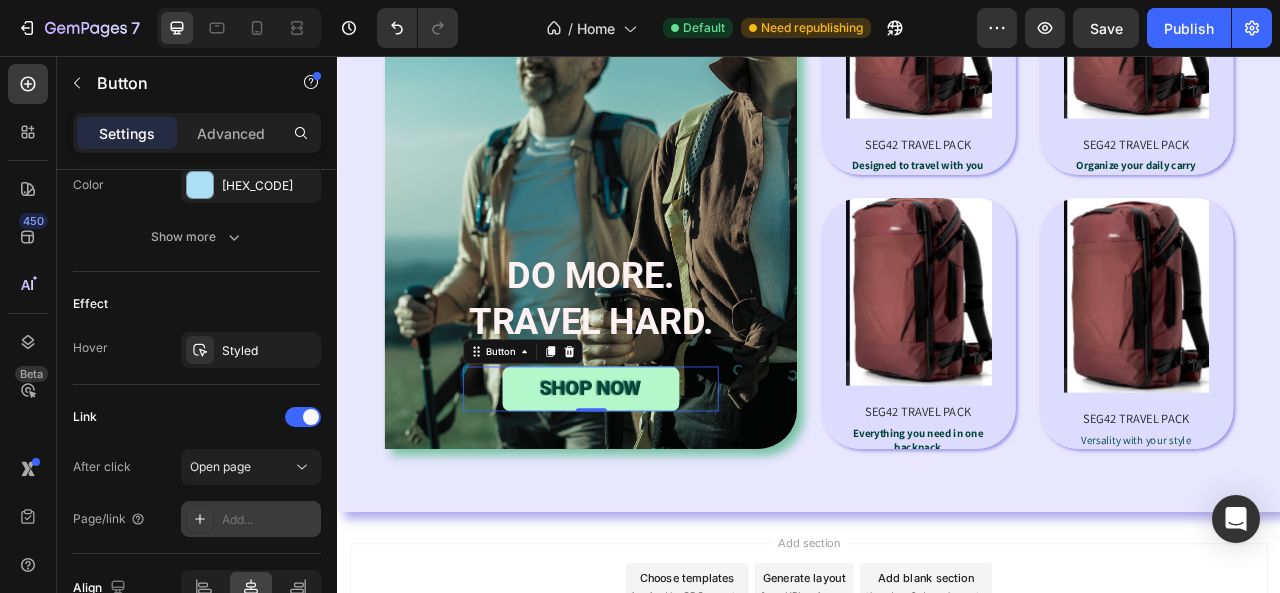 click on "Add..." at bounding box center [269, 520] 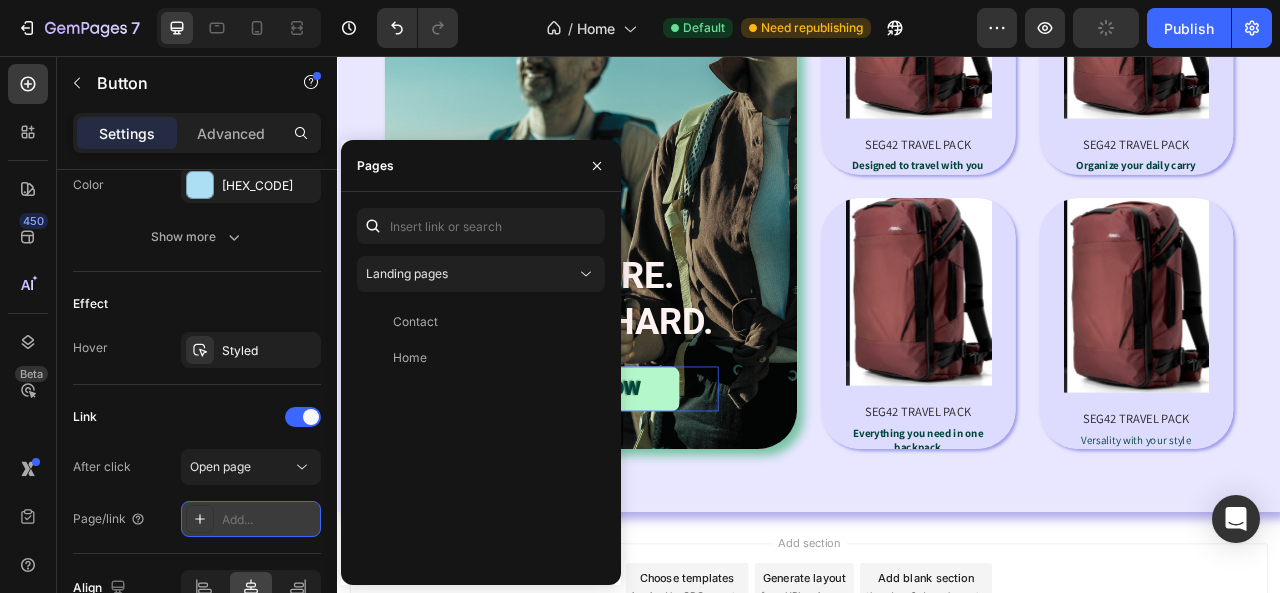 click on "Add..." at bounding box center (269, 520) 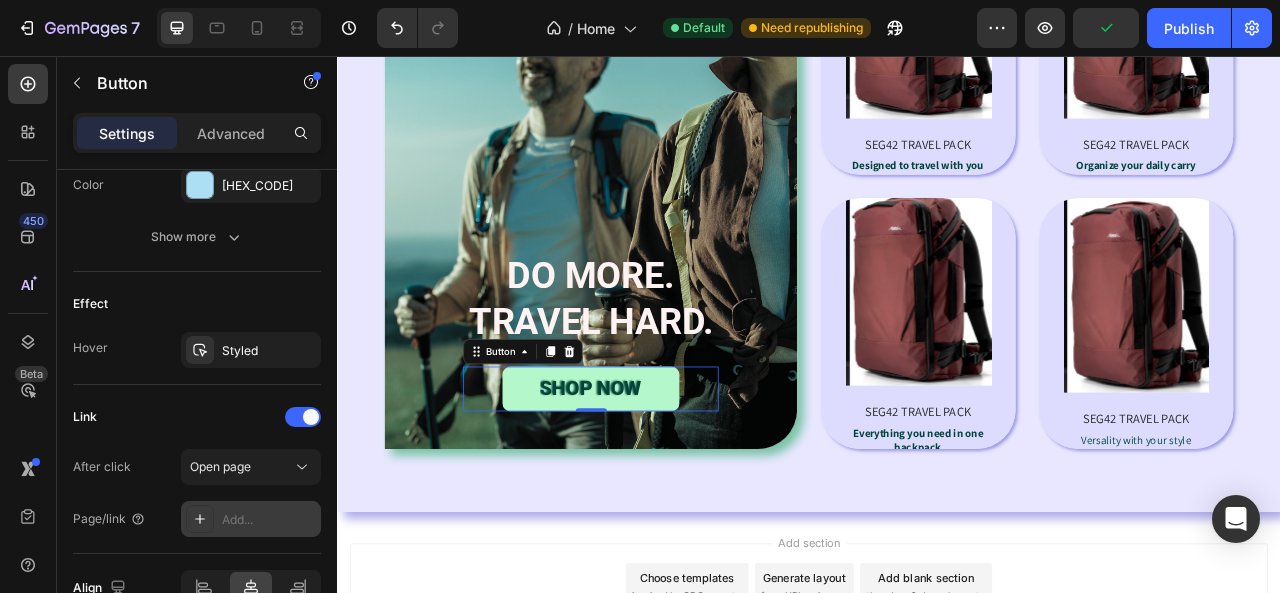 click on "Add..." at bounding box center (269, 520) 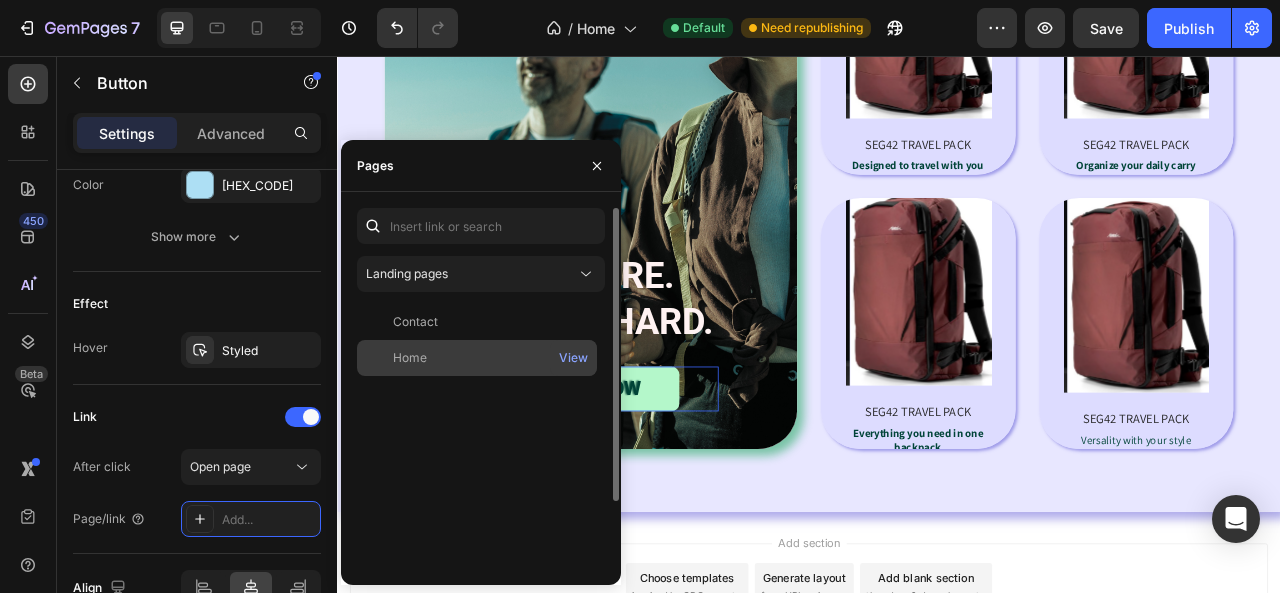 click on "Home" at bounding box center [477, 358] 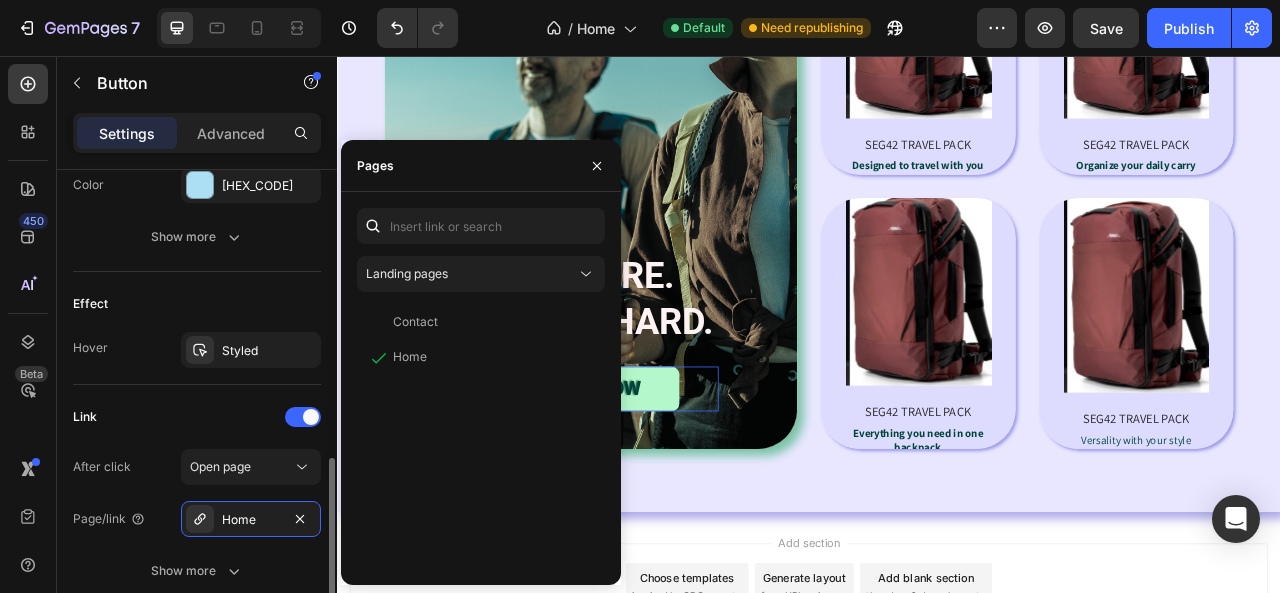 click on "Link" at bounding box center [197, 417] 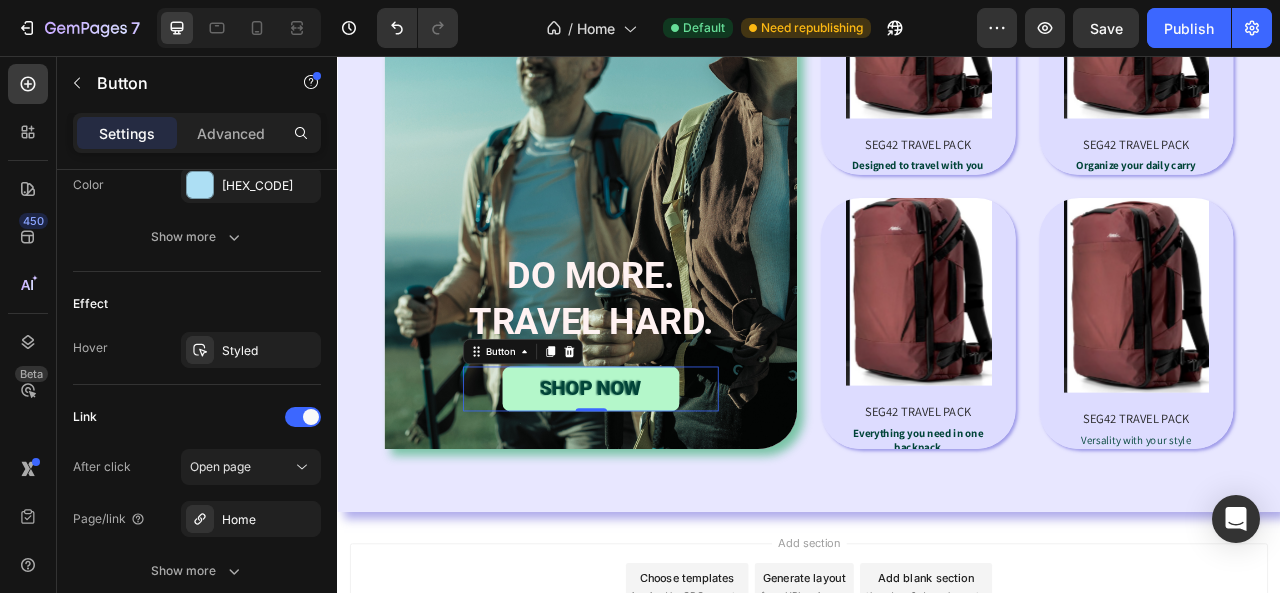 scroll, scrollTop: 1105, scrollLeft: 0, axis: vertical 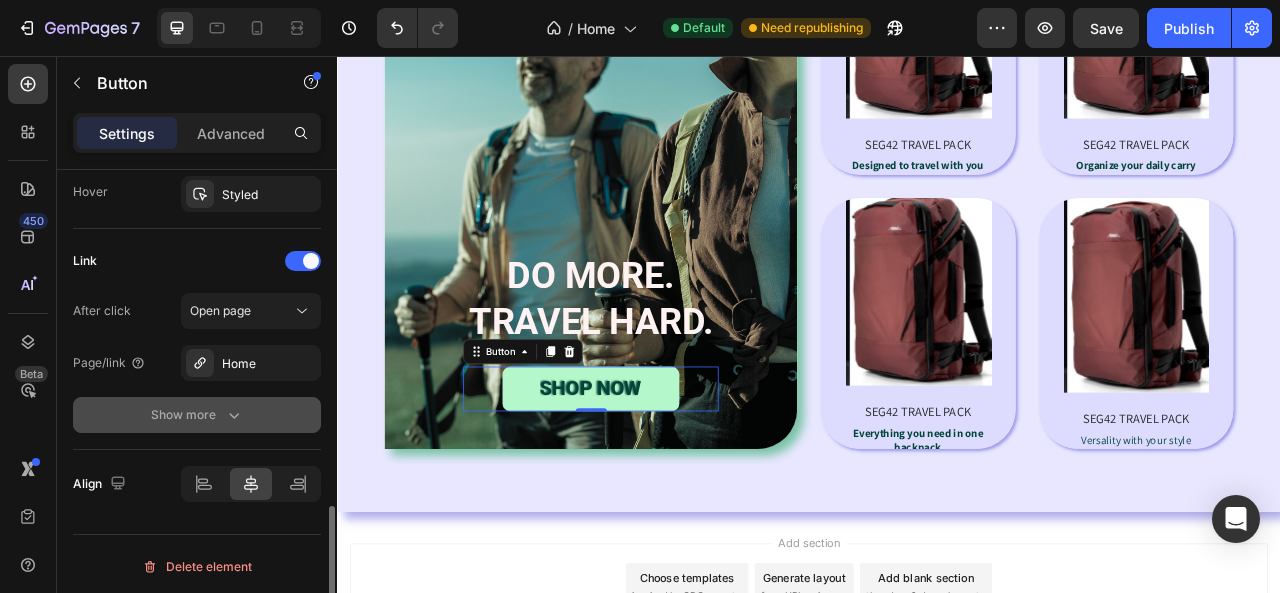 click on "Show more" 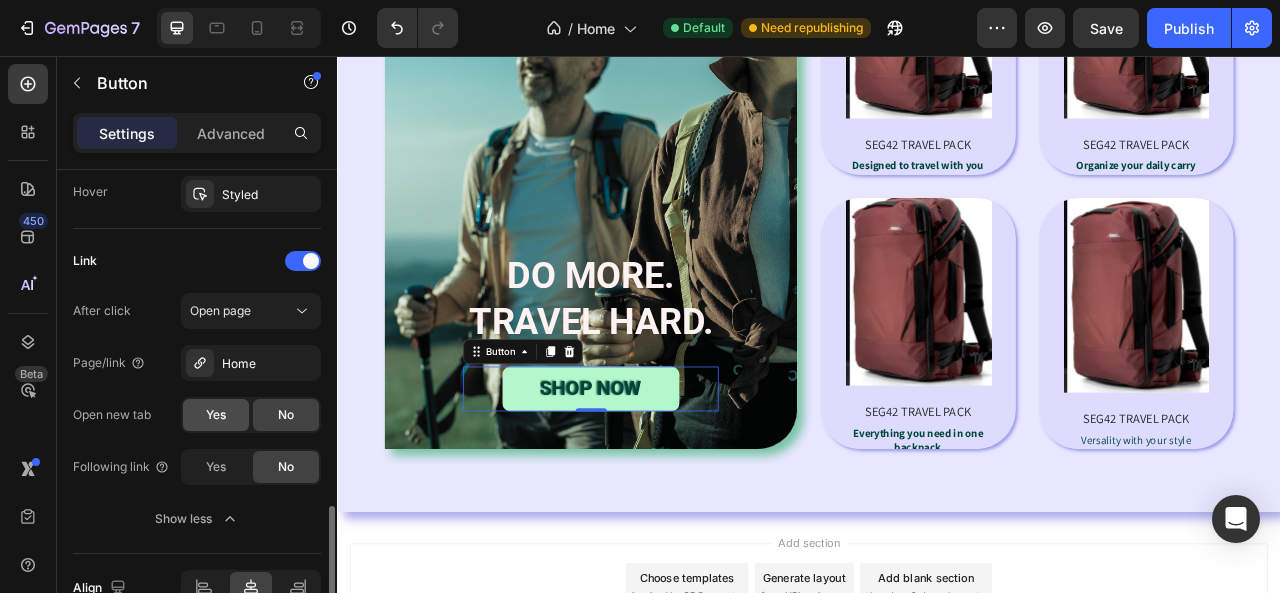 click on "Yes" 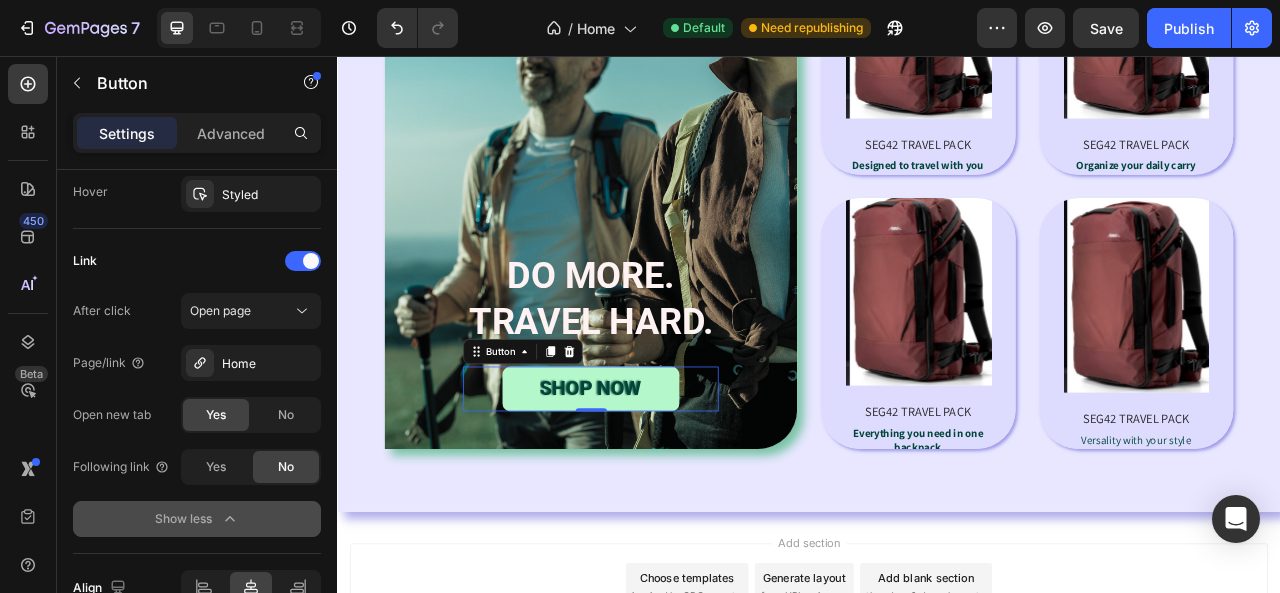scroll, scrollTop: 1209, scrollLeft: 0, axis: vertical 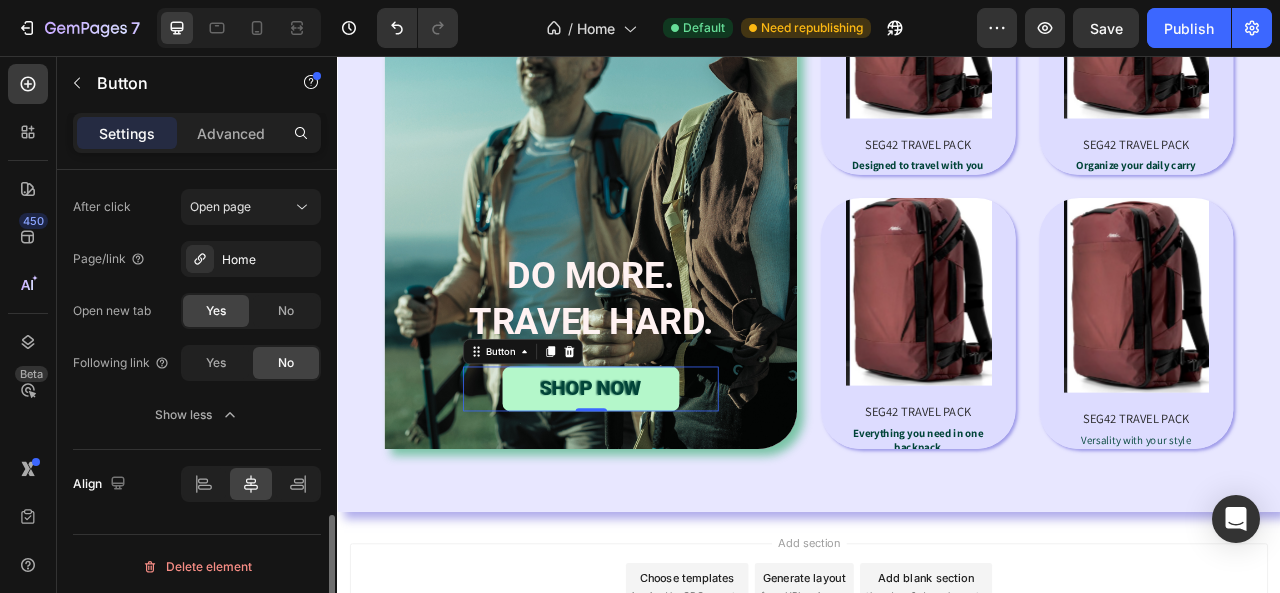 click on "Yes No" 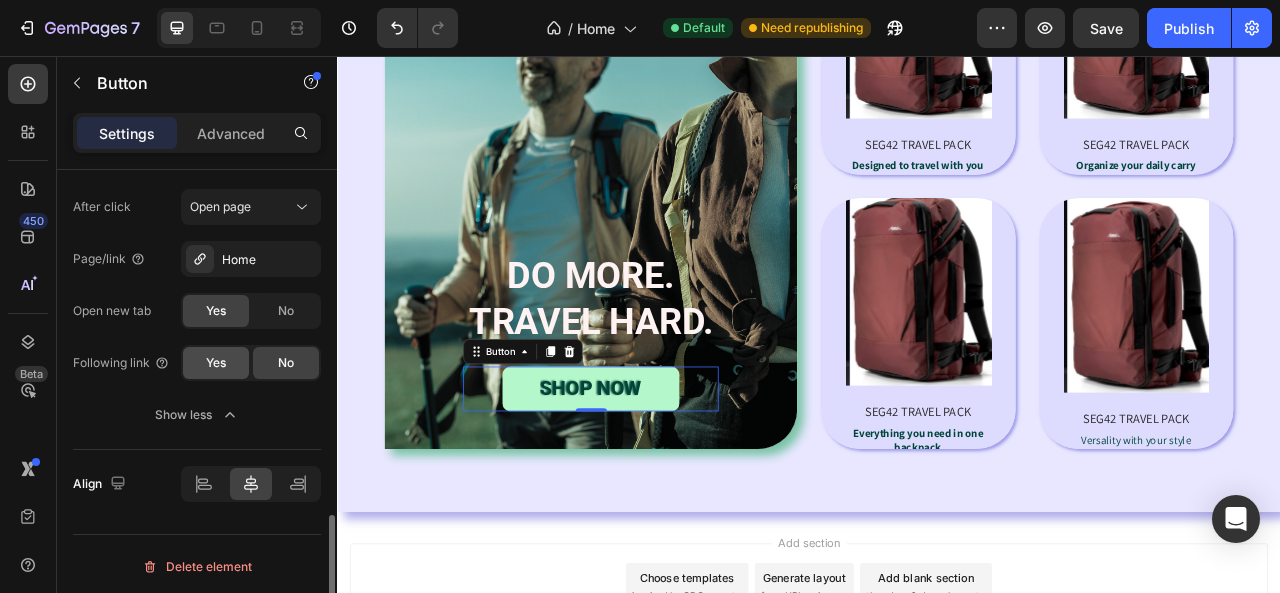 click on "Yes" 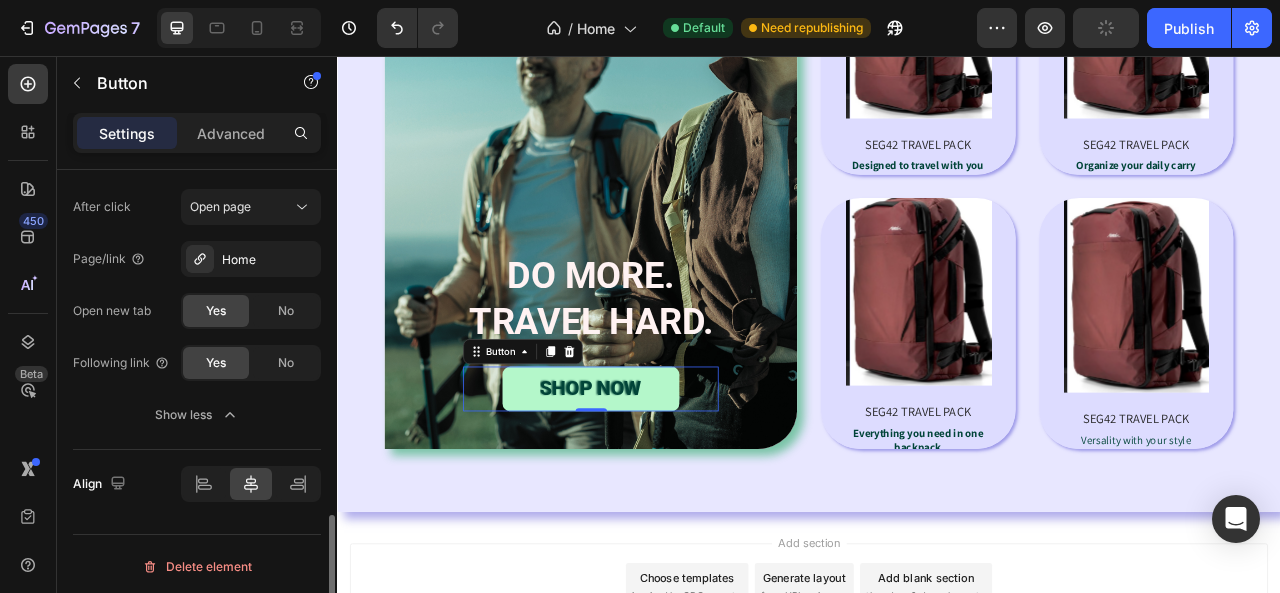click on "Link After click Open page Page/link Home Open new tab Yes No Following link Yes No Show less" 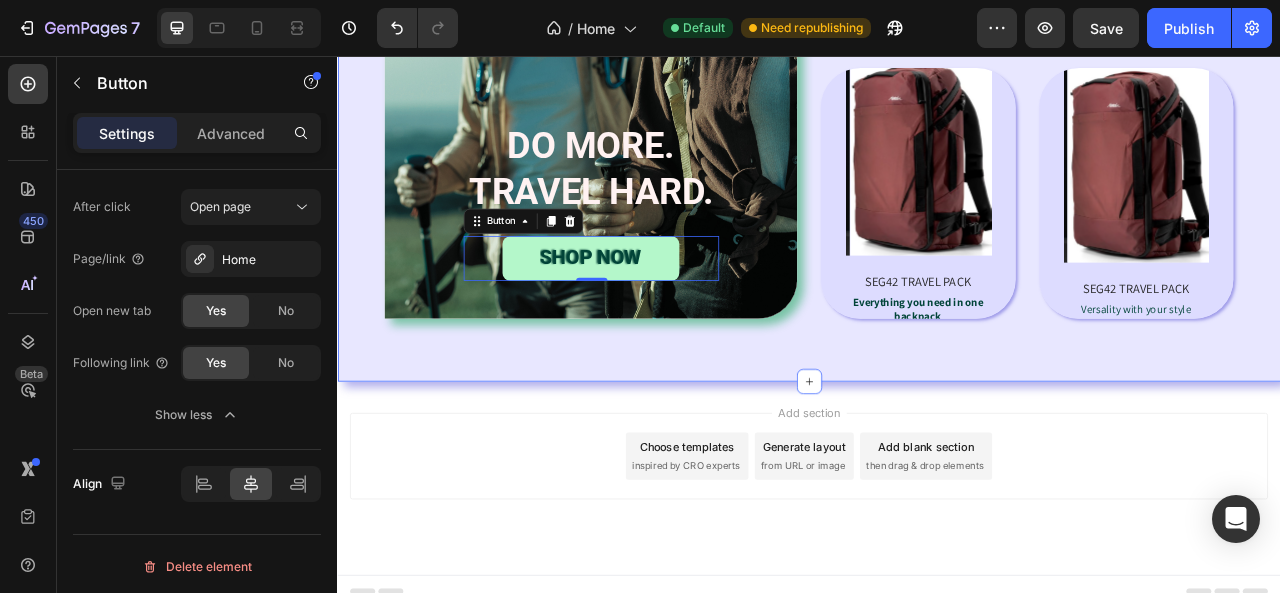 scroll, scrollTop: 2018, scrollLeft: 0, axis: vertical 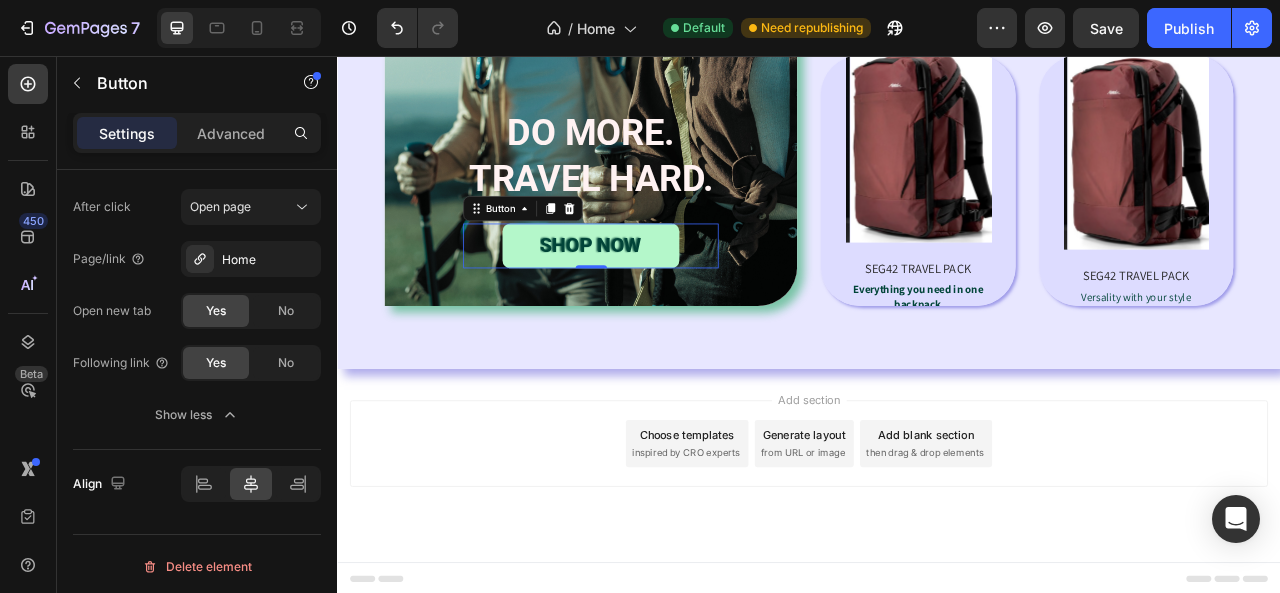 click on "inspired by CRO experts" at bounding box center [780, 561] 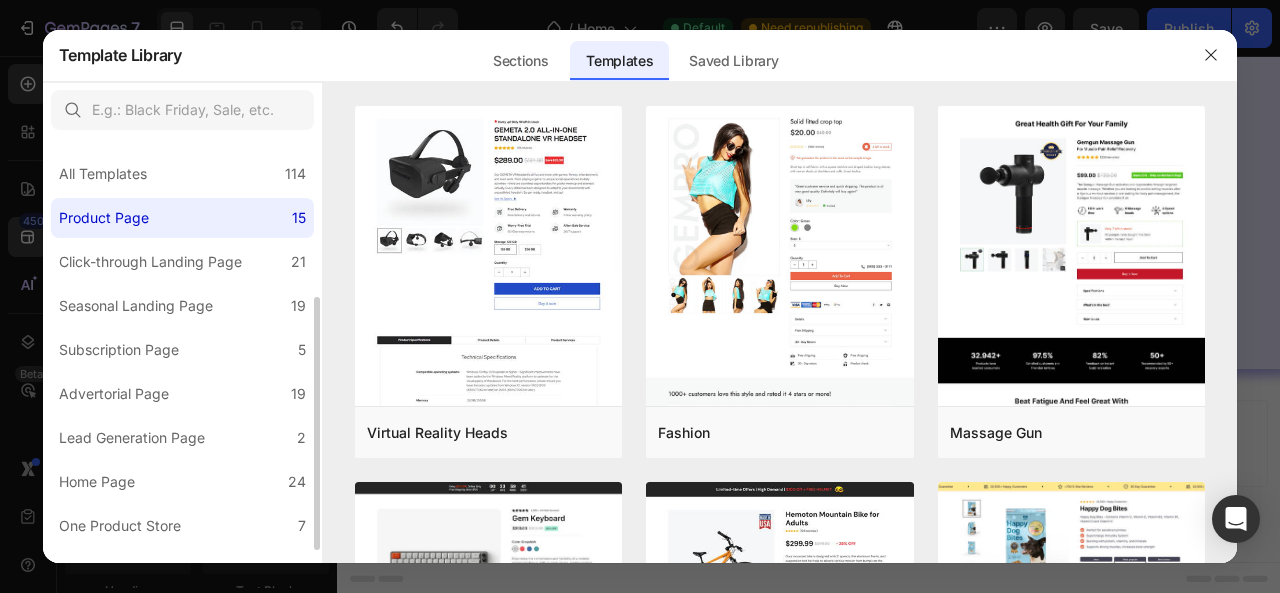 scroll, scrollTop: 200, scrollLeft: 0, axis: vertical 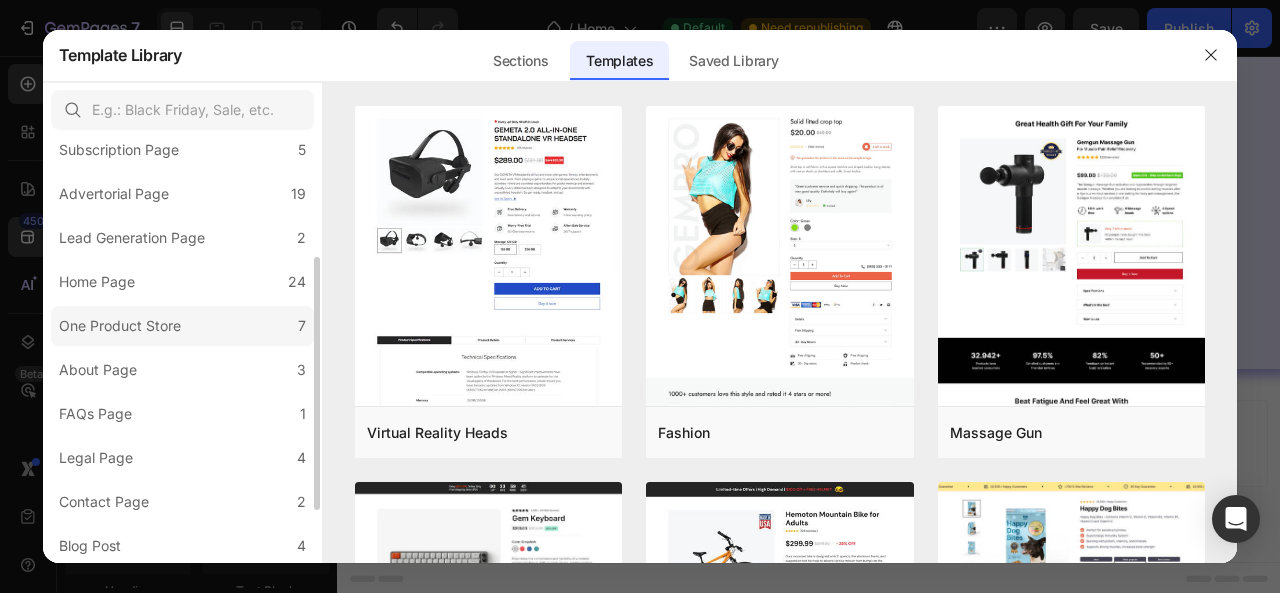 click on "One Product Store 7" 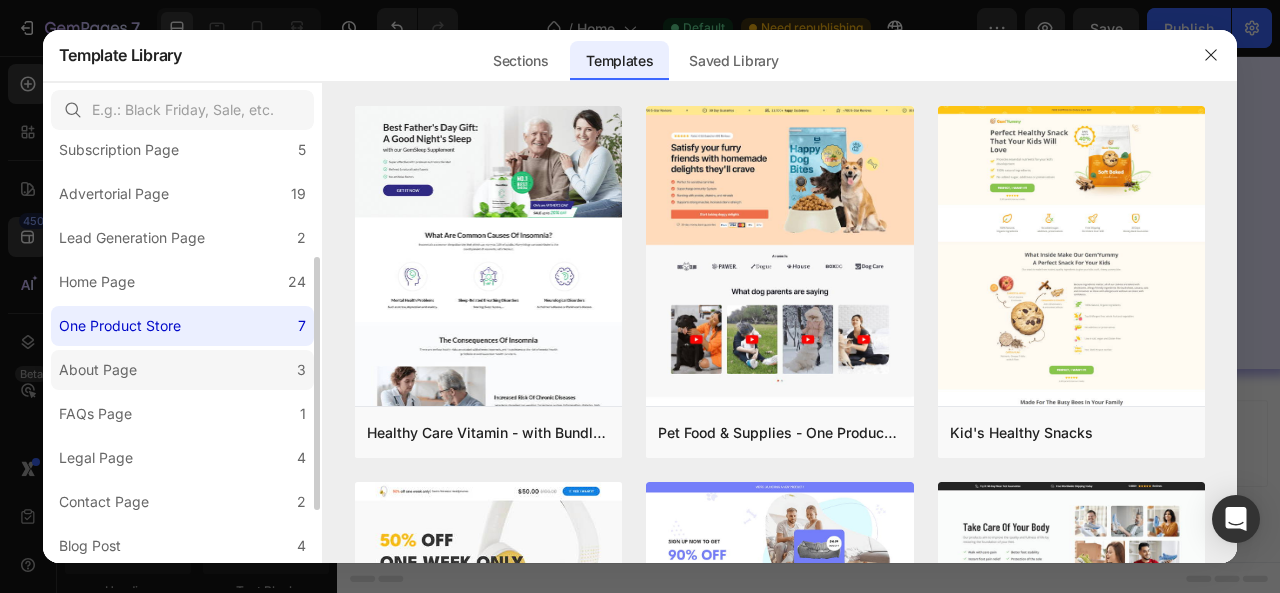 click on "About Page 3" 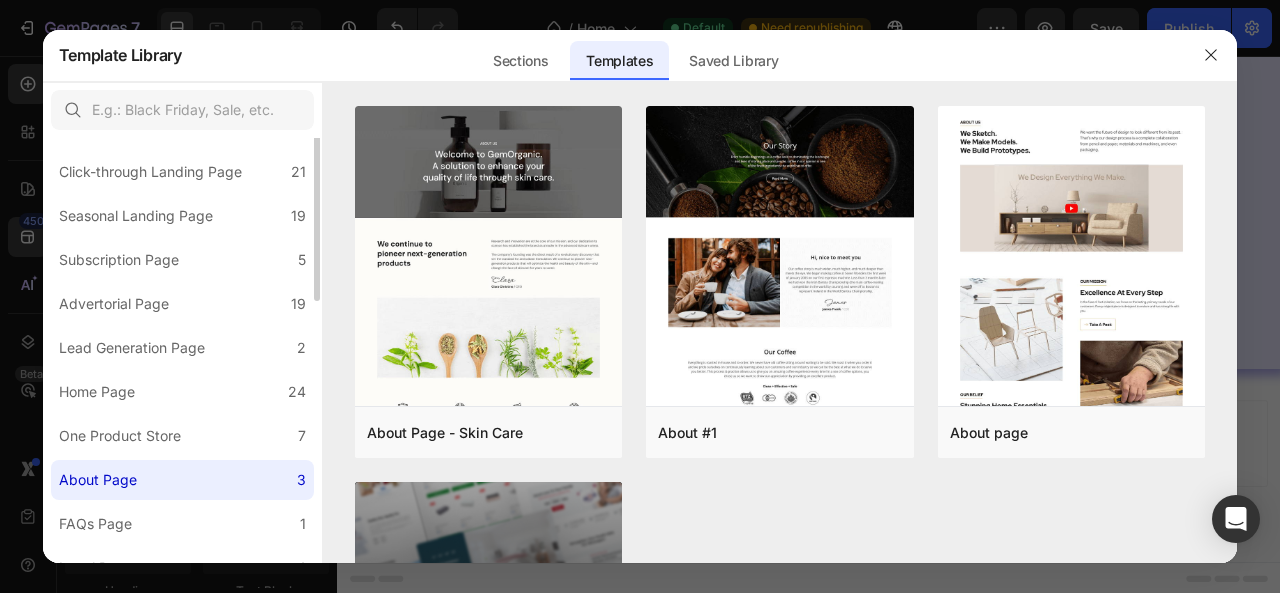 scroll, scrollTop: 0, scrollLeft: 0, axis: both 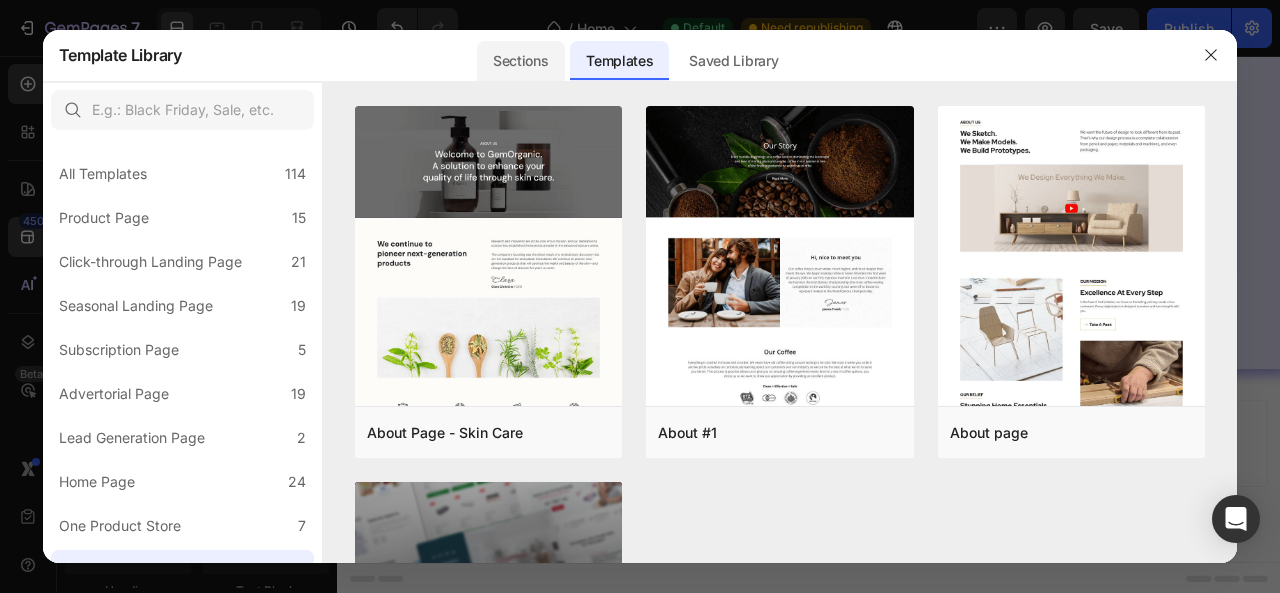 click on "Sections" 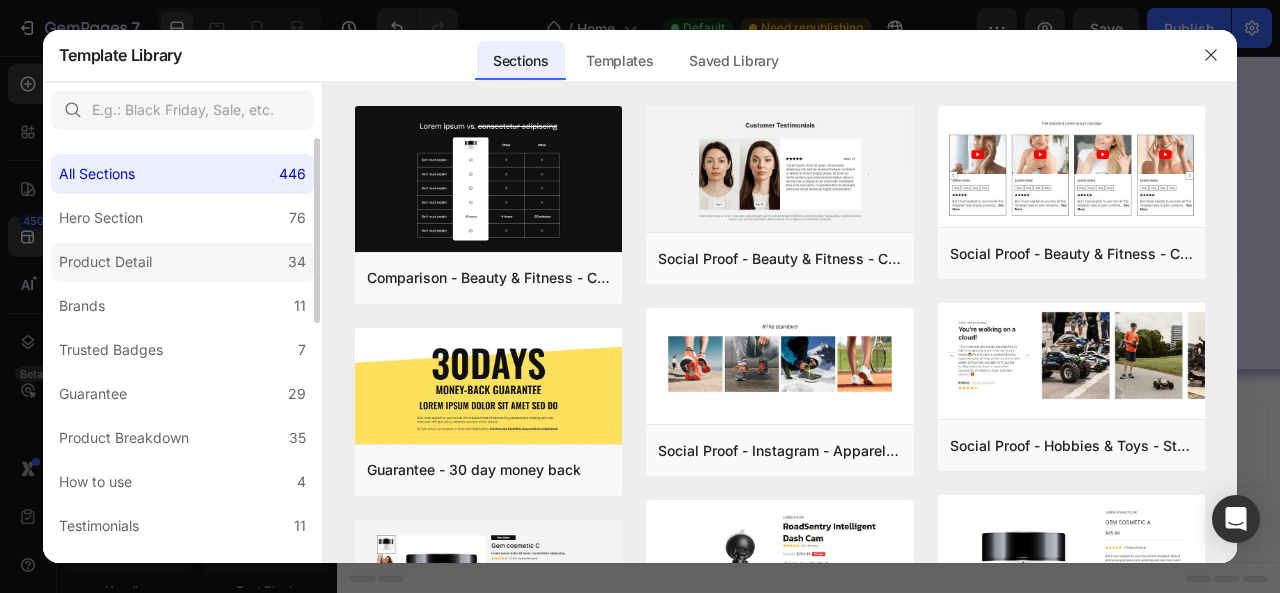 click on "Product Detail 34" 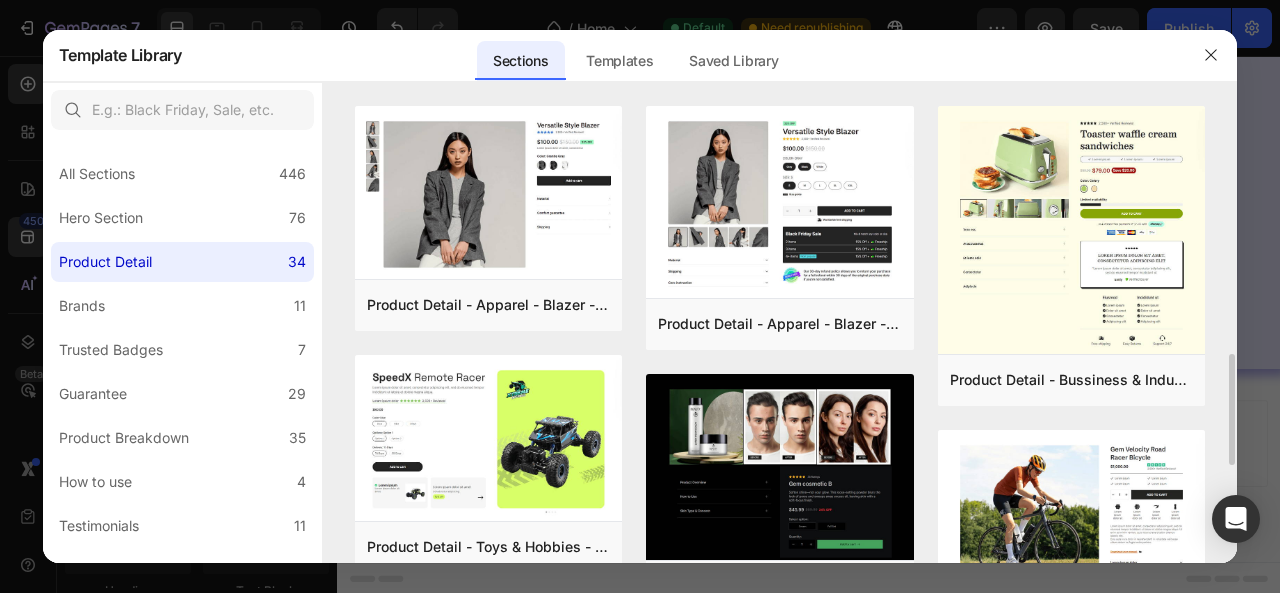 scroll, scrollTop: 300, scrollLeft: 0, axis: vertical 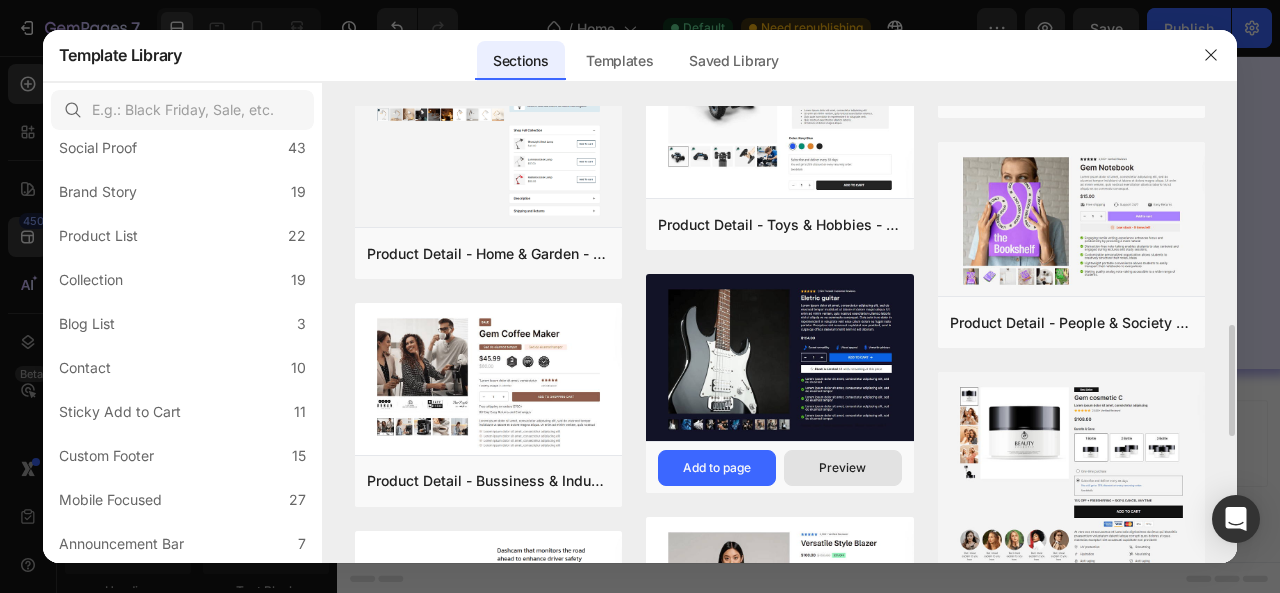 click on "Preview" at bounding box center [842, 468] 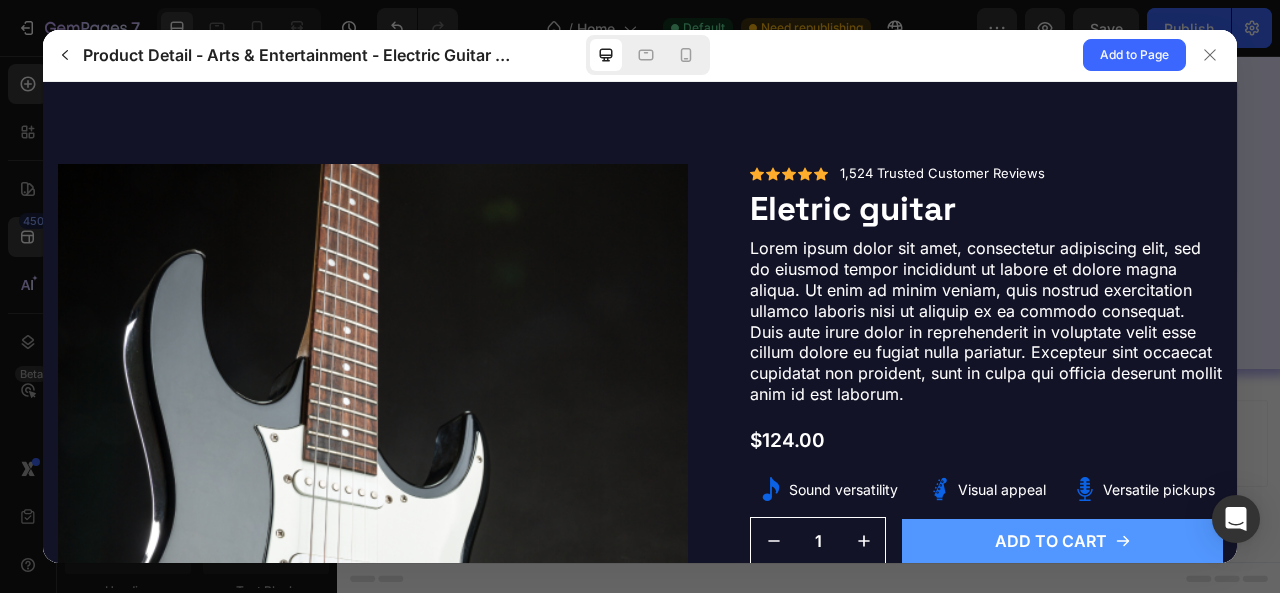 scroll, scrollTop: 0, scrollLeft: 0, axis: both 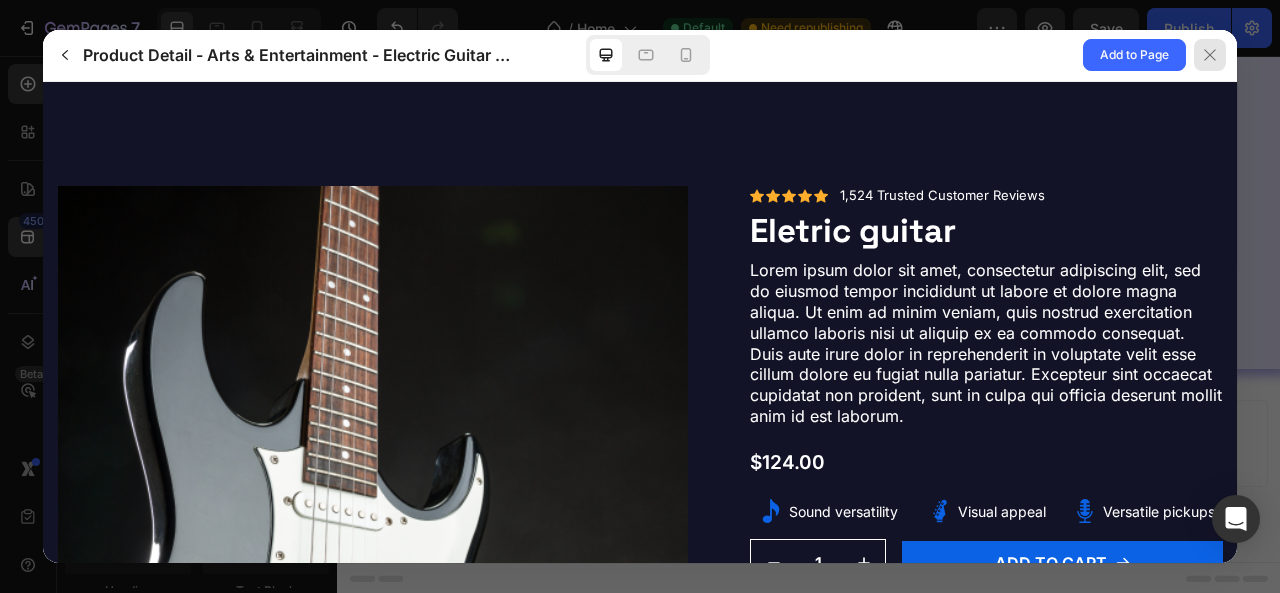 click 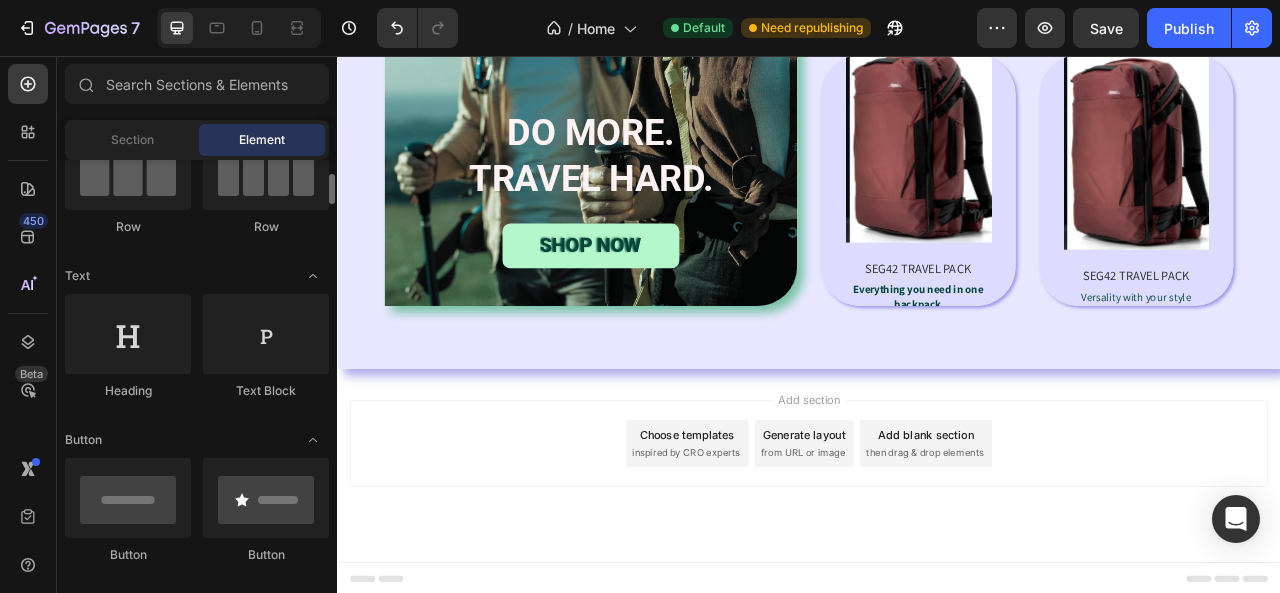 scroll, scrollTop: 0, scrollLeft: 0, axis: both 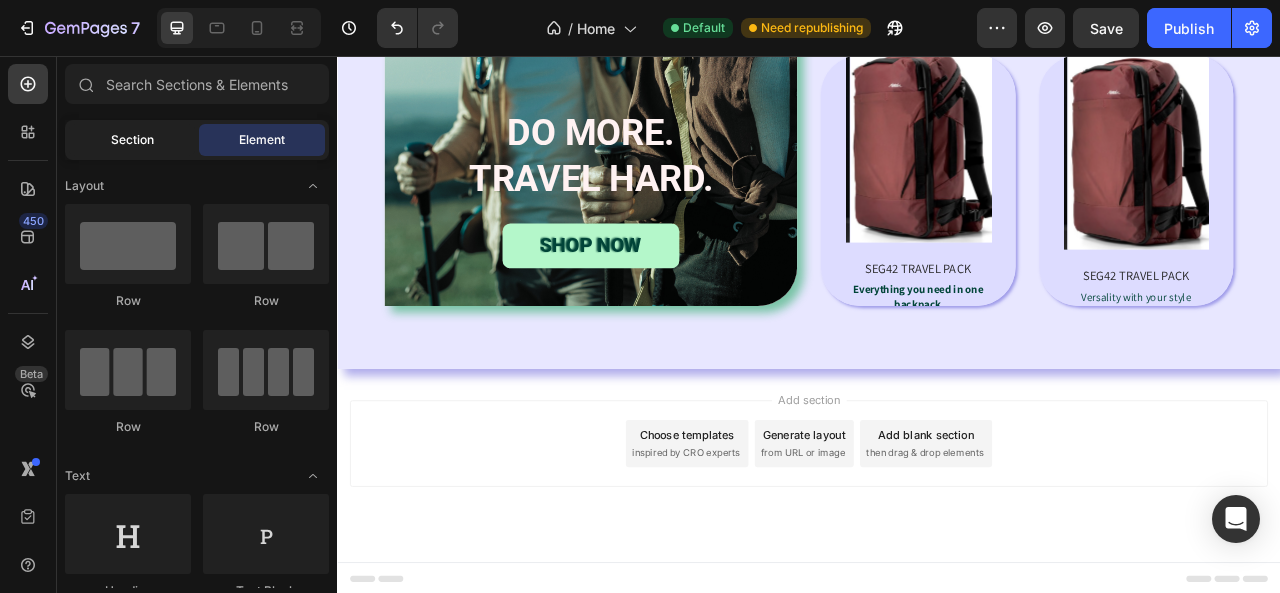 click on "Section" 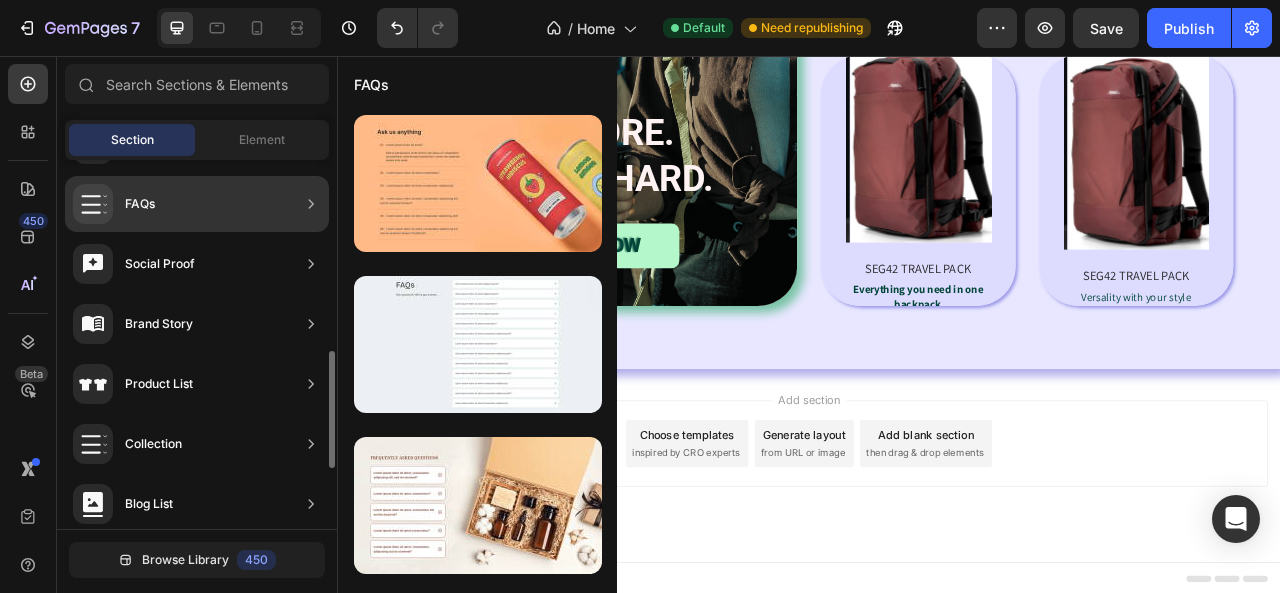 scroll, scrollTop: 700, scrollLeft: 0, axis: vertical 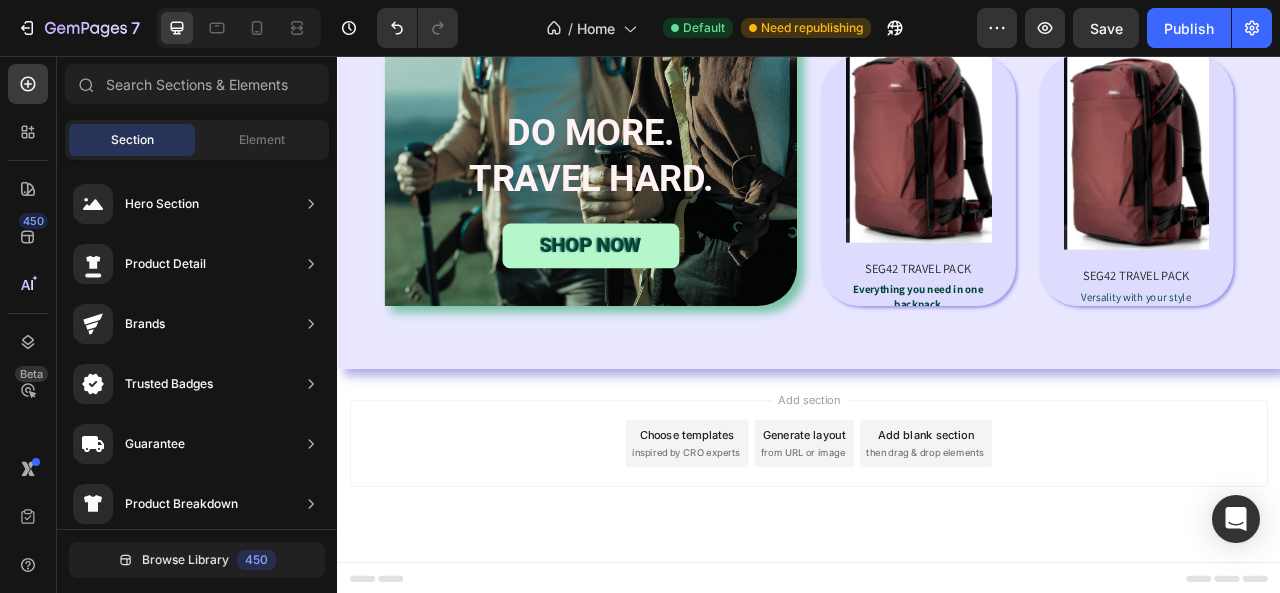 click on "Choose templates" at bounding box center (782, 537) 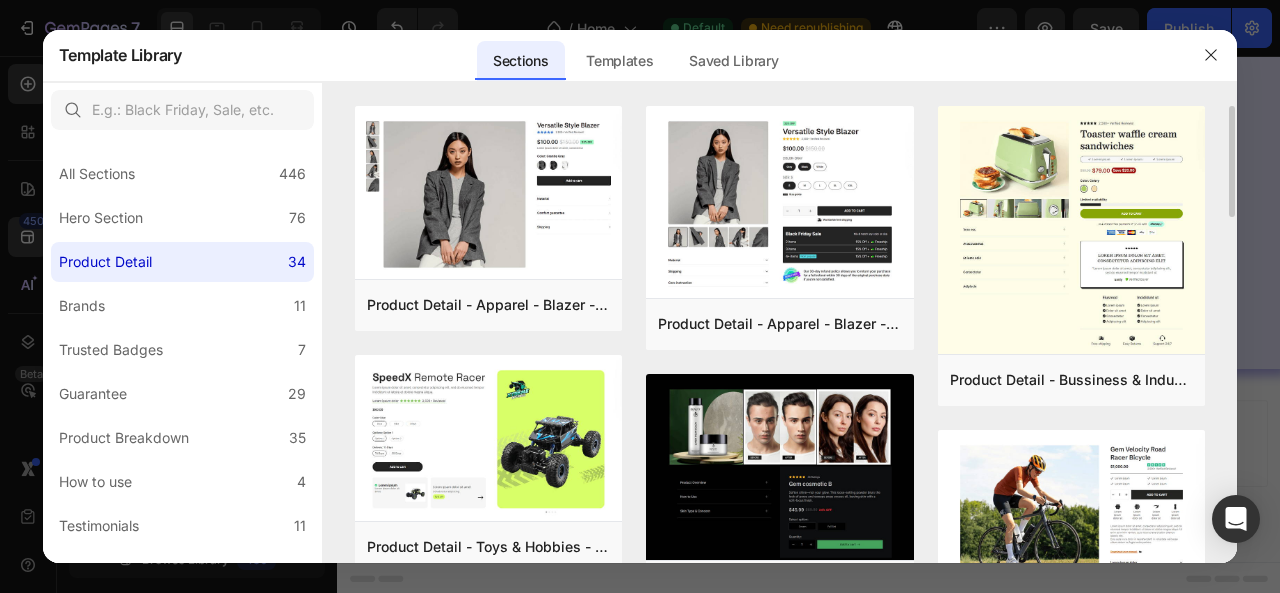 scroll, scrollTop: 200, scrollLeft: 0, axis: vertical 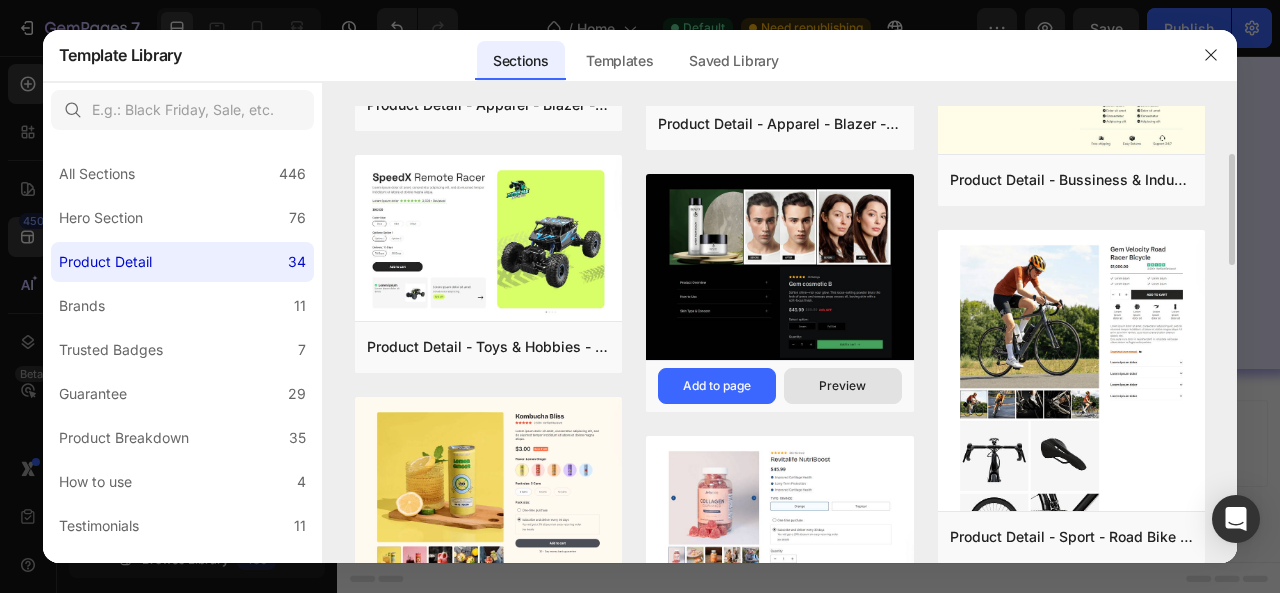 click on "Preview" at bounding box center [842, 386] 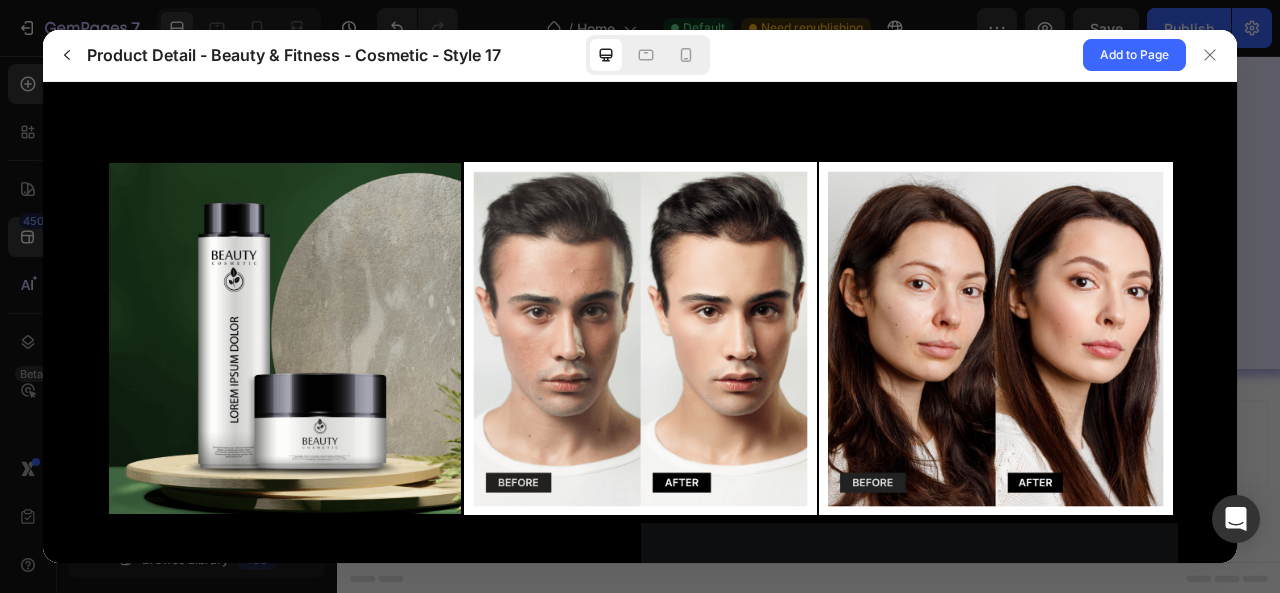 scroll, scrollTop: 0, scrollLeft: 0, axis: both 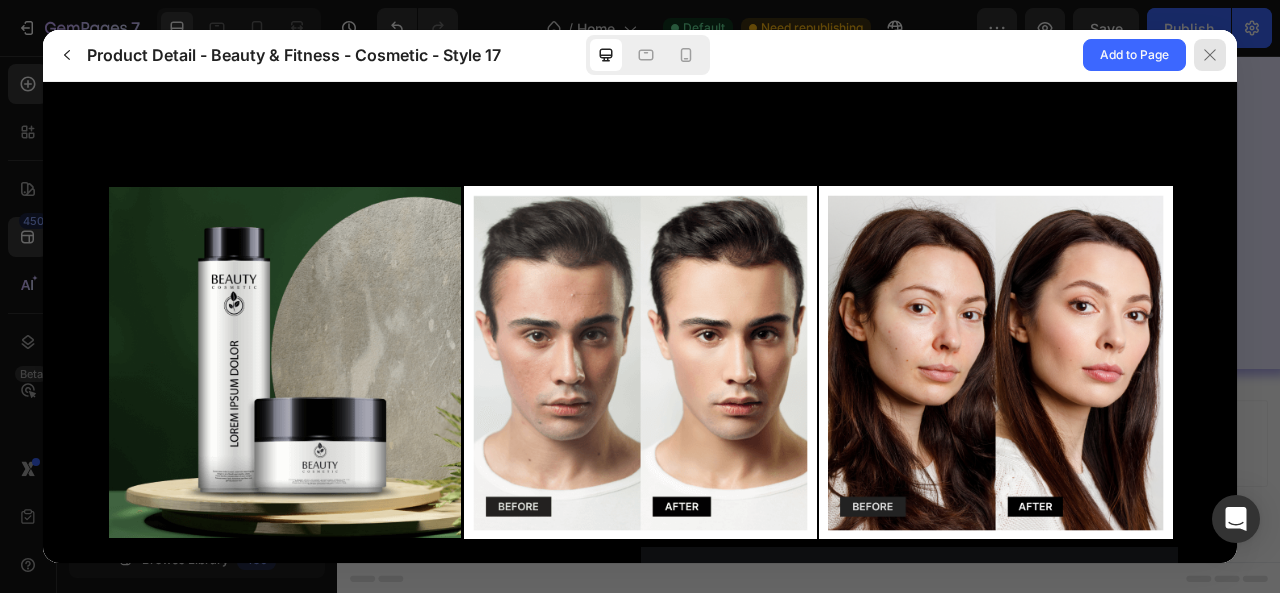 click at bounding box center (1210, 55) 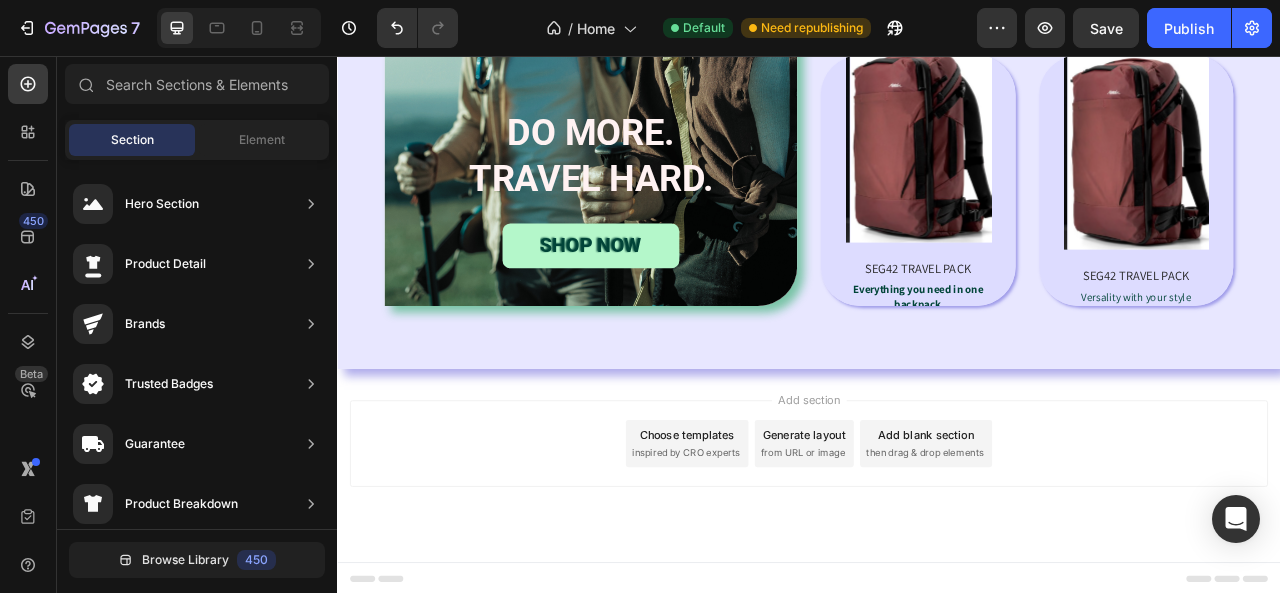 click on "inspired by CRO experts" at bounding box center [780, 561] 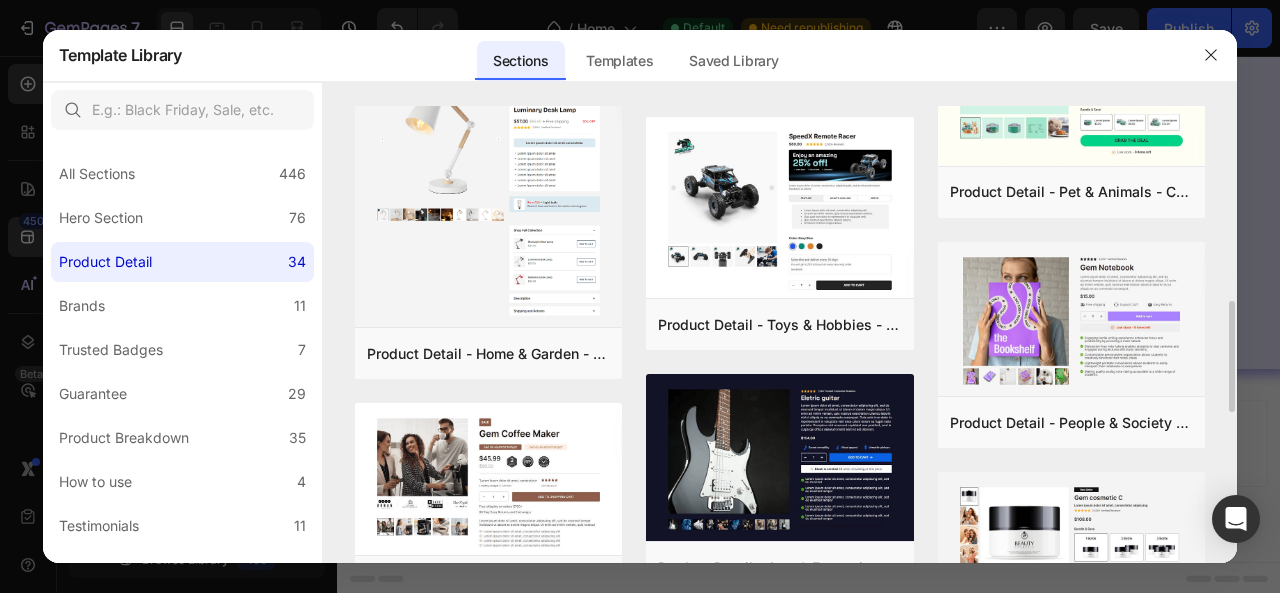 scroll, scrollTop: 1000, scrollLeft: 0, axis: vertical 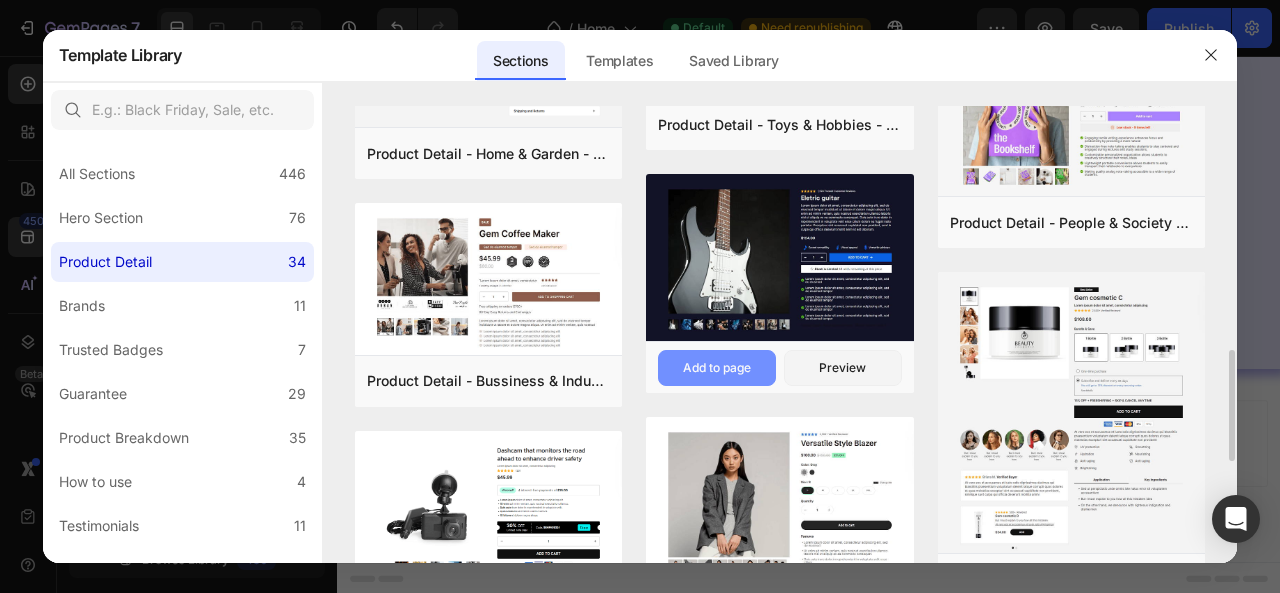 click on "Add to page" at bounding box center [717, 368] 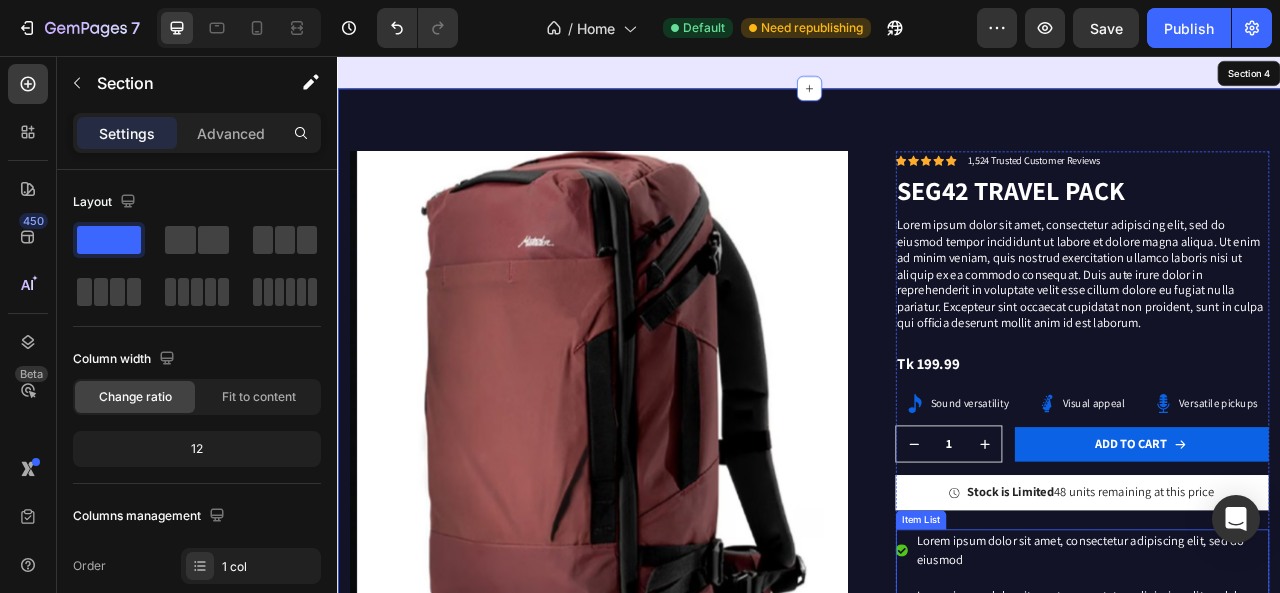 scroll, scrollTop: 2314, scrollLeft: 0, axis: vertical 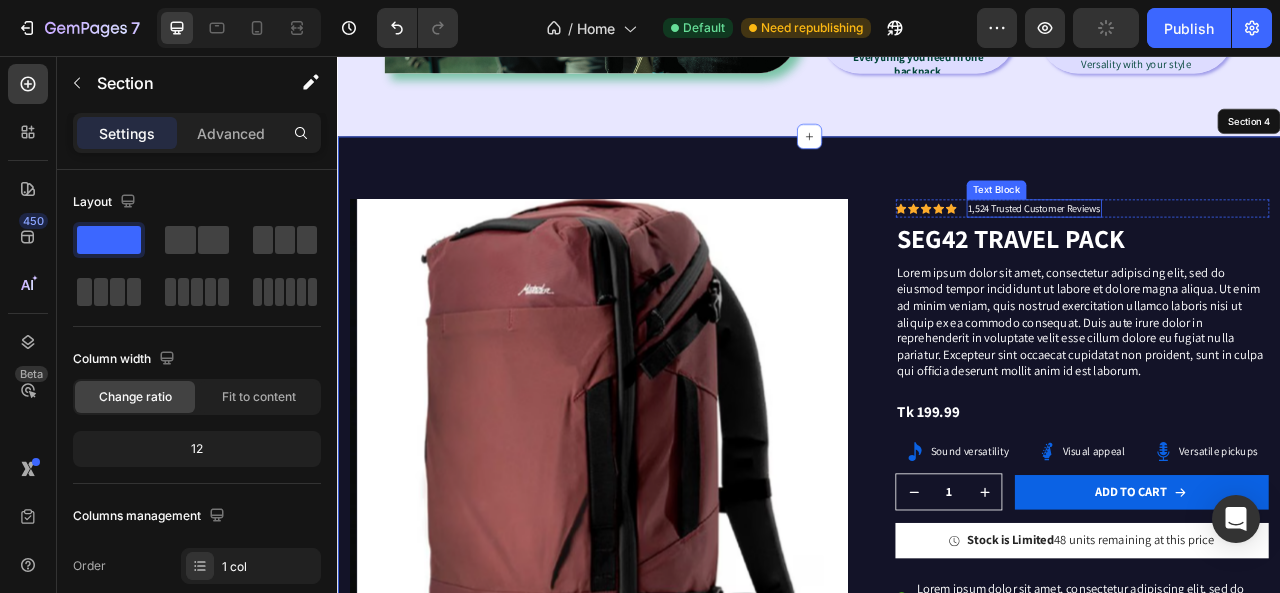 click on "1,524 Trusted Customer Reviews" at bounding box center (1223, 250) 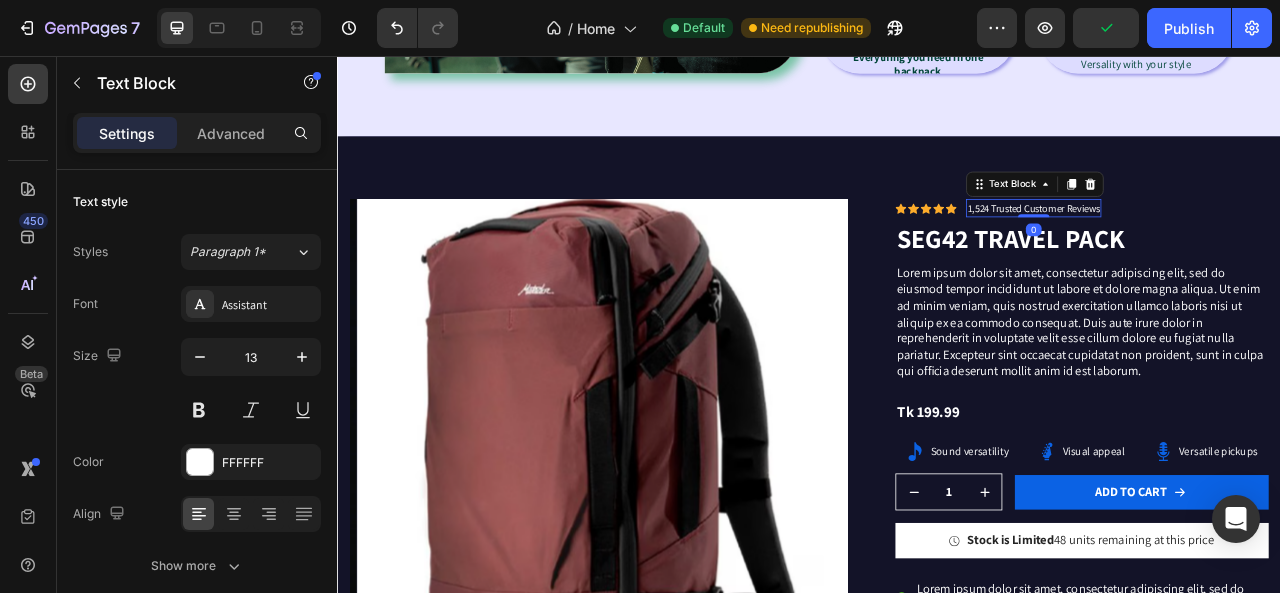 click 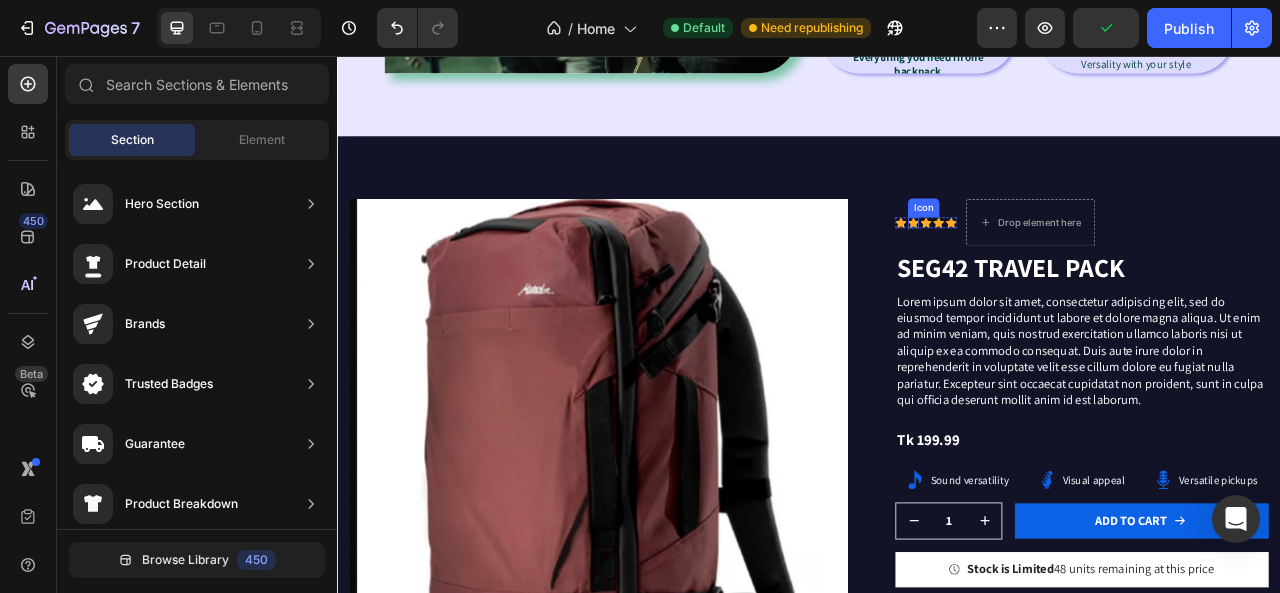 click 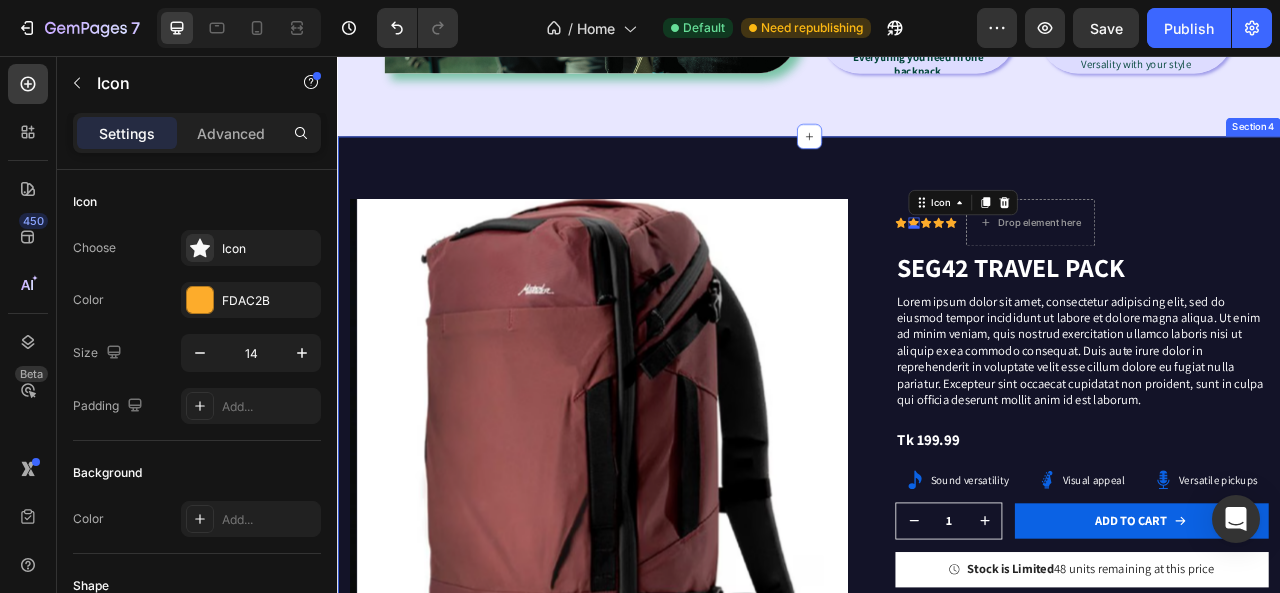 click on "Product Images Icon Icon   0 Icon Icon Icon Icon List
Drop element here Row SEG42 TRAVEL PACK Product Title Lorem ipsum dolor sit amet, consectetur adipiscing elit, sed do eiusmod tempor incididunt ut labore et dolore magna aliqua. Ut enim ad minim veniam, quis nostrud exercitation ullamco laboris nisi ut aliquip ex ea commodo consequat. Duis aute irure dolor in reprehenderit in voluptate velit esse cillum dolore eu fugiat nulla pariatur. Excepteur sint occaecat cupidatat non proident, sunt in culpa qui officia deserunt mollit anim id est laborum. Text Block Tk 199.99 Product Price Product Price Row
Icon Sound versatility Text Block Row
Icon Visual appeal Text Block Row
Icon Versatile pickups Text Block Row Row
1
Product Quantity Row
Add to cart Add to Cart Row
Icon Stock is Limited  48 units remaining at this price Text Block Row Item List Row
Product Description Product Section 4" at bounding box center (937, 736) 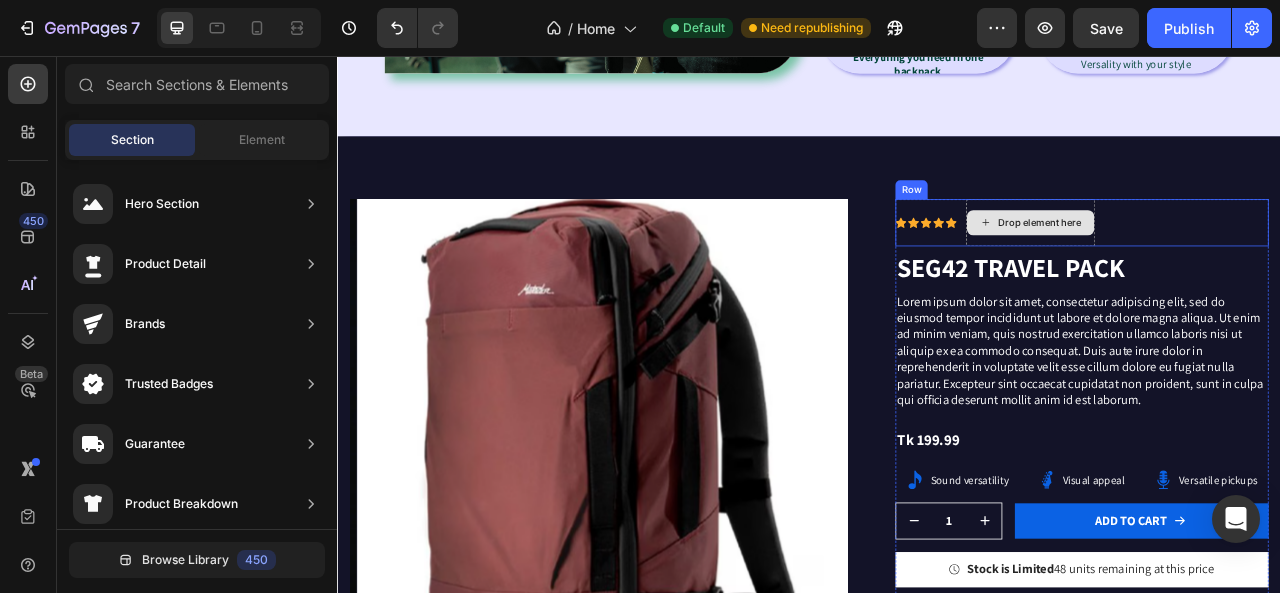 click on "Drop element here" at bounding box center (1231, 268) 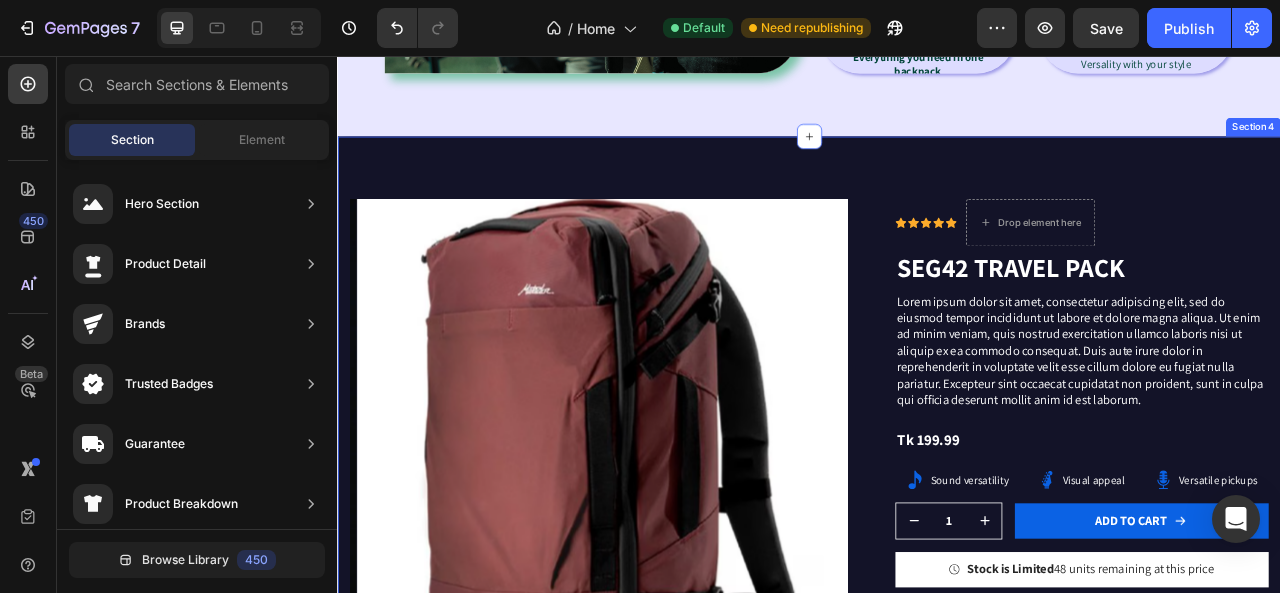 click on "Product Images Icon Icon Icon Icon Icon Icon List
Drop element here Row SEG42 TRAVEL PACK Product Title Lorem ipsum dolor sit amet, consectetur adipiscing elit, sed do eiusmod tempor incididunt ut labore et dolore magna aliqua. Ut enim ad minim veniam, quis nostrud exercitation ullamco laboris nisi ut aliquip ex ea commodo consequat. Duis aute irure dolor in reprehenderit in voluptate velit esse cillum dolore eu fugiat nulla pariatur. Excepteur sint occaecat cupidatat non proident, sunt in culpa qui officia deserunt mollit anim id est laborum. Text Block Tk 199.99 Product Price Product Price Row
Icon Sound versatility Text Block Row
Icon Visual appeal Text Block Row
Icon Versatile pickups Text Block Row Row
1
Product Quantity Row
Add to cart Add to Cart Row
Icon Stock is Limited  48 units remaining at this price Text Block Row Item List Row
Product Description Product Section 4" at bounding box center (937, 736) 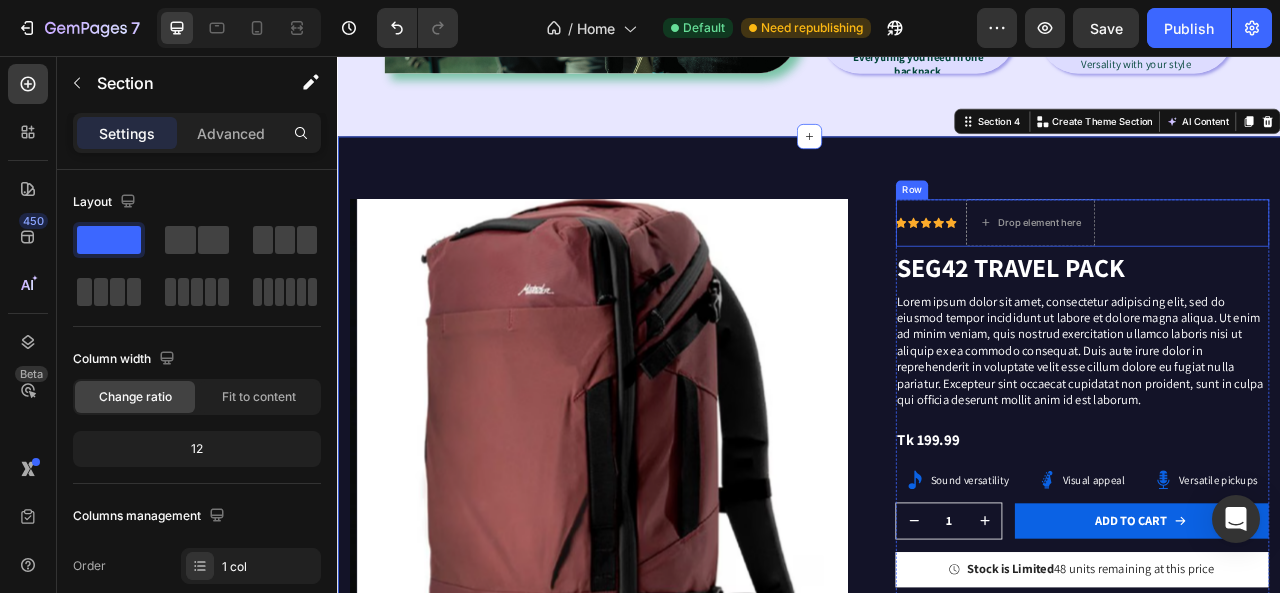 click on "Icon Icon Icon Icon Icon Icon List" at bounding box center (1086, 268) 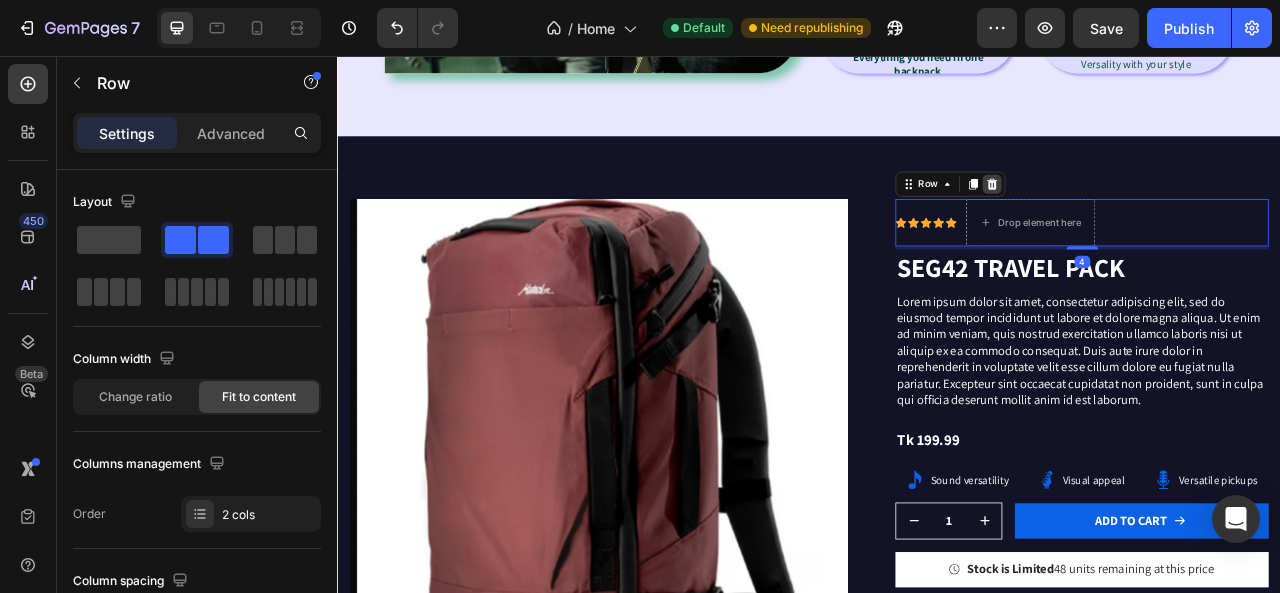 click 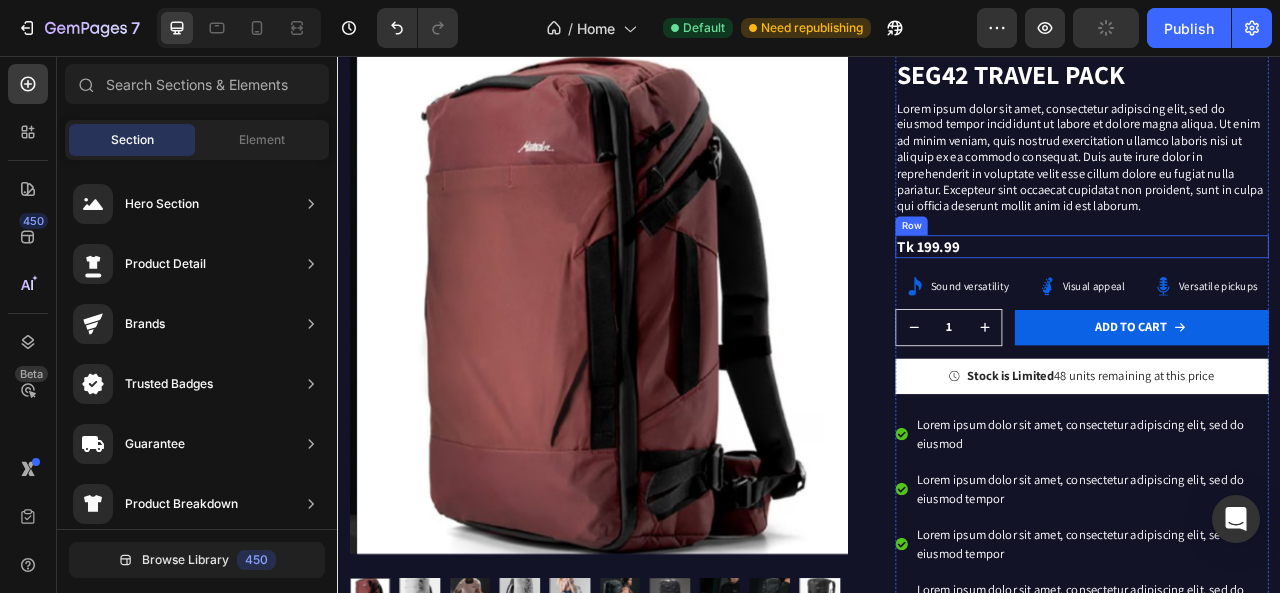 scroll, scrollTop: 2514, scrollLeft: 0, axis: vertical 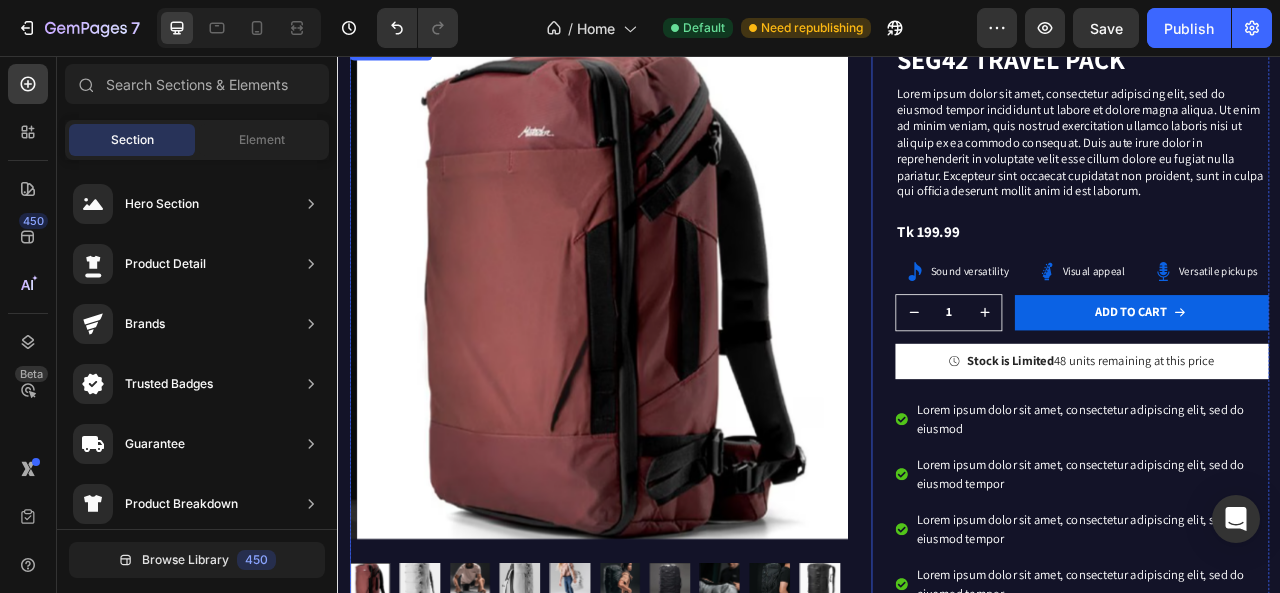 click at bounding box center [442, 726] 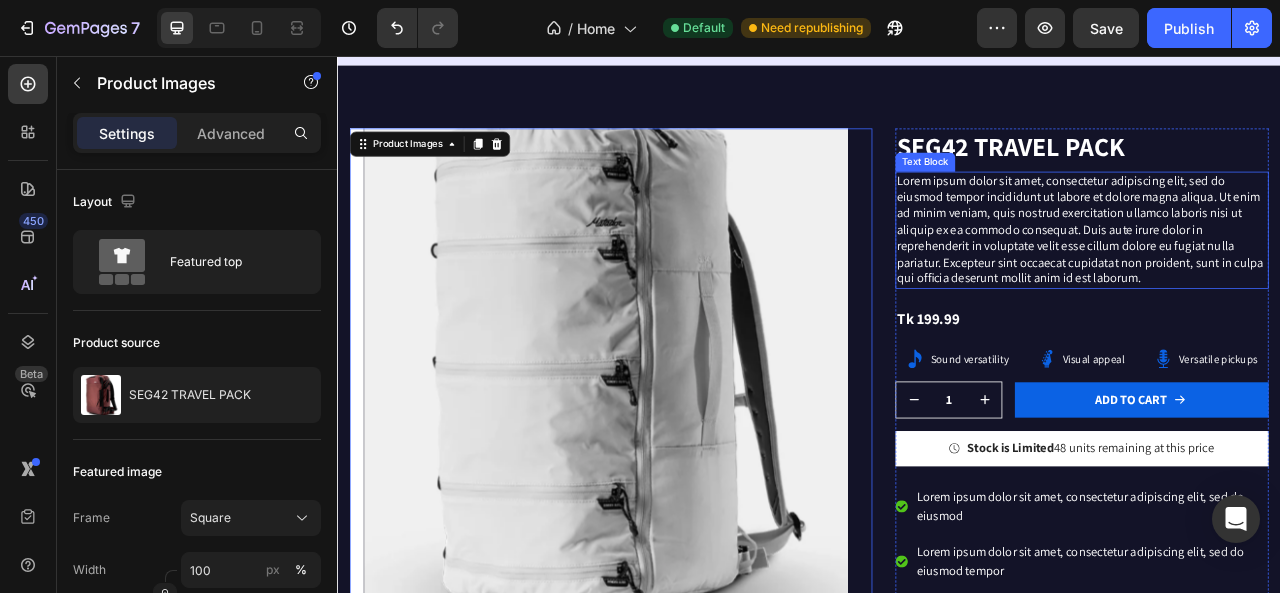 scroll, scrollTop: 2414, scrollLeft: 0, axis: vertical 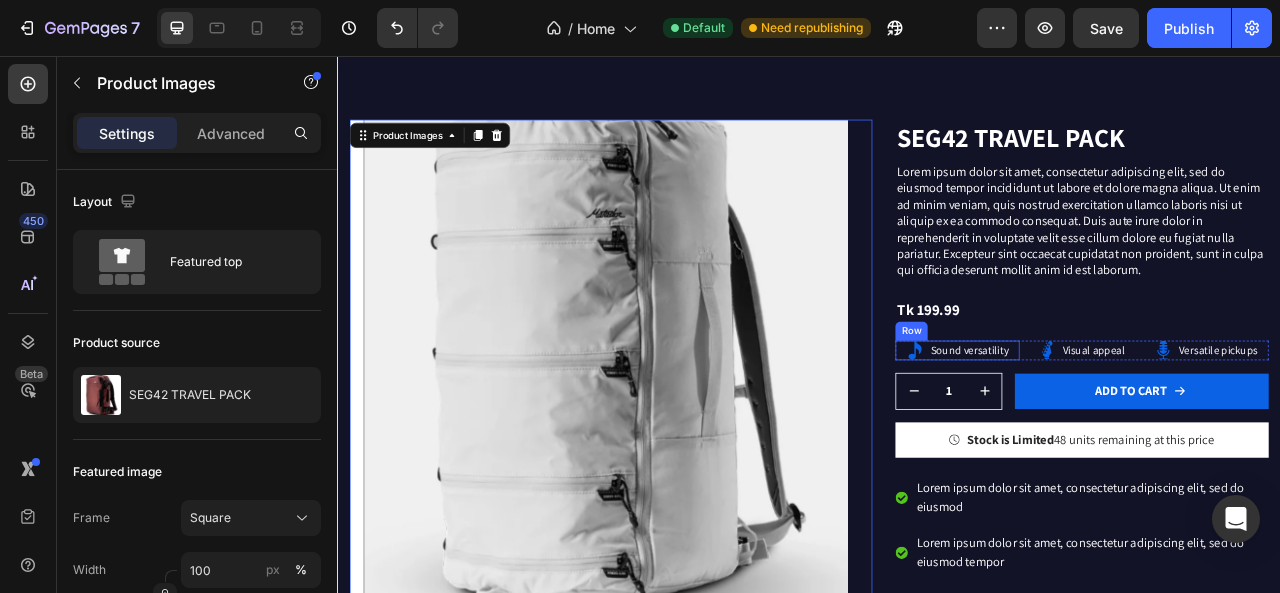click on "Row" at bounding box center [1067, 406] 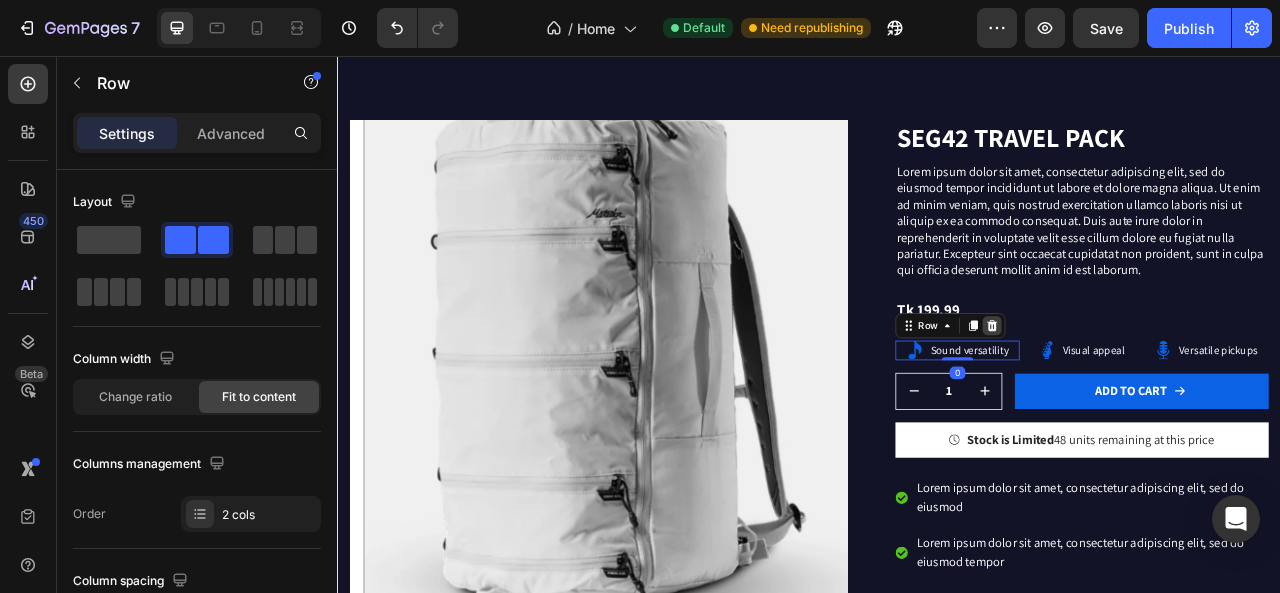 click at bounding box center (1170, 399) 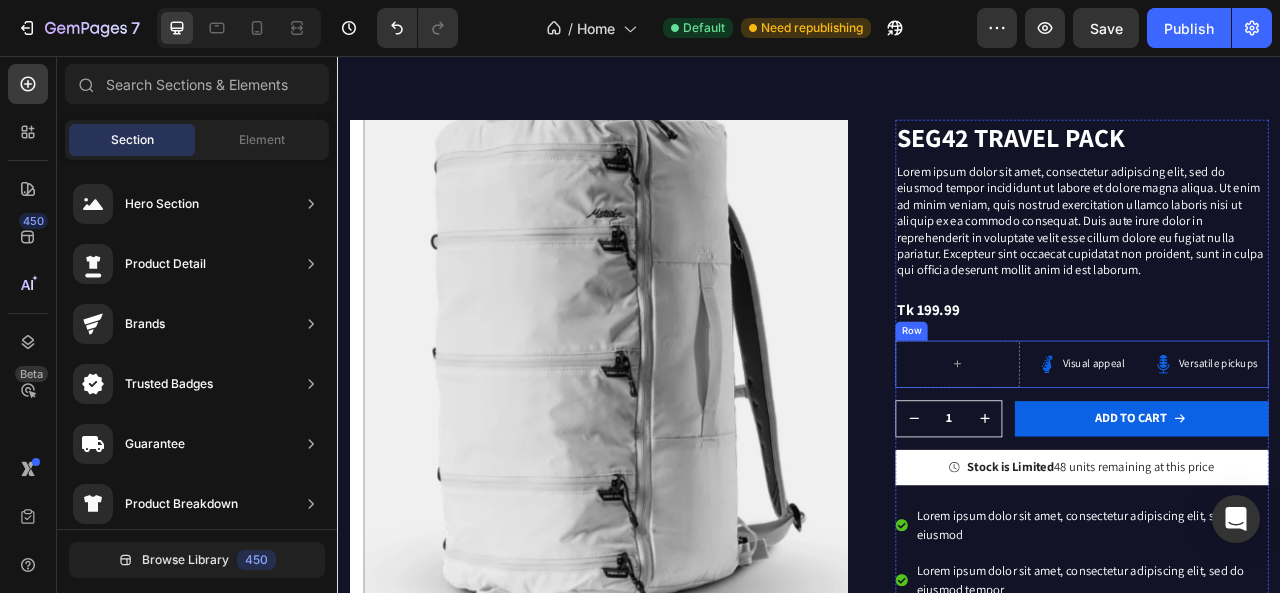click on "Row" at bounding box center [1067, 406] 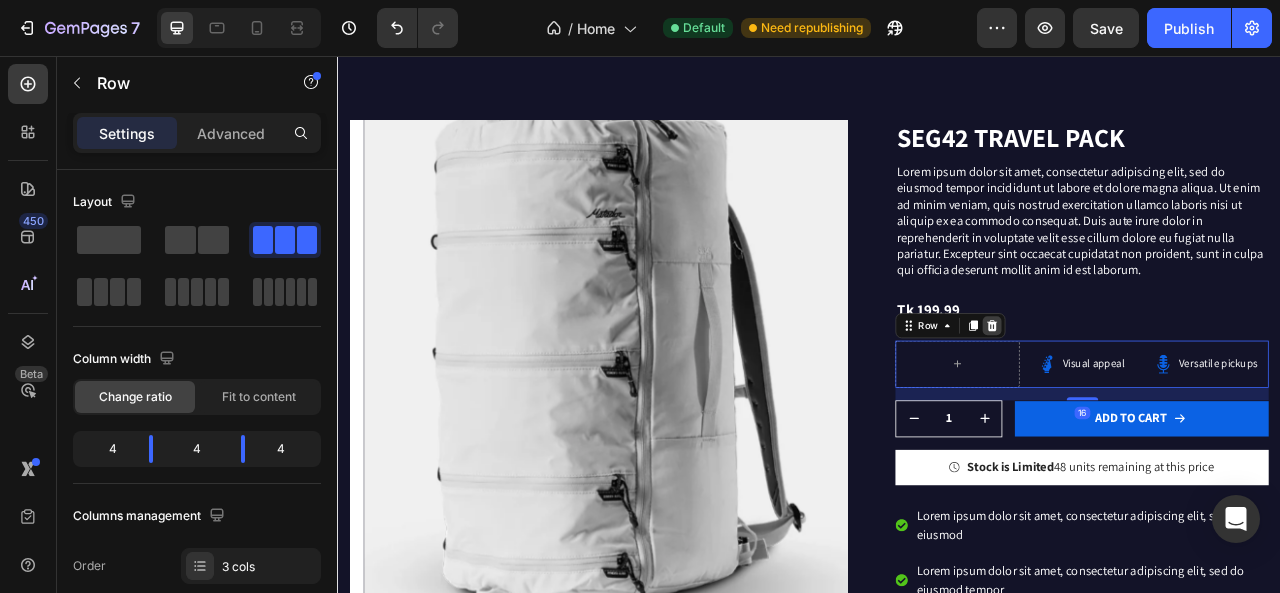 click 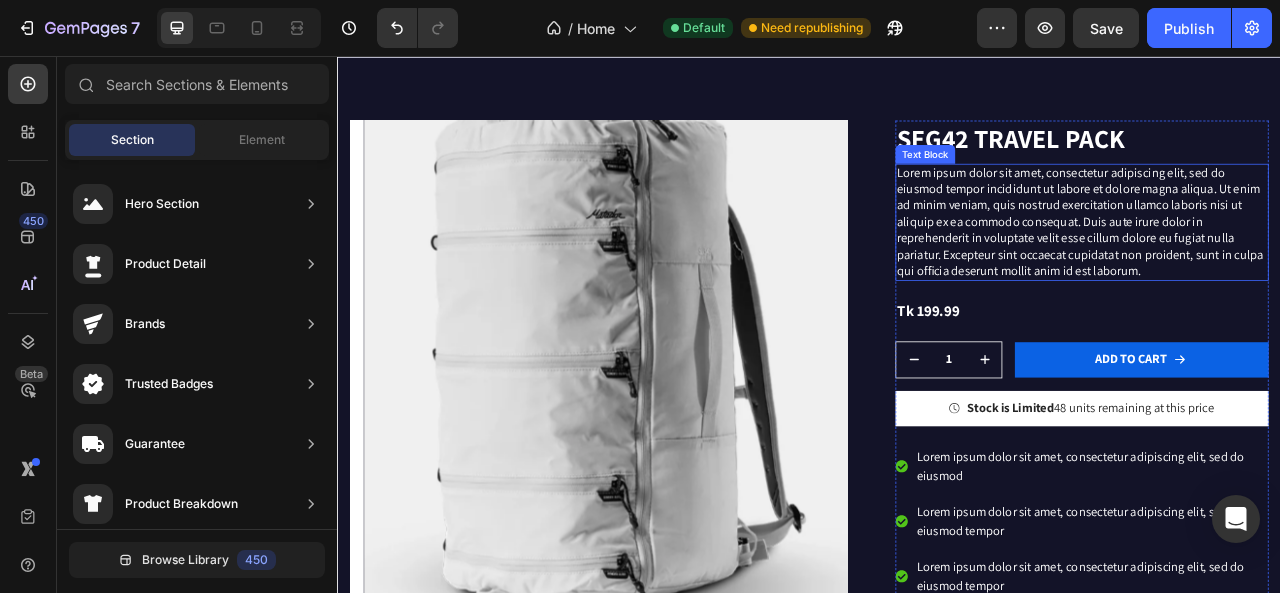 scroll, scrollTop: 2314, scrollLeft: 0, axis: vertical 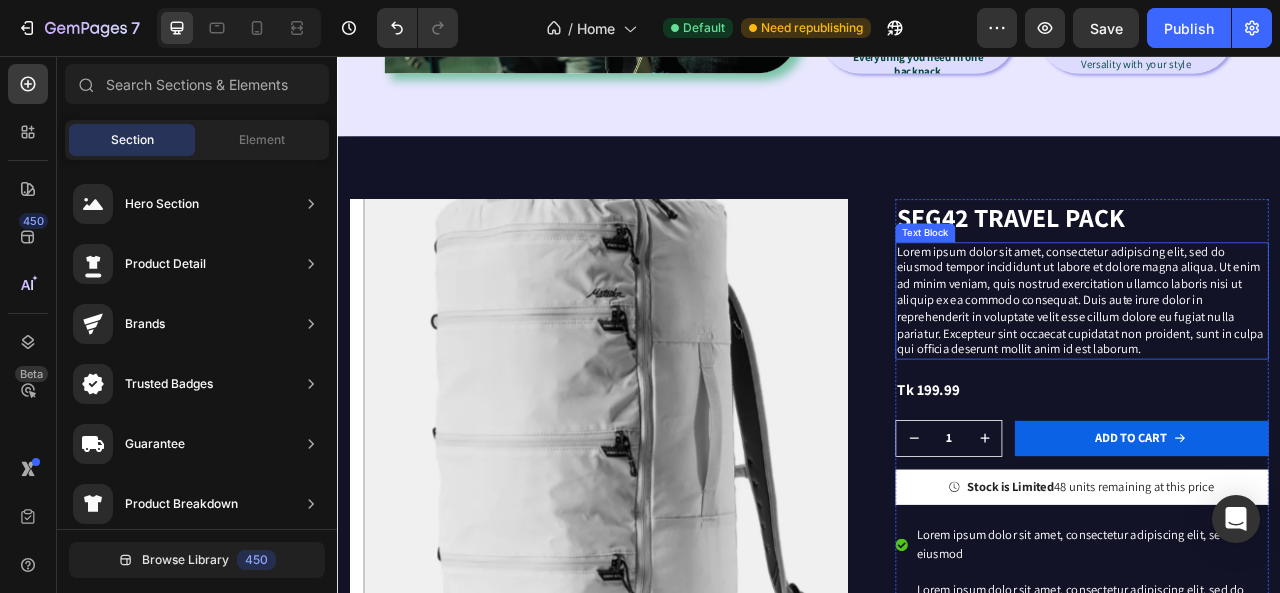 click on "Lorem ipsum dolor sit amet, consectetur adipiscing elit, sed do eiusmod tempor incididunt ut labore et dolore magna aliqua. Ut enim ad minim veniam, quis nostrud exercitation ullamco laboris nisi ut aliquip ex ea commodo consequat. Duis aute irure dolor in reprehenderit in voluptate velit esse cillum dolore eu fugiat nulla pariatur. Excepteur sint occaecat cupidatat non proident, sunt in culpa qui officia deserunt mollit anim id est laborum." at bounding box center [1284, 368] 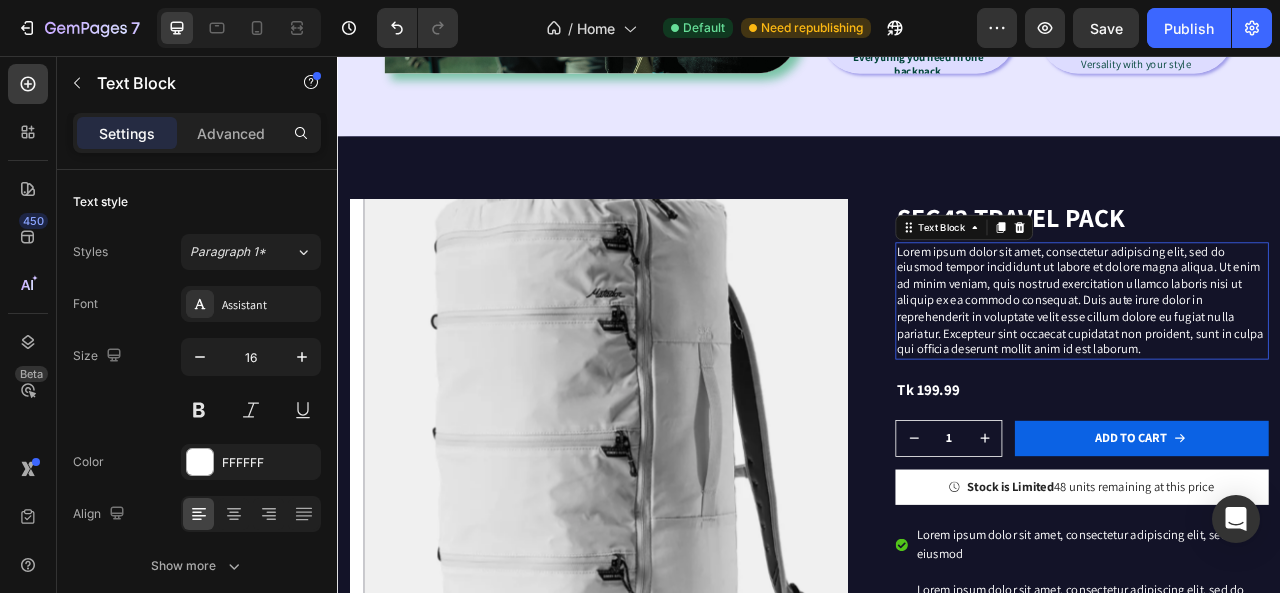 click on "Lorem ipsum dolor sit amet, consectetur adipiscing elit, sed do eiusmod tempor incididunt ut labore et dolore magna aliqua. Ut enim ad minim veniam, quis nostrud exercitation ullamco laboris nisi ut aliquip ex ea commodo consequat. Duis aute irure dolor in reprehenderit in voluptate velit esse cillum dolore eu fugiat nulla pariatur. Excepteur sint occaecat cupidatat non proident, sunt in culpa qui officia deserunt mollit anim id est laborum." at bounding box center (1284, 368) 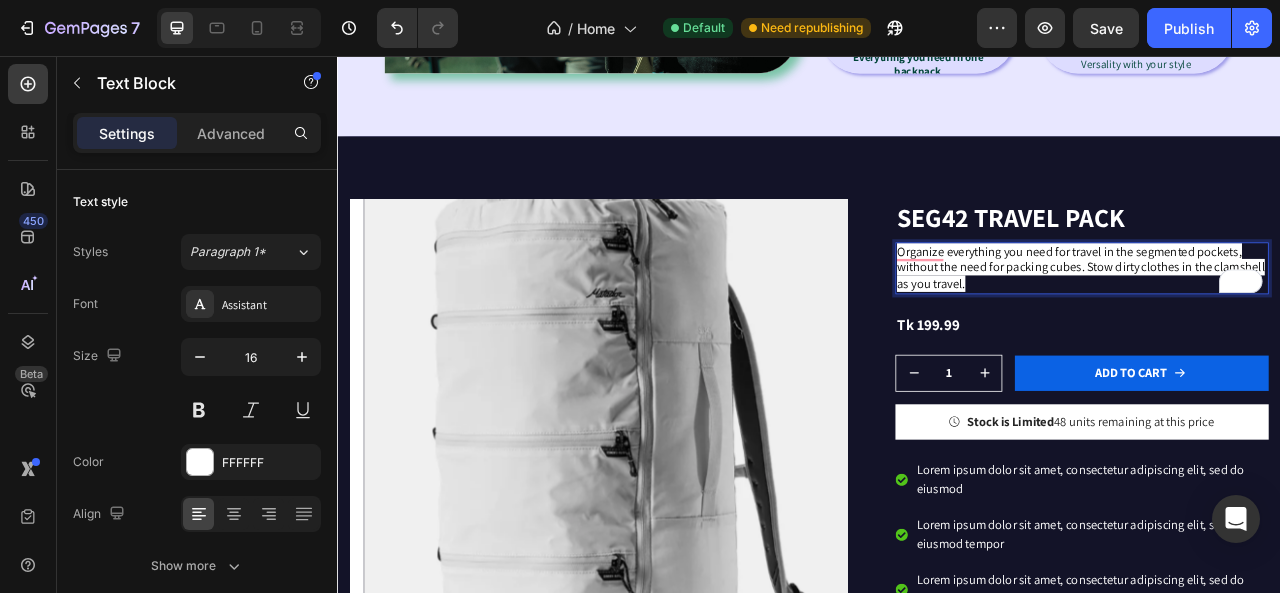 click on "Organize everything you need for travel in the segmented pockets, without the need for packing cubes. Stow dirty clothes in the clamshell as you travel." at bounding box center (1284, 326) 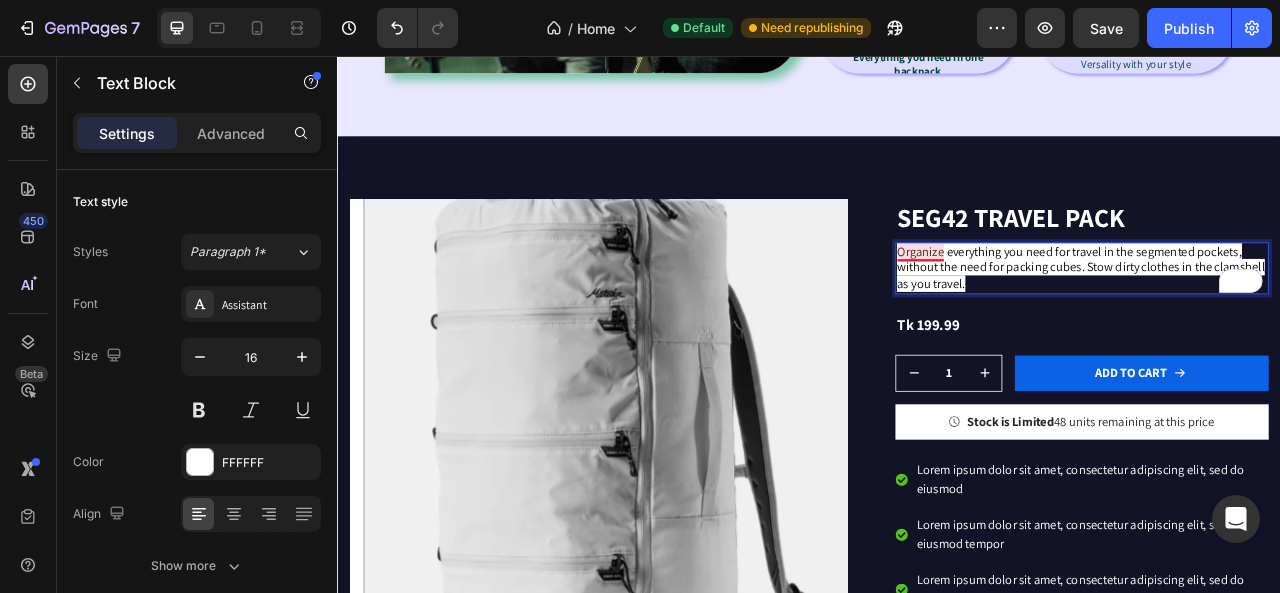 click on "Organize everything you need for travel in the segmented pockets, without the need for packing cubes. Stow dirty clothes in the clamshell as you travel." at bounding box center [1283, 325] 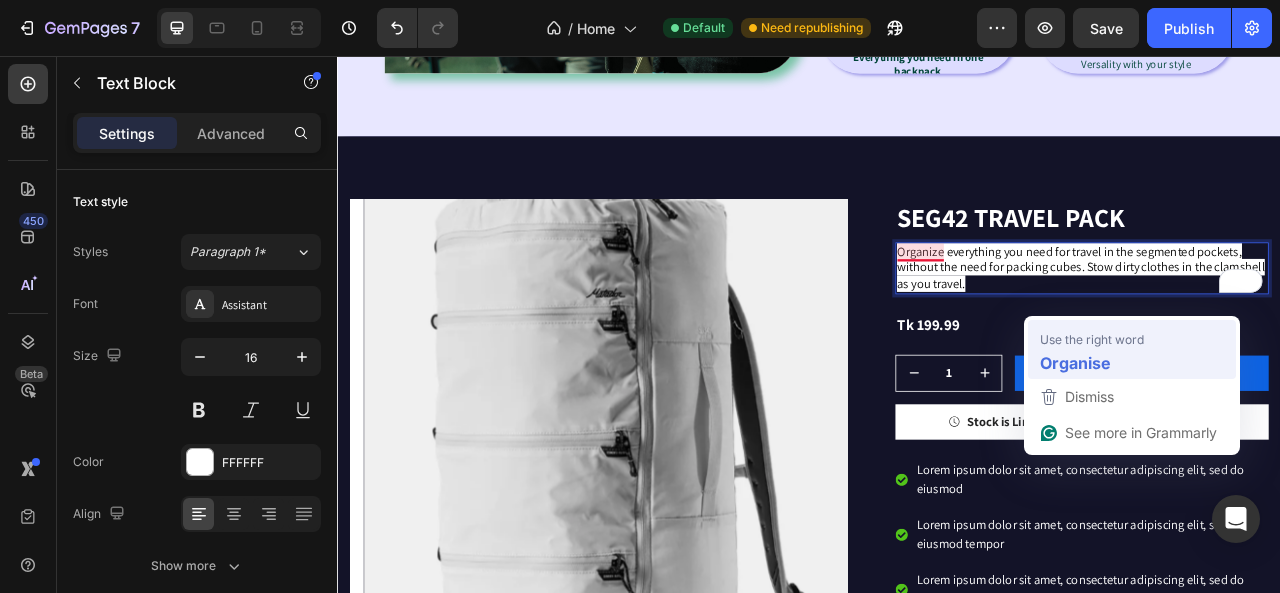 click on "Organise" at bounding box center [1075, 362] 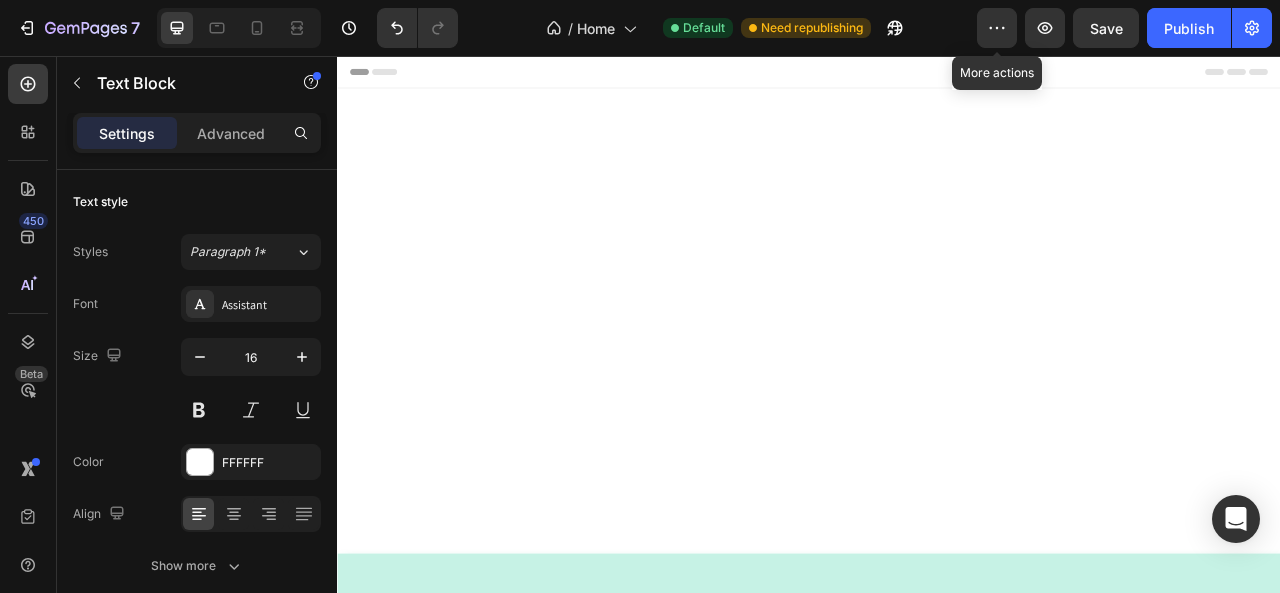 scroll, scrollTop: 0, scrollLeft: 0, axis: both 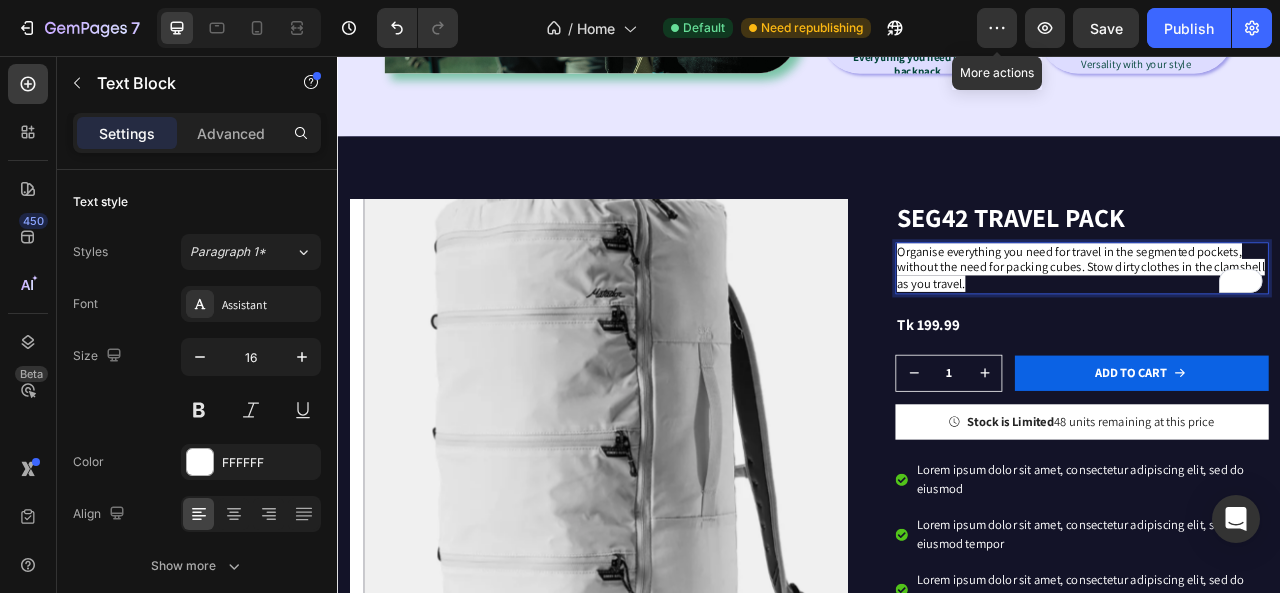 click on "Organise everything you need for travel in the segmented pockets, without the need for packing cubes. Stow dirty clothes in the clamshell as you travel." at bounding box center (1283, 325) 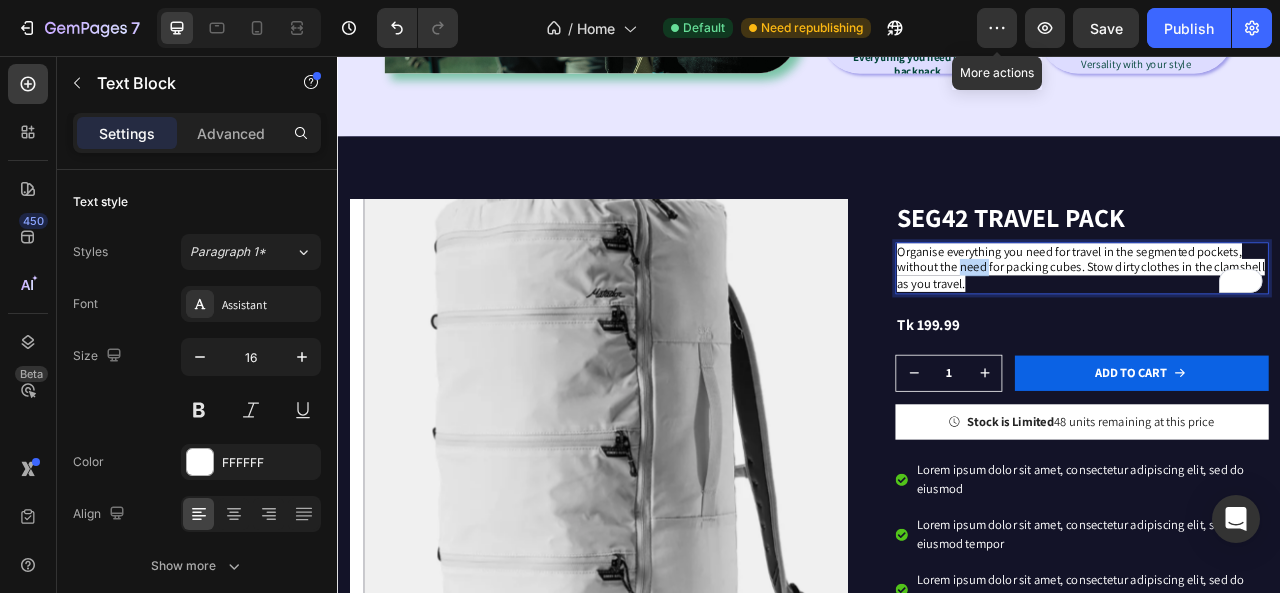 click on "Organise everything you need for travel in the segmented pockets, without the need for packing cubes. Stow dirty clothes in the clamshell as you travel." at bounding box center (1283, 325) 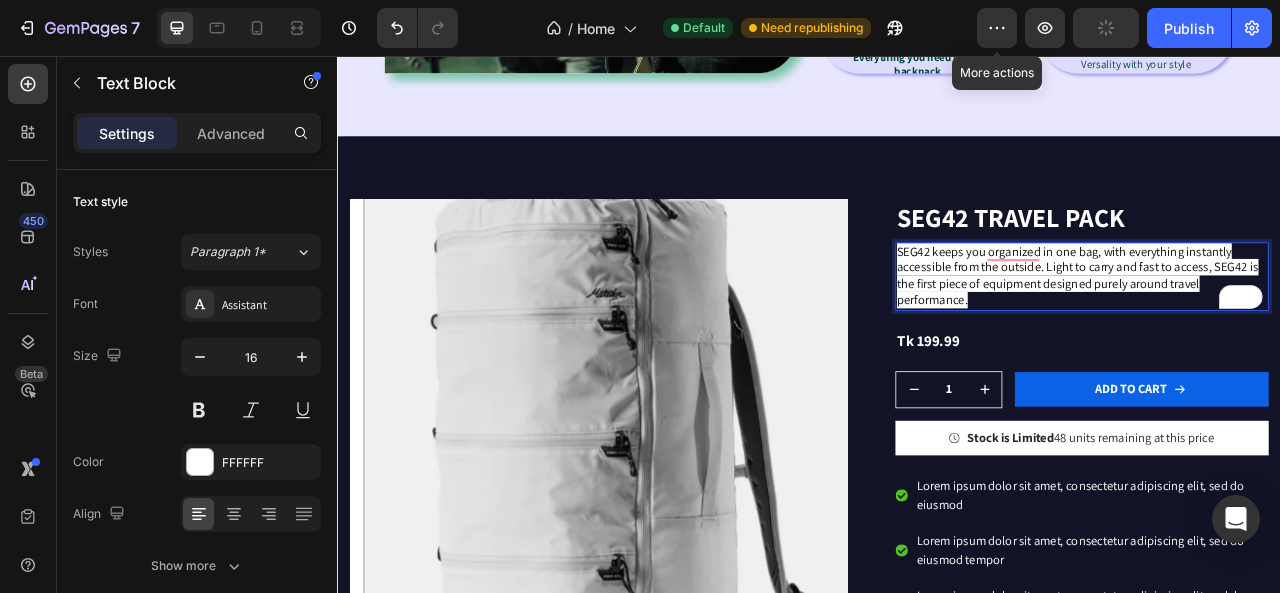 click on "SEG42 keeps you organized in one bag, with everything instantly accessible from the outside. Light to carry and fast to access, SEG42 is the first piece of equipment designed purely around travel performance." at bounding box center (1284, 336) 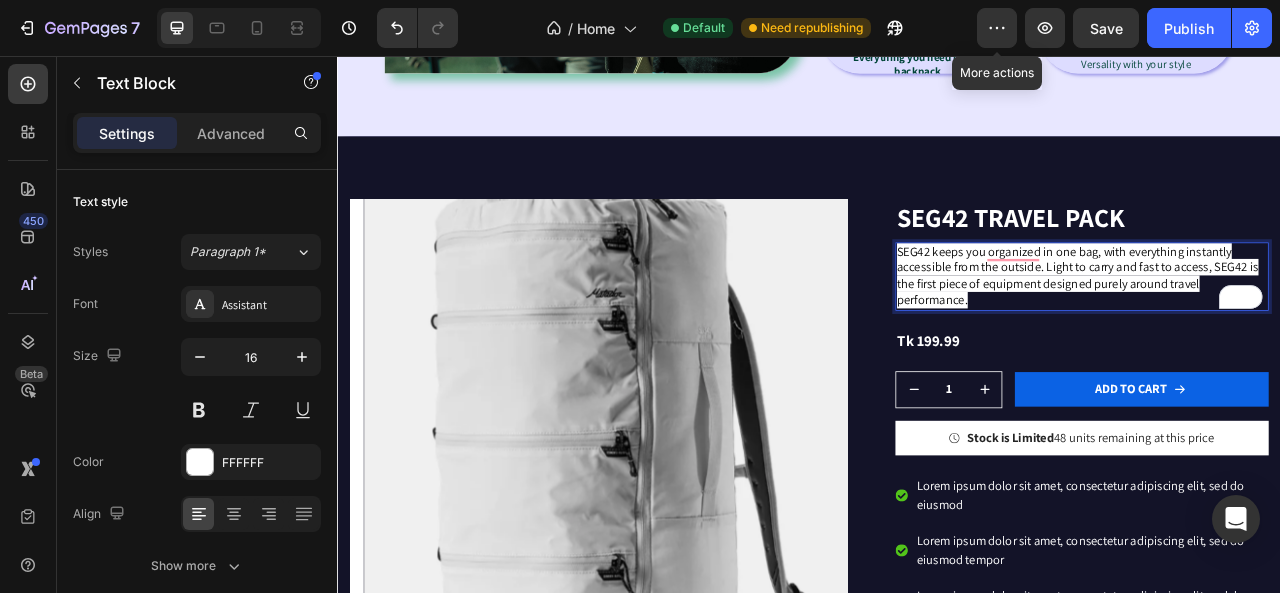 click on "SEG42 keeps you organized in one bag, with everything instantly accessible from the outside. Light to carry and fast to access, SEG42 is the first piece of equipment designed purely around travel performance." at bounding box center (1279, 335) 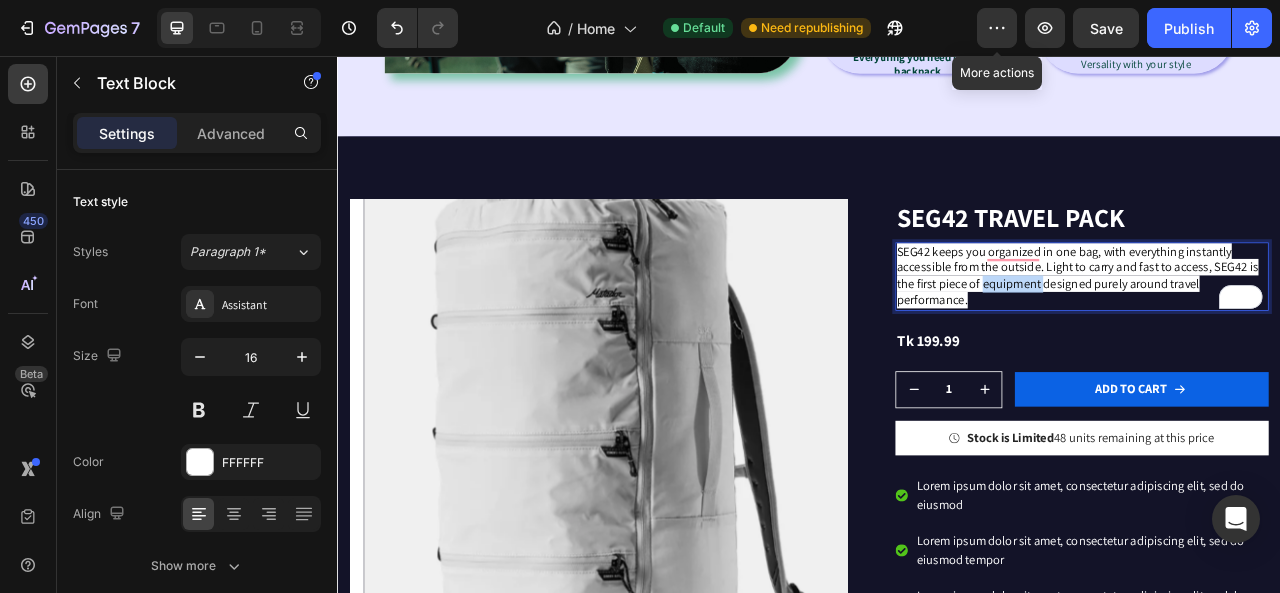 click on "SEG42 keeps you organized in one bag, with everything instantly accessible from the outside. Light to carry and fast to access, SEG42 is the first piece of equipment designed purely around travel performance." at bounding box center [1279, 335] 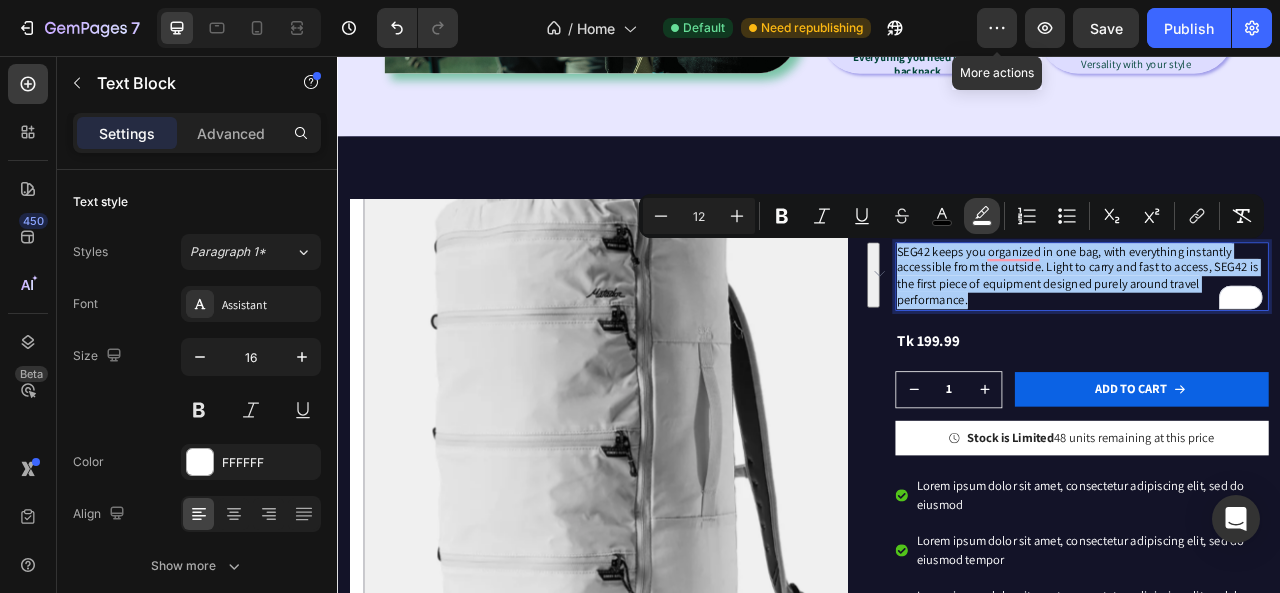 click 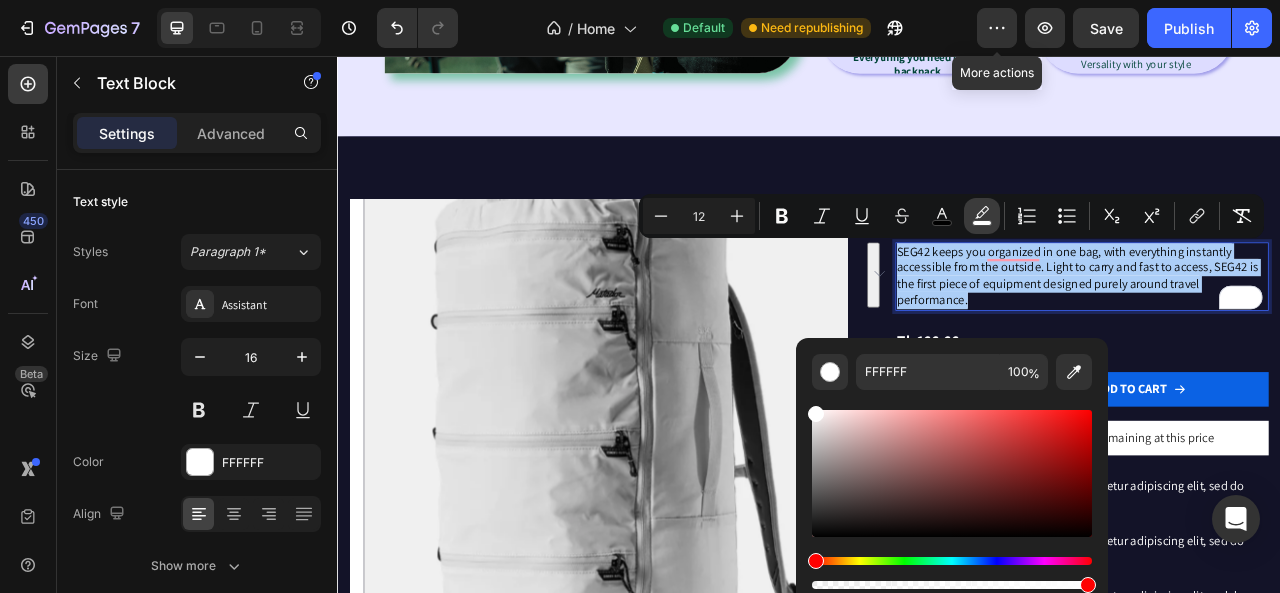 click 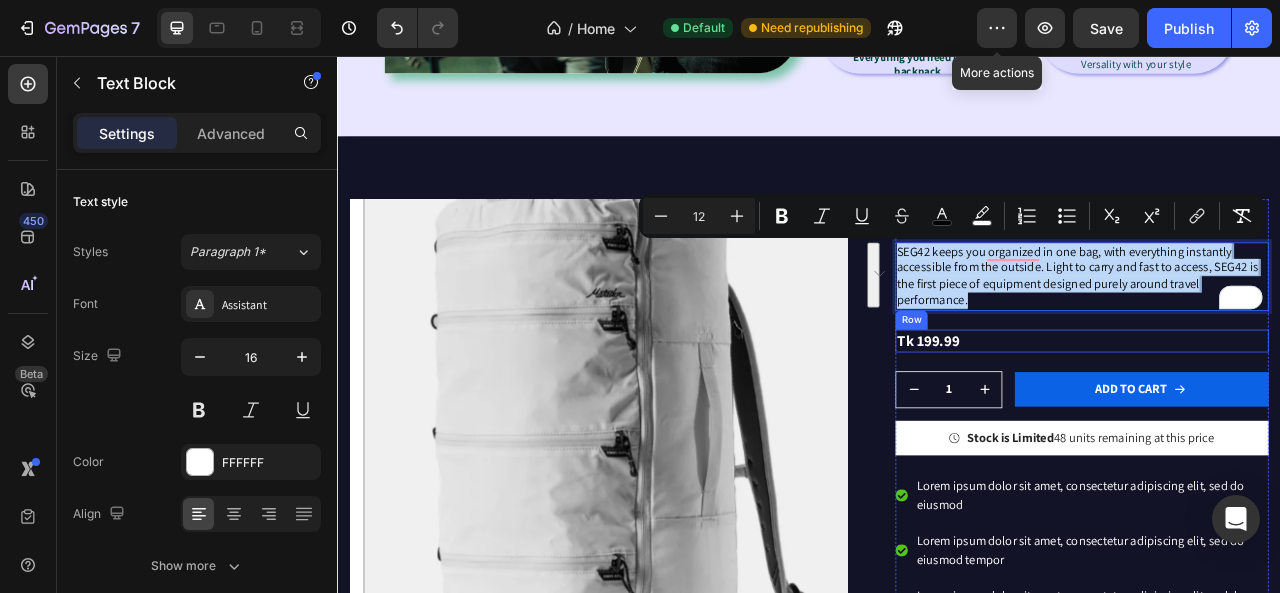 click on "Tk 199.99 Product Price Product Price Row" at bounding box center [1284, 418] 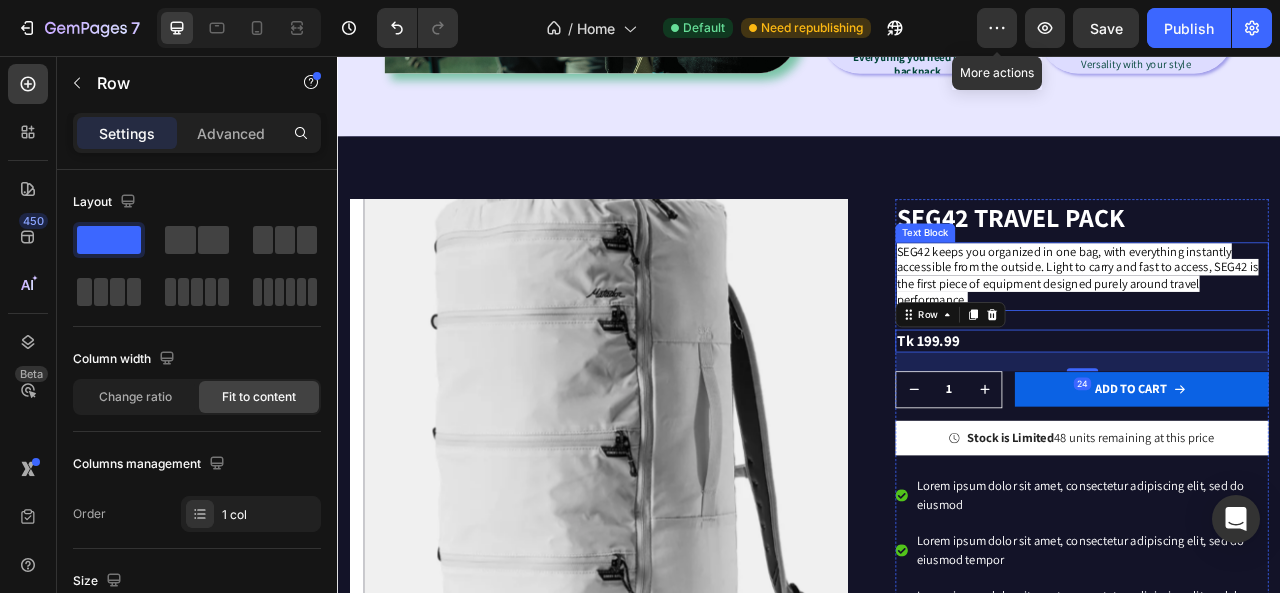 click on "SEG42 keeps you organized in one bag, with everything instantly accessible from the outside. Light to carry and fast to access, SEG42 is the first piece of equipment designed purely around travel performance." at bounding box center [1279, 335] 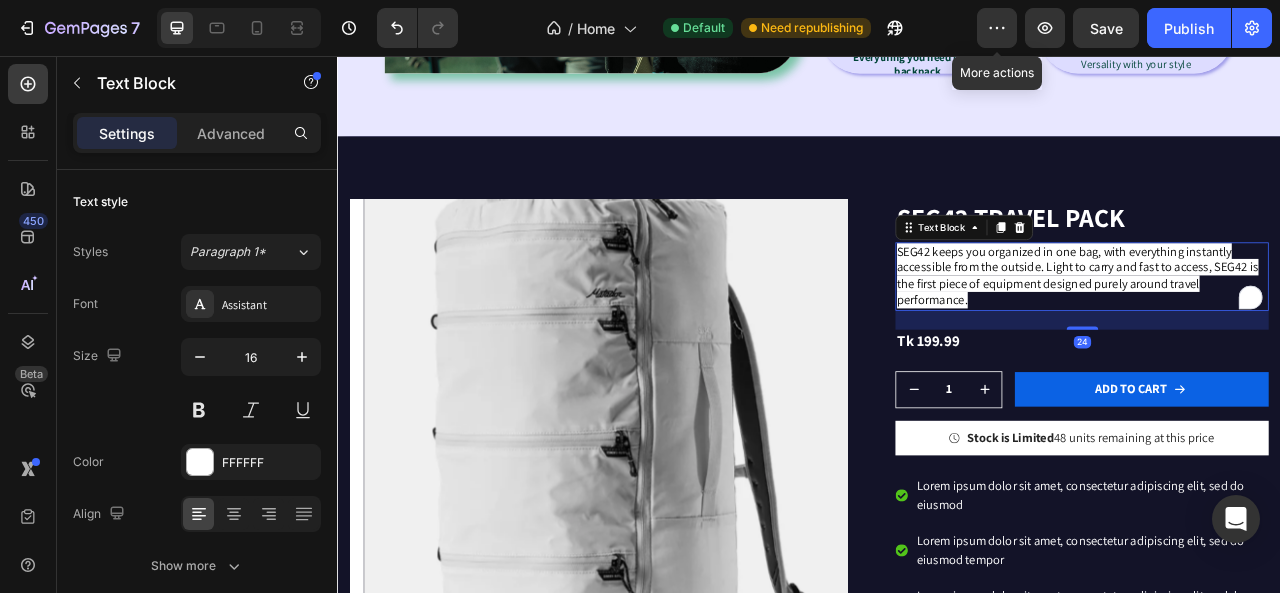 click on "SEG42 keeps you organized in one bag, with everything instantly accessible from the outside. Light to carry and fast to access, SEG42 is the first piece of equipment designed purely around travel performance." at bounding box center [1279, 335] 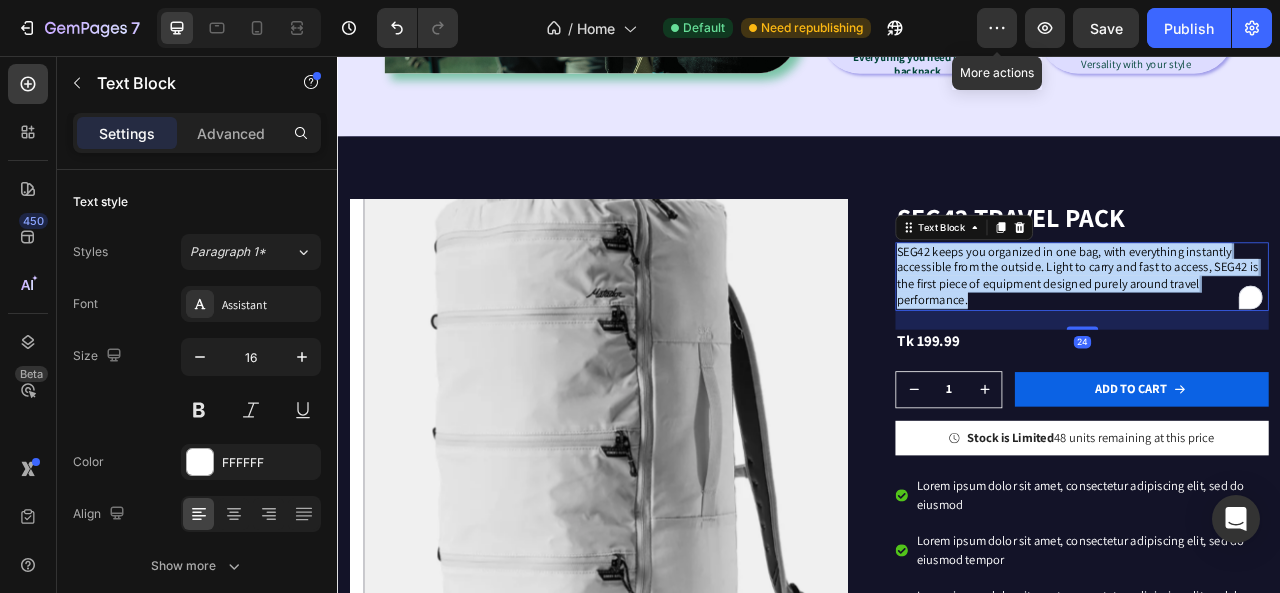 click on "SEG42 keeps you organized in one bag, with everything instantly accessible from the outside. Light to carry and fast to access, SEG42 is the first piece of equipment designed purely around travel performance." at bounding box center (1279, 335) 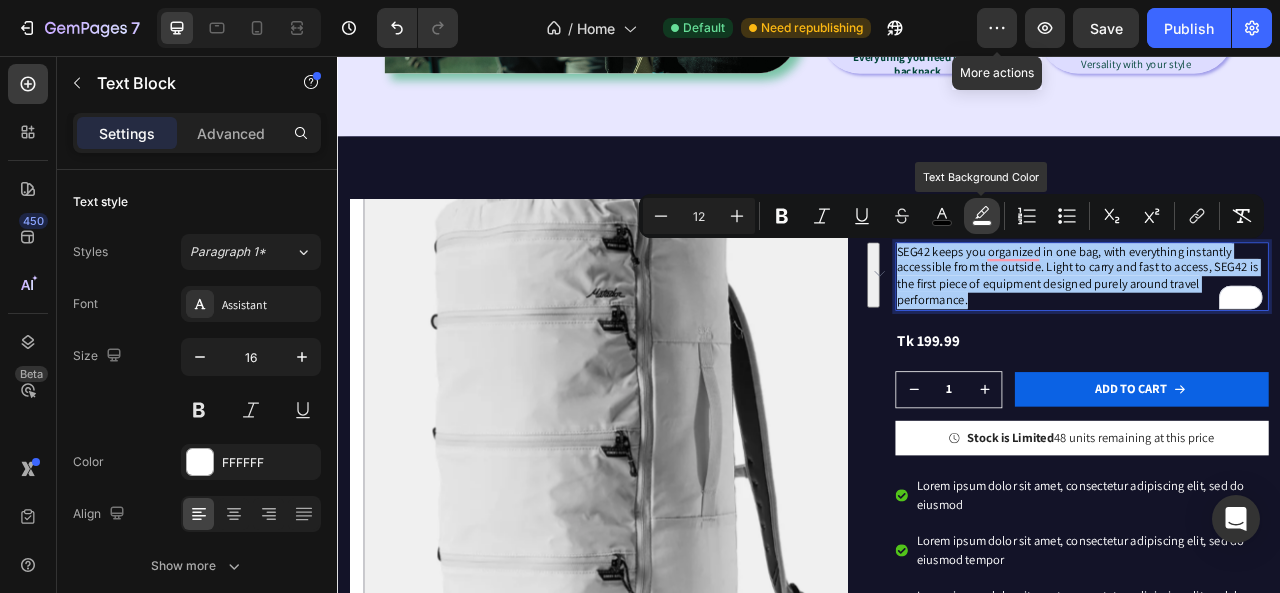 click on "color" at bounding box center [982, 216] 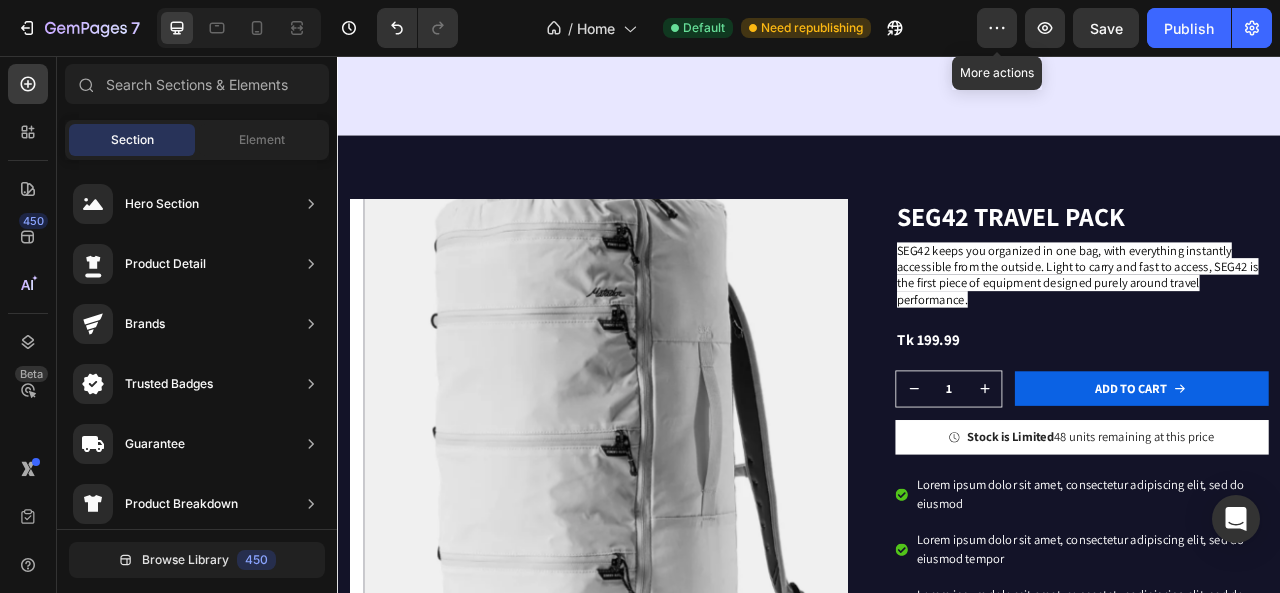 scroll, scrollTop: 2660, scrollLeft: 0, axis: vertical 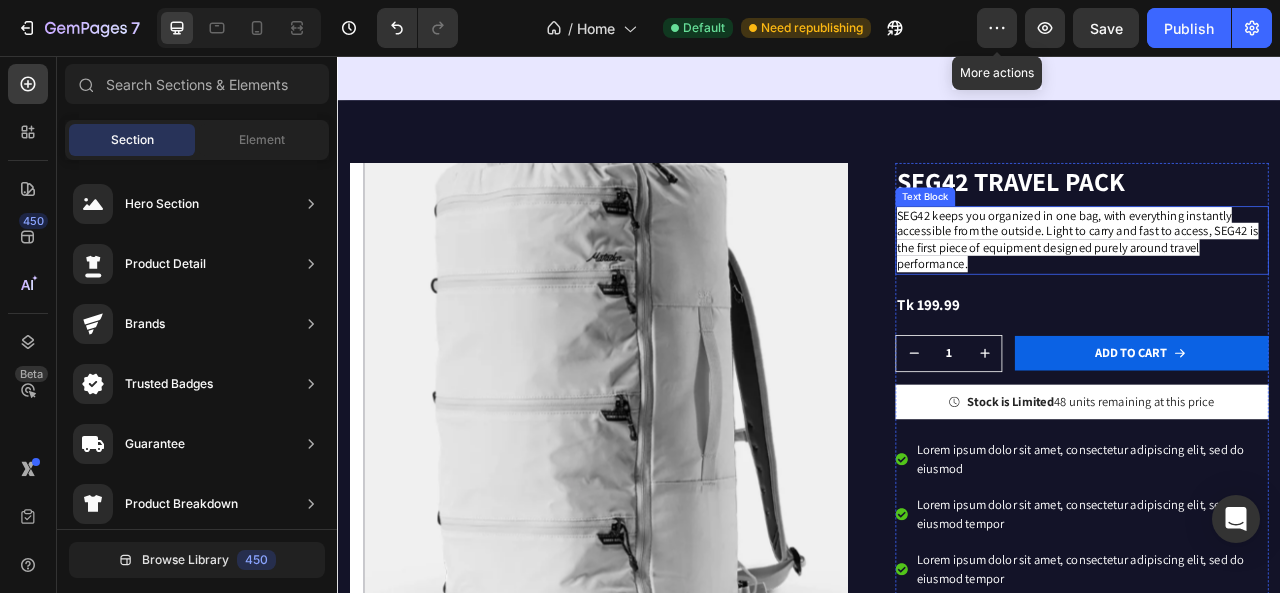 click on "SEG42 keeps you organized in one bag, with everything instantly accessible from the outside. Light to carry and fast to access, SEG42 is the first piece of equipment designed purely around travel performance." at bounding box center (1279, 289) 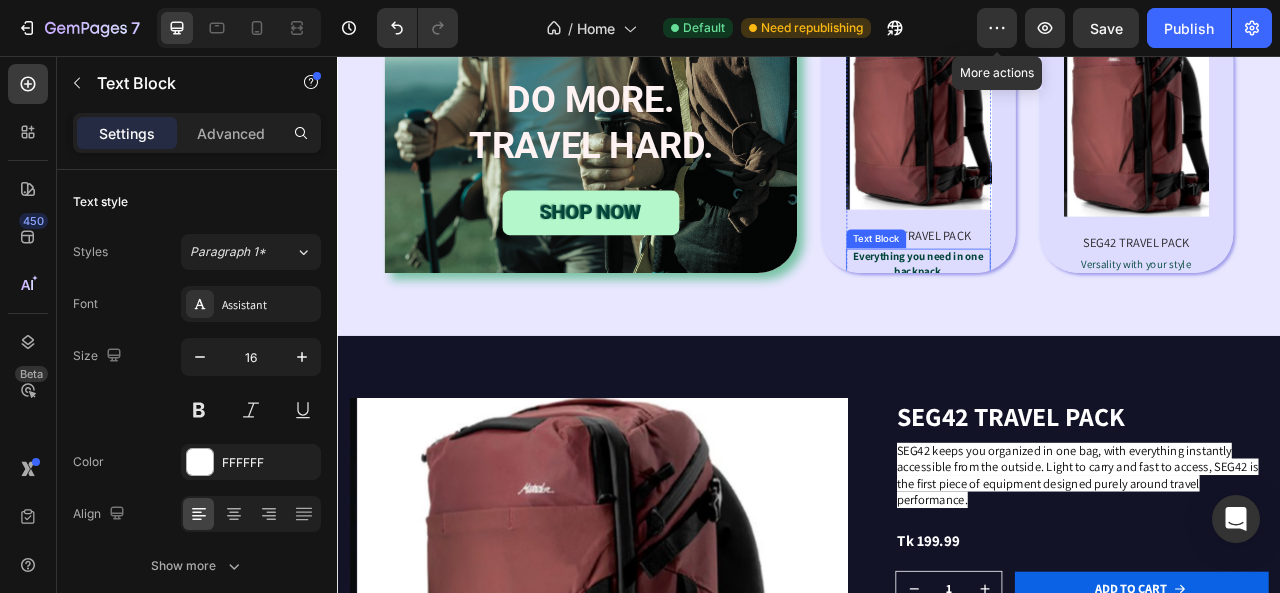 scroll, scrollTop: 2260, scrollLeft: 0, axis: vertical 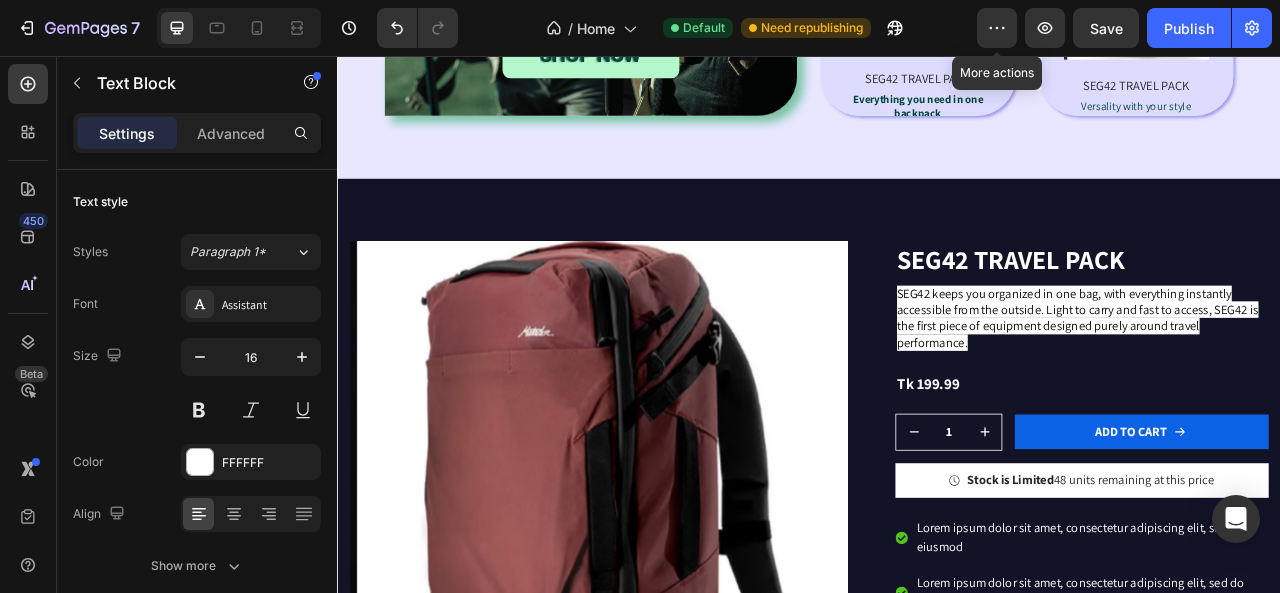 click on "SEG42 keeps you organized in one bag, with everything instantly accessible from the outside. Light to carry and fast to access, SEG42 is the first piece of equipment designed purely around travel performance." at bounding box center (1279, 389) 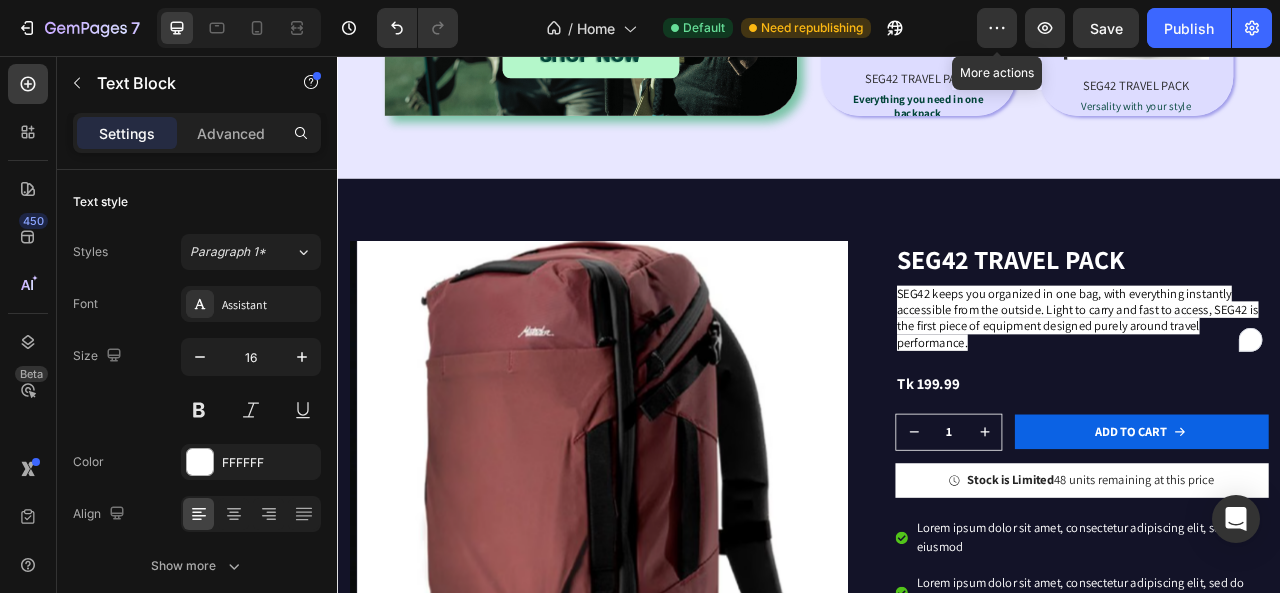 click on "SEG42 keeps you organized in one bag, with everything instantly accessible from the outside. Light to carry and fast to access, SEG42 is the first piece of equipment designed purely around travel performance." at bounding box center (1279, 389) 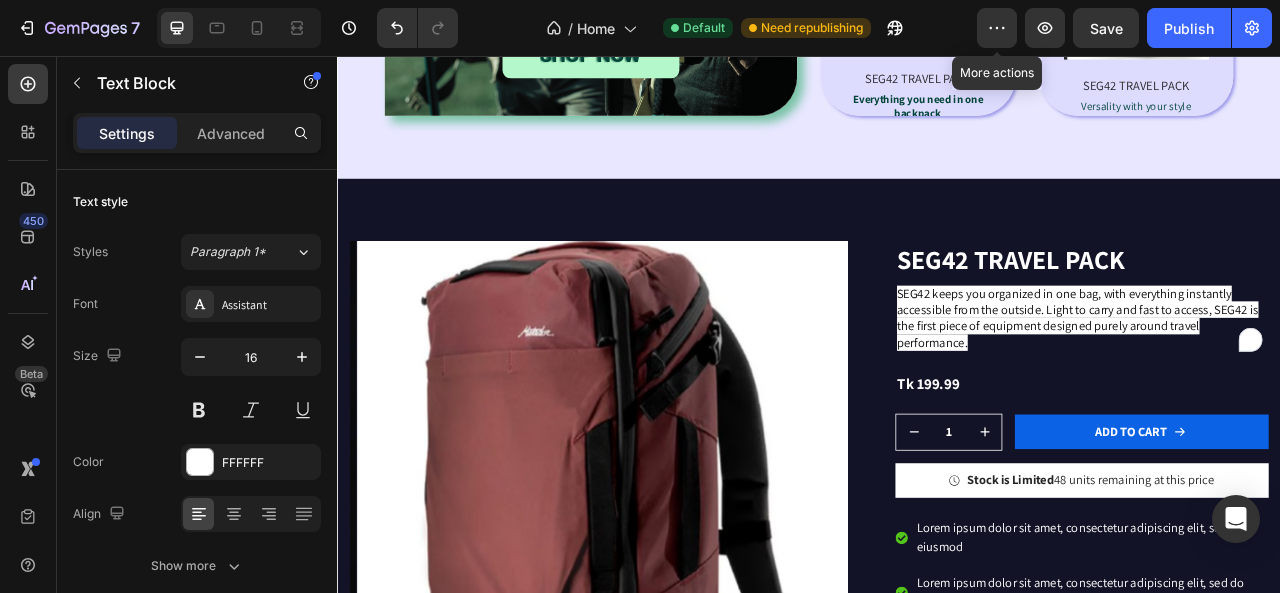click on "SEG42 keeps you organized in one bag, with everything instantly accessible from the outside. Light to carry and fast to access, SEG42 is the first piece of equipment designed purely around travel performance." at bounding box center [1279, 389] 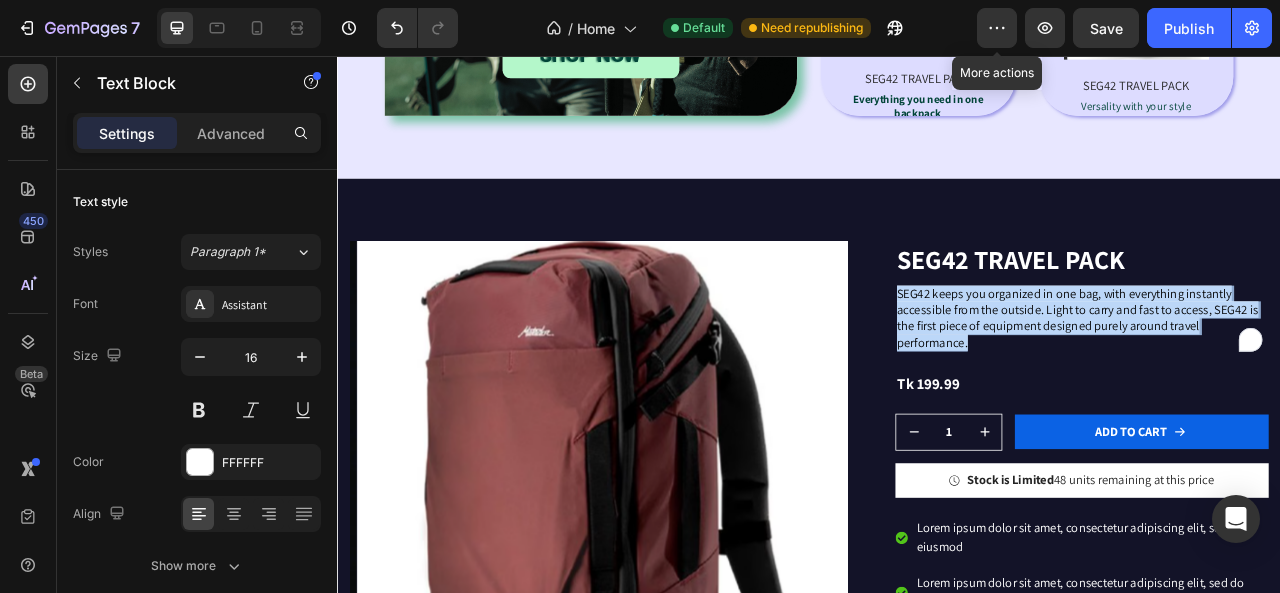 click on "SEG42 keeps you organized in one bag, with everything instantly accessible from the outside. Light to carry and fast to access, SEG42 is the first piece of equipment designed purely around travel performance." at bounding box center [1279, 389] 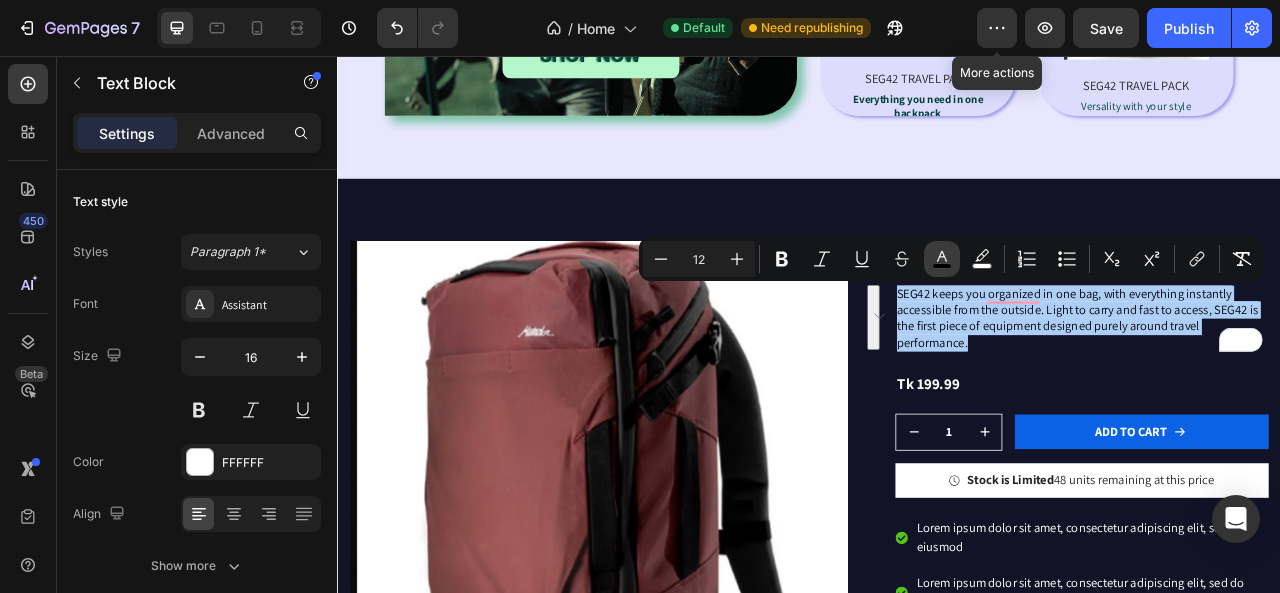 click 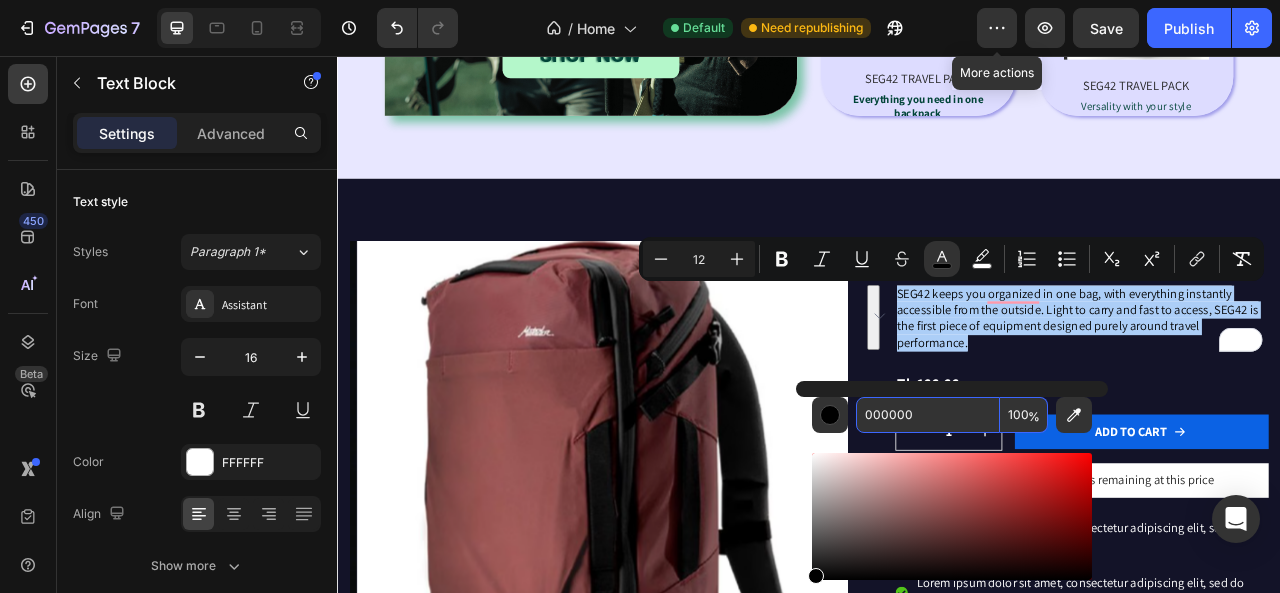 click on "000000" at bounding box center (928, 415) 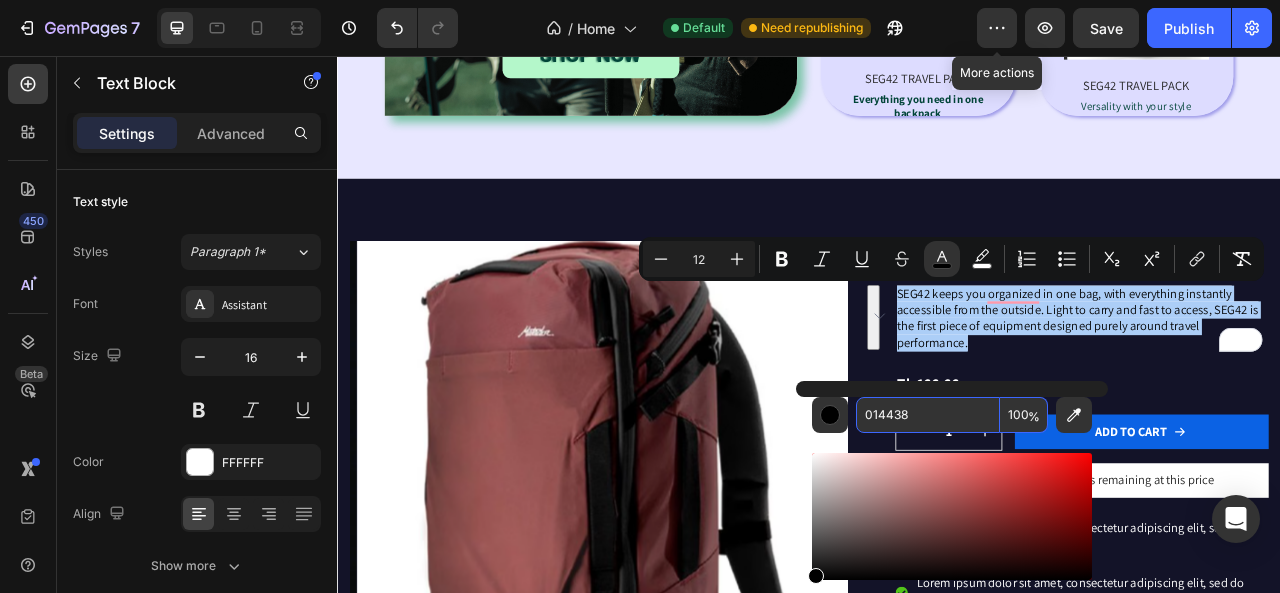 type on "014438" 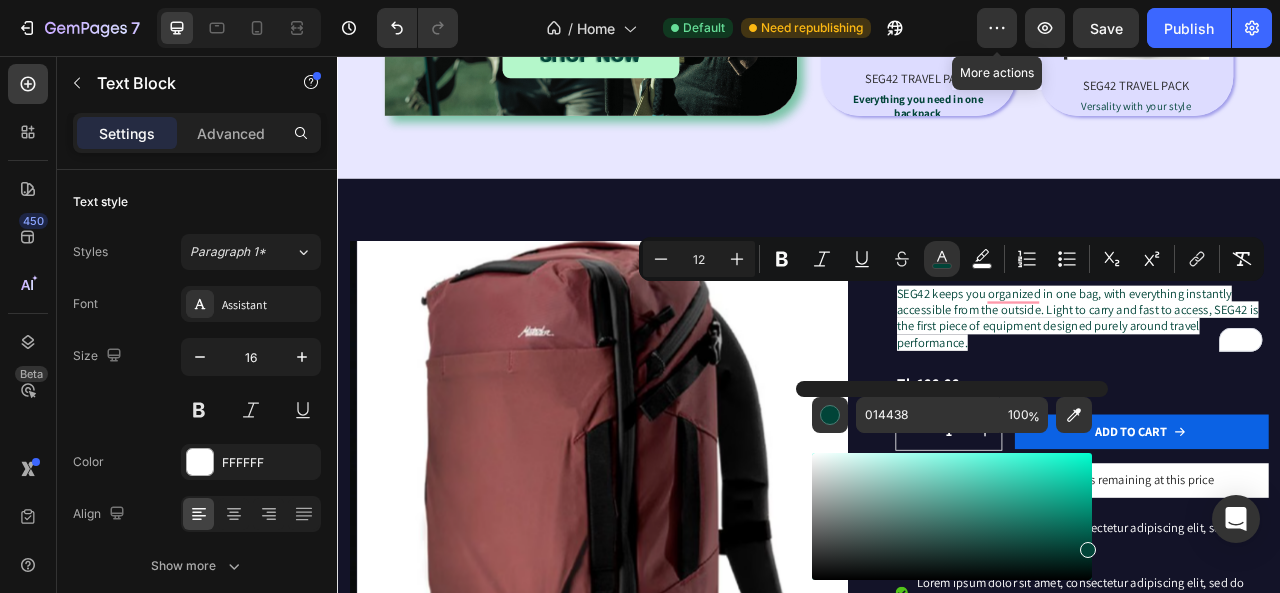 click on "SEG42 keeps you organized in one bag, with everything instantly accessible from the outside. Light to carry and fast to access, SEG42 is the first piece of equipment designed purely around travel performance." at bounding box center (1284, 390) 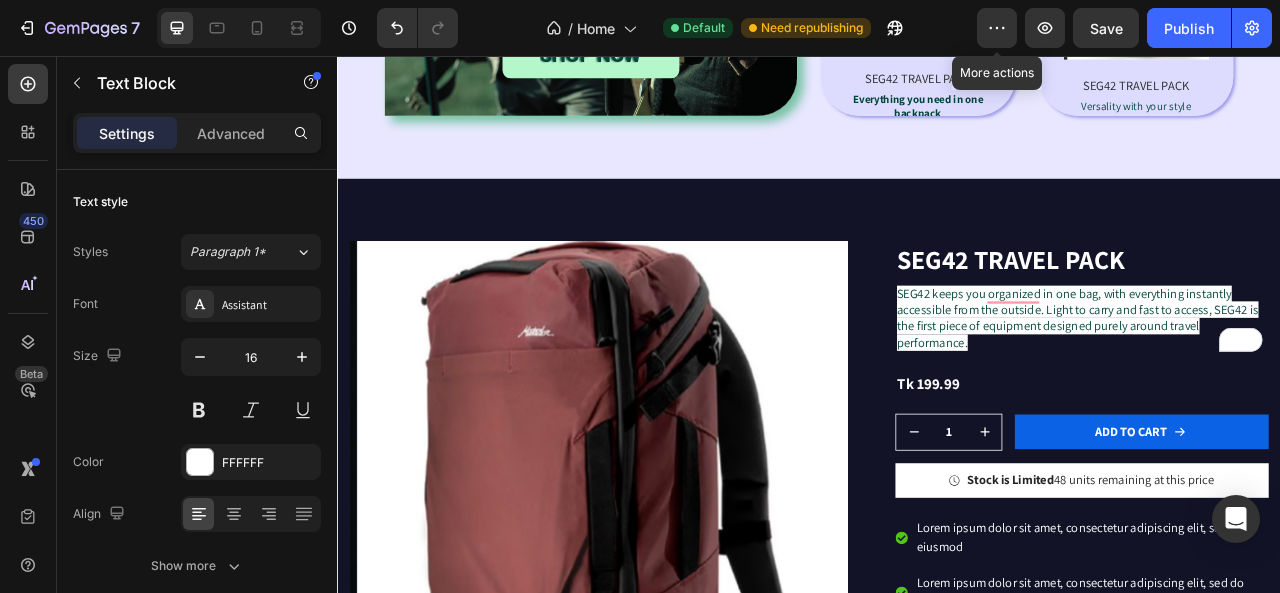 click on "SEG42 keeps you organized in one bag, with everything instantly accessible from the outside. Light to carry and fast to access, SEG42 is the first piece of equipment designed purely around travel performance." at bounding box center (1279, 389) 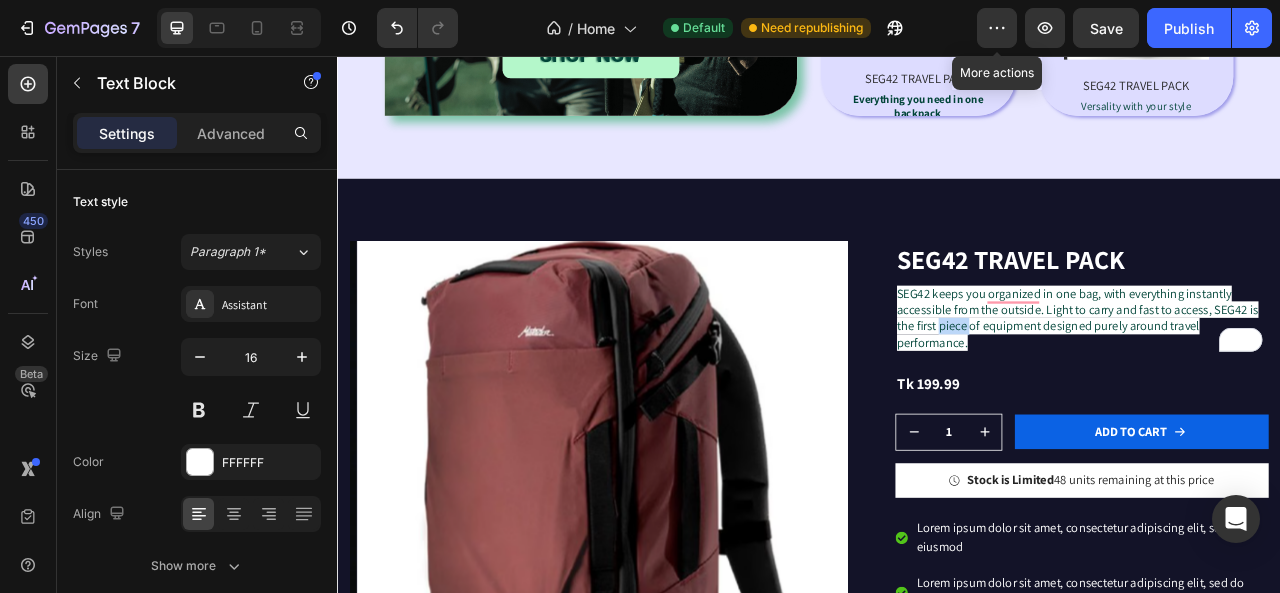 click on "SEG42 keeps you organized in one bag, with everything instantly accessible from the outside. Light to carry and fast to access, SEG42 is the first piece of equipment designed purely around travel performance." at bounding box center [1279, 389] 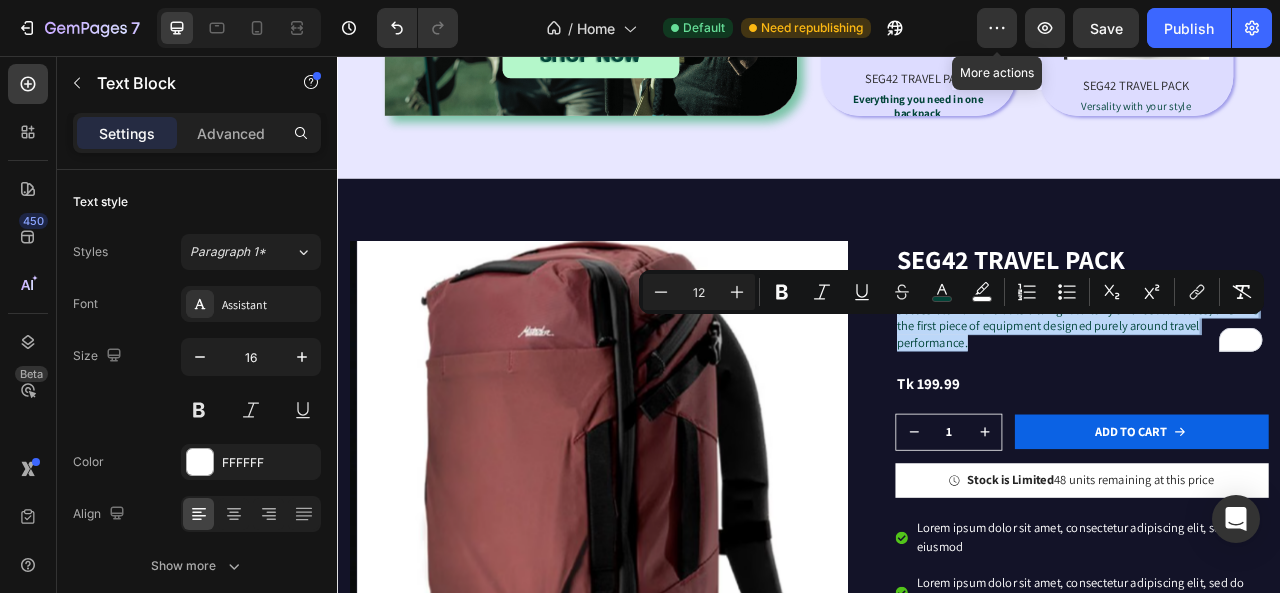 click on "SEG42 keeps you organized in one bag, with everything instantly accessible from the outside. Light to carry and fast to access, SEG42 is the first piece of equipment designed purely around travel performance." at bounding box center [1279, 389] 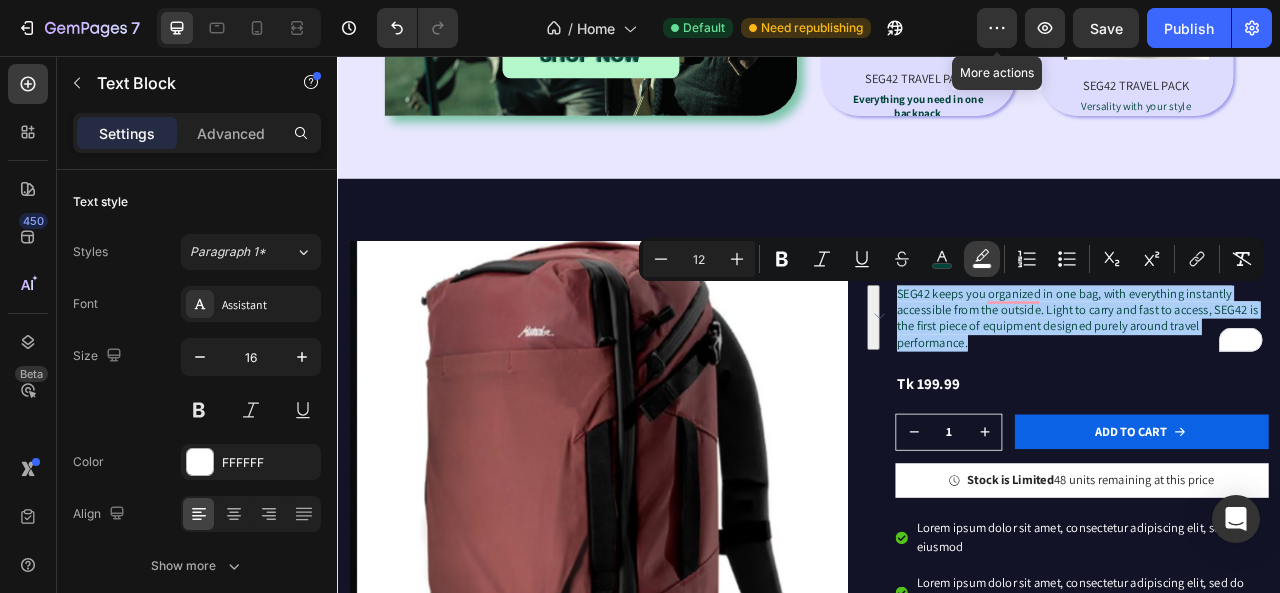 click on "color" at bounding box center [982, 259] 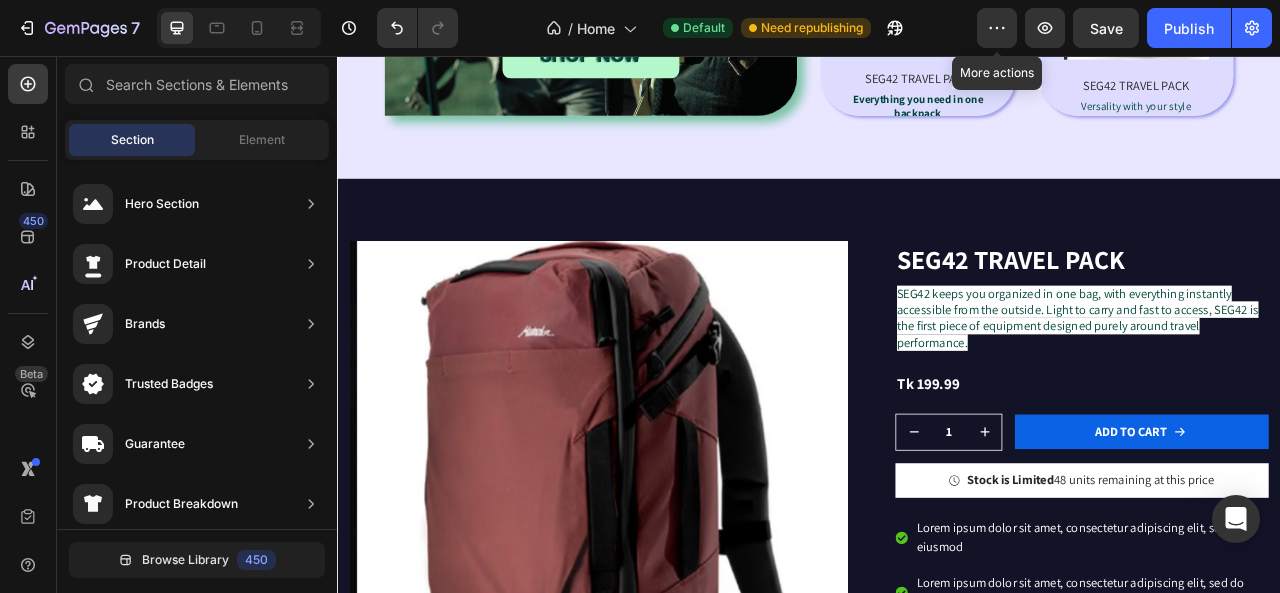 scroll, scrollTop: 2465, scrollLeft: 0, axis: vertical 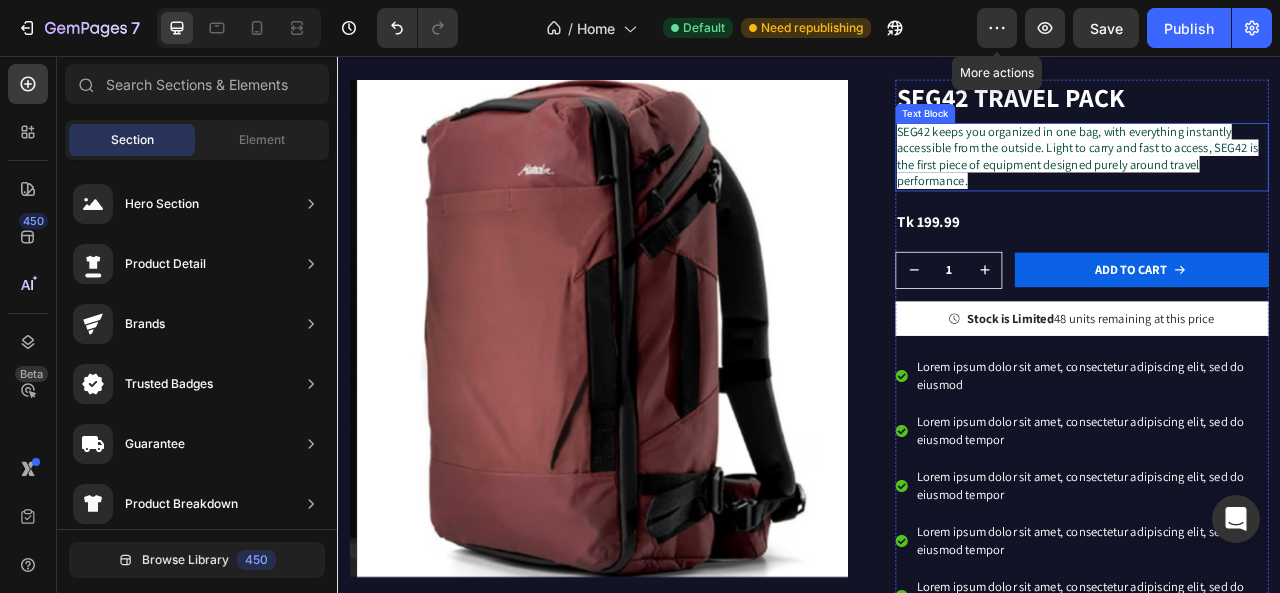 click on "SEG42 keeps you organized in one bag, with everything instantly accessible from the outside. Light to carry and fast to access, SEG42 is the first piece of equipment designed purely around travel performance." at bounding box center [1279, 183] 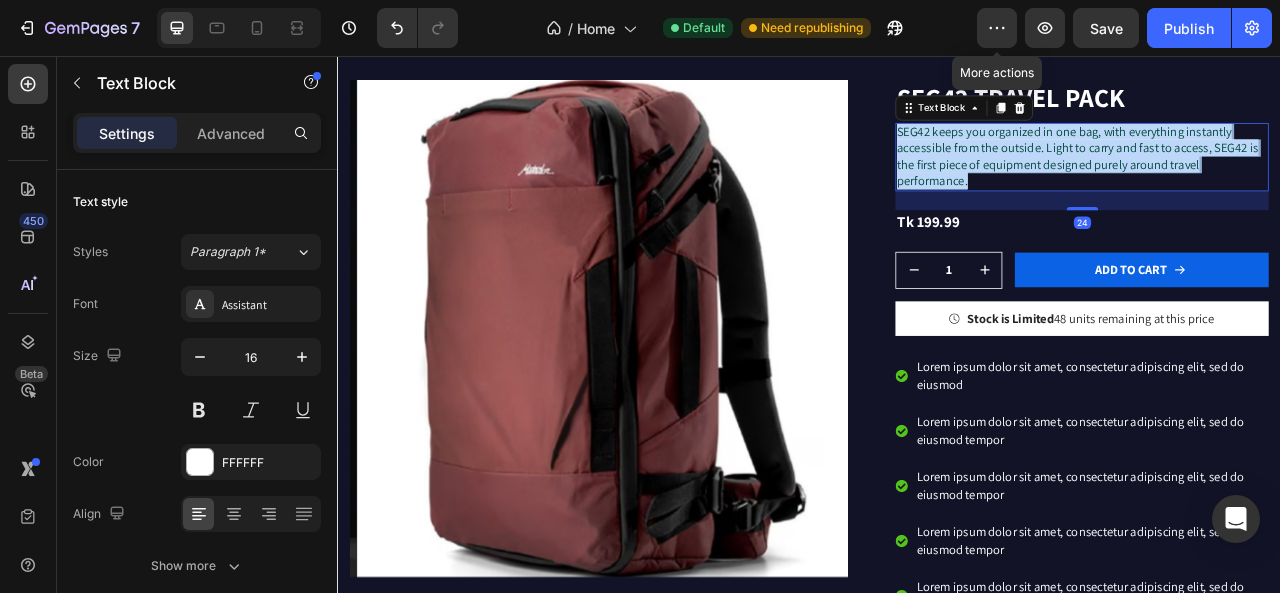 click on "SEG42 keeps you organized in one bag, with everything instantly accessible from the outside. Light to carry and fast to access, SEG42 is the first piece of equipment designed purely around travel performance." at bounding box center [1279, 183] 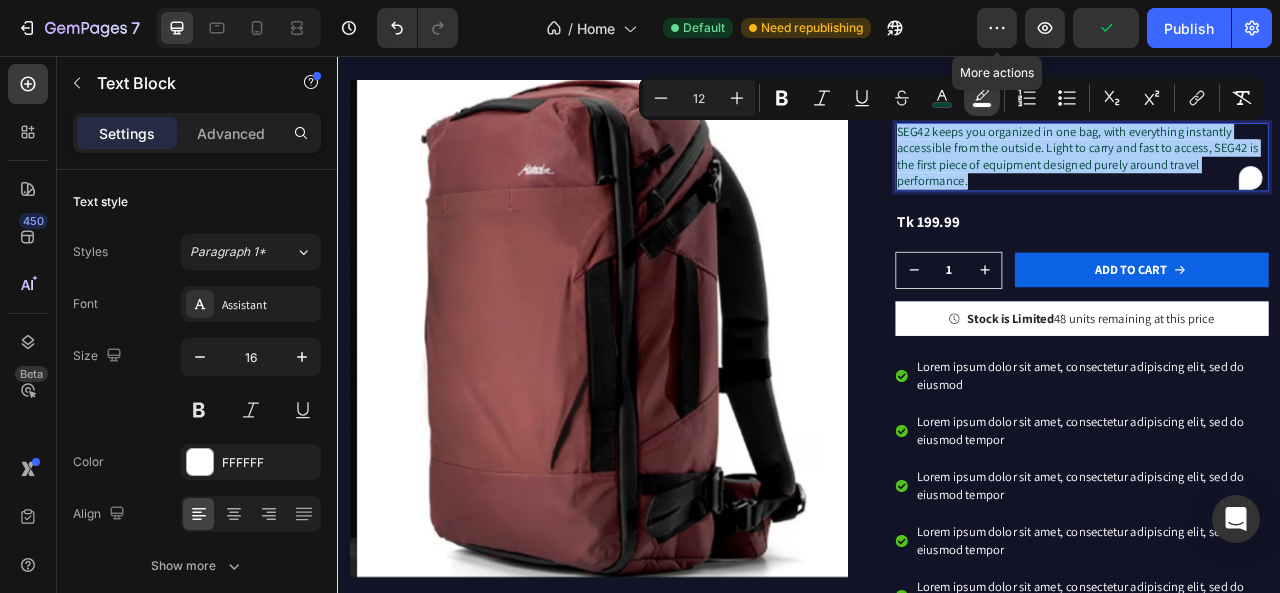 click 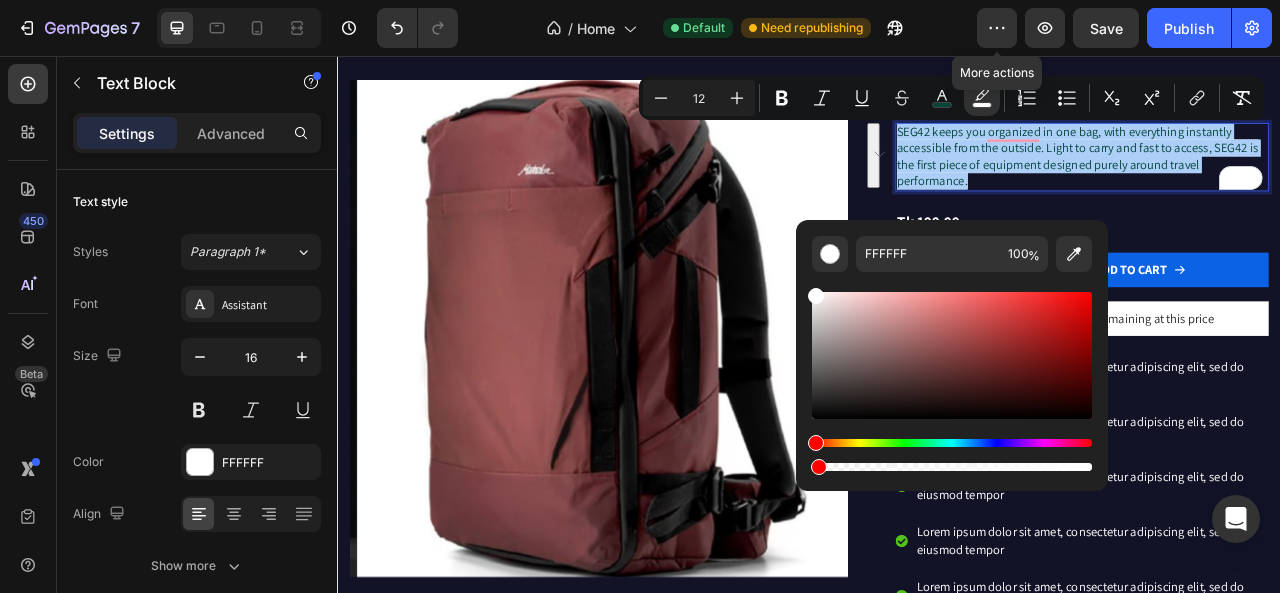 click at bounding box center [952, 467] 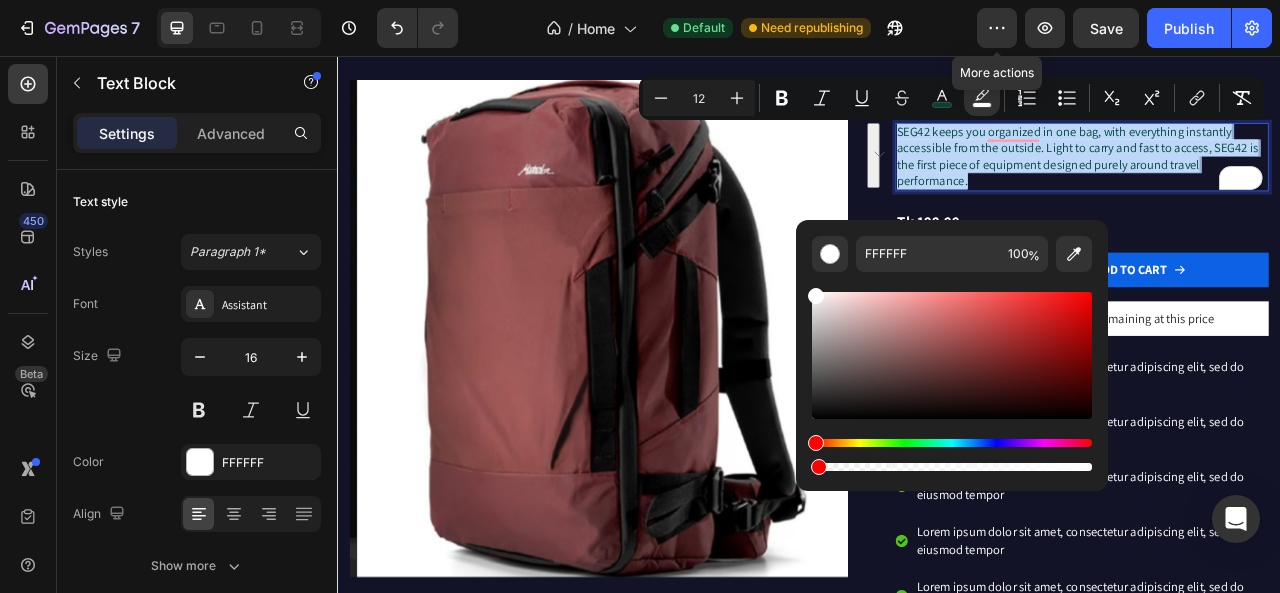 type on "1" 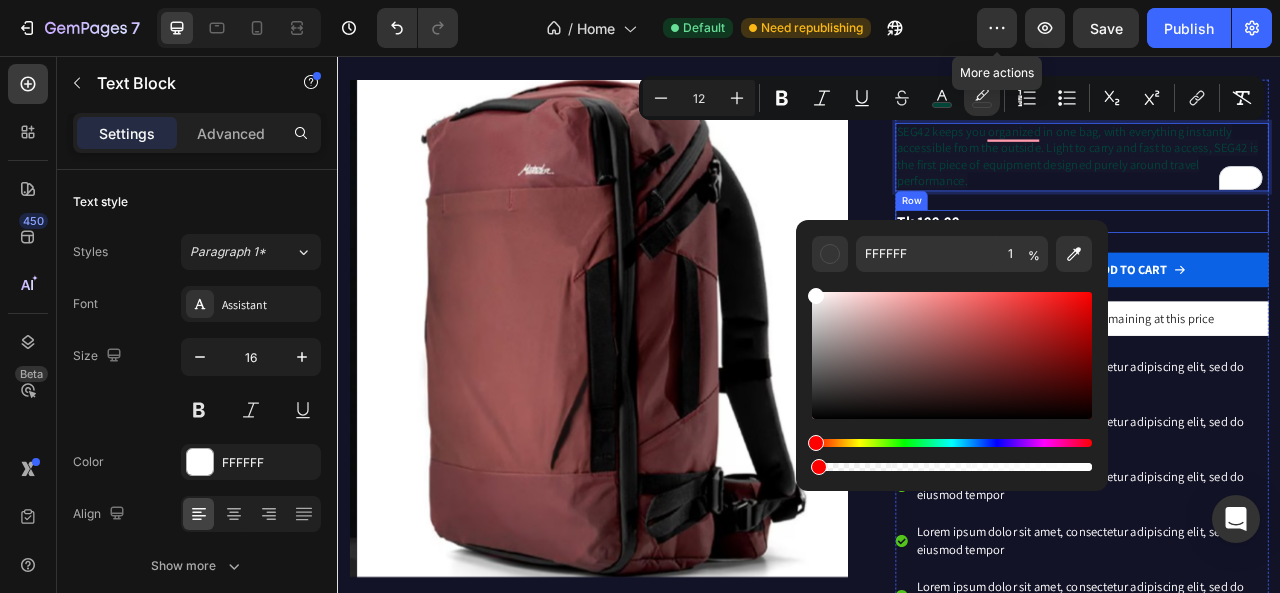 click on "Tk 199.99 Product Price Product Price Row" at bounding box center (1284, 266) 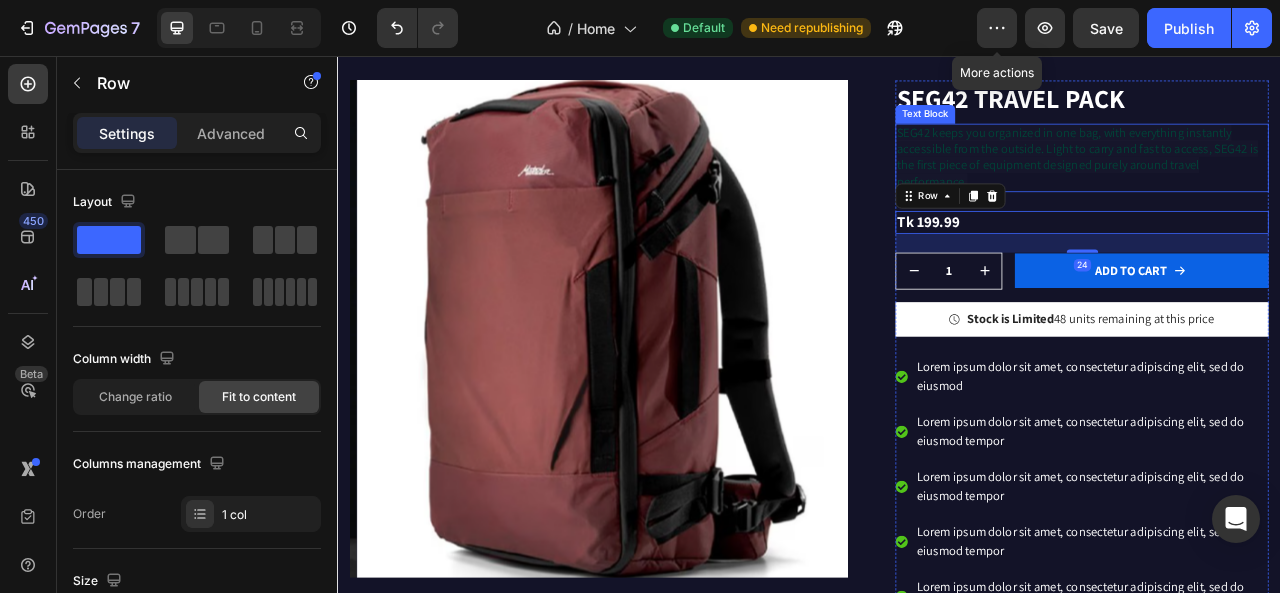 scroll, scrollTop: 2265, scrollLeft: 0, axis: vertical 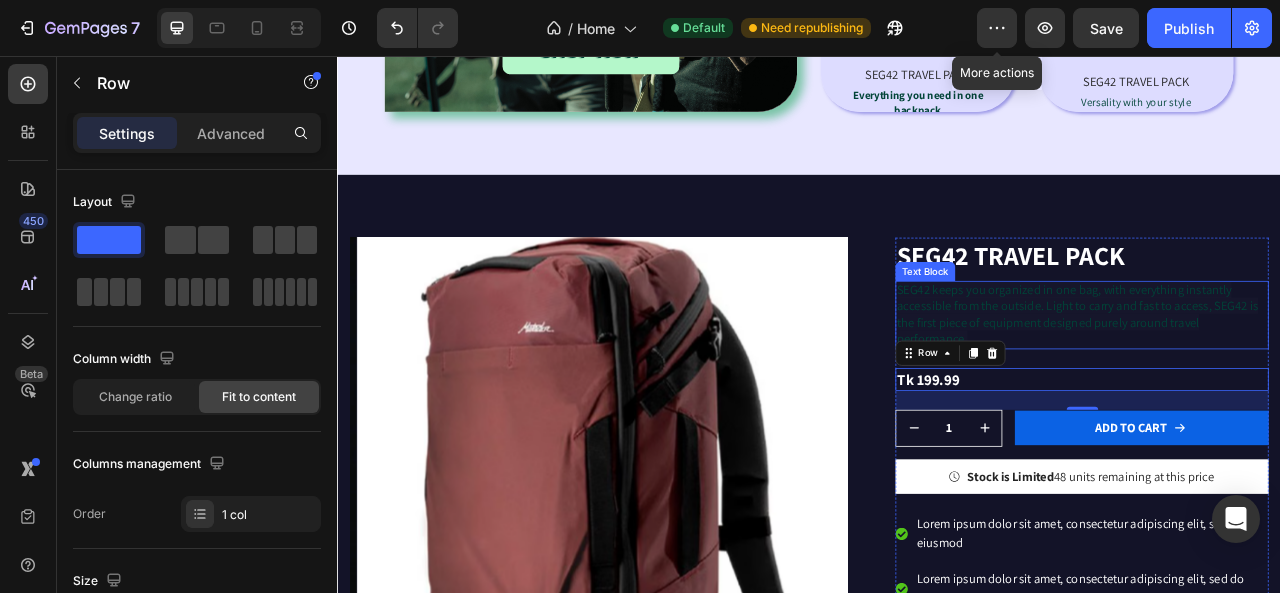 click on "SEG42 keeps you organized in one bag, with everything instantly accessible from the outside. Light to carry and fast to access, SEG42 is the first piece of equipment designed purely around travel performance." at bounding box center (1279, 384) 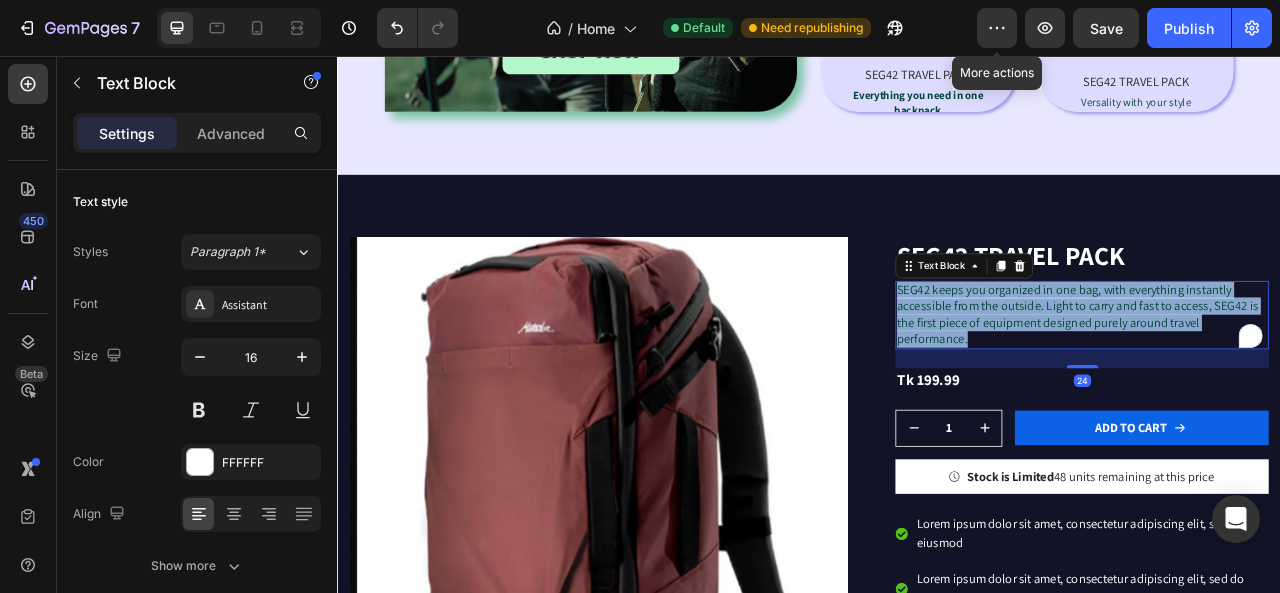 click on "SEG42 keeps you organized in one bag, with everything instantly accessible from the outside. Light to carry and fast to access, SEG42 is the first piece of equipment designed purely around travel performance." at bounding box center [1279, 384] 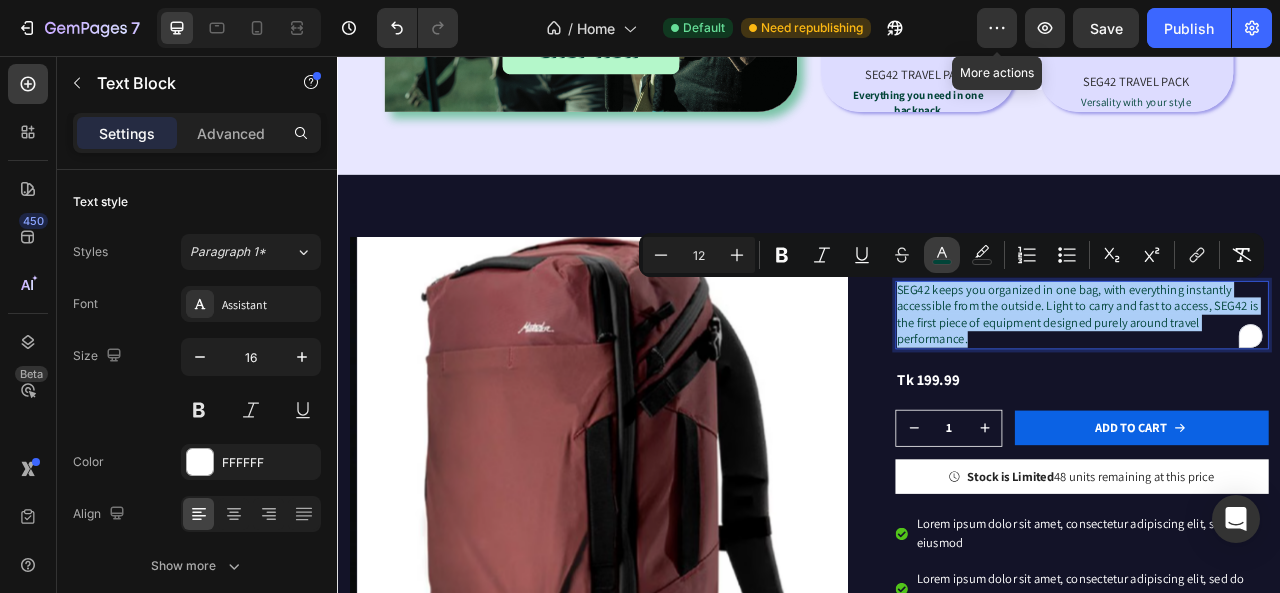 click 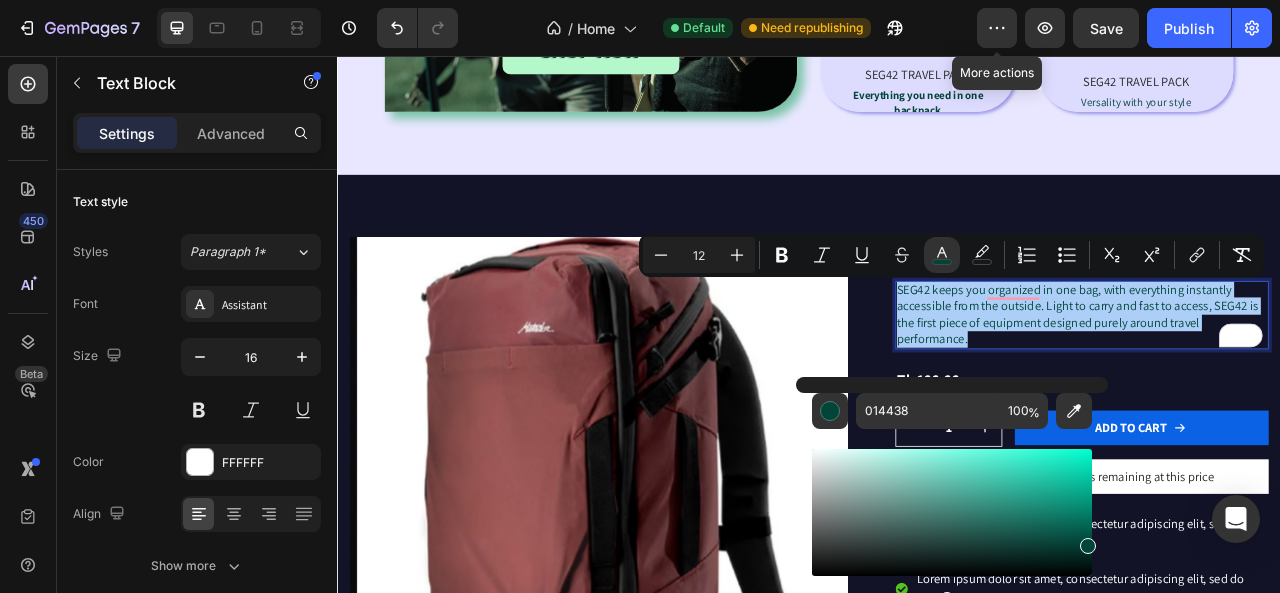 click at bounding box center [952, 512] 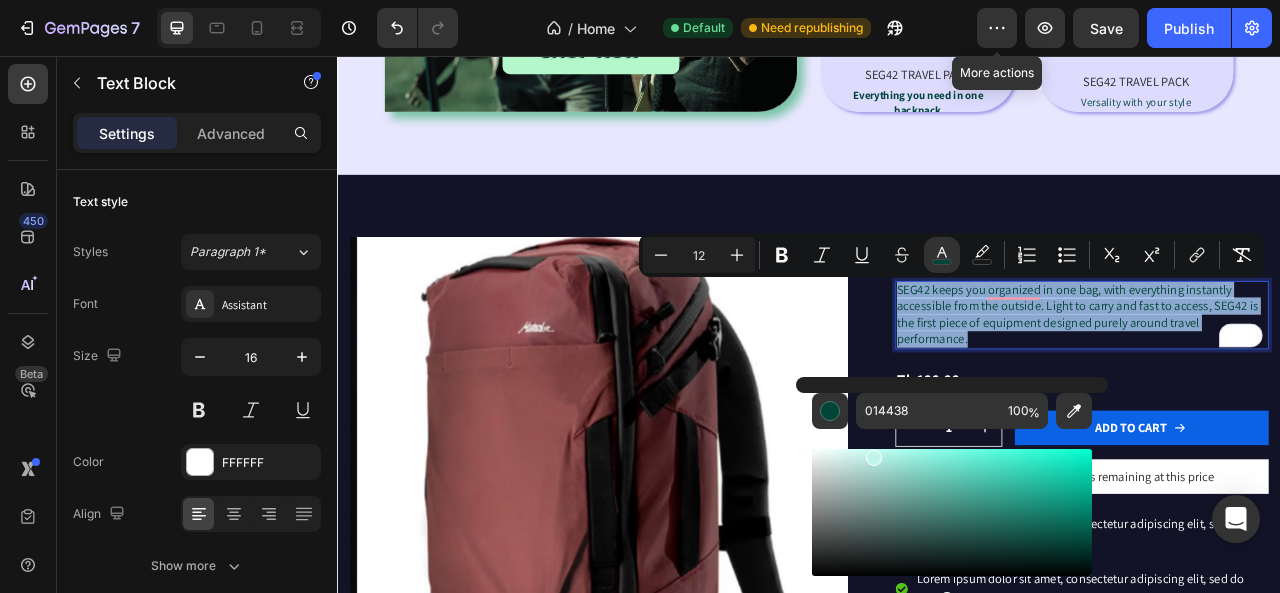 type on "C1F4EB" 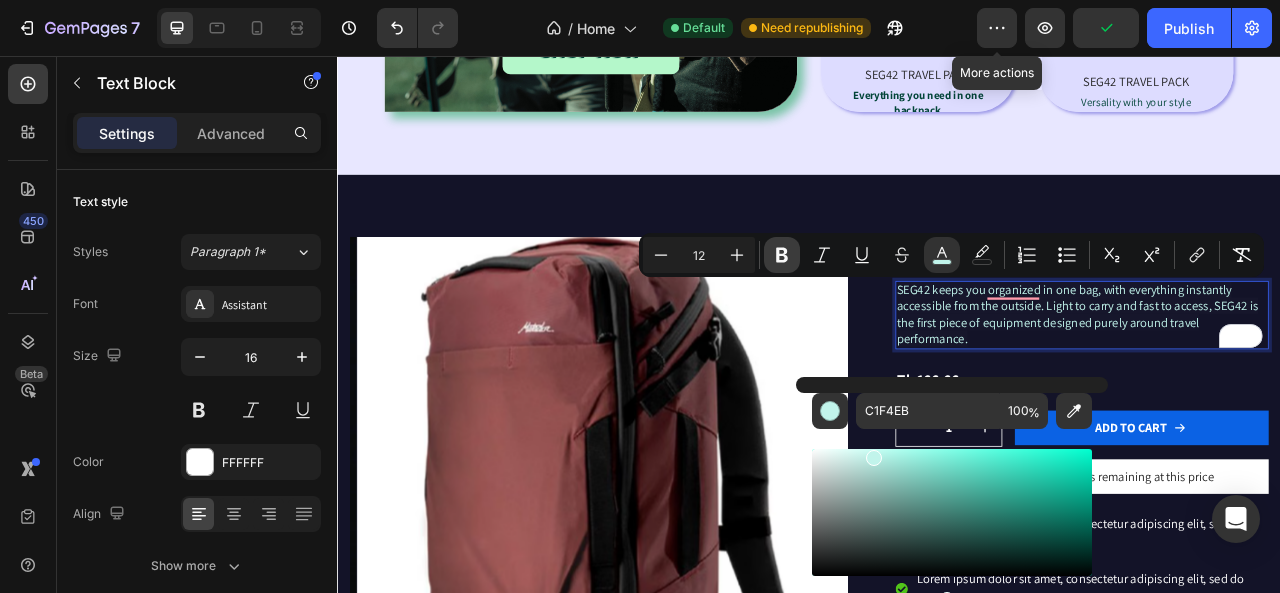 click 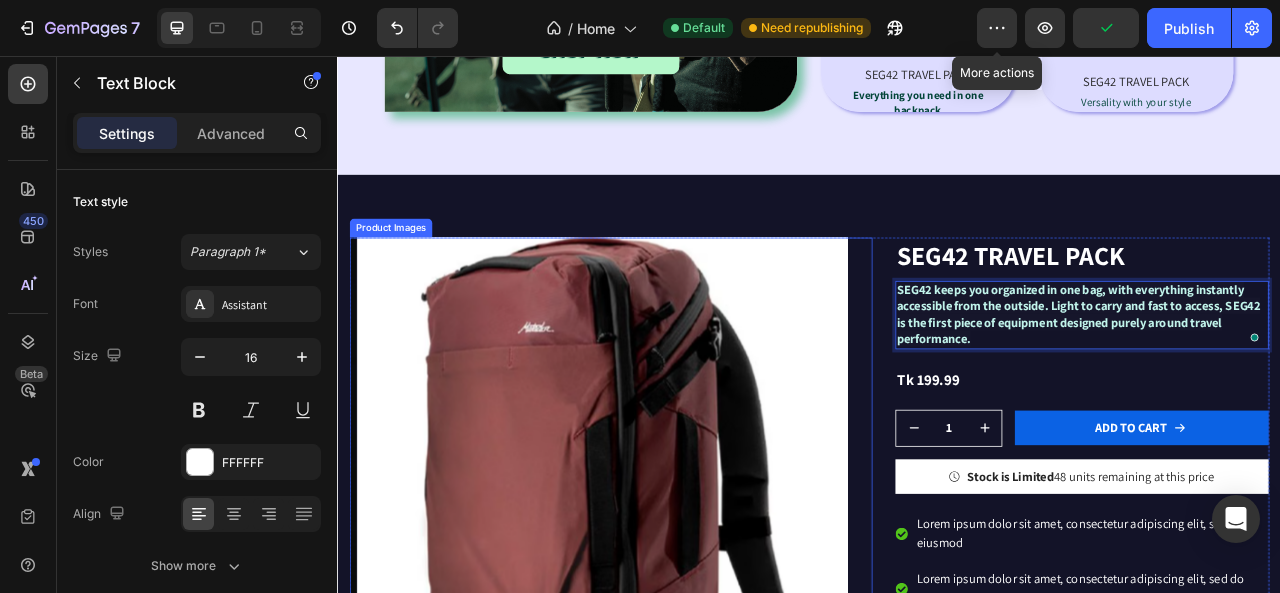 click at bounding box center (677, 603) 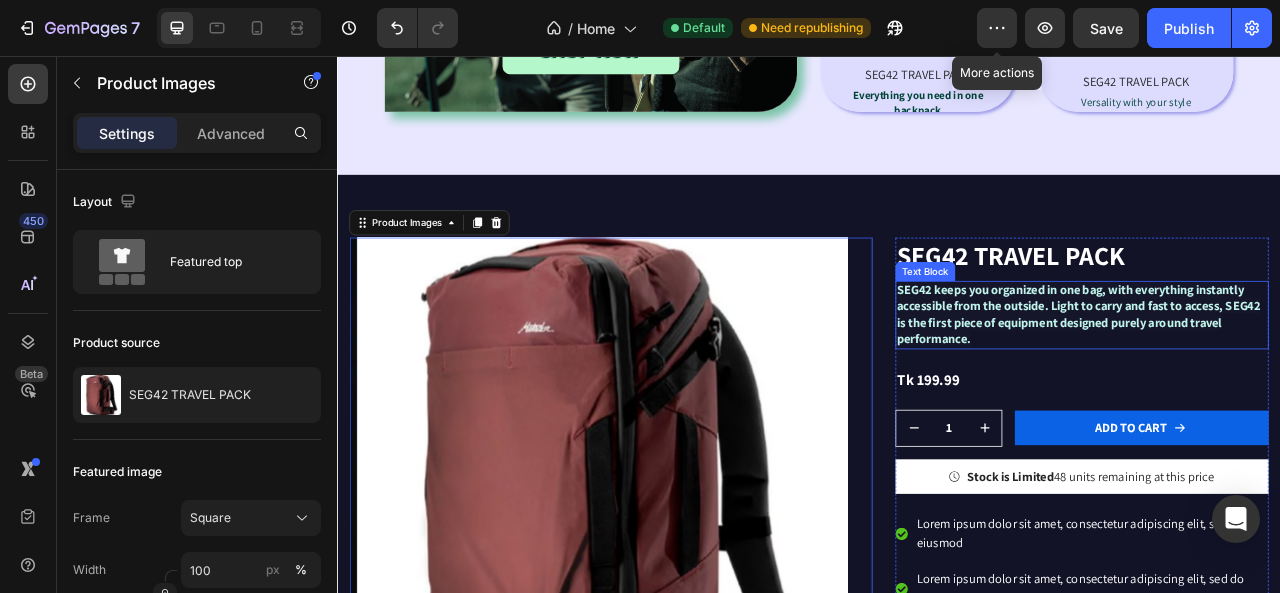 click on "SEG42 keeps you organized in one bag, with everything instantly accessible from the outside. Light to carry and fast to access, SEG42 is the first piece of equipment designed purely around travel performance." at bounding box center (1284, 385) 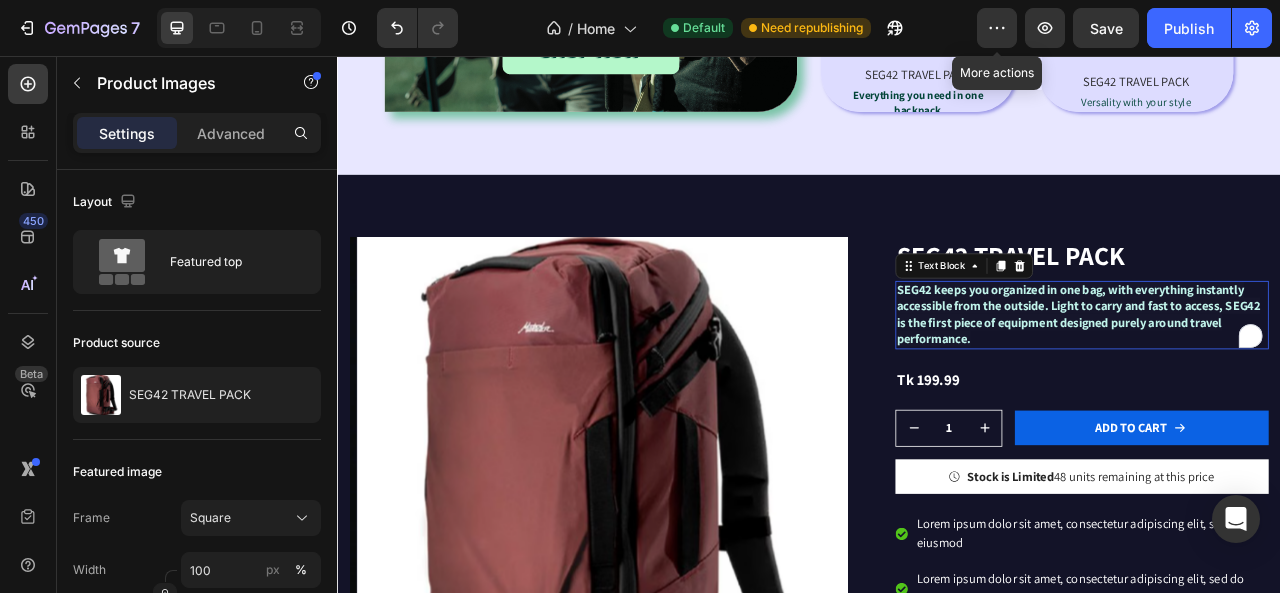 click on "SEG42 keeps you organized in one bag, with everything instantly accessible from the outside. Light to carry and fast to access, SEG42 is the first piece of equipment designed purely around travel performance." at bounding box center [1284, 385] 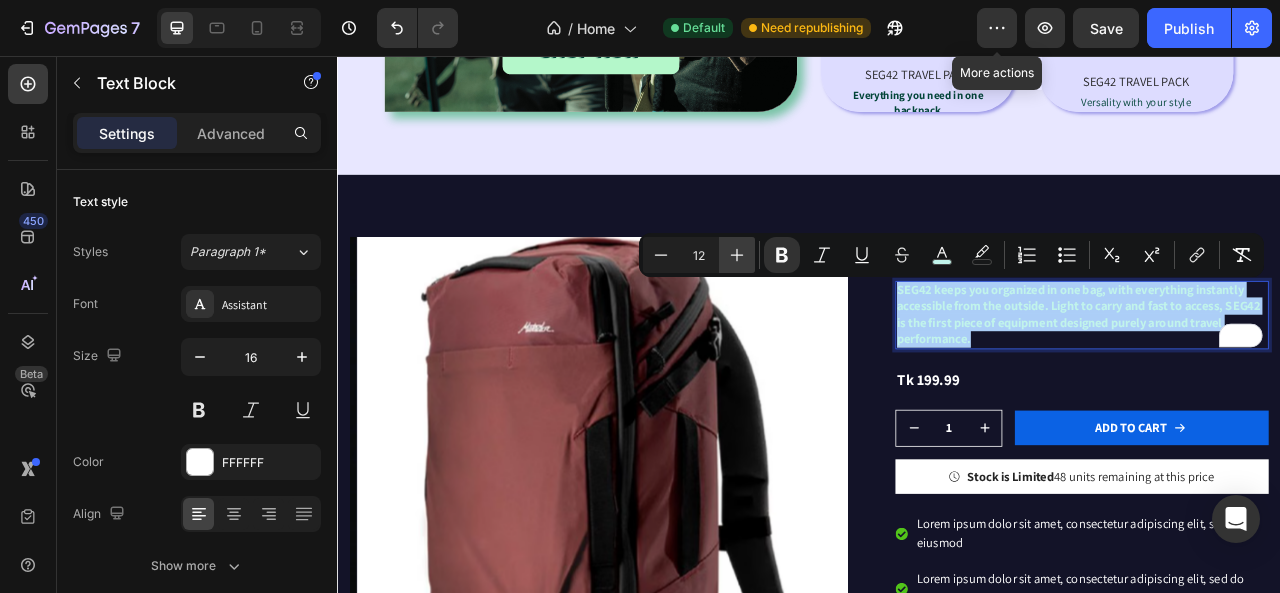 click 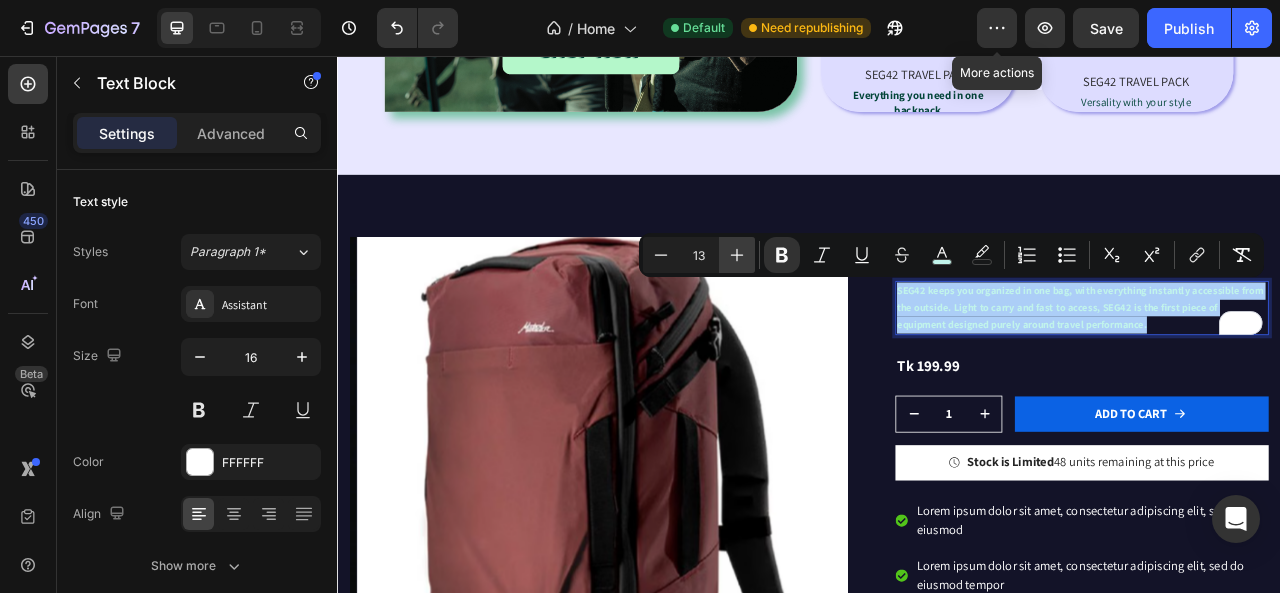 click 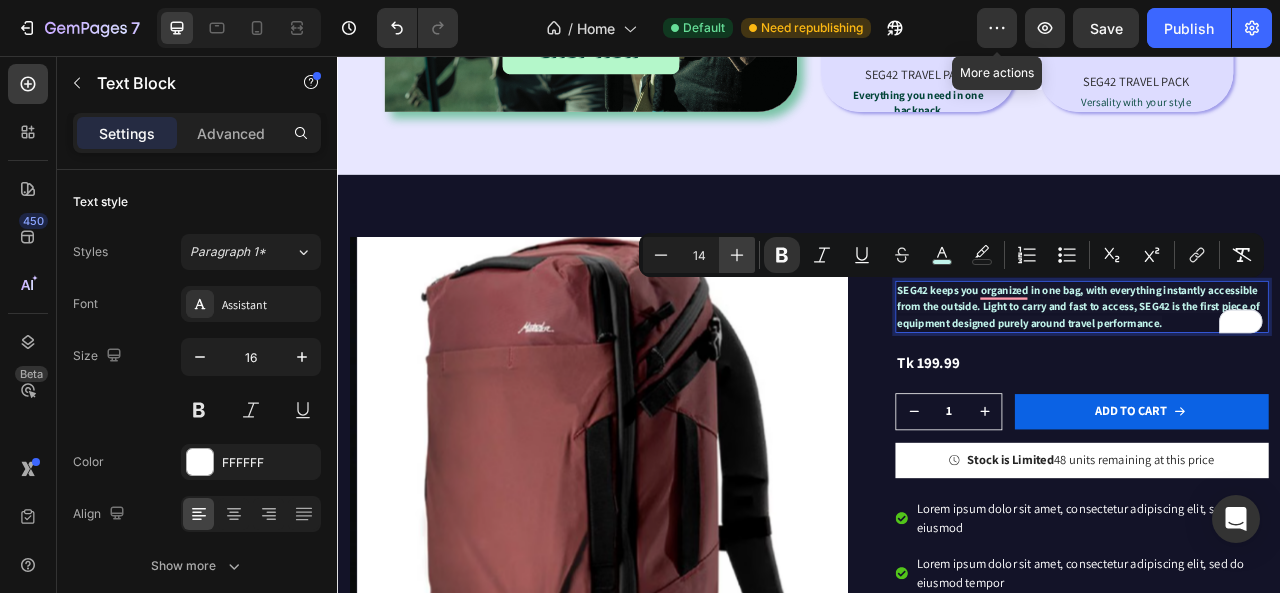 click 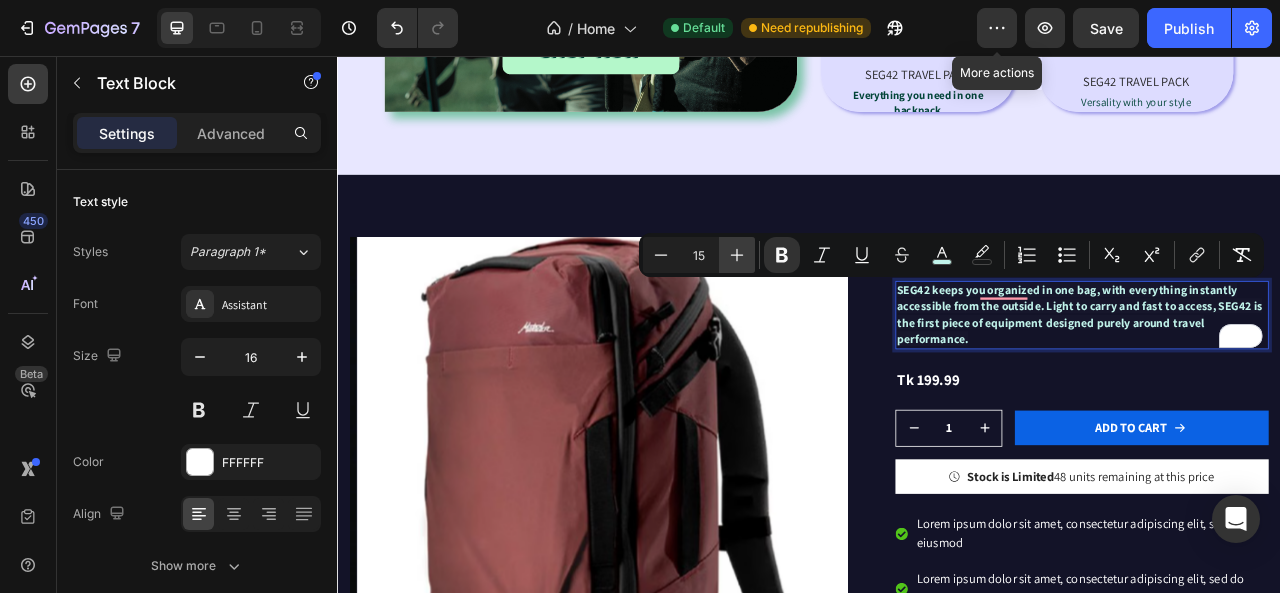 click 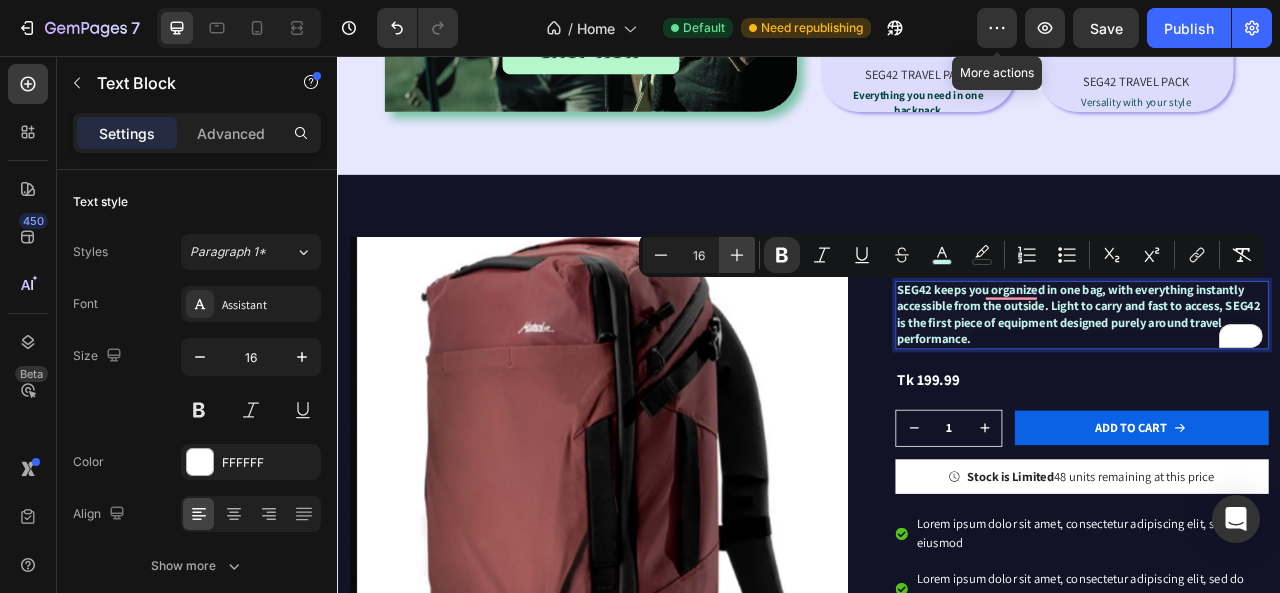 click 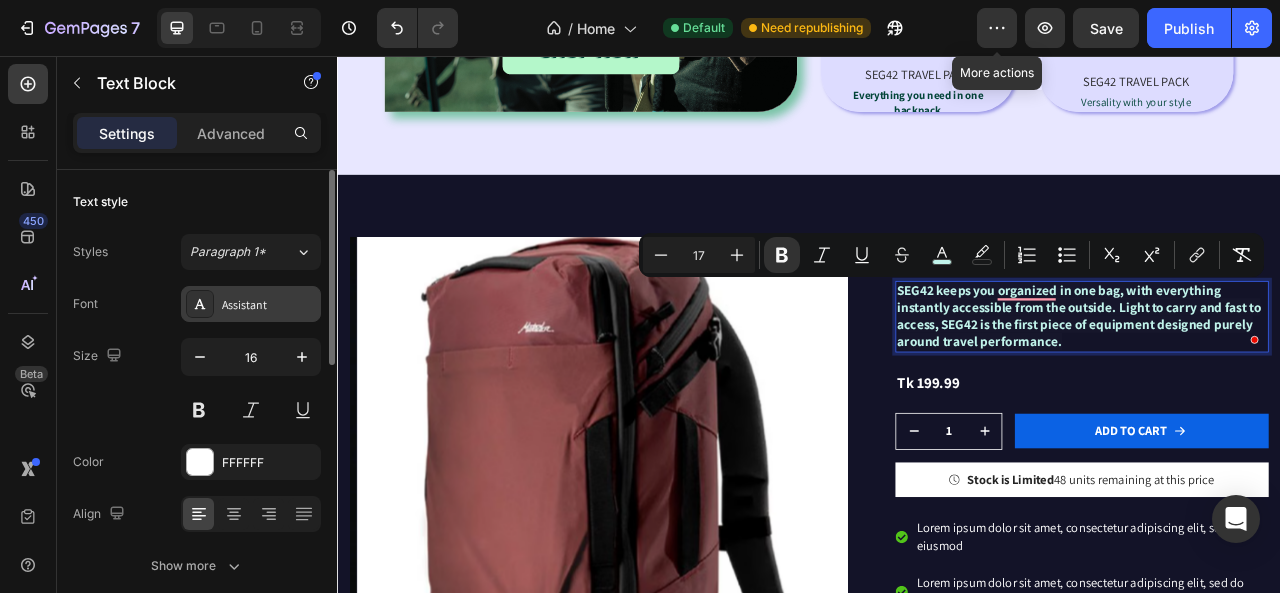 click on "Assistant" at bounding box center (251, 304) 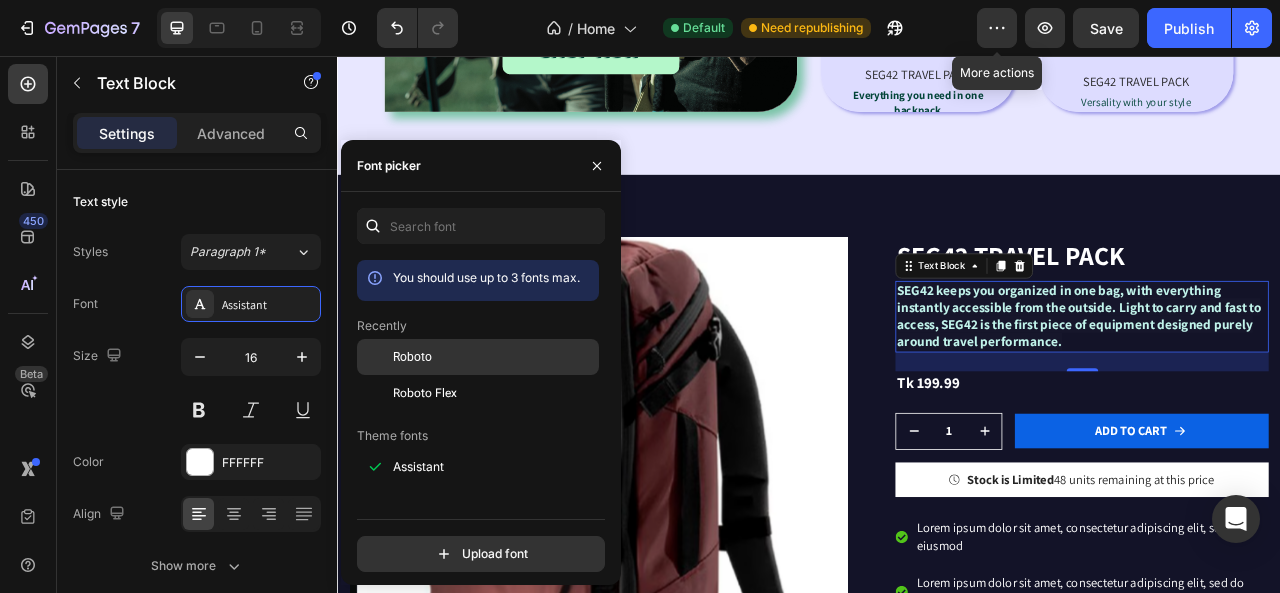 click at bounding box center (375, 357) 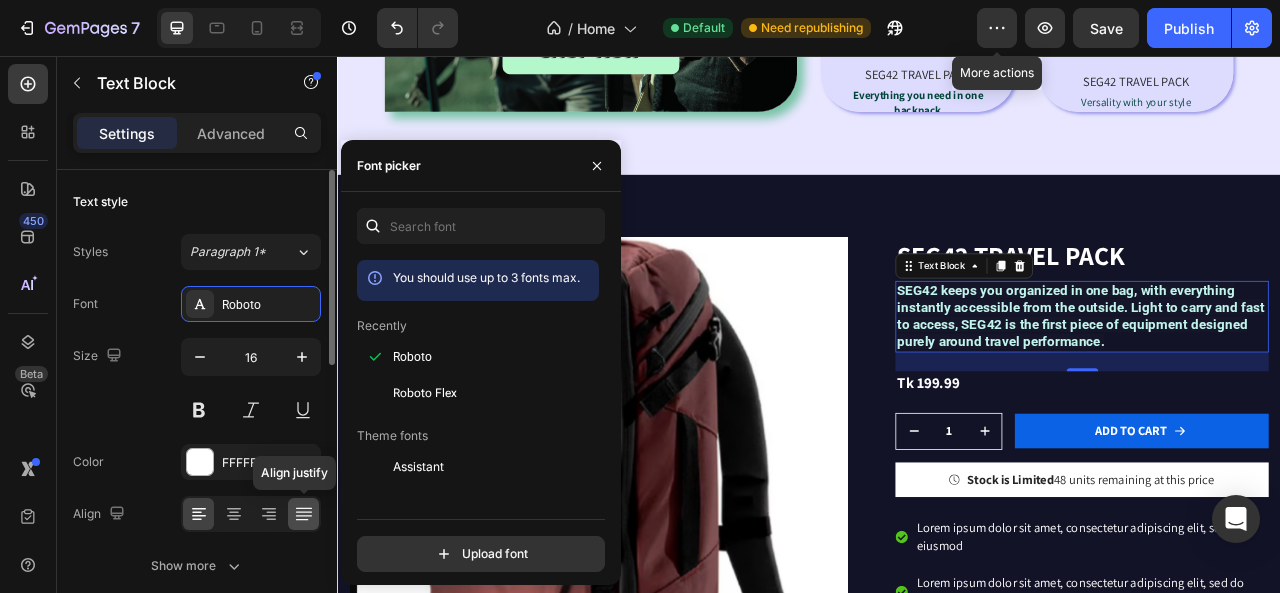 click 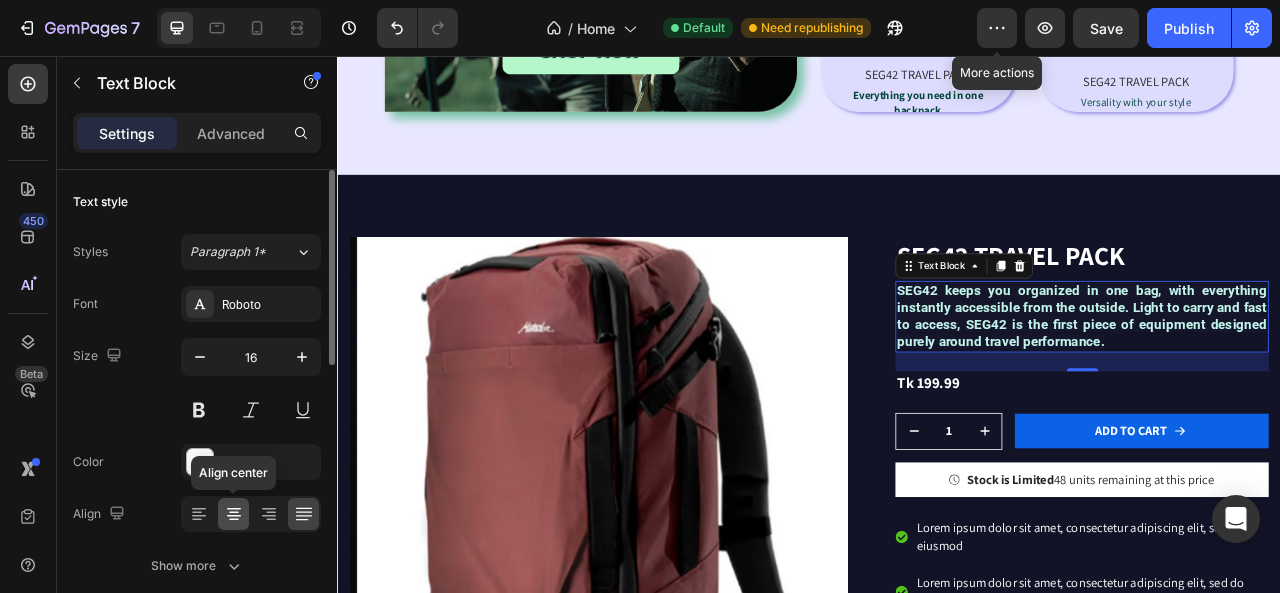 scroll, scrollTop: 100, scrollLeft: 0, axis: vertical 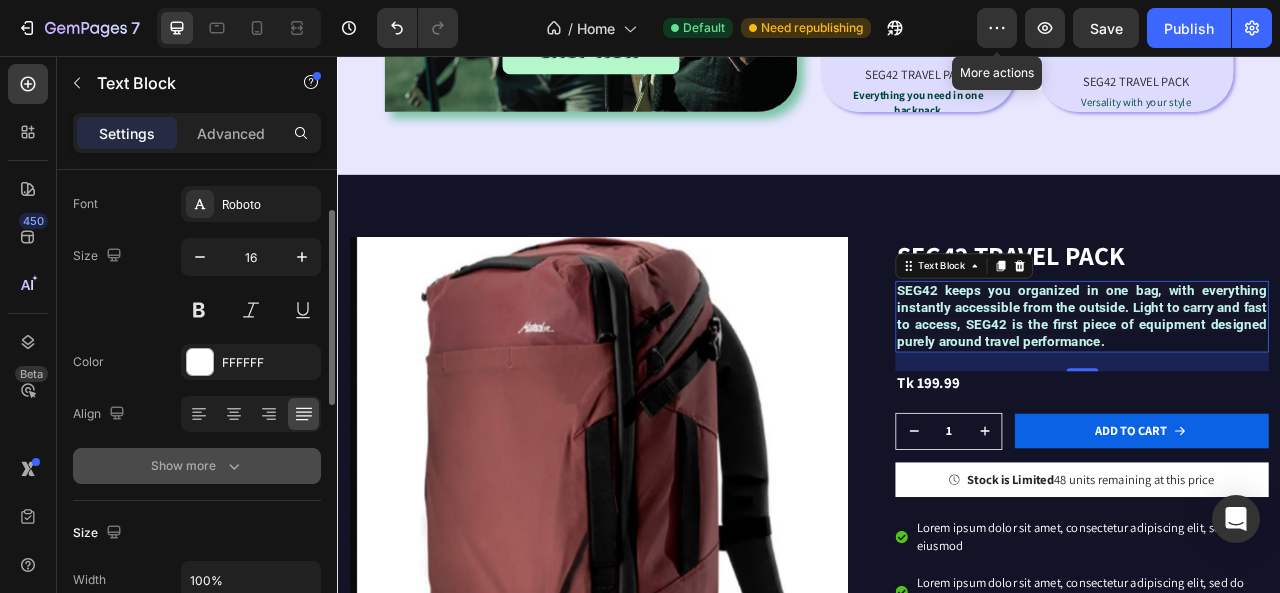 click on "Show more" at bounding box center [197, 466] 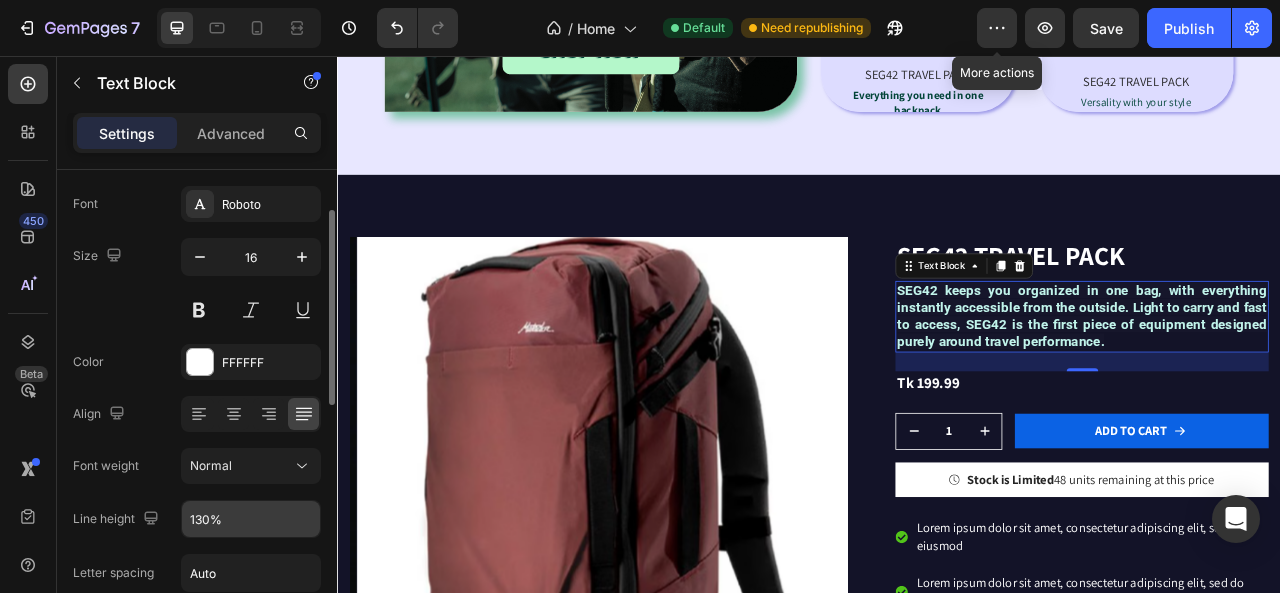 scroll, scrollTop: 200, scrollLeft: 0, axis: vertical 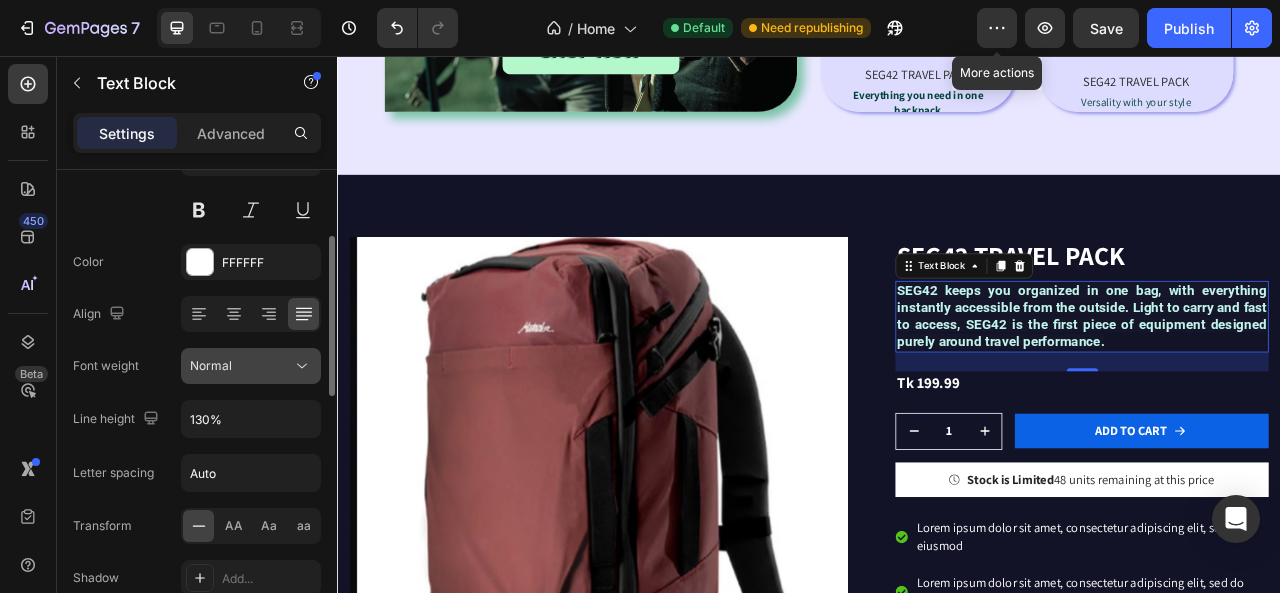 click on "Normal" 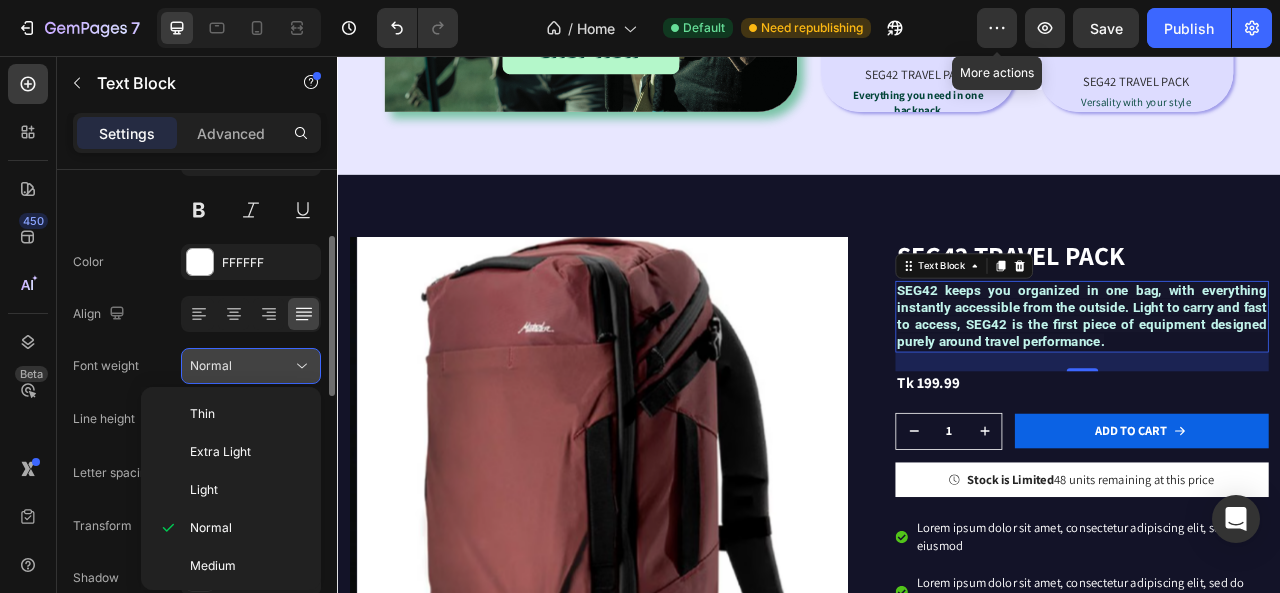 click on "Normal" at bounding box center (241, 366) 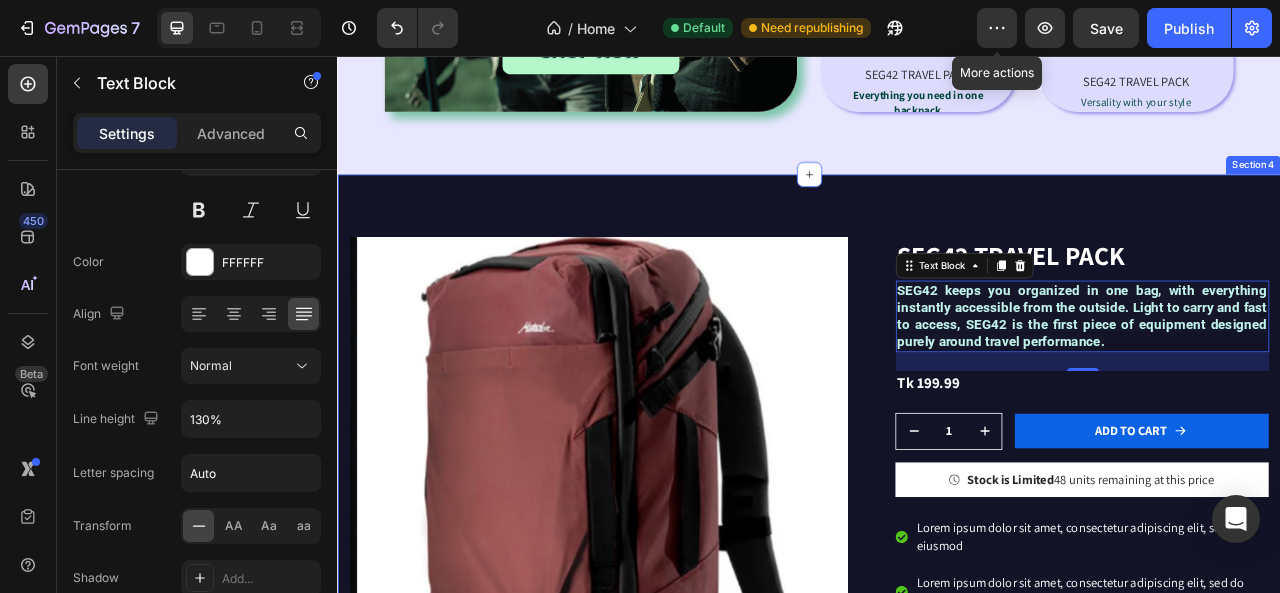 click on "Product Images SEG42 TRAVEL PACK Product Title SEG42 keeps you organized in one bag, with everything instantly accessible from the outside. Light to carry and fast to access, SEG42 is the first piece of equipment designed purely around travel performance. Text Block   24 Tk 199.99 Product Price Product Price Row
1
Product Quantity Row
Add to cart Add to Cart Row
Icon Stock is Limited  48 units remaining at this price Text Block Row Lorem ipsum dolor sit amet, consectetur adipiscing elit, sed do eiusmod Lorem ipsum dolor sit amet, consectetur adipiscing elit, sed do eiusmod tempor Lorem ipsum dolor sit amet, consectetur adipiscing elit, sed do eiusmod tempor Lorem ipsum dolor sit amet, consectetur adipiscing elit, sed do eiusmod tempor Lorem ipsum dolor sit amet, consectetur adipiscing elit, sed do eiusmod tempor Item List Row
It has both a lay-flat clamshell opening and top-loading access.   Product Description Product Section 4" at bounding box center (937, 703) 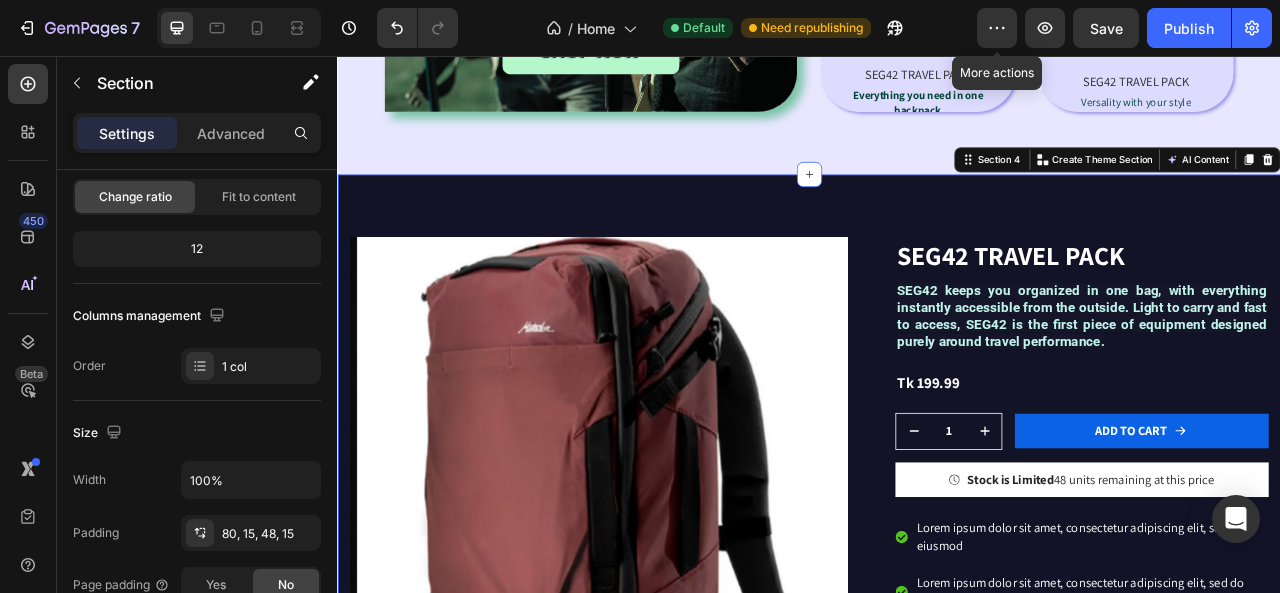 scroll, scrollTop: 0, scrollLeft: 0, axis: both 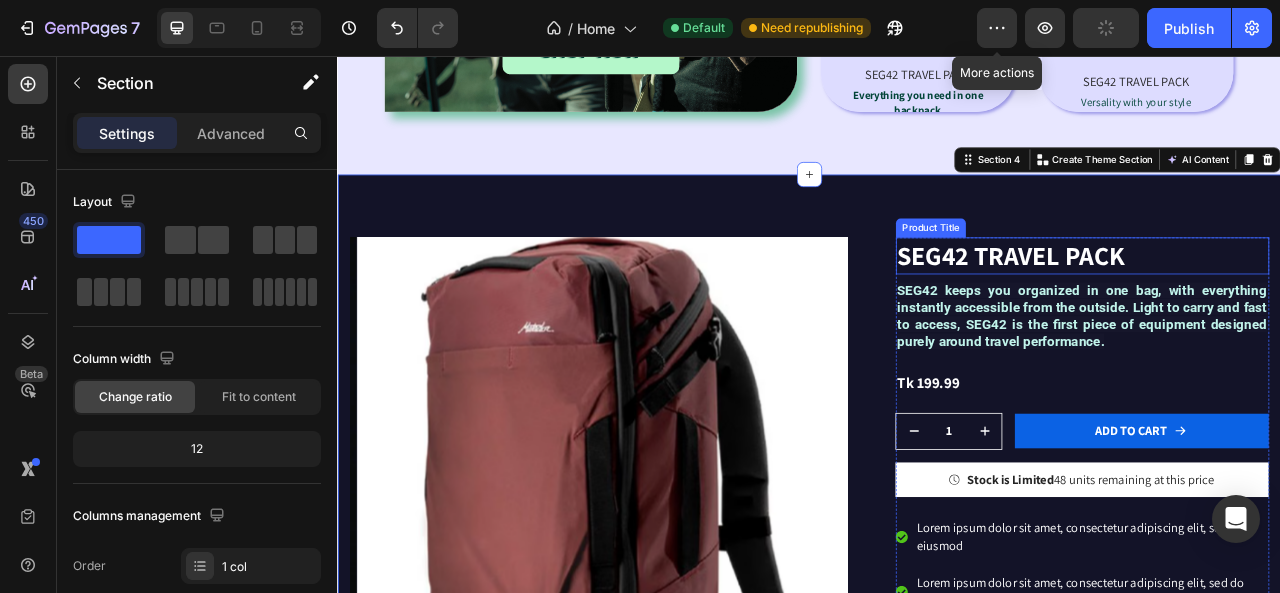 click on "SEG42 TRAVEL PACK" at bounding box center [1284, 310] 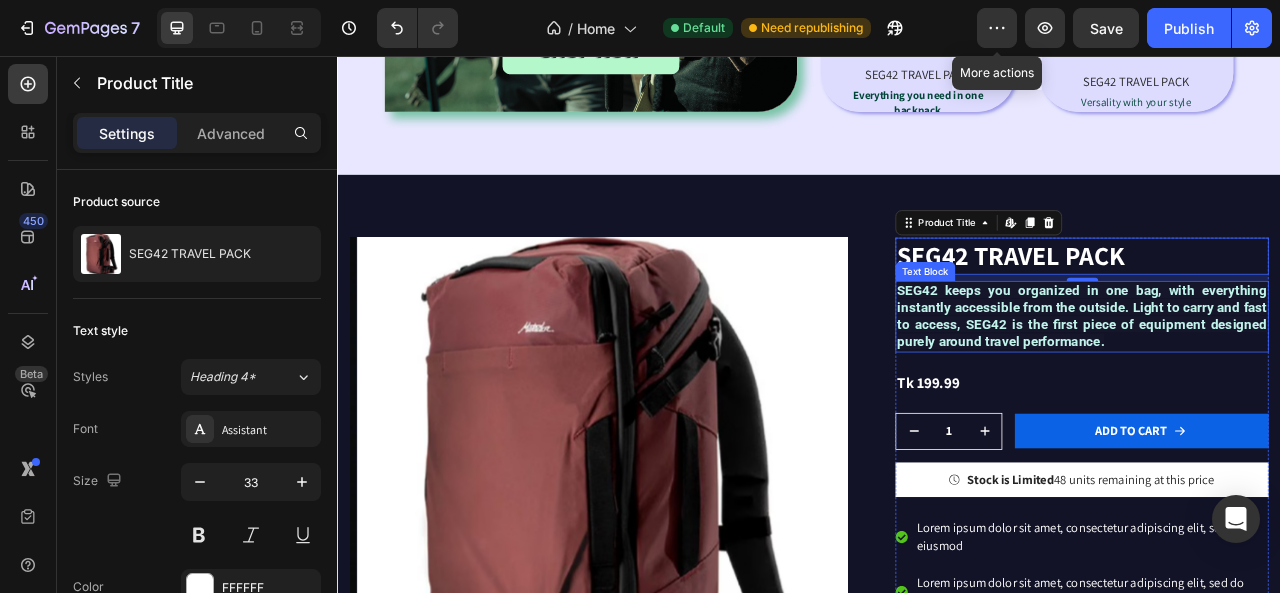 click on "SEG42 keeps you organized in one bag, with everything instantly accessible from the outside. Light to carry and fast to access, SEG42 is the first piece of equipment designed purely around travel performance." at bounding box center [1284, 386] 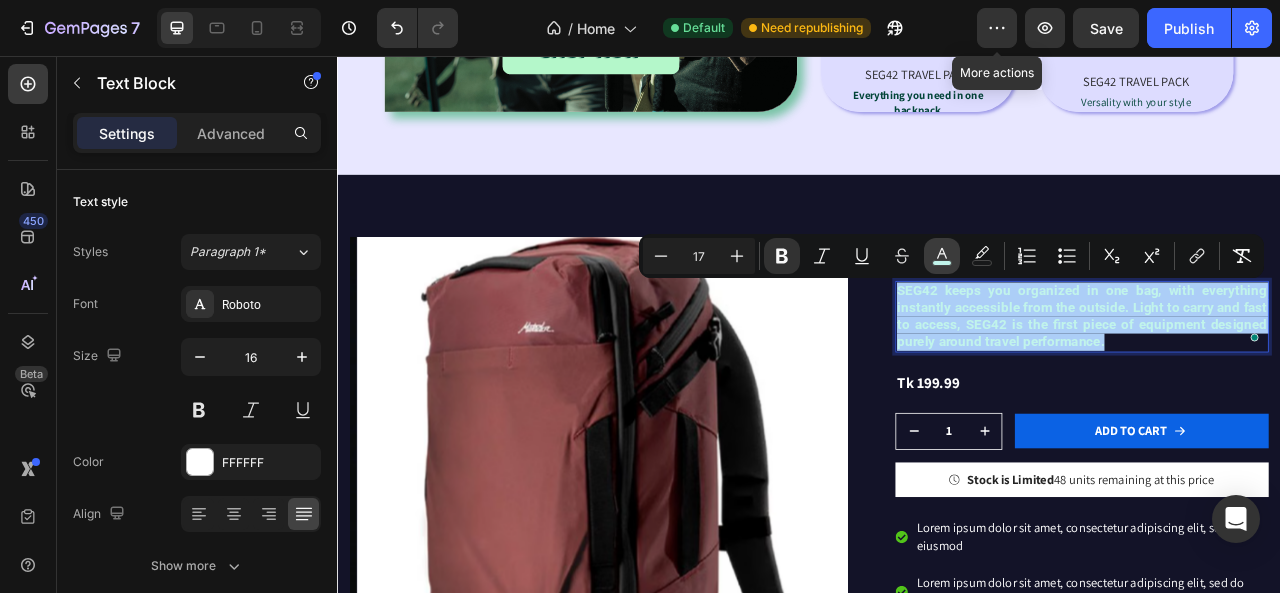 click on "color" at bounding box center [942, 256] 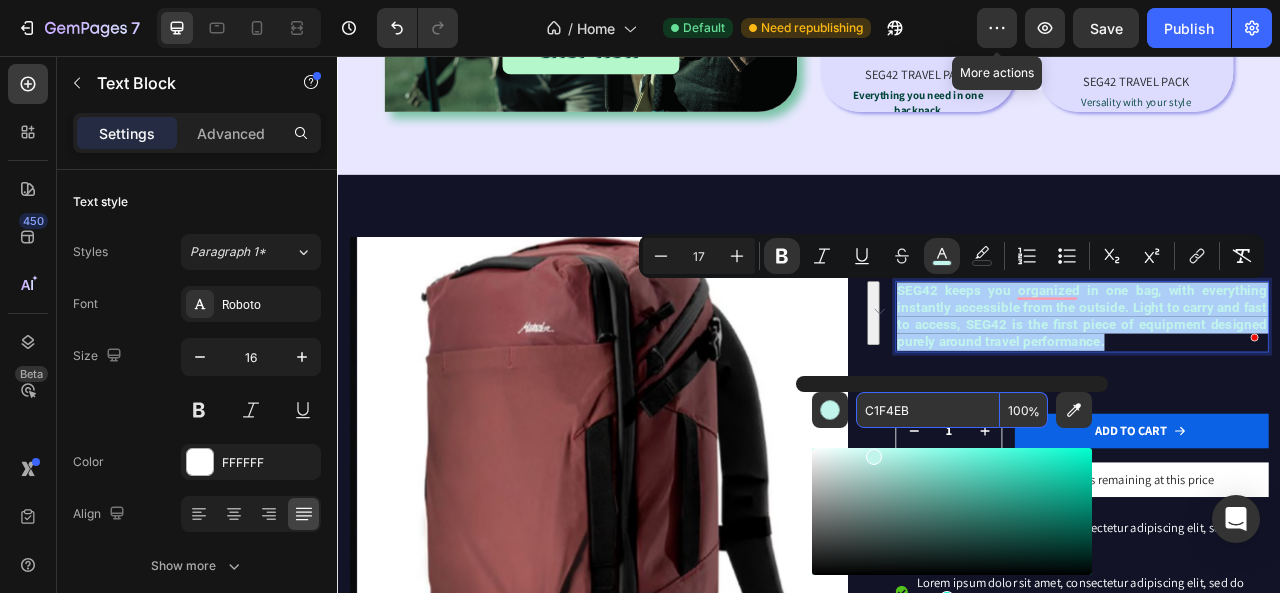 click on "C1F4EB" at bounding box center (928, 410) 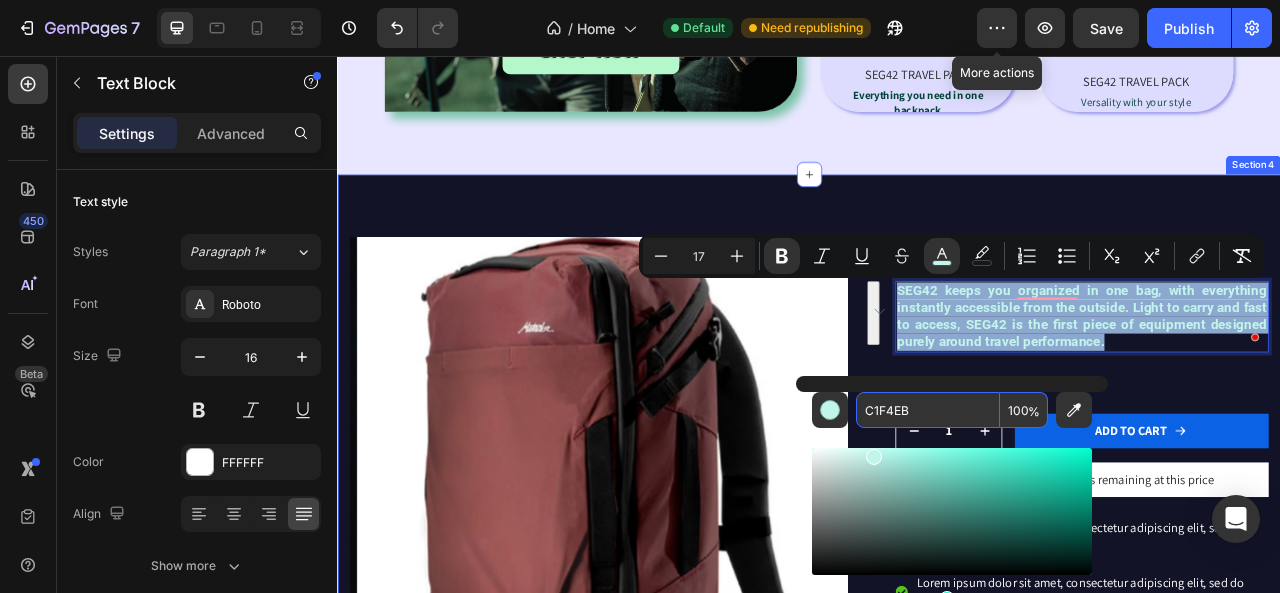 click on "Product Images SEG42 TRAVEL PACK Product Title SEG42 keeps you organized in one bag, with everything instantly accessible from the outside. Light to carry and fast to access, SEG42 is the first piece of equipment designed purely around travel performance. Text Block   24 Tk 199.99 Product Price Product Price Row
1
Product Quantity Row
Add to cart Add to Cart Row
Icon Stock is Limited  48 units remaining at this price Text Block Row Lorem ipsum dolor sit amet, consectetur adipiscing elit, sed do eiusmod Lorem ipsum dolor sit amet, consectetur adipiscing elit, sed do eiusmod tempor Lorem ipsum dolor sit amet, consectetur adipiscing elit, sed do eiusmod tempor Lorem ipsum dolor sit amet, consectetur adipiscing elit, sed do eiusmod tempor Lorem ipsum dolor sit amet, consectetur adipiscing elit, sed do eiusmod tempor Item List Row
It has both a lay-flat clamshell opening and top-loading access.   Product Description Product Section 4" at bounding box center (937, 703) 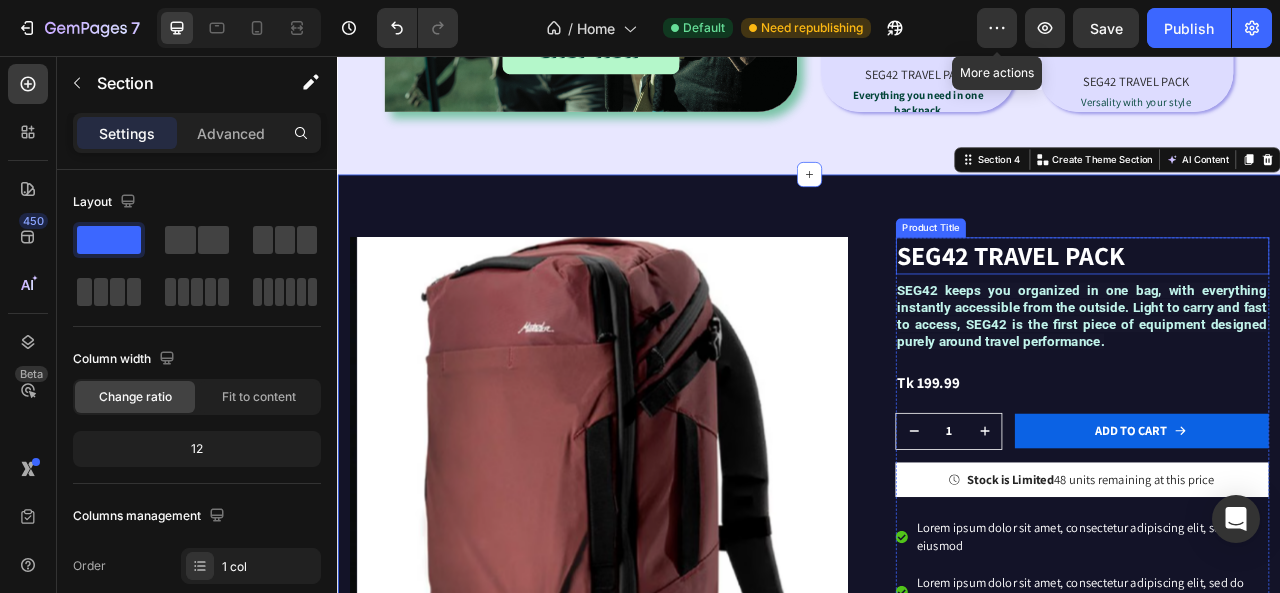 click on "SEG42 TRAVEL PACK" at bounding box center [1284, 310] 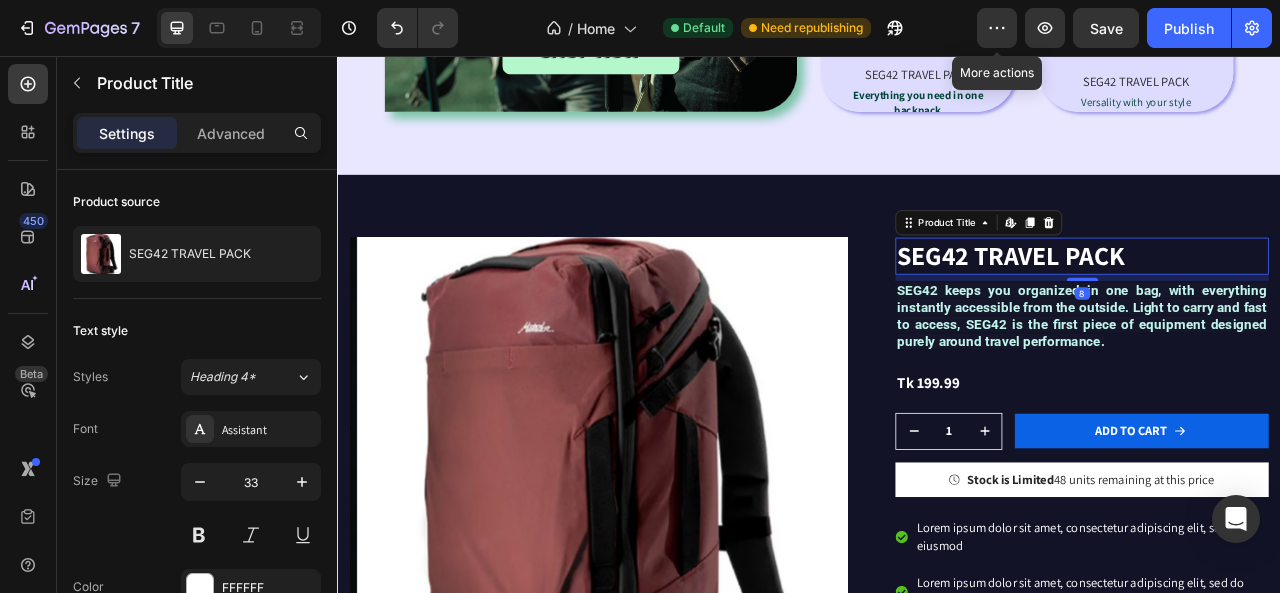 click on "SEG42 TRAVEL PACK" at bounding box center (1284, 310) 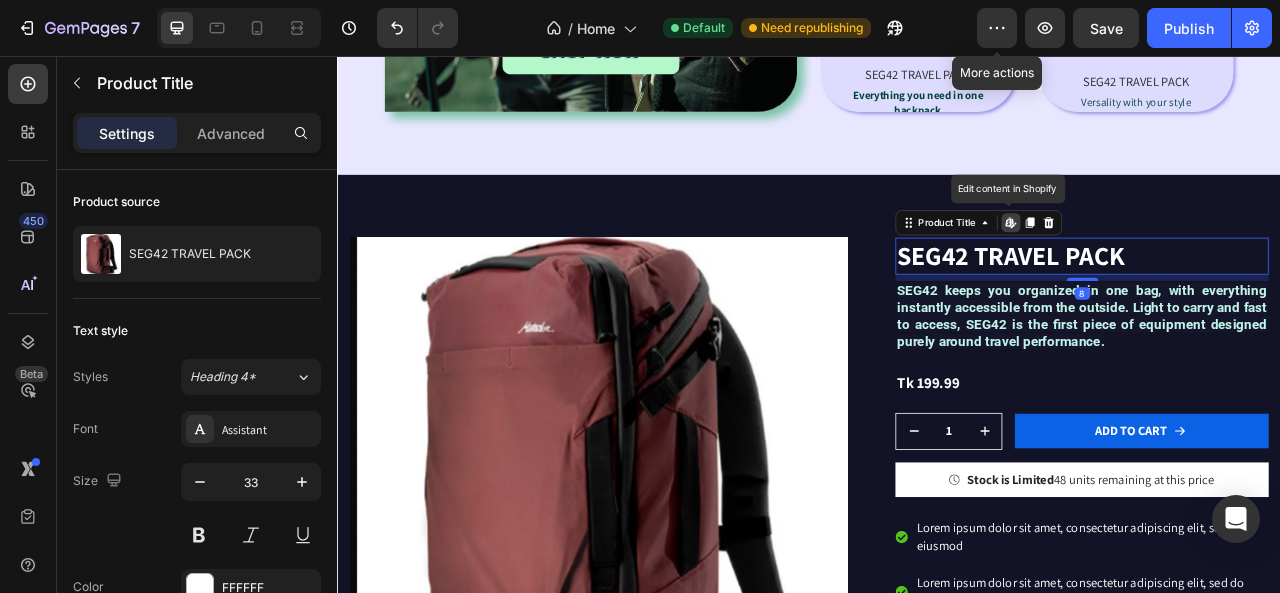 click on "SEG42 TRAVEL PACK" at bounding box center [1284, 310] 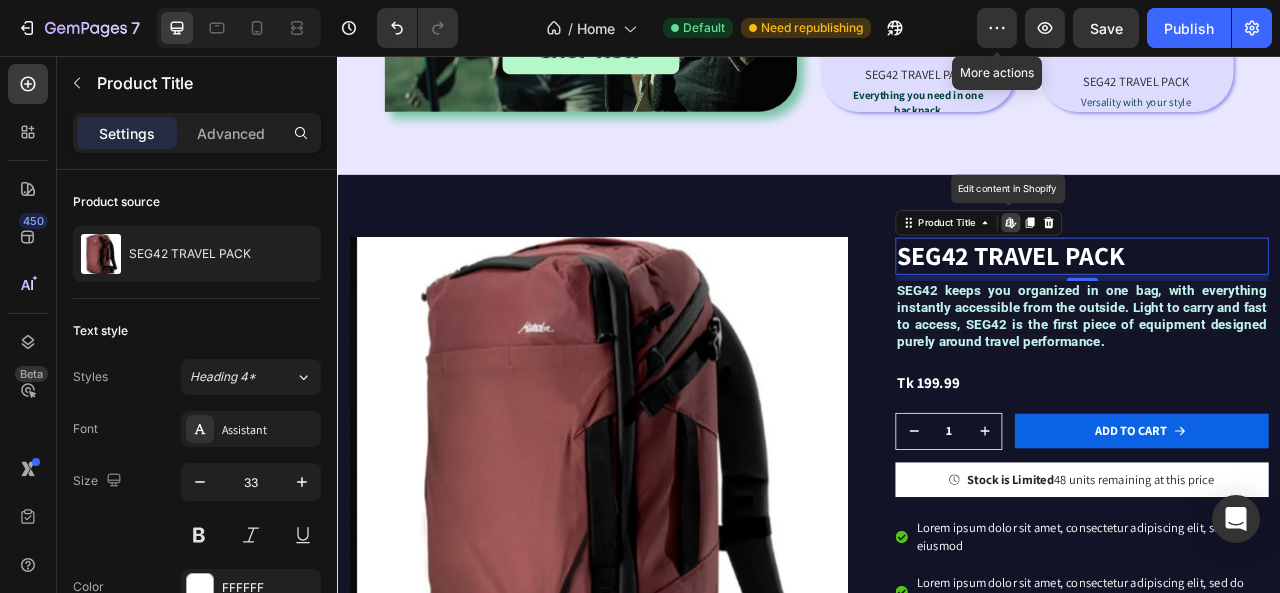 click on "SEG42 TRAVEL PACK" at bounding box center (1284, 310) 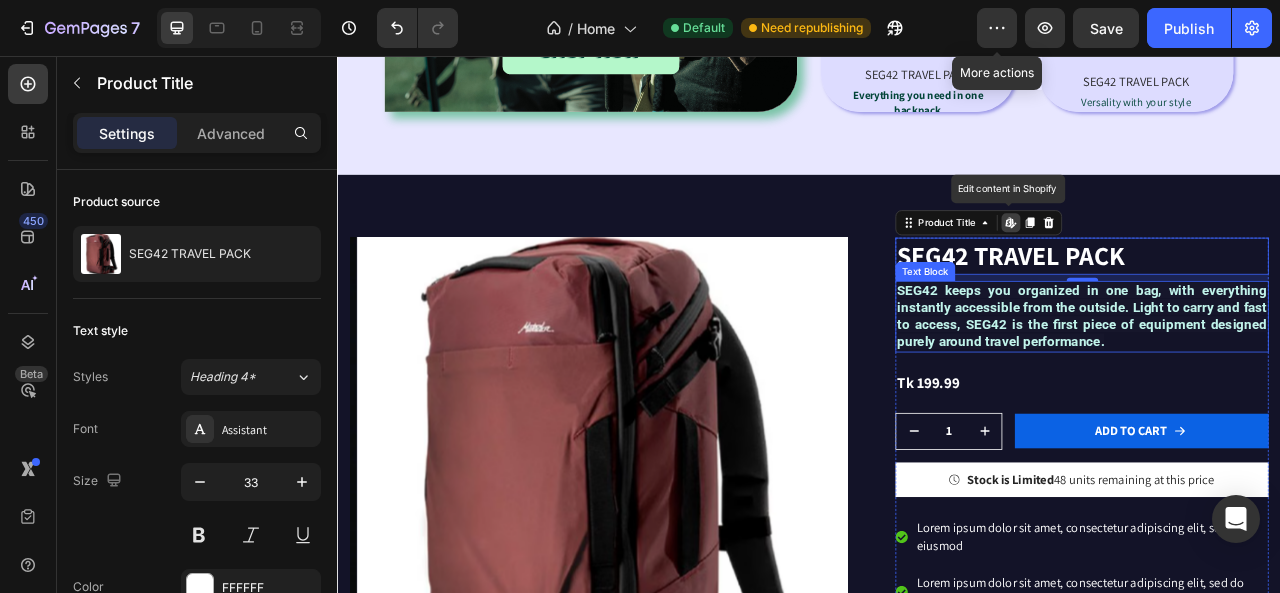 click on "SEG42 TRAVEL PACK Product Title   Edit content in Shopify 8 SEG42 keeps you organized in one bag, with everything instantly accessible from the outside. Light to carry and fast to access, SEG42 is the first piece of equipment designed purely around travel performance. Text Block Tk 199.99 Product Price Product Price Row
1
Product Quantity Row
Add to cart Add to Cart Row
Icon Stock is Limited  48 units remaining at this price Text Block Row Lorem ipsum dolor sit amet, consectetur adipiscing elit, sed do eiusmod Lorem ipsum dolor sit amet, consectetur adipiscing elit, sed do eiusmod tempor Lorem ipsum dolor sit amet, consectetur adipiscing elit, sed do eiusmod tempor Lorem ipsum dolor sit amet, consectetur adipiscing elit, sed do eiusmod tempor Lorem ipsum dolor sit amet, consectetur adipiscing elit, sed do eiusmod tempor Item List" at bounding box center (1284, 631) 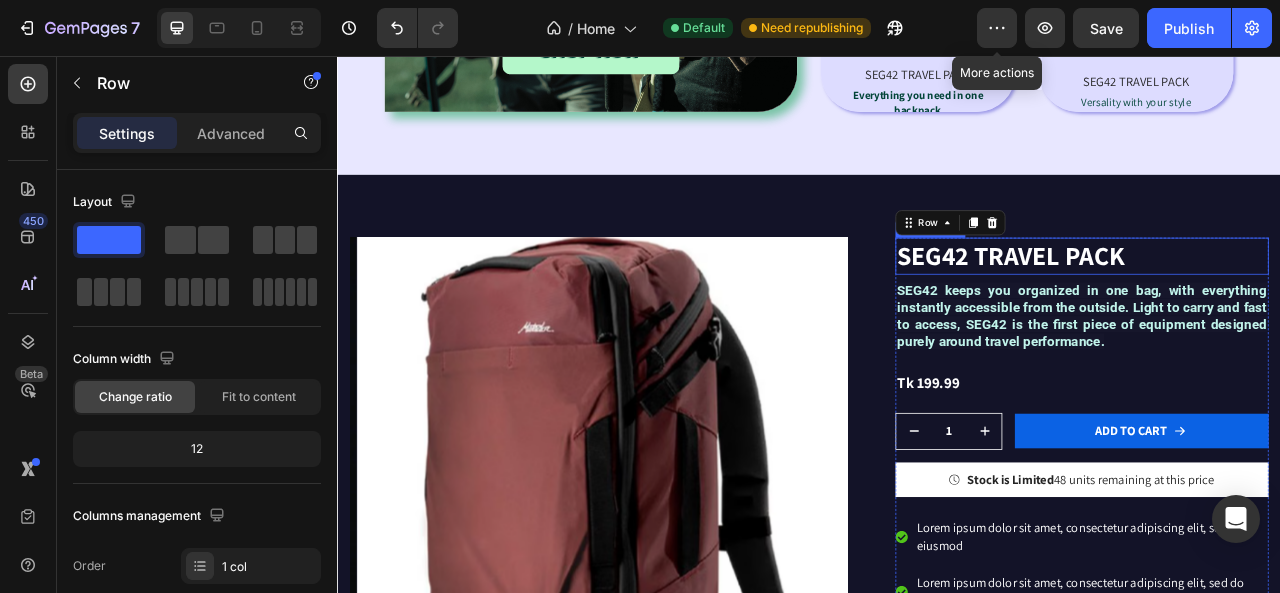 click on "SEG42 TRAVEL PACK" at bounding box center [1284, 310] 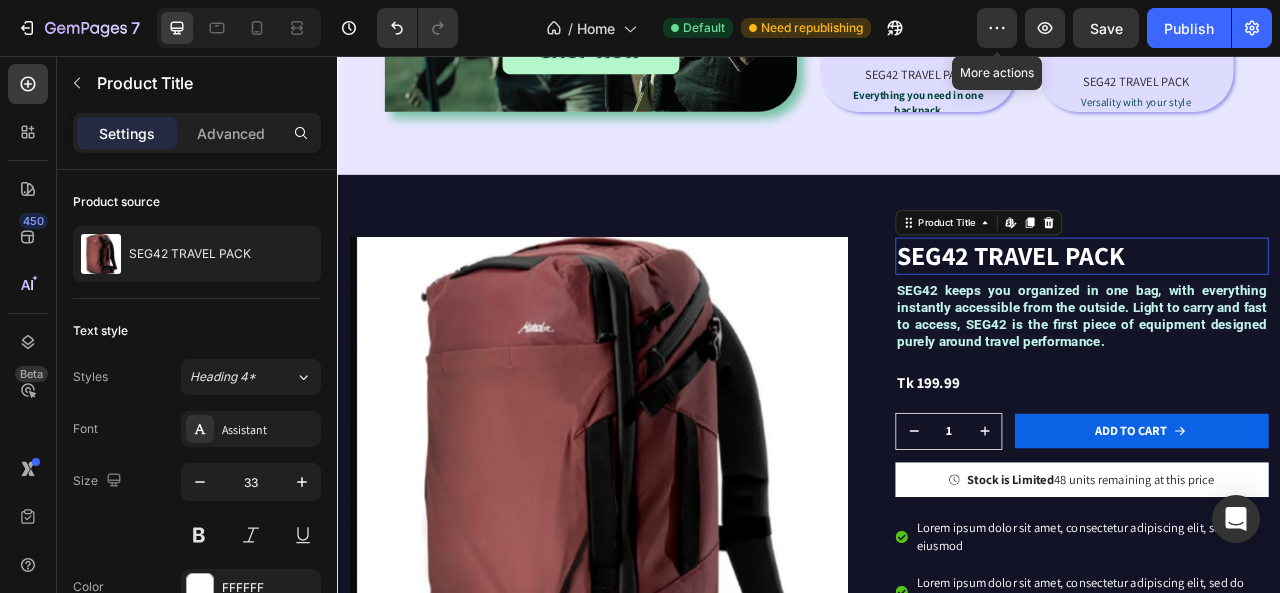 click on "SEG42 TRAVEL PACK" at bounding box center [1284, 310] 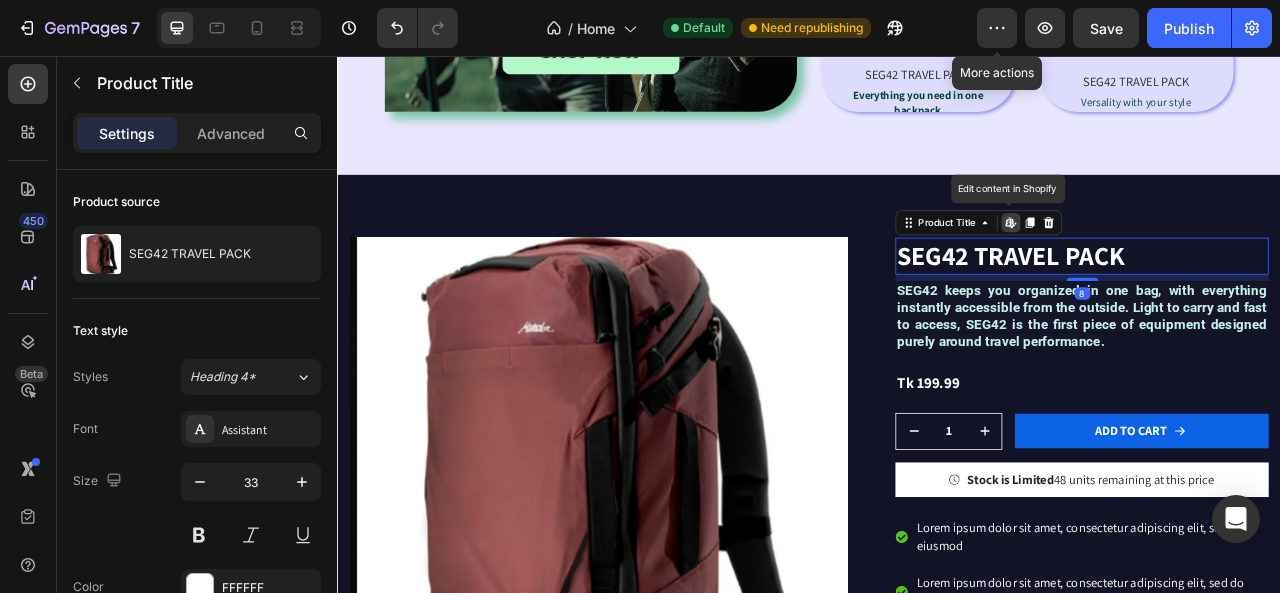 click on "SEG42 TRAVEL PACK" at bounding box center [1284, 310] 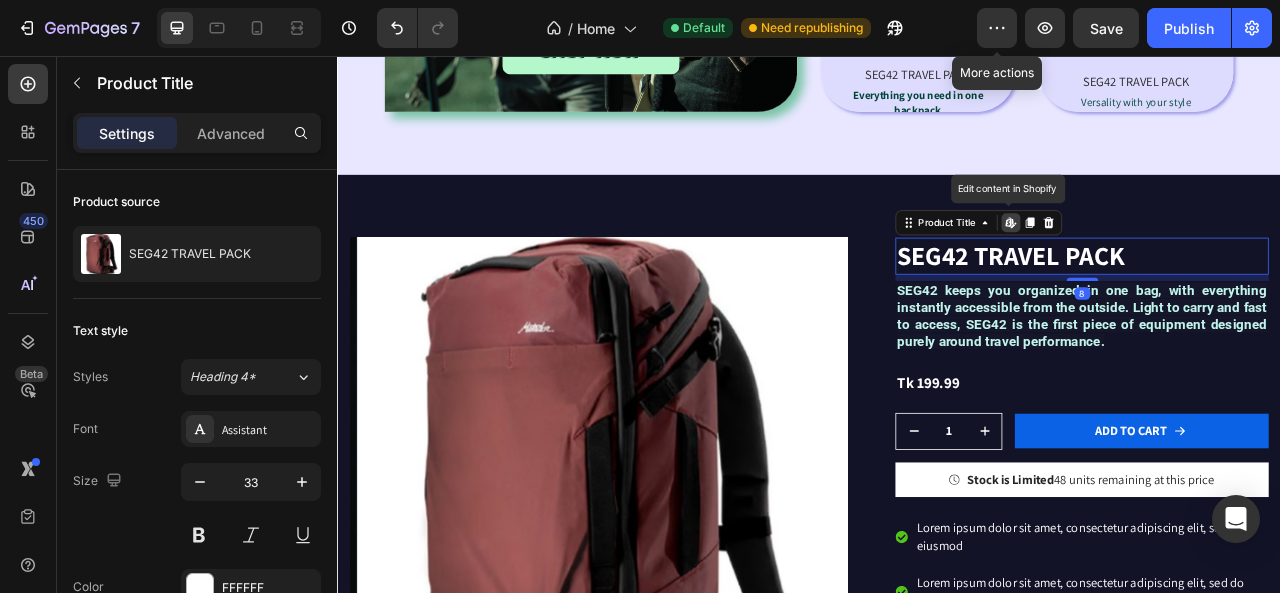 click on "SEG42 TRAVEL PACK" at bounding box center (1284, 310) 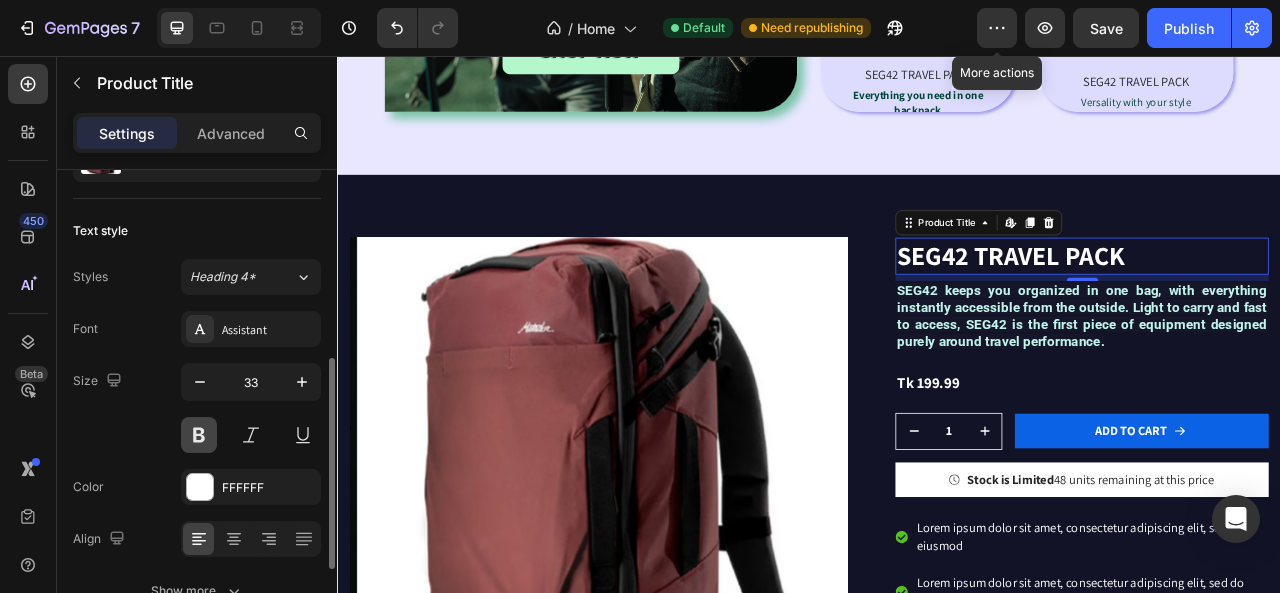 scroll, scrollTop: 200, scrollLeft: 0, axis: vertical 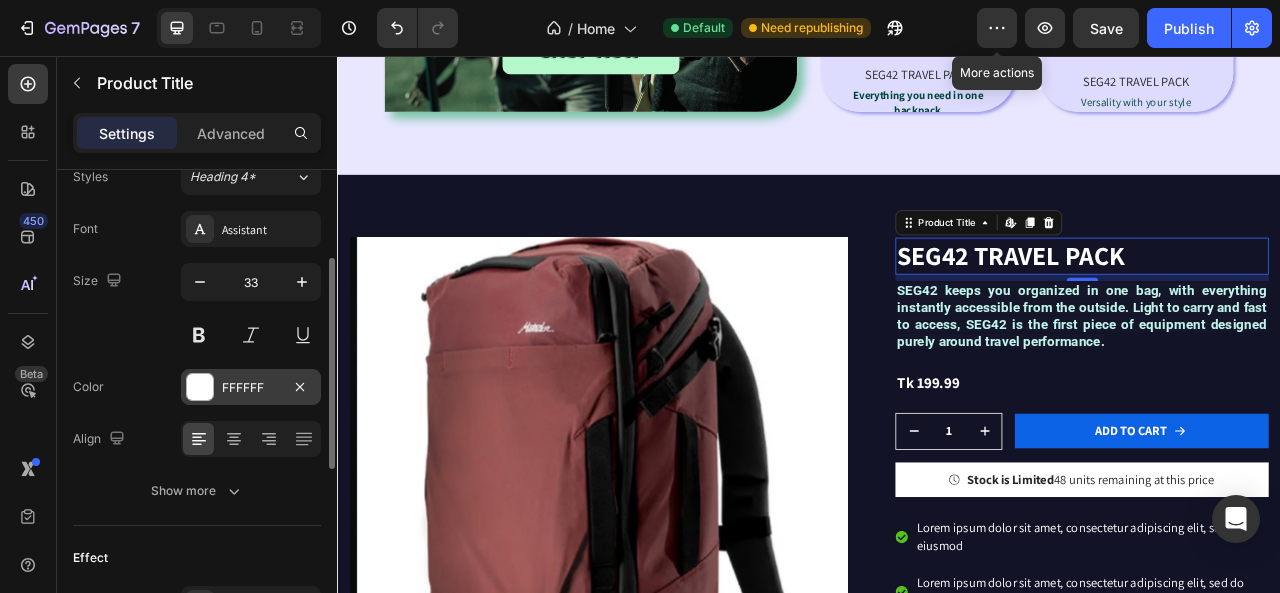 click at bounding box center (200, 387) 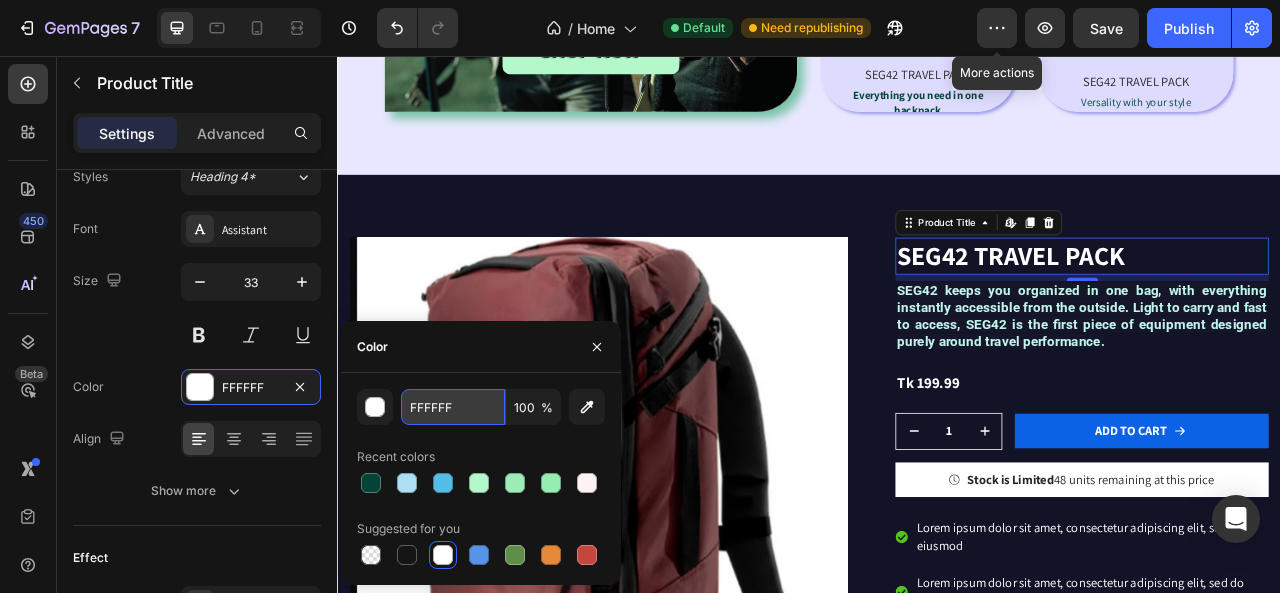 click on "FFFFFF" at bounding box center [453, 407] 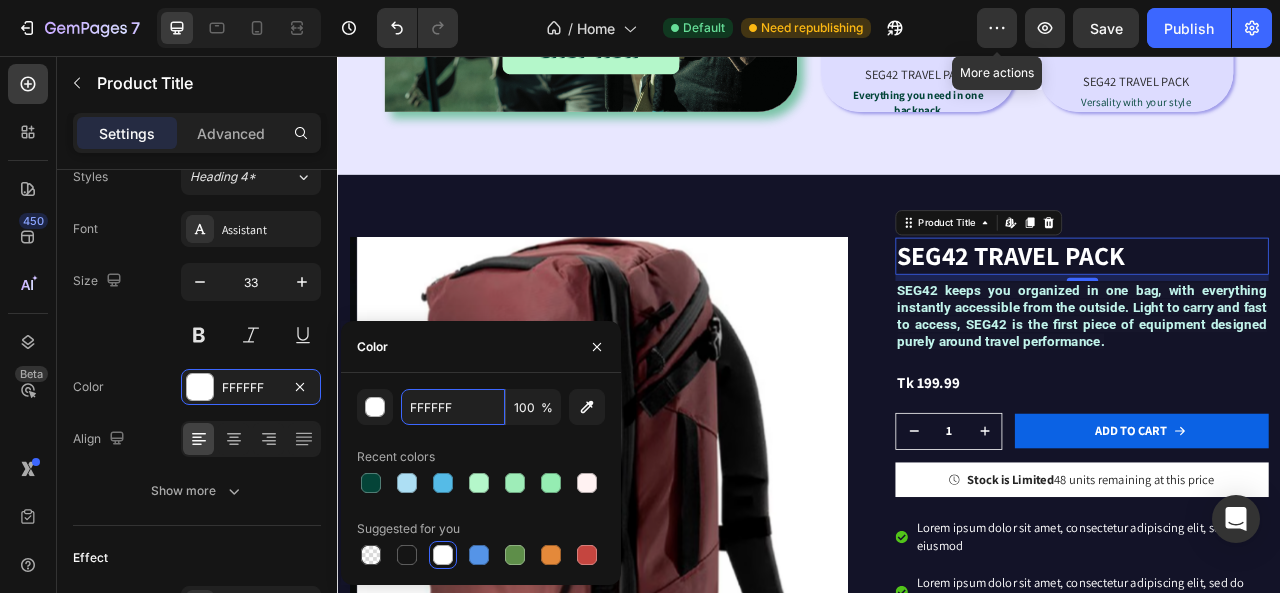 type on "C1F4EB" 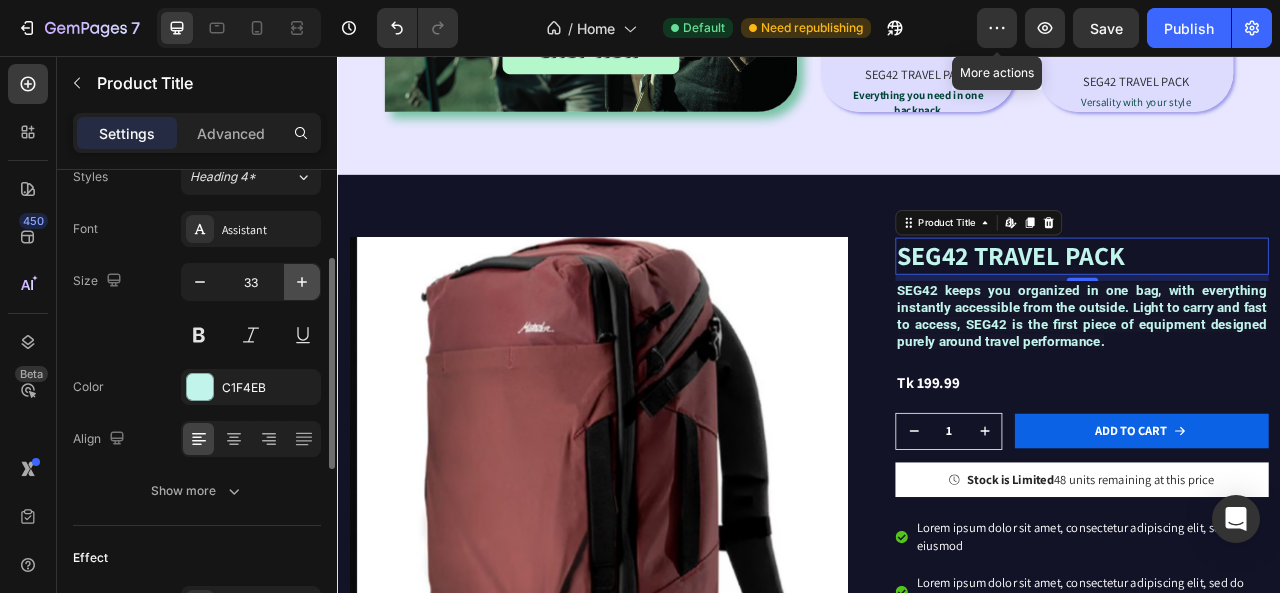 click 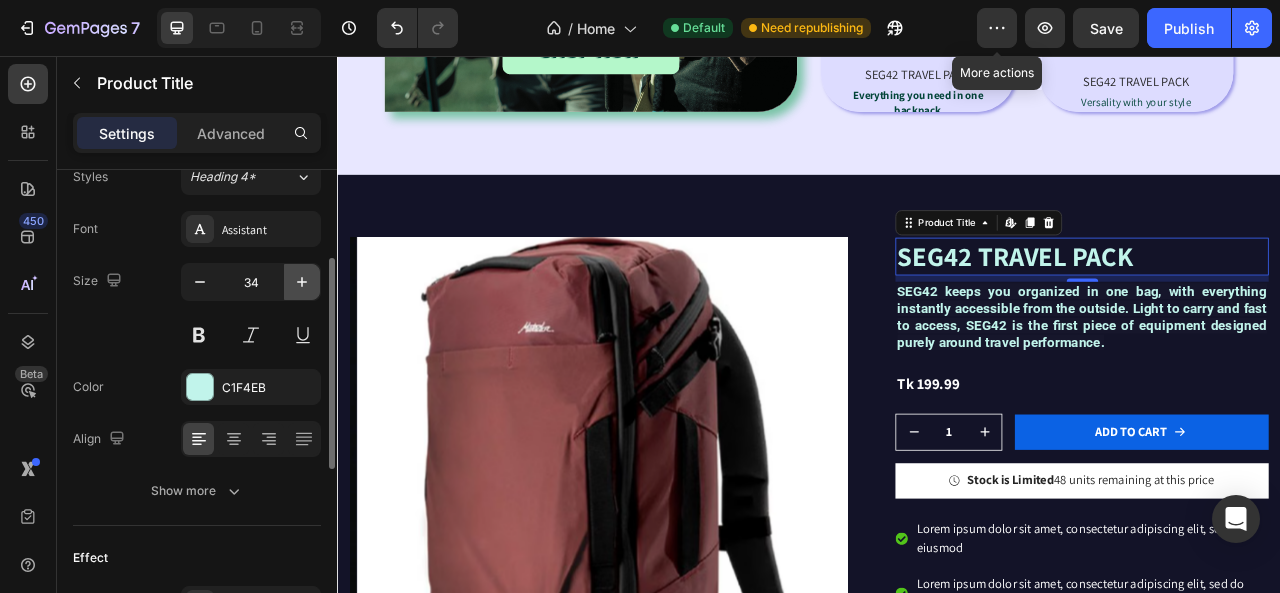 click 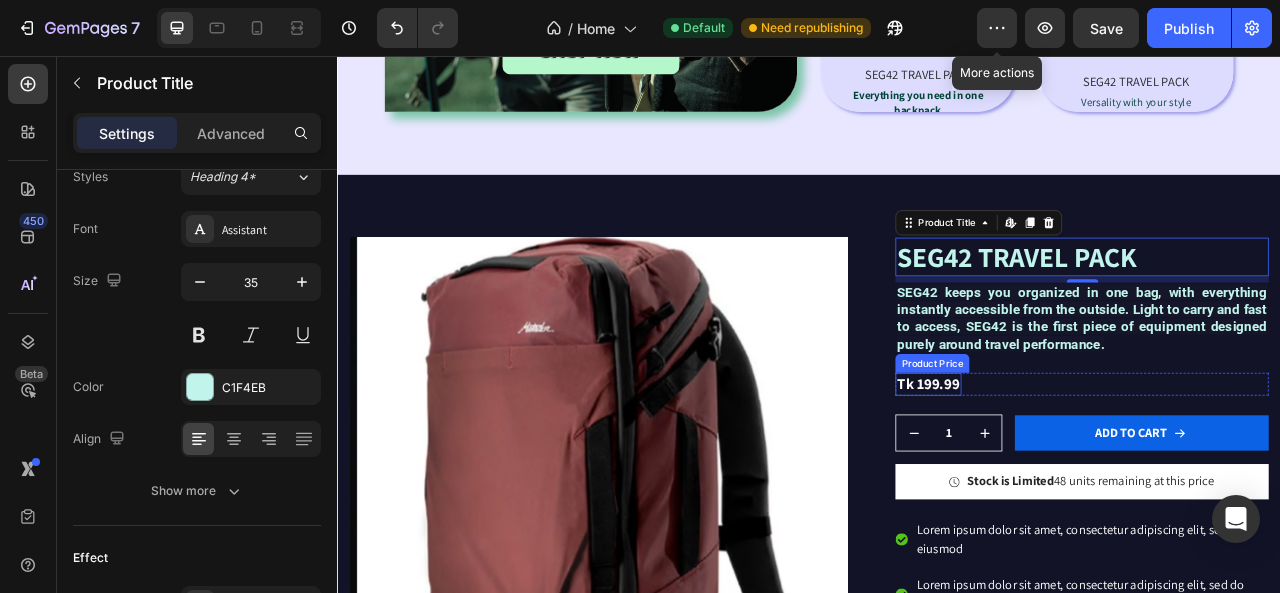 click on "Tk 199.99" at bounding box center (1089, 473) 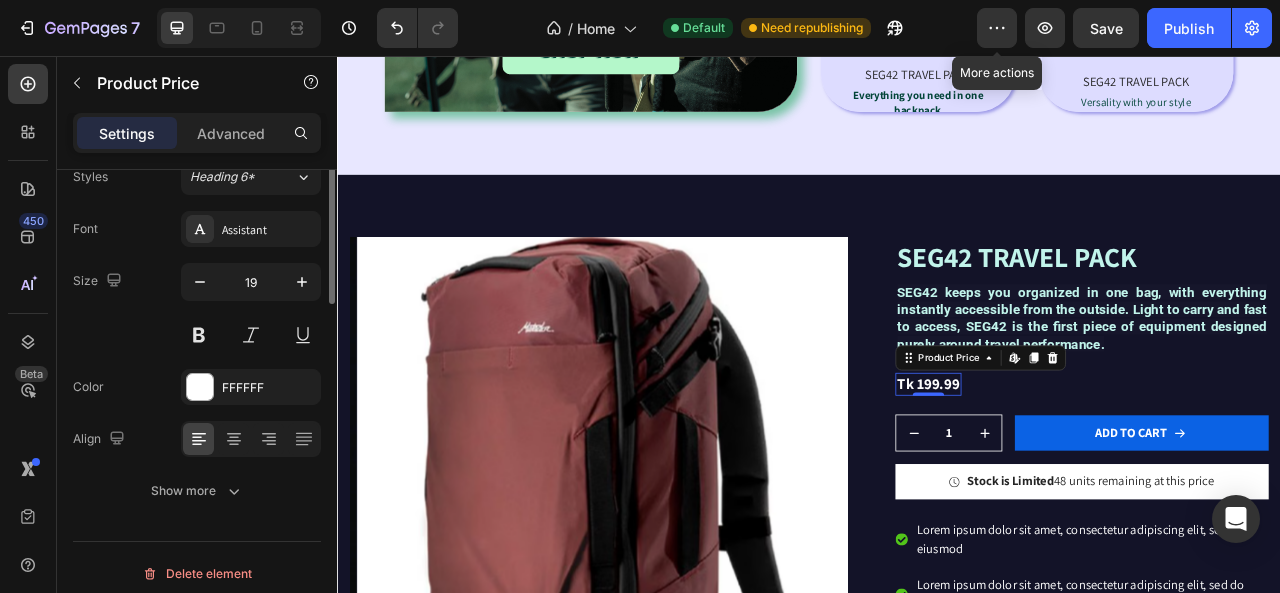 scroll, scrollTop: 0, scrollLeft: 0, axis: both 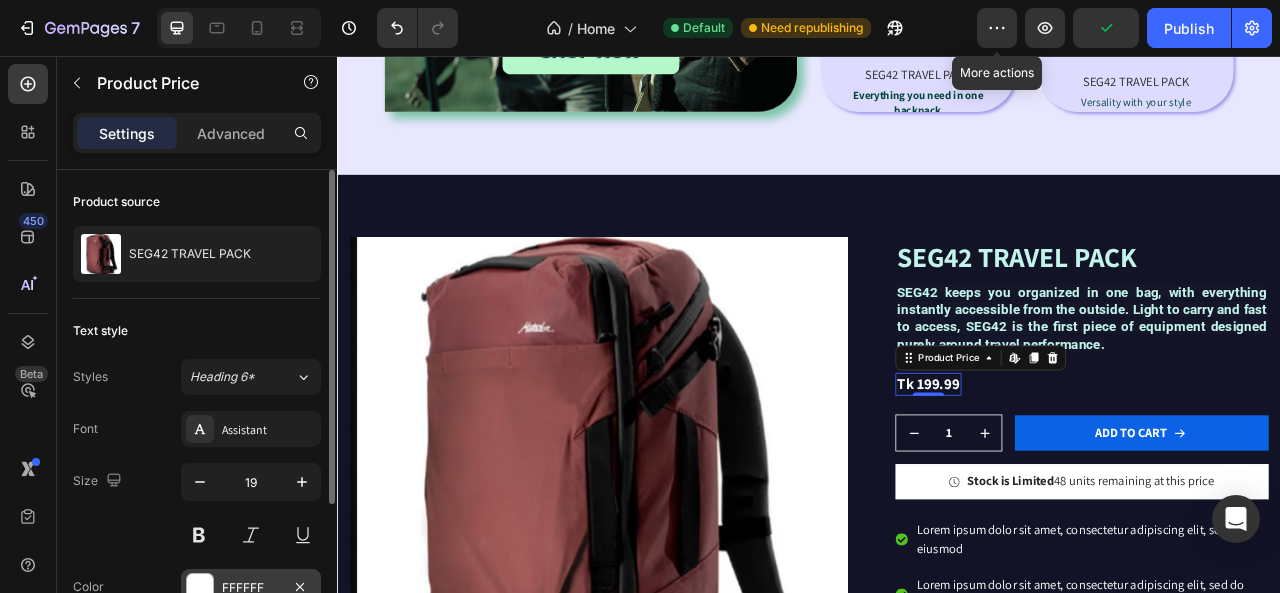 click at bounding box center (200, 587) 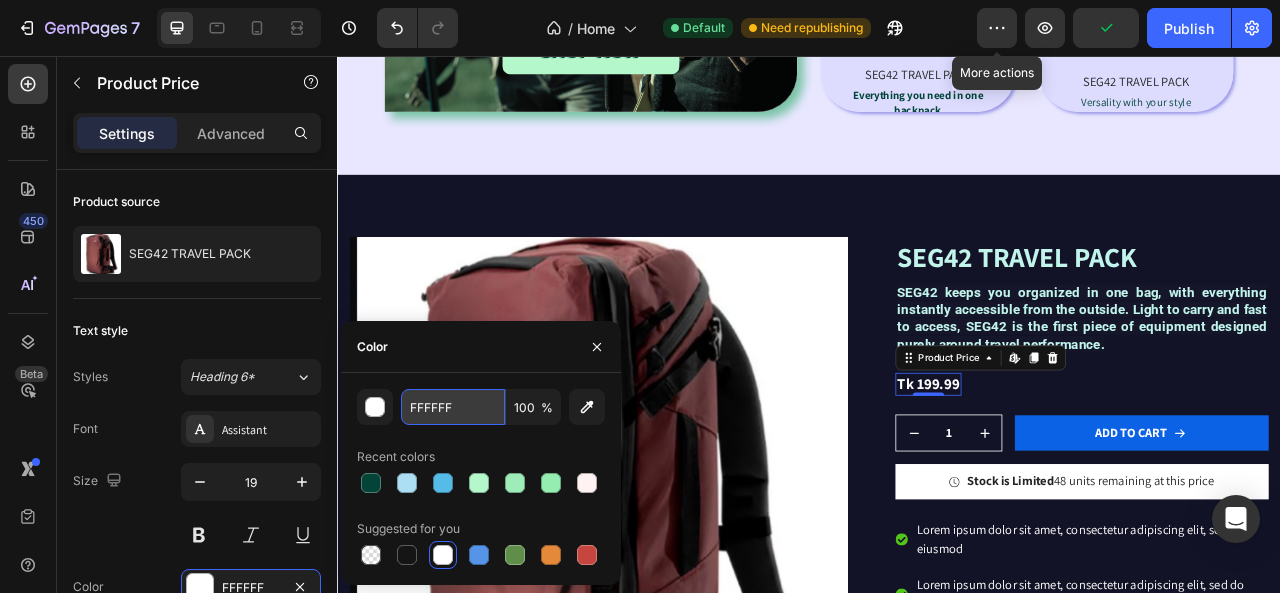 click on "FFFFFF" at bounding box center (453, 407) 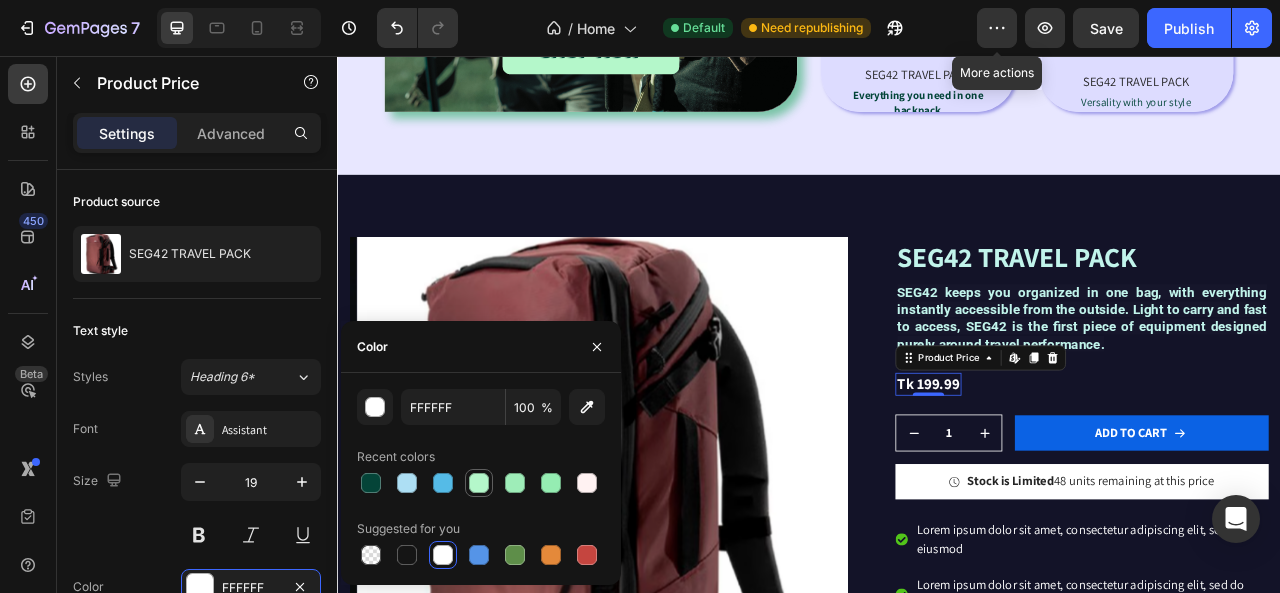 click at bounding box center [479, 483] 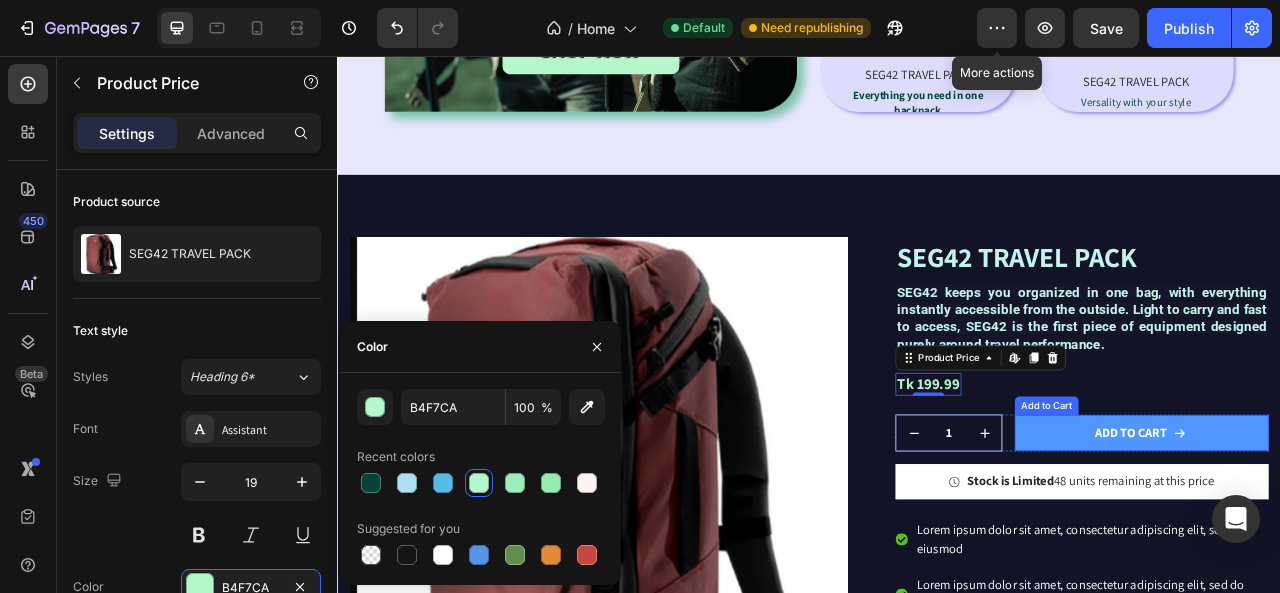 click on "Add to cart" at bounding box center (1360, 535) 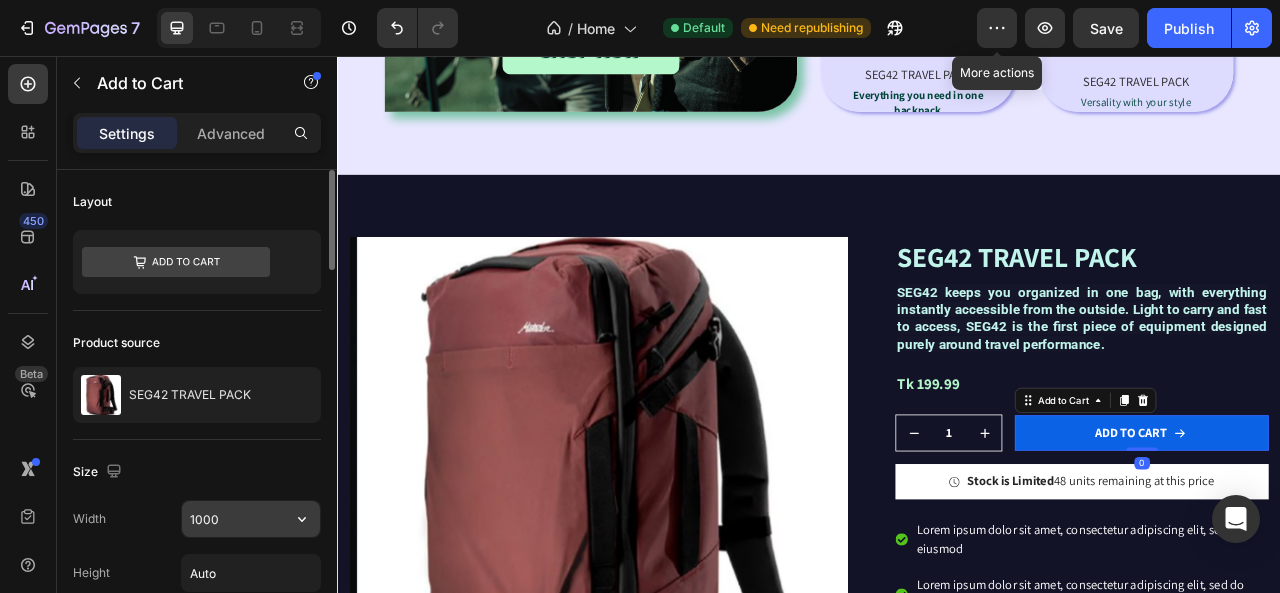 scroll, scrollTop: 200, scrollLeft: 0, axis: vertical 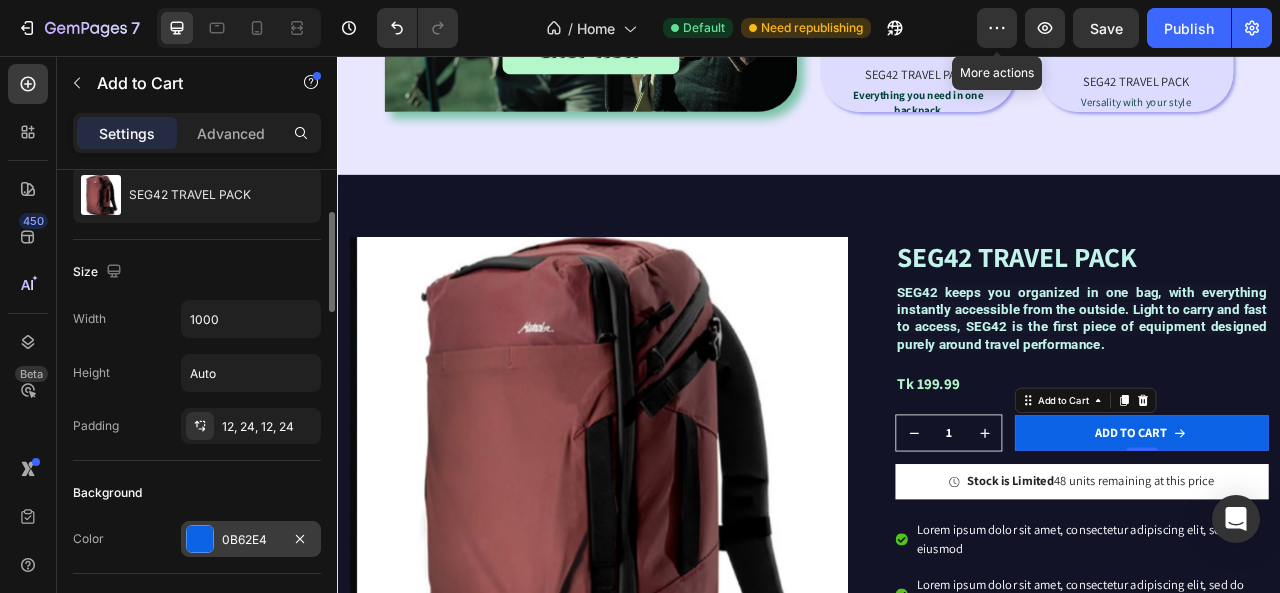 click at bounding box center [200, 539] 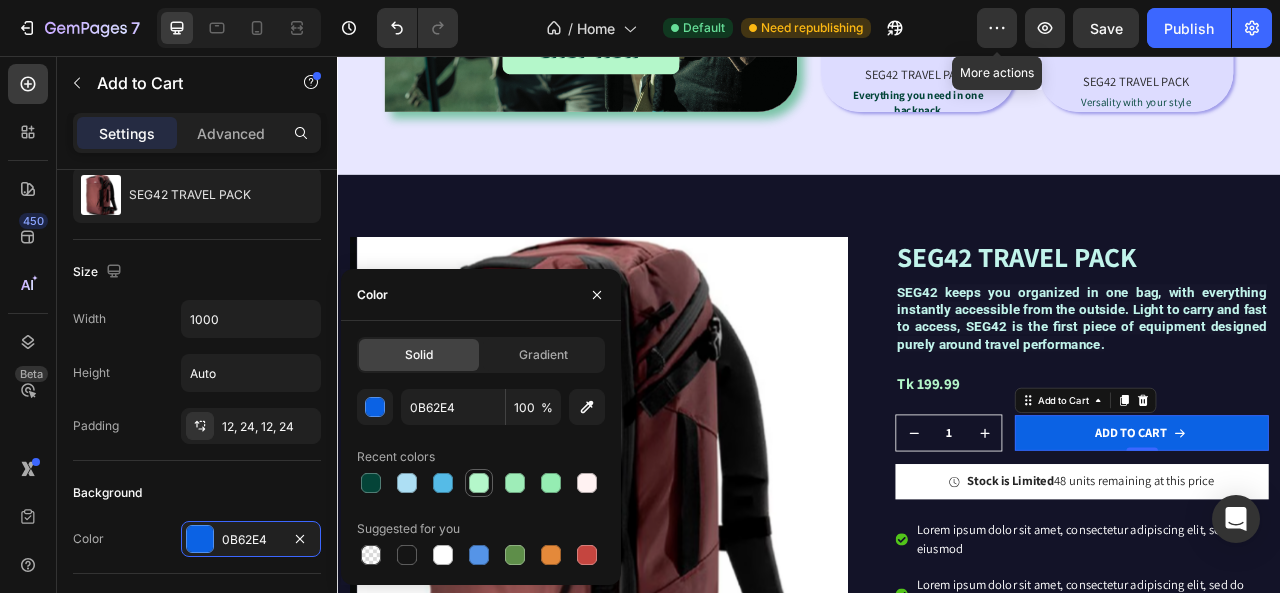 click at bounding box center [479, 483] 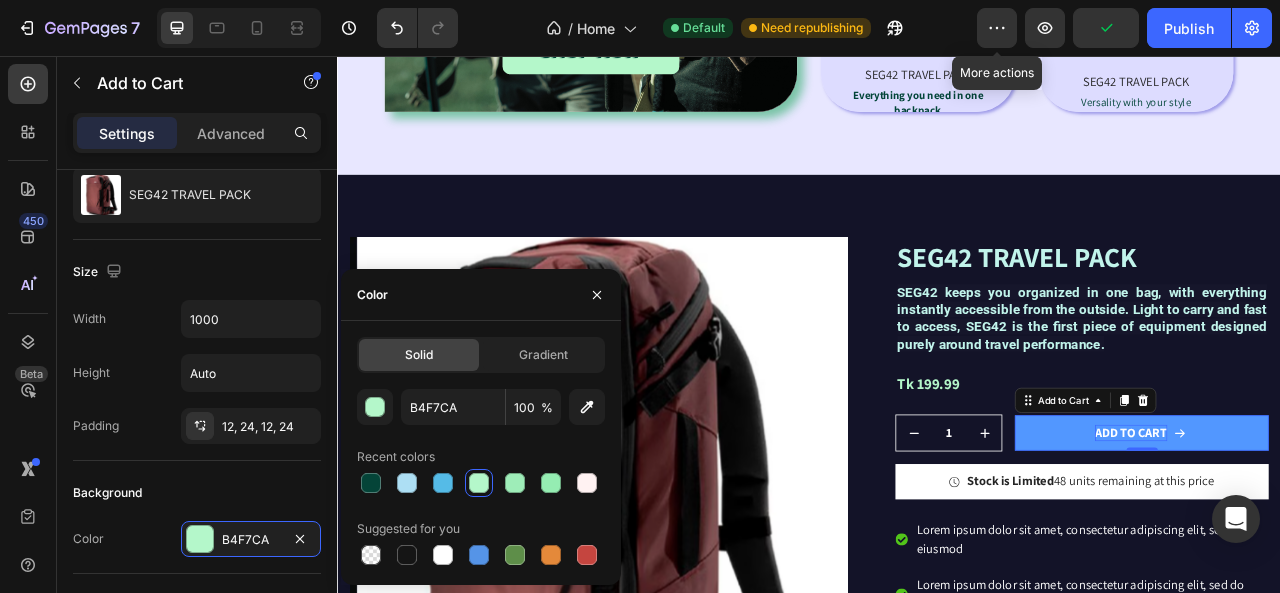 click on "Add to cart" at bounding box center (1347, 535) 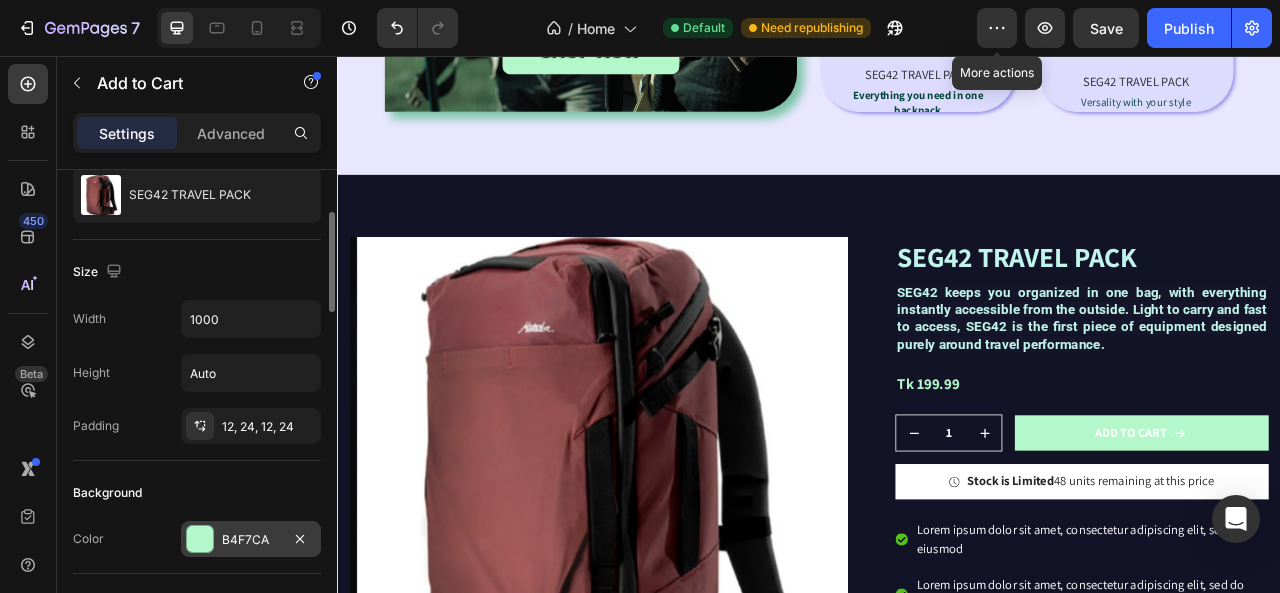 click at bounding box center (200, 539) 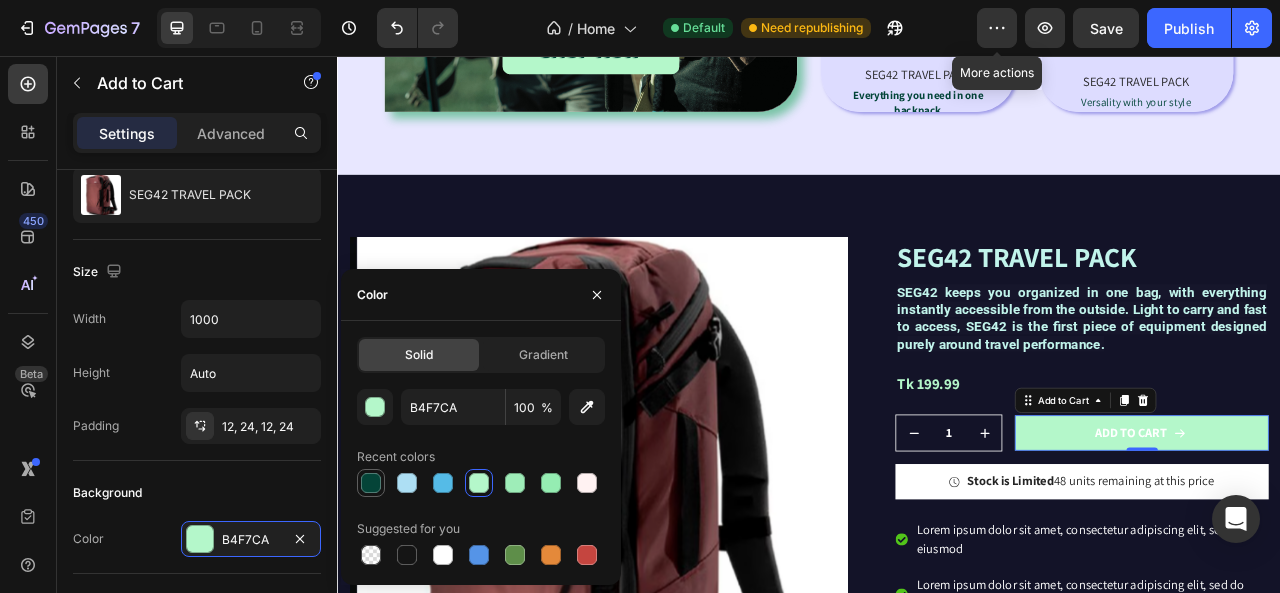 click at bounding box center (371, 483) 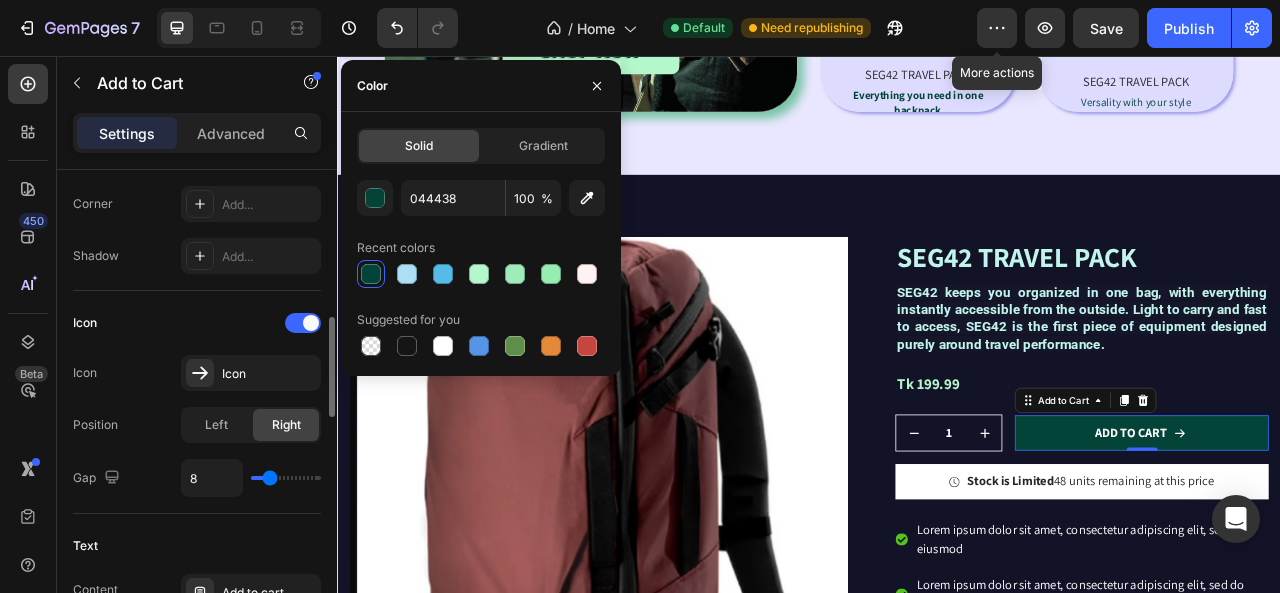 scroll, scrollTop: 800, scrollLeft: 0, axis: vertical 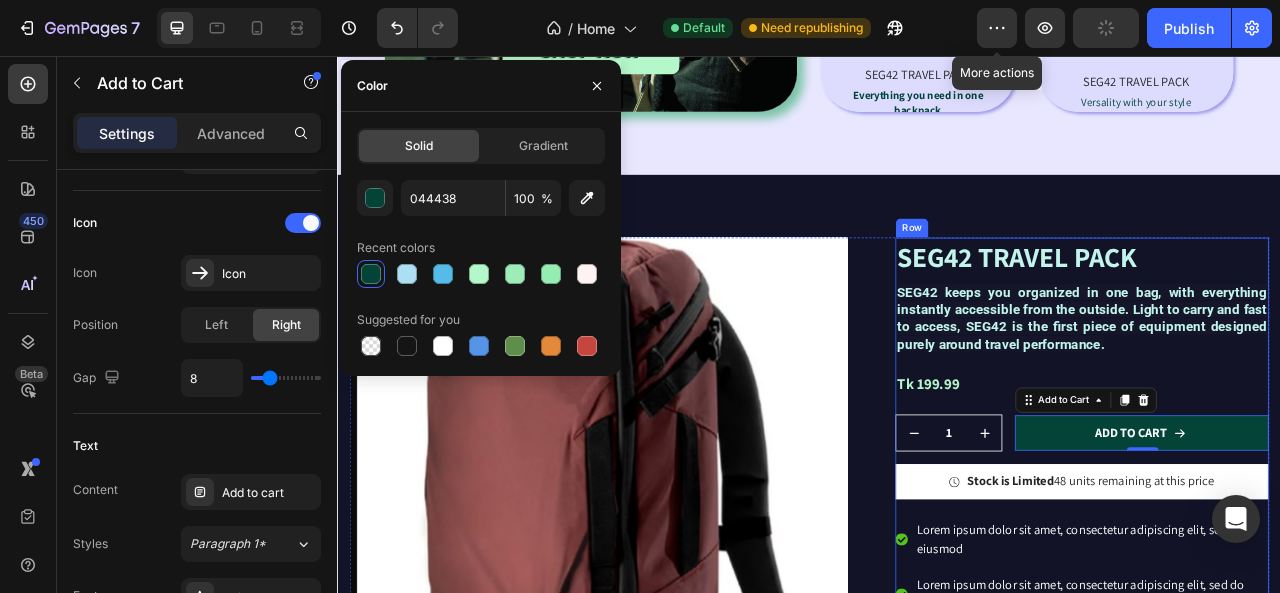 click on "SEG42 TRAVEL PACK Product Title SEG42 keeps you organized in one bag, with everything instantly accessible from the outside. Light to carry and fast to access, SEG42 is the first piece of equipment designed purely around travel performance. Text Block Tk 199.99 Product Price Product Price Row
1
Product Quantity Row
Add to cart Add to Cart   0 Row
Icon Stock is Limited  48 units remaining at this price Text Block Row Lorem ipsum dolor sit amet, consectetur adipiscing elit, sed do eiusmod Lorem ipsum dolor sit amet, consectetur adipiscing elit, sed do eiusmod tempor Lorem ipsum dolor sit amet, consectetur adipiscing elit, sed do eiusmod tempor Lorem ipsum dolor sit amet, consectetur adipiscing elit, sed do eiusmod tempor Lorem ipsum dolor sit amet, consectetur adipiscing elit, sed do eiusmod tempor Item List" at bounding box center [1284, 632] 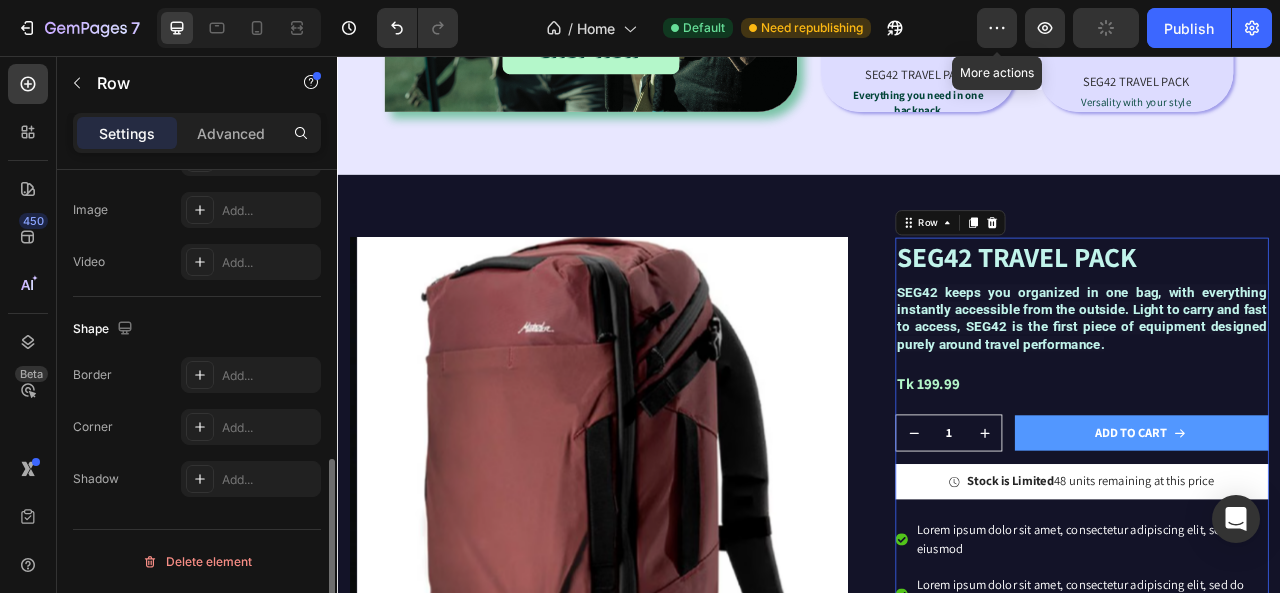 scroll, scrollTop: 0, scrollLeft: 0, axis: both 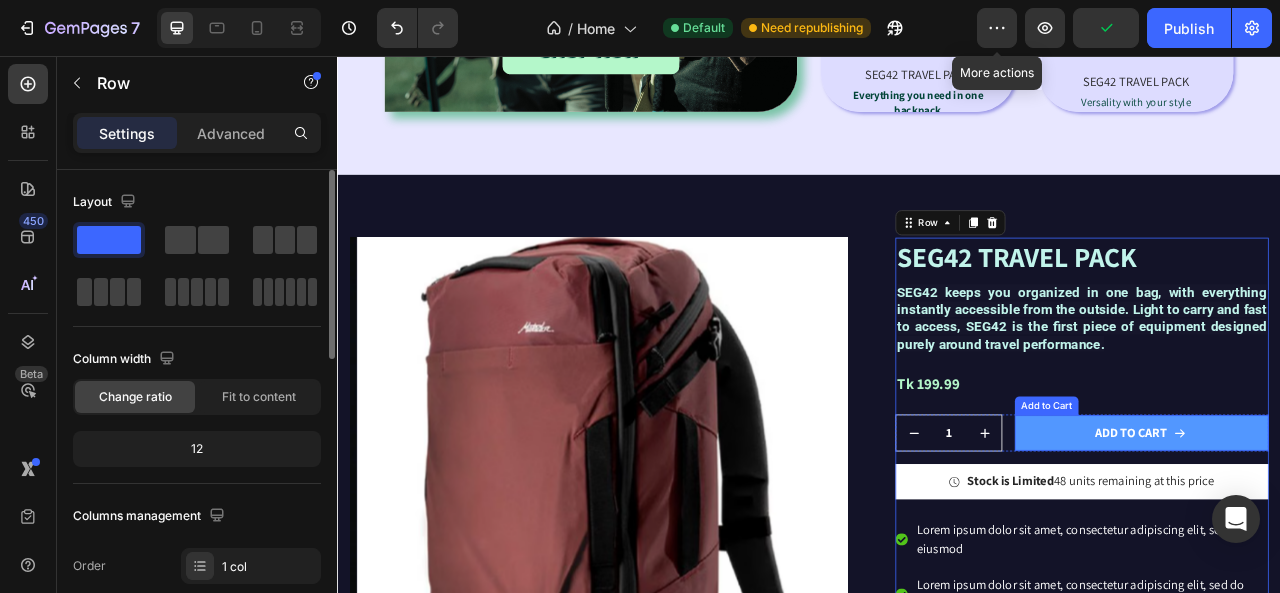 click on "Add to cart" at bounding box center [1360, 535] 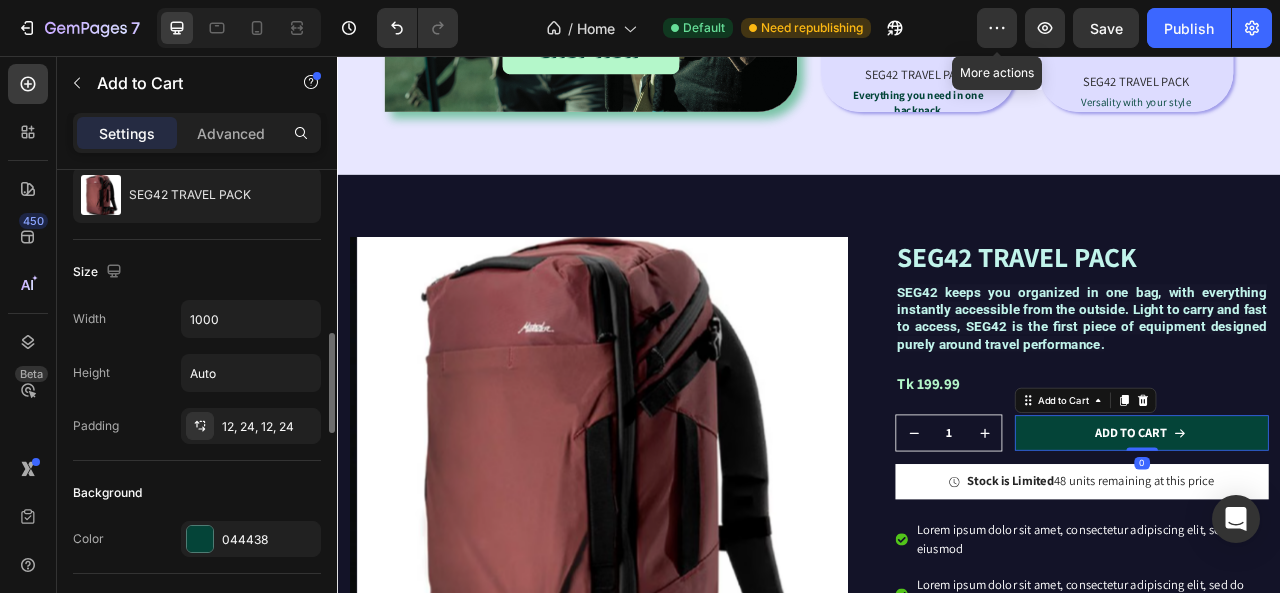 scroll, scrollTop: 300, scrollLeft: 0, axis: vertical 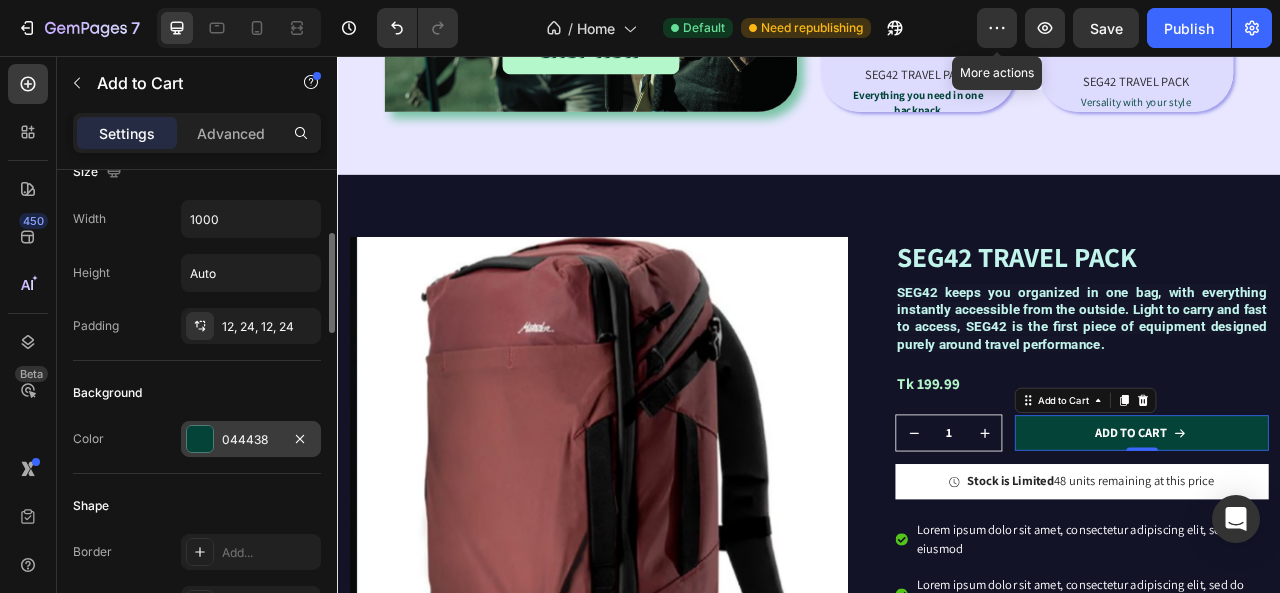 click at bounding box center (200, 439) 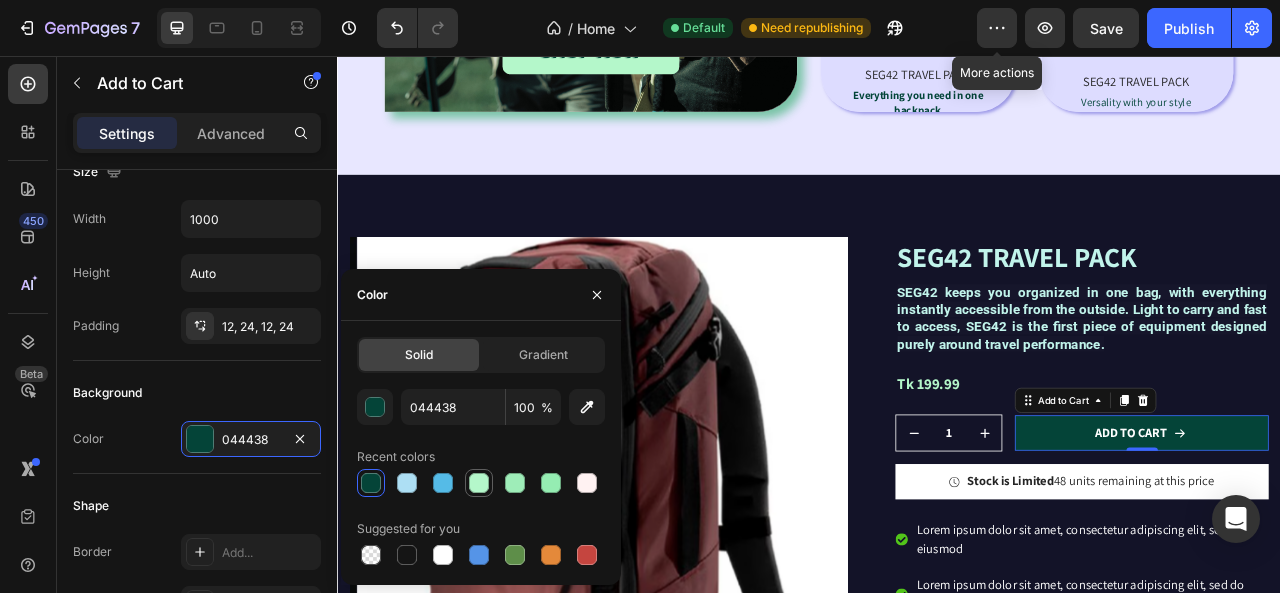 click at bounding box center [479, 483] 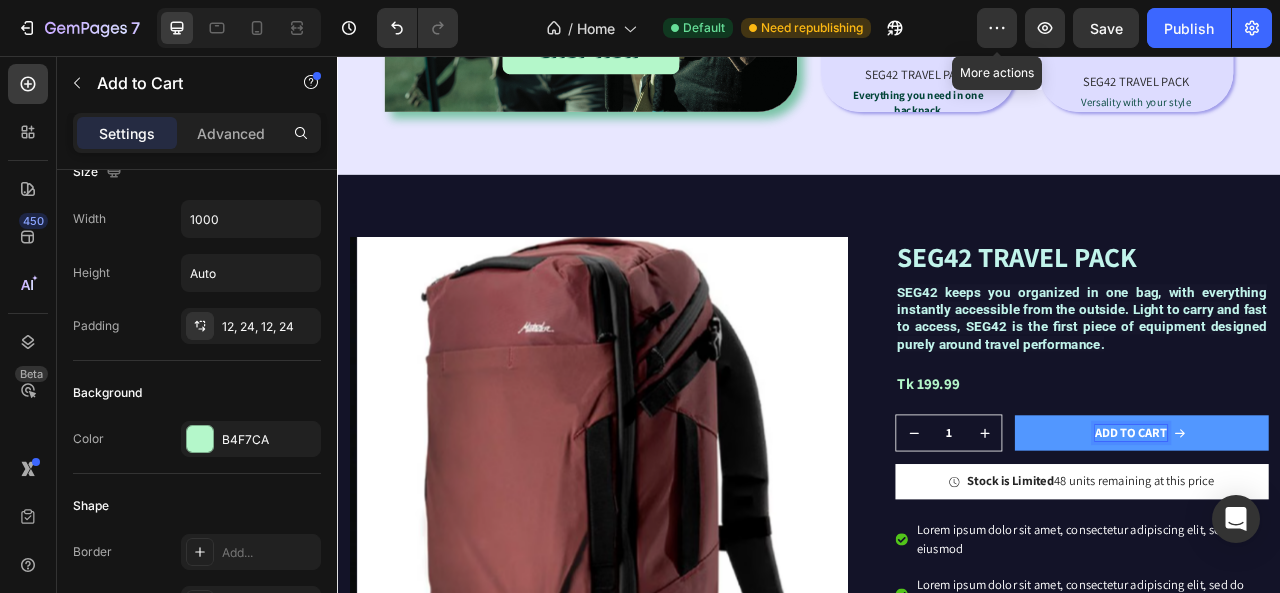 click on "Add to cart" at bounding box center [1347, 535] 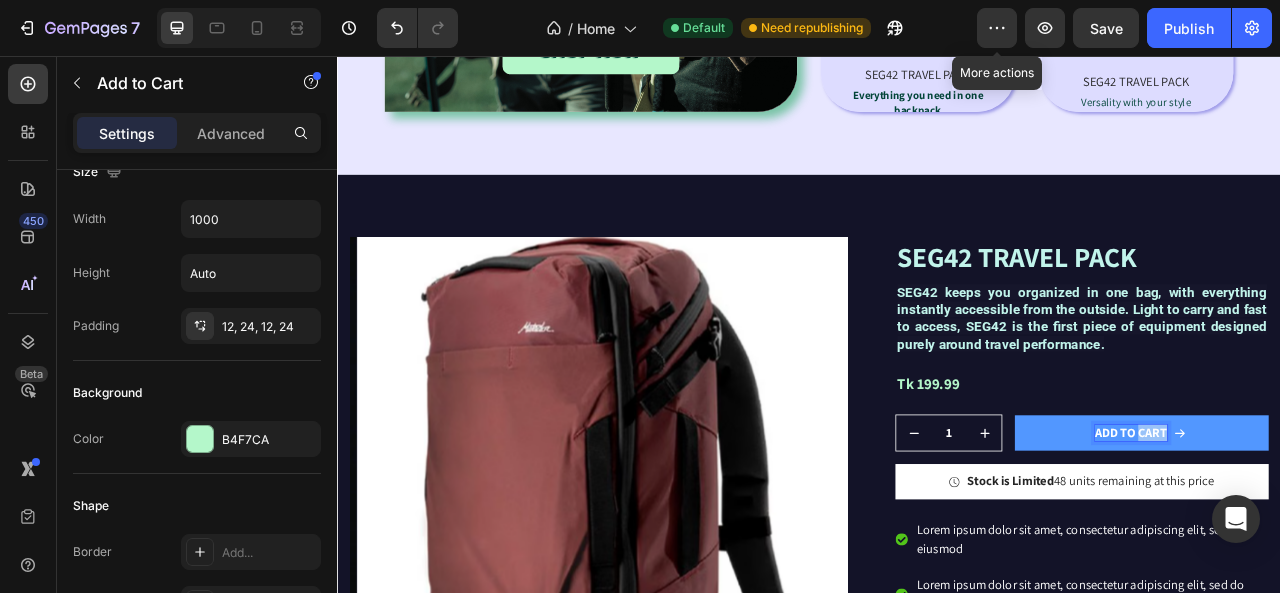 click on "Add to cart" at bounding box center (1347, 535) 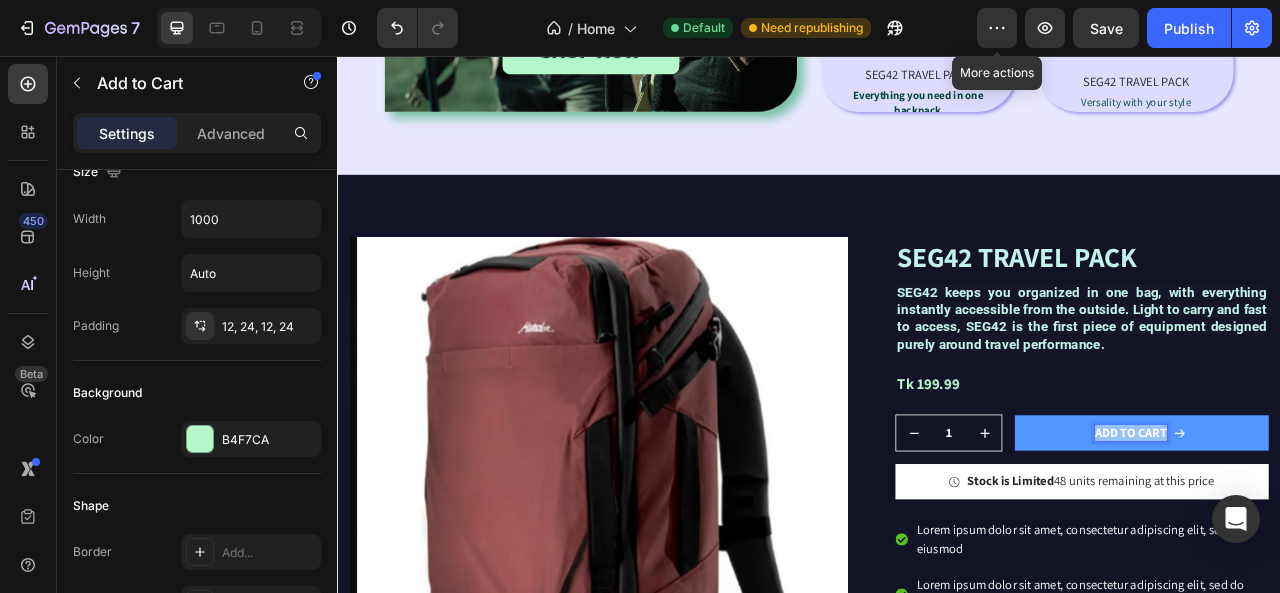 click on "Add to cart" at bounding box center [1347, 535] 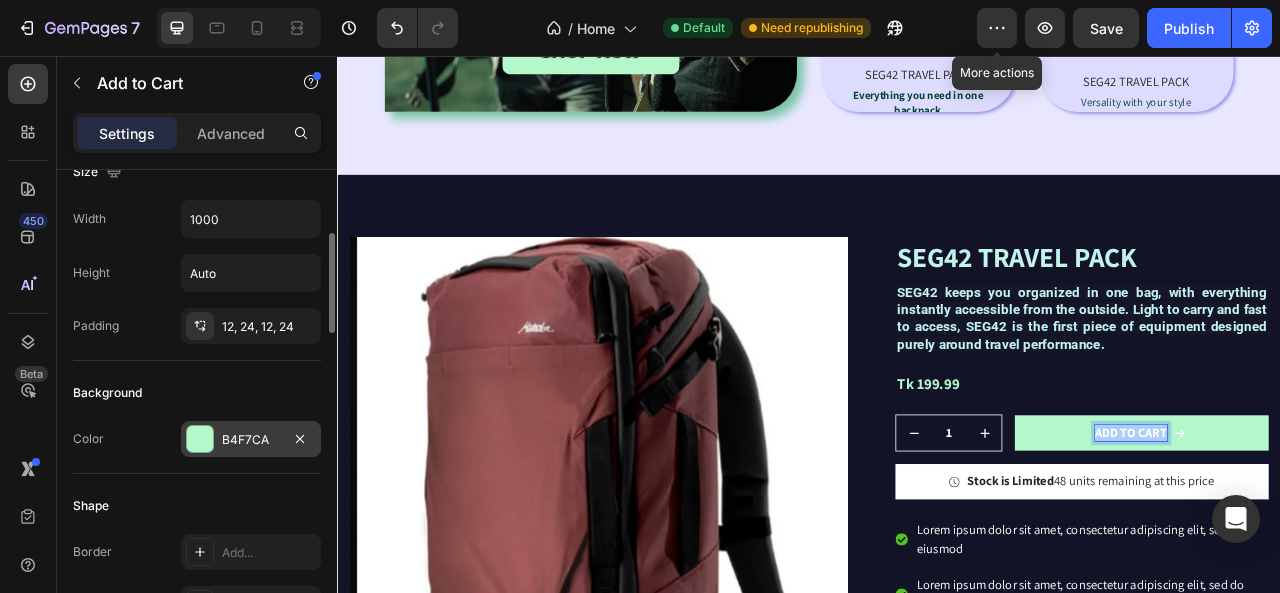 click at bounding box center [200, 439] 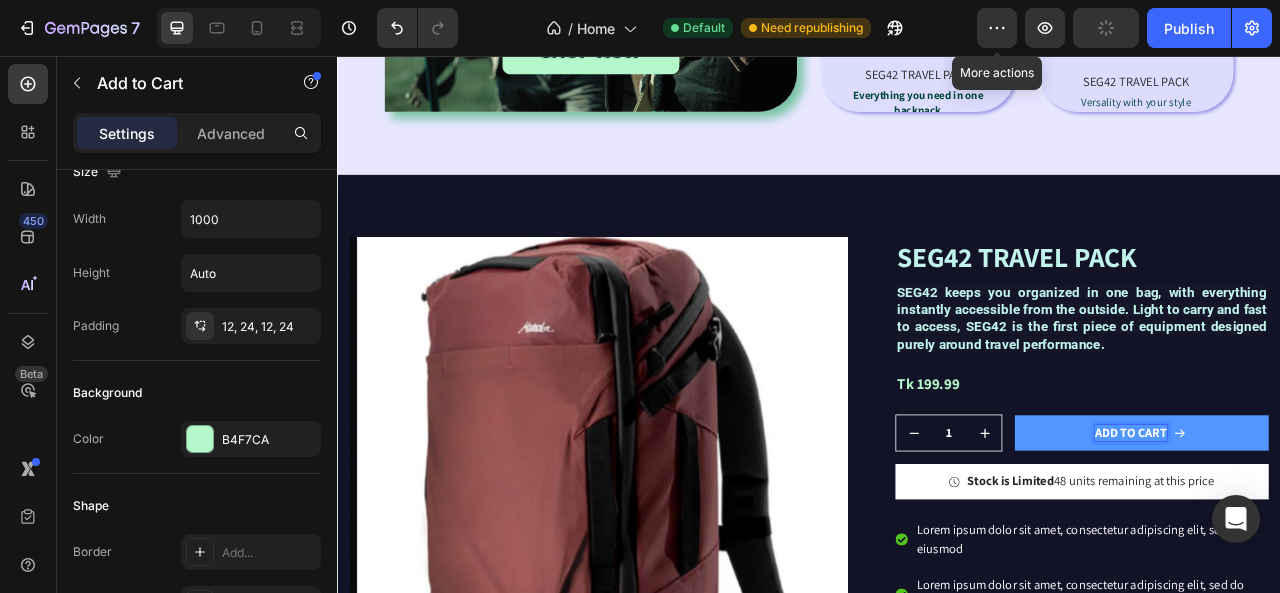 click on "Add to cart" at bounding box center [1347, 535] 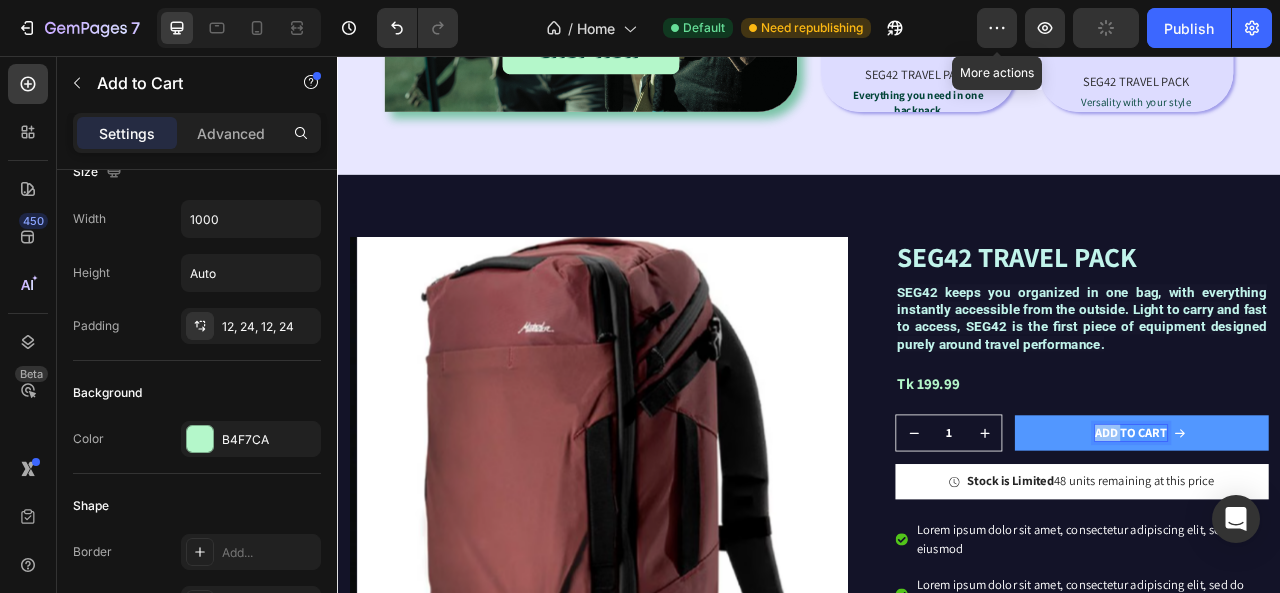 click on "Add to cart" at bounding box center [1347, 535] 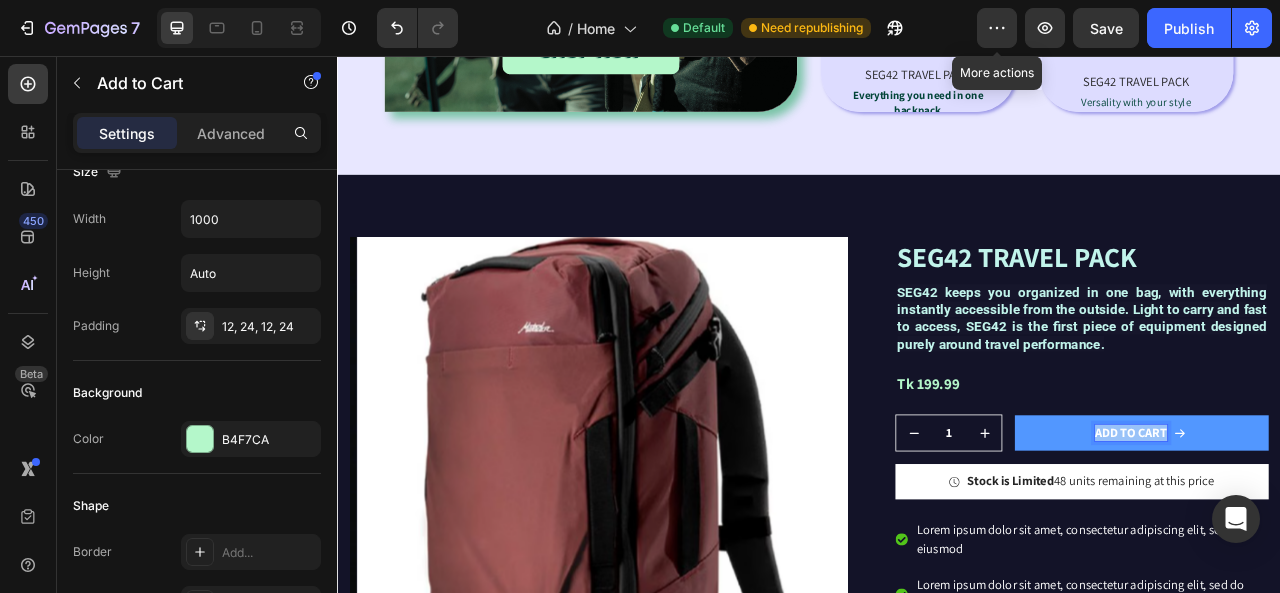 click on "Add to cart" at bounding box center (1347, 535) 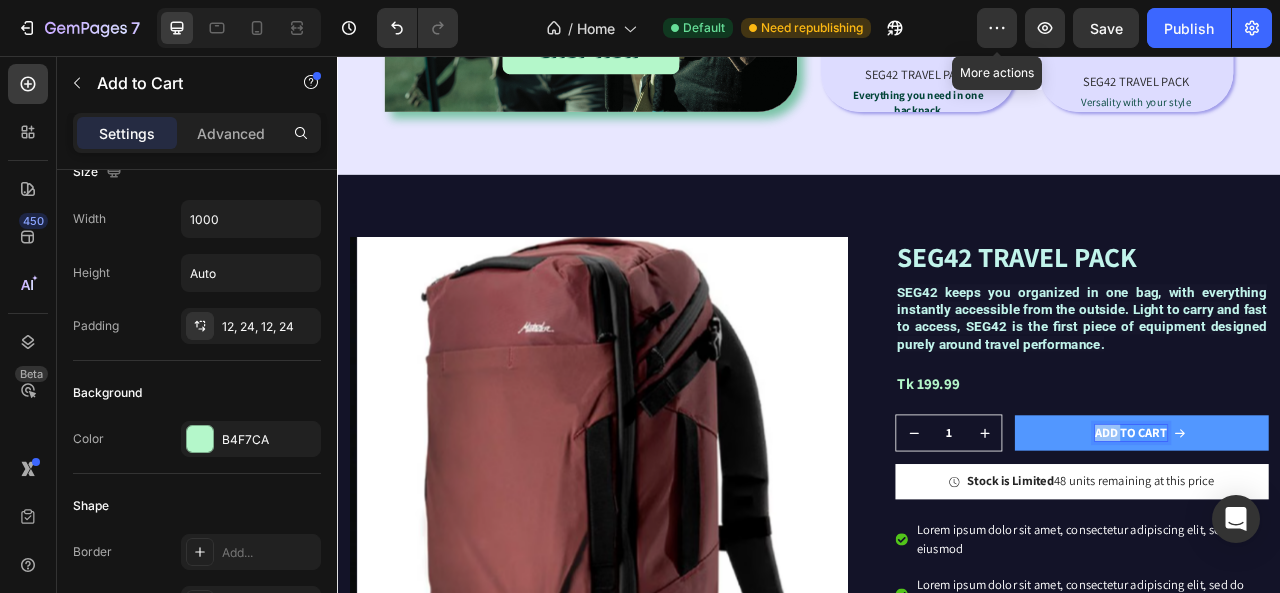 click on "Add to cart" at bounding box center (1347, 535) 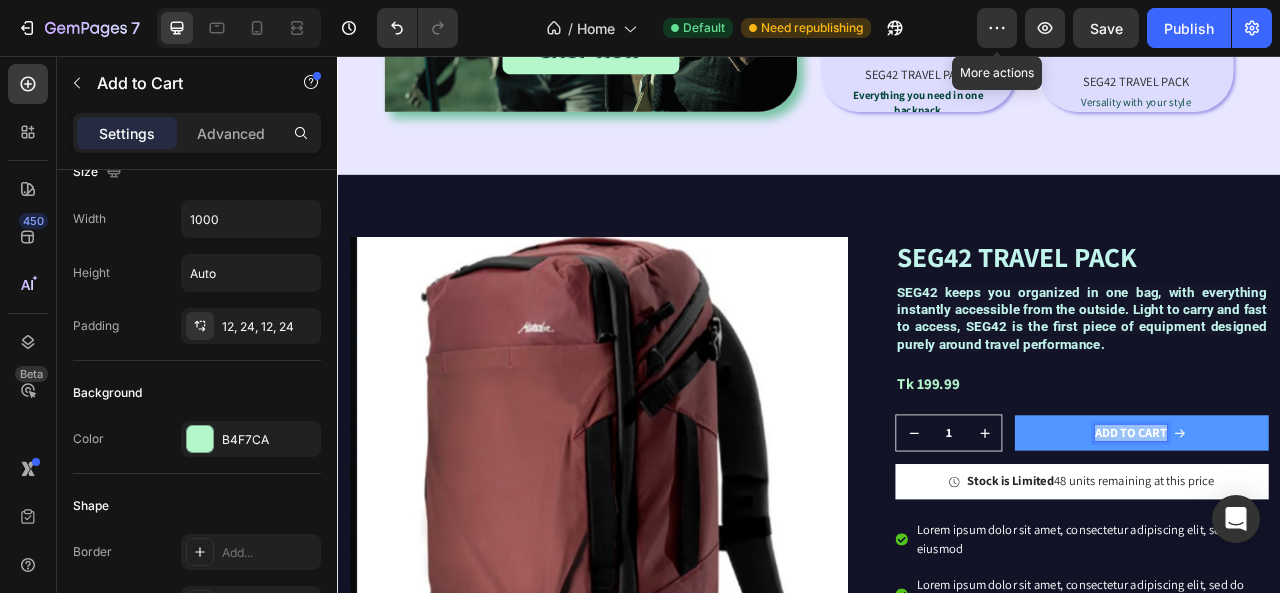 click on "Add to cart" at bounding box center [1347, 535] 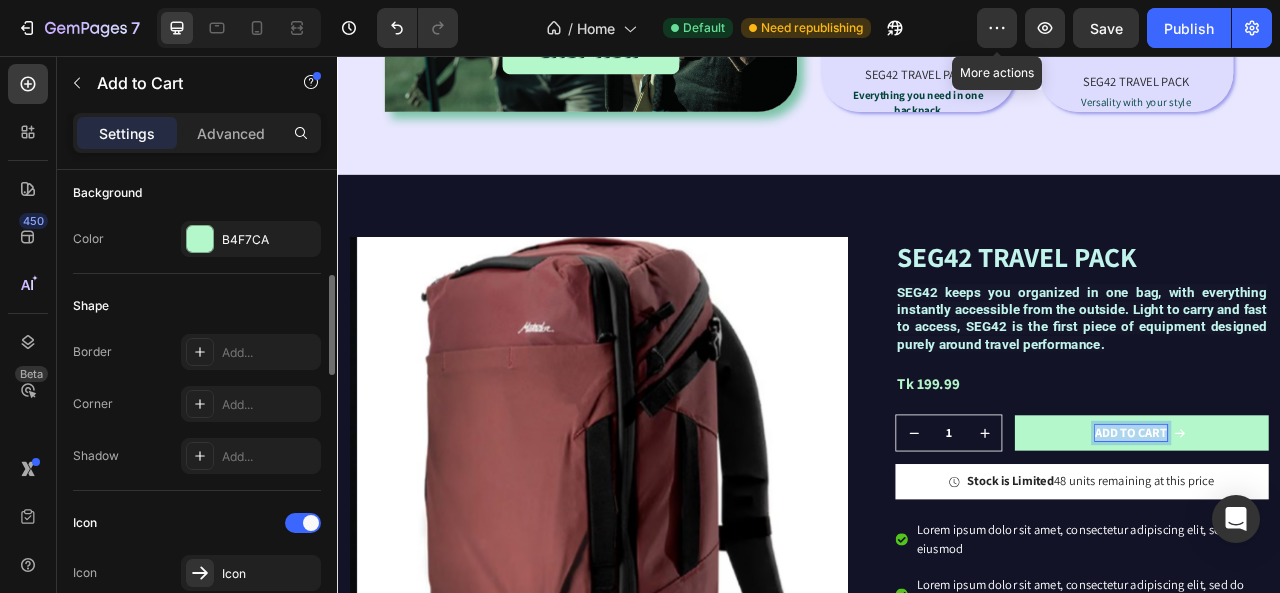 scroll, scrollTop: 400, scrollLeft: 0, axis: vertical 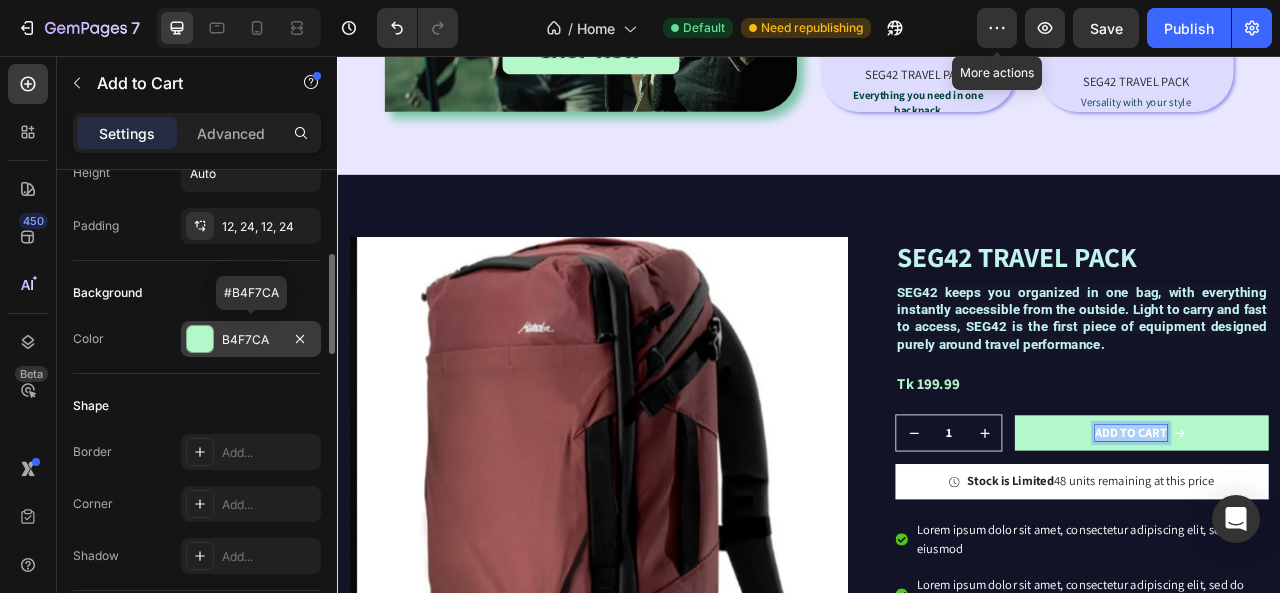 click at bounding box center (200, 339) 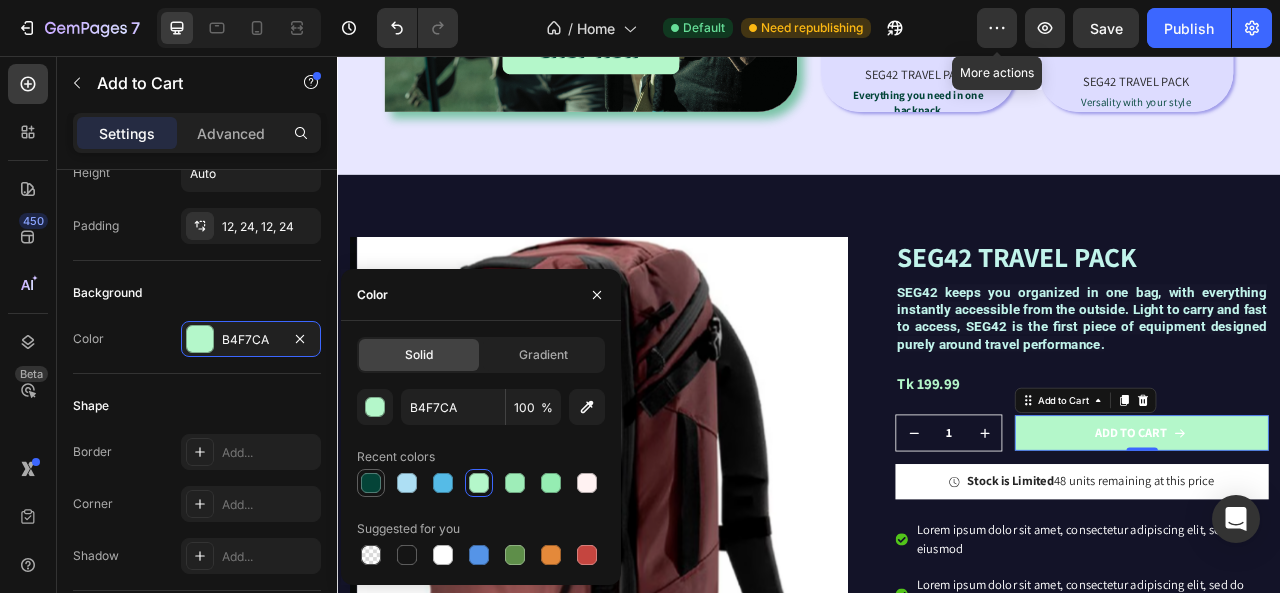 click at bounding box center [371, 483] 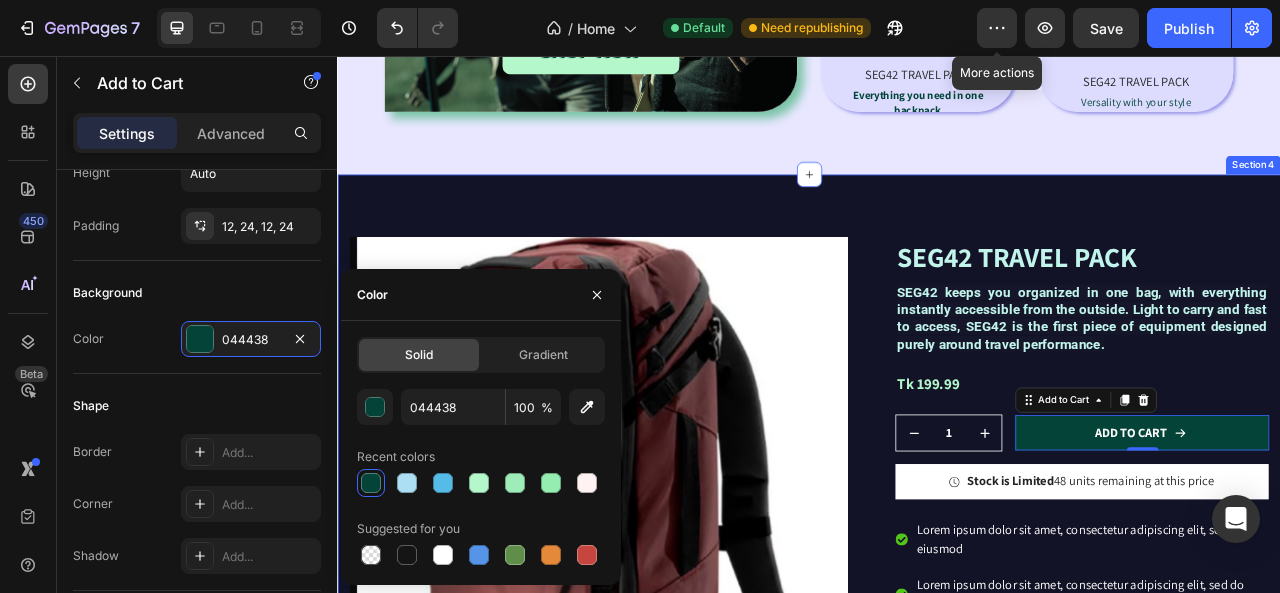 click on "Product Images SEG42 TRAVEL PACK Product Title SEG42 keeps you organized in one bag, with everything instantly accessible from the outside. Light to carry and fast to access, SEG42 is the first piece of equipment designed purely around travel performance. Text Block Tk 199.99 Product Price Product Price Row
1
Product Quantity Row
Add to cart Add to Cart   0 Row
Icon Stock is Limited  48 units remaining at this price Text Block Row Lorem ipsum dolor sit amet, consectetur adipiscing elit, sed do eiusmod Lorem ipsum dolor sit amet, consectetur adipiscing elit, sed do eiusmod tempor Lorem ipsum dolor sit amet, consectetur adipiscing elit, sed do eiusmod tempor Lorem ipsum dolor sit amet, consectetur adipiscing elit, sed do eiusmod tempor Lorem ipsum dolor sit amet, consectetur adipiscing elit, sed do eiusmod tempor Item List Row
It has both a lay-flat clamshell opening and top-loading access.   Product Description Product Section 4" at bounding box center [937, 704] 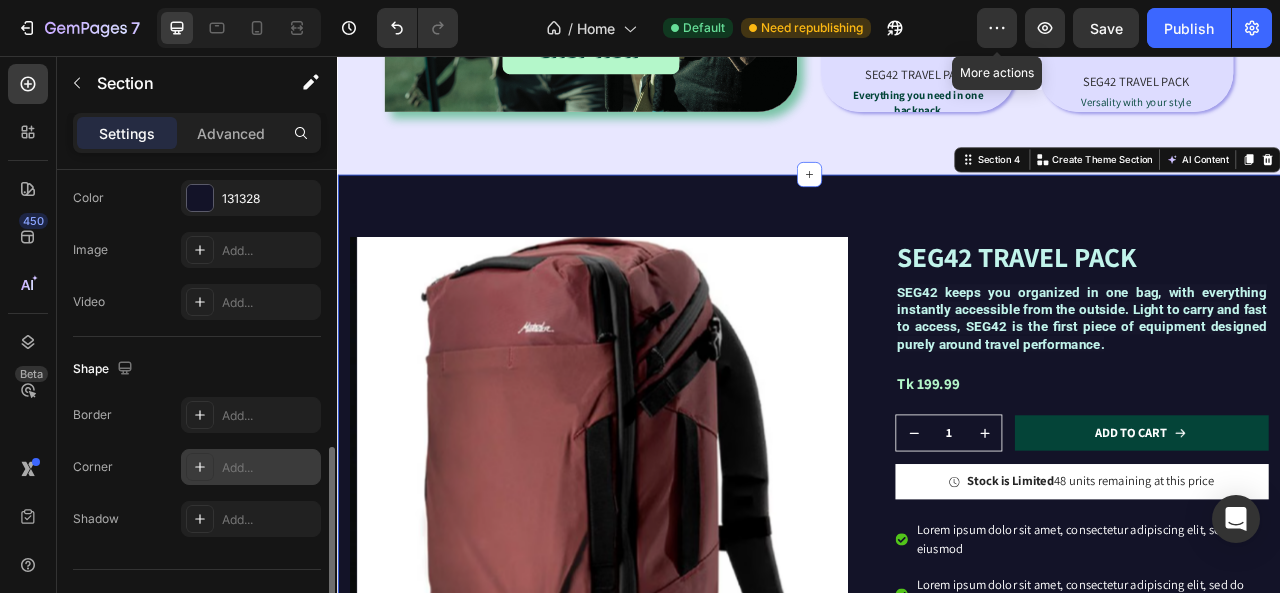scroll, scrollTop: 500, scrollLeft: 0, axis: vertical 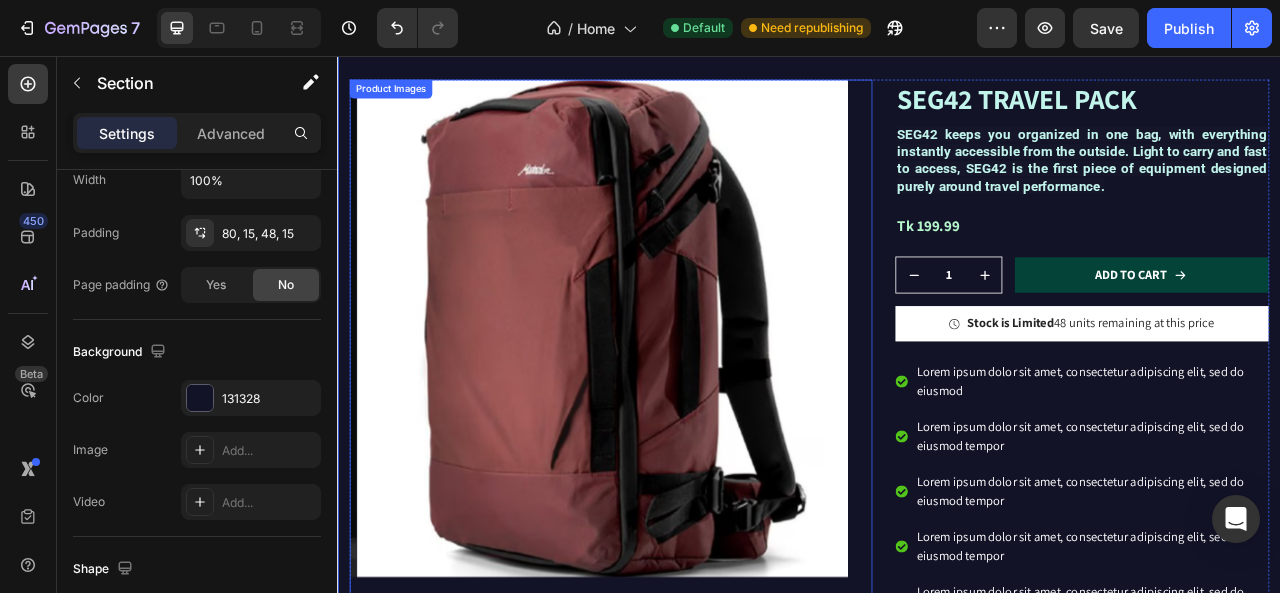 click at bounding box center [677, 402] 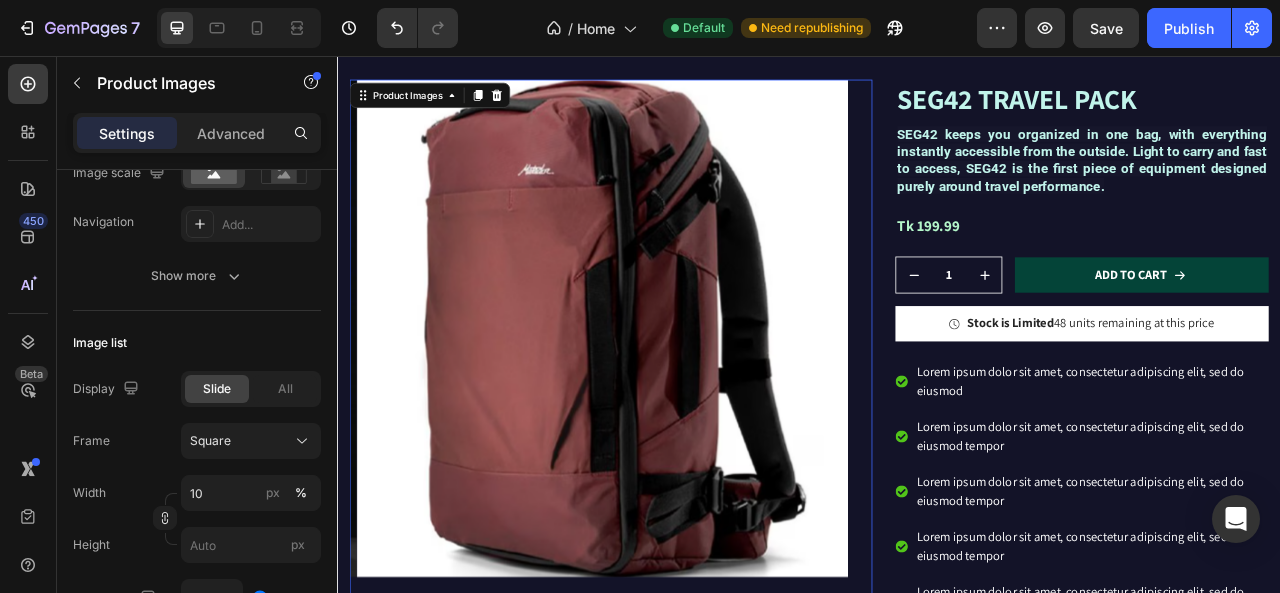 scroll, scrollTop: 0, scrollLeft: 0, axis: both 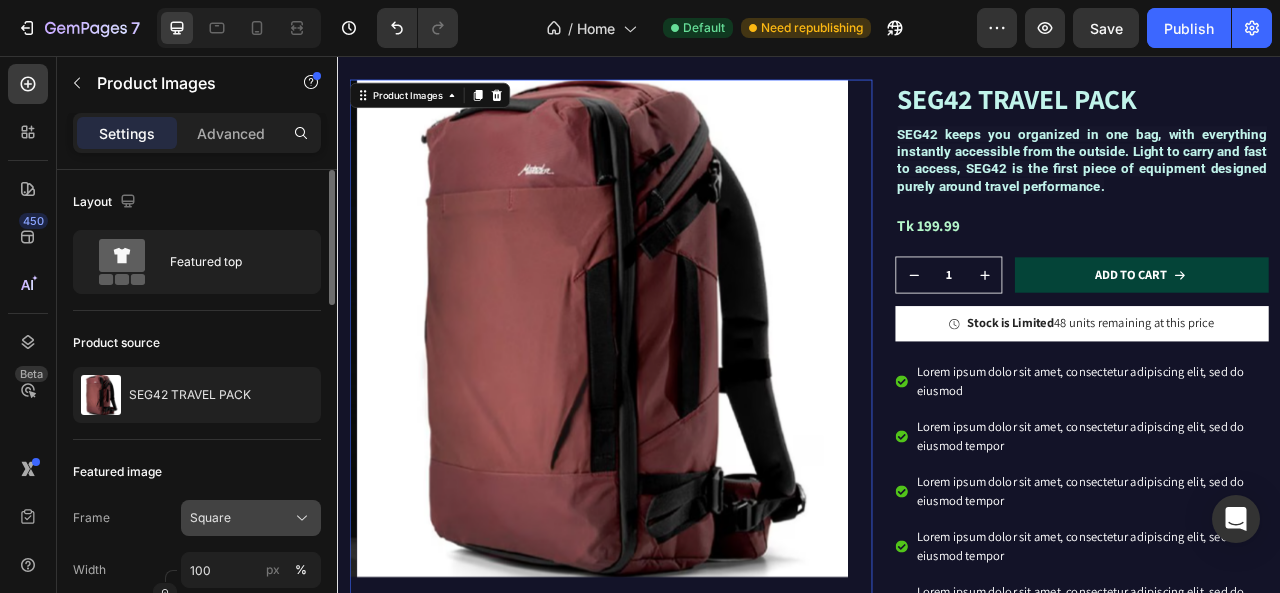 click on "Square" at bounding box center (210, 518) 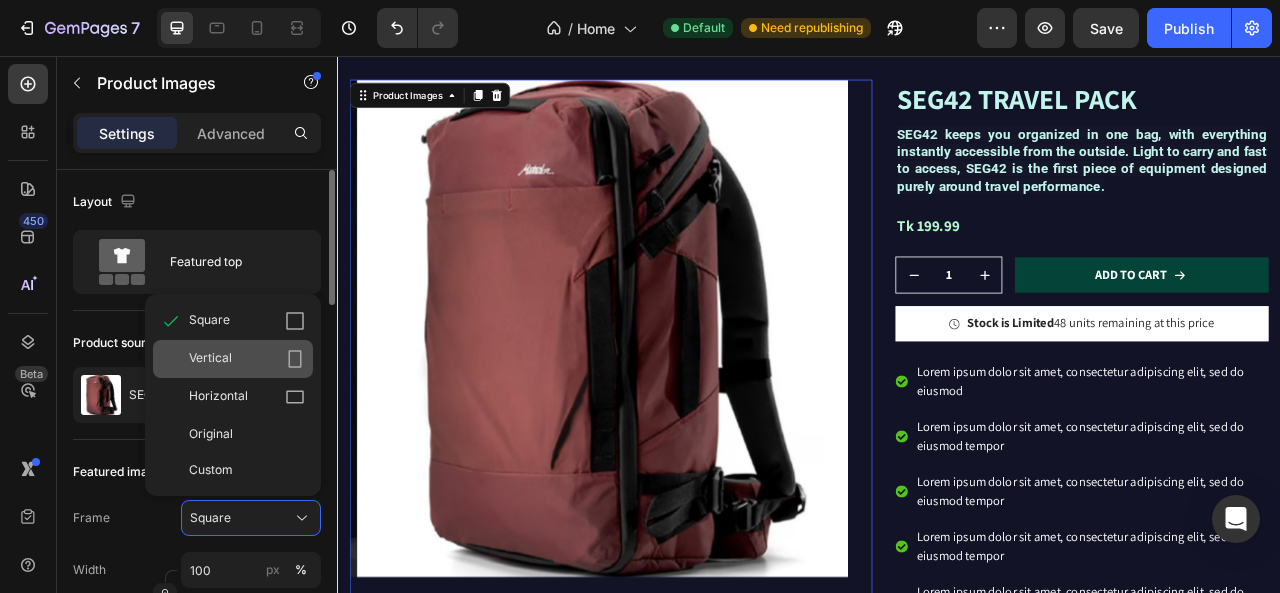 click on "Vertical" 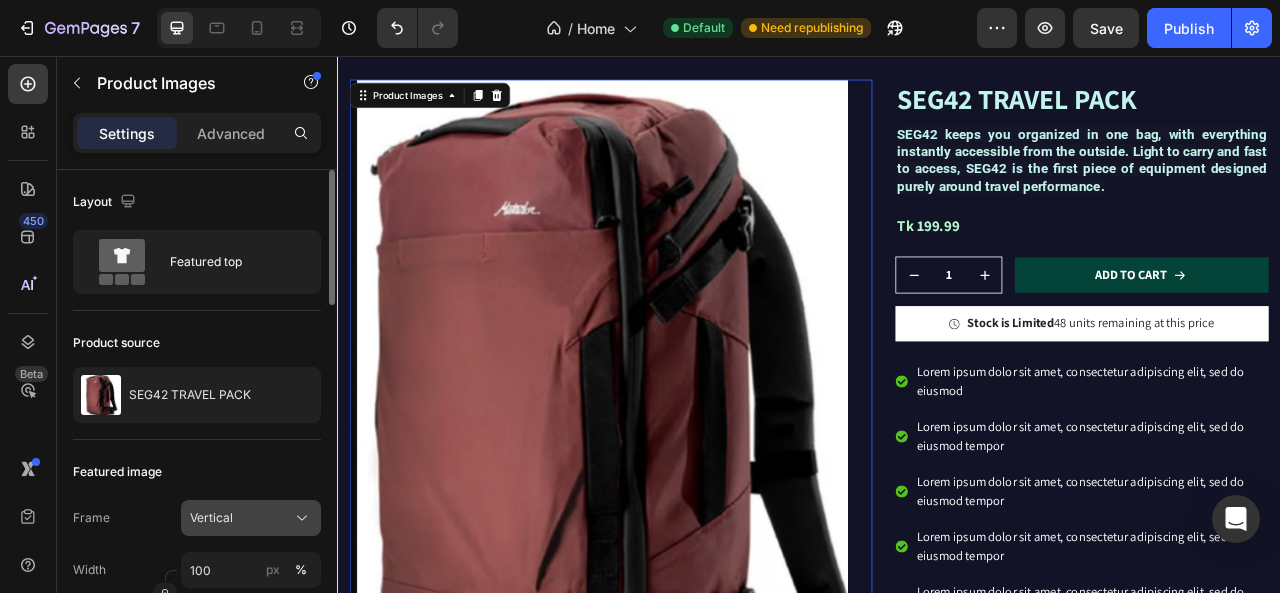 click on "Vertical" 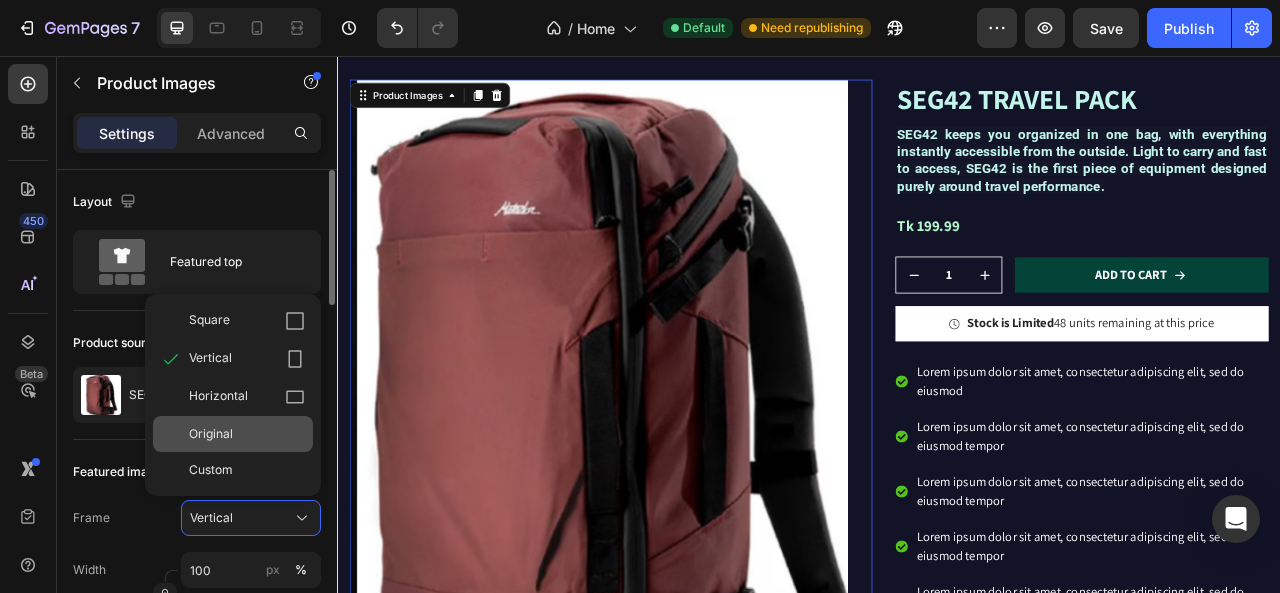 click on "Original" at bounding box center (247, 434) 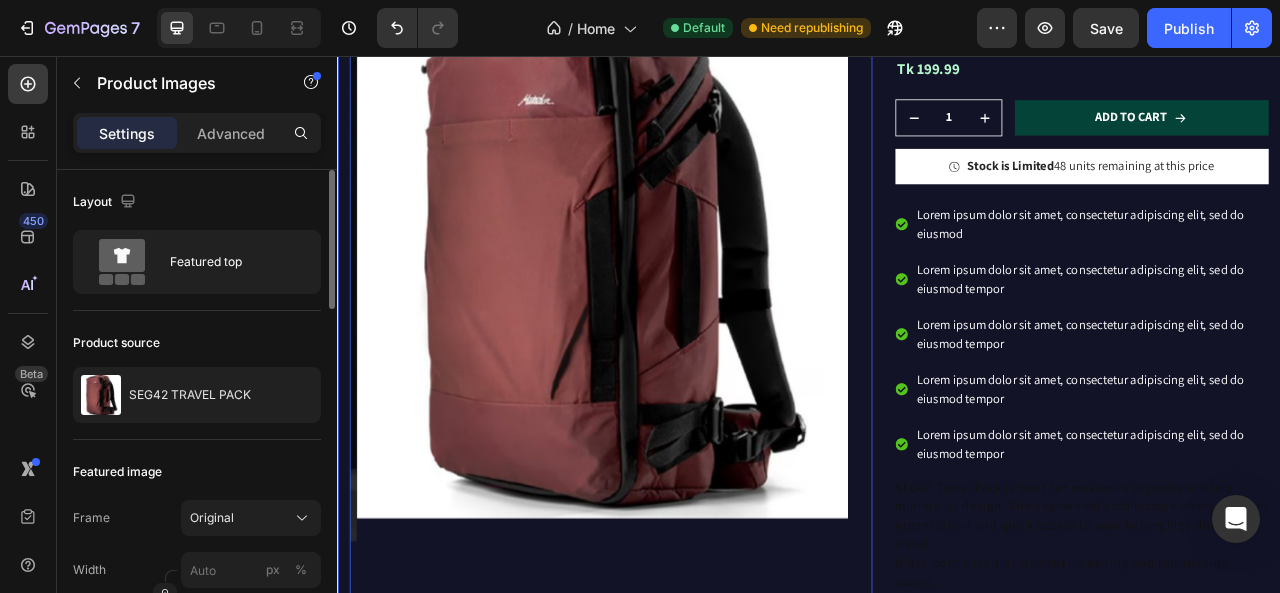 scroll, scrollTop: 2865, scrollLeft: 0, axis: vertical 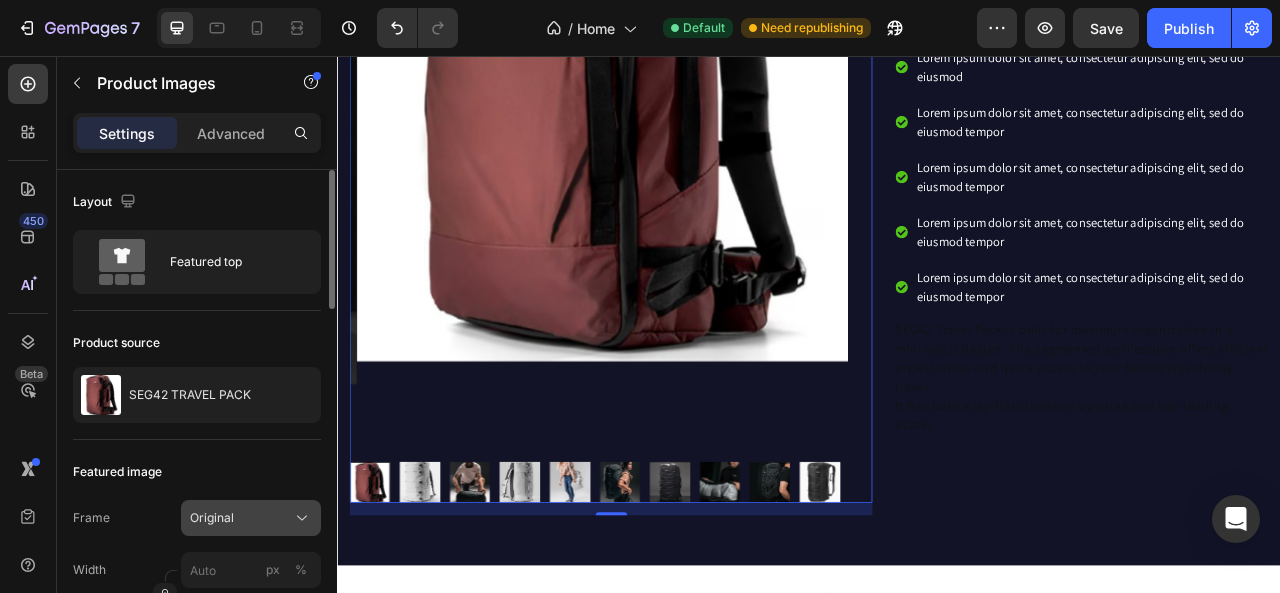 click on "Original" 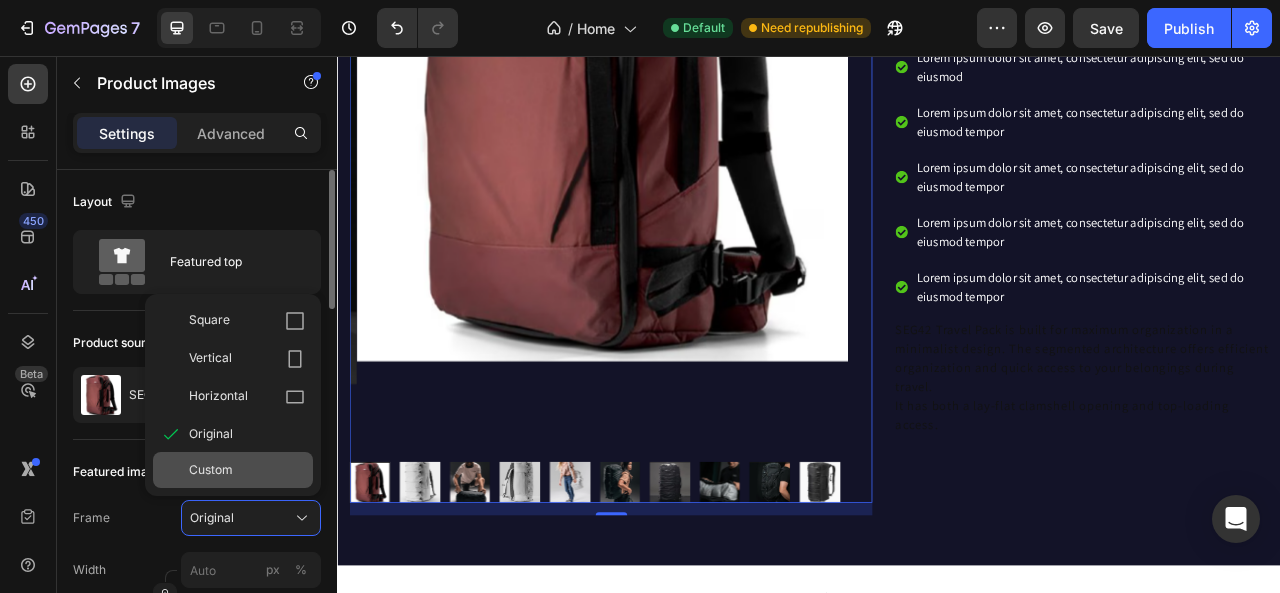 click on "Custom" at bounding box center (247, 470) 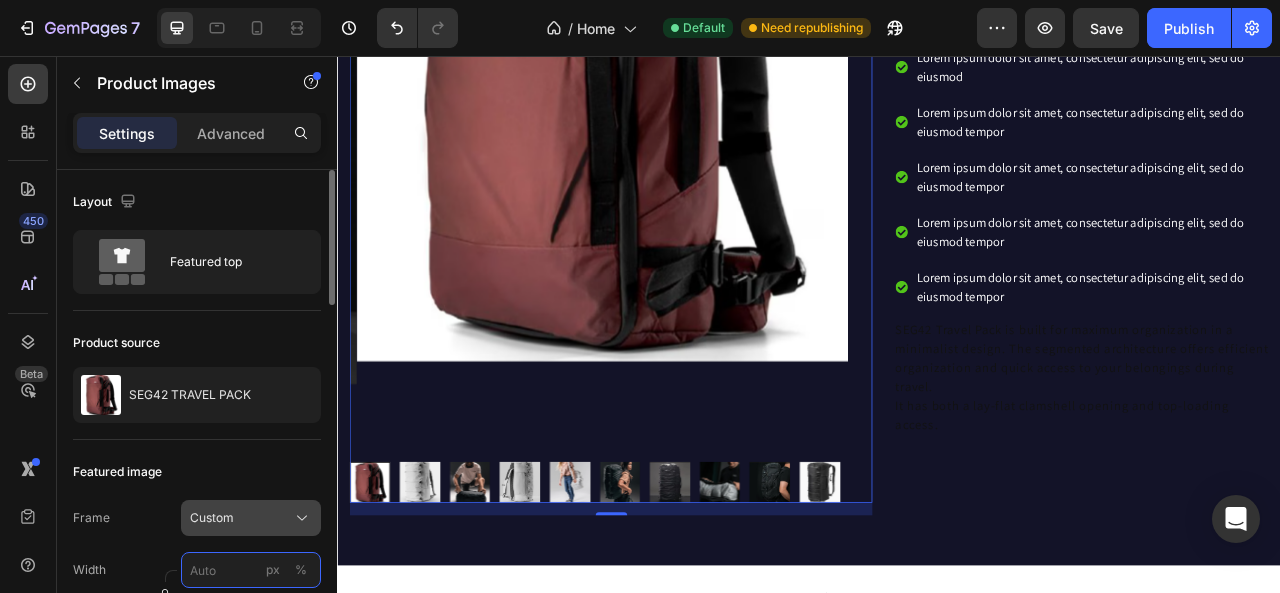 scroll, scrollTop: 200, scrollLeft: 0, axis: vertical 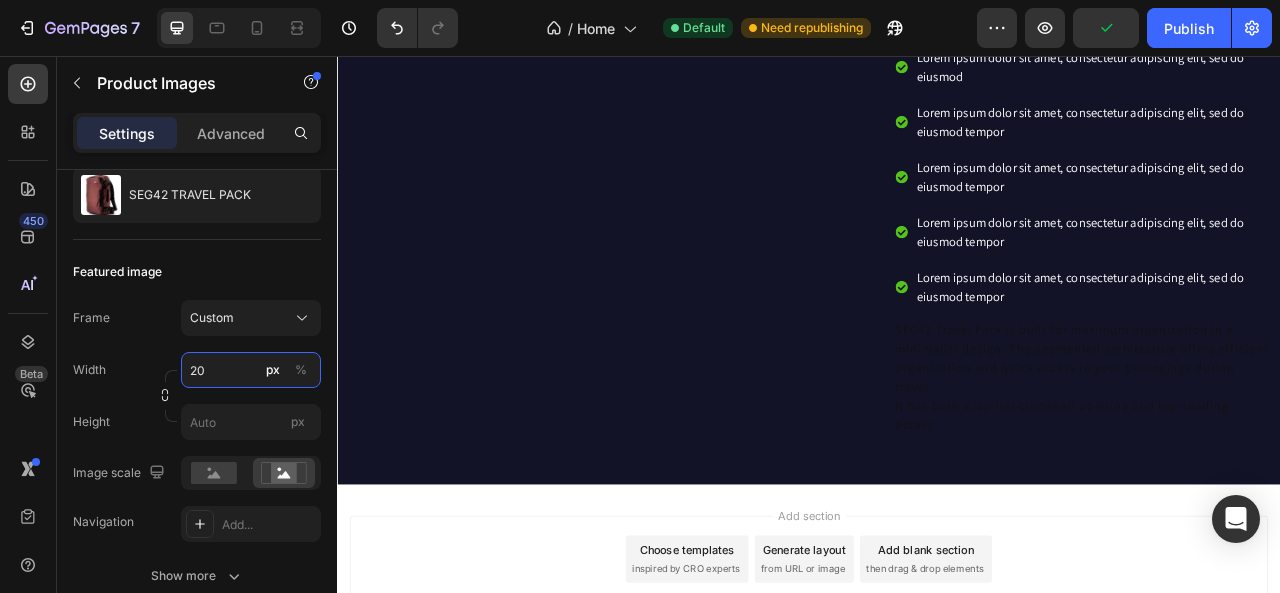type on "200" 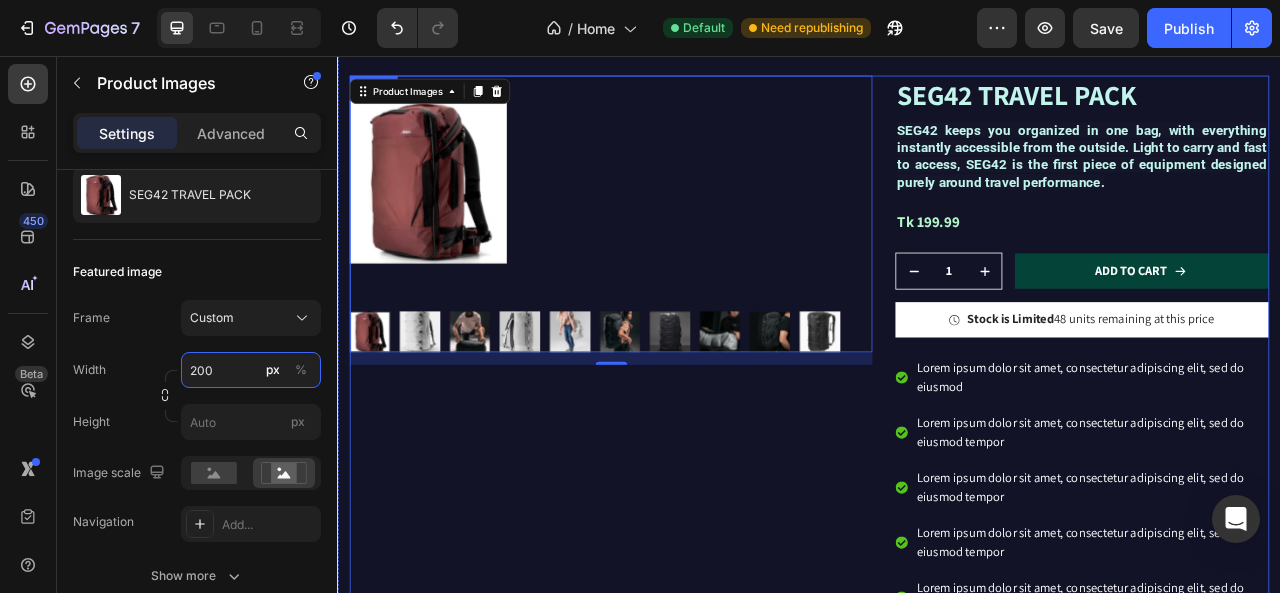 scroll, scrollTop: 2465, scrollLeft: 0, axis: vertical 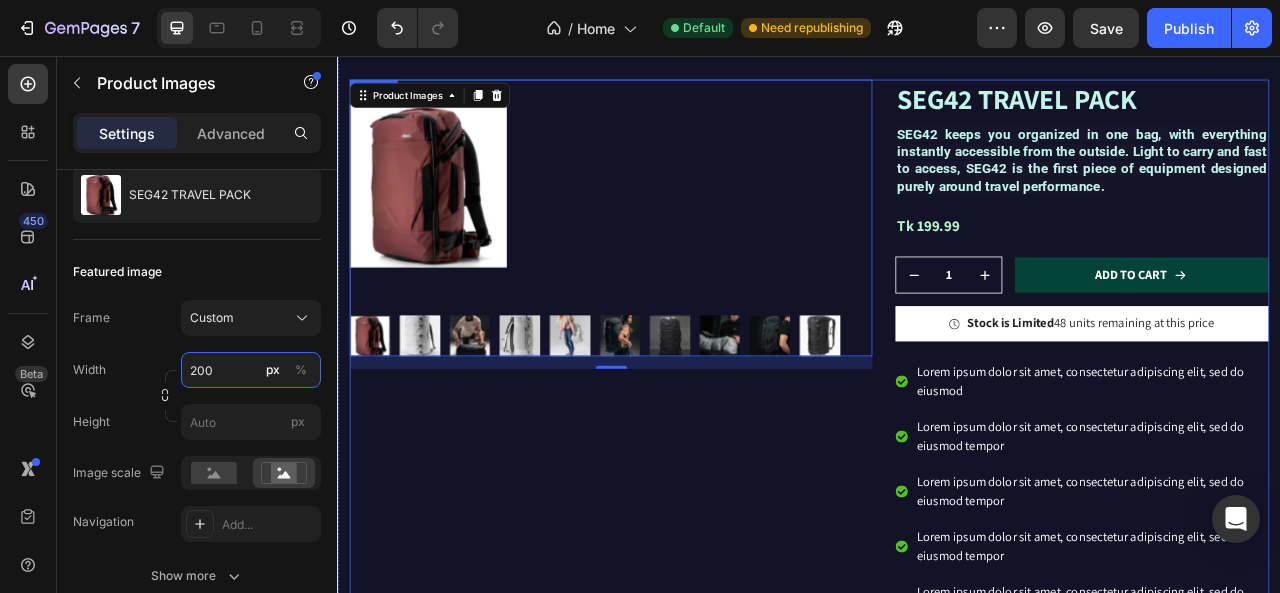 type 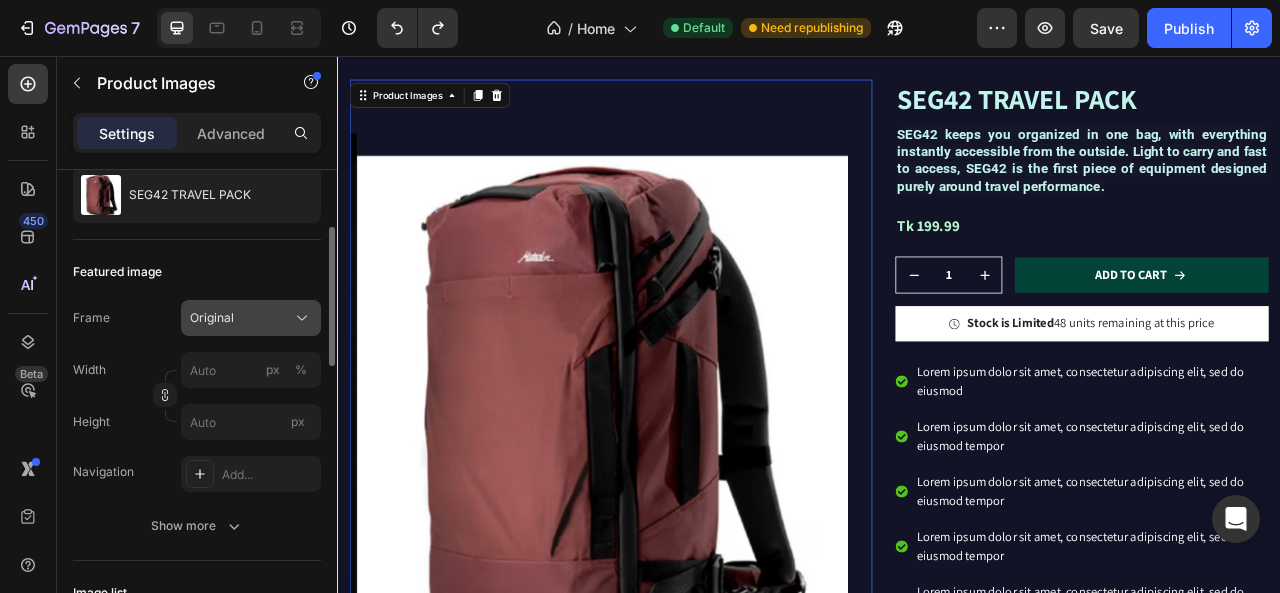click on "Original" at bounding box center (212, 318) 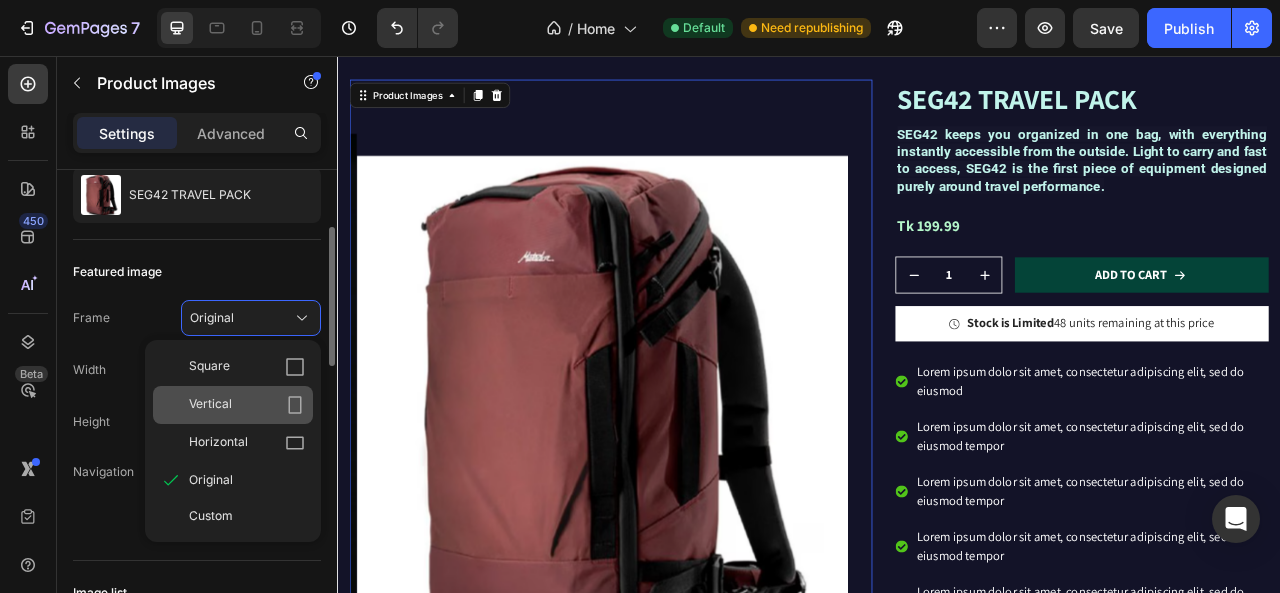click on "Vertical" 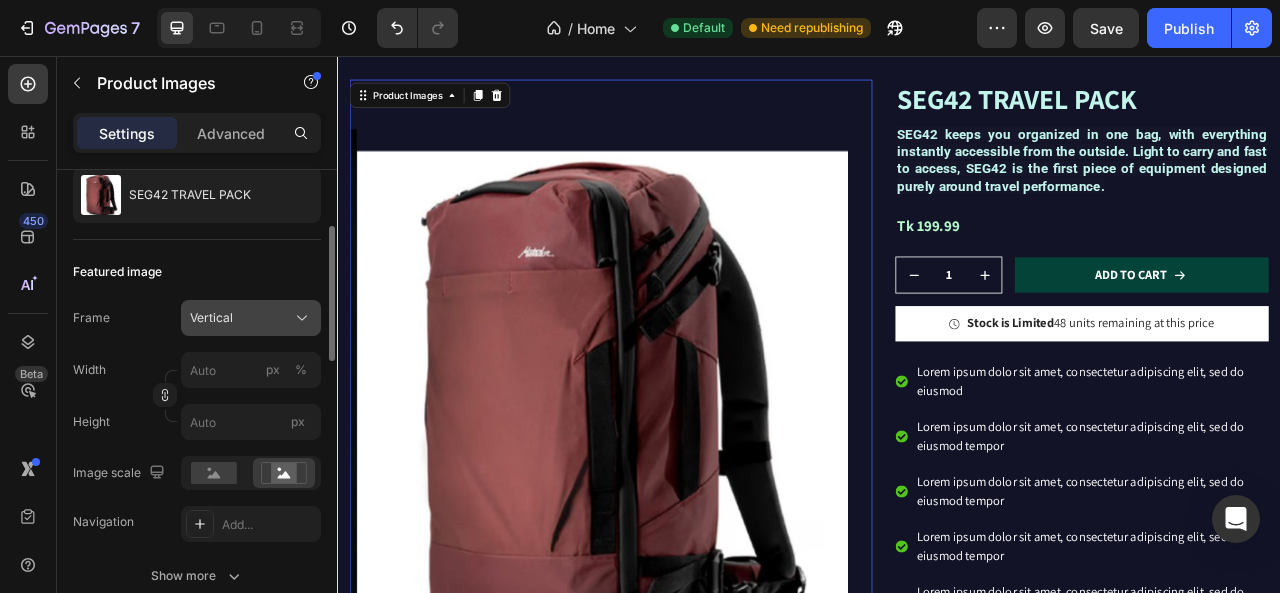 click on "Vertical" 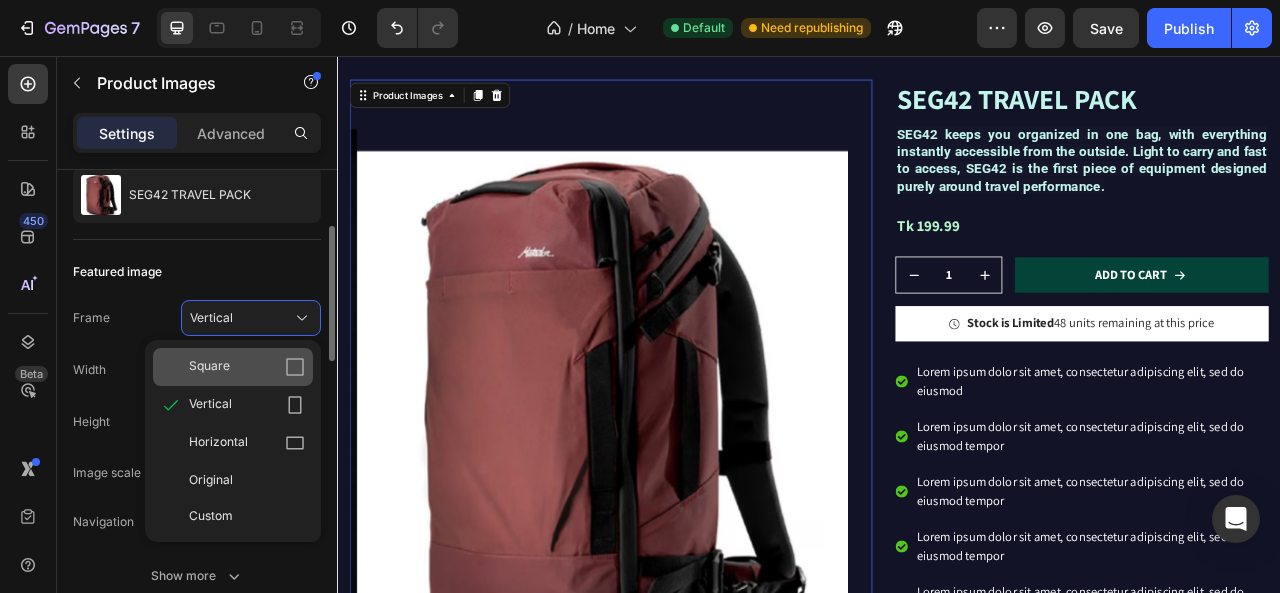 click on "Square" at bounding box center (247, 367) 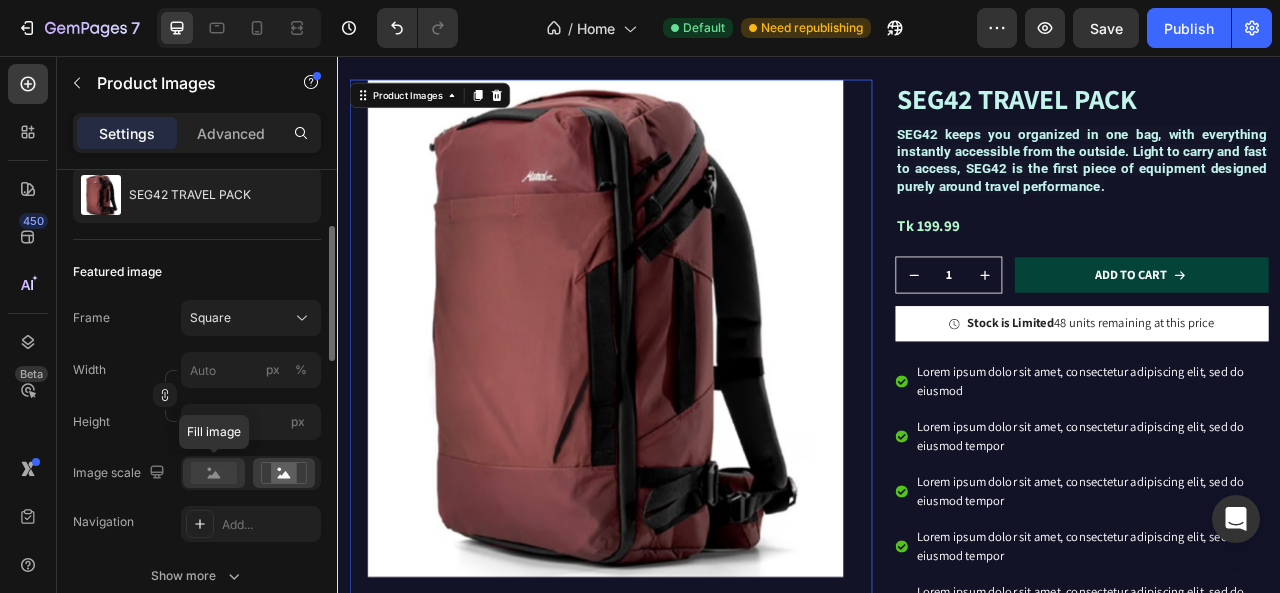 click 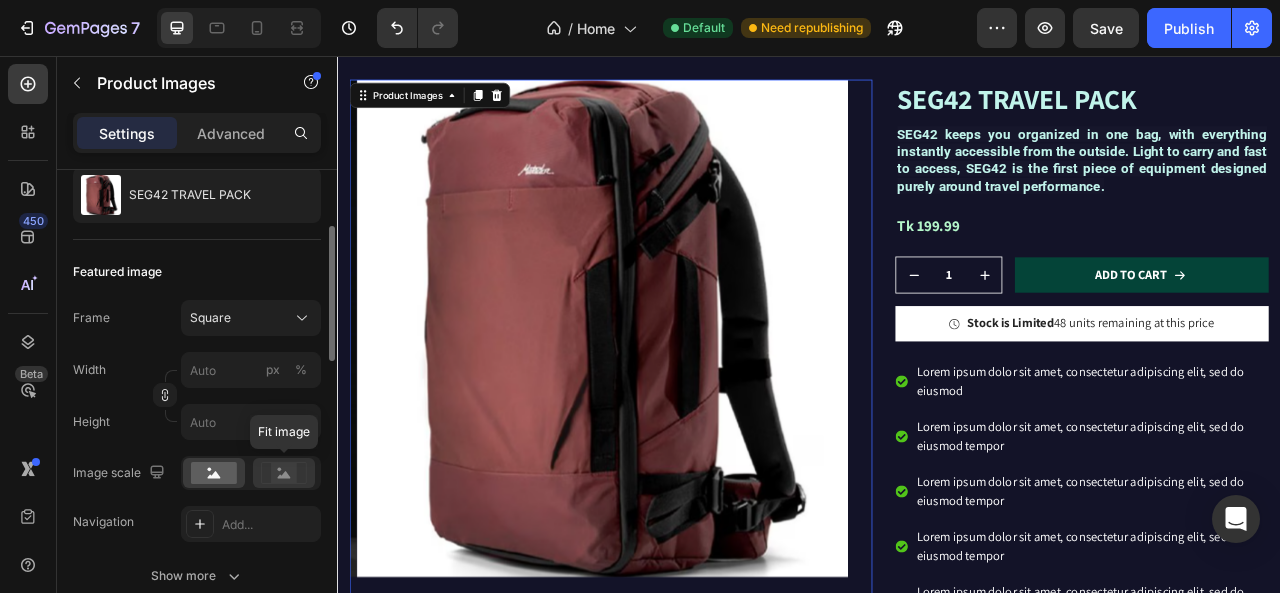 click 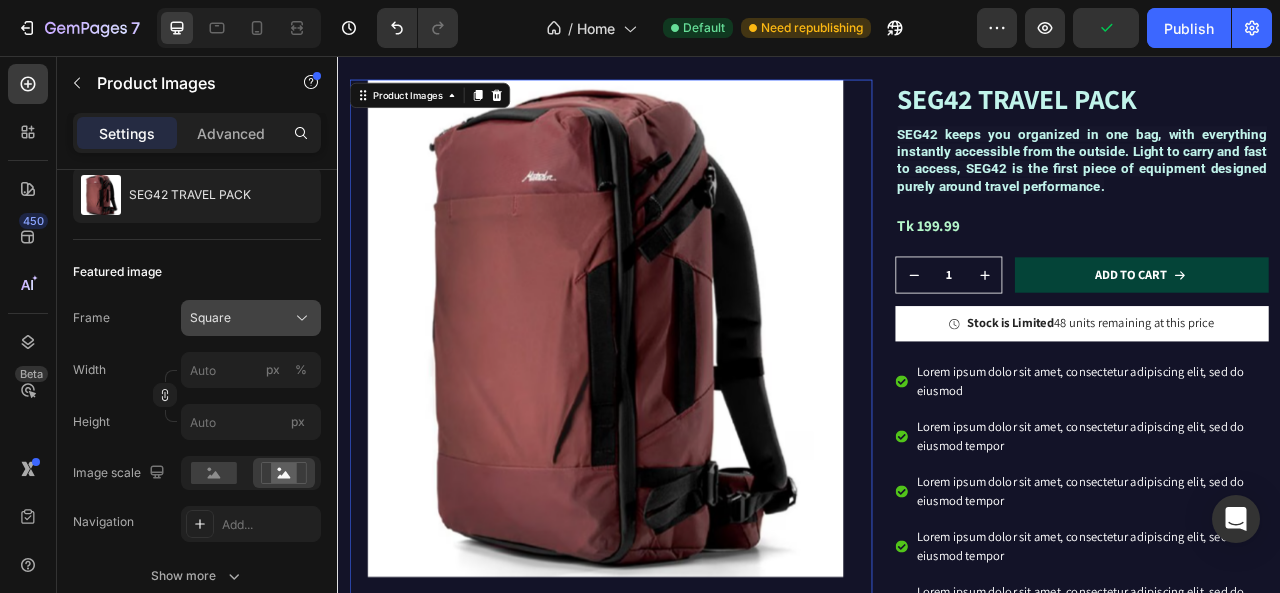click on "Square" 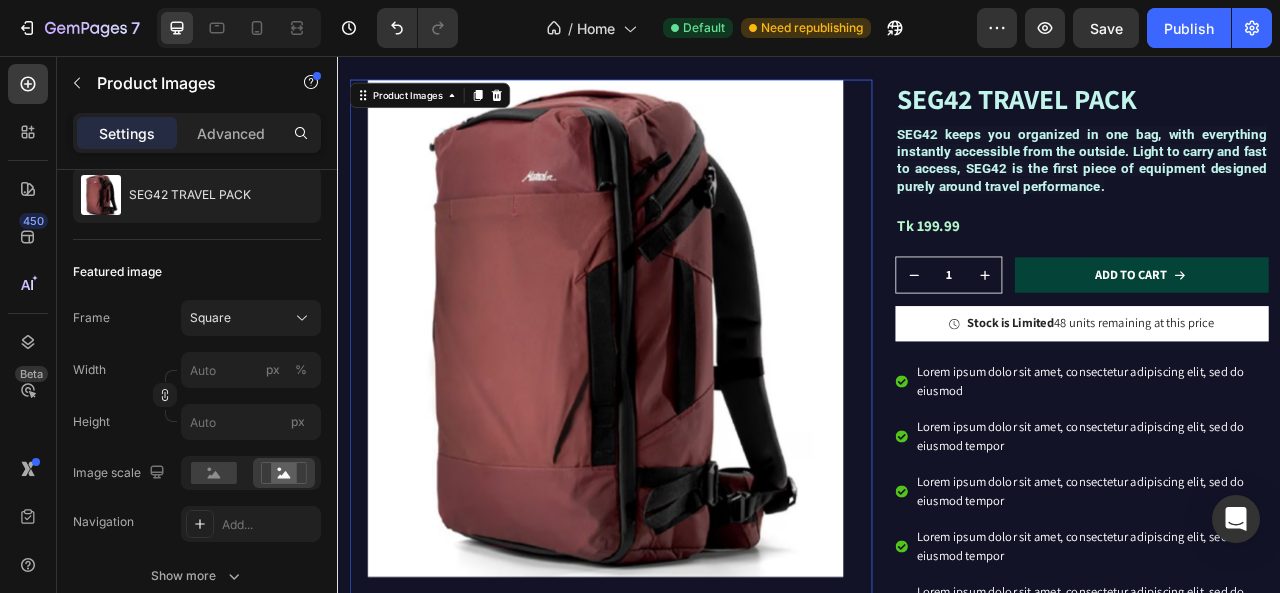 click on "Frame Square Width px % Height px Image scale Navigation Add... Show more" at bounding box center (197, 447) 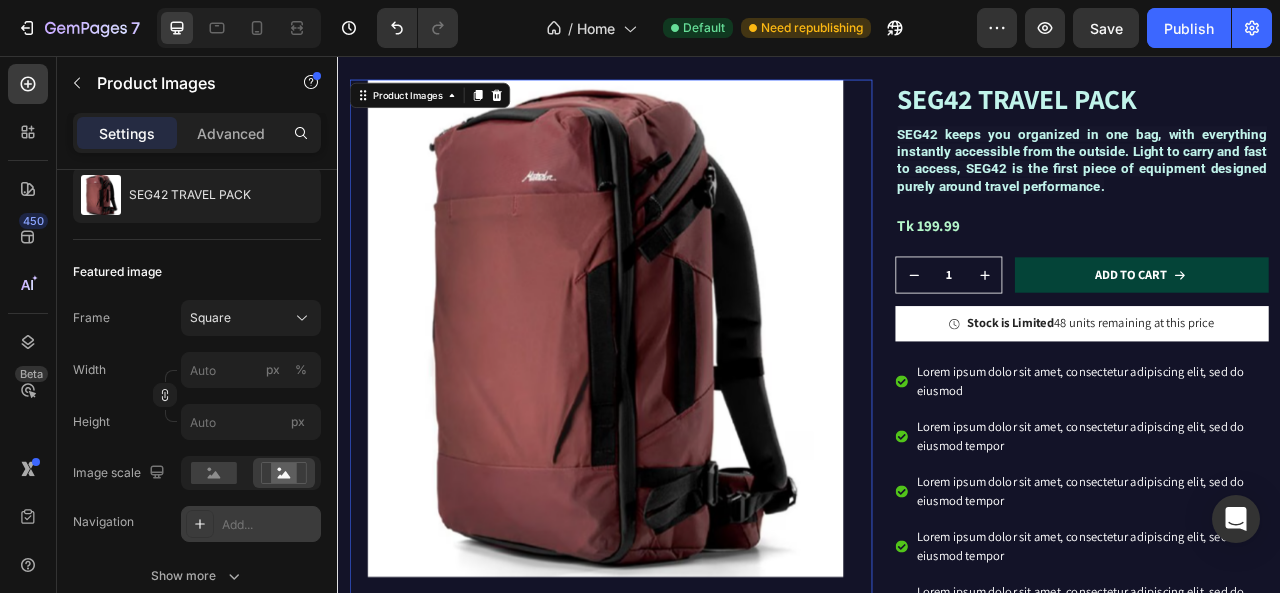 click at bounding box center (200, 524) 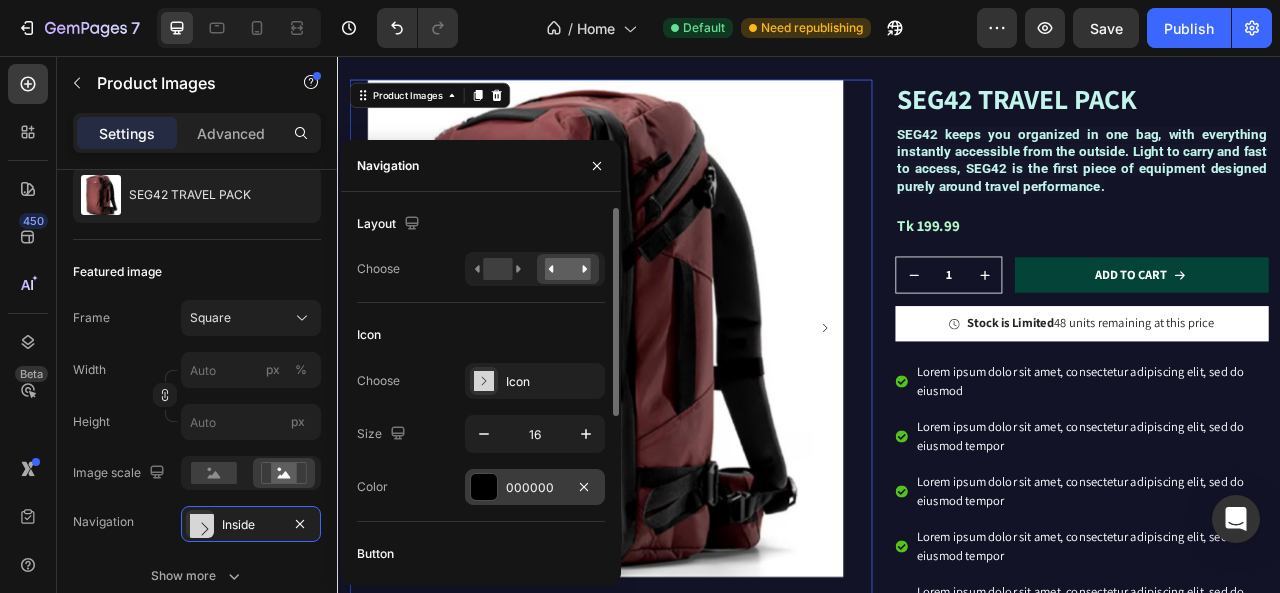 click at bounding box center (484, 487) 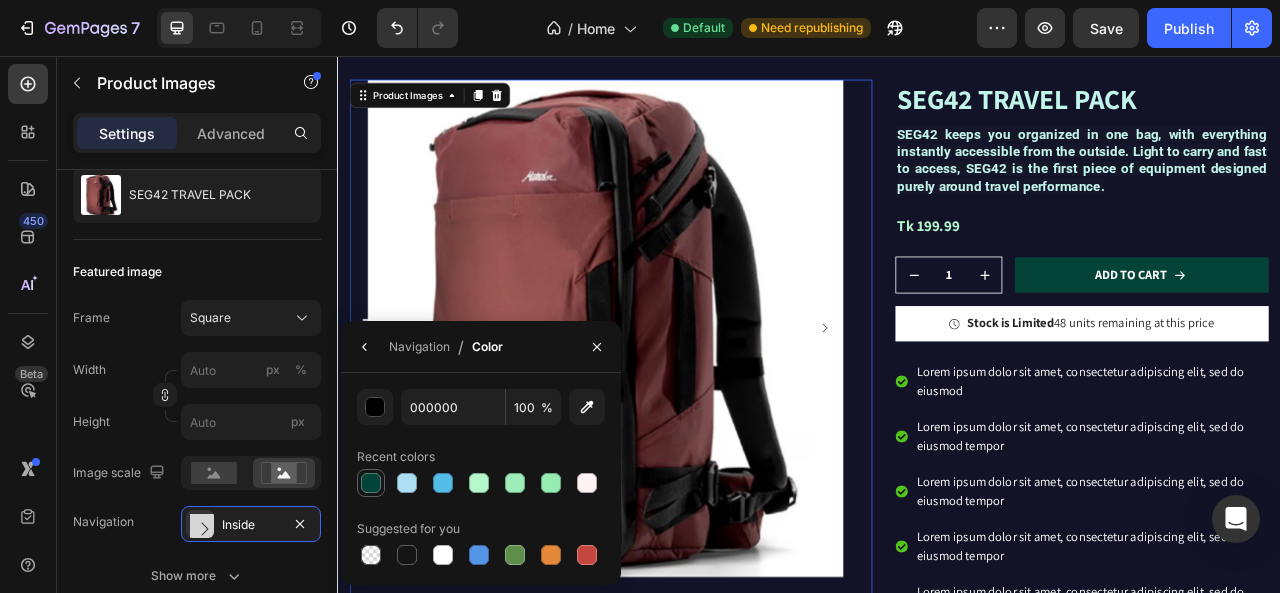 click at bounding box center (371, 483) 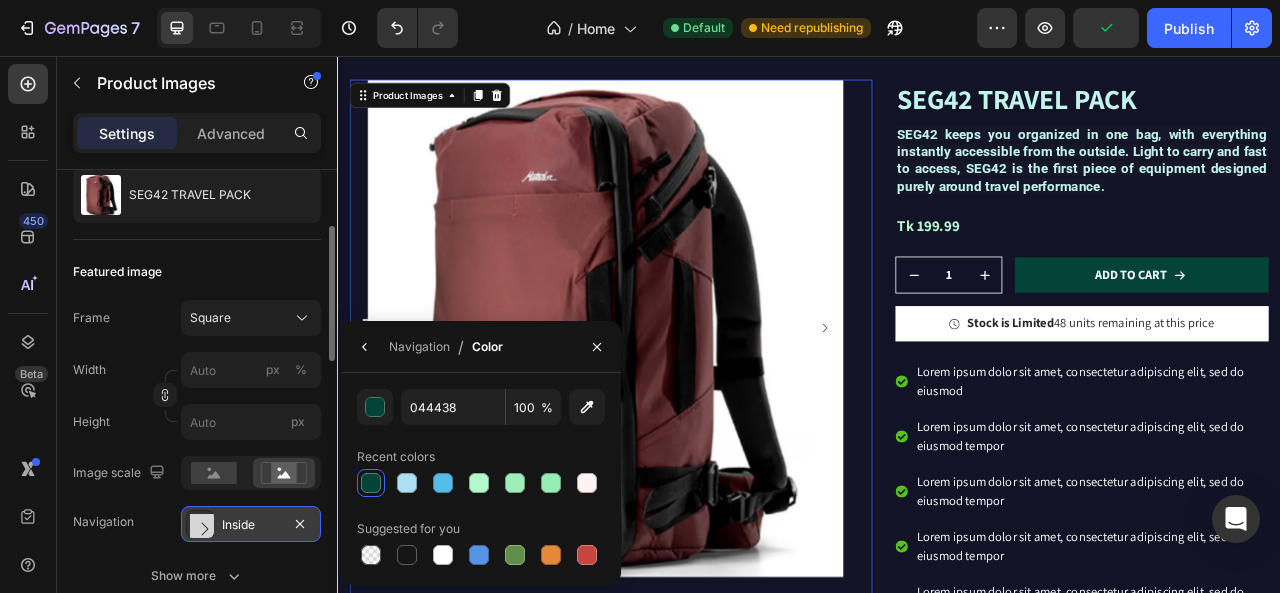 click on "Inside" at bounding box center (251, 525) 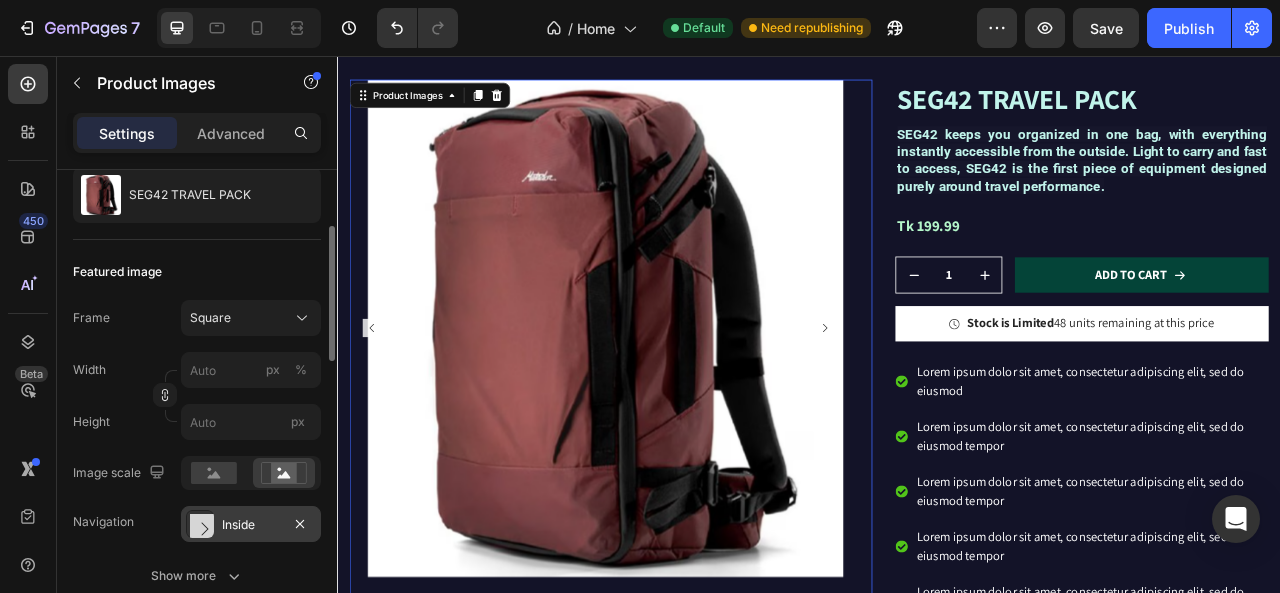 click on "Inside" at bounding box center (251, 525) 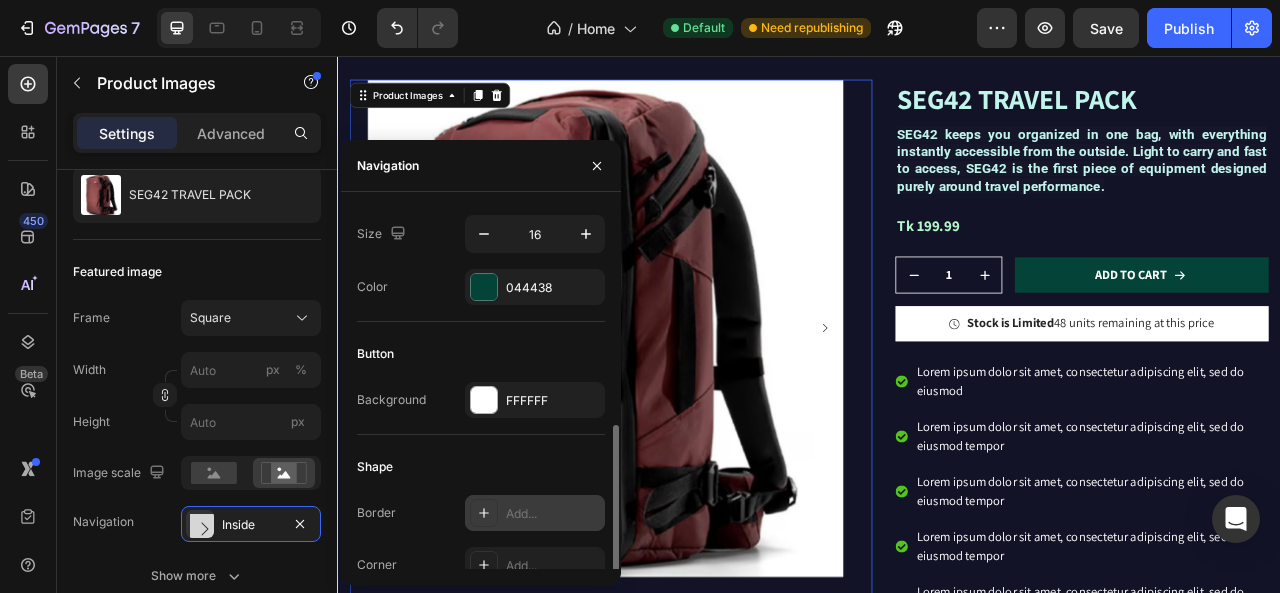scroll, scrollTop: 264, scrollLeft: 0, axis: vertical 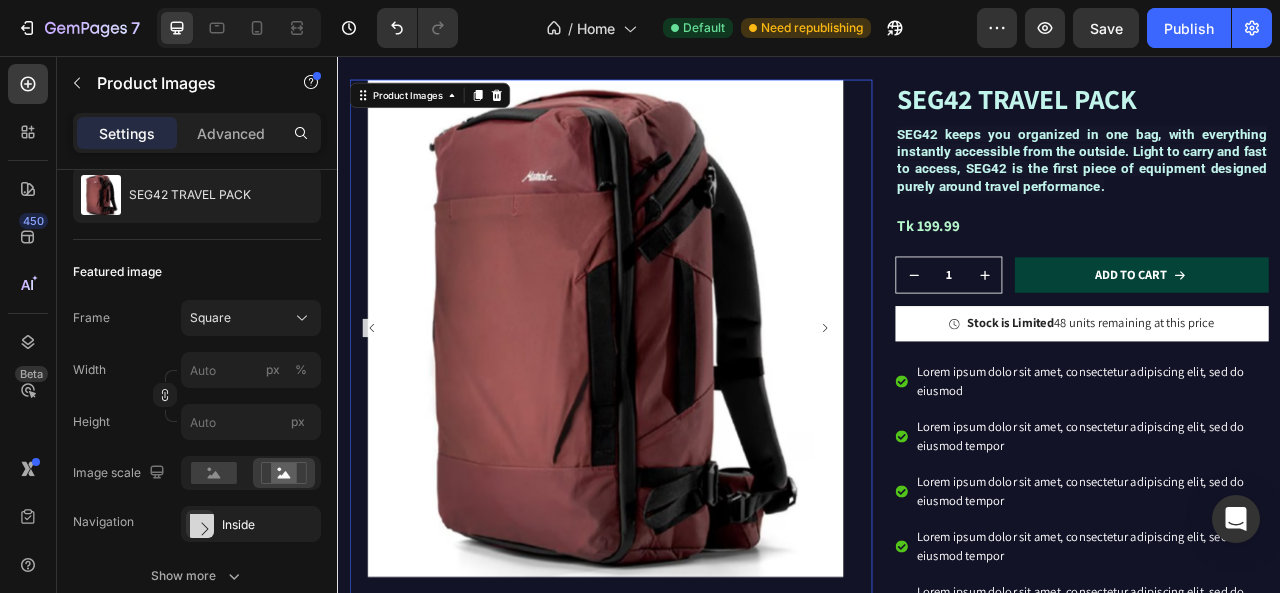 click on "Product Images   16" at bounding box center (684, 443) 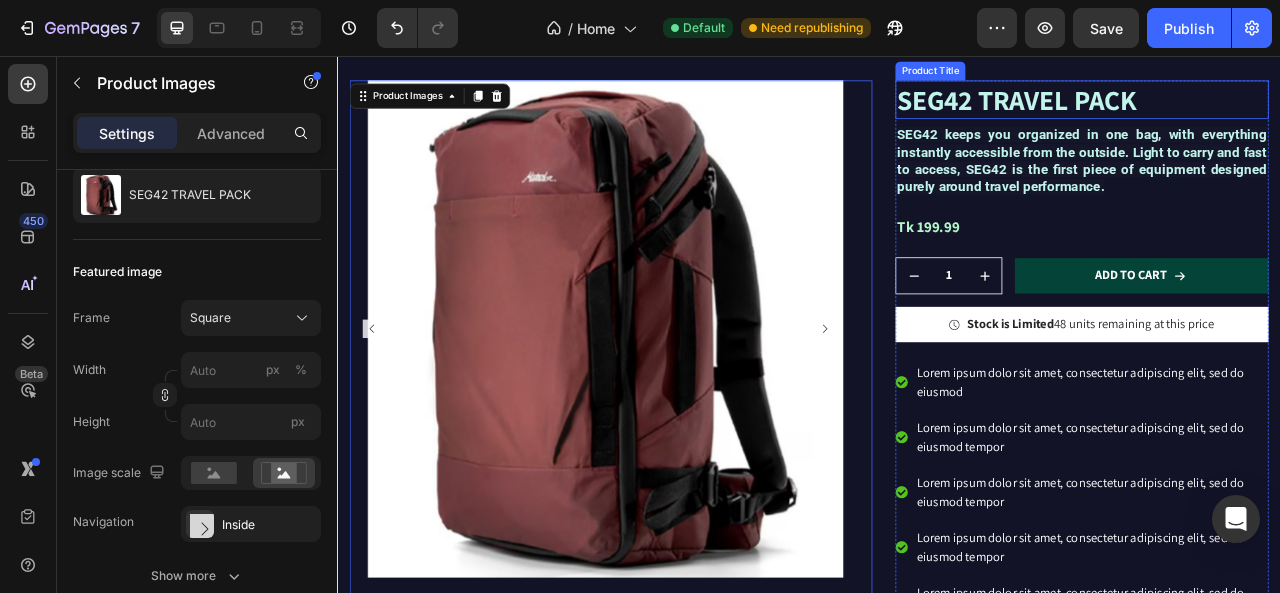 scroll, scrollTop: 2265, scrollLeft: 0, axis: vertical 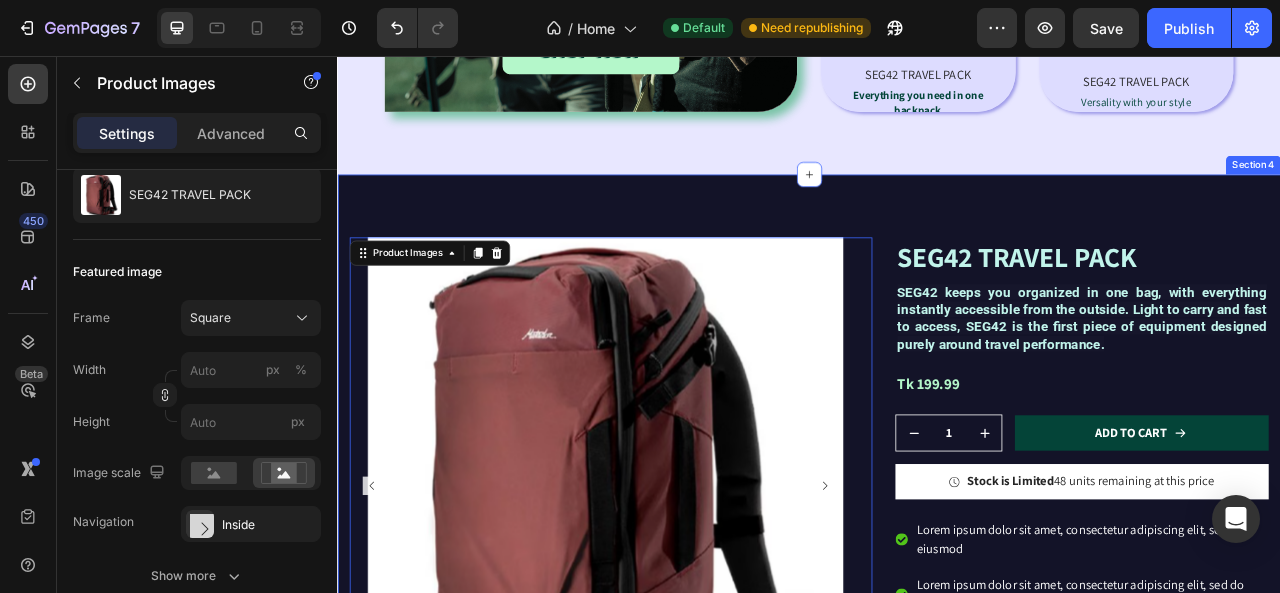 click on "Product Images   16 SEG42 TRAVEL PACK Product Title SEG42 keeps you organized in one bag, with everything instantly accessible from the outside. Light to carry and fast to access, SEG42 is the first piece of equipment designed purely around travel performance. Text Block Tk 199.99 Product Price Product Price Row
1
Product Quantity Row
Add to cart Add to Cart Row
Icon Stock is Limited  48 units remaining at this price Text Block Row Lorem ipsum dolor sit amet, consectetur adipiscing elit, sed do eiusmod Lorem ipsum dolor sit amet, consectetur adipiscing elit, sed do eiusmod tempor Lorem ipsum dolor sit amet, consectetur adipiscing elit, sed do eiusmod tempor Lorem ipsum dolor sit amet, consectetur adipiscing elit, sed do eiusmod tempor Lorem ipsum dolor sit amet, consectetur adipiscing elit, sed do eiusmod tempor Item List Row
It has both a lay-flat clamshell opening and top-loading access.   Product Description Product Section 4" at bounding box center [937, 704] 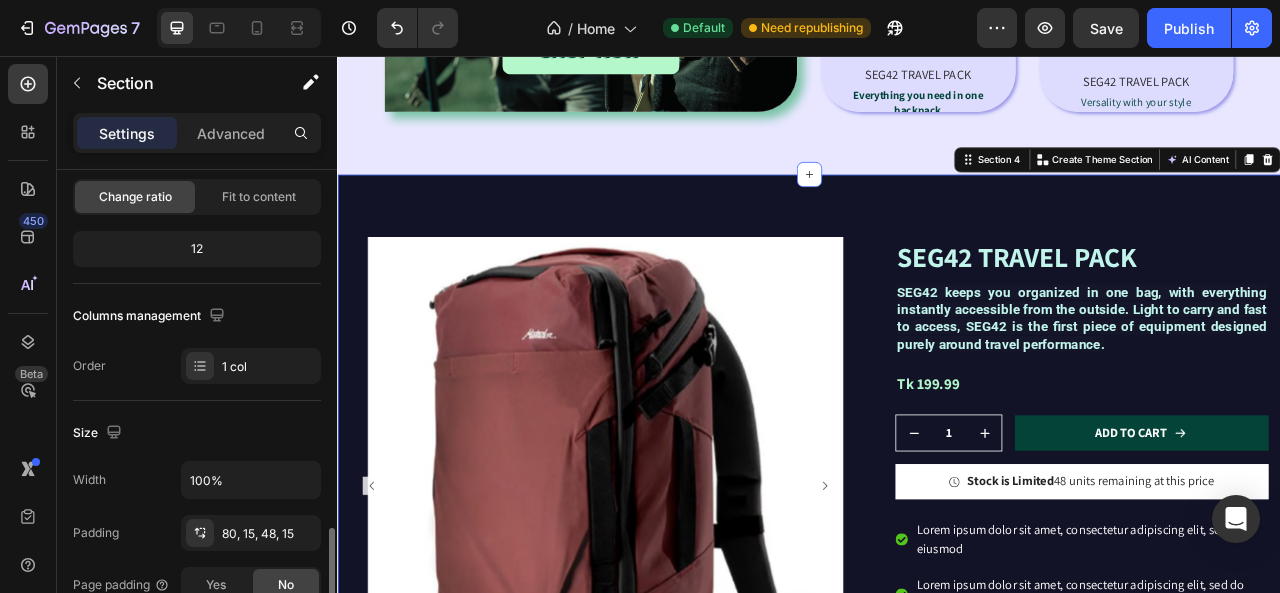 scroll, scrollTop: 400, scrollLeft: 0, axis: vertical 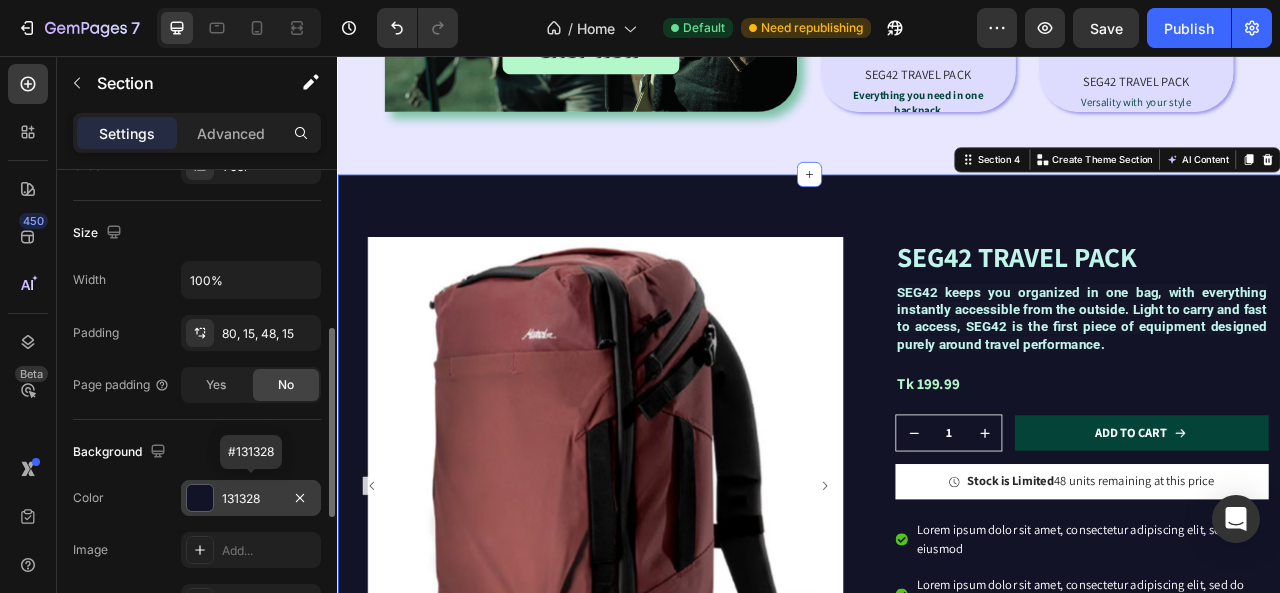 click at bounding box center [200, 498] 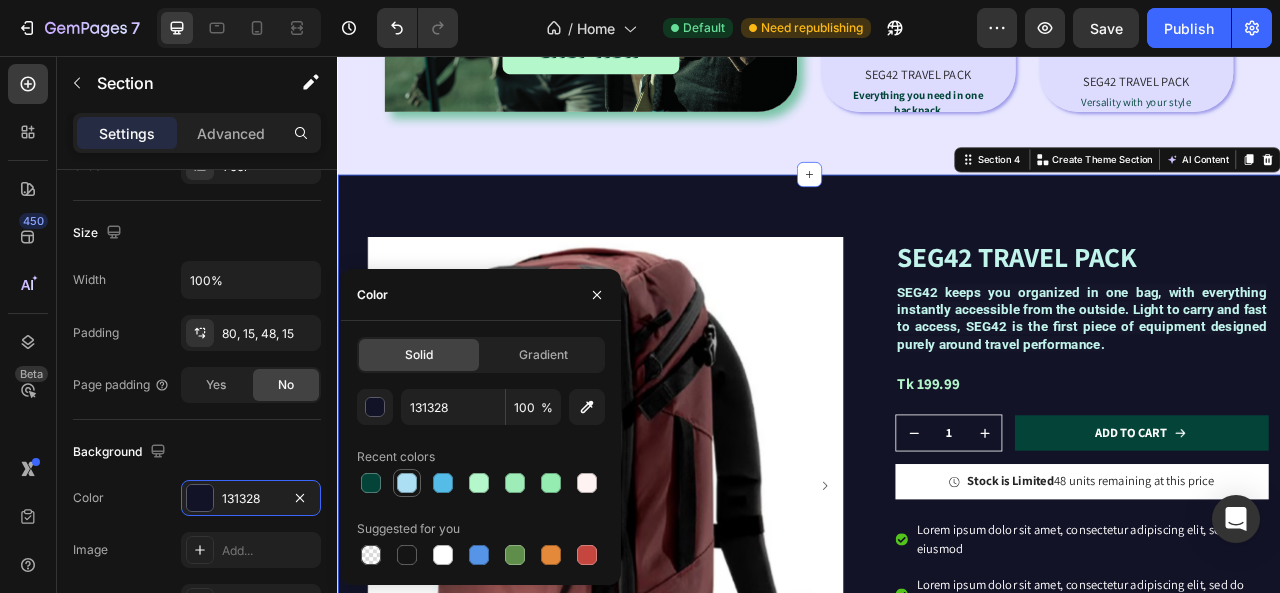 click at bounding box center [407, 483] 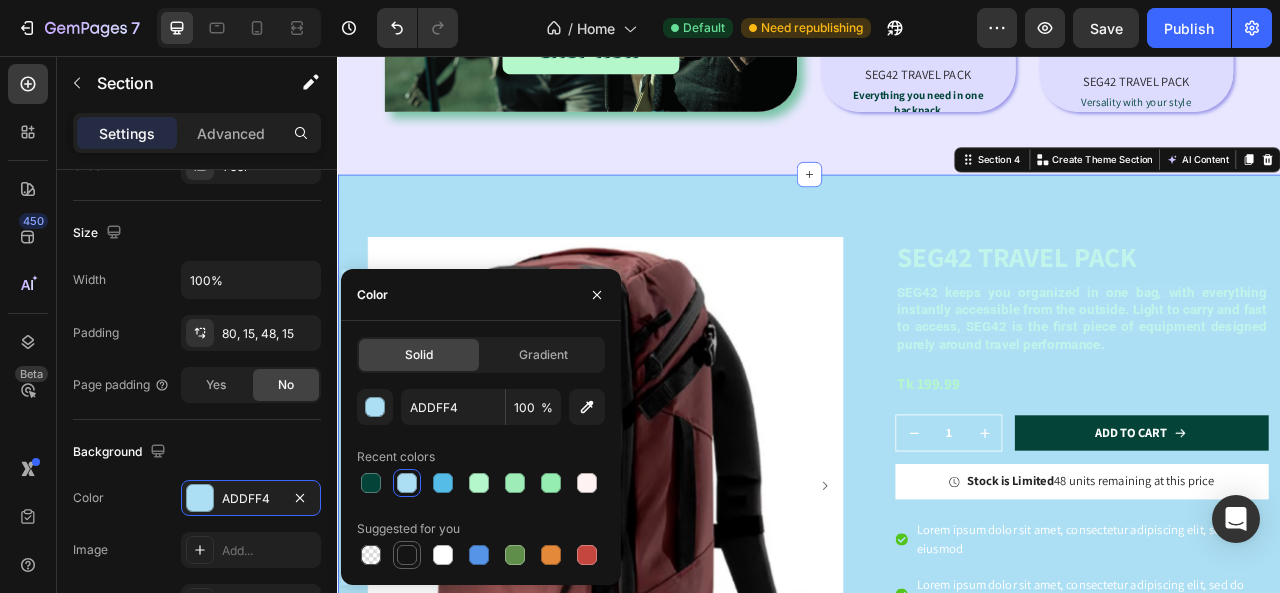 click at bounding box center (407, 555) 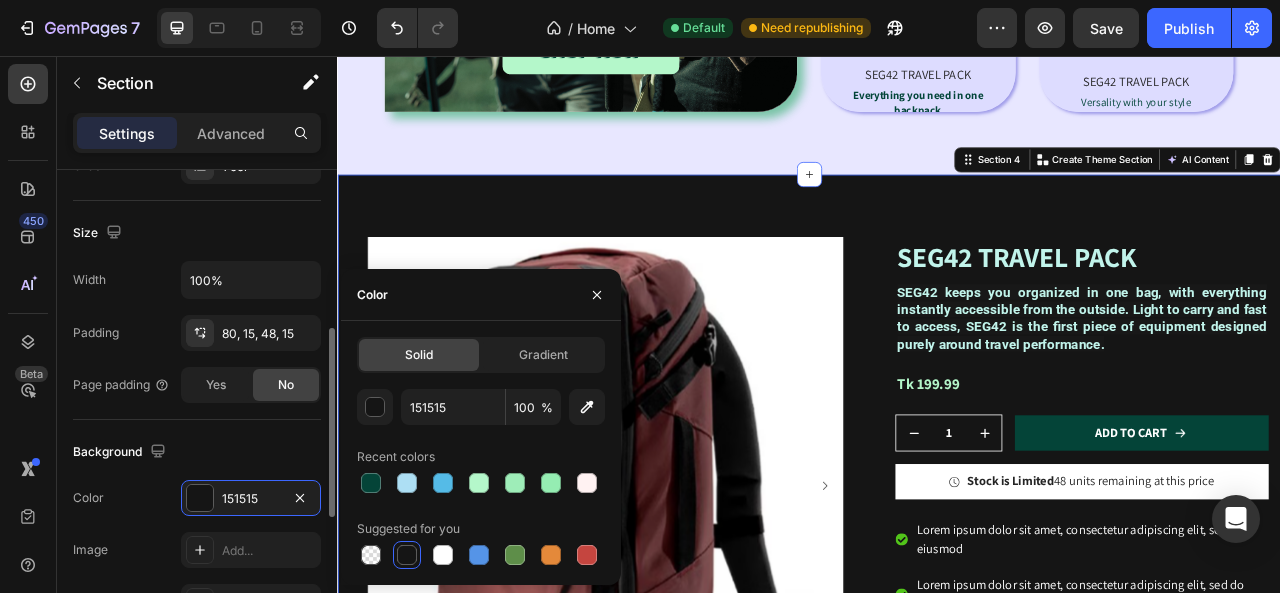 scroll, scrollTop: 600, scrollLeft: 0, axis: vertical 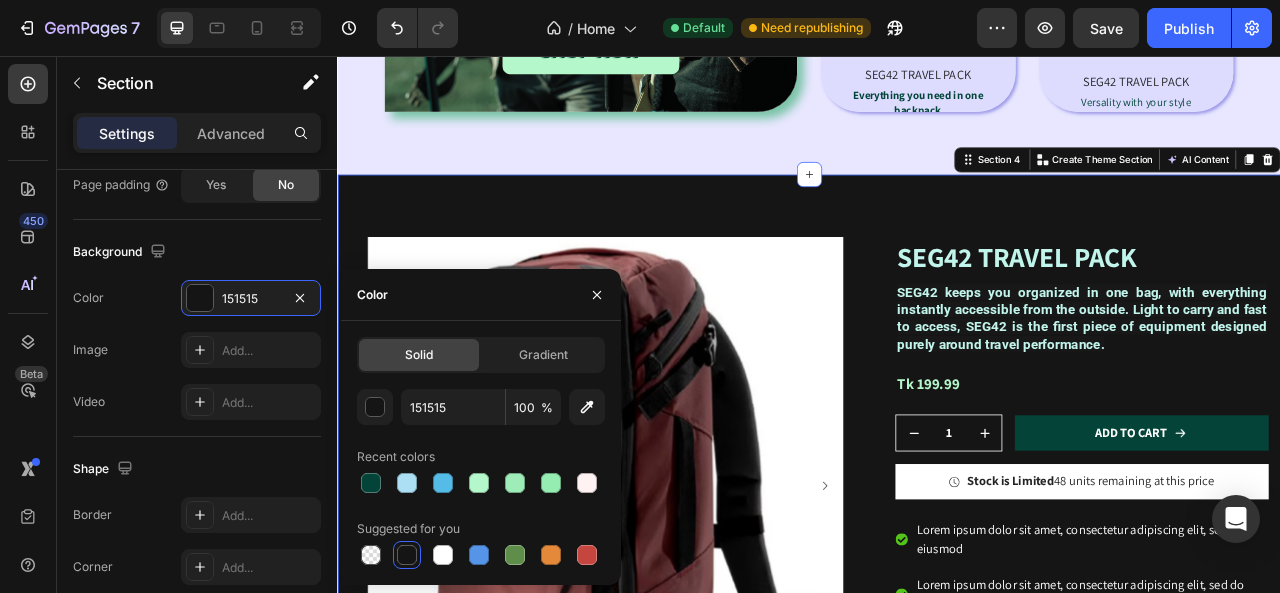 click on "Product Images SEG42 TRAVEL PACK Product Title SEG42 keeps you organized in one bag, with everything instantly accessible from the outside. Light to carry and fast to access, SEG42 is the first piece of equipment designed purely around travel performance. Text Block Tk 199.99 Product Price Product Price Row
1
Product Quantity Row
Add to cart Add to Cart Row
Icon Stock is Limited  48 units remaining at this price Text Block Row Lorem ipsum dolor sit amet, consectetur adipiscing elit, sed do eiusmod Lorem ipsum dolor sit amet, consectetur adipiscing elit, sed do eiusmod tempor Lorem ipsum dolor sit amet, consectetur adipiscing elit, sed do eiusmod tempor Lorem ipsum dolor sit amet, consectetur adipiscing elit, sed do eiusmod tempor Lorem ipsum dolor sit amet, consectetur adipiscing elit, sed do eiusmod tempor Item List Row
It has both a lay-flat clamshell opening and top-loading access.   Product Description Product Section 4   AI Content Product" at bounding box center [937, 704] 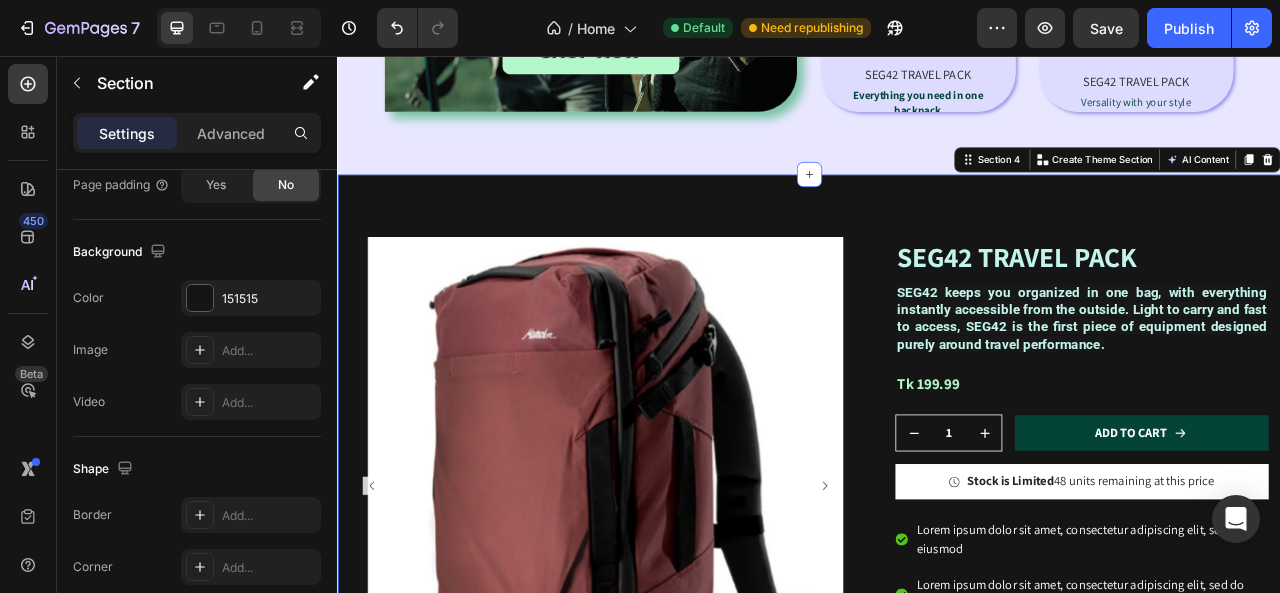 click on "Product Images SEG42 TRAVEL PACK Product Title SEG42 keeps you organized in one bag, with everything instantly accessible from the outside. Light to carry and fast to access, SEG42 is the first piece of equipment designed purely around travel performance. Text Block Tk 199.99 Product Price Product Price Row
1
Product Quantity Row
Add to cart Add to Cart Row
Icon Stock is Limited  48 units remaining at this price Text Block Row Lorem ipsum dolor sit amet, consectetur adipiscing elit, sed do eiusmod Lorem ipsum dolor sit amet, consectetur adipiscing elit, sed do eiusmod tempor Lorem ipsum dolor sit amet, consectetur adipiscing elit, sed do eiusmod tempor Lorem ipsum dolor sit amet, consectetur adipiscing elit, sed do eiusmod tempor Lorem ipsum dolor sit amet, consectetur adipiscing elit, sed do eiusmod tempor Item List Row
It has both a lay-flat clamshell opening and top-loading access.   Product Description Product Section 4   AI Content Product" at bounding box center (937, 704) 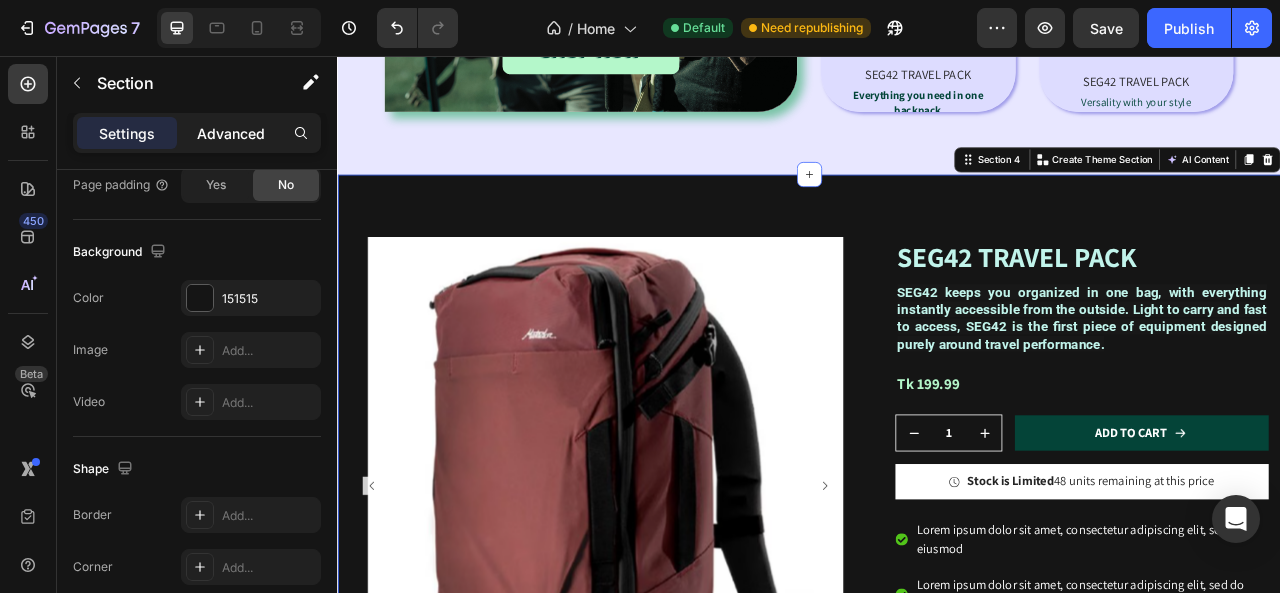 click on "Advanced" at bounding box center [231, 133] 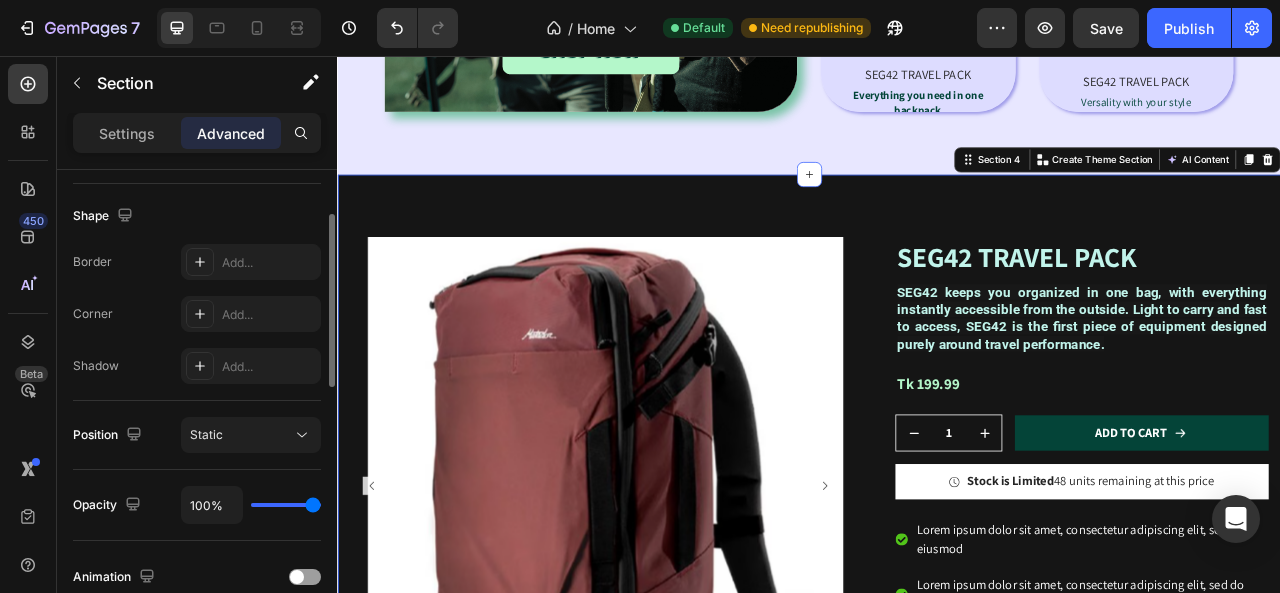 scroll, scrollTop: 200, scrollLeft: 0, axis: vertical 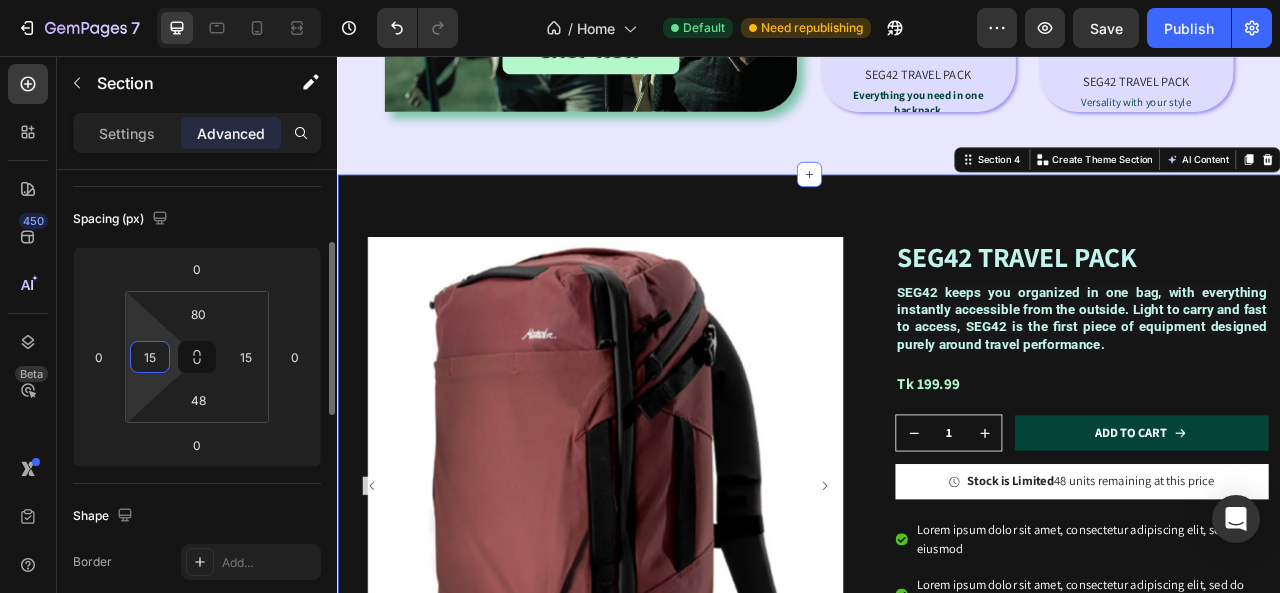 click on "15" at bounding box center (150, 357) 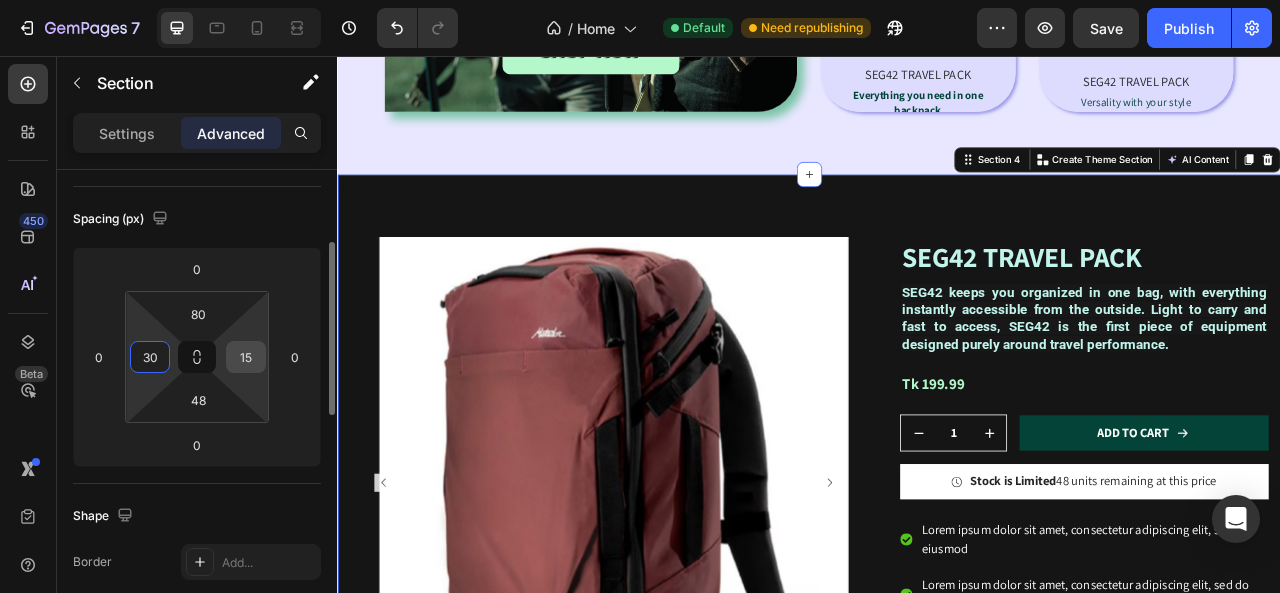 type on "30" 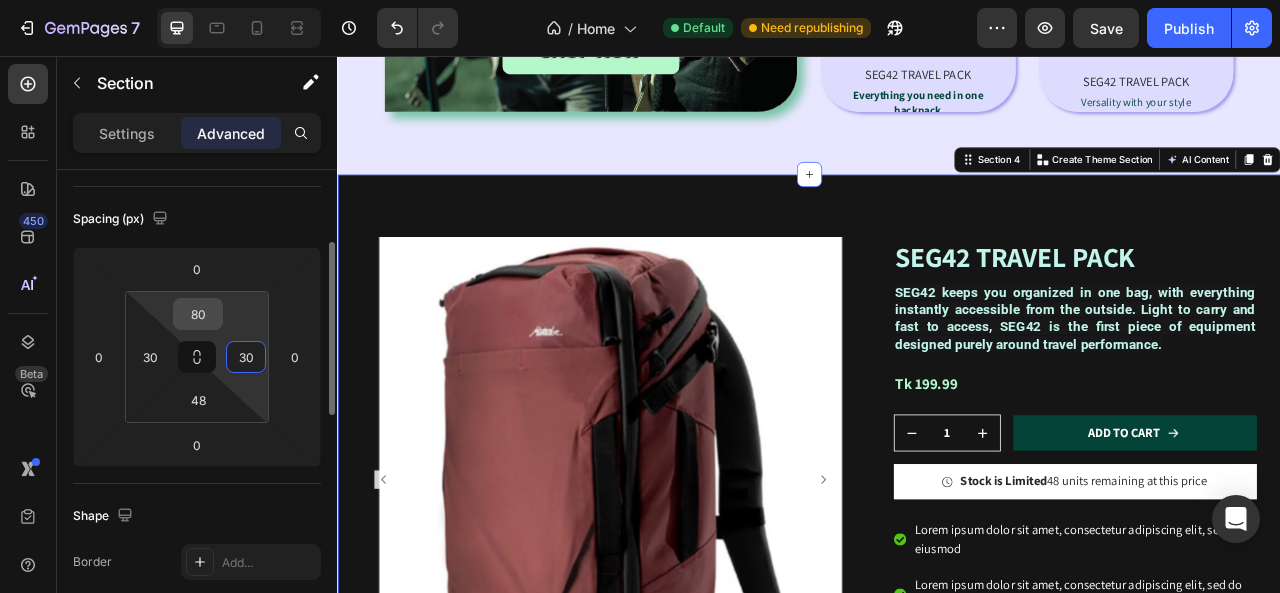 type on "30" 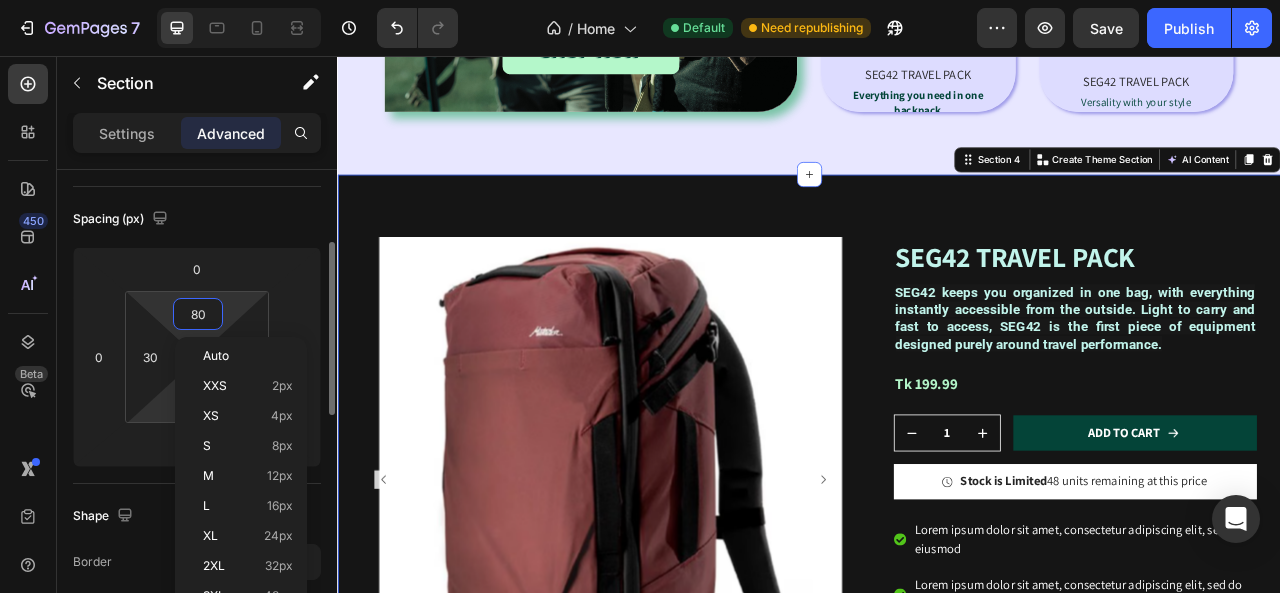 click on "7 Version history / Home Default Need republishing Preview Save Publish 450 Beta Sections(30) Elements(83) Section Element Hero Section Product Detail Brands Trusted Badges Guarantee Product Breakdown How to use Testimonials Compare Bundle FAQs Social Proof Brand Story Product List Collection Blog List Contact Sticky Add to Cart Custom Footer Browse Library 450 Layout Row Row Row Row Text Heading Text Block Button Button Button Media Image Image" at bounding box center [640, 0] 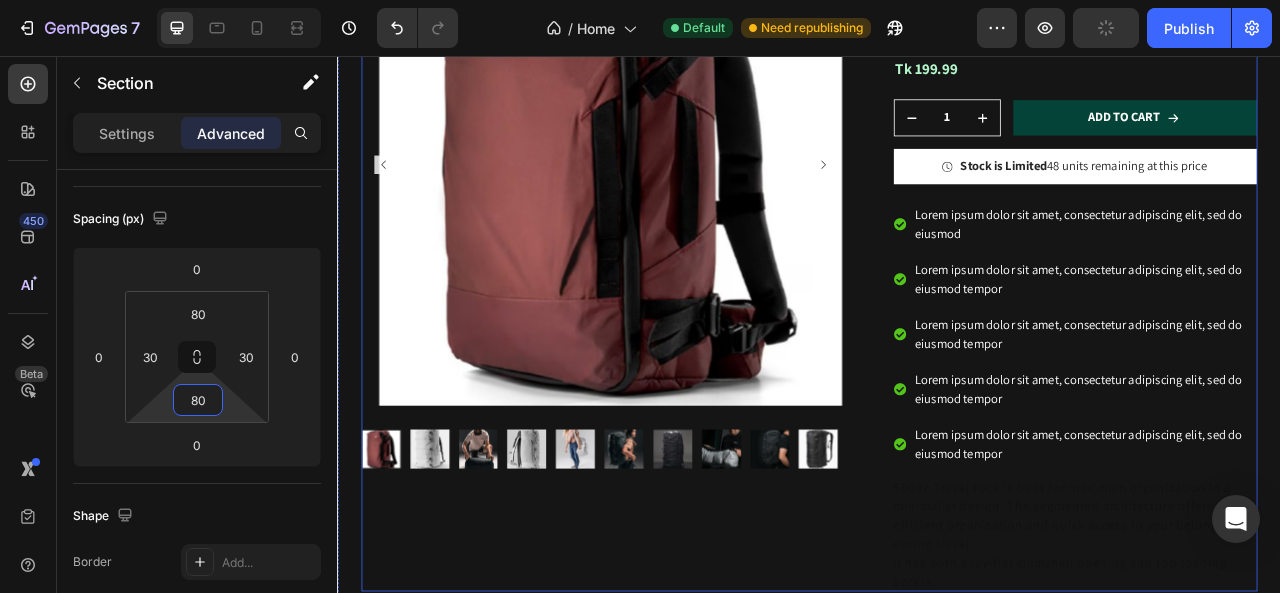 scroll, scrollTop: 2865, scrollLeft: 0, axis: vertical 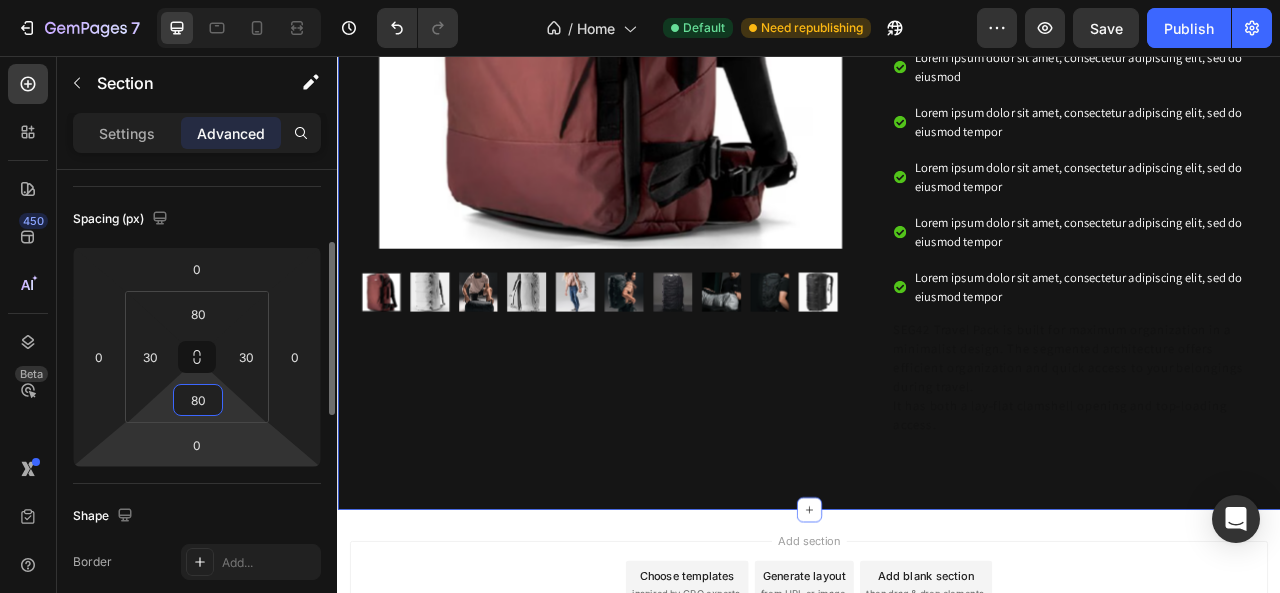 type on "8" 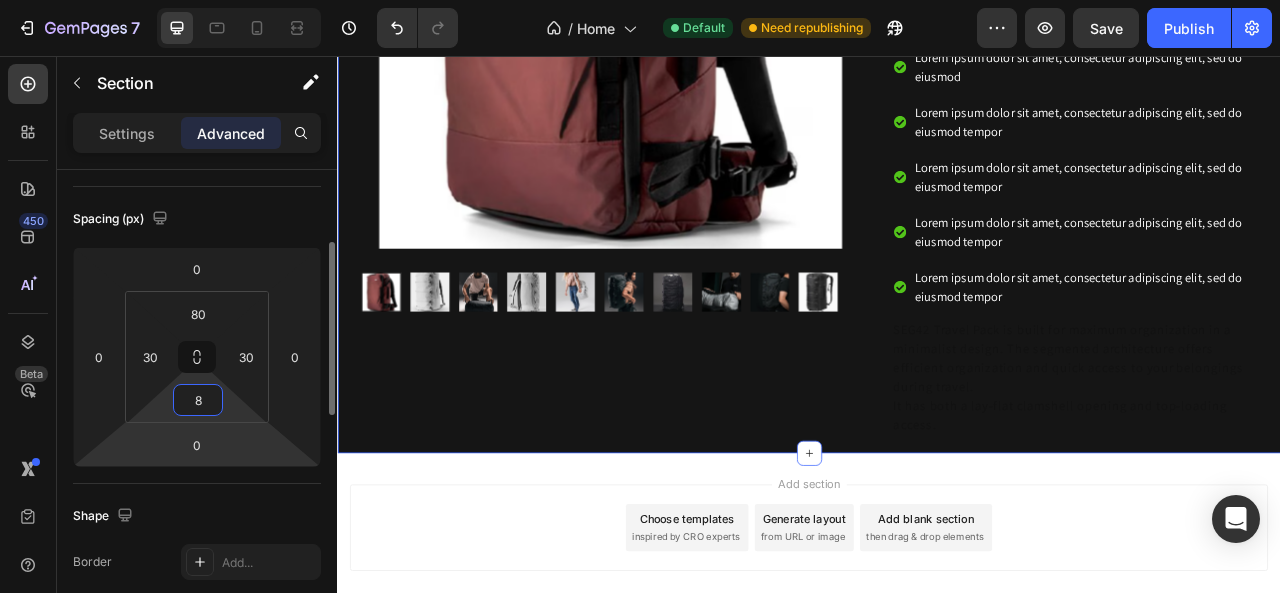 type 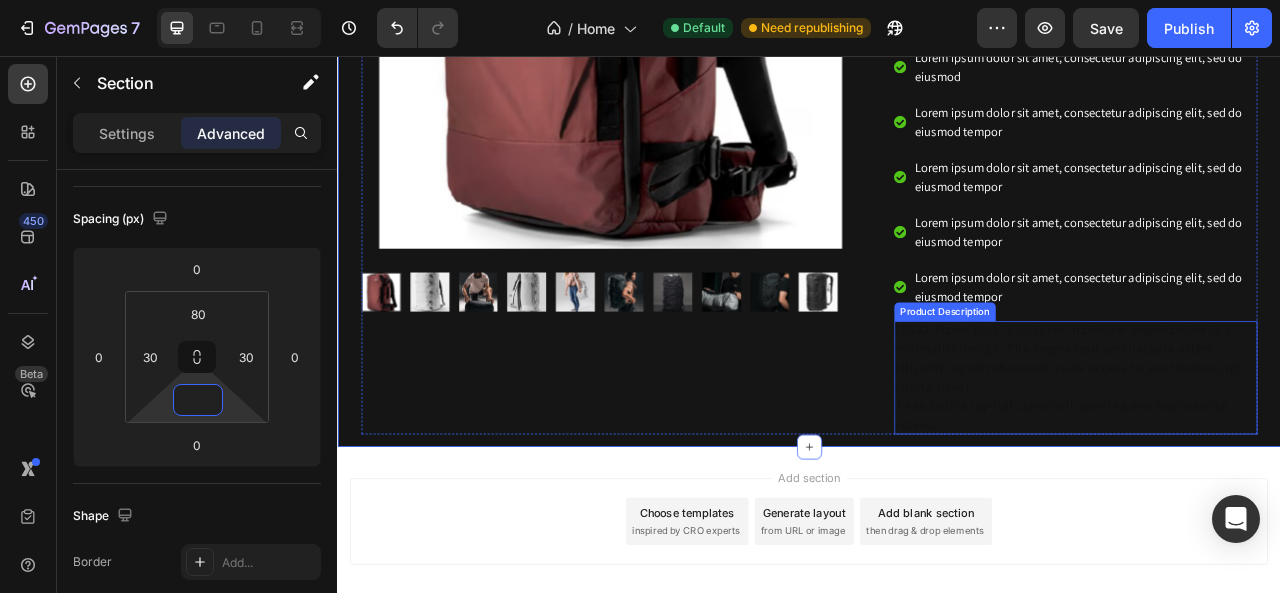click on "SEG42 Travel Pack is built for maximum organization in a minimalist design. The segmented architecture offers efficient organization and quick access to your belongings during travel." at bounding box center [1267, 440] 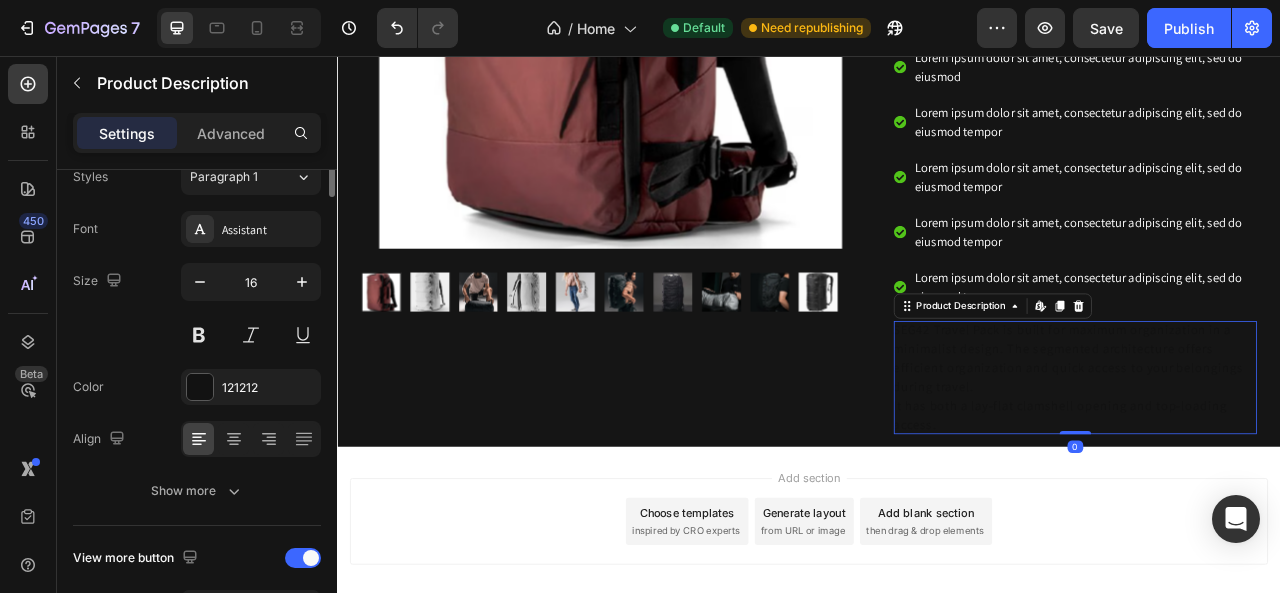 scroll, scrollTop: 0, scrollLeft: 0, axis: both 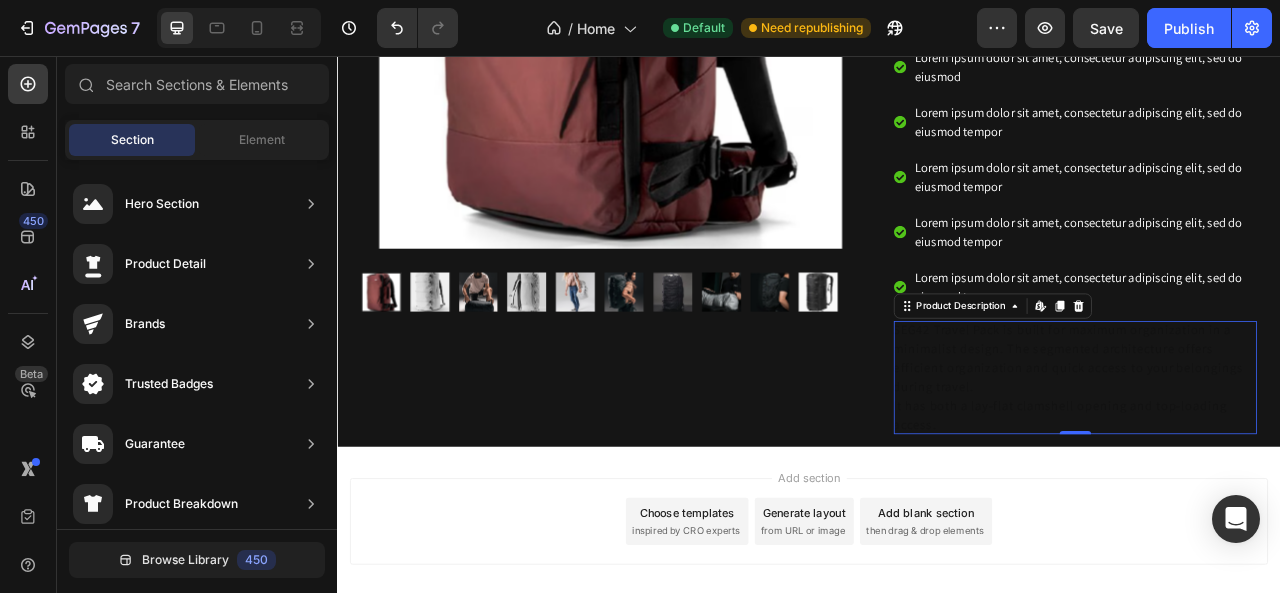 click on "Add section Choose templates inspired by CRO experts Generate layout from URL or image Add blank section then drag & drop elements" at bounding box center [937, 676] 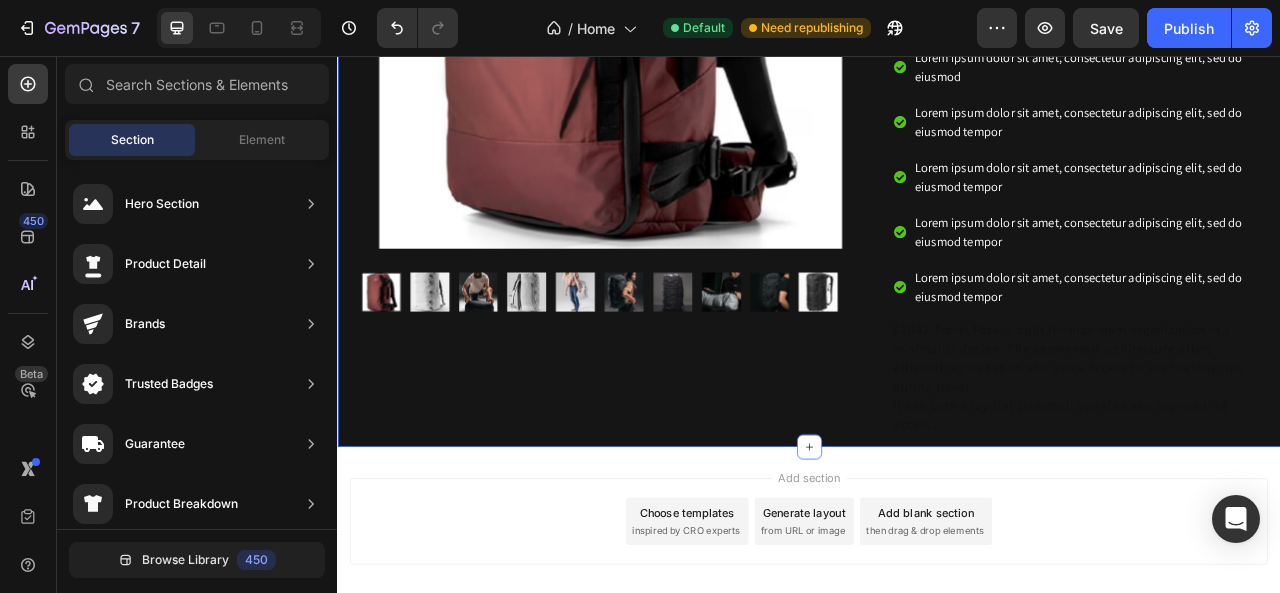 click on "Product Images SEG42 TRAVEL PACK Product Title SEG42 keeps you organized in one bag, with everything instantly accessible from the outside. Light to carry and fast to access, SEG42 is the first piece of equipment designed purely around travel performance. Text Block Tk 199.99 Product Price Product Price Row
1
Product Quantity Row
Add to cart Add to Cart Row
Icon Stock is Limited  48 units remaining at this price Text Block Row Lorem ipsum dolor sit amet, consectetur adipiscing elit, sed do eiusmod Lorem ipsum dolor sit amet, consectetur adipiscing elit, sed do eiusmod tempor Lorem ipsum dolor sit amet, consectetur adipiscing elit, sed do eiusmod tempor Lorem ipsum dolor sit amet, consectetur adipiscing elit, sed do eiusmod tempor Lorem ipsum dolor sit amet, consectetur adipiscing elit, sed do eiusmod tempor Item List Row
It has both a lay-flat clamshell opening and top-loading access.   Product Description Product" at bounding box center [937, 119] 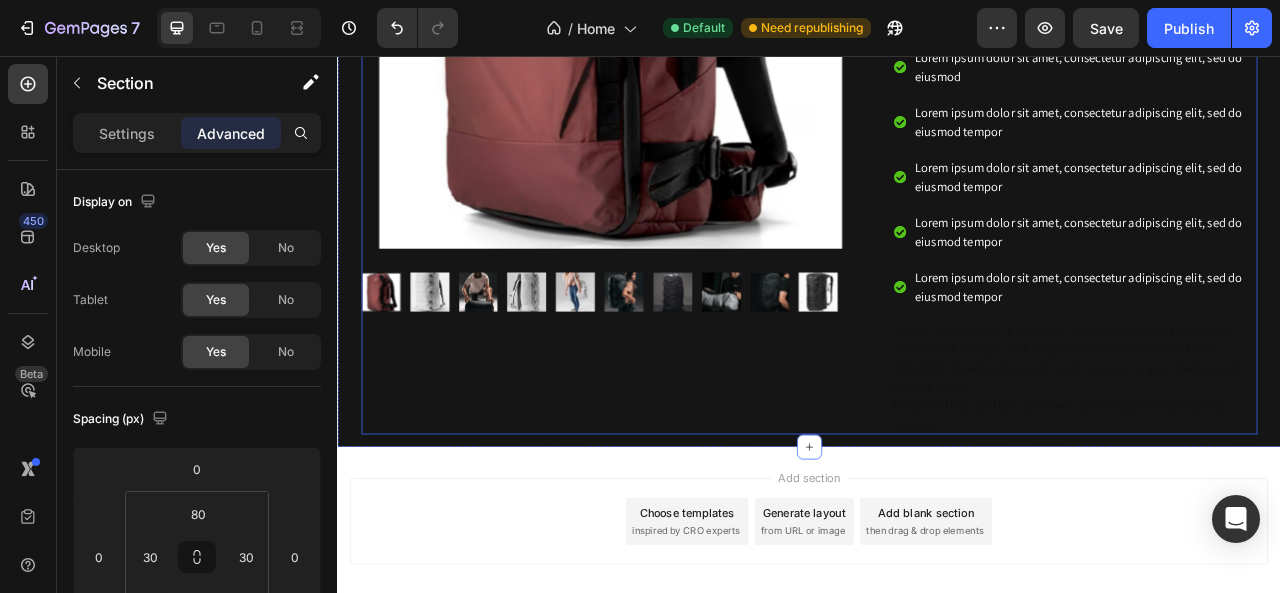 click on "Product Images" at bounding box center (691, 111) 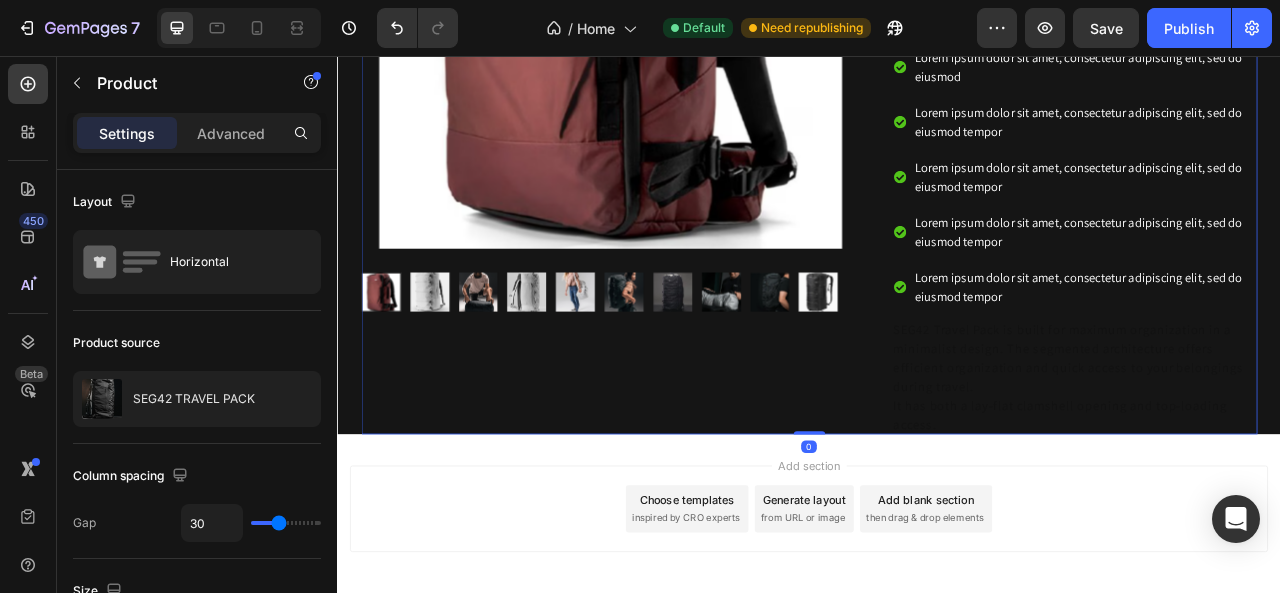 drag, startPoint x: 936, startPoint y: 541, endPoint x: 949, endPoint y: 421, distance: 120.70211 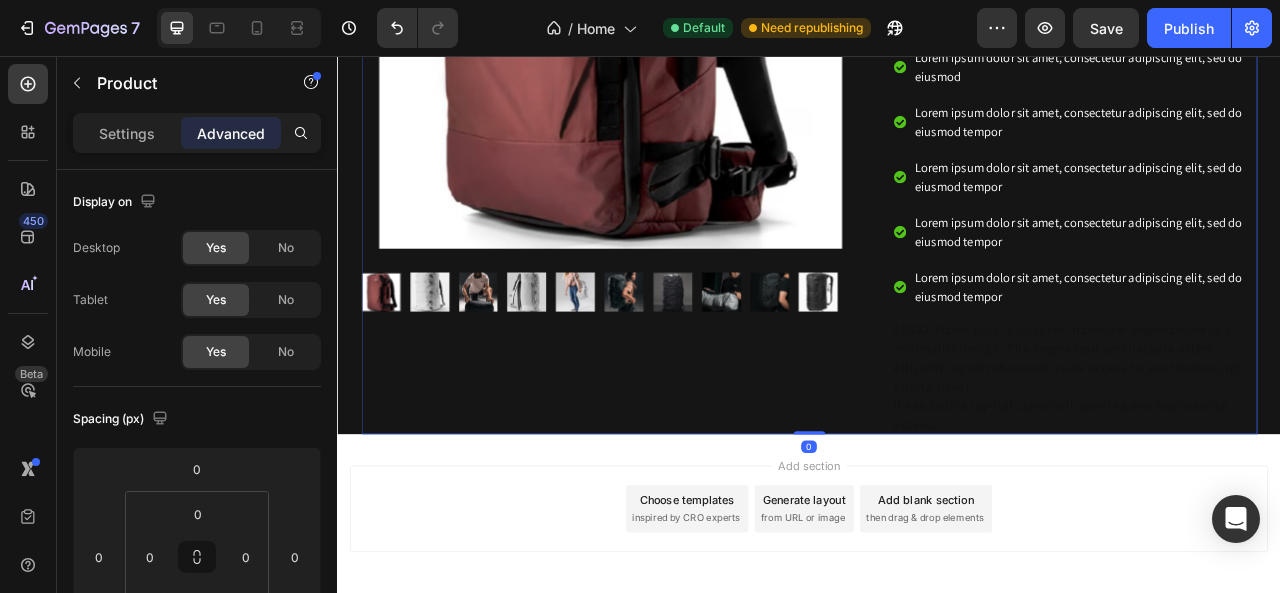drag, startPoint x: 938, startPoint y: 523, endPoint x: 945, endPoint y: 450, distance: 73.33485 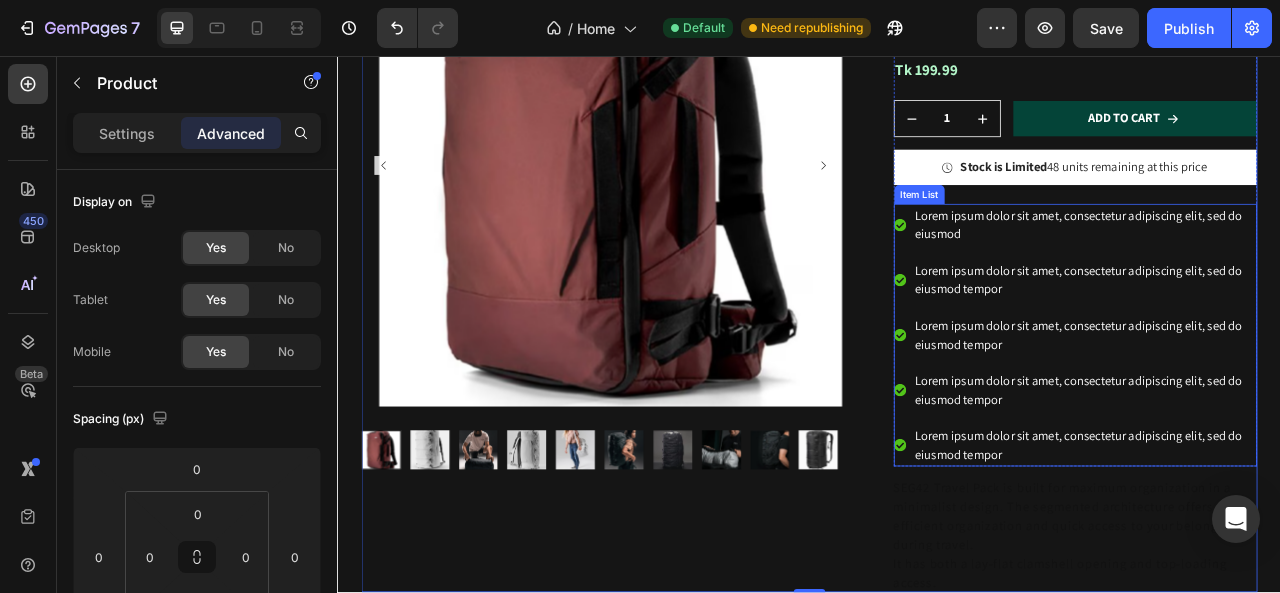 scroll, scrollTop: 2365, scrollLeft: 0, axis: vertical 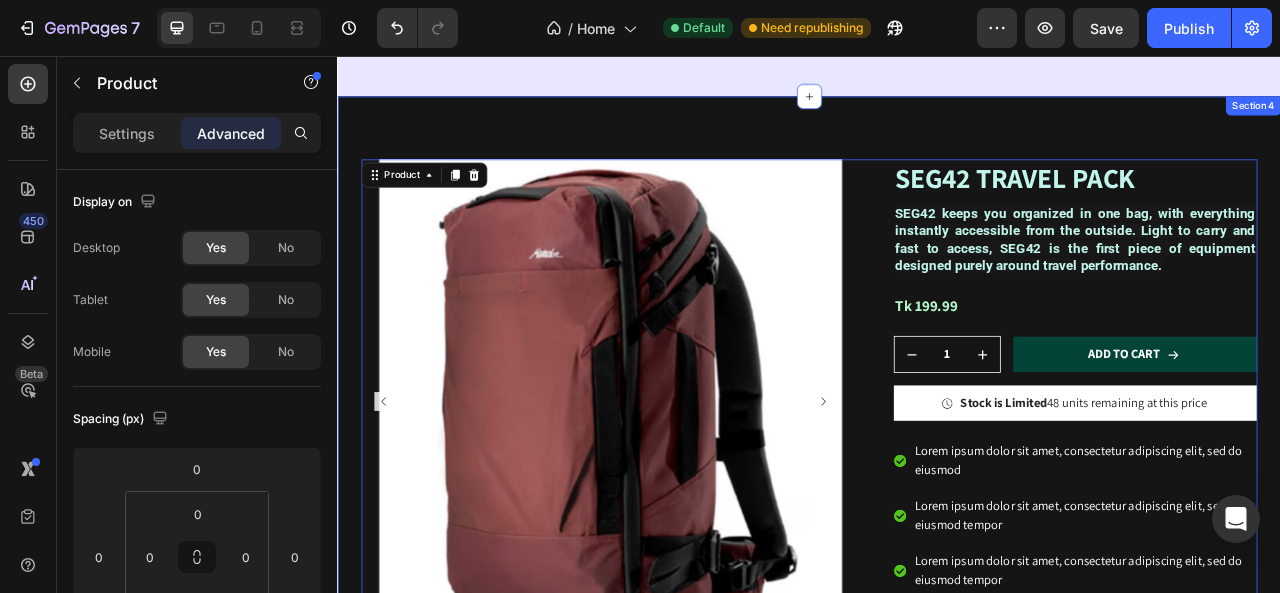 click on "Product Images SEG42 TRAVEL PACK Product Title SEG42 keeps you organized in one bag, with everything instantly accessible from the outside. Light to carry and fast to access, SEG42 is the first piece of equipment designed purely around travel performance. Text Block Tk 199.99 Product Price Product Price Row
1
Product Quantity Row
Add to cart Add to Cart Row
Icon Stock is Limited  48 units remaining at this price Text Block Row Lorem ipsum dolor sit amet, consectetur adipiscing elit, sed do eiusmod Lorem ipsum dolor sit amet, consectetur adipiscing elit, sed do eiusmod tempor Lorem ipsum dolor sit amet, consectetur adipiscing elit, sed do eiusmod tempor Lorem ipsum dolor sit amet, consectetur adipiscing elit, sed do eiusmod tempor Lorem ipsum dolor sit amet, consectetur adipiscing elit, sed do eiusmod tempor Item List Row
It has both a lay-flat clamshell opening and top-loading access.   Product Description Product   0 Section 4" at bounding box center (937, 572) 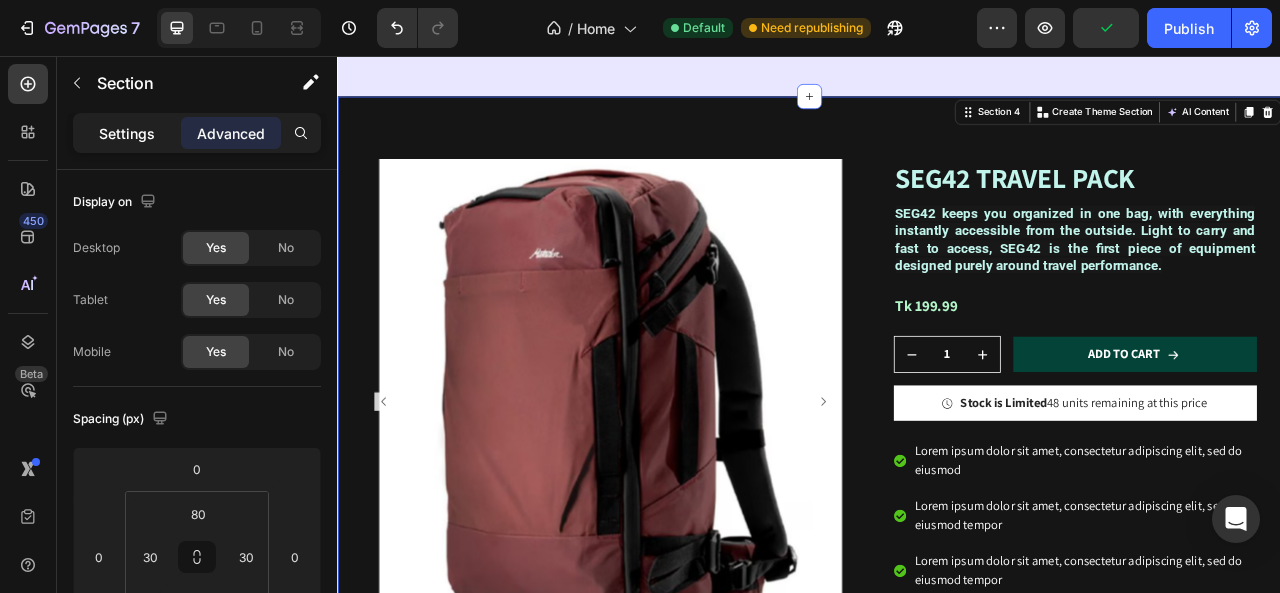 click on "Settings" at bounding box center [127, 133] 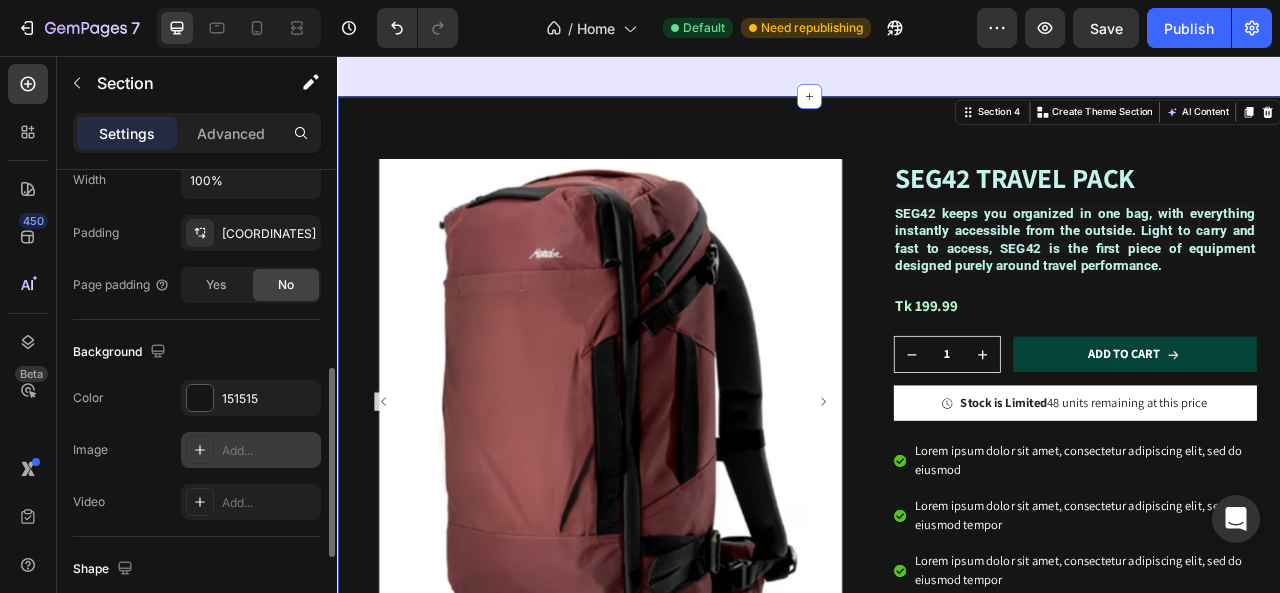 scroll, scrollTop: 600, scrollLeft: 0, axis: vertical 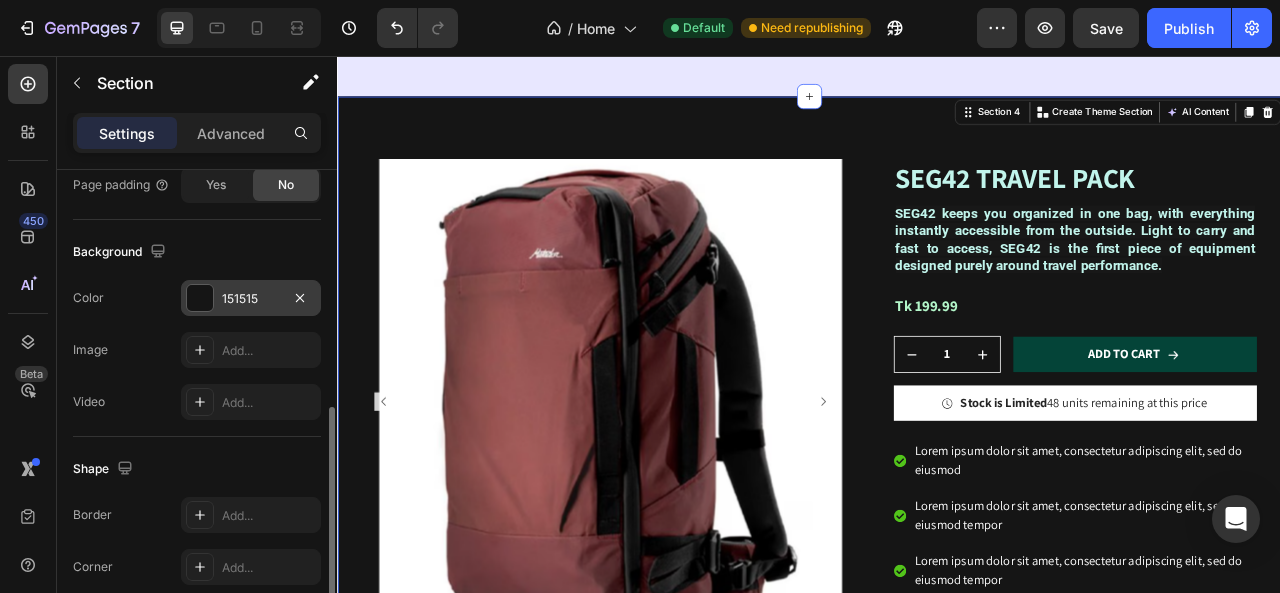 click on "151515" at bounding box center [251, 299] 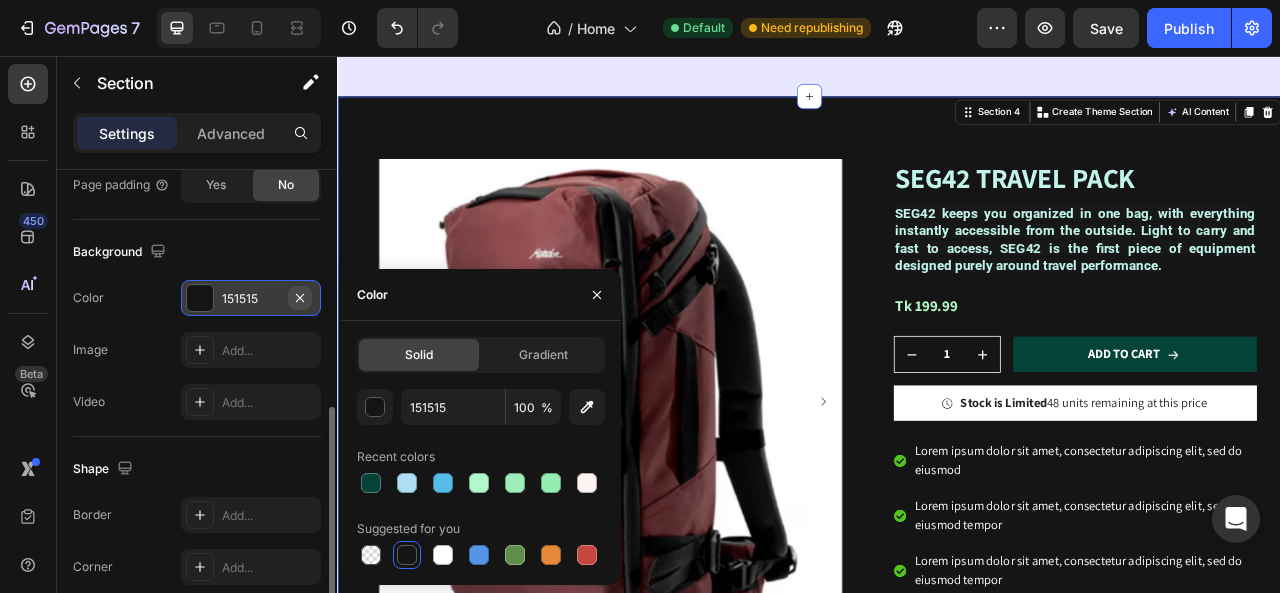 click 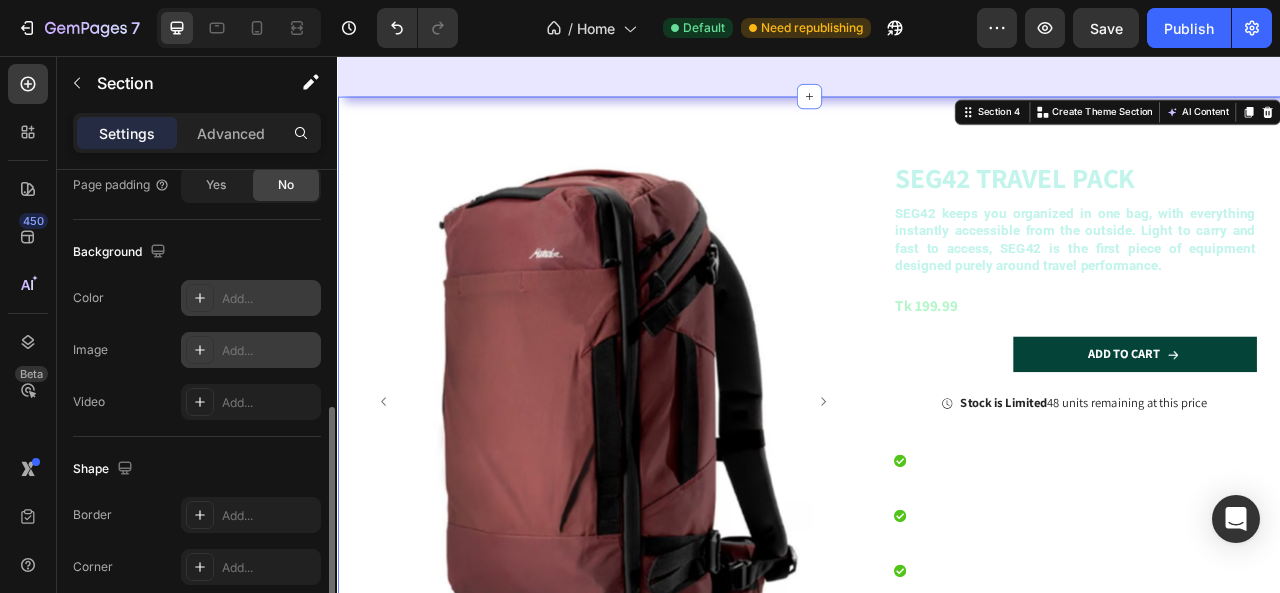 click on "Add..." at bounding box center [251, 350] 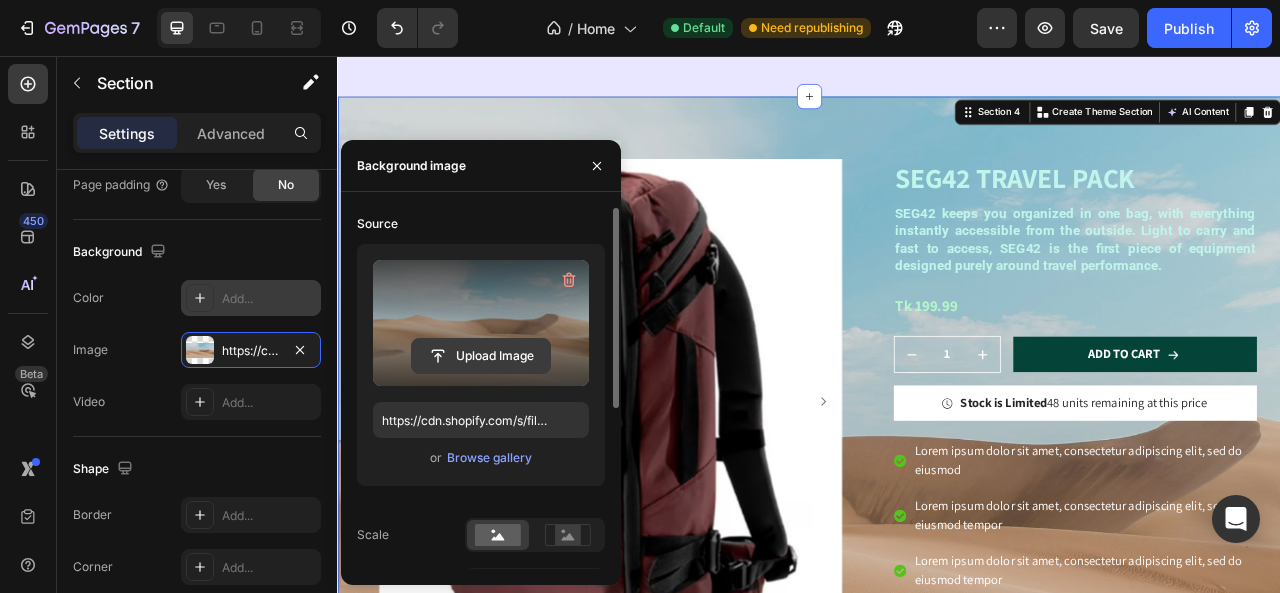 click 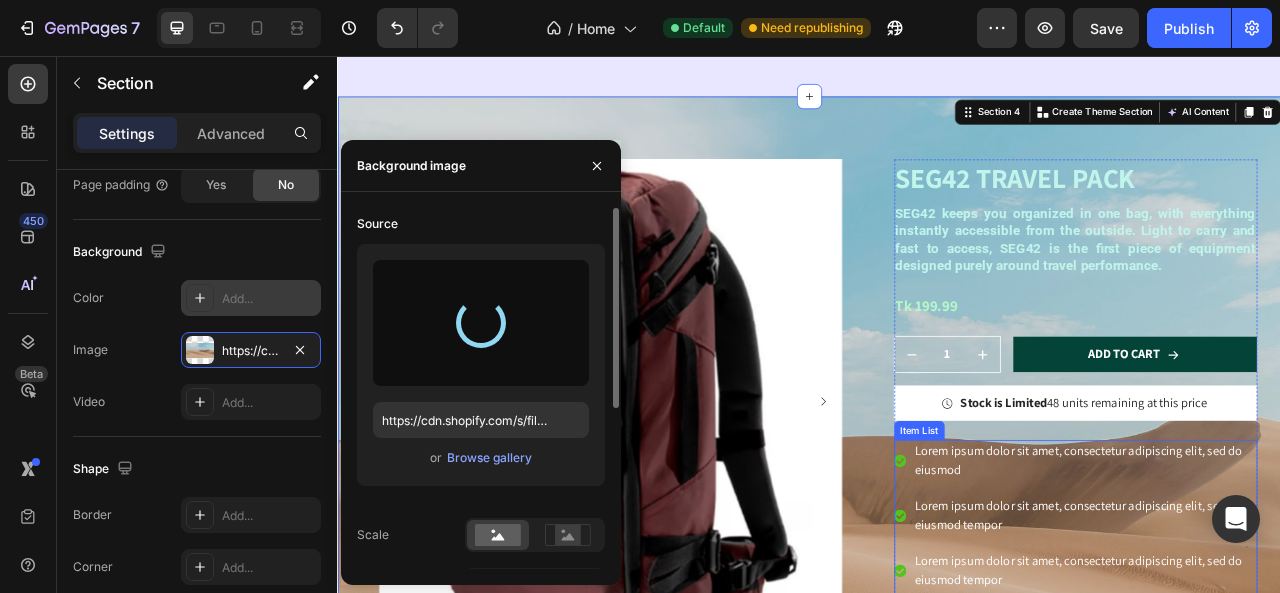 type on "https://cdn.shopify.com/s/files/1/0648/0910/7552/files/gempages_577997880346804752-976ab453-6a5b-420f-92f4-2330e02710ce.png" 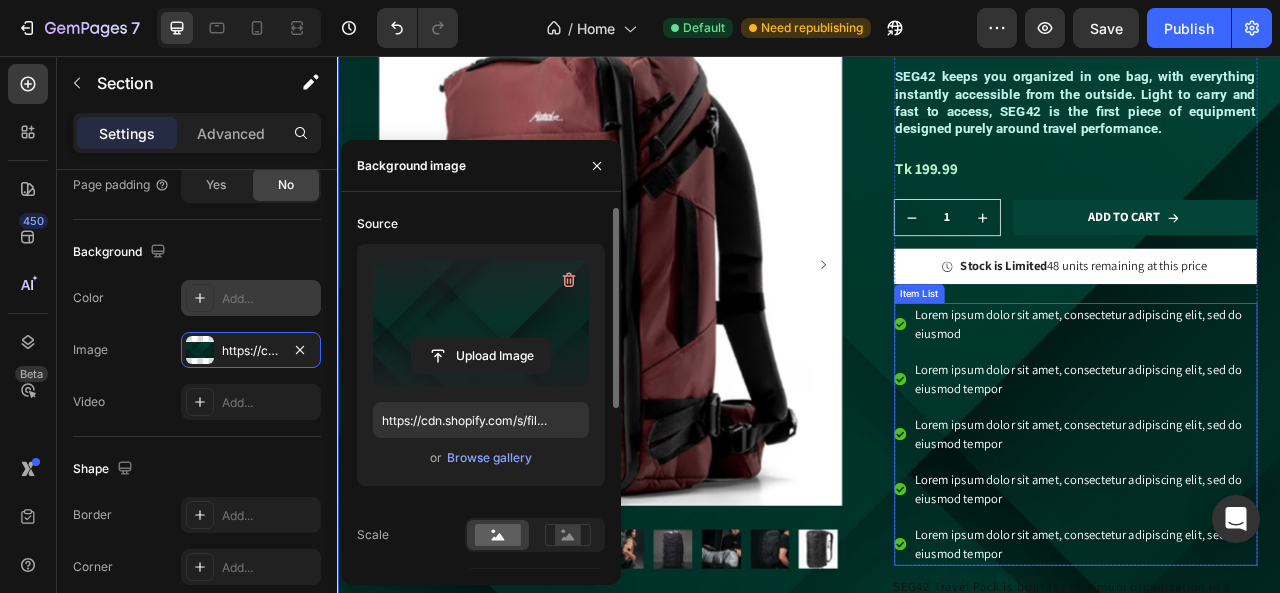 scroll, scrollTop: 2565, scrollLeft: 0, axis: vertical 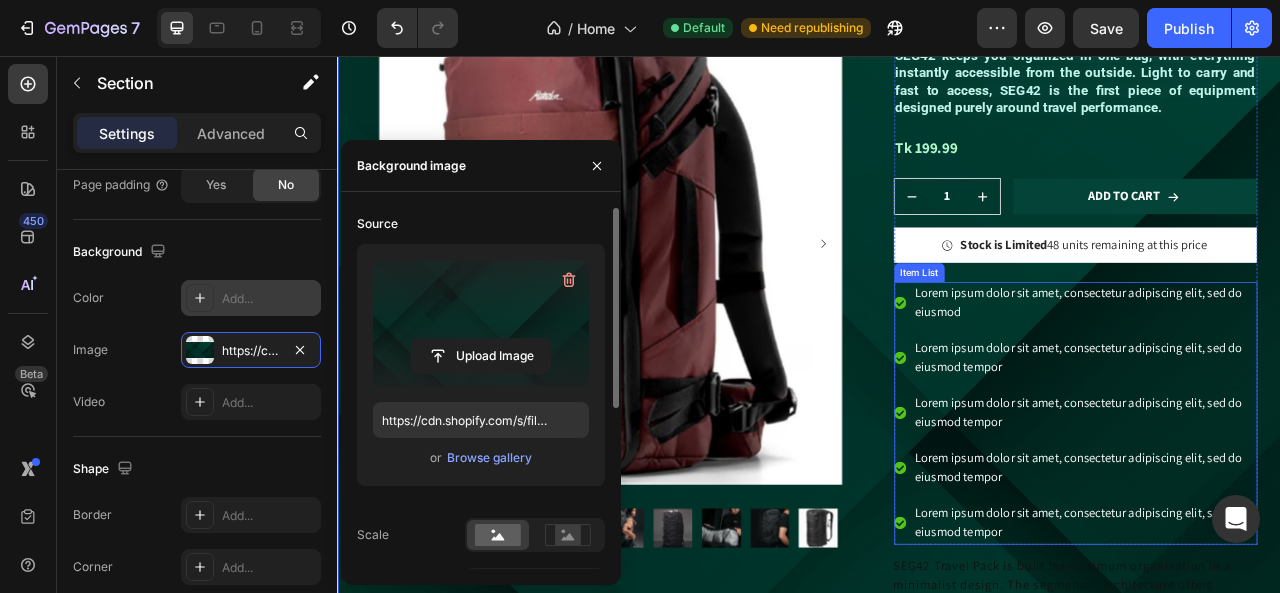 click on "Item List" at bounding box center (1077, 331) 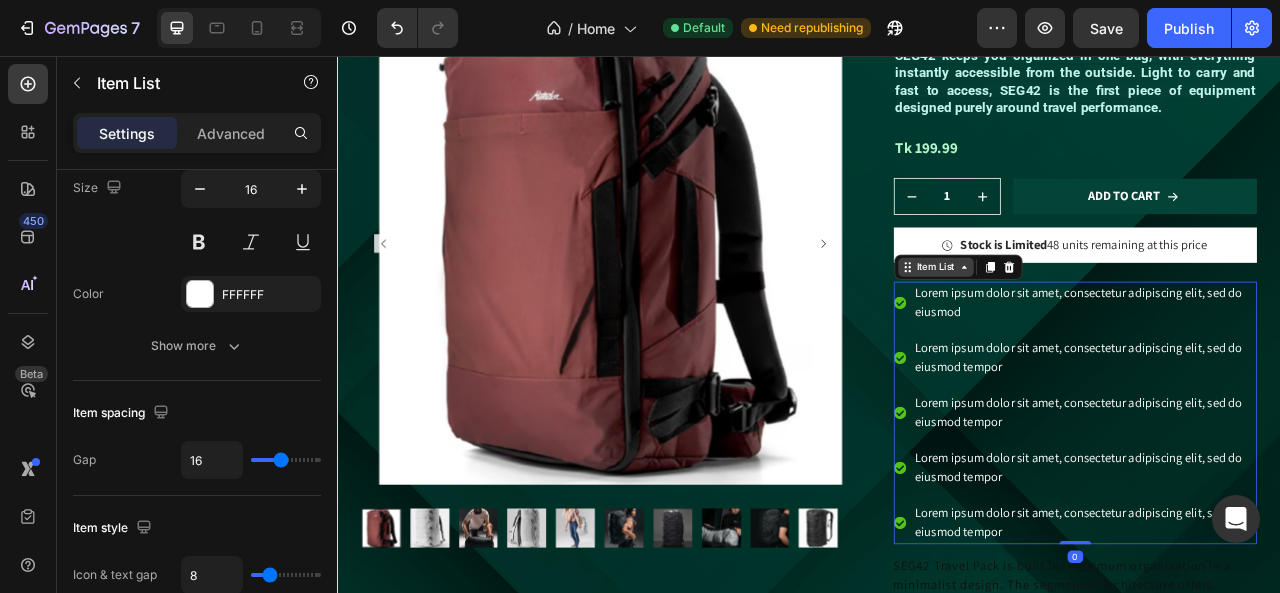 scroll, scrollTop: 0, scrollLeft: 0, axis: both 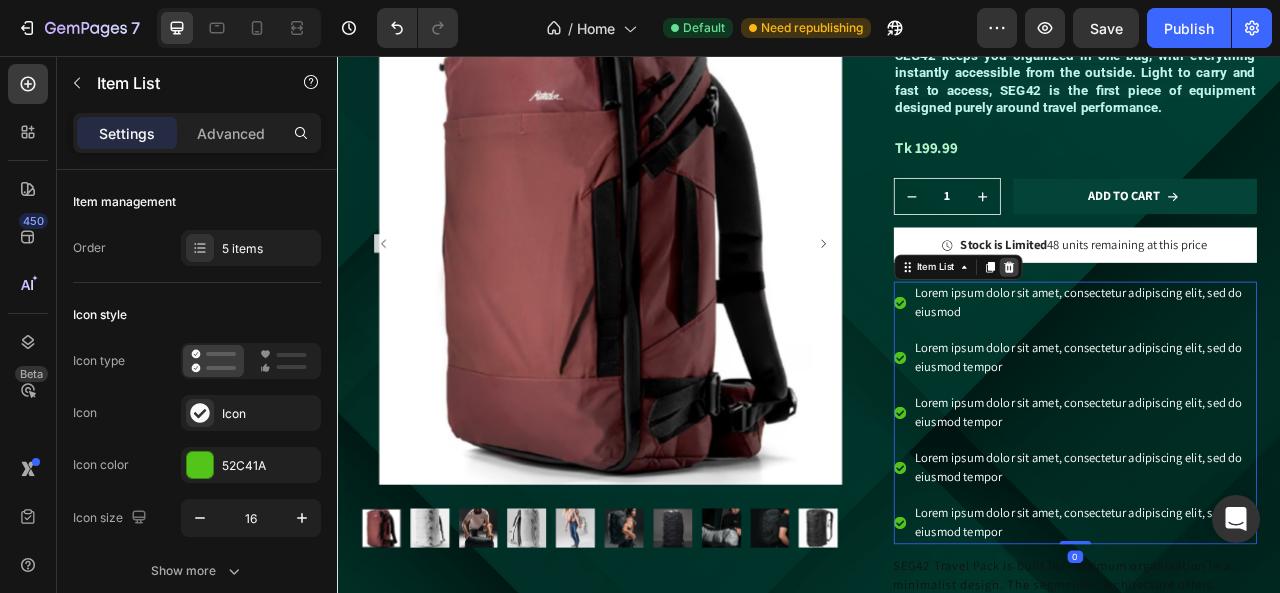 click at bounding box center (1191, 324) 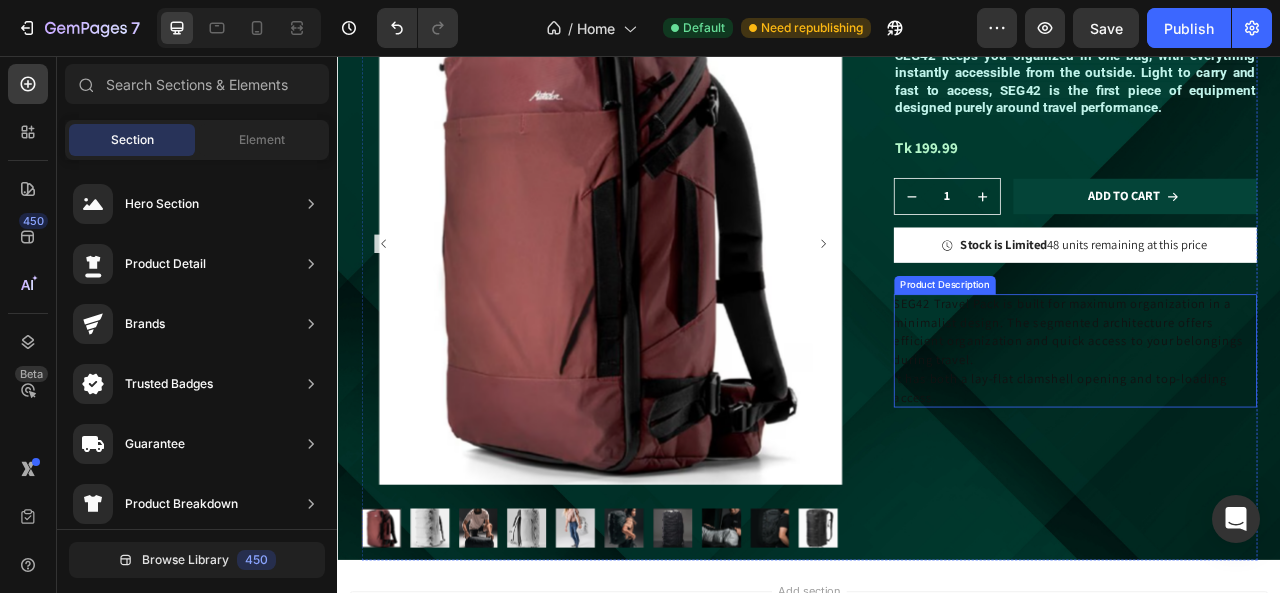 click on "SEG42 Travel Pack is built for maximum organization in a minimalist design. The segmented architecture offers efficient organization and quick access to your belongings during travel." at bounding box center (1267, 406) 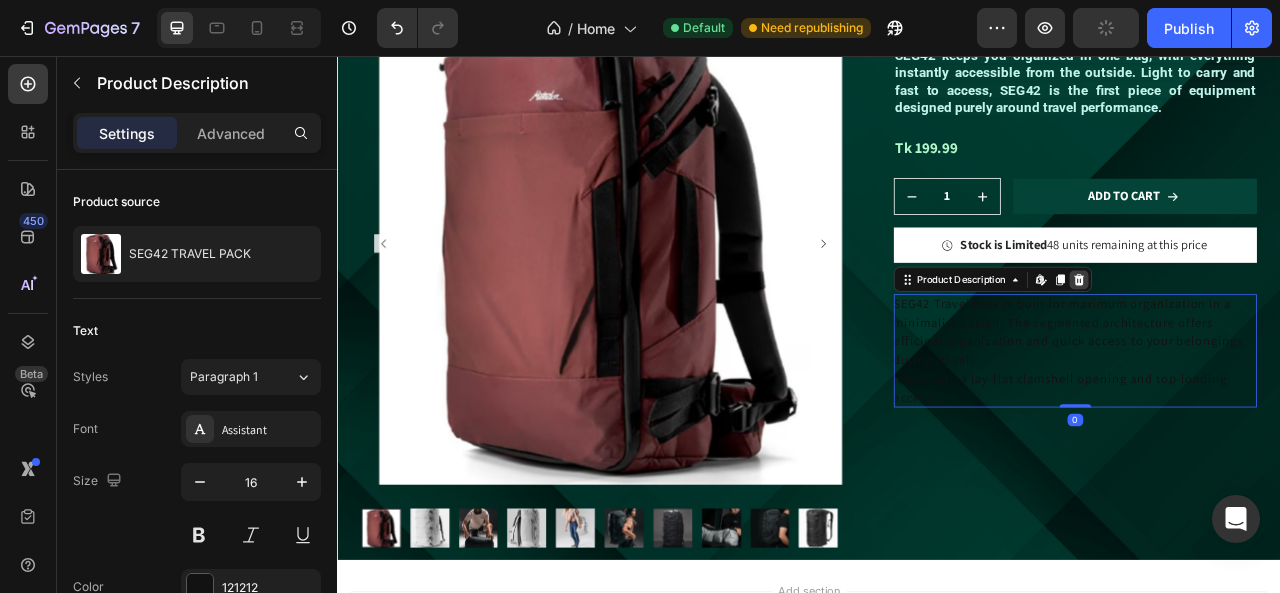 click 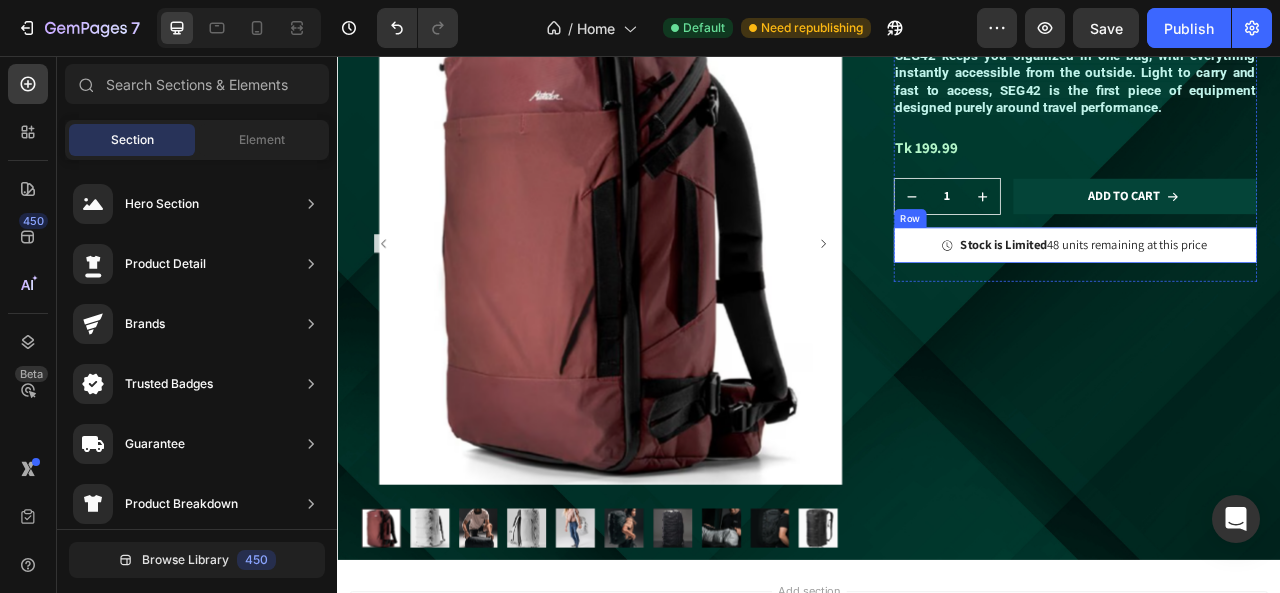 click on "Icon Stock is Limited  48 units remaining at this price Text Block Row" at bounding box center [1276, 296] 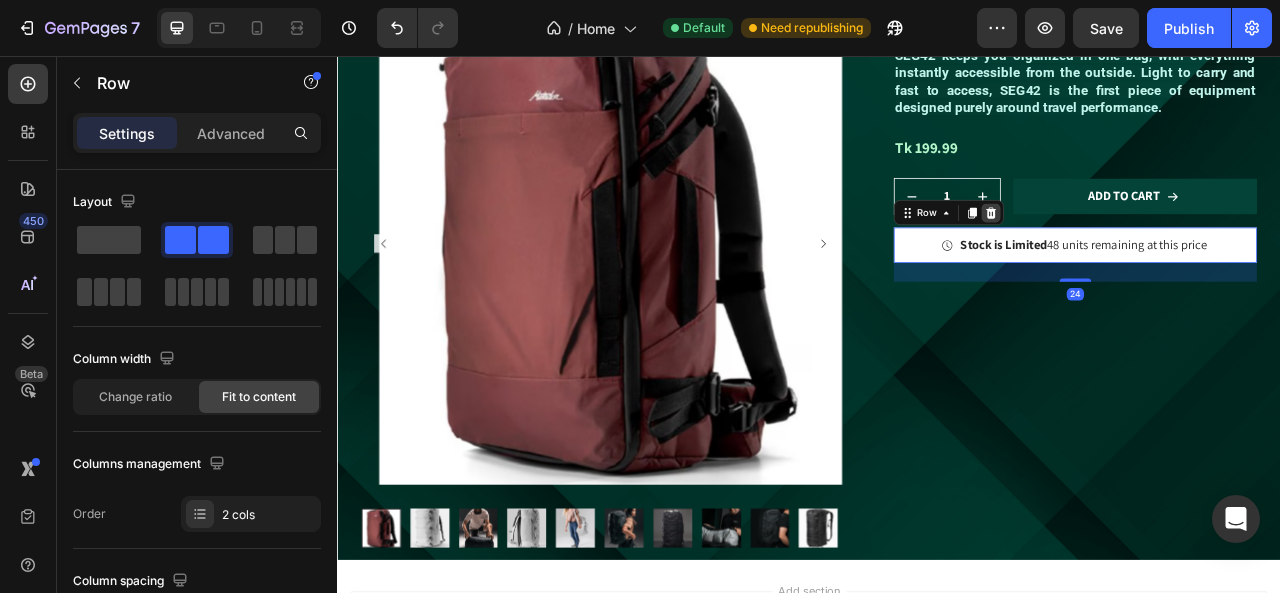 click 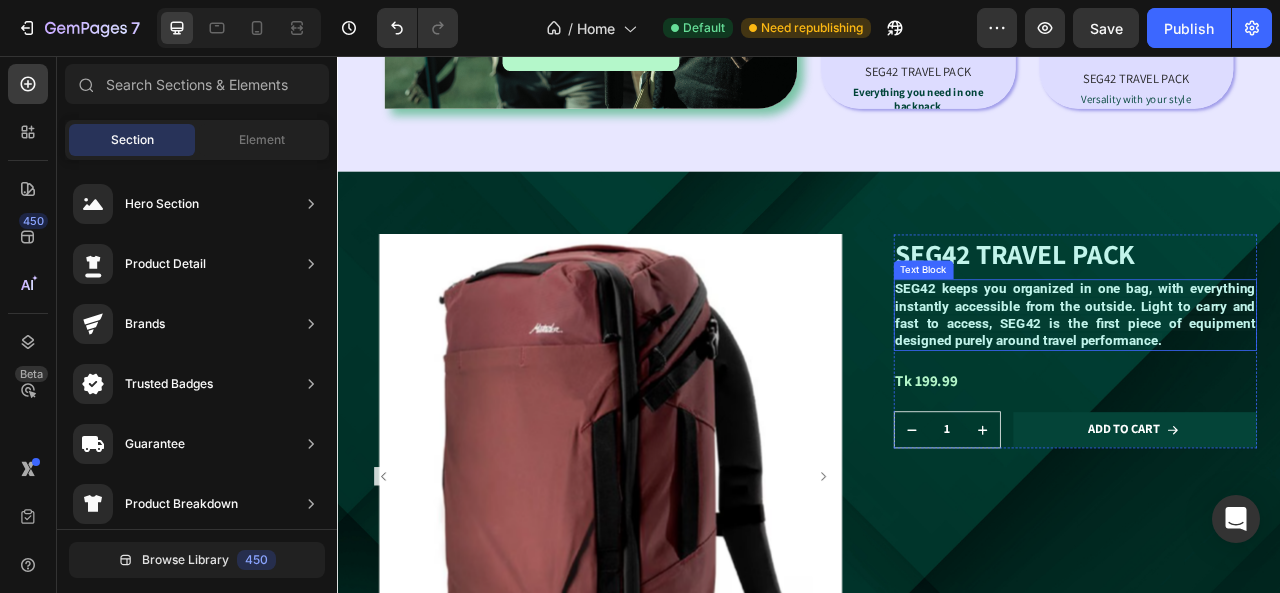 scroll, scrollTop: 2265, scrollLeft: 0, axis: vertical 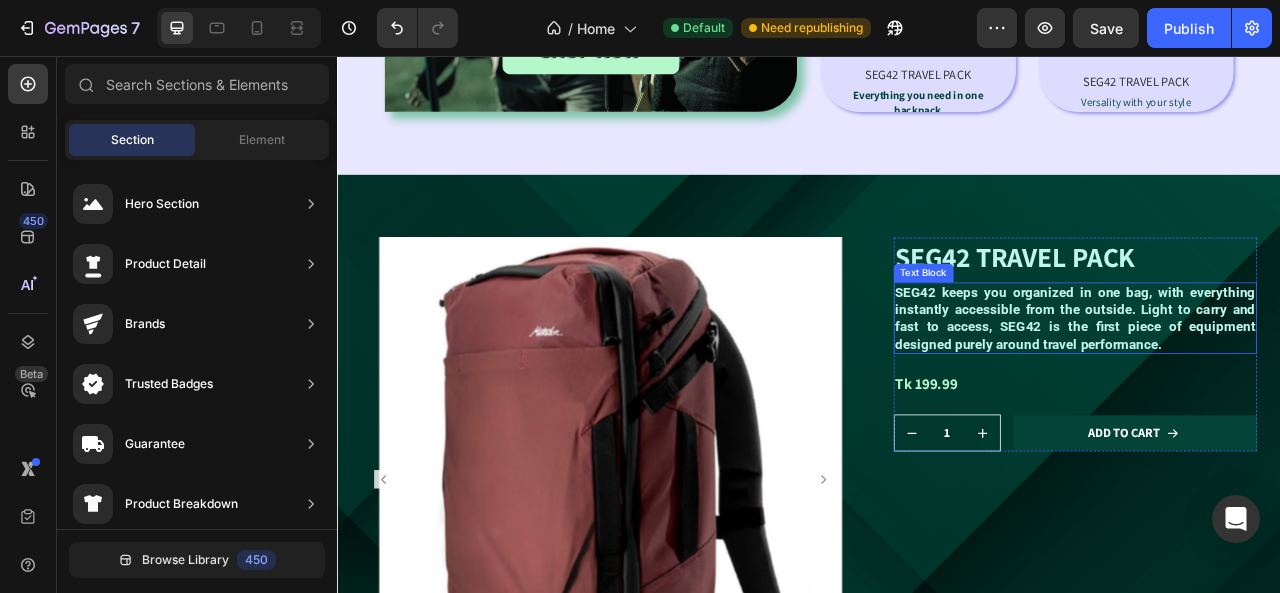click on "SEG42 keeps you organized in one bag, with everything instantly accessible from the outside. Light to carry and fast to access, SEG42 is the first piece of equipment designed purely around travel performance." at bounding box center [1276, 388] 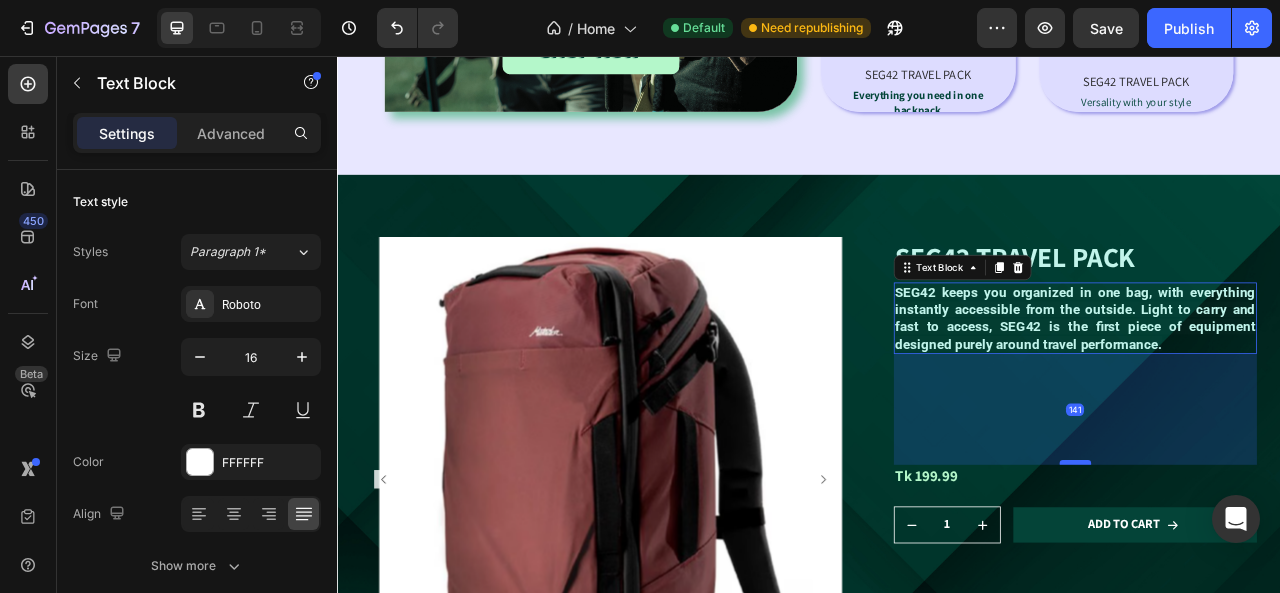 drag, startPoint x: 1264, startPoint y: 450, endPoint x: 1261, endPoint y: 567, distance: 117.03845 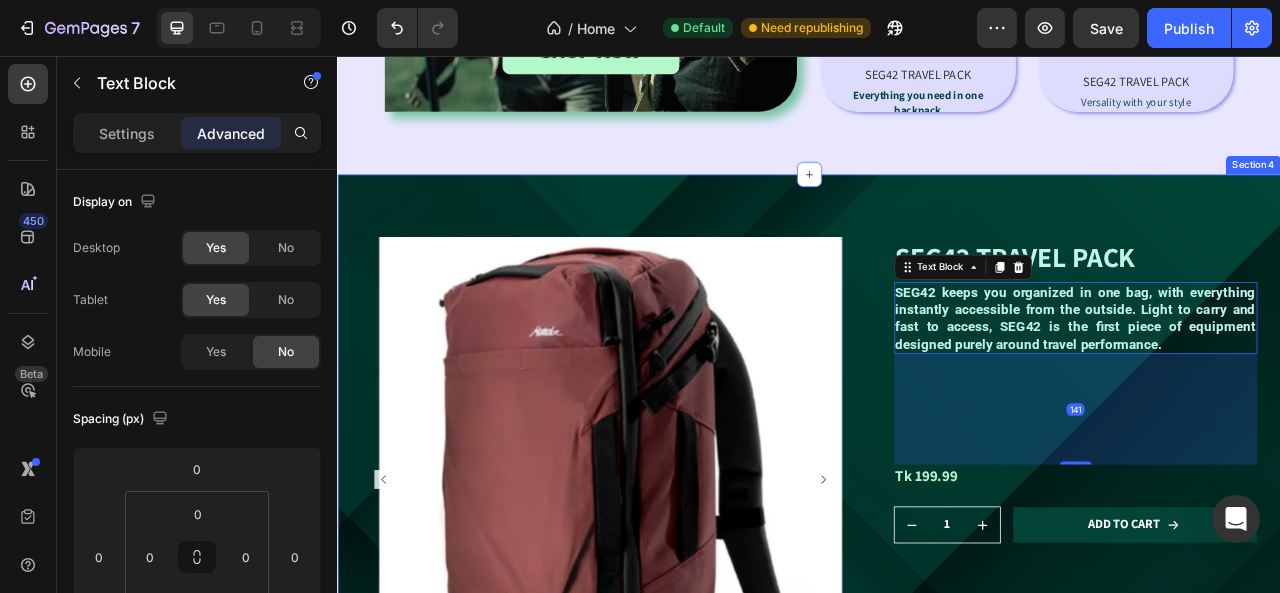 click on "Product Images SEG42 TRAVEL PACK Product Title SEG42 keeps you organized in one bag, with everything instantly accessible from the outside. Light to carry and fast to access, SEG42 is the first piece of equipment designed purely around travel performance. Text Block   141 Tk 199.99 Product Price Product Price Row
1
Product Quantity Row
Add to cart Add to Cart Row Row Product Section 4" at bounding box center [937, 602] 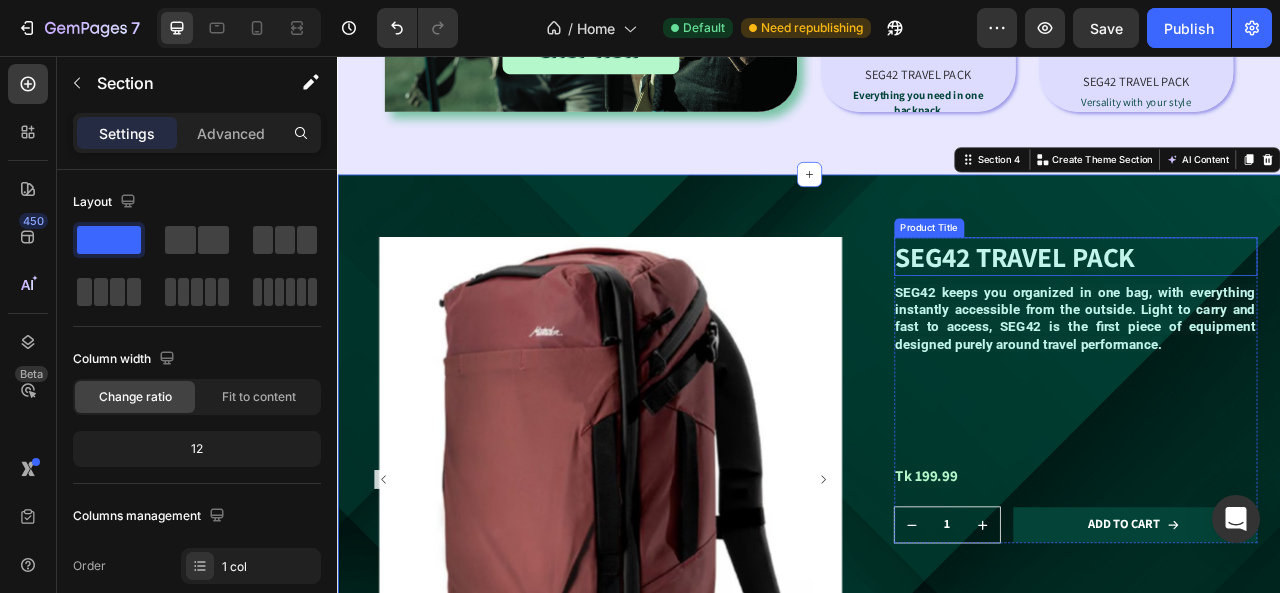 click on "SEG42 TRAVEL PACK" at bounding box center (1276, 312) 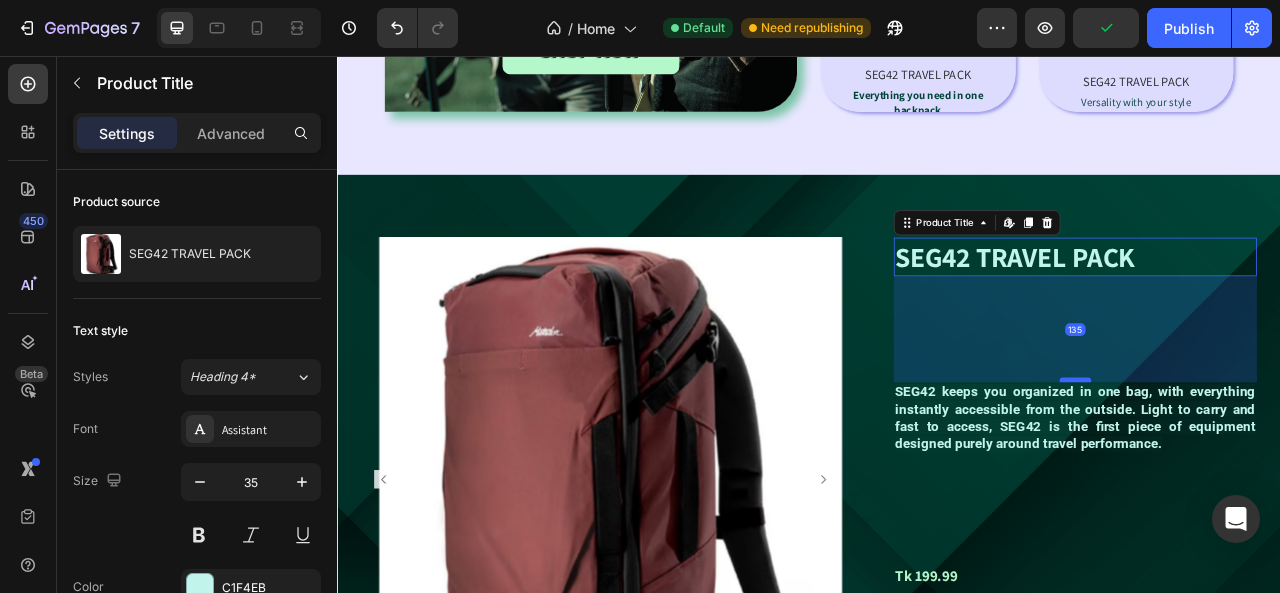 drag, startPoint x: 1270, startPoint y: 338, endPoint x: 1281, endPoint y: 465, distance: 127.47549 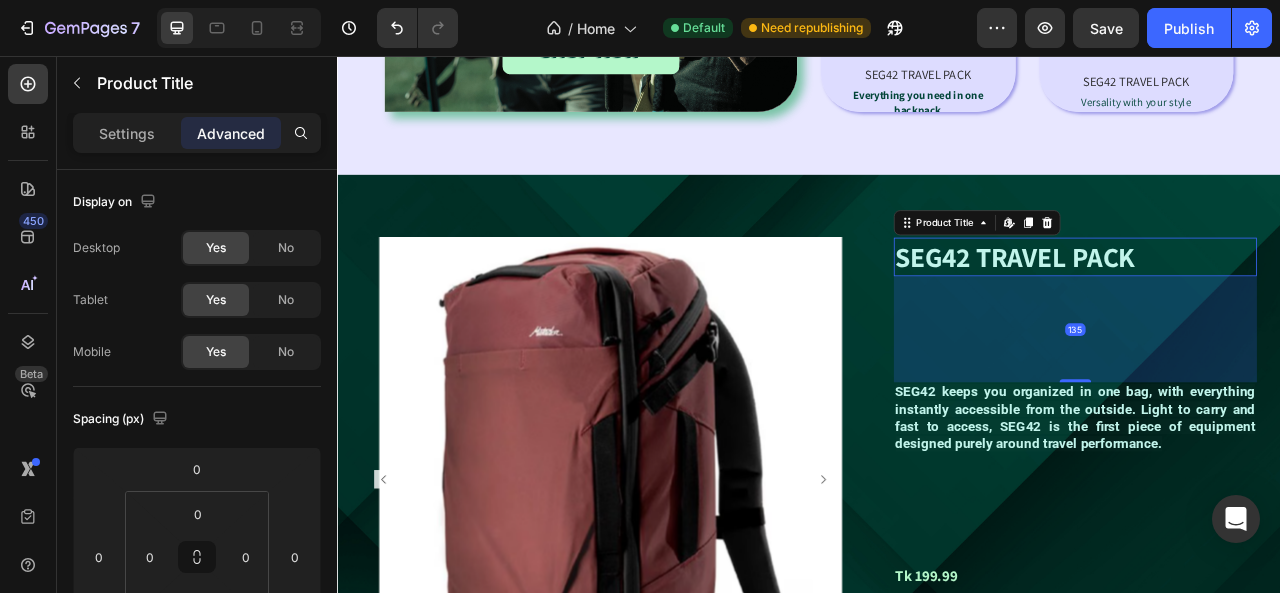 click on "SEG42 TRAVEL PACK" at bounding box center [1276, 312] 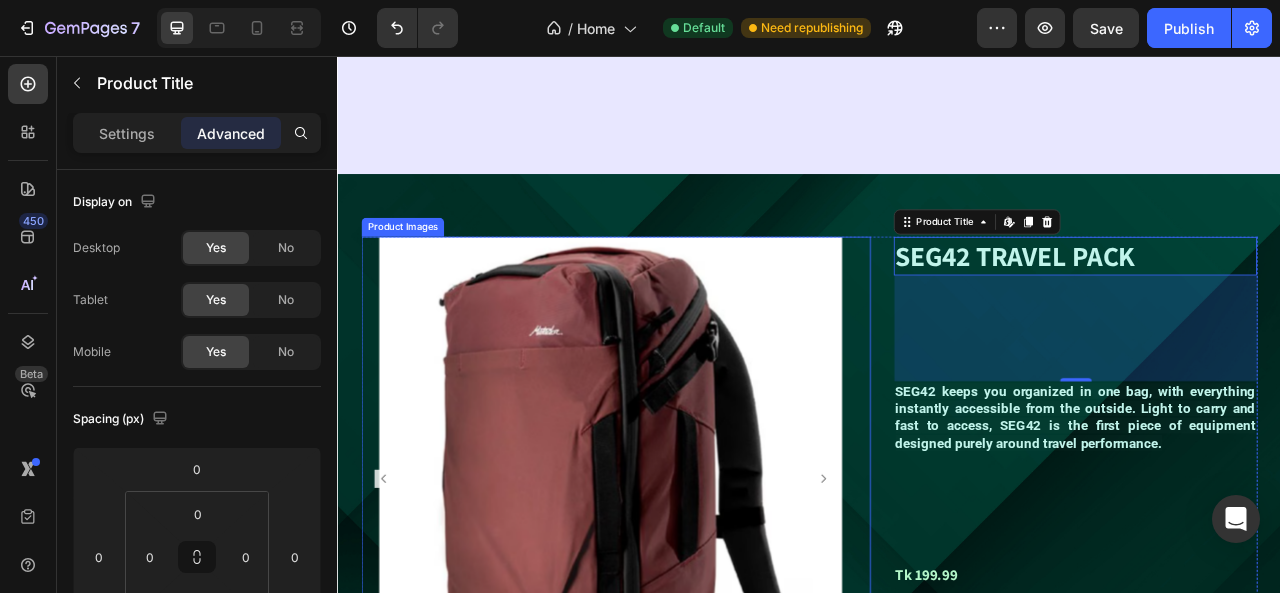 scroll, scrollTop: 2565, scrollLeft: 0, axis: vertical 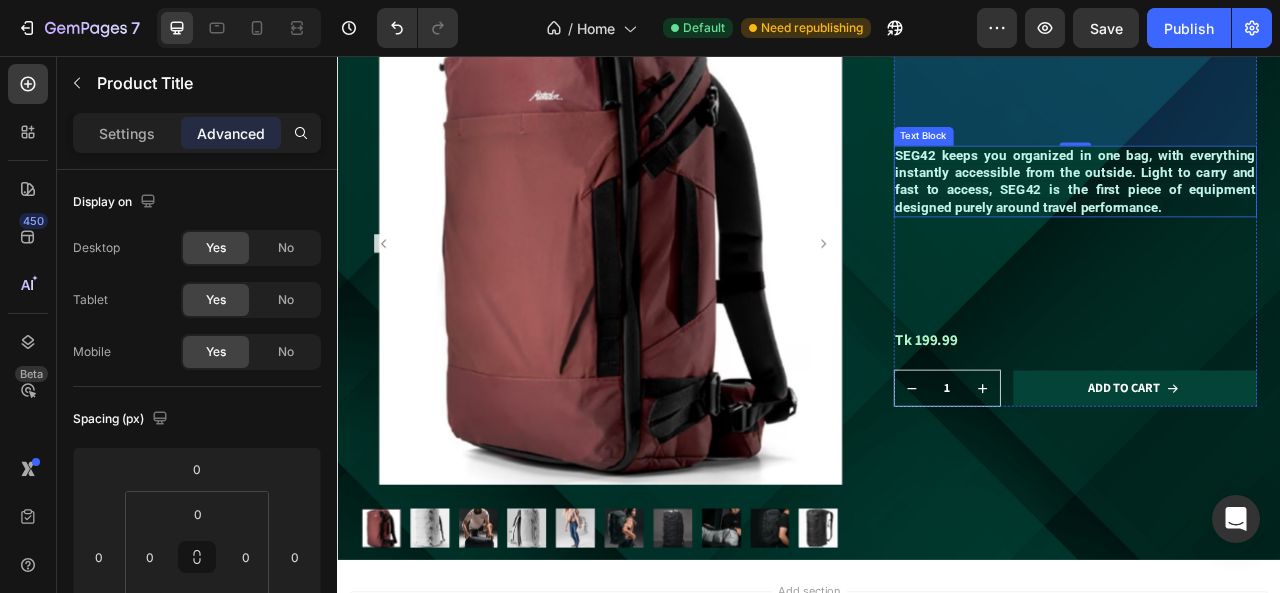 click on "SEG42 keeps you organized in one bag, with everything instantly accessible from the outside. Light to carry and fast to access, SEG42 is the first piece of equipment designed purely around travel performance." at bounding box center (1276, 214) 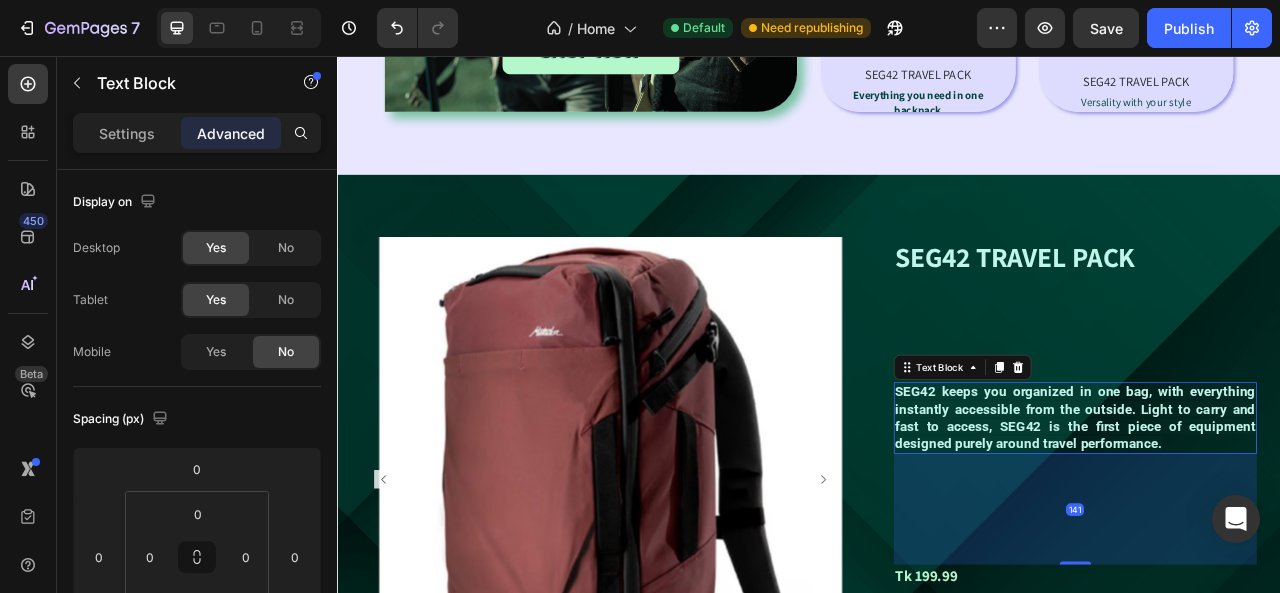 scroll, scrollTop: 2365, scrollLeft: 0, axis: vertical 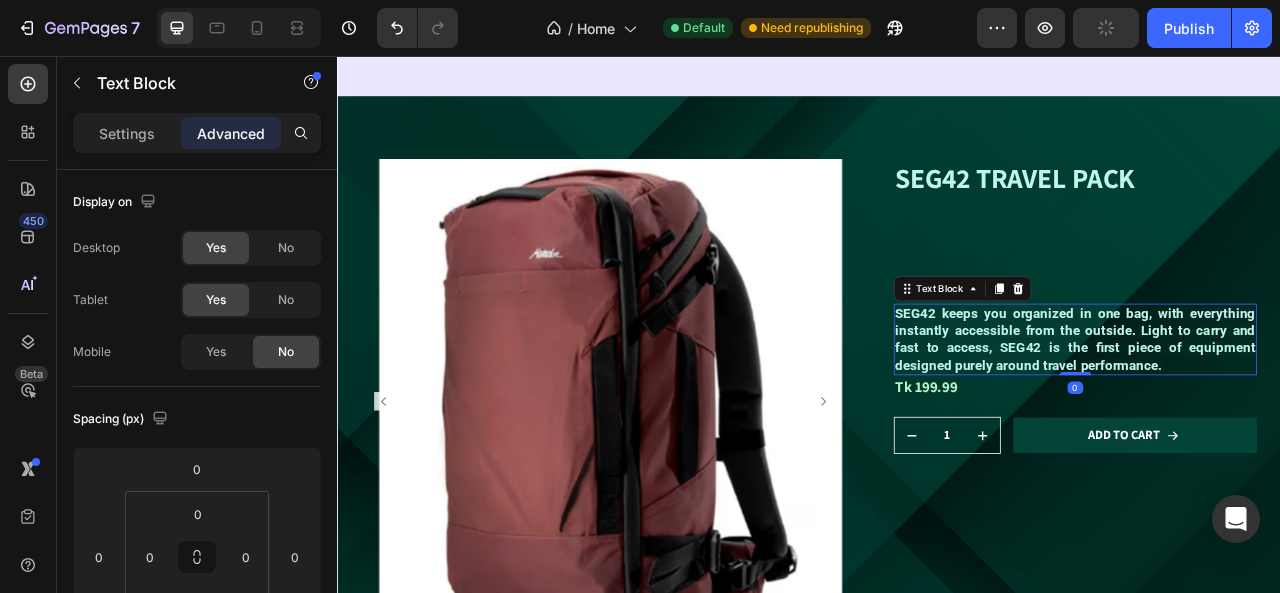drag, startPoint x: 1251, startPoint y: 596, endPoint x: 1252, endPoint y: 450, distance: 146.00342 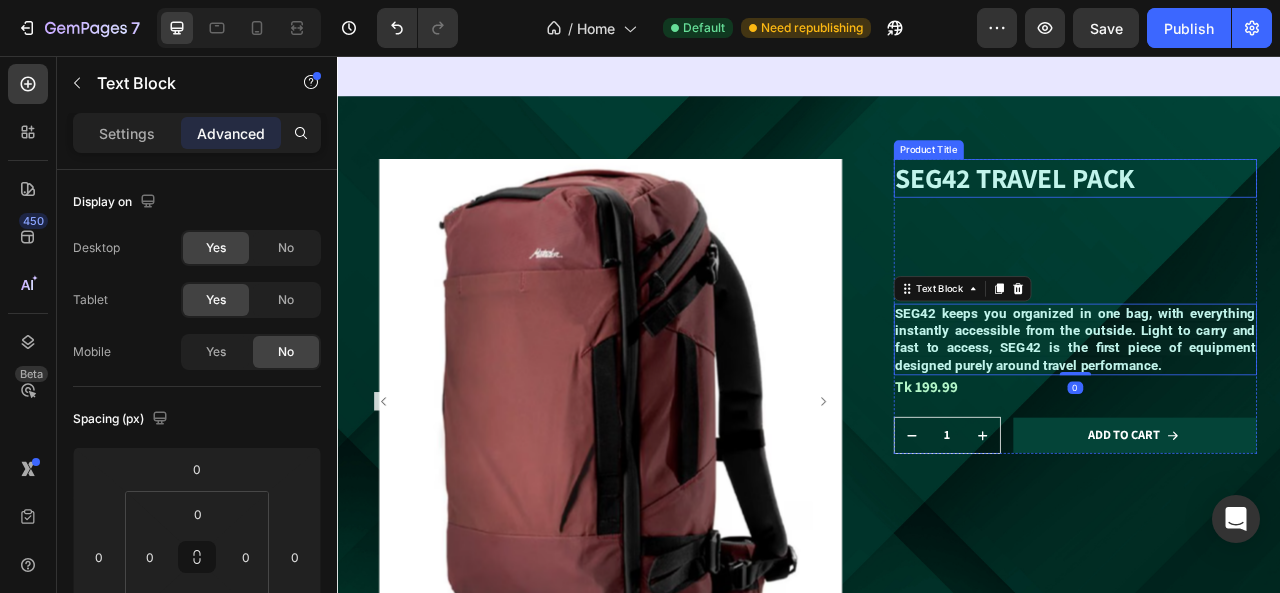 click on "SEG42 TRAVEL PACK" at bounding box center [1276, 212] 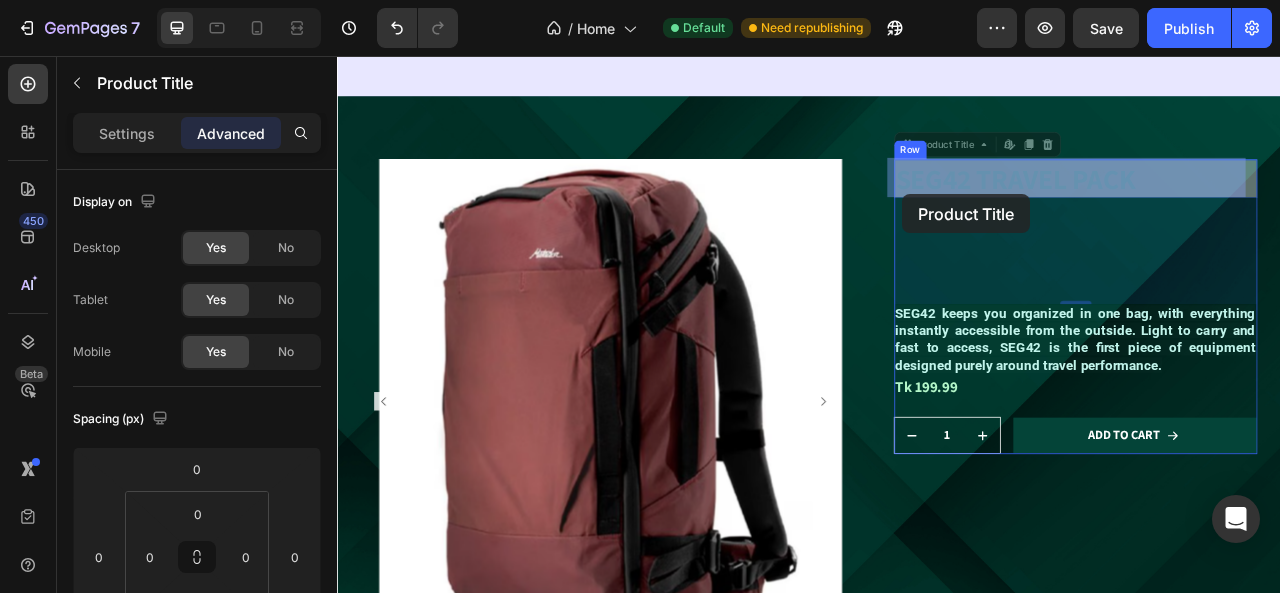 drag, startPoint x: 1050, startPoint y: 167, endPoint x: 1055, endPoint y: 240, distance: 73.171036 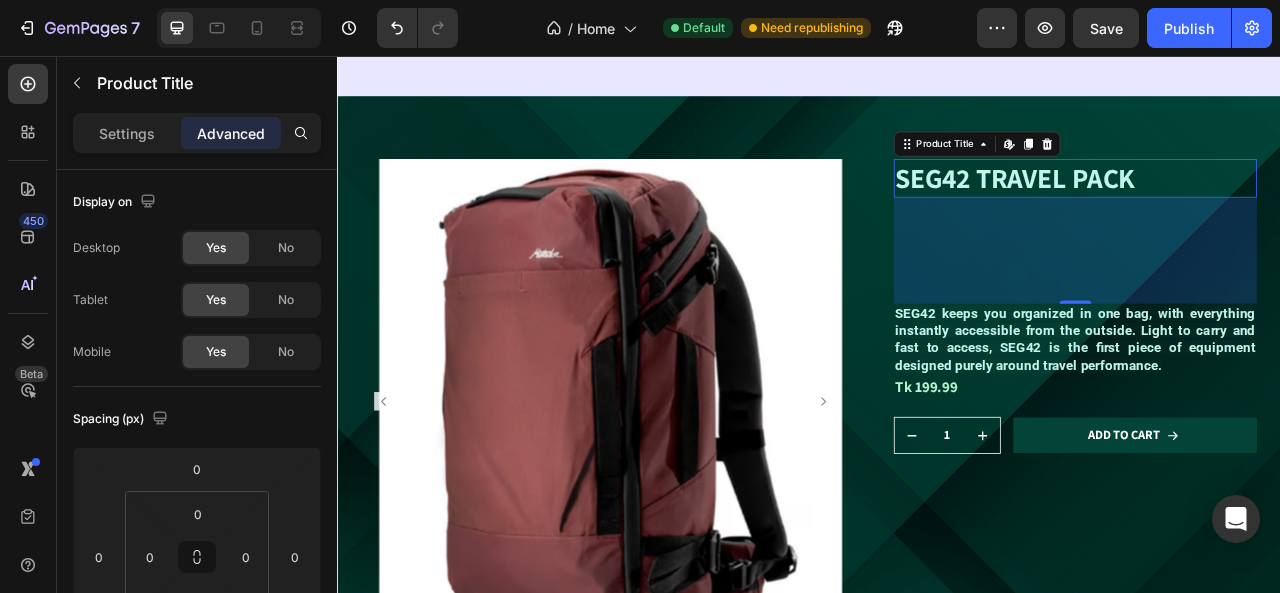 drag, startPoint x: 1055, startPoint y: 240, endPoint x: 1055, endPoint y: 259, distance: 19 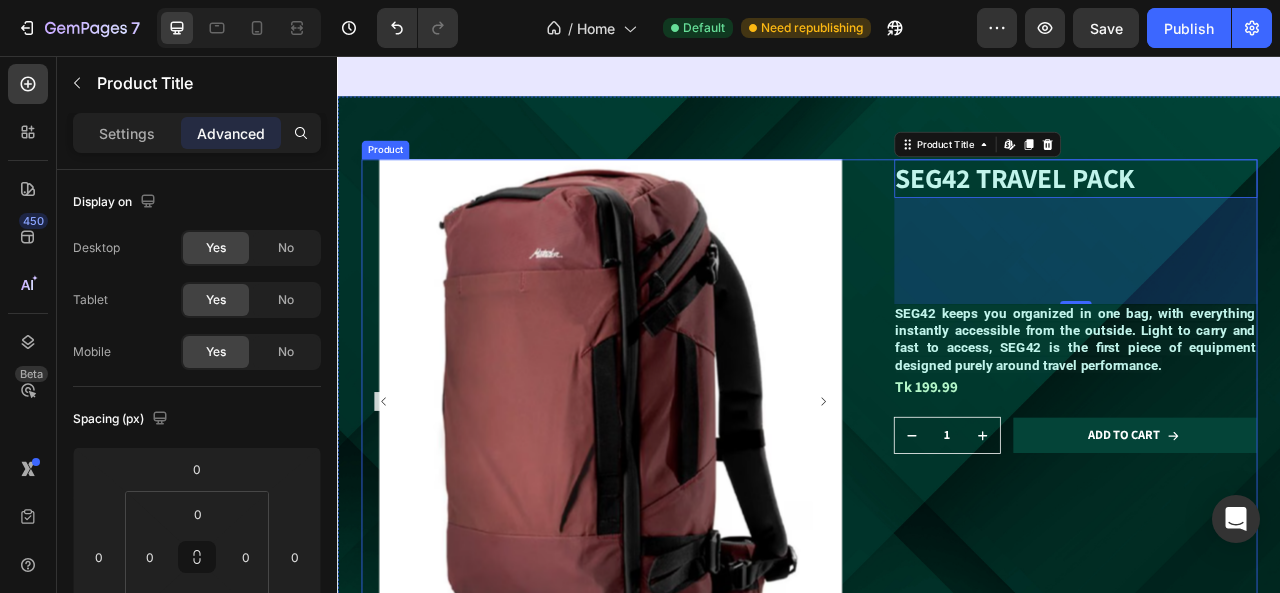 click on "SEG42 TRAVEL PACK Product Title   Edit content in Shopify 135 SEG42 keeps you organized in one bag, with everything instantly accessible from the outside. Light to carry and fast to access, SEG42 is the first piece of equipment designed purely around travel performance. Text Block Tk 199.99 Product Price Product Price Row
1
Product Quantity Row
Add to cart Add to Cart Row Row" at bounding box center (1276, 542) 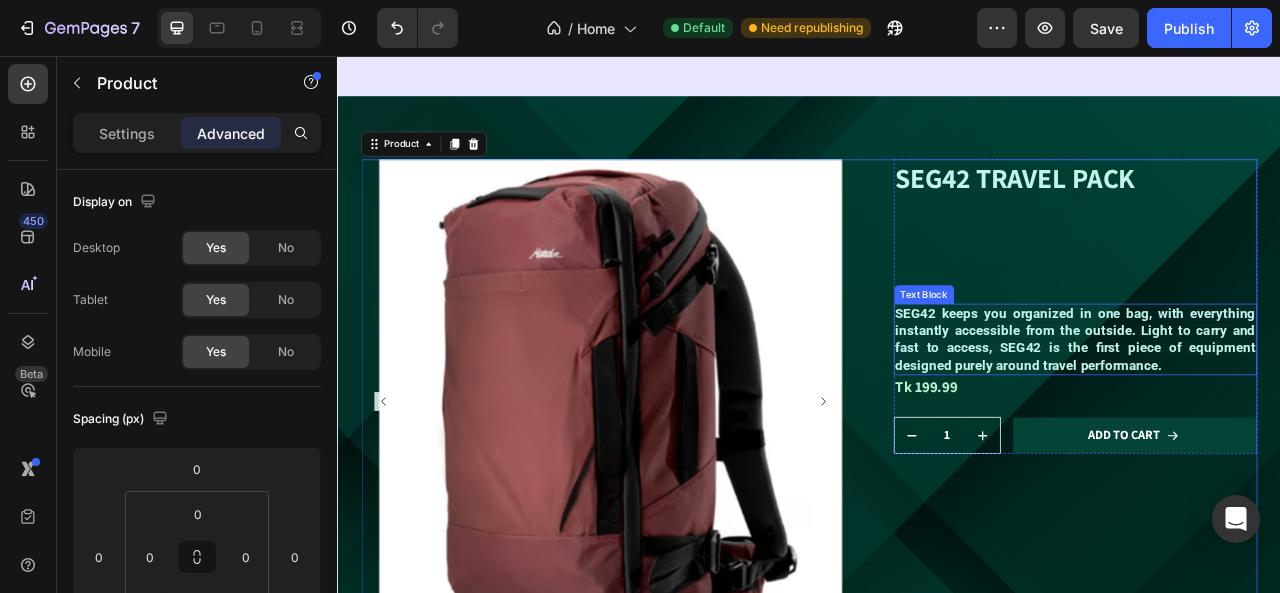 click on "SEG42 keeps you organized in one bag, with everything instantly accessible from the outside. Light to carry and fast to access, SEG42 is the first piece of equipment designed purely around travel performance." at bounding box center (1276, 415) 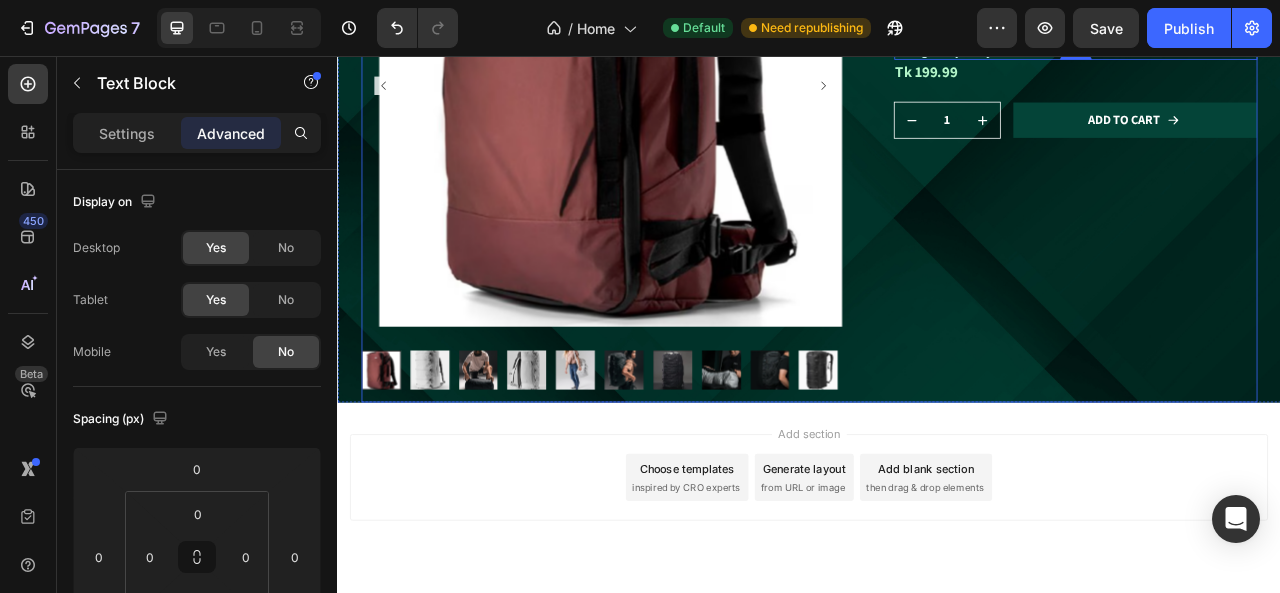 scroll, scrollTop: 2565, scrollLeft: 0, axis: vertical 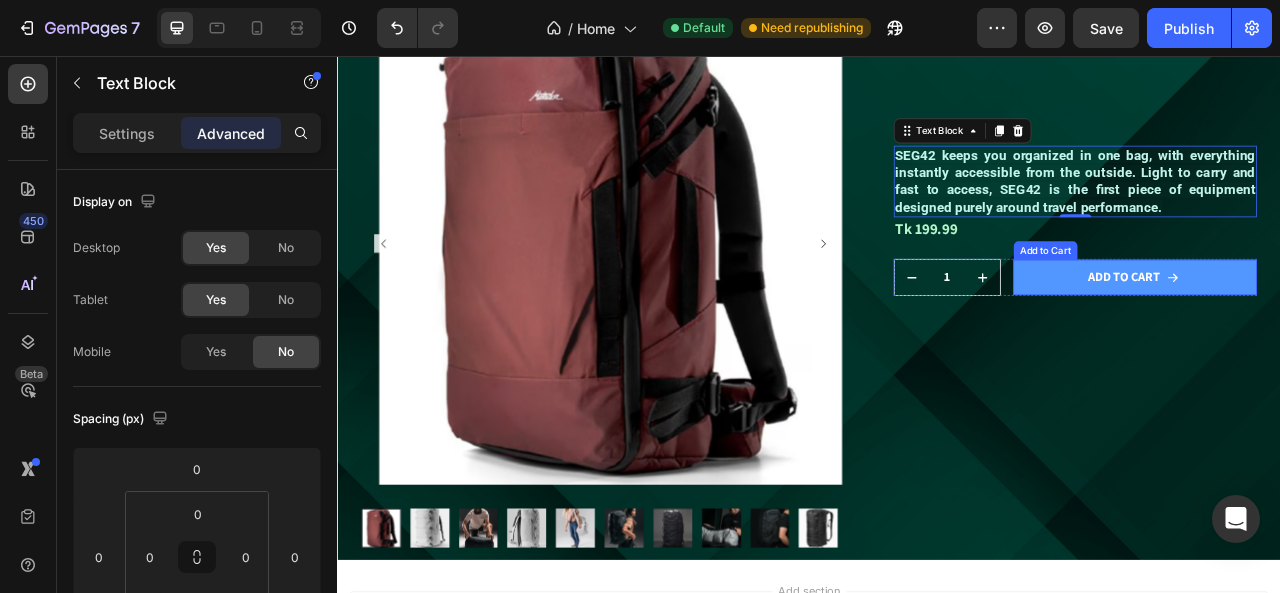 click on "Add to cart" at bounding box center [1352, 337] 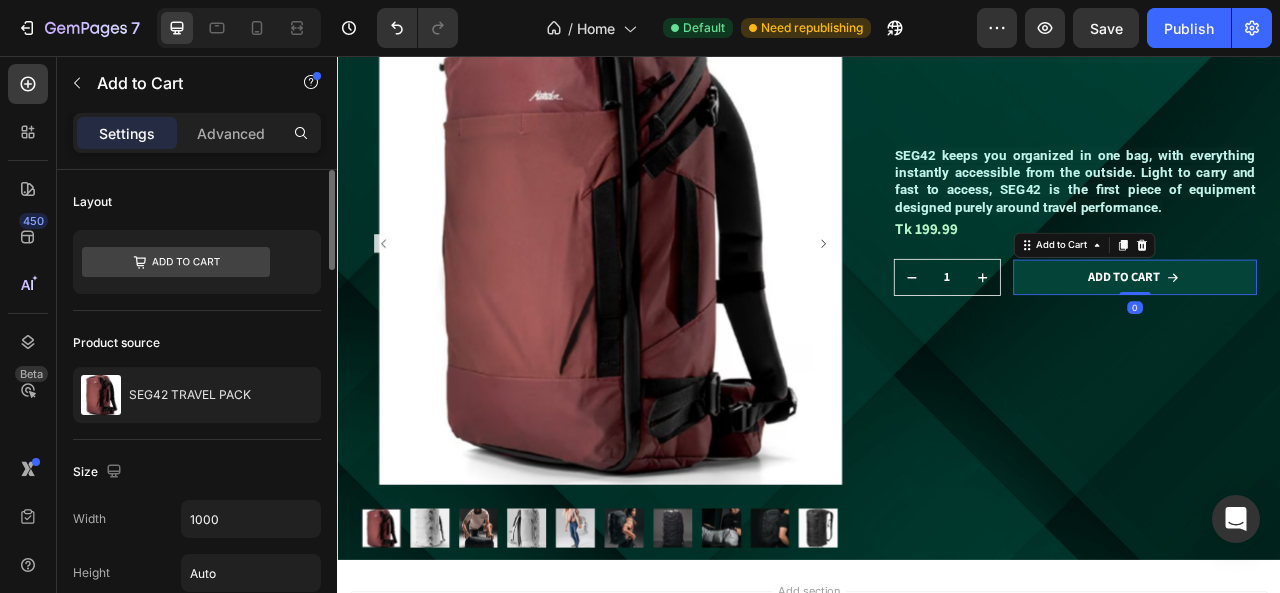 scroll, scrollTop: 200, scrollLeft: 0, axis: vertical 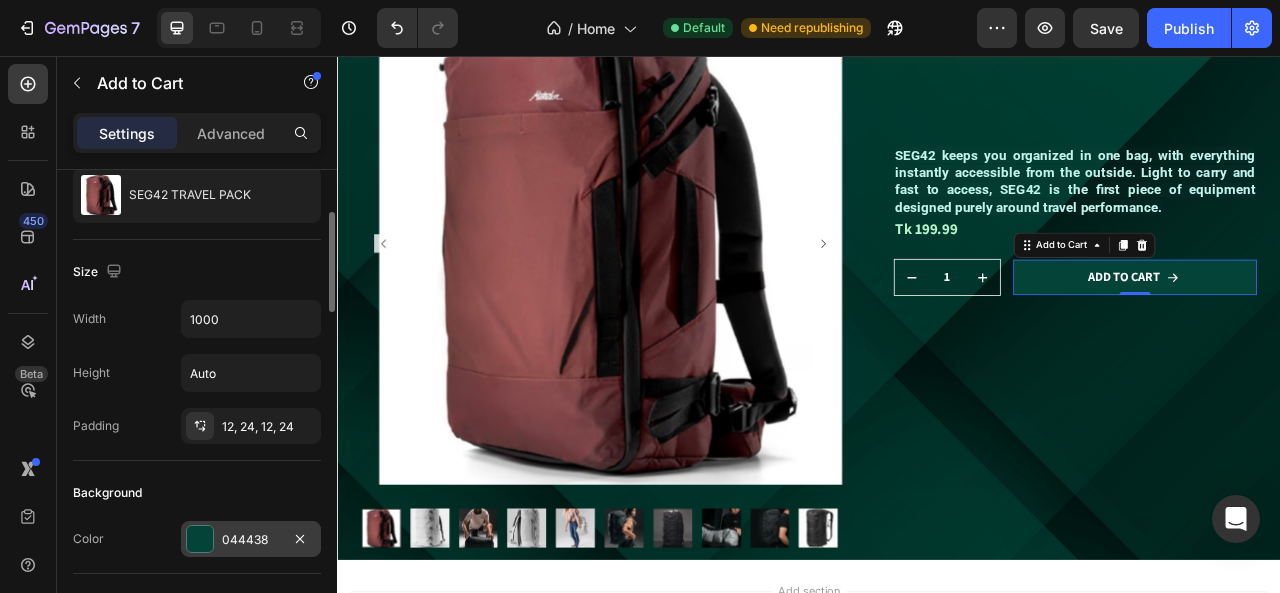 click on "044438" at bounding box center [251, 539] 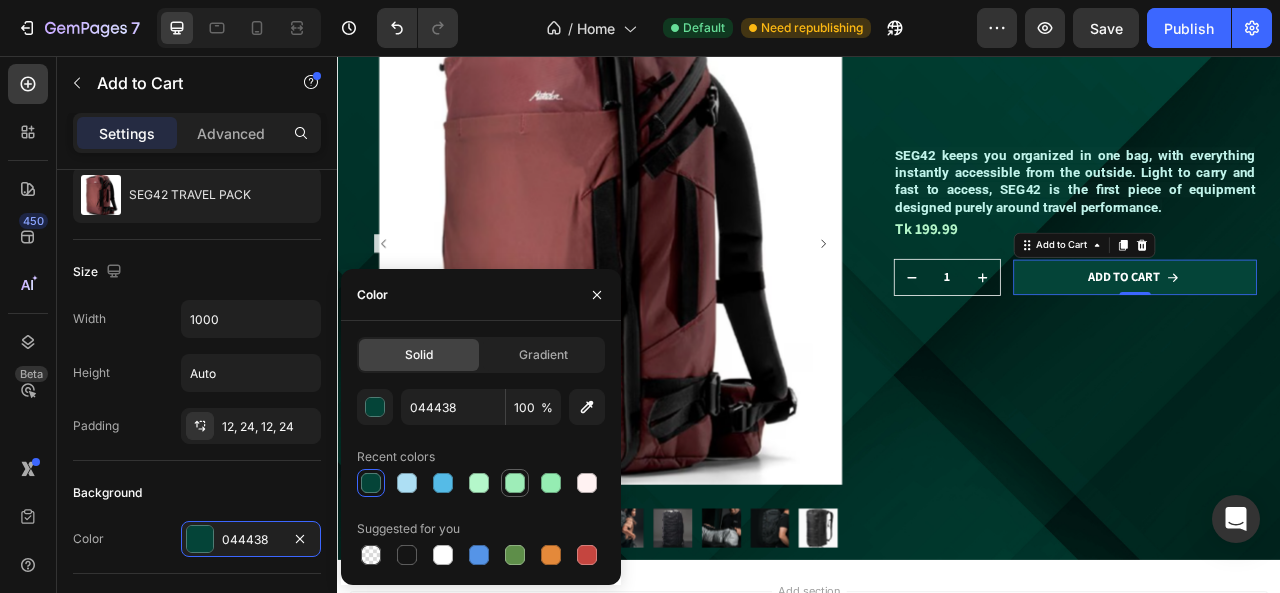 click at bounding box center [515, 483] 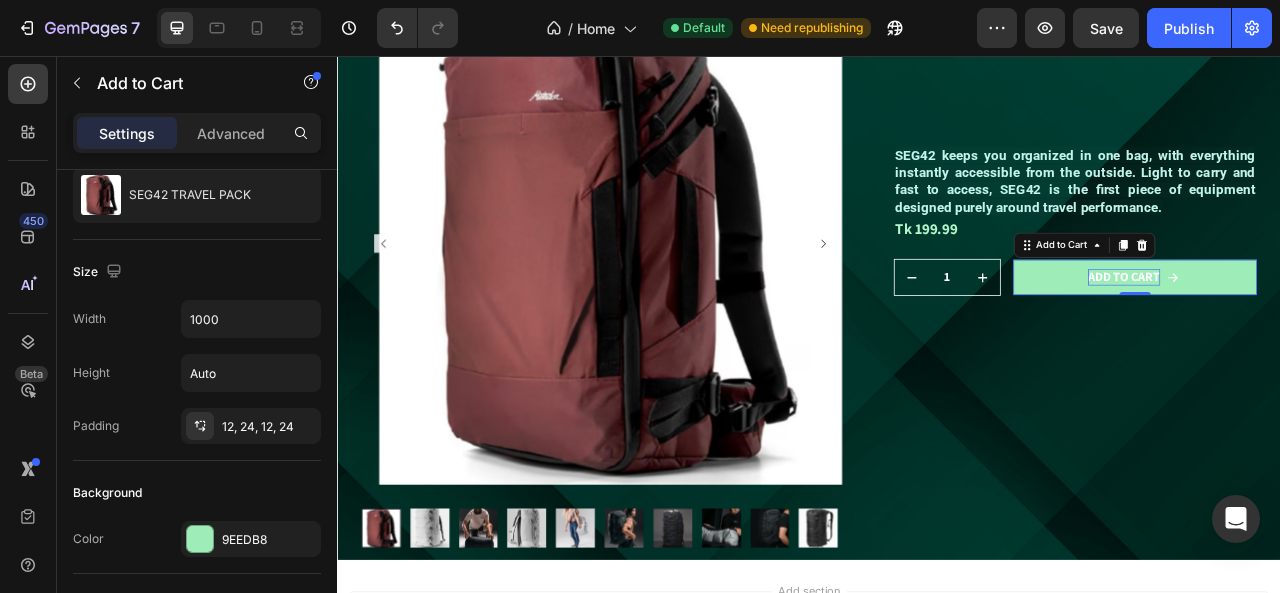 drag, startPoint x: 1278, startPoint y: 329, endPoint x: 1350, endPoint y: 328, distance: 72.00694 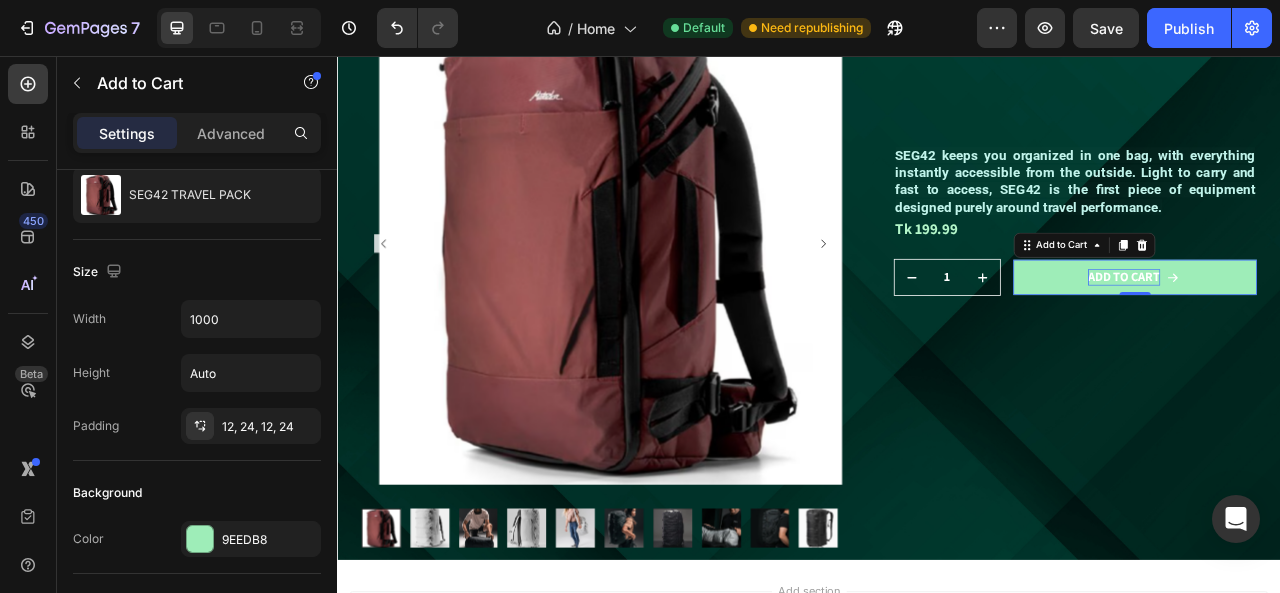 click on "Add to cart" at bounding box center [1338, 337] 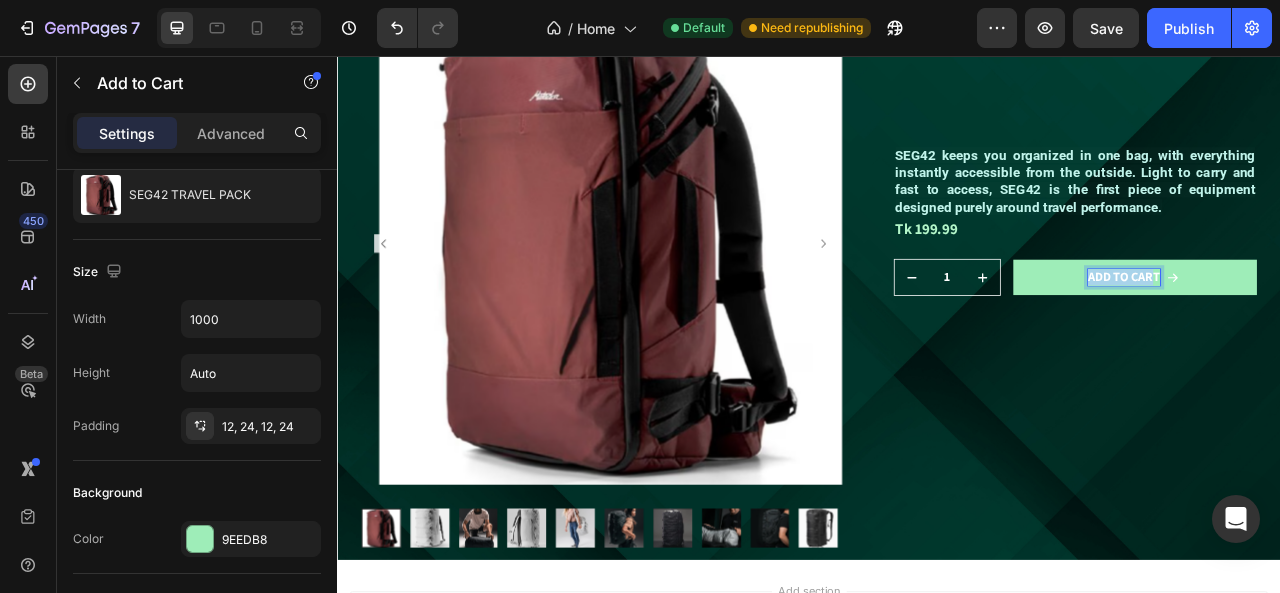 drag, startPoint x: 1281, startPoint y: 331, endPoint x: 1366, endPoint y: 328, distance: 85.052925 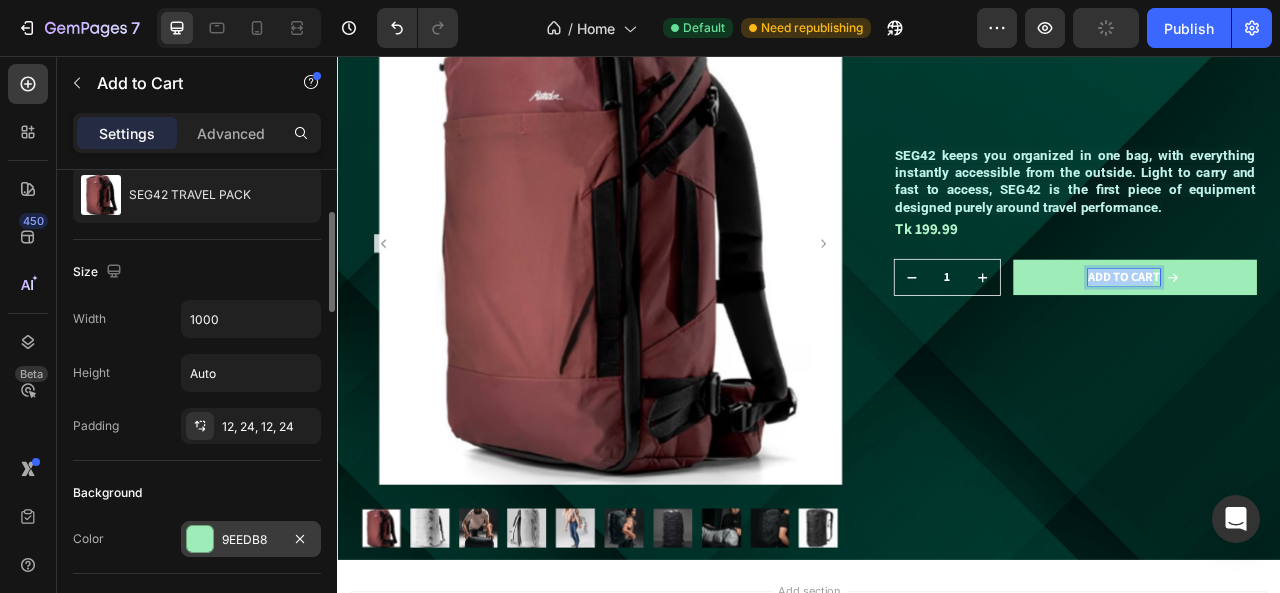 click at bounding box center (200, 539) 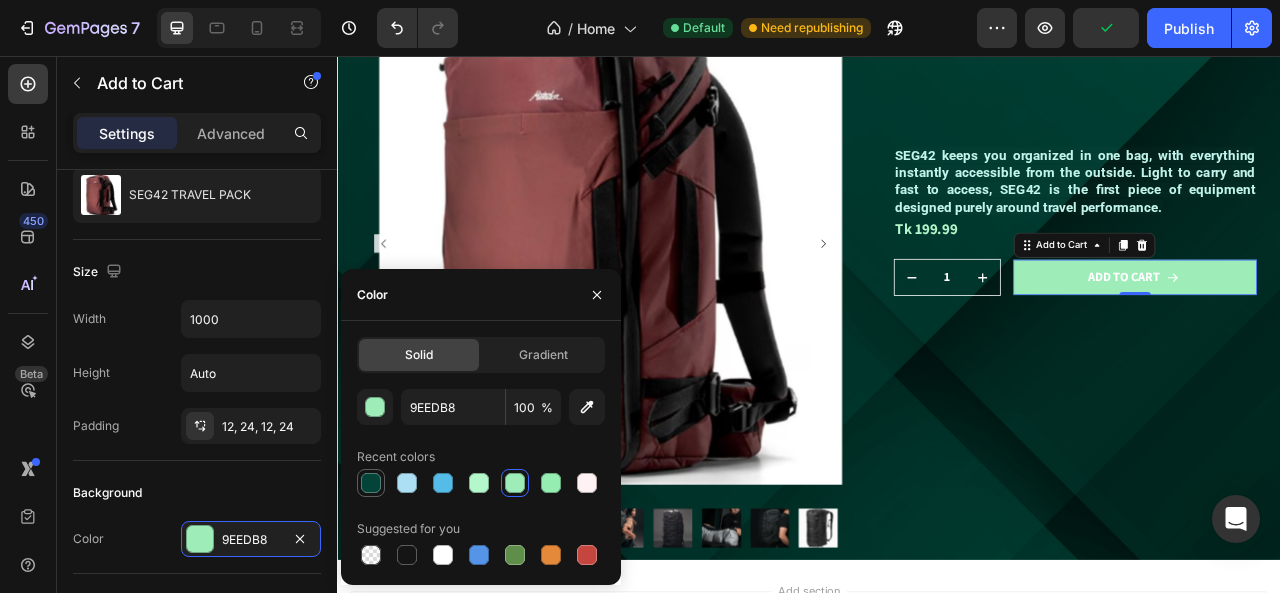 click at bounding box center [371, 483] 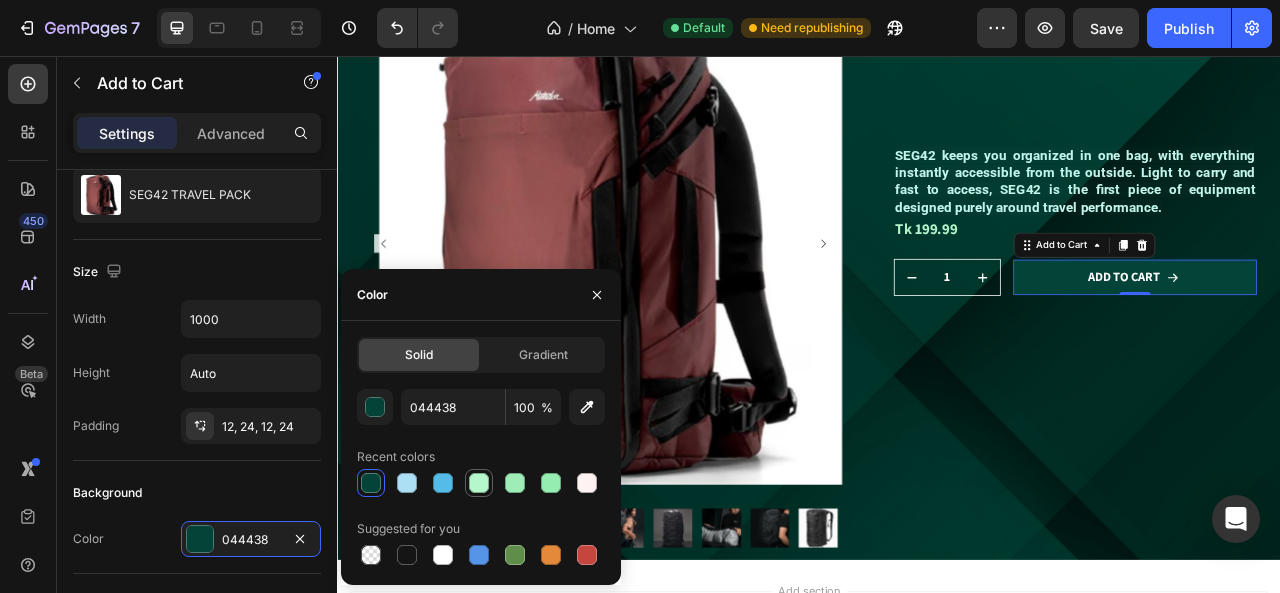 click at bounding box center (479, 483) 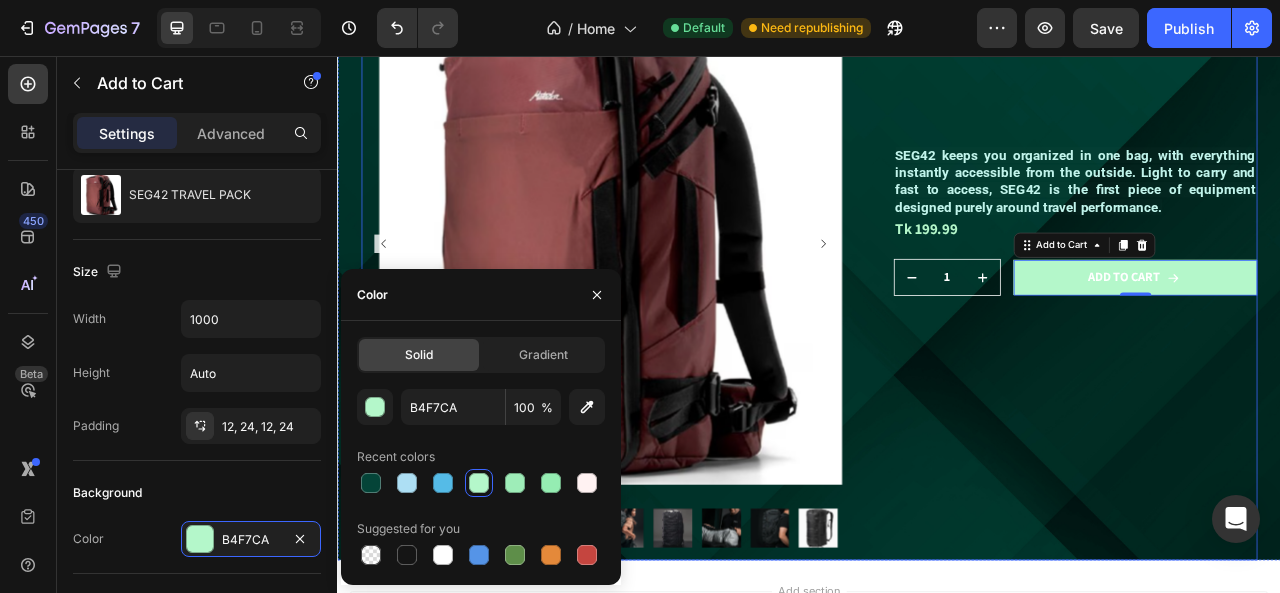 click on "SEG42 TRAVEL PACK Product Title SEG42 keeps you organized in one bag, with everything instantly accessible from the outside. Light to carry and fast to access, SEG42 is the first piece of equipment designed purely around travel performance. Text Block Tk 199.99 Product Price Product Price Row
1
Product Quantity Row
Add to cart Add to Cart   0 Row Row" at bounding box center (1276, 341) 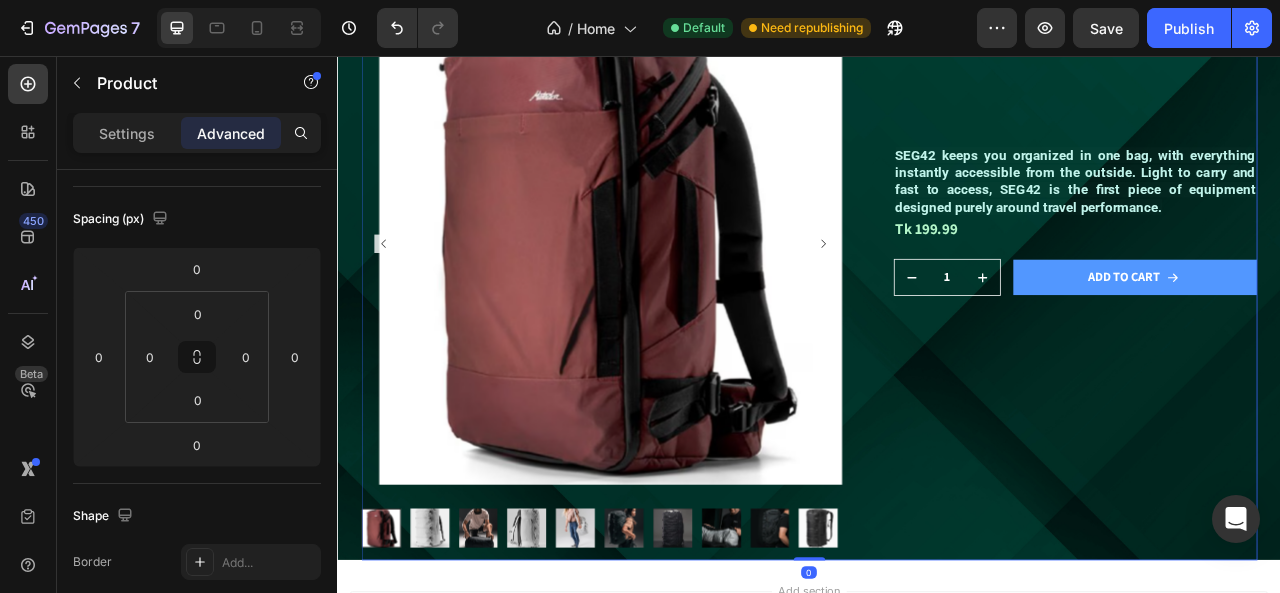 scroll, scrollTop: 0, scrollLeft: 0, axis: both 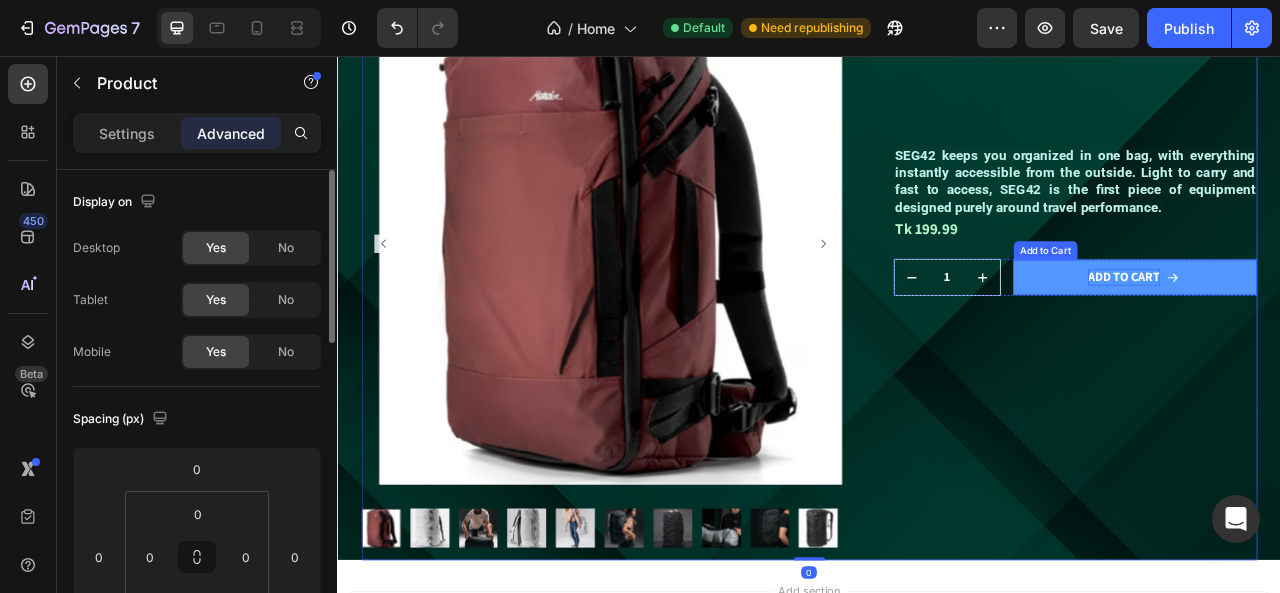 click on "Add to cart" at bounding box center [1338, 337] 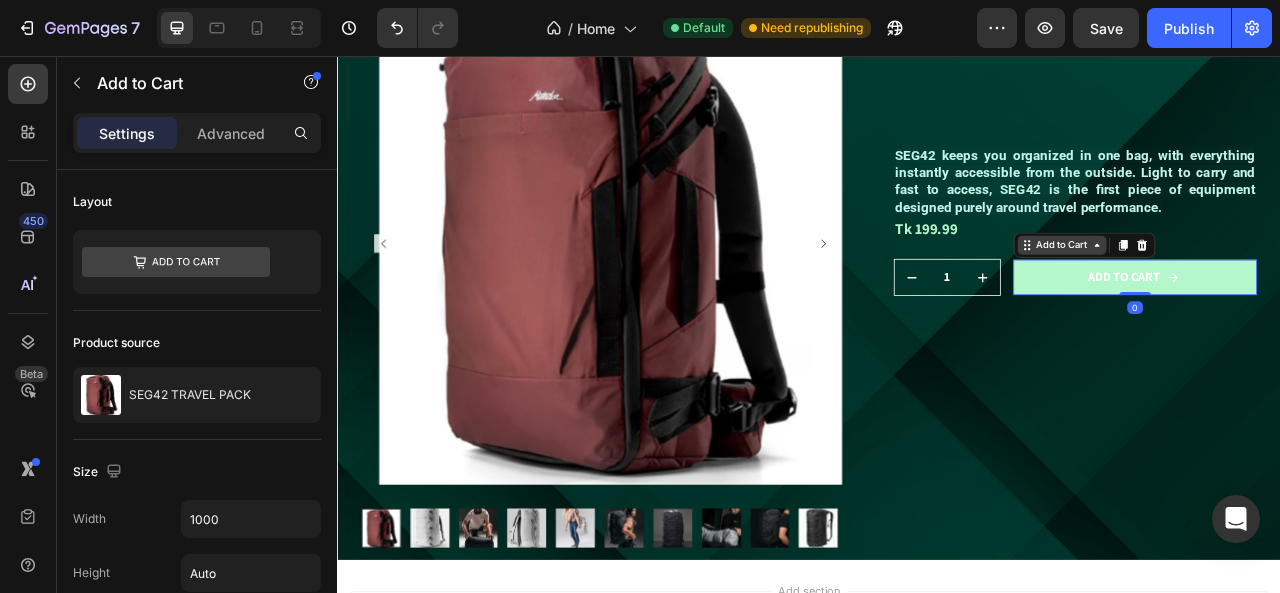 click on "Add to Cart" at bounding box center (1258, 296) 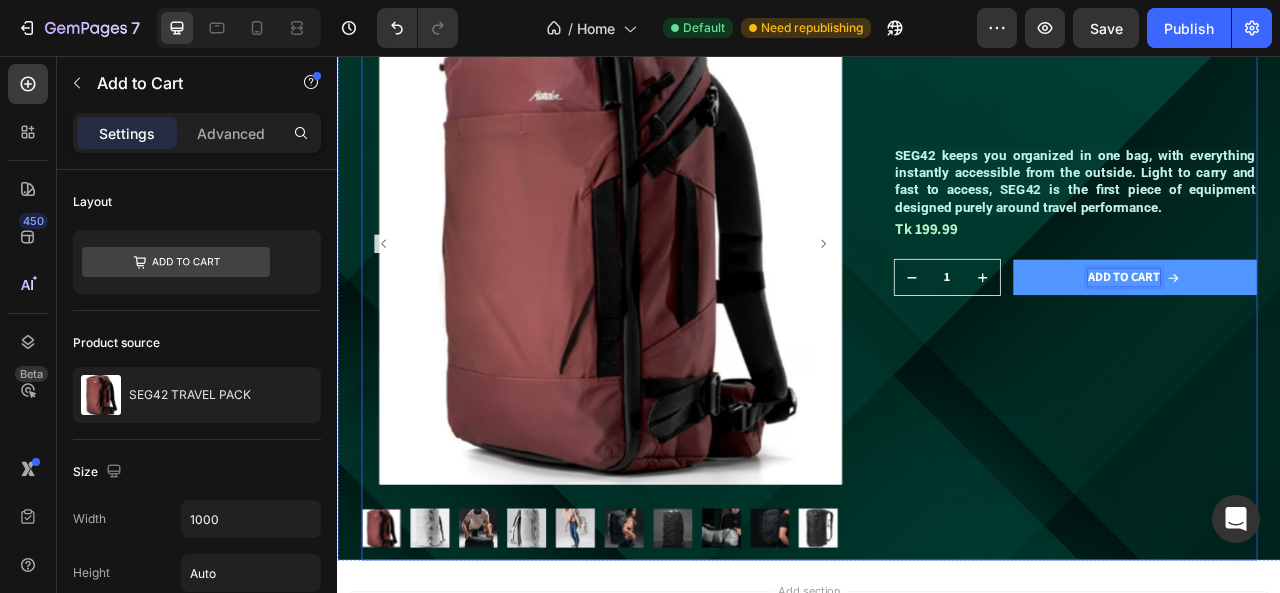 click on "SEG42 TRAVEL PACK Product Title SEG42 keeps you organized in one bag, with everything instantly accessible from the outside. Light to carry and fast to access, SEG42 is the first piece of equipment designed purely around travel performance. Text Block Tk 199.99 Product Price Product Price Row
1
Product Quantity Row
Add to cart Add to Cart Row 2 cols Row 1 col Product   0 Row Row" at bounding box center [1276, 341] 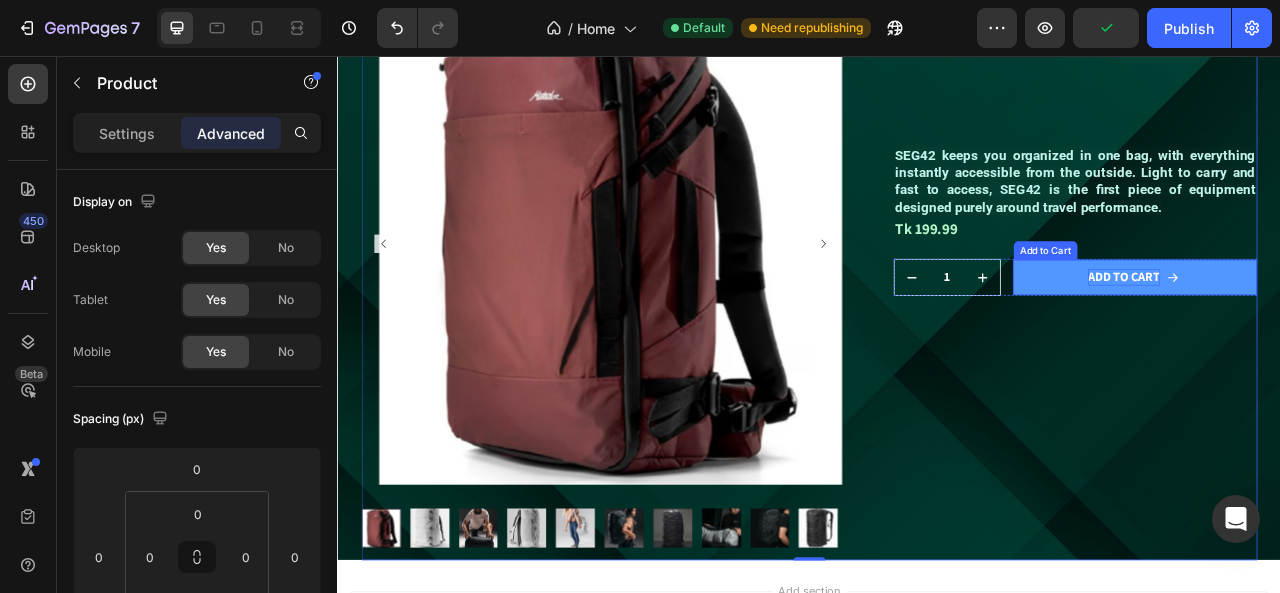 click on "Add to cart" at bounding box center [1338, 337] 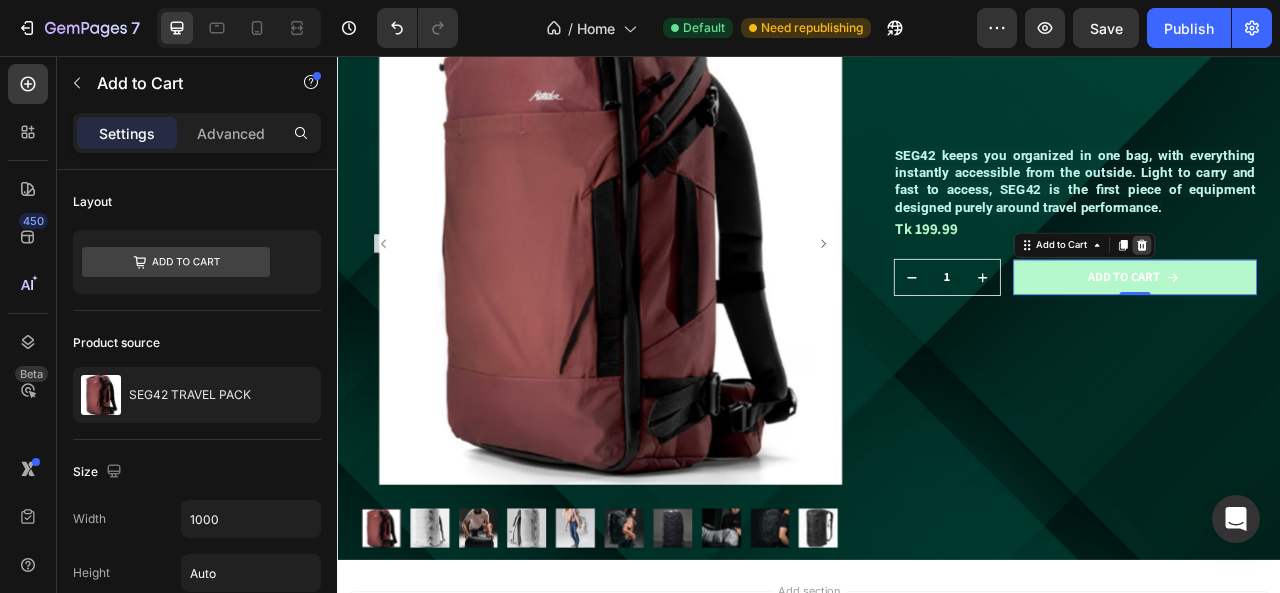 click 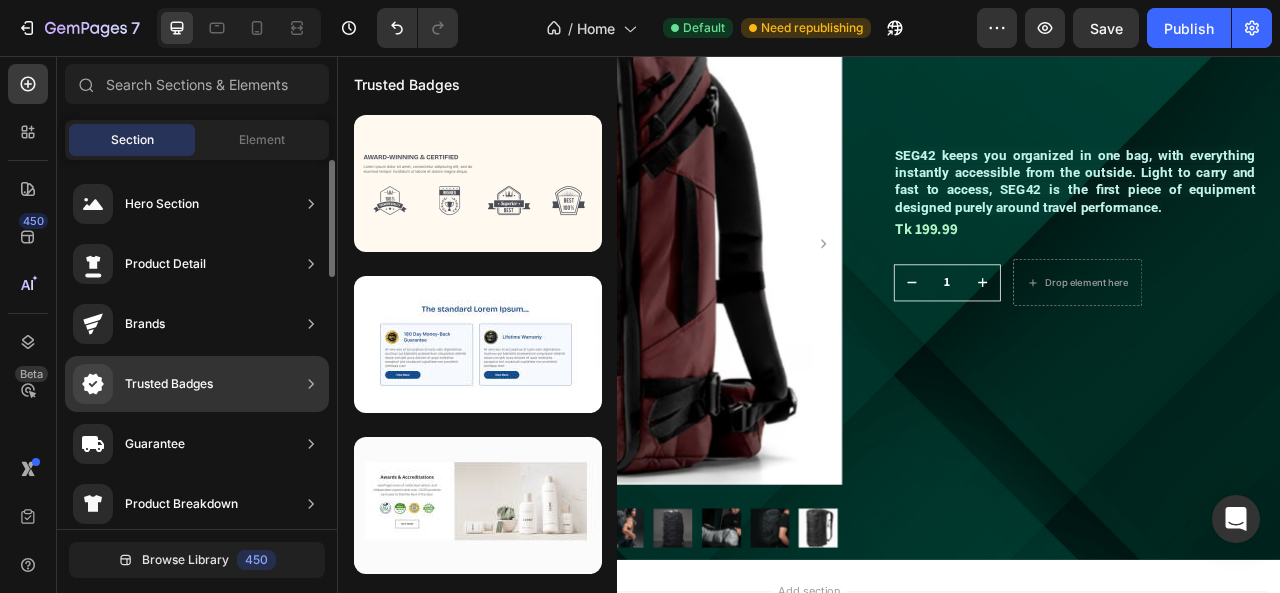 scroll, scrollTop: 470, scrollLeft: 0, axis: vertical 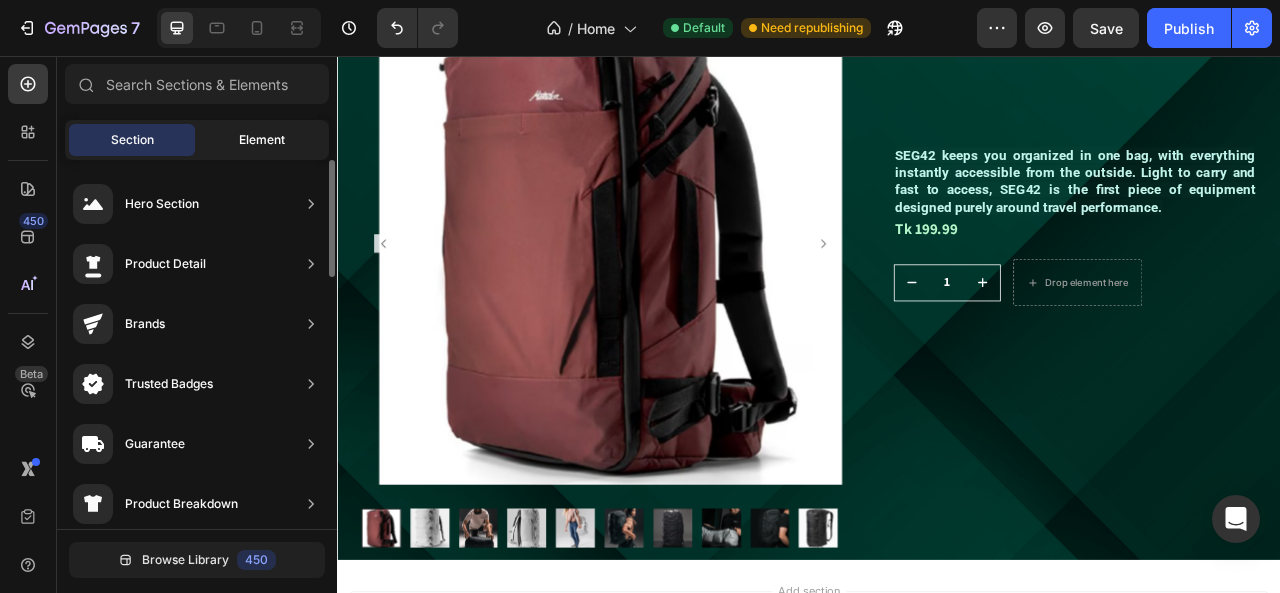 click on "Element" 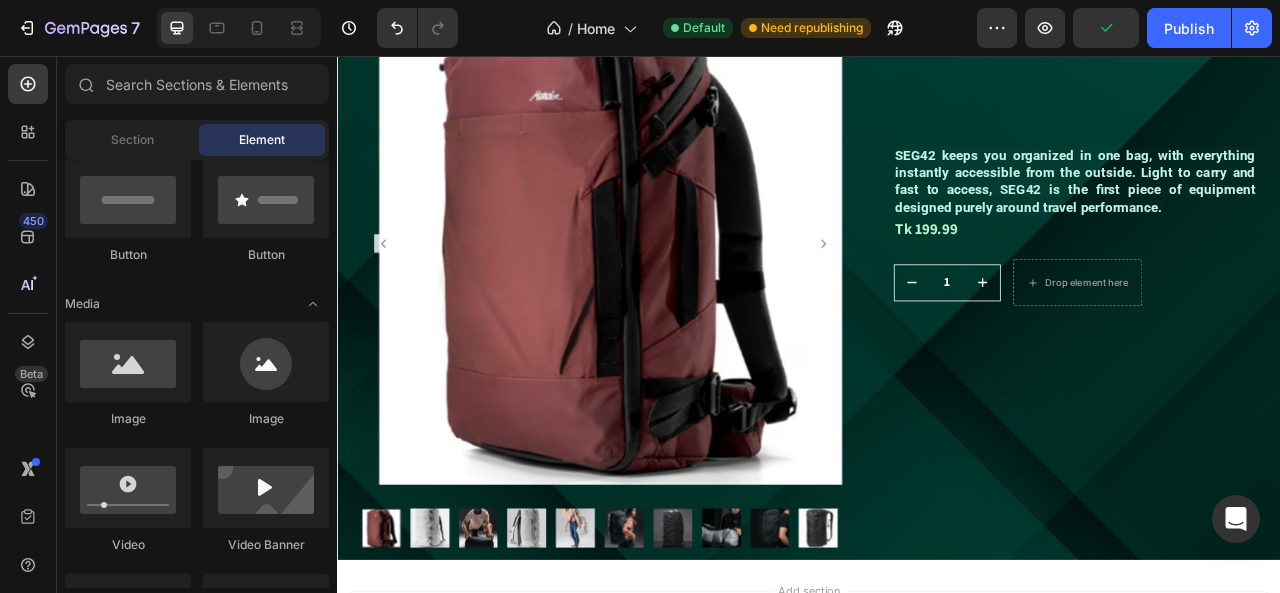 scroll, scrollTop: 400, scrollLeft: 0, axis: vertical 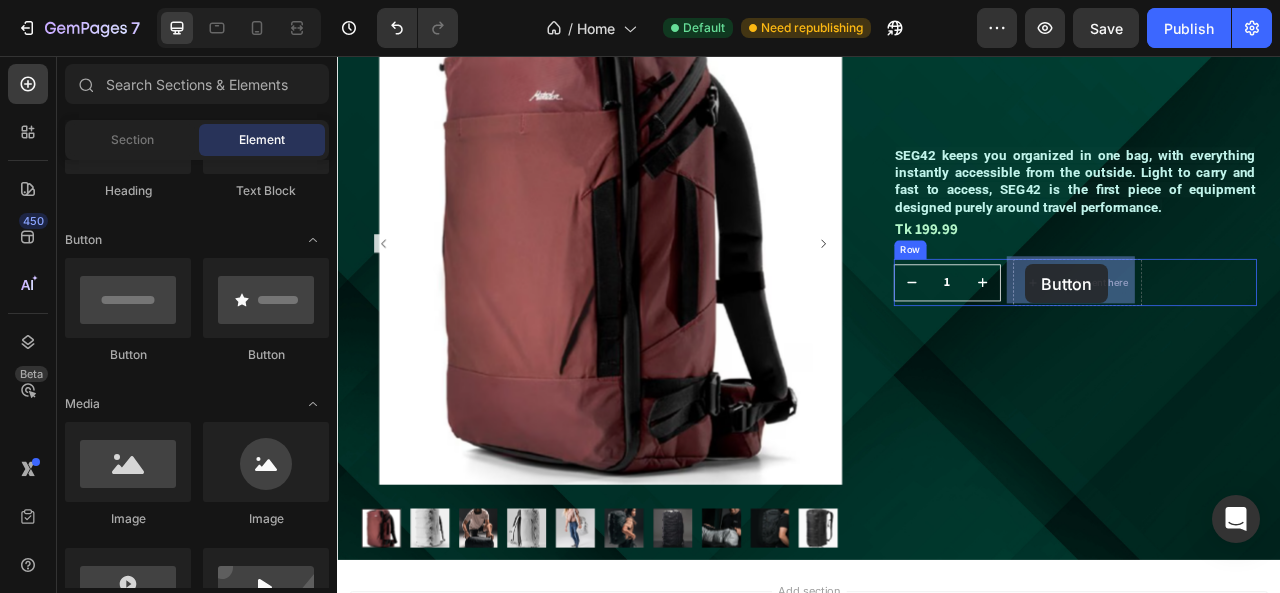 drag, startPoint x: 475, startPoint y: 365, endPoint x: 1212, endPoint y: 321, distance: 738.31226 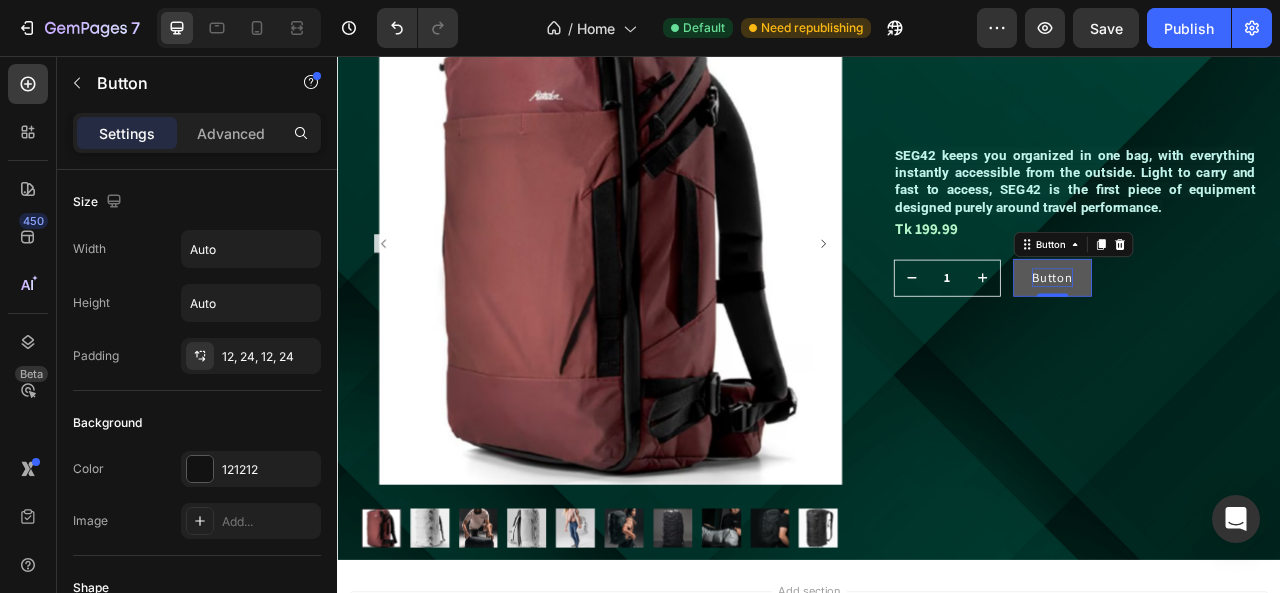 click on "Button" at bounding box center [1247, 338] 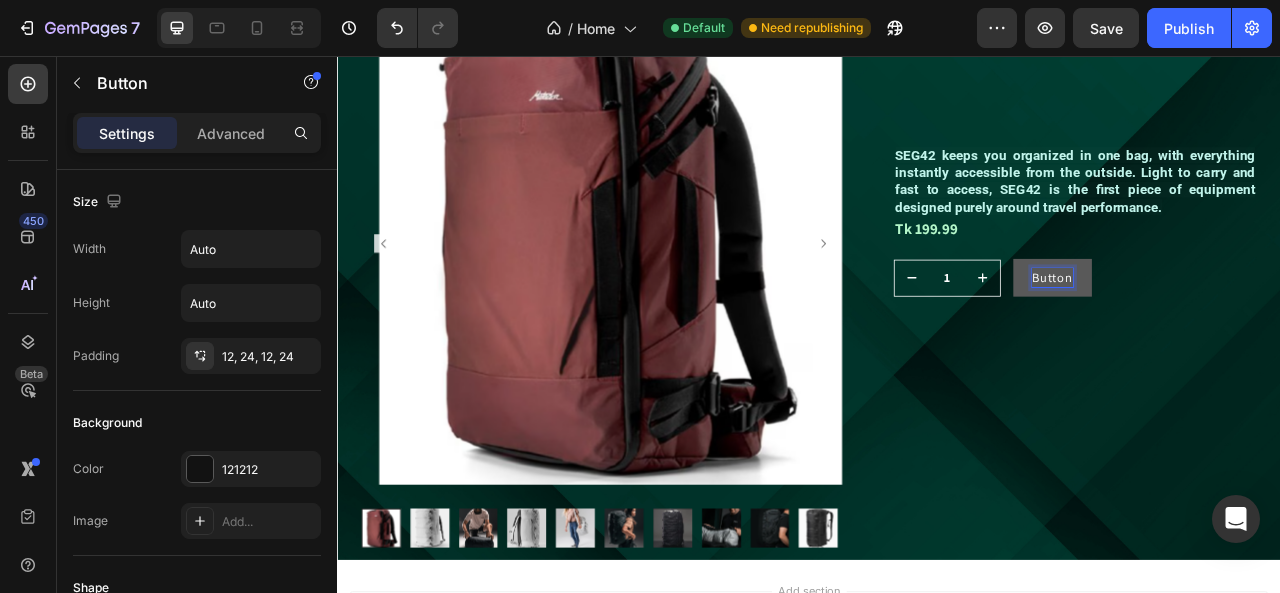 click on "Button" at bounding box center [1247, 338] 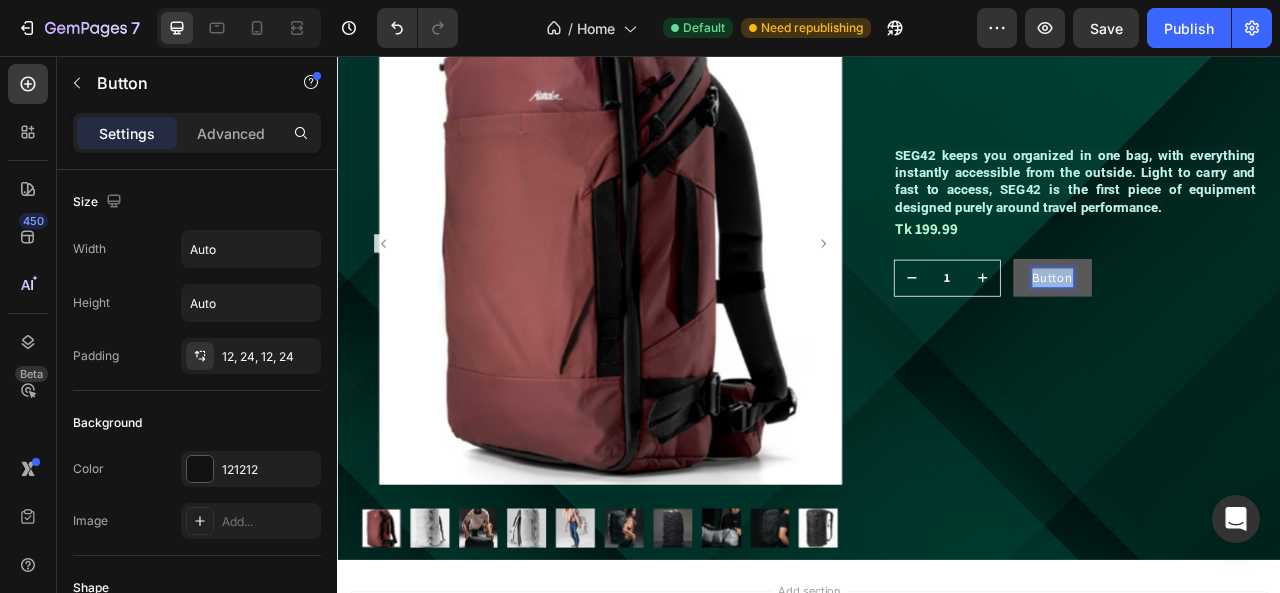 click on "Button" at bounding box center [1247, 338] 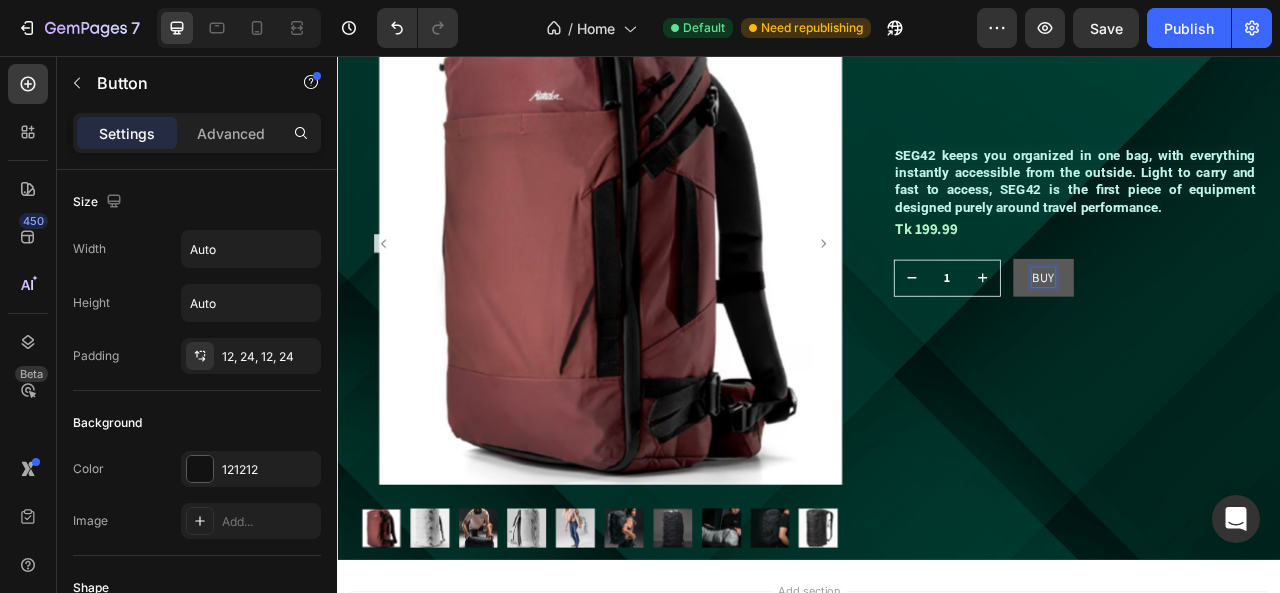click on "BUY" at bounding box center (1235, 338) 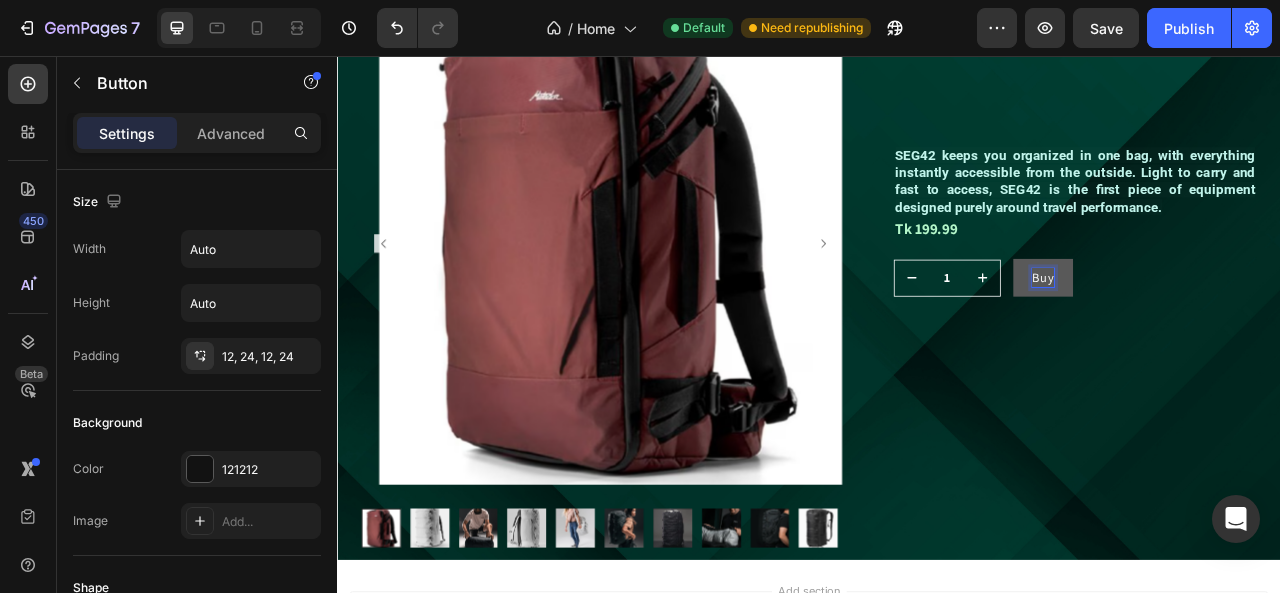 click on "Buy" at bounding box center [1235, 338] 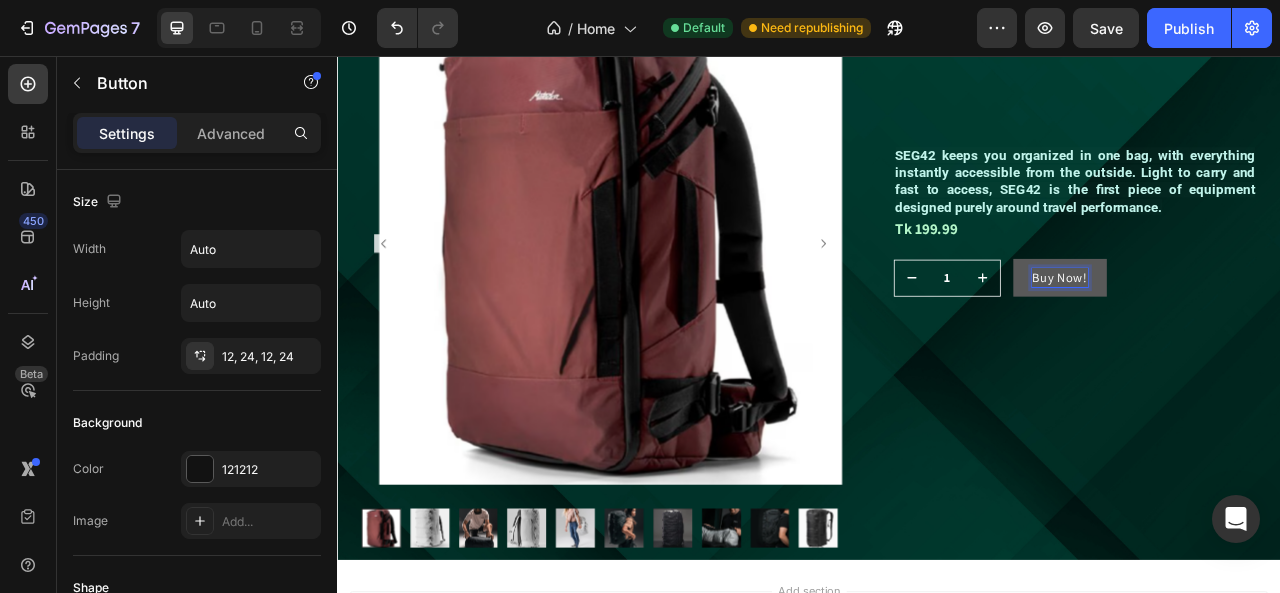 click on "Buy Now!" at bounding box center (1256, 338) 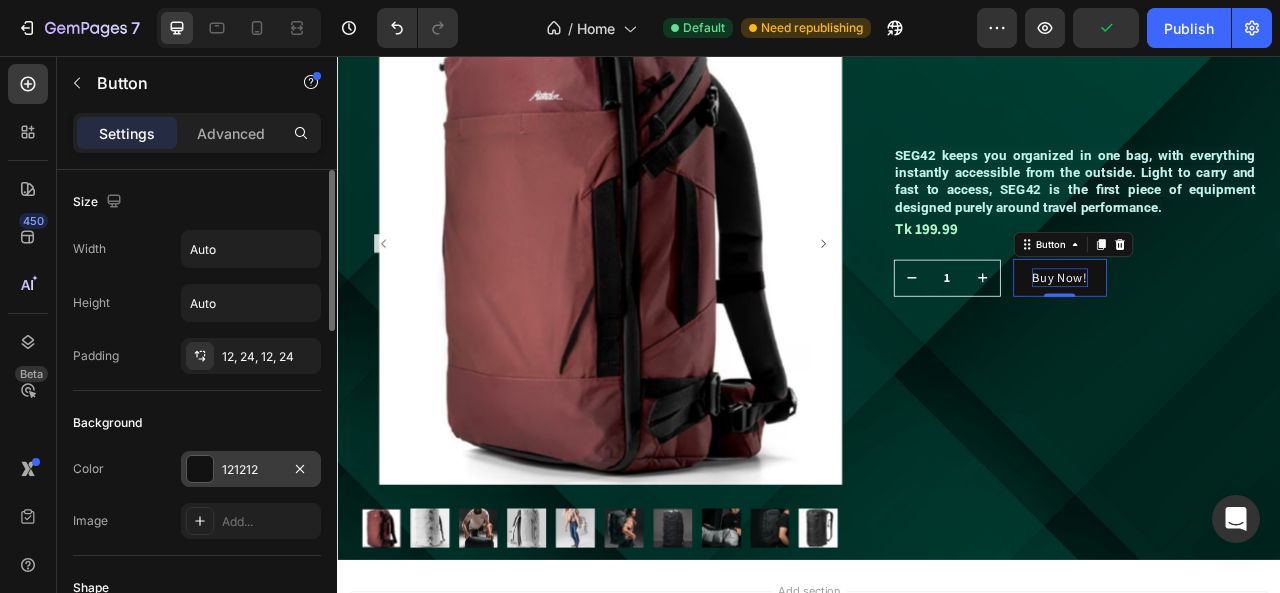 click at bounding box center [200, 469] 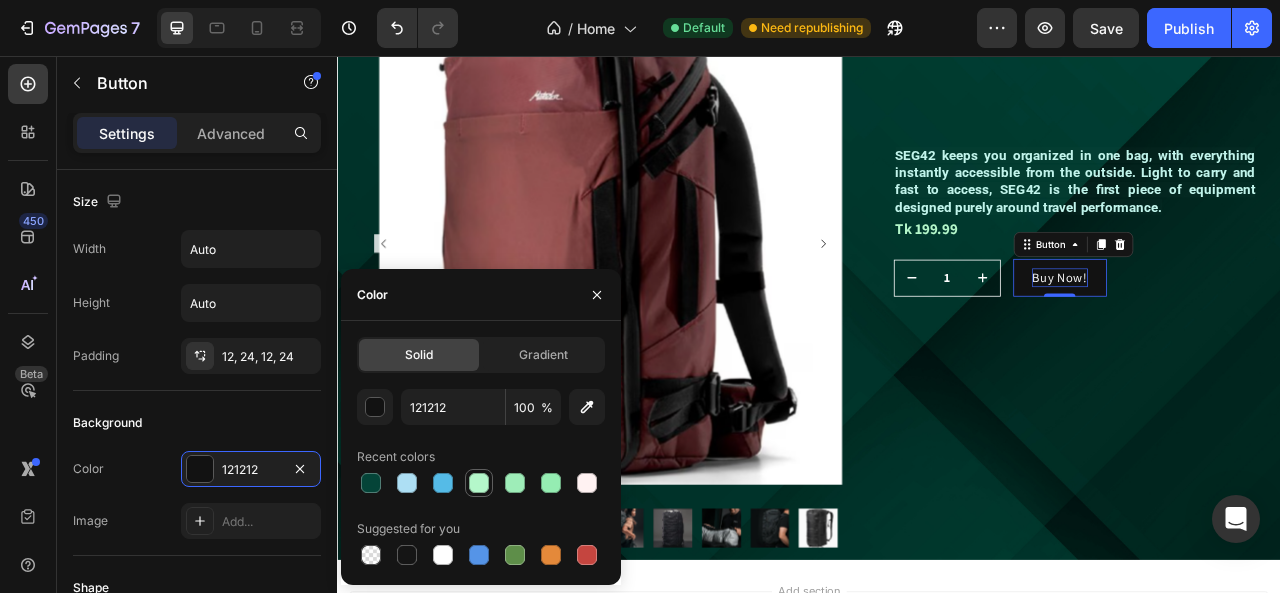 click at bounding box center (479, 483) 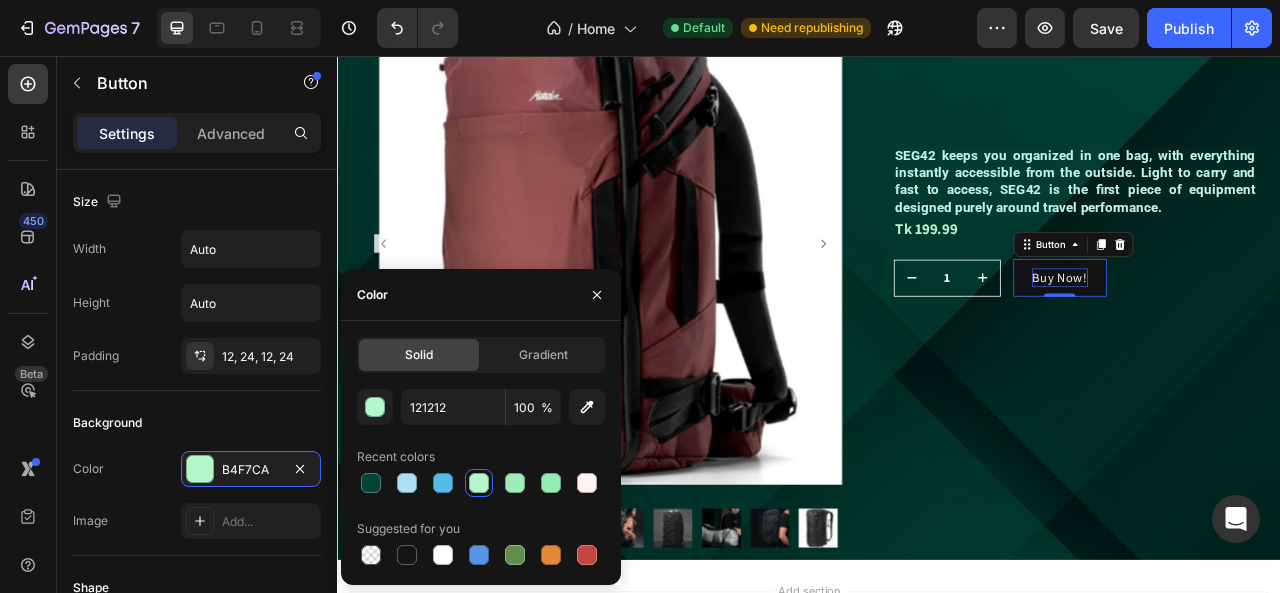 type on "B4F7CA" 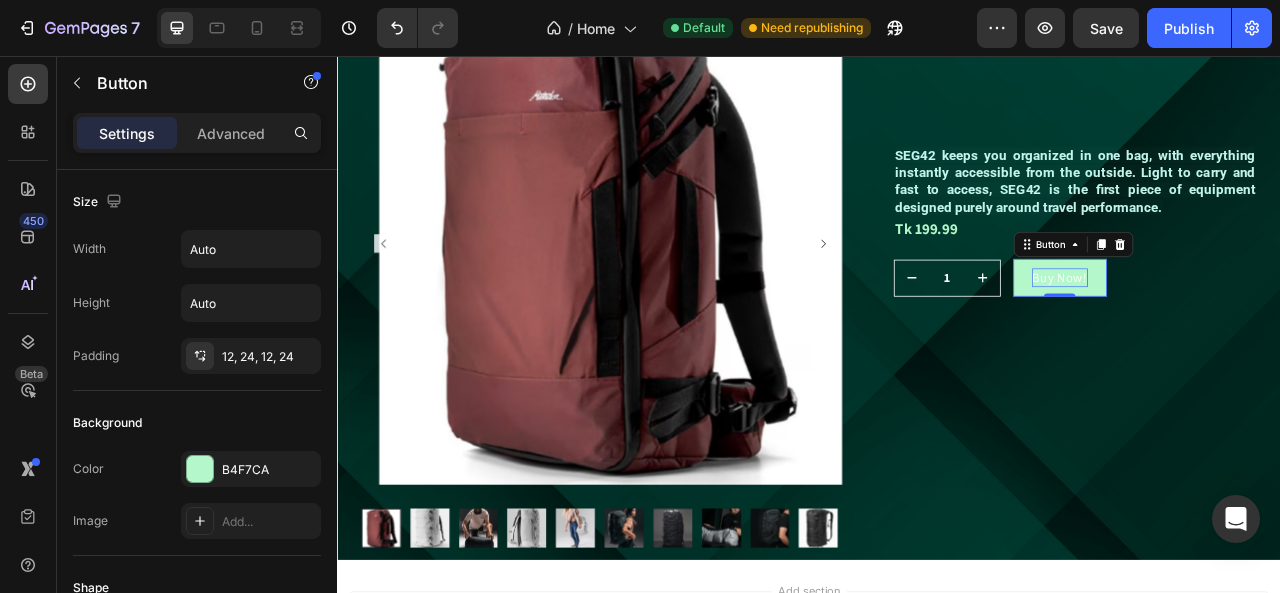 drag, startPoint x: 1209, startPoint y: 332, endPoint x: 1225, endPoint y: 333, distance: 16.03122 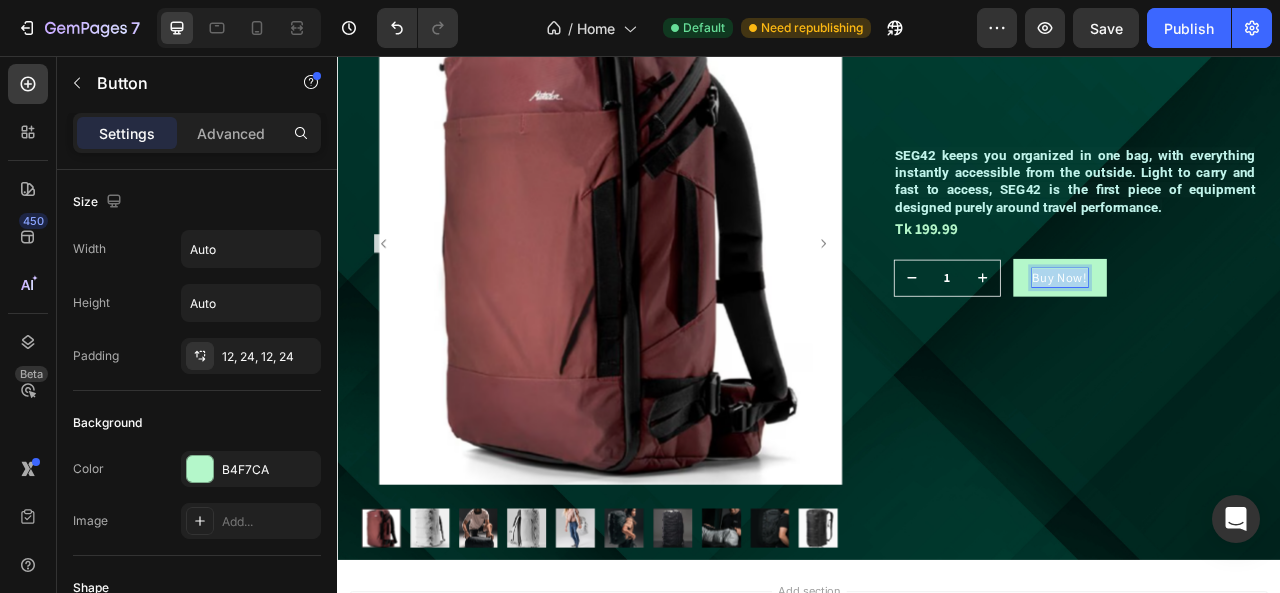 drag, startPoint x: 1214, startPoint y: 333, endPoint x: 1281, endPoint y: 326, distance: 67.36468 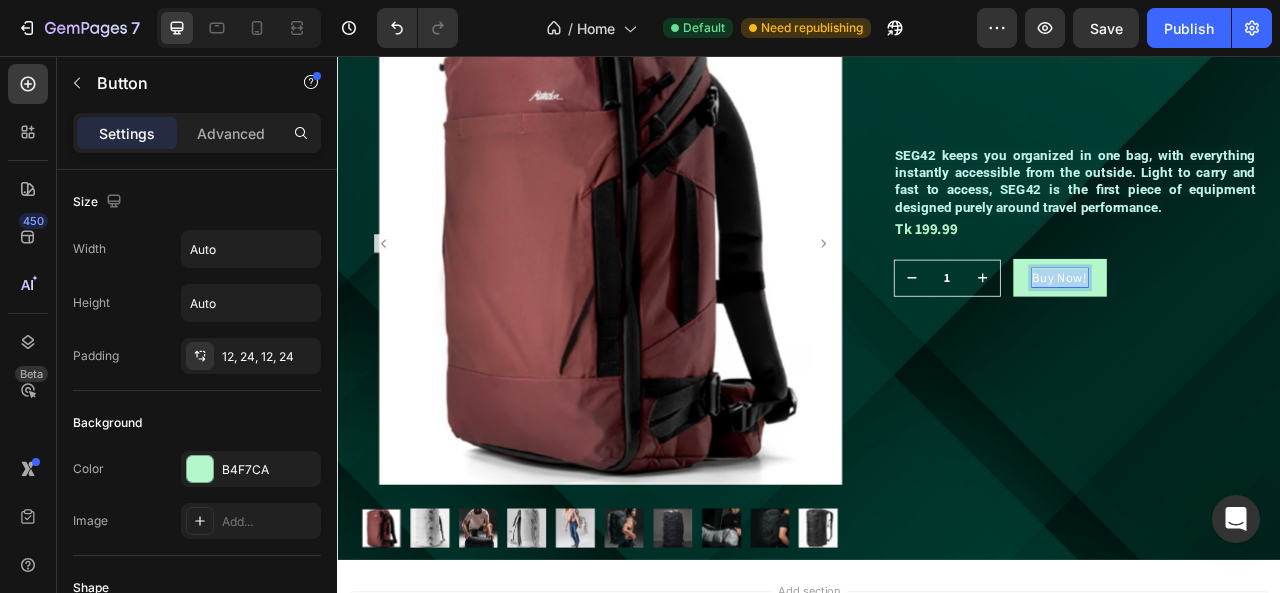 click on "Buy Now!" at bounding box center (1256, 338) 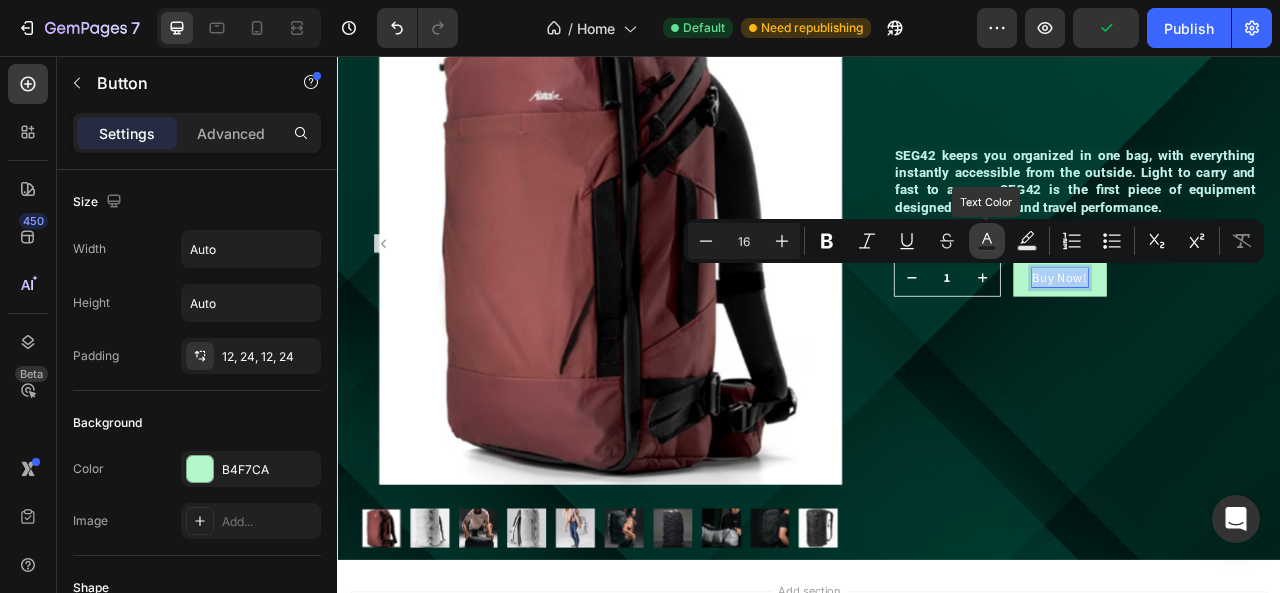 click 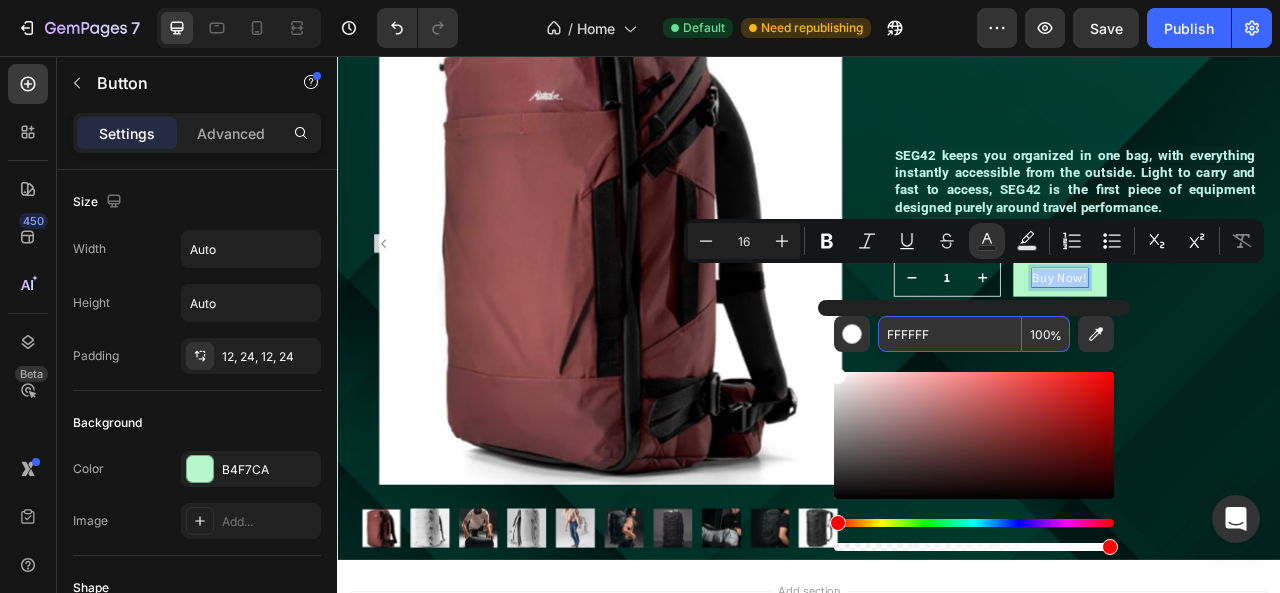 click on "FFFFFF" at bounding box center (950, 334) 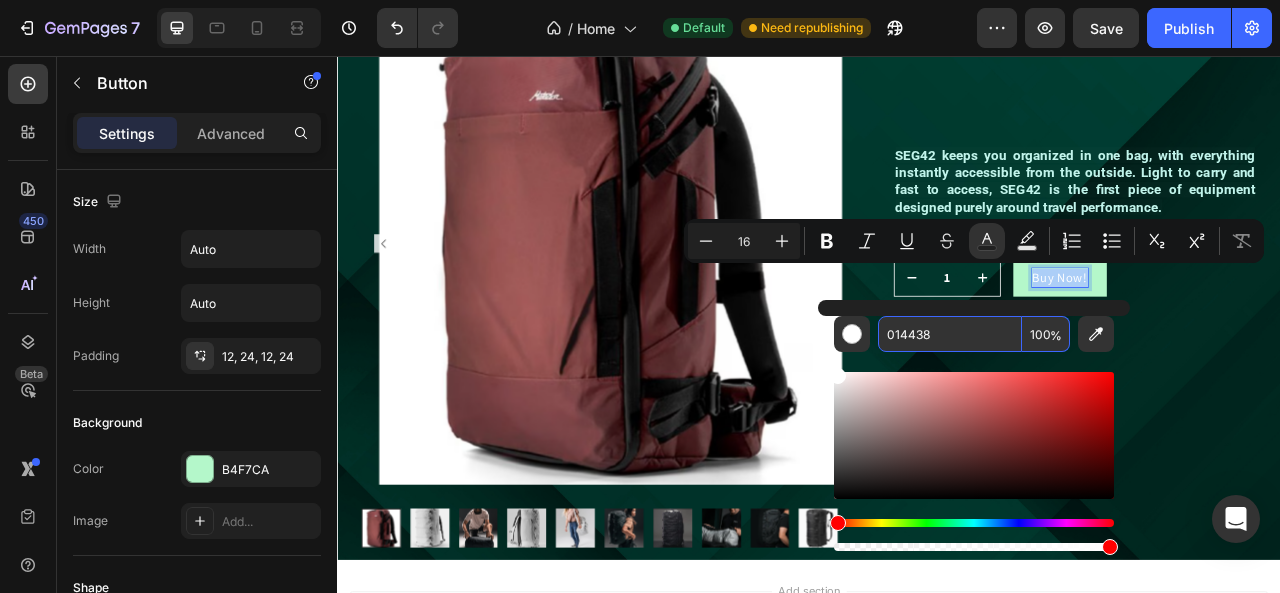 type on "014438" 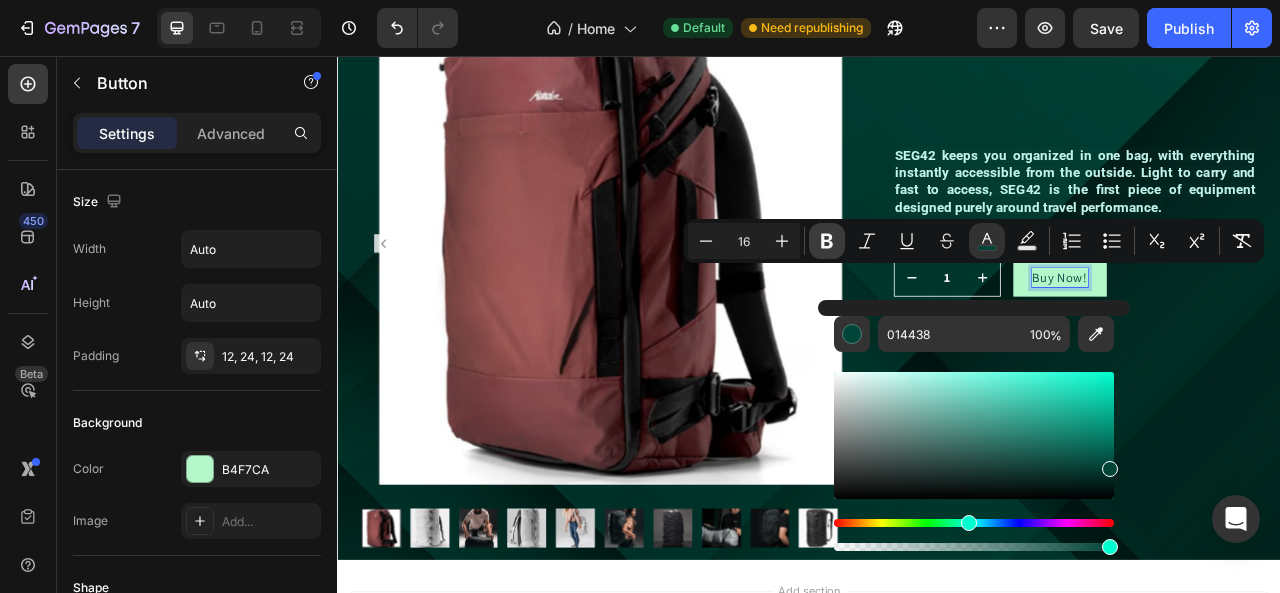 click on "Bold" at bounding box center [827, 241] 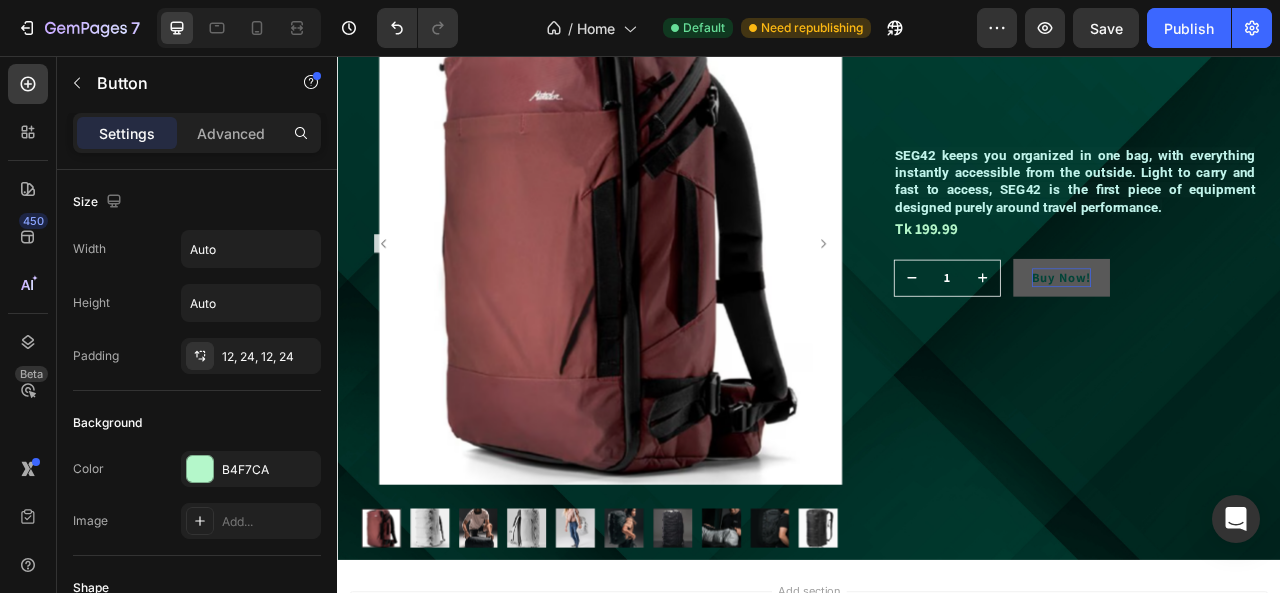 click on "Buy Now!" at bounding box center (1258, 337) 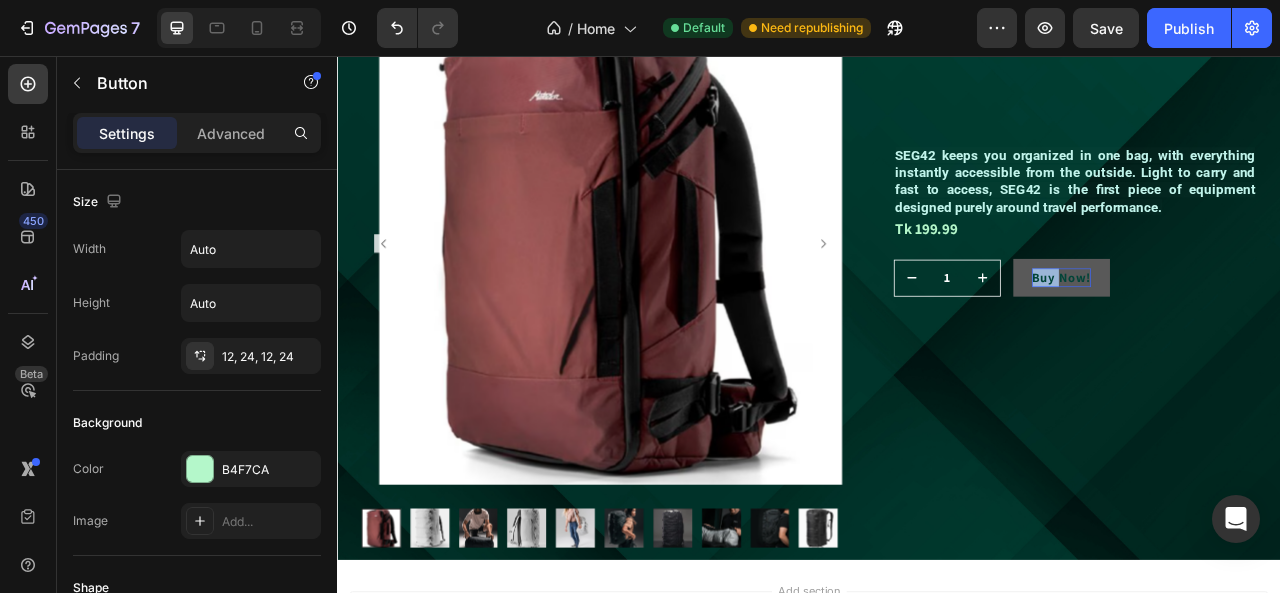 click on "Buy Now!" at bounding box center (1258, 337) 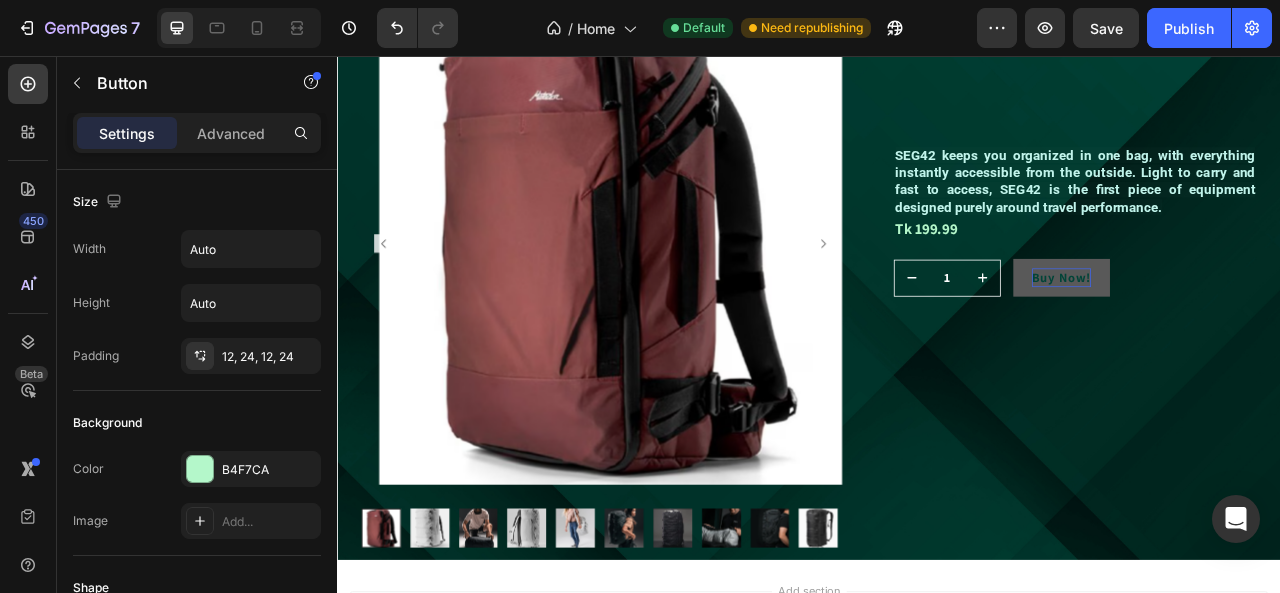 click on "Buy Now!" at bounding box center [1258, 337] 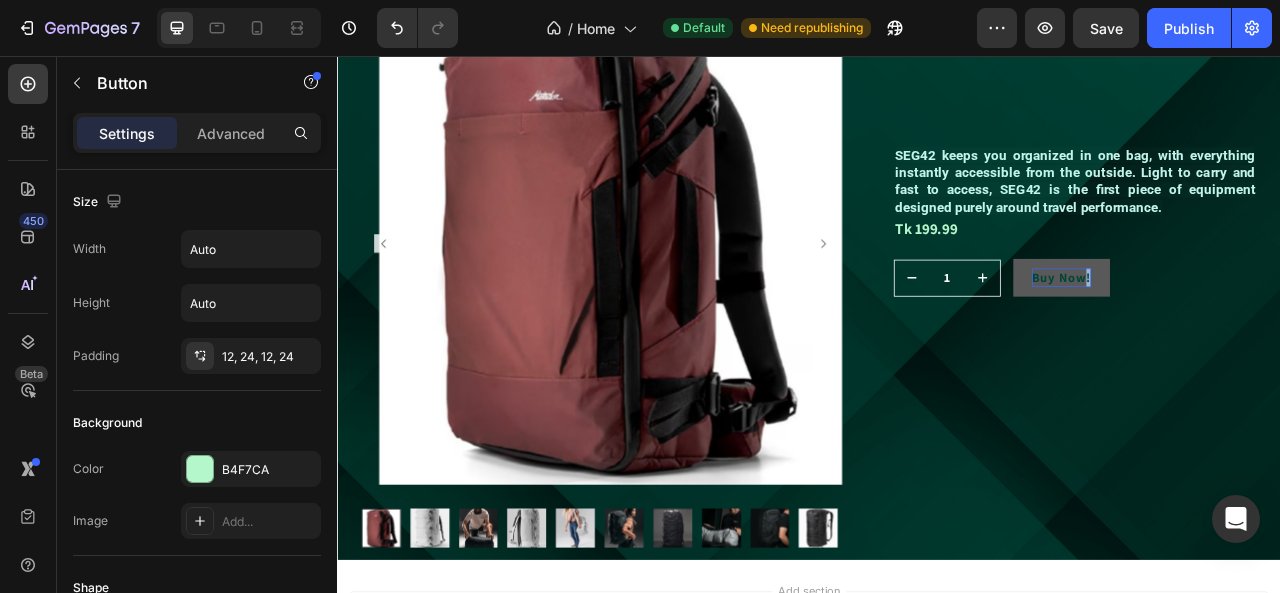 click on "Buy Now!" at bounding box center [1258, 337] 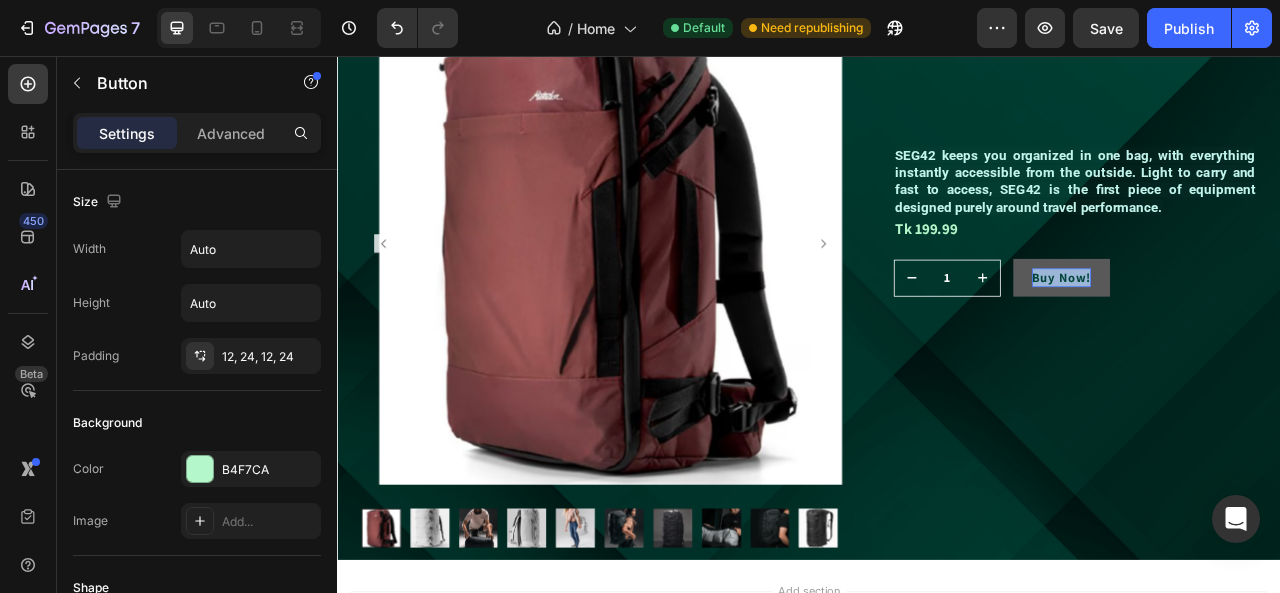 click on "Buy Now!" at bounding box center (1258, 337) 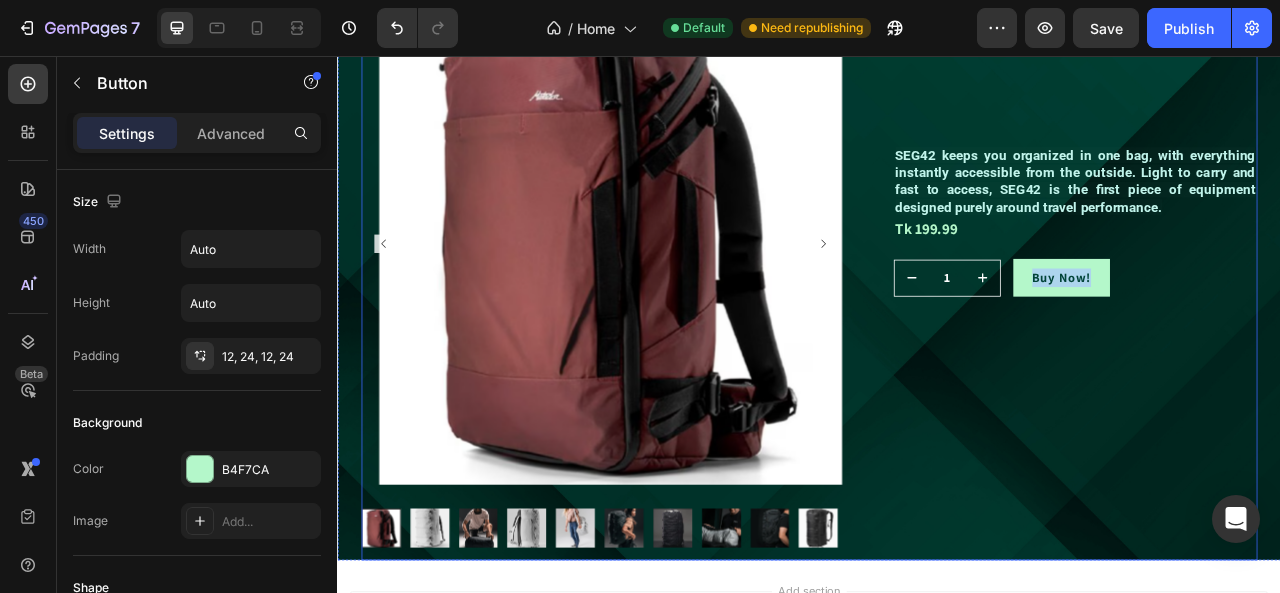 click on "SEG42 TRAVEL PACK Product Title SEG42 keeps you organized in one bag, with everything instantly accessible from the outside. Light to carry and fast to access, SEG42 is the first piece of equipment designed purely around travel performance. Text Block Tk 199.99 Product Price Product Price Row
1
Product Quantity Row Buy Now! Button   0 Row Row" at bounding box center (1276, 341) 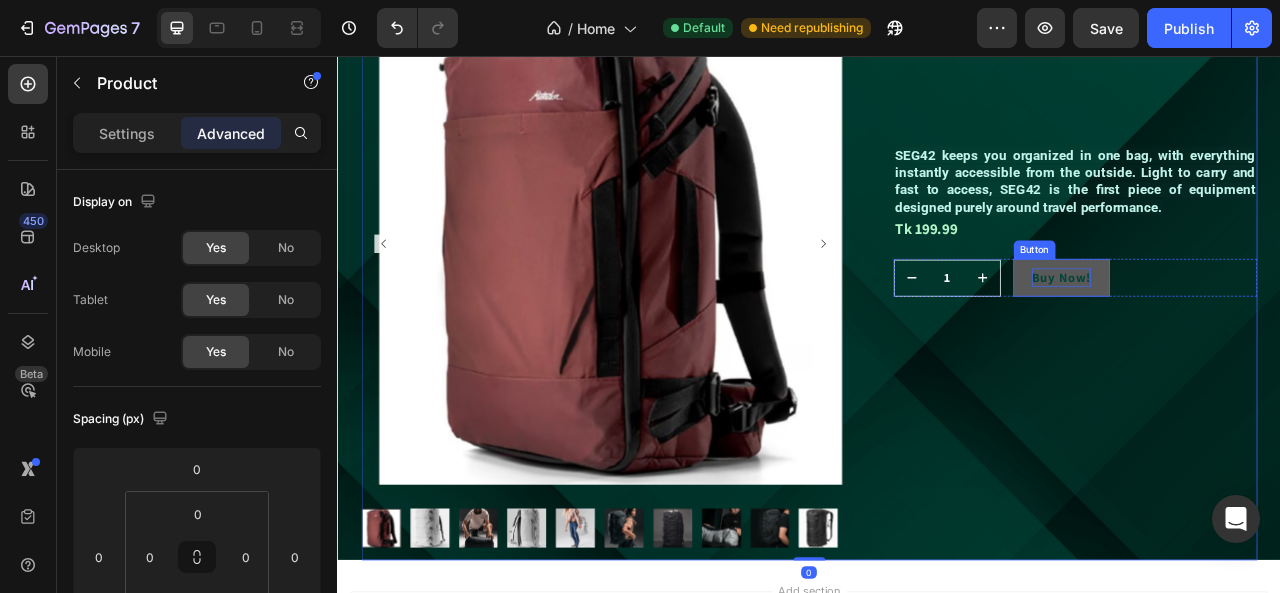 click on "Buy Now!" at bounding box center [1258, 337] 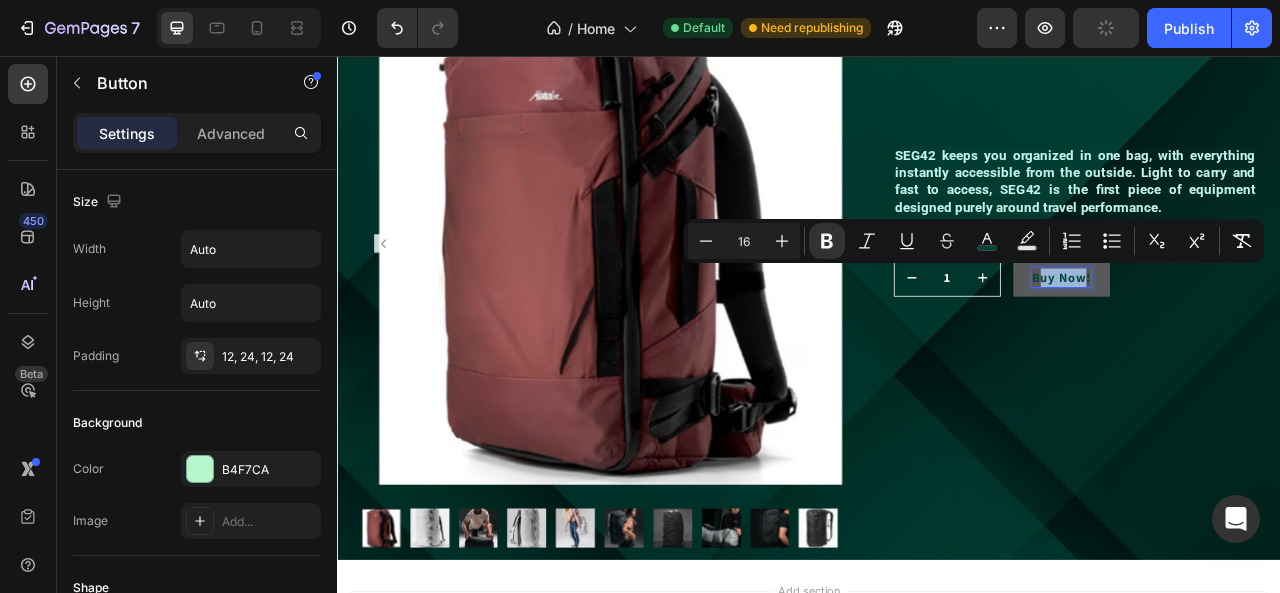 drag, startPoint x: 1216, startPoint y: 332, endPoint x: 1281, endPoint y: 332, distance: 65 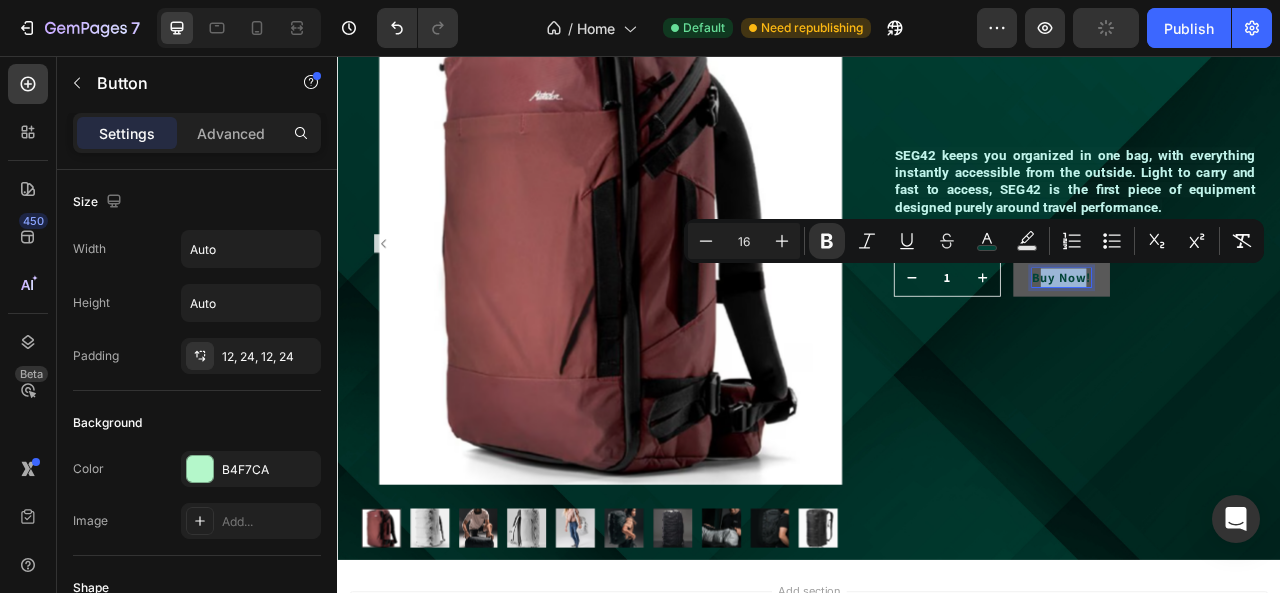 click on "Buy Now!" at bounding box center (1258, 337) 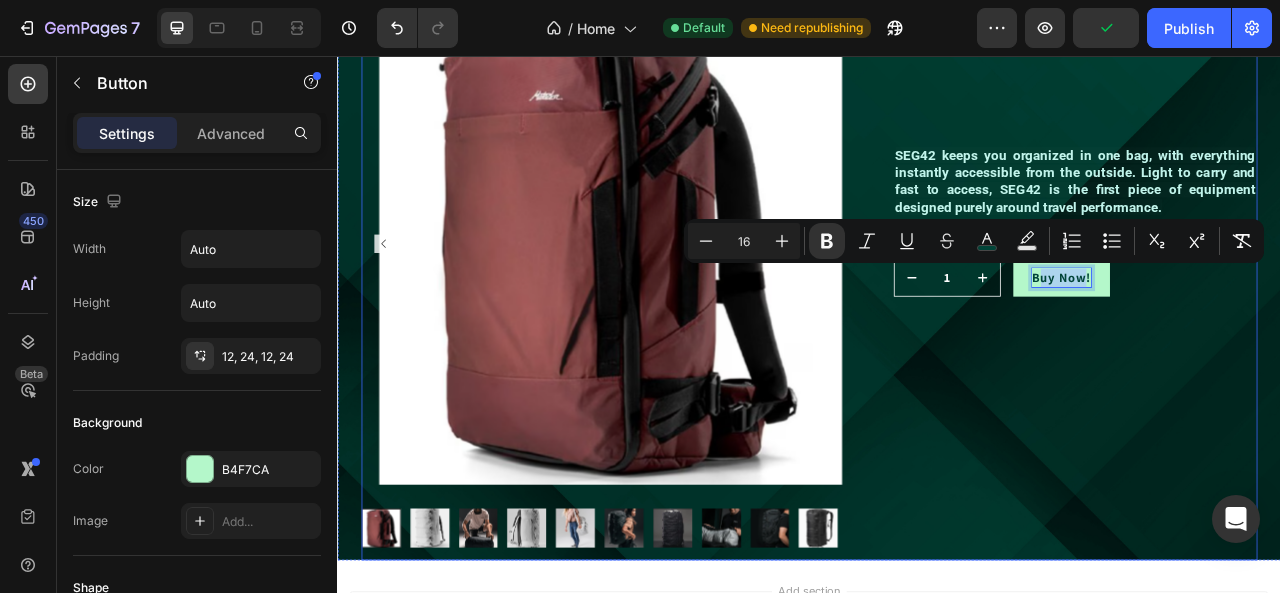click on "SEG42 TRAVEL PACK Product Title SEG42 keeps you organized in one bag, with everything instantly accessible from the outside. Light to carry and fast to access, SEG42 is the first piece of equipment designed purely around travel performance. Text Block Tk 199.99 Product Price Product Price Row
1
Product Quantity Row Buy Now! Button   0 Row Row" at bounding box center [1276, 341] 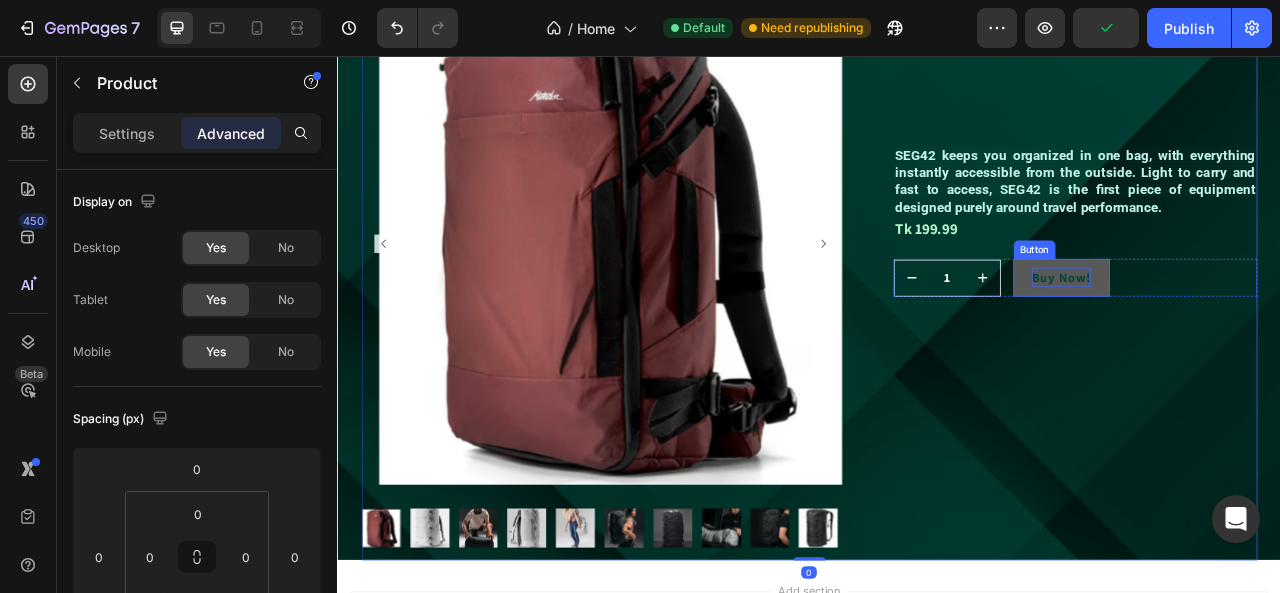 click on "Buy Now!" at bounding box center (1258, 337) 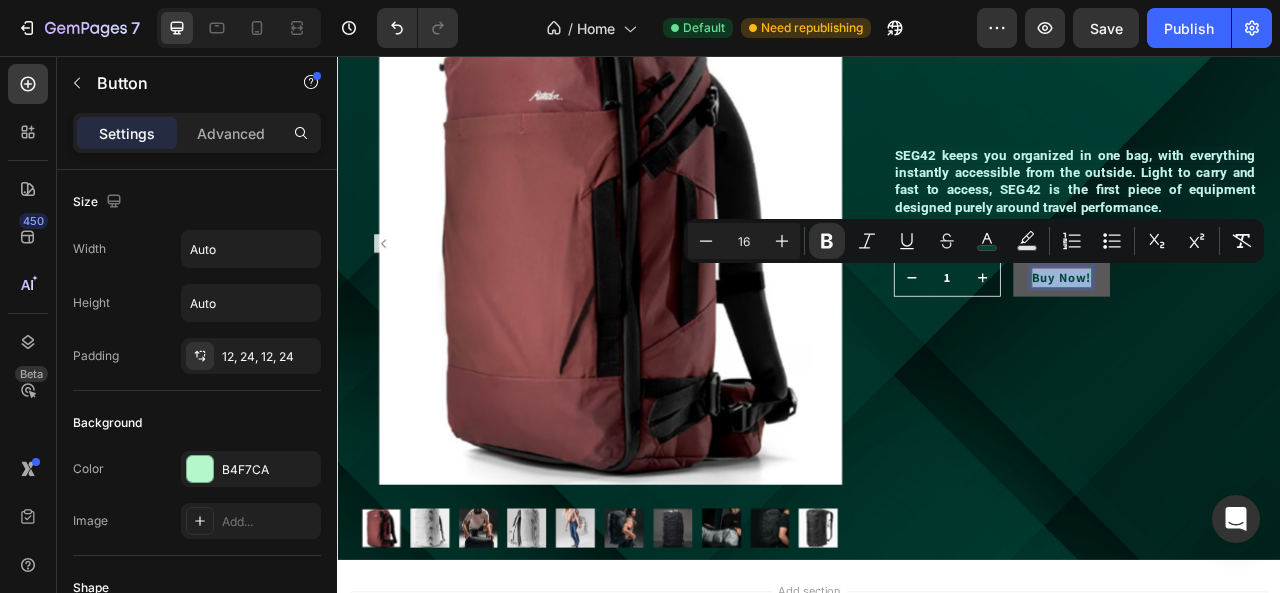 drag, startPoint x: 1284, startPoint y: 332, endPoint x: 1206, endPoint y: 332, distance: 78 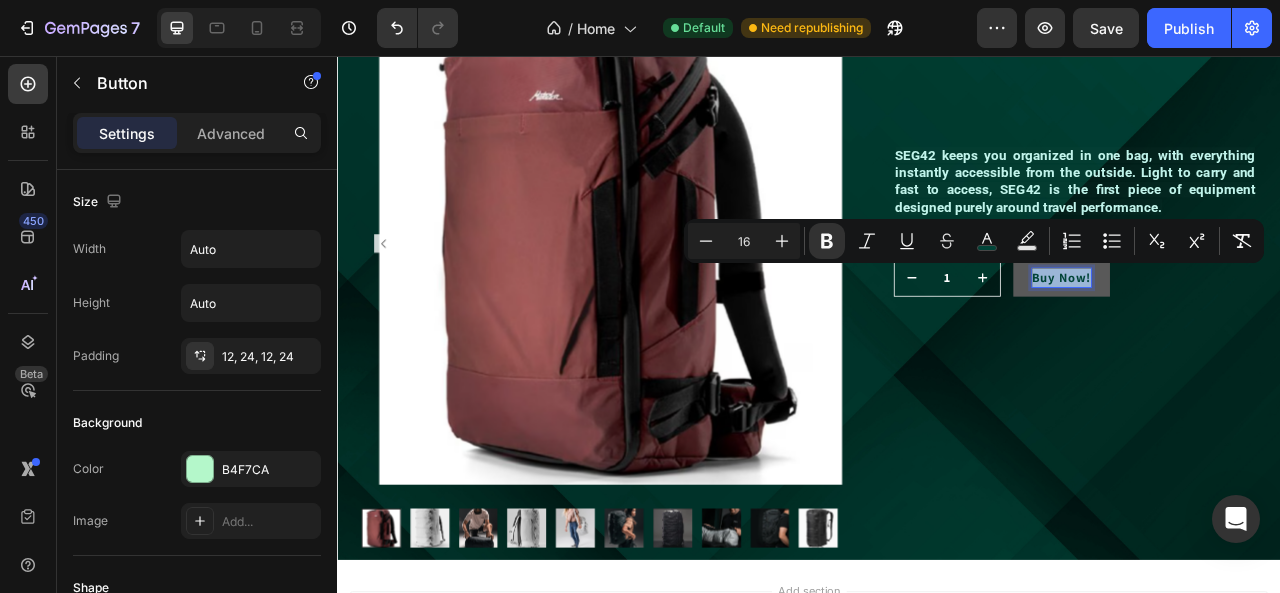 click on "Buy Now!" at bounding box center (1258, 338) 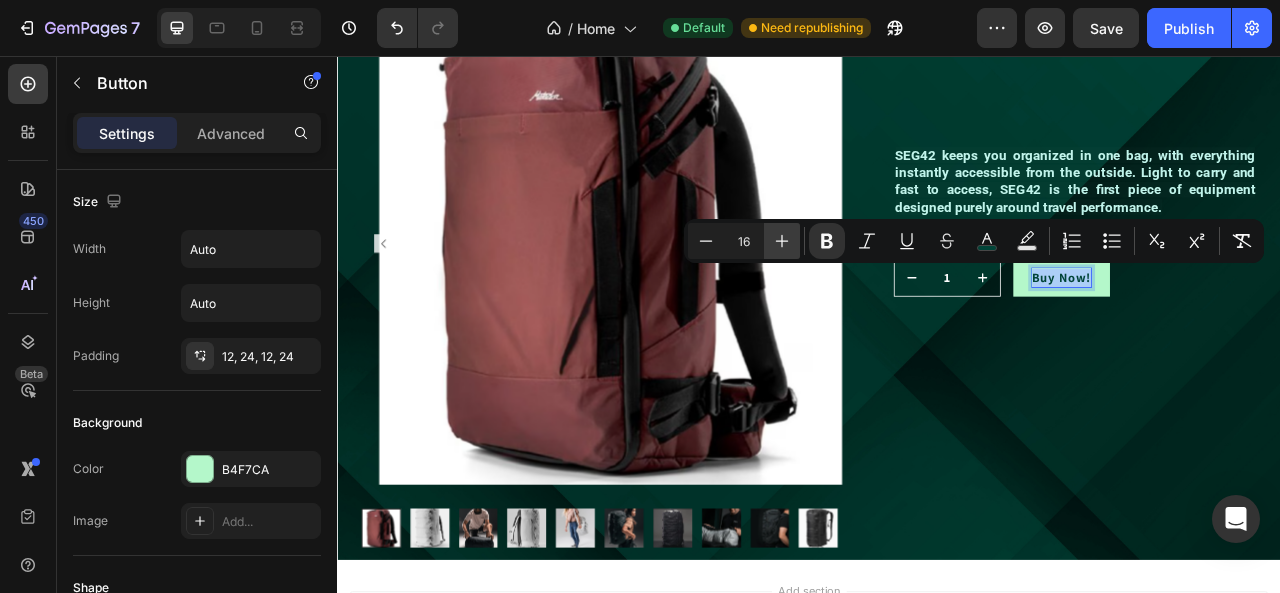 click on "Plus" at bounding box center [782, 241] 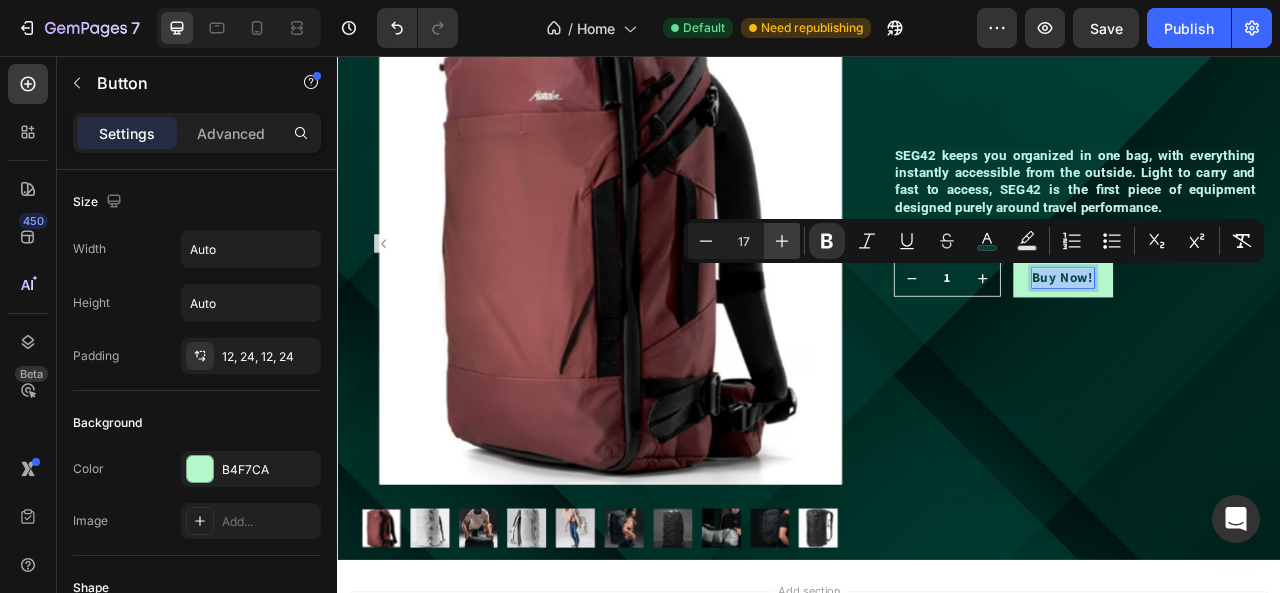 click on "Plus" at bounding box center (782, 241) 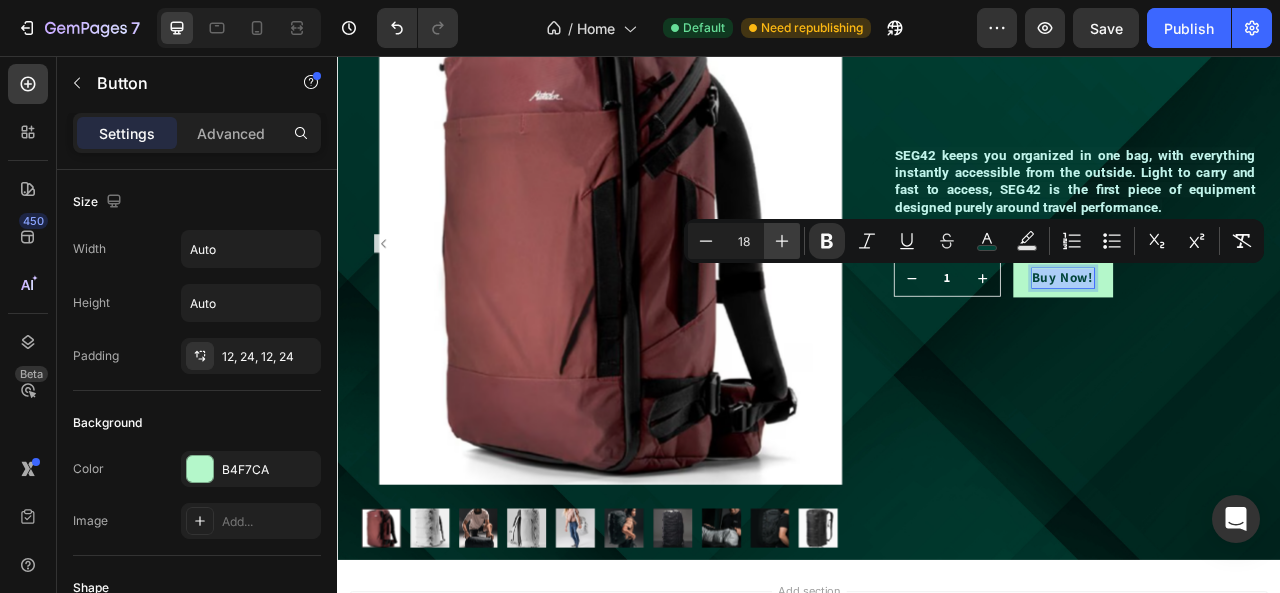 click on "Plus" at bounding box center [782, 241] 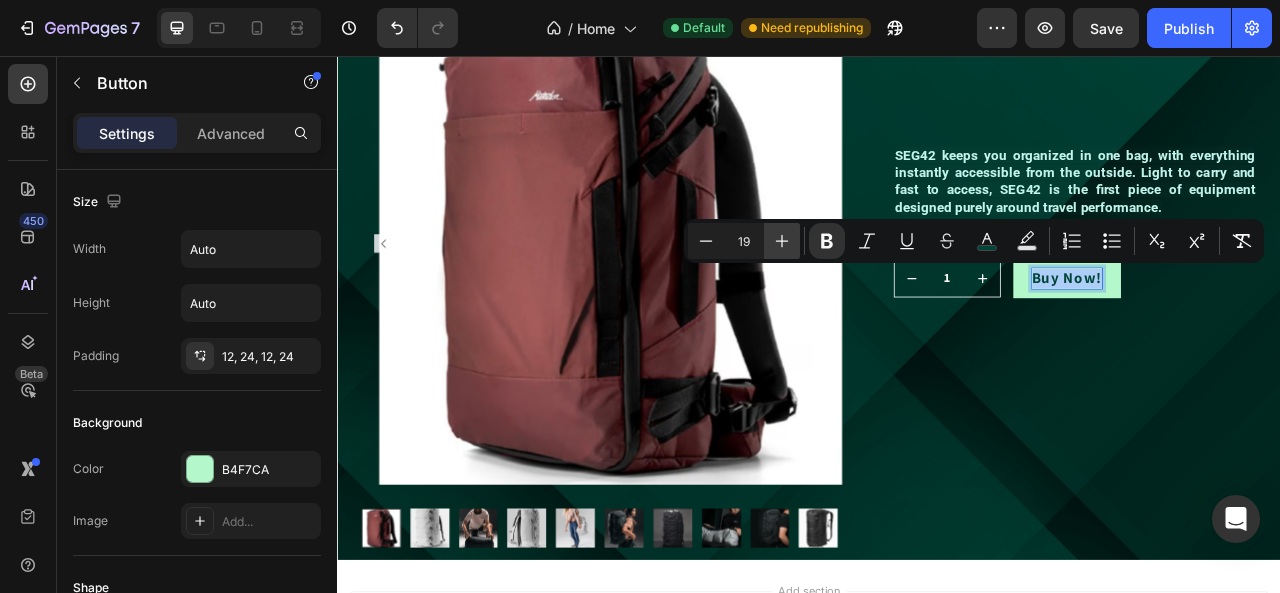 click on "Plus" at bounding box center [782, 241] 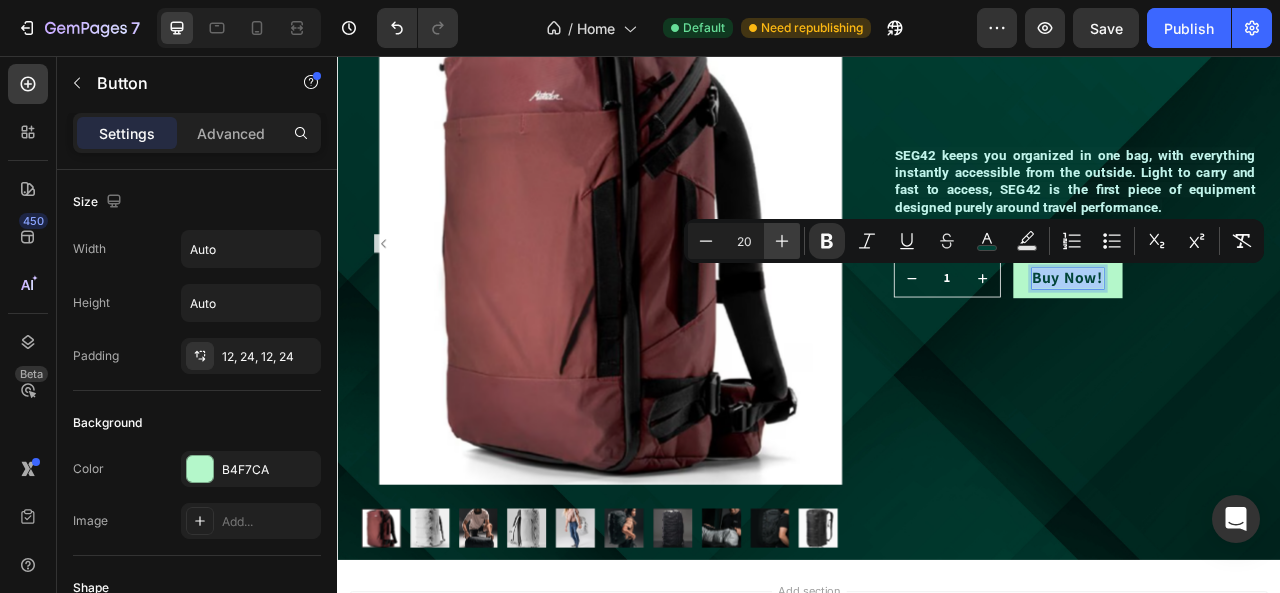 click on "Plus" at bounding box center (782, 241) 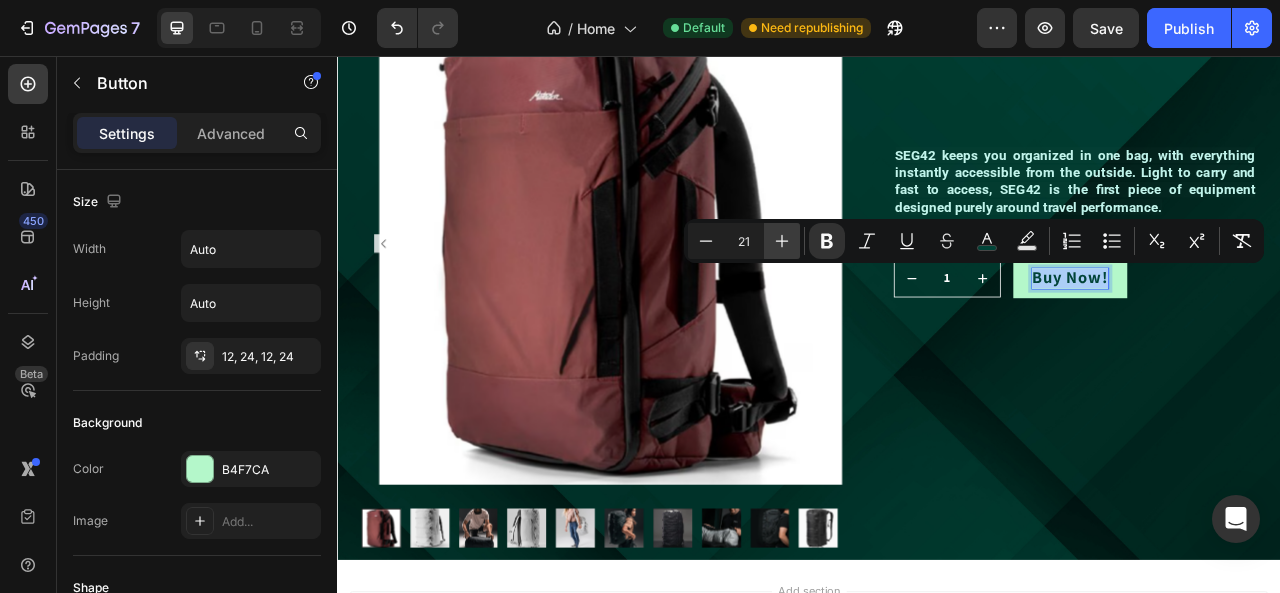 click on "Plus" at bounding box center [782, 241] 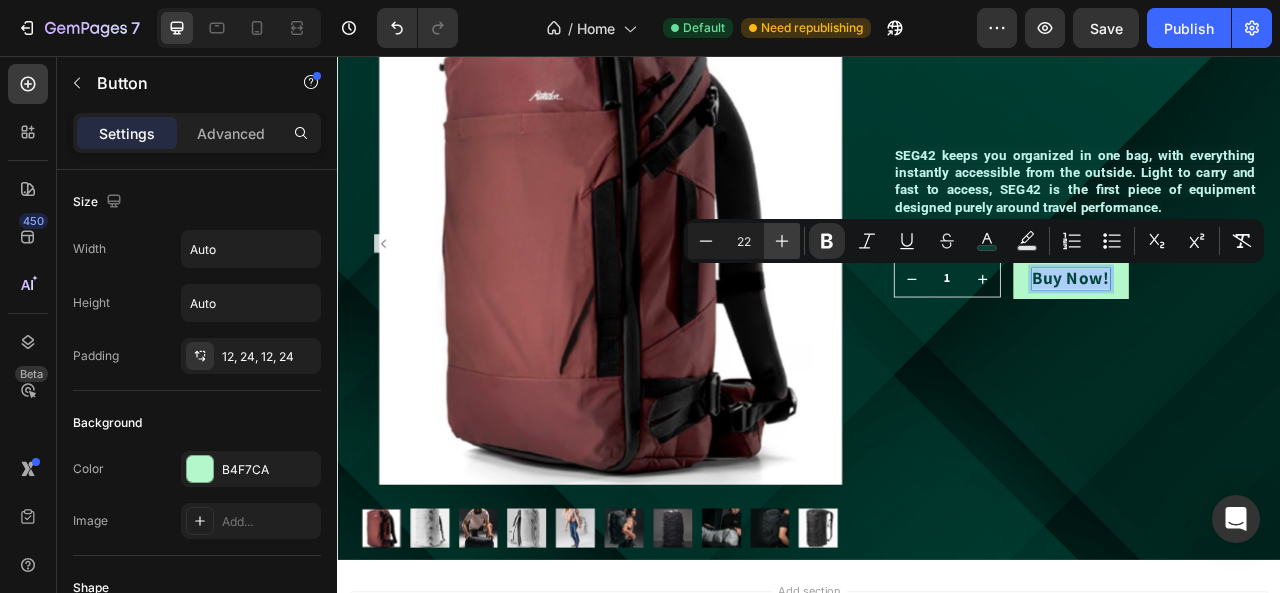 click on "Plus" at bounding box center [782, 241] 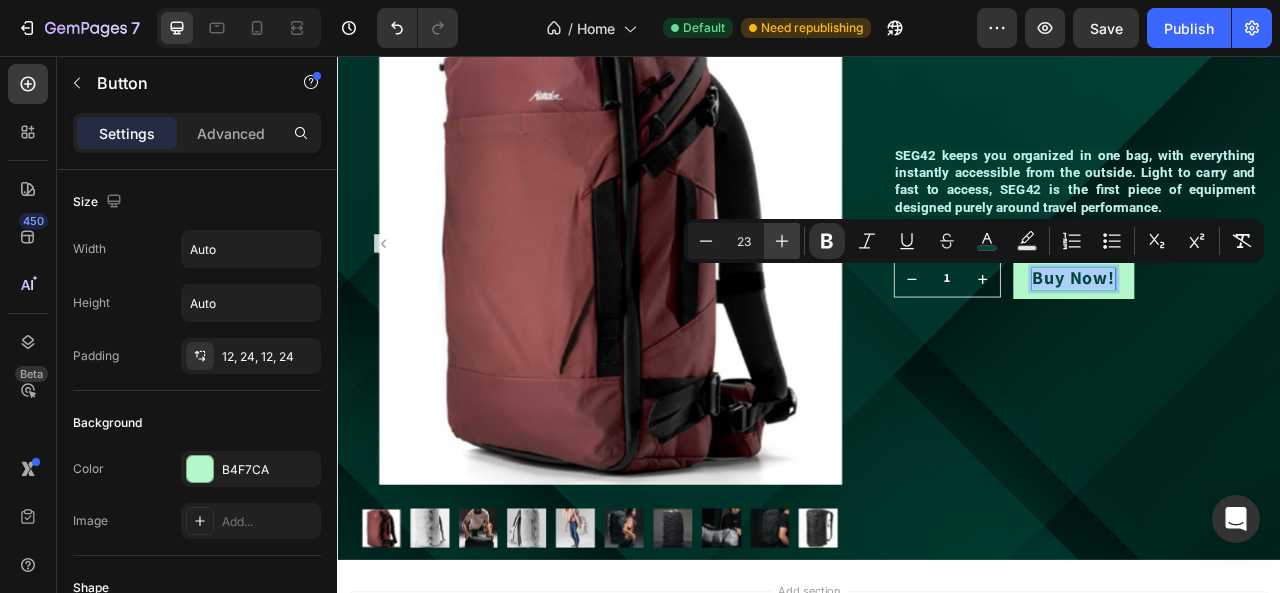 click on "Plus" at bounding box center [782, 241] 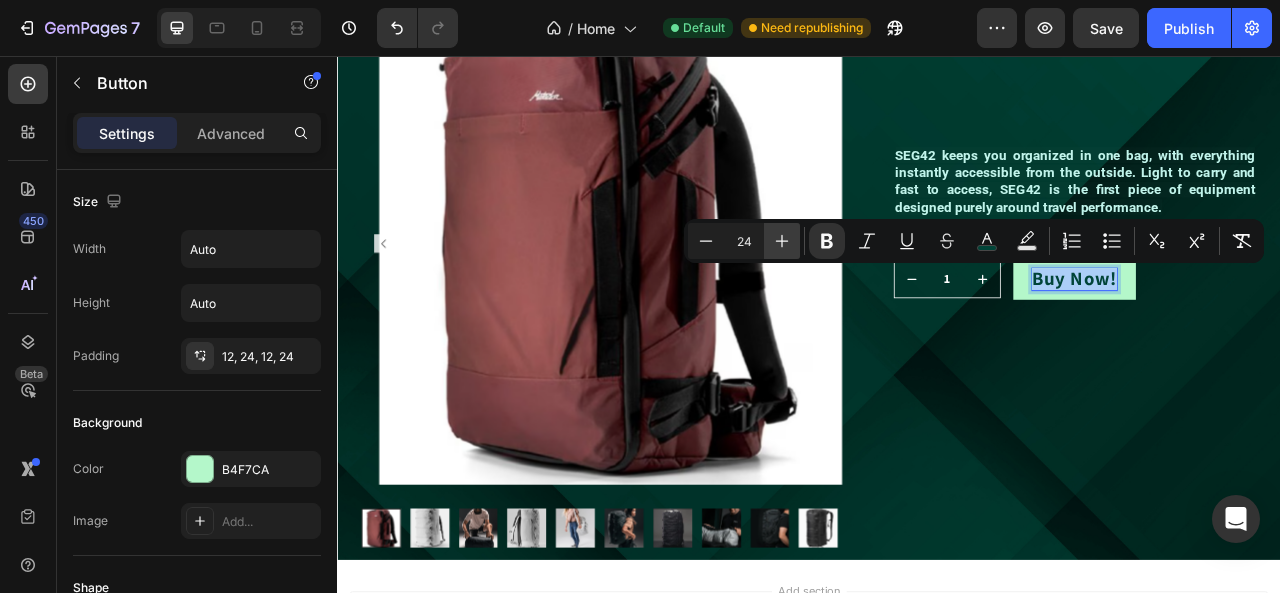 click on "Plus" at bounding box center [782, 241] 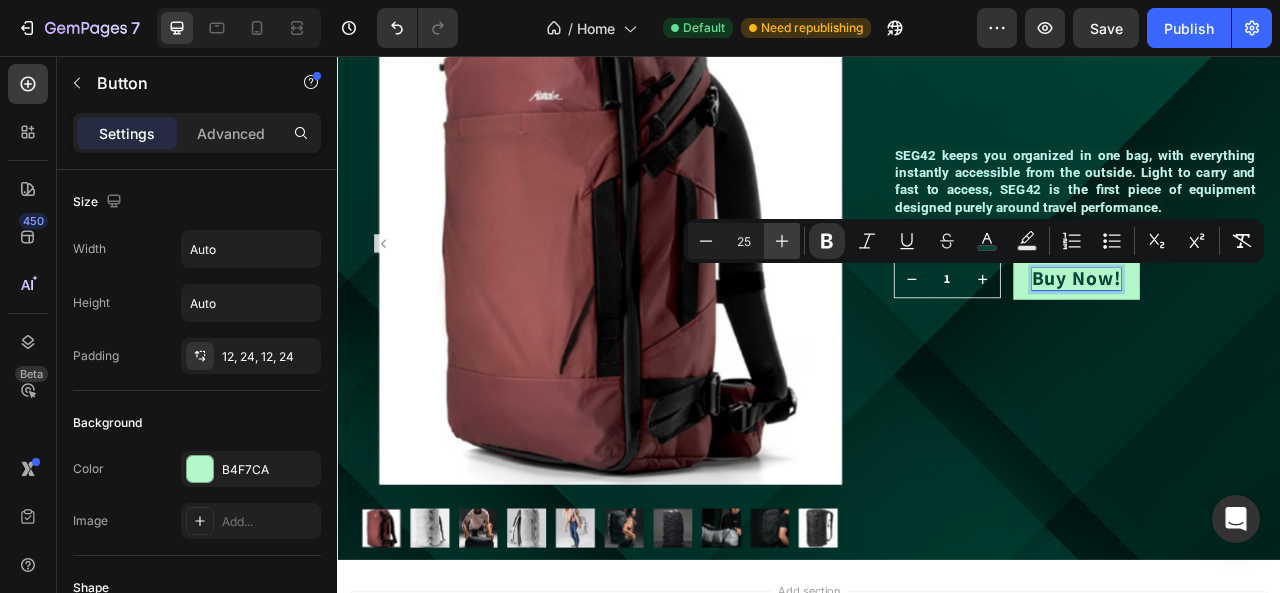 click on "Plus" at bounding box center (782, 241) 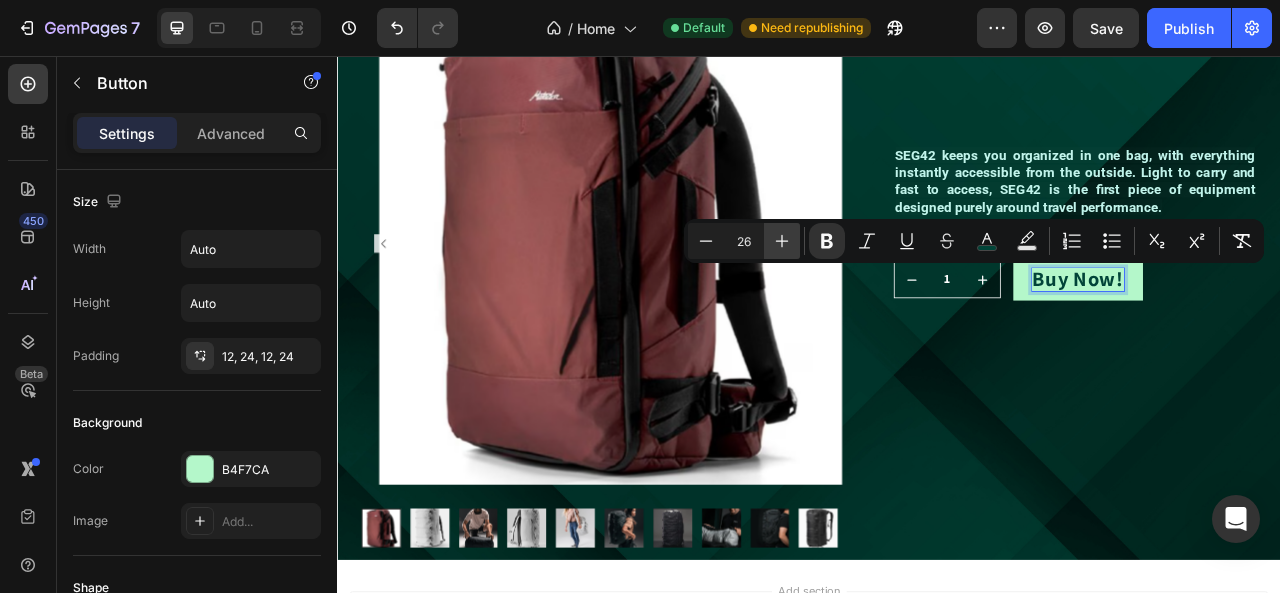 click on "Plus" at bounding box center (782, 241) 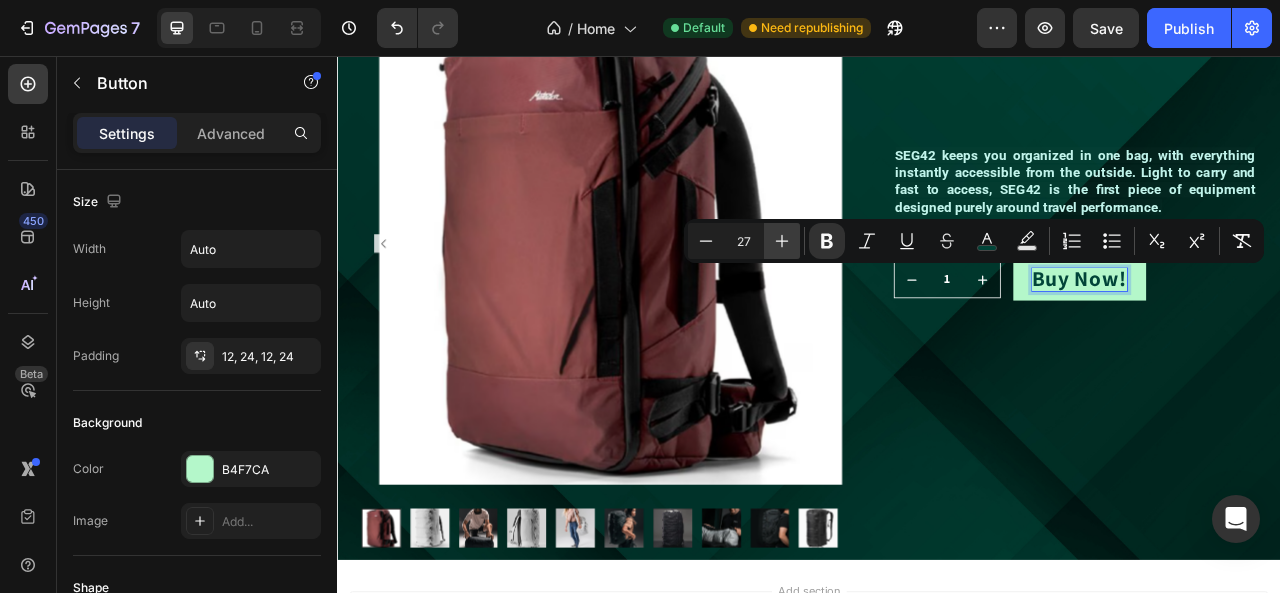 click on "Plus" at bounding box center (782, 241) 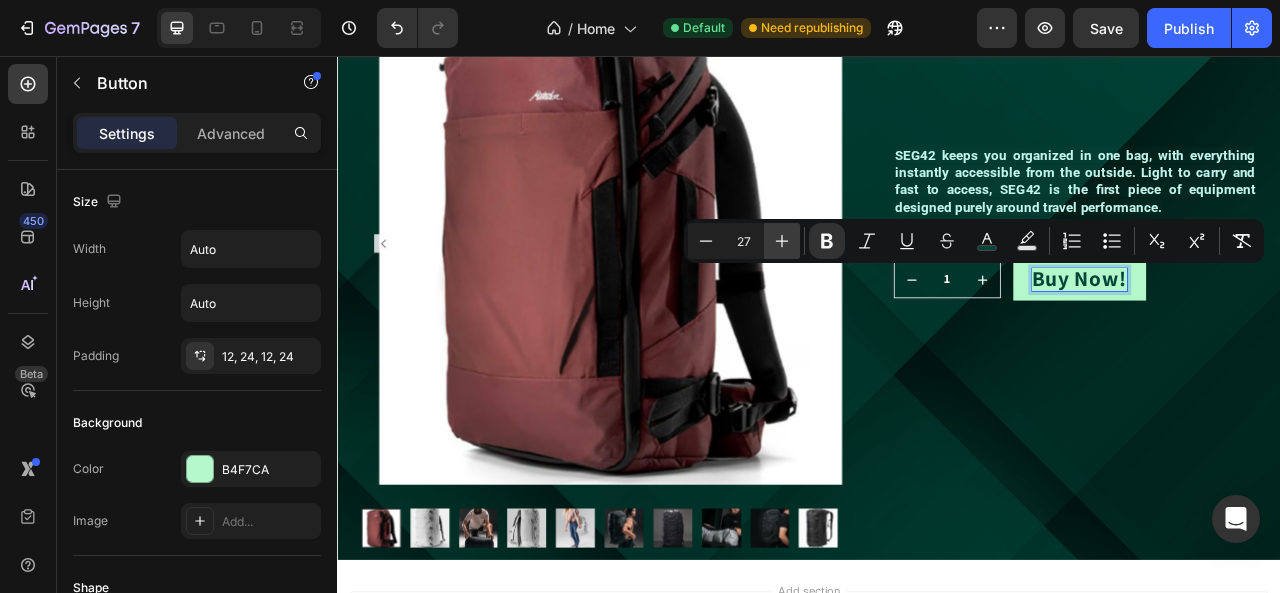 type on "28" 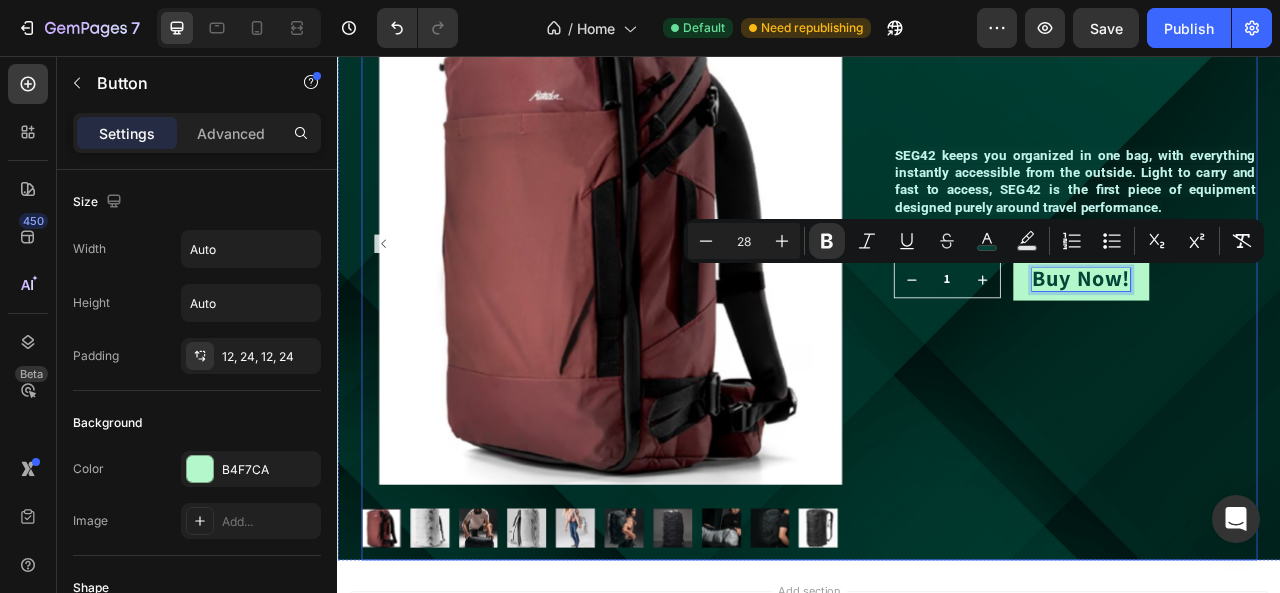 click on "SEG42 TRAVEL PACK Product Title SEG42 keeps you organized in one bag, with everything instantly accessible from the outside. Light to carry and fast to access, SEG42 is the first piece of equipment designed purely around travel performance. Text Block Tk 199.99 Product Price Product Price Row
1
Product Quantity Row Buy Now! Button   0 Row Row" at bounding box center [1276, 341] 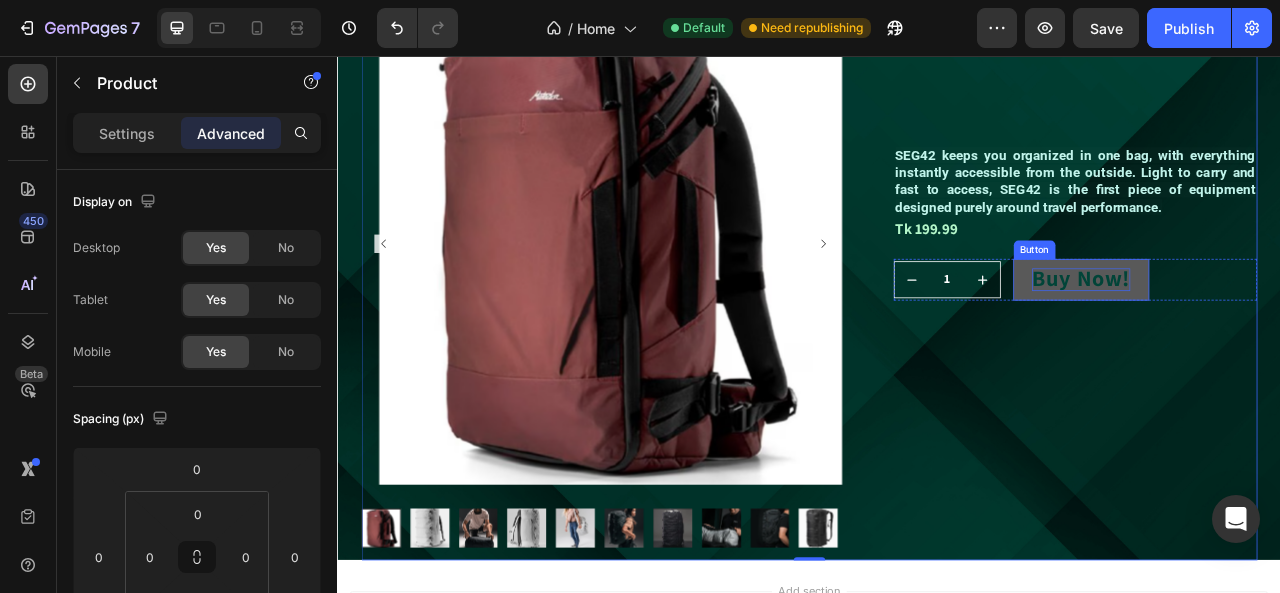 click on "Buy Now!" at bounding box center (1283, 340) 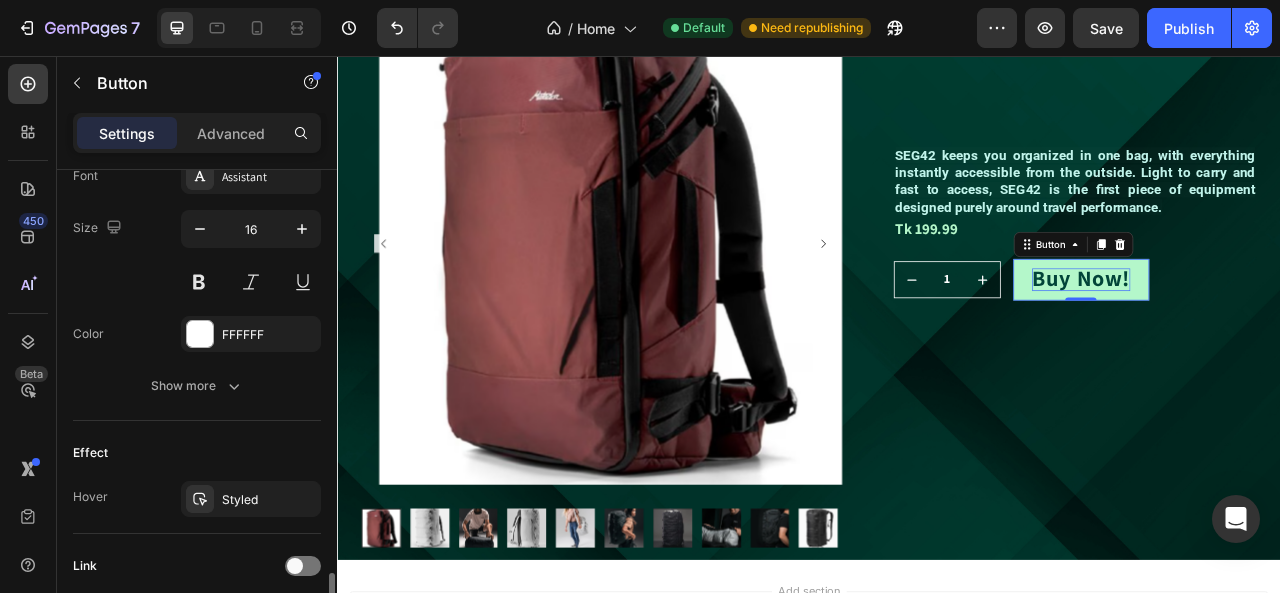scroll, scrollTop: 900, scrollLeft: 0, axis: vertical 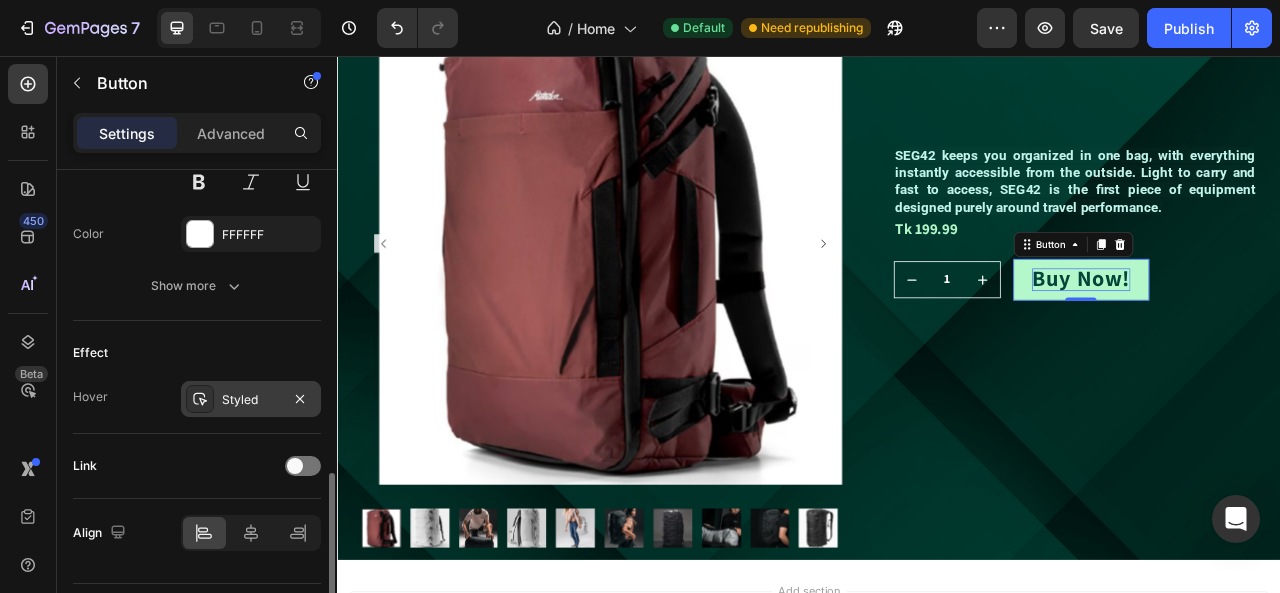 click on "Styled" at bounding box center [251, 399] 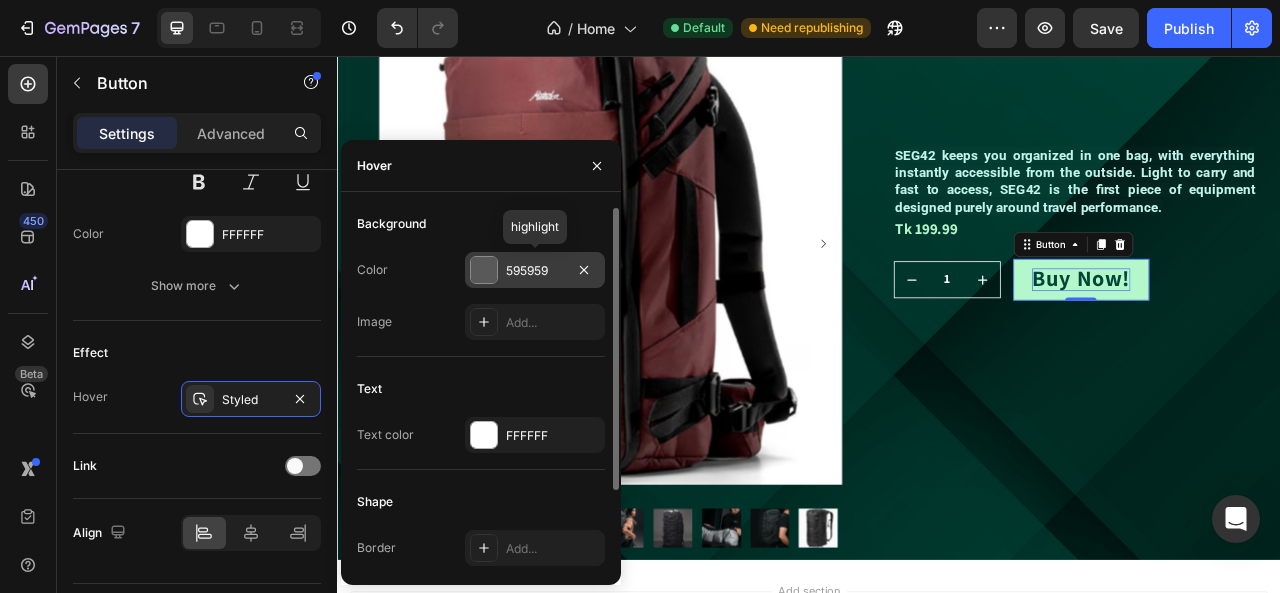 click at bounding box center [484, 270] 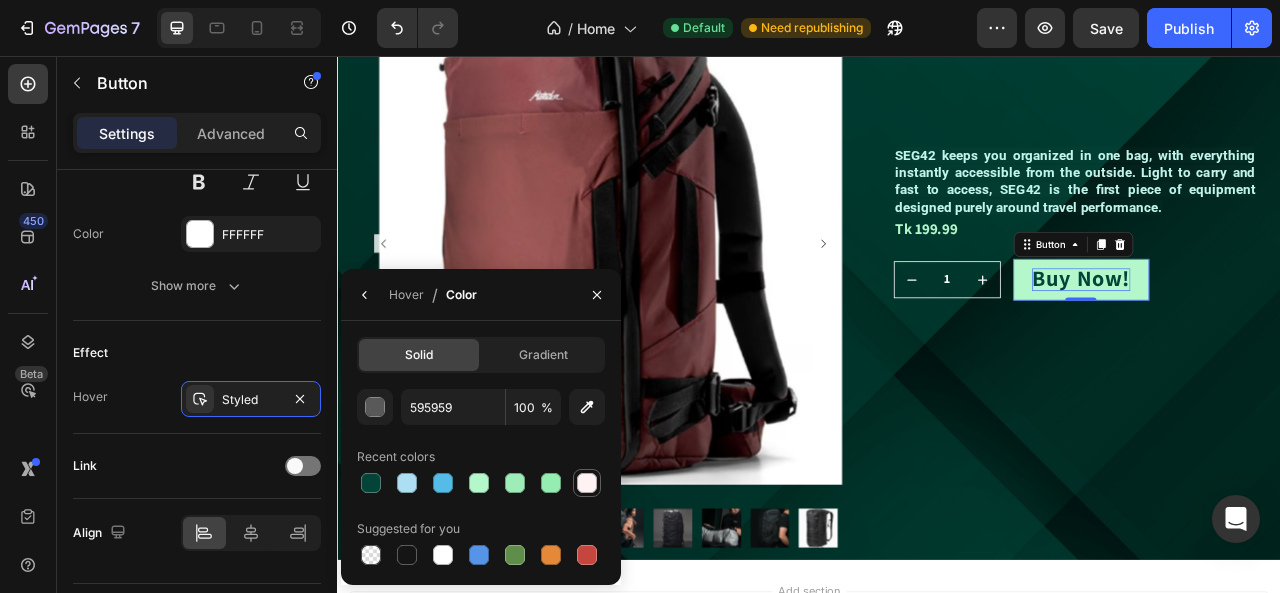 click at bounding box center (587, 483) 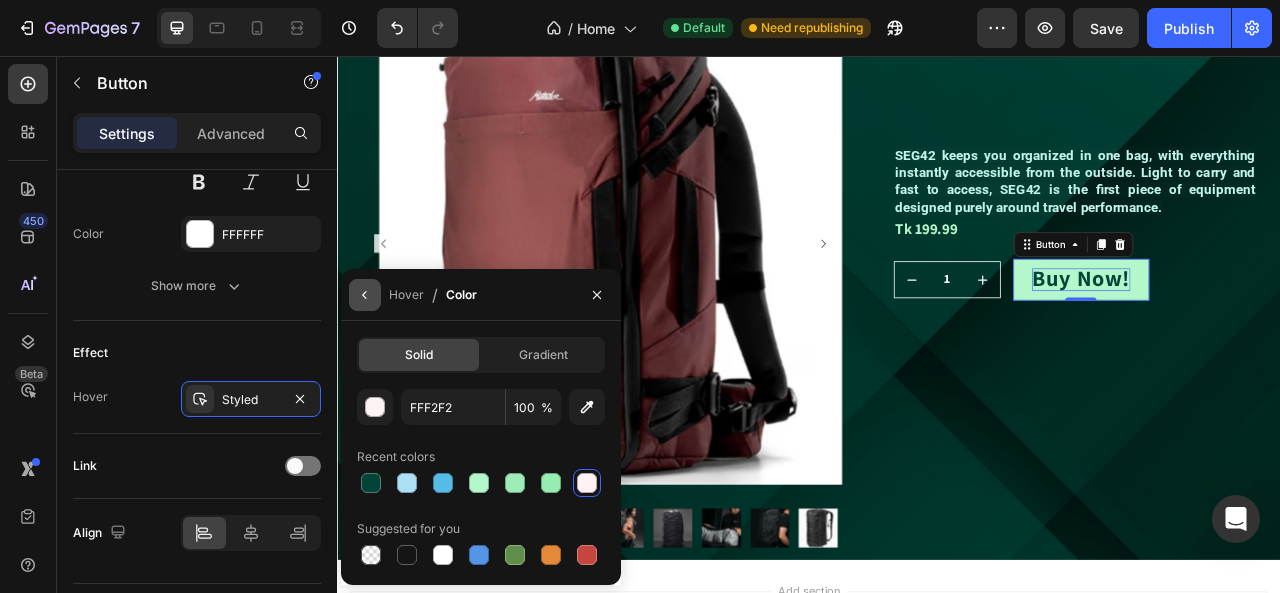 click 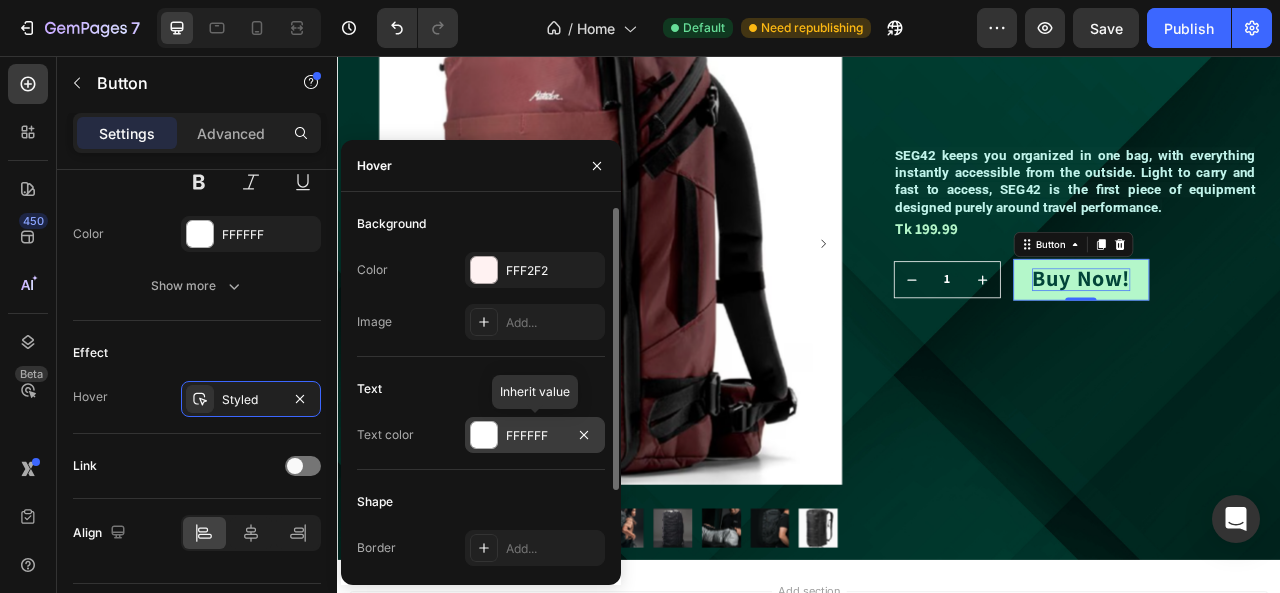 click on "FFFFFF" at bounding box center [535, 436] 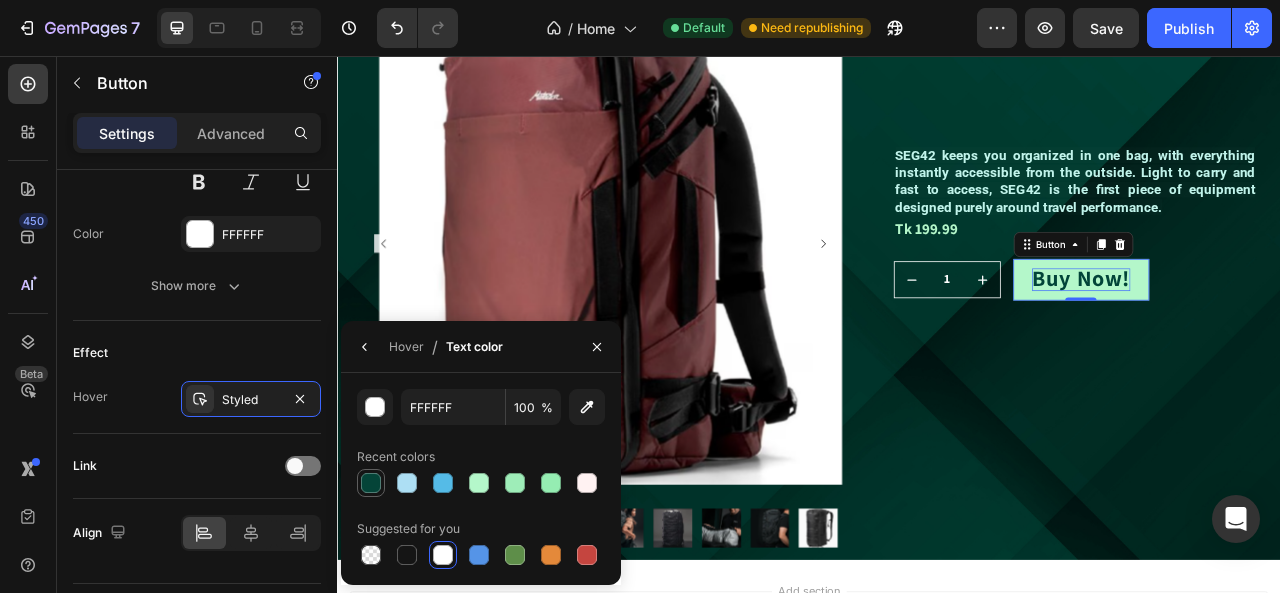 click at bounding box center (371, 483) 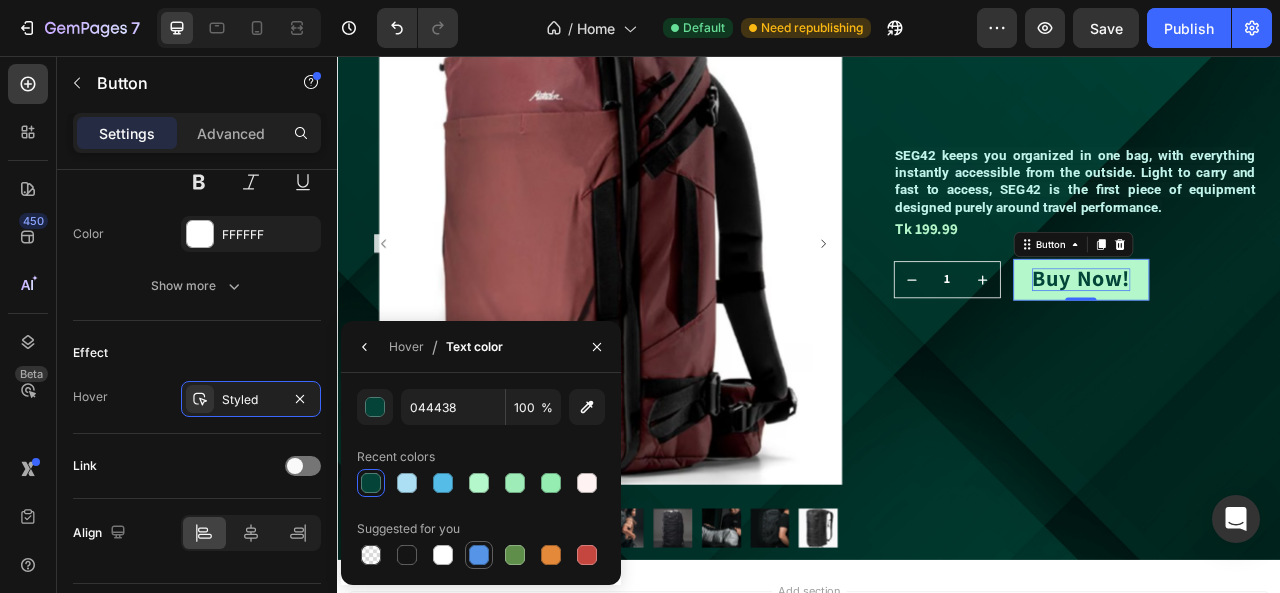 click at bounding box center [479, 555] 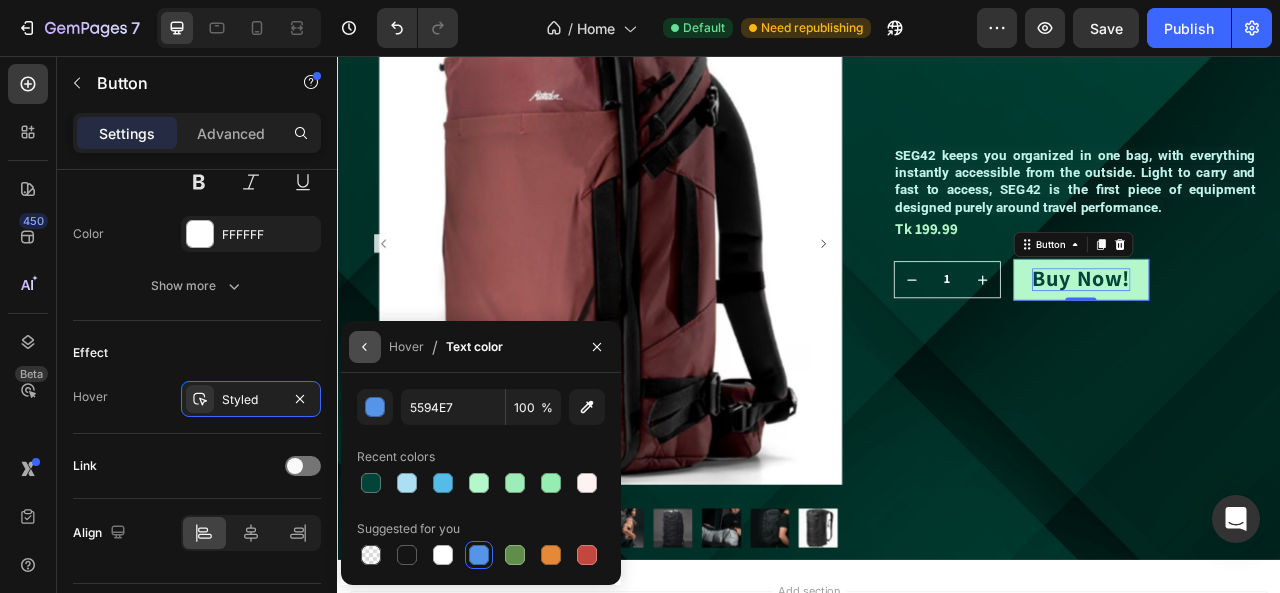 click 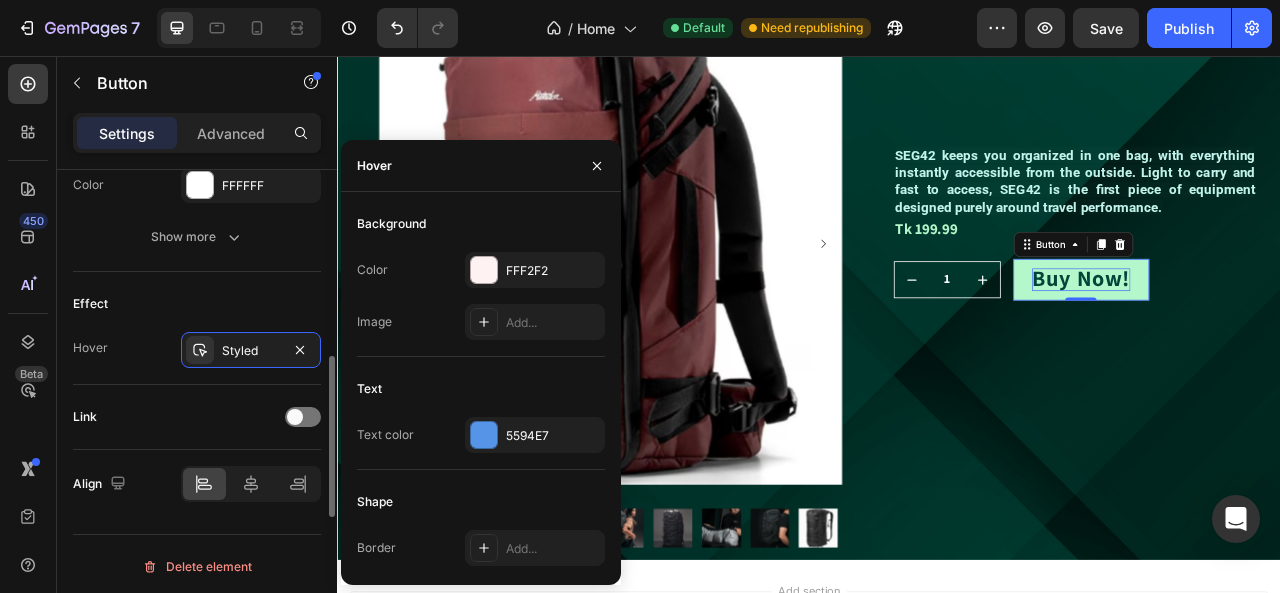 scroll, scrollTop: 749, scrollLeft: 0, axis: vertical 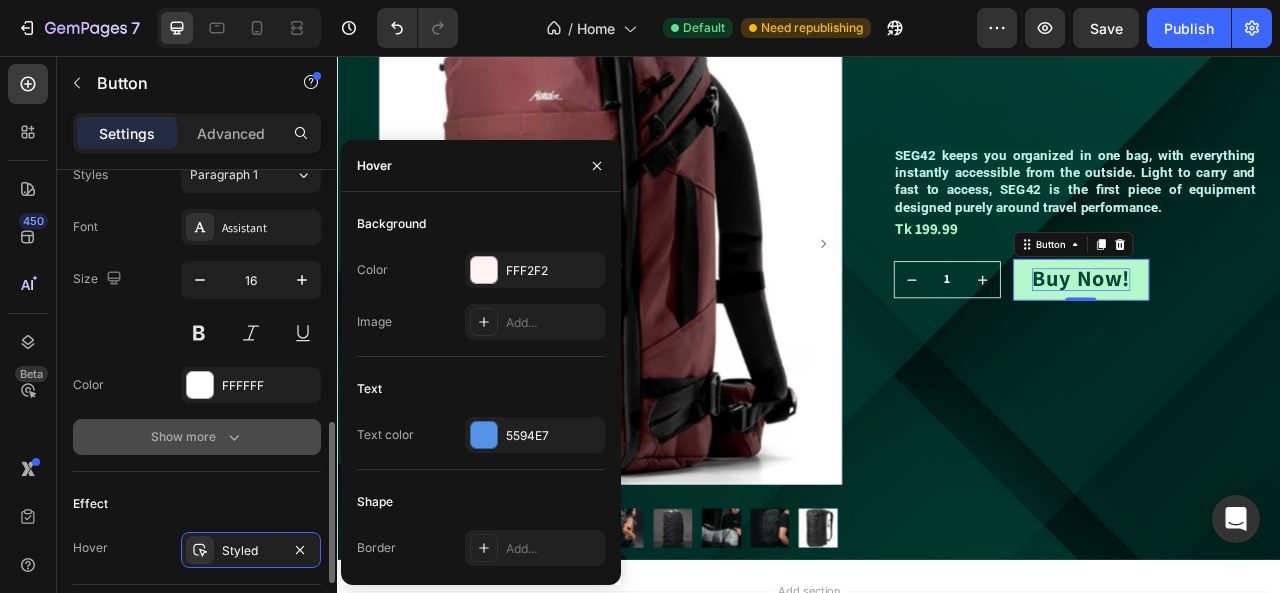 click on "Show more" at bounding box center [197, 437] 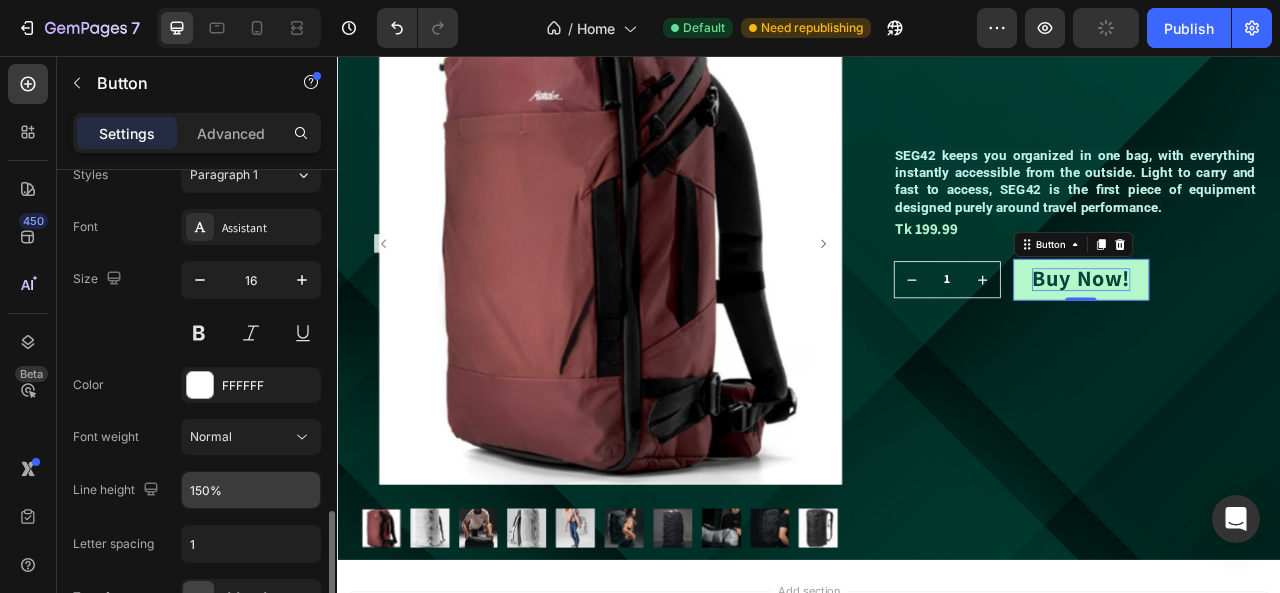 scroll, scrollTop: 949, scrollLeft: 0, axis: vertical 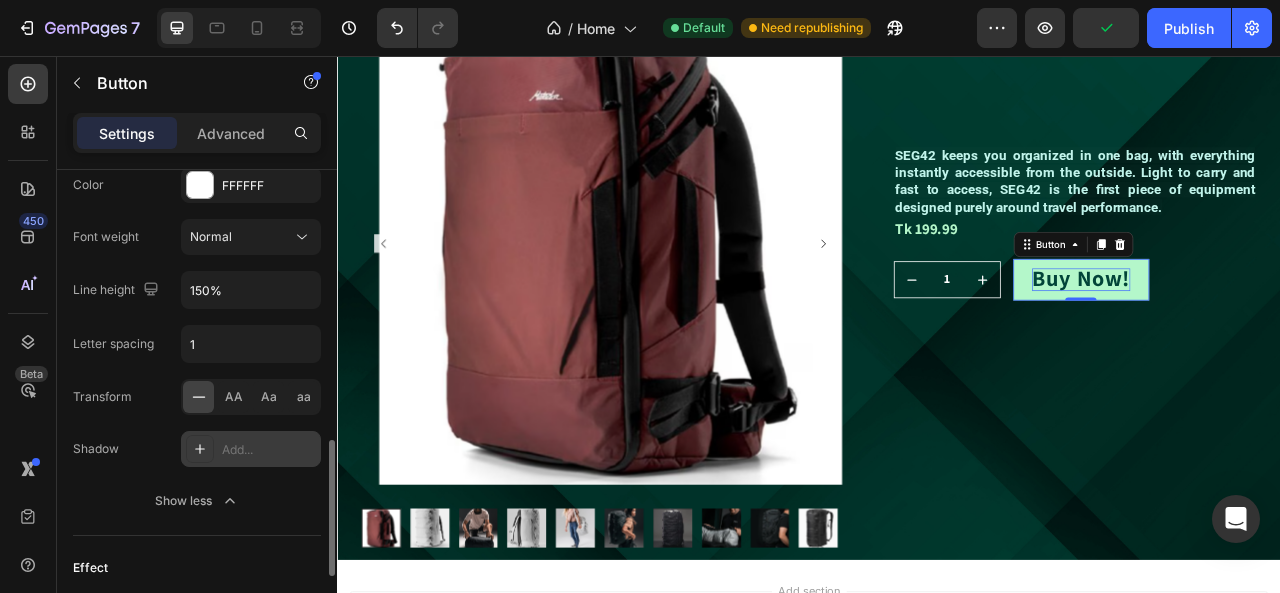click on "Add..." at bounding box center (251, 449) 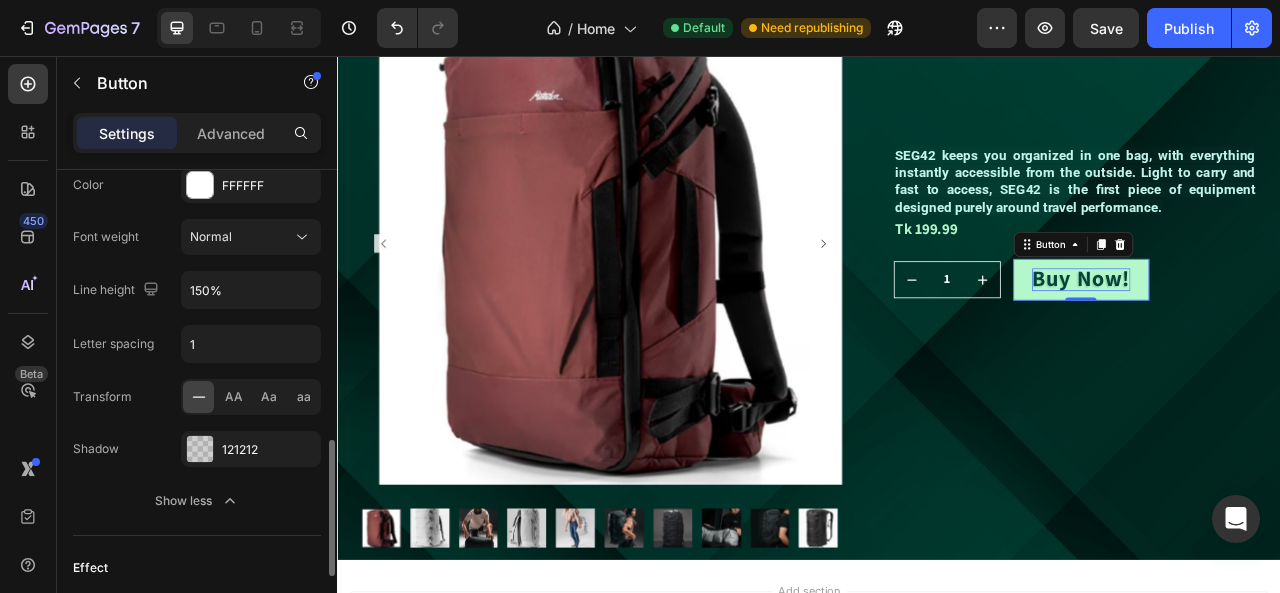 click on "Shadow 121212" at bounding box center [197, 449] 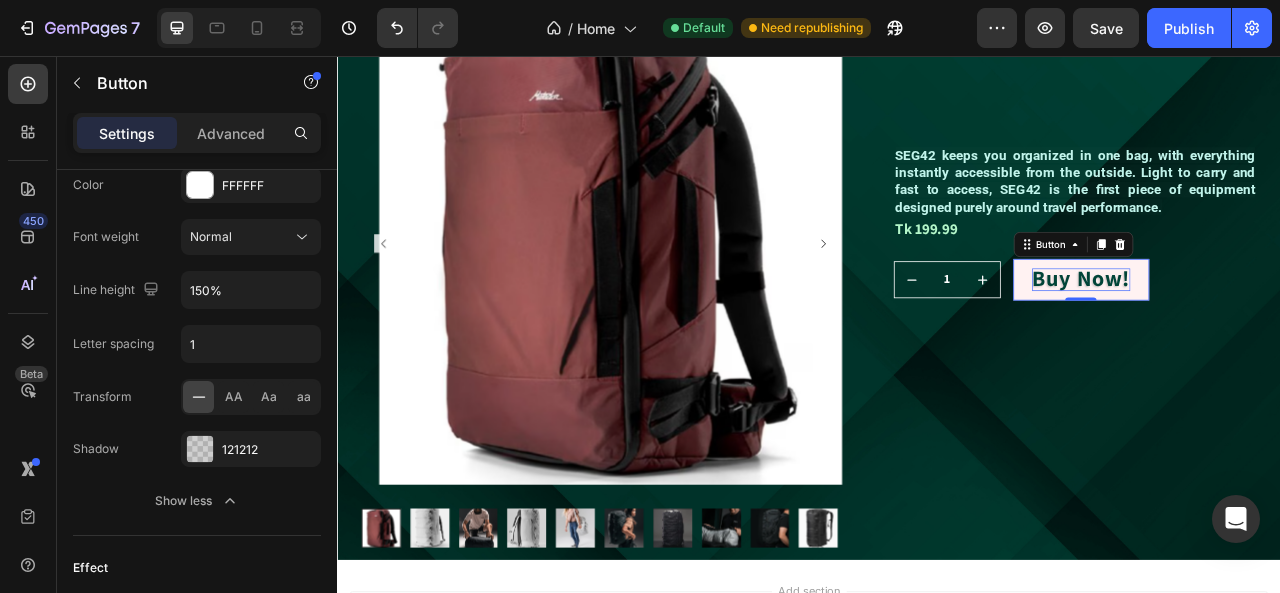 click on "Buy Now!" at bounding box center (1283, 340) 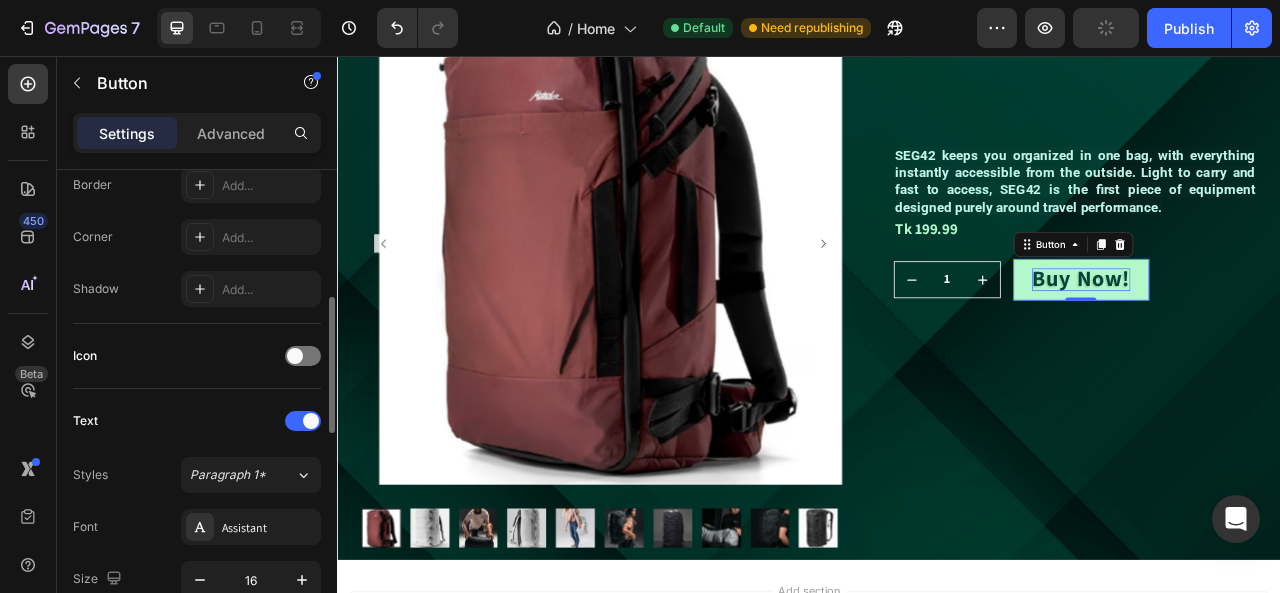 scroll, scrollTop: 249, scrollLeft: 0, axis: vertical 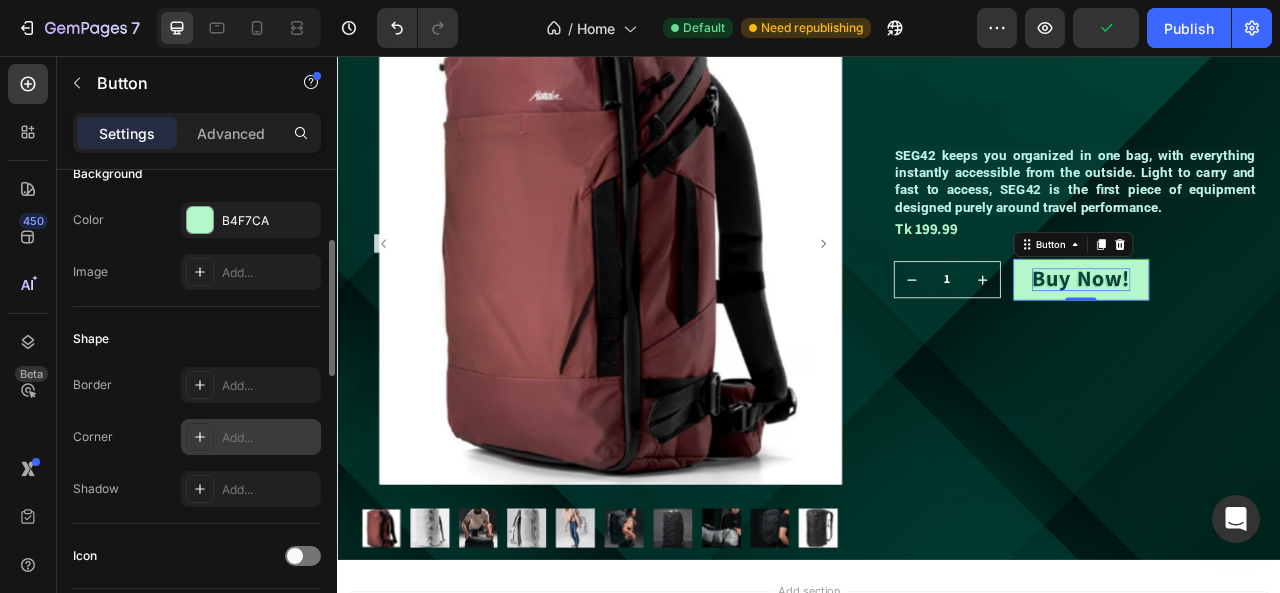 click on "Add..." at bounding box center [269, 438] 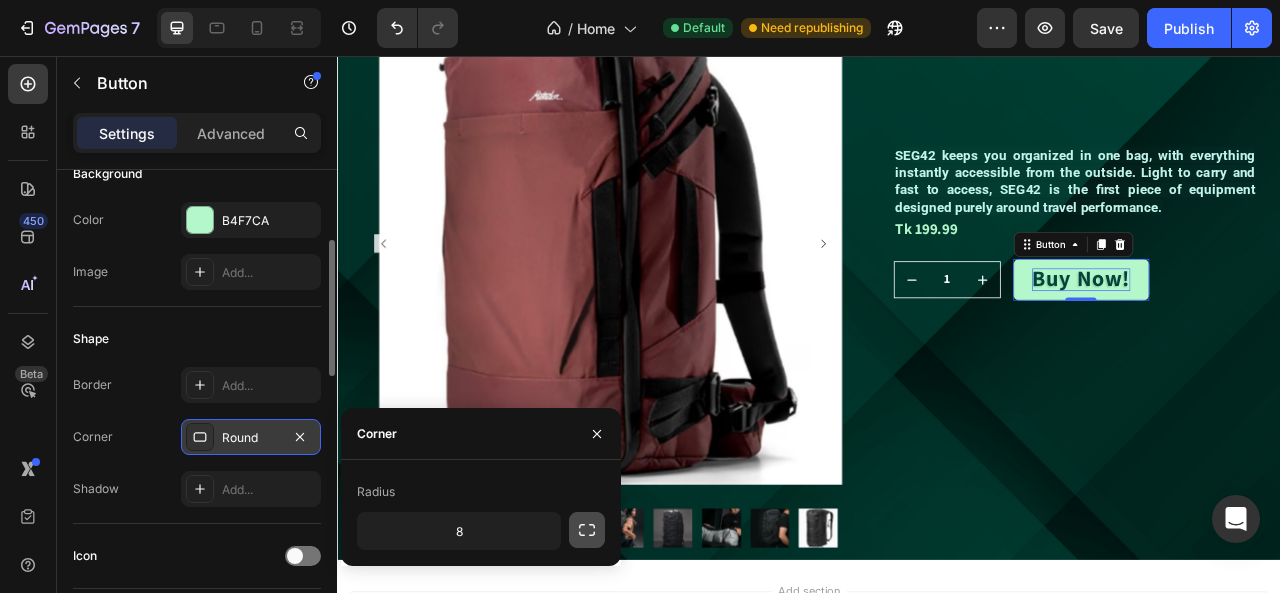 click 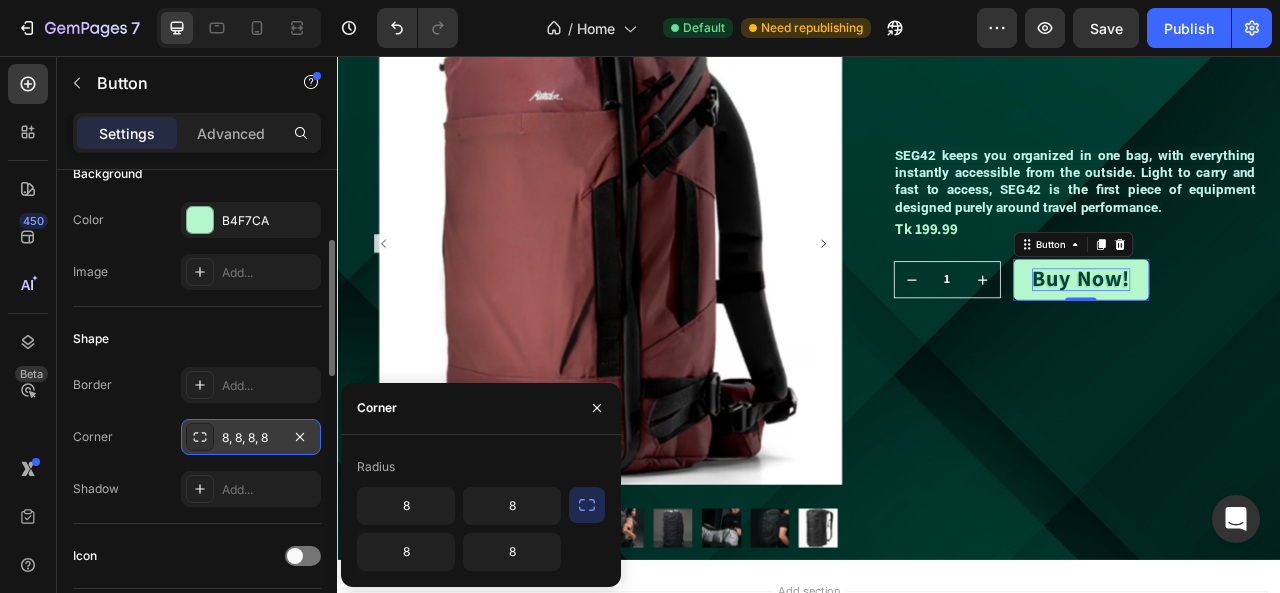 click on "8, 8, 8, 8" at bounding box center (251, 438) 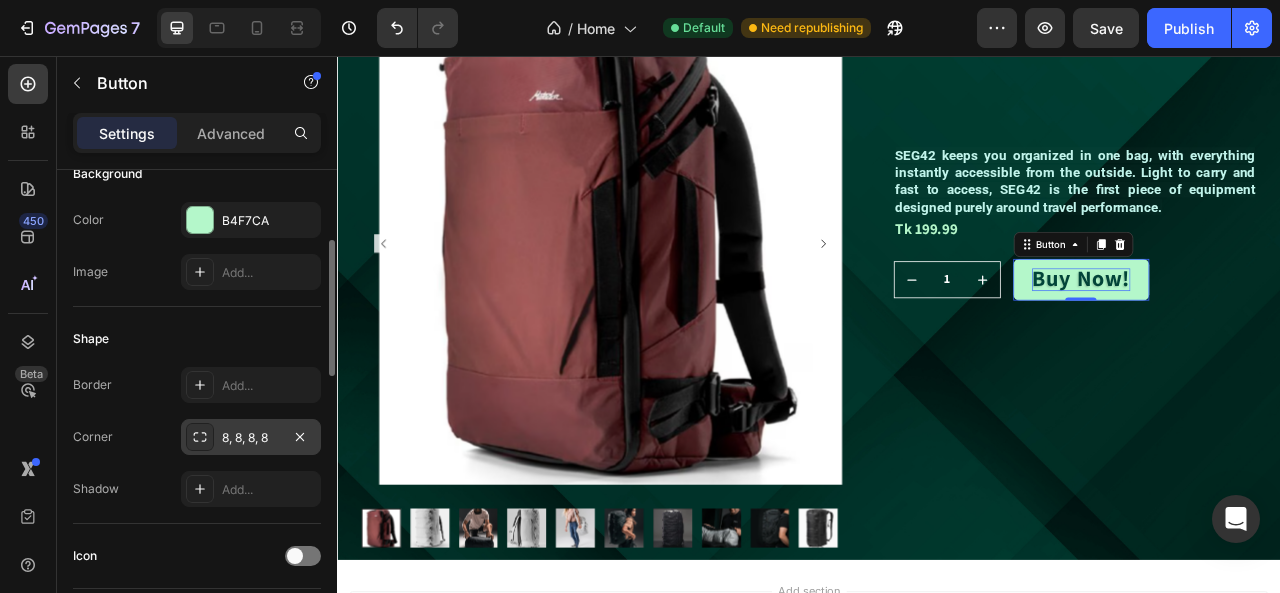 click on "8, 8, 8, 8" at bounding box center [251, 438] 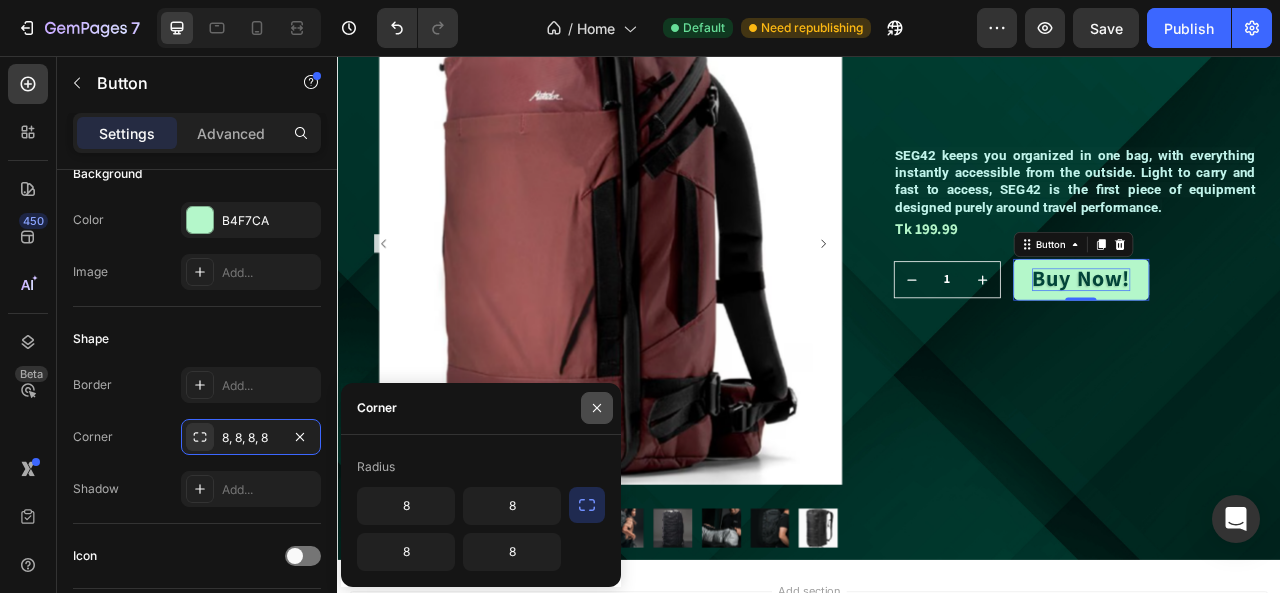 click 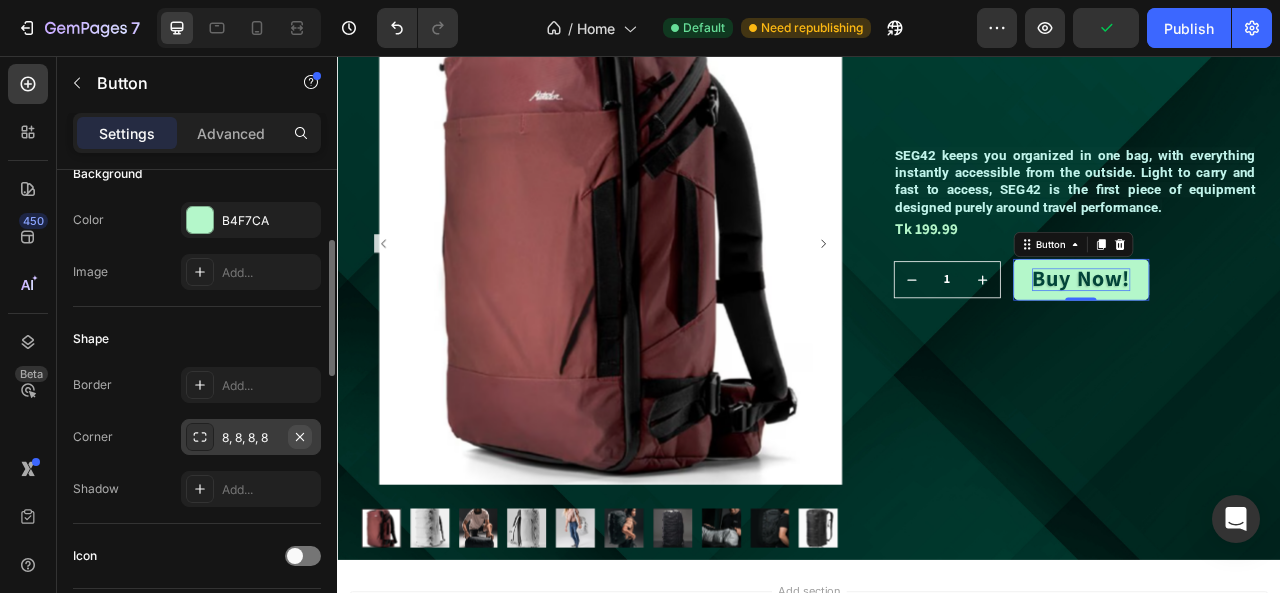 click 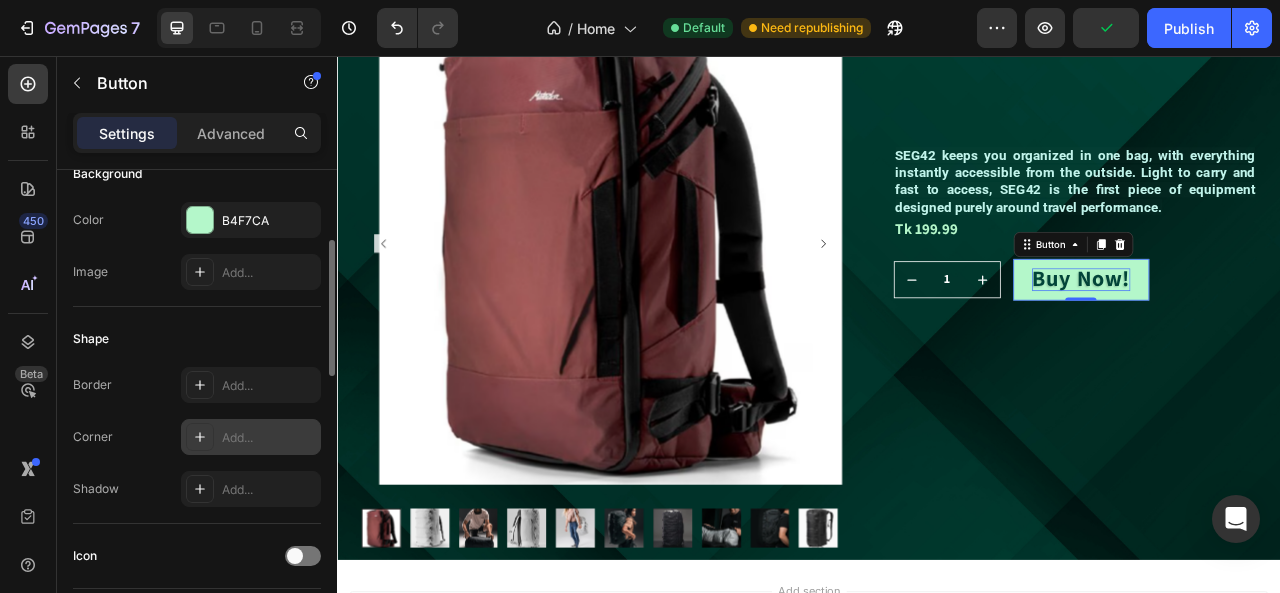 click on "Add..." at bounding box center (269, 438) 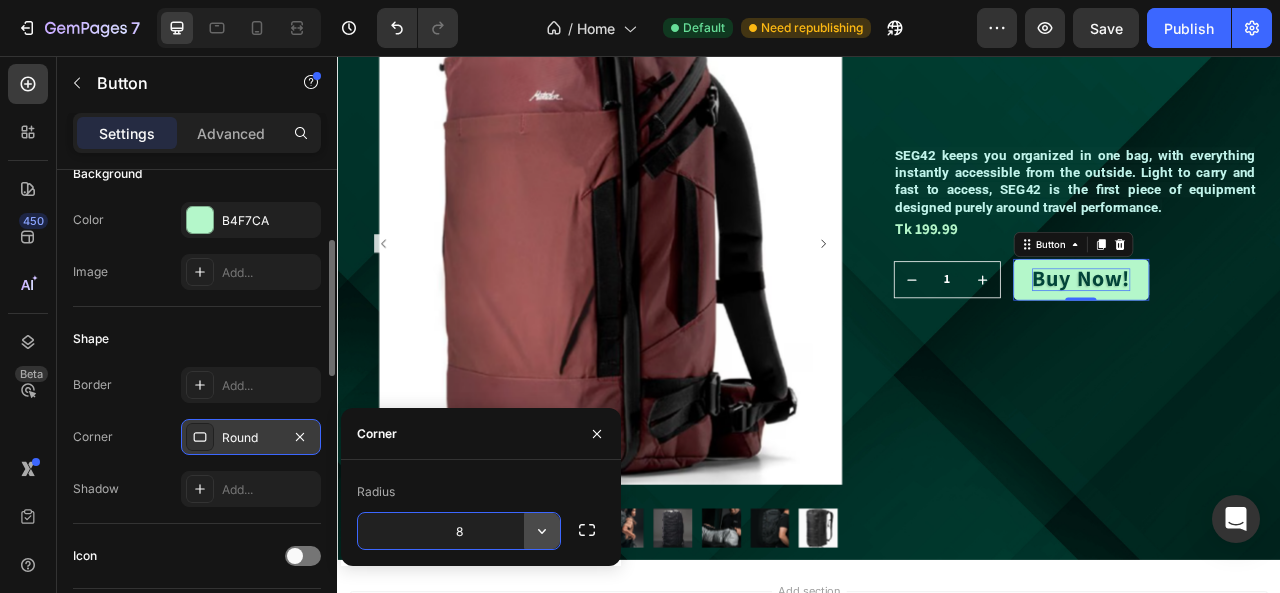 click 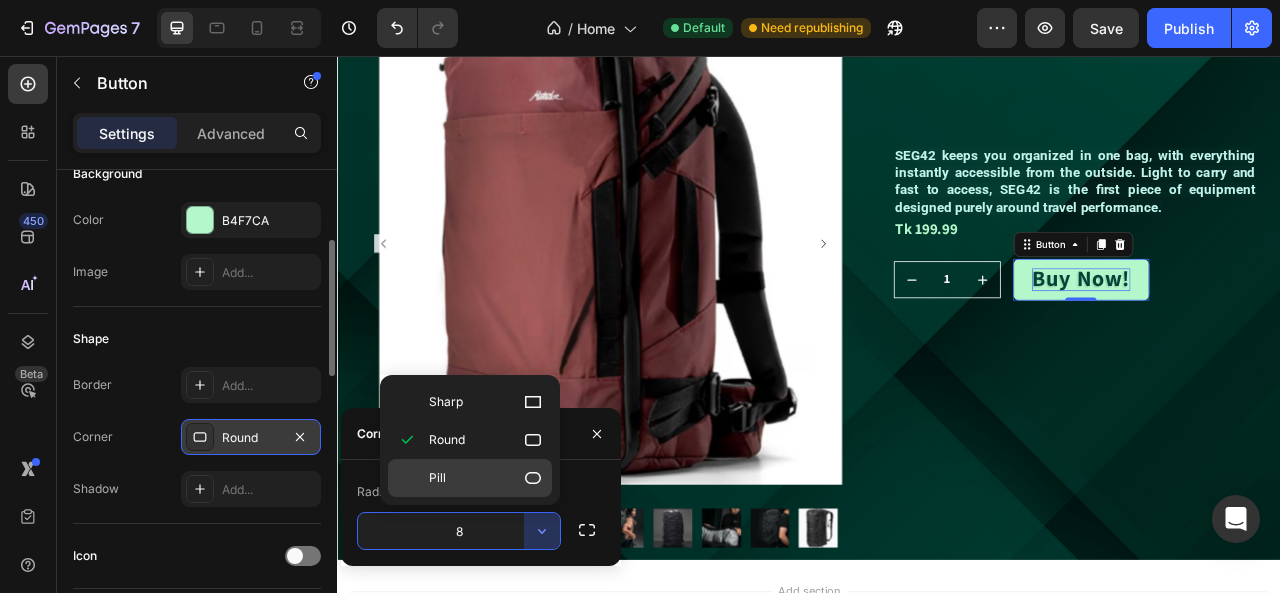 click on "Pill" 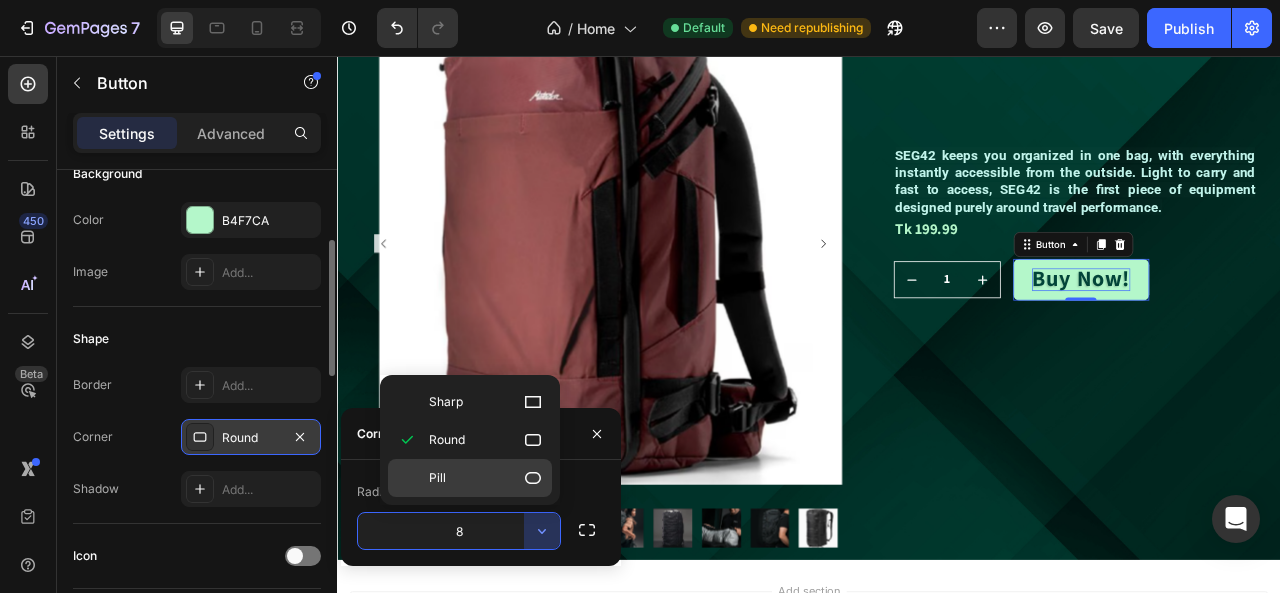 type on "9999" 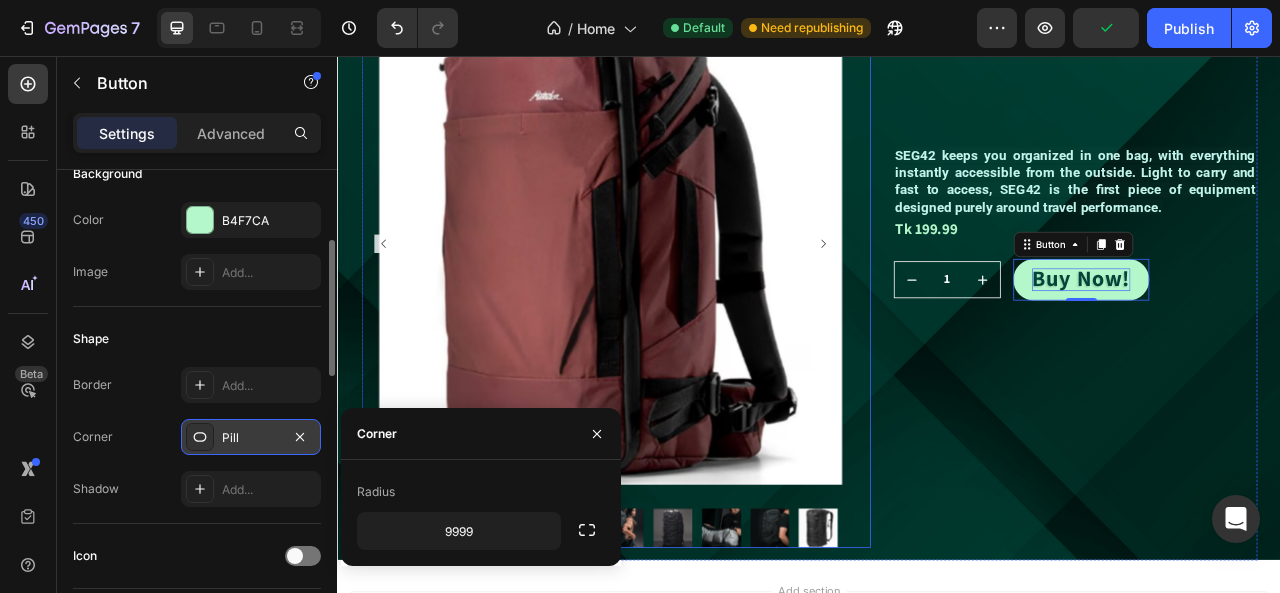 click at bounding box center [684, 294] 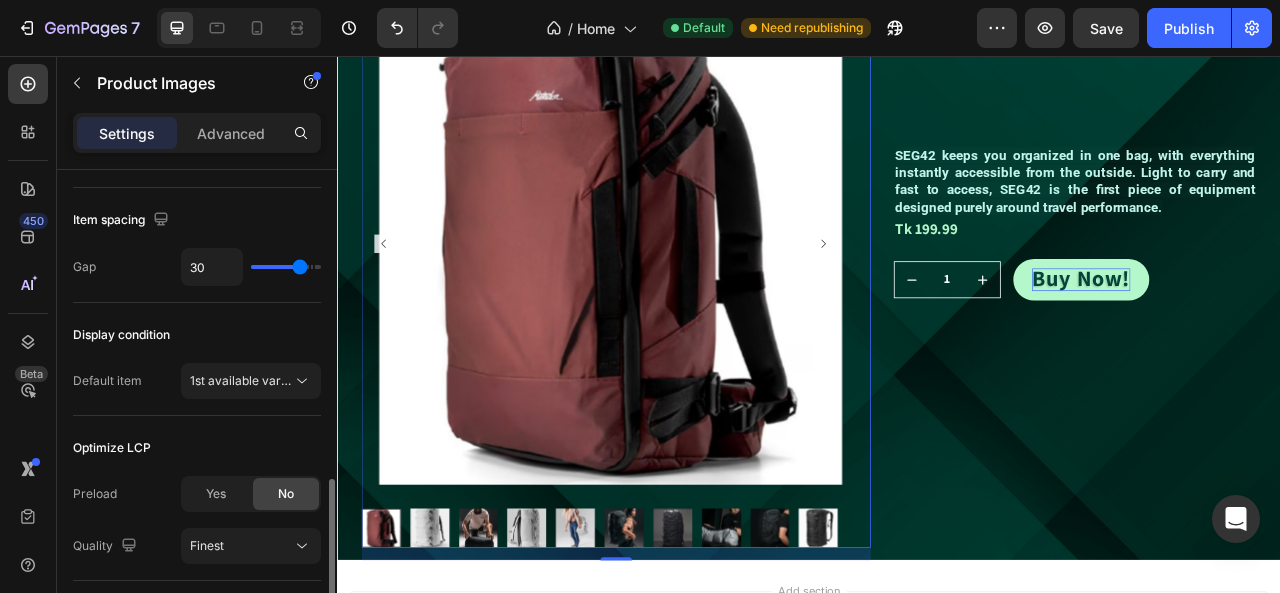 scroll, scrollTop: 1200, scrollLeft: 0, axis: vertical 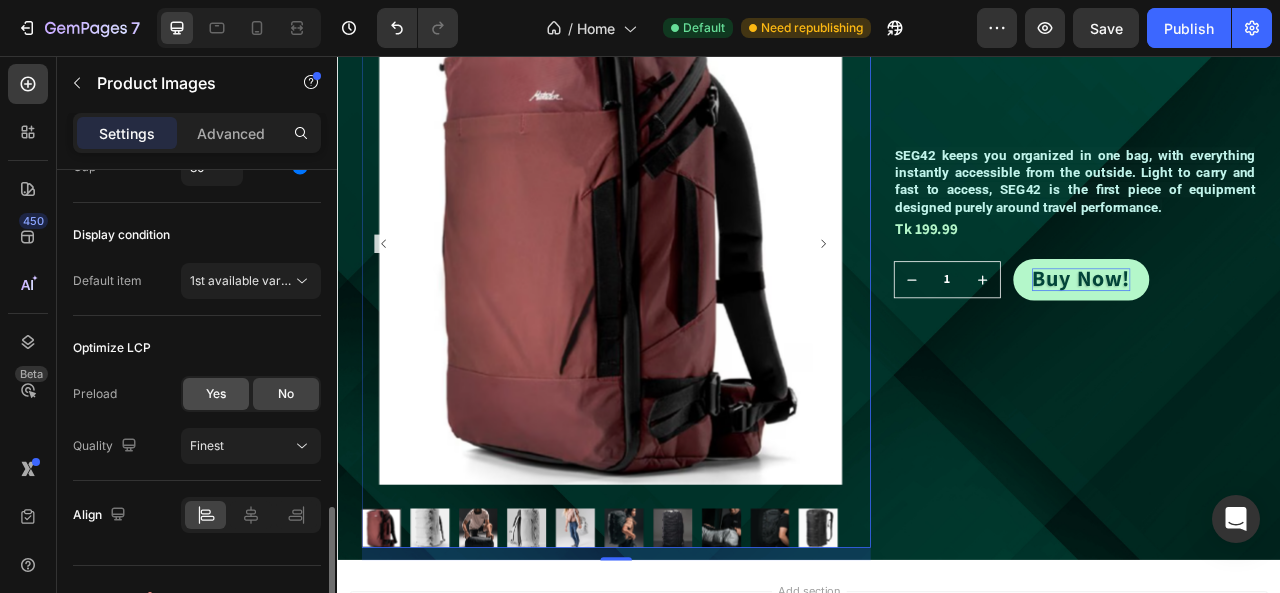 click on "Yes" 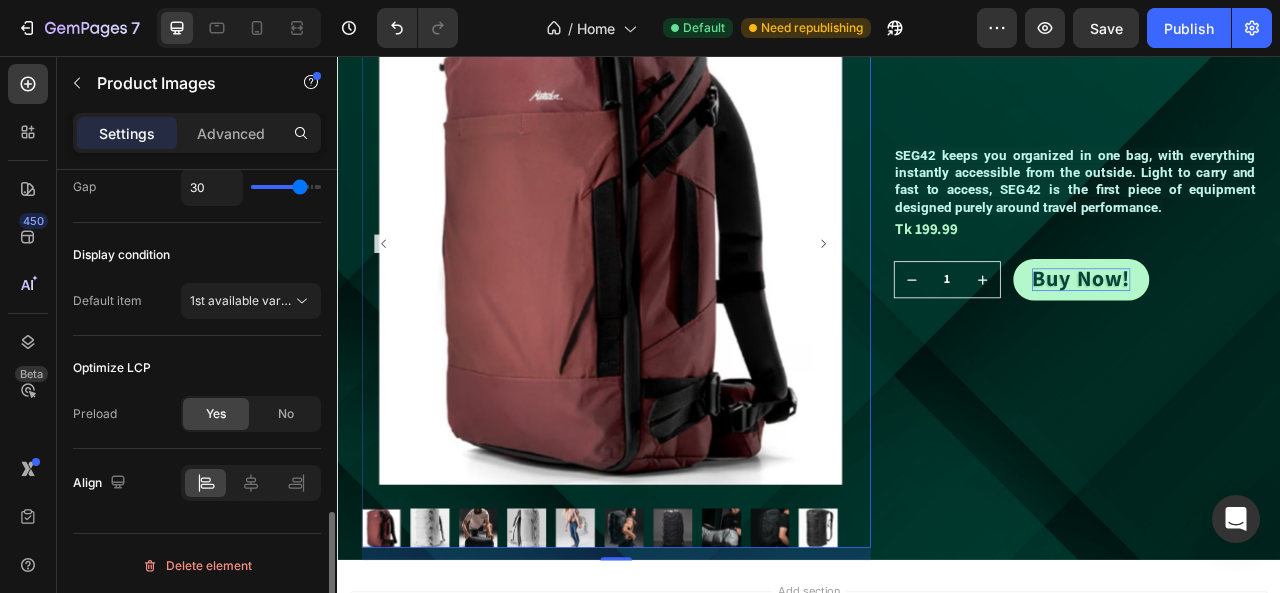 scroll, scrollTop: 1180, scrollLeft: 0, axis: vertical 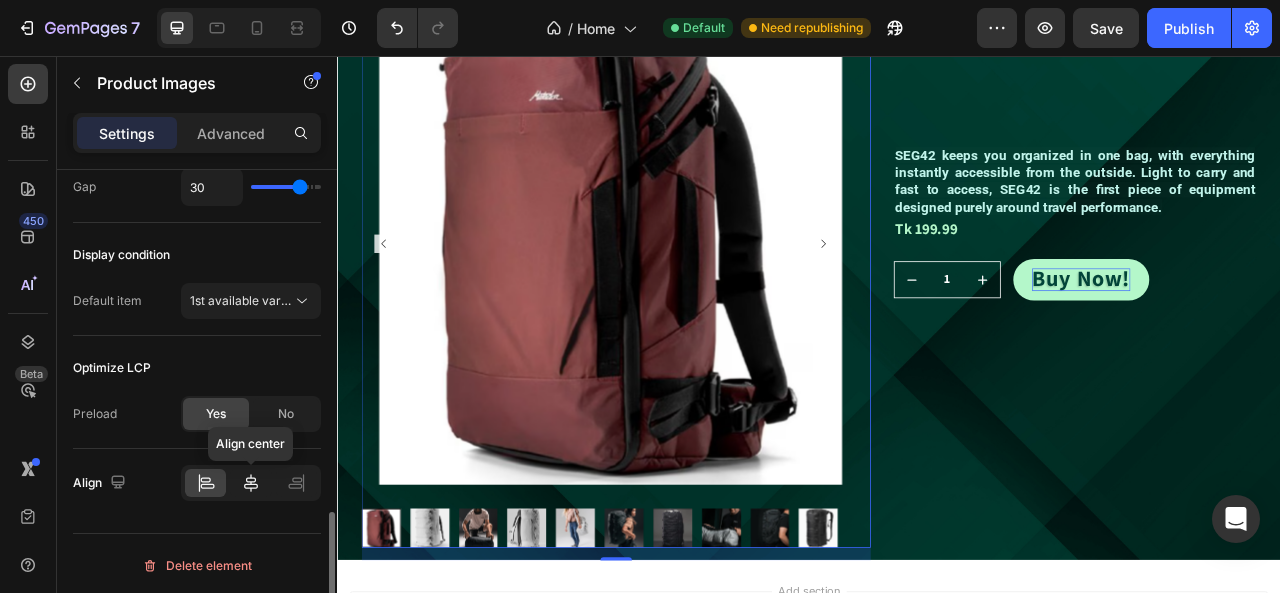 click 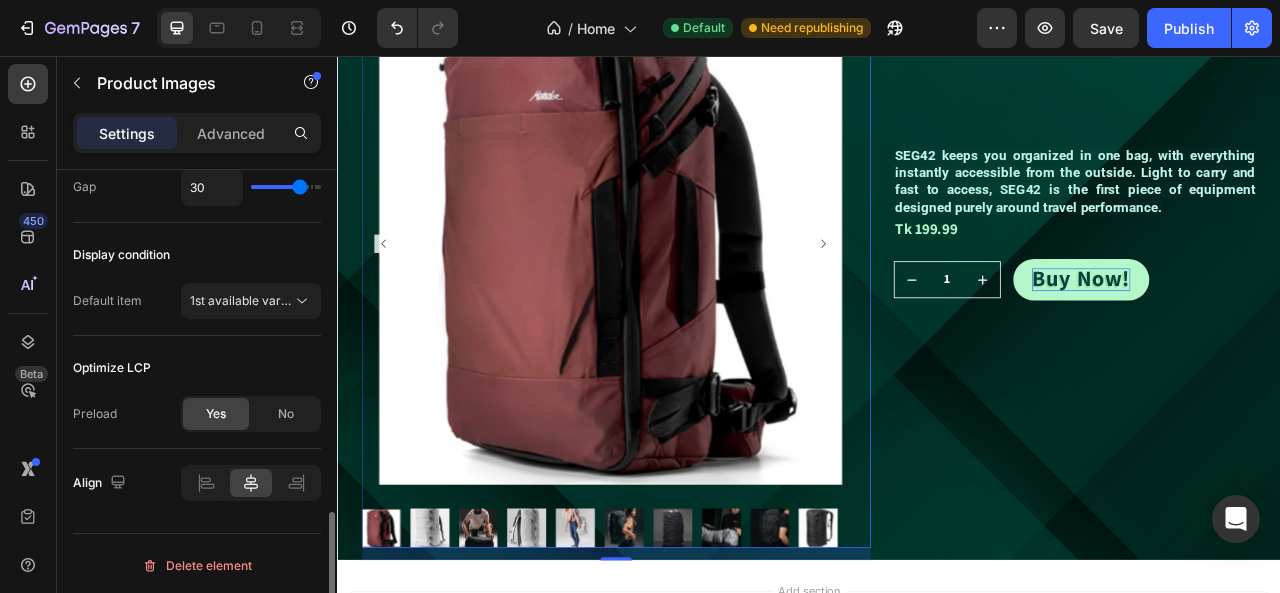 scroll, scrollTop: 1180, scrollLeft: 0, axis: vertical 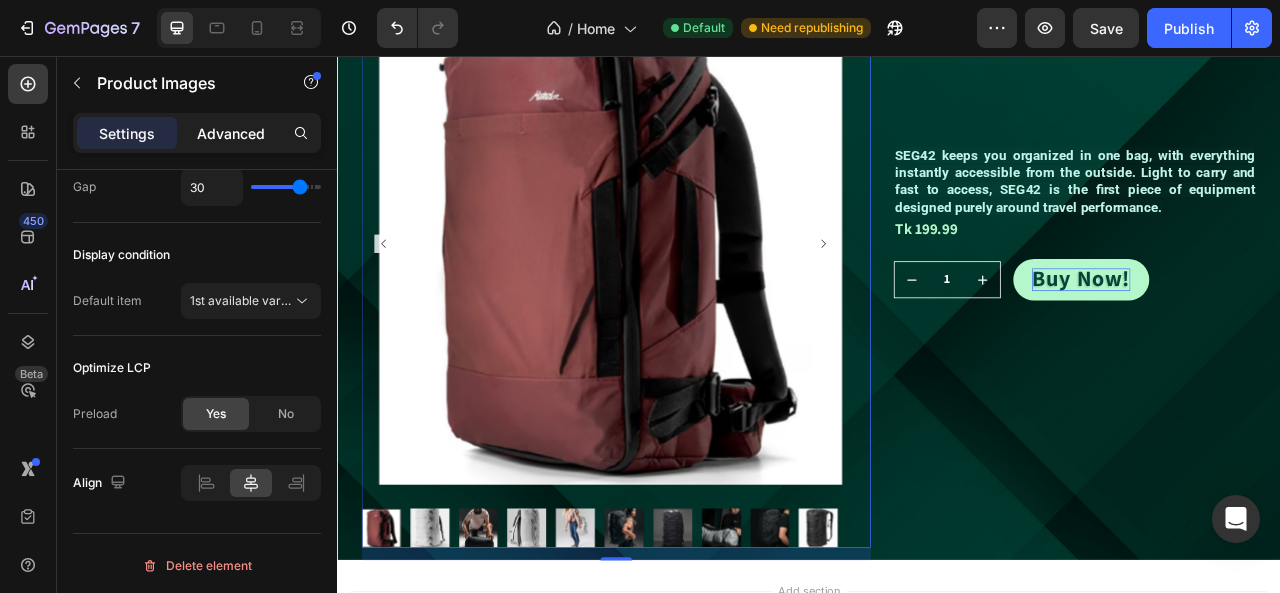 click on "Advanced" 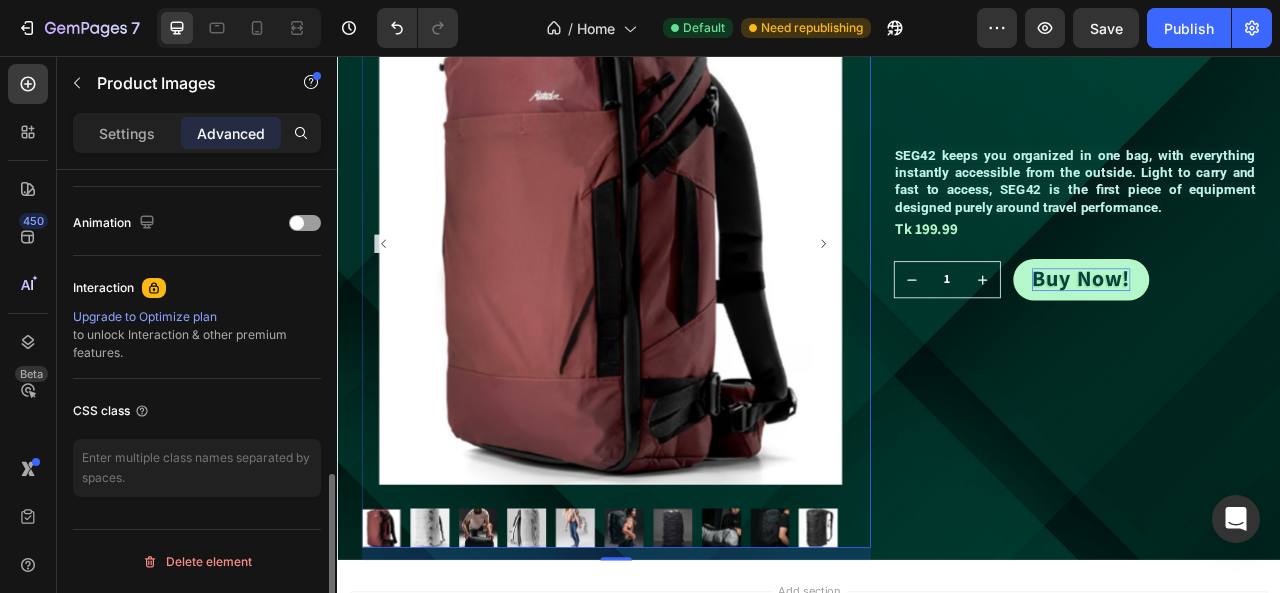 scroll, scrollTop: 850, scrollLeft: 0, axis: vertical 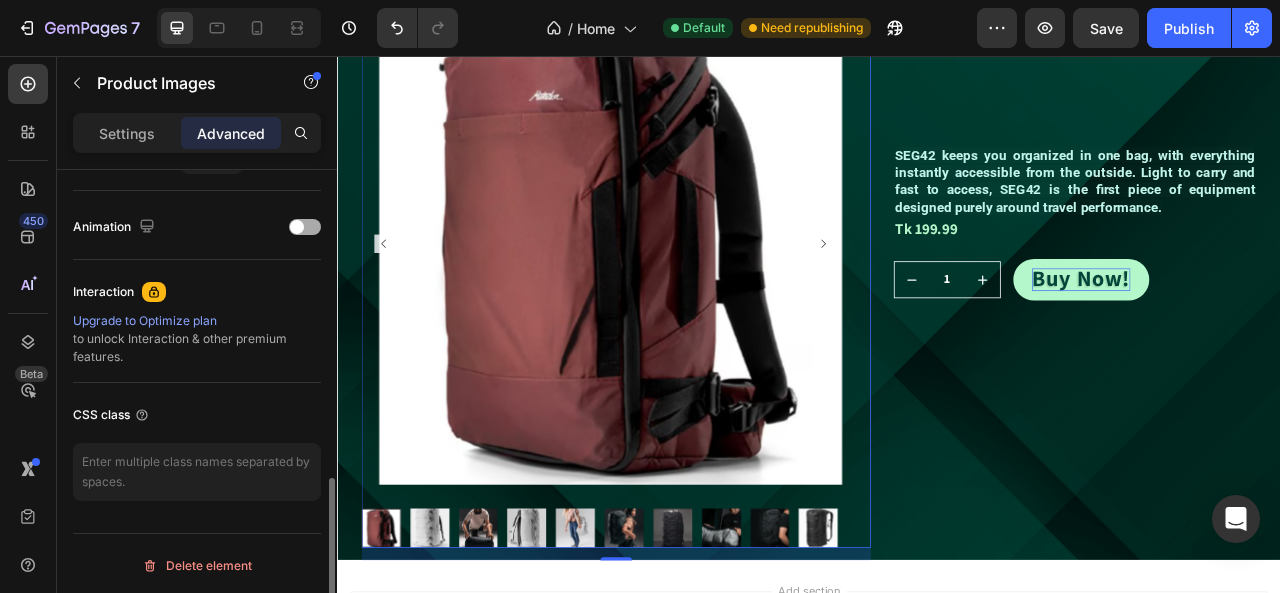 click on "Animation" at bounding box center (197, 227) 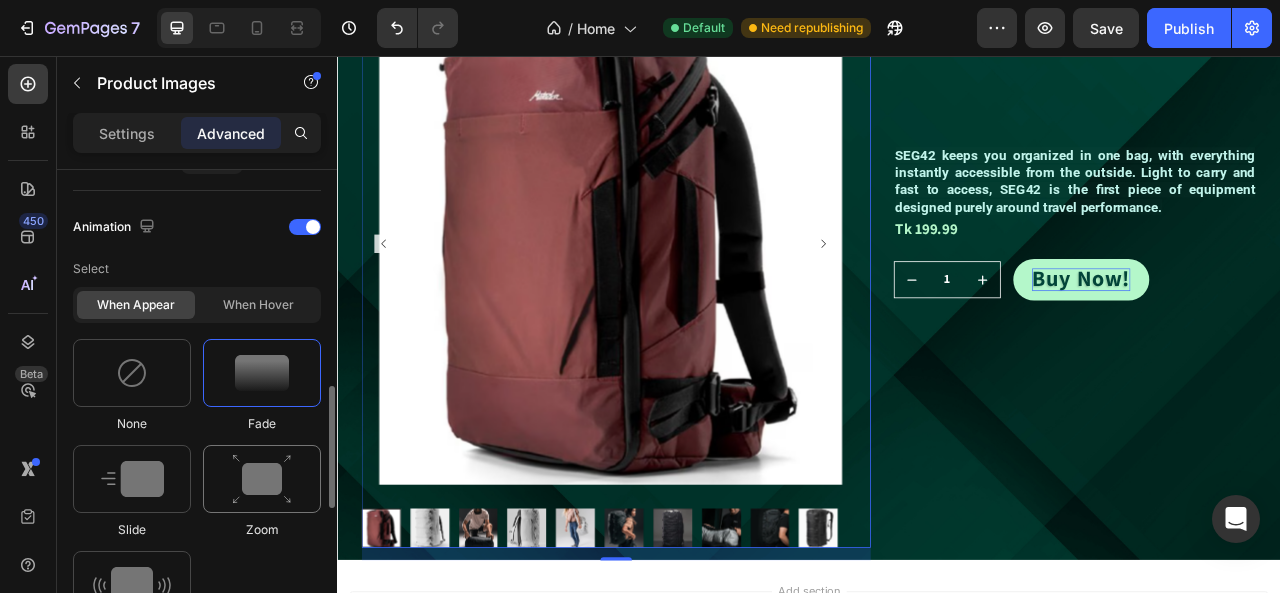 scroll, scrollTop: 950, scrollLeft: 0, axis: vertical 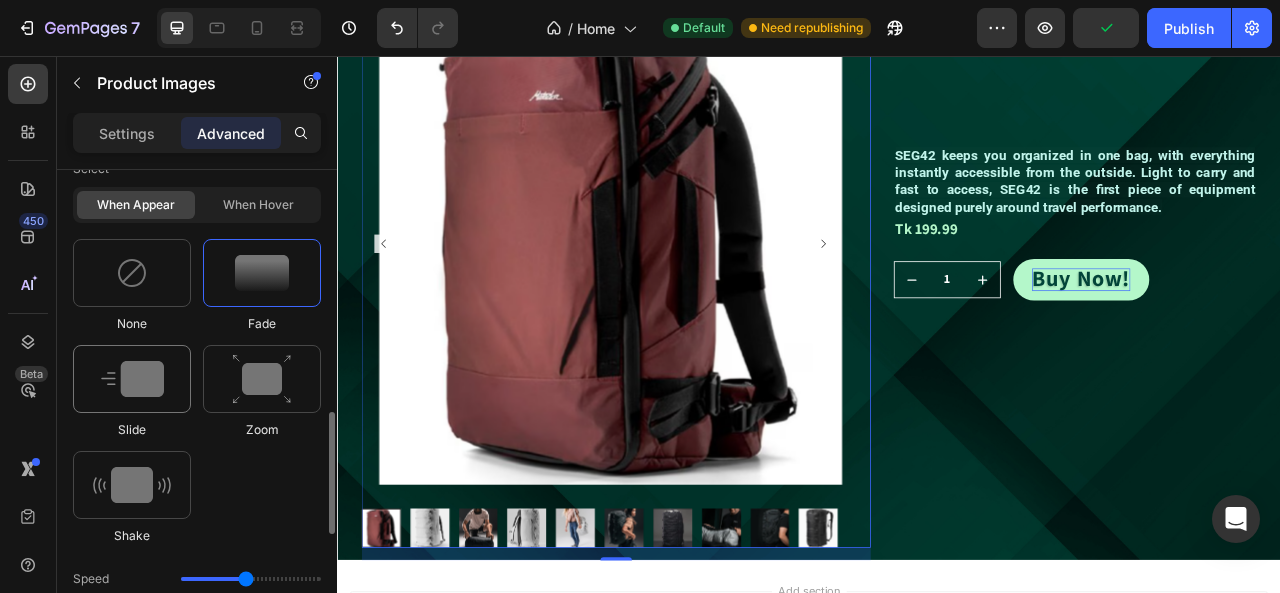 click at bounding box center [132, 379] 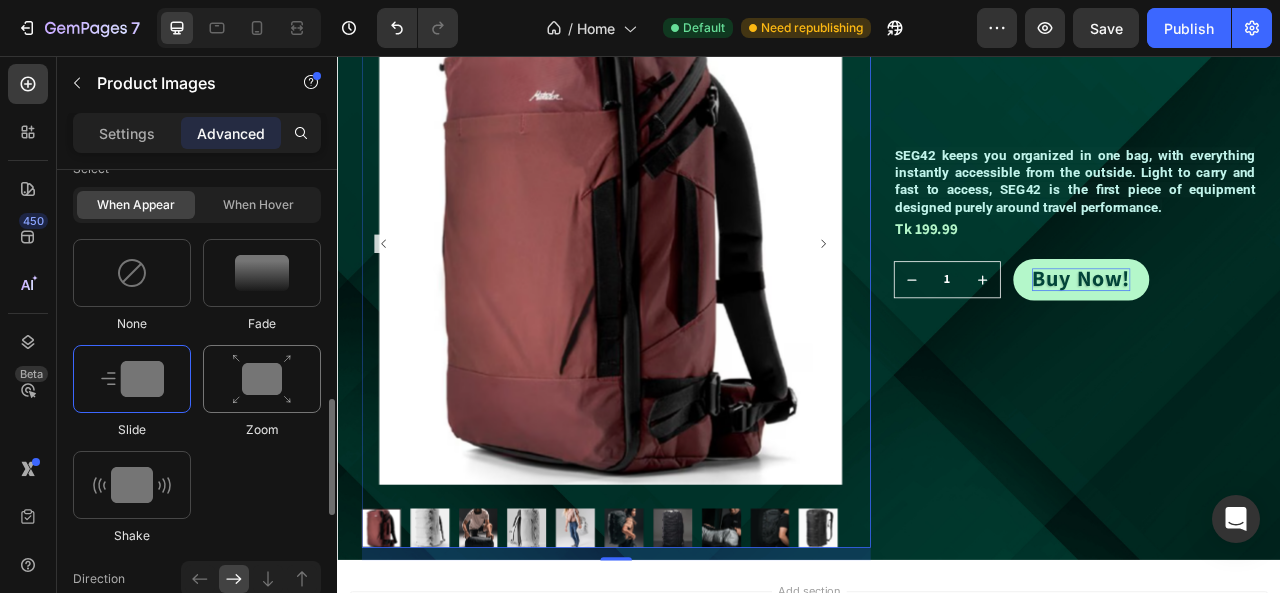 click at bounding box center (262, 379) 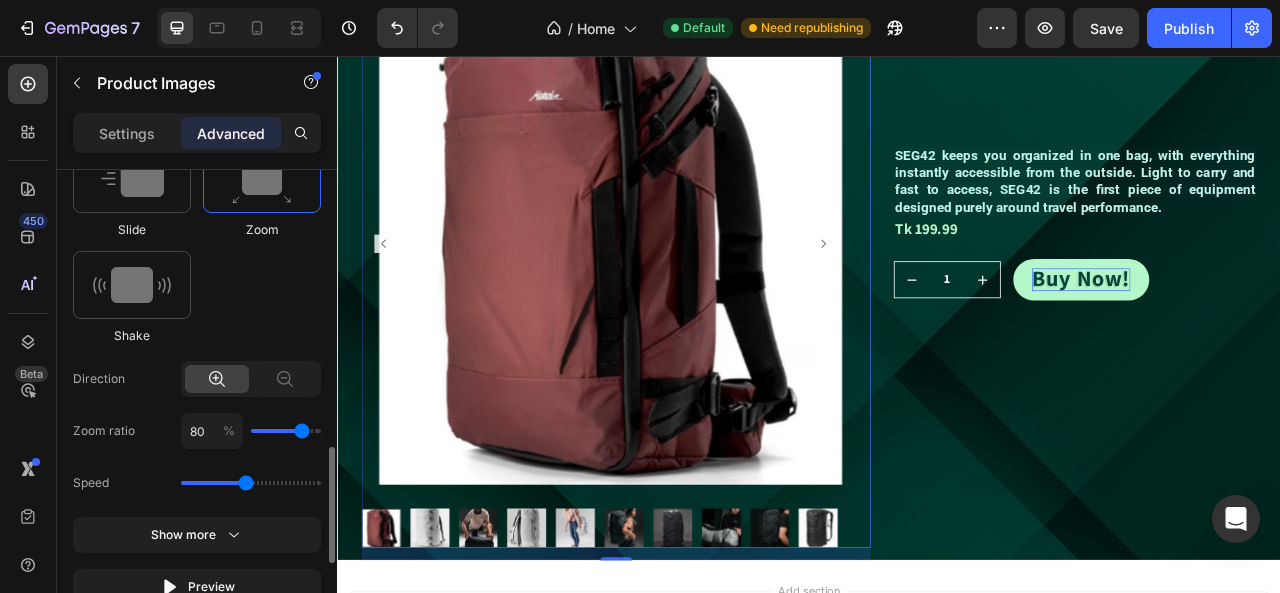 scroll, scrollTop: 1250, scrollLeft: 0, axis: vertical 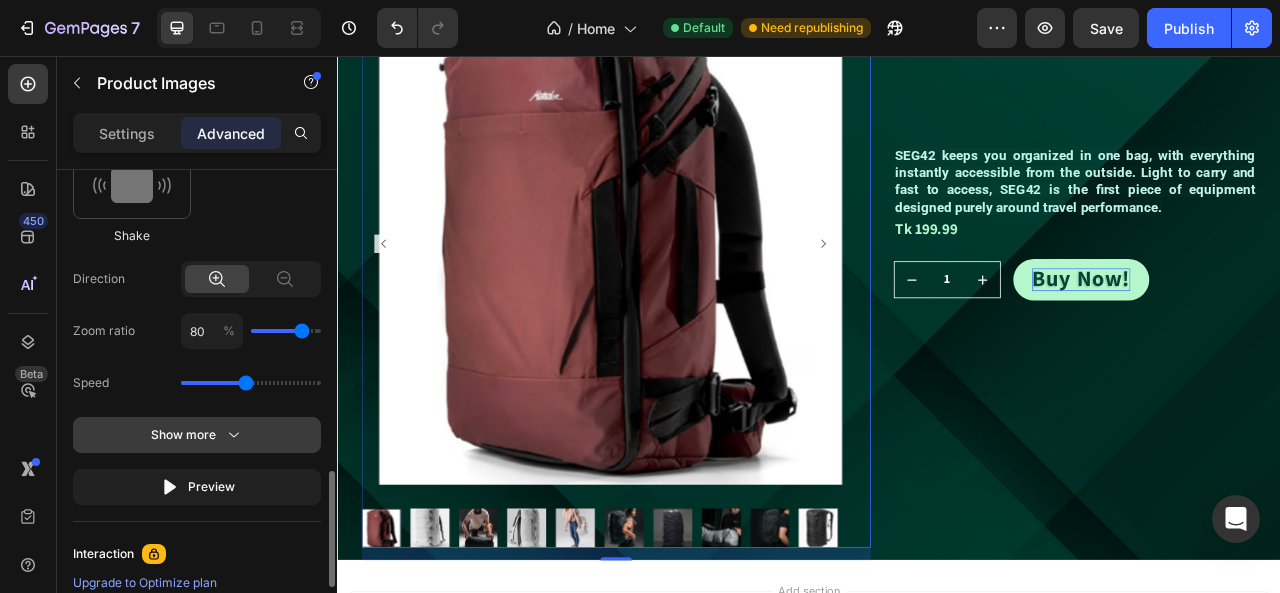 click 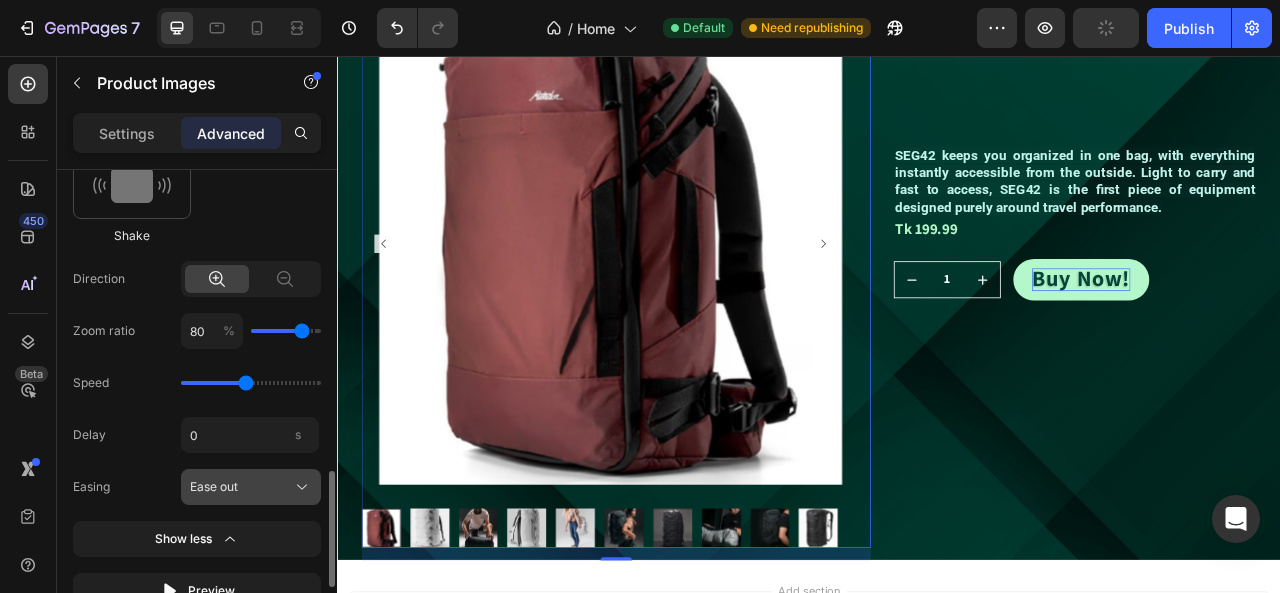 click on "Ease out" at bounding box center [251, 487] 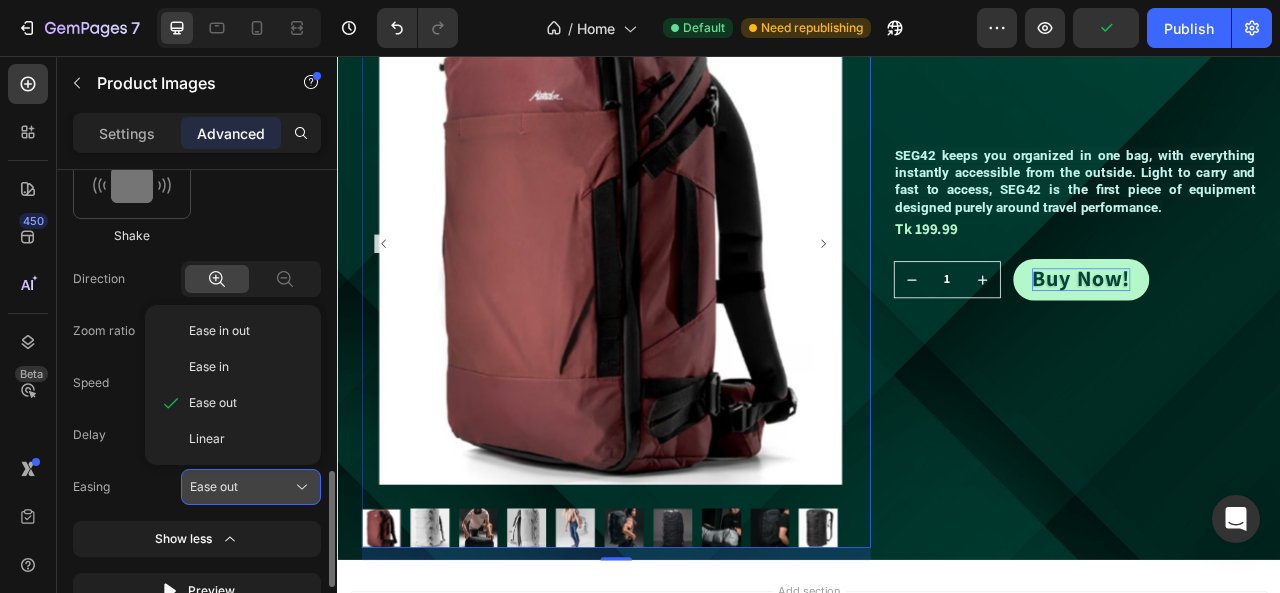 click on "Ease out" at bounding box center [251, 487] 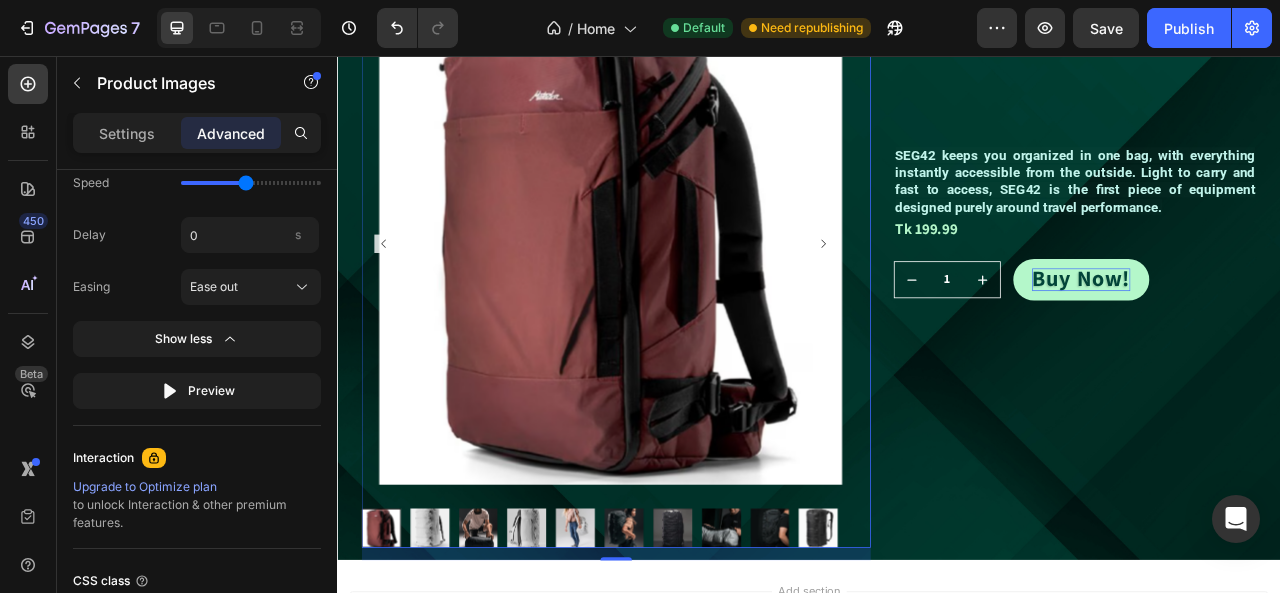scroll, scrollTop: 1616, scrollLeft: 0, axis: vertical 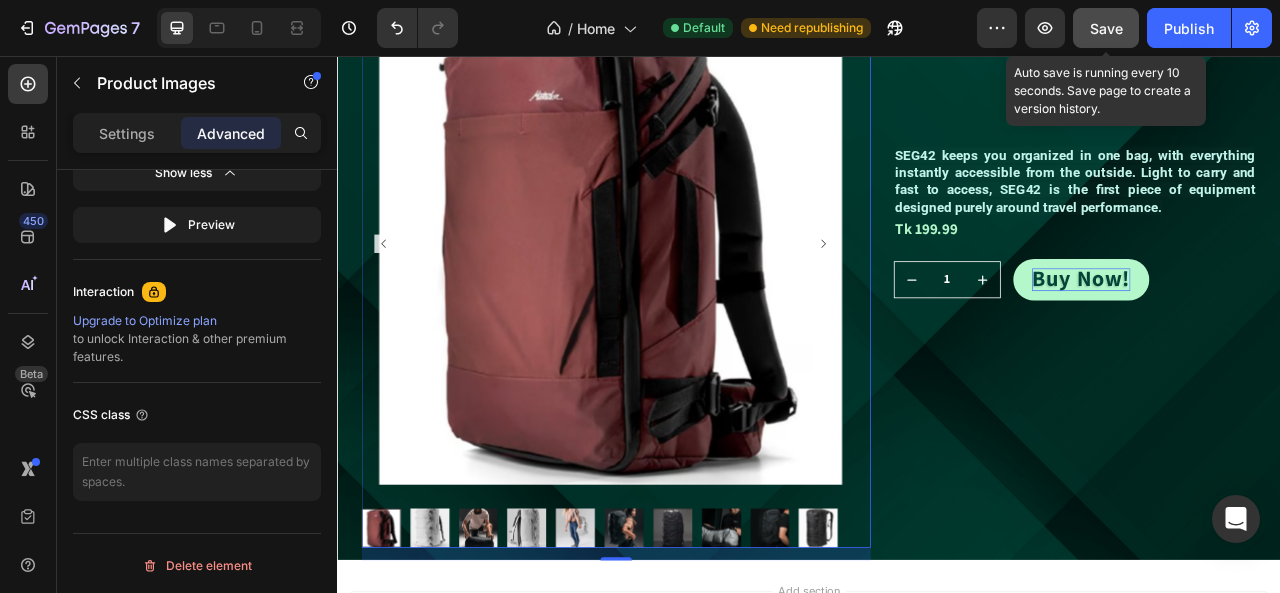 click on "Save" at bounding box center [1106, 28] 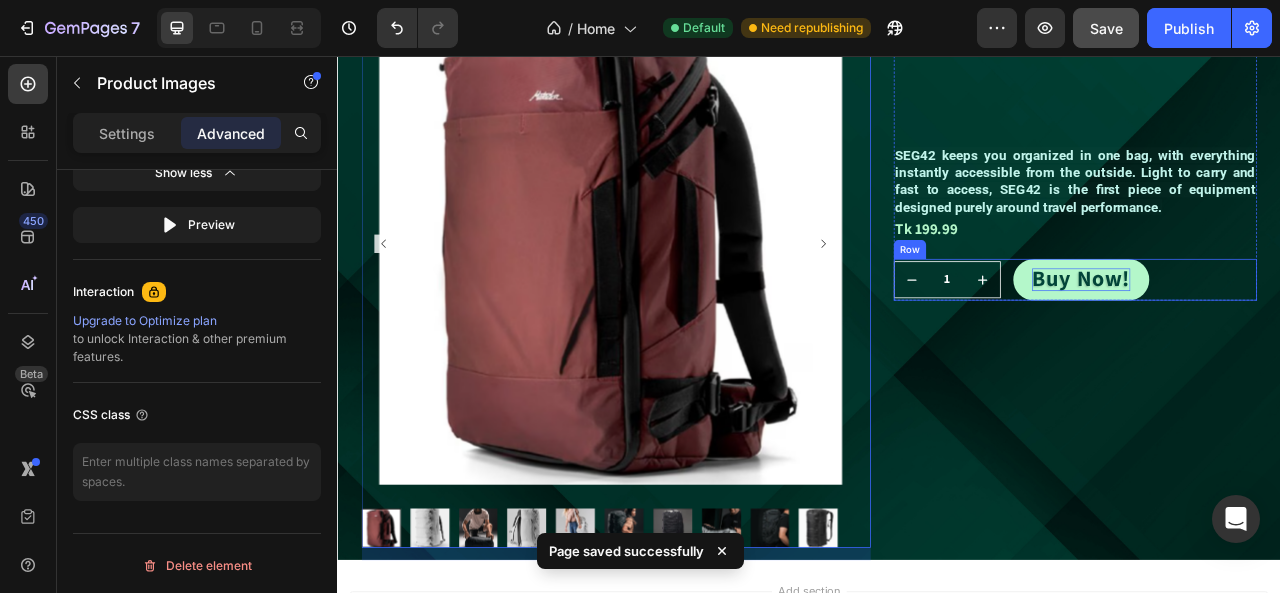 click on "1
Product Quantity Row" at bounding box center [1113, 340] 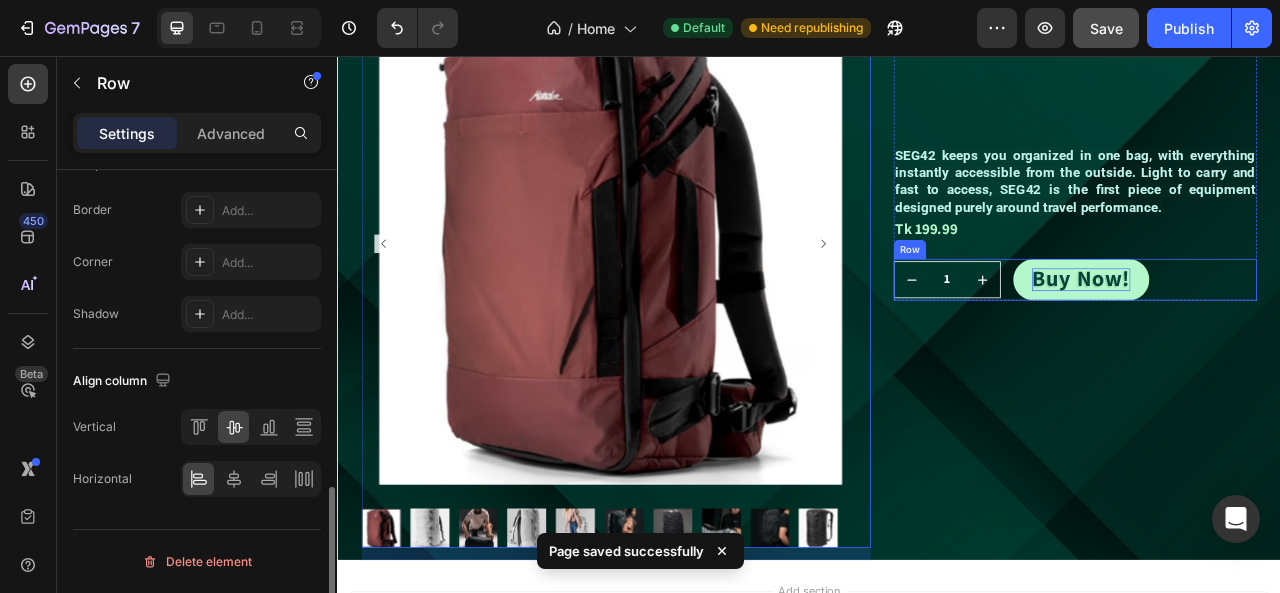 scroll, scrollTop: 0, scrollLeft: 0, axis: both 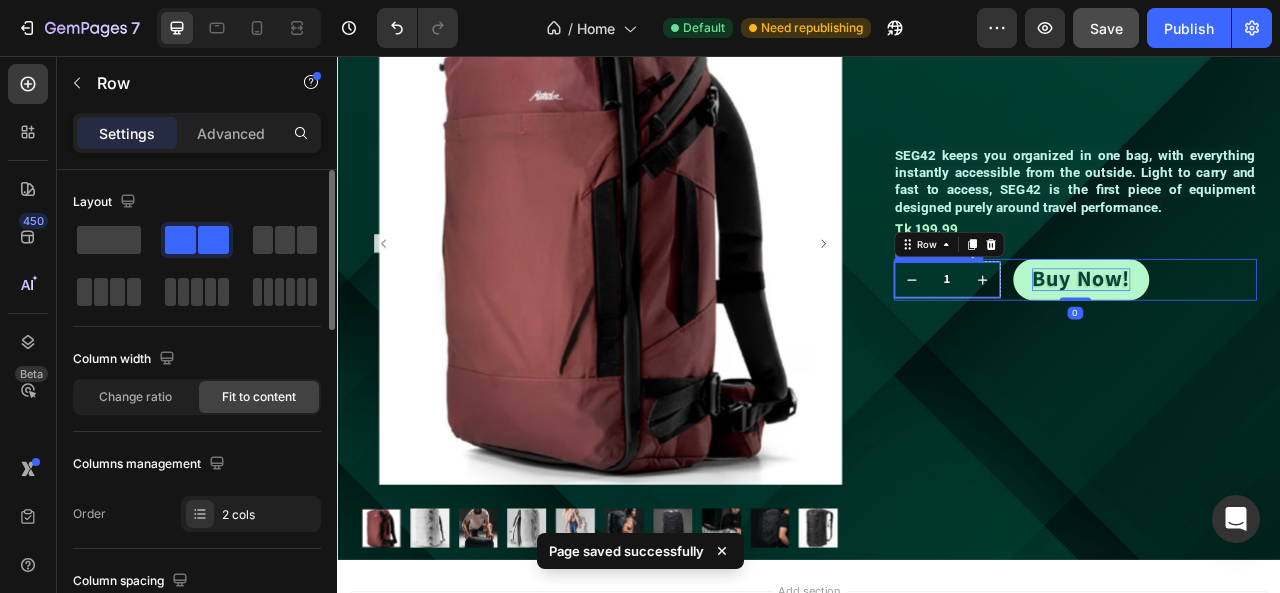 click on "1" at bounding box center (1113, 340) 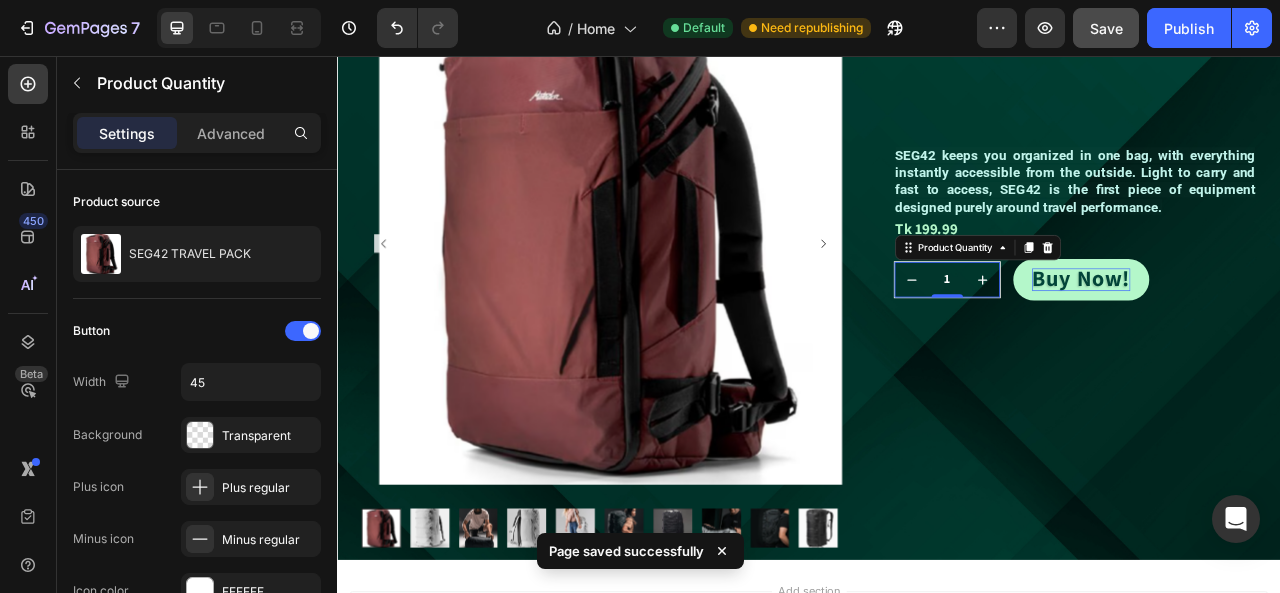 click on "1" at bounding box center [1113, 340] 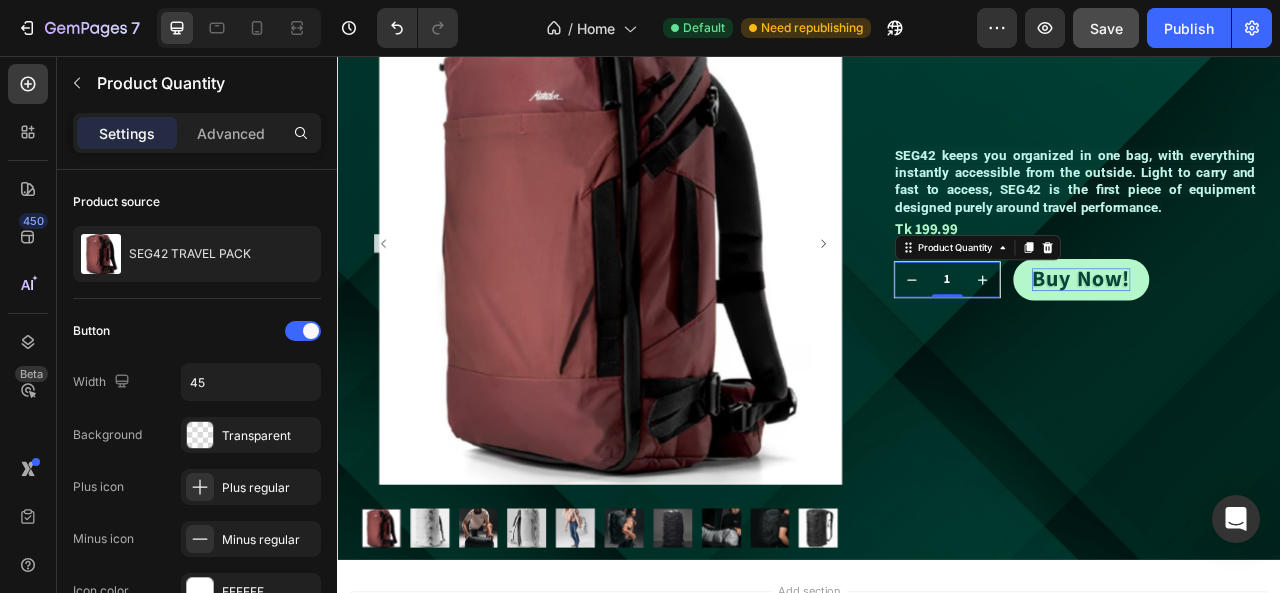 click at bounding box center (1158, 340) 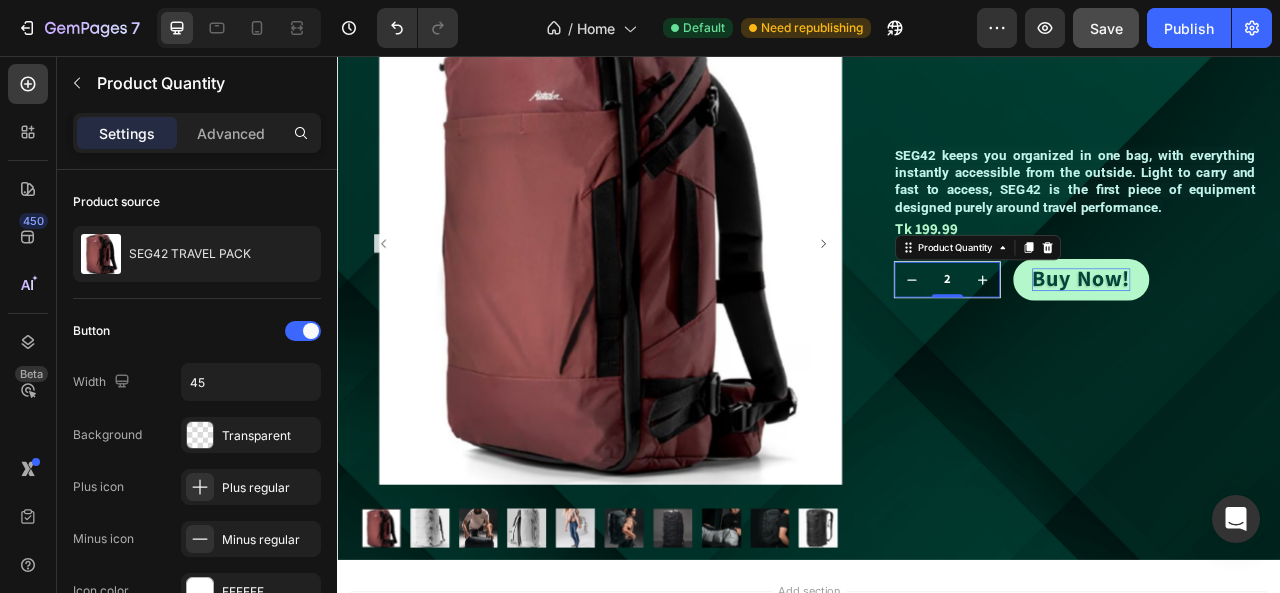 click at bounding box center (1068, 340) 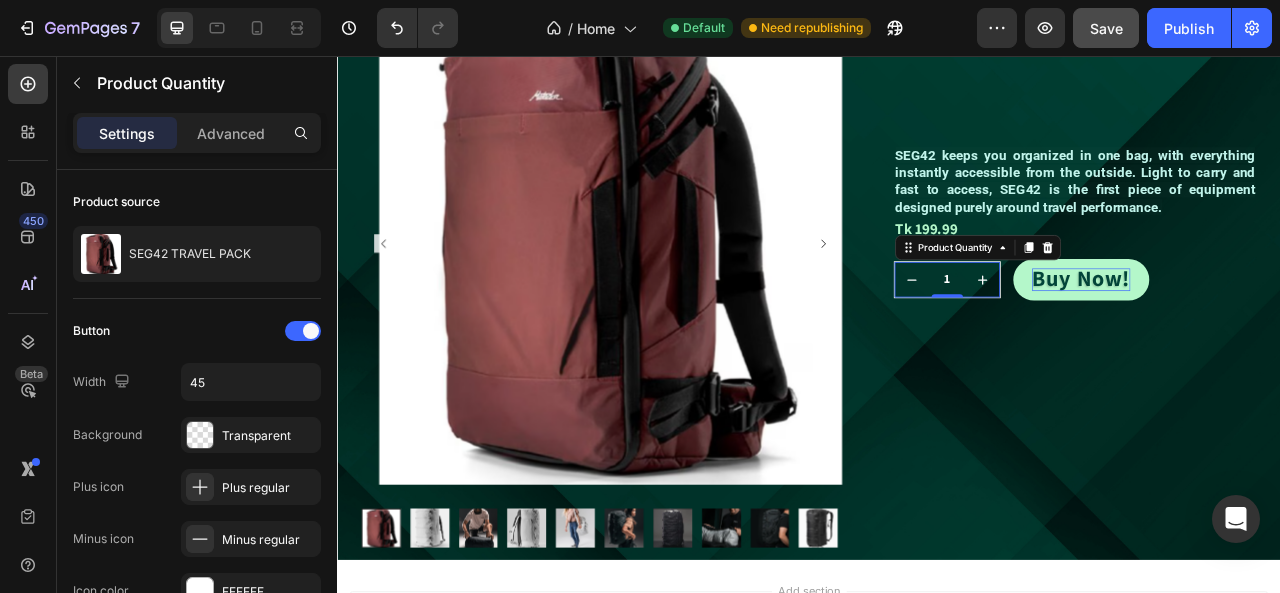 click at bounding box center (1068, 340) 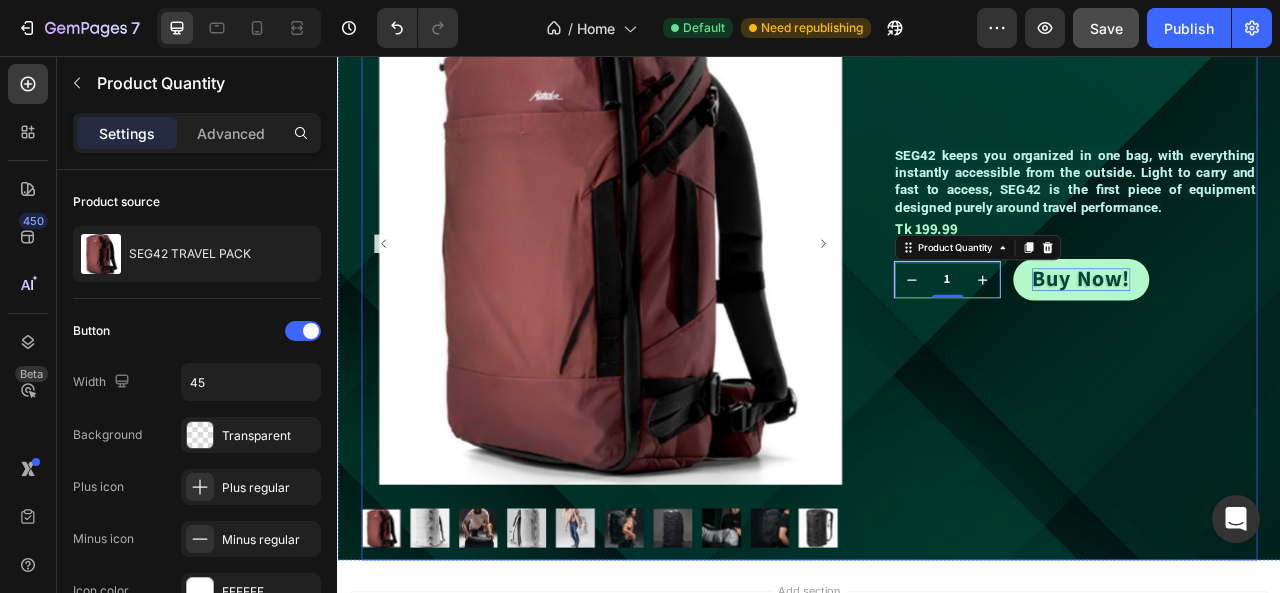 click on "SEG42 TRAVEL PACK Product Title SEG42 keeps you organized in one bag, with everything instantly accessible from the outside. Light to carry and fast to access, SEG42 is the first piece of equipment designed purely around travel performance. Text Block Tk 199.99 Product Price Product Price Row
1
Product Quantity   0 Row Buy Now! Button Row Row" at bounding box center [1276, 341] 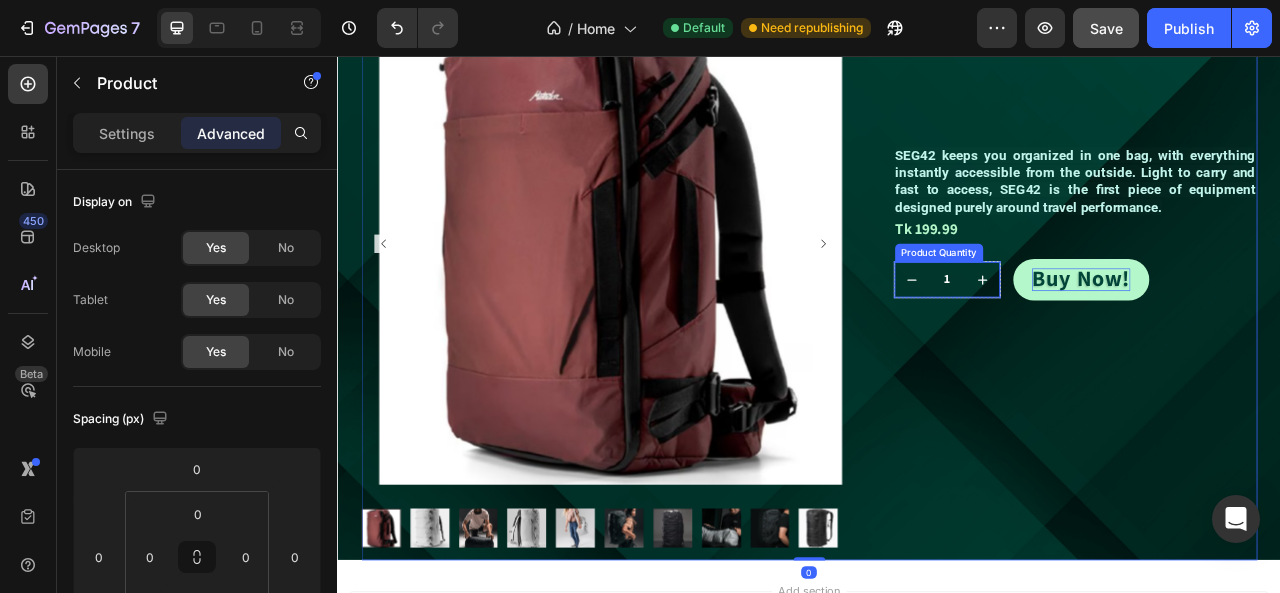 click at bounding box center (1158, 340) 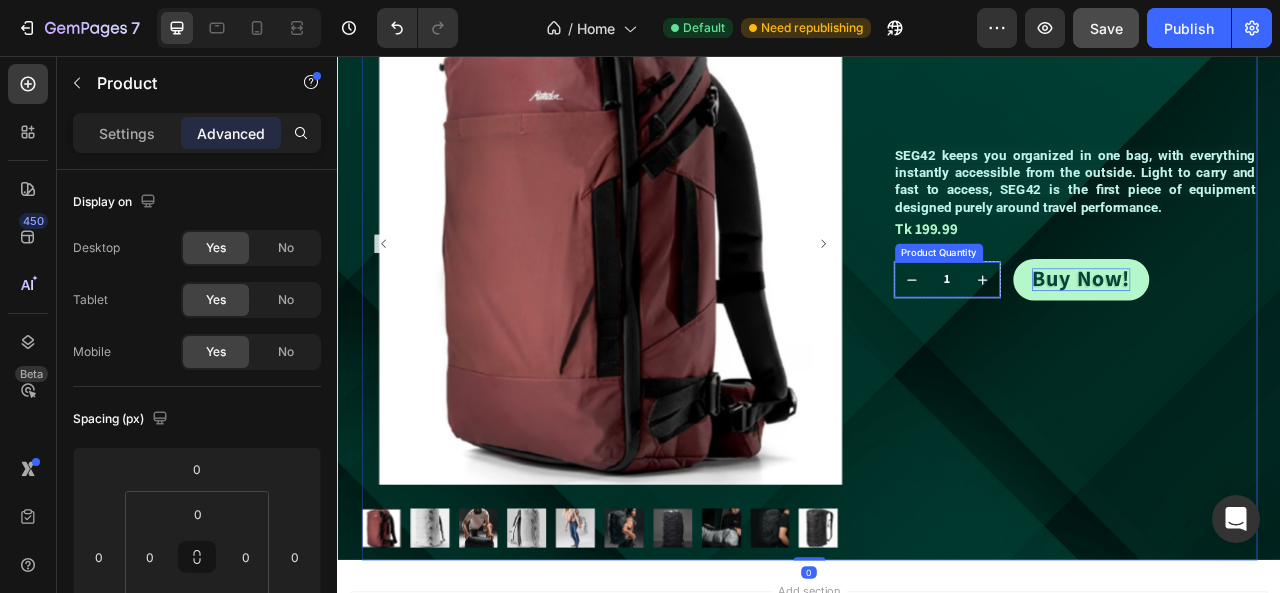 type on "2" 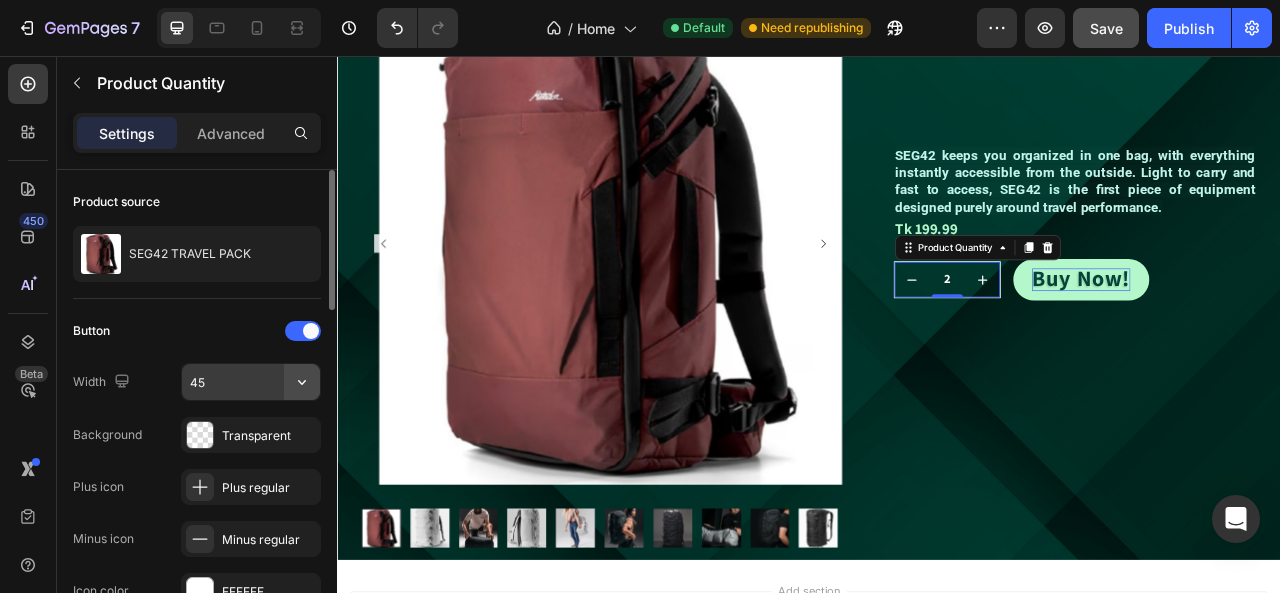 click 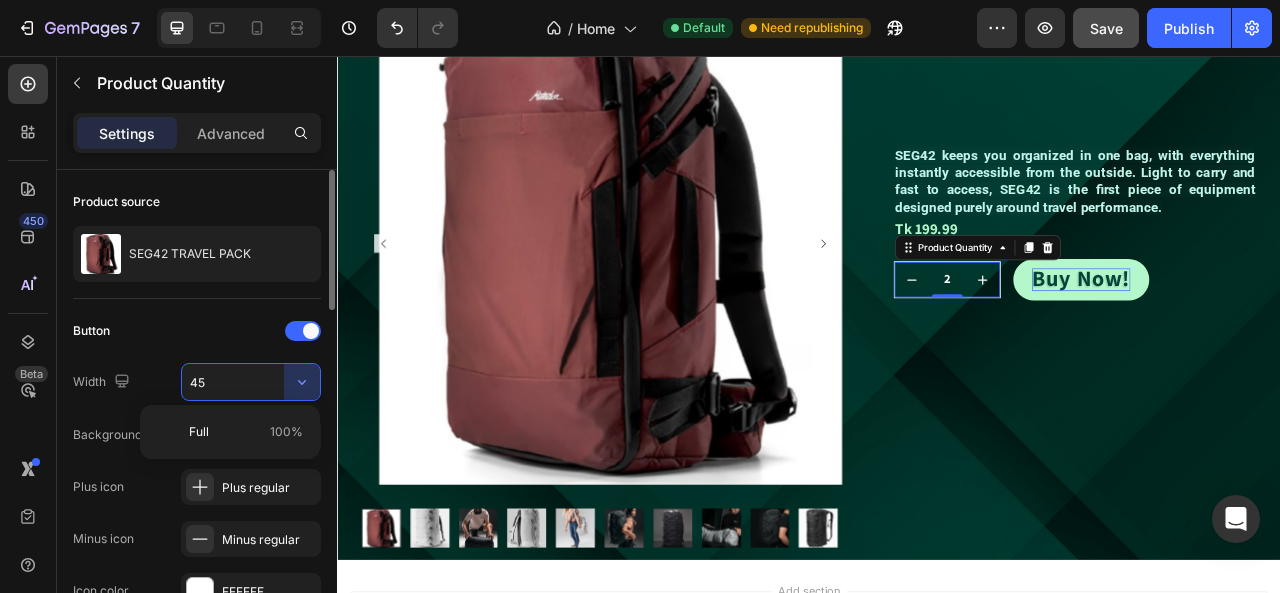 click on "Button" at bounding box center [197, 331] 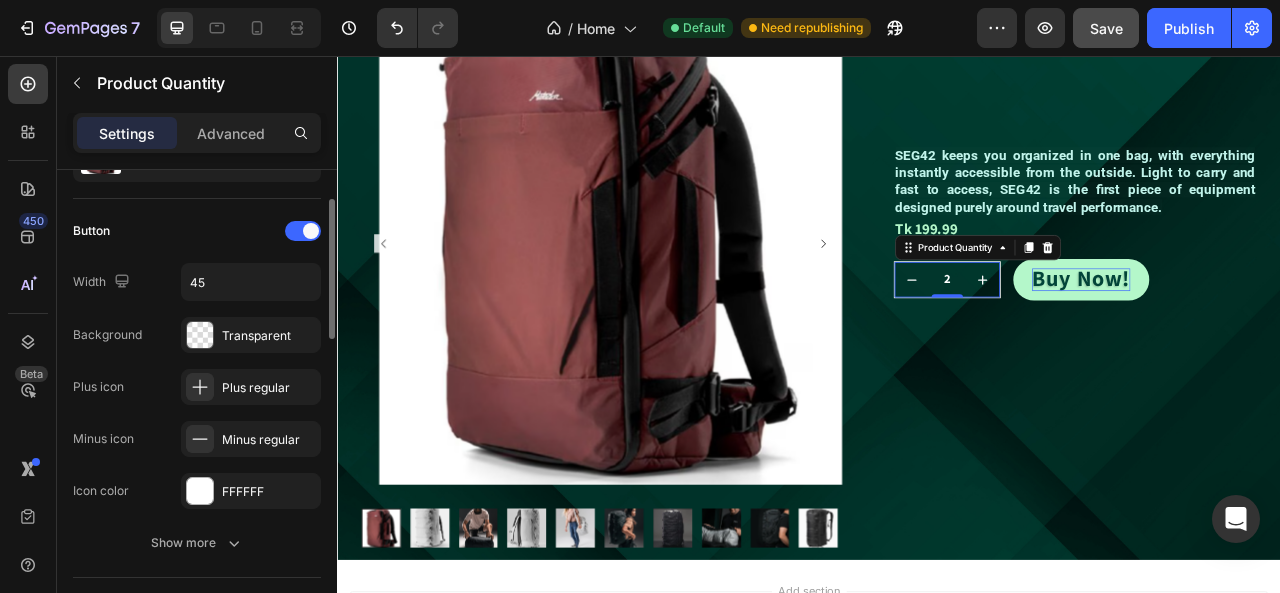 scroll, scrollTop: 300, scrollLeft: 0, axis: vertical 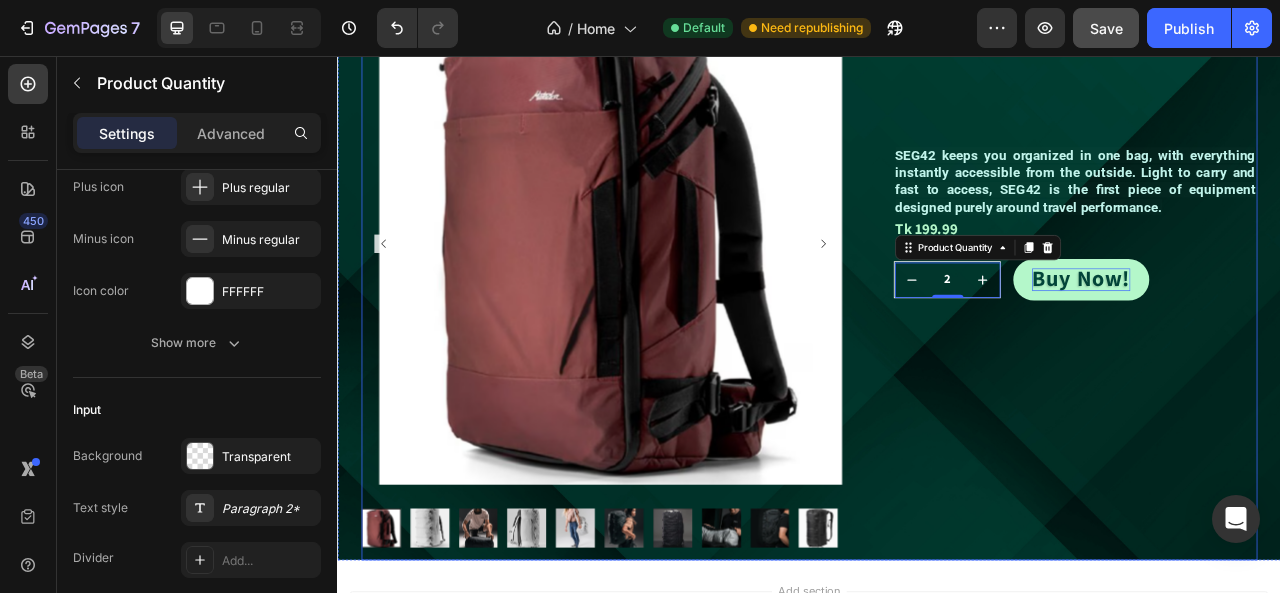 click on "SEG42 TRAVEL PACK Product Title SEG42 keeps you organized in one bag, with everything instantly accessible from the outside. Light to carry and fast to access, SEG42 is the first piece of equipment designed purely around travel performance. Text Block Tk 199.99 Product Price Product Price Row
2
Product Quantity   0 Row Buy Now! Button Row Row" at bounding box center [1276, 341] 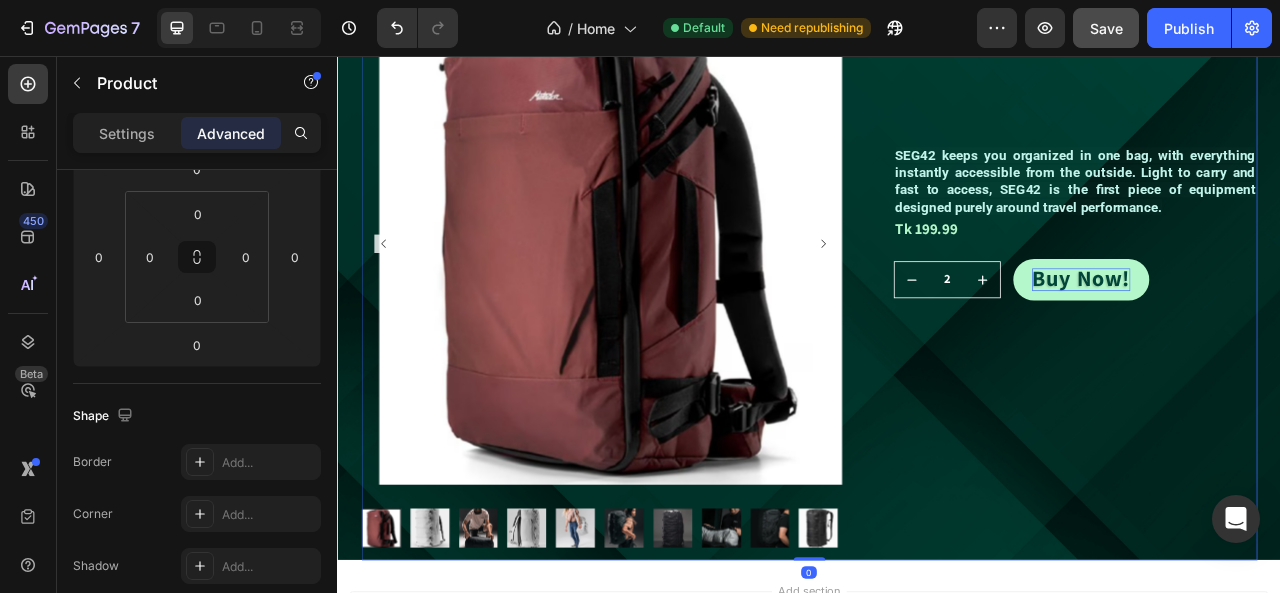scroll, scrollTop: 0, scrollLeft: 0, axis: both 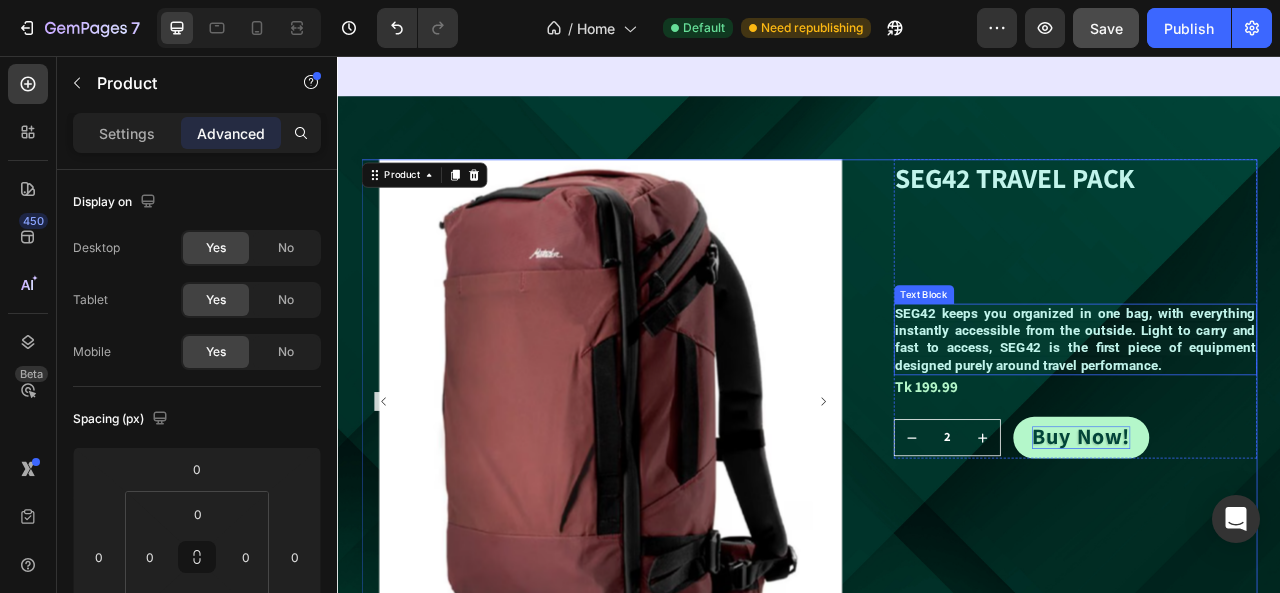 click on "SEG42 keeps you organized in one bag, with everything instantly accessible from the outside. Light to carry and fast to access, SEG42 is the first piece of equipment designed purely around travel performance." at bounding box center [1276, 415] 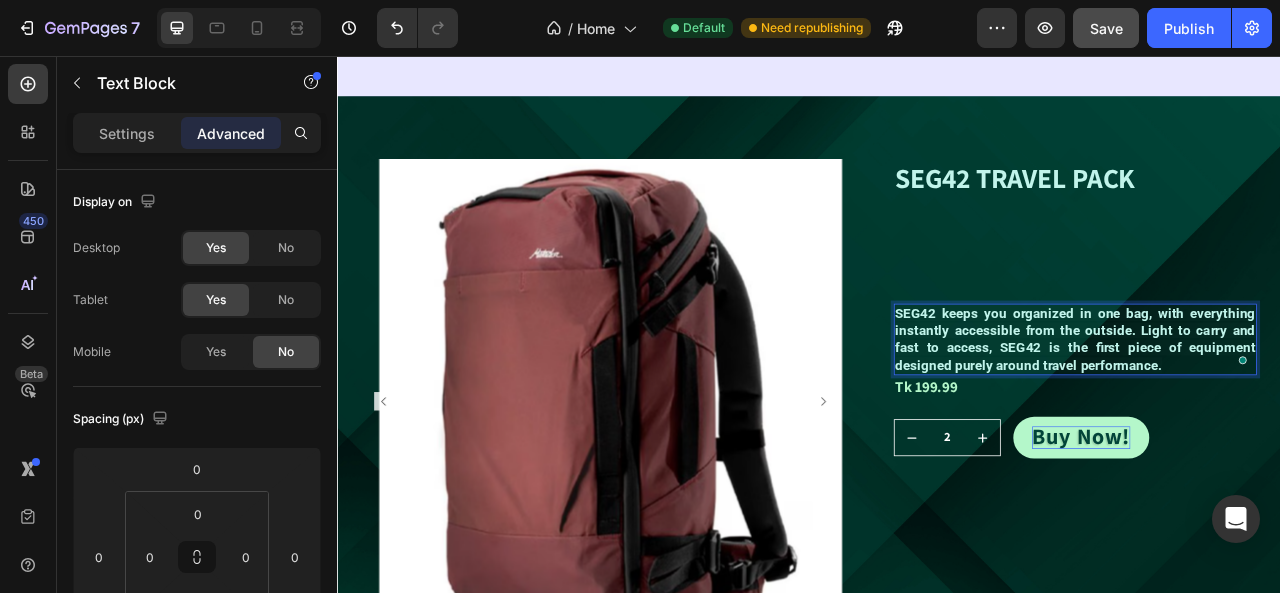 click on "SEG42 keeps you organized in one bag, with everything instantly accessible from the outside. Light to carry and fast to access, SEG42 is the first piece of equipment designed purely around travel performance." at bounding box center (1276, 416) 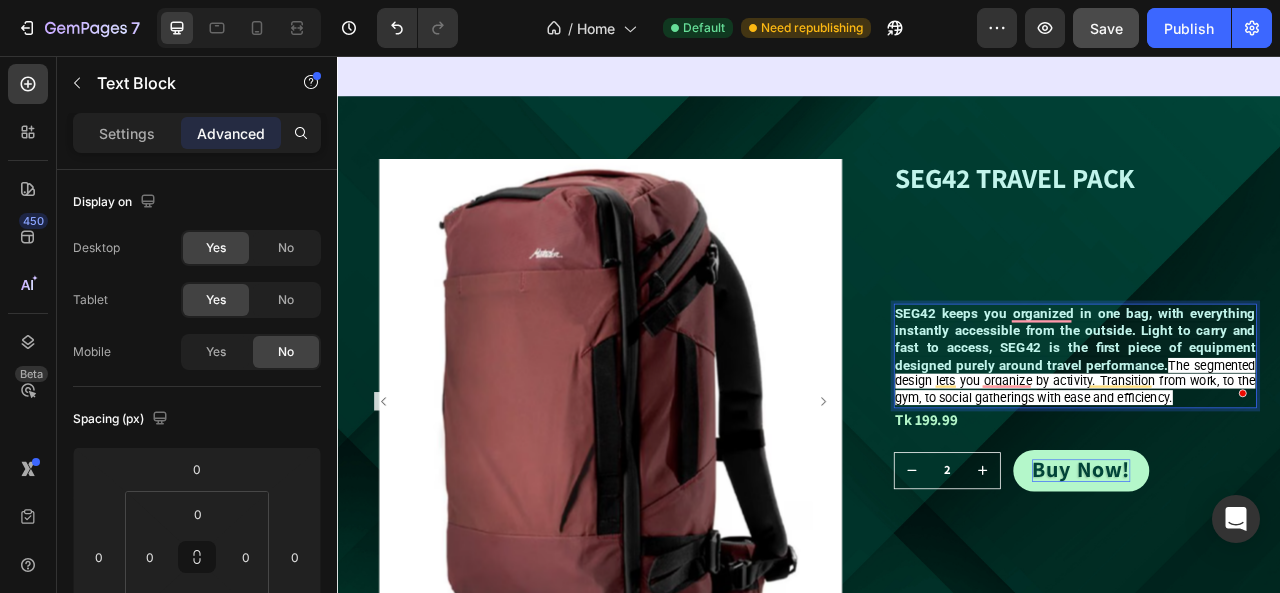click on "SEG42 keeps you organized in one bag, with everything instantly accessible from the outside. Light to carry and fast to access, SEG42 is the first piece of equipment designed purely around travel performance.  The segmented design lets you organize by activity. Transition from work, to the gym, to social gatherings with ease and efficiency." at bounding box center [1276, 437] 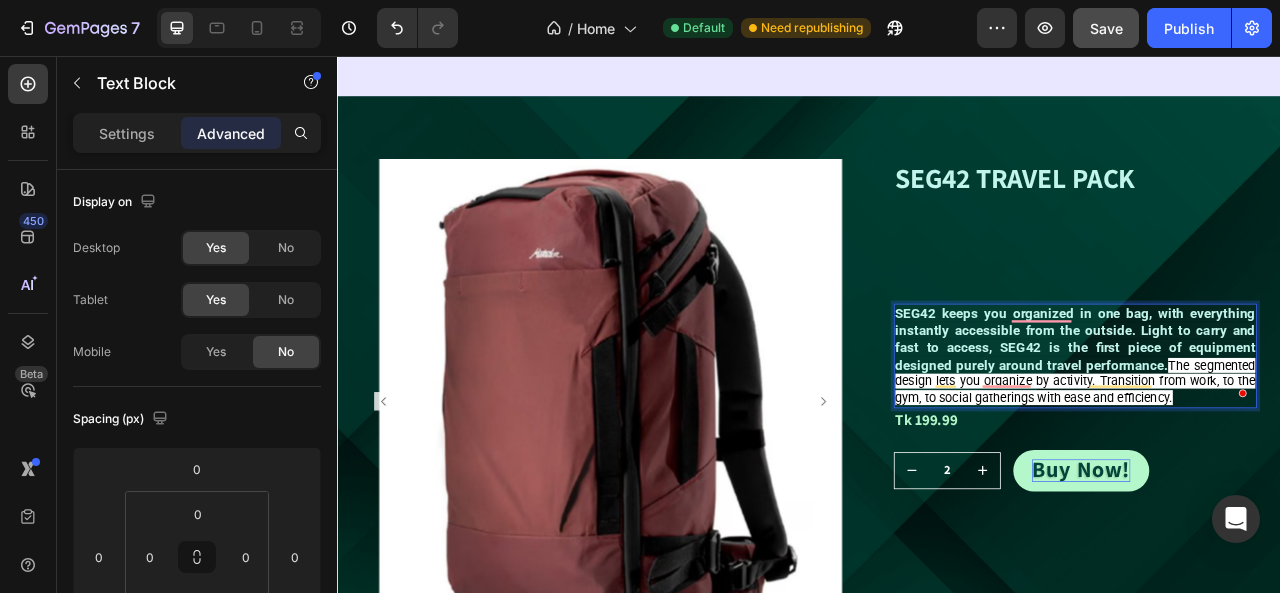 click on "SEG42 keeps you organized in one bag, with everything instantly accessible from the outside. Light to carry and fast to access, SEG42 is the first piece of equipment designed purely around travel performance." at bounding box center (1276, 415) 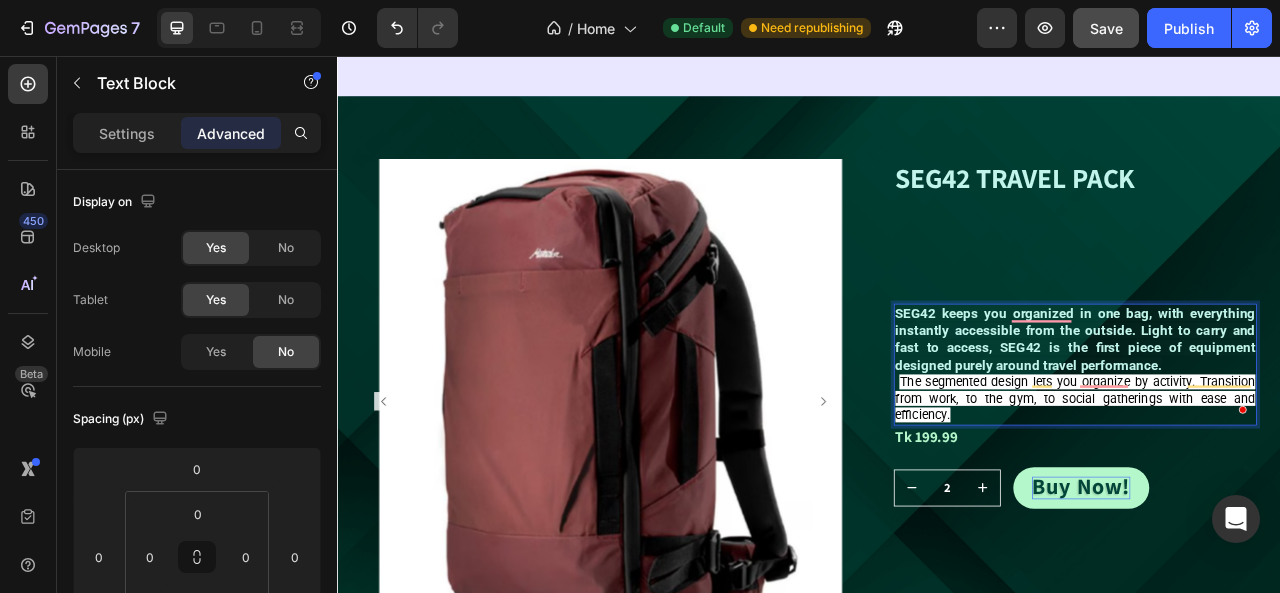 click on "The segmented design lets you organize by activity. Transition from work, to the gym, to social gatherings with ease and efficiency." at bounding box center (1276, 491) 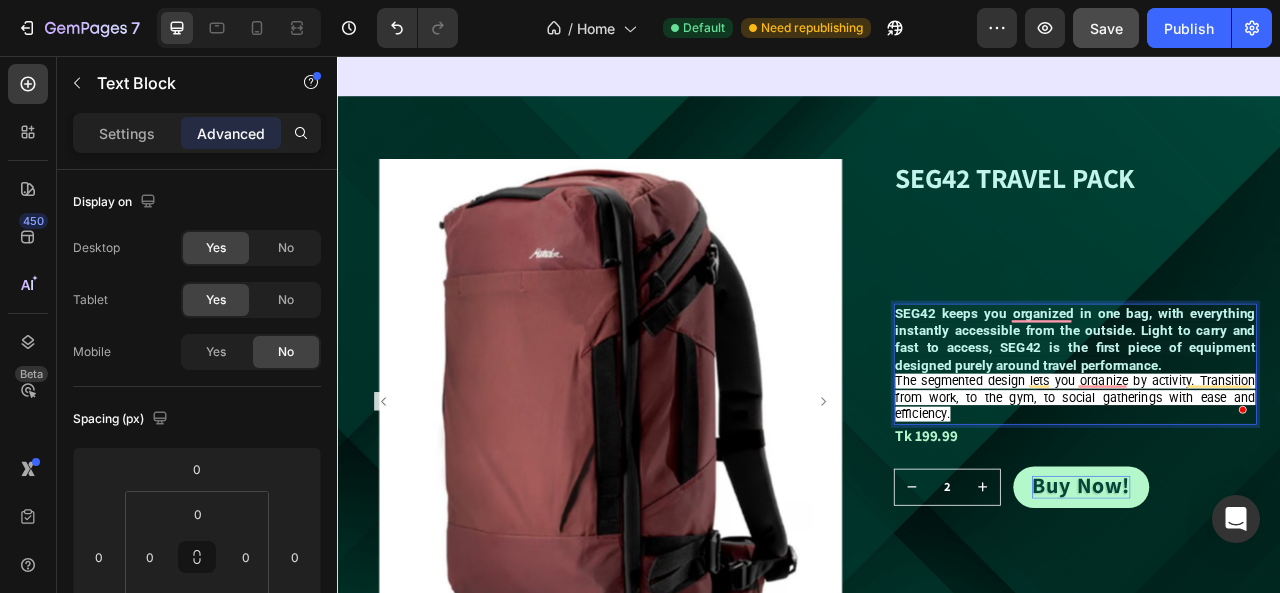 click on "The segmented design lets you organize by activity. Transition from work, to the gym, to social gatherings with ease and efficiency." at bounding box center (1276, 491) 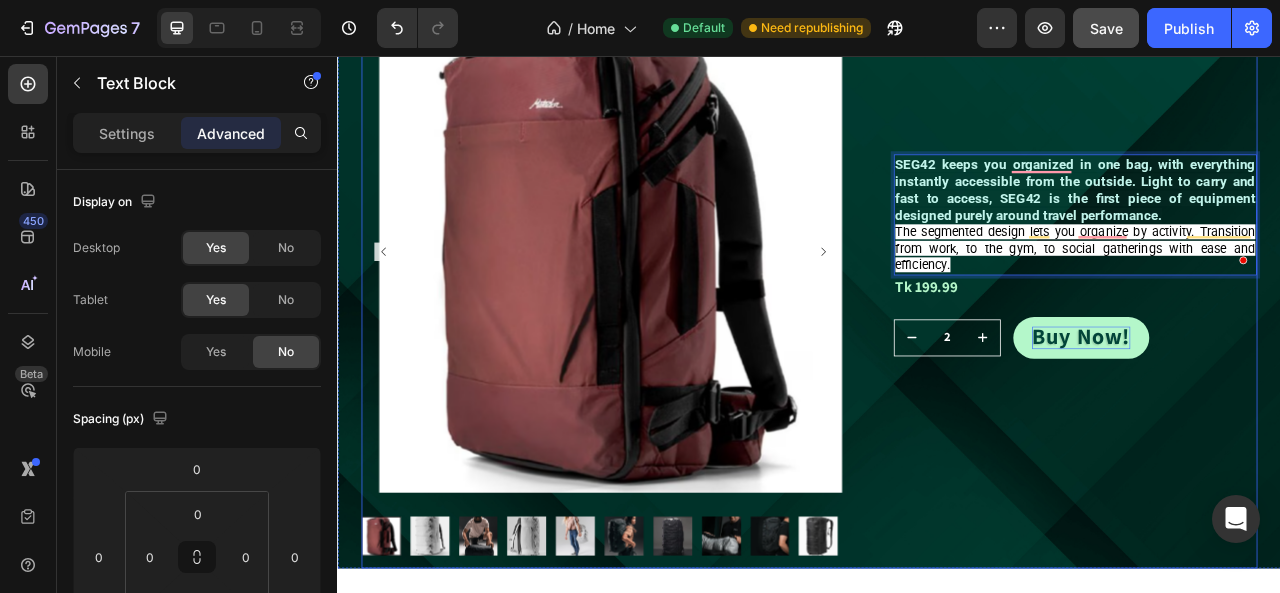 scroll, scrollTop: 2565, scrollLeft: 0, axis: vertical 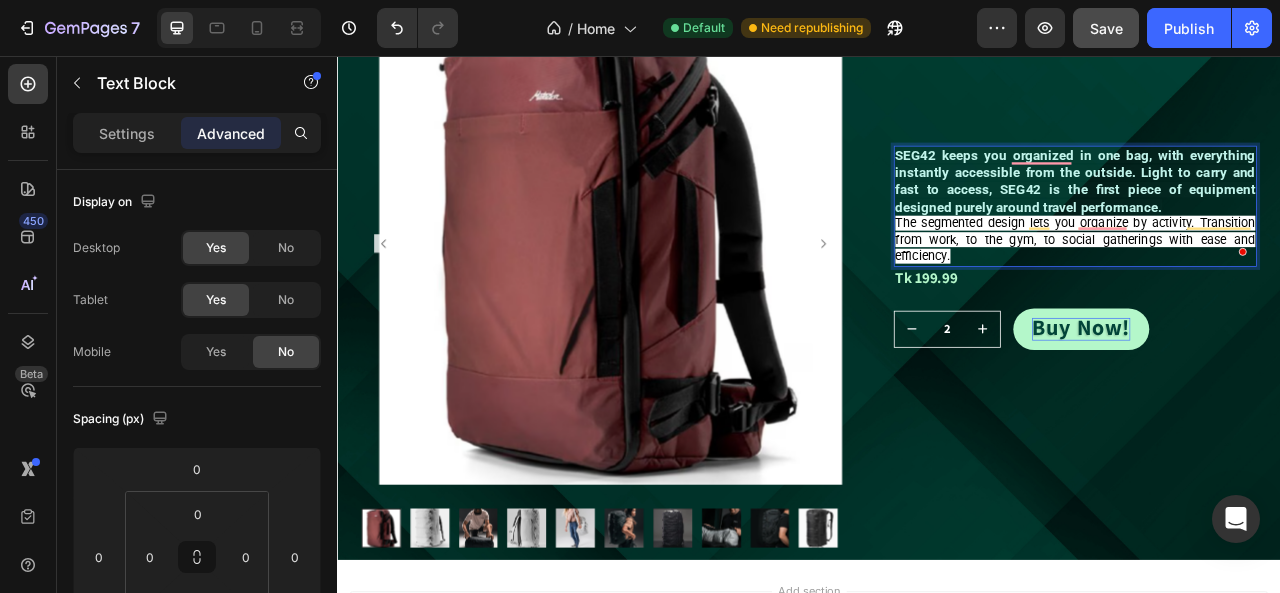click on "The segmented design lets you organize by activity. Transition from work, to the gym, to social gatherings with ease and efficiency." at bounding box center [1276, 290] 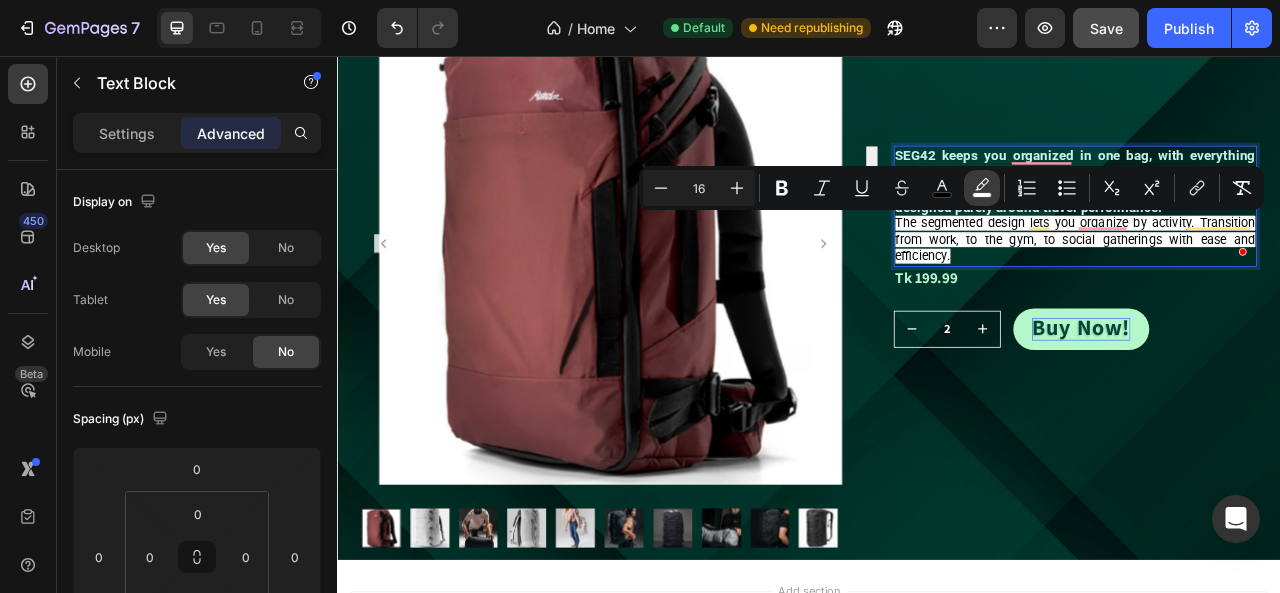 click 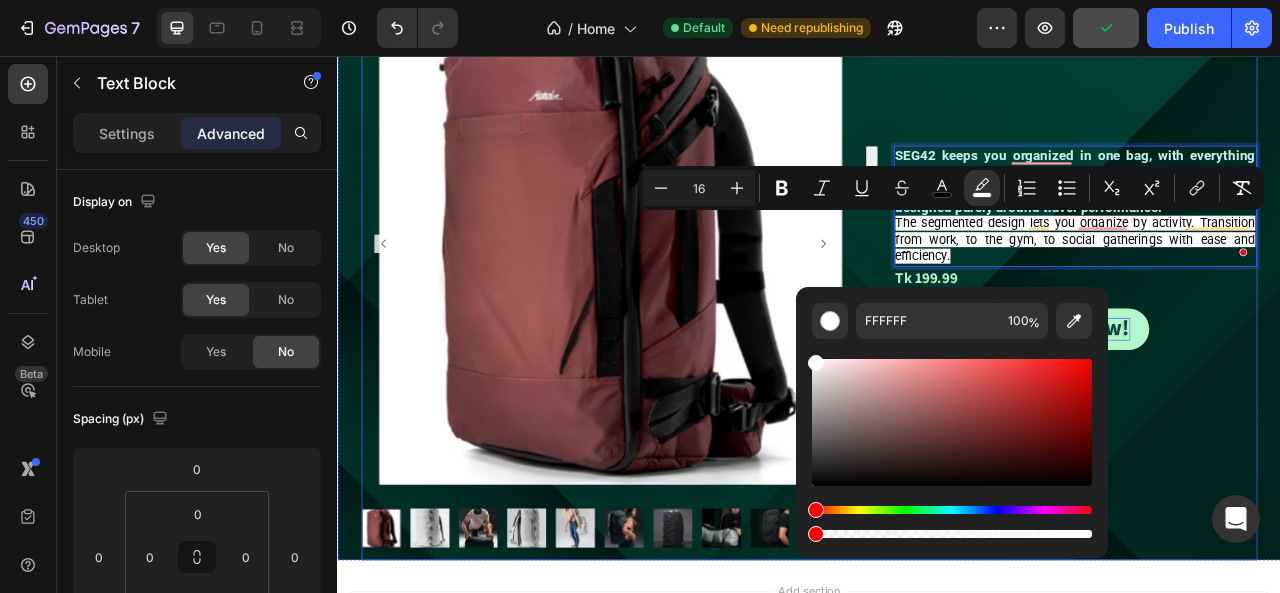 type on "0" 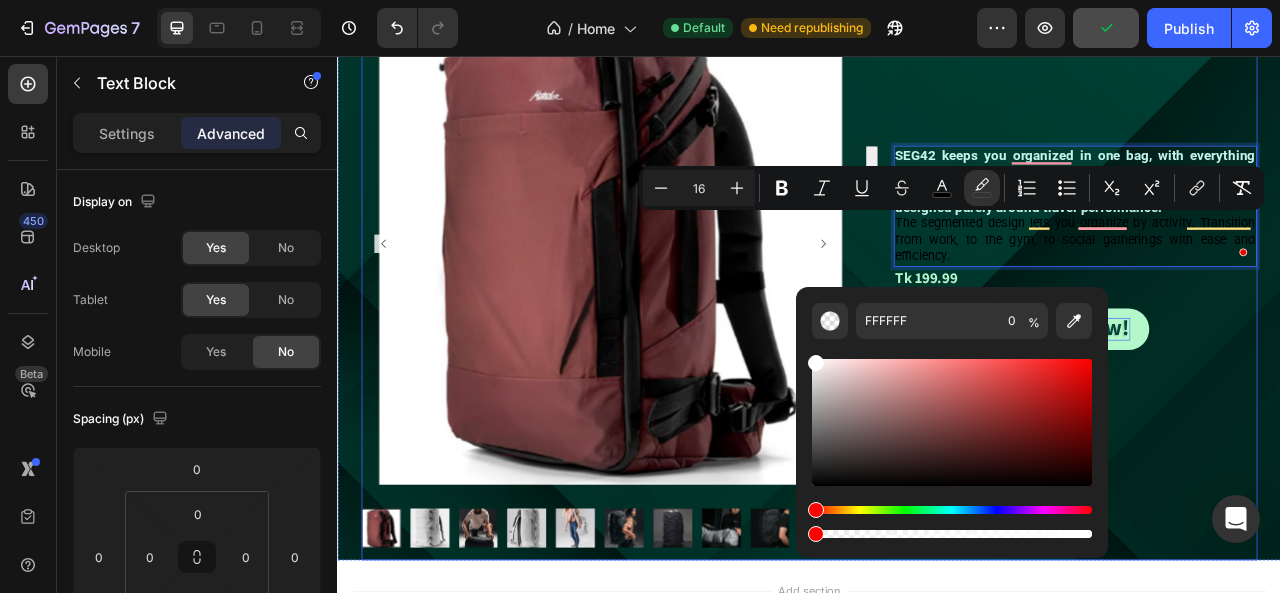 drag, startPoint x: 1421, startPoint y: 593, endPoint x: 904, endPoint y: 679, distance: 524.104 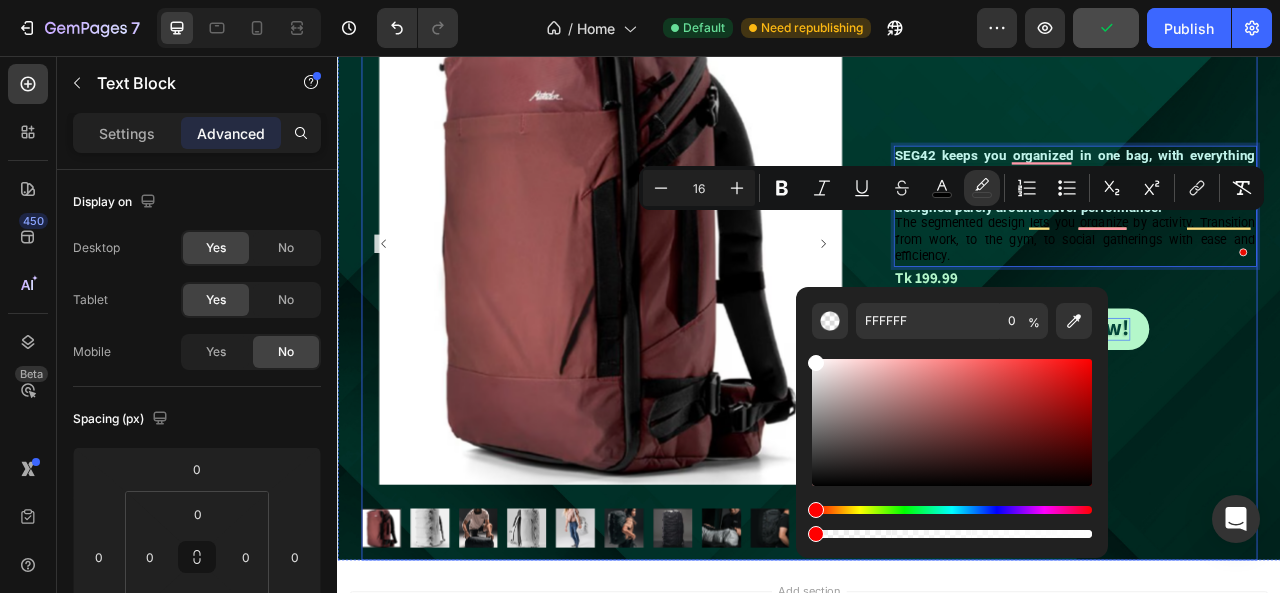 click on "SEG42 TRAVEL PACK Product Title SEG42 keeps you organized in one bag, with everything instantly accessible from the outside. Light to carry and fast to access, SEG42 is the first piece of equipment designed purely around travel performance. The segmented design lets you organize by activity. Transition from work, to the gym, to social gatherings with ease and efficiency.  Text Block   0 Tk 199.99 Product Price Product Price Row
2
Product Quantity Row Buy Now! Button Row Row" at bounding box center [1276, 341] 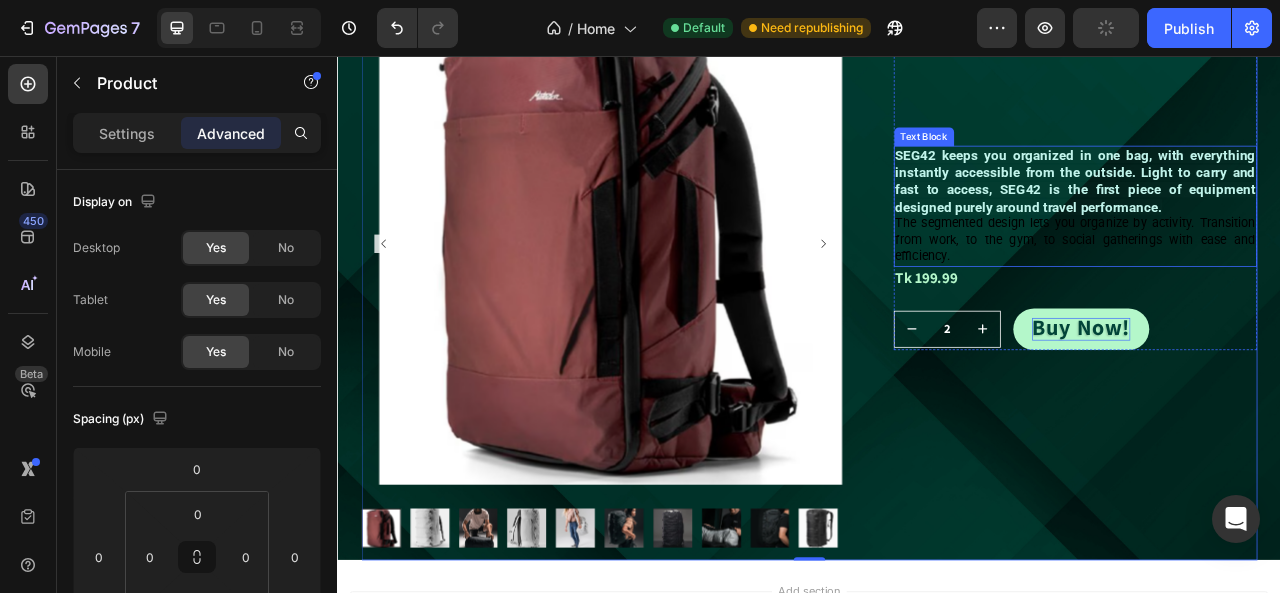 click on "The segmented design lets you organize by activity. Transition from work, to the gym, to social gatherings with ease and efficiency." at bounding box center [1276, 290] 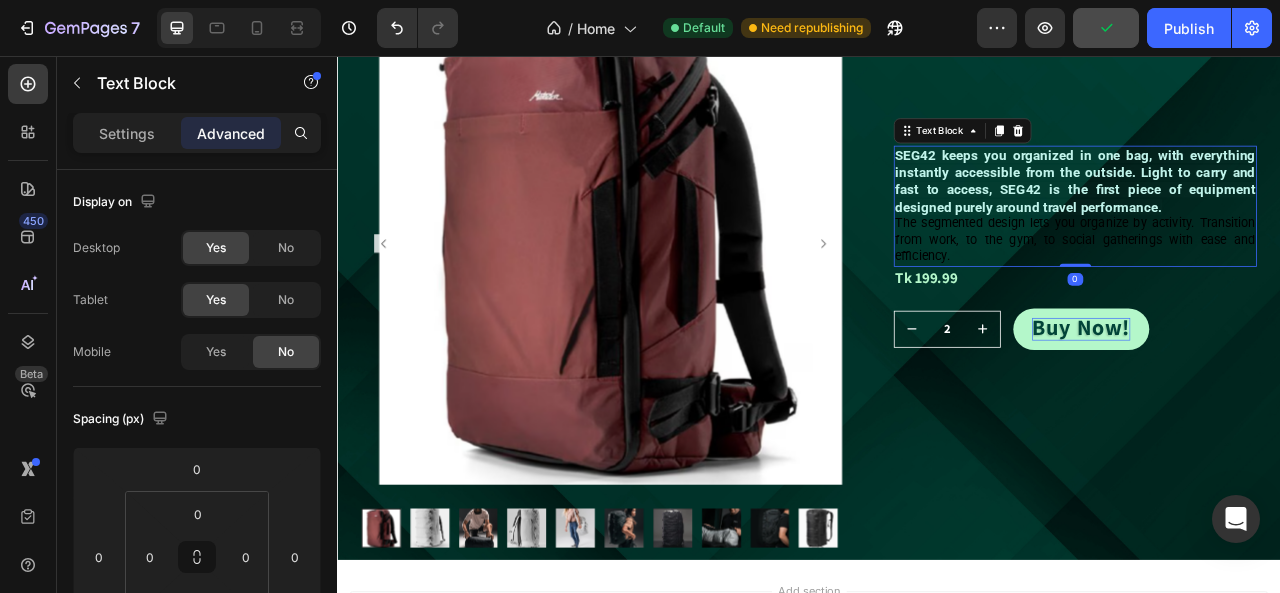 click on "The segmented design lets you organize by activity. Transition from work, to the gym, to social gatherings with ease and efficiency." at bounding box center [1276, 290] 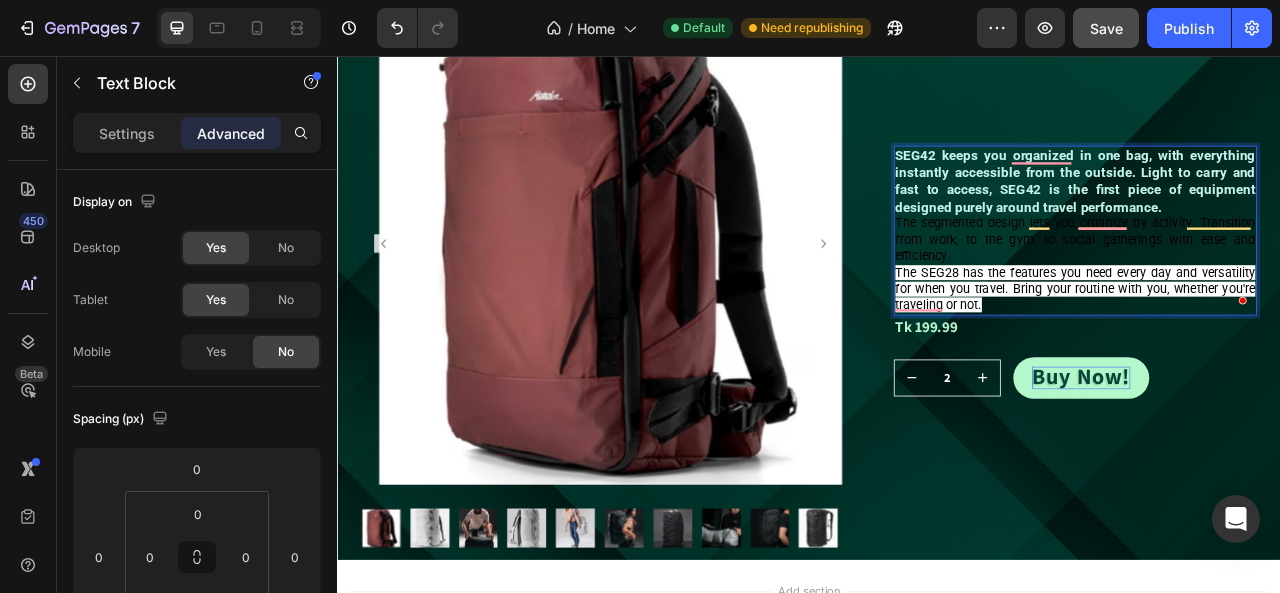click on "SEG42 keeps you organized in one bag, with everything instantly accessible from the outside. Light to carry and fast to access, SEG42 is the first piece of equipment designed purely around travel performance." at bounding box center [1276, 214] 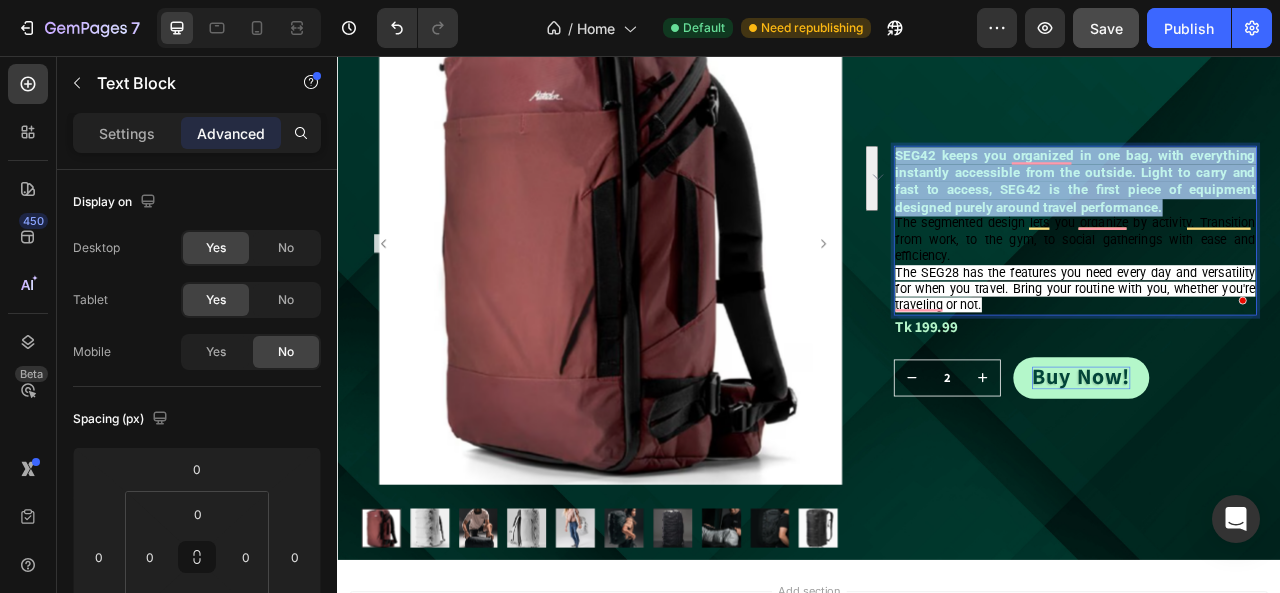 drag, startPoint x: 1041, startPoint y: 181, endPoint x: 1380, endPoint y: 244, distance: 344.8043 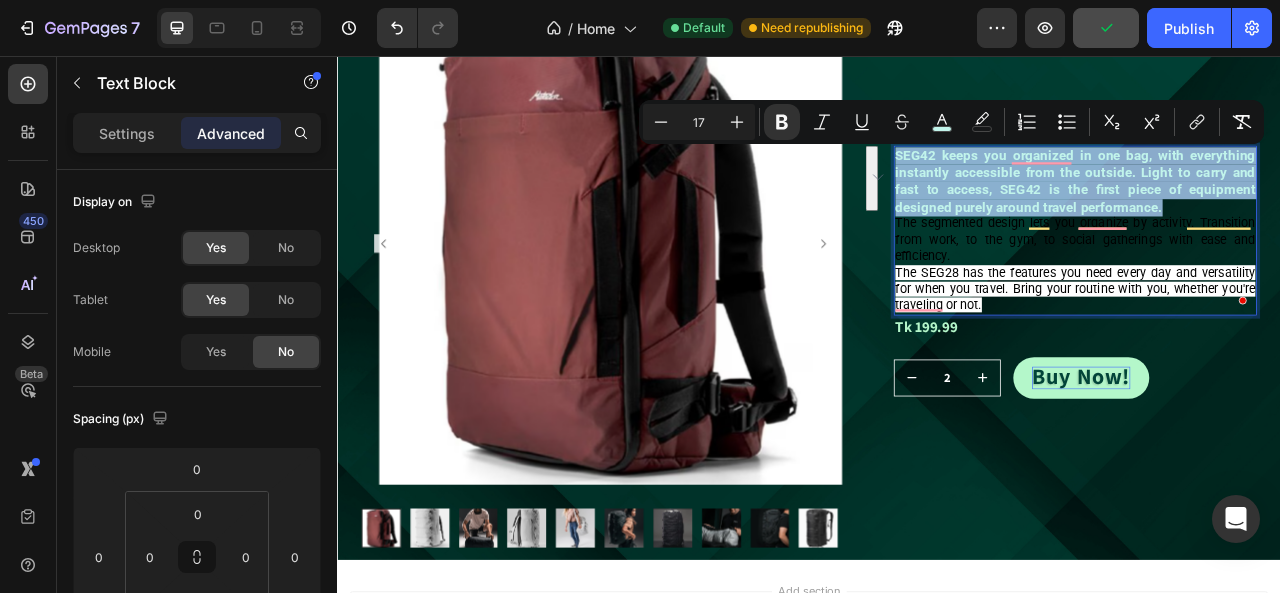 drag, startPoint x: 1229, startPoint y: 229, endPoint x: 1334, endPoint y: 236, distance: 105.23308 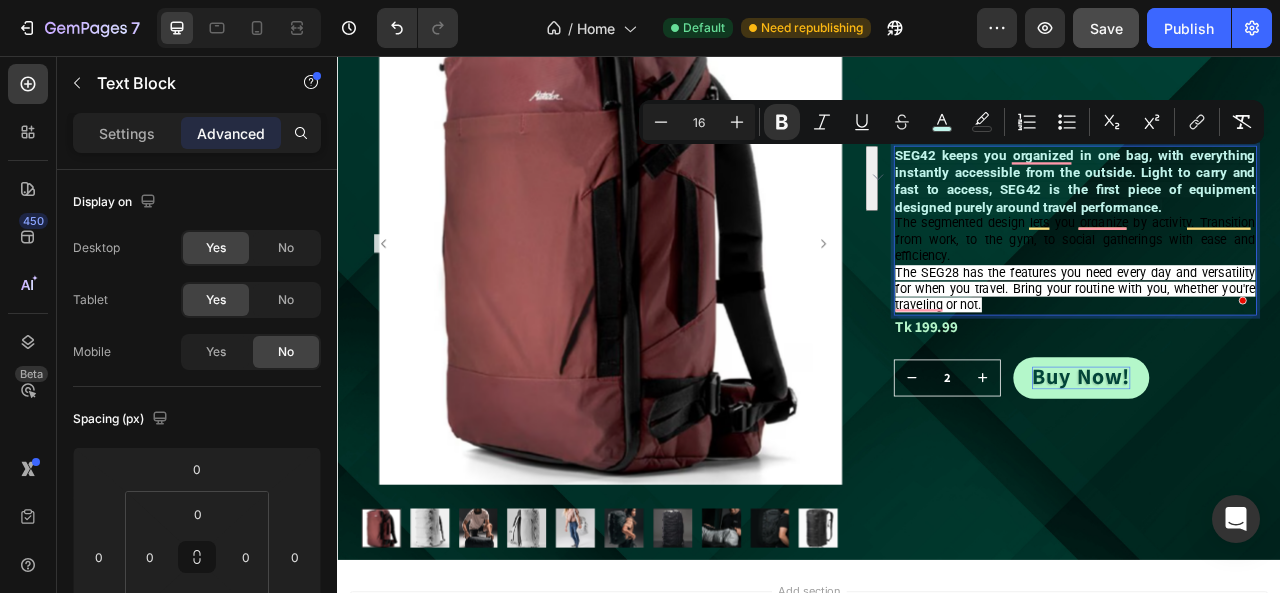 click on "The segmented design lets you organize by activity. Transition from work, to the gym, to social gatherings with ease and efficiency." at bounding box center [1276, 289] 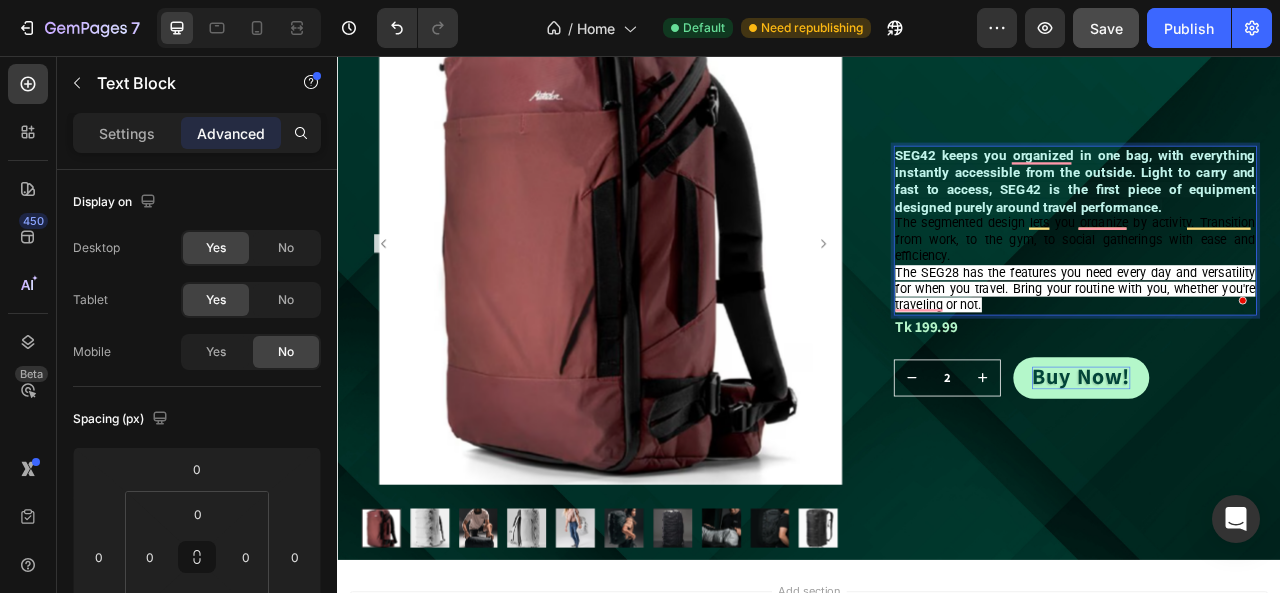 click on "SEG42 keeps you organized in one bag, with everything instantly accessible from the outside. Light to carry and fast to access, SEG42 is the first piece of equipment designed purely around travel performance." at bounding box center [1276, 214] 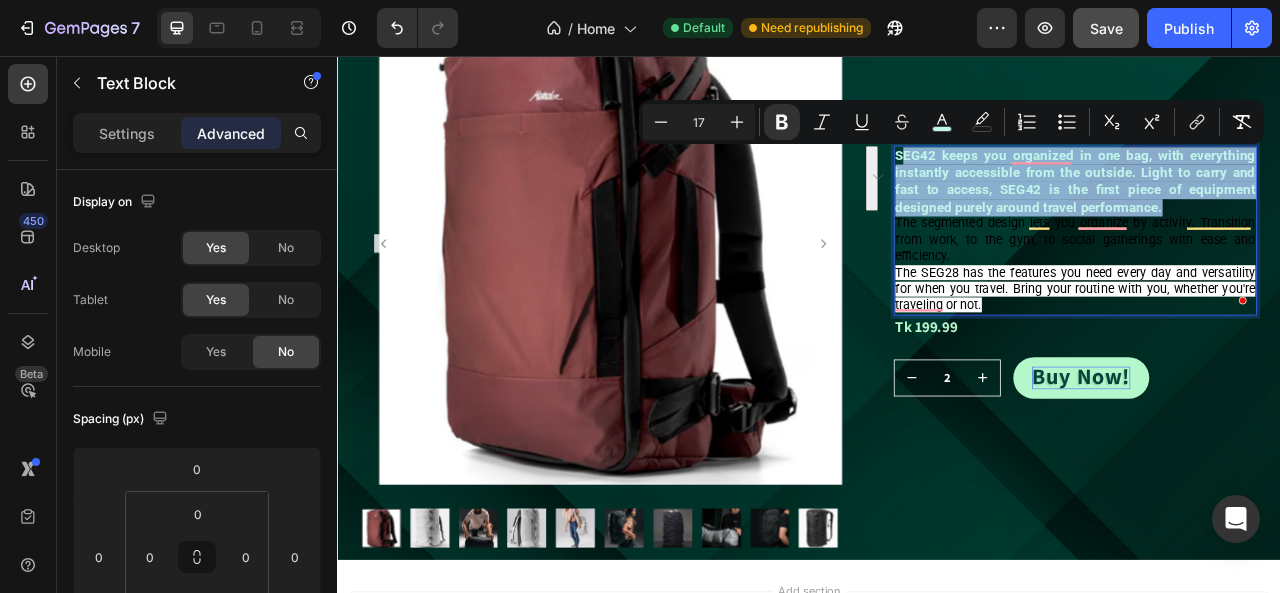 drag, startPoint x: 1046, startPoint y: 181, endPoint x: 1370, endPoint y: 248, distance: 330.85495 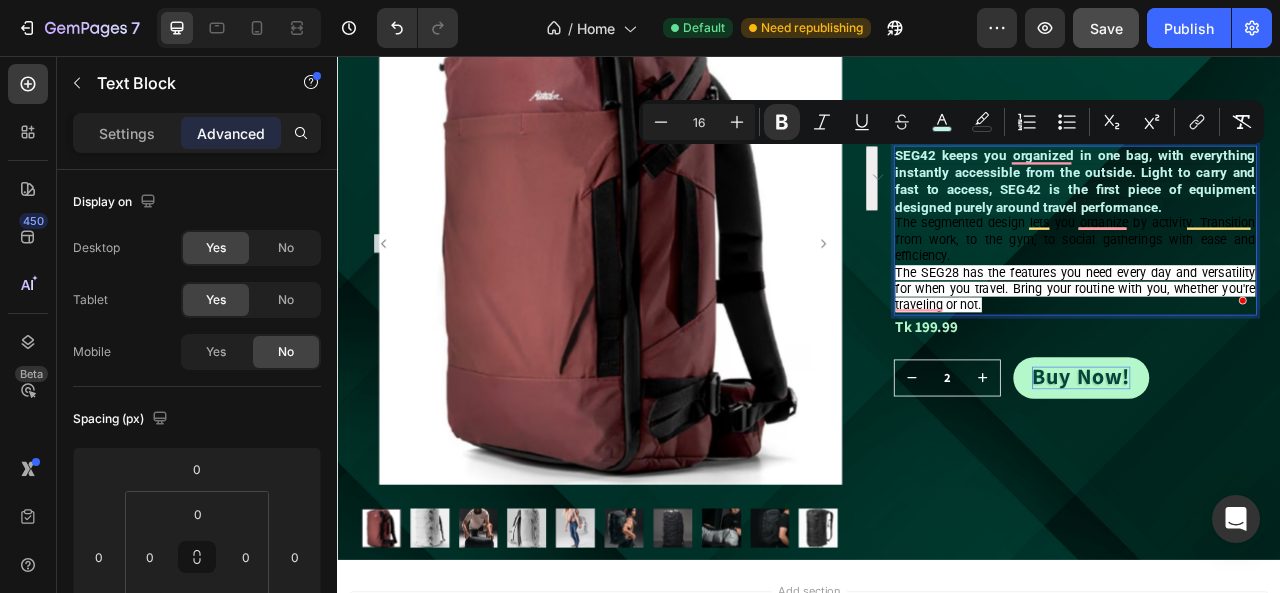 click on "The segmented design lets you organize by activity. Transition from work, to the gym, to social gatherings with ease and efficiency.  The SEG28 has the features you need every day and versatility for when you travel. Bring your routine with you, whether you're traveling or not." at bounding box center (1276, 321) 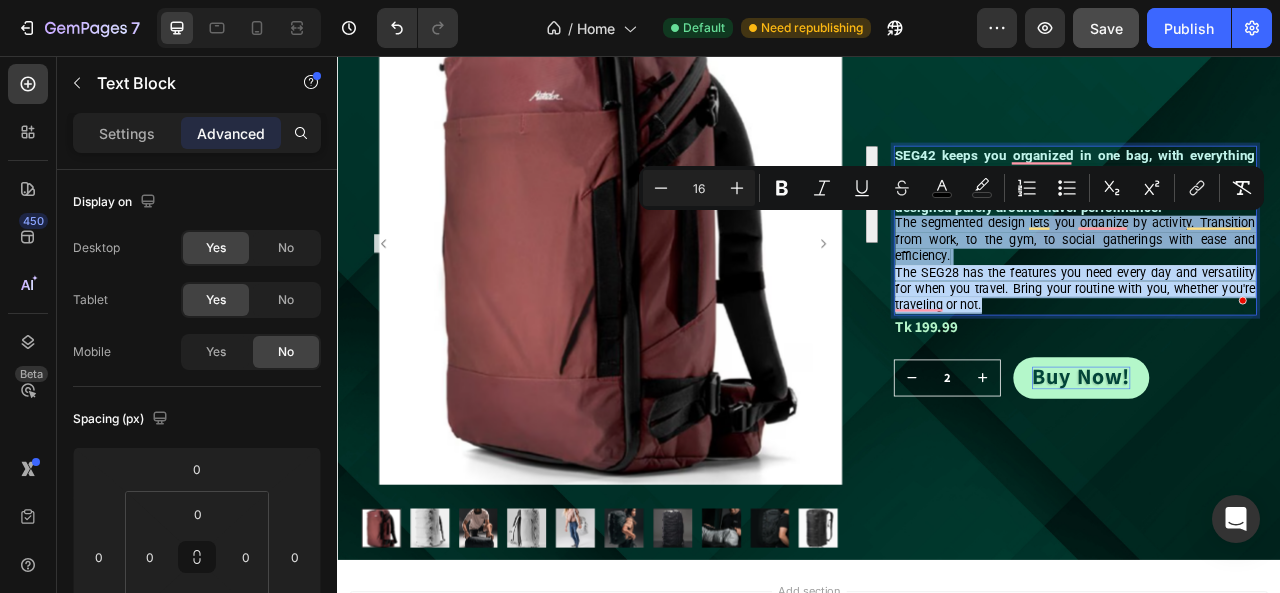 drag, startPoint x: 1039, startPoint y: 260, endPoint x: 1173, endPoint y: 363, distance: 169.01184 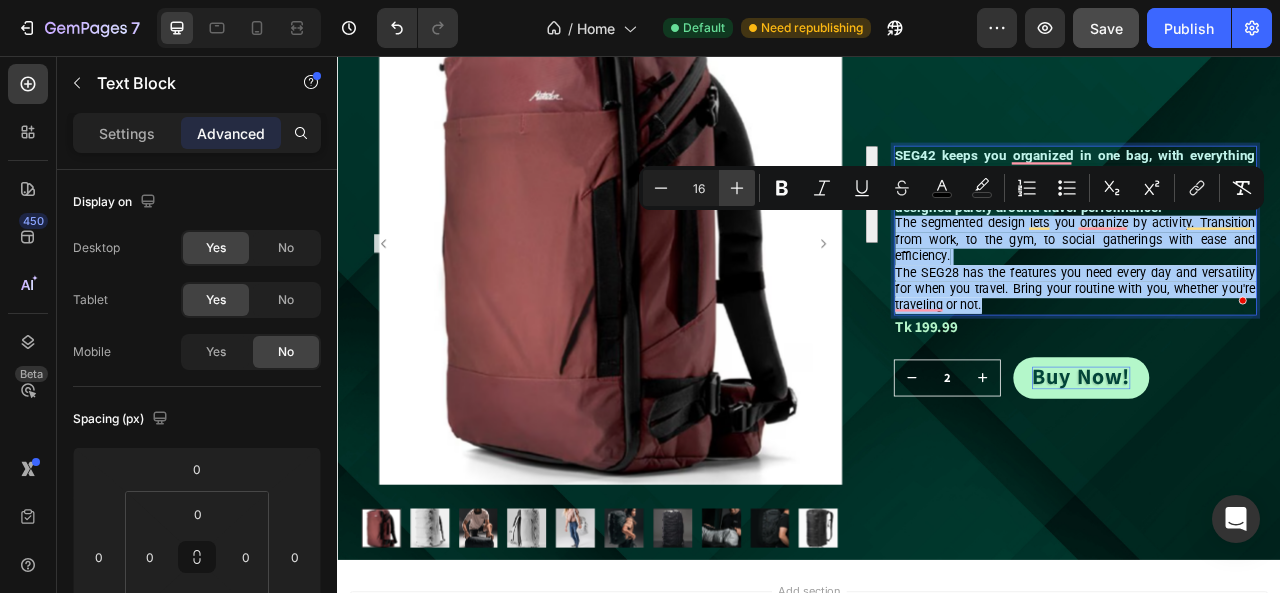 click 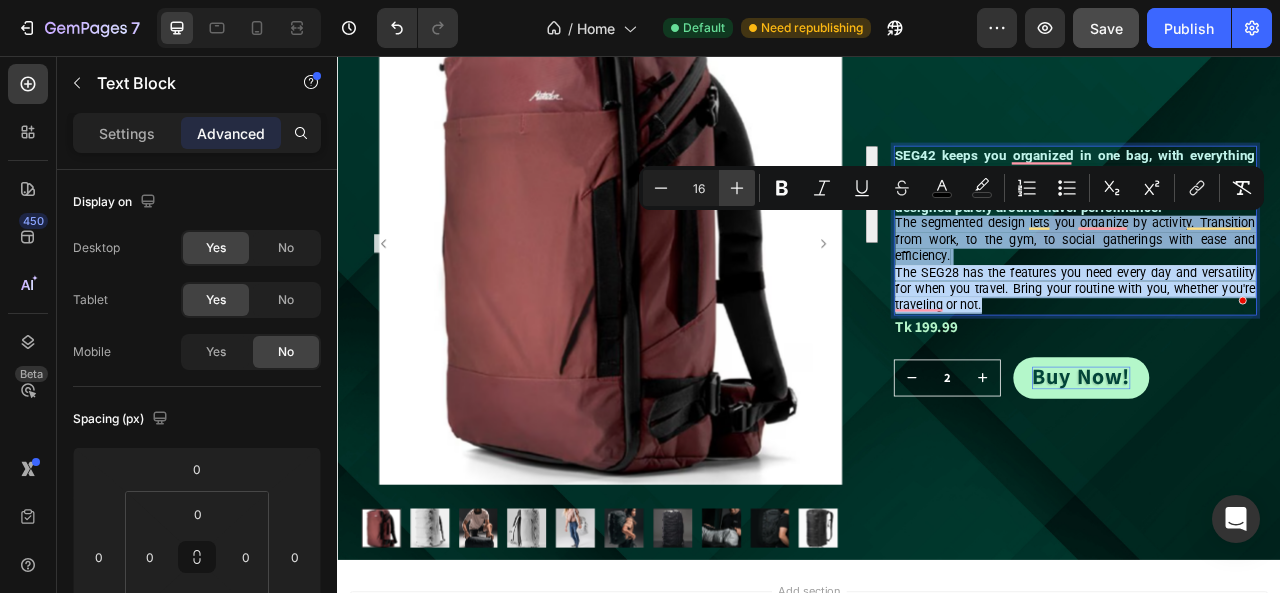type on "17" 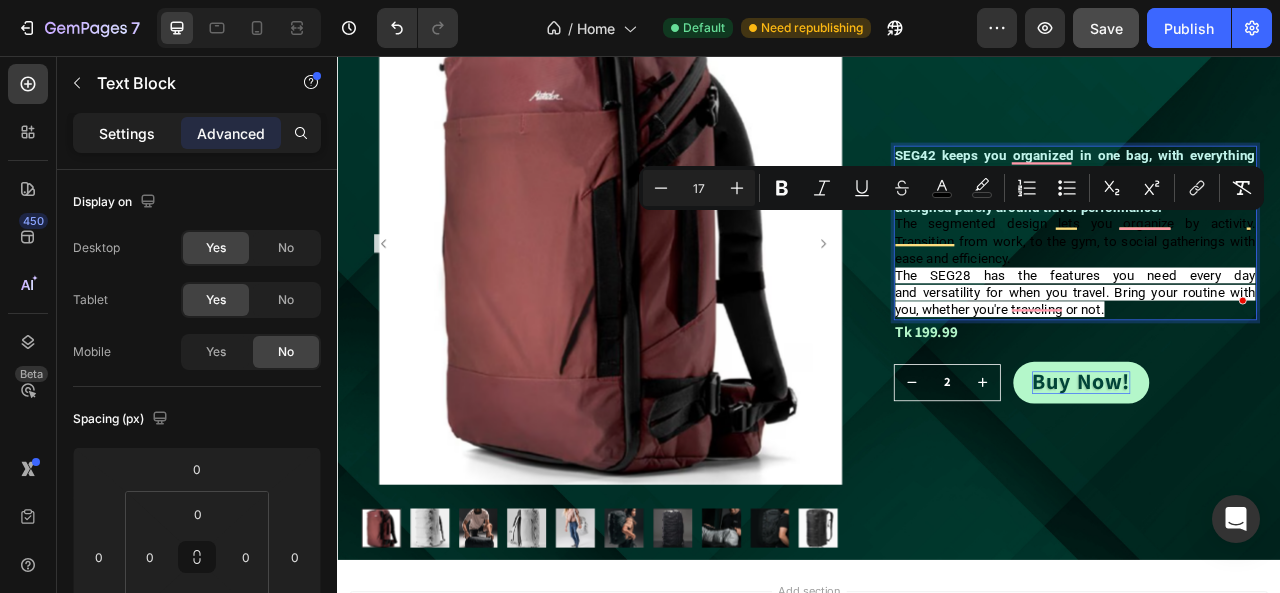 click on "Settings" at bounding box center [127, 133] 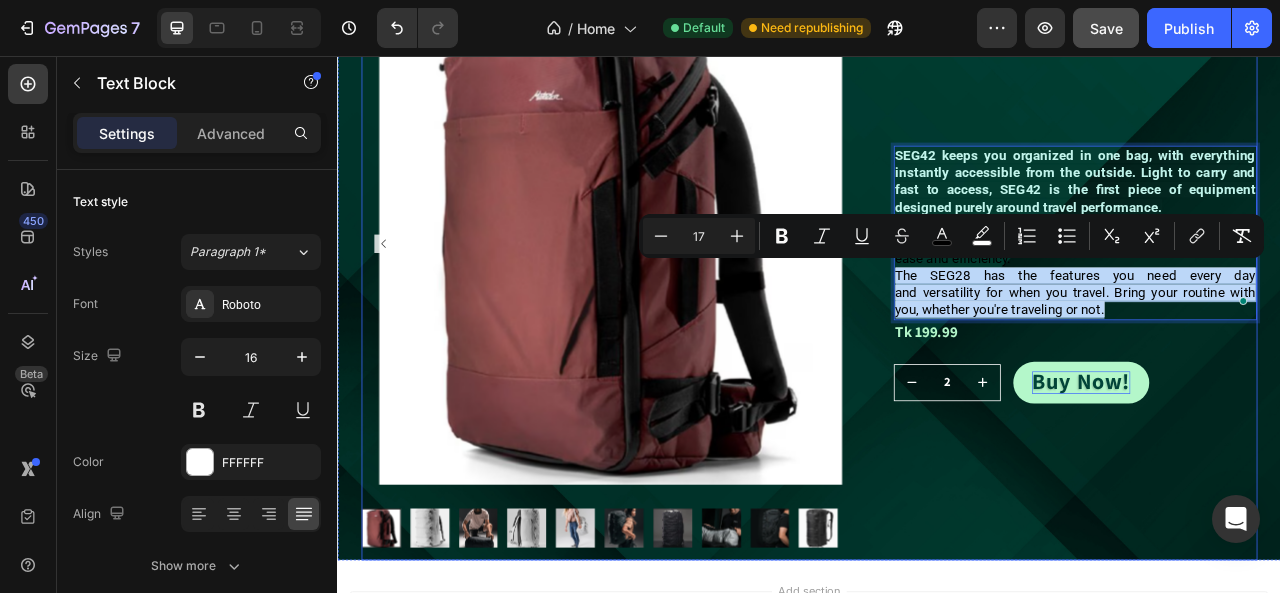 drag, startPoint x: 1311, startPoint y: 366, endPoint x: 1028, endPoint y: 321, distance: 286.55542 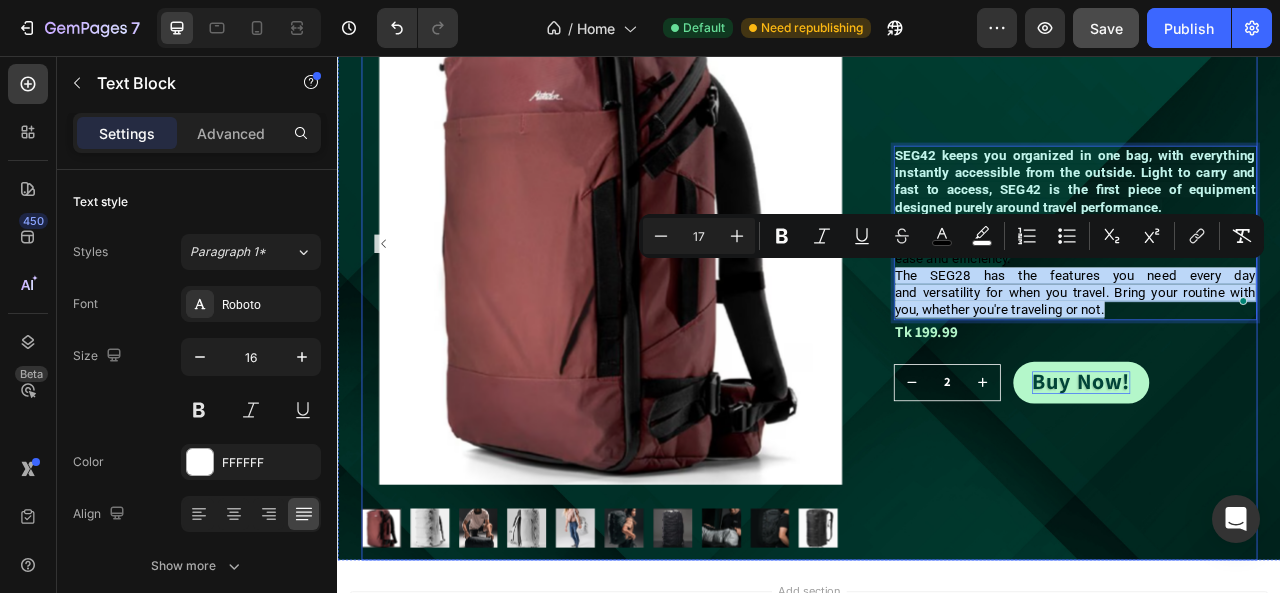 click on "Product Images SEG42 TRAVEL PACK Product Title SEG42 keeps you organized in one bag, with everything instantly accessible from the outside. Light to carry and fast to access, SEG42 is the first piece of equipment designed purely around travel performance. The segmented design lets you organize by activity. Transition from work, to the gym, to social gatherings with ease and efficiency.  The SEG28 has the features you need every day and versatility for when you travel. Bring your routine with you, whether you're traveling or not. Text Block   0 Tk 199.99 Product Price Product Price Row
2
Product Quantity Row Buy Now! Button Row Row Product" at bounding box center (937, 341) 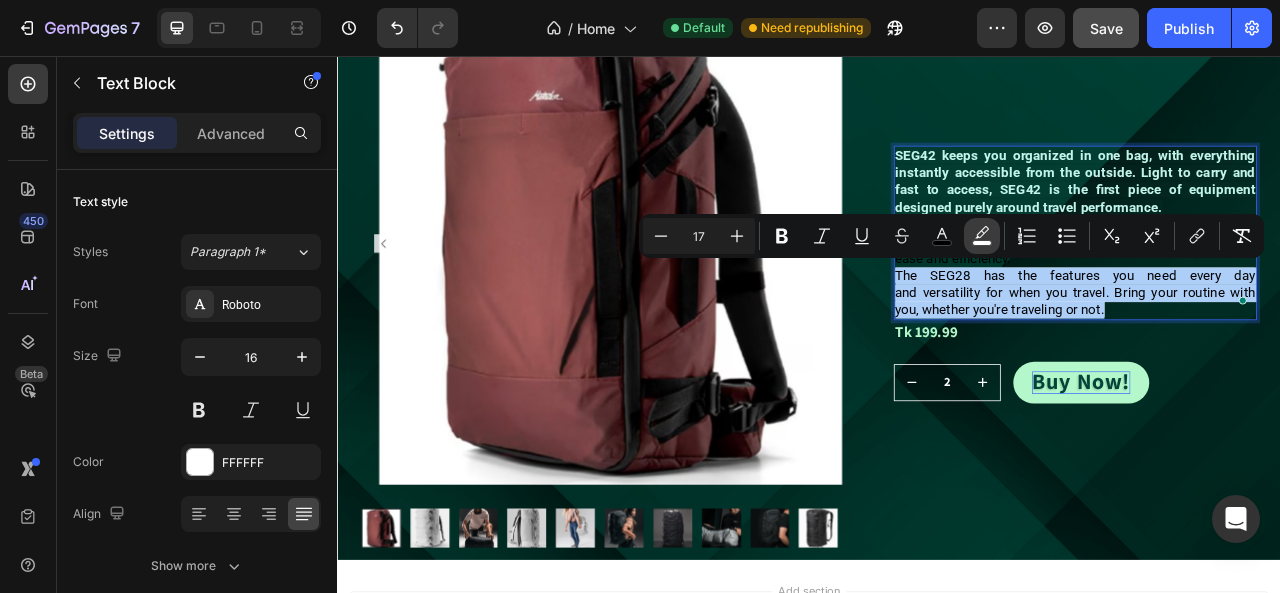 click on "color" at bounding box center (982, 236) 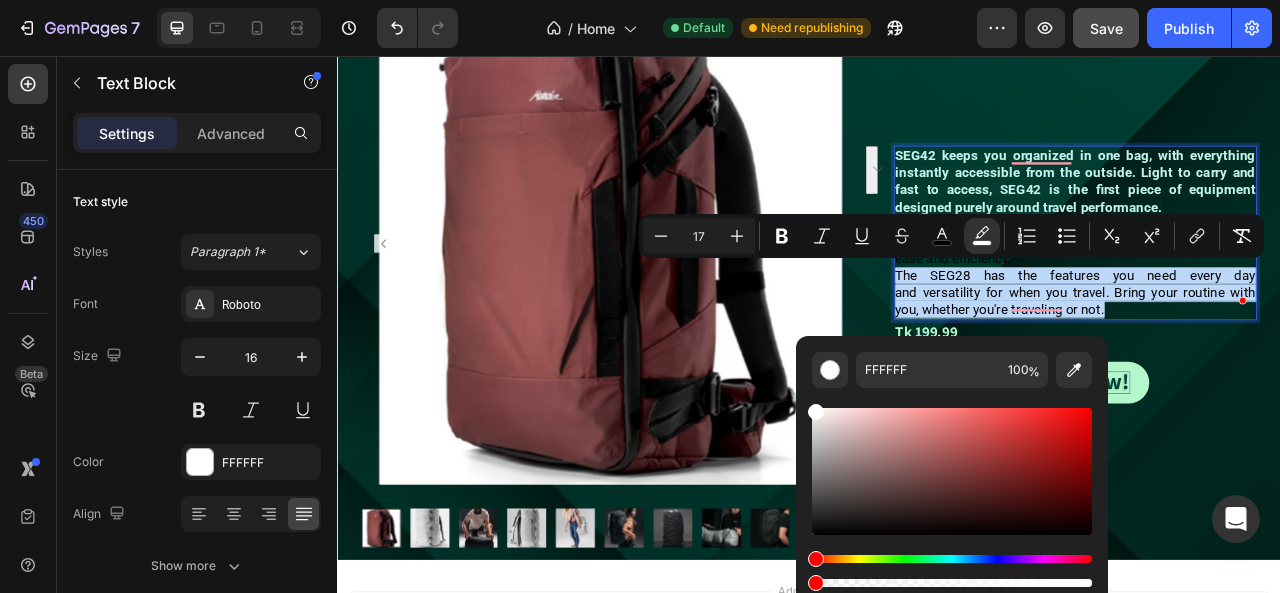 drag, startPoint x: 1424, startPoint y: 642, endPoint x: 904, endPoint y: 719, distance: 525.67004 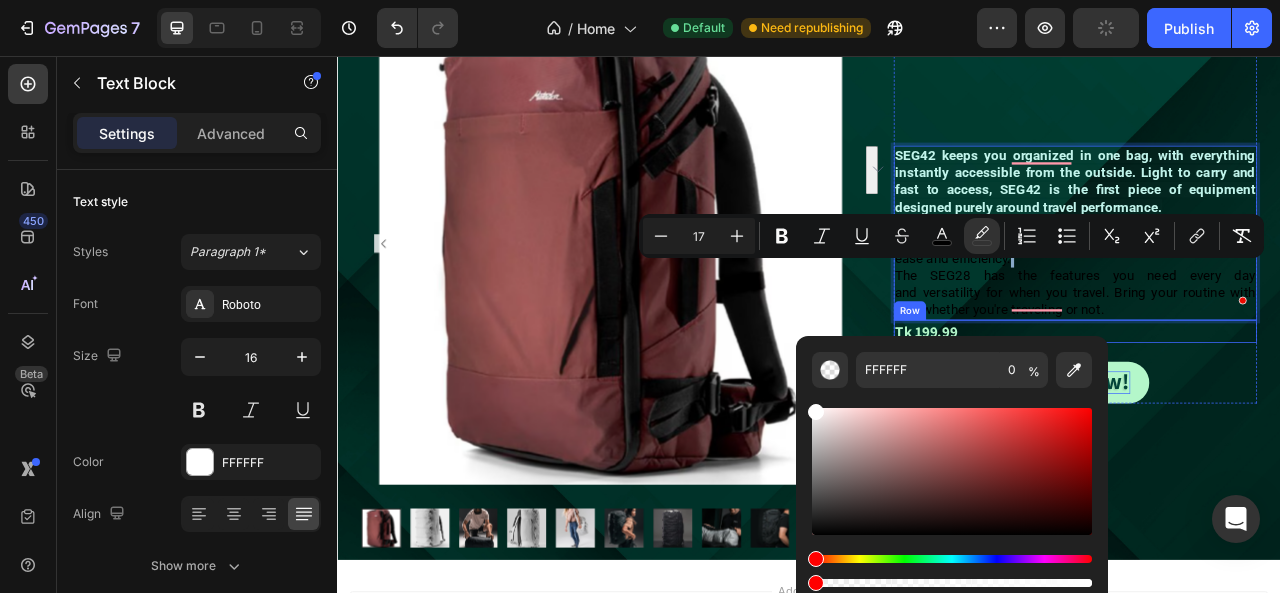click on "Tk 199.99 Product Price Product Price Row" at bounding box center (1276, 406) 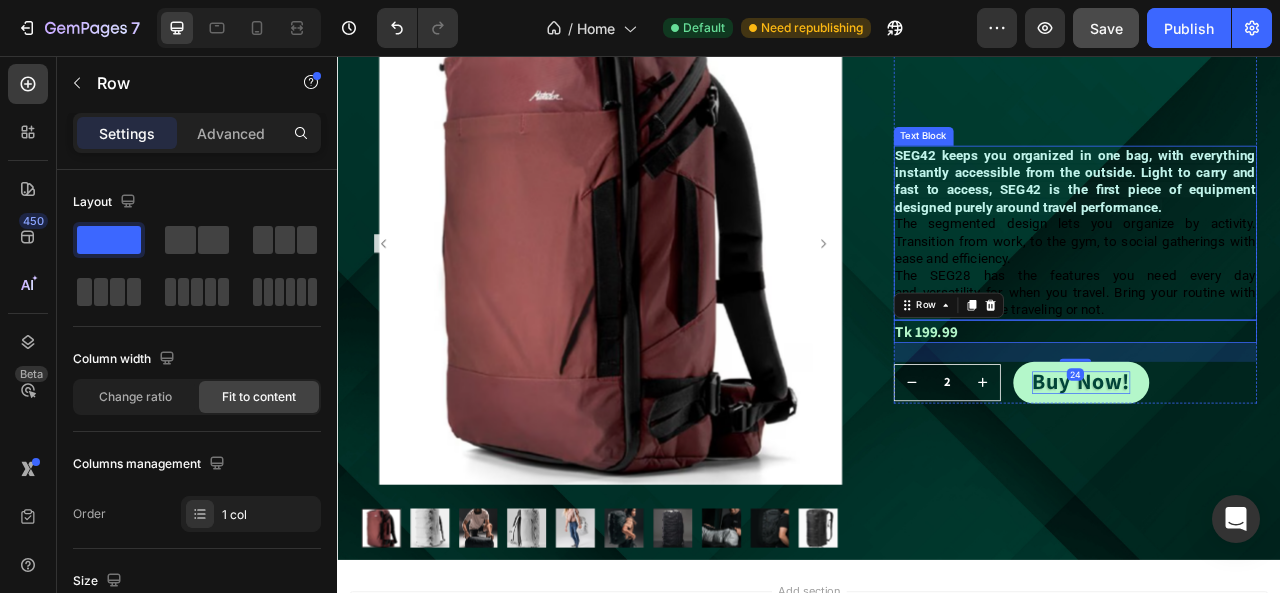 click on "The segmented design lets you organize by activity. Transition from work, to the gym, to social gatherings with ease and efficiency.  The SEG28 has the features you need every day and versatility for when you travel. Bring your routine with you, whether you're traveling or not." at bounding box center (1276, 324) 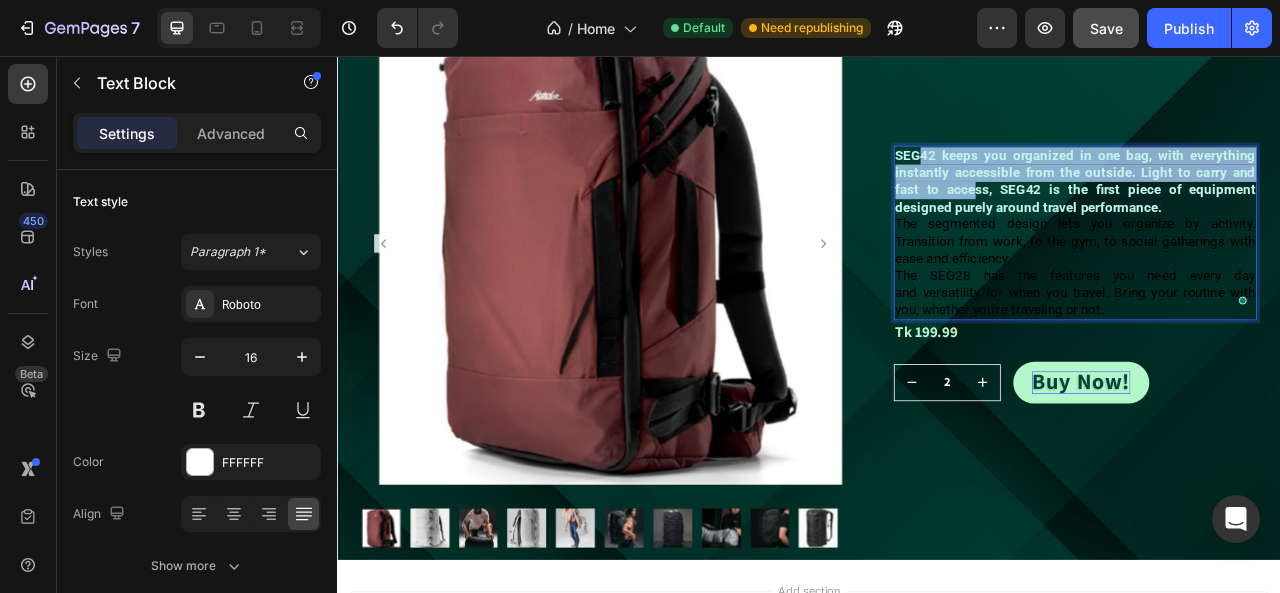 drag, startPoint x: 1064, startPoint y: 192, endPoint x: 1138, endPoint y: 215, distance: 77.491936 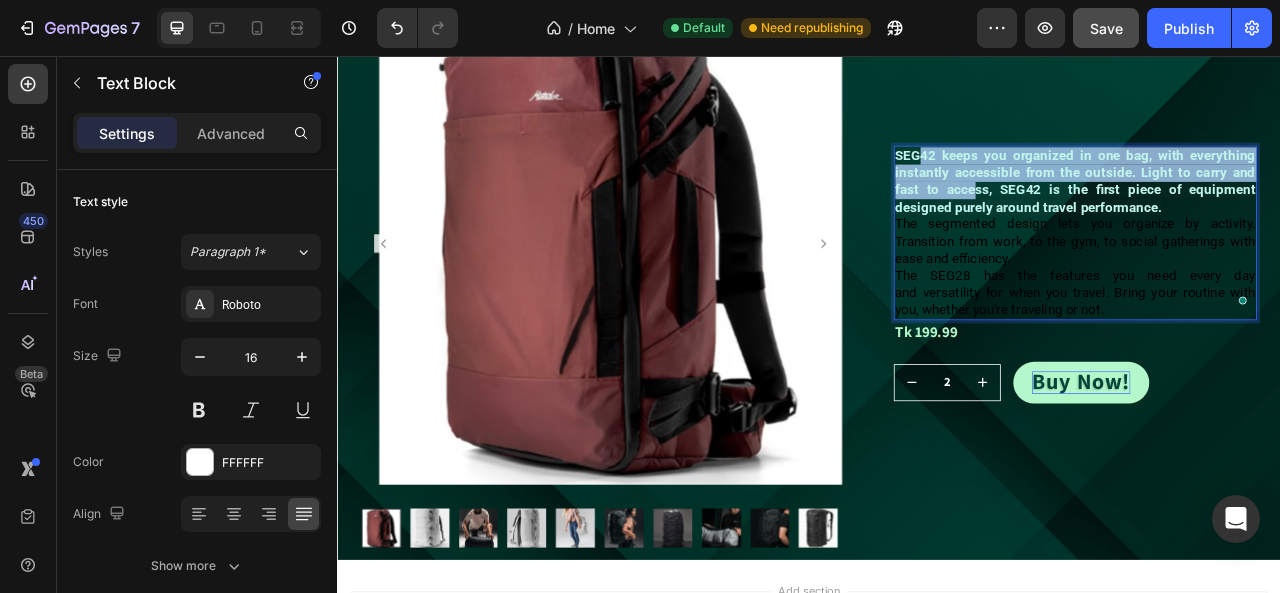 click on "SEG42 keeps you organized in one bag, with everything instantly accessible from the outside. Light to carry and fast to access, SEG42 is the first piece of equipment designed purely around travel performance." at bounding box center [1276, 214] 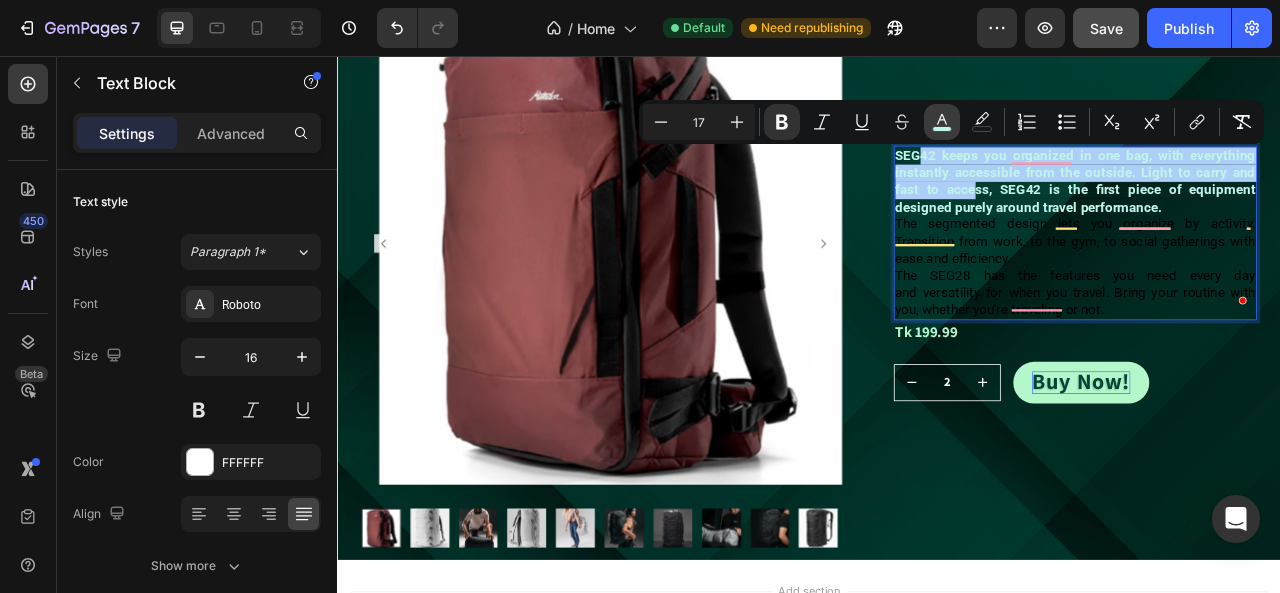 click 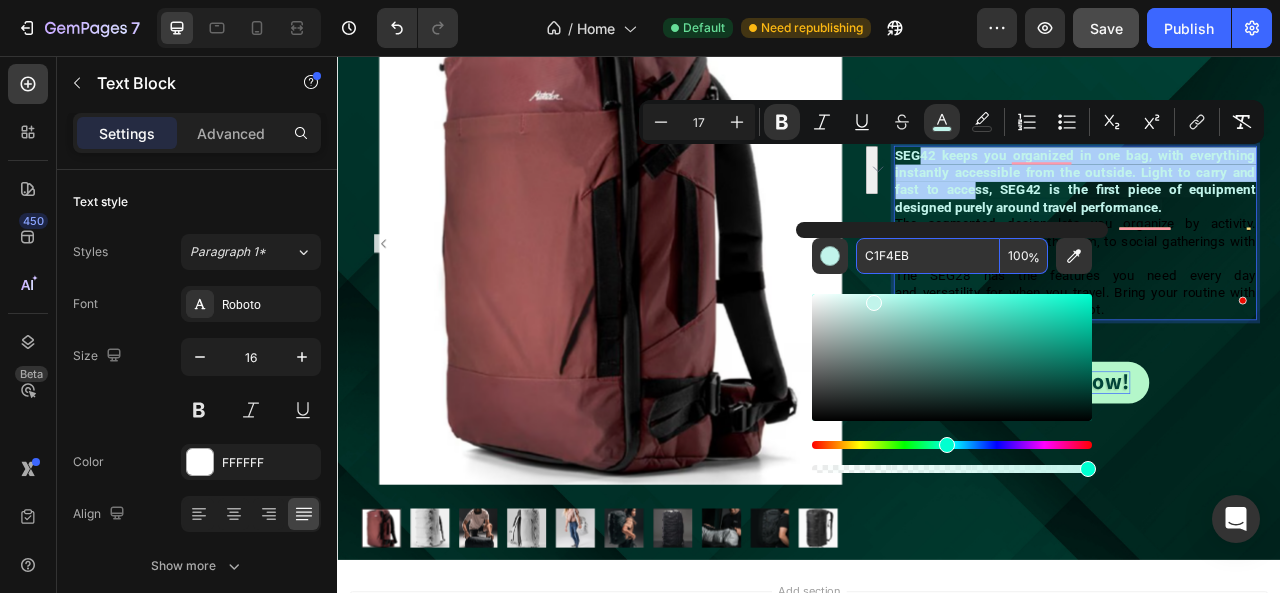 click on "C1F4EB" at bounding box center (928, 256) 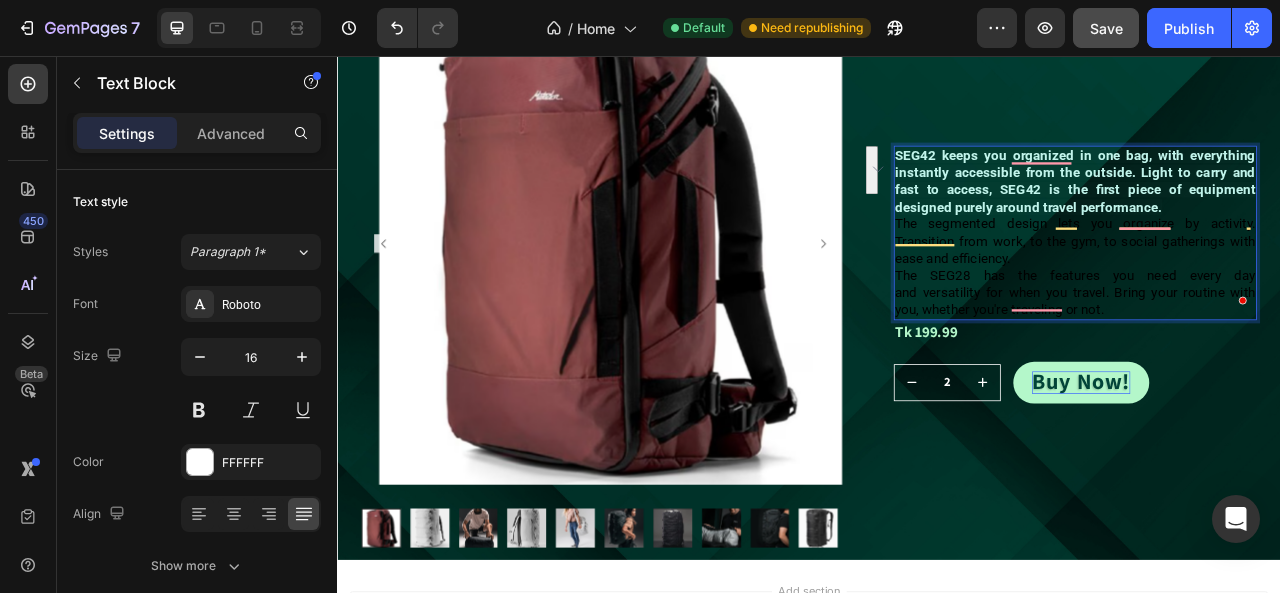 click on "The SEG28 has the features you need every day and versatility for when you travel. Bring your routine with you, whether you're traveling or not." at bounding box center [1276, 357] 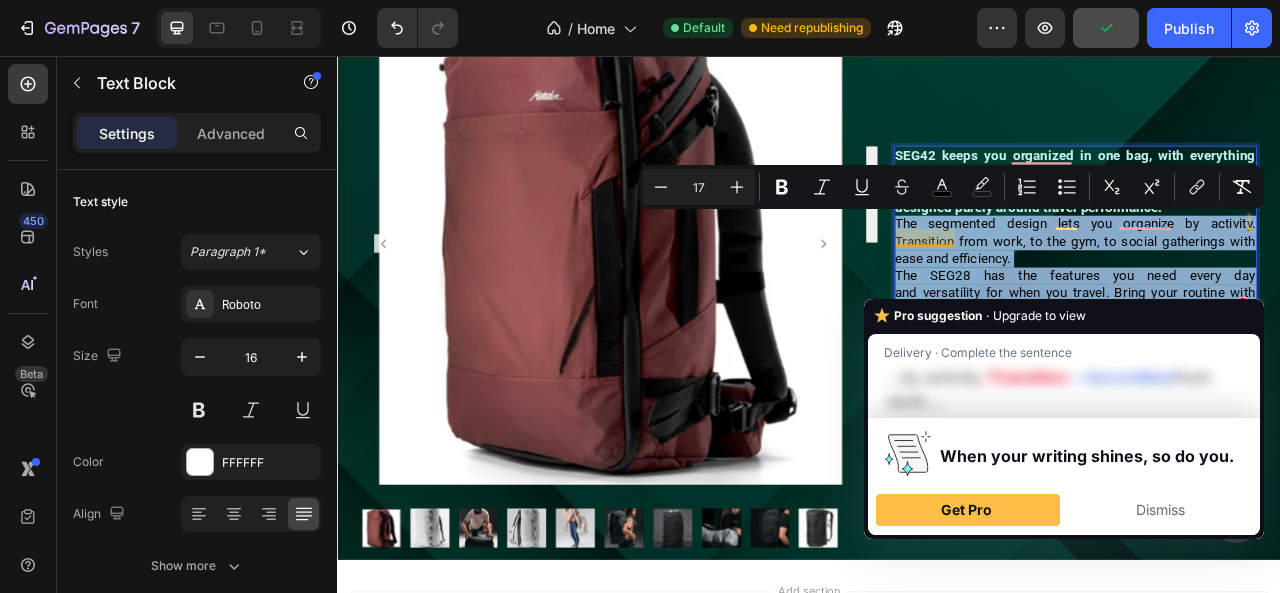 drag, startPoint x: 1303, startPoint y: 373, endPoint x: 1040, endPoint y: 265, distance: 284.31146 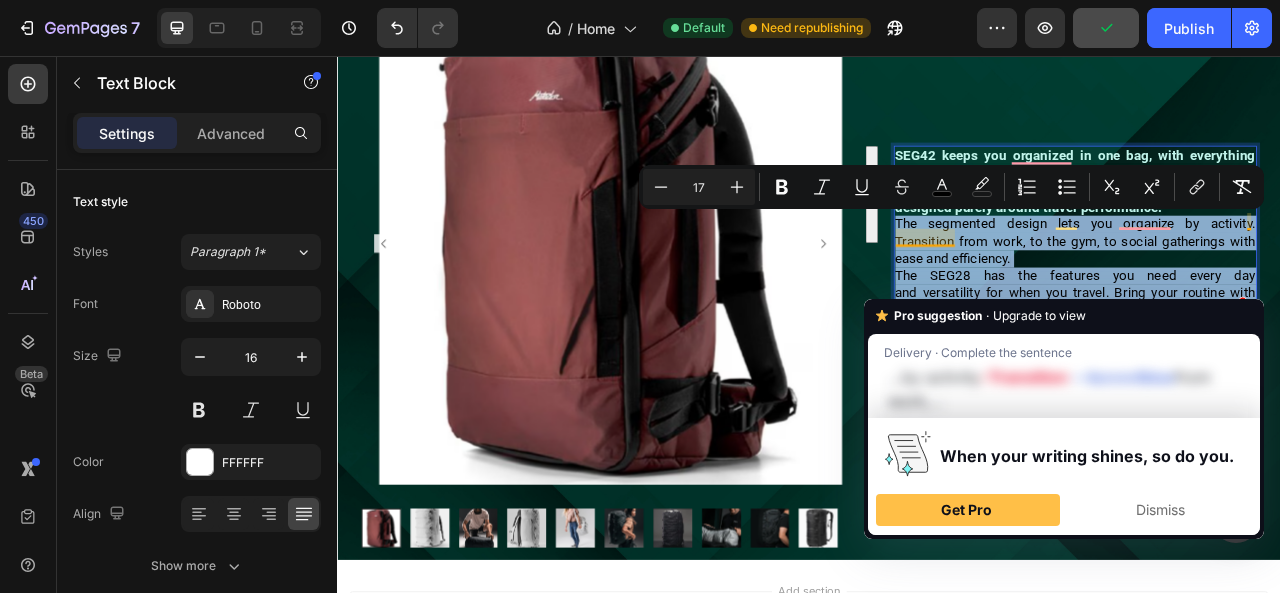 click on "The segmented design lets you organize by activity. Transition from work, to the gym, to social gatherings with ease and efficiency.  The SEG28 has the features you need every day and versatility for when you travel. Bring your routine with you, whether you're traveling or not." at bounding box center [1276, 324] 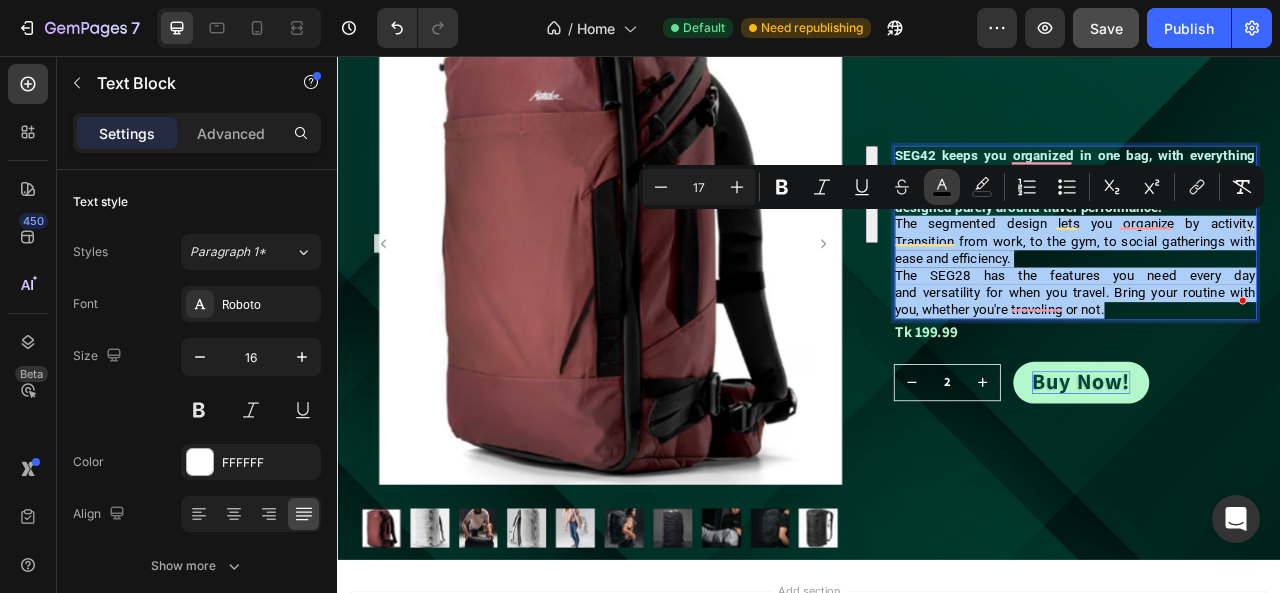 click 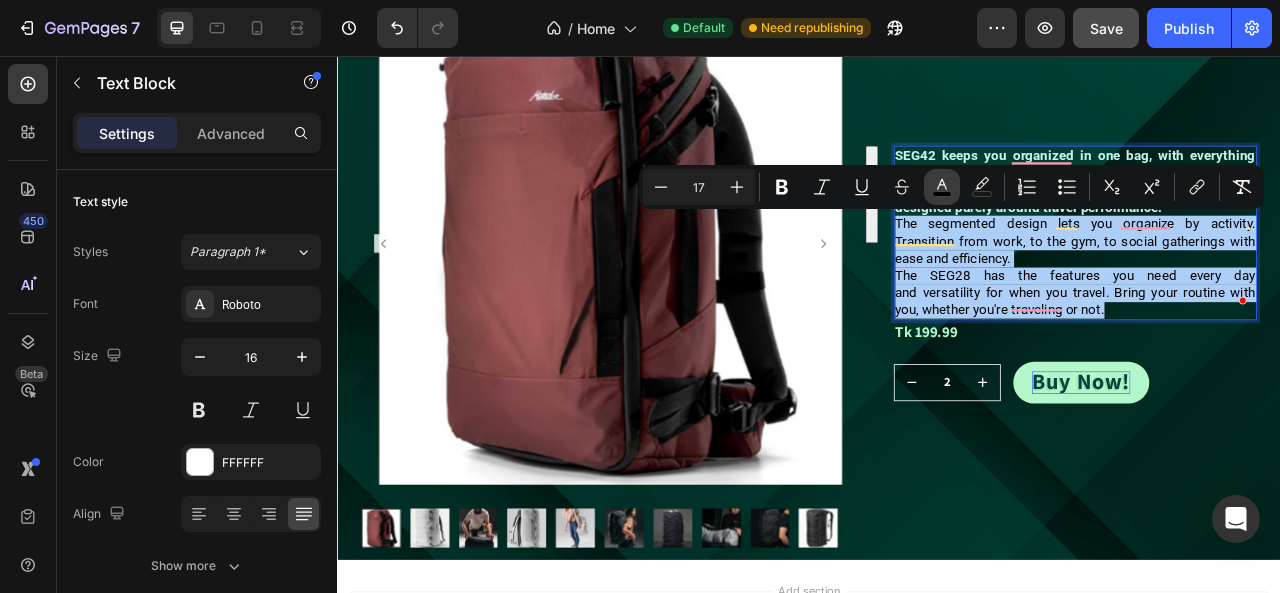 type on "000000" 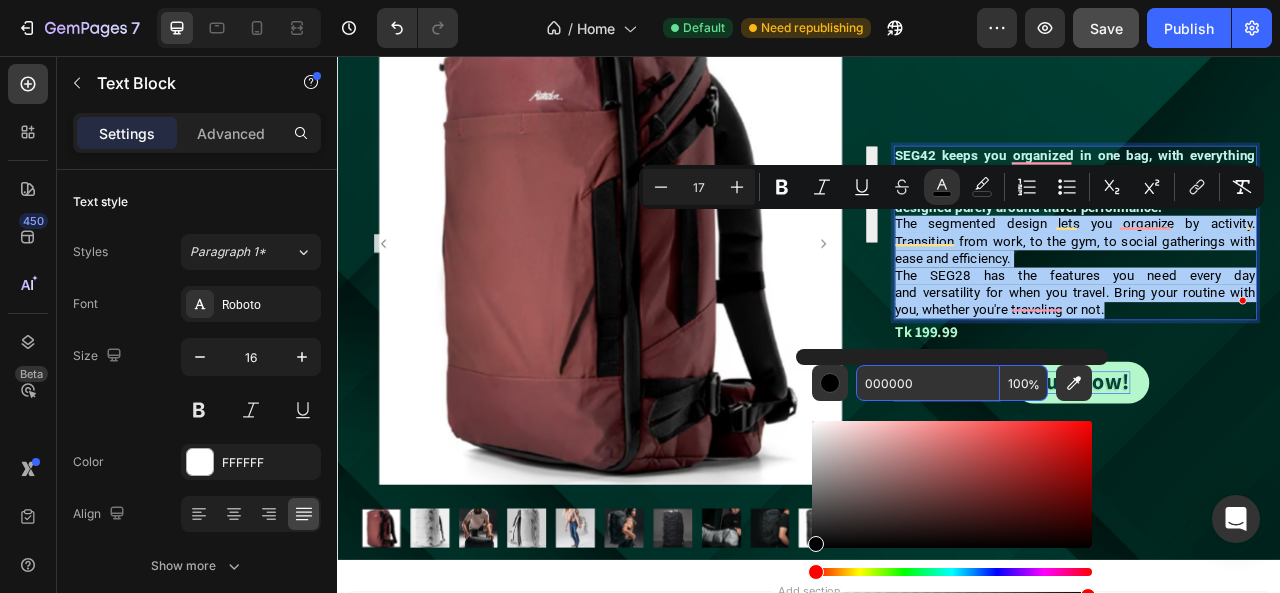 click on "000000" at bounding box center [928, 383] 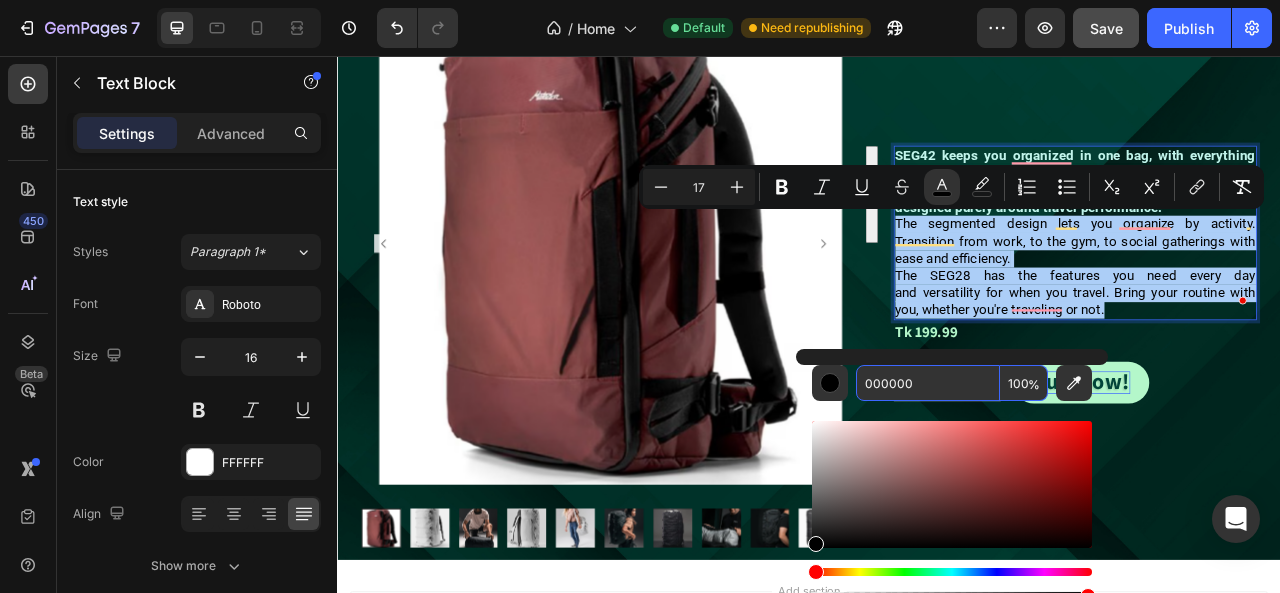 paste on "C1F4EB" 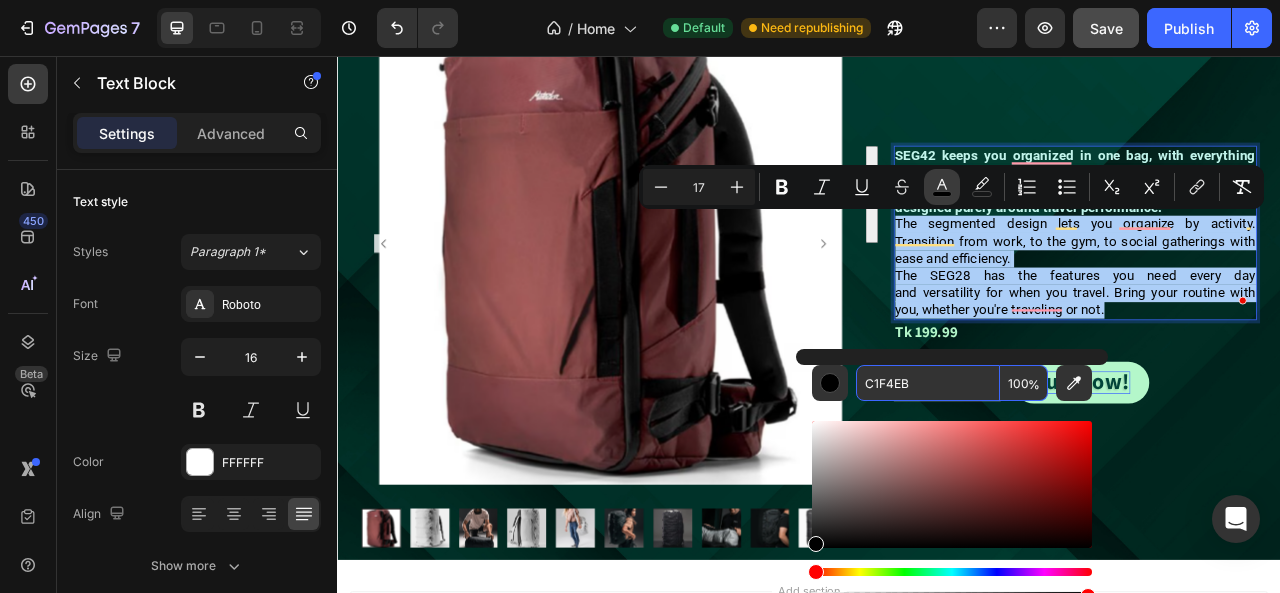 type on "C1F4EB" 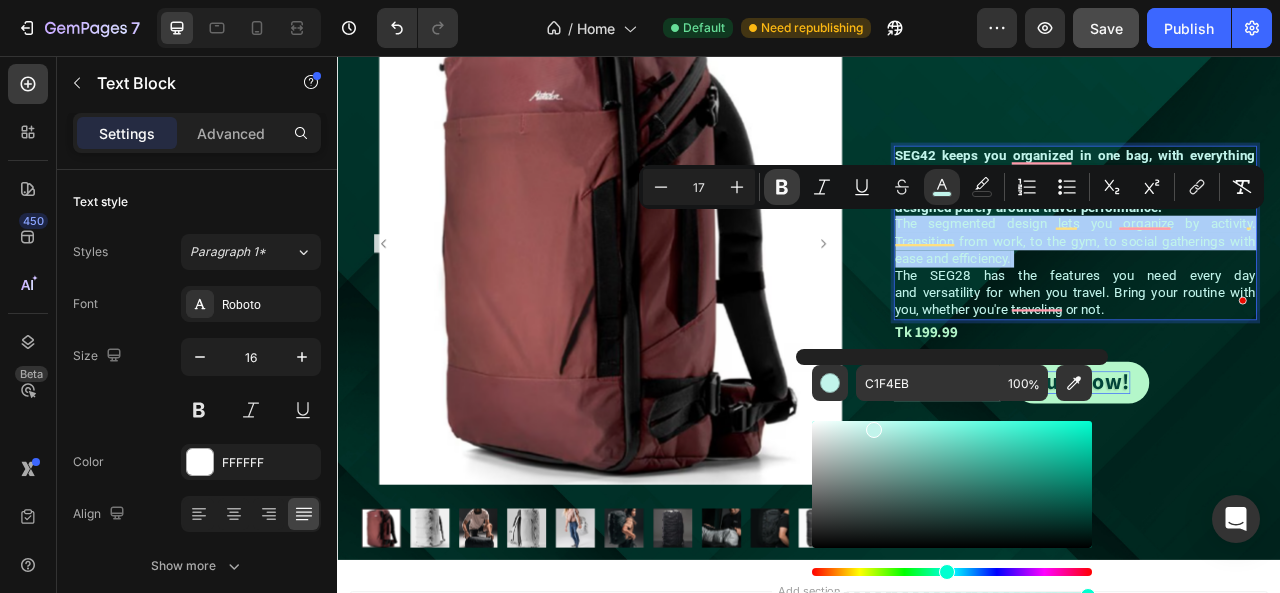 click 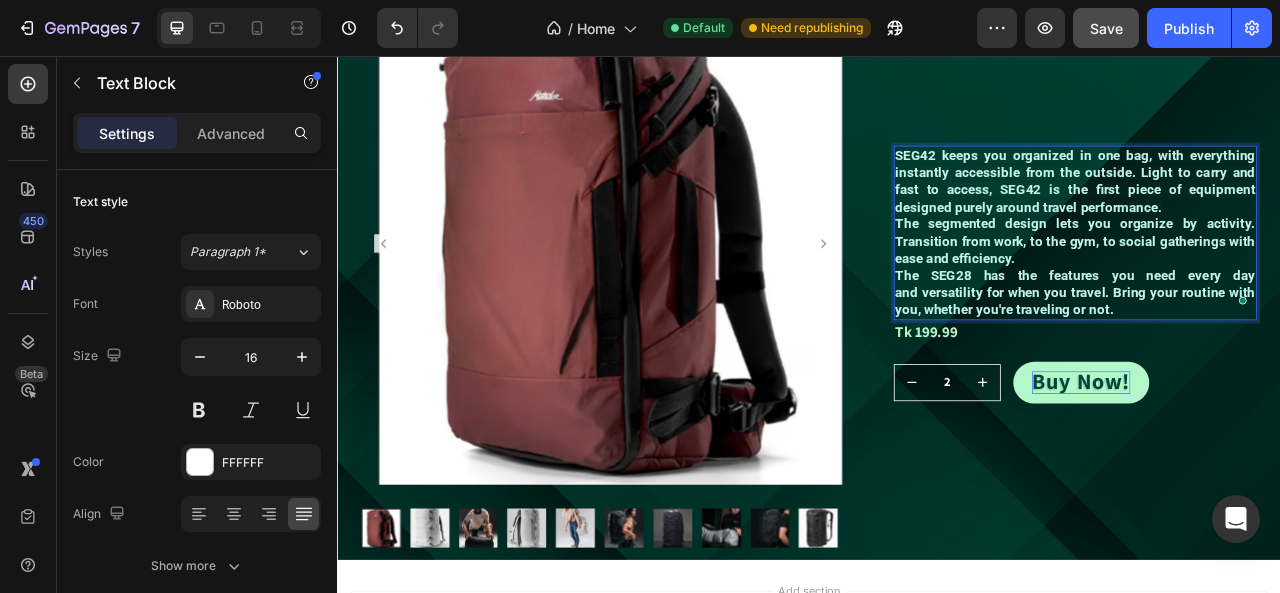 click on "The segmented design lets you organize by activity. Transition from work, to the gym, to social gatherings with ease and efficiency.  The SEG28 has the features you need every day and versatility for when you travel. Bring your routine with you, whether you're traveling or not." at bounding box center [1276, 324] 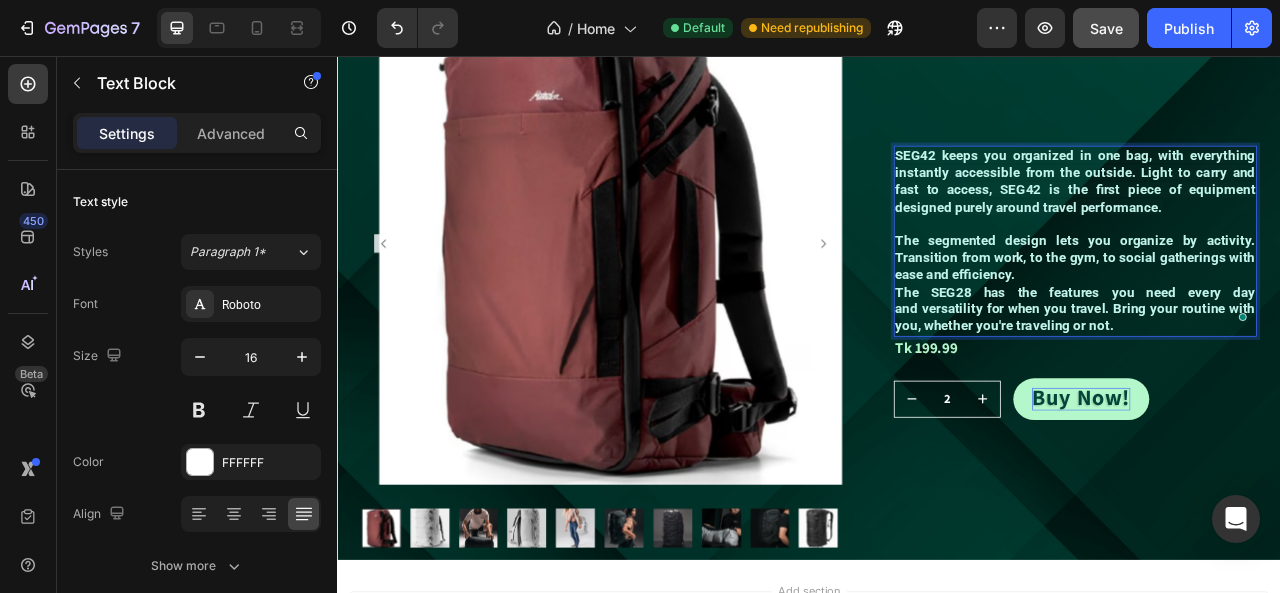 click on "The segmented design lets you organize by activity. Transition from work, to the gym, to social gatherings with ease and efficiency.  The SEG28 has the features you need every day and versatility for when you travel. Bring your routine with you, whether you're traveling or not." at bounding box center (1276, 345) 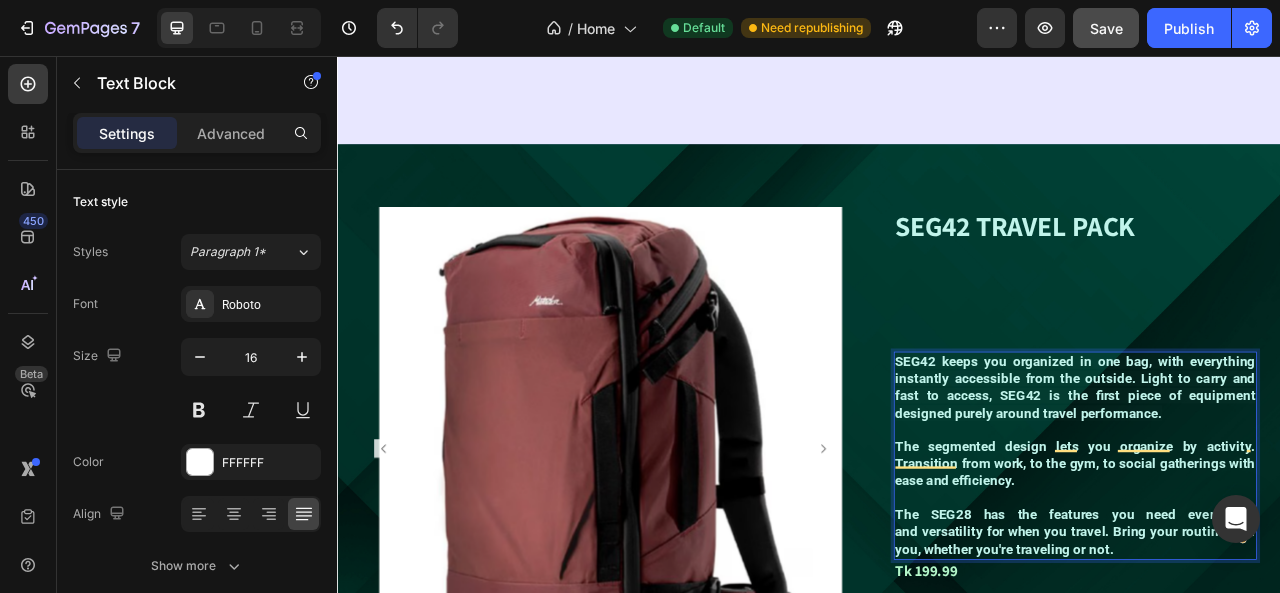 scroll, scrollTop: 2465, scrollLeft: 0, axis: vertical 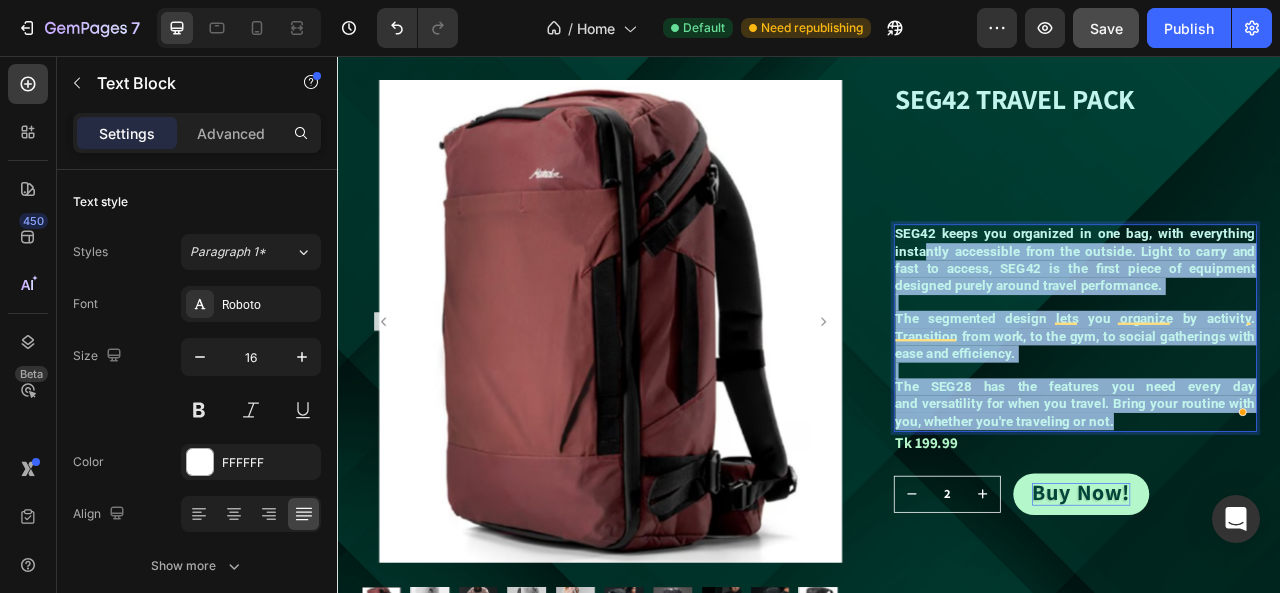 drag, startPoint x: 1315, startPoint y: 508, endPoint x: 1064, endPoint y: 288, distance: 333.76788 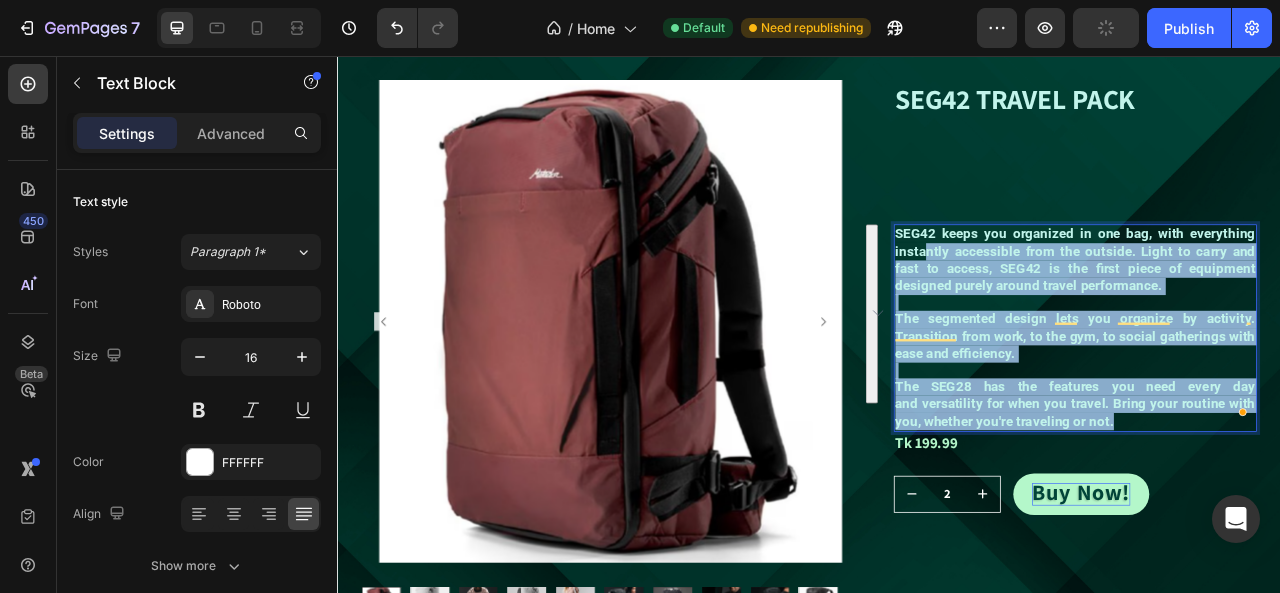 click on "The SEG28 has the features you need every day and versatility for when you travel. Bring your routine with you, whether you're traveling or not." at bounding box center [1276, 498] 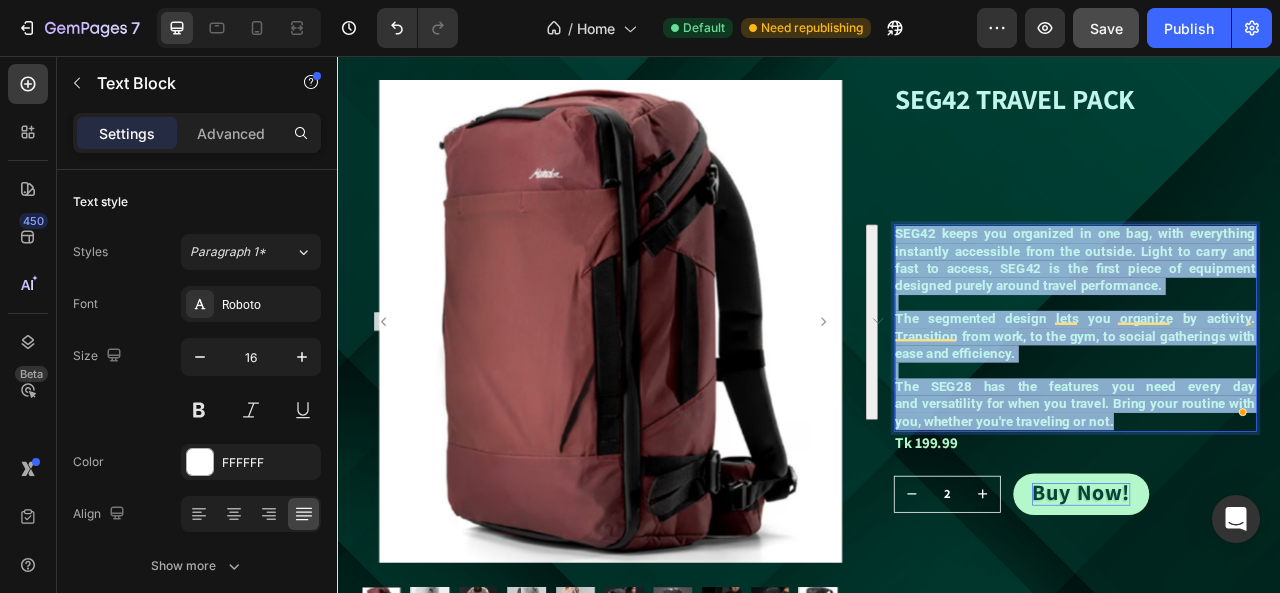 drag, startPoint x: 1313, startPoint y: 512, endPoint x: 1035, endPoint y: 276, distance: 364.6642 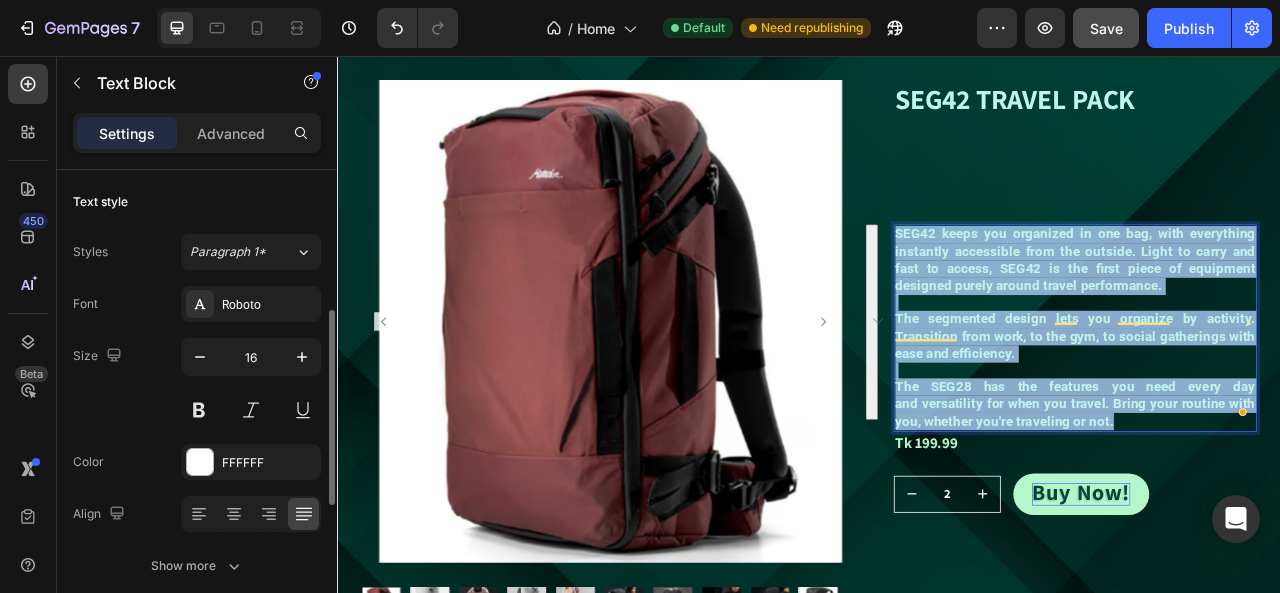 scroll, scrollTop: 100, scrollLeft: 0, axis: vertical 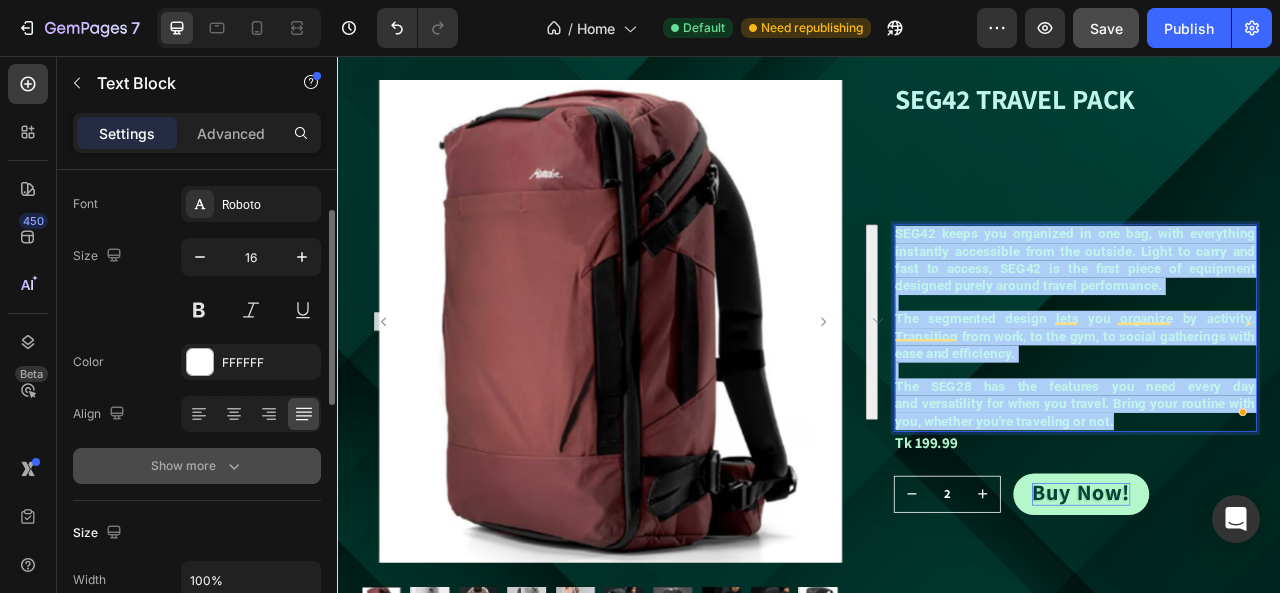 click on "Show more" at bounding box center (197, 466) 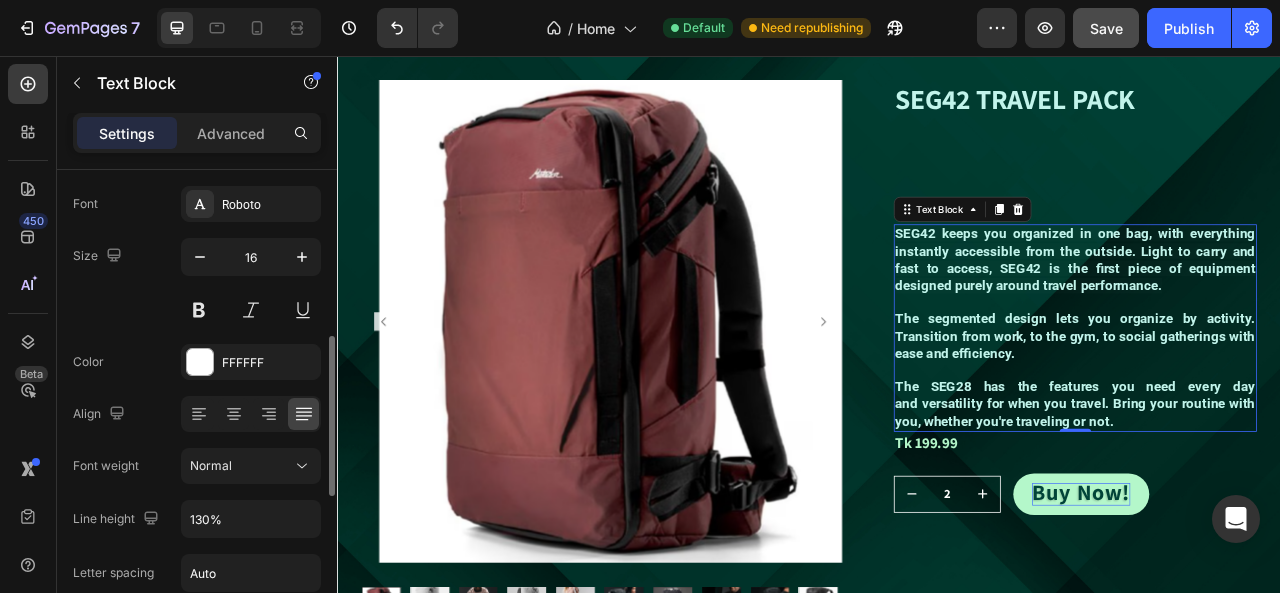 scroll, scrollTop: 200, scrollLeft: 0, axis: vertical 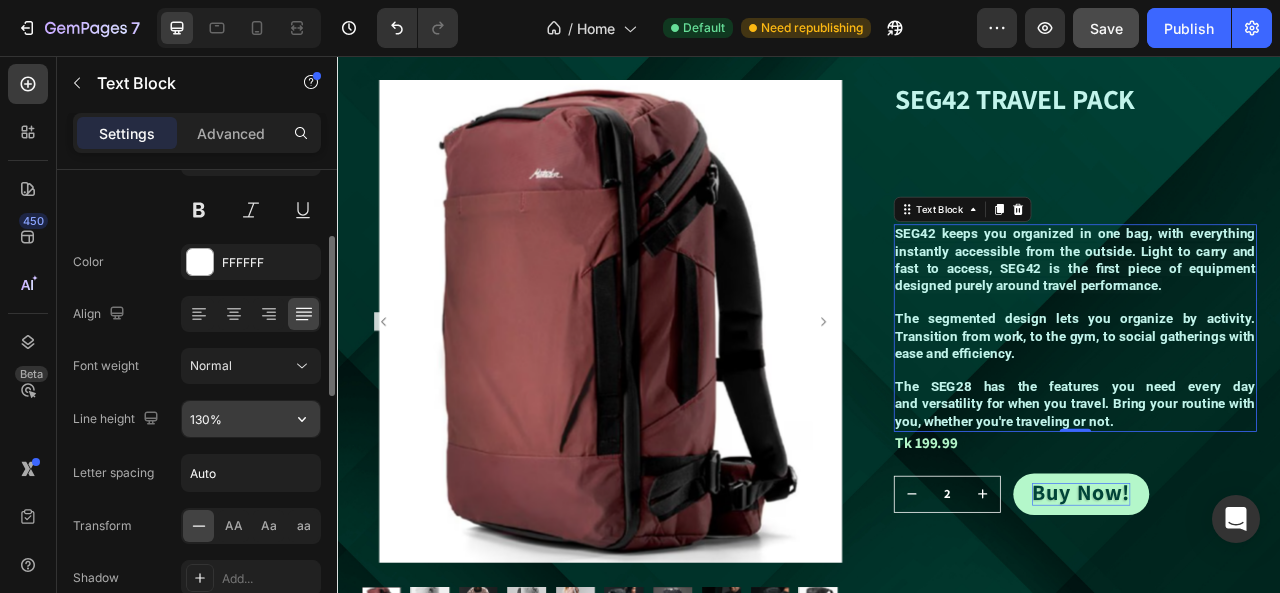 click on "130%" at bounding box center (251, 419) 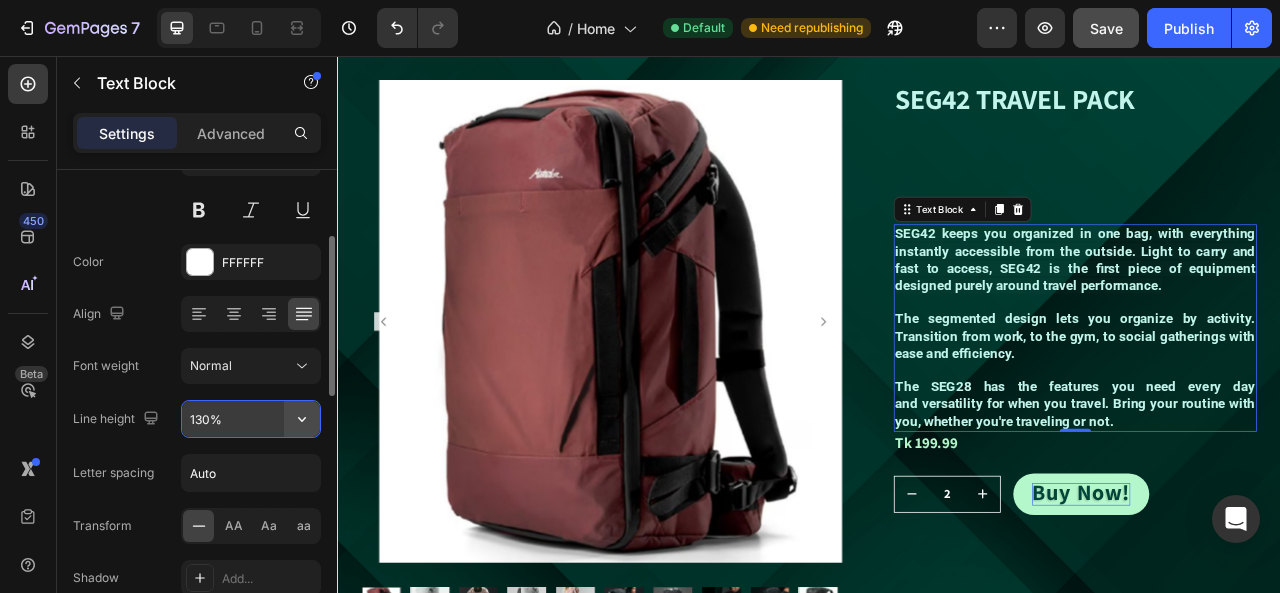 click 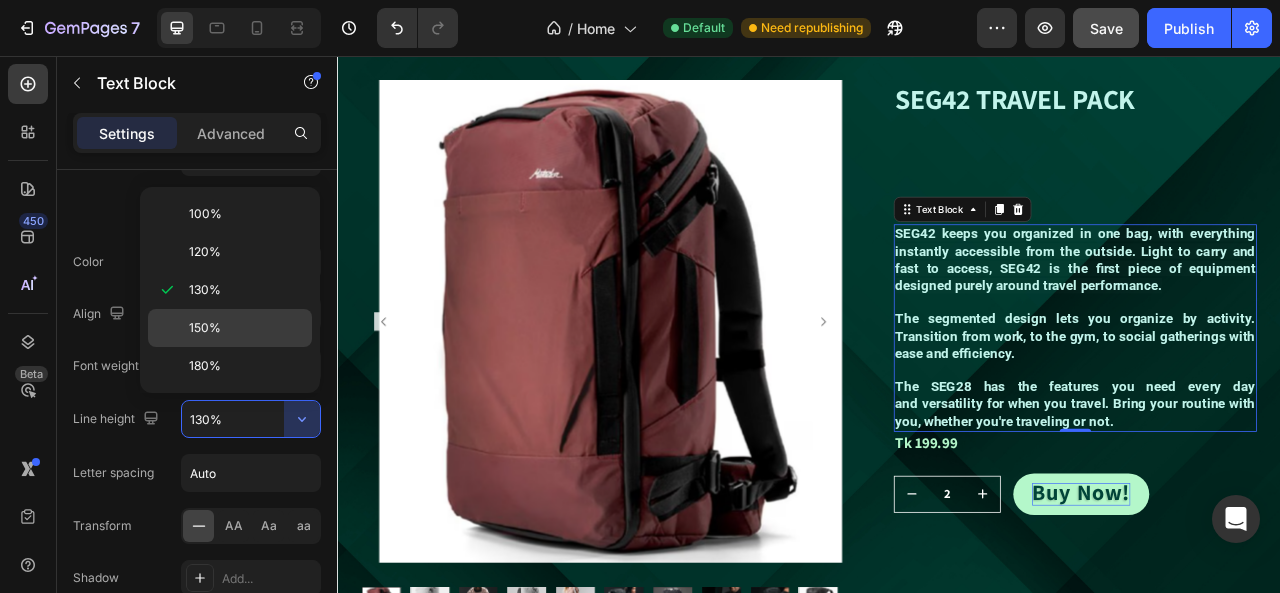 click on "150%" at bounding box center [246, 328] 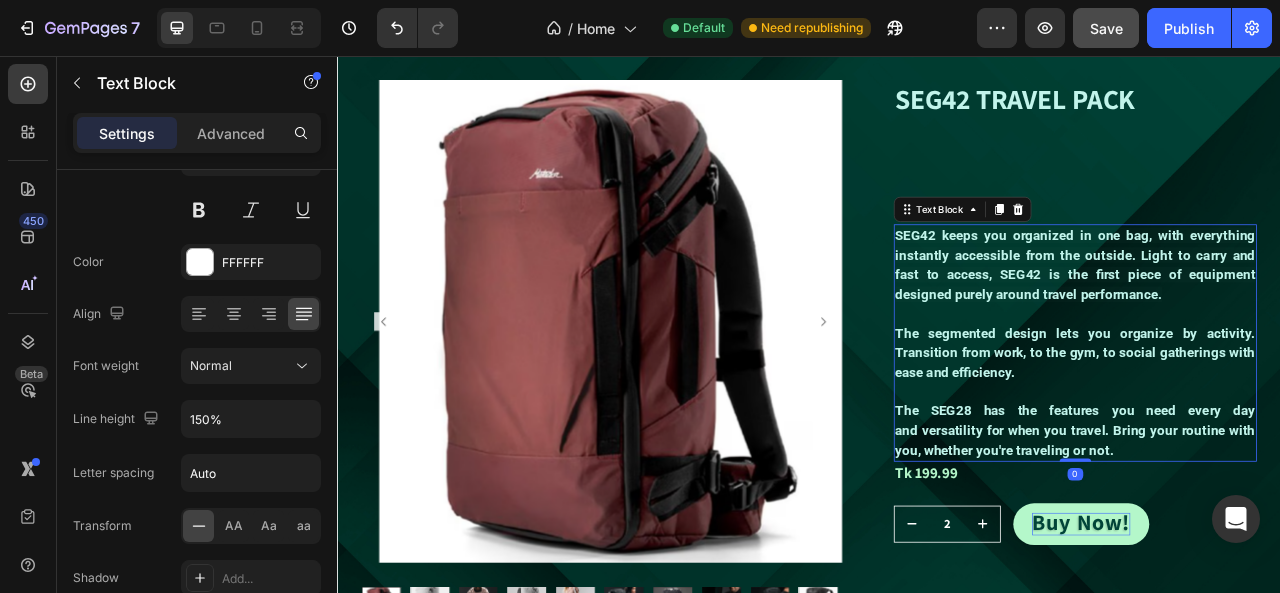 drag, startPoint x: 1273, startPoint y: 565, endPoint x: 1269, endPoint y: 474, distance: 91.08787 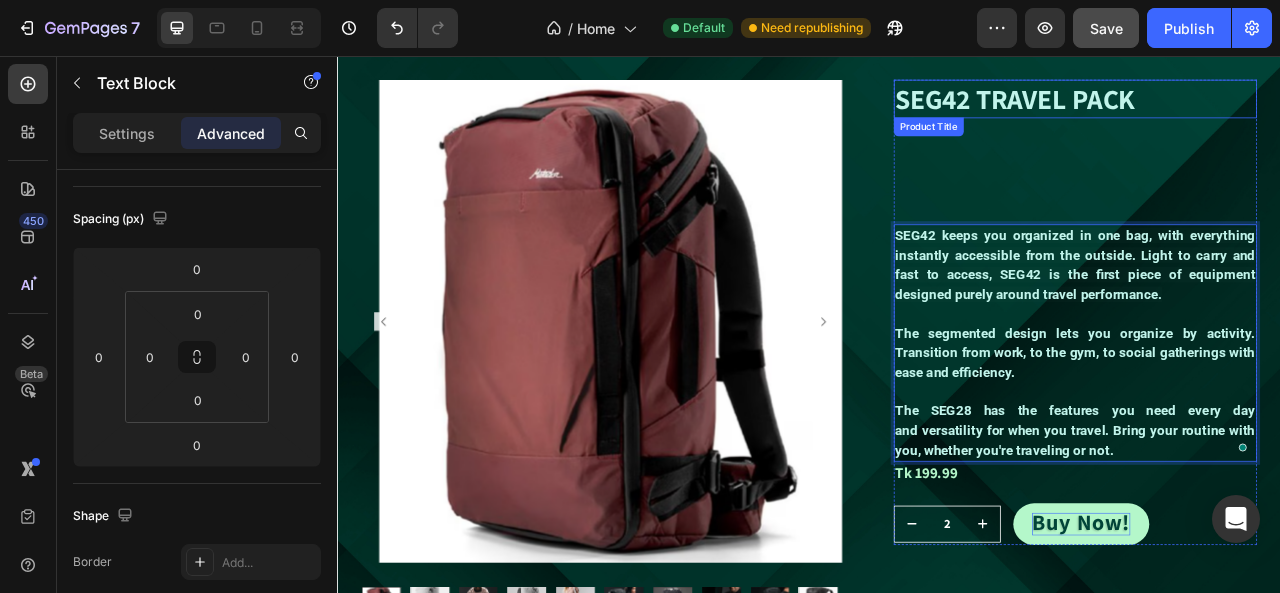 click on "SEG42 TRAVEL PACK" at bounding box center (1276, 111) 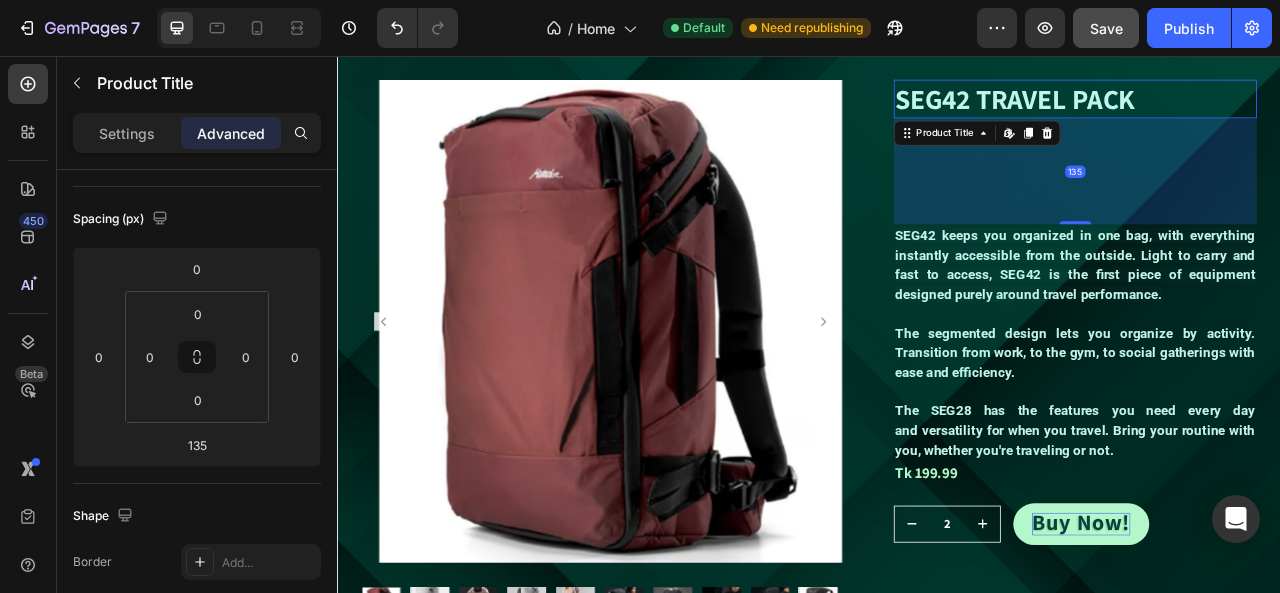 scroll, scrollTop: 0, scrollLeft: 0, axis: both 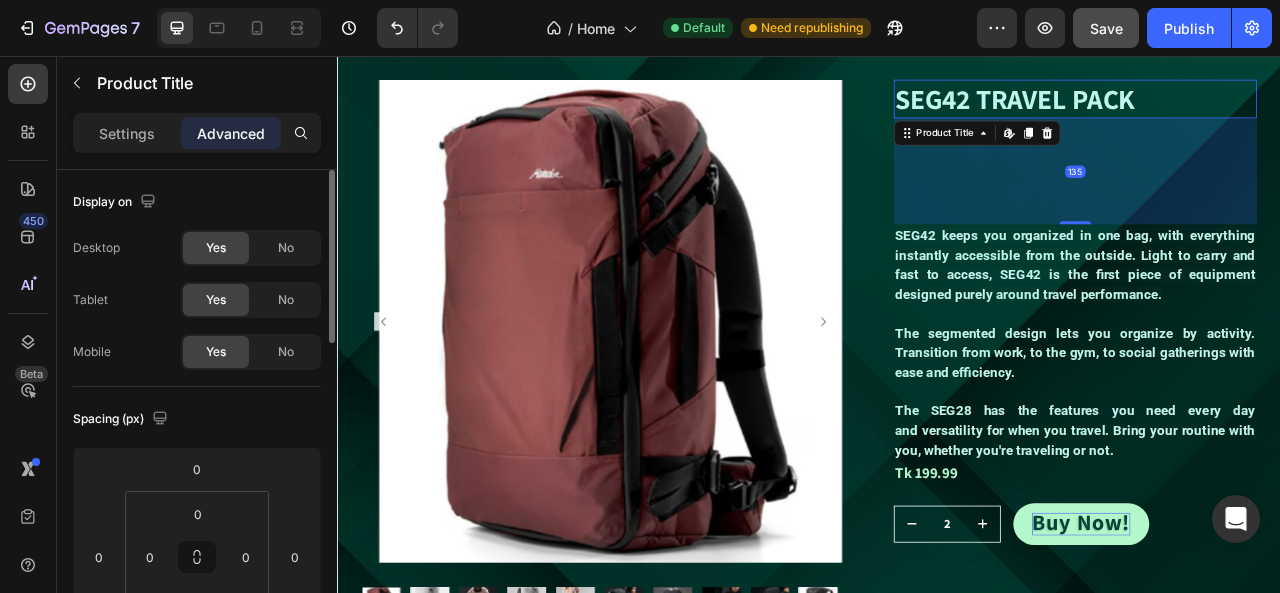 drag, startPoint x: 1260, startPoint y: 262, endPoint x: 1261, endPoint y: 251, distance: 11.045361 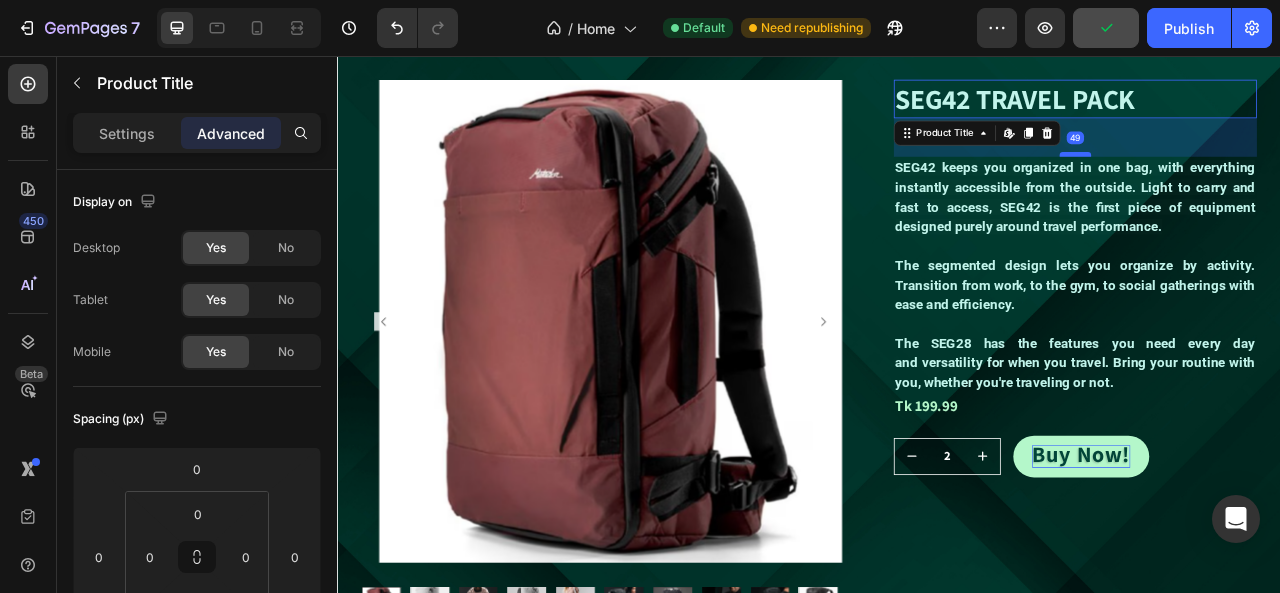 drag, startPoint x: 1266, startPoint y: 268, endPoint x: 1264, endPoint y: 182, distance: 86.023254 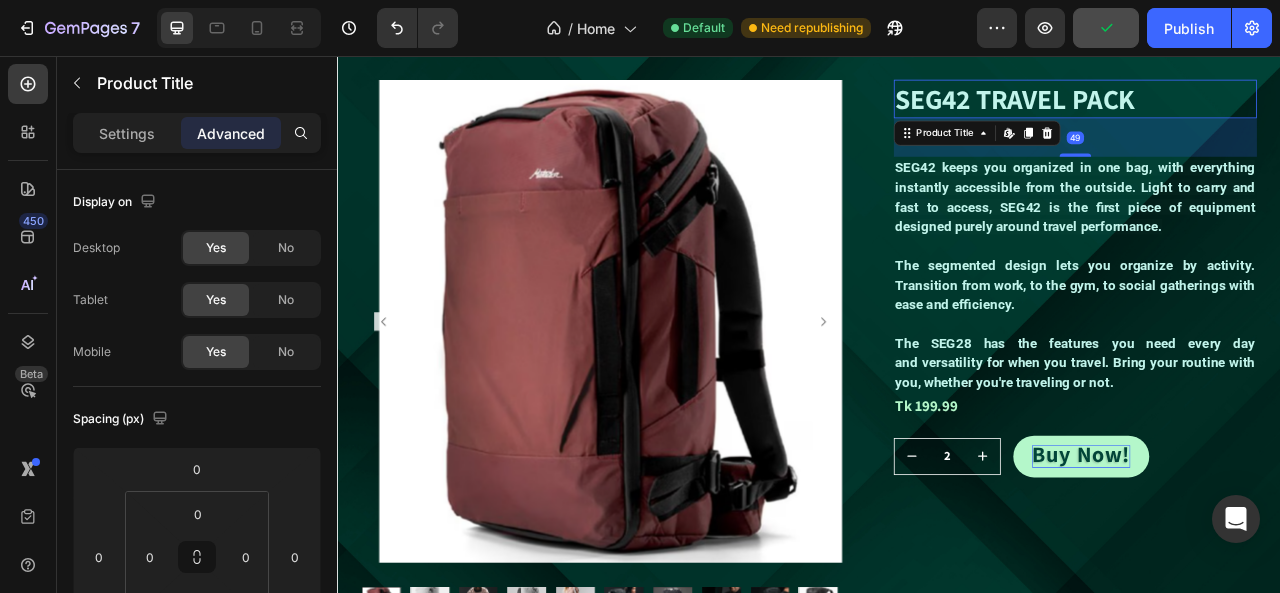 type on "49" 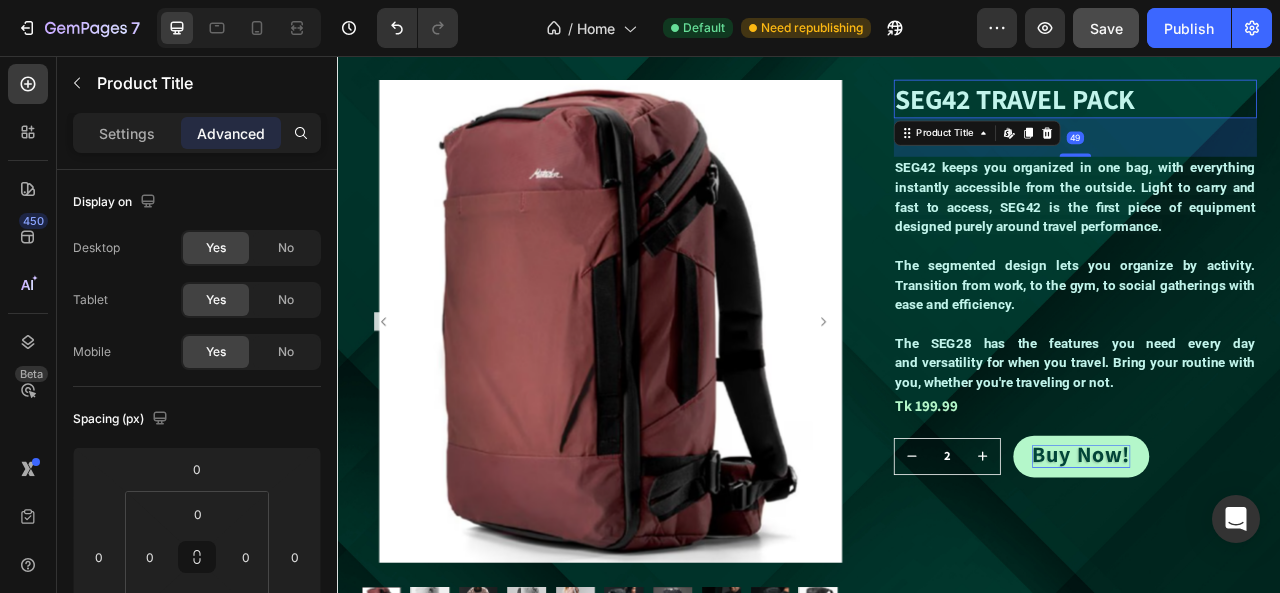 click on "SEG42 TRAVEL PACK" at bounding box center (1276, 111) 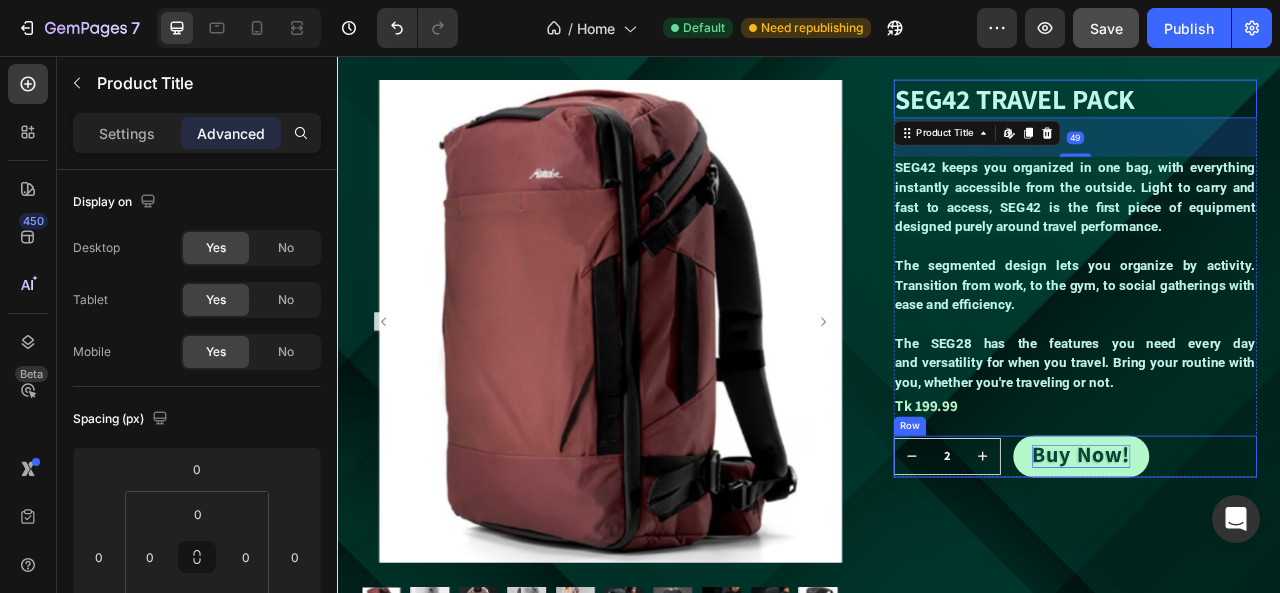 click on "2
Product Quantity Row Buy Now! Button Row" at bounding box center [1276, 565] 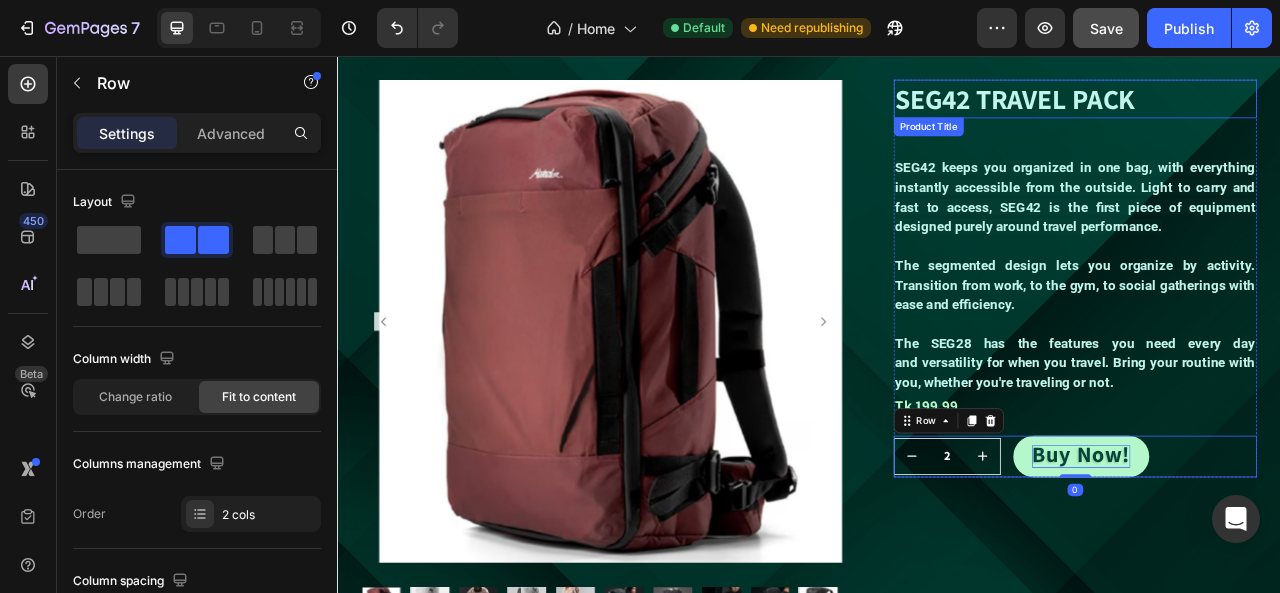 click on "SEG42 TRAVEL PACK" at bounding box center (1276, 111) 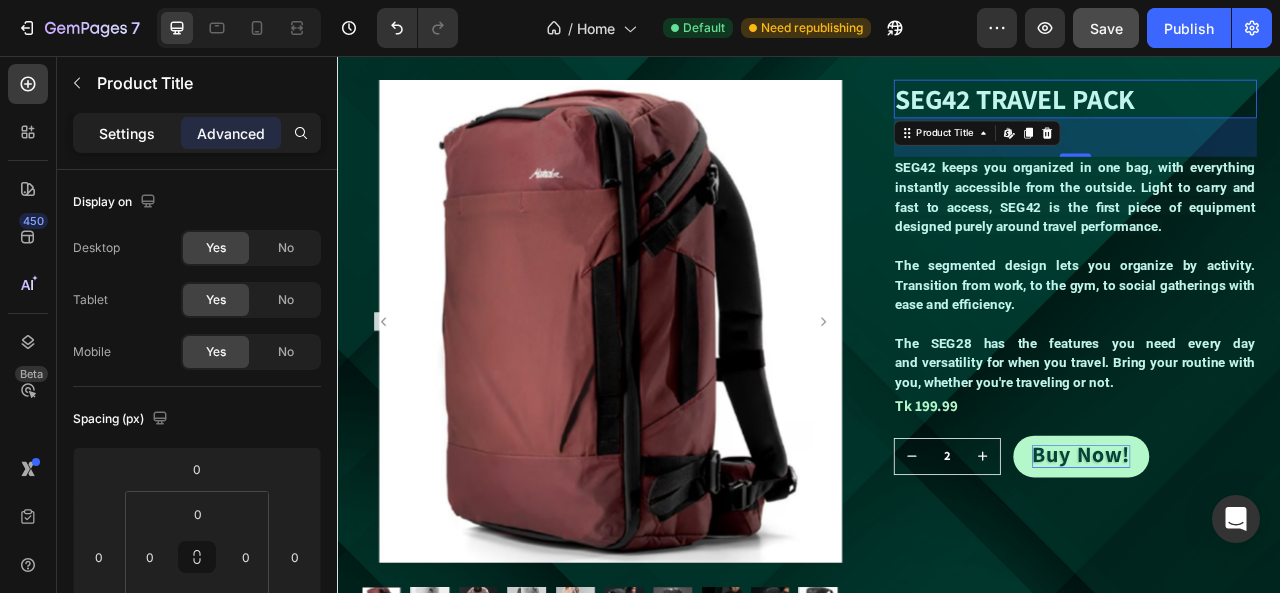 click on "Settings" at bounding box center [127, 133] 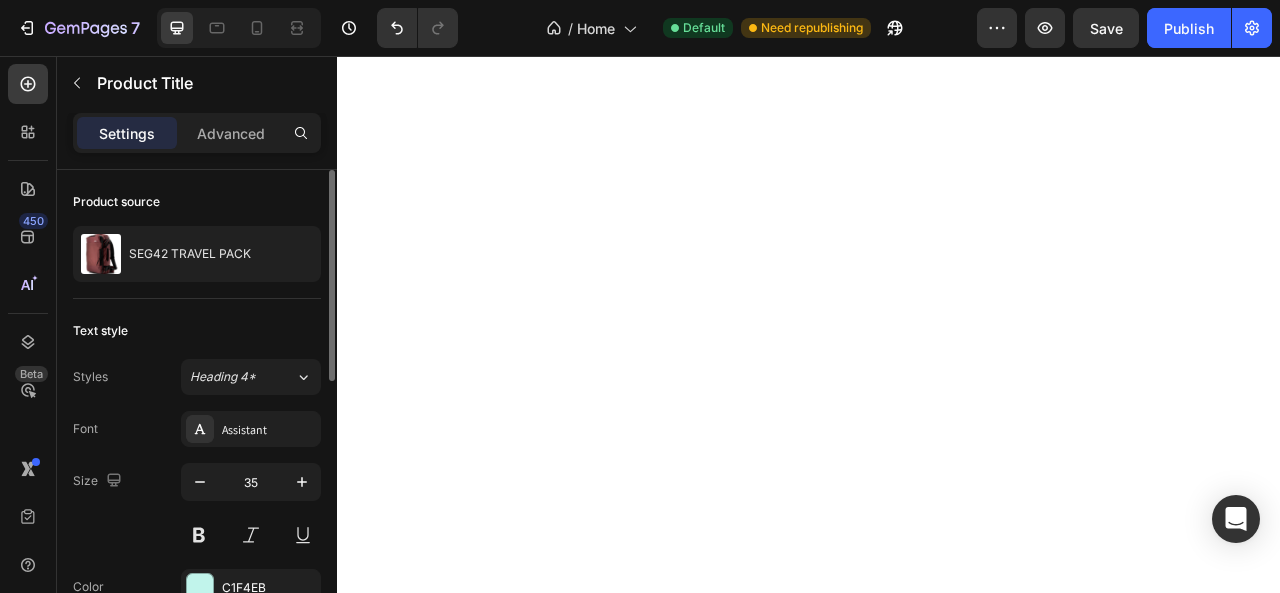 scroll, scrollTop: 0, scrollLeft: 0, axis: both 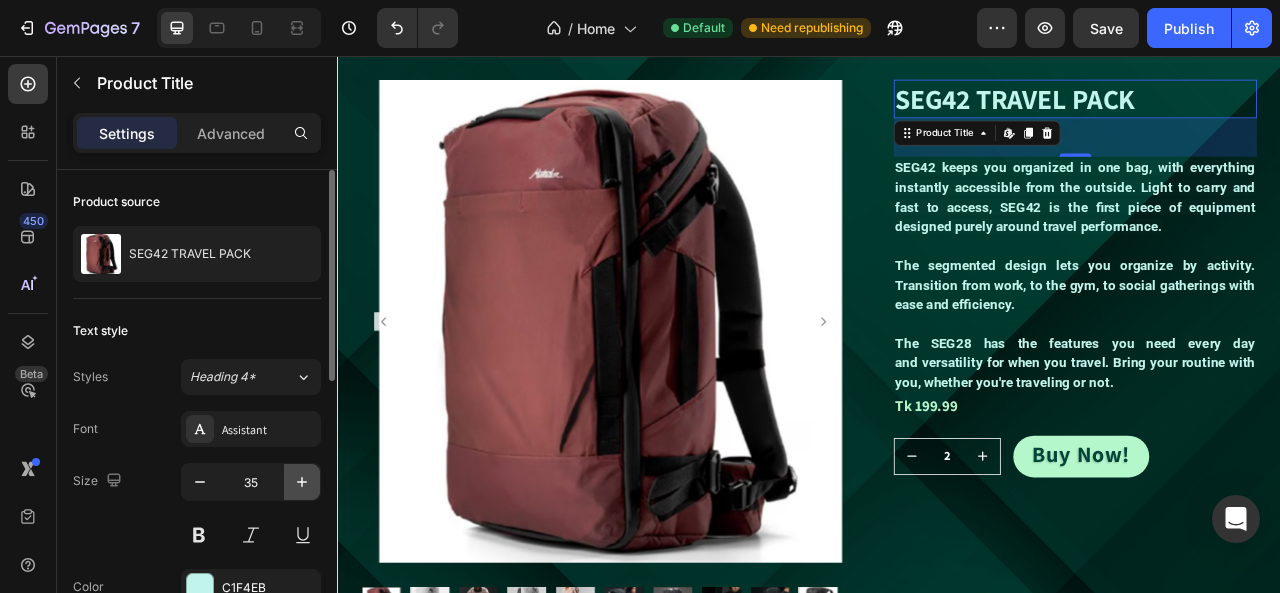 click 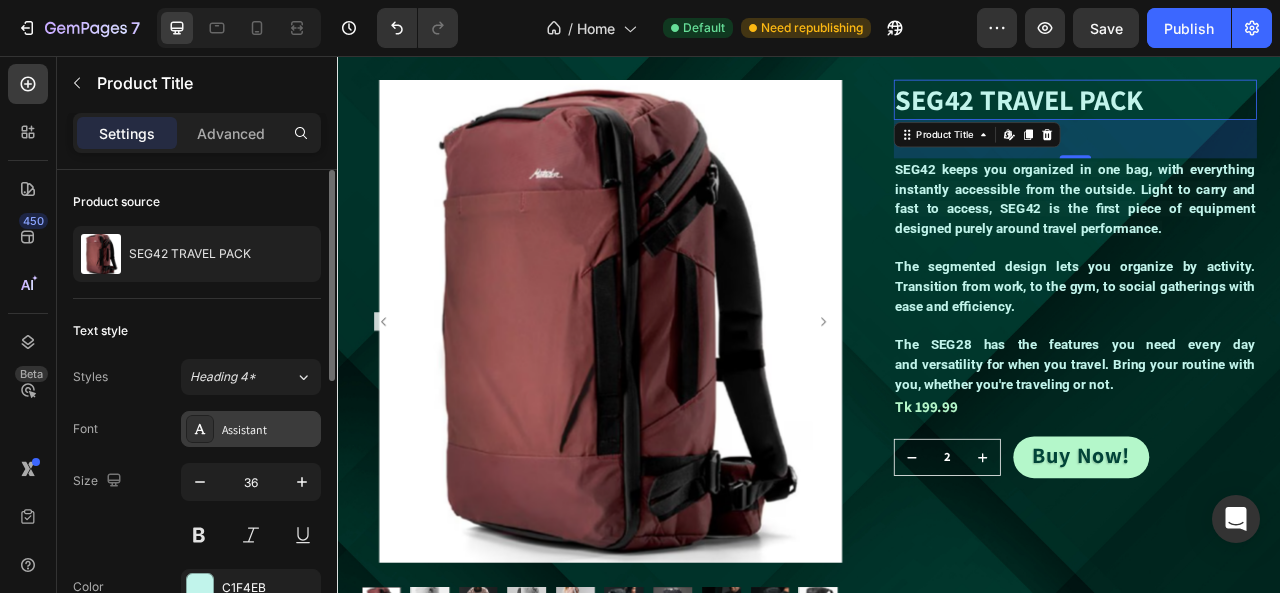 click on "Assistant" at bounding box center [269, 430] 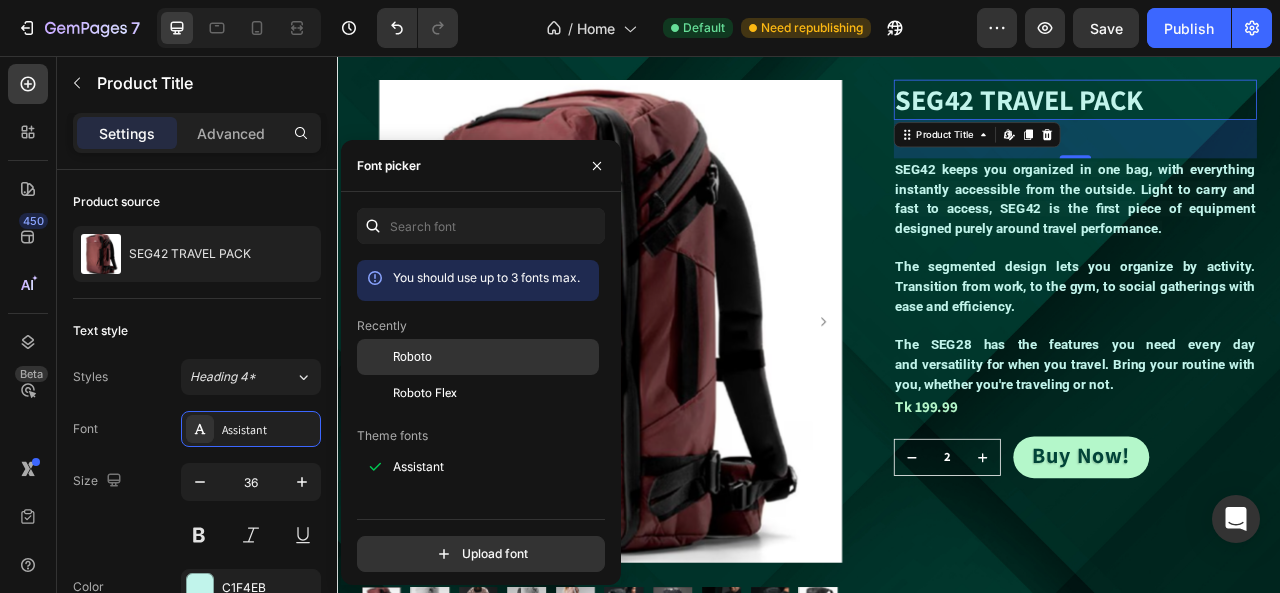 click on "Roboto" at bounding box center (494, 357) 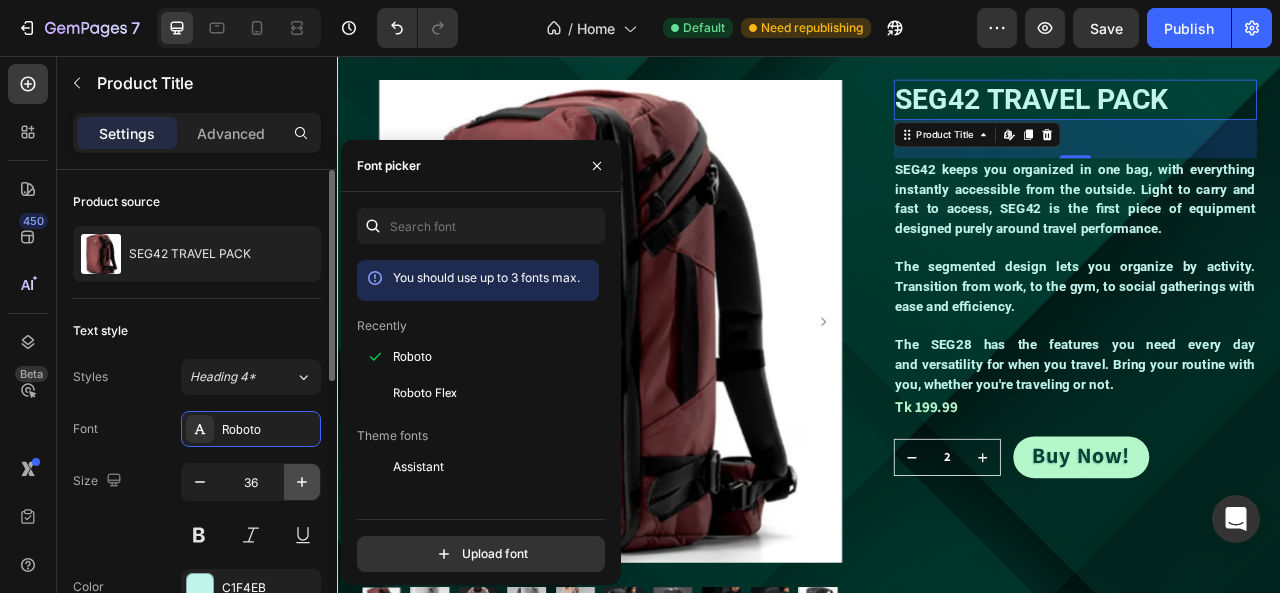 click 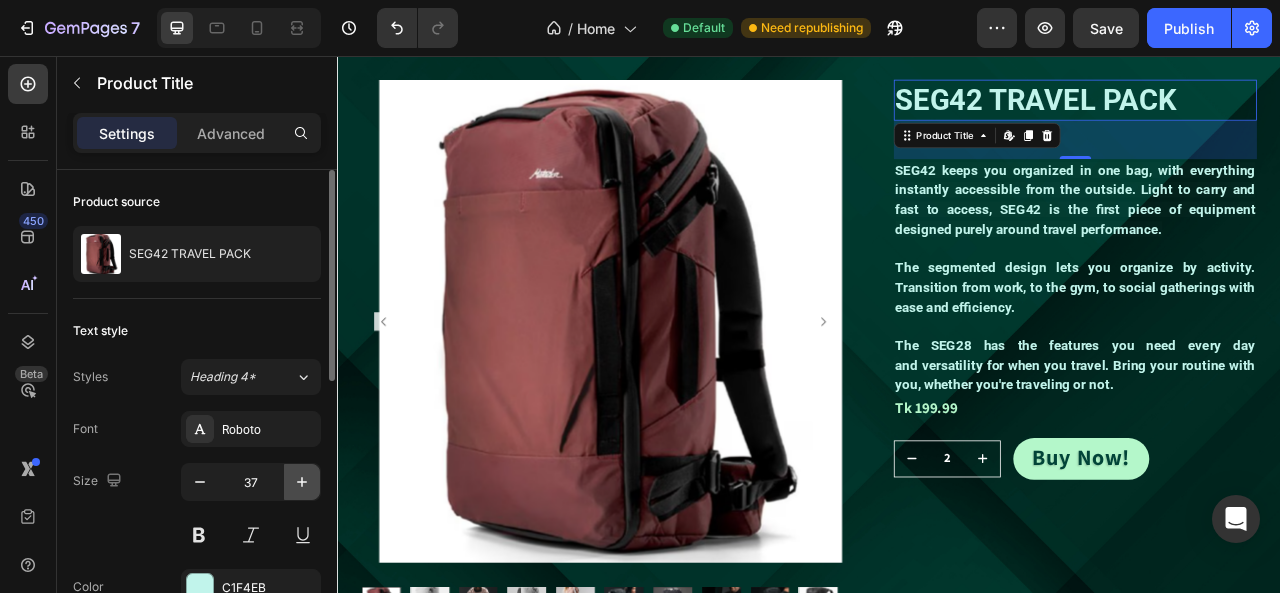 click 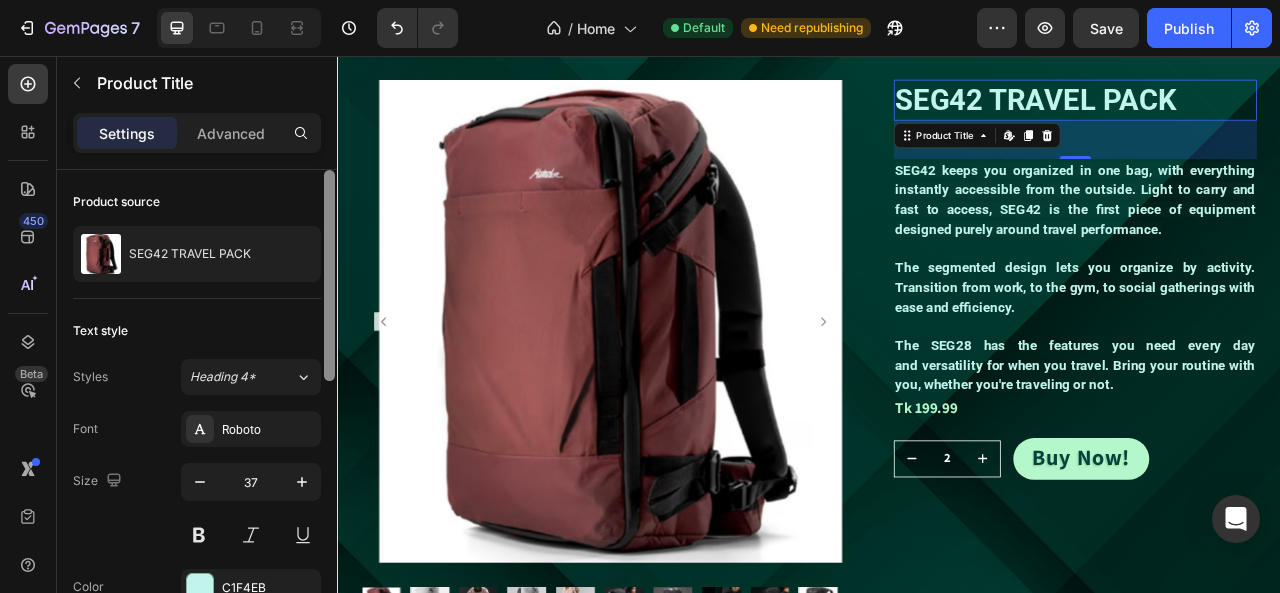 type on "38" 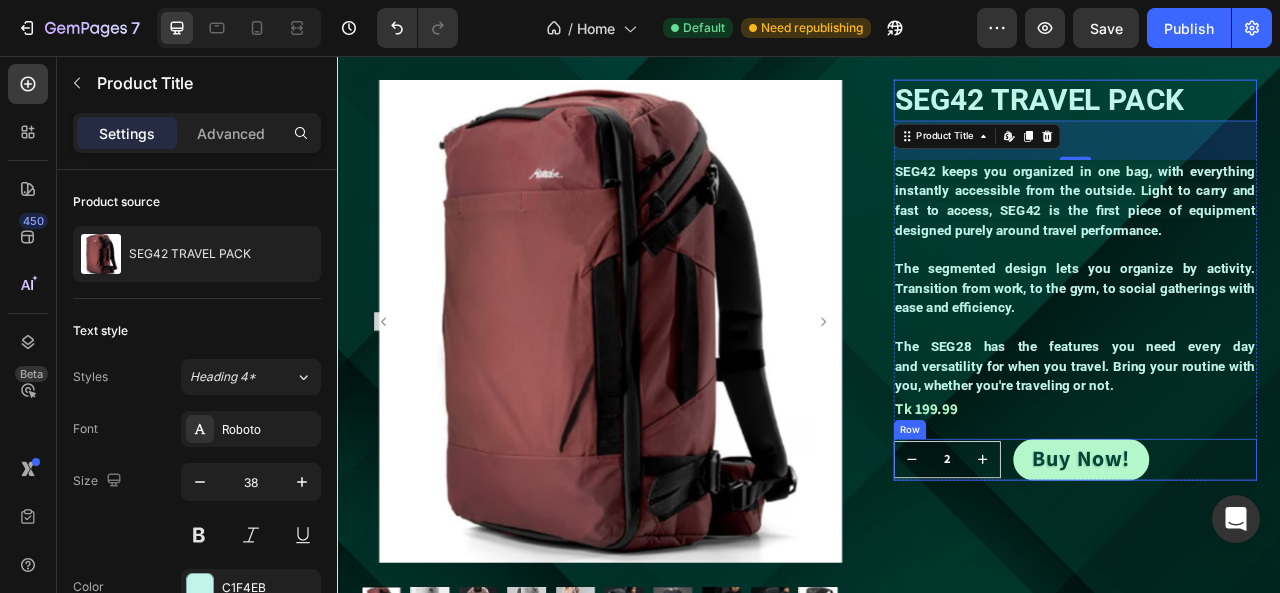 click on "2
Product Quantity Row Buy Now! Button Row" at bounding box center (1276, 569) 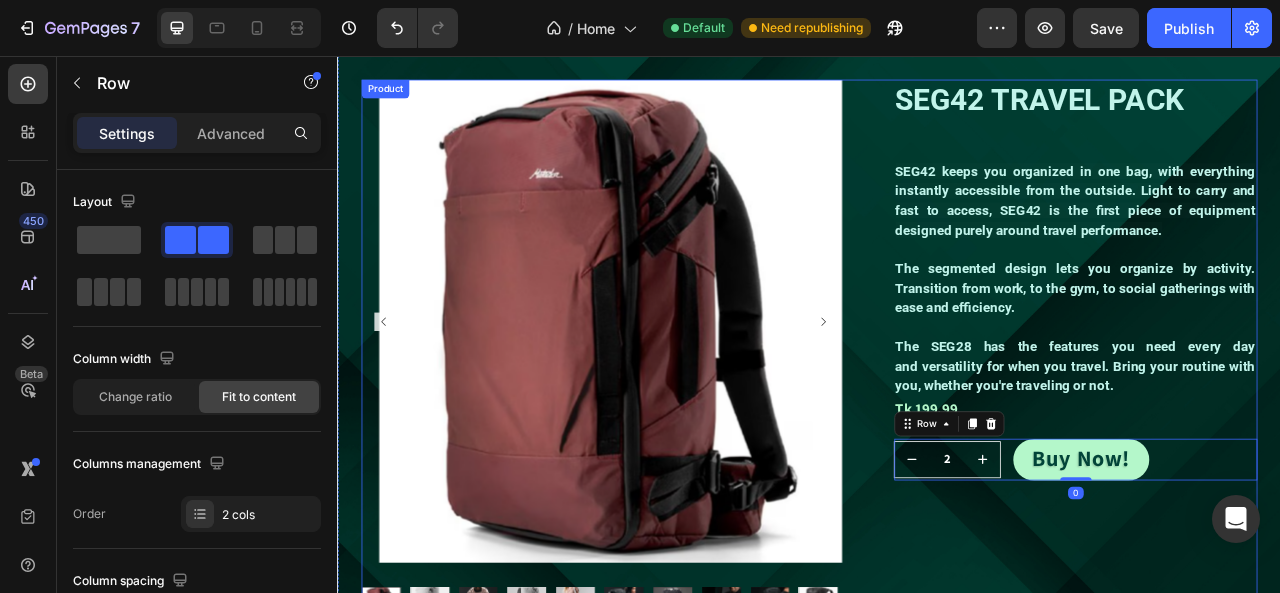 scroll, scrollTop: 2565, scrollLeft: 0, axis: vertical 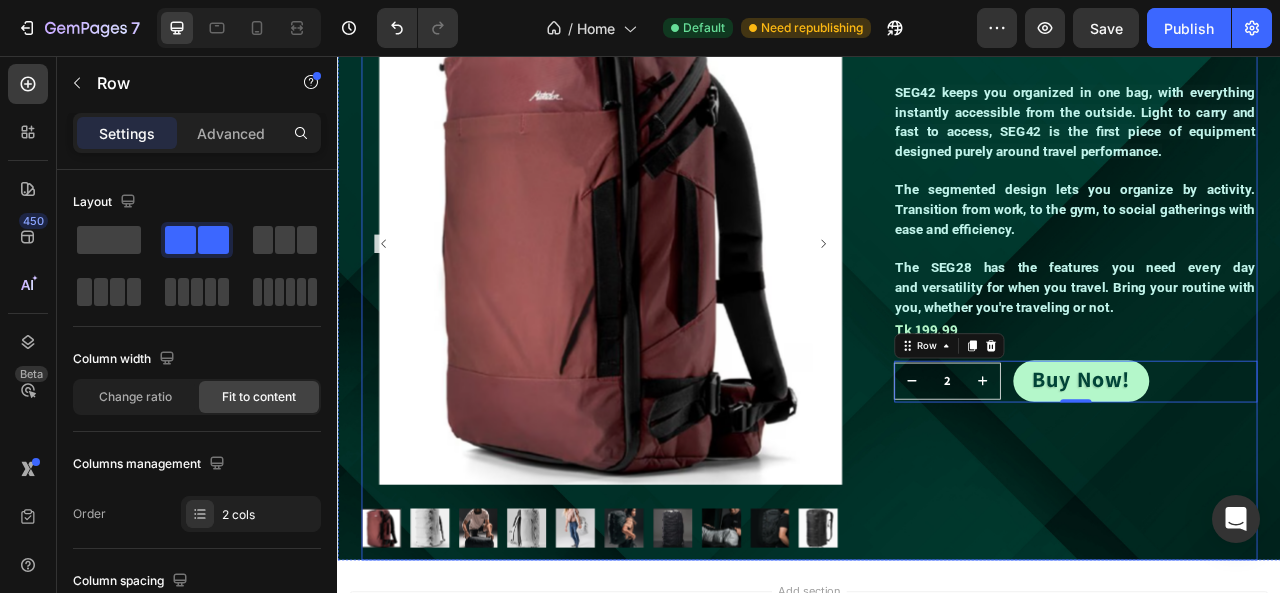 click on "SEG42 TRAVEL PACK Product Title SEG42 keeps you organized in one bag, with everything instantly accessible from the outside. Light to carry and fast to access, SEG42 is the first piece of equipment designed purely around travel performance. The segmented design lets you organize by activity. Transition from work, to the gym, to social gatherings with ease and efficiency. The SEG28 has the features you need every day and versatility for when you travel. Bring your routine with you, whether you're traveling or not. Text Block Tk 199.99 Product Price Product Price Row 2 Product Quantity Row Buy Now! Button Row 0 Row" at bounding box center (1276, 341) 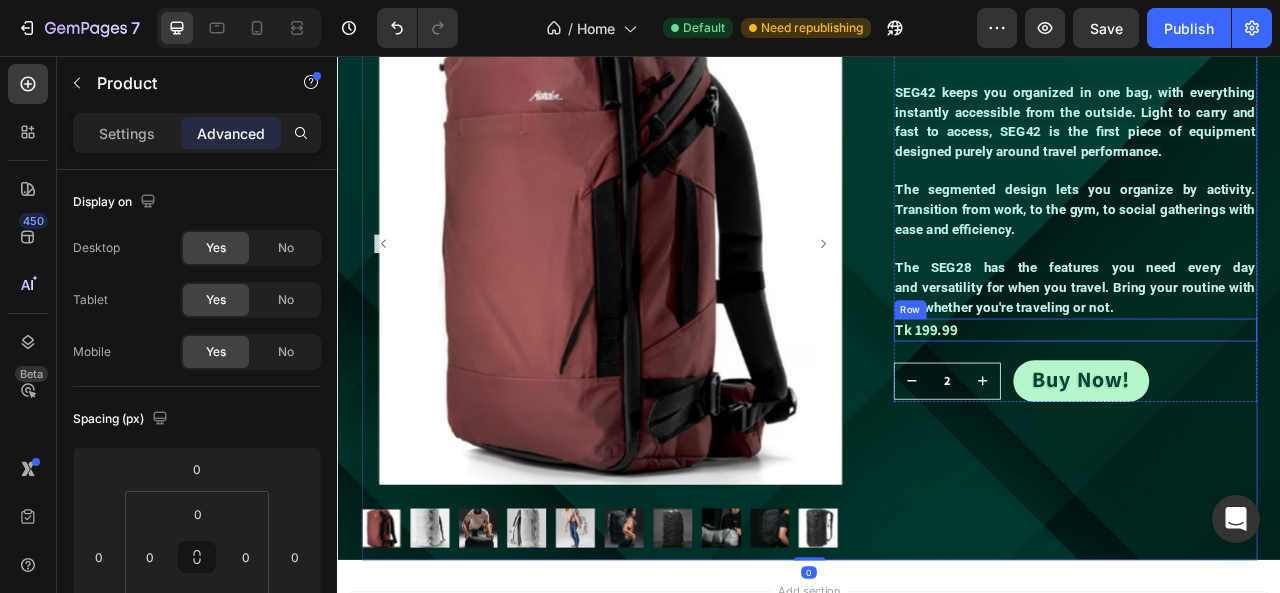 click on "Tk 199.99 Product Price Product Price Row" at bounding box center [1276, 404] 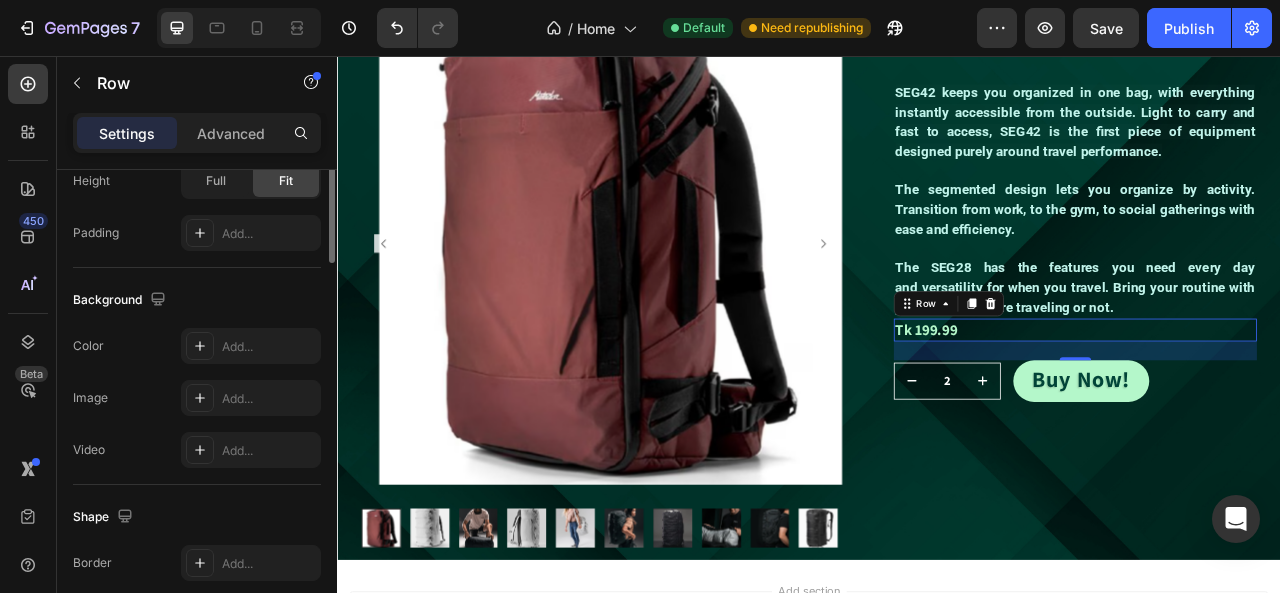 scroll, scrollTop: 200, scrollLeft: 0, axis: vertical 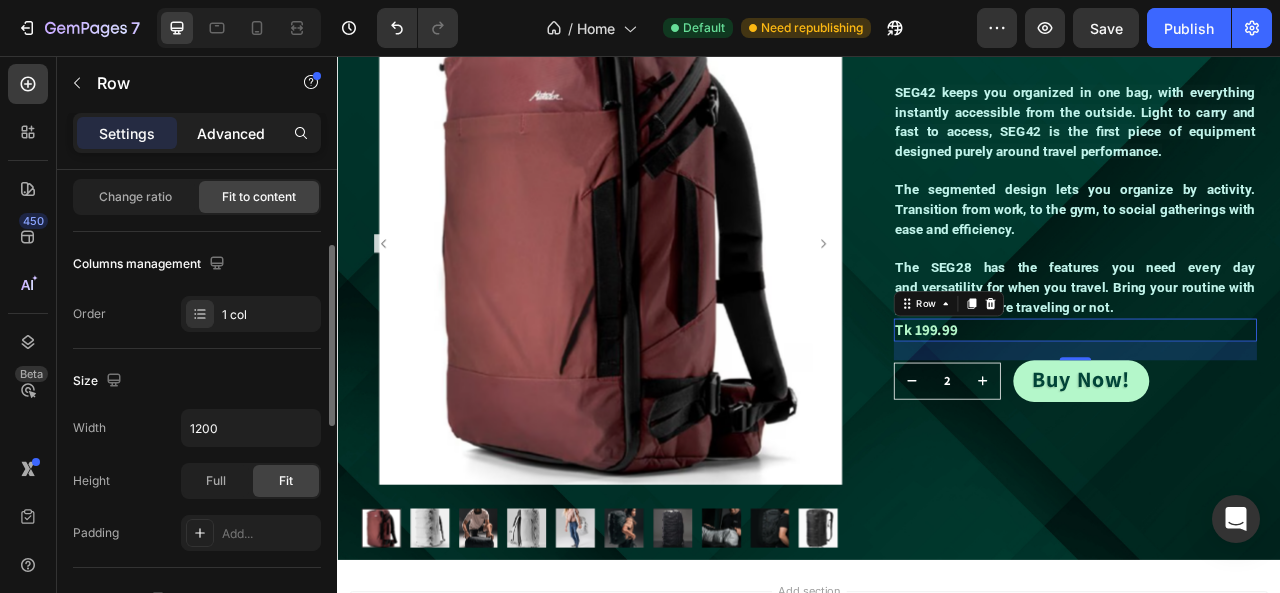 click on "Advanced" at bounding box center (231, 133) 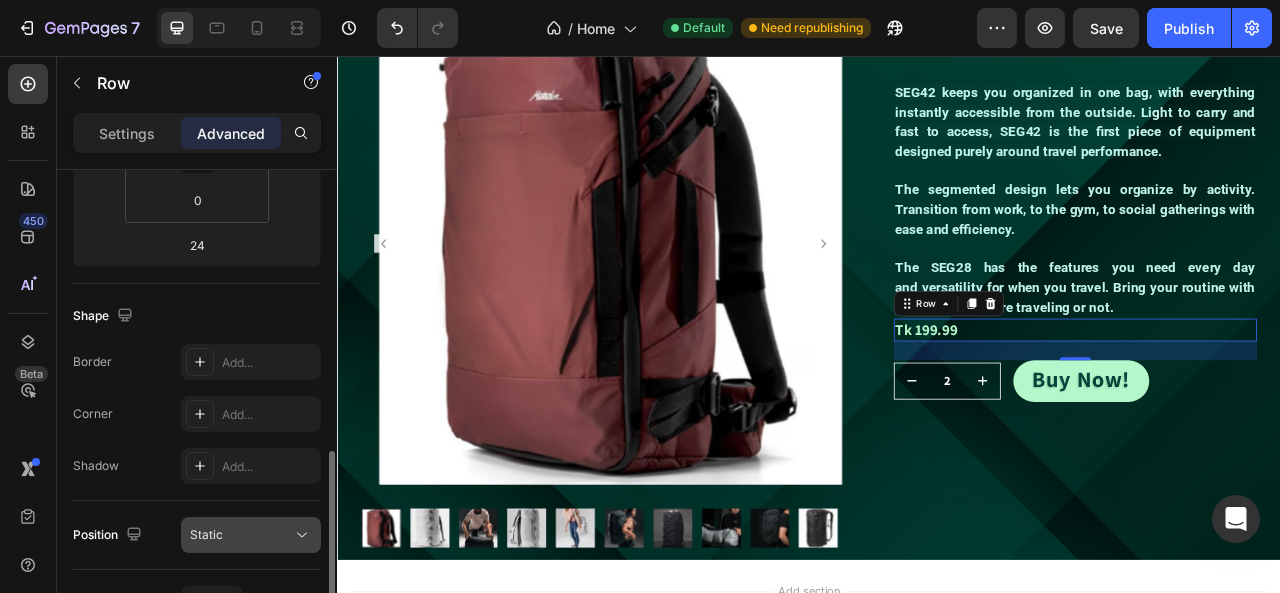 scroll, scrollTop: 600, scrollLeft: 0, axis: vertical 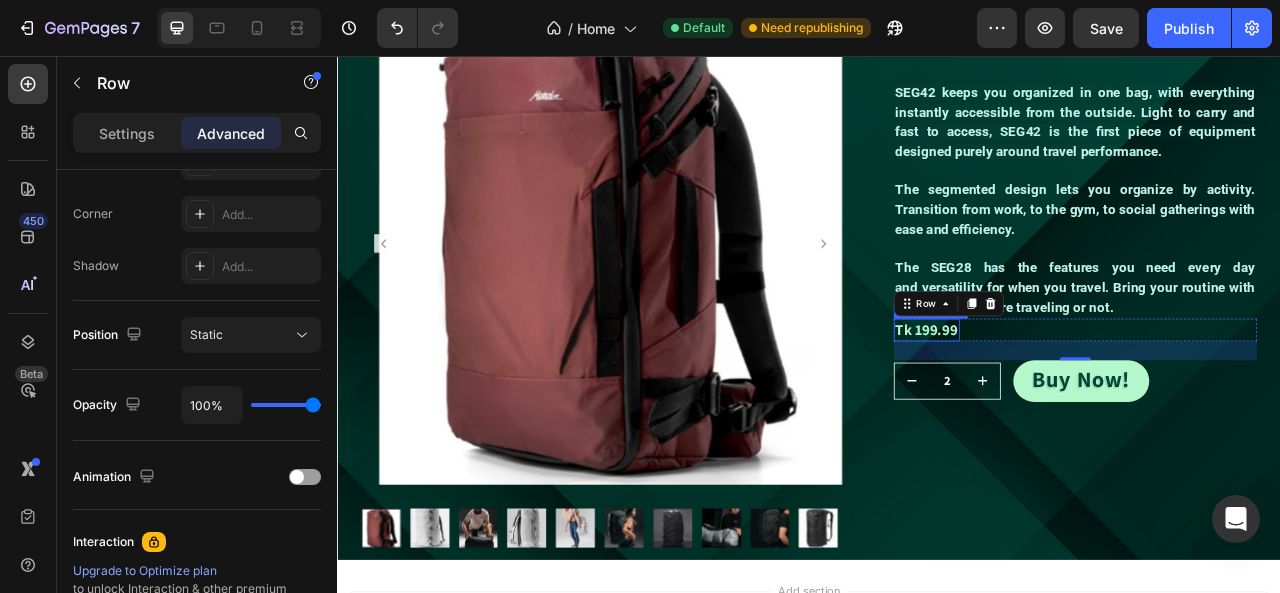 click on "Tk 199.99" at bounding box center [1087, 404] 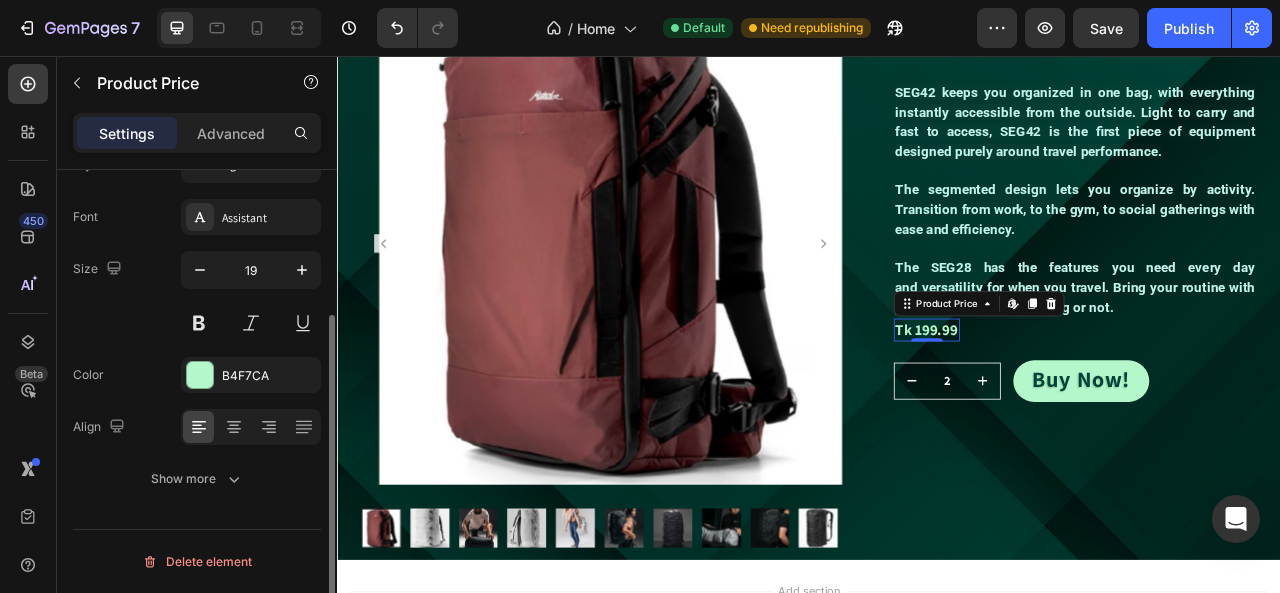 scroll, scrollTop: 0, scrollLeft: 0, axis: both 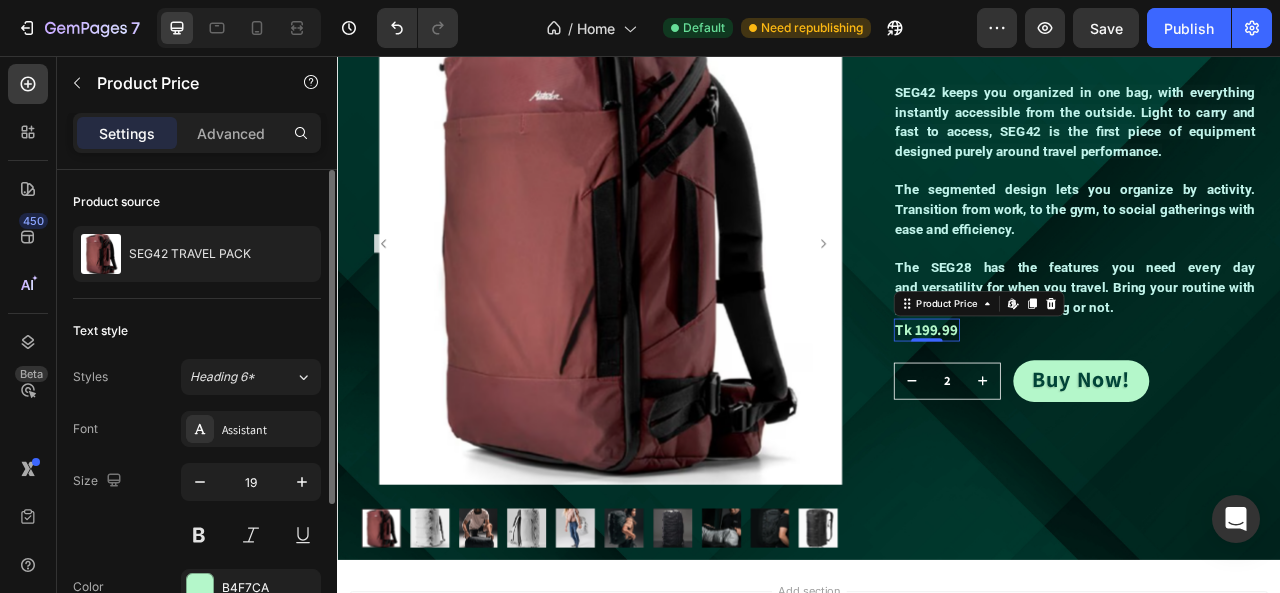 click on "Tk 199.99" at bounding box center (1087, 404) 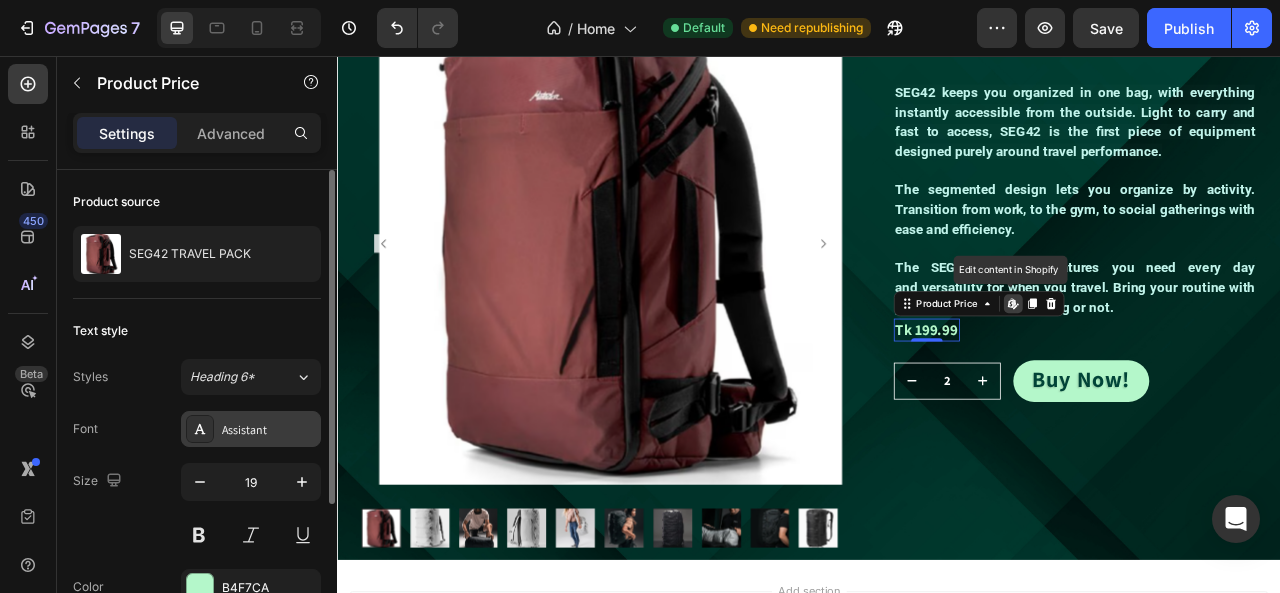 click on "Assistant" at bounding box center [269, 430] 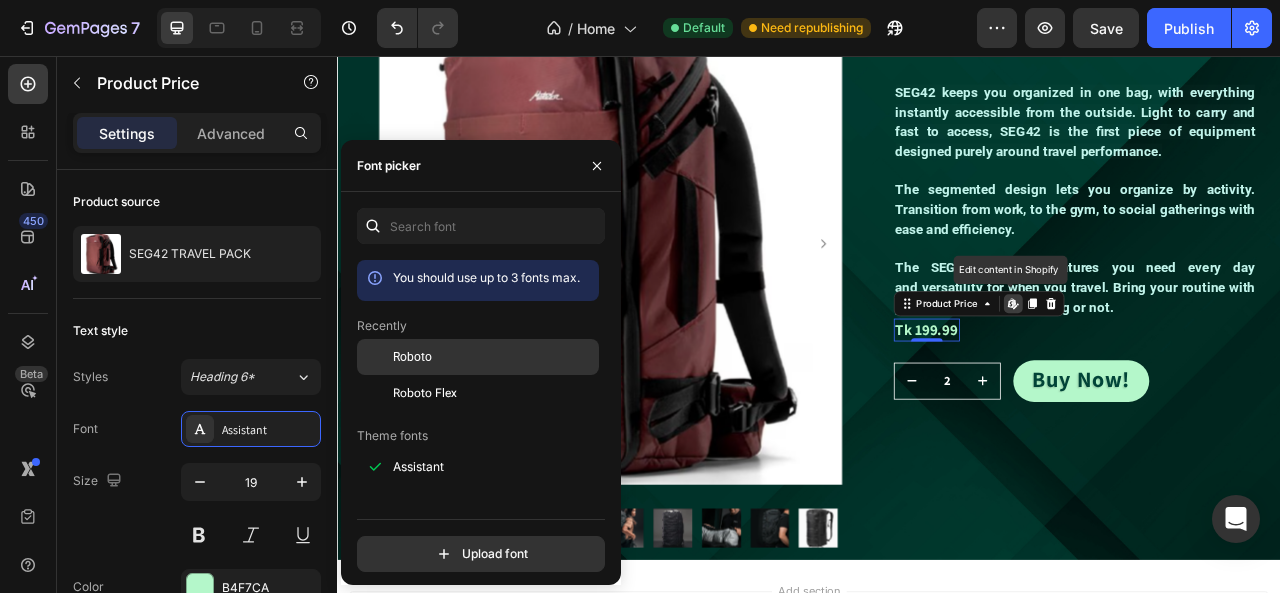 click on "Roboto" at bounding box center (412, 357) 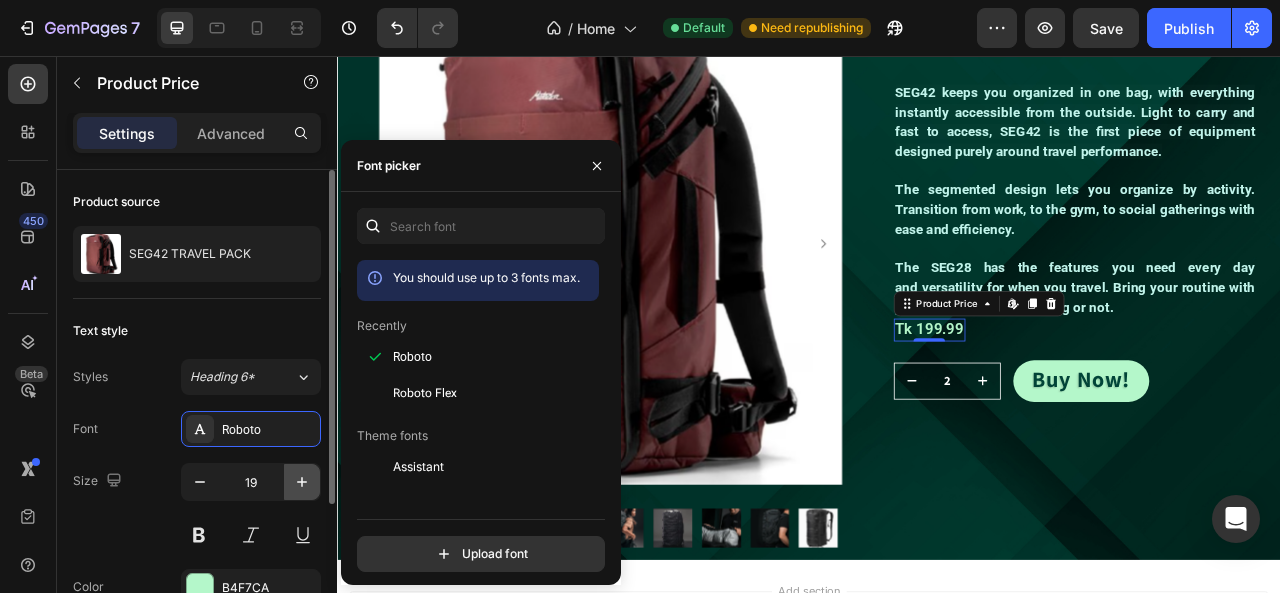 click at bounding box center (302, 482) 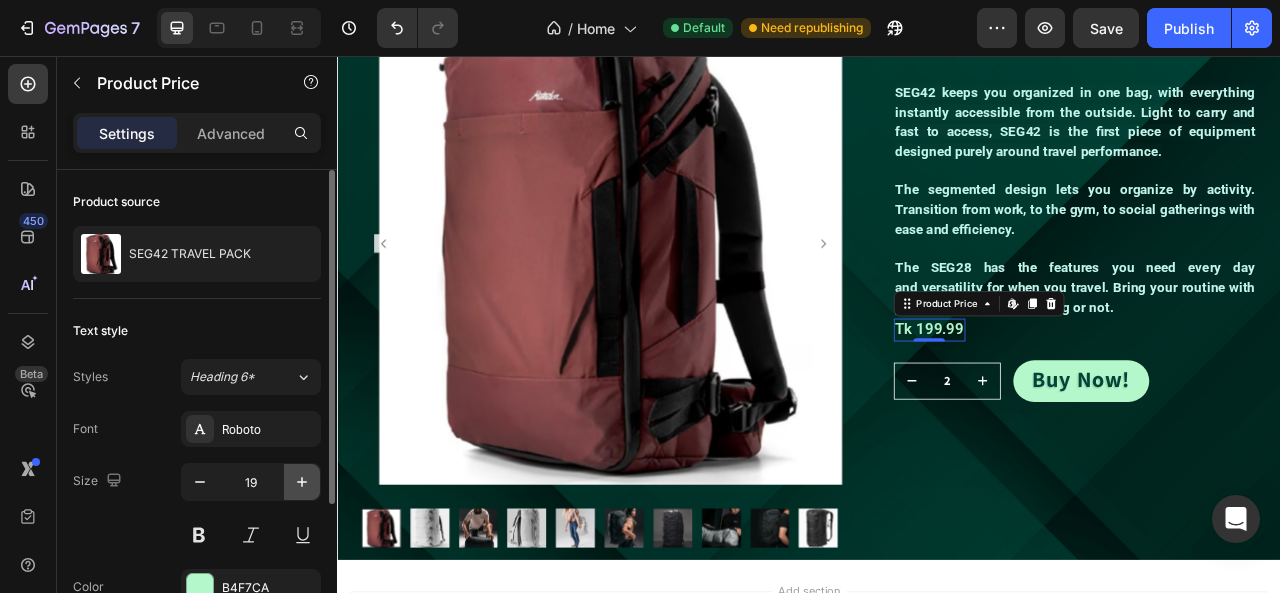 click at bounding box center (302, 482) 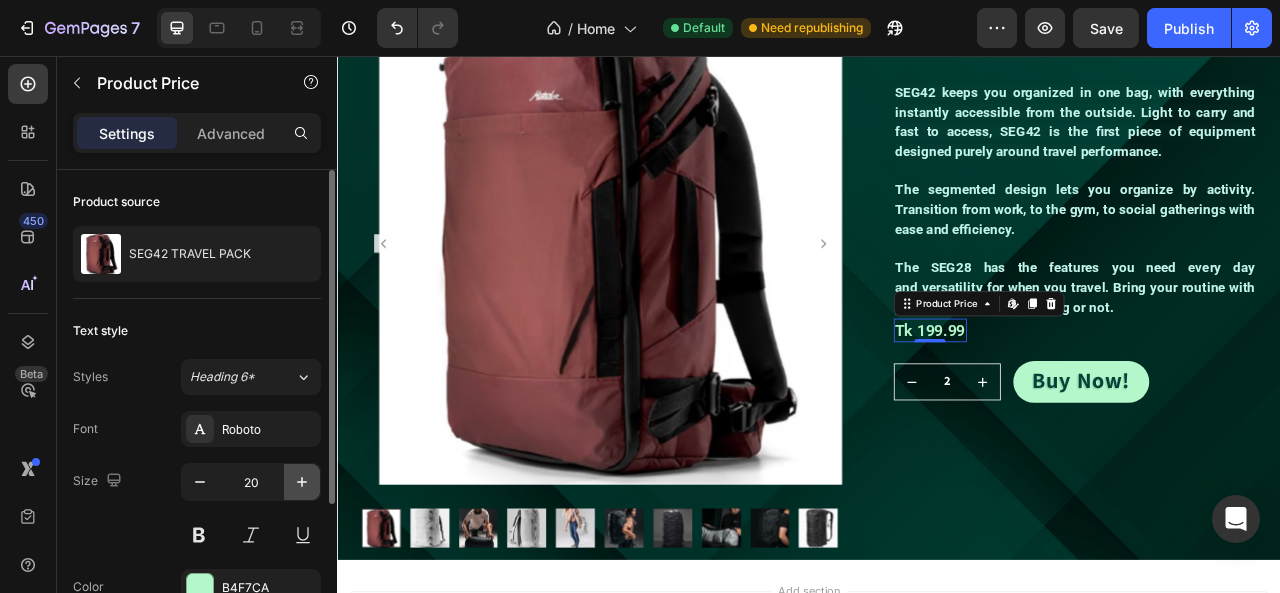 click at bounding box center [302, 482] 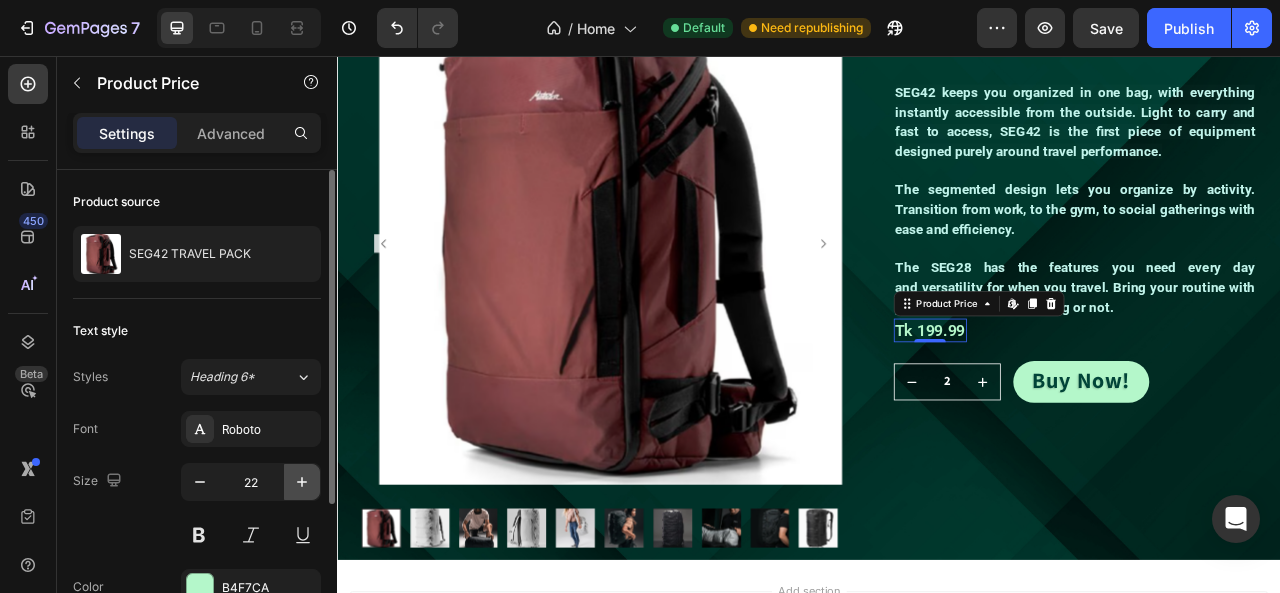 click at bounding box center [302, 482] 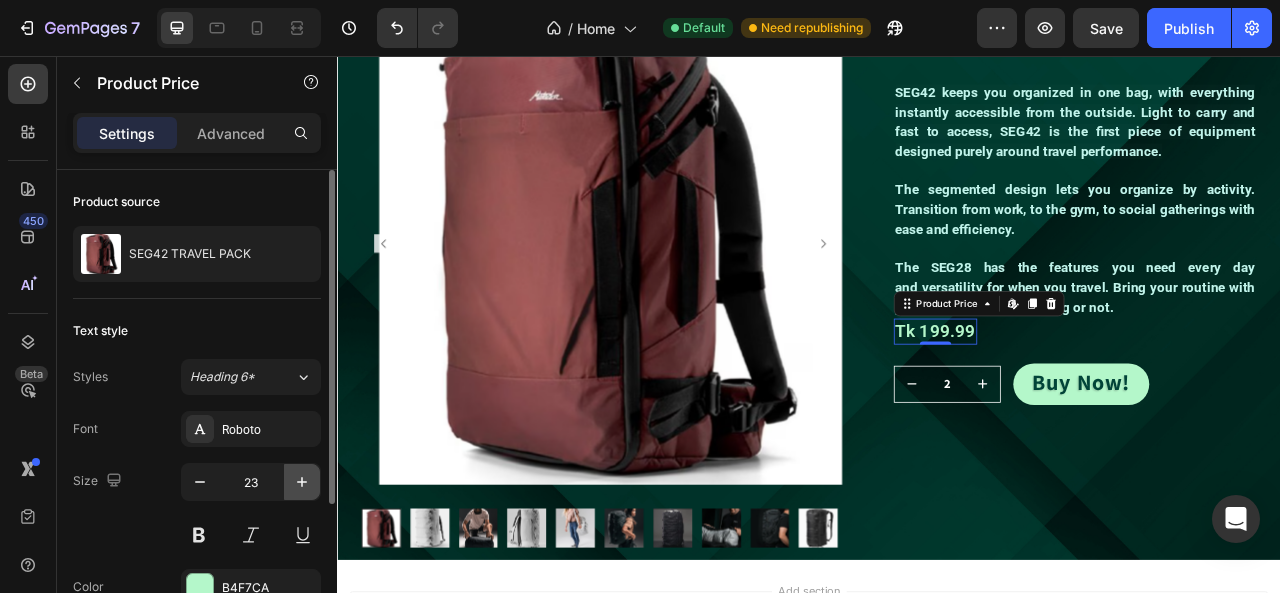 click at bounding box center (302, 482) 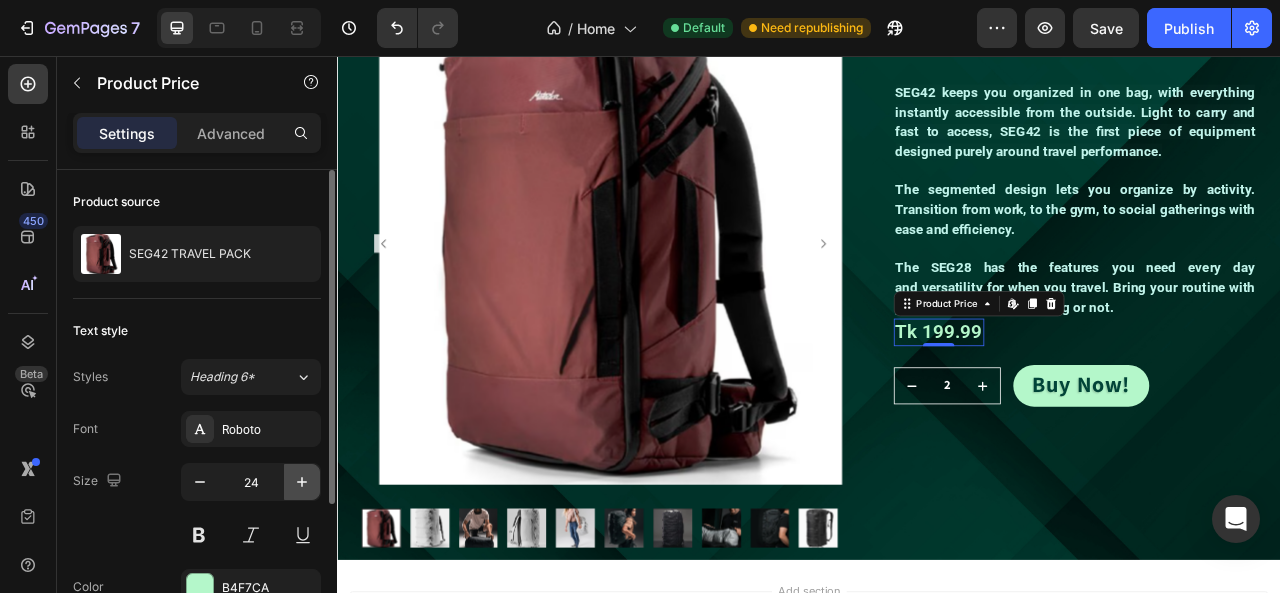 click 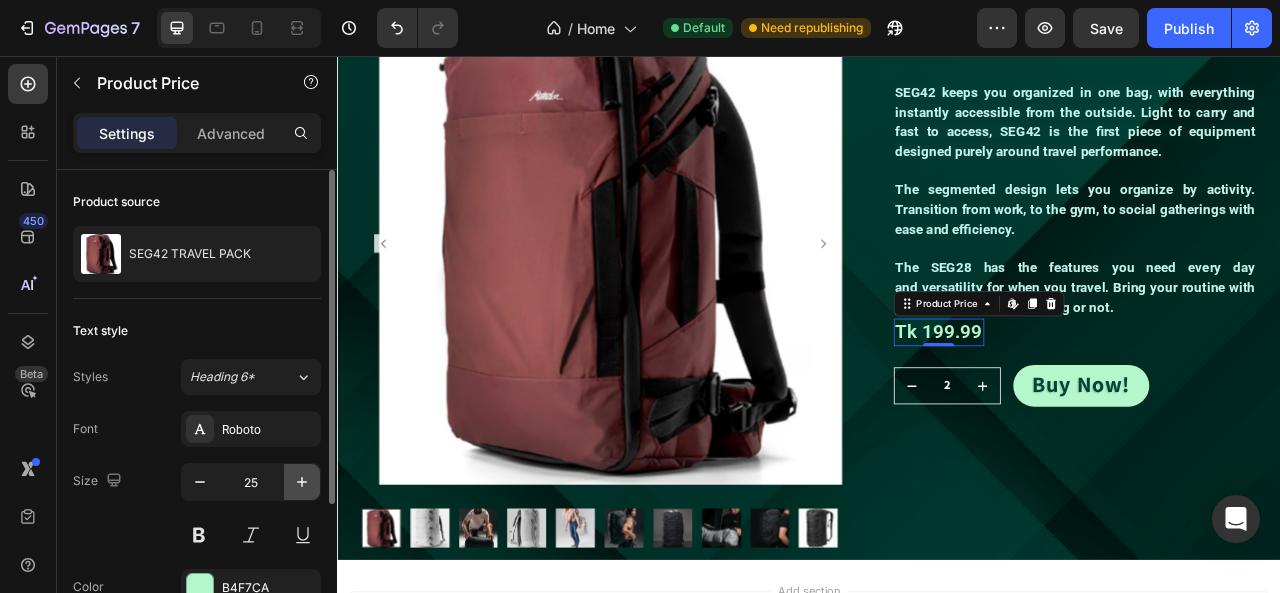 click 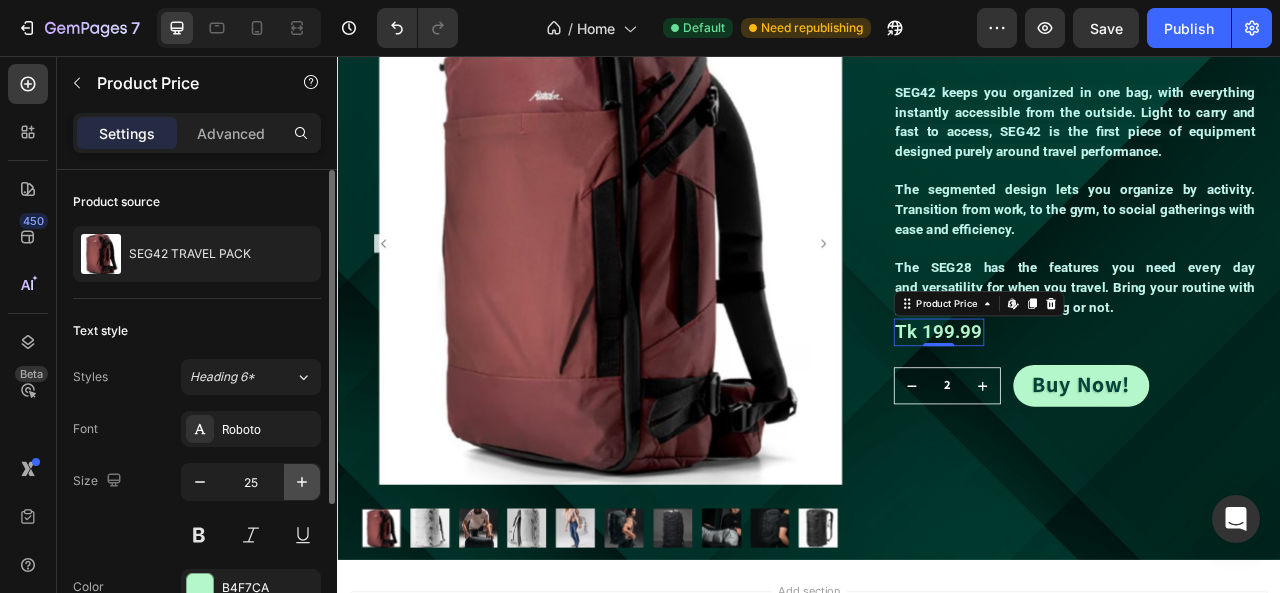 click 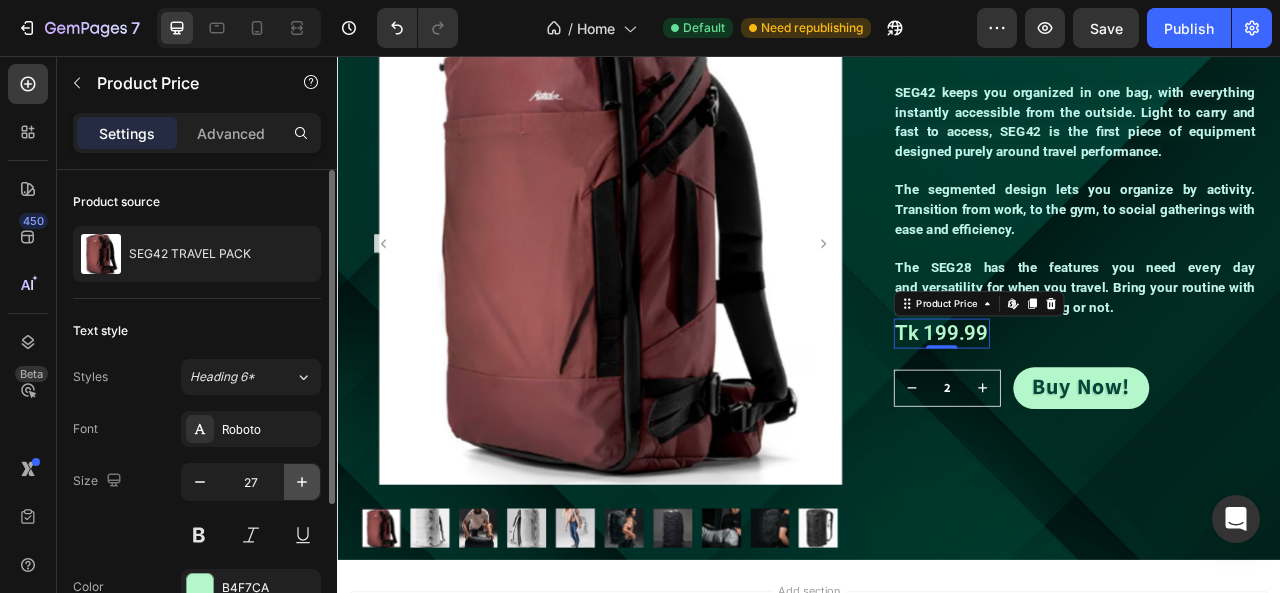 click 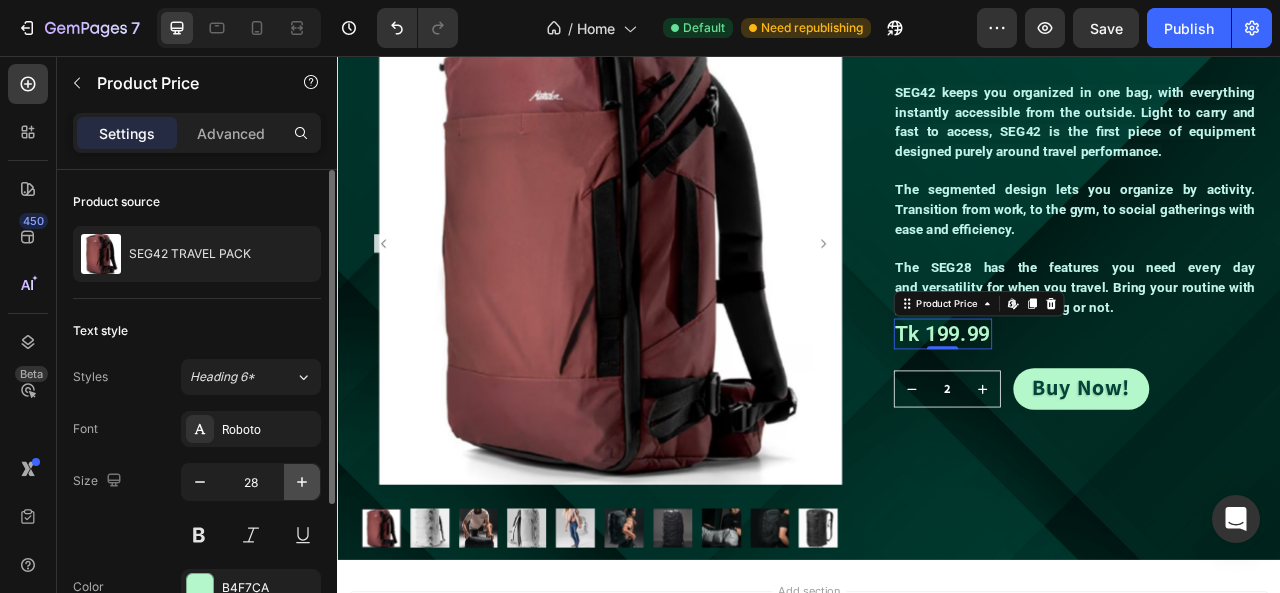 click 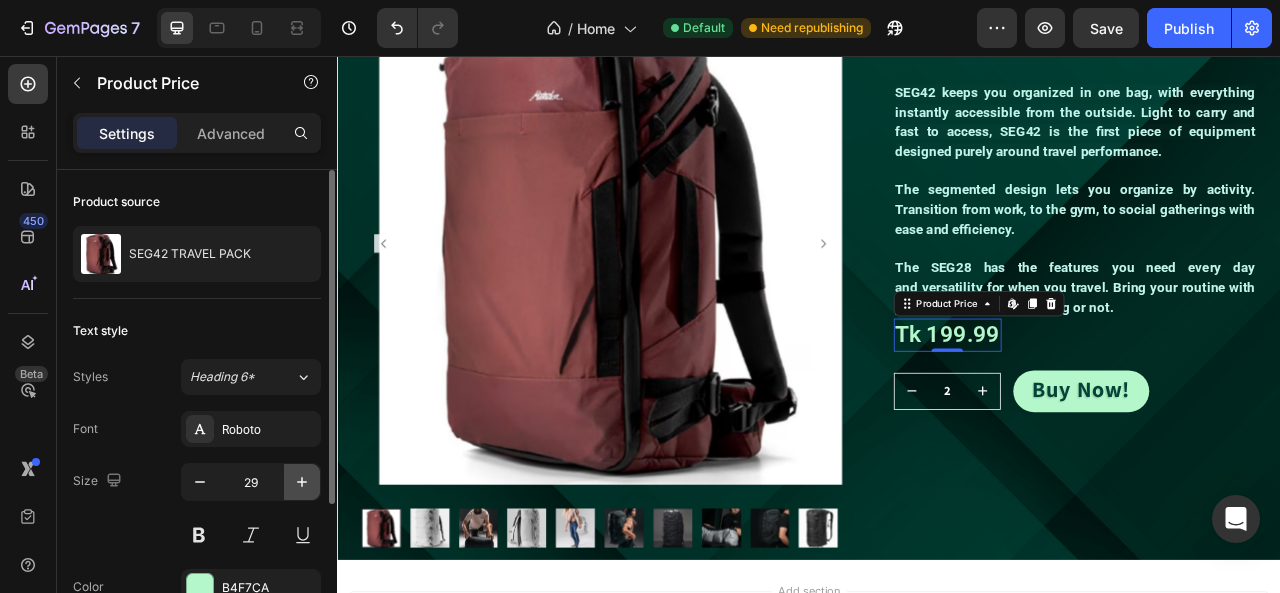 click 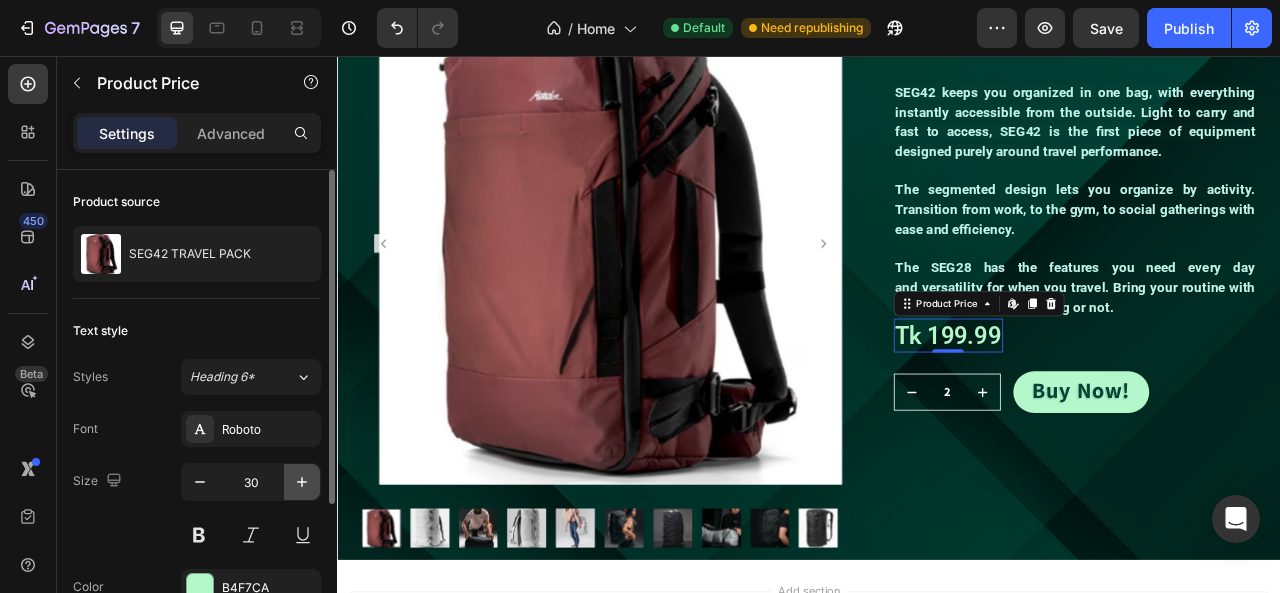 click 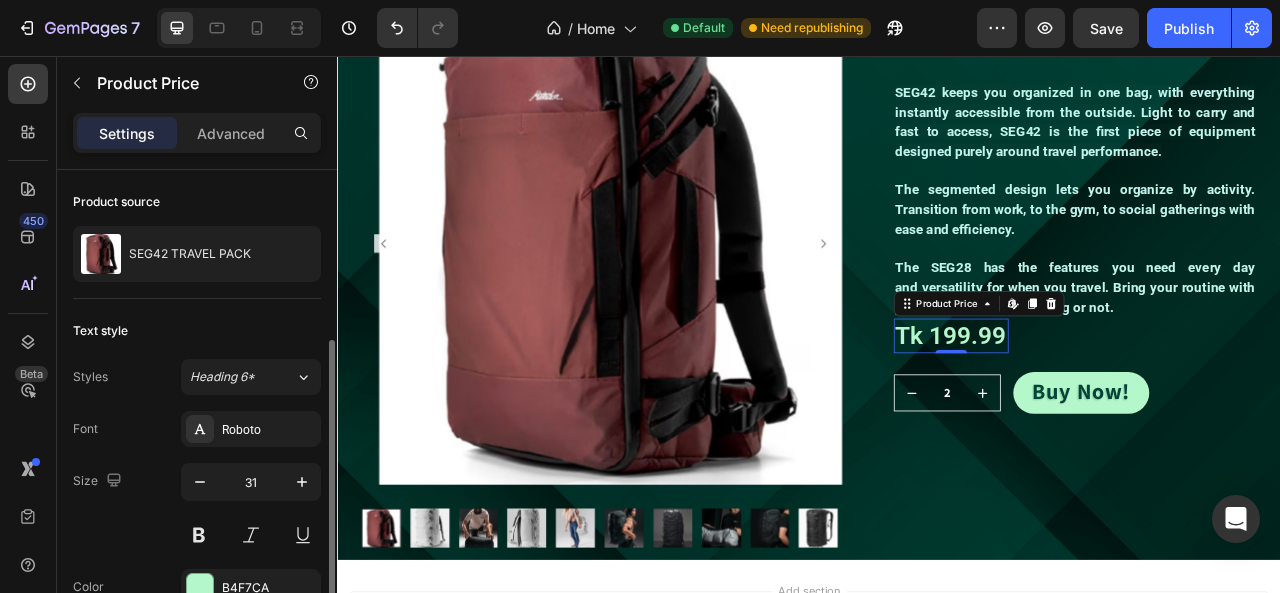 scroll, scrollTop: 200, scrollLeft: 0, axis: vertical 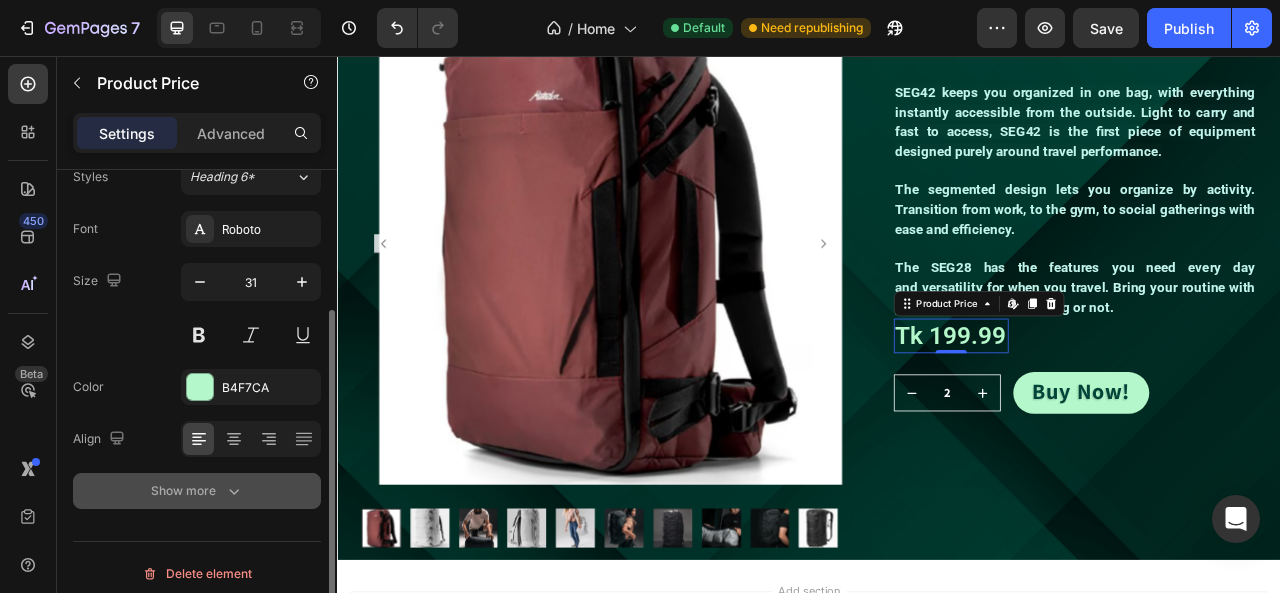 click on "Show more" at bounding box center (197, 491) 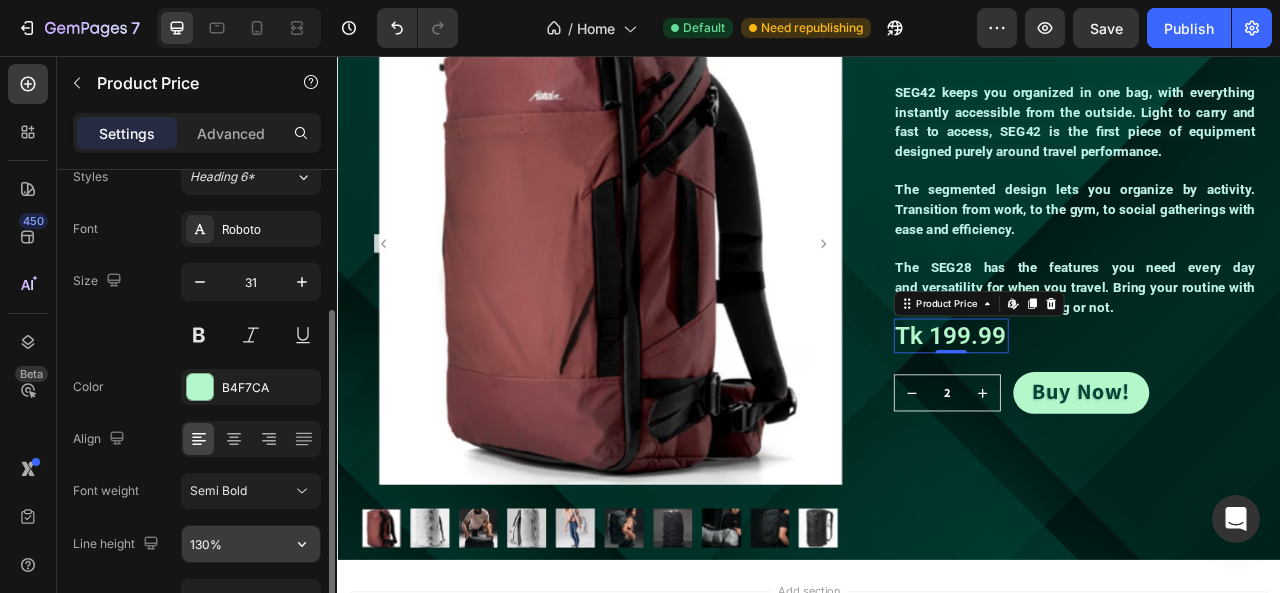 scroll, scrollTop: 400, scrollLeft: 0, axis: vertical 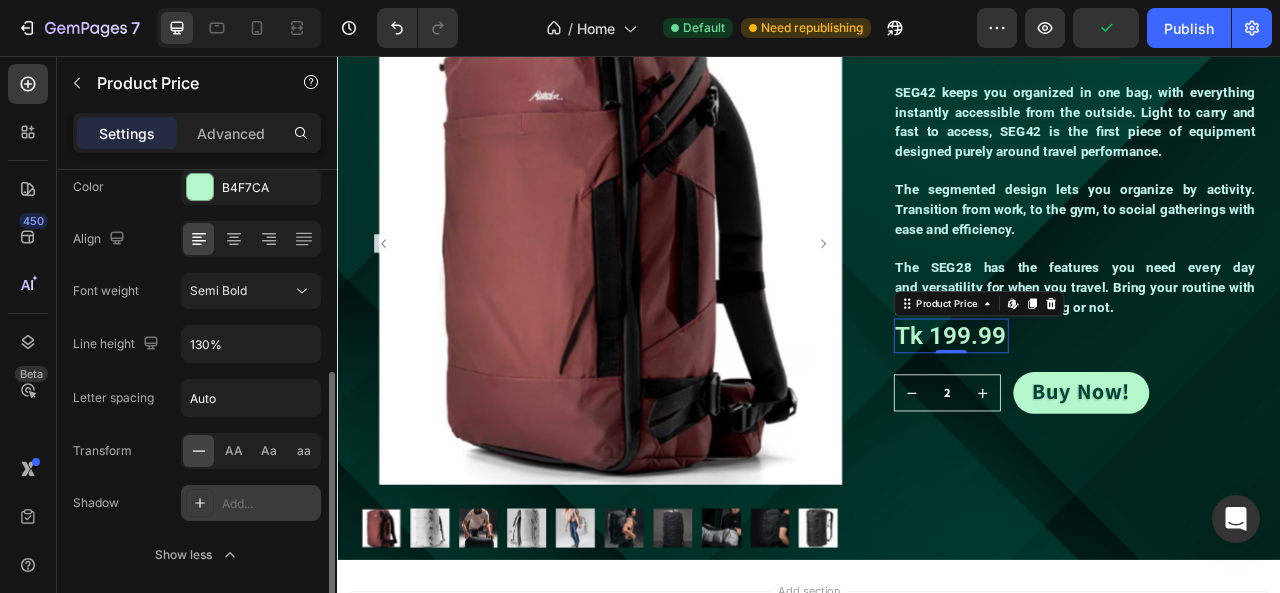 click on "Add..." at bounding box center [269, 504] 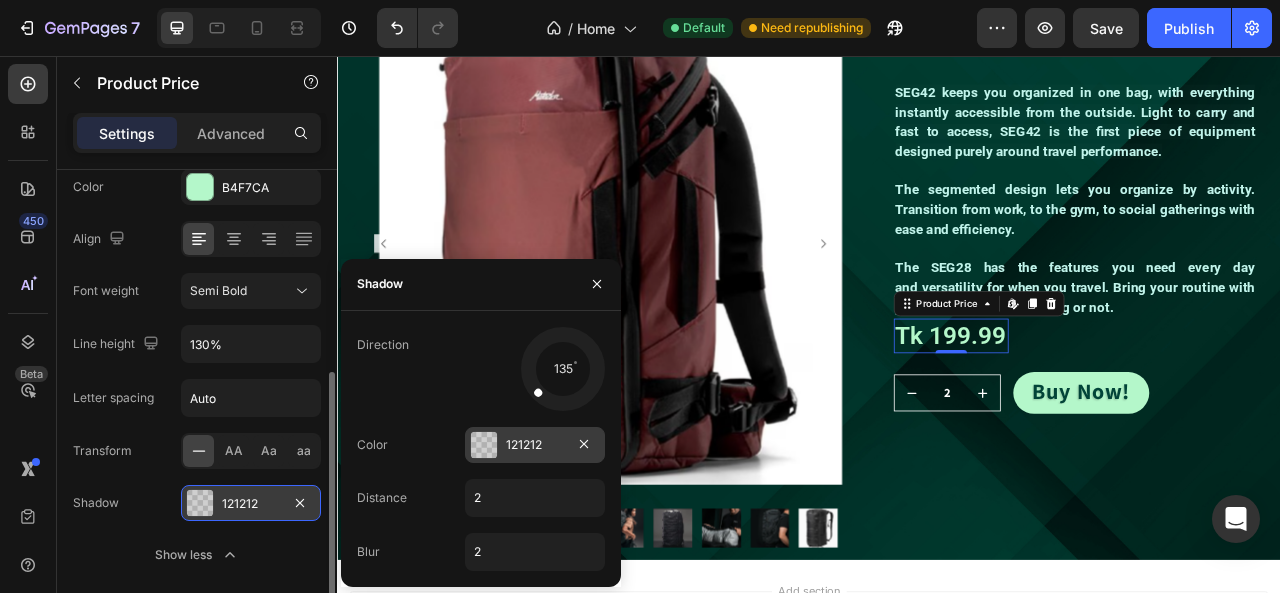 click at bounding box center (484, 445) 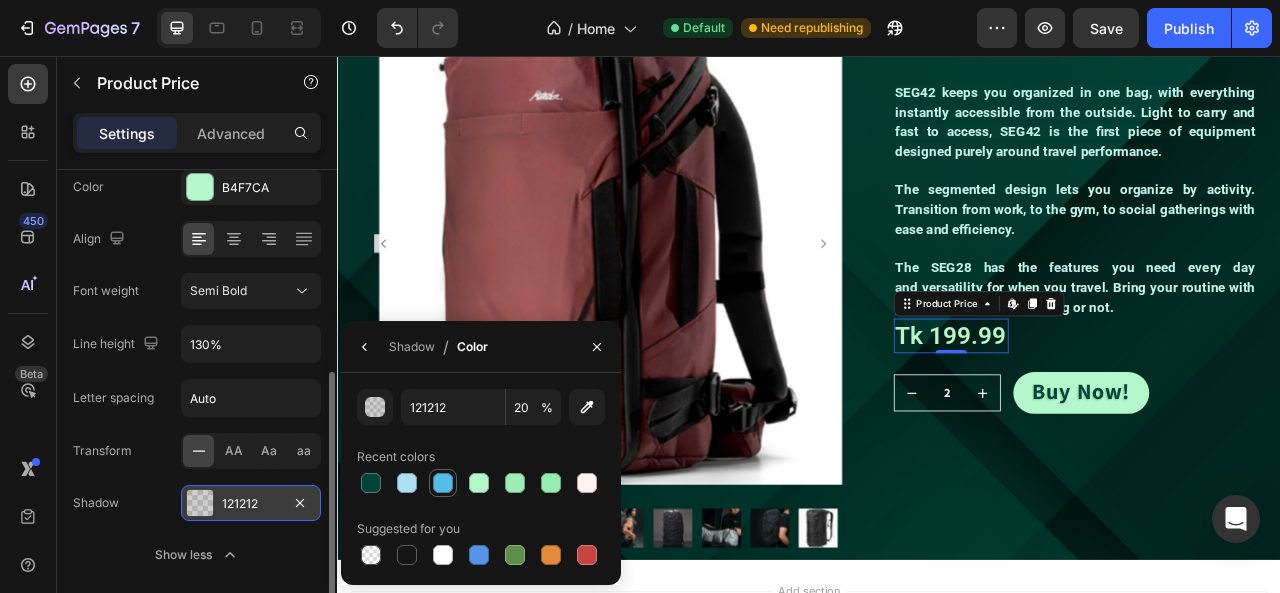 click at bounding box center (443, 483) 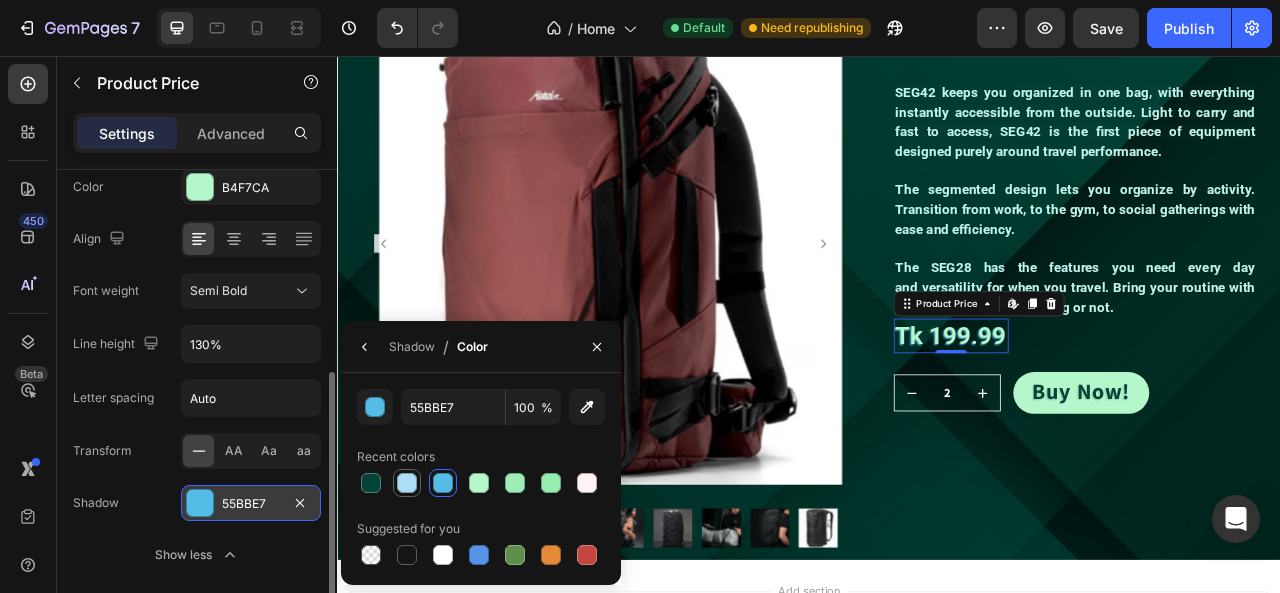 click at bounding box center [407, 483] 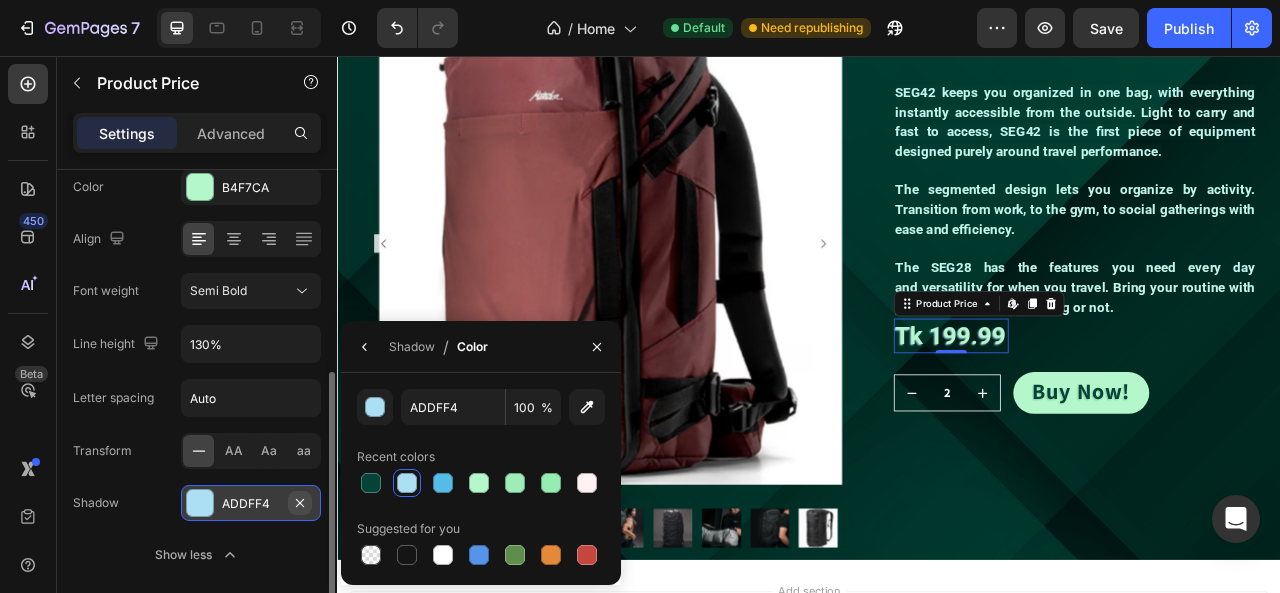 click 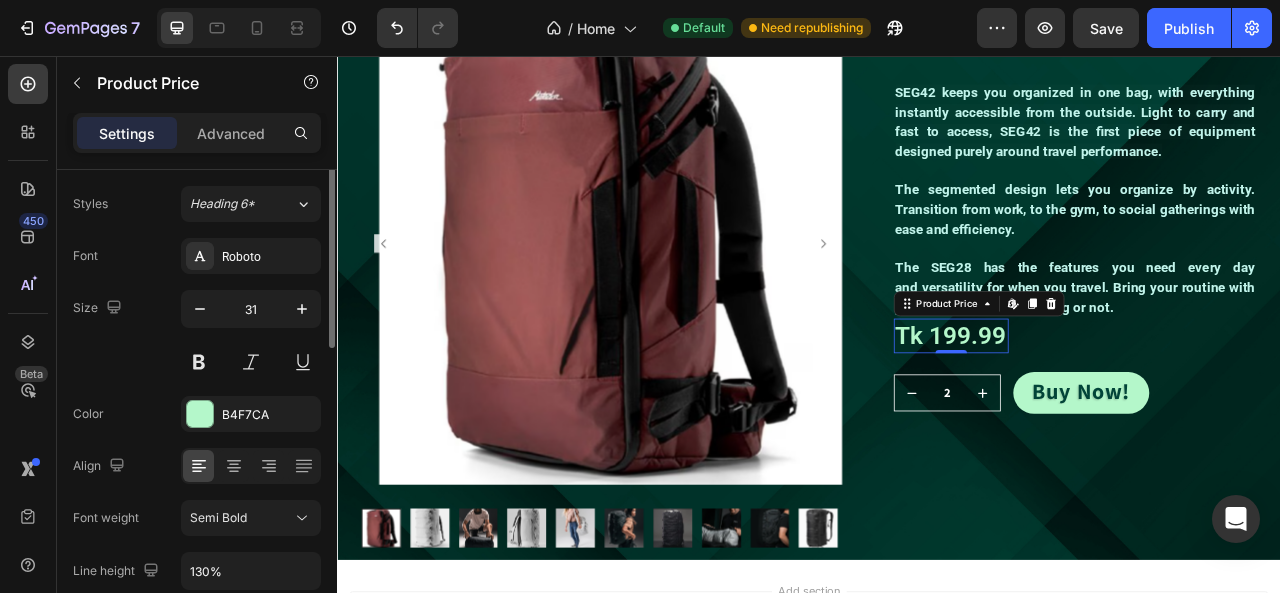 scroll, scrollTop: 0, scrollLeft: 0, axis: both 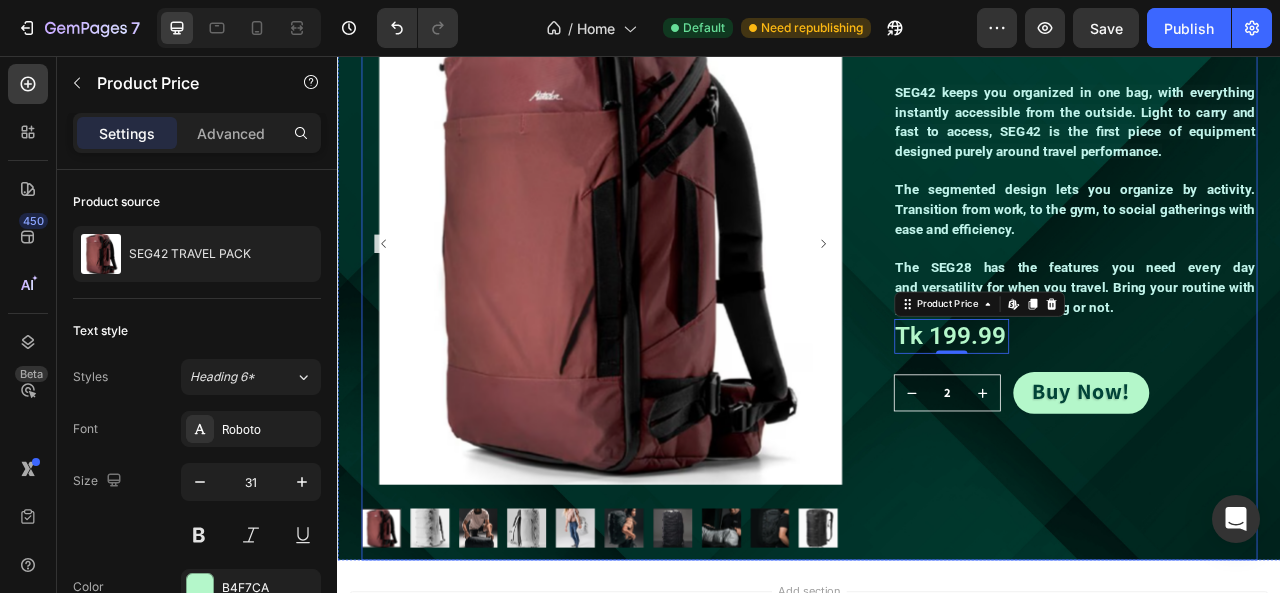 click on "SEG42 TRAVEL PACK Product Title SEG42 keeps you organized in one bag, with everything instantly accessible from the outside. Light to carry and fast to access, SEG42 is the first piece of equipment designed purely around travel performance. The segmented design lets you organize by activity. Transition from work, to the gym, to social gatherings with ease and efficiency. The SEG28 has the features you need every day and versatility for when you travel. Bring your routine with you, whether you're traveling or not. Text Block Tk 199.99 Product Price Edit content in Shopify 0 Product Price Edit content in Shopify 0 Row 2 Product Quantity Row Buy Now! Button Row Row" at bounding box center [1276, 341] 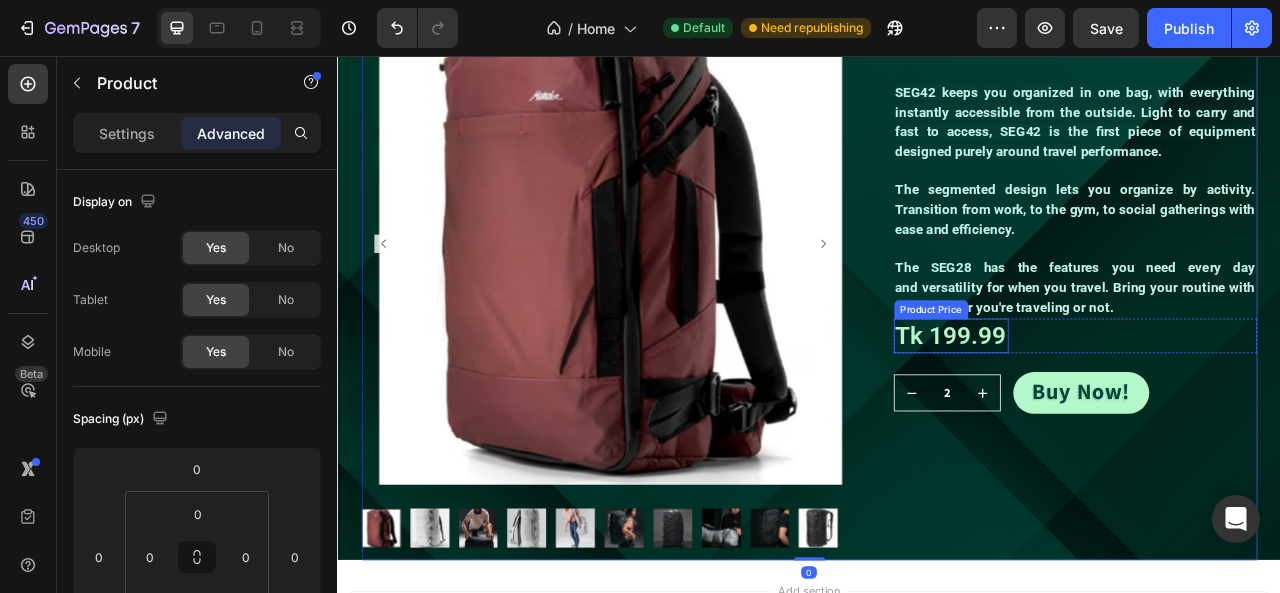 click on "Tk 199.99" at bounding box center [1118, 412] 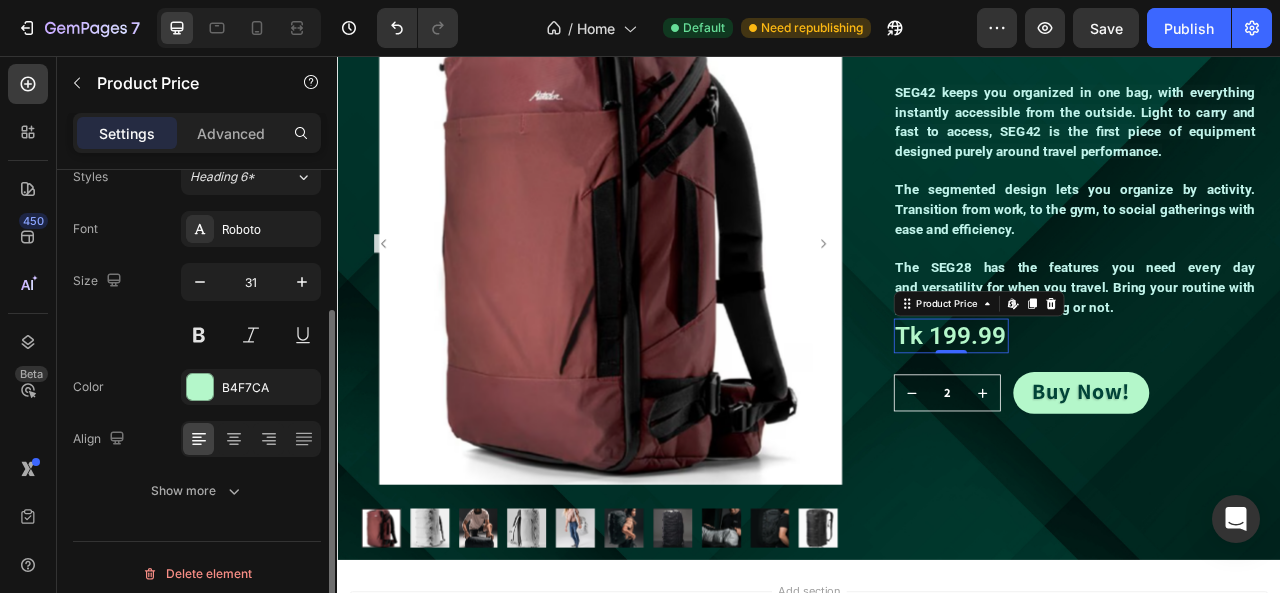scroll, scrollTop: 210, scrollLeft: 0, axis: vertical 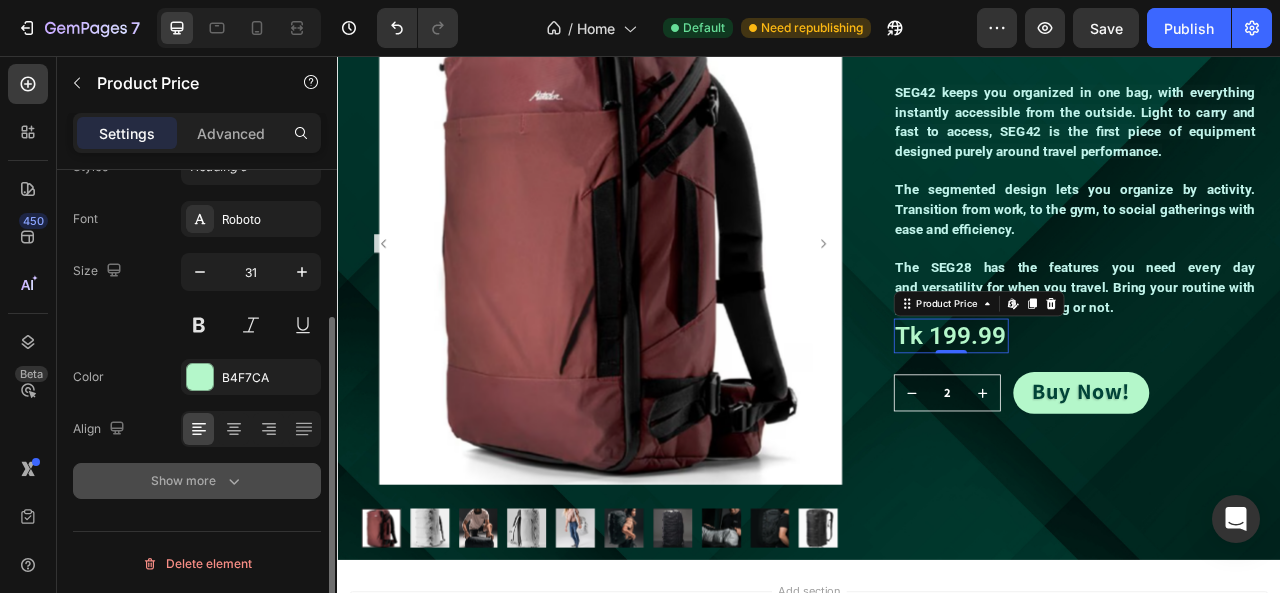 click on "Show more" at bounding box center [197, 481] 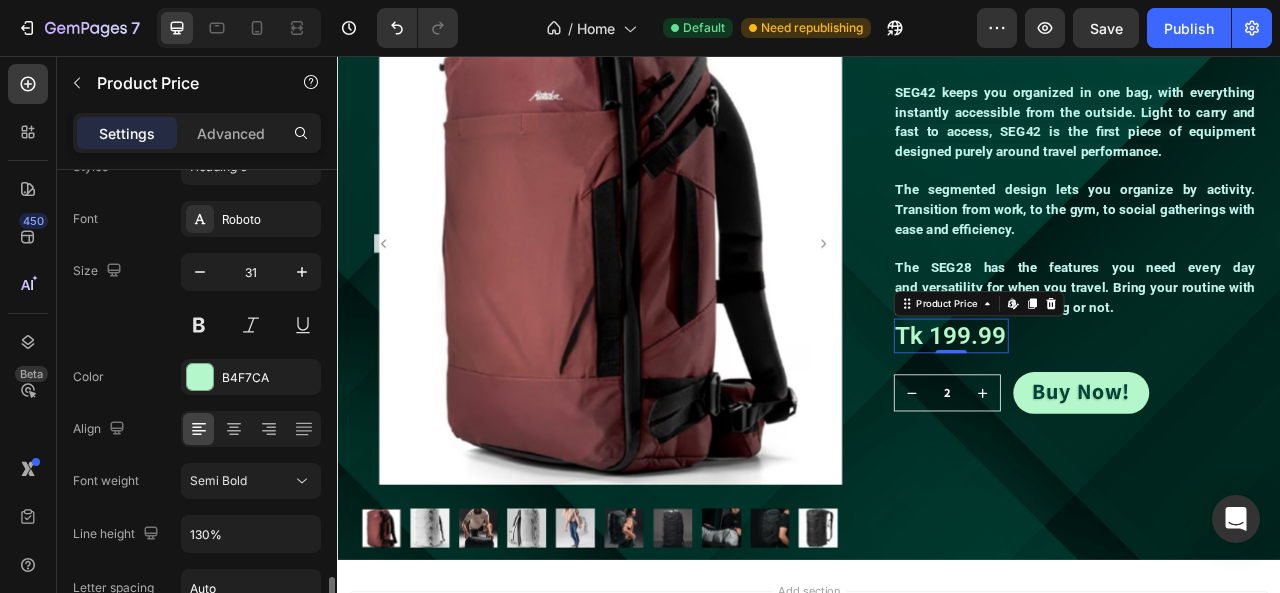 scroll, scrollTop: 410, scrollLeft: 0, axis: vertical 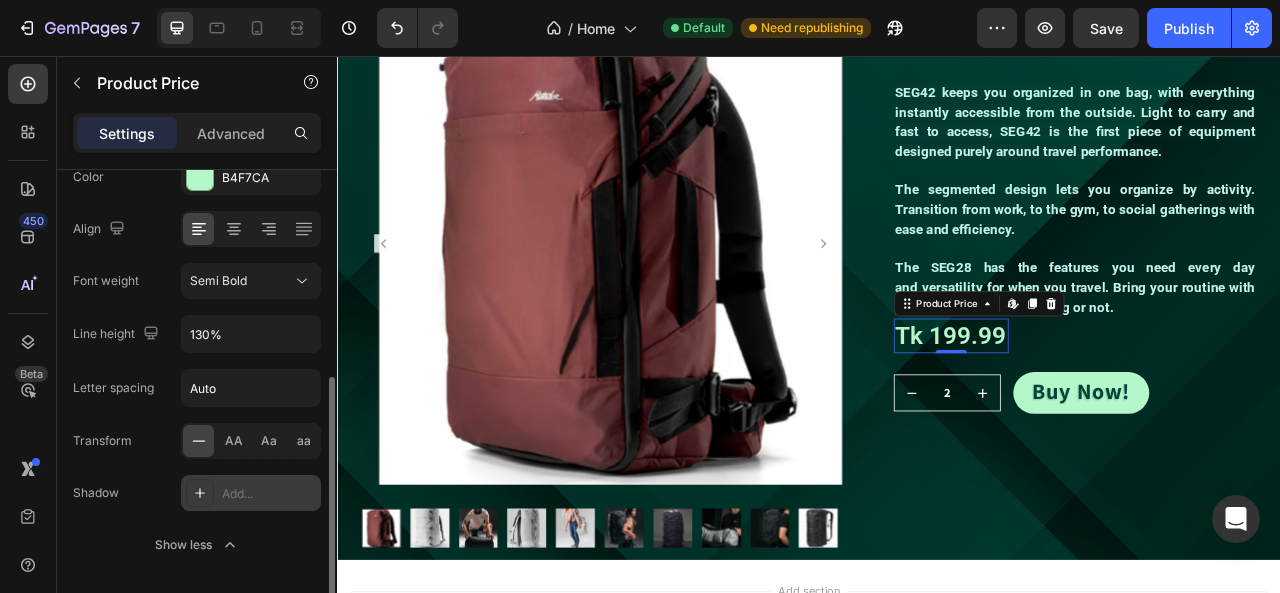 click on "Add..." at bounding box center [251, 493] 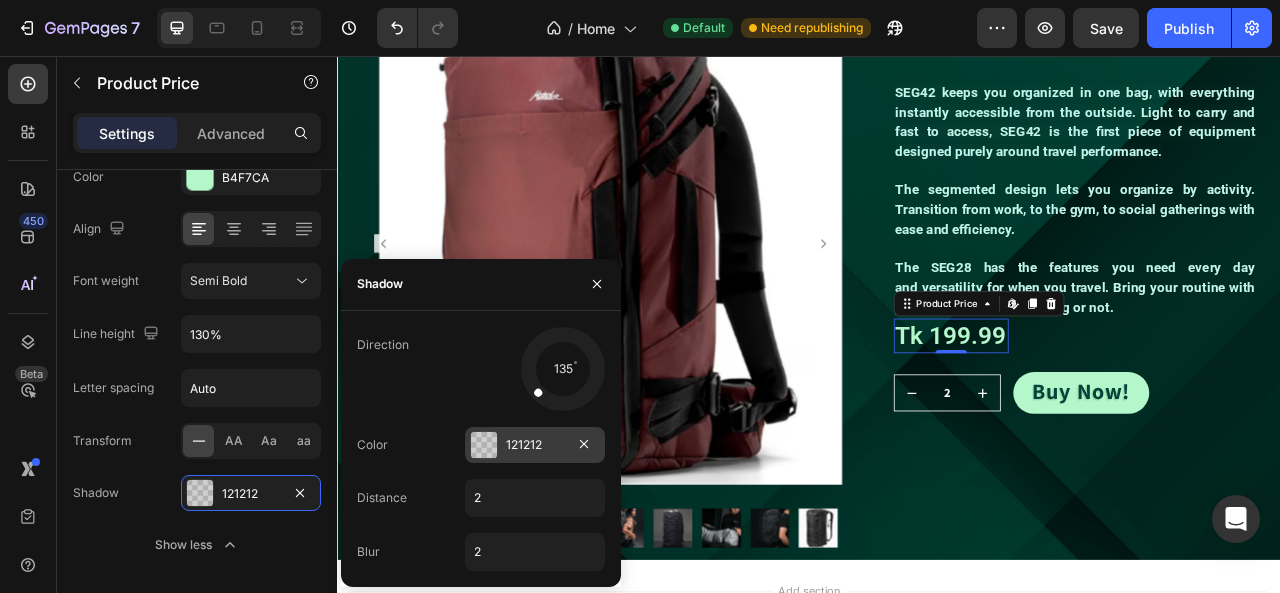 click at bounding box center [484, 445] 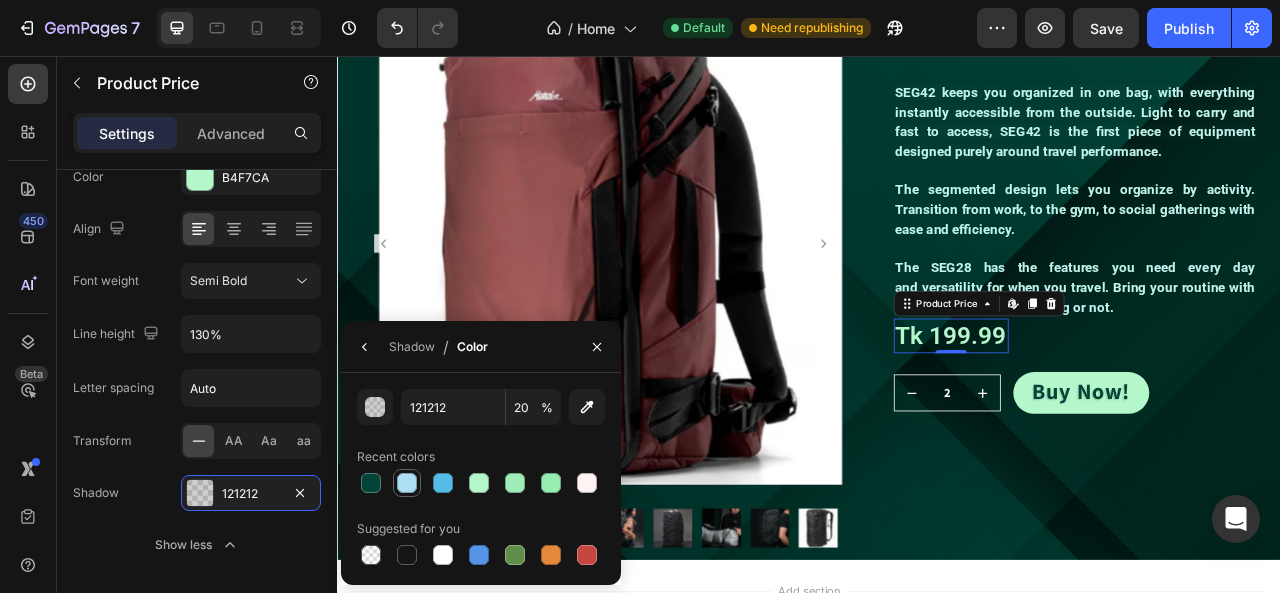 click at bounding box center [407, 483] 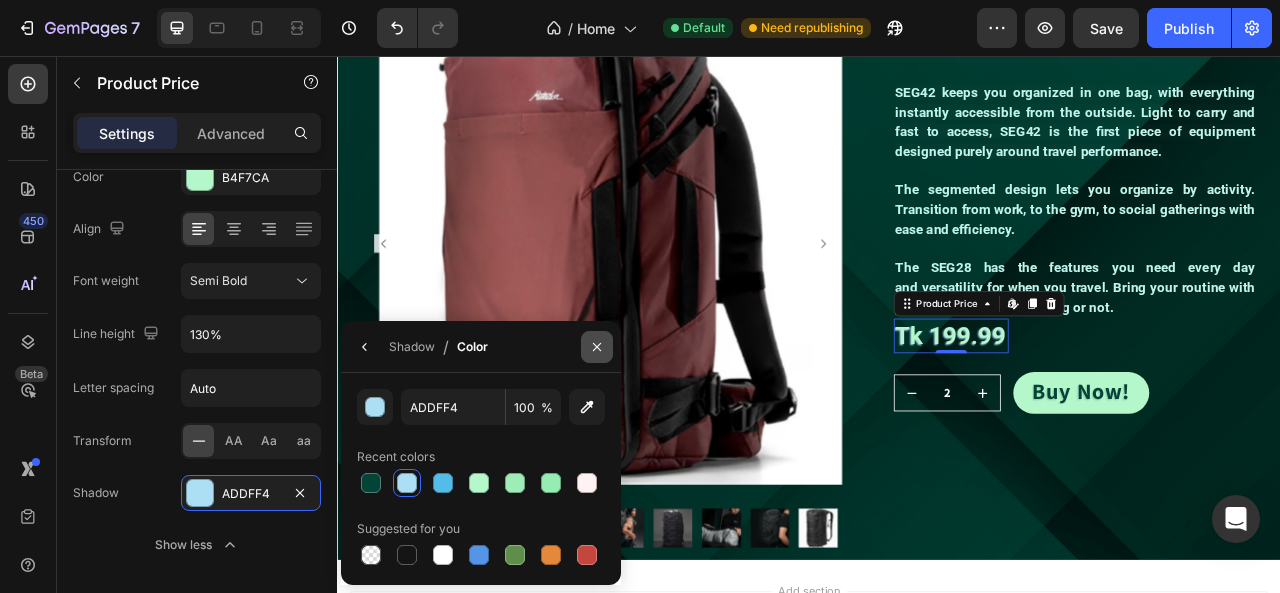 click 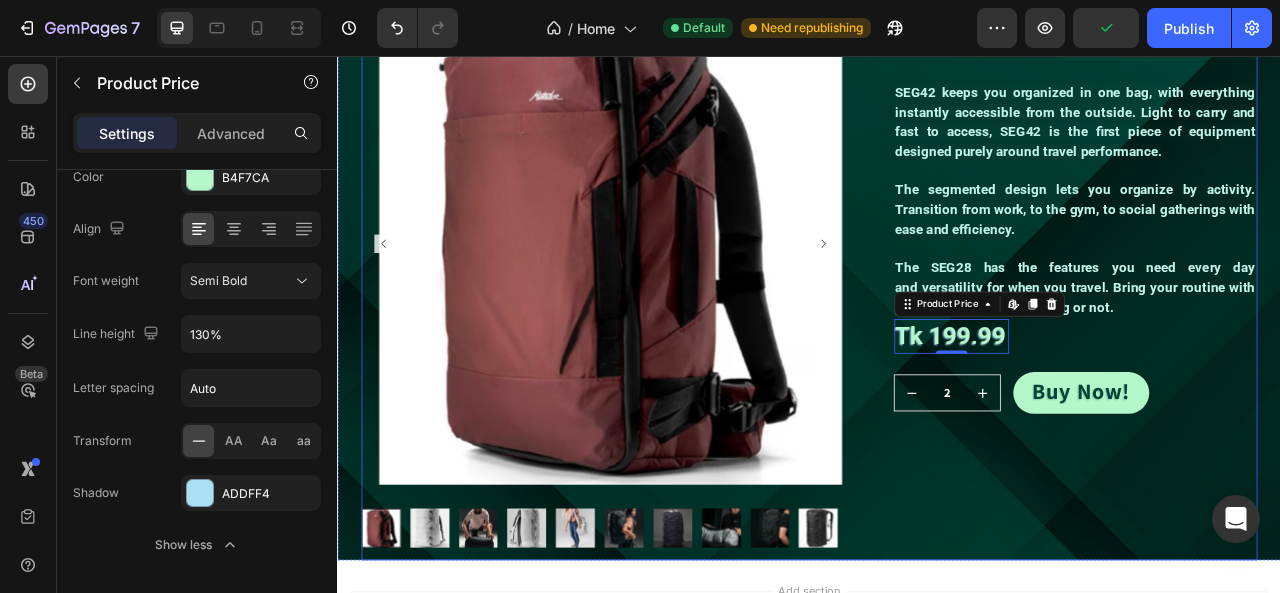 click on "SEG42 TRAVEL PACK Product Title SEG42 keeps you organized in one bag, with everything instantly accessible from the outside. Light to carry and fast to access, SEG42 is the first piece of equipment designed purely around travel performance. The segmented design lets you organize by activity. Transition from work, to the gym, to social gatherings with ease and efficiency. The SEG28 has the features you need every day and versatility for when you travel. Bring your routine with you, whether you're traveling or not. Text Block Tk 199.99 Product Price Edit content in Shopify 0 Product Price Edit content in Shopify 0 Row 2 Product Quantity Row Buy Now! Button Row Row" at bounding box center (1276, 341) 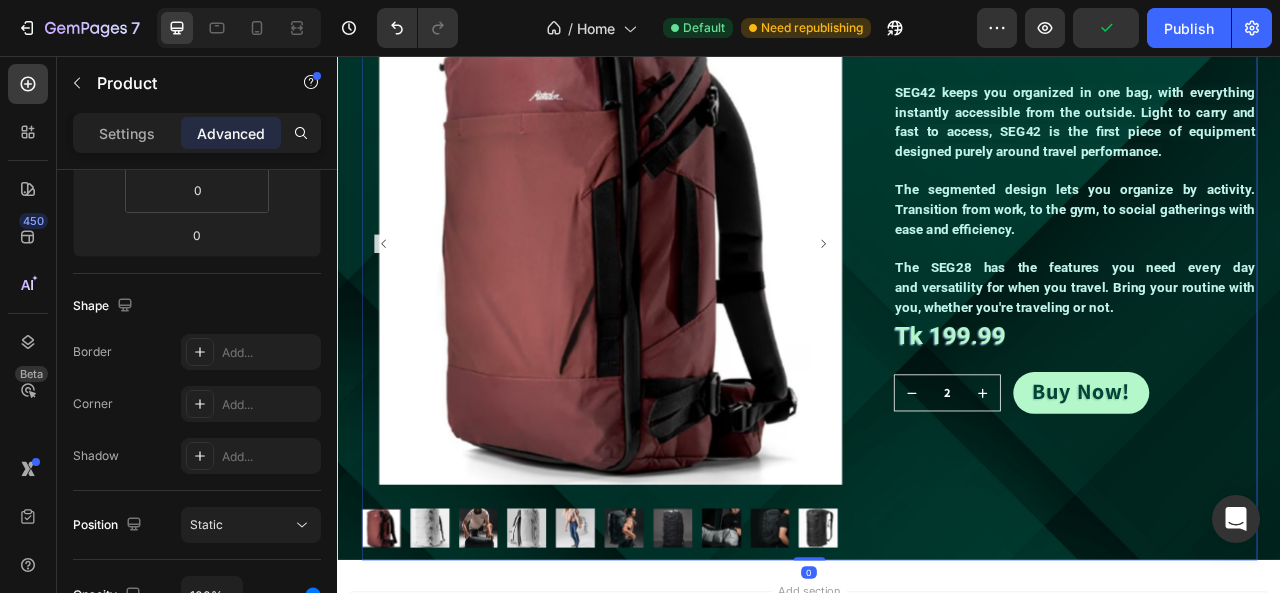 scroll, scrollTop: 0, scrollLeft: 0, axis: both 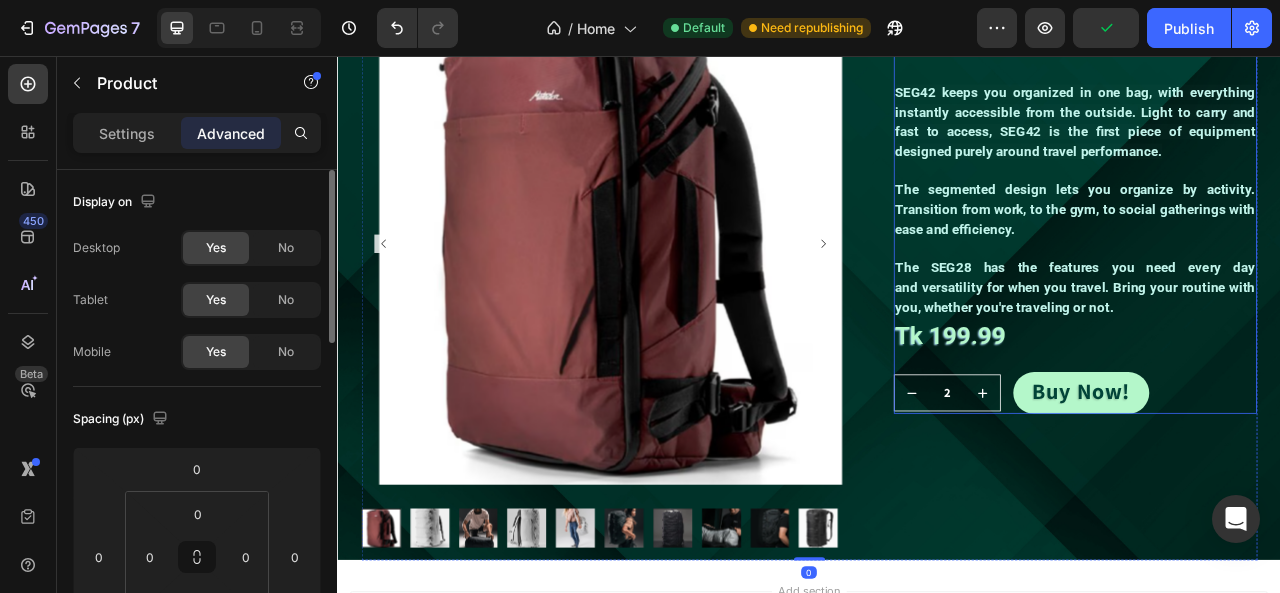 click on "Tk 199.99" at bounding box center [1118, 412] 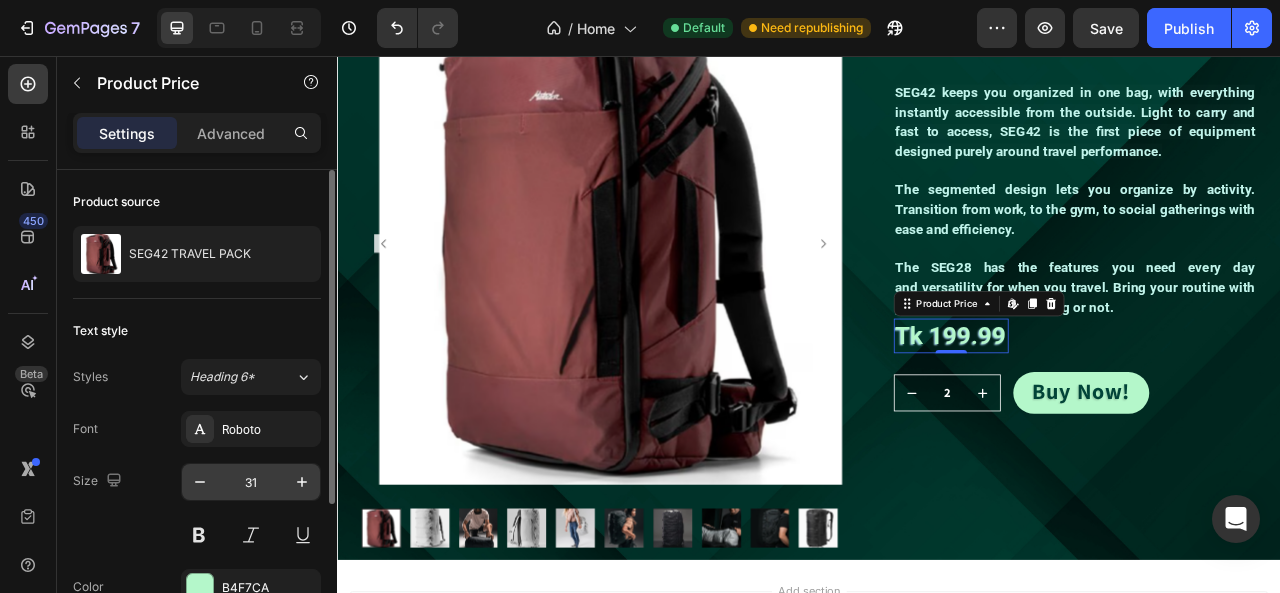 scroll, scrollTop: 200, scrollLeft: 0, axis: vertical 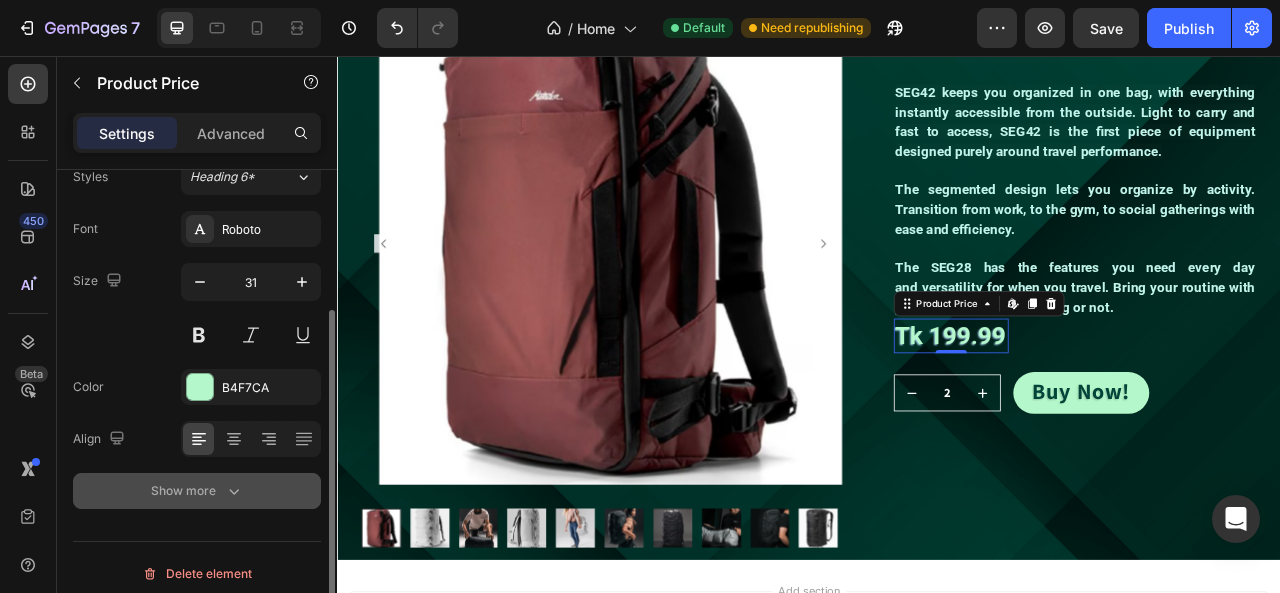 click on "Show more" at bounding box center [197, 491] 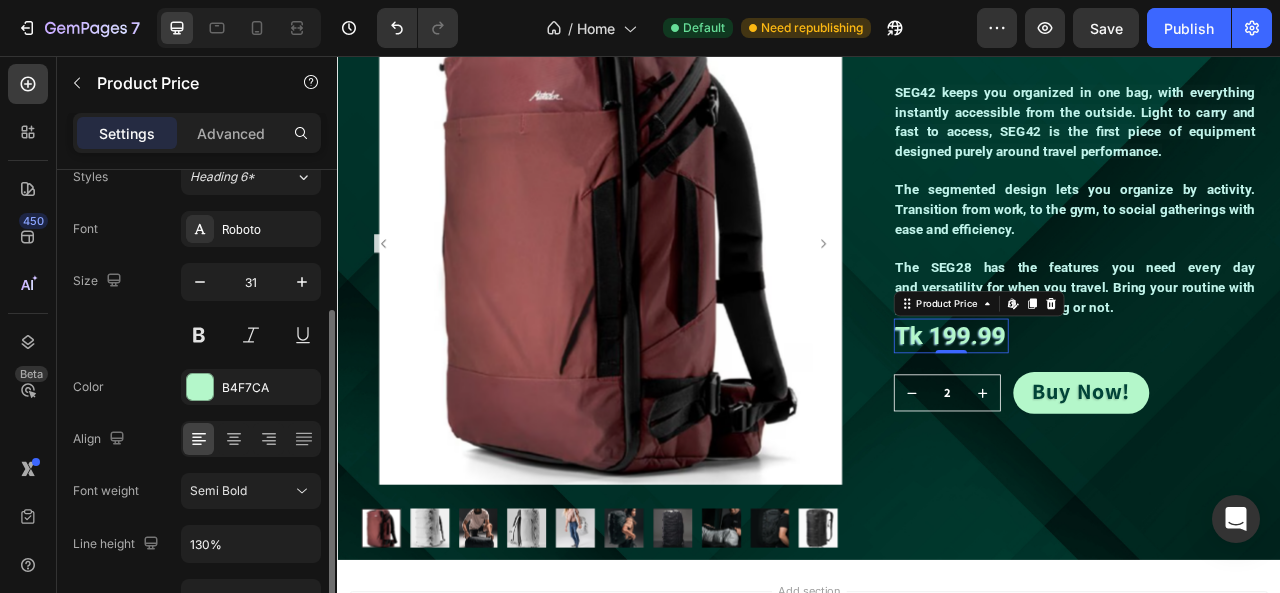 scroll, scrollTop: 473, scrollLeft: 0, axis: vertical 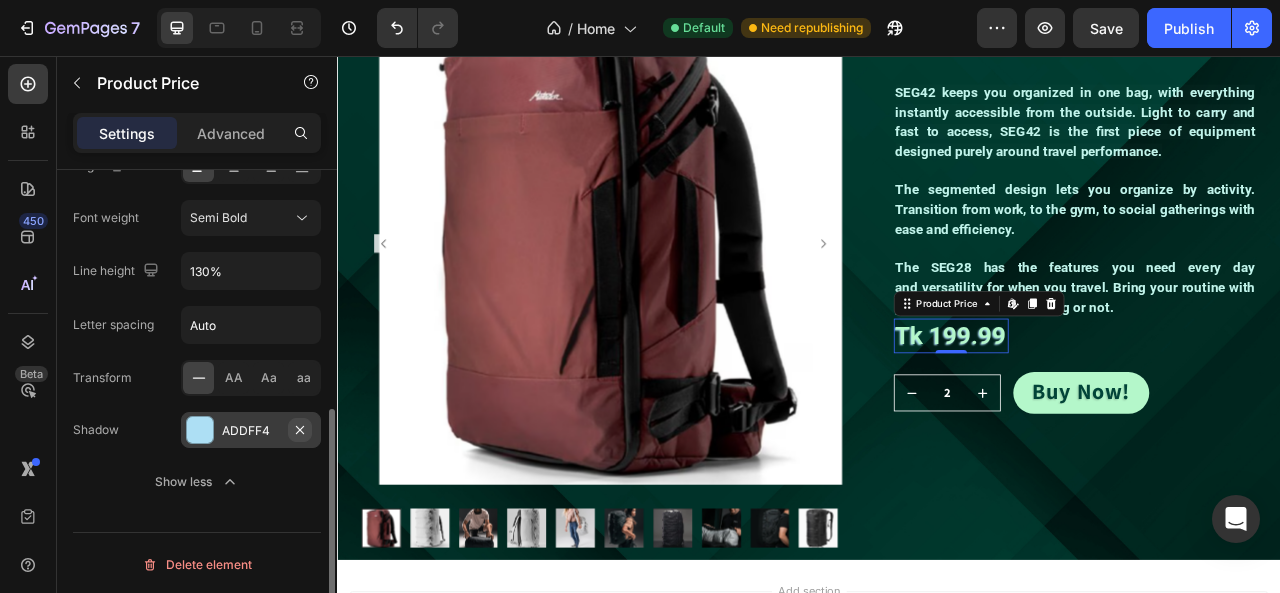 click 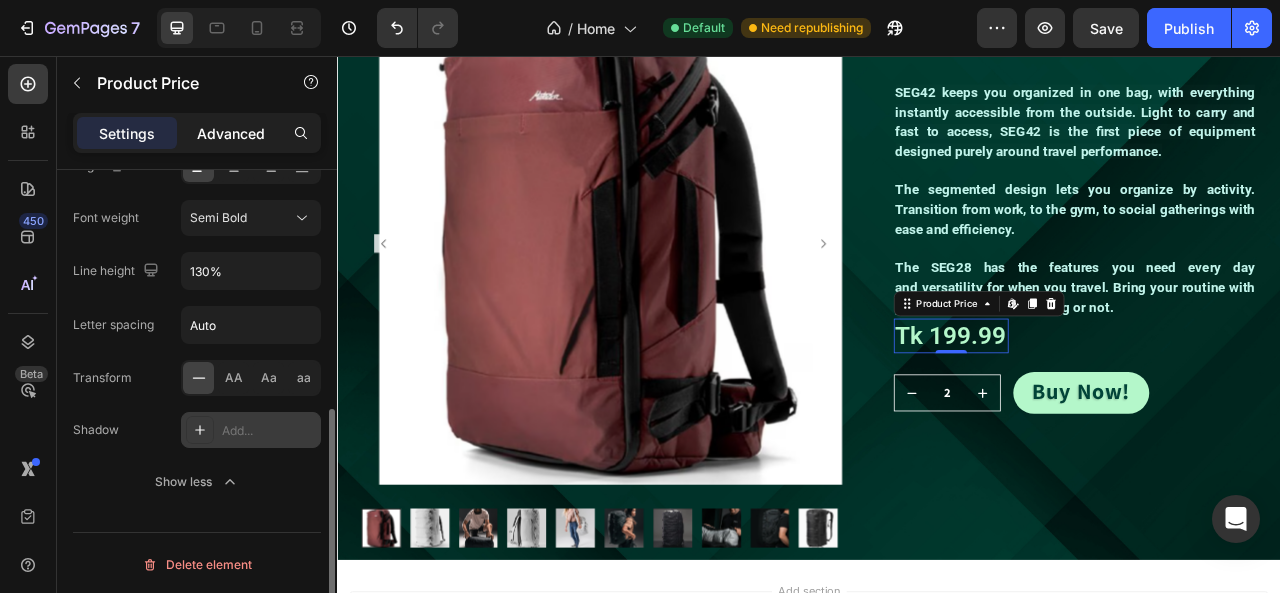 click on "Advanced" at bounding box center [231, 133] 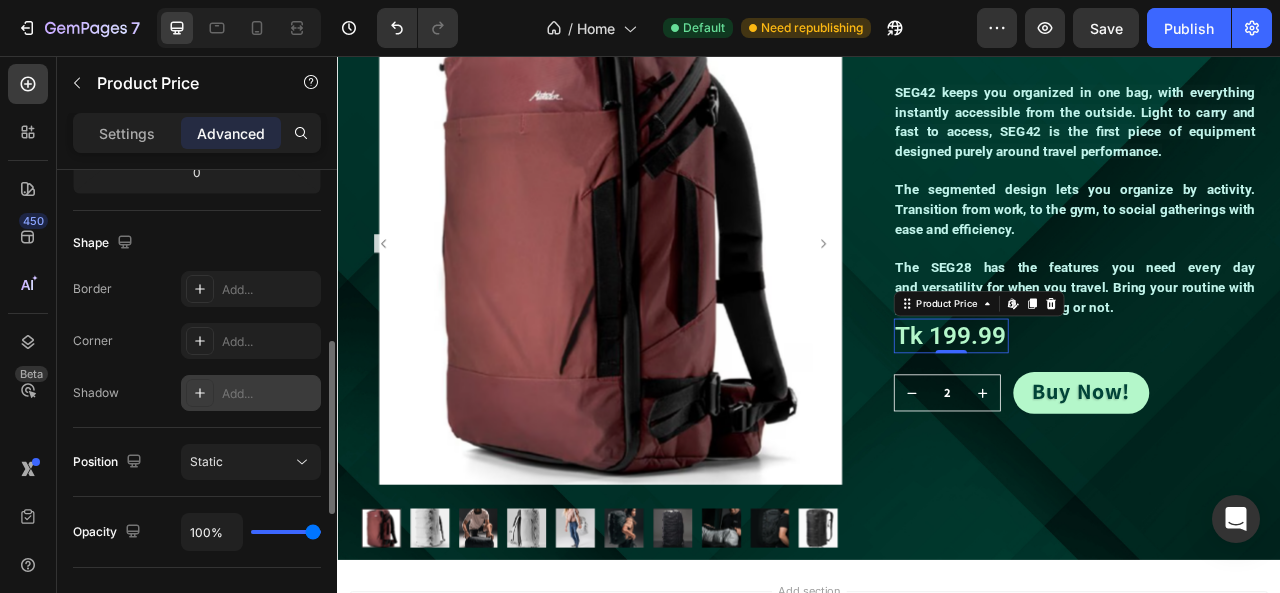 click on "Add..." at bounding box center [269, 394] 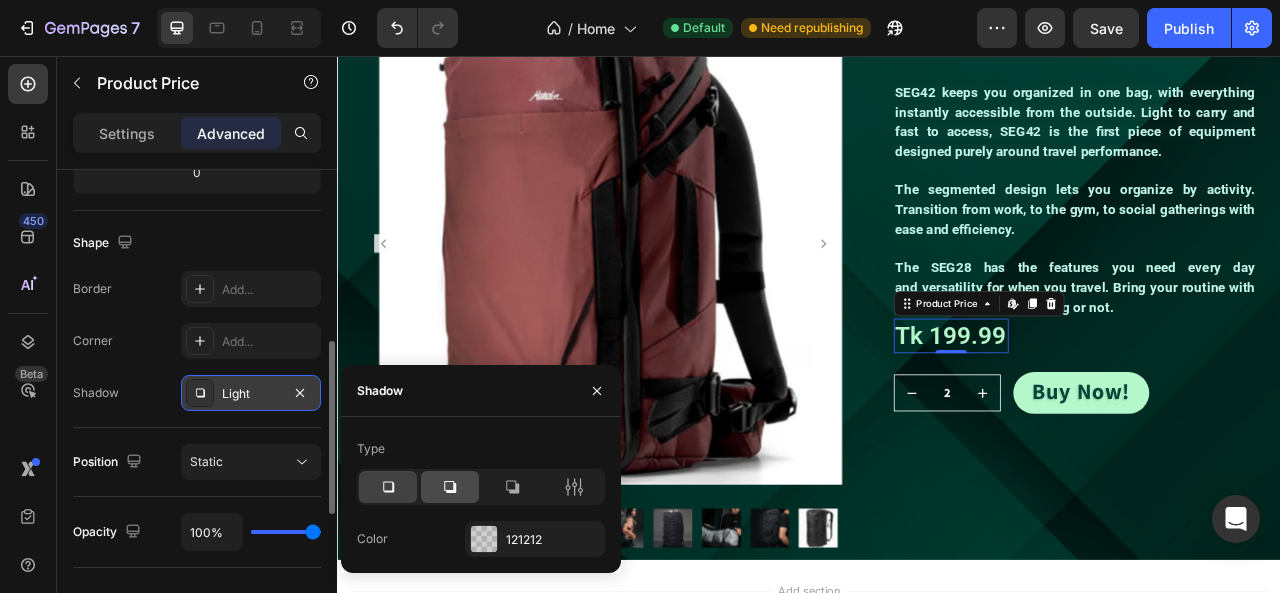 click 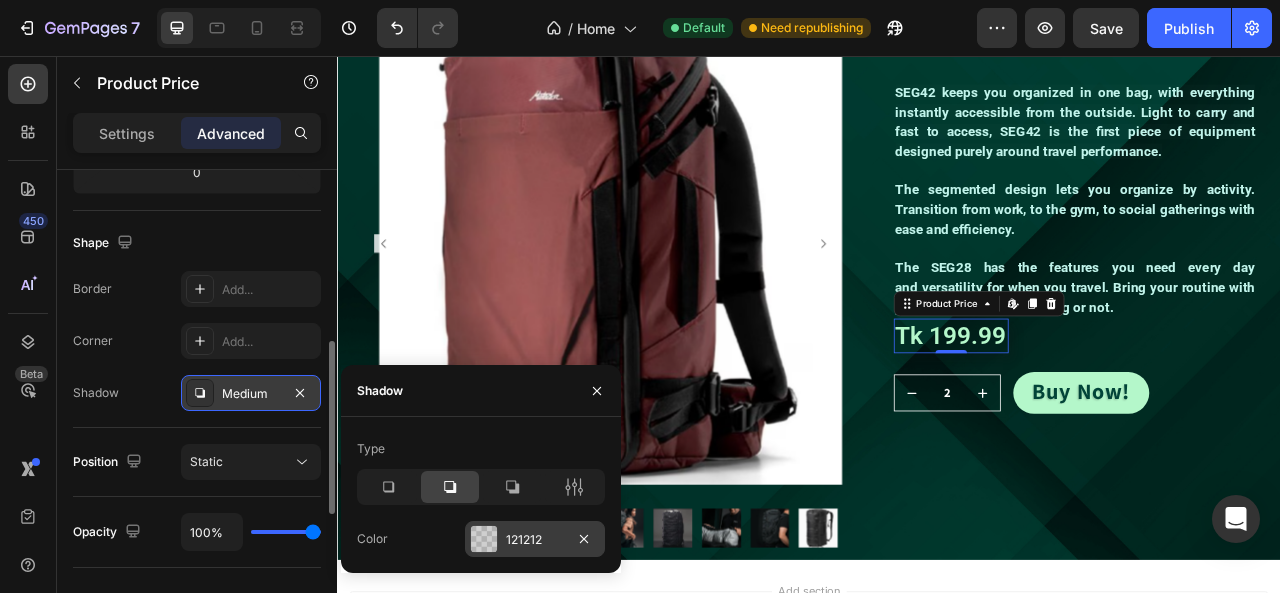 click at bounding box center (484, 539) 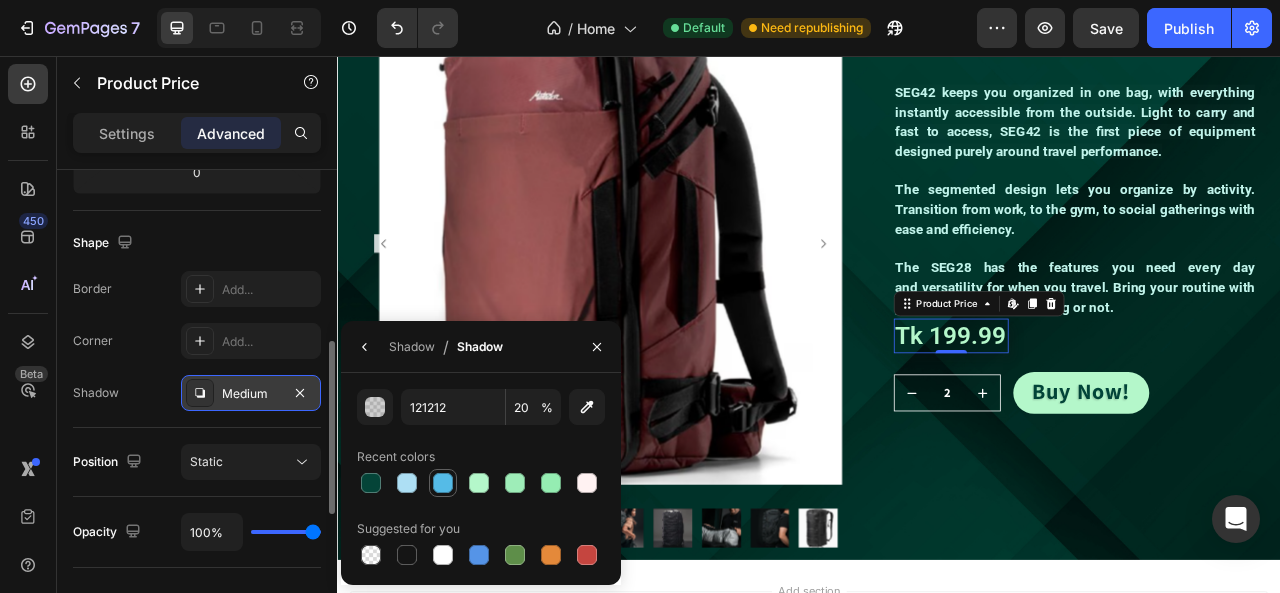 click at bounding box center [443, 483] 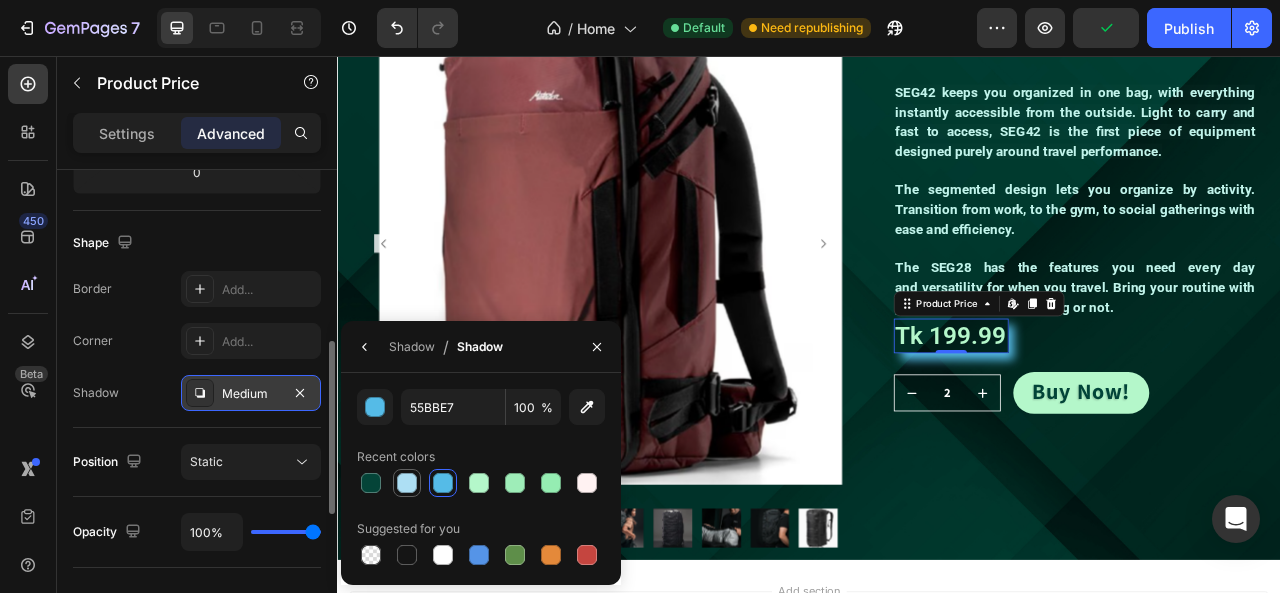 click at bounding box center [407, 483] 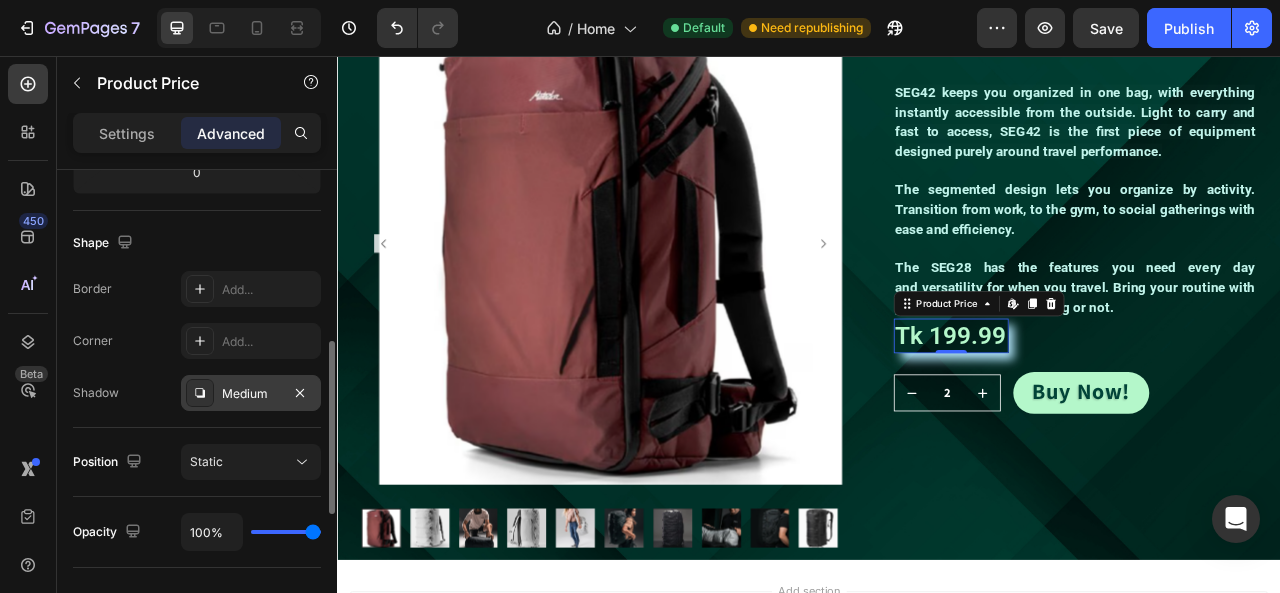 type on "72%" 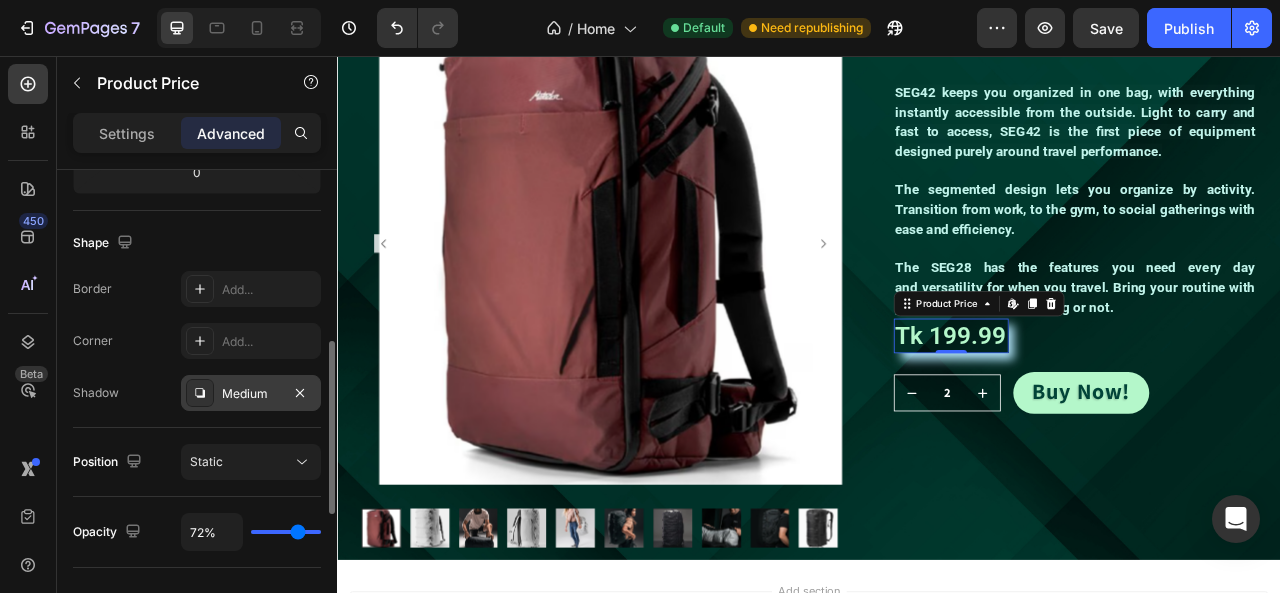 type on "65%" 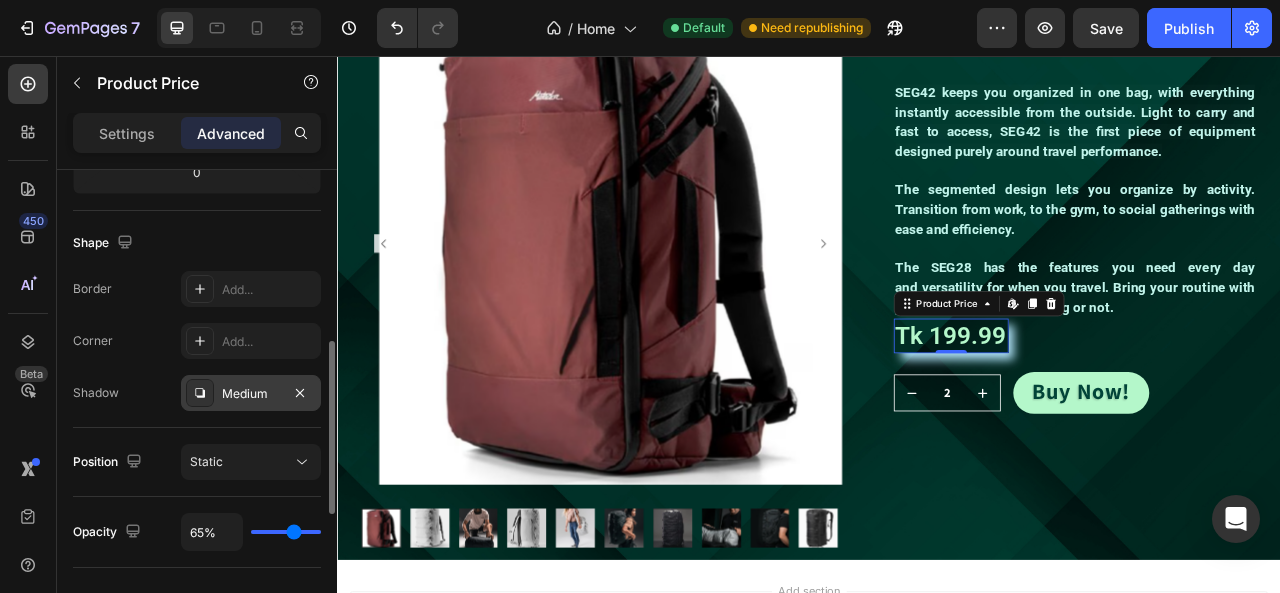 type on "60%" 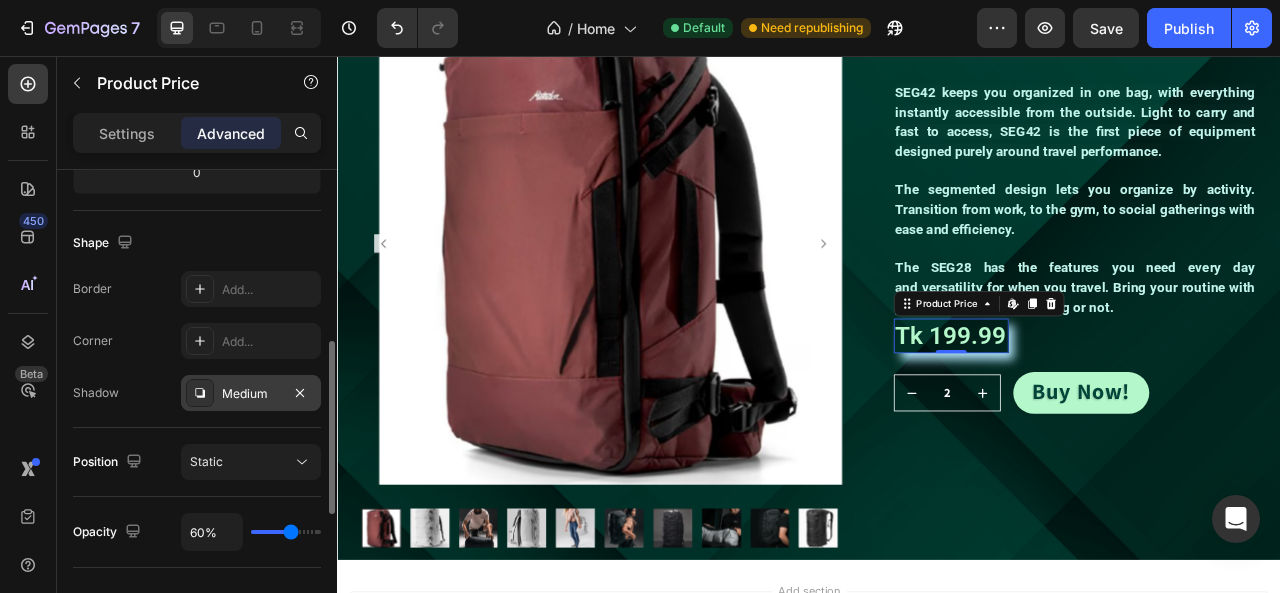 type on "59%" 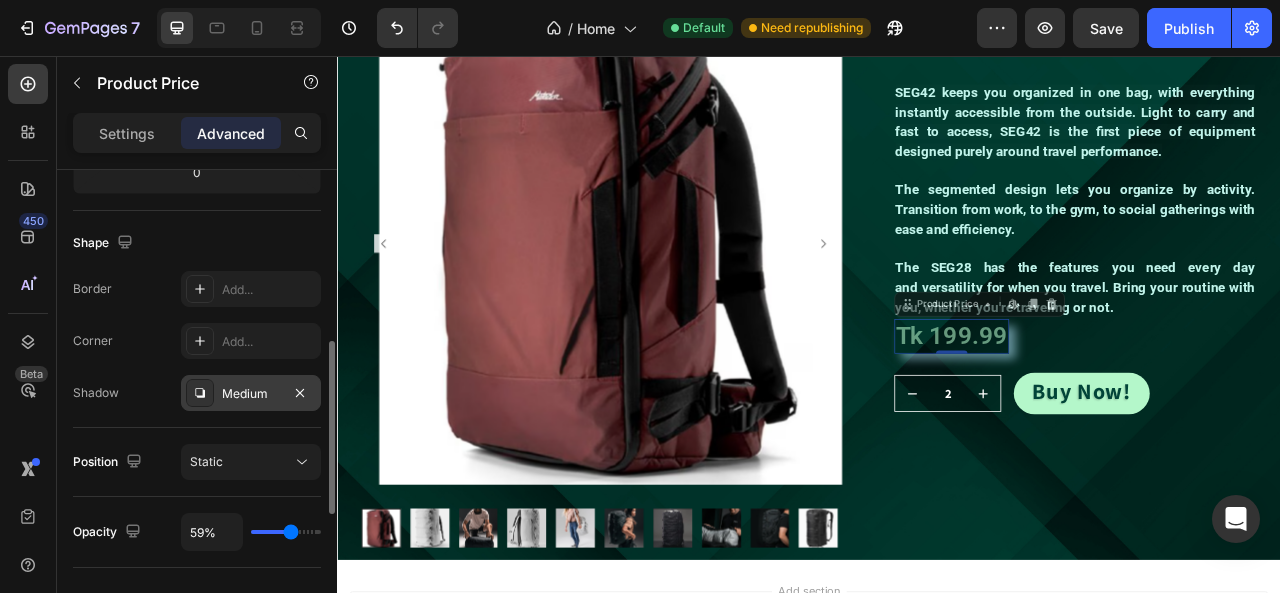 type on "57%" 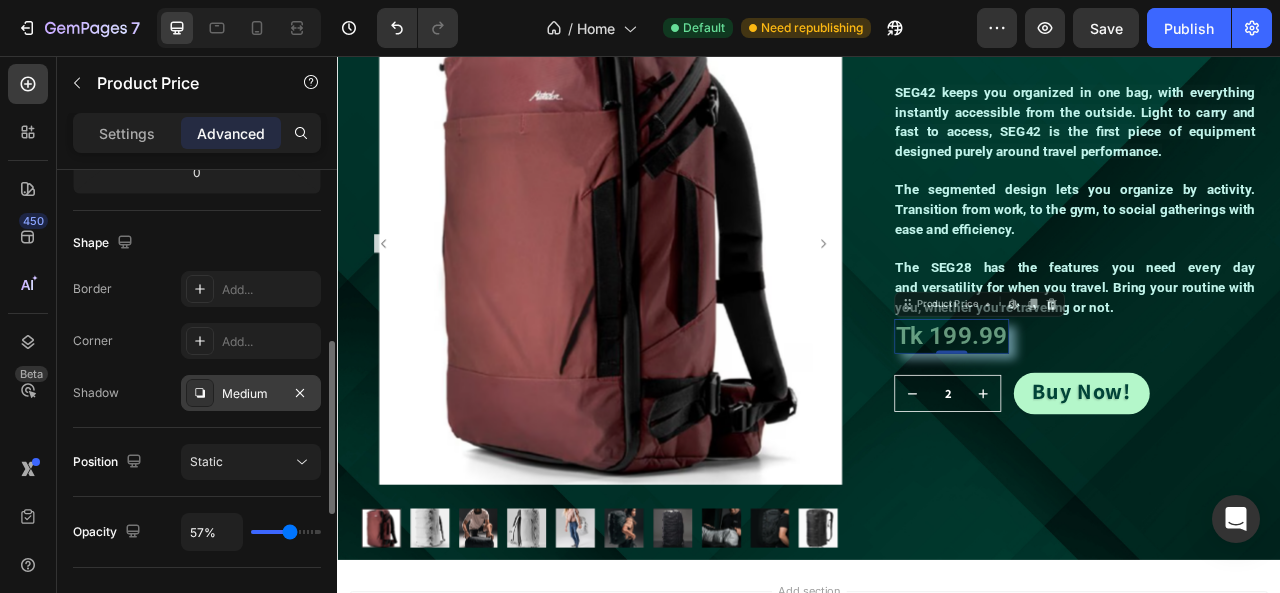 type on "55%" 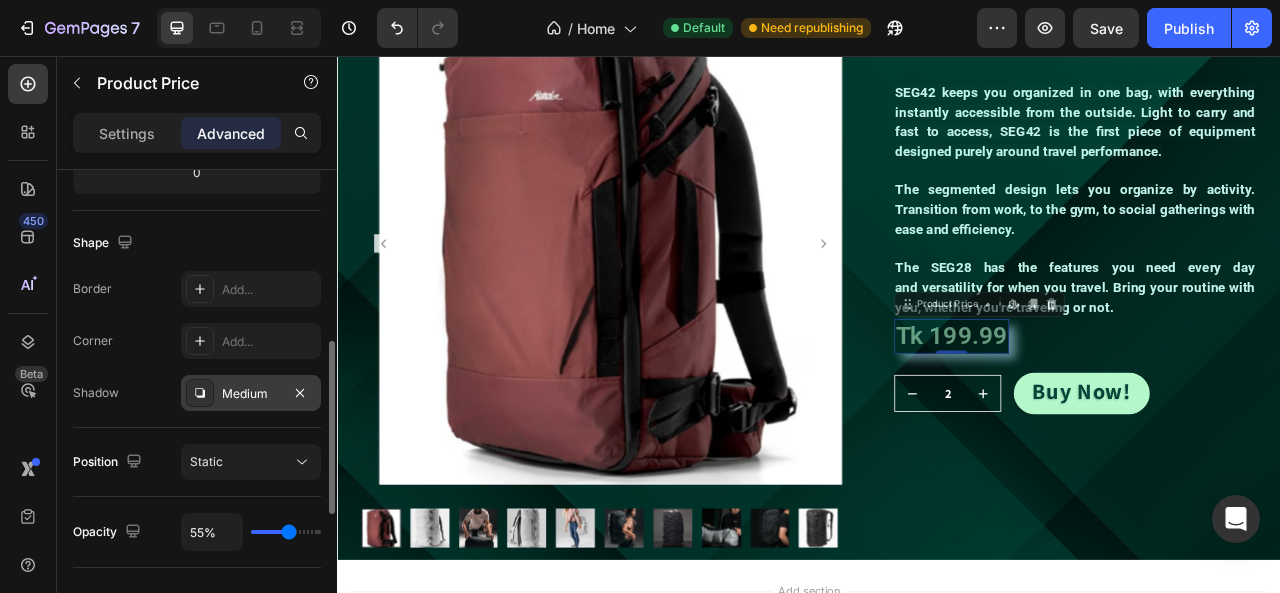 type on "54%" 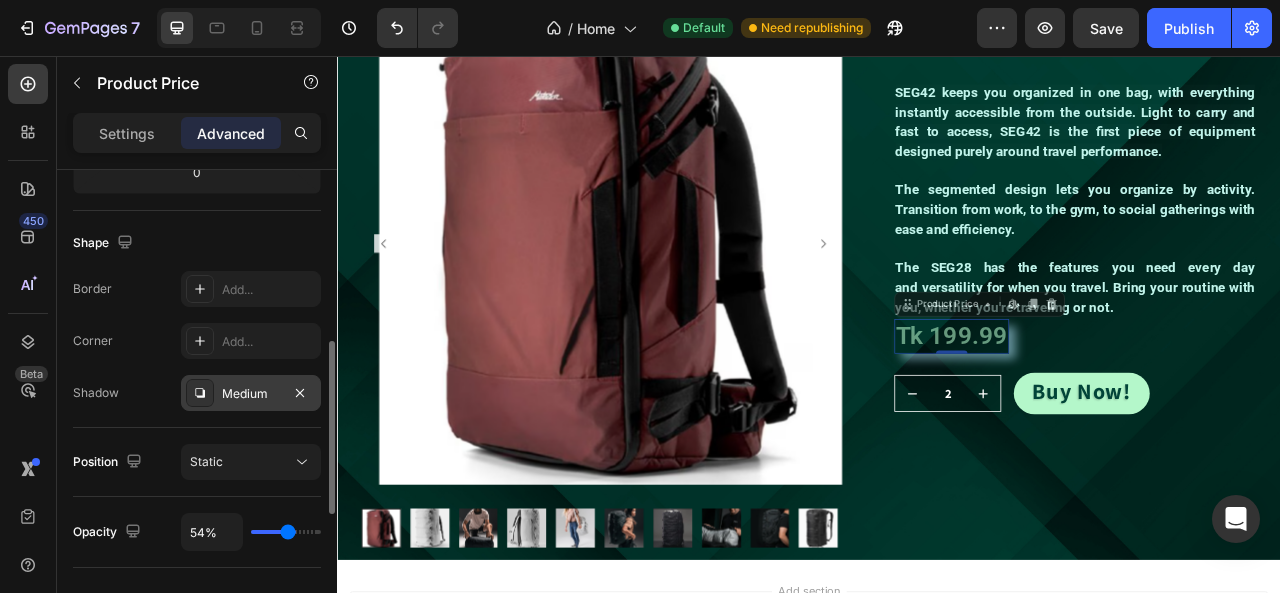 type on "51%" 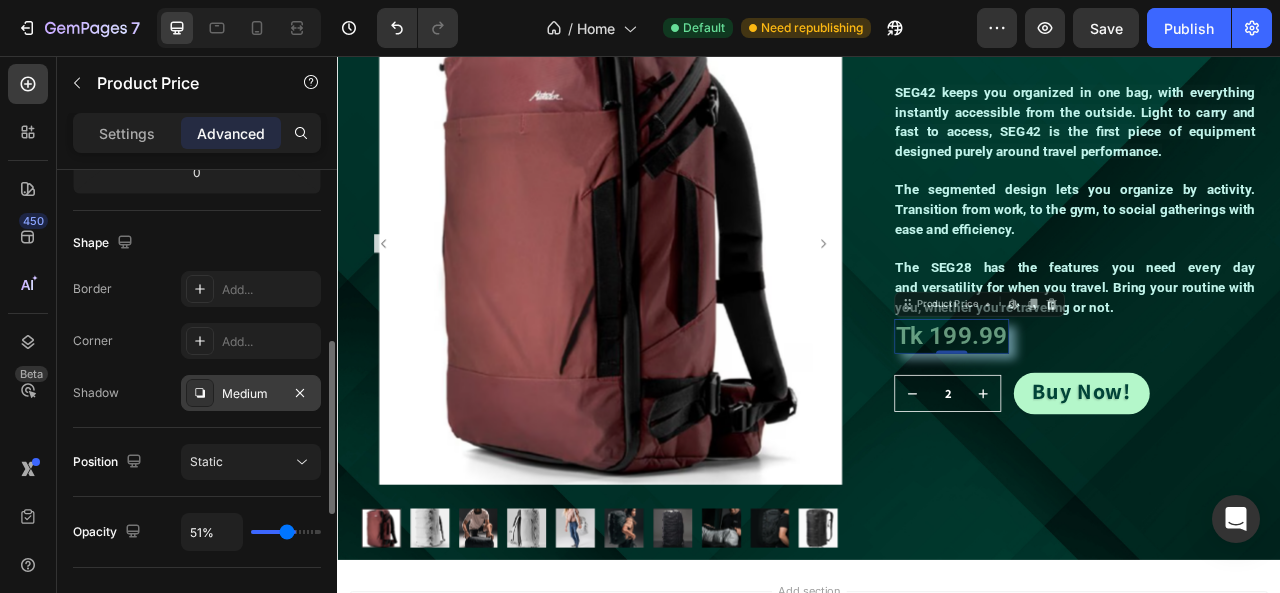 type on "50%" 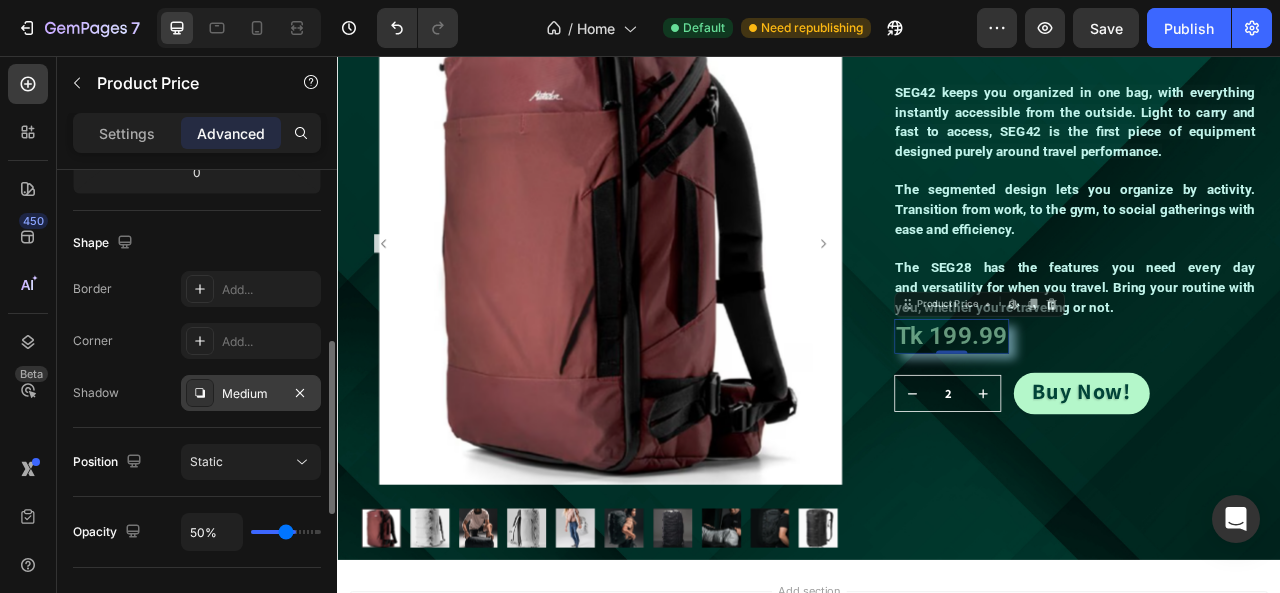 type on "49%" 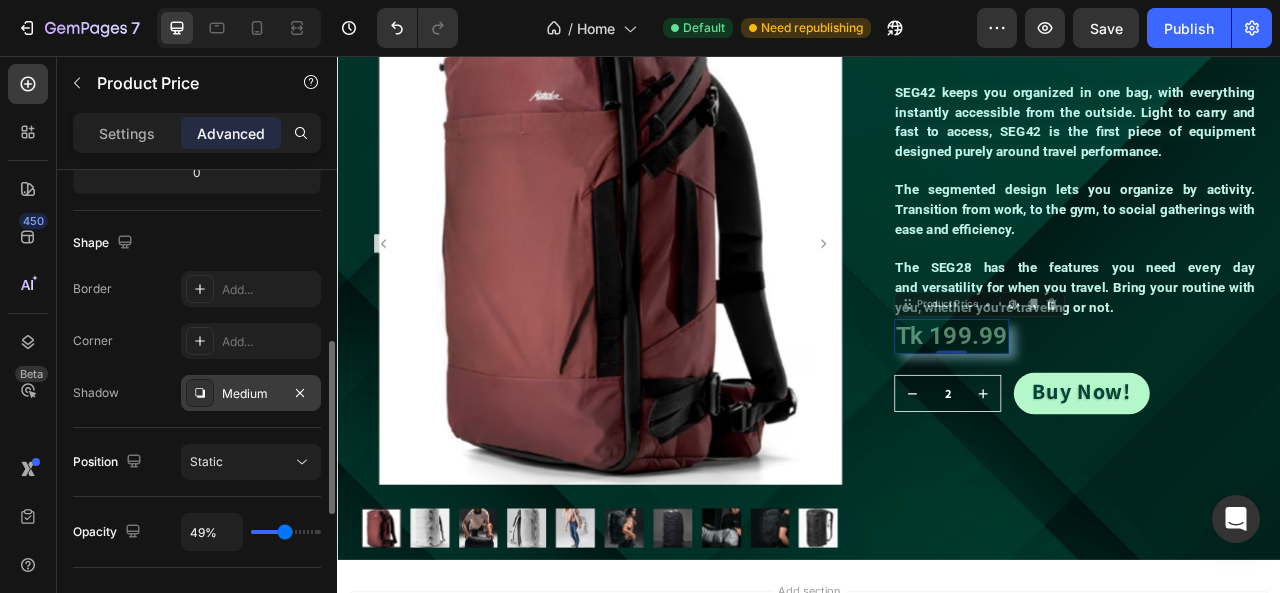 type on "41%" 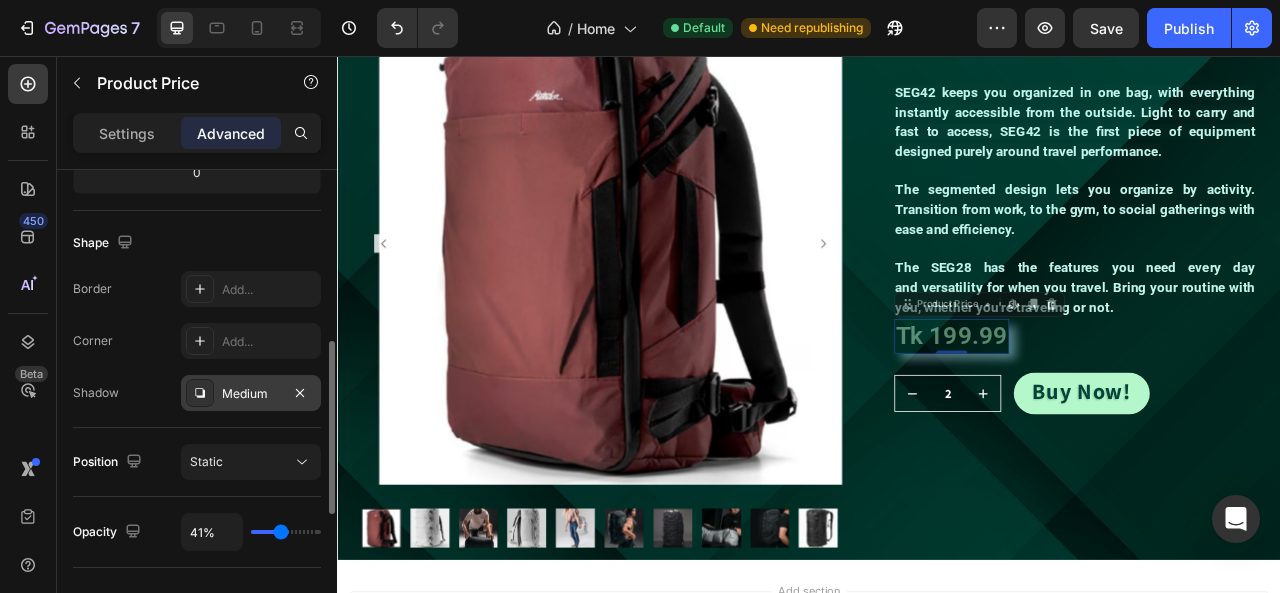 type on "36%" 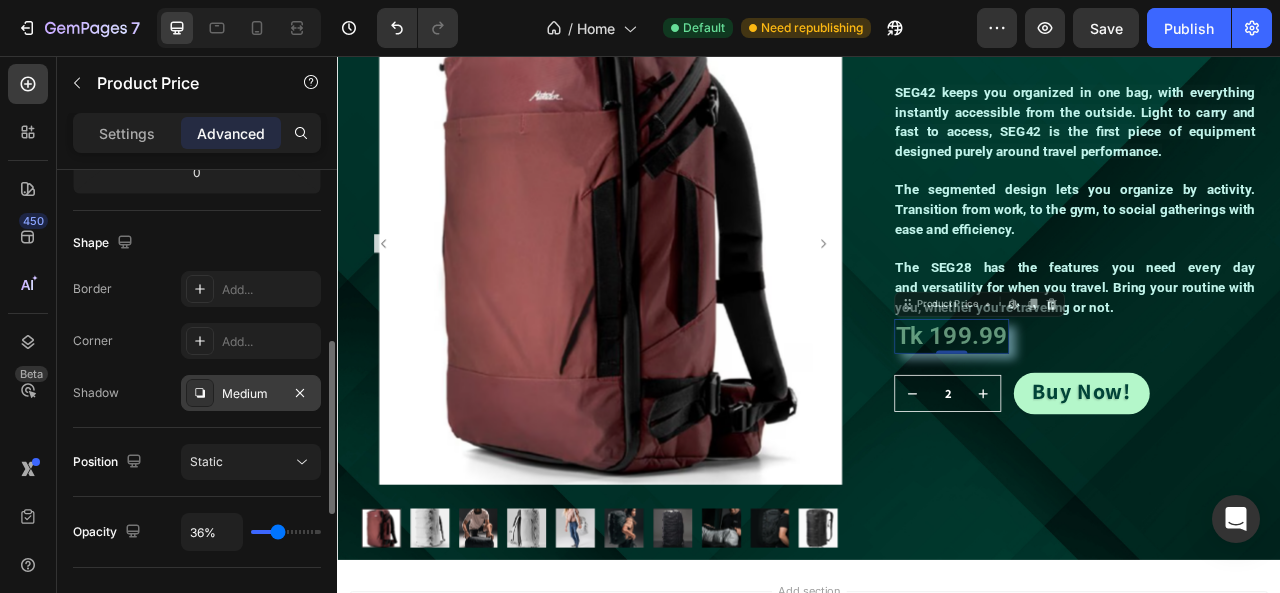 type on "64%" 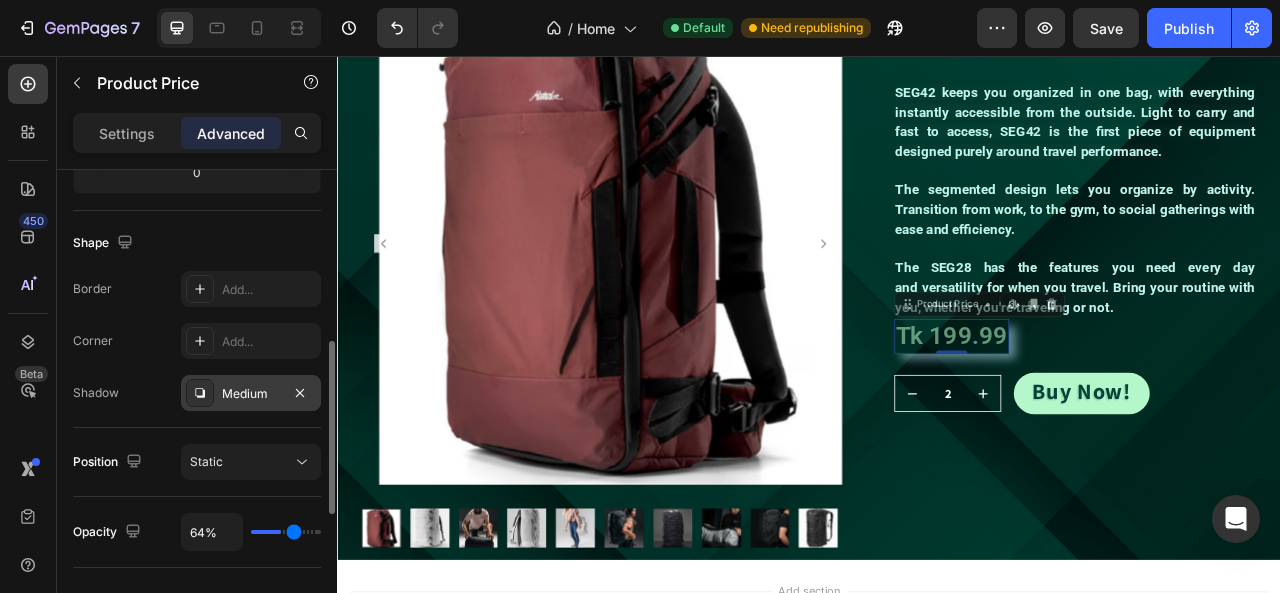 type on "80%" 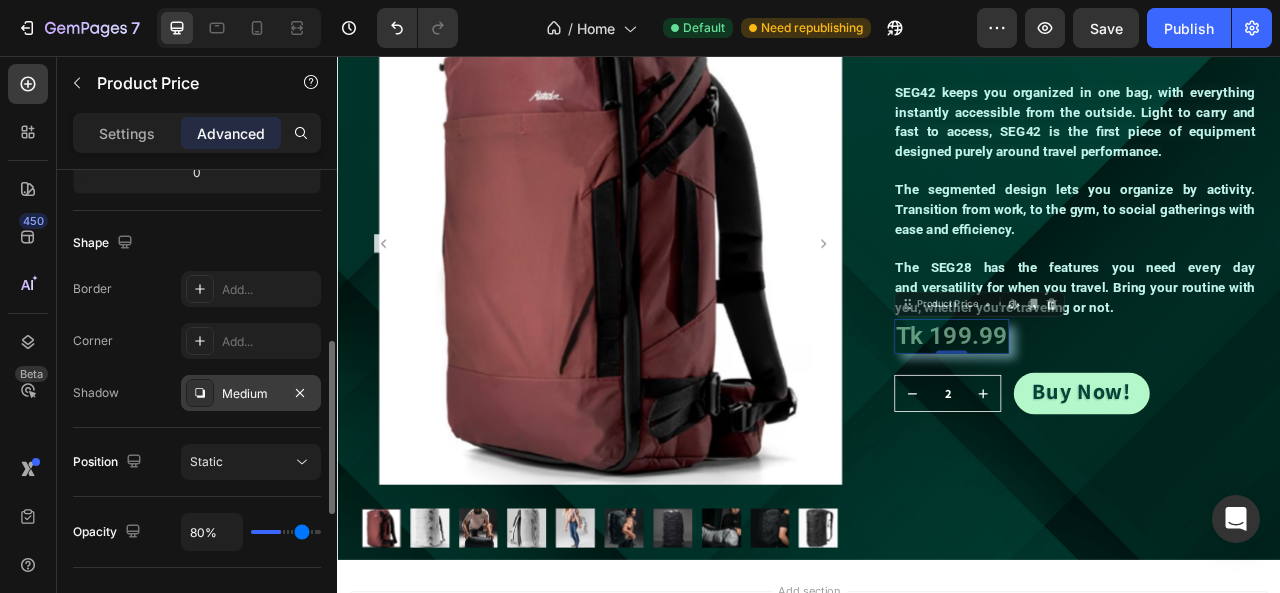 type on "87%" 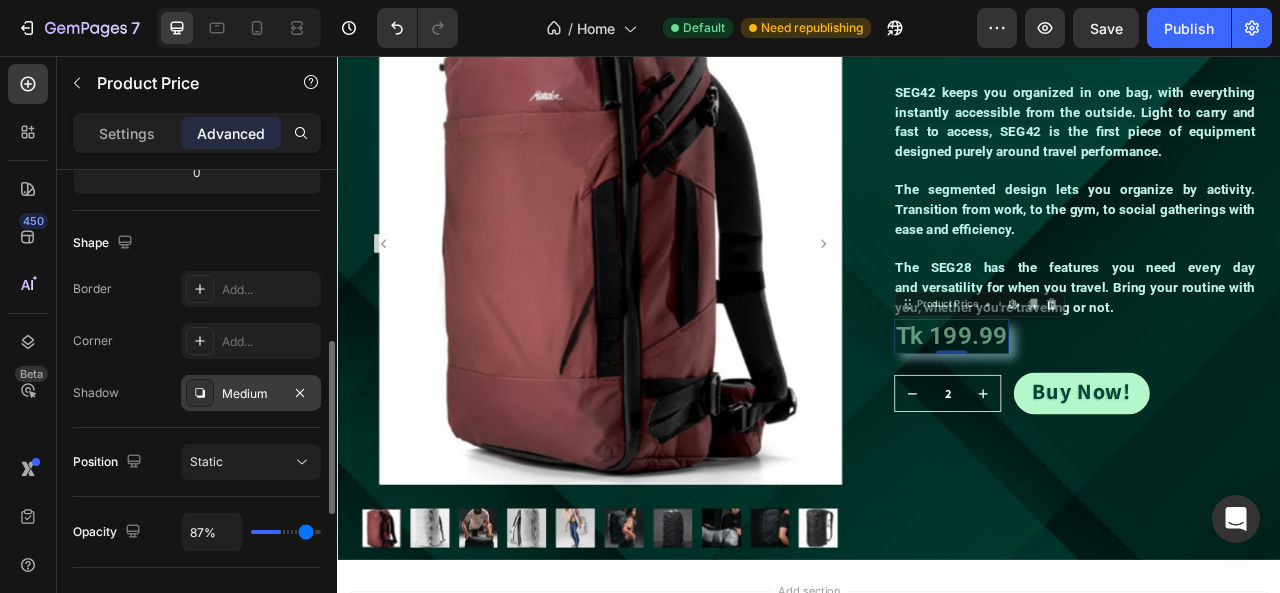 type on "90%" 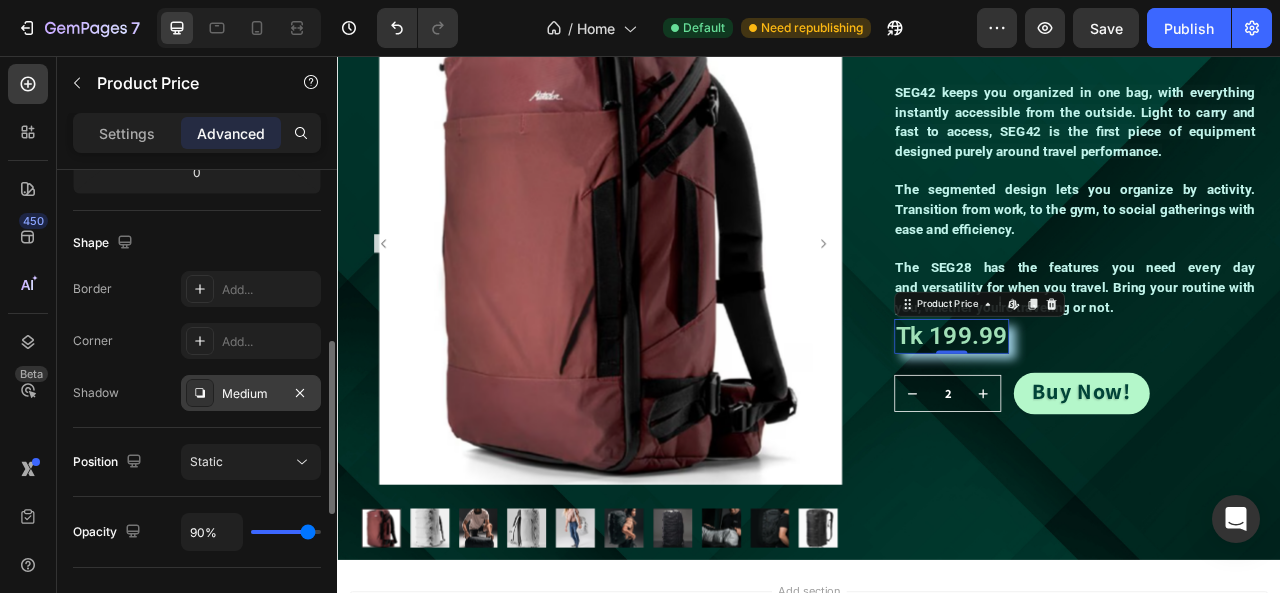 type on "93%" 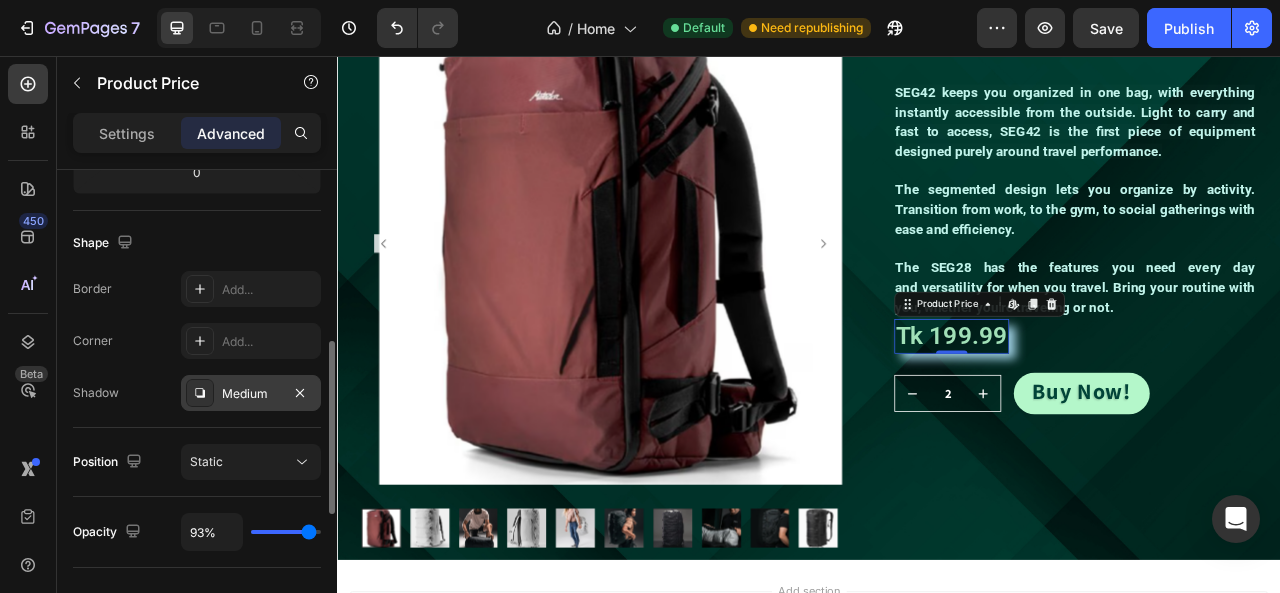 type on "94%" 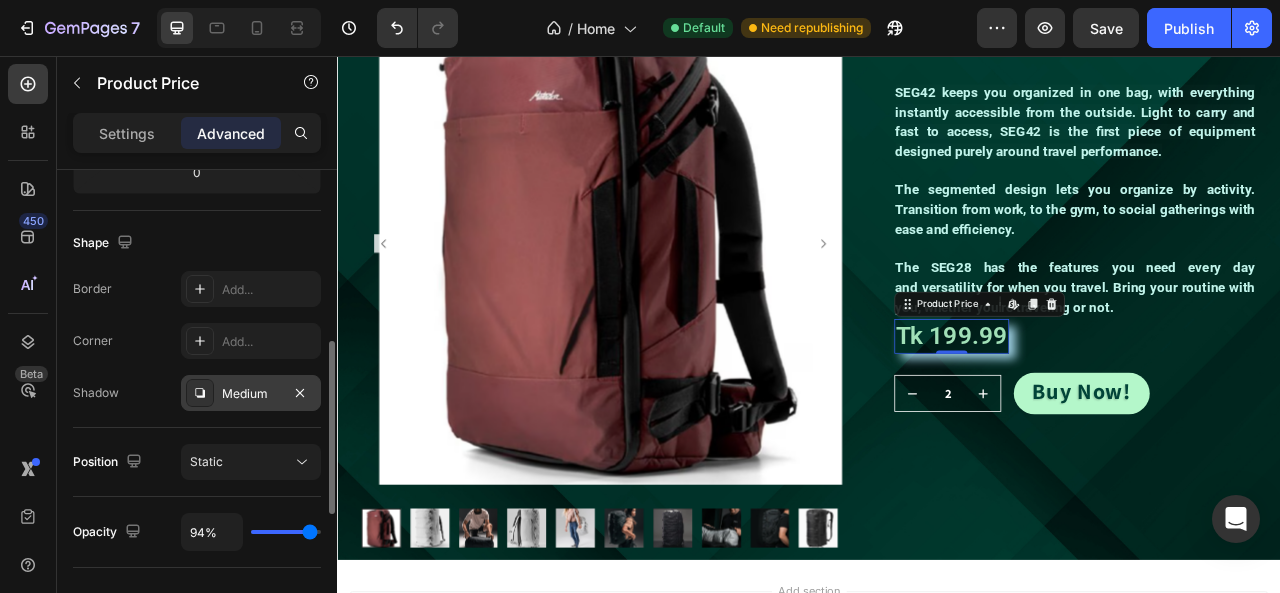 type on "96%" 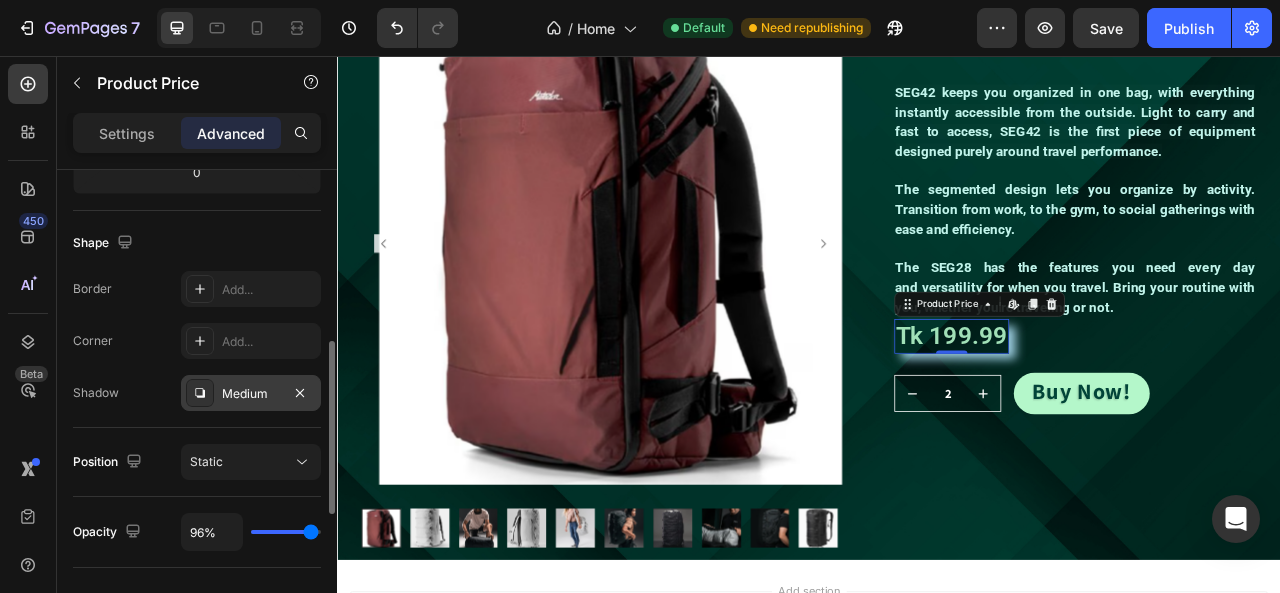 type on "97%" 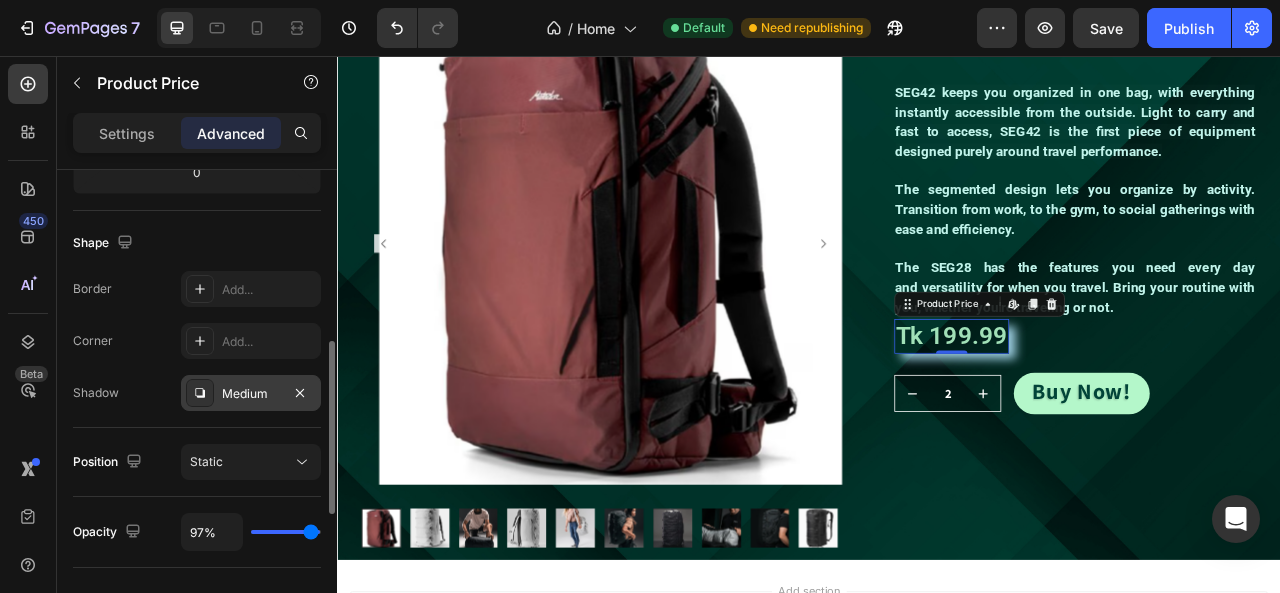 type on "98%" 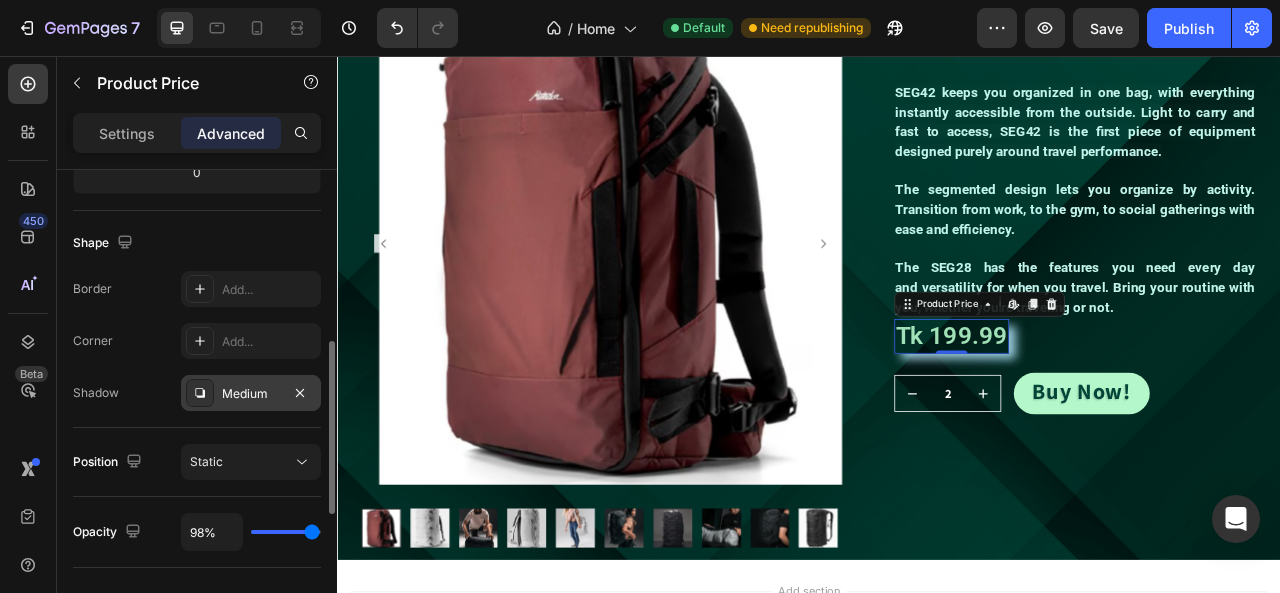 type on "100%" 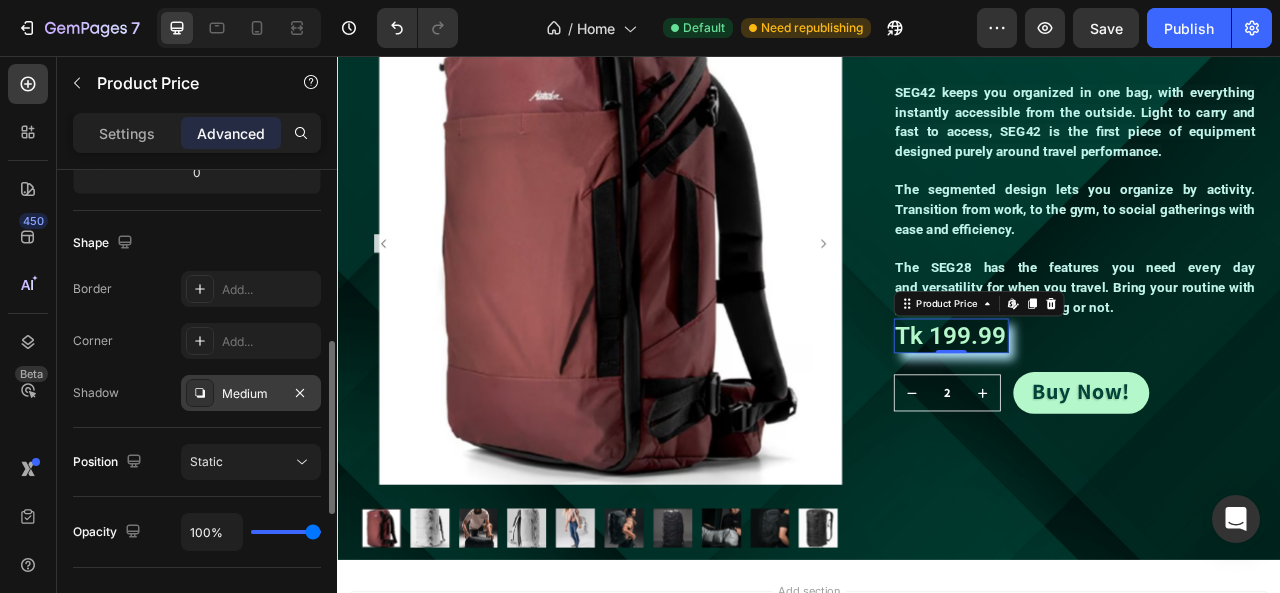 drag, startPoint x: 314, startPoint y: 533, endPoint x: 328, endPoint y: 531, distance: 14.142136 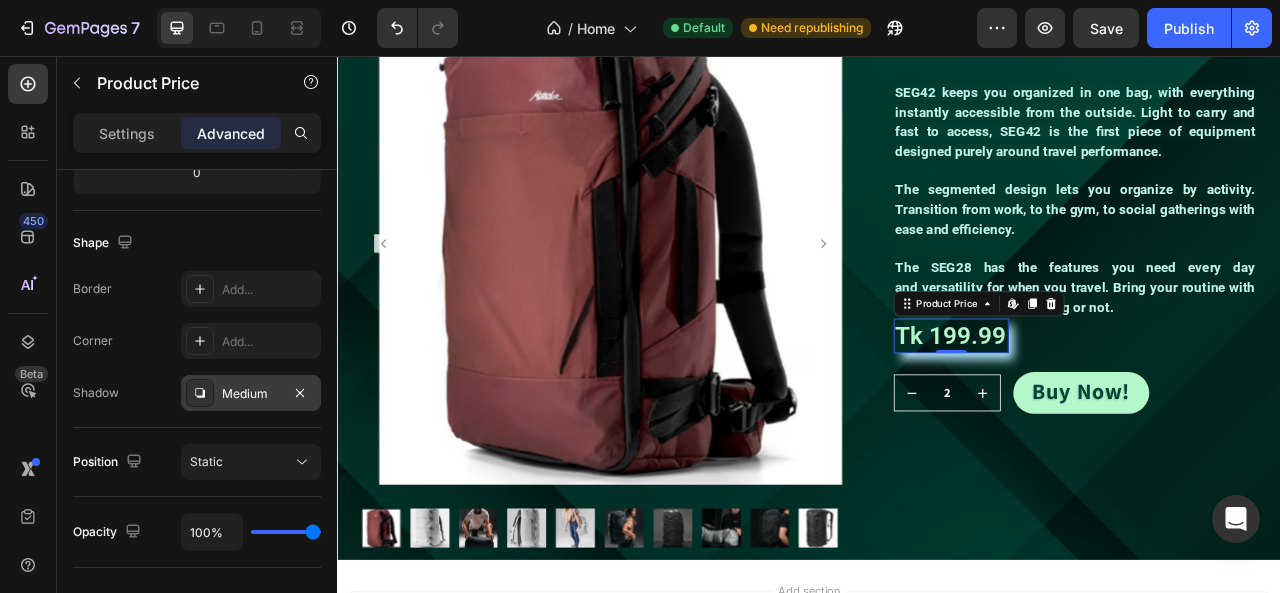 click on "Medium" at bounding box center (251, 394) 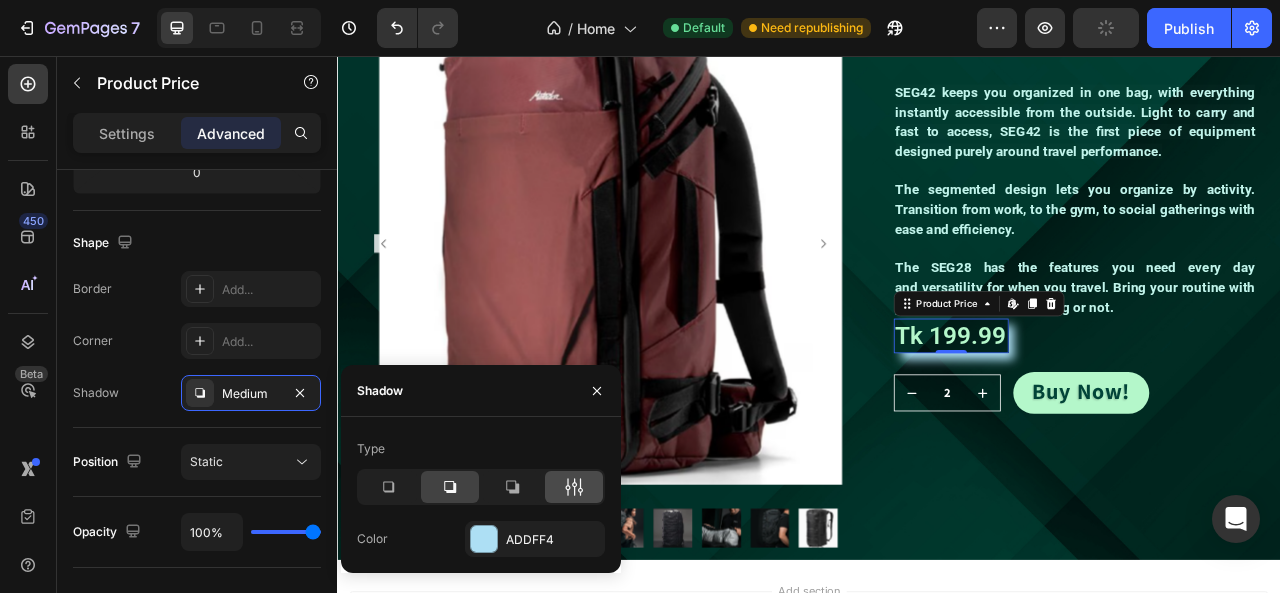click 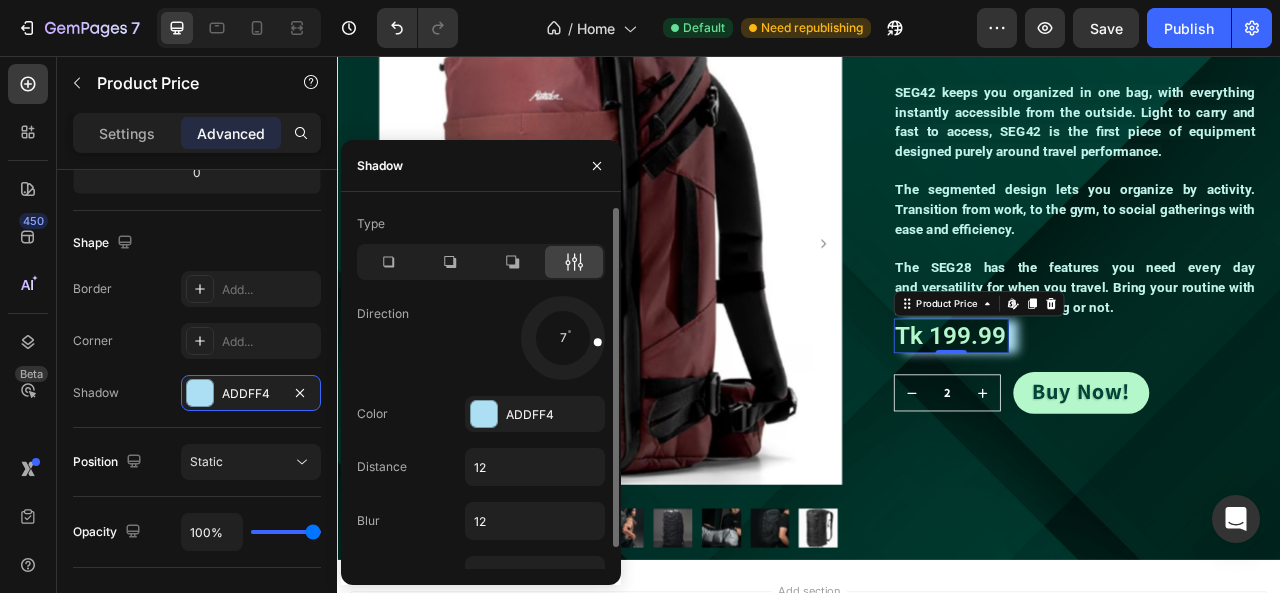 drag, startPoint x: 583, startPoint y: 361, endPoint x: 587, endPoint y: 338, distance: 23.345236 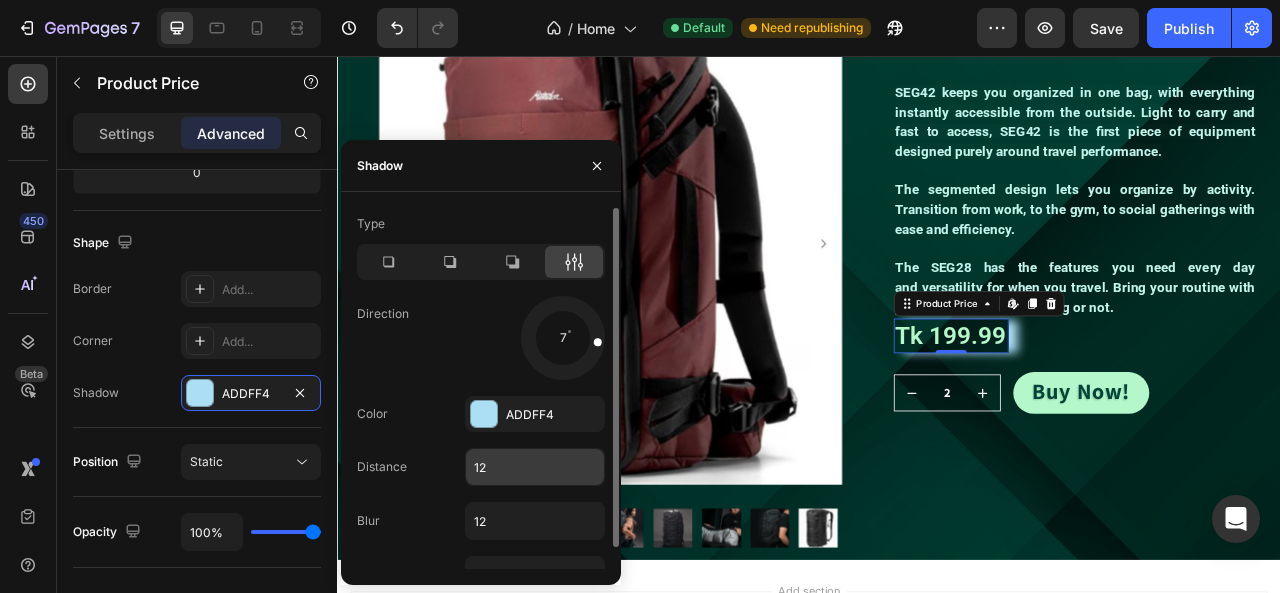 click on "12" at bounding box center (535, 467) 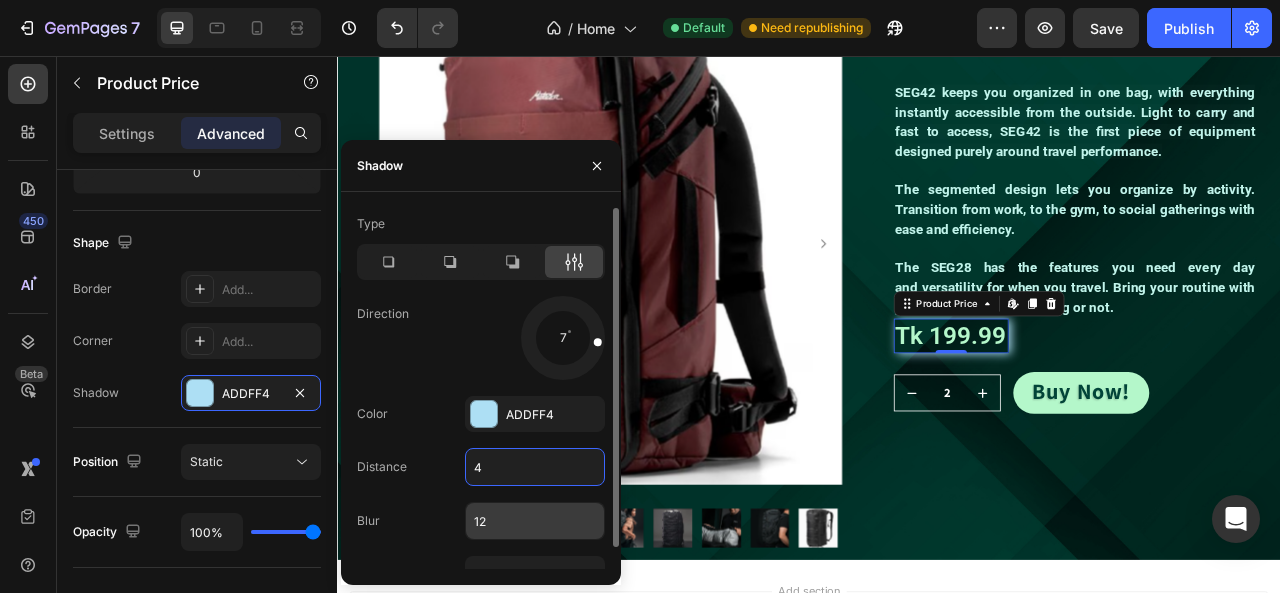 type on "4" 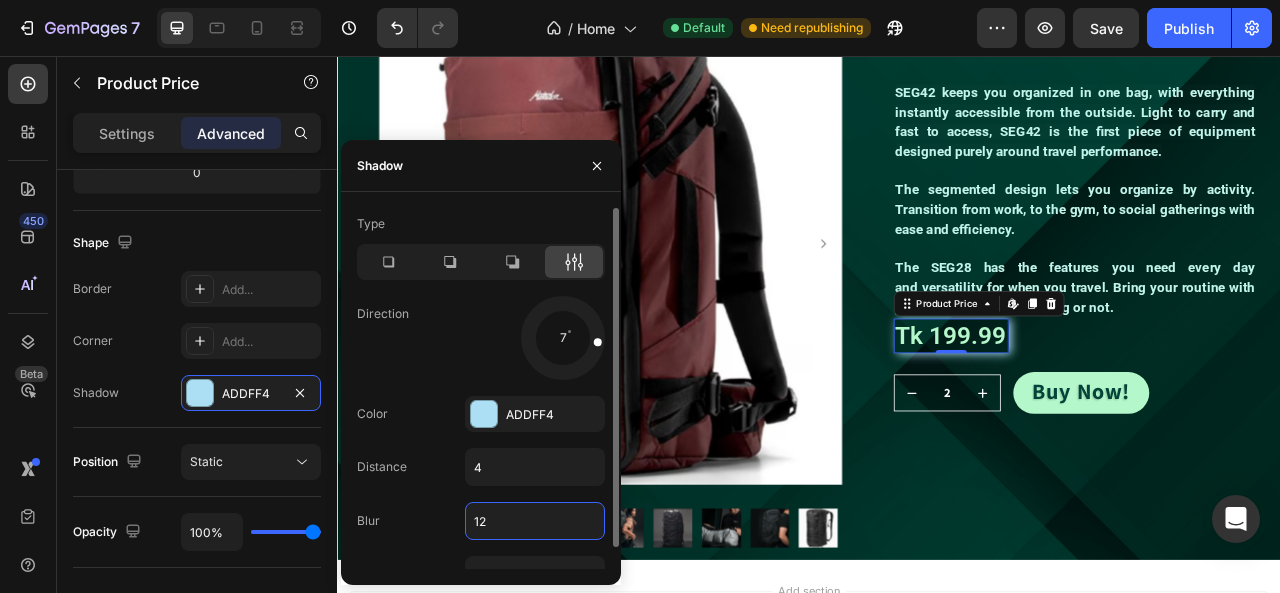 type on "4" 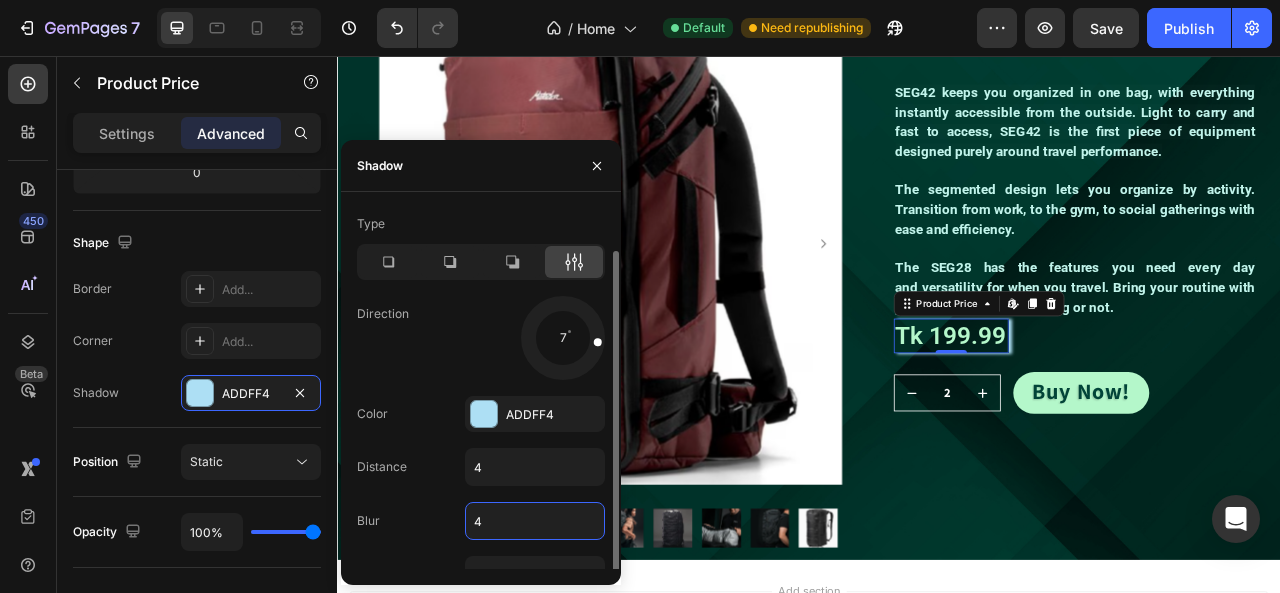 scroll, scrollTop: 22, scrollLeft: 0, axis: vertical 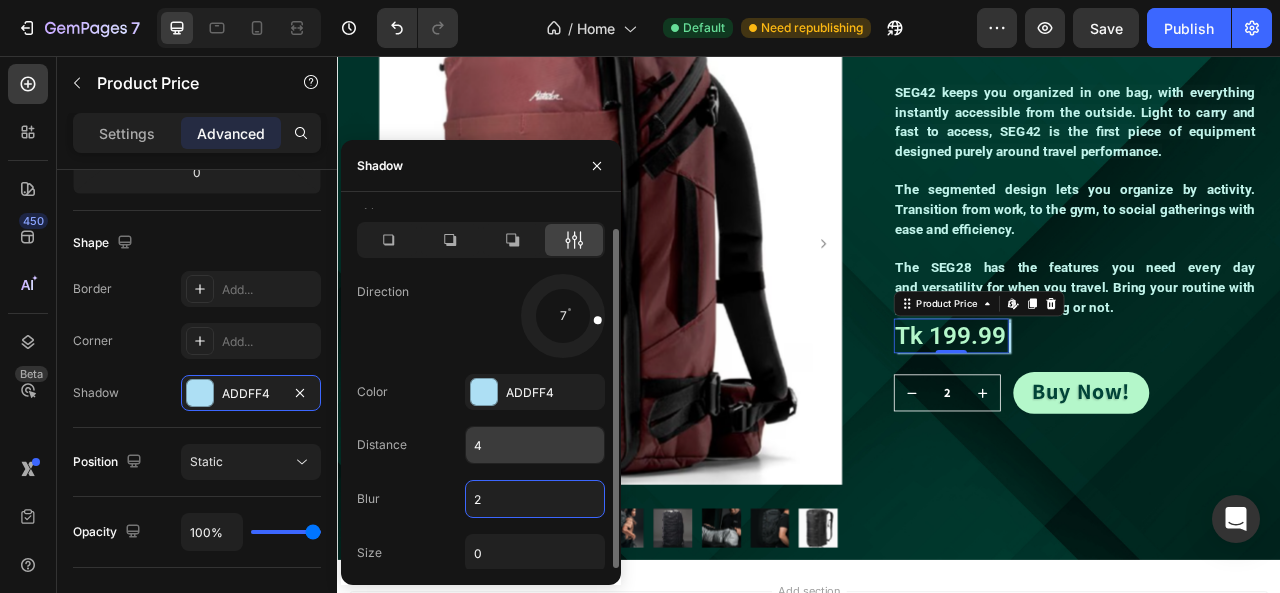 type on "2" 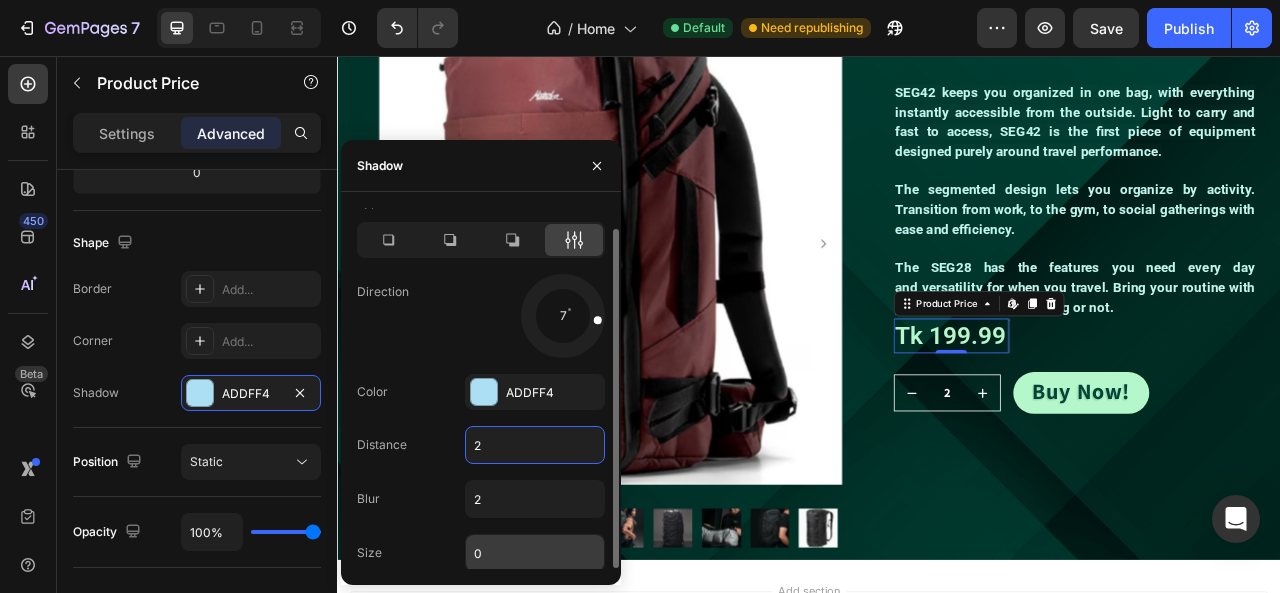 type on "2" 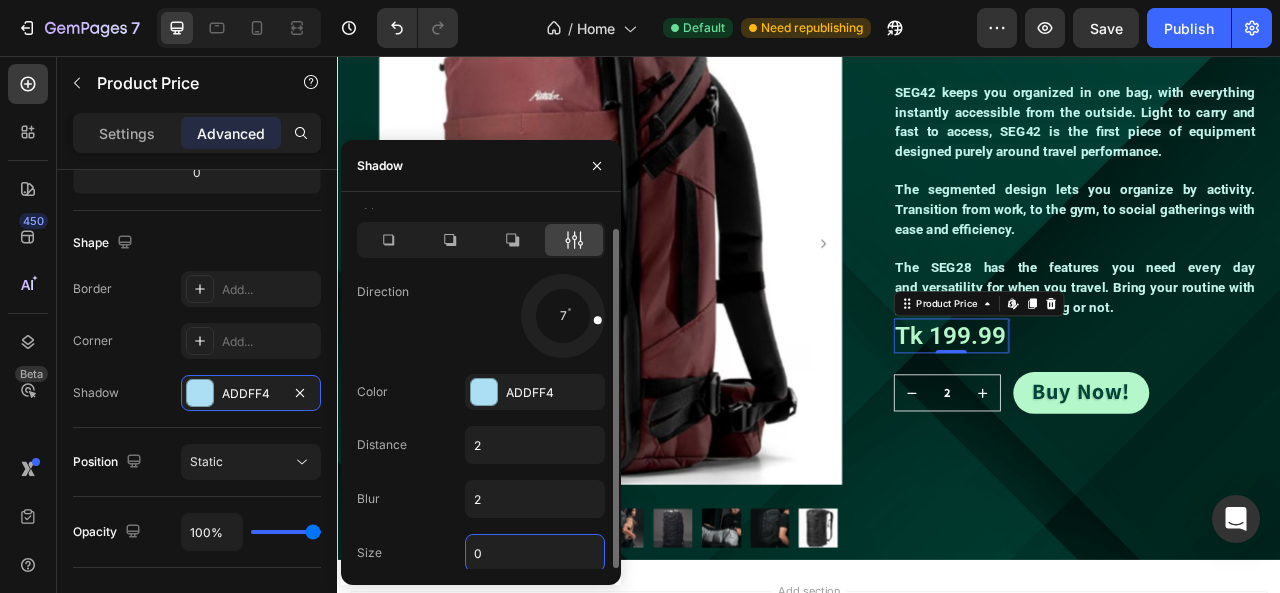 type on "2" 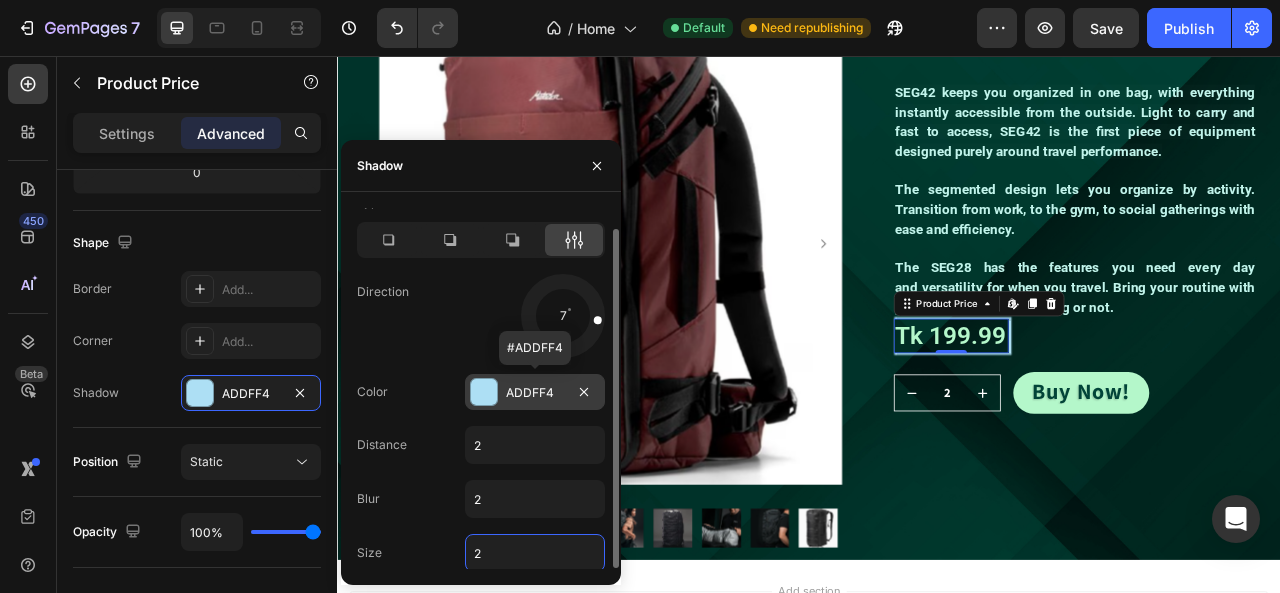 click at bounding box center (484, 392) 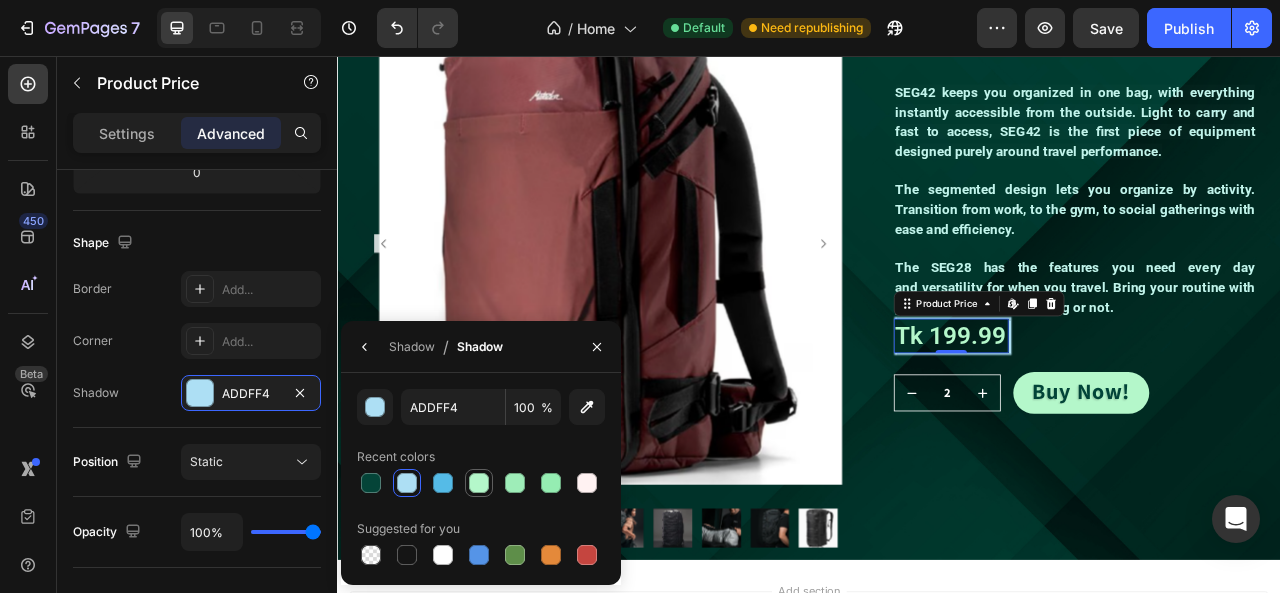 click at bounding box center [479, 483] 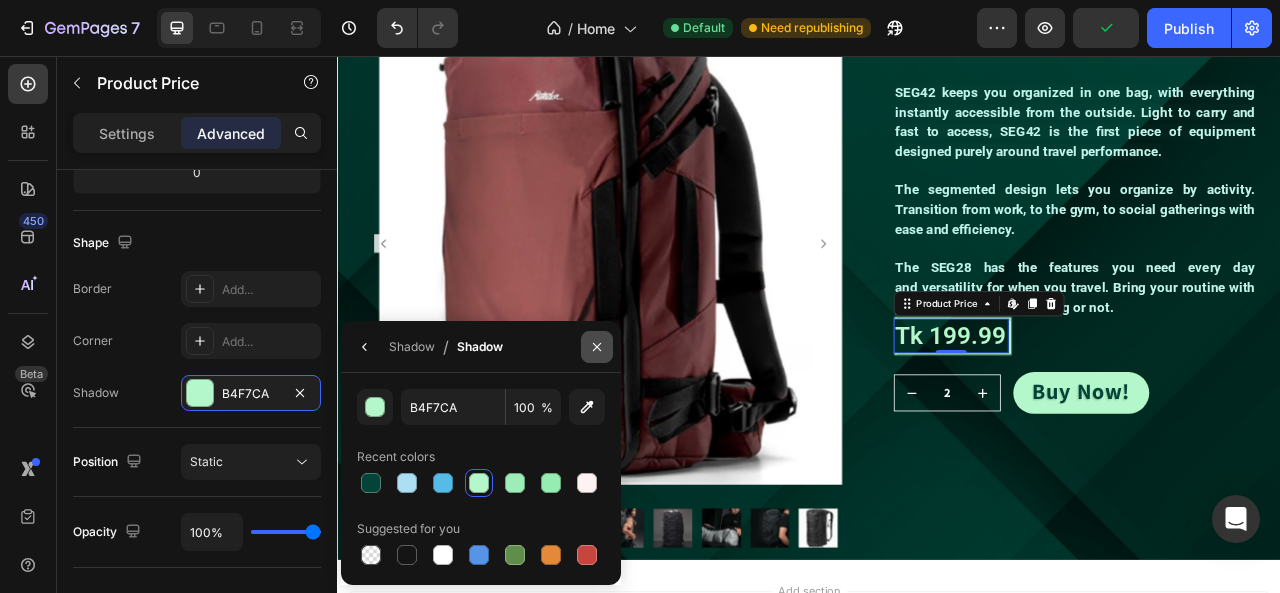 click 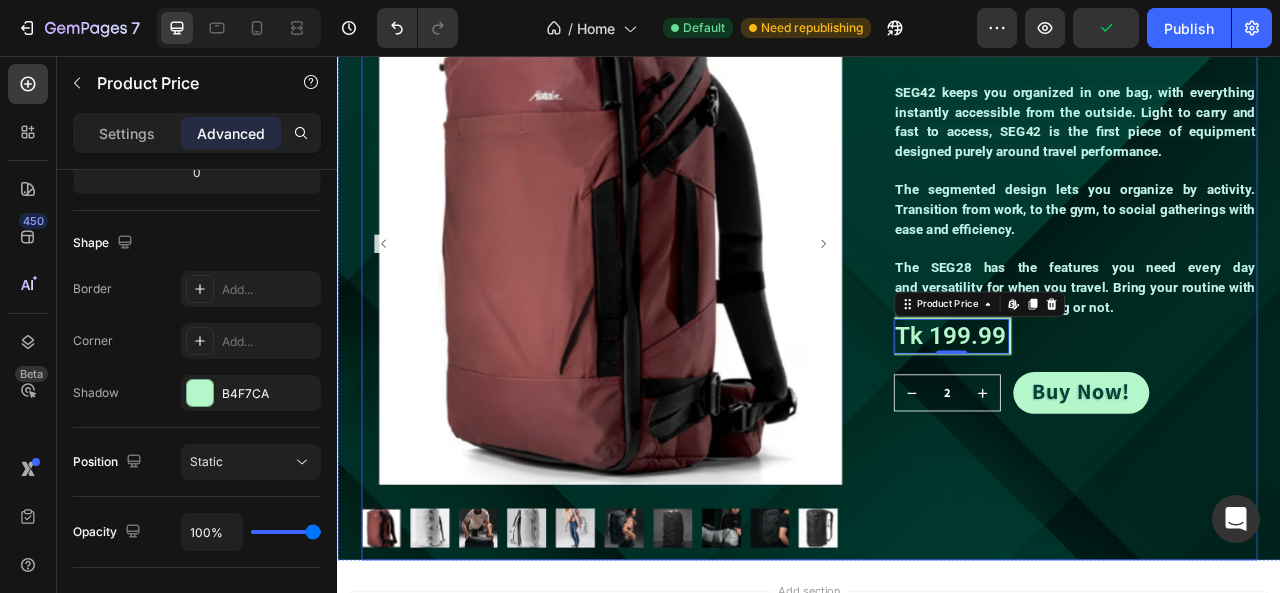 click on "SEG42 TRAVEL PACK Product Title SEG42 keeps you organized in one bag, with everything instantly accessible from the outside. Light to carry and fast to access, SEG42 is the first piece of equipment designed purely around travel performance. The segmented design lets you organize by activity. Transition from work, to the gym, to social gatherings with ease and efficiency. The SEG28 has the features you need every day and versatility for when you travel. Bring your routine with you, whether you're traveling or not. Text Block Tk 199.99 Product Price Edit content in Shopify 0 Product Price Edit content in Shopify 0 Row 2 Product Quantity Row Buy Now! Button Row Row" at bounding box center [1276, 341] 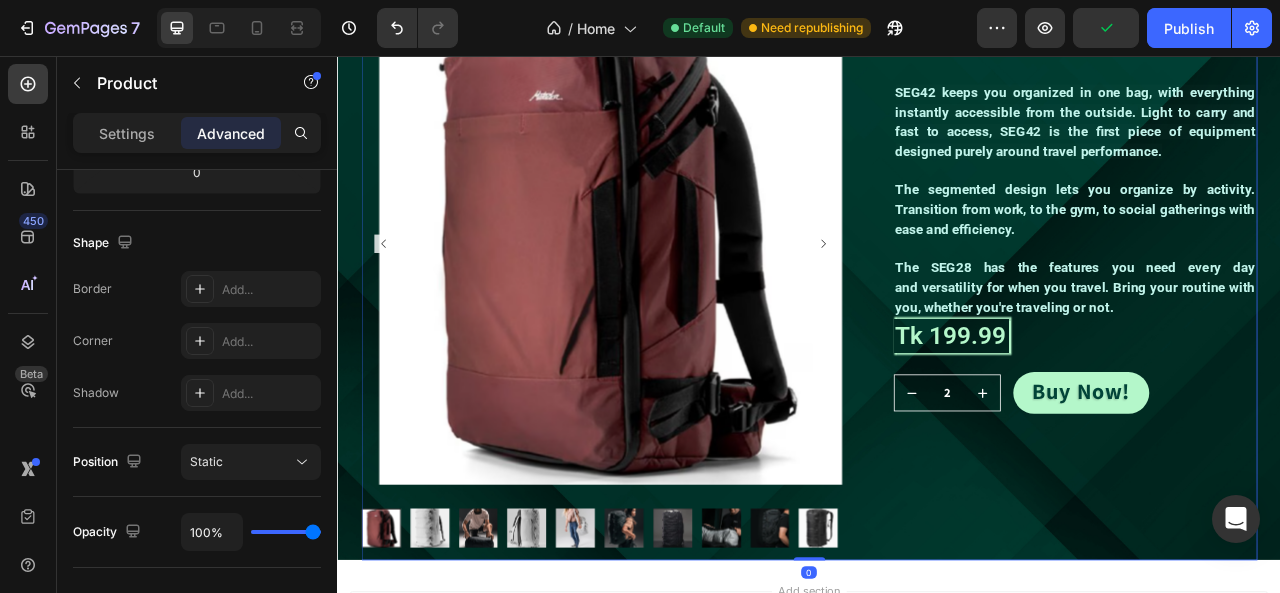 scroll, scrollTop: 0, scrollLeft: 0, axis: both 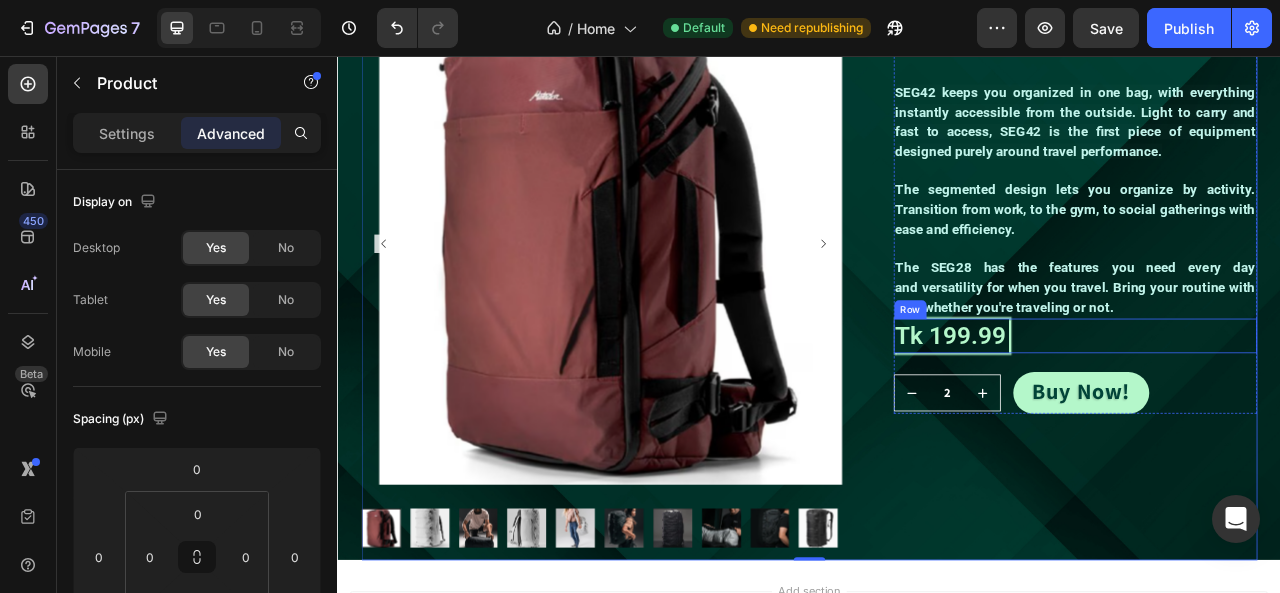 click on "Tk 199.99 Product Price Product Price Row" at bounding box center (1276, 412) 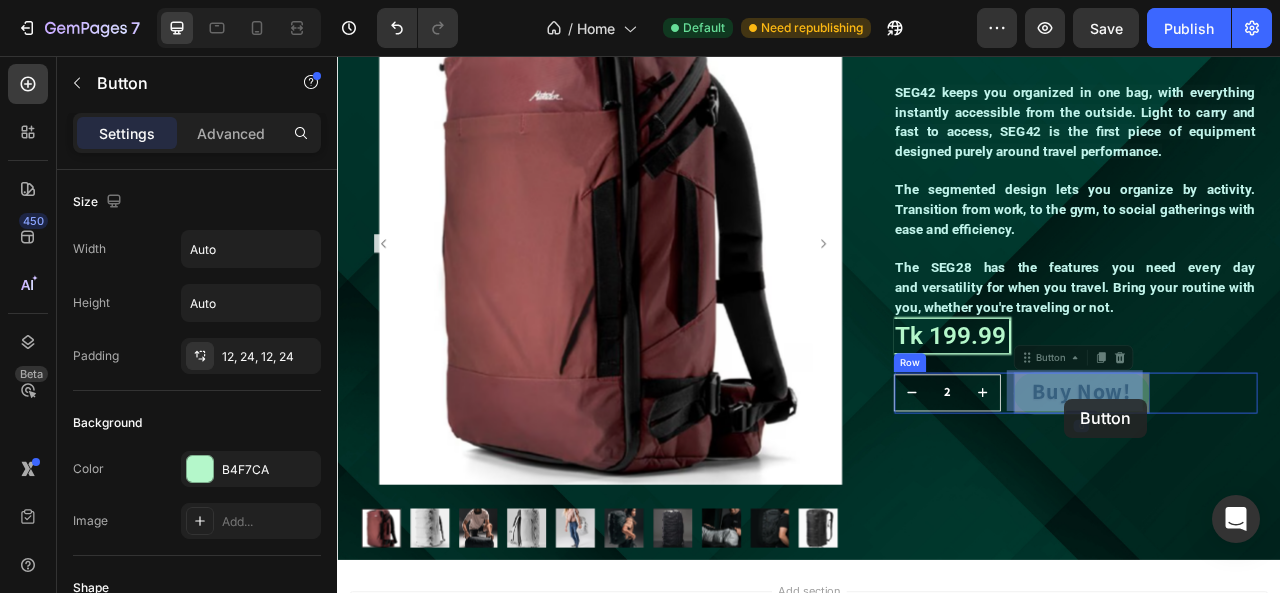 drag, startPoint x: 1262, startPoint y: 454, endPoint x: 1262, endPoint y: 475, distance: 21 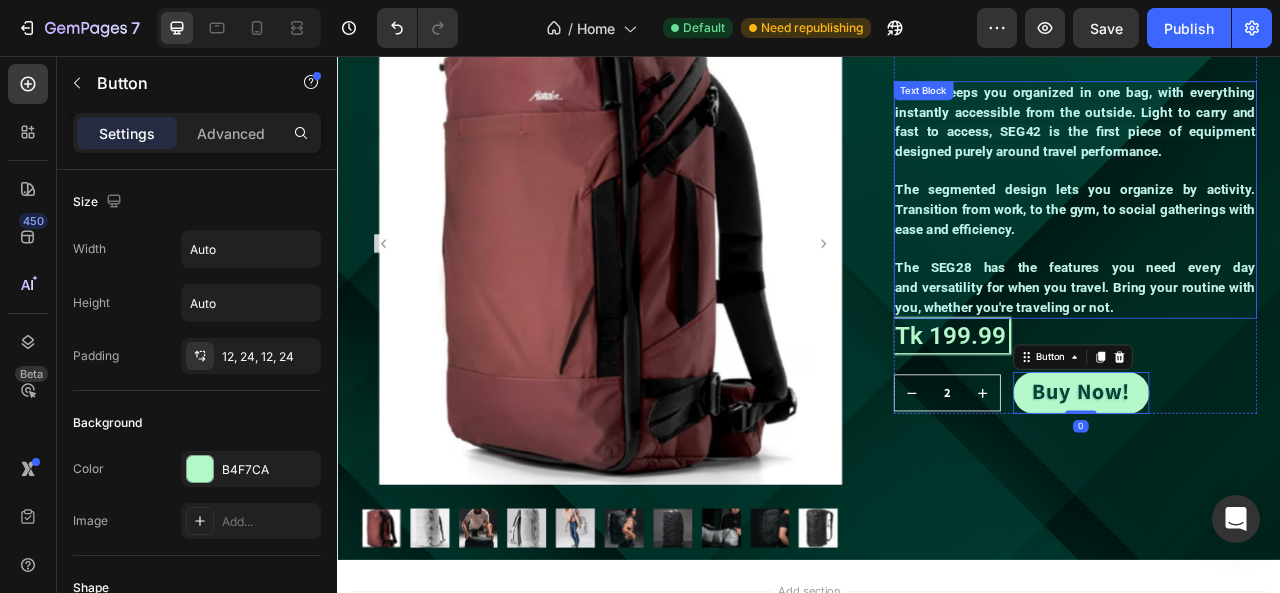 click on "The SEG28 has the features you need every day and versatility for when you travel. Bring your routine with you, whether you're traveling or not." at bounding box center (1276, 350) 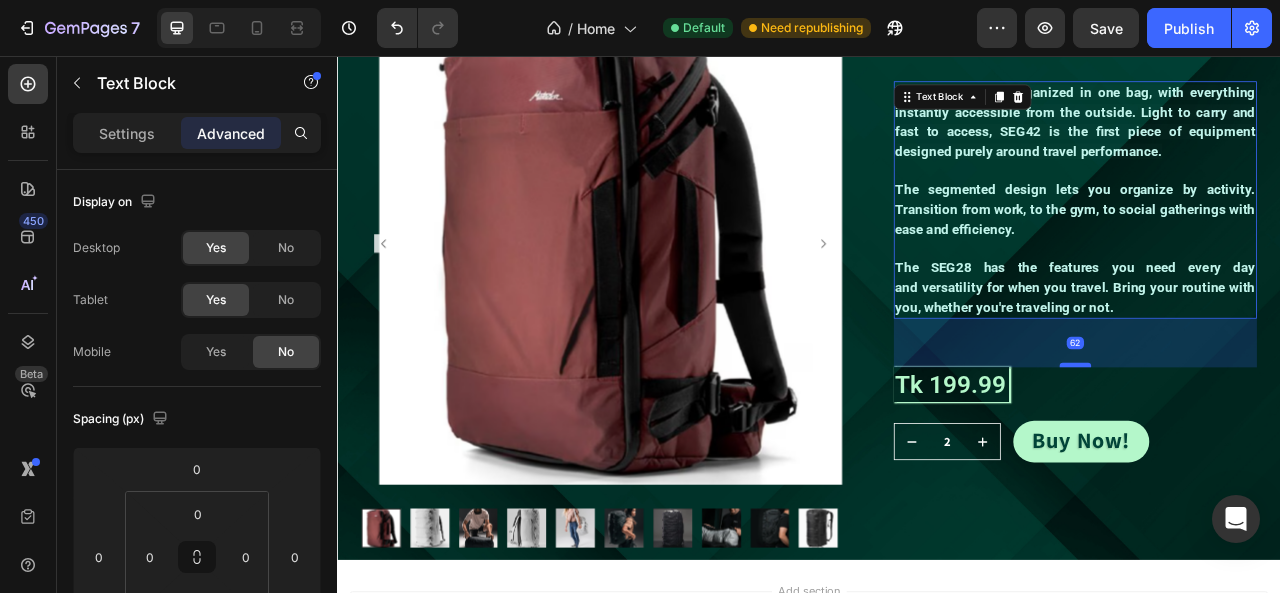 drag, startPoint x: 1263, startPoint y: 382, endPoint x: 1261, endPoint y: 444, distance: 62.03225 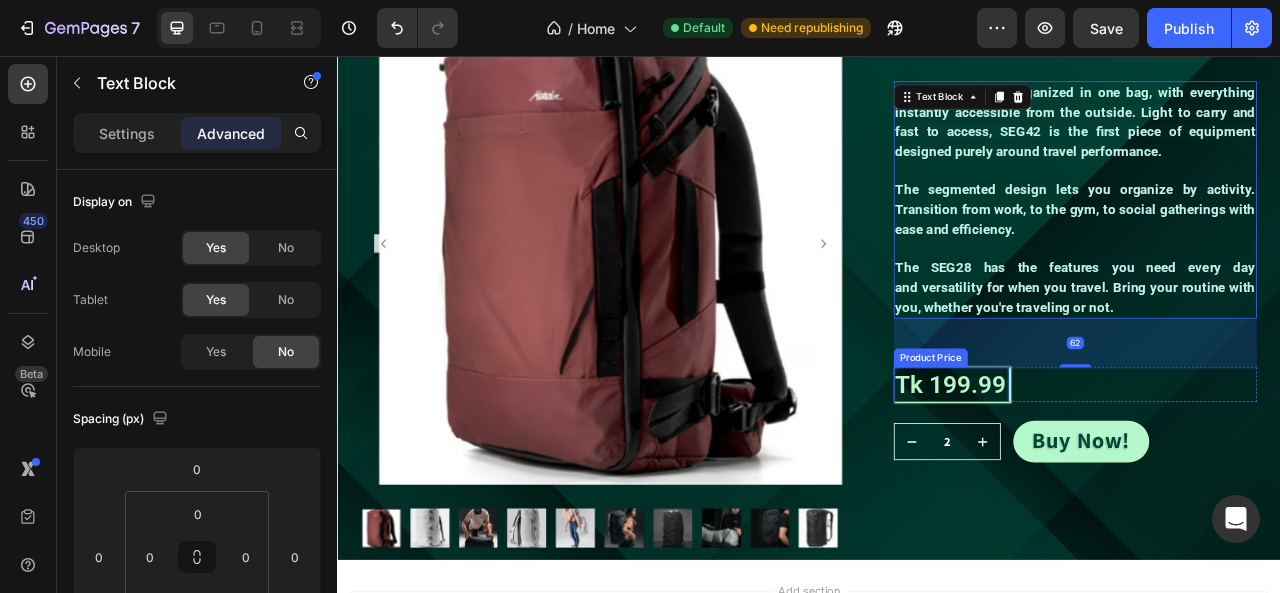 click on "Tk 199.99" at bounding box center (1118, 474) 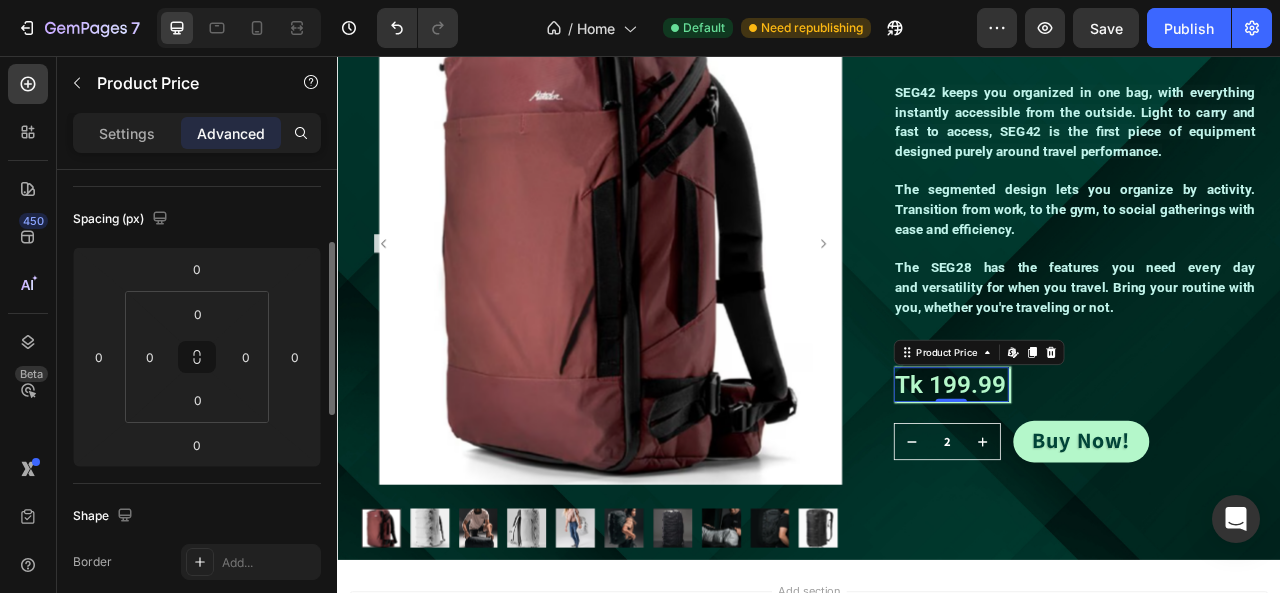 scroll, scrollTop: 400, scrollLeft: 0, axis: vertical 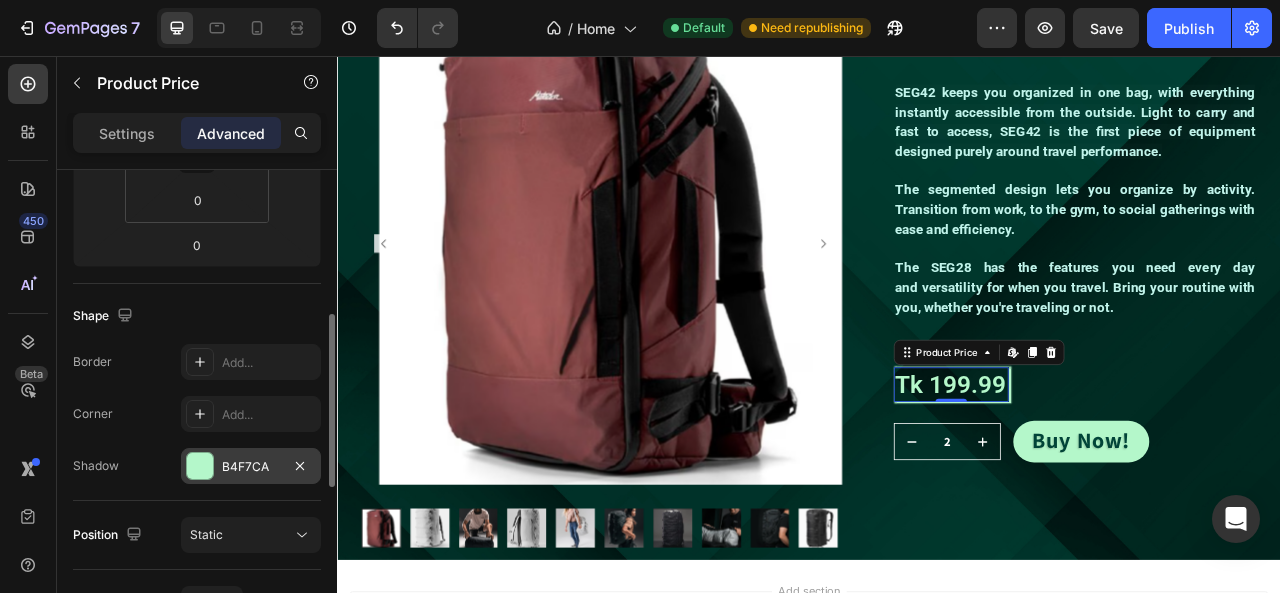 click on "B4F7CA" at bounding box center [251, 467] 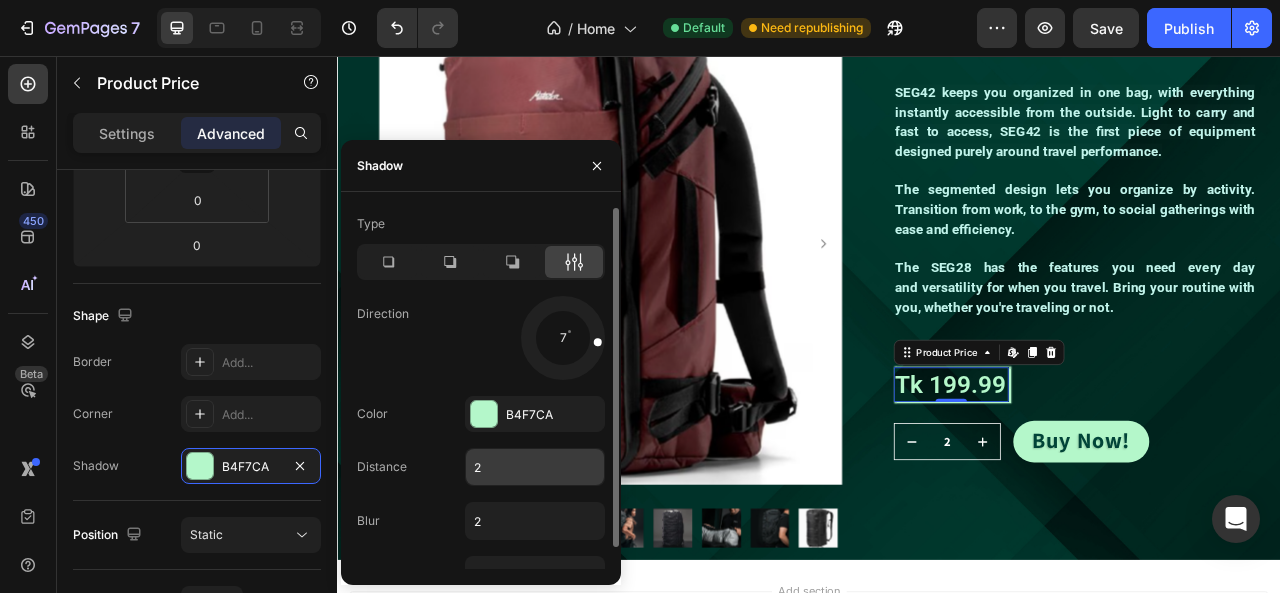 click on "2" at bounding box center (535, 467) 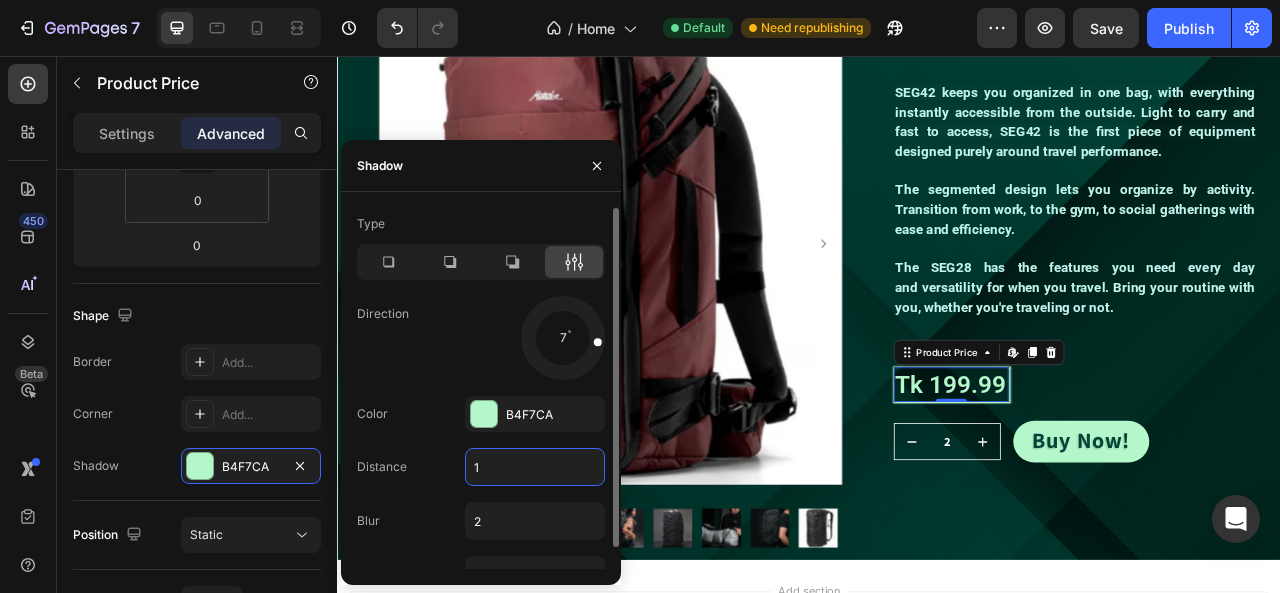 type on "1" 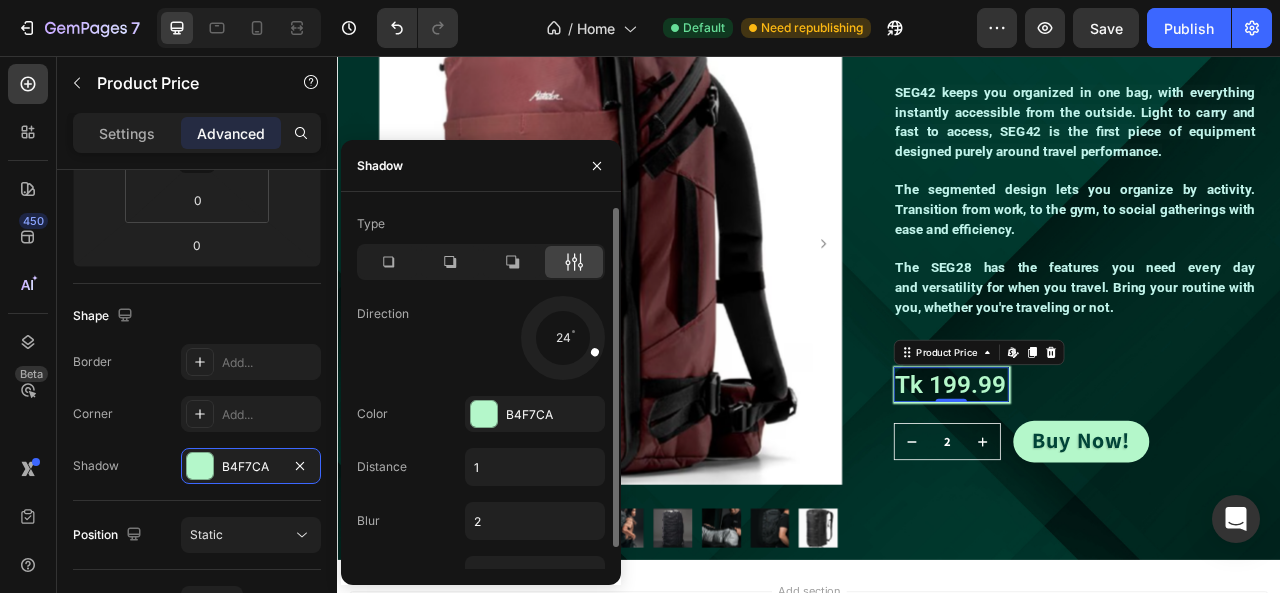click at bounding box center (594, 351) 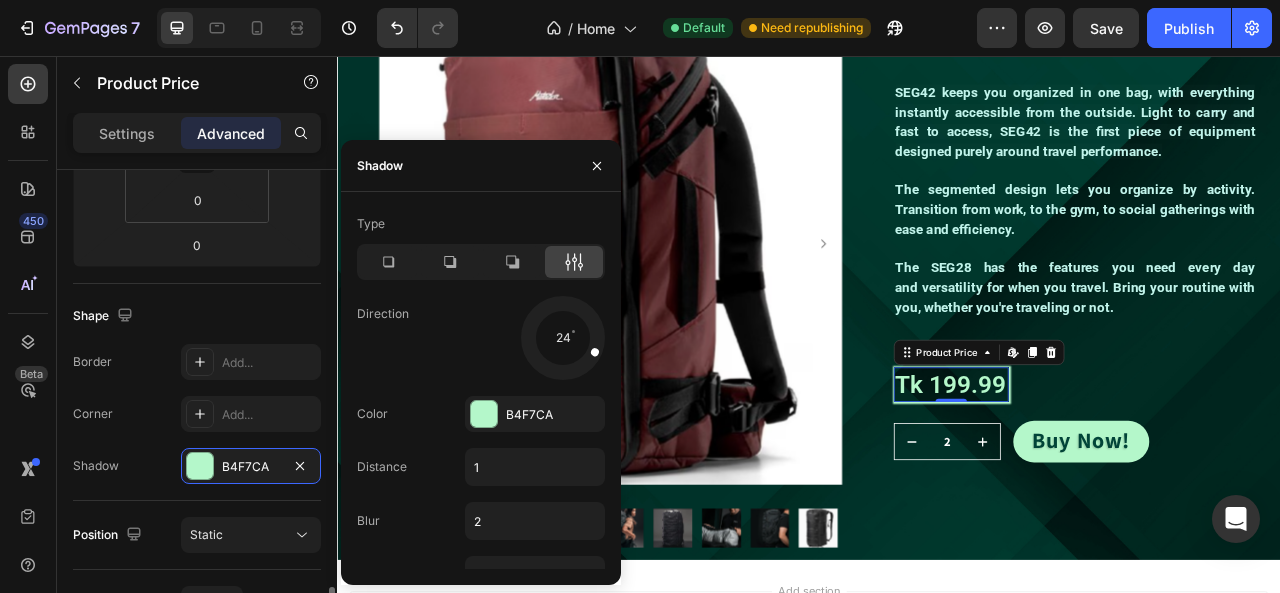 scroll, scrollTop: 600, scrollLeft: 0, axis: vertical 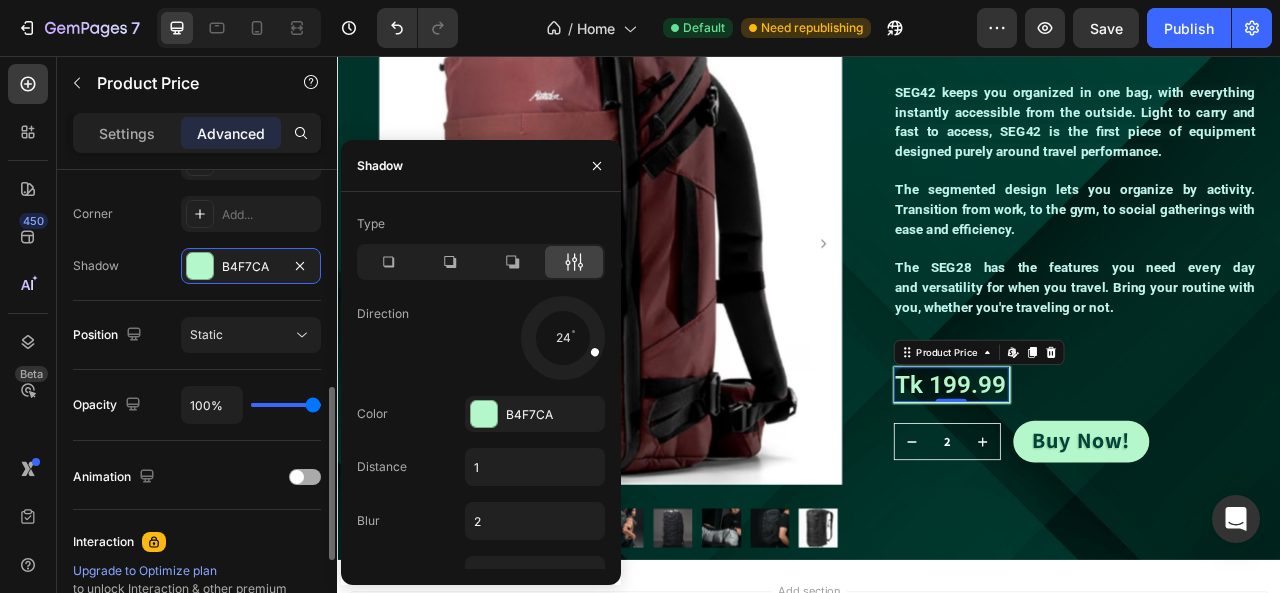 click at bounding box center [305, 477] 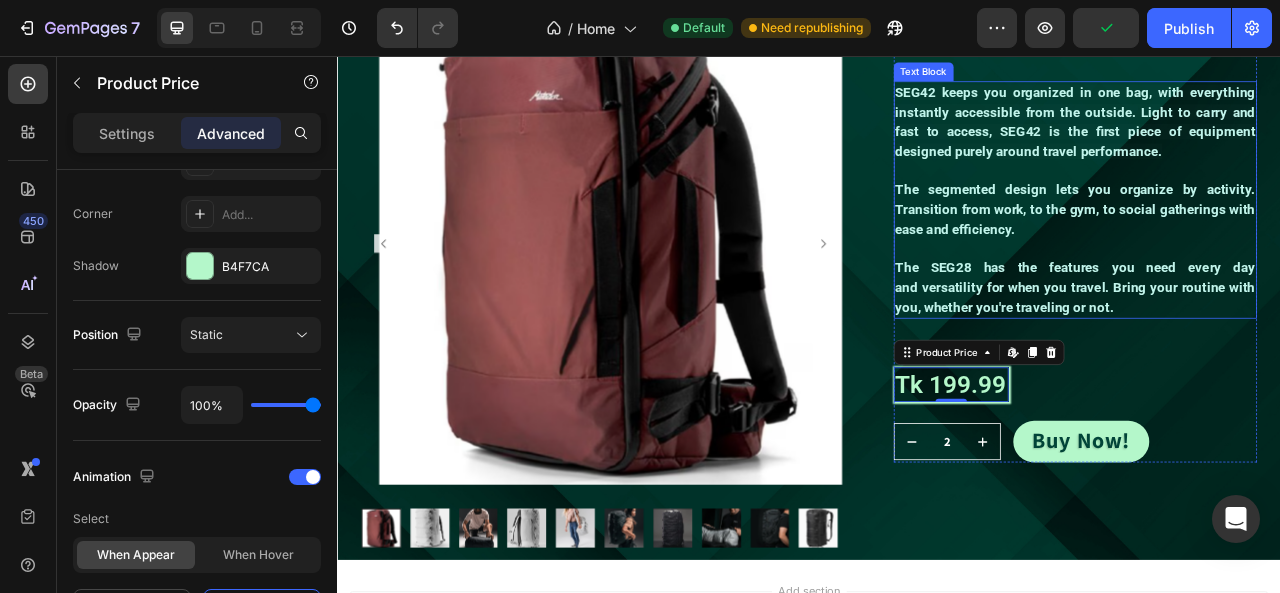scroll, scrollTop: 2665, scrollLeft: 0, axis: vertical 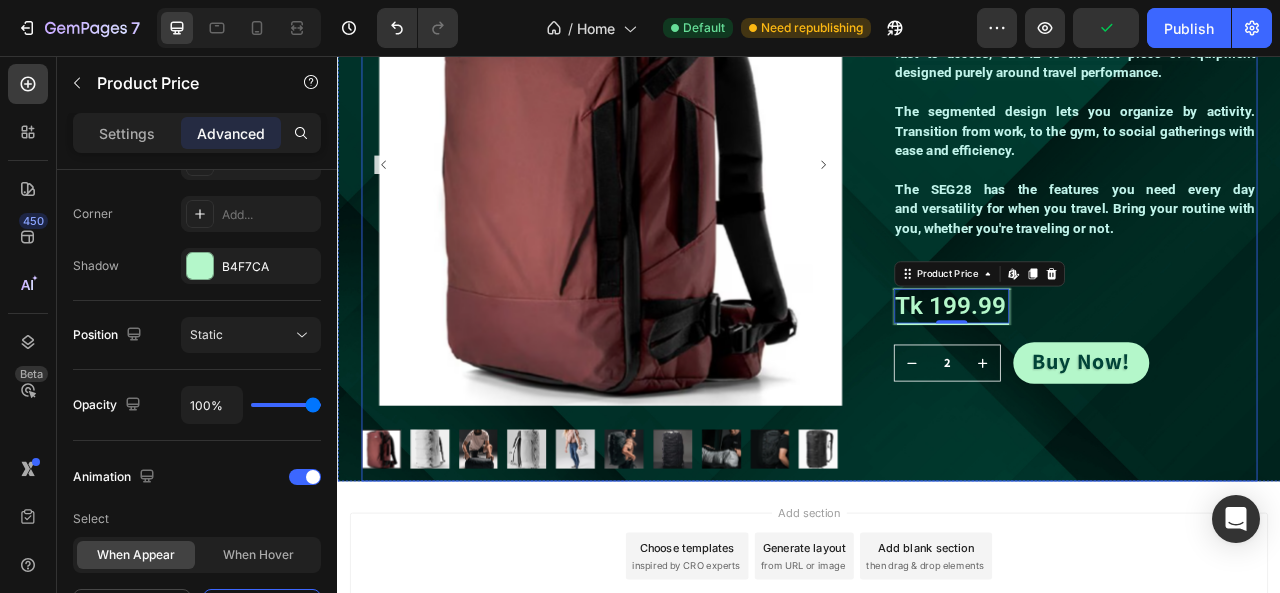 click on "SEG42 TRAVEL PACK Product Title SEG42 keeps you organized in one bag, with everything instantly accessible from the outside. Light to carry and fast to access, SEG42 is the first piece of equipment designed purely around travel performance. The segmented design lets you organize by activity. Transition from work, to the gym, to social gatherings with ease and efficiency. The SEG28 has the features you need every day and versatility for when you travel. Bring your routine with you, whether you're traveling or not. Text Block Tk 199.99 Product Price Edit content in Shopify 0 Product Price Edit content in Shopify 0 Row 2 Product Quantity Row Buy Now! Button Row Row" at bounding box center (1276, 241) 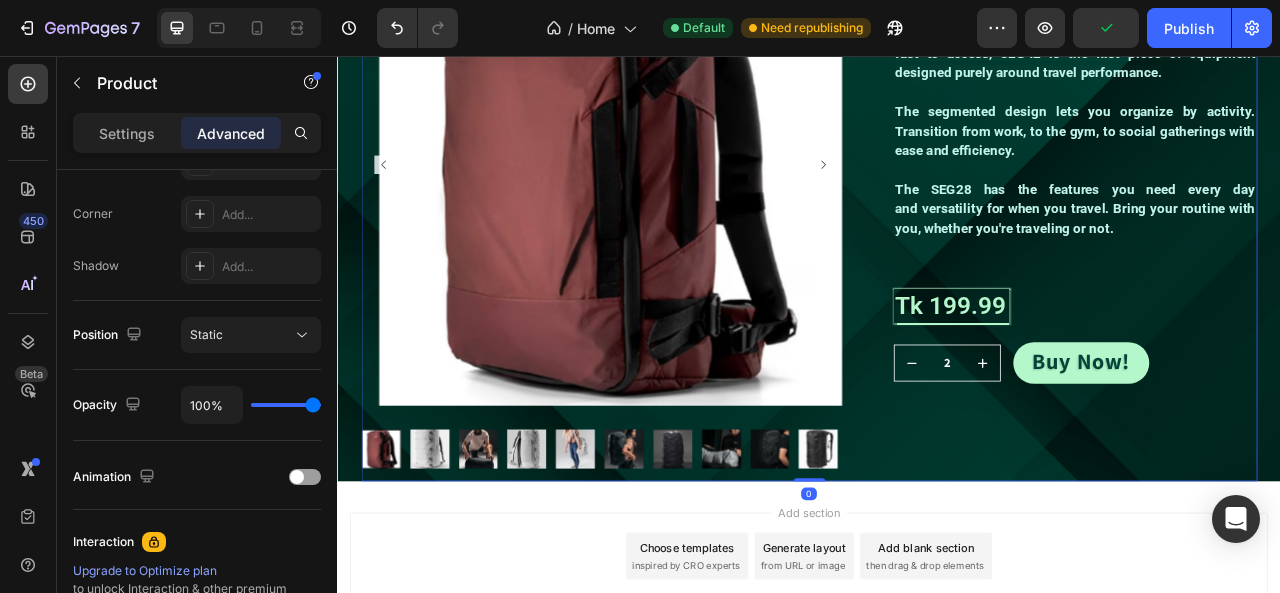 scroll, scrollTop: 0, scrollLeft: 0, axis: both 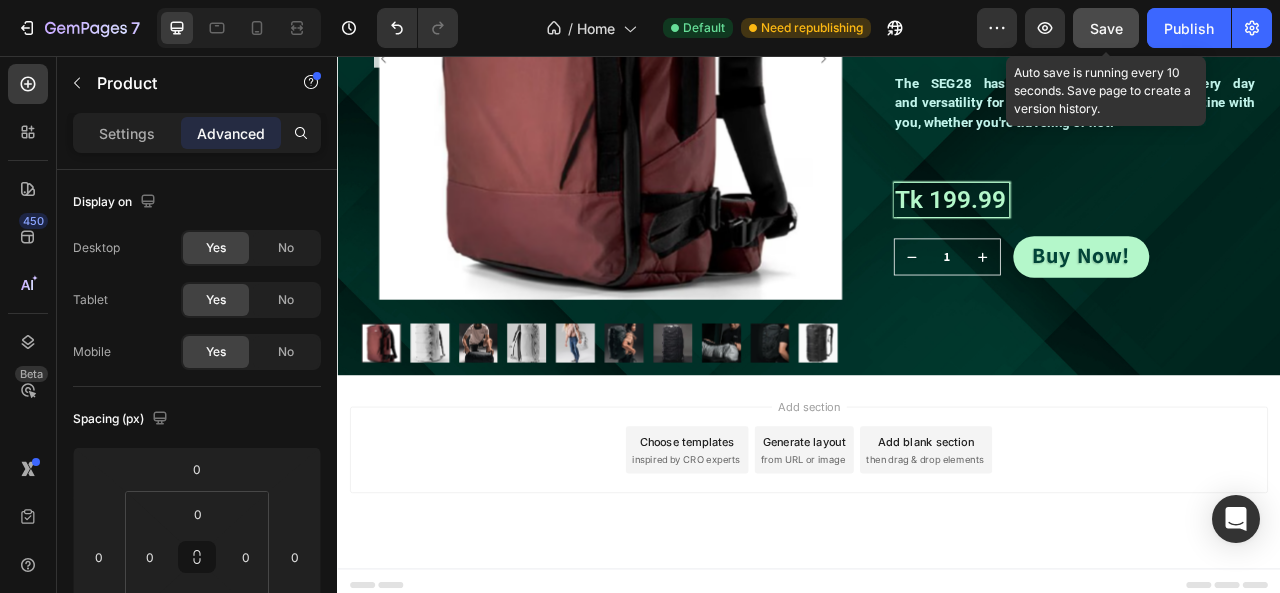 click on "Save" at bounding box center (1106, 28) 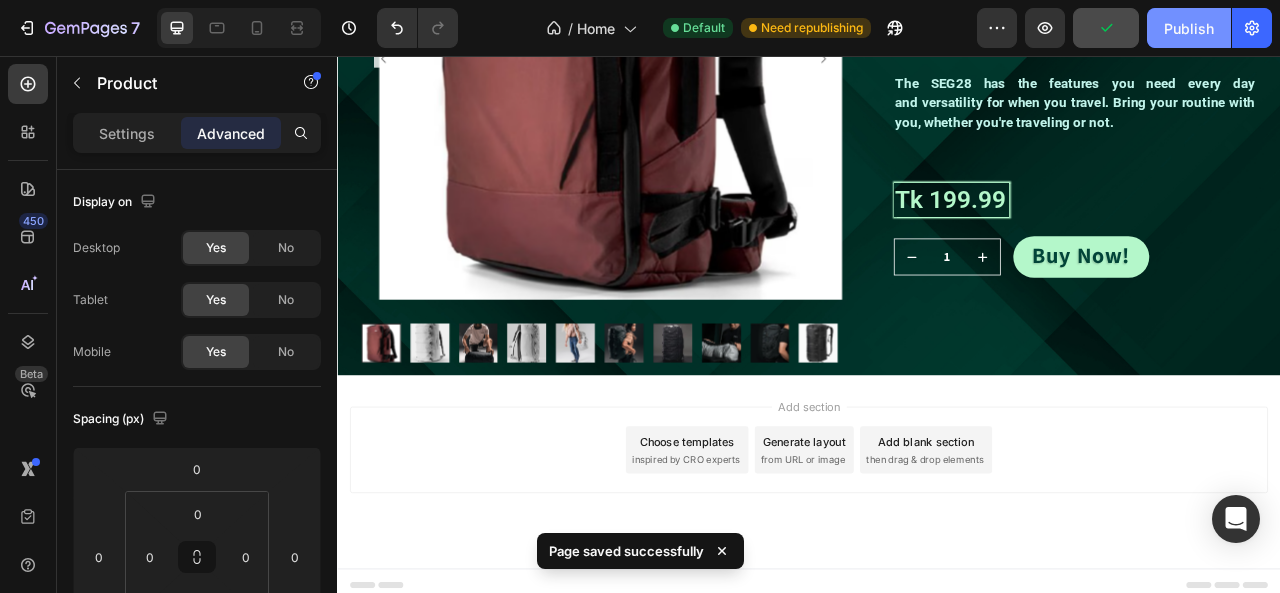 click on "Publish" at bounding box center (1189, 28) 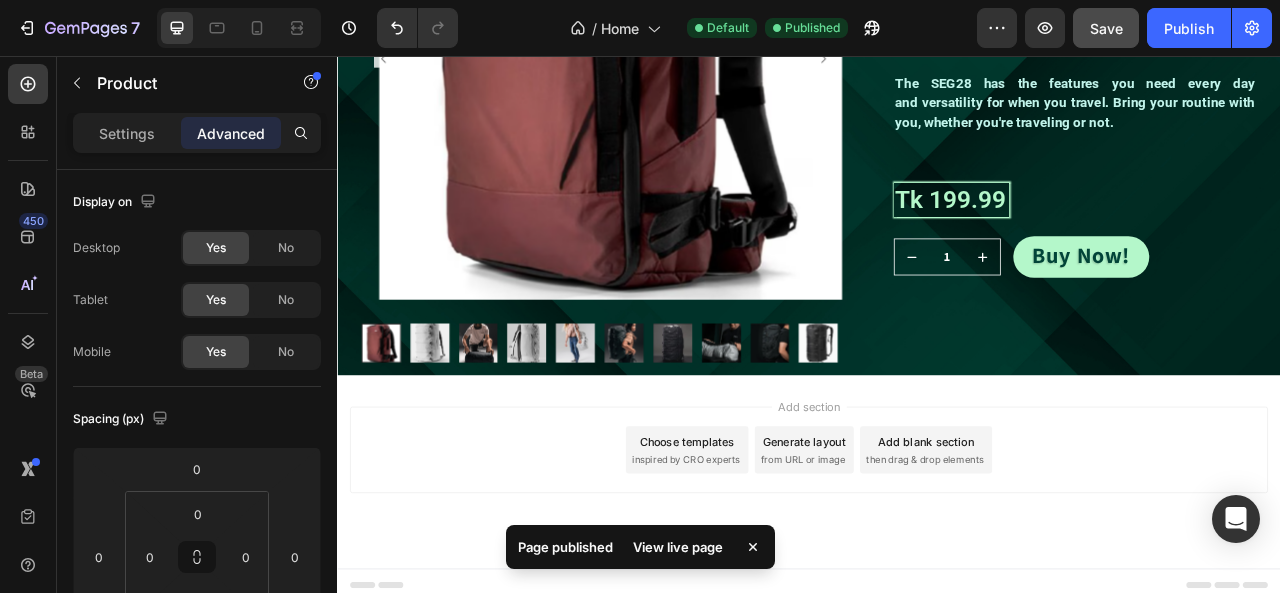 click on "View live page" at bounding box center [678, 547] 